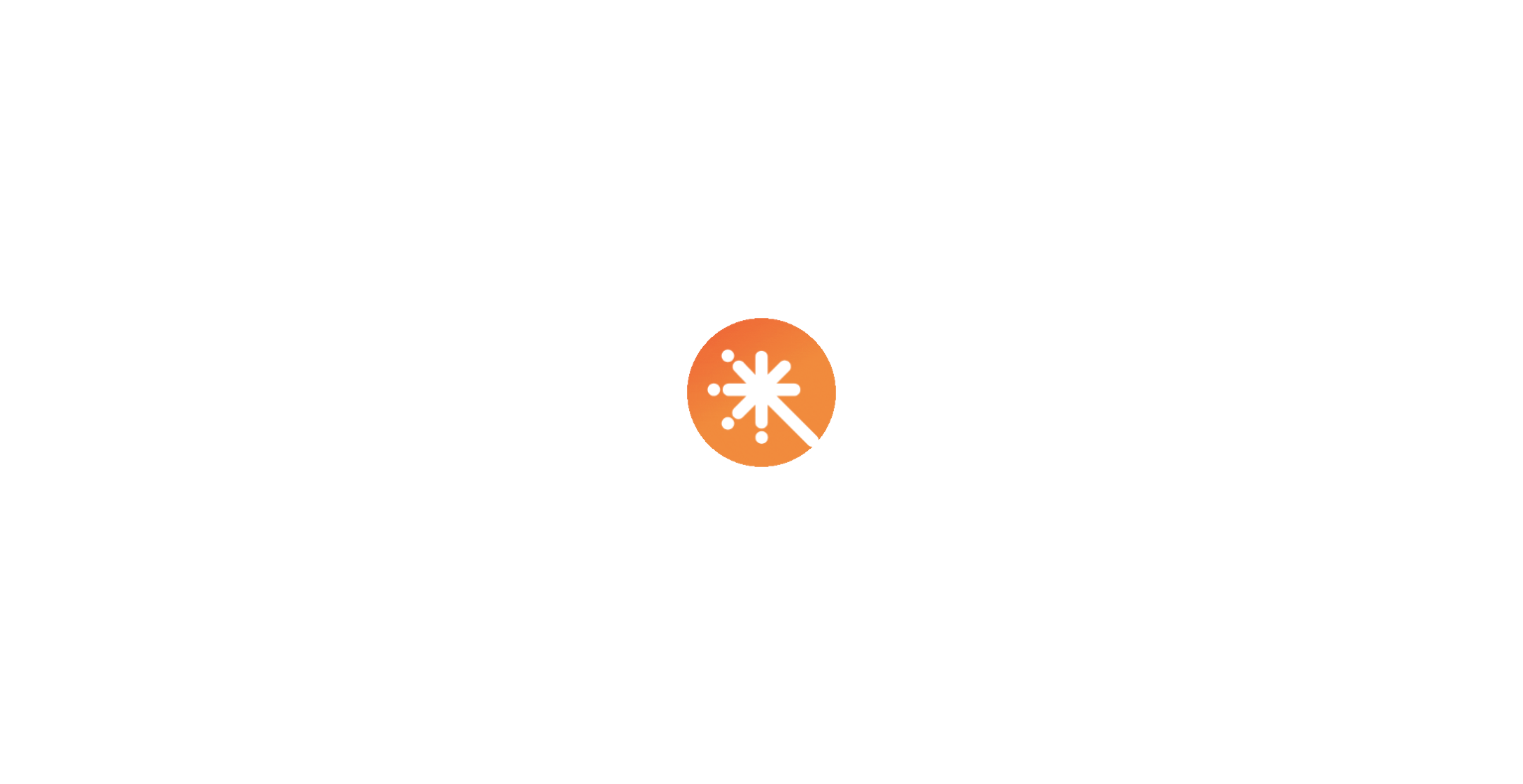 scroll, scrollTop: 0, scrollLeft: 0, axis: both 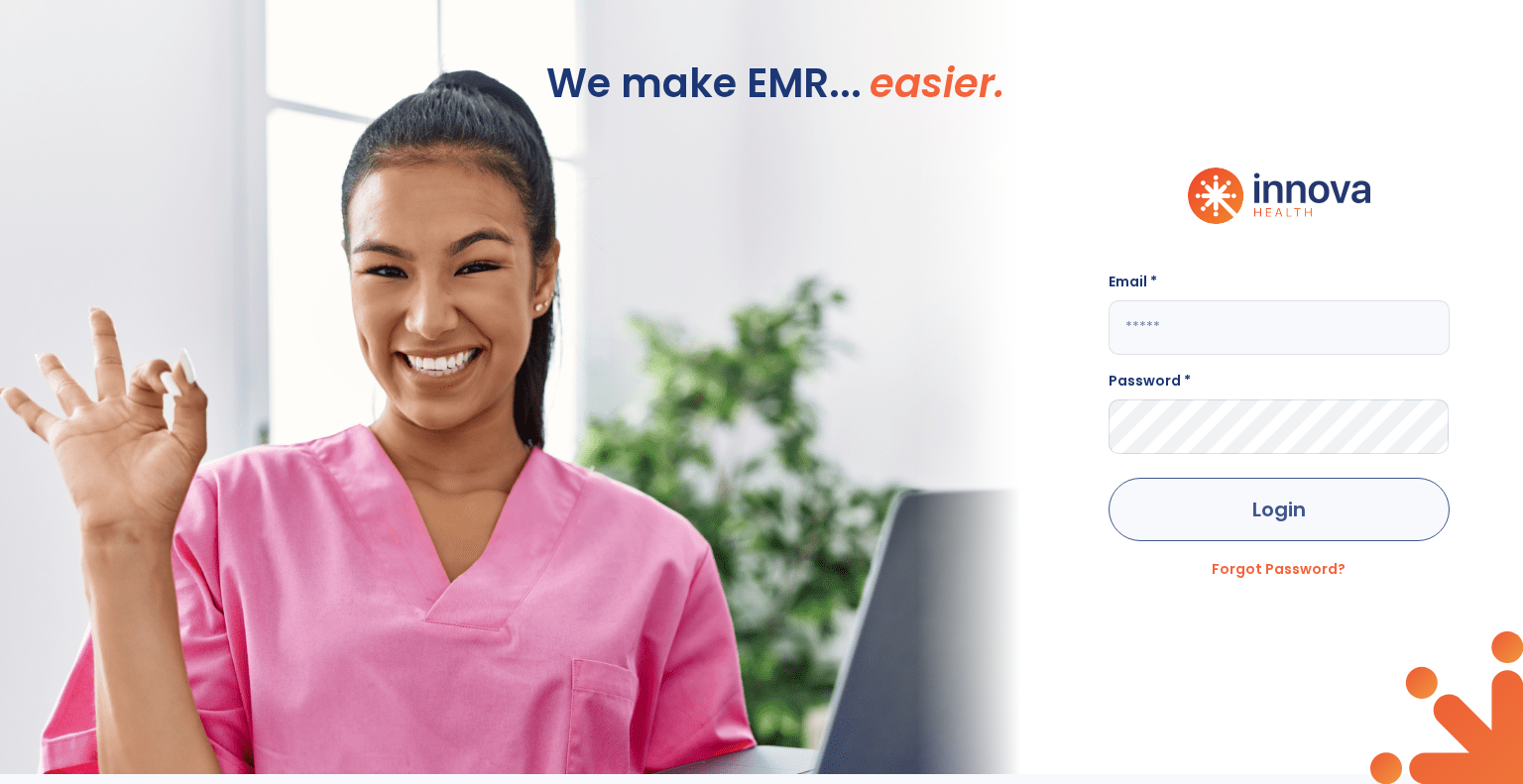 type on "**********" 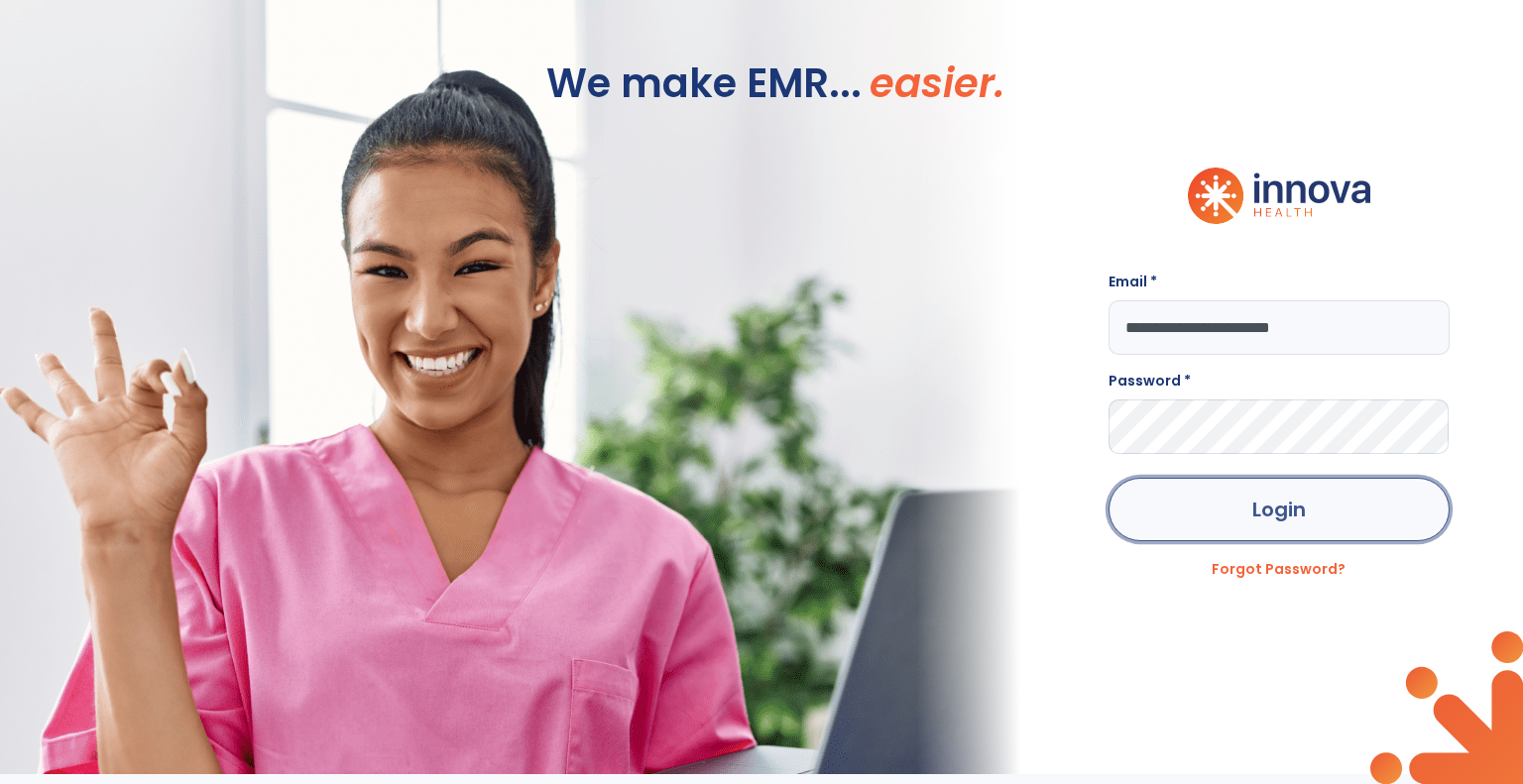 click on "Login" 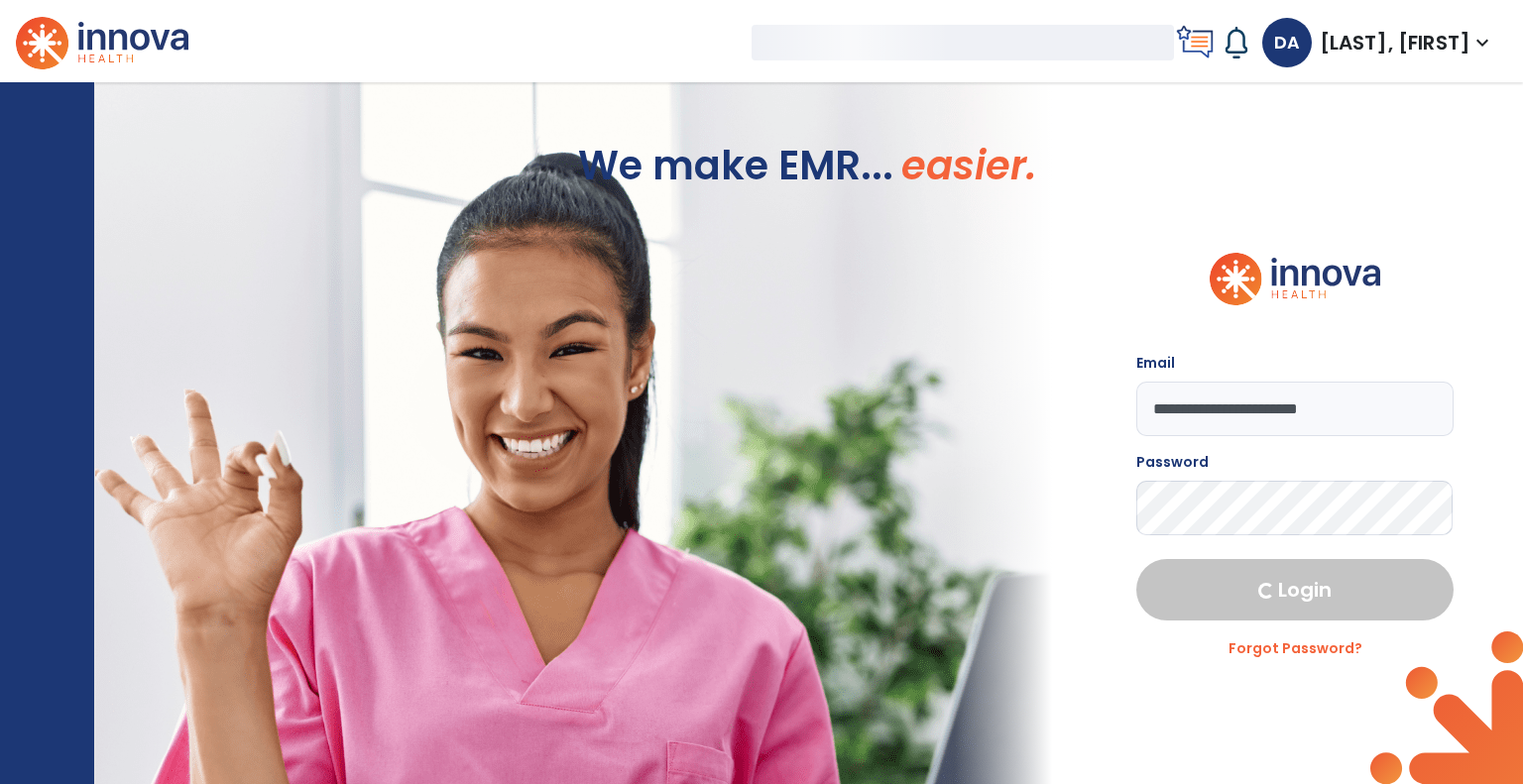 select on "****" 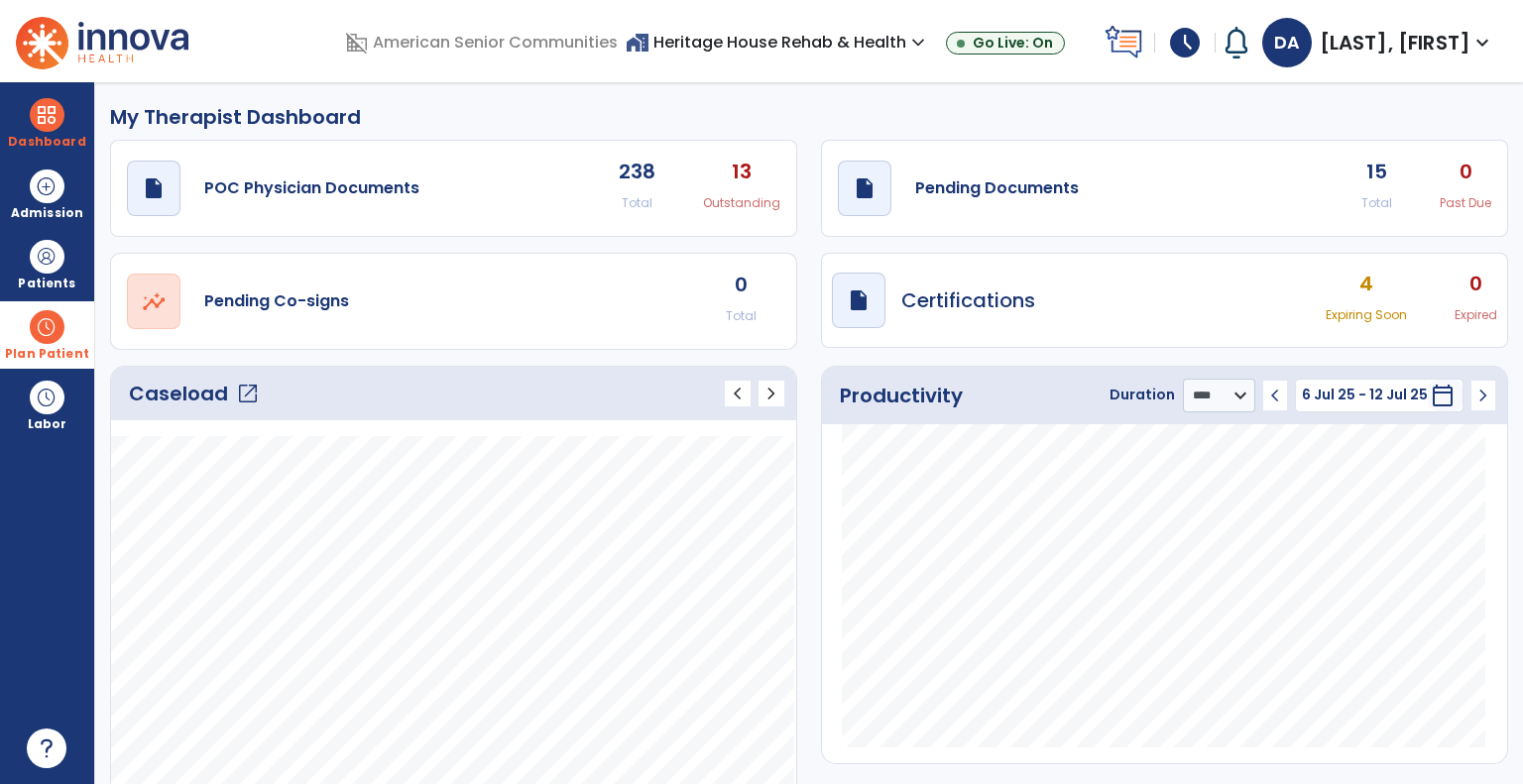 click at bounding box center [47, 327] 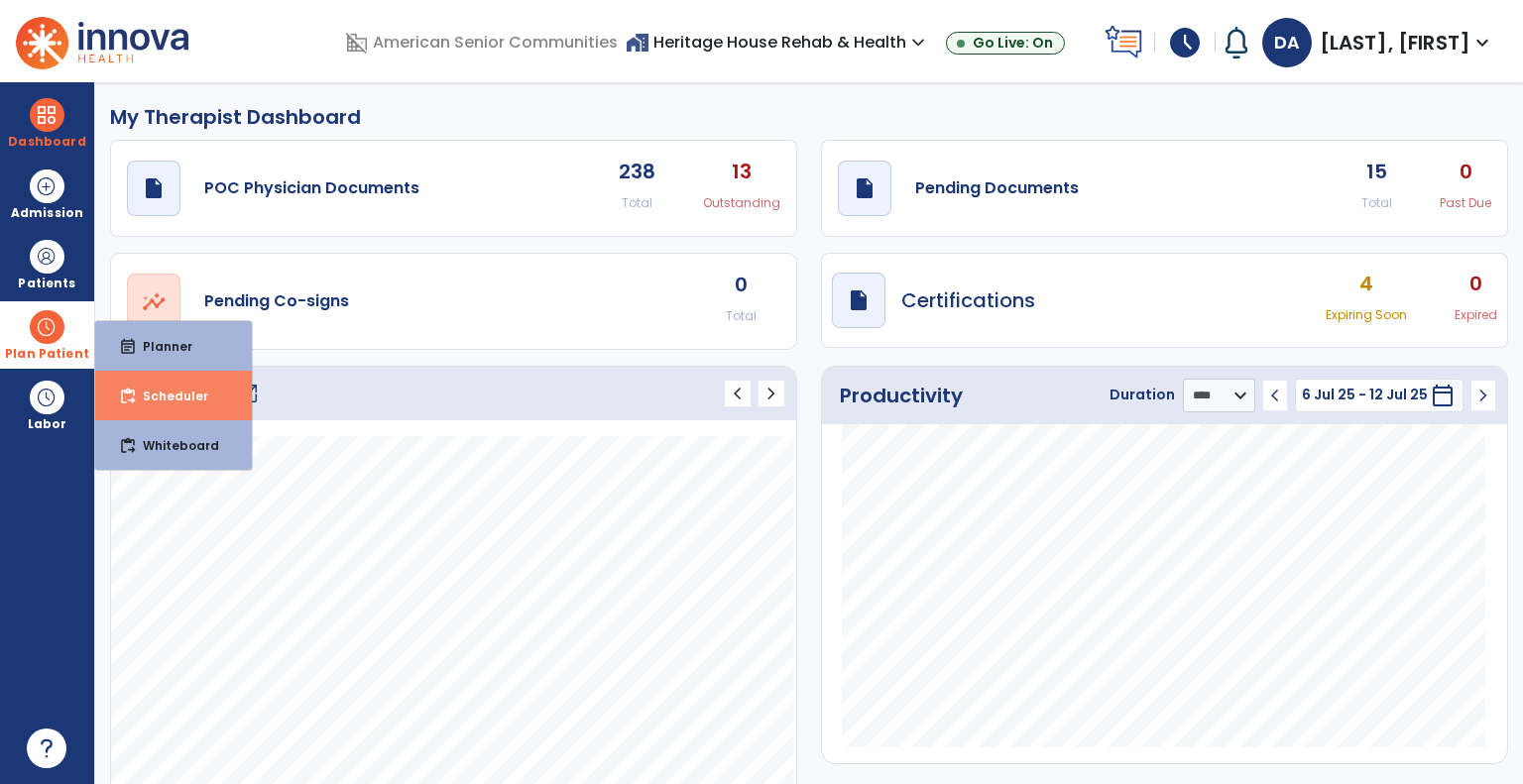 click on "content_paste_go  Scheduler" at bounding box center [174, 395] 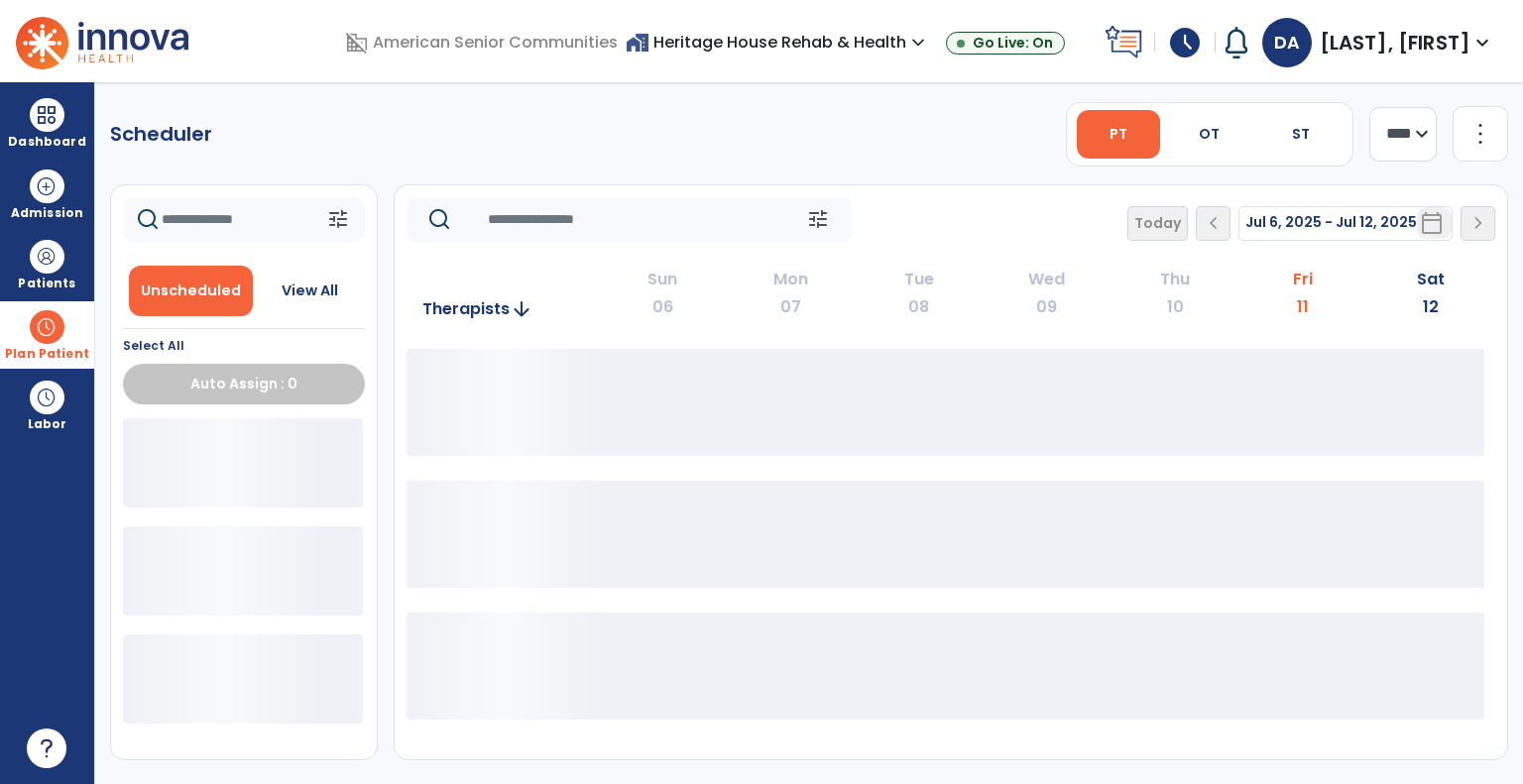 click on "more_vert" 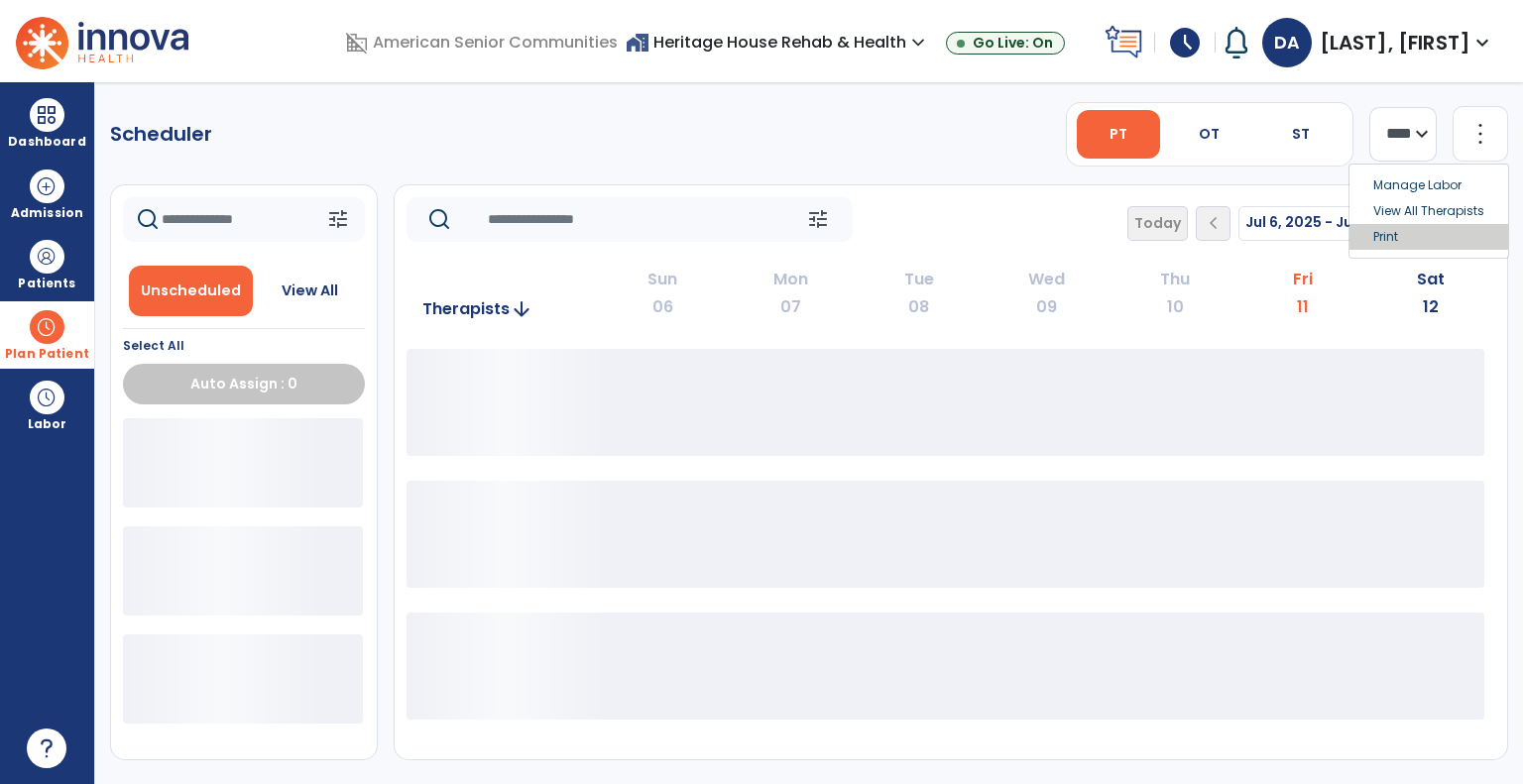click on "Print" at bounding box center (1429, 237) 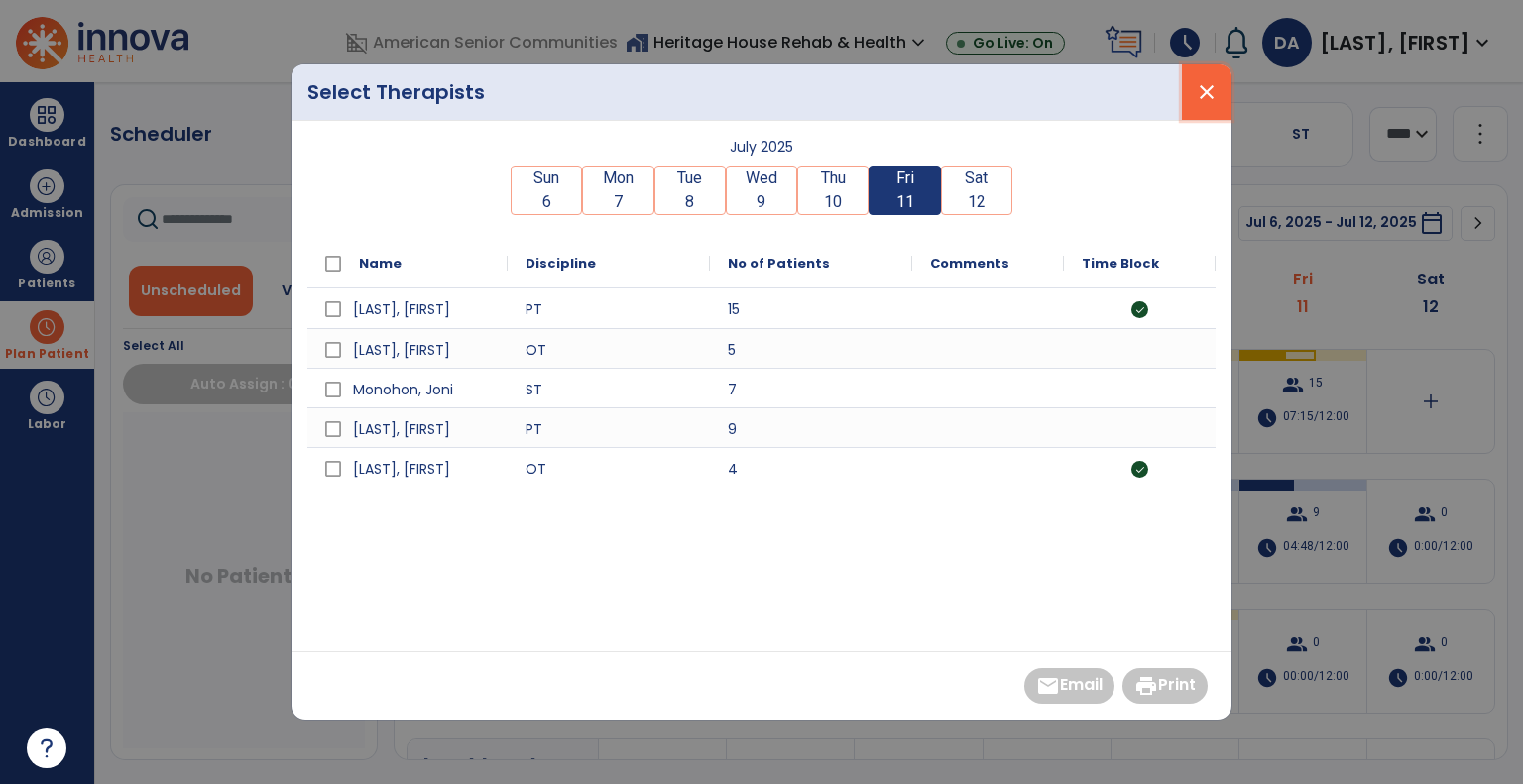 click on "close" at bounding box center [1207, 92] 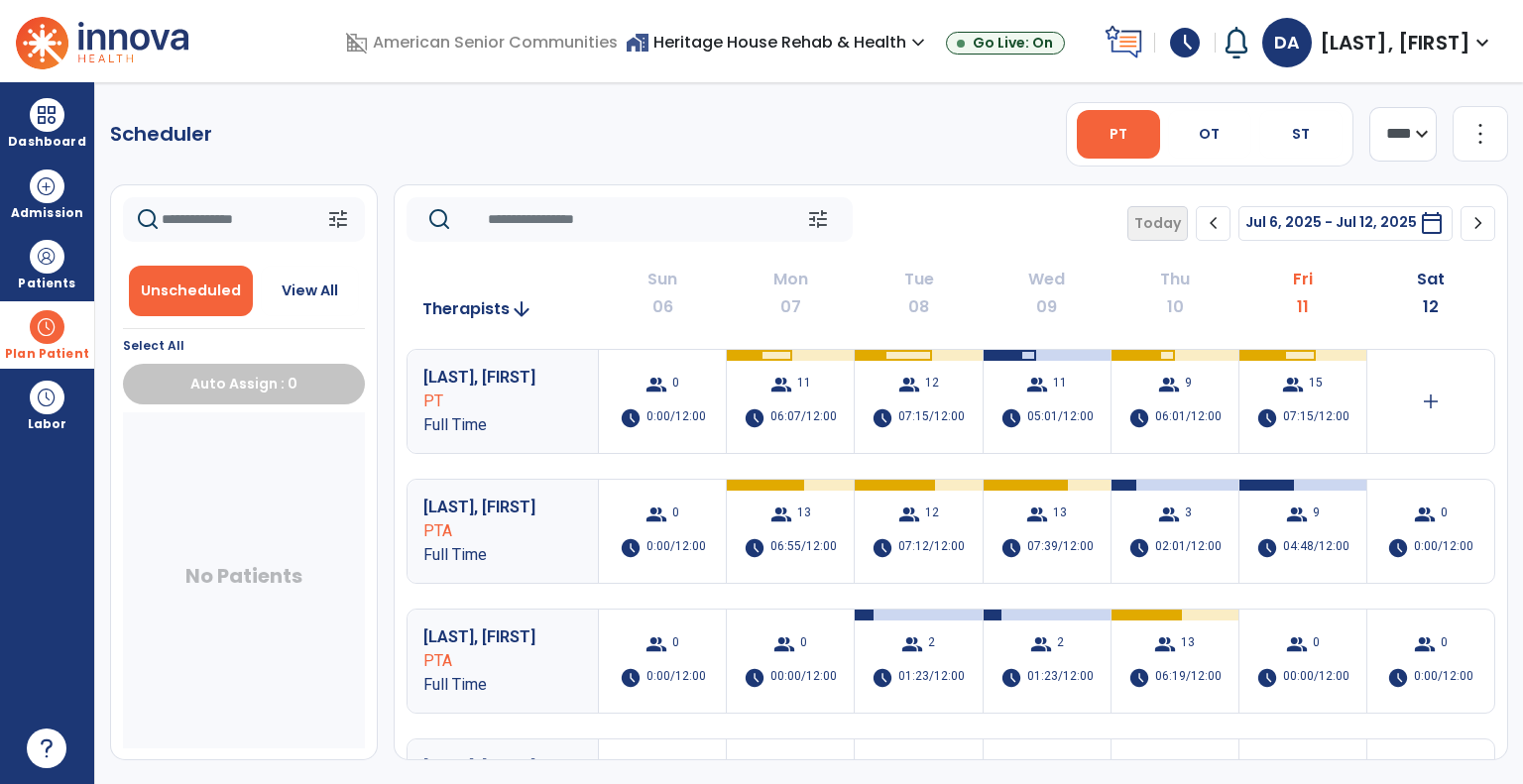 click on "home_work   Heritage House Rehab & Health   expand_more" at bounding box center [777, 42] 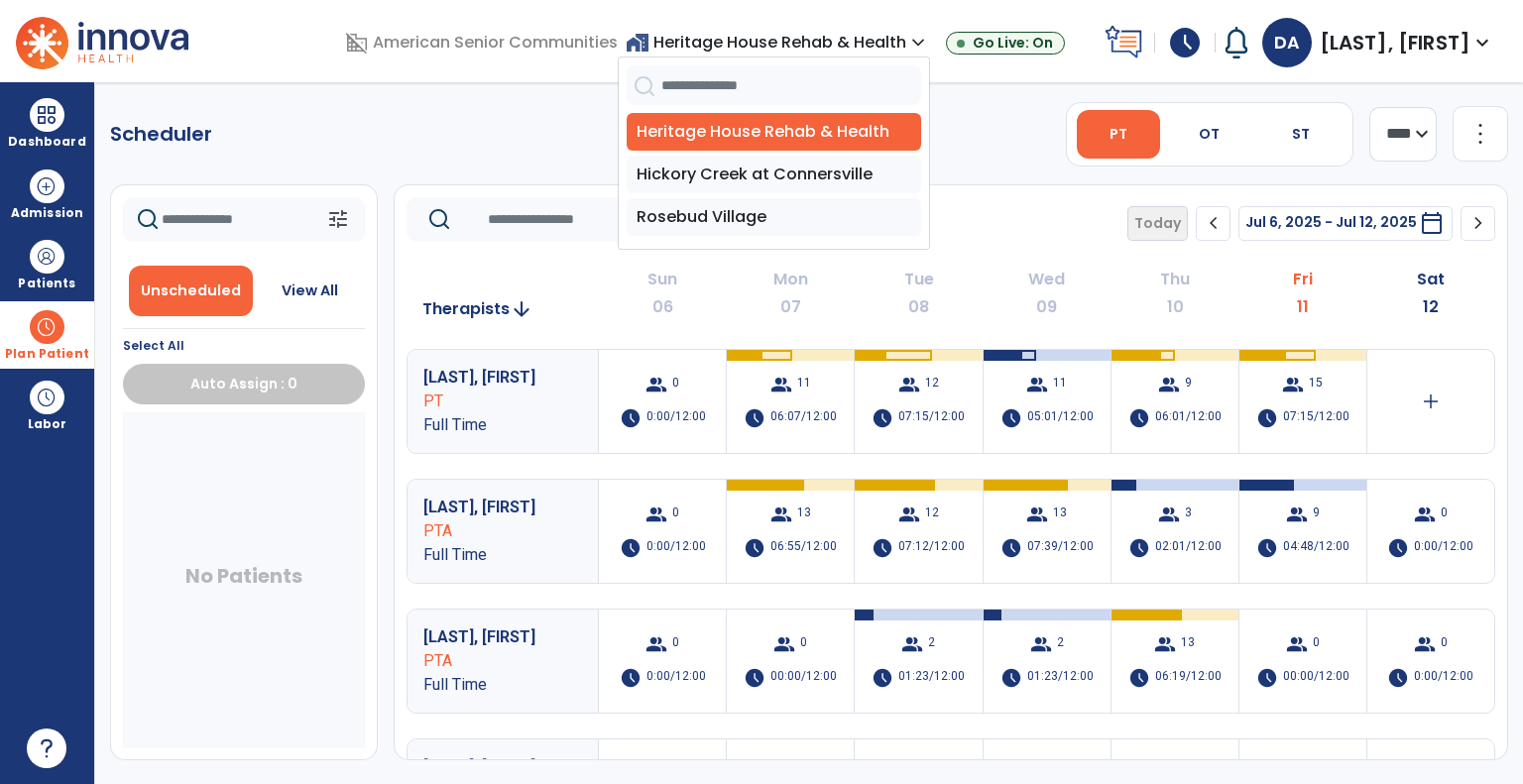 click on "Hickory Creek at Connersville" at bounding box center (773, 174) 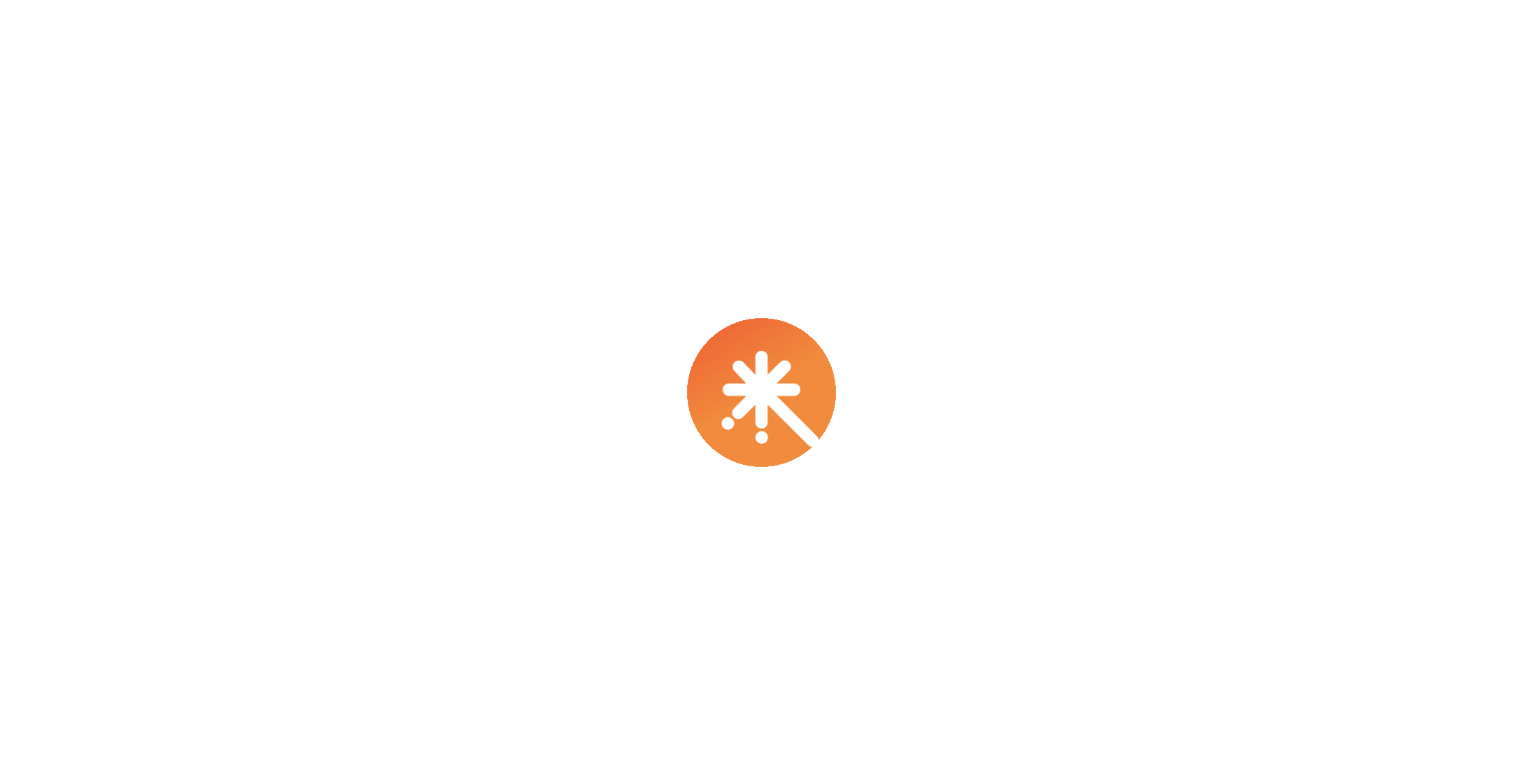 scroll, scrollTop: 0, scrollLeft: 0, axis: both 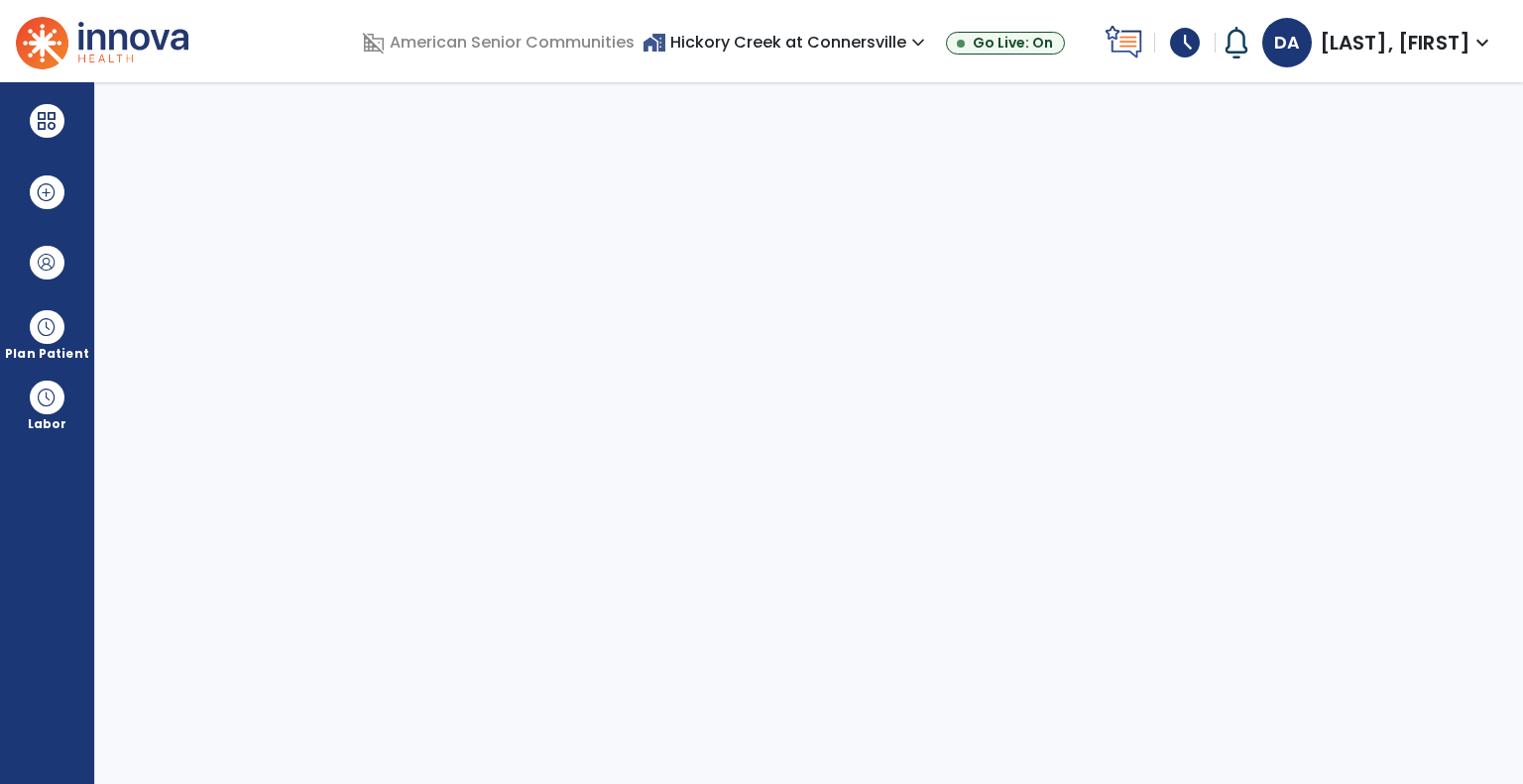 select on "****" 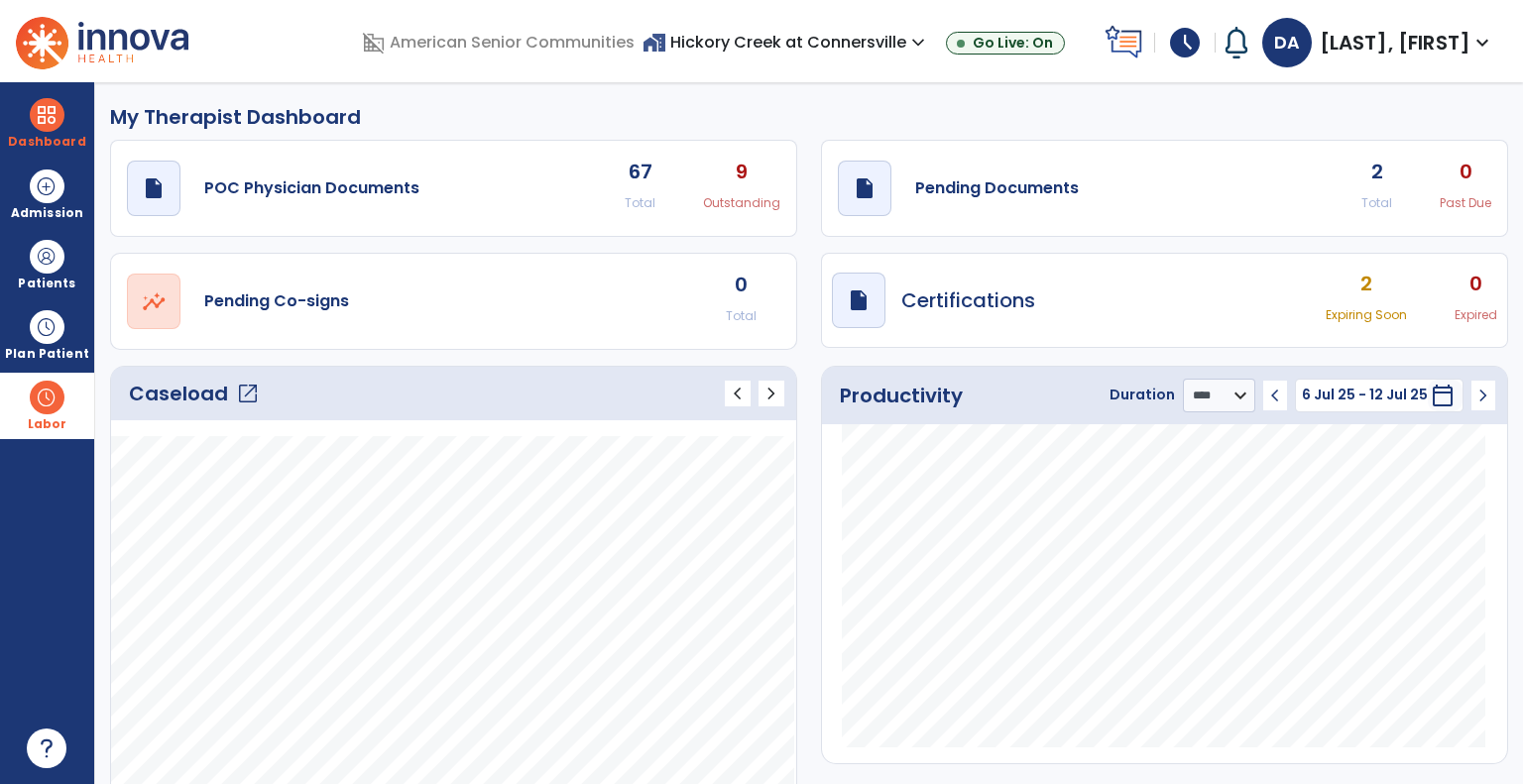 click at bounding box center (47, 397) 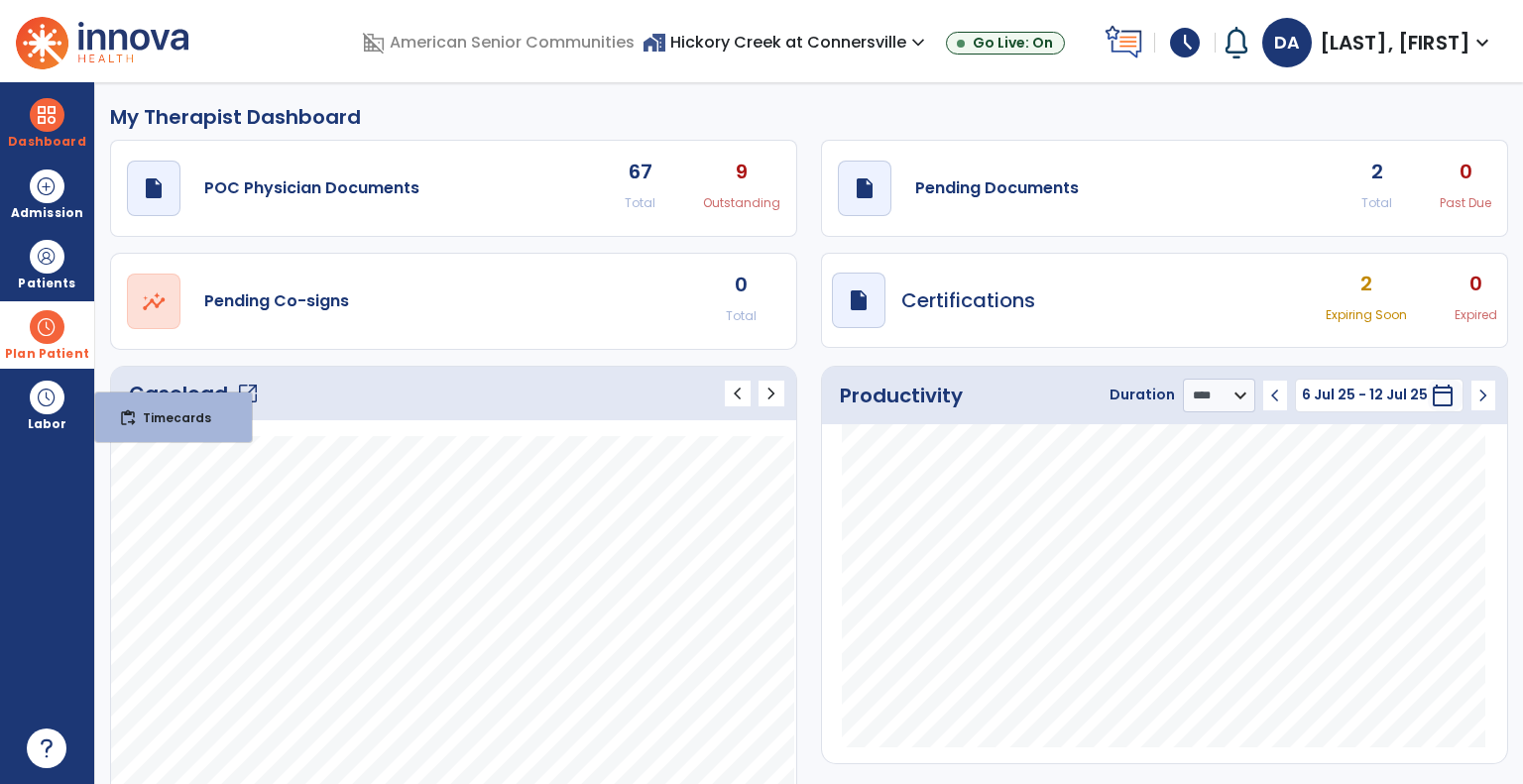 click at bounding box center (47, 327) 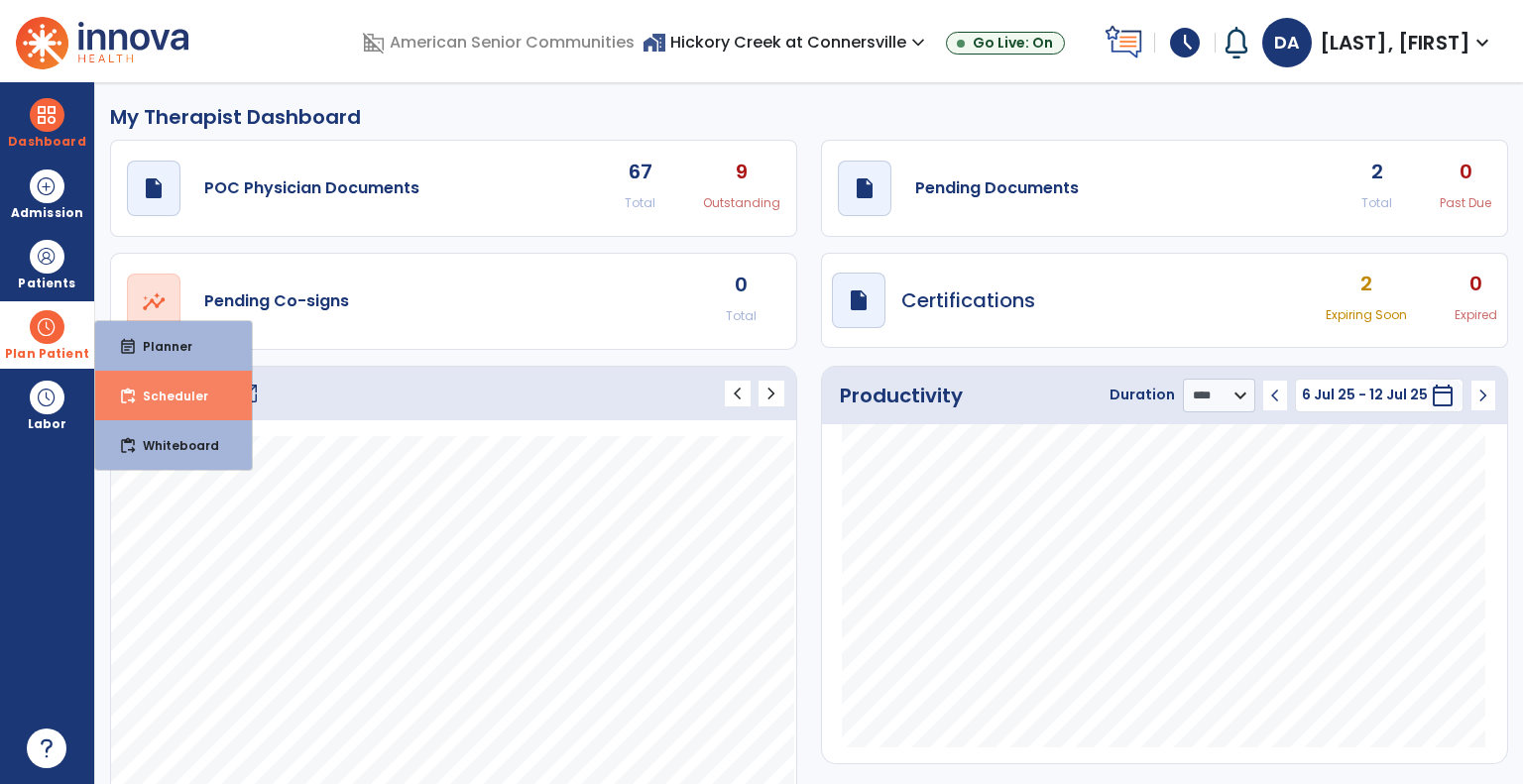 click on "content_paste_go  Scheduler" at bounding box center (174, 395) 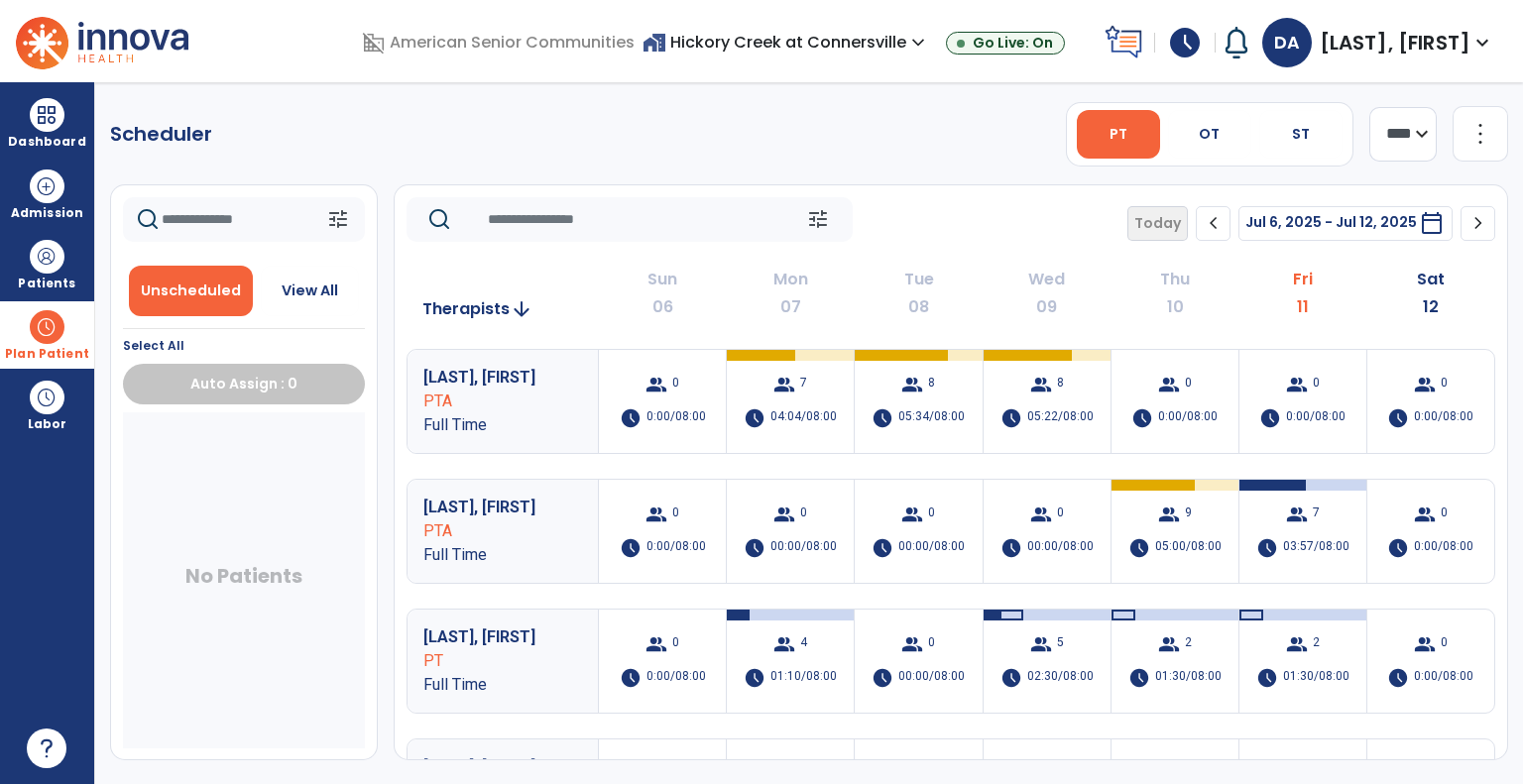 click on "more_vert" 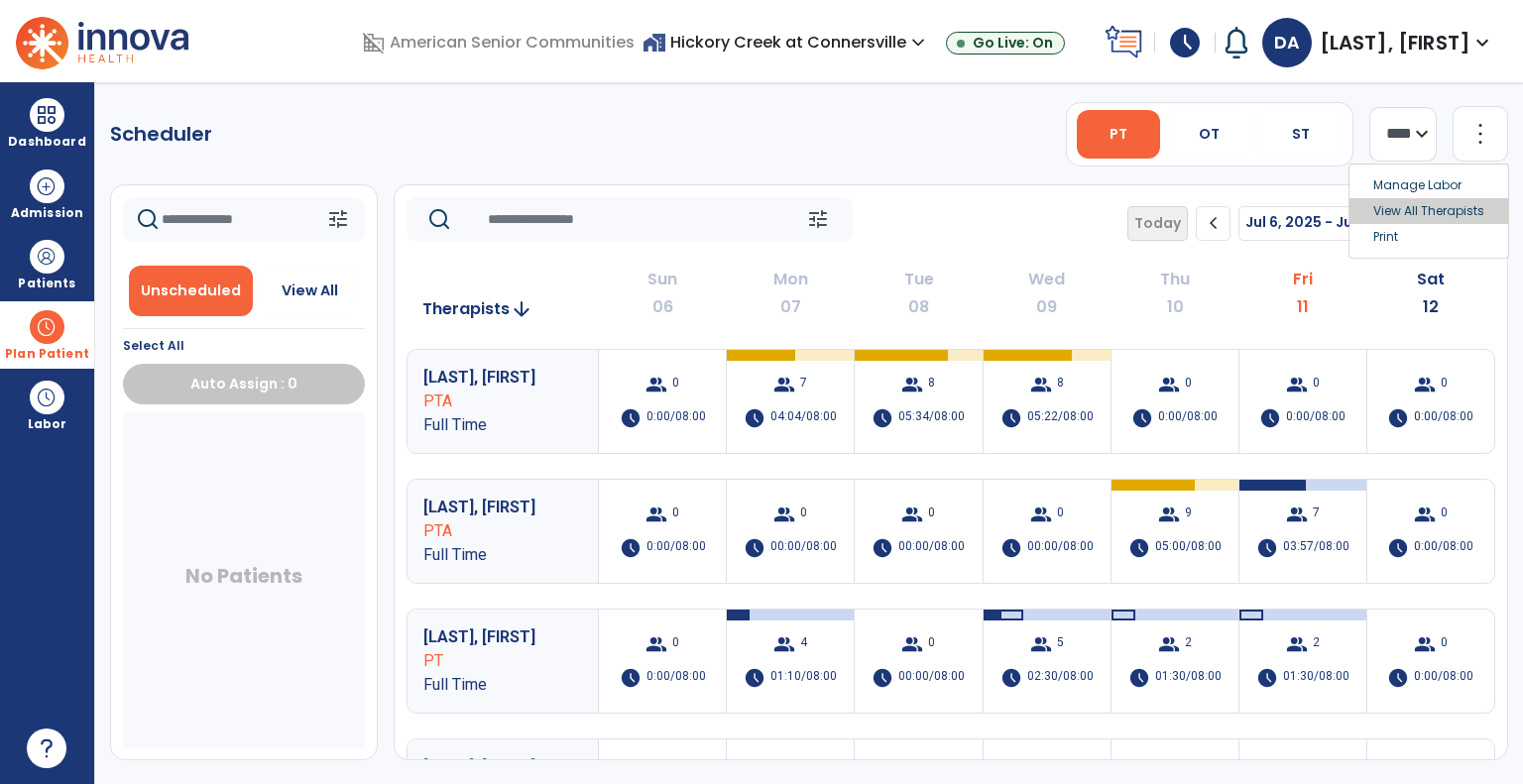 click on "View All Therapists" at bounding box center (1429, 211) 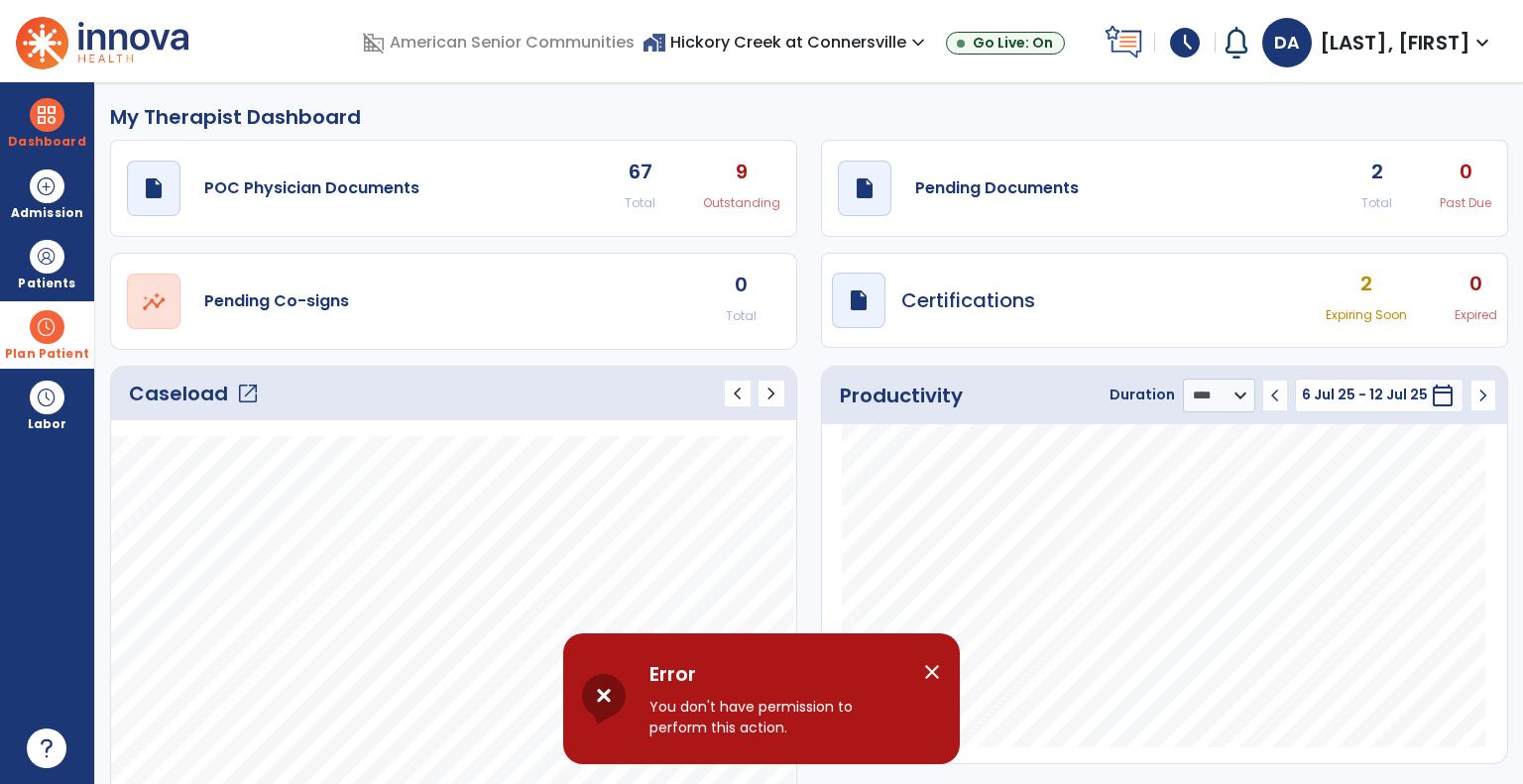 click on "Plan Patient" at bounding box center [47, 283] 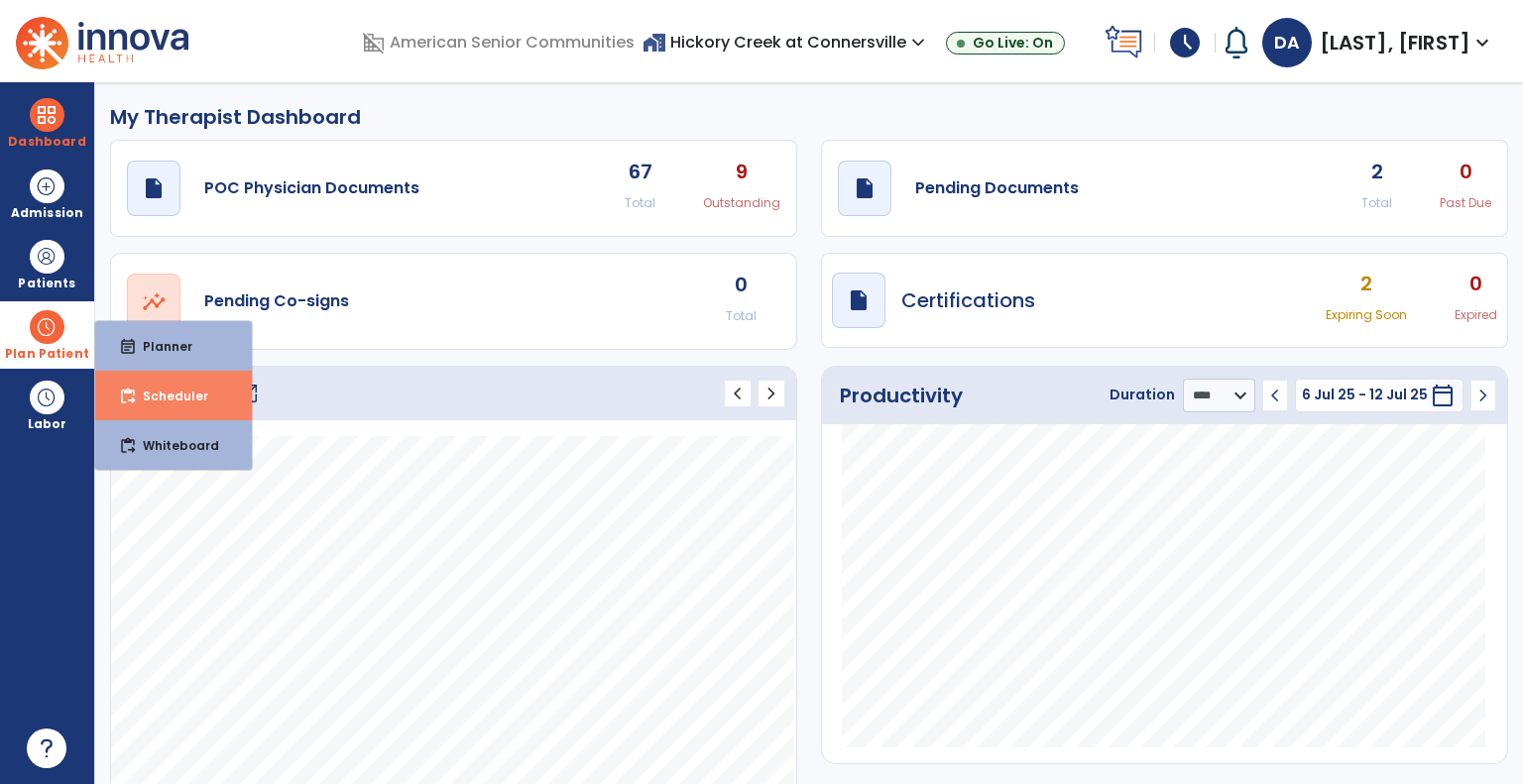 click on "content_paste_go  Scheduler" at bounding box center (174, 395) 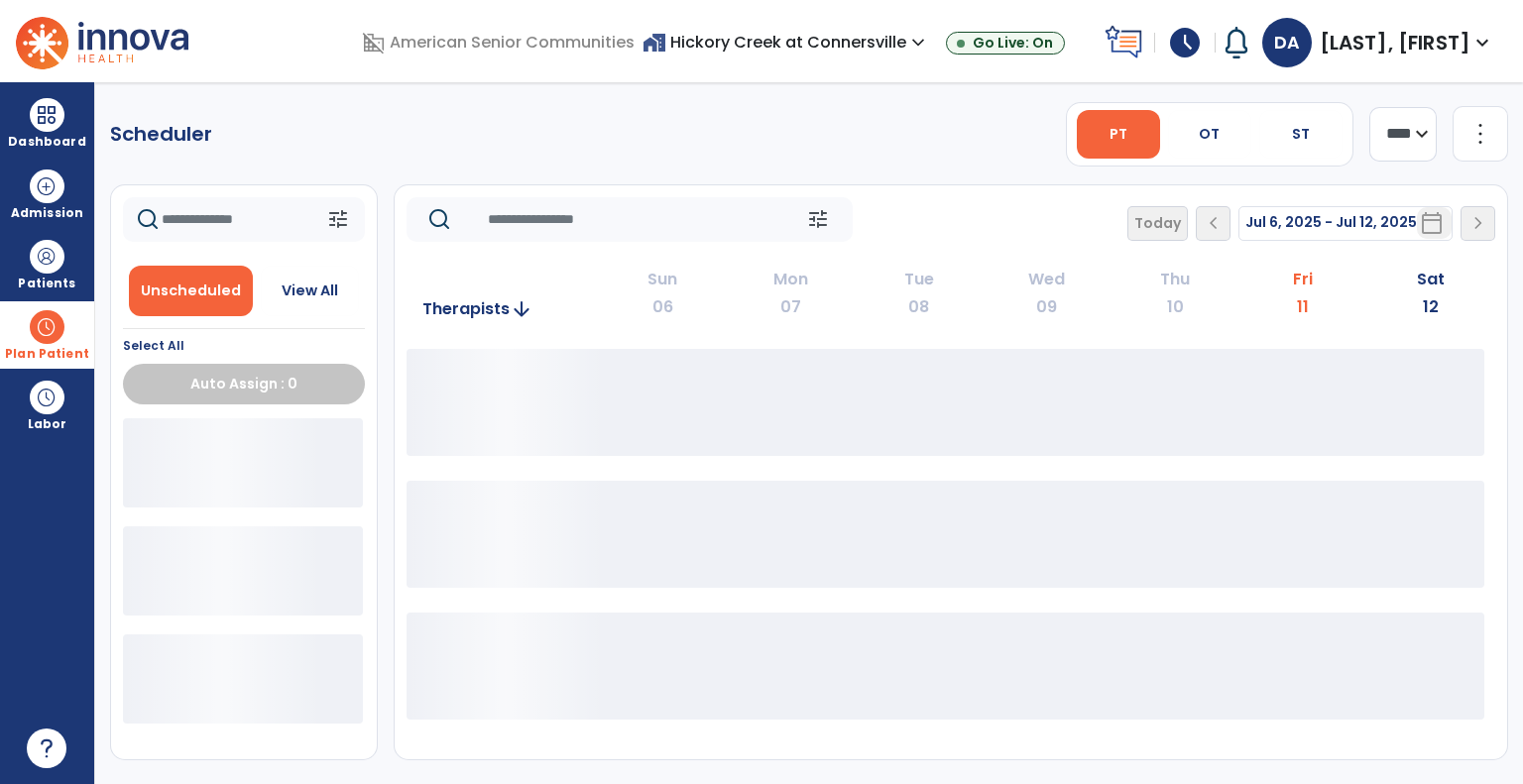 click on "more_vert" 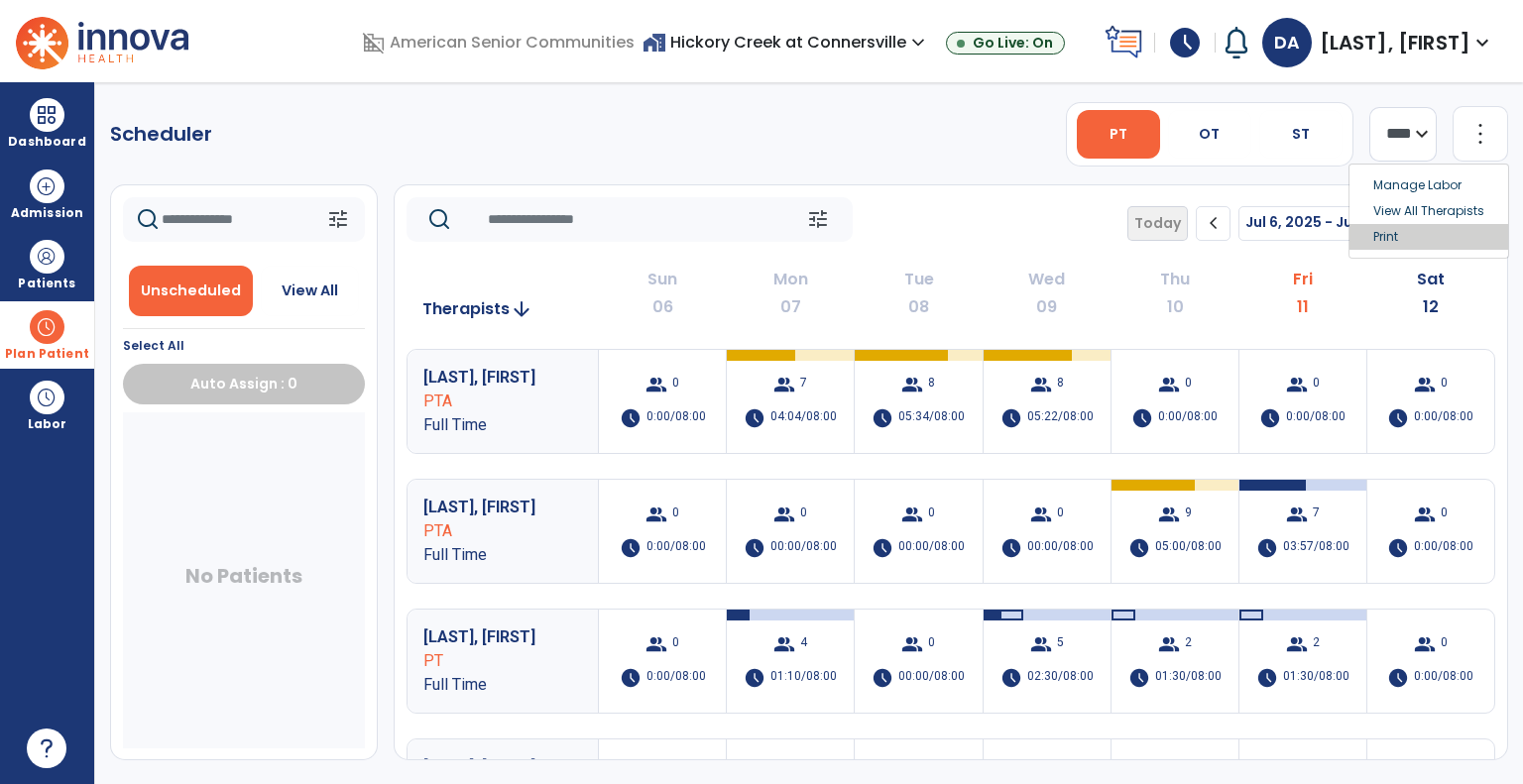click on "Print" at bounding box center [1429, 237] 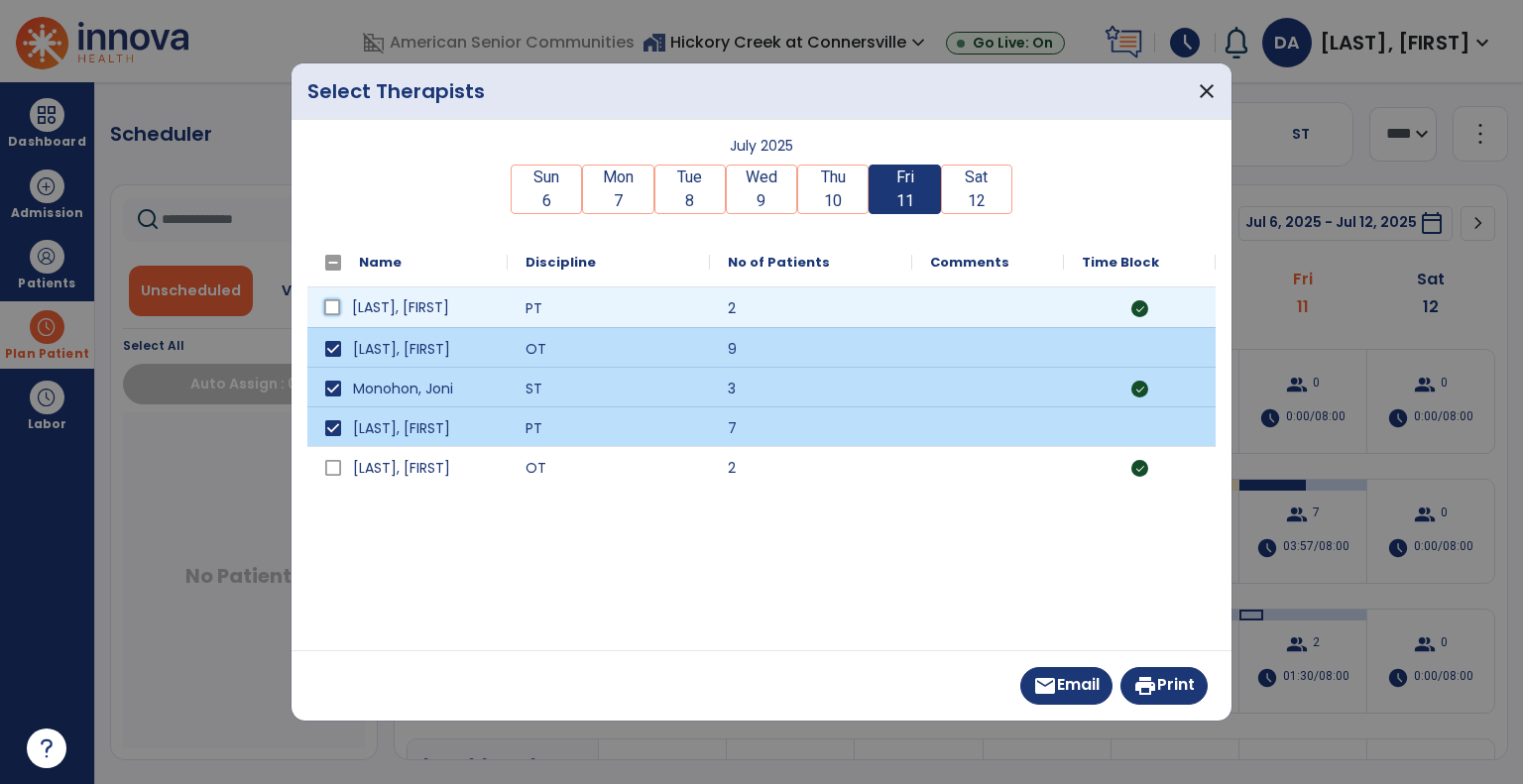 click on "[LAST], [FIRST]" at bounding box center [408, 307] 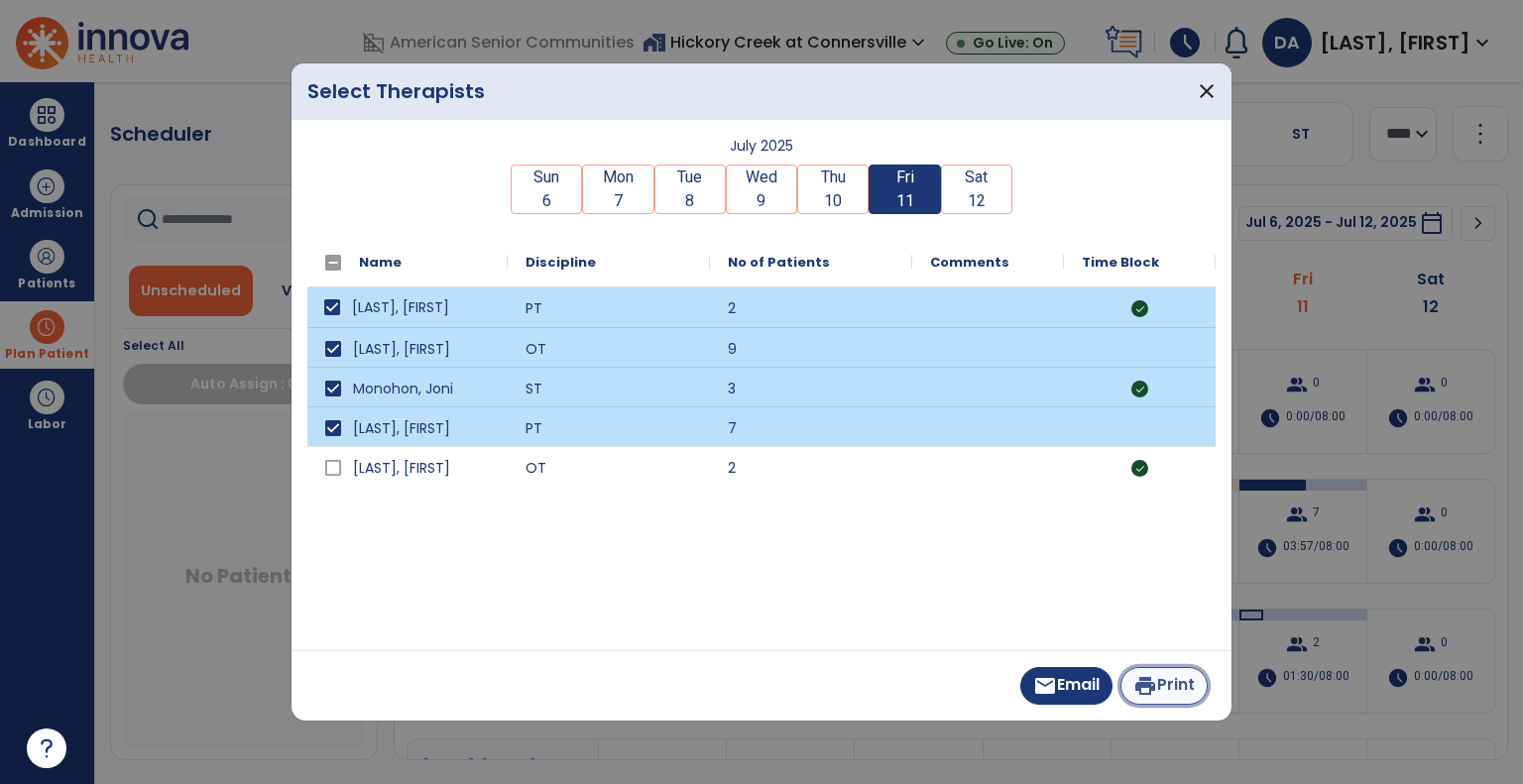 click on "print  Print" at bounding box center [1164, 686] 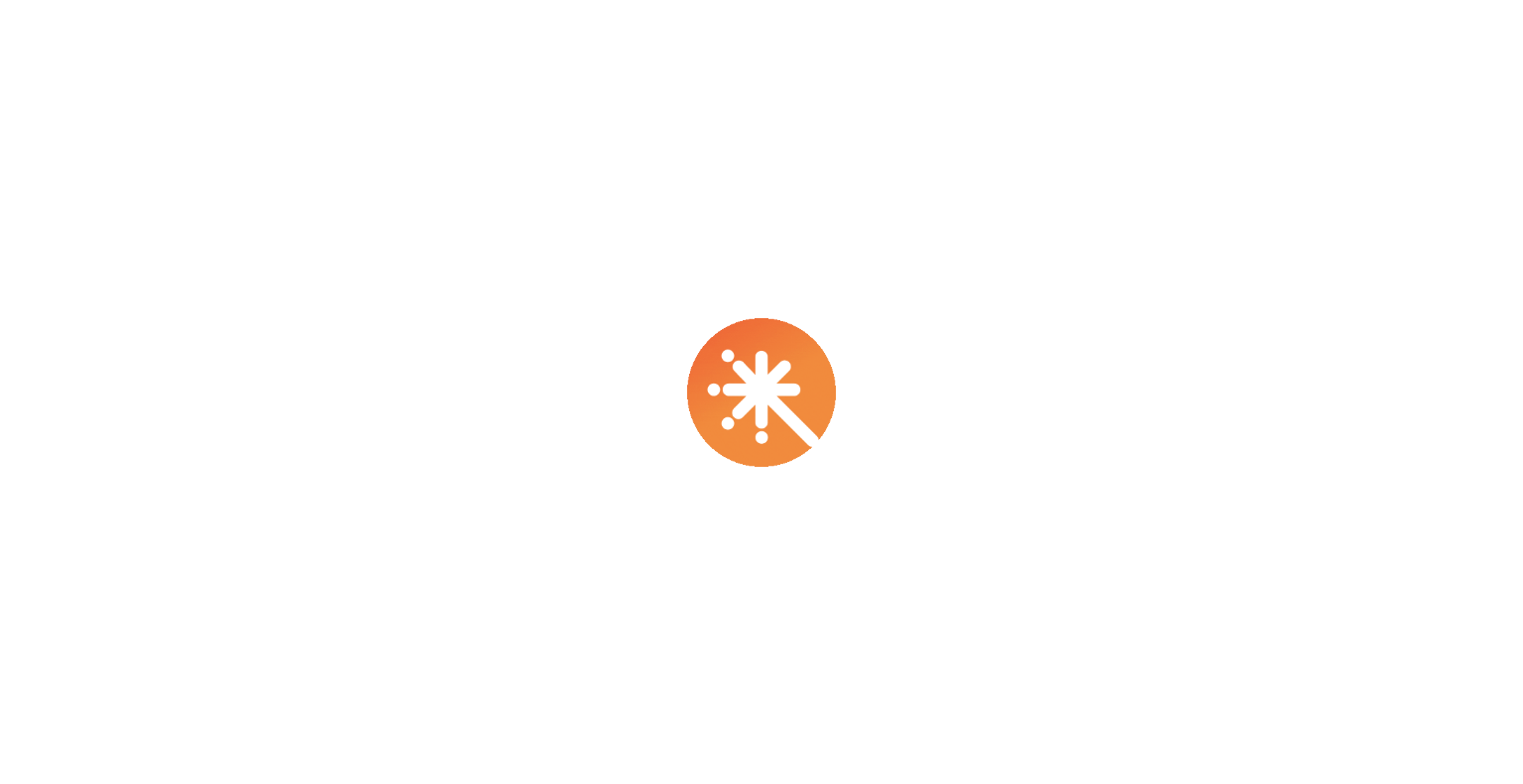 scroll, scrollTop: 0, scrollLeft: 0, axis: both 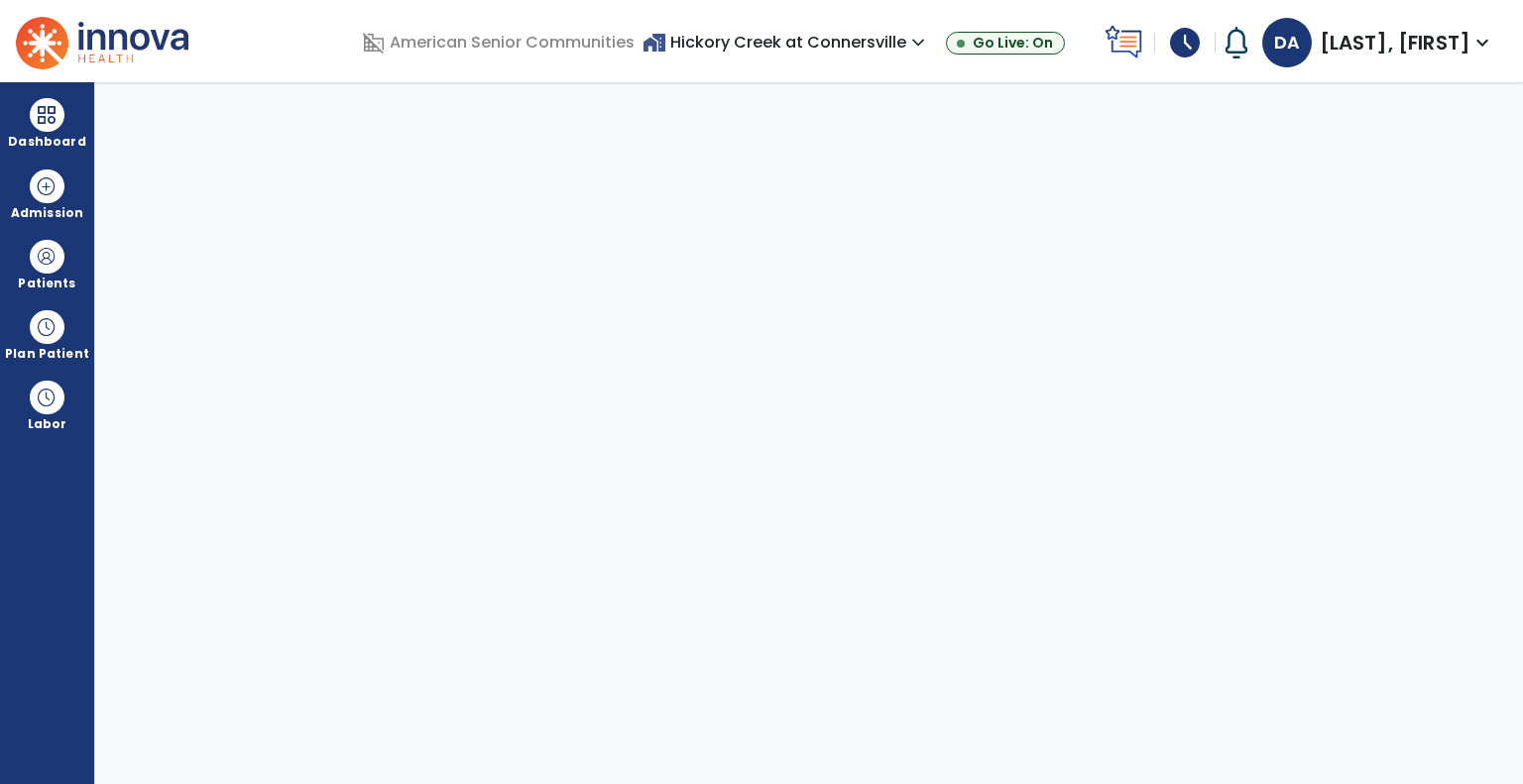 select on "****" 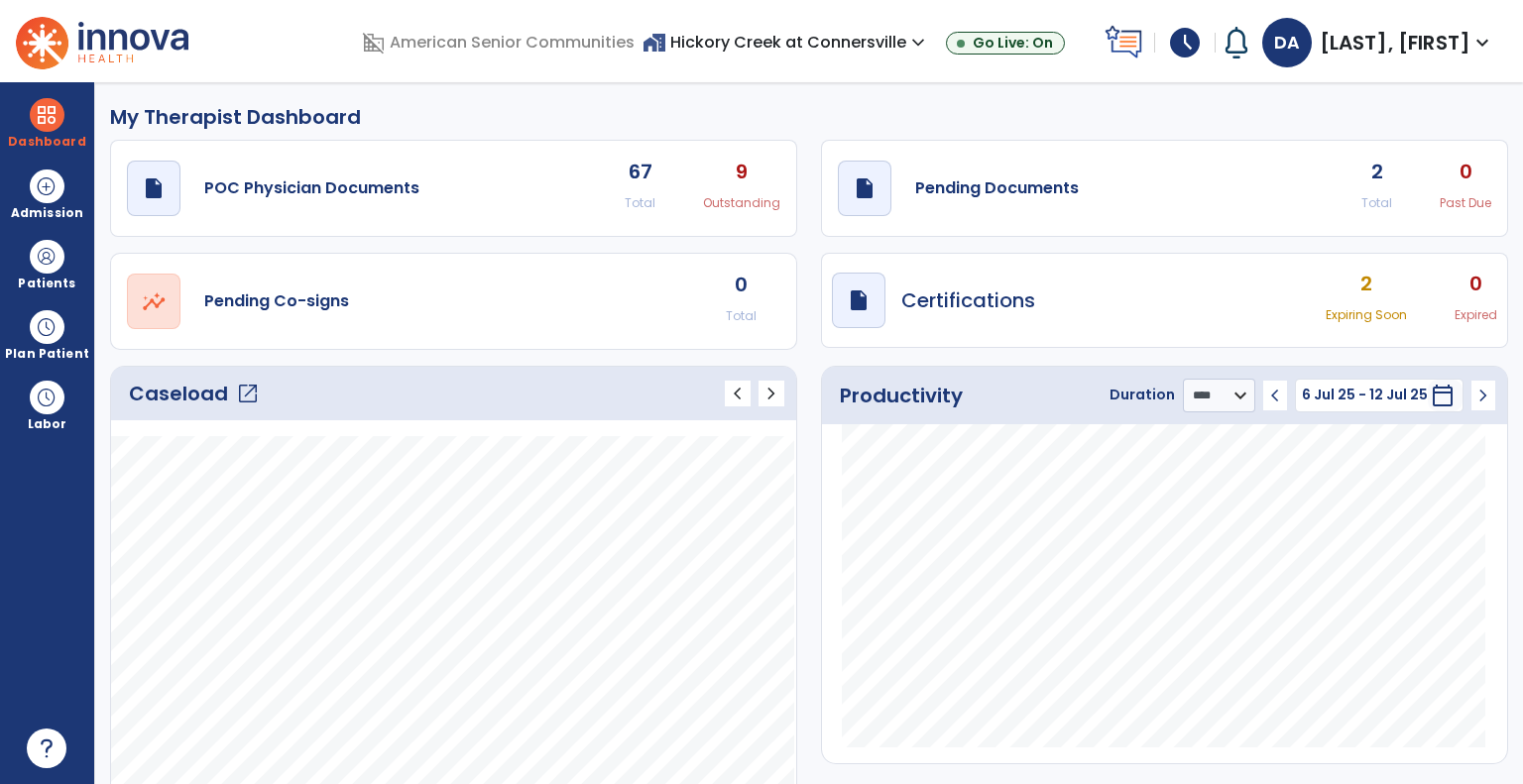 click on "Caseload   open_in_new" 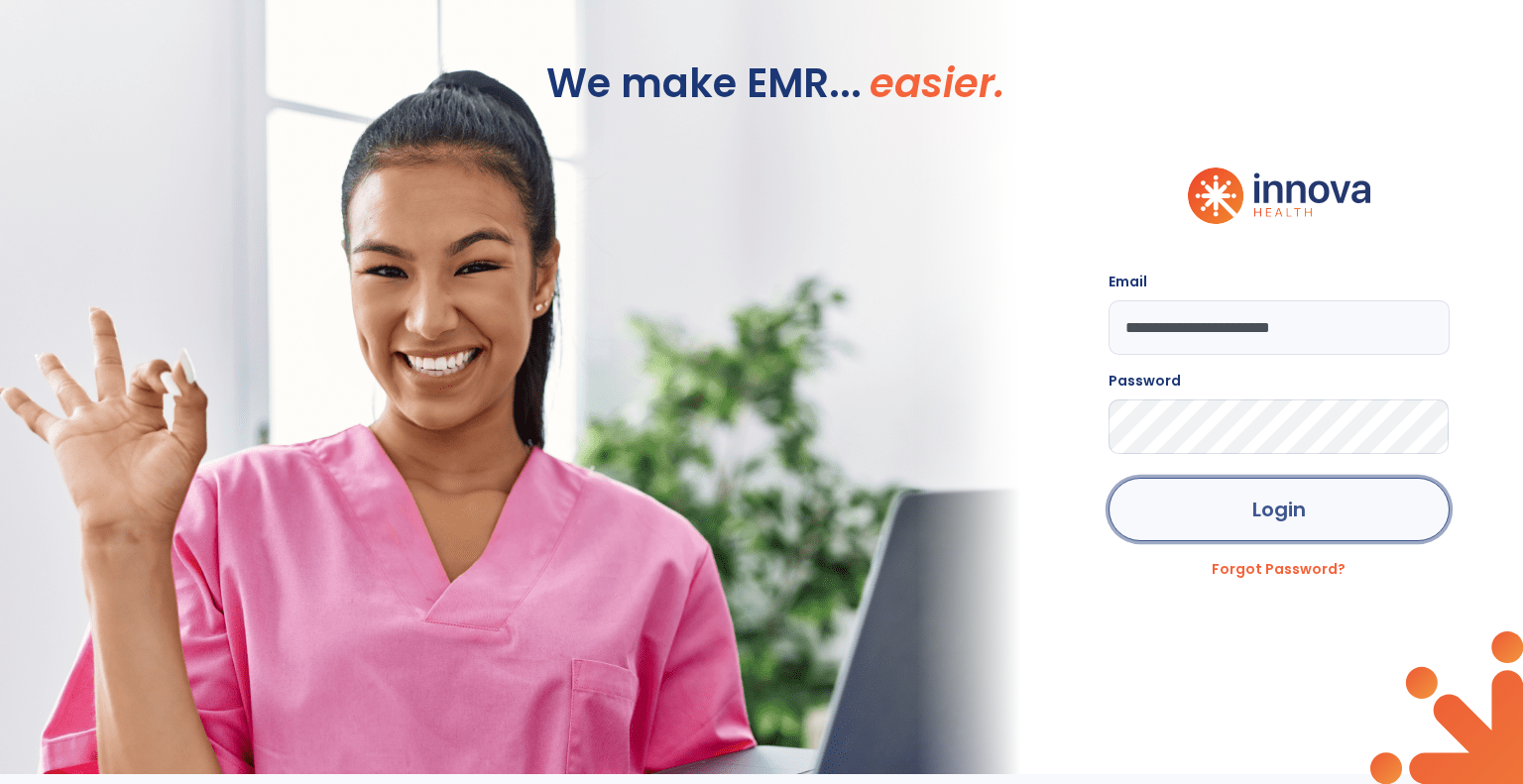 click on "Login" 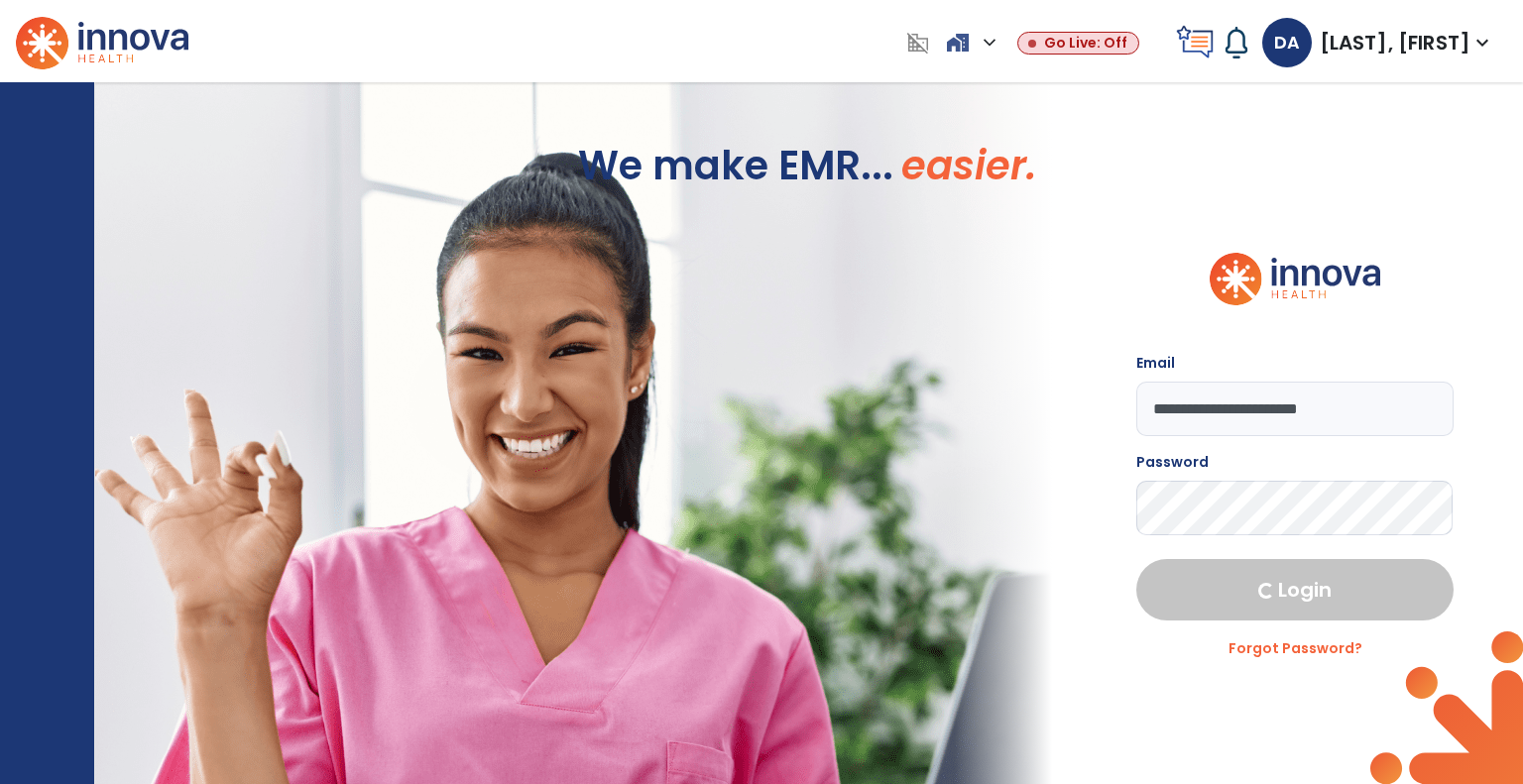 select on "****" 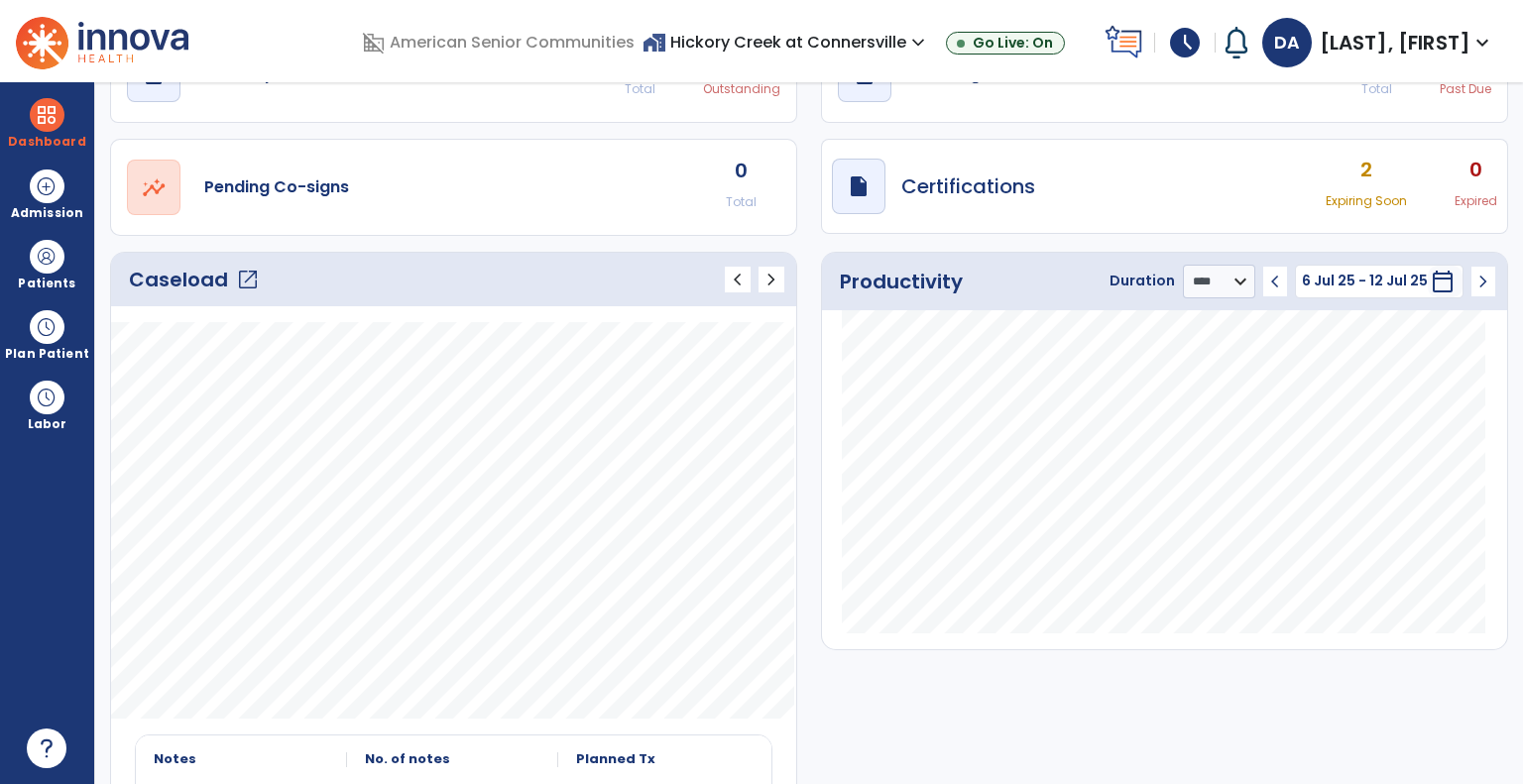 scroll, scrollTop: 99, scrollLeft: 0, axis: vertical 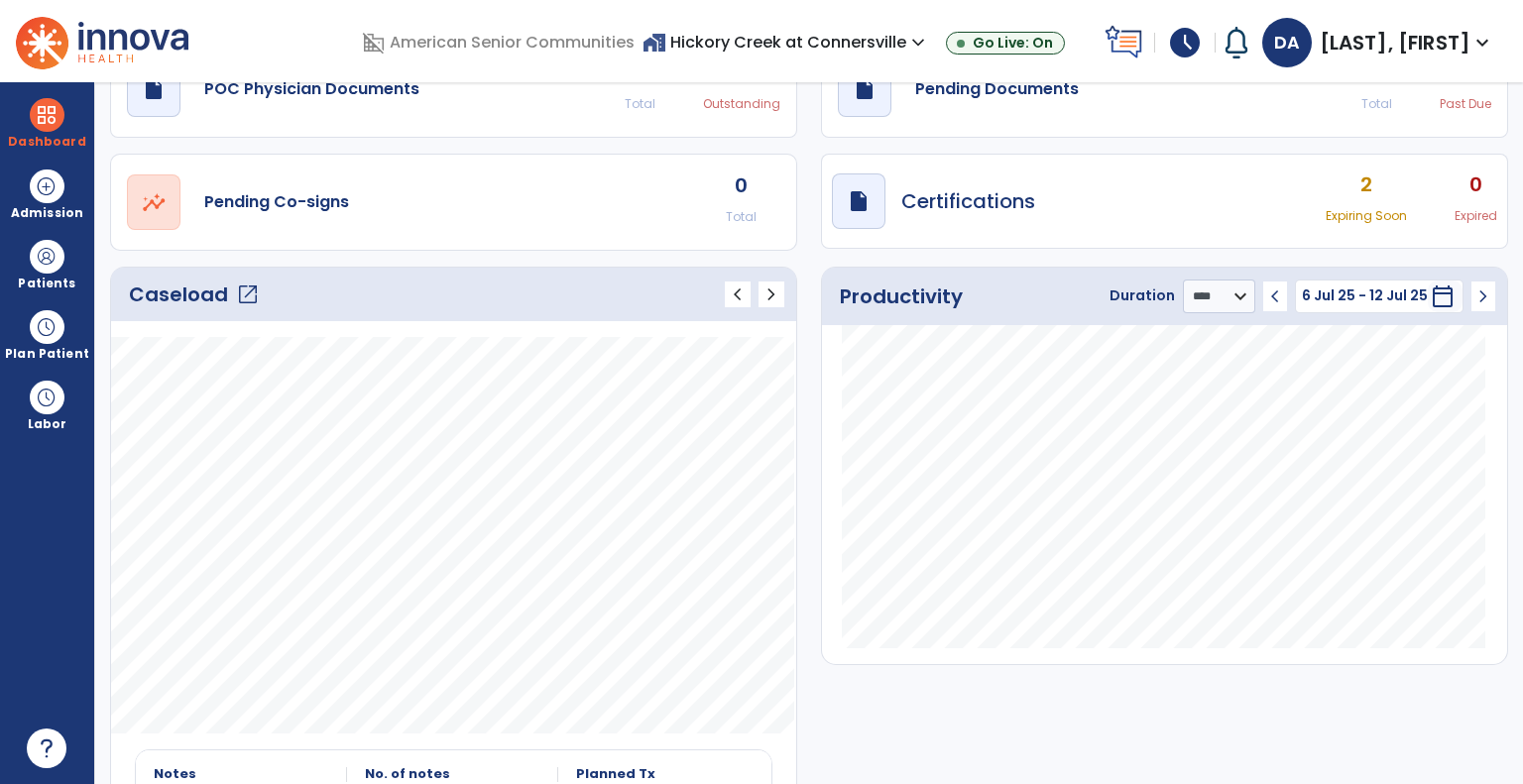 click on "Caseload   open_in_new" 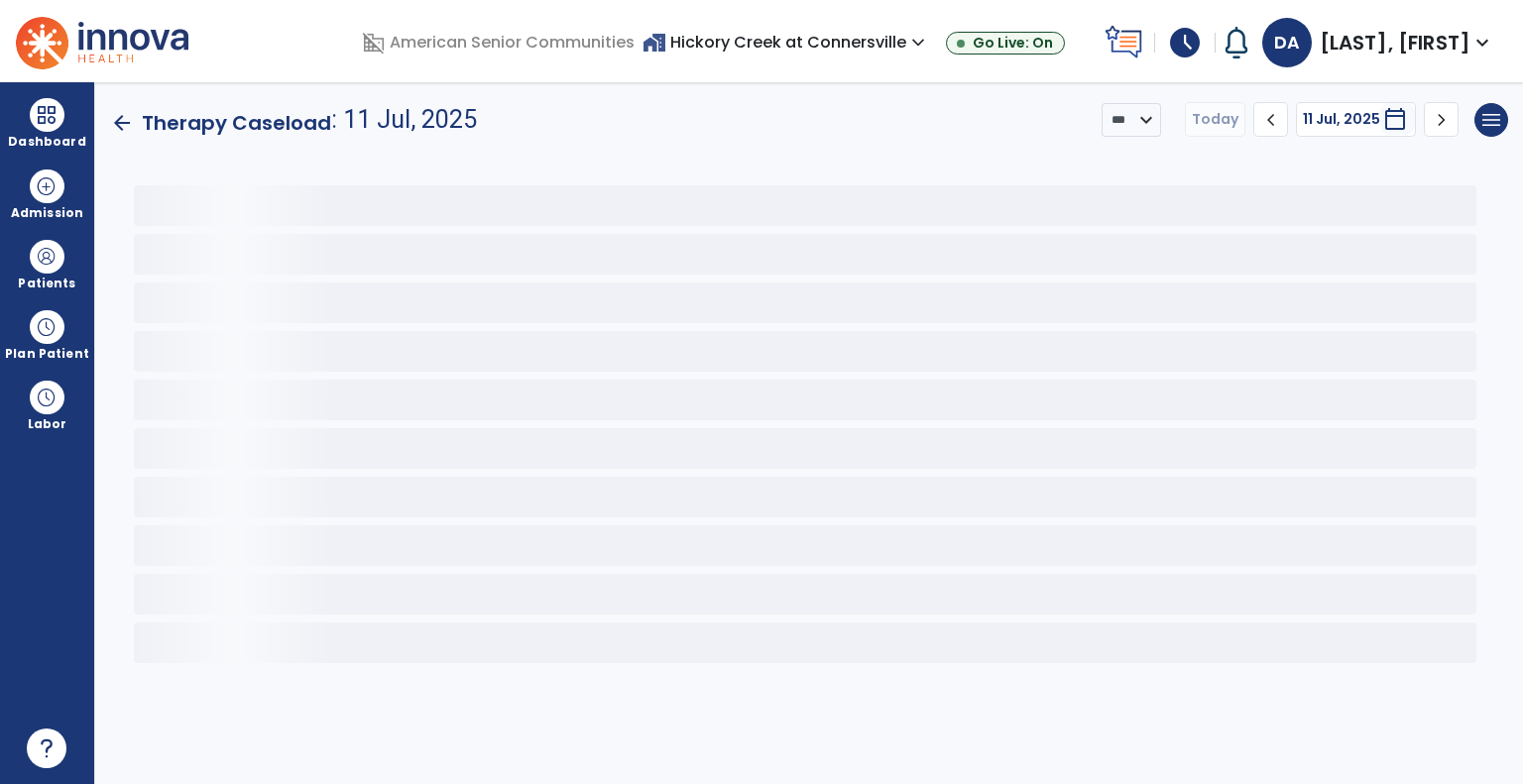 scroll, scrollTop: 0, scrollLeft: 0, axis: both 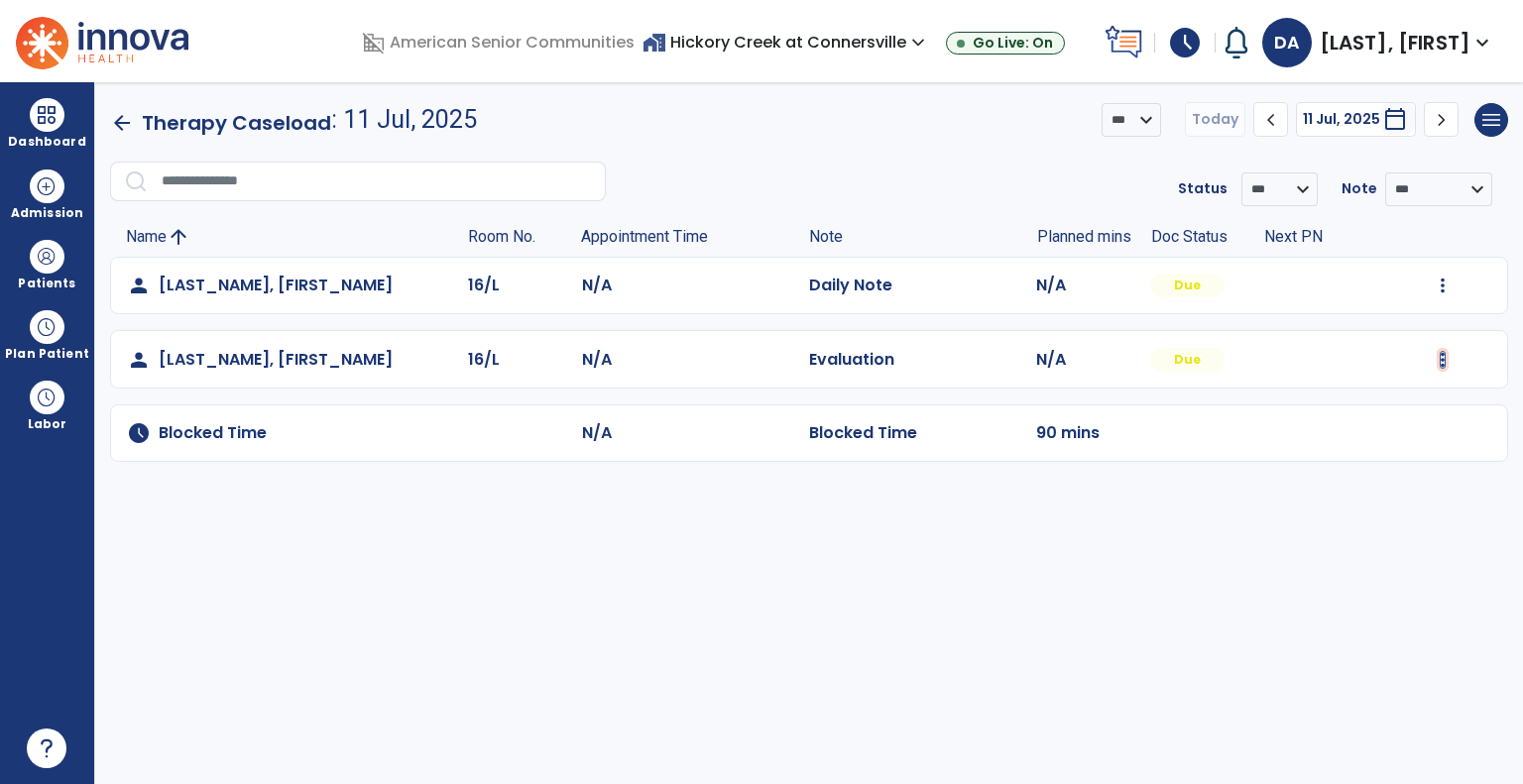 click at bounding box center (1443, 285) 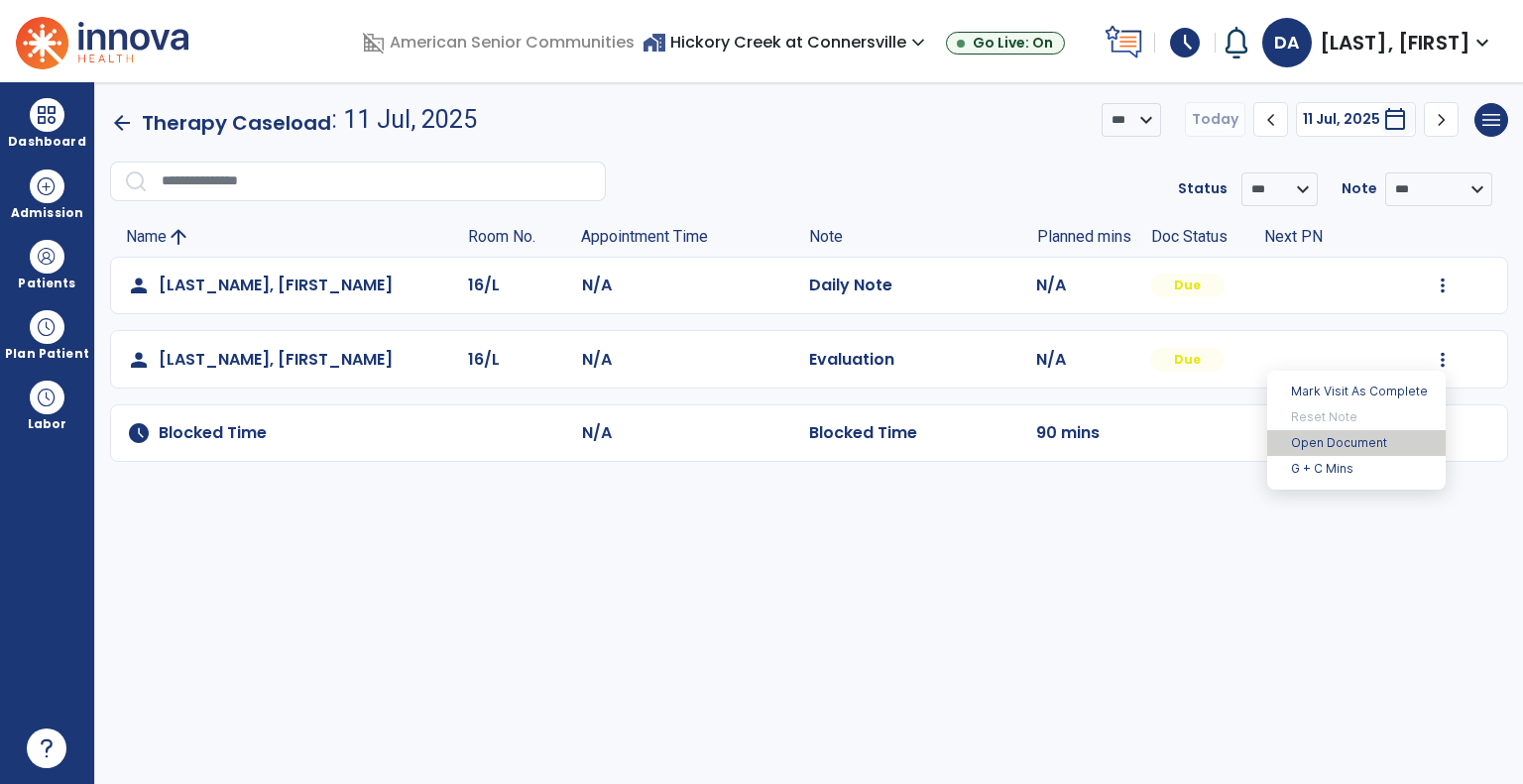 click on "Open Document" at bounding box center [1356, 443] 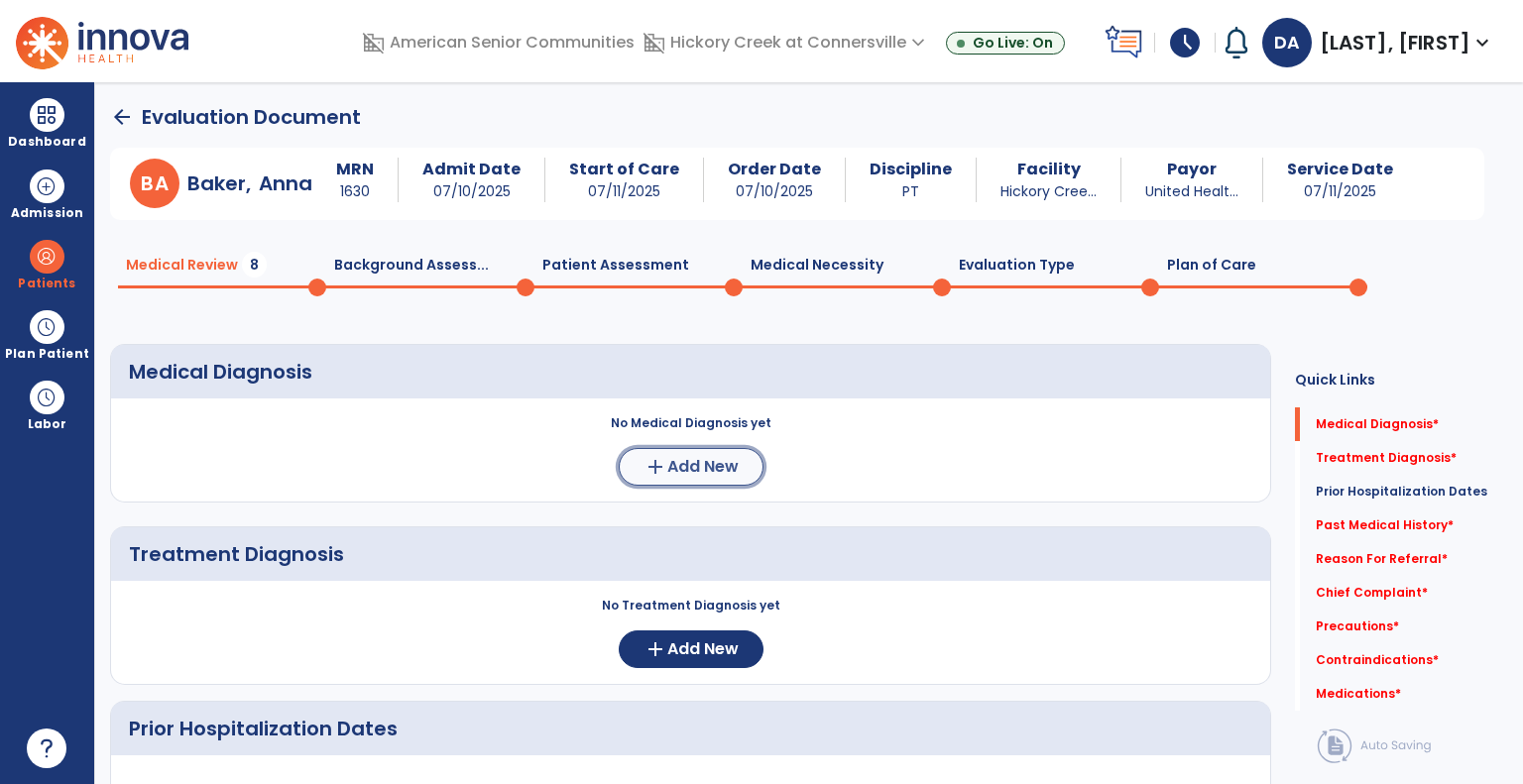 click on "Add New" 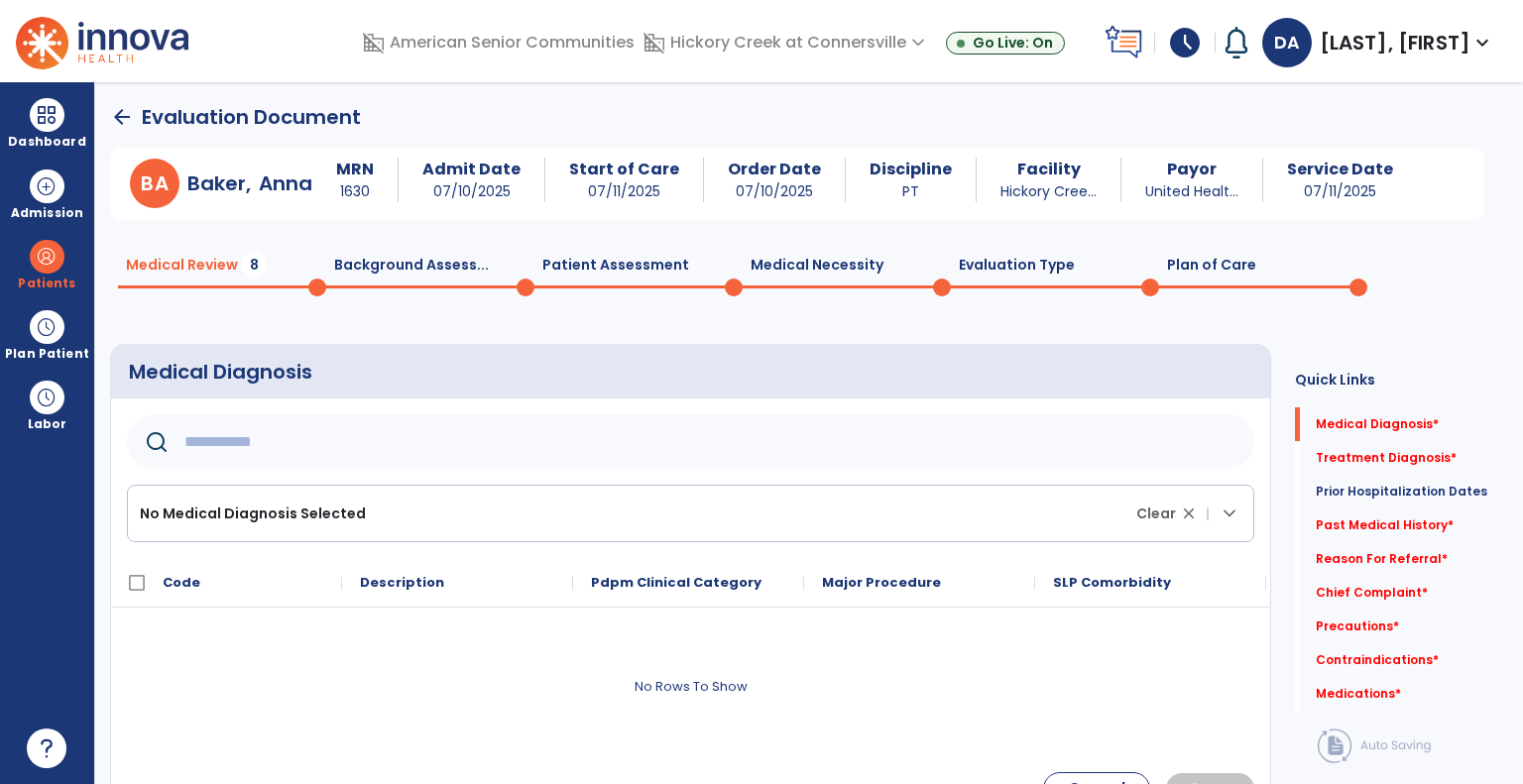 click 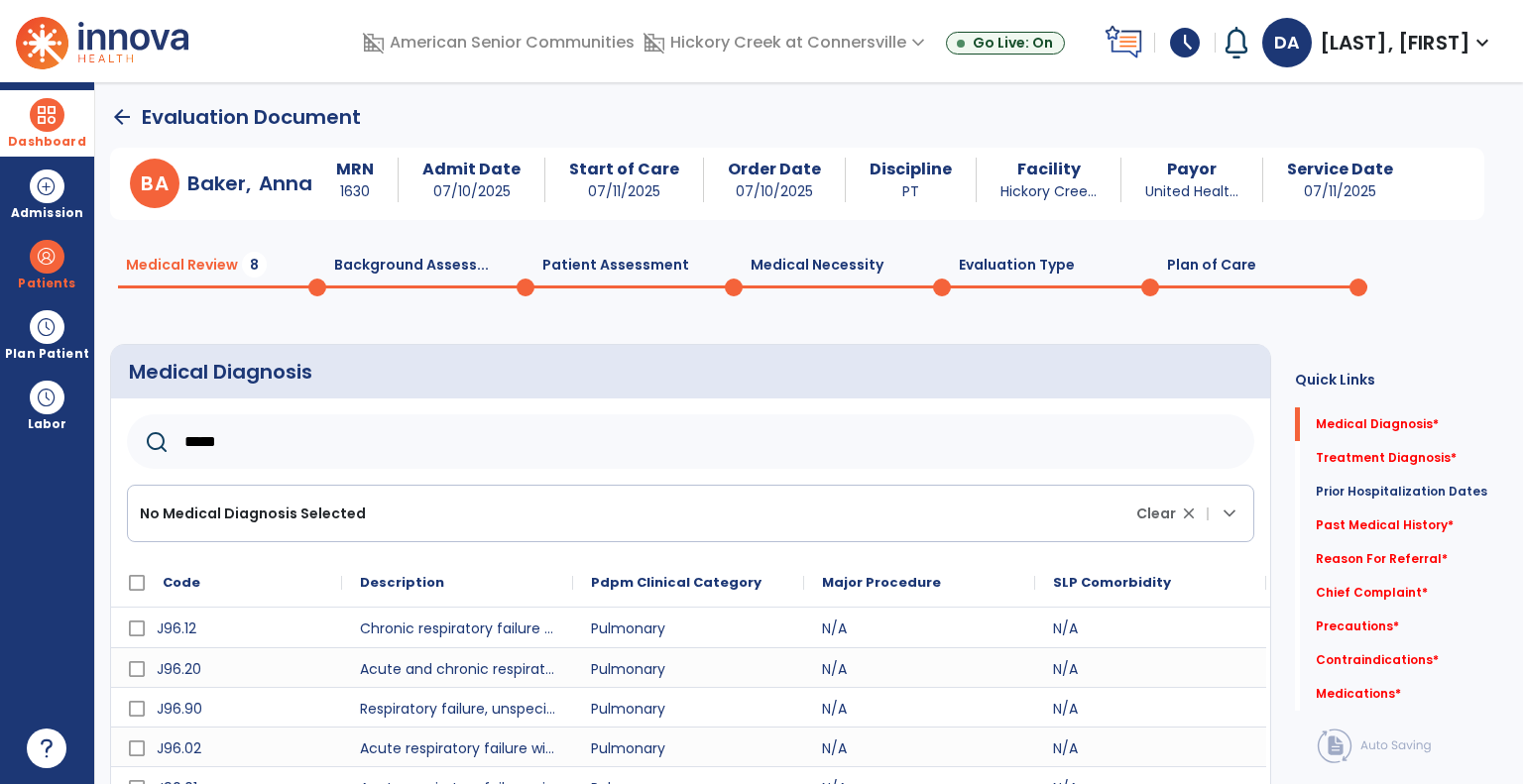 scroll, scrollTop: 6, scrollLeft: 0, axis: vertical 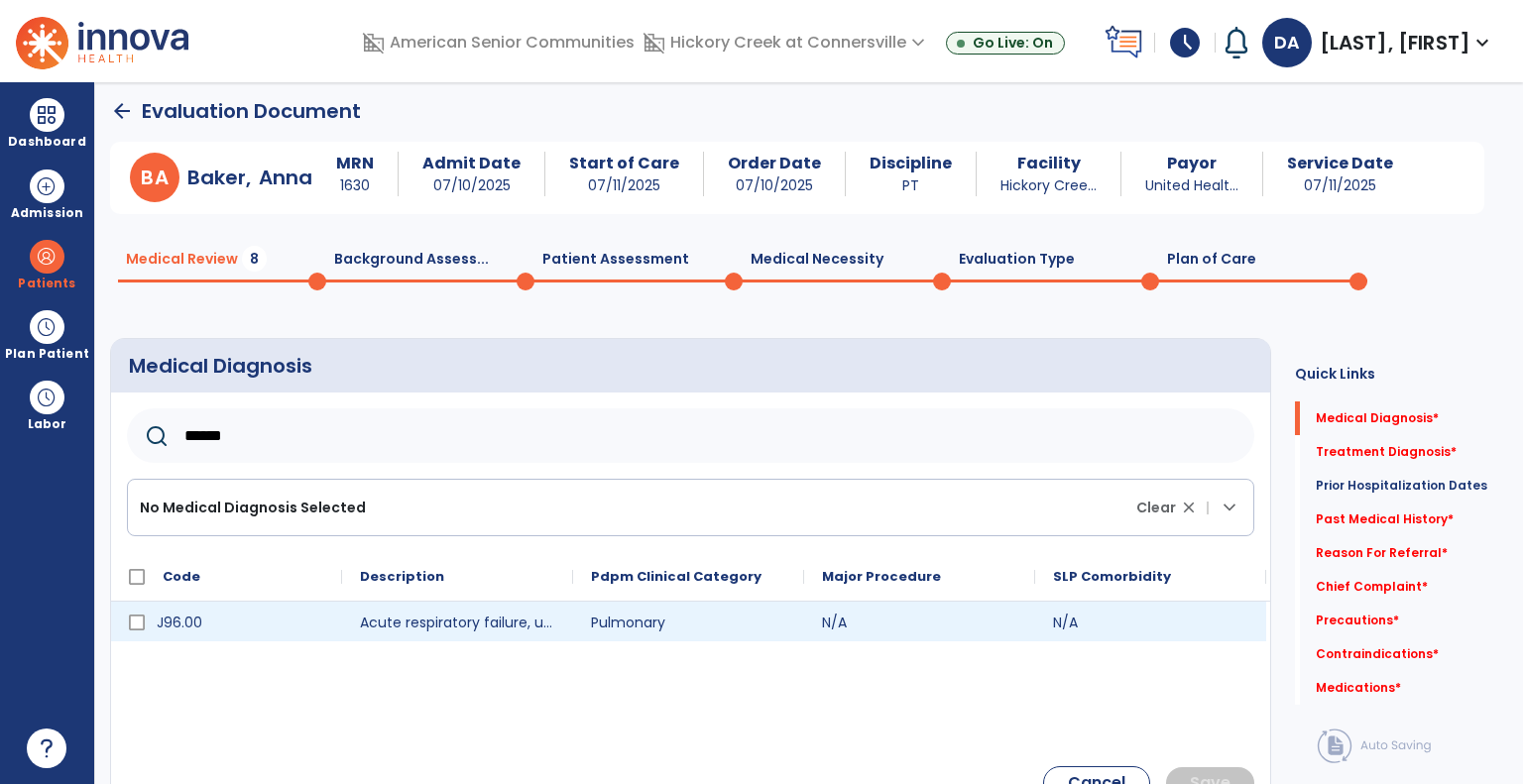 type on "******" 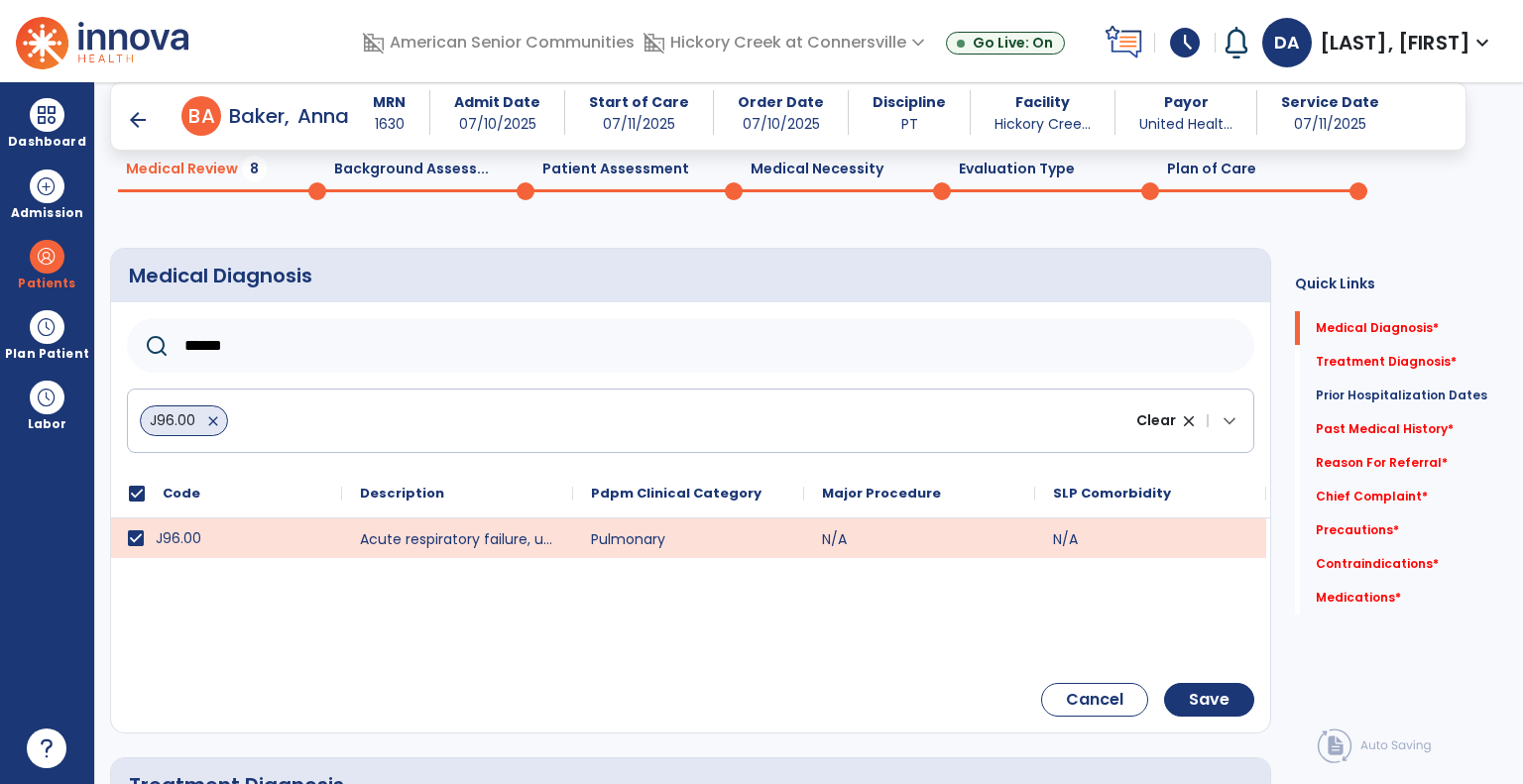 scroll, scrollTop: 204, scrollLeft: 0, axis: vertical 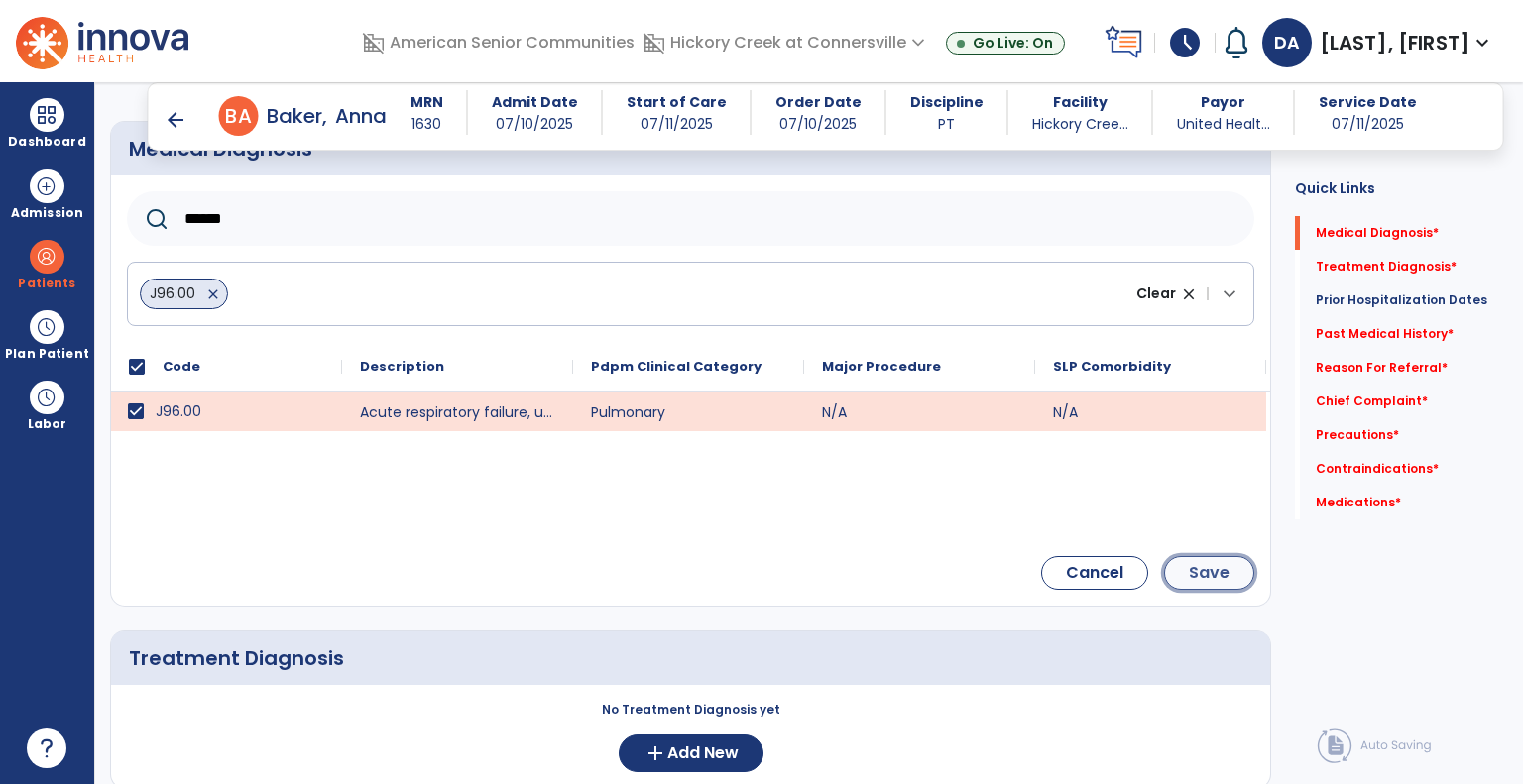 click on "Save" 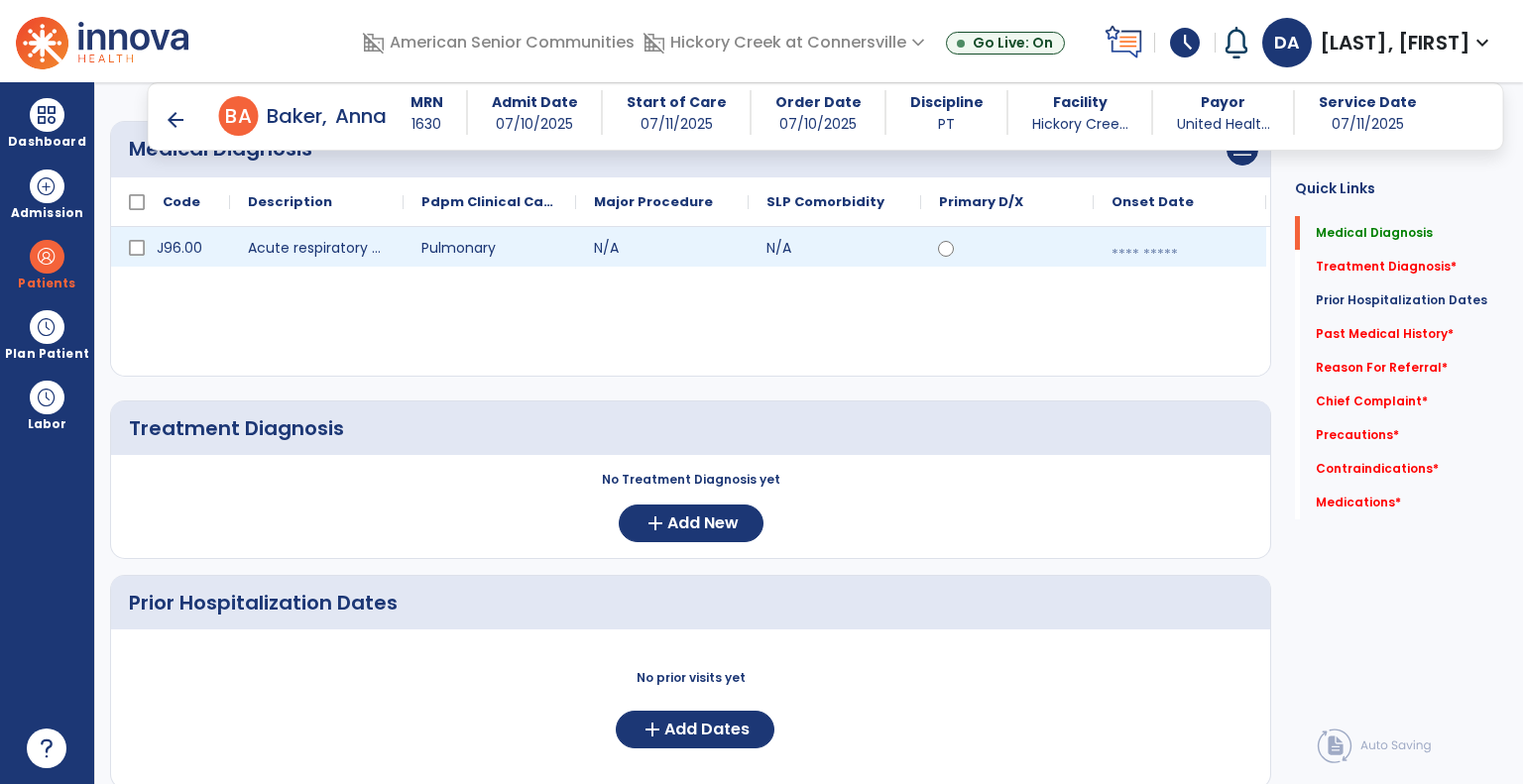 click at bounding box center [1180, 255] 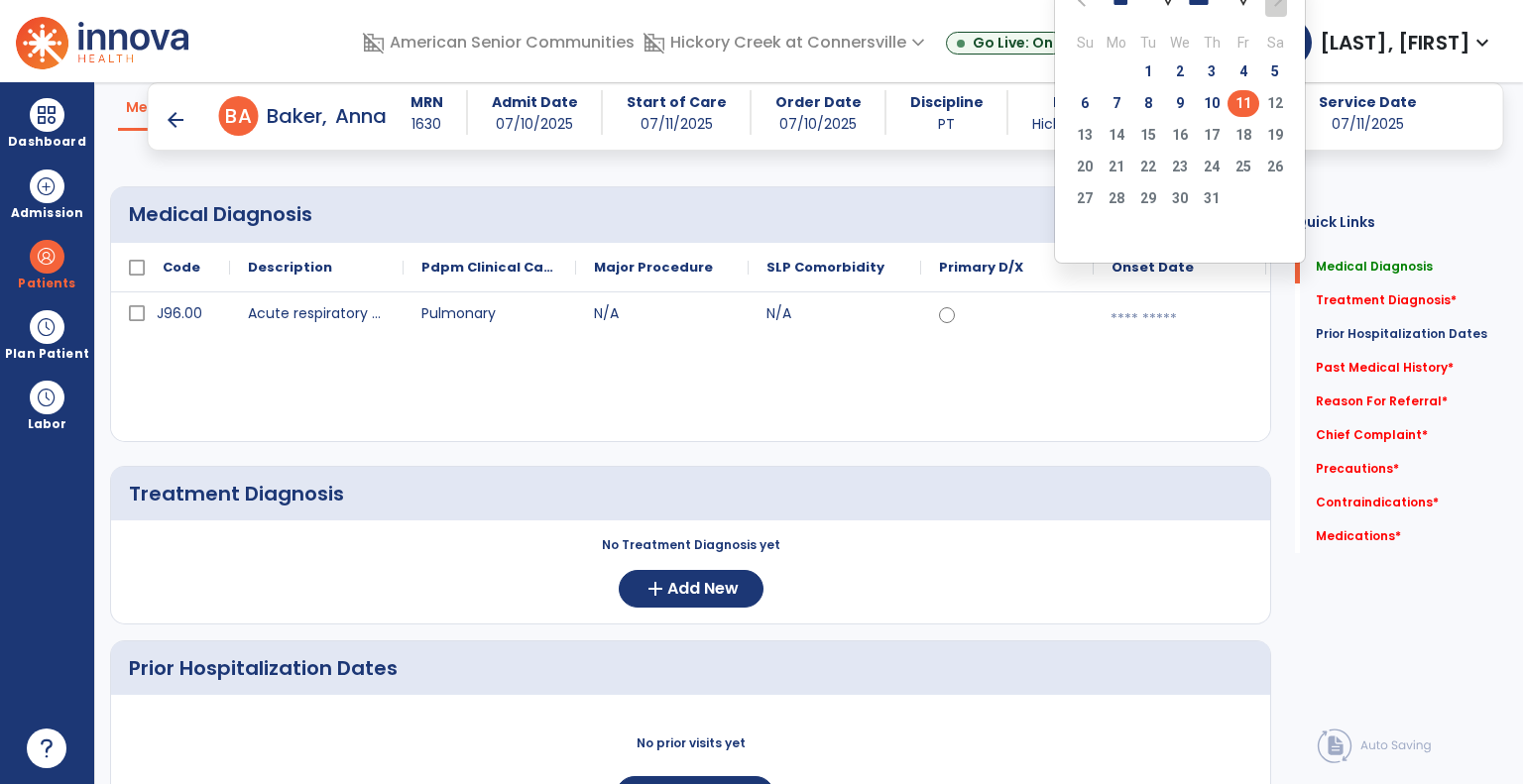 scroll, scrollTop: 105, scrollLeft: 0, axis: vertical 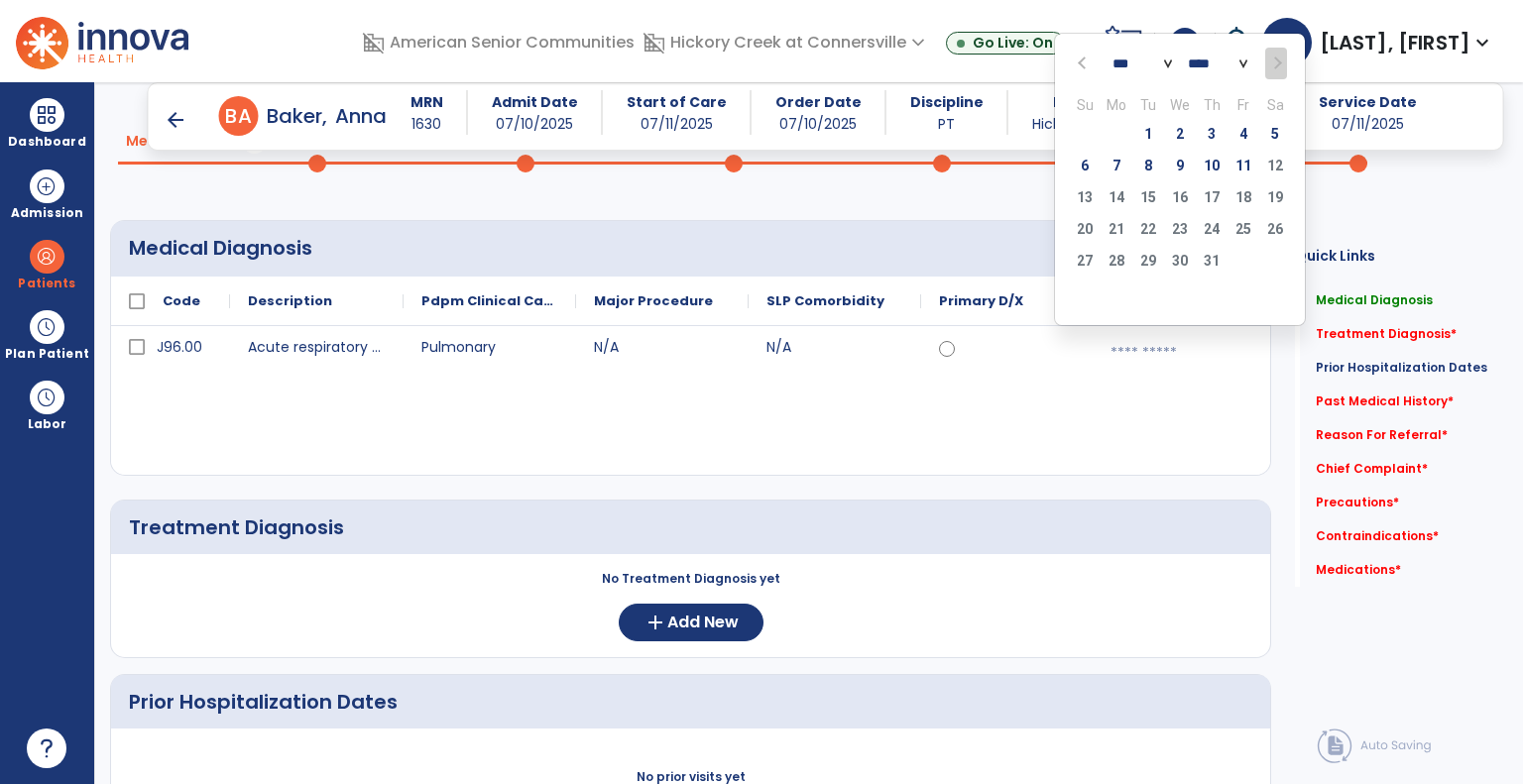 click 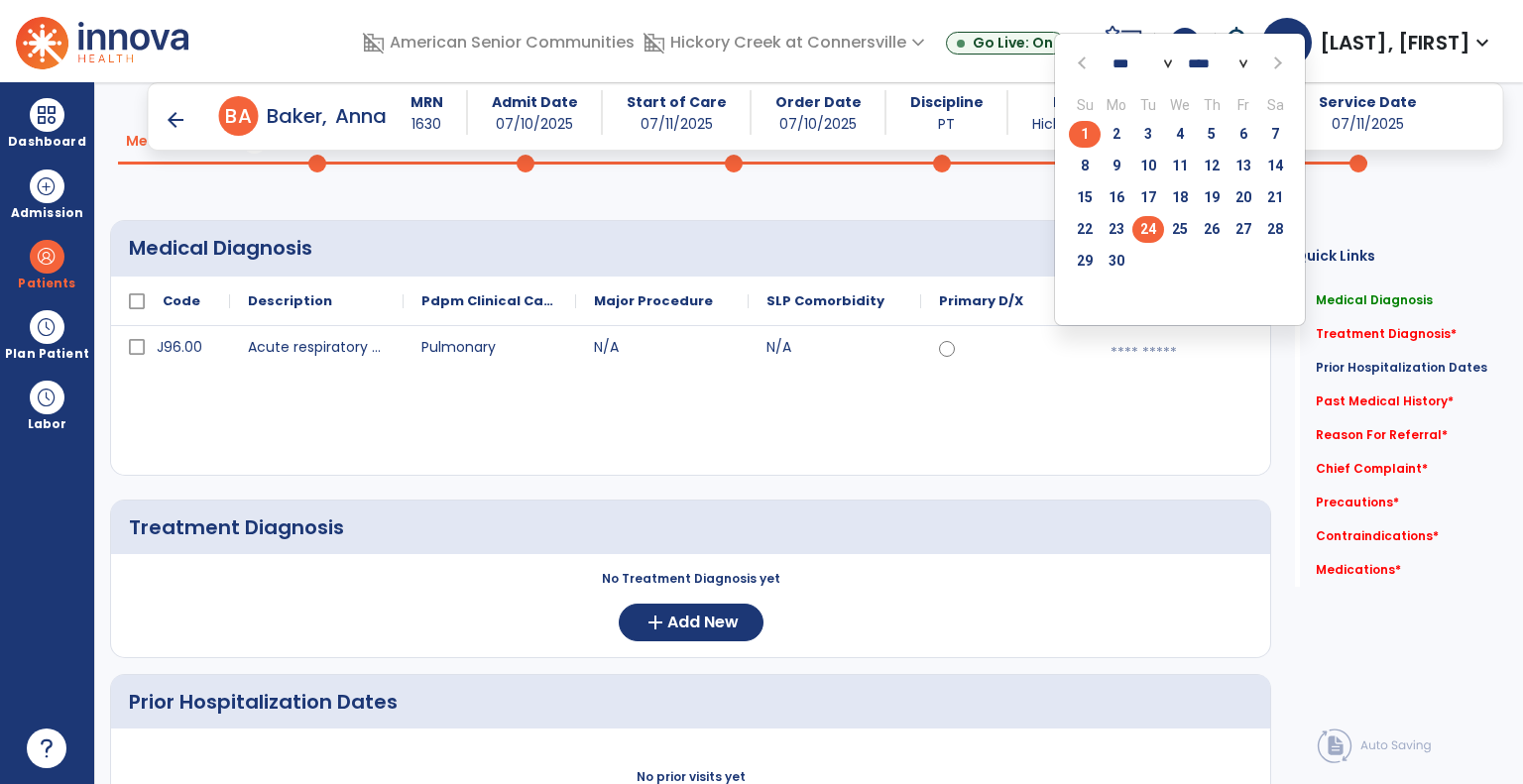 click on "24" 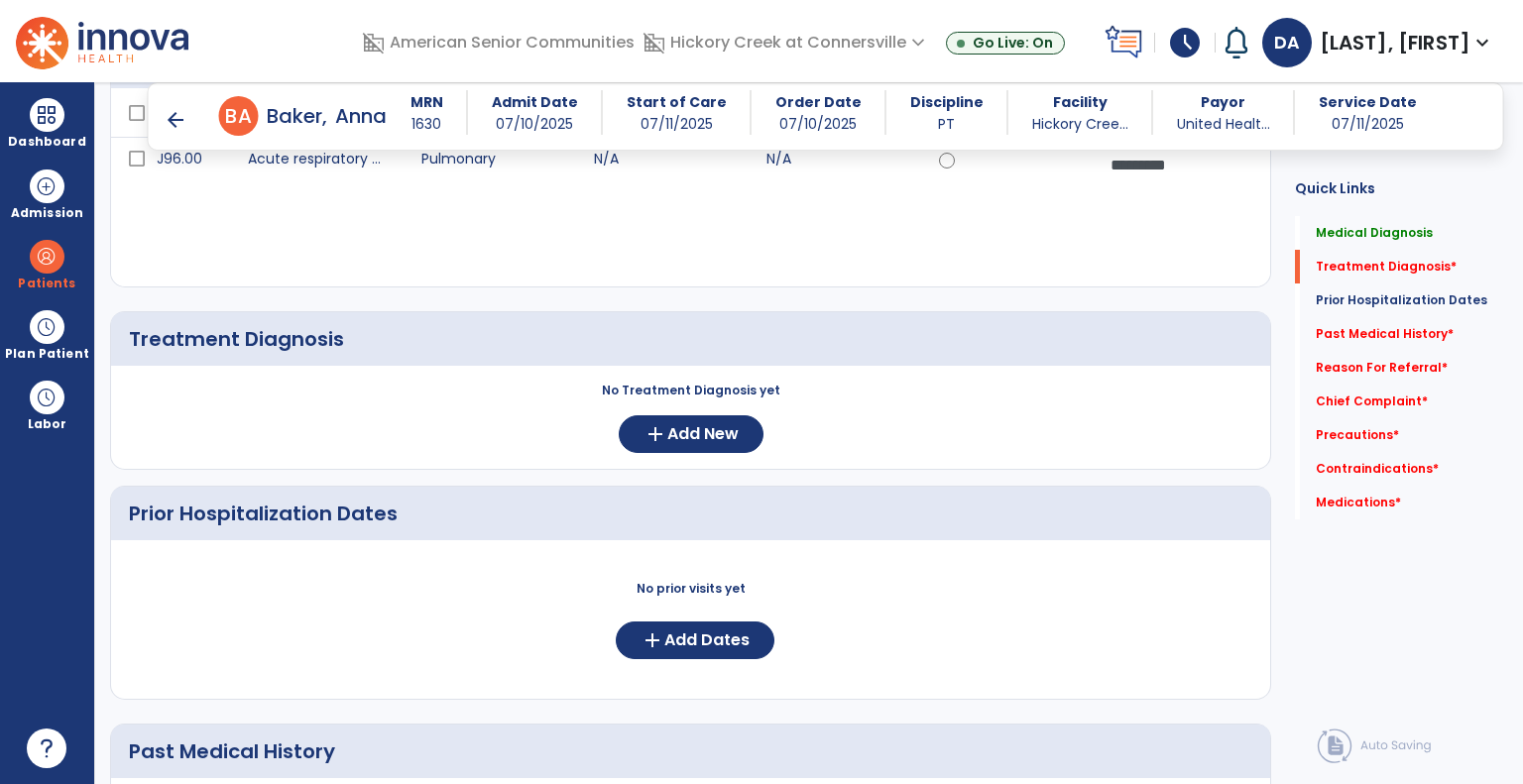 scroll, scrollTop: 303, scrollLeft: 0, axis: vertical 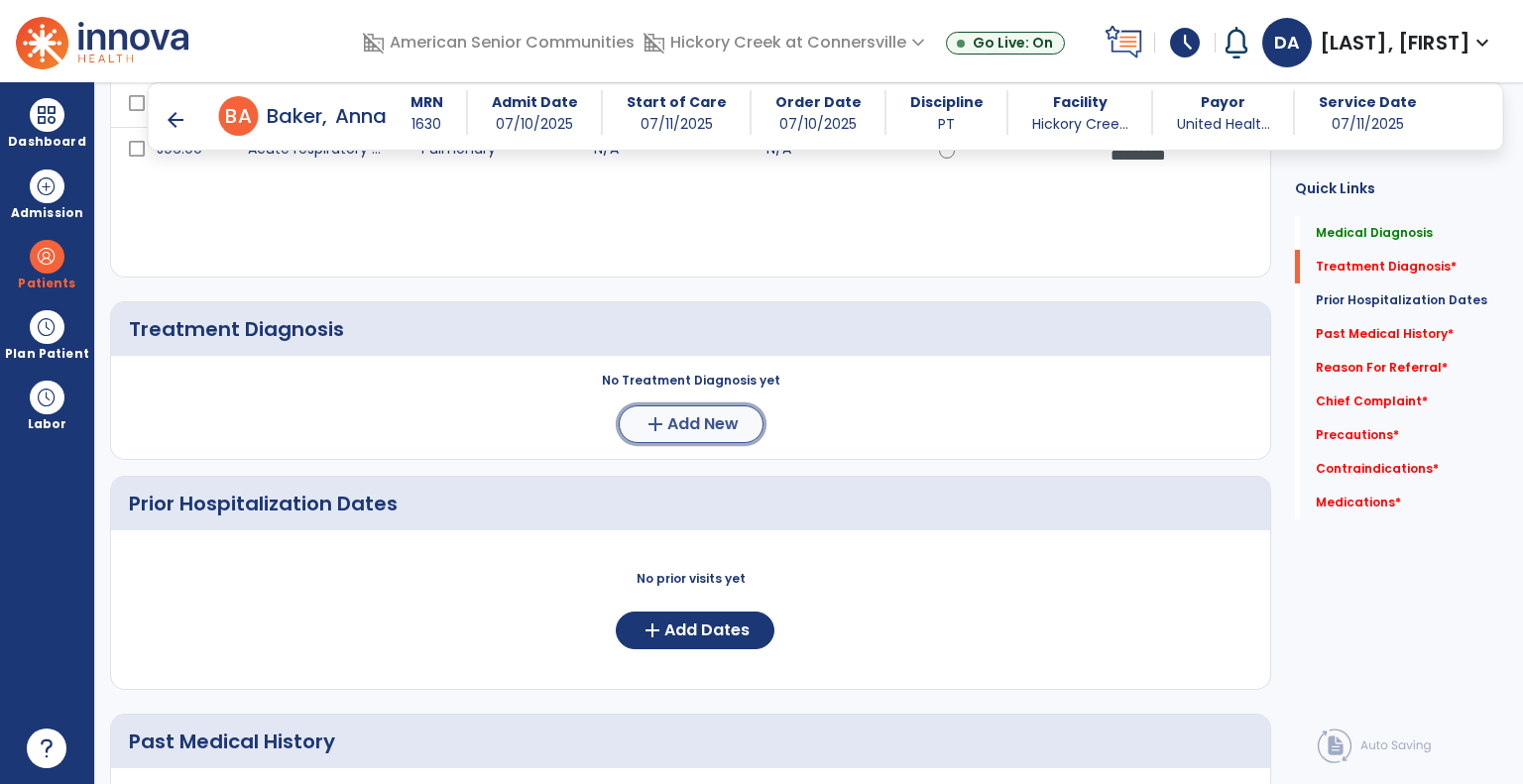click on "Add New" 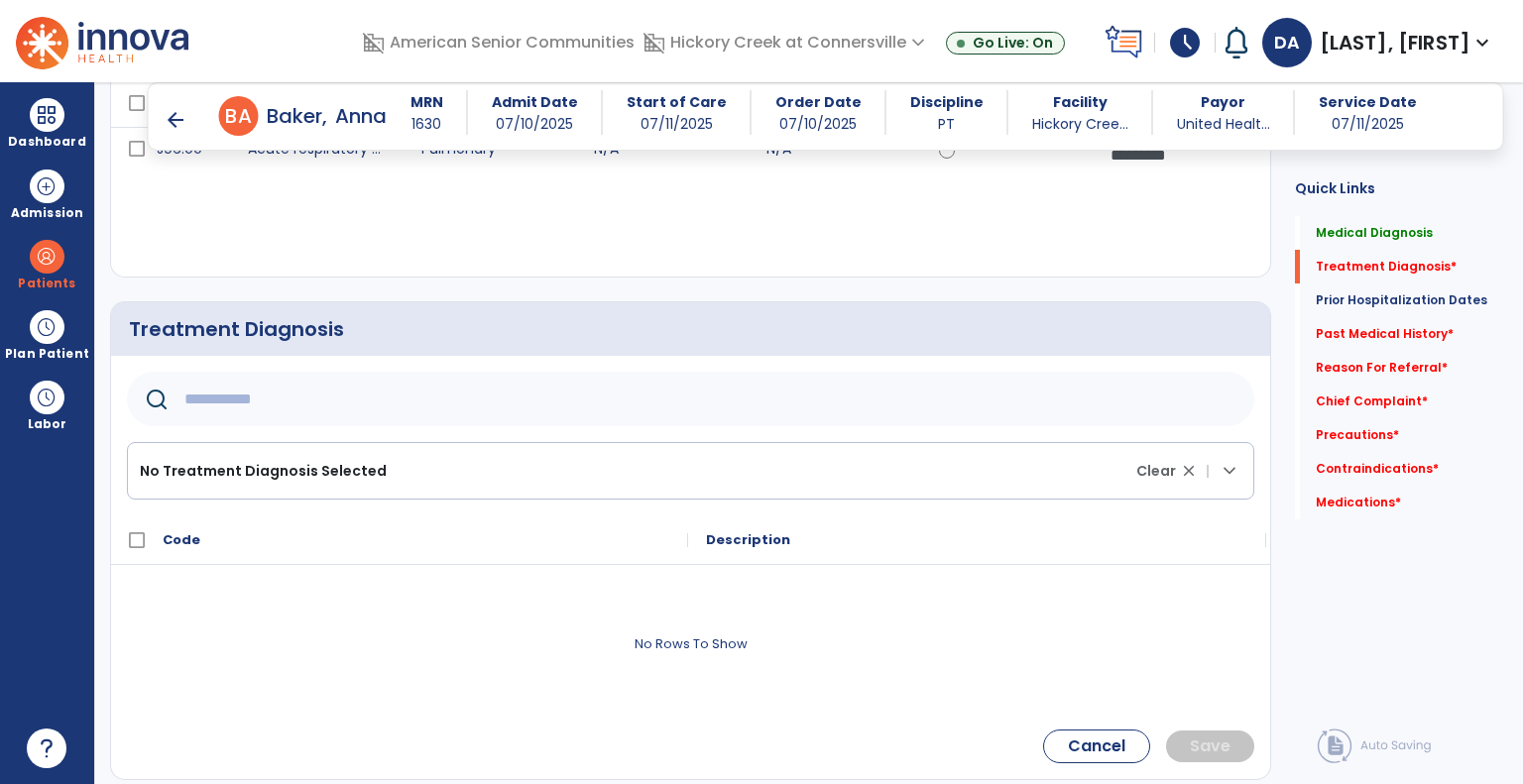 click 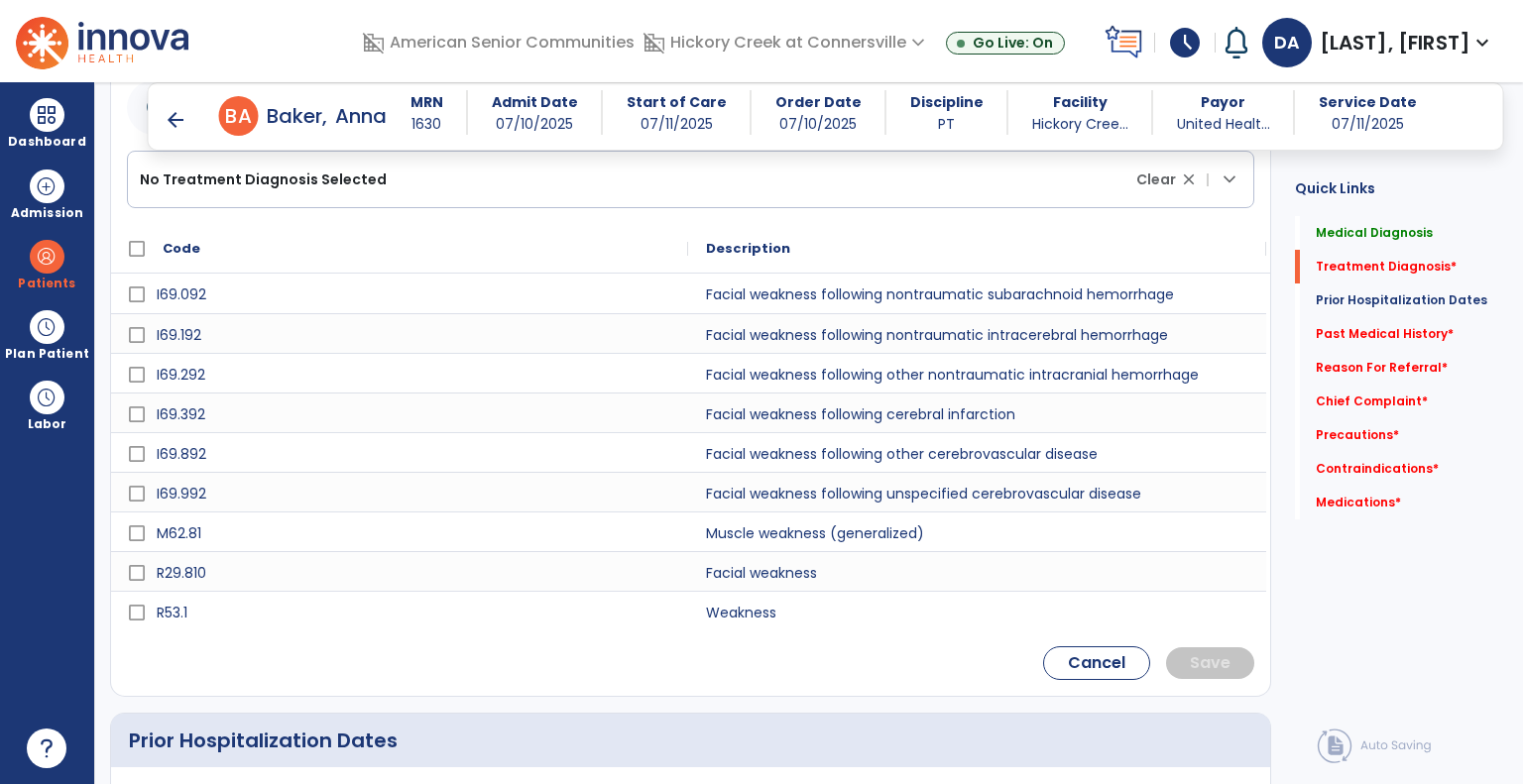 scroll, scrollTop: 601, scrollLeft: 0, axis: vertical 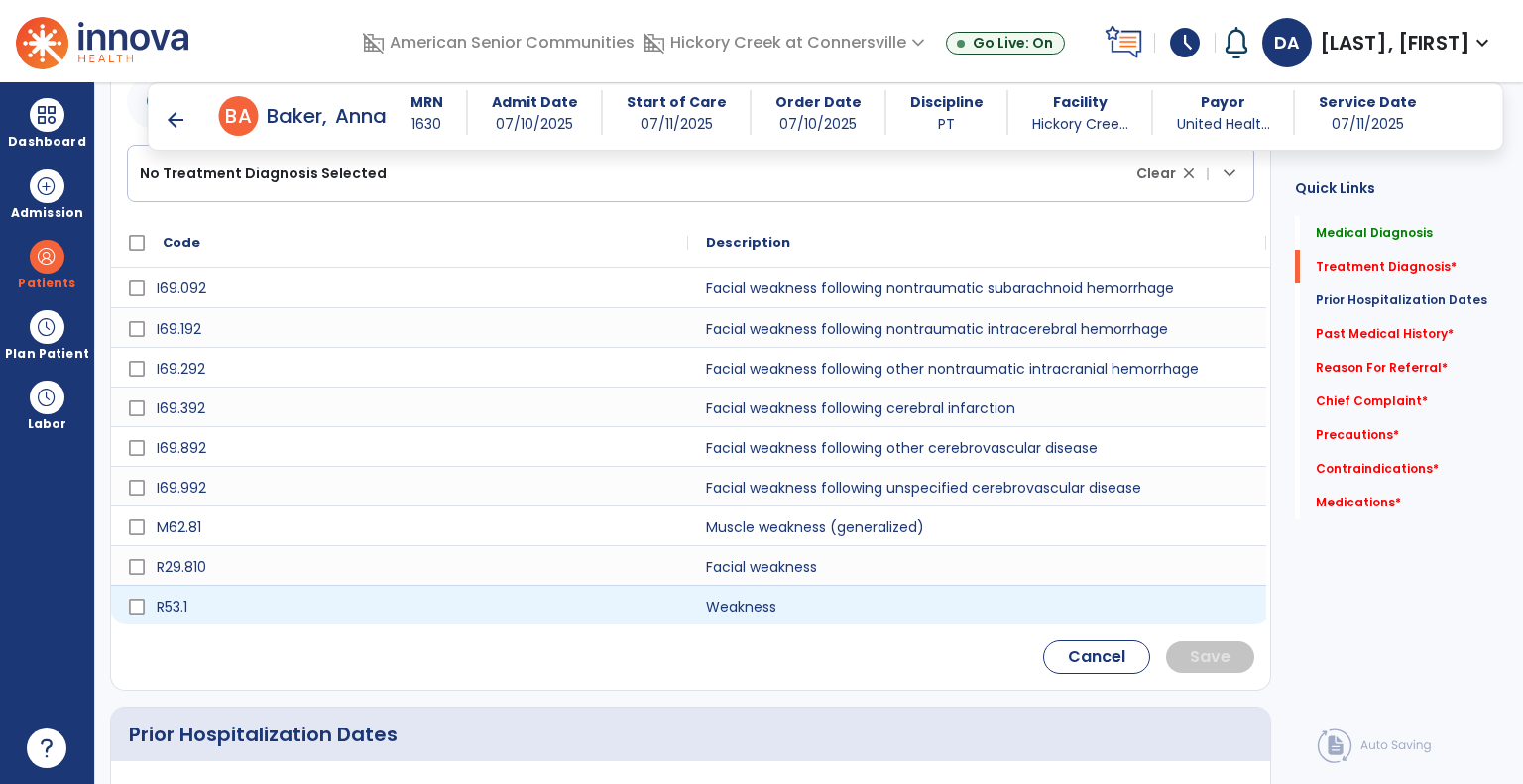 type on "********" 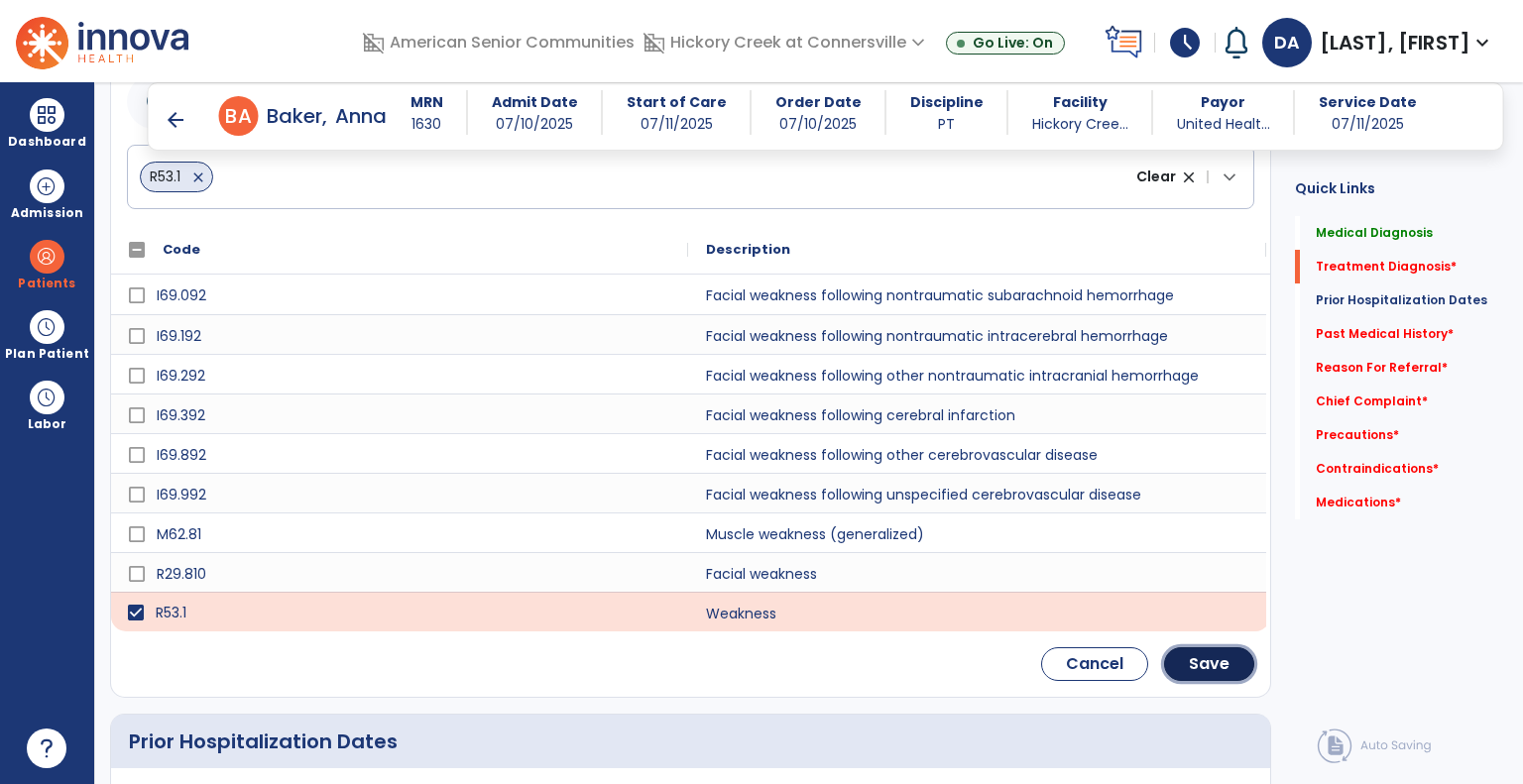 drag, startPoint x: 1203, startPoint y: 656, endPoint x: 1117, endPoint y: 629, distance: 90.13878 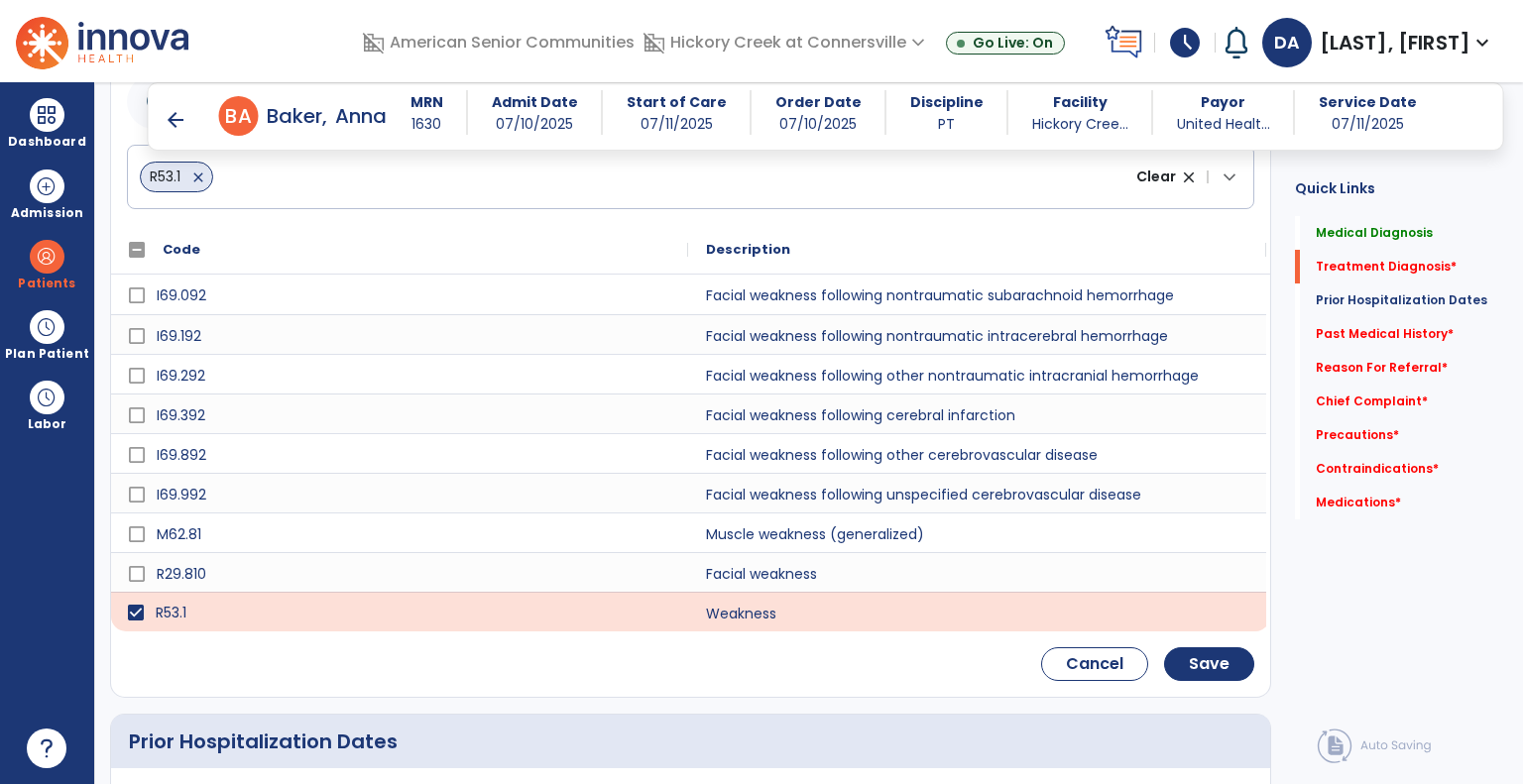 scroll, scrollTop: 436, scrollLeft: 0, axis: vertical 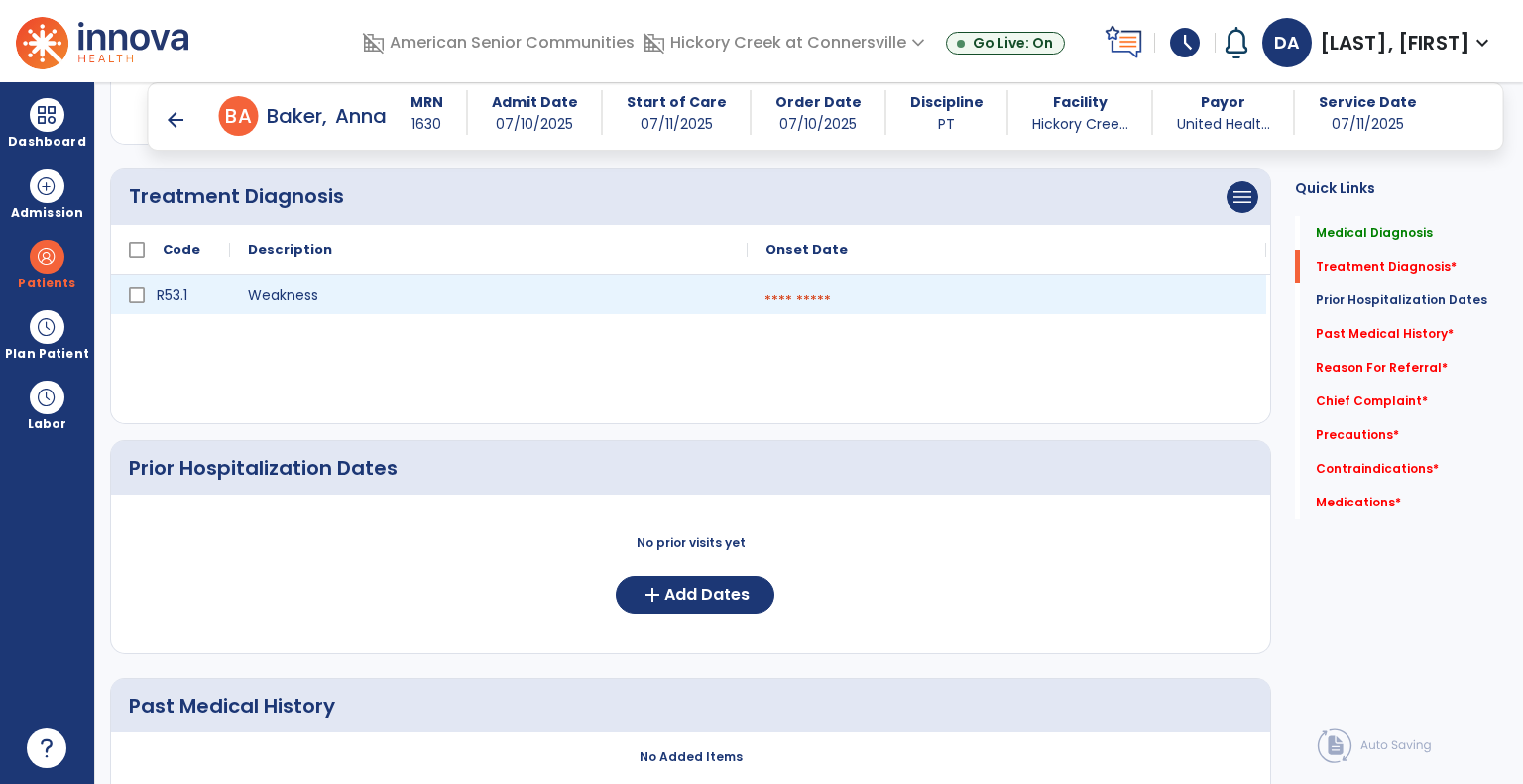 click at bounding box center (1006, 301) 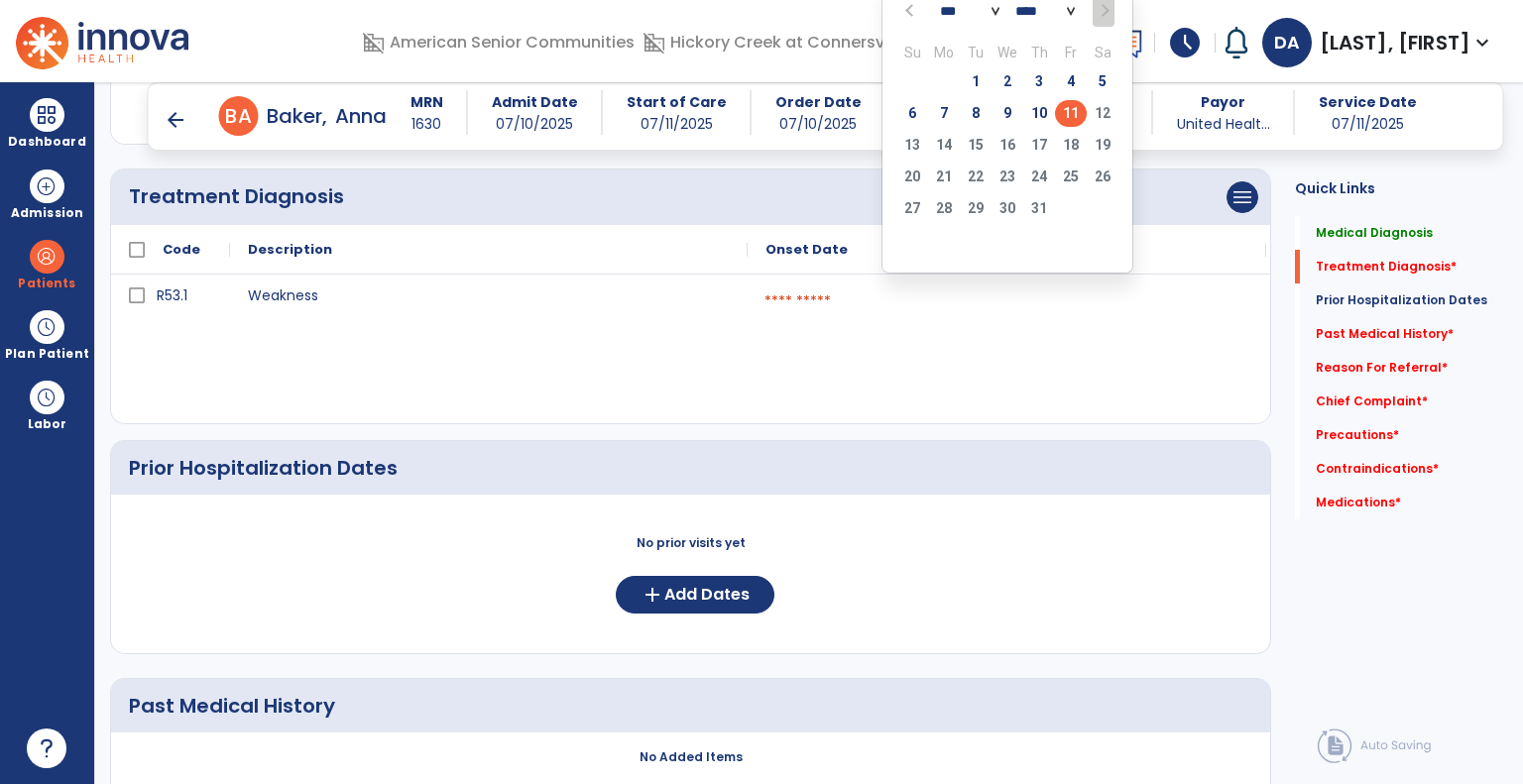click on "11" 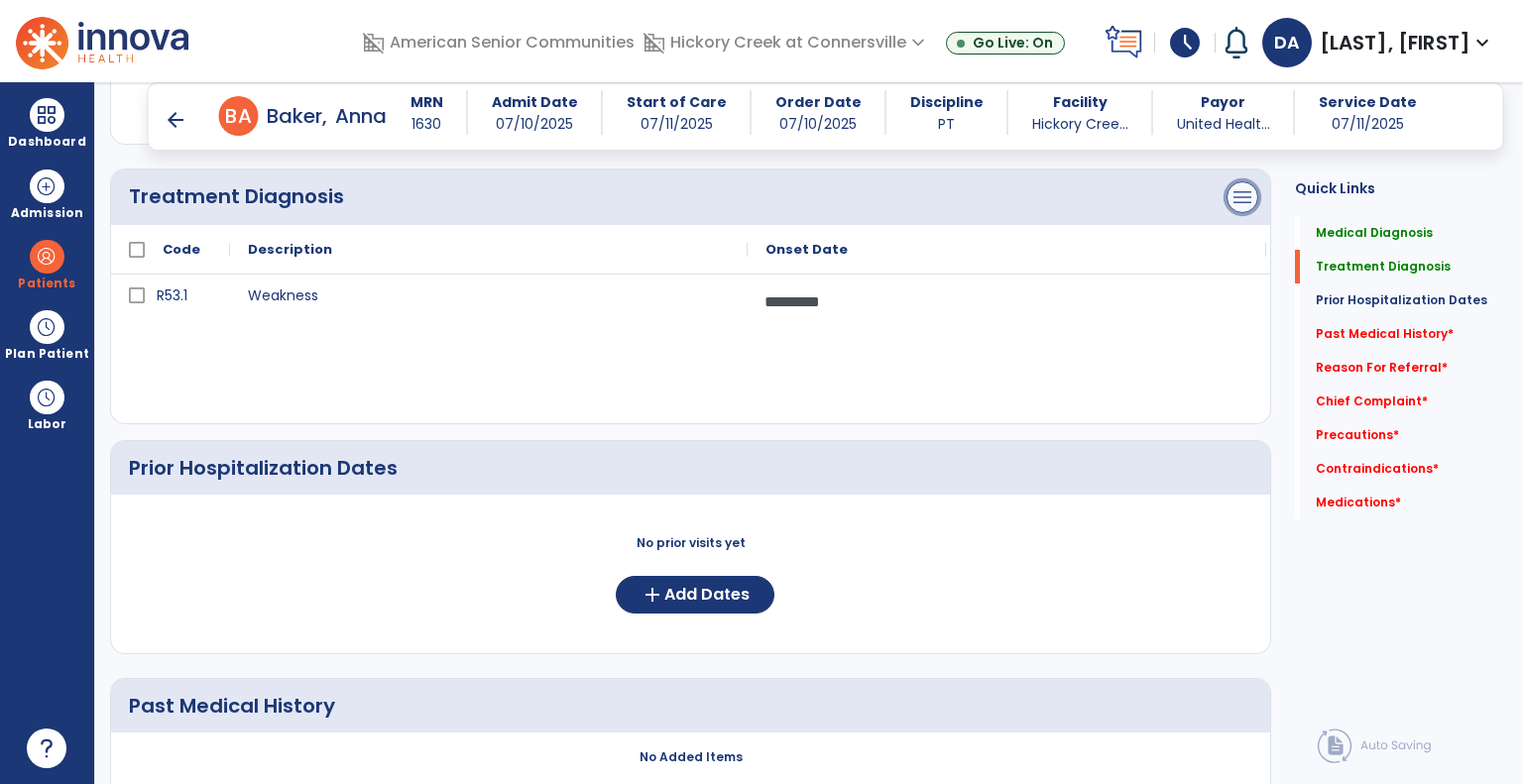 click on "menu" at bounding box center (1242, -82) 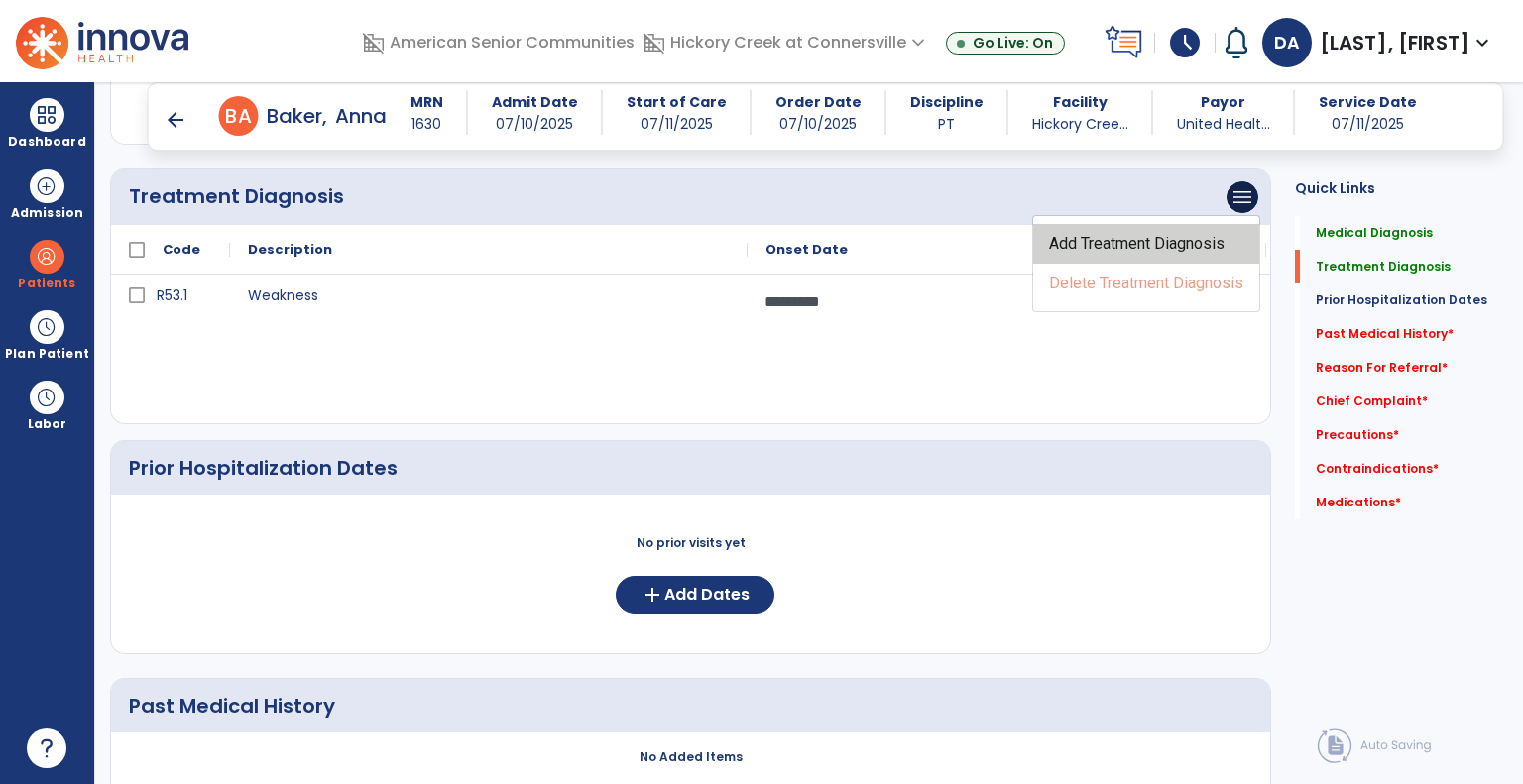 click on "Add Treatment Diagnosis" 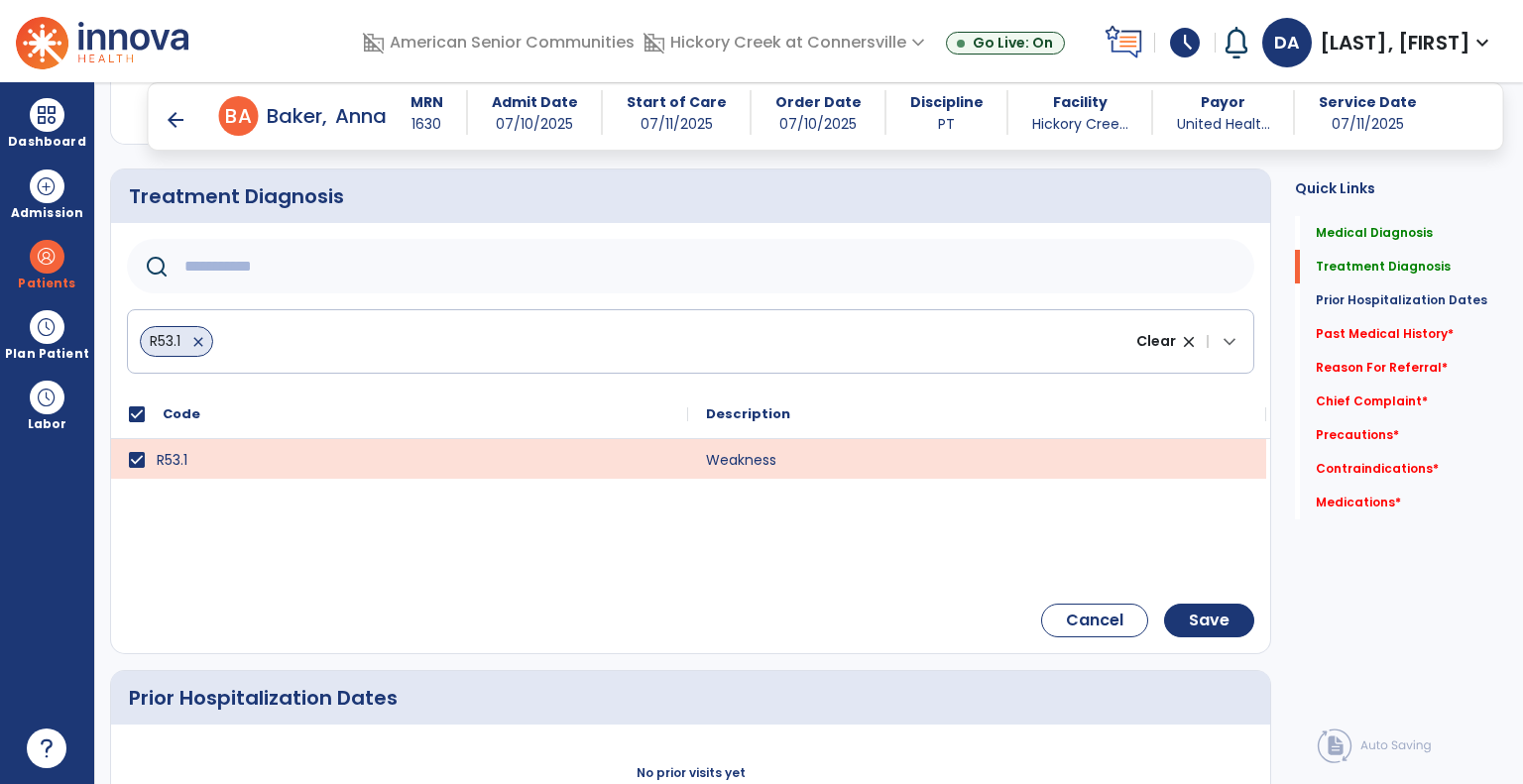 click 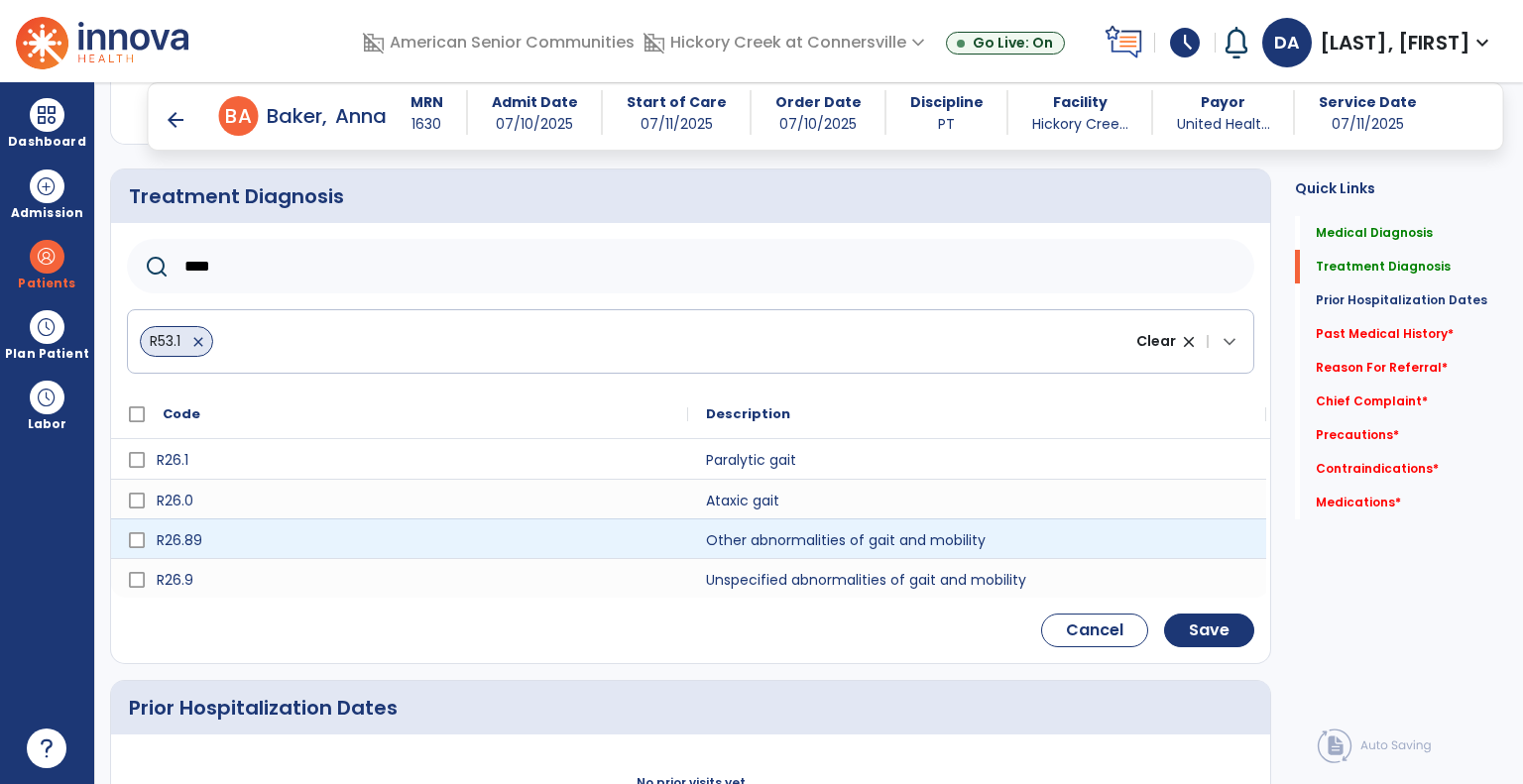 type on "****" 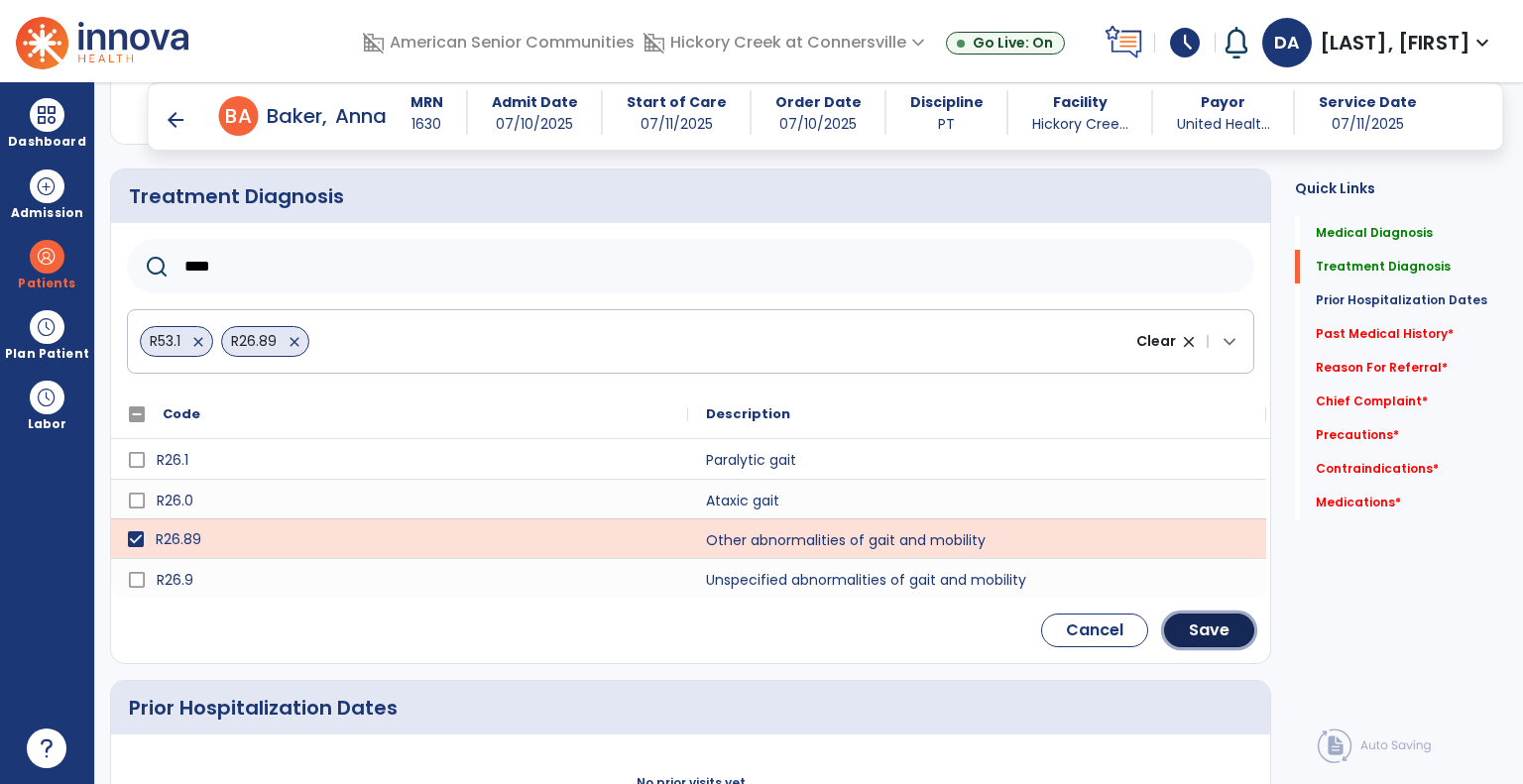 drag, startPoint x: 1209, startPoint y: 625, endPoint x: 1190, endPoint y: 621, distance: 19.416488 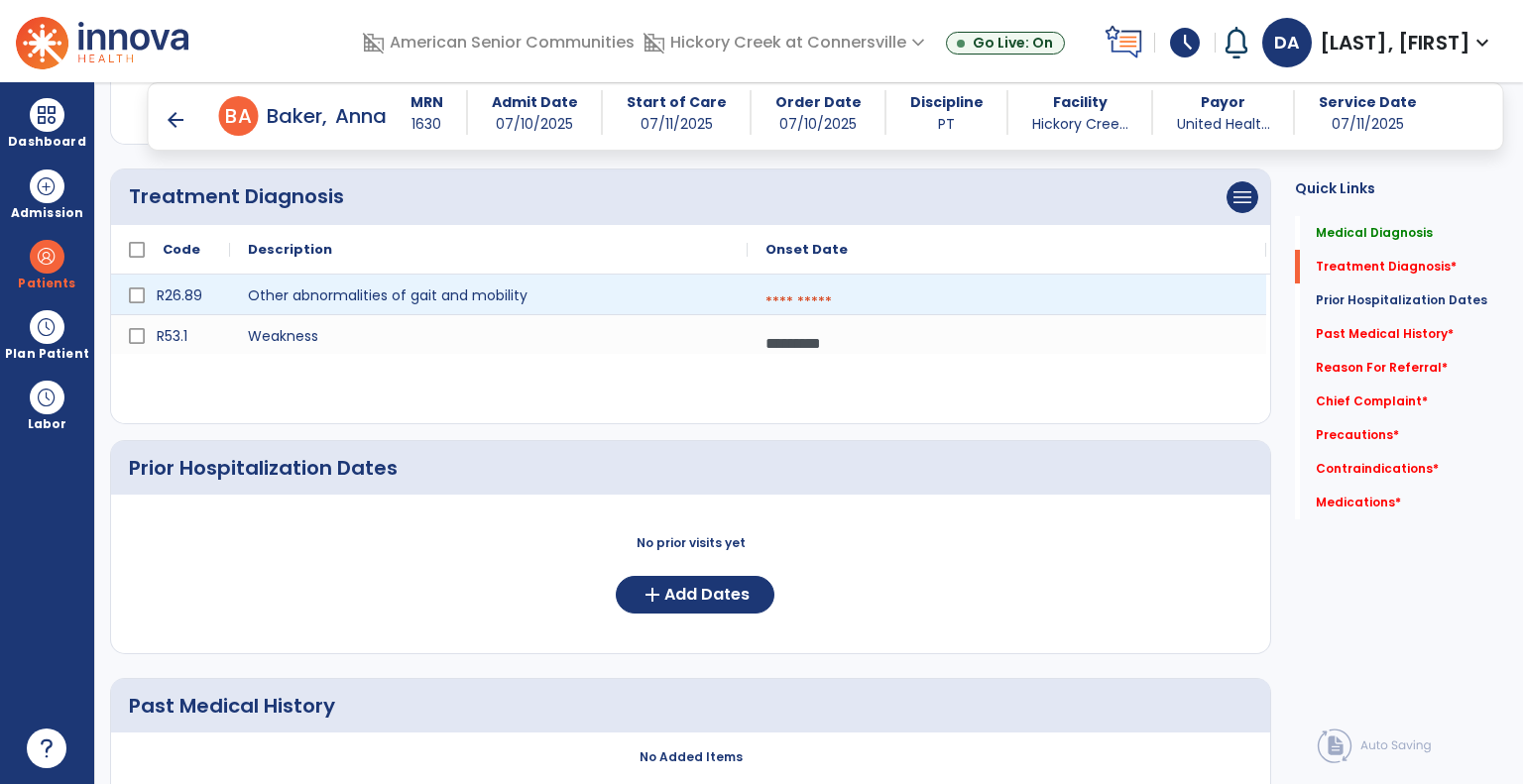 click at bounding box center [1006, 302] 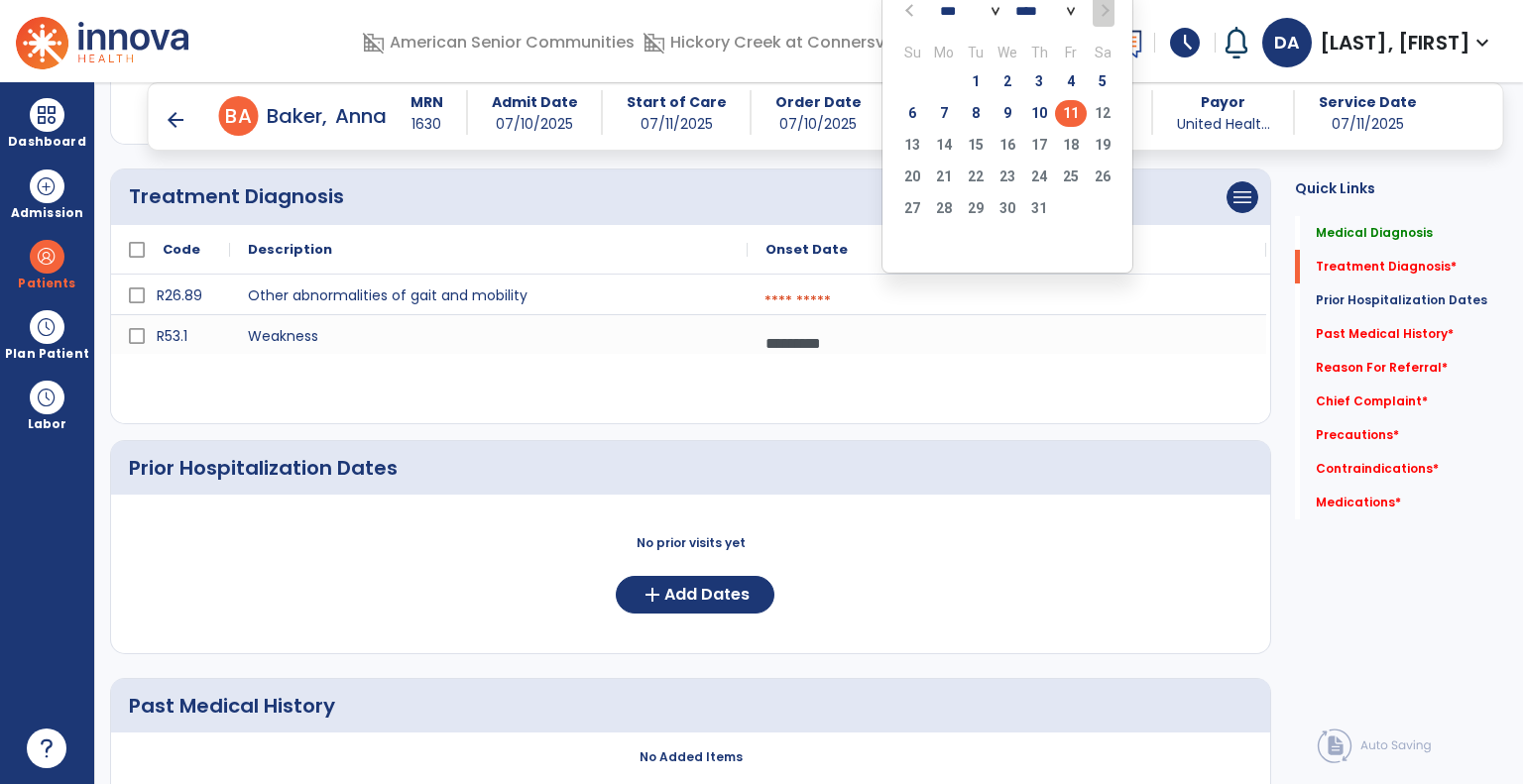 click on "11" 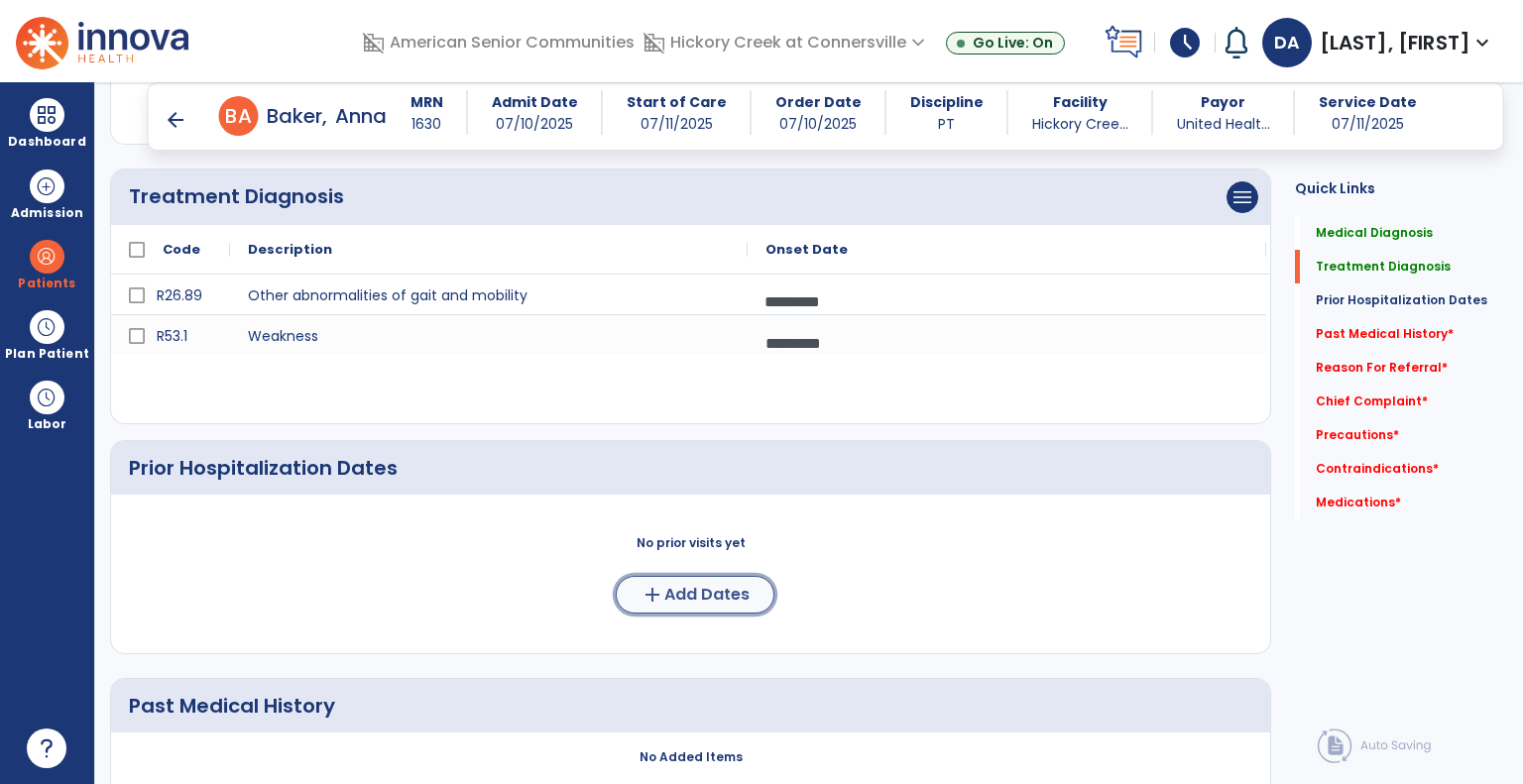 click on "Add Dates" 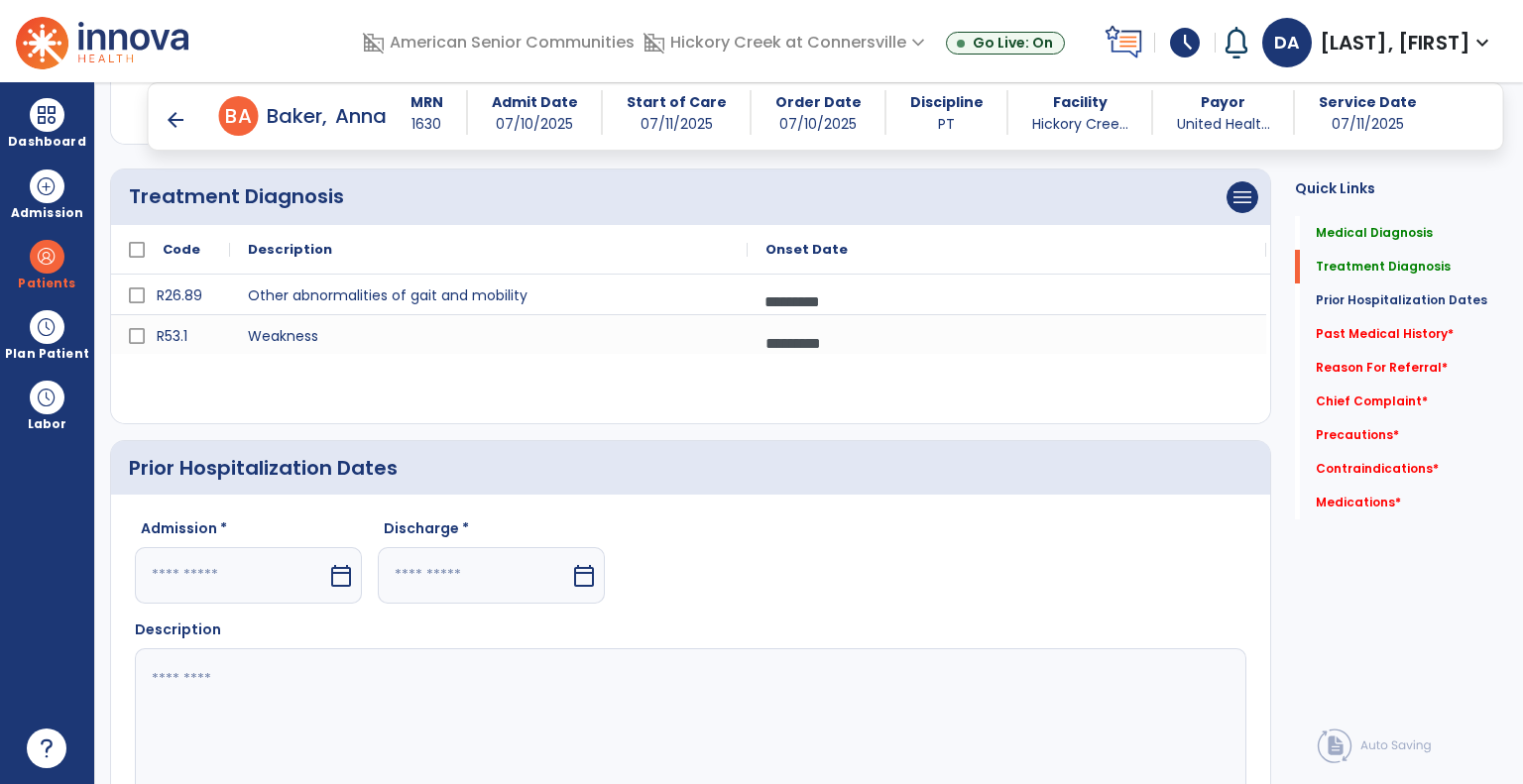 click on "calendar_today" at bounding box center (341, 576) 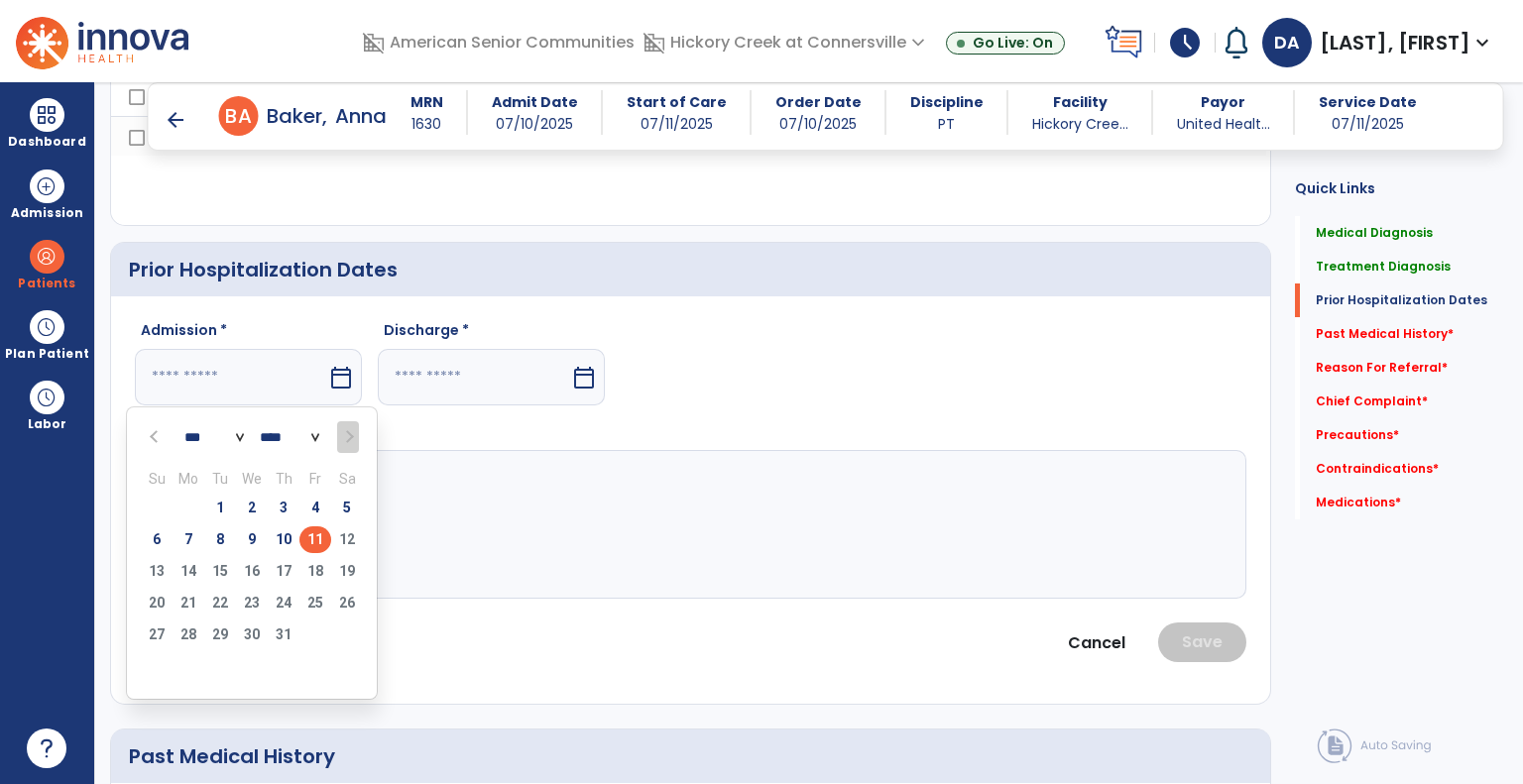 scroll, scrollTop: 634, scrollLeft: 0, axis: vertical 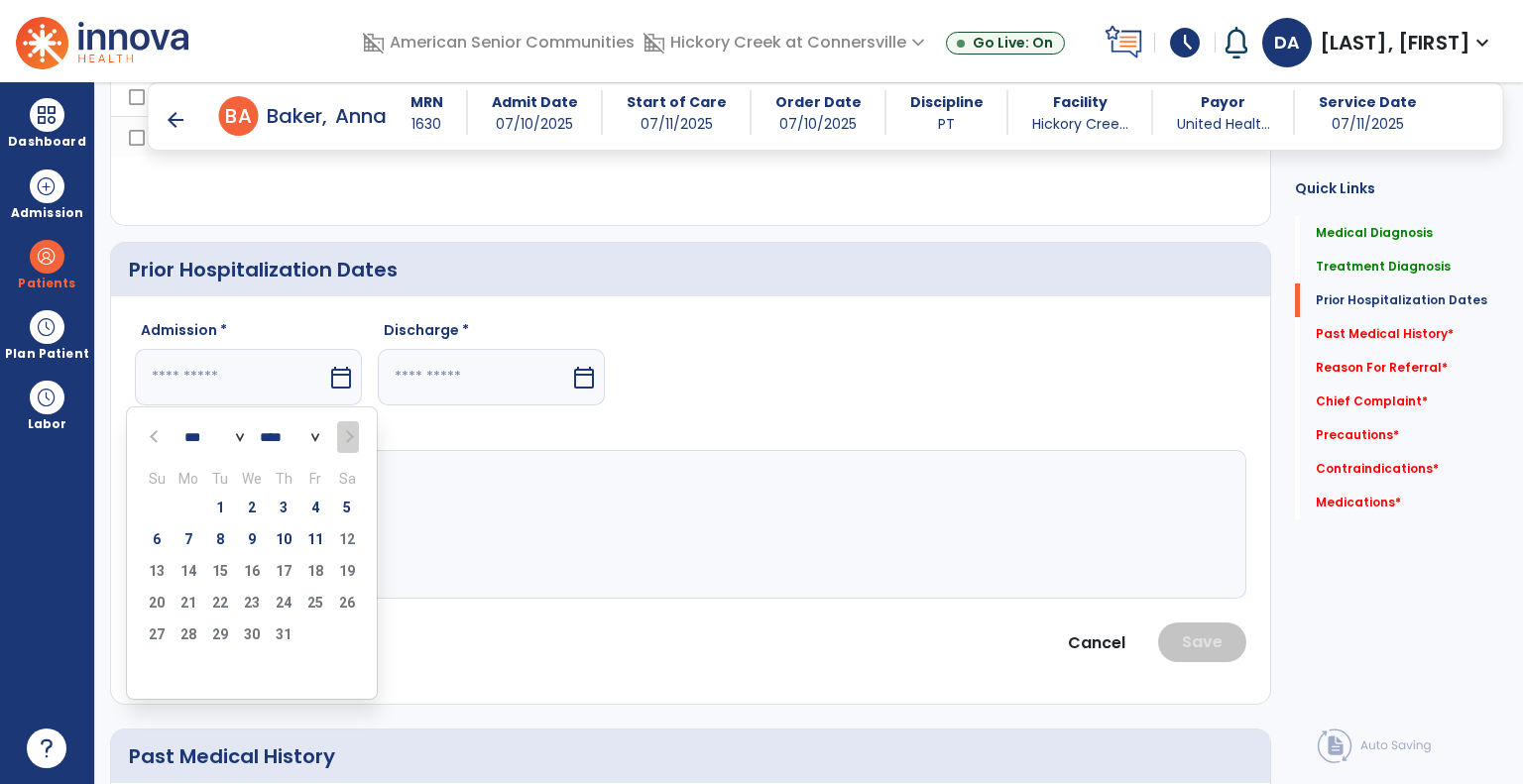 click at bounding box center (156, 437) 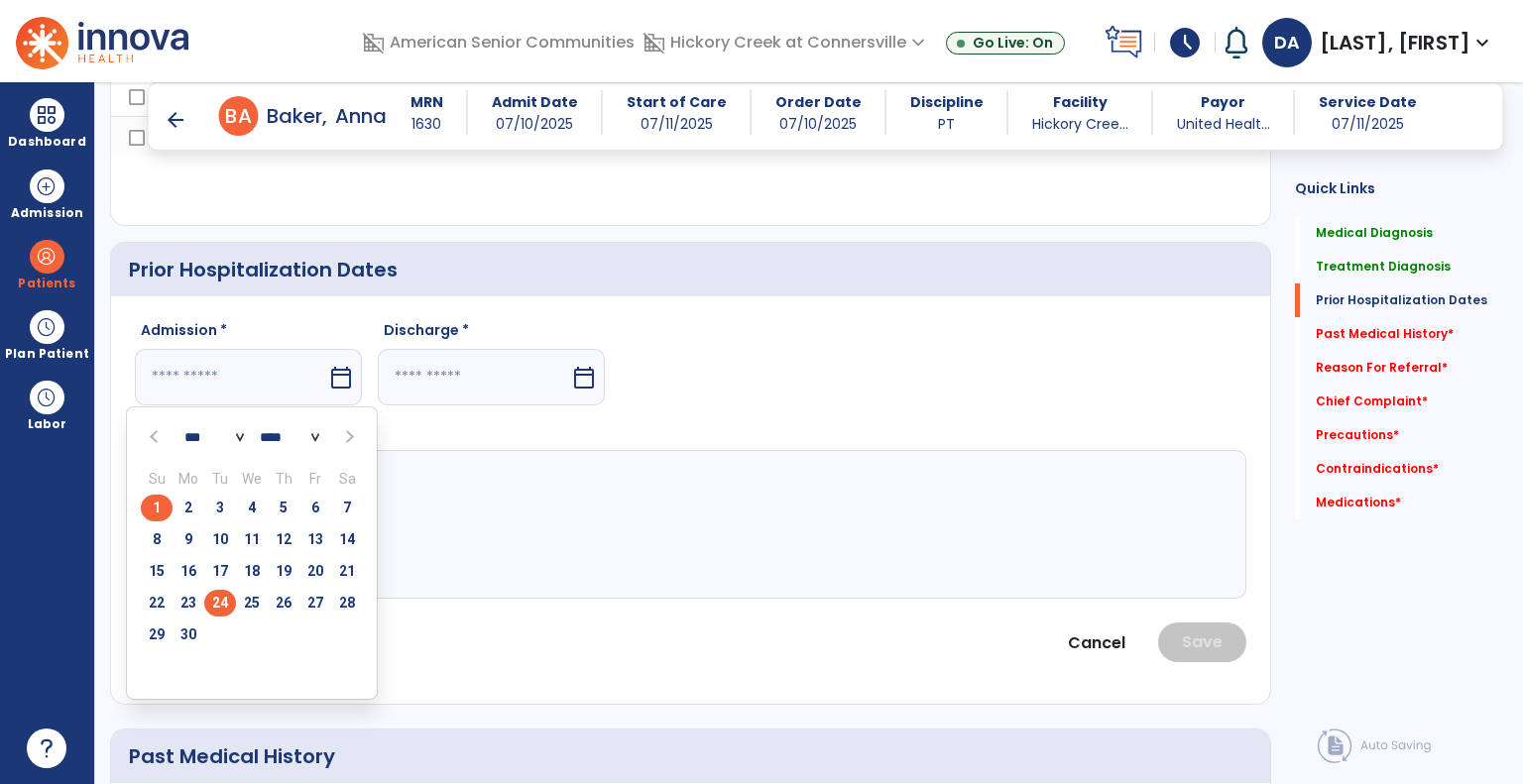 click on "24" at bounding box center [220, 603] 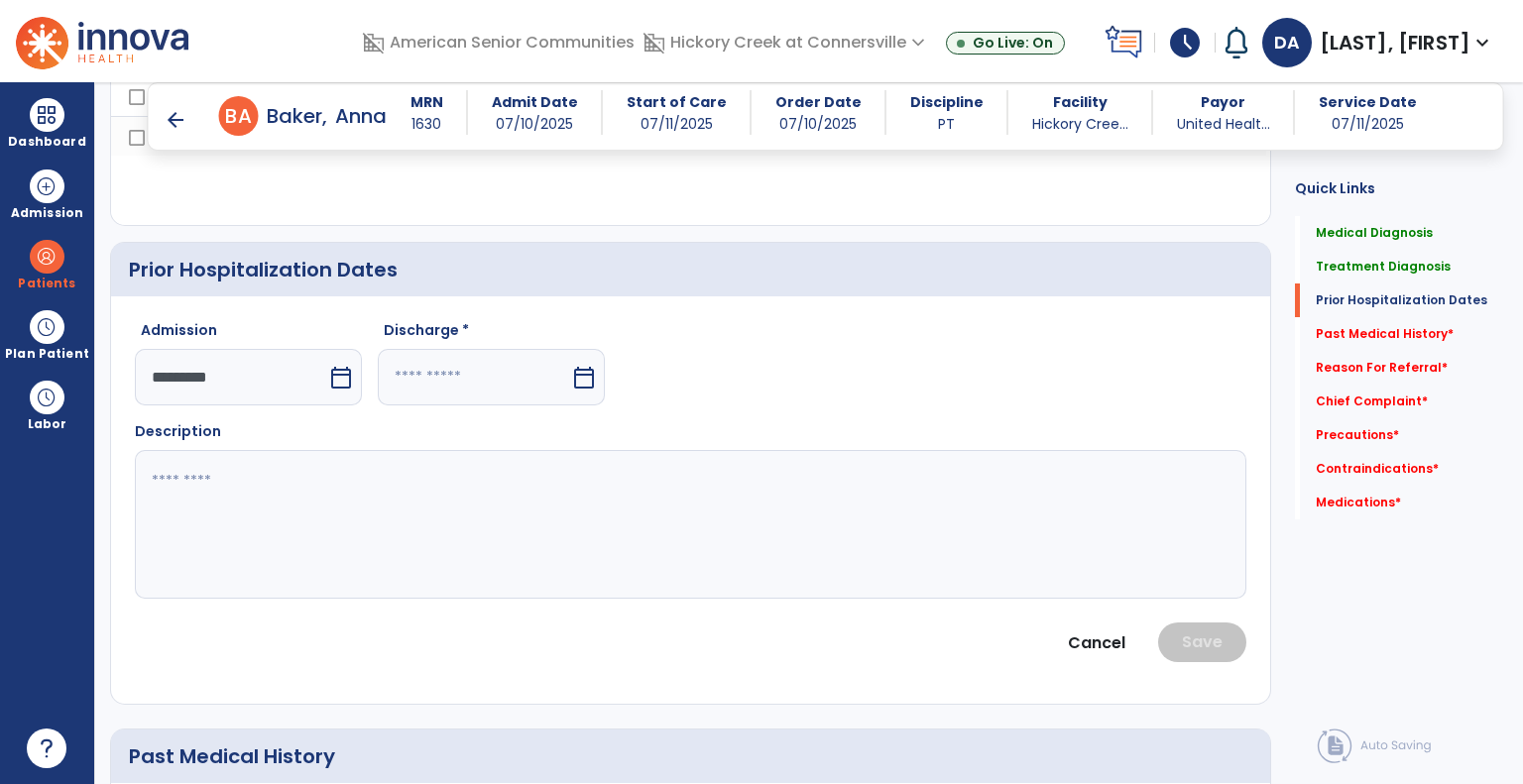 click on "calendar_today" at bounding box center (584, 378) 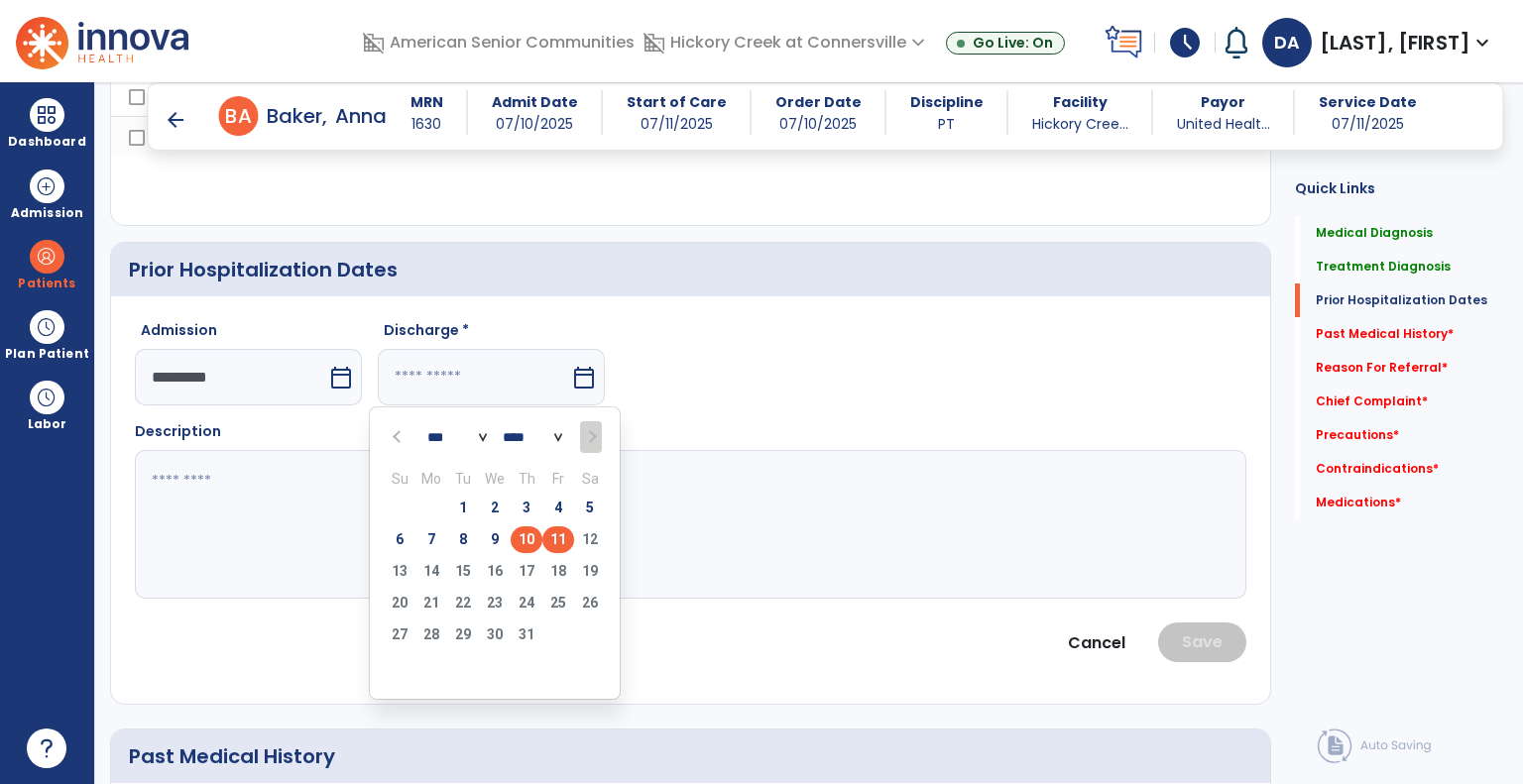 click on "10" at bounding box center (527, 539) 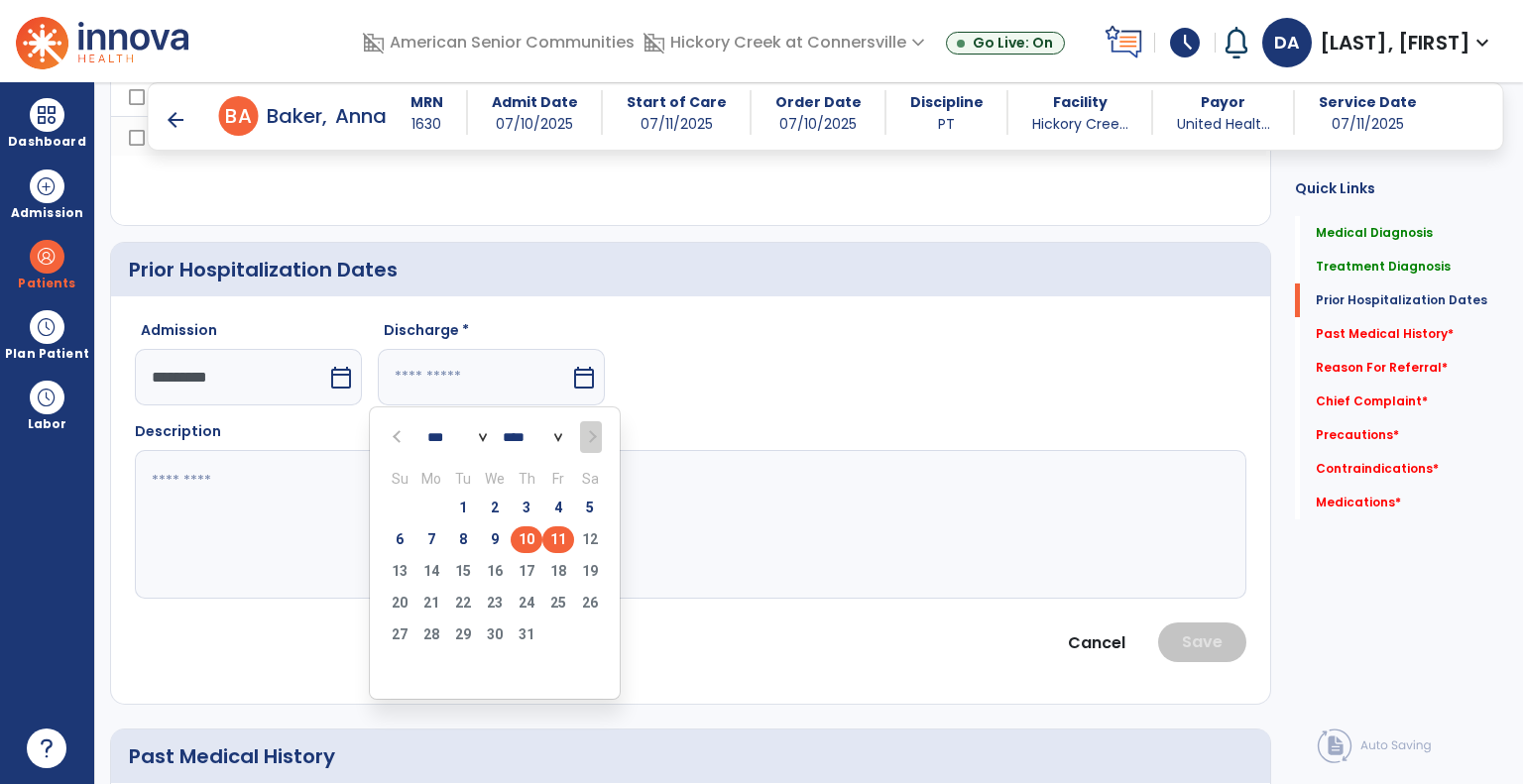 type on "*********" 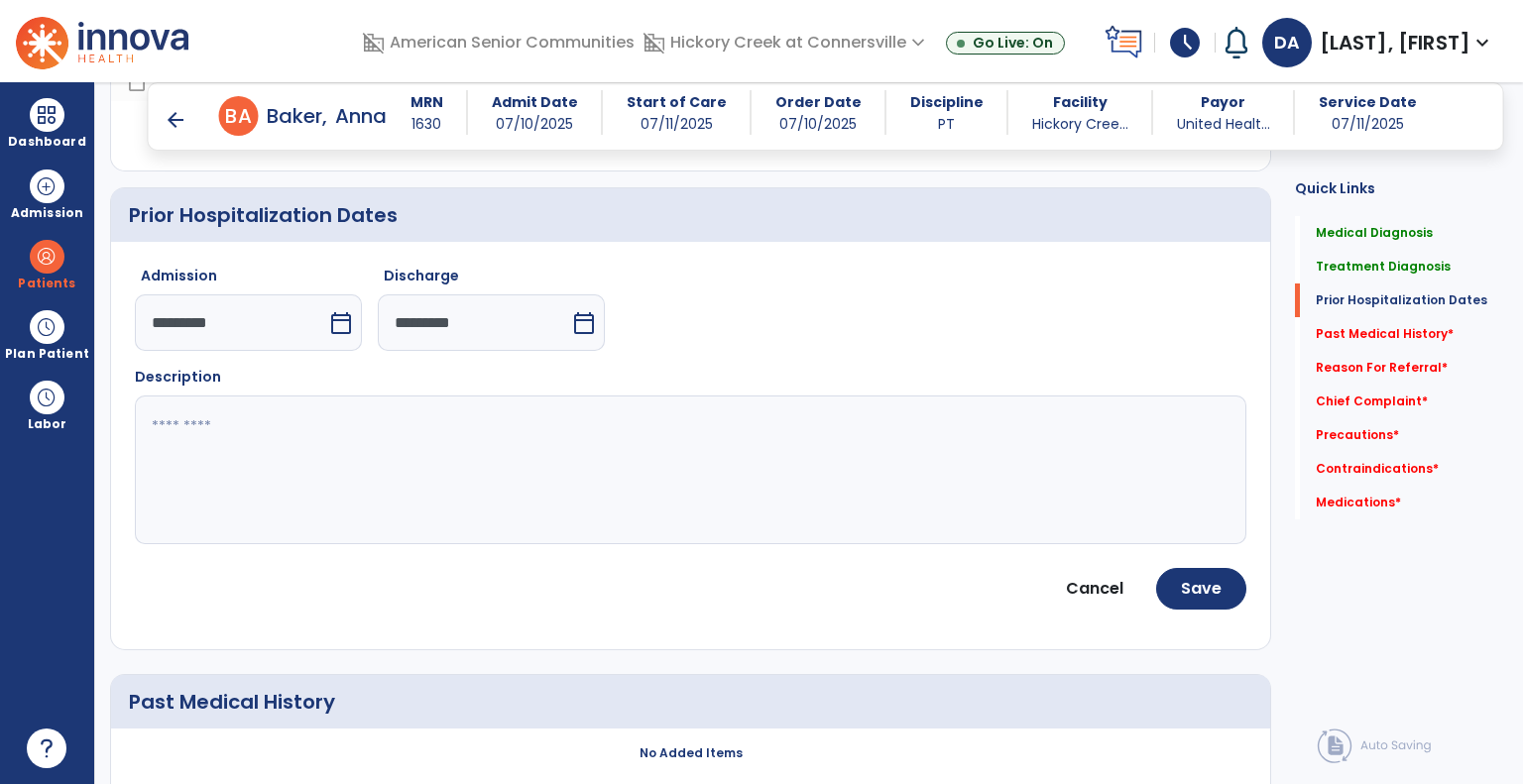 scroll, scrollTop: 733, scrollLeft: 0, axis: vertical 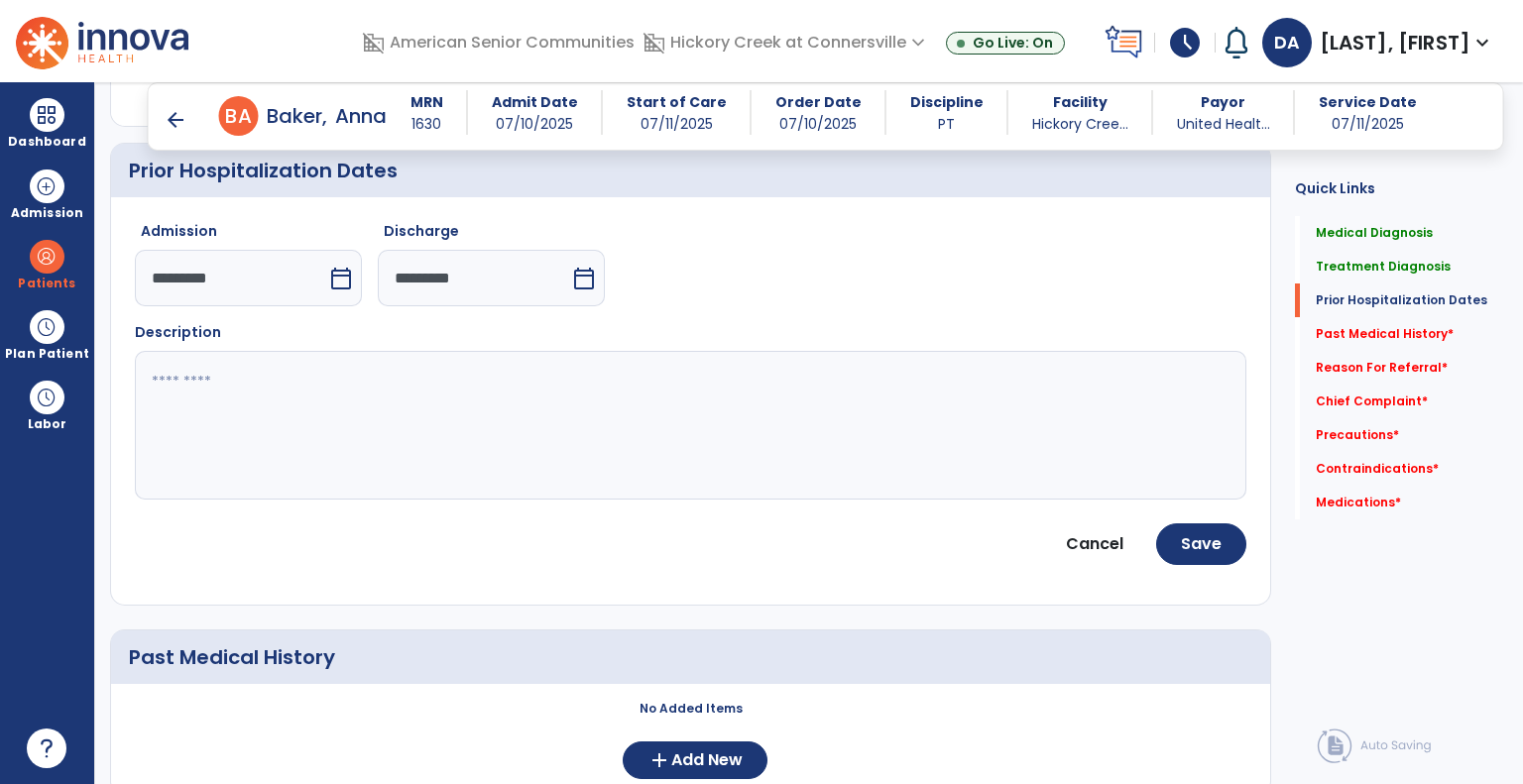 click 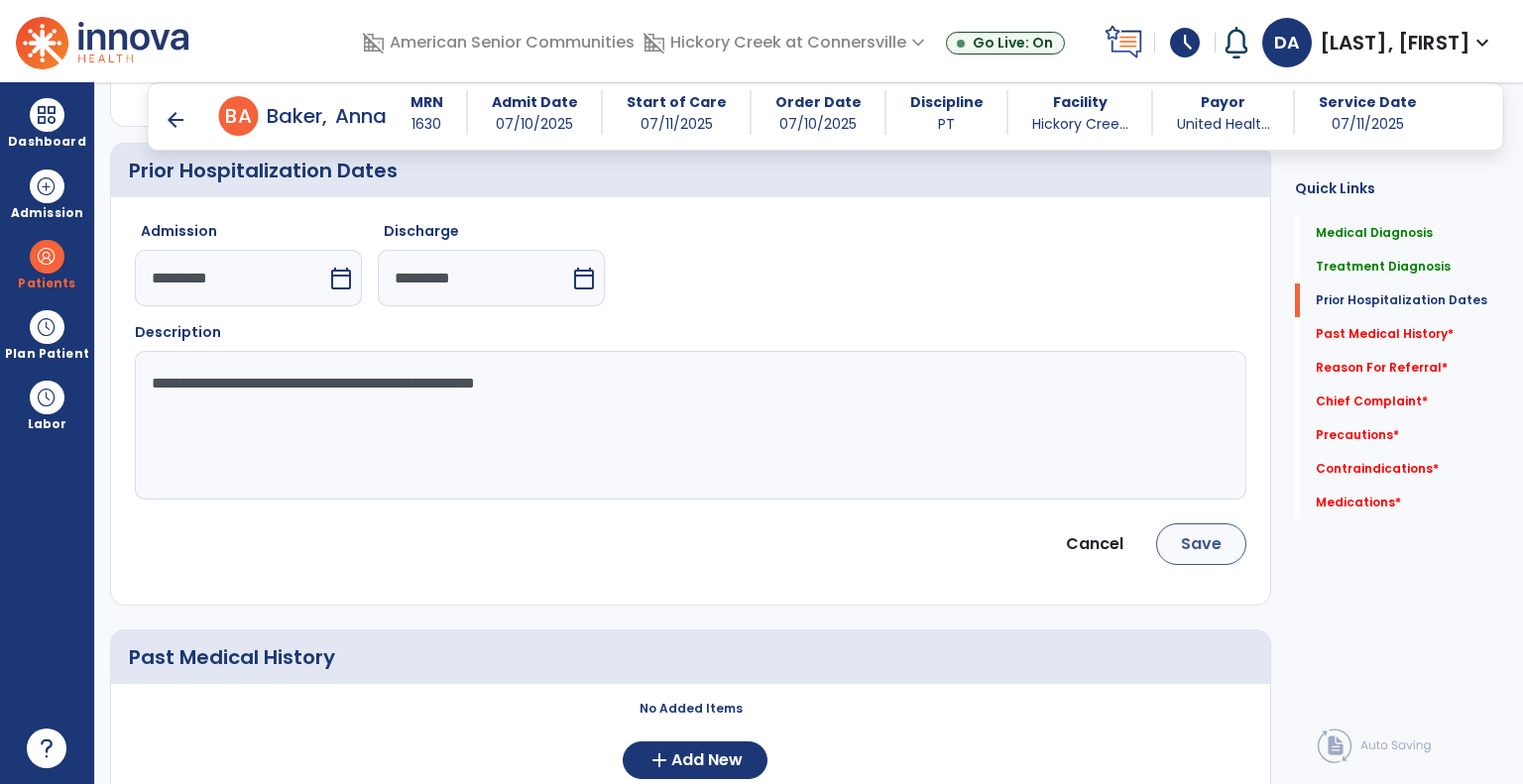 type on "**********" 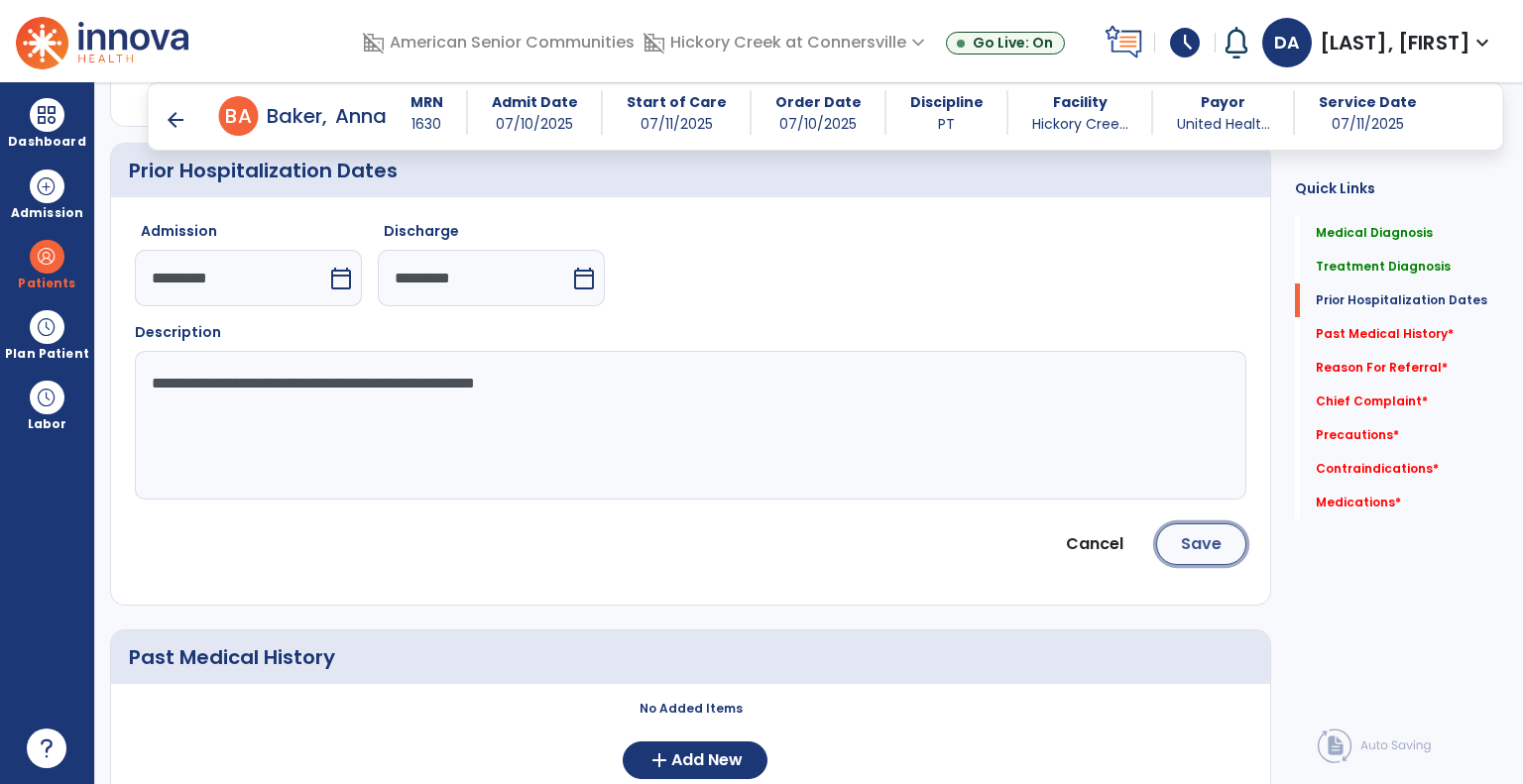 click on "Save" 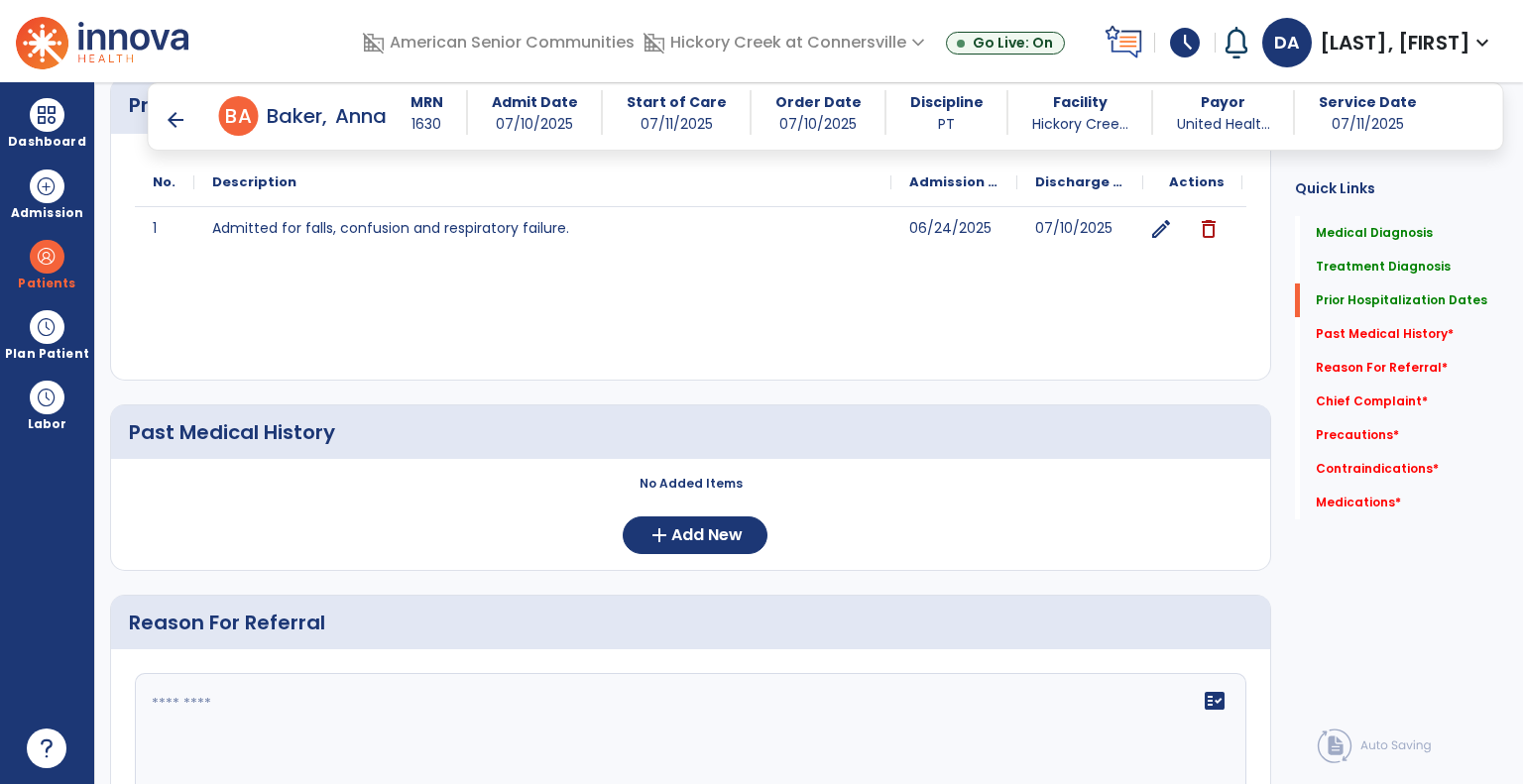 scroll, scrollTop: 833, scrollLeft: 0, axis: vertical 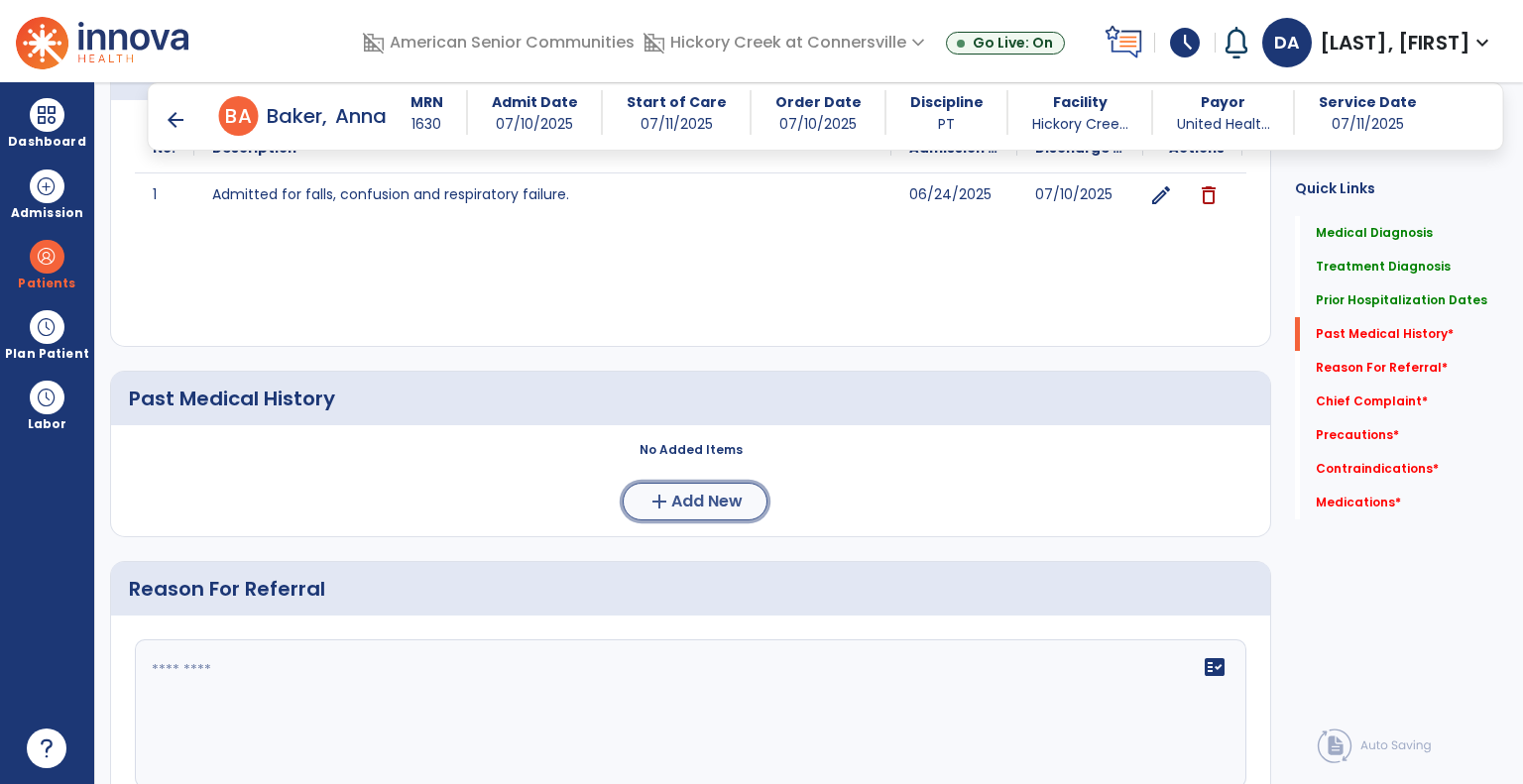 click on "add  Add New" 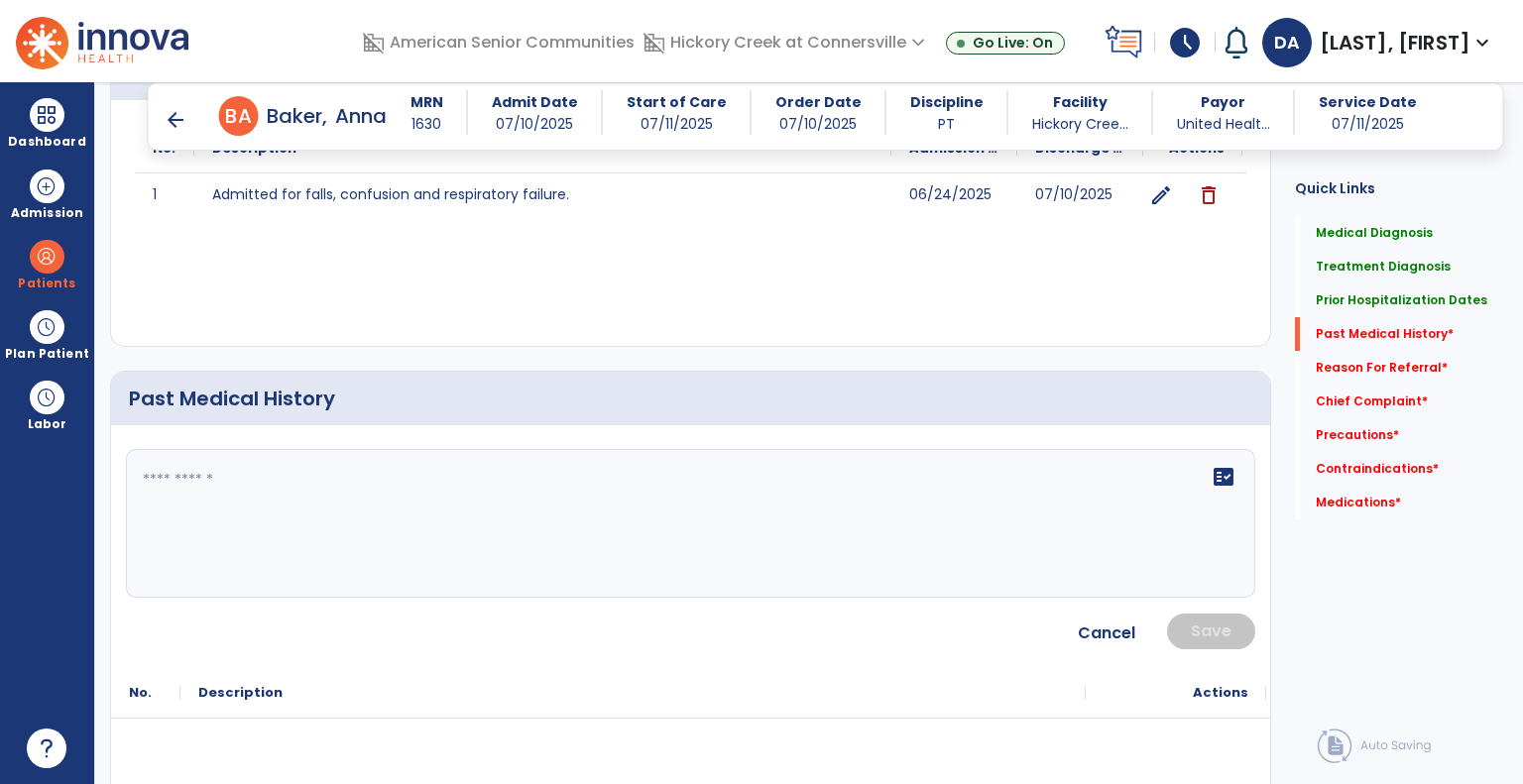 click 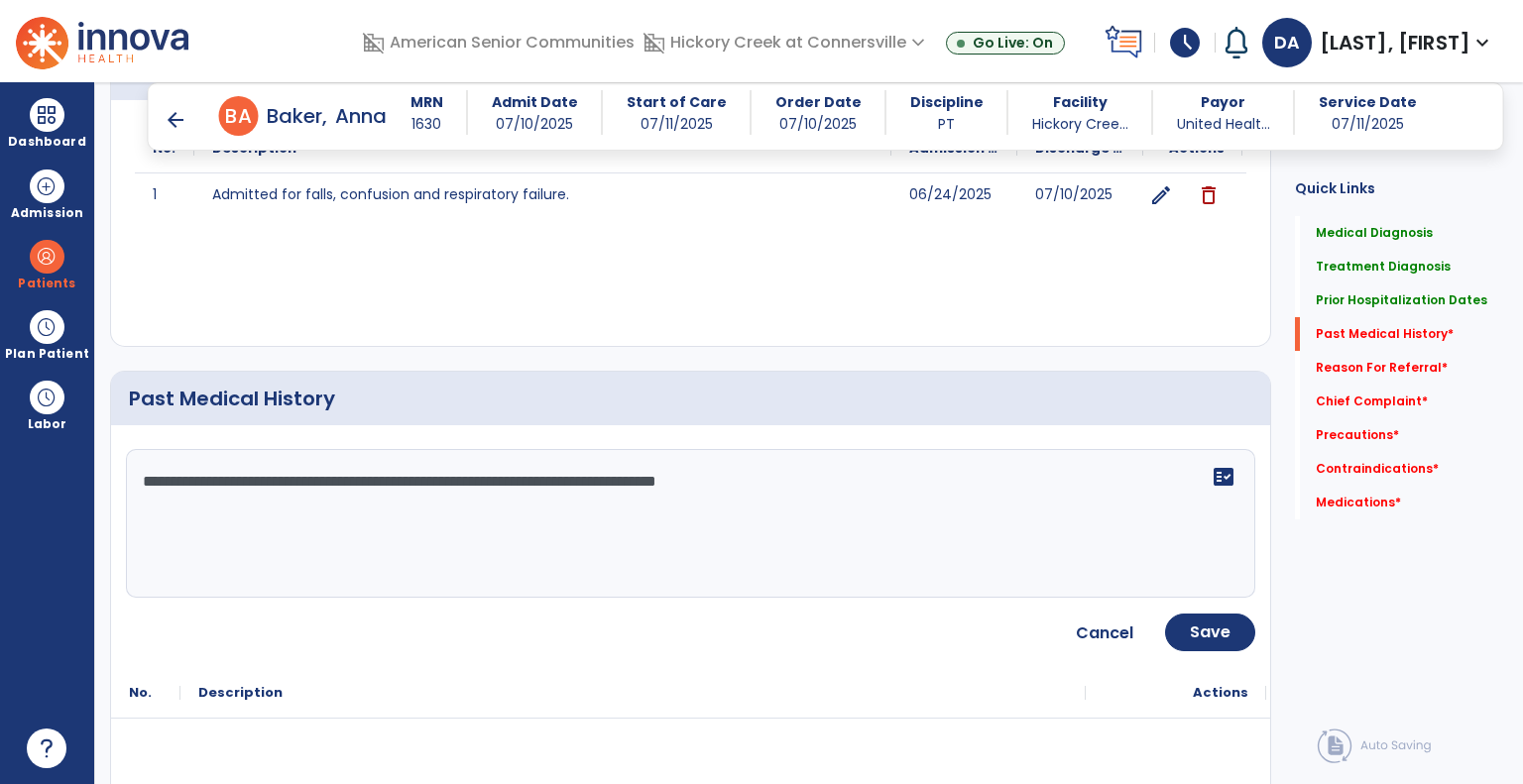click on "**********" 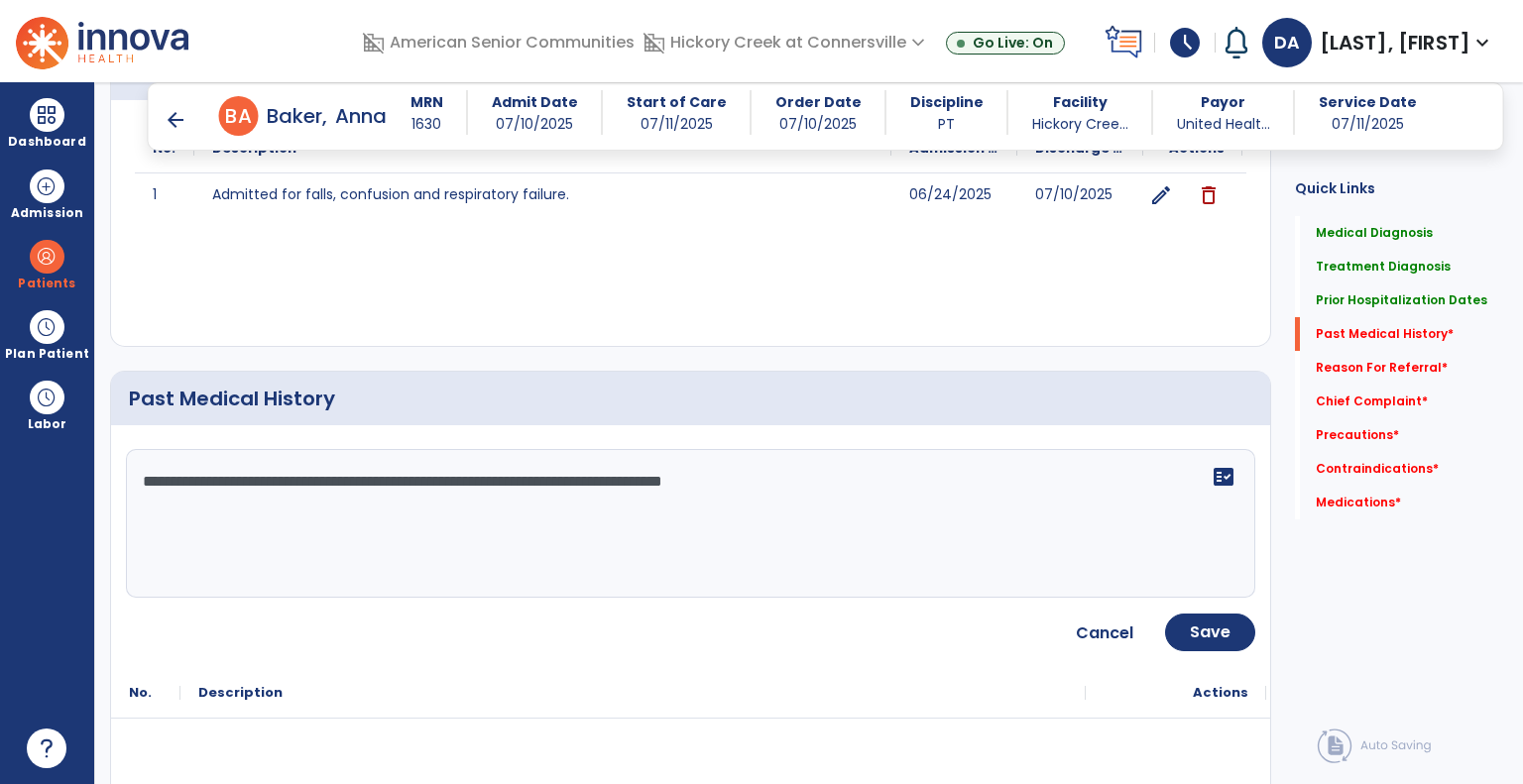 click on "**********" 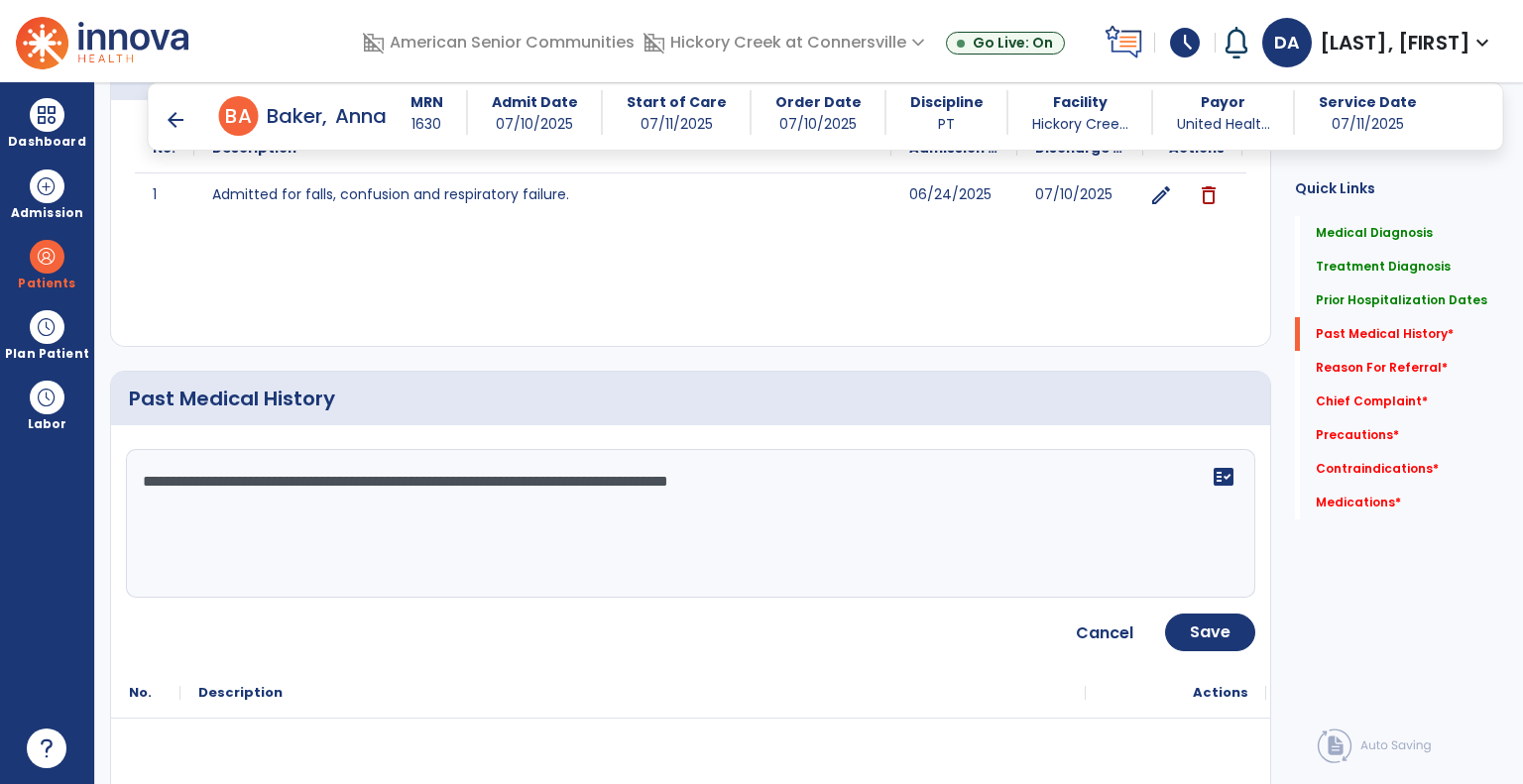 click on "**********" 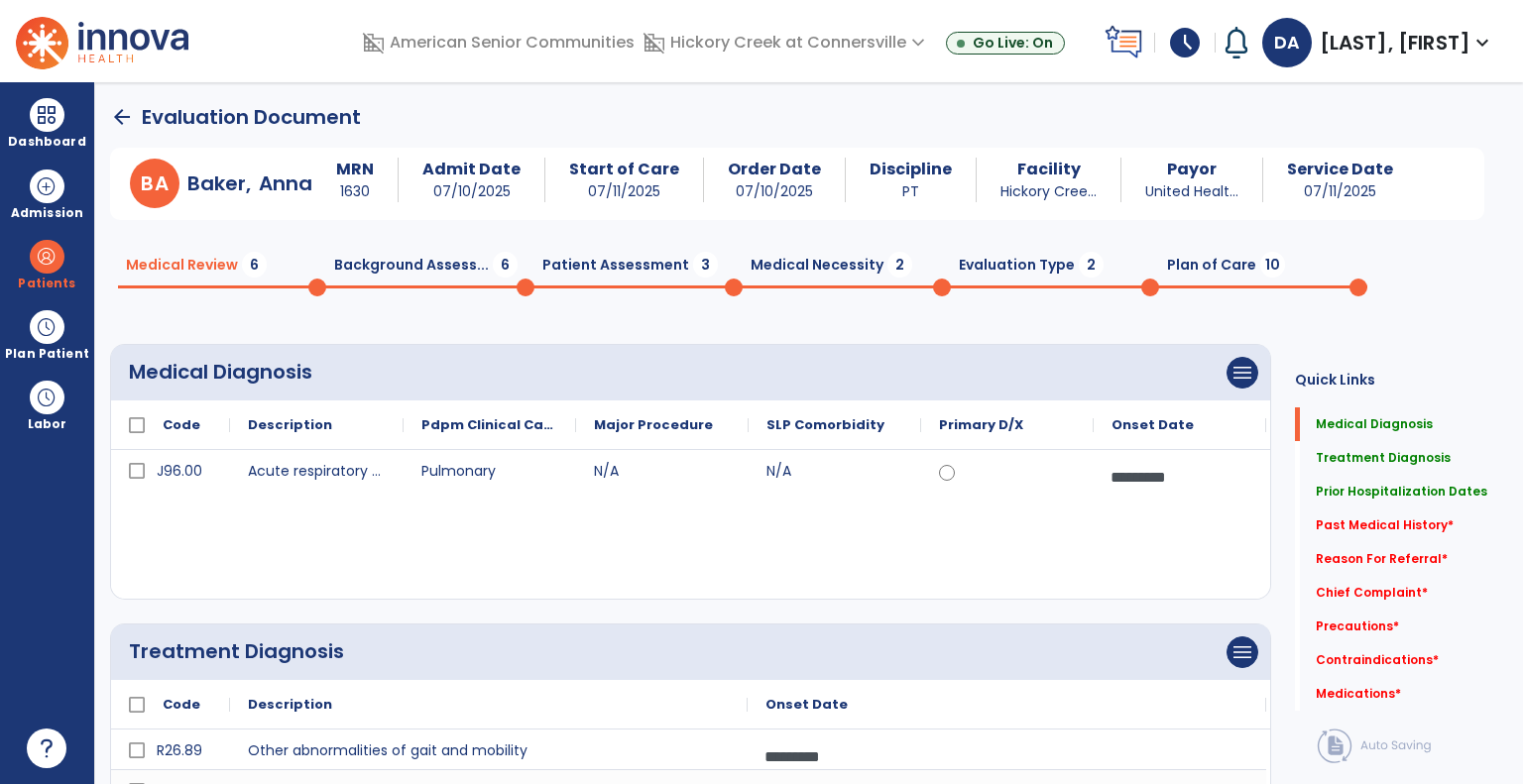 scroll, scrollTop: 0, scrollLeft: 0, axis: both 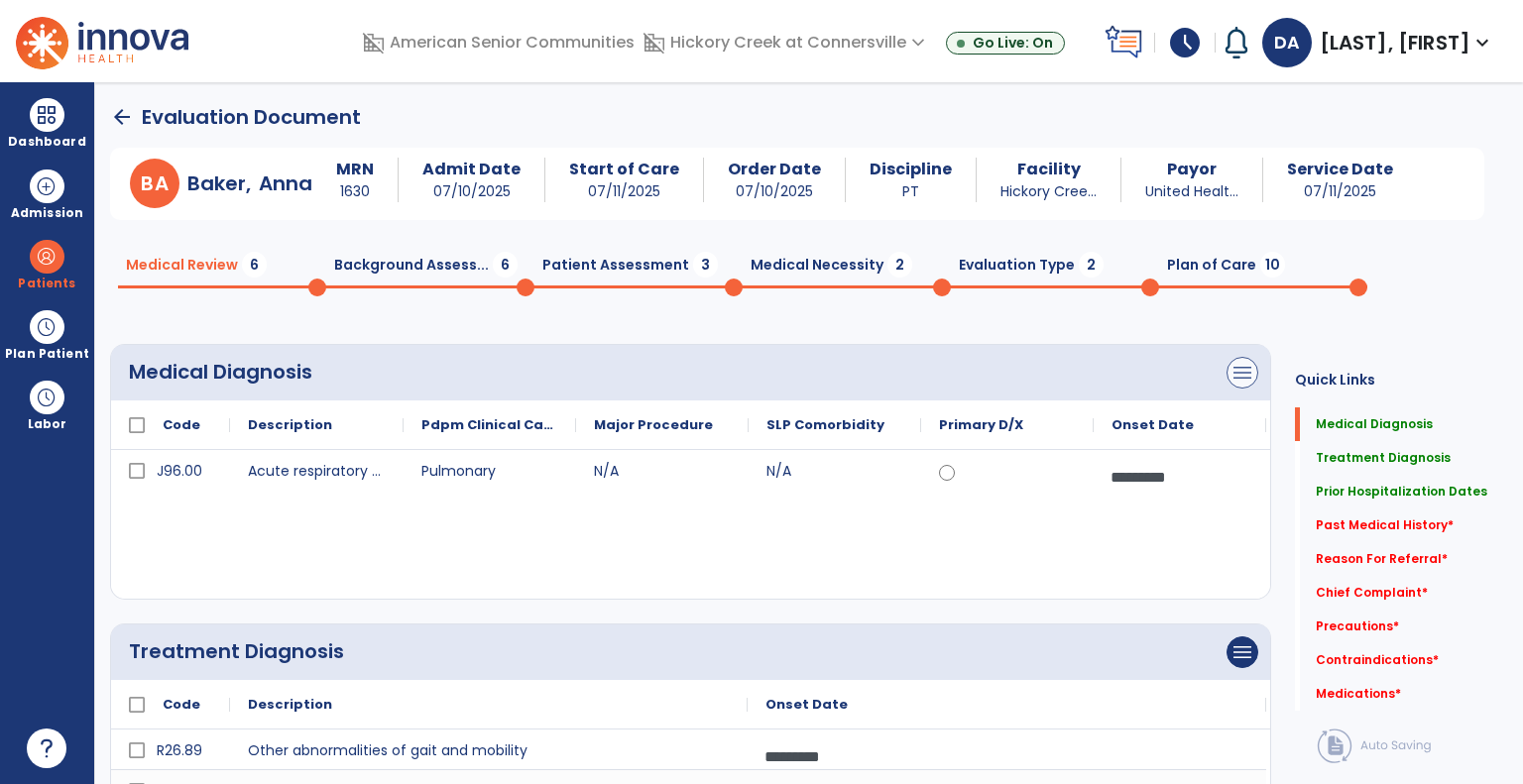 type on "**********" 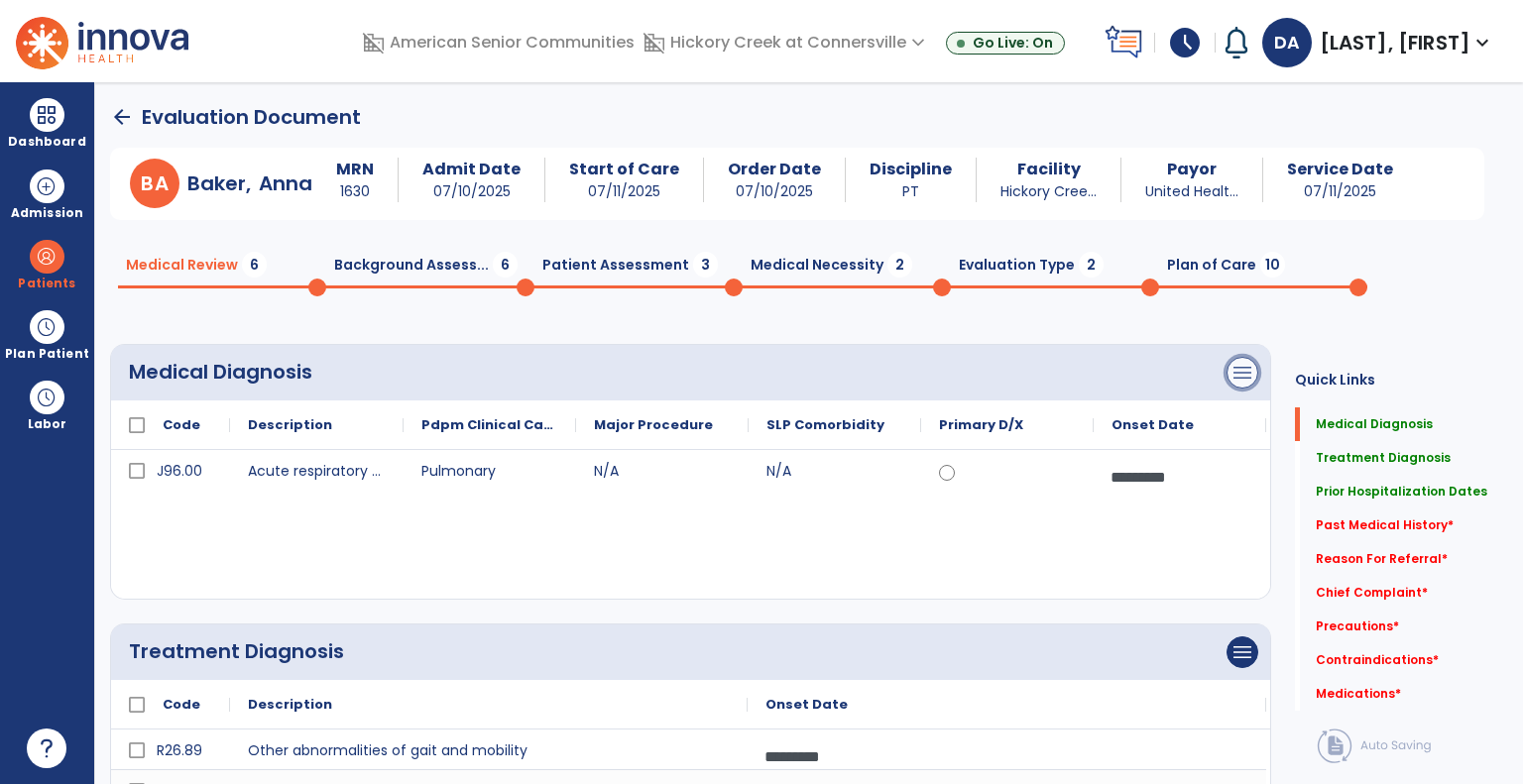 click on "menu" at bounding box center [1242, 373] 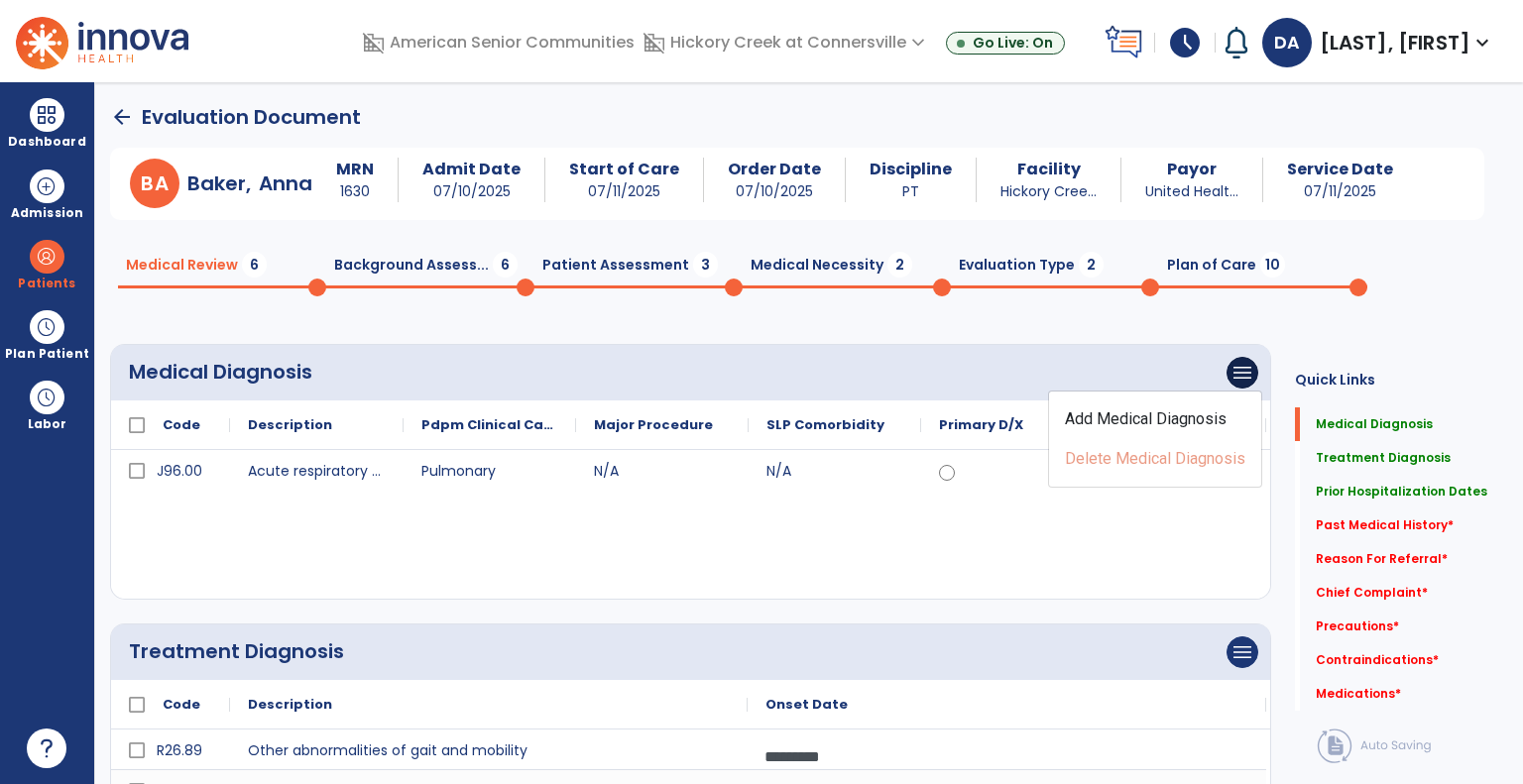 click on "Add Medical Diagnosis   Delete Medical Diagnosis" 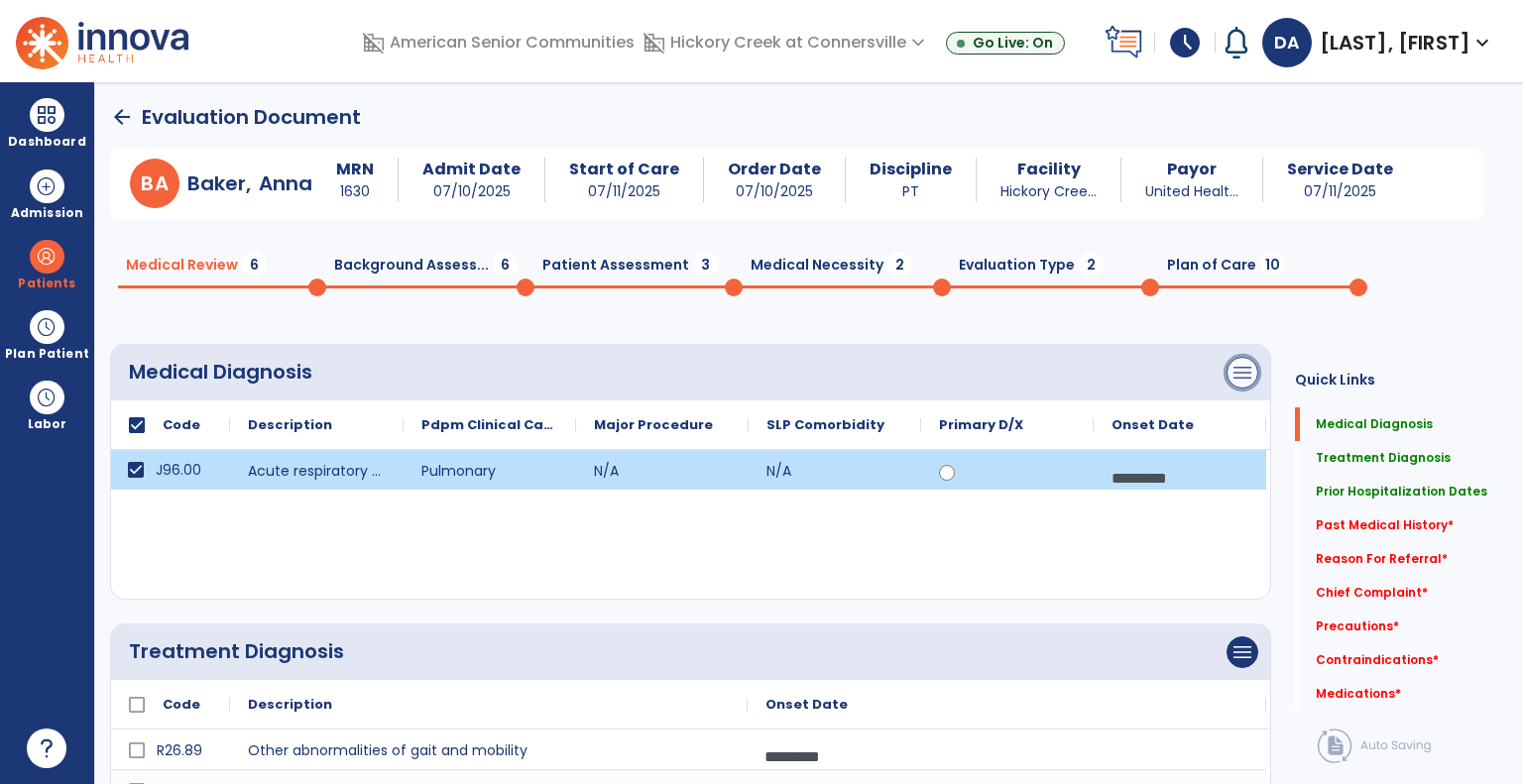 click on "menu" at bounding box center [1242, 373] 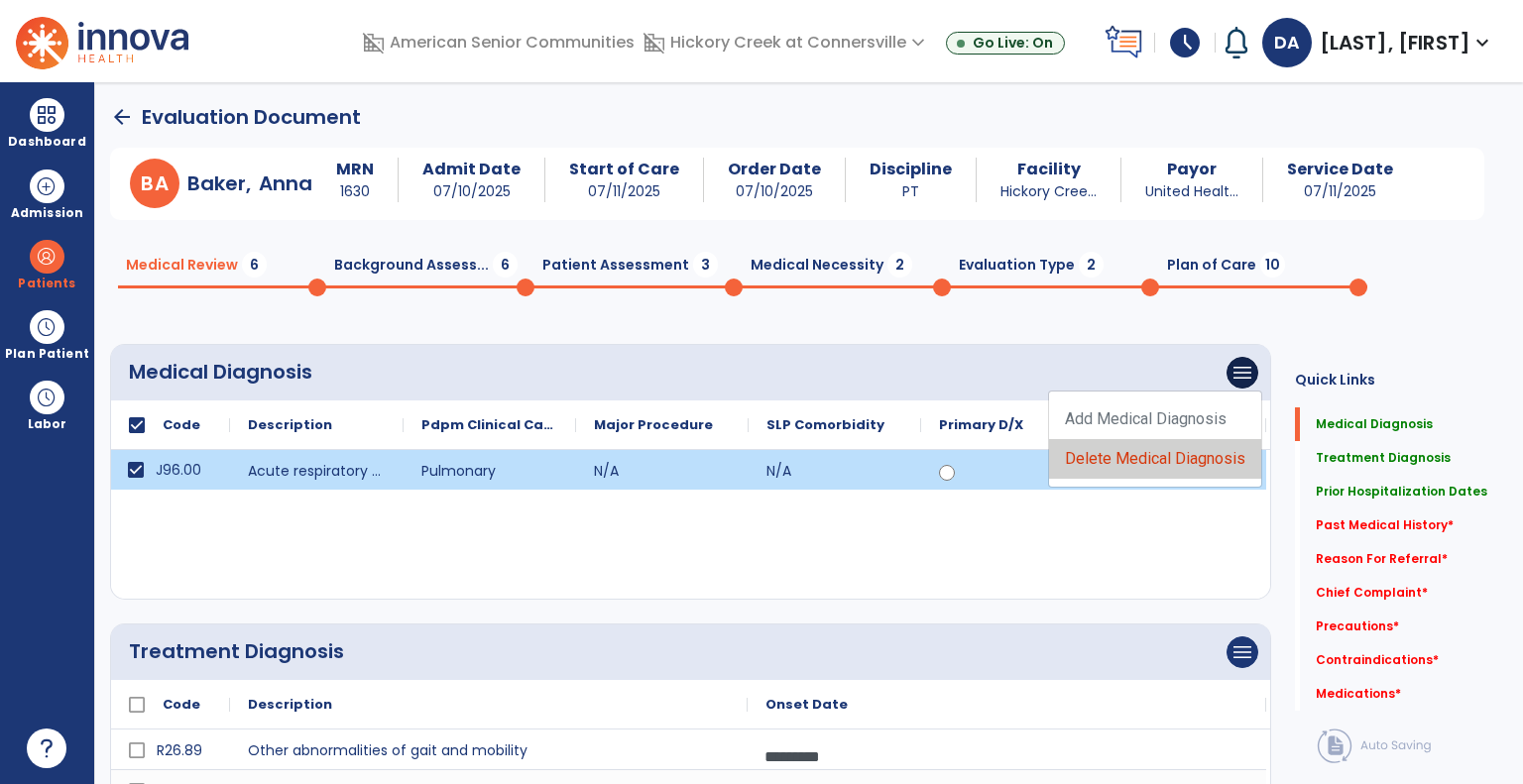 click on "Delete Medical Diagnosis" 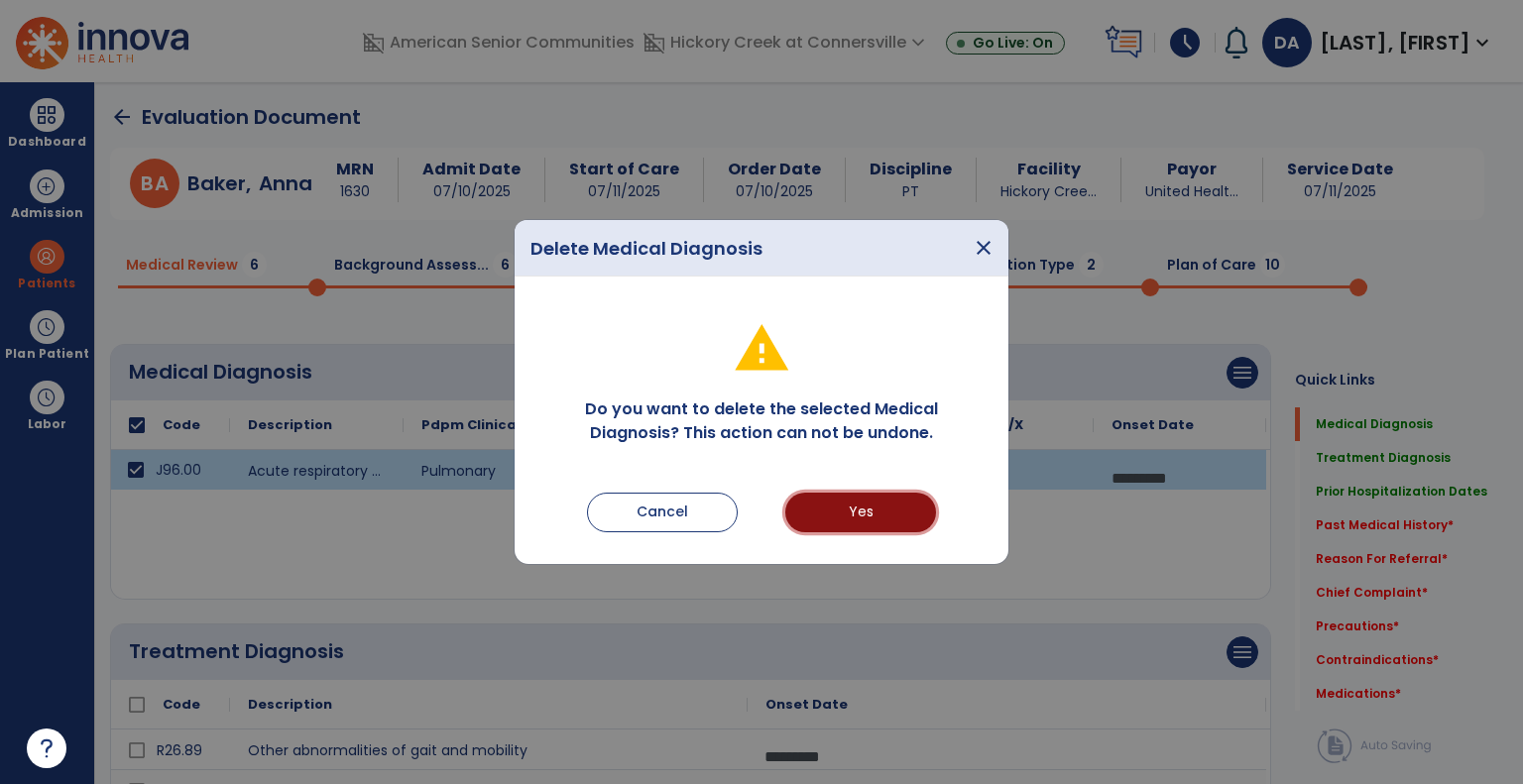 drag, startPoint x: 879, startPoint y: 499, endPoint x: 932, endPoint y: 488, distance: 54.129474 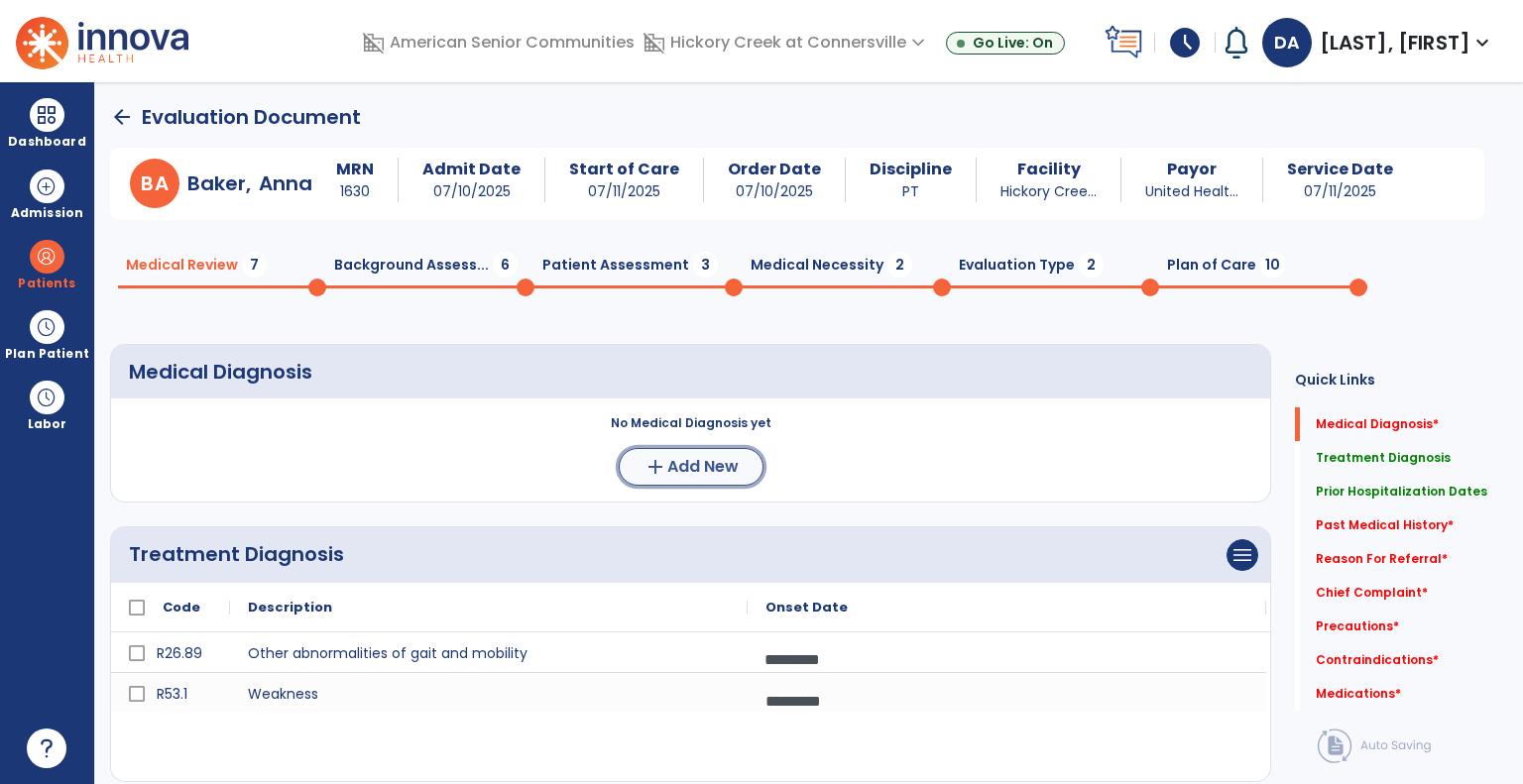 click on "Add New" 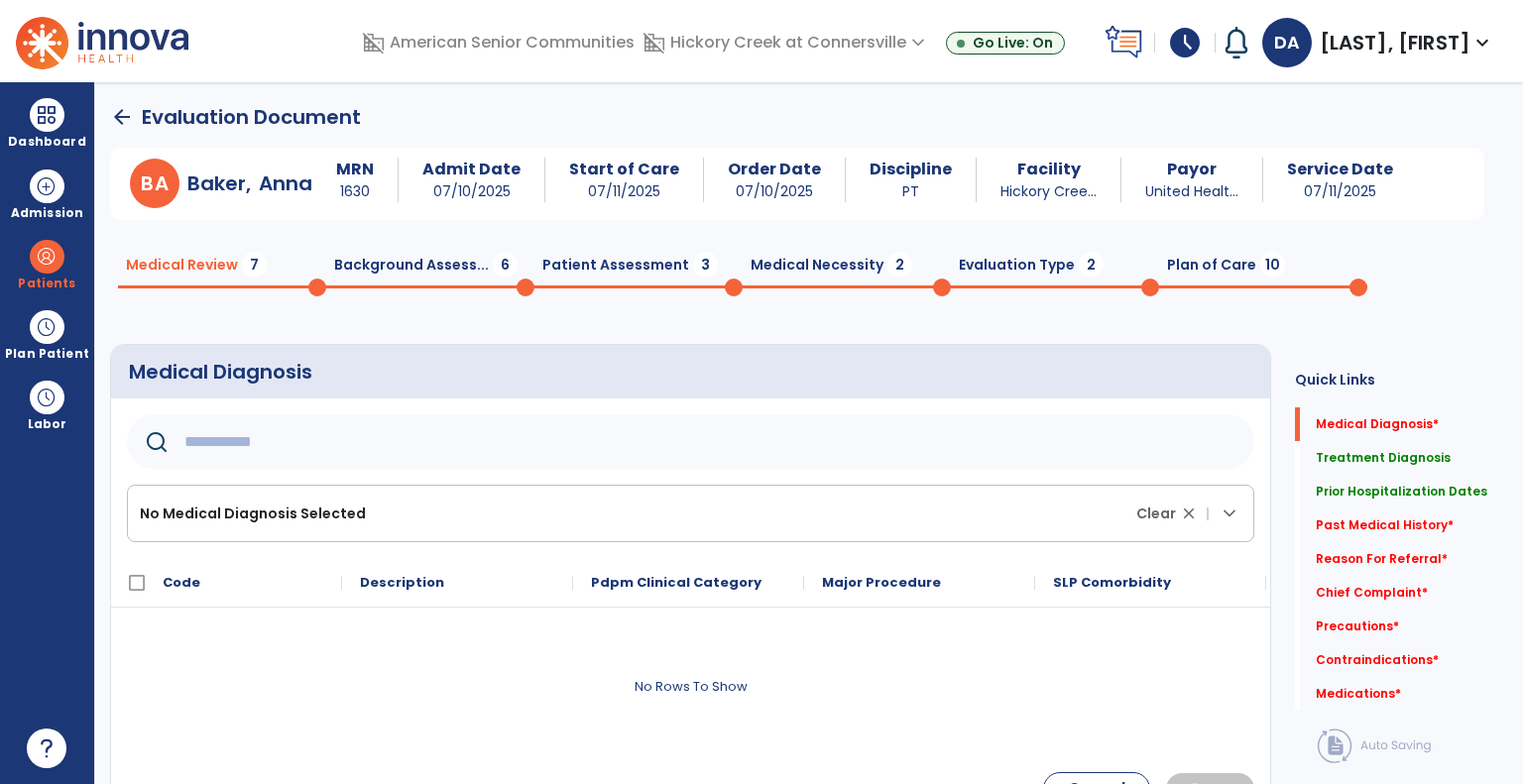 click 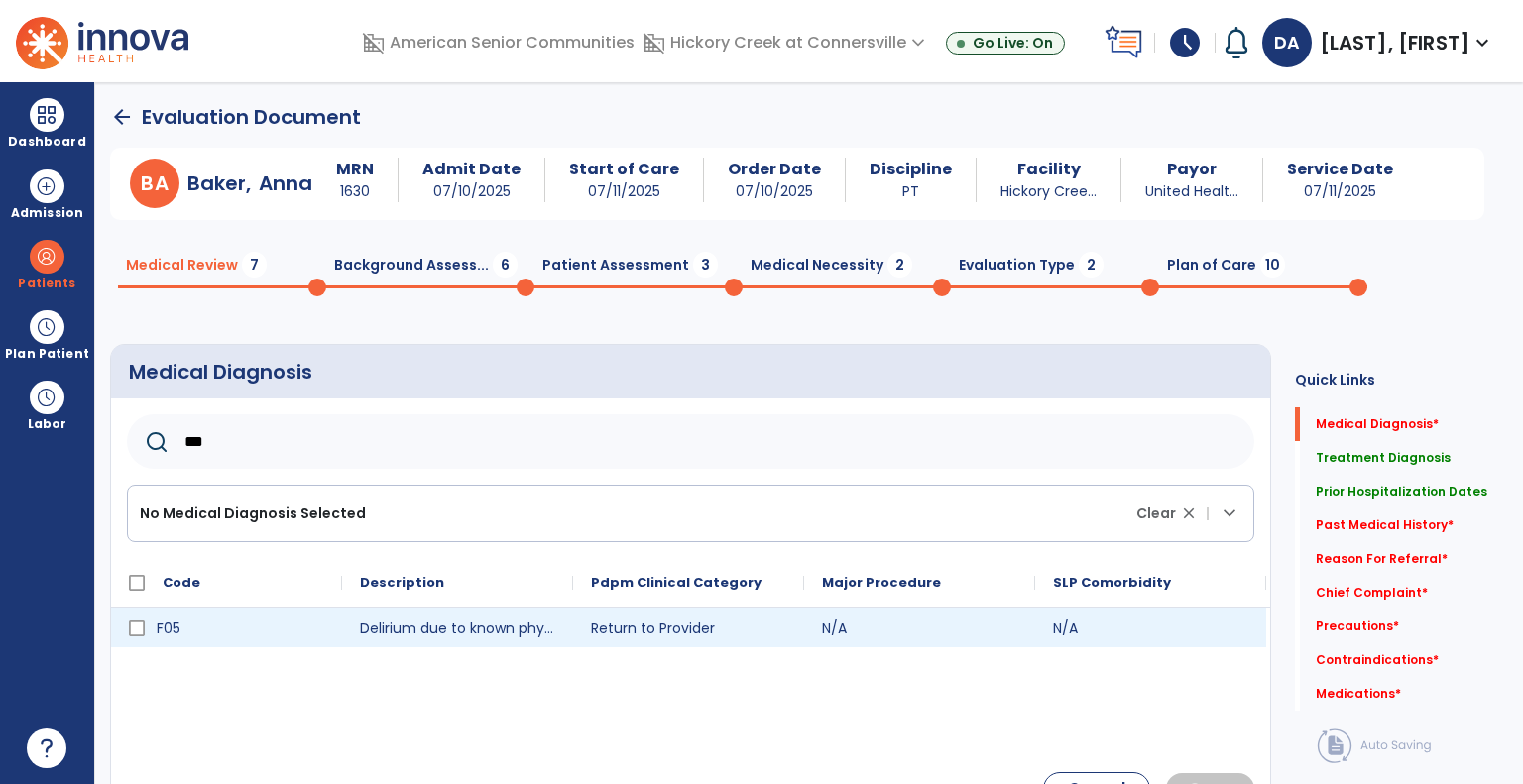 type on "***" 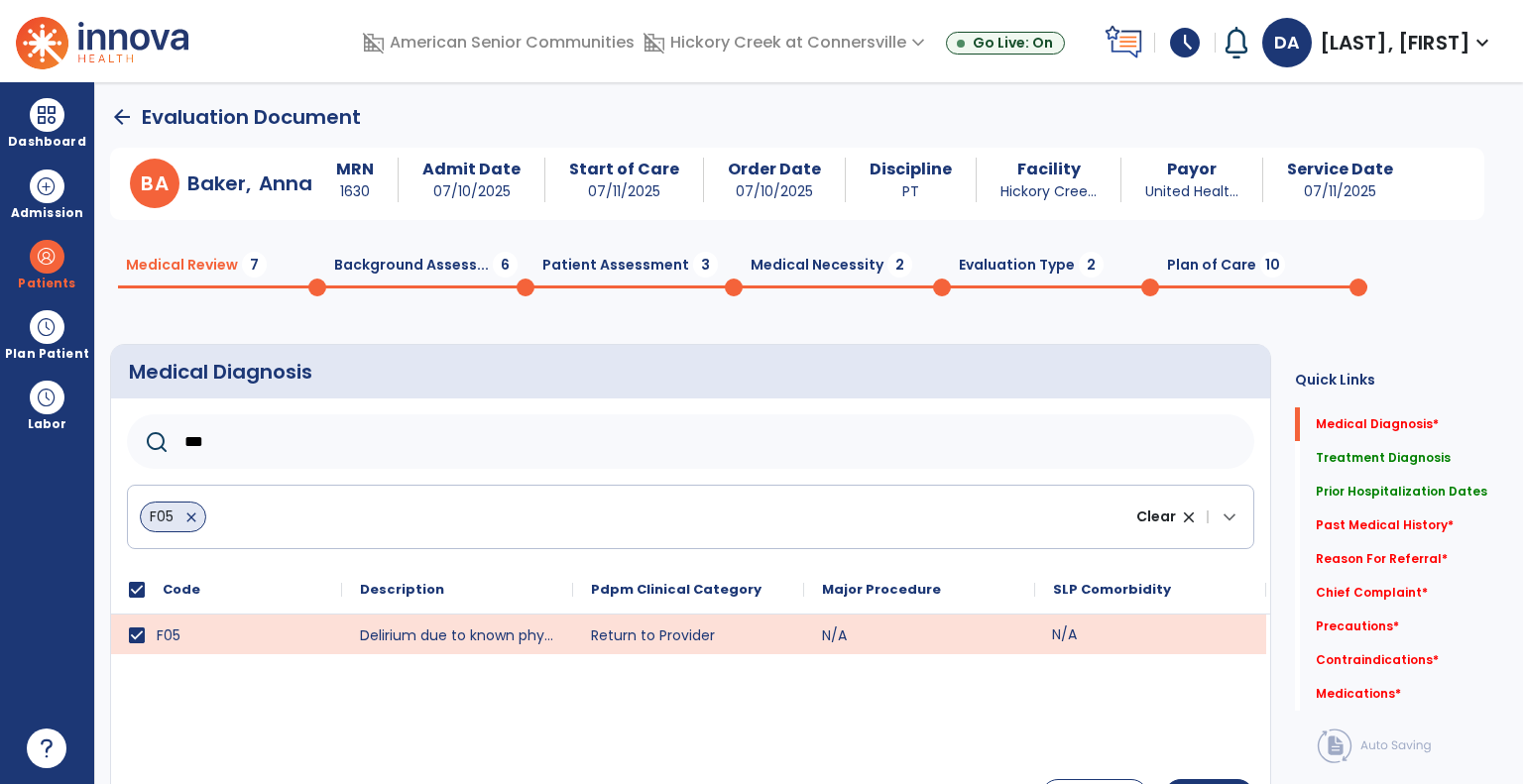 click on "N/A" 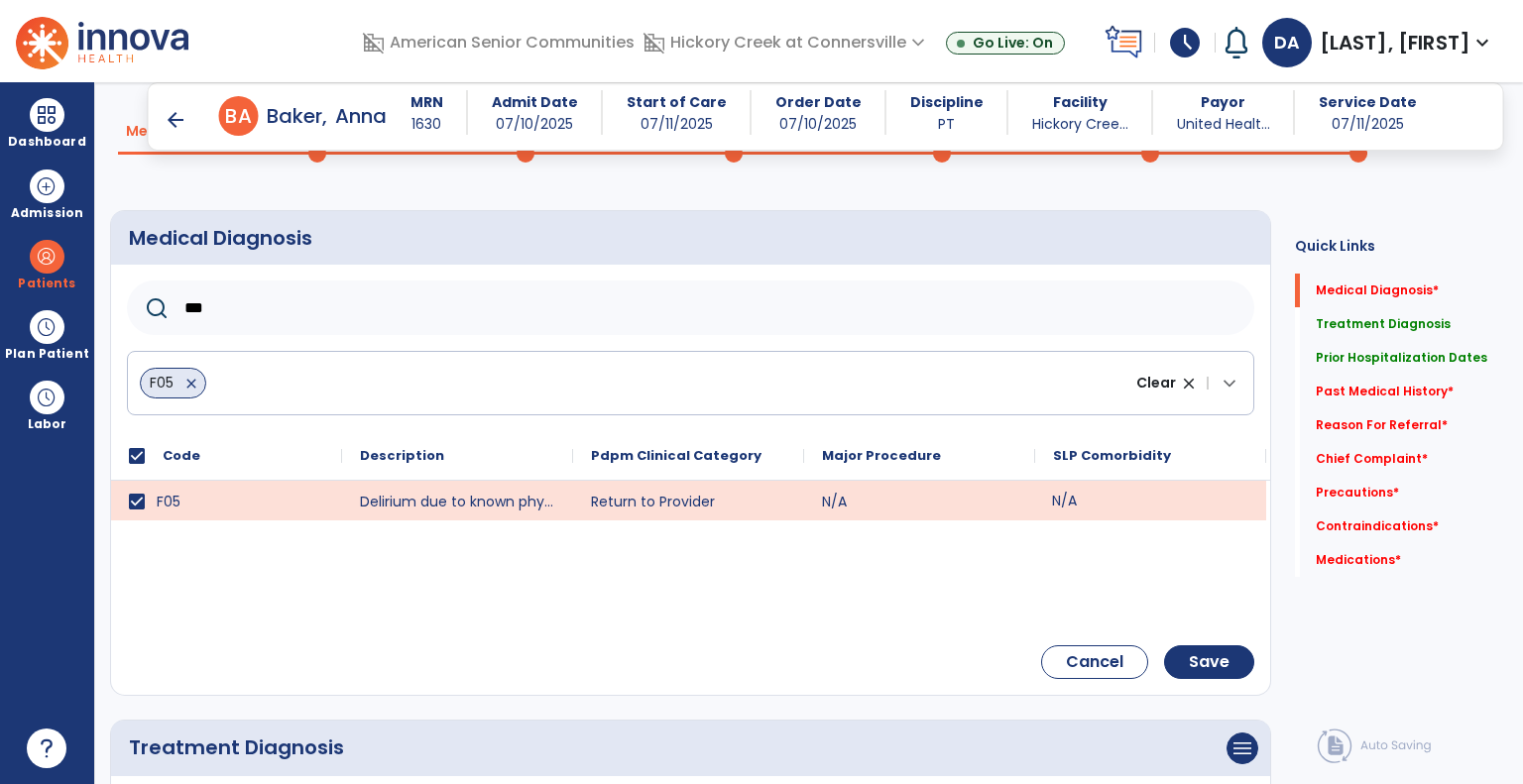scroll, scrollTop: 198, scrollLeft: 0, axis: vertical 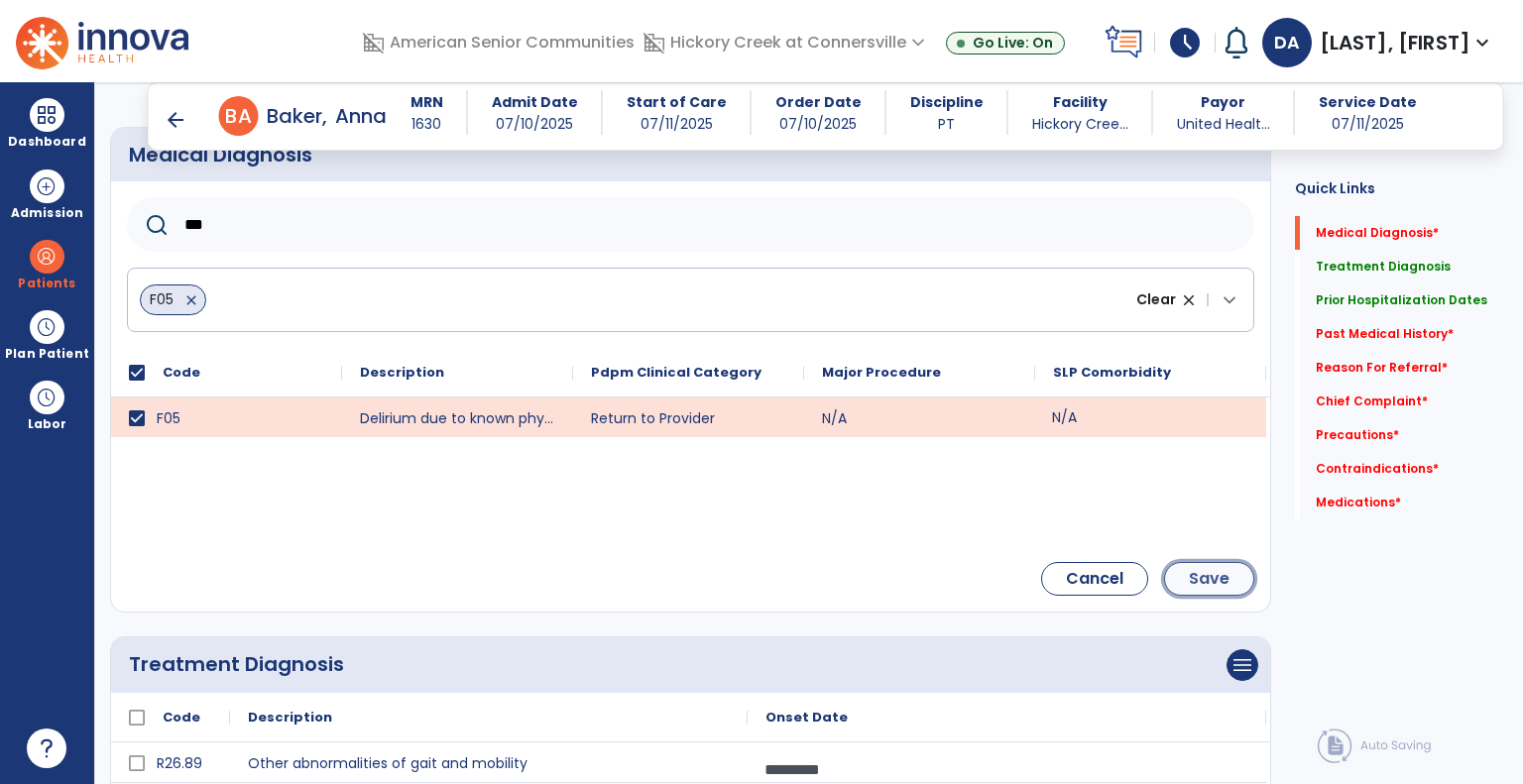 click on "Save" 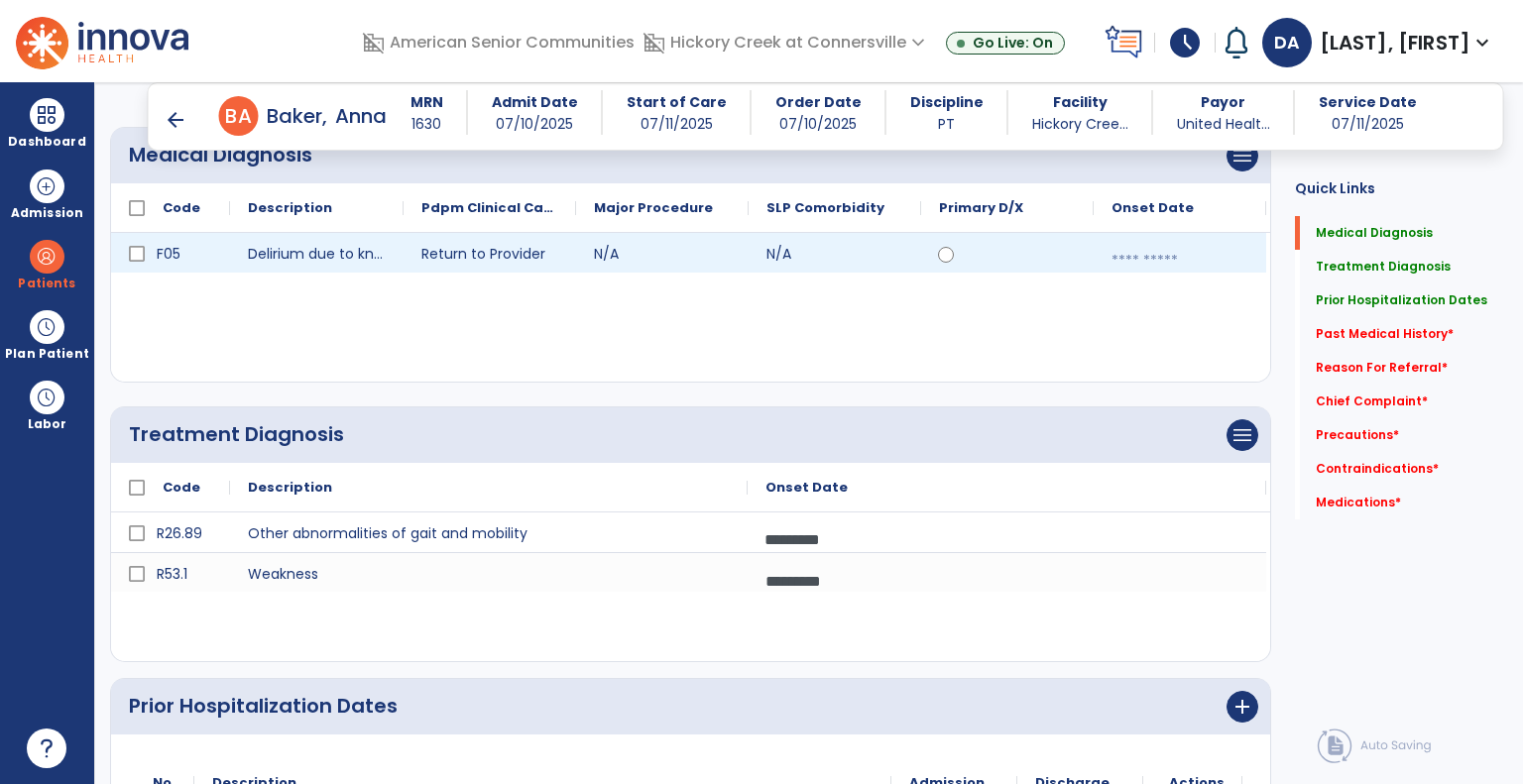 click at bounding box center (1180, 261) 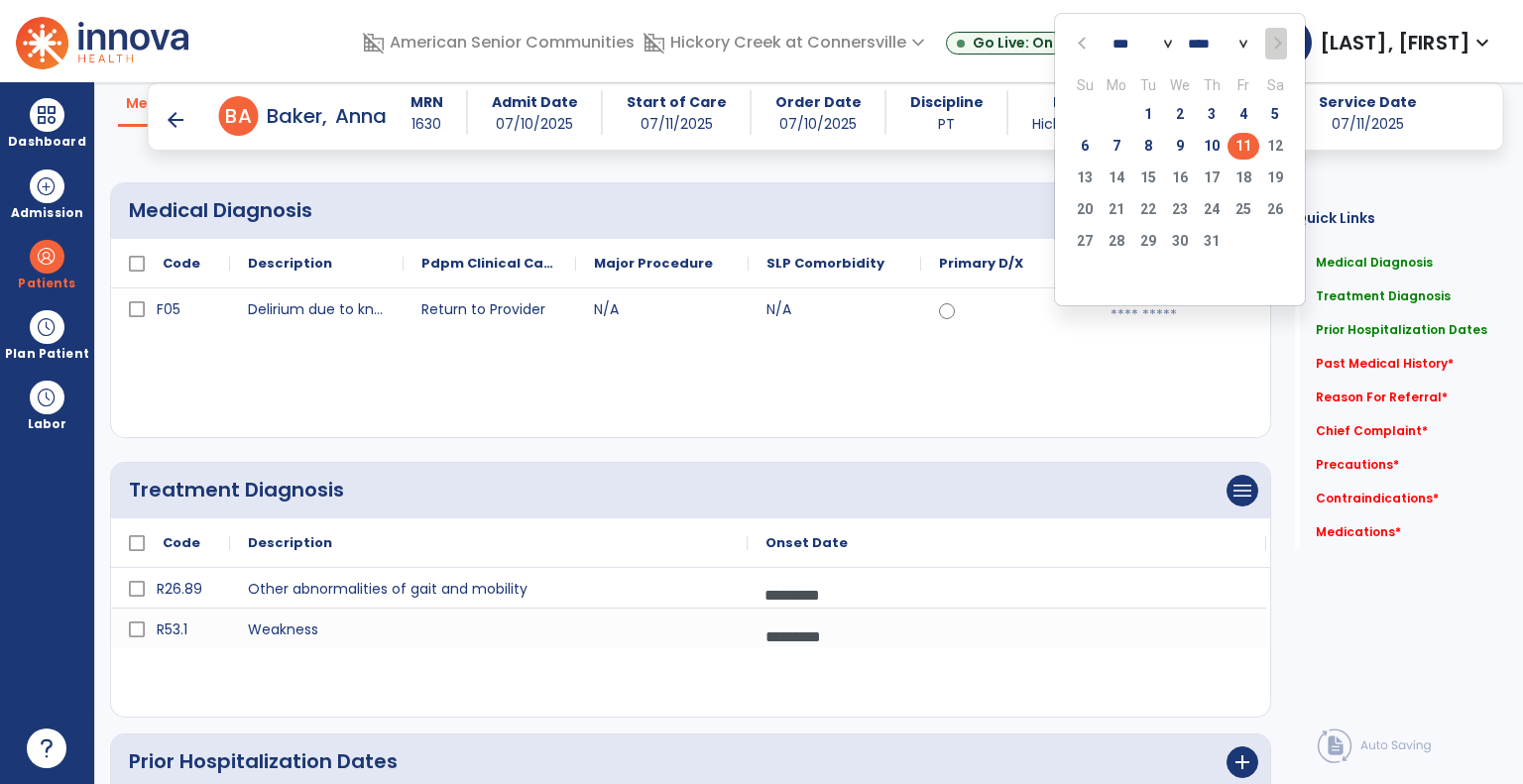 scroll, scrollTop: 0, scrollLeft: 0, axis: both 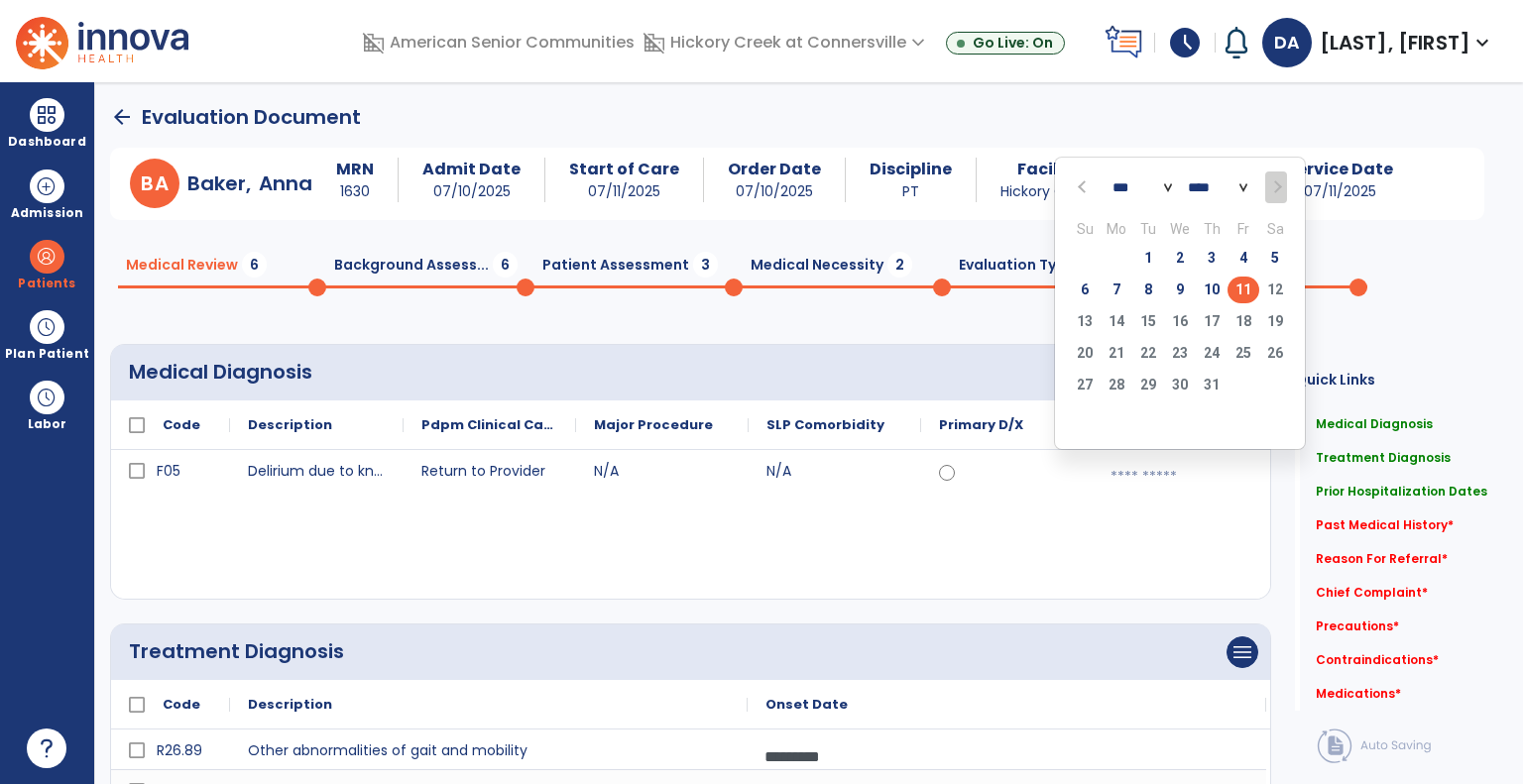 click 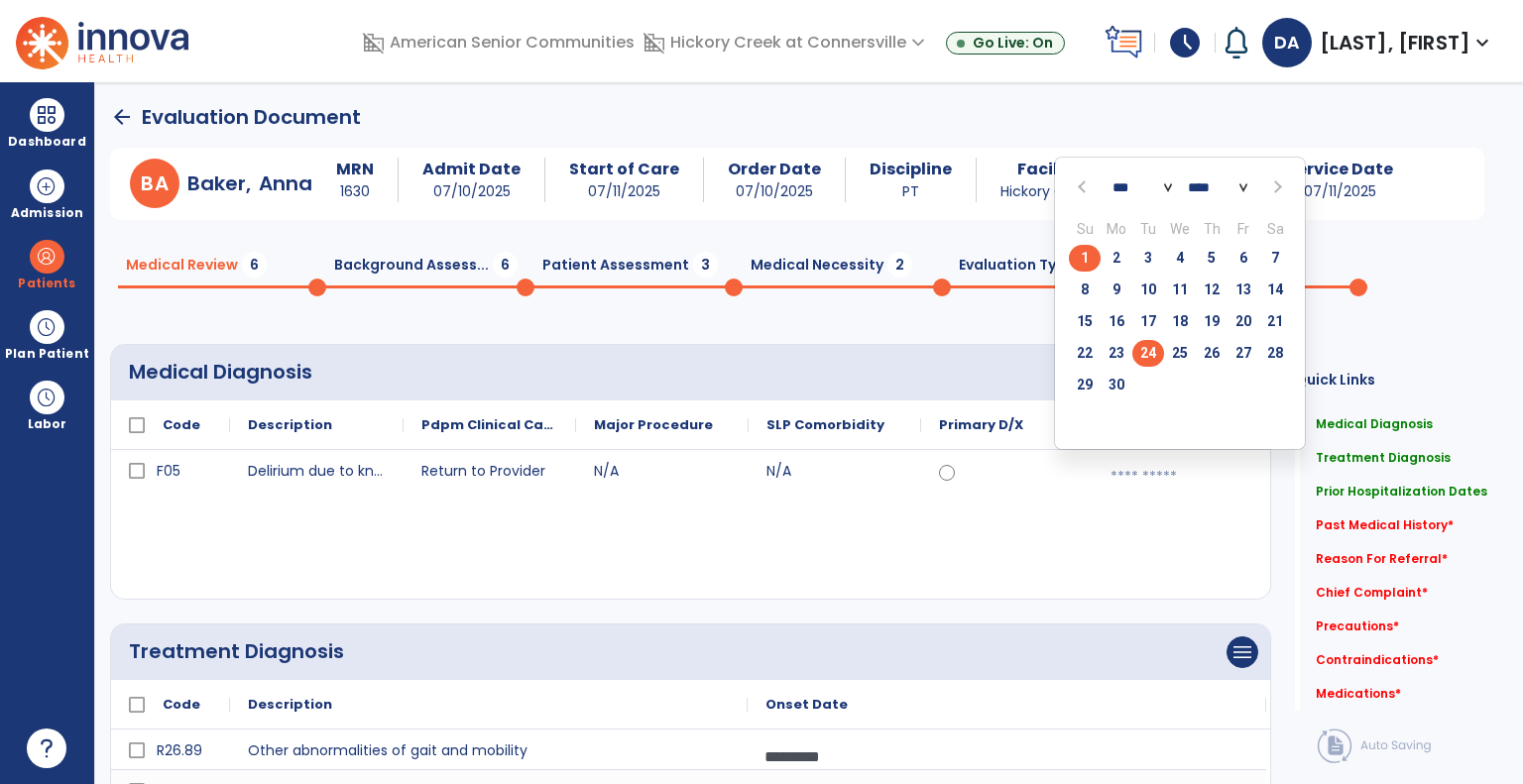 click on "24" 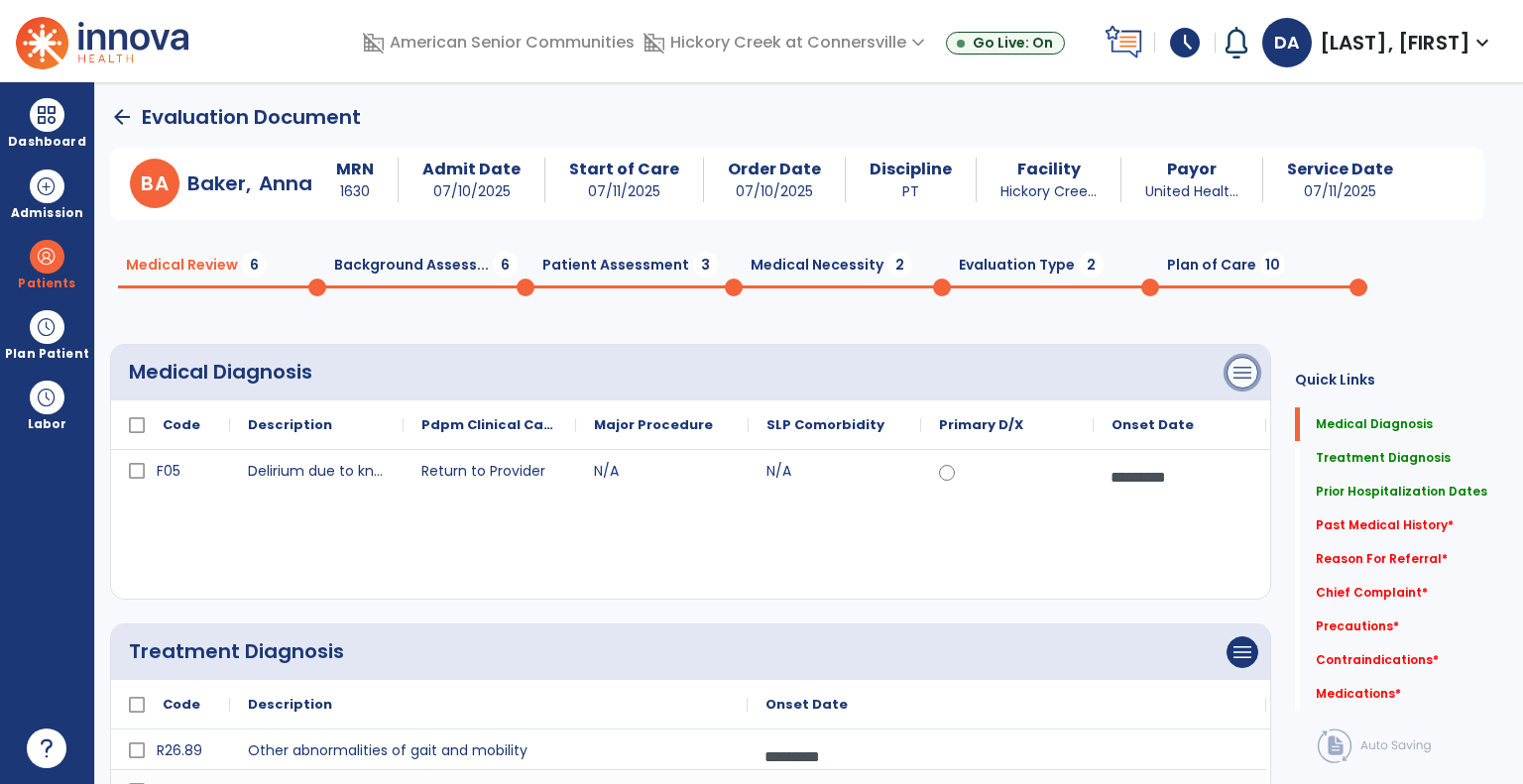 click on "menu" at bounding box center [1242, 373] 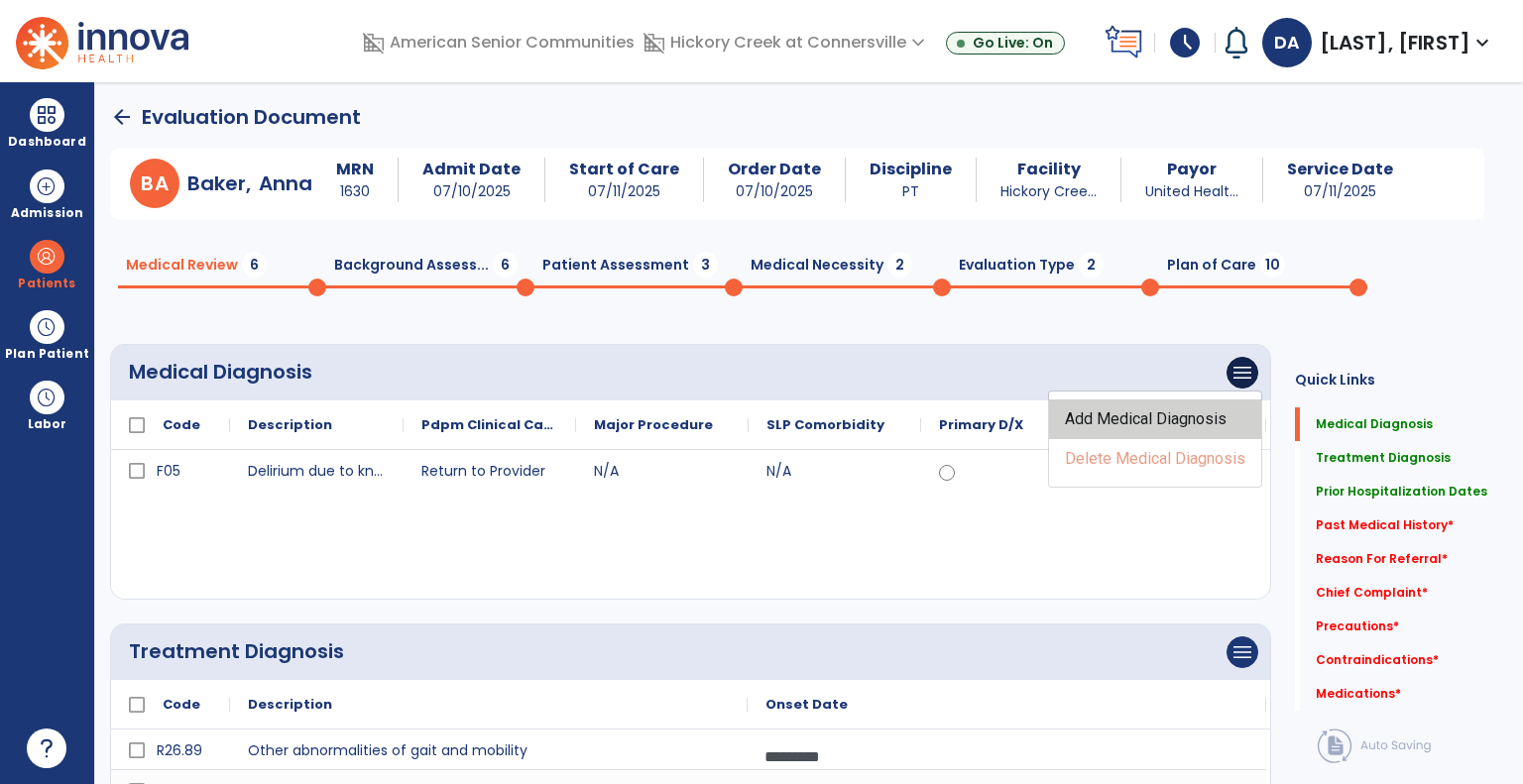 click on "Add Medical Diagnosis" 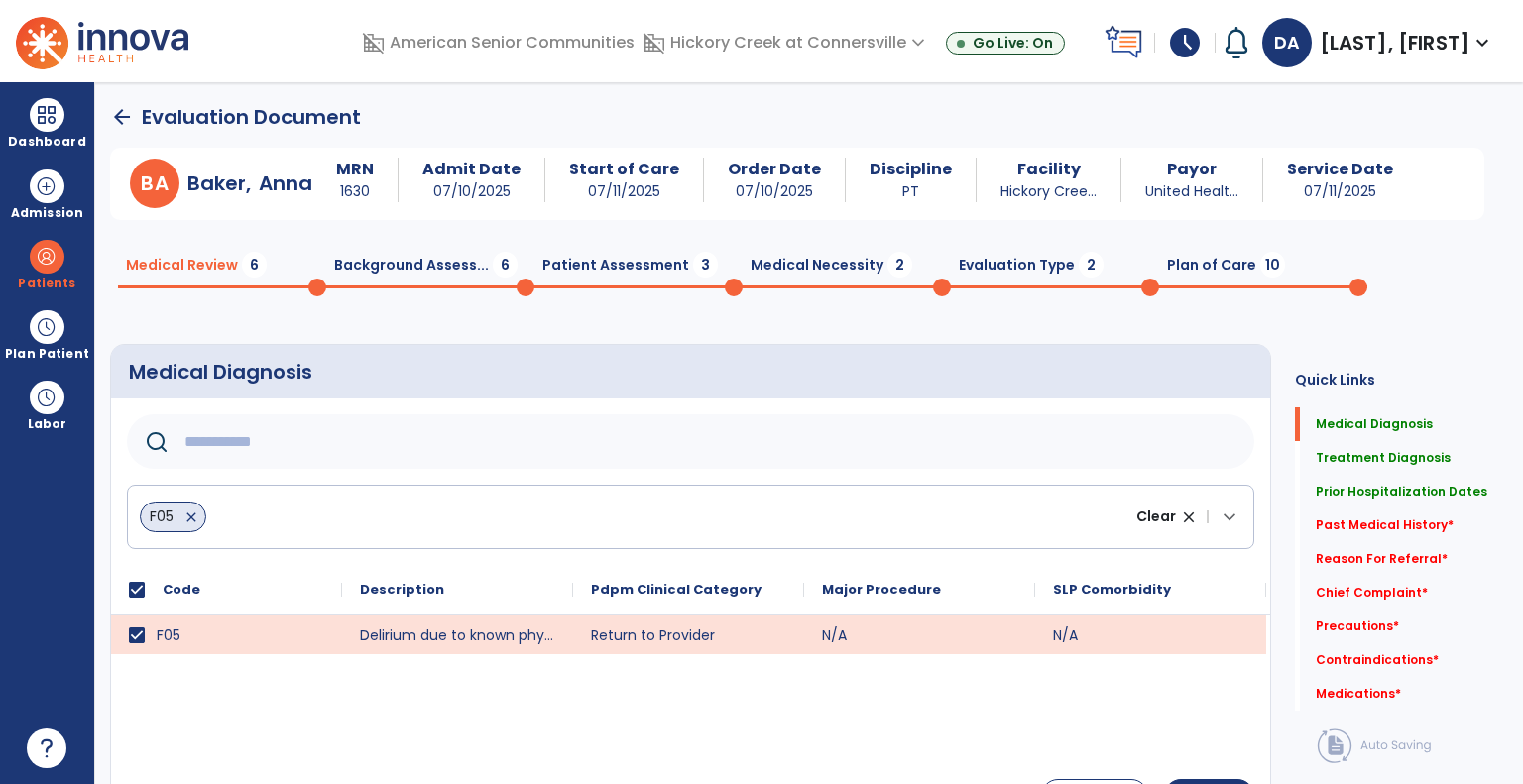click 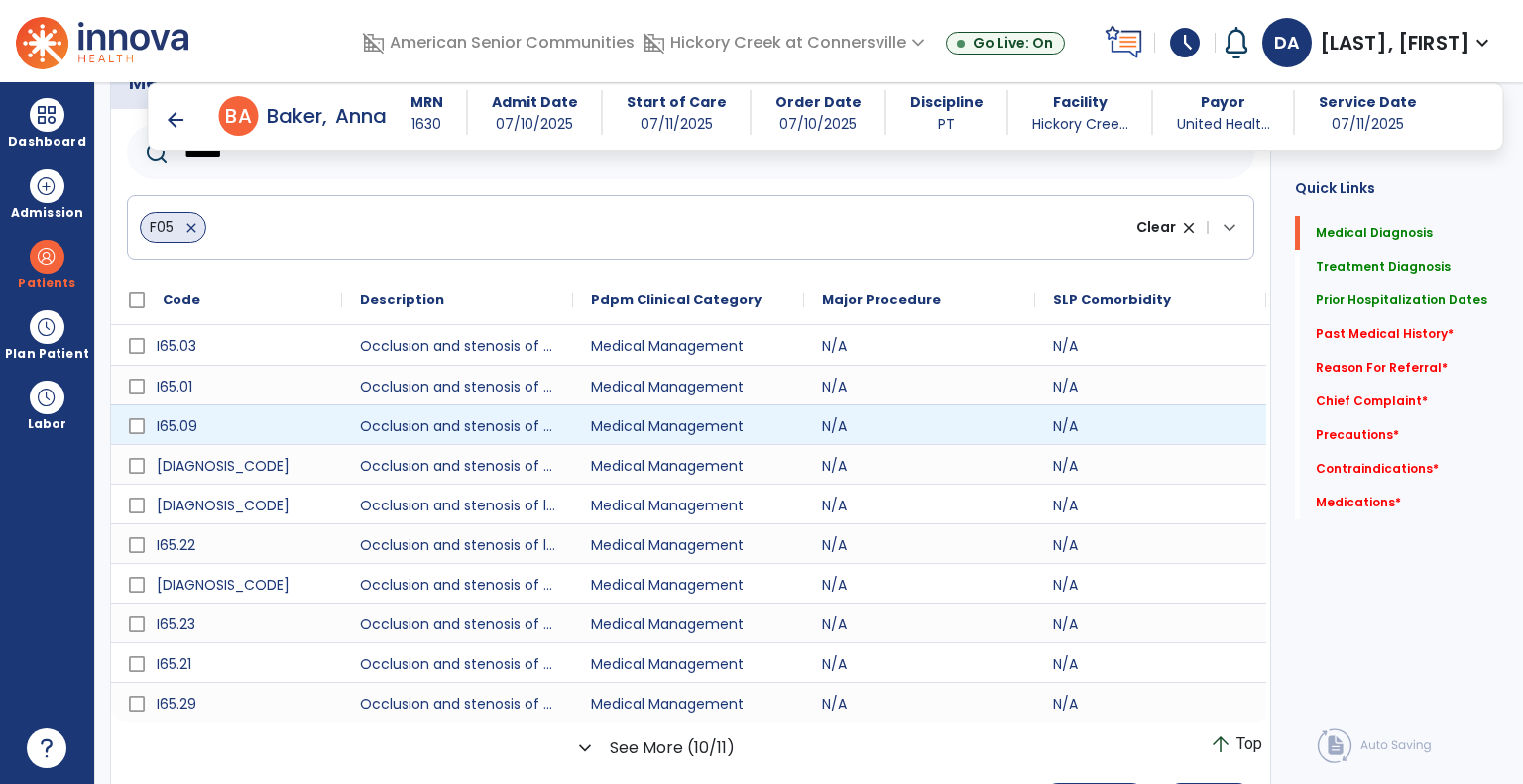 scroll, scrollTop: 253, scrollLeft: 0, axis: vertical 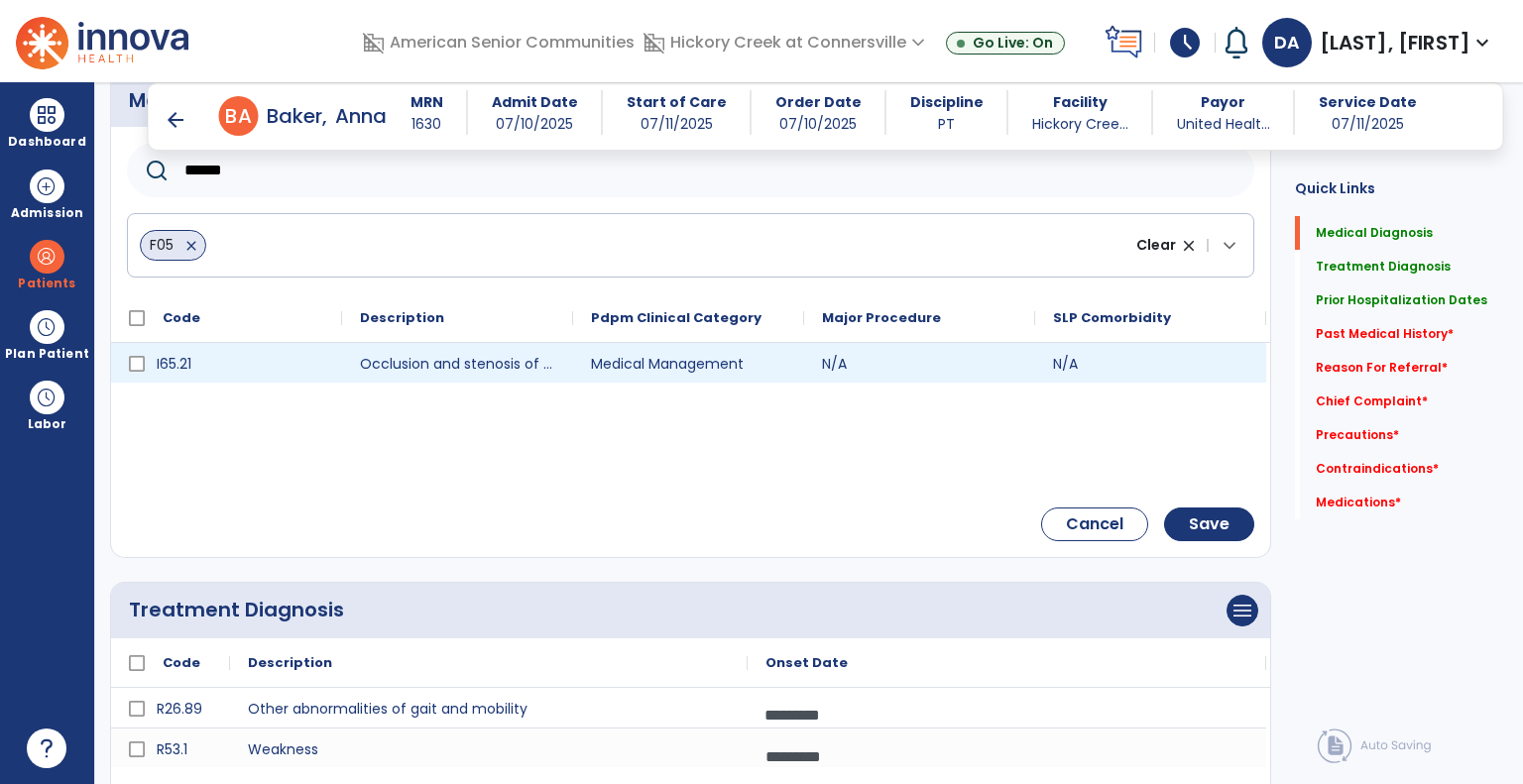 type on "******" 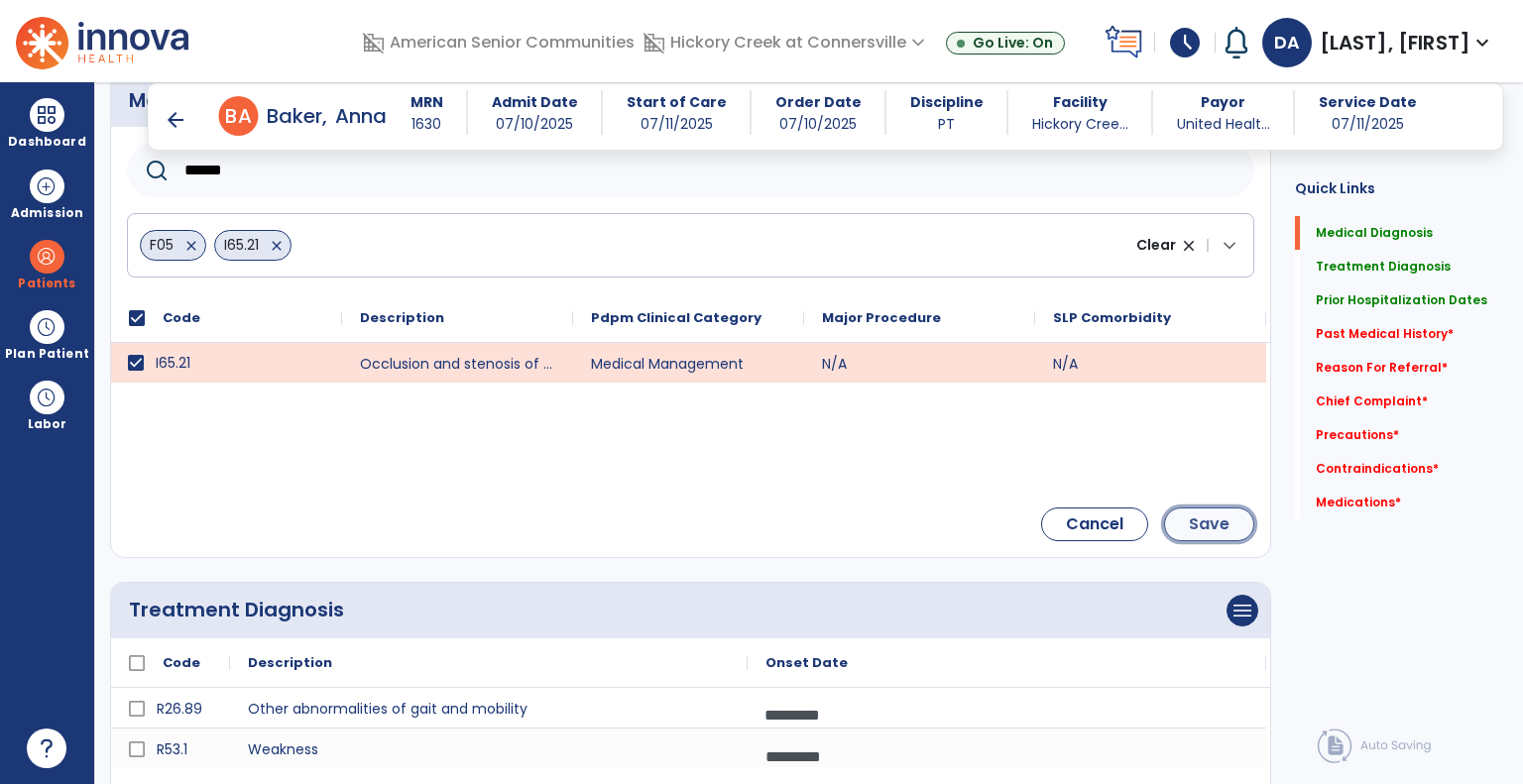 click on "Save" 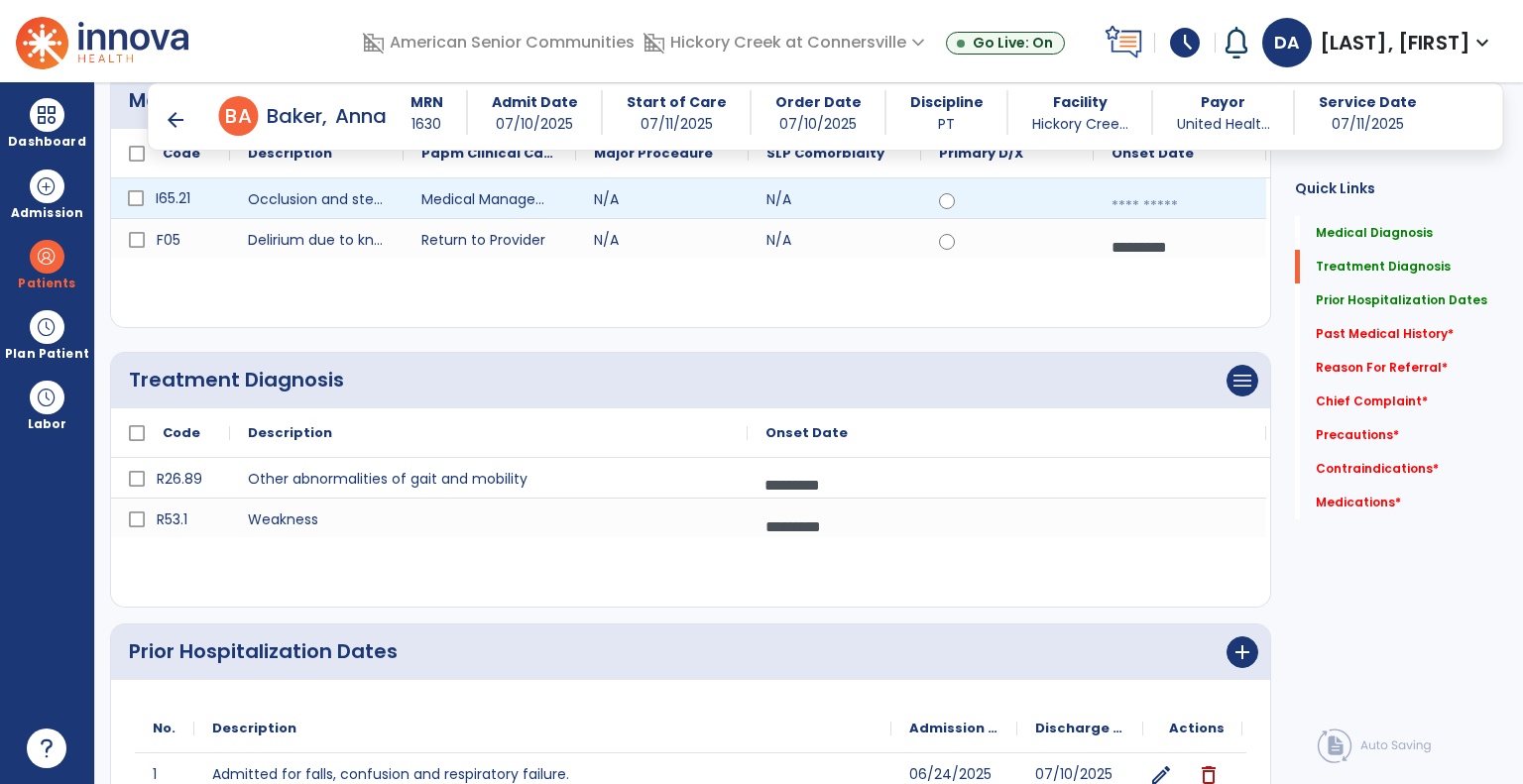 click at bounding box center (1180, 206) 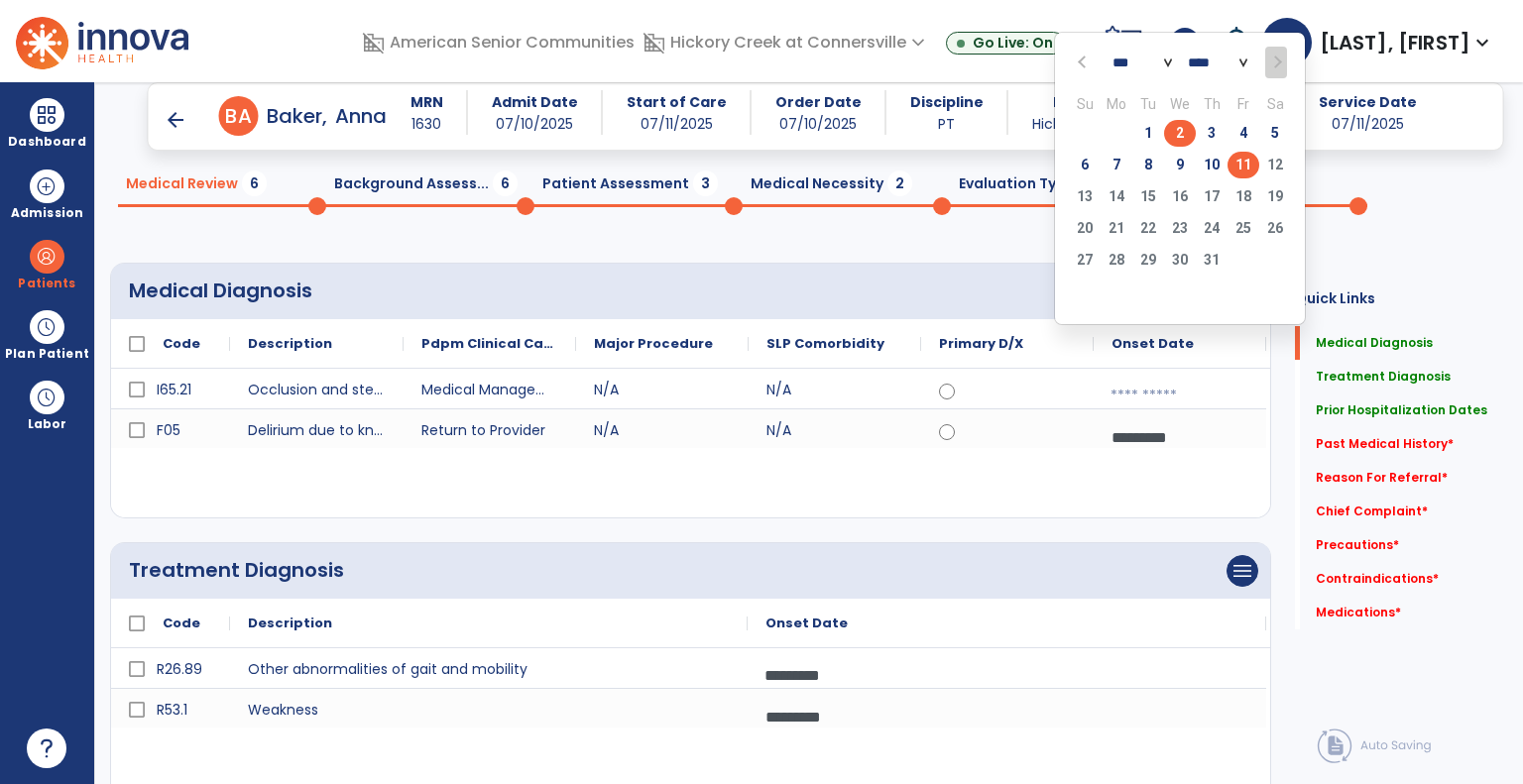 scroll, scrollTop: 55, scrollLeft: 0, axis: vertical 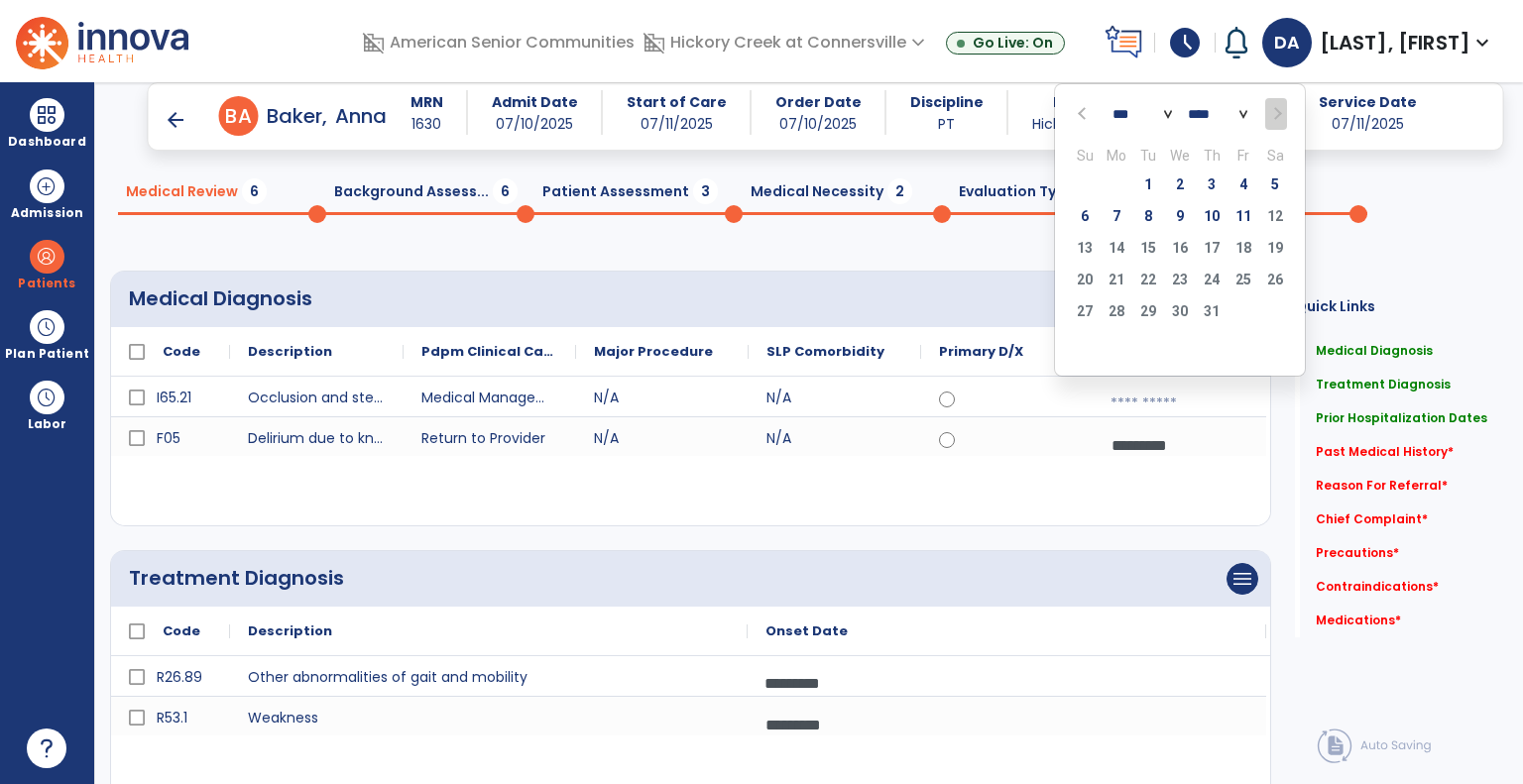 click 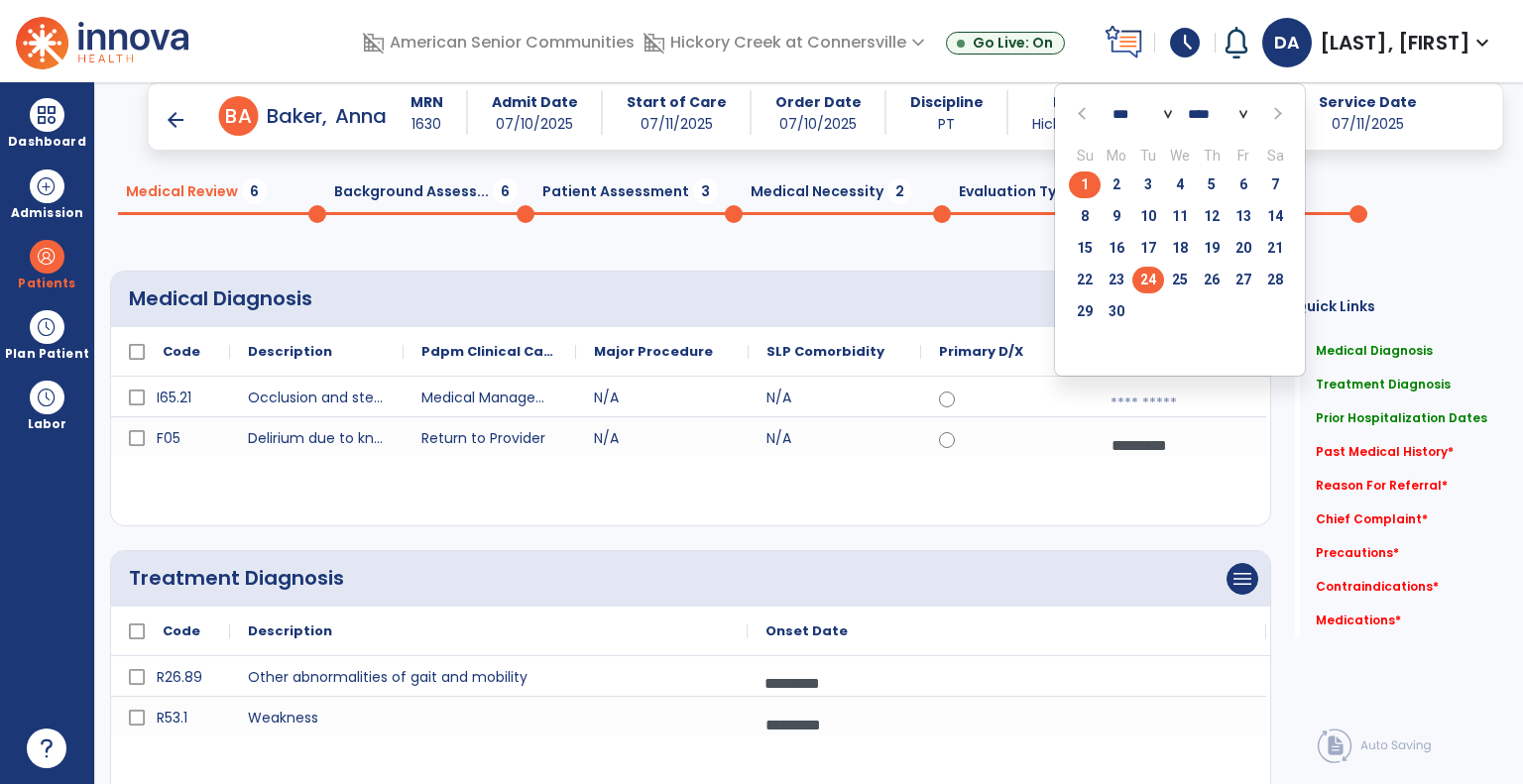 click on "24" 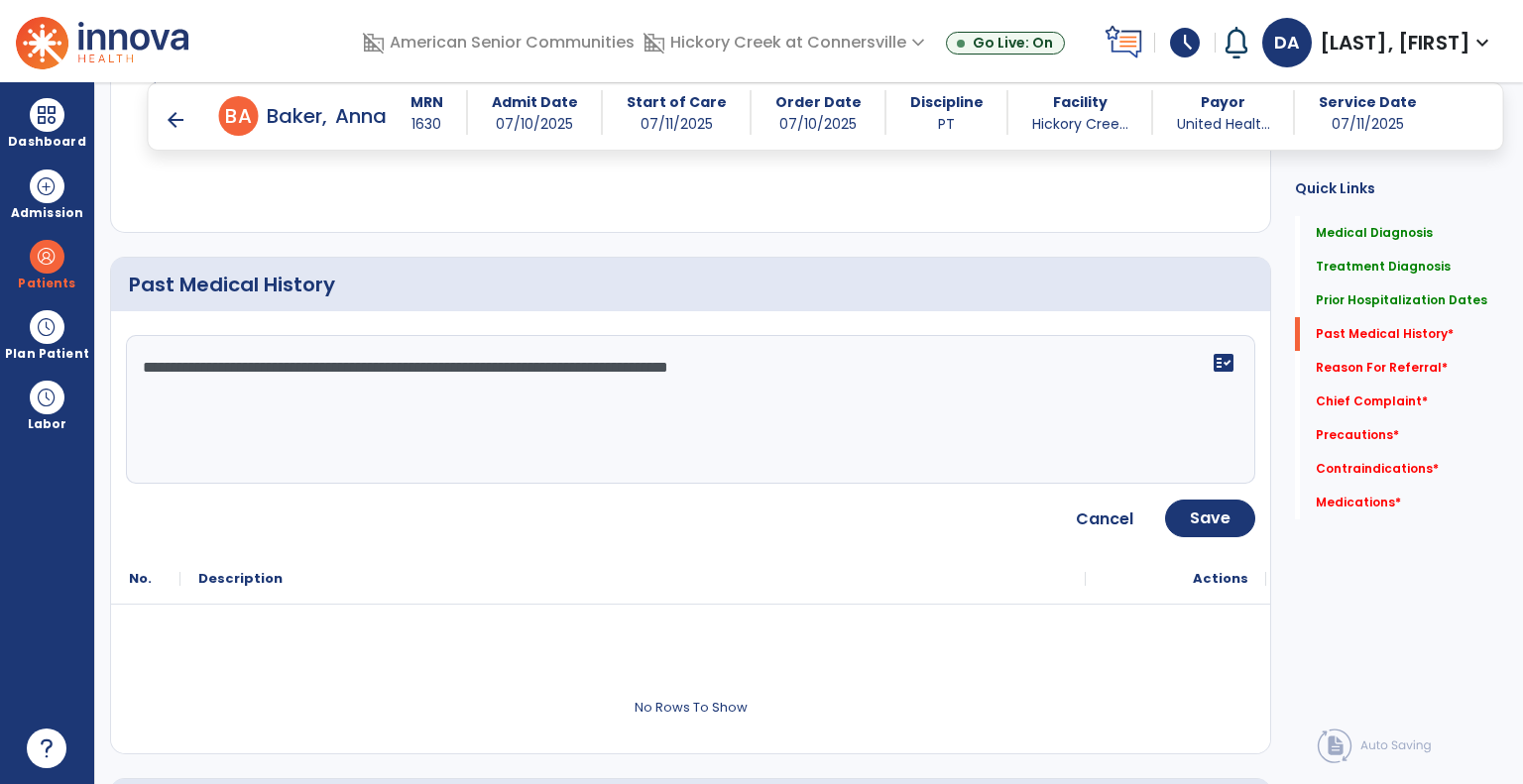 scroll, scrollTop: 1046, scrollLeft: 0, axis: vertical 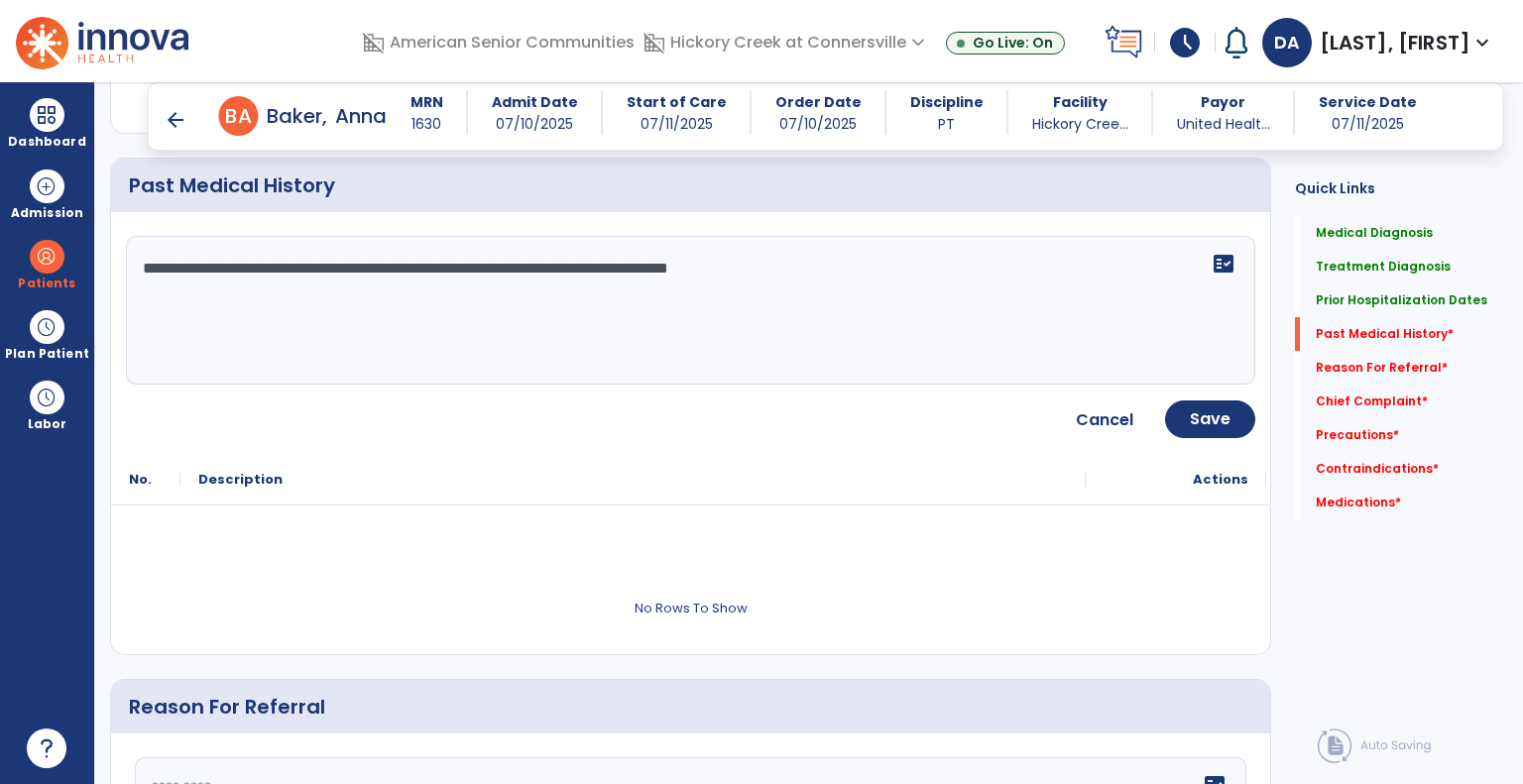 click on "**********" 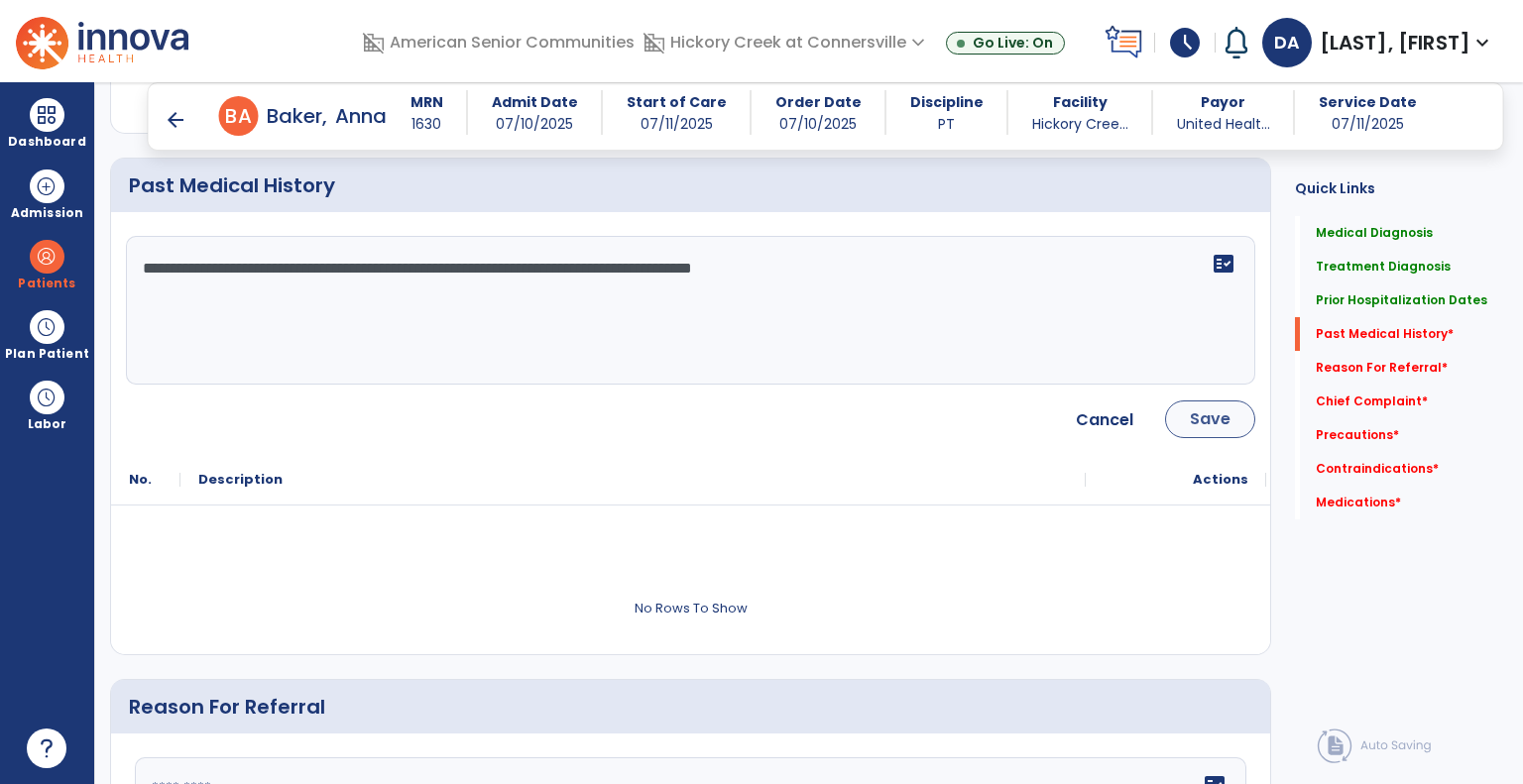 type on "**********" 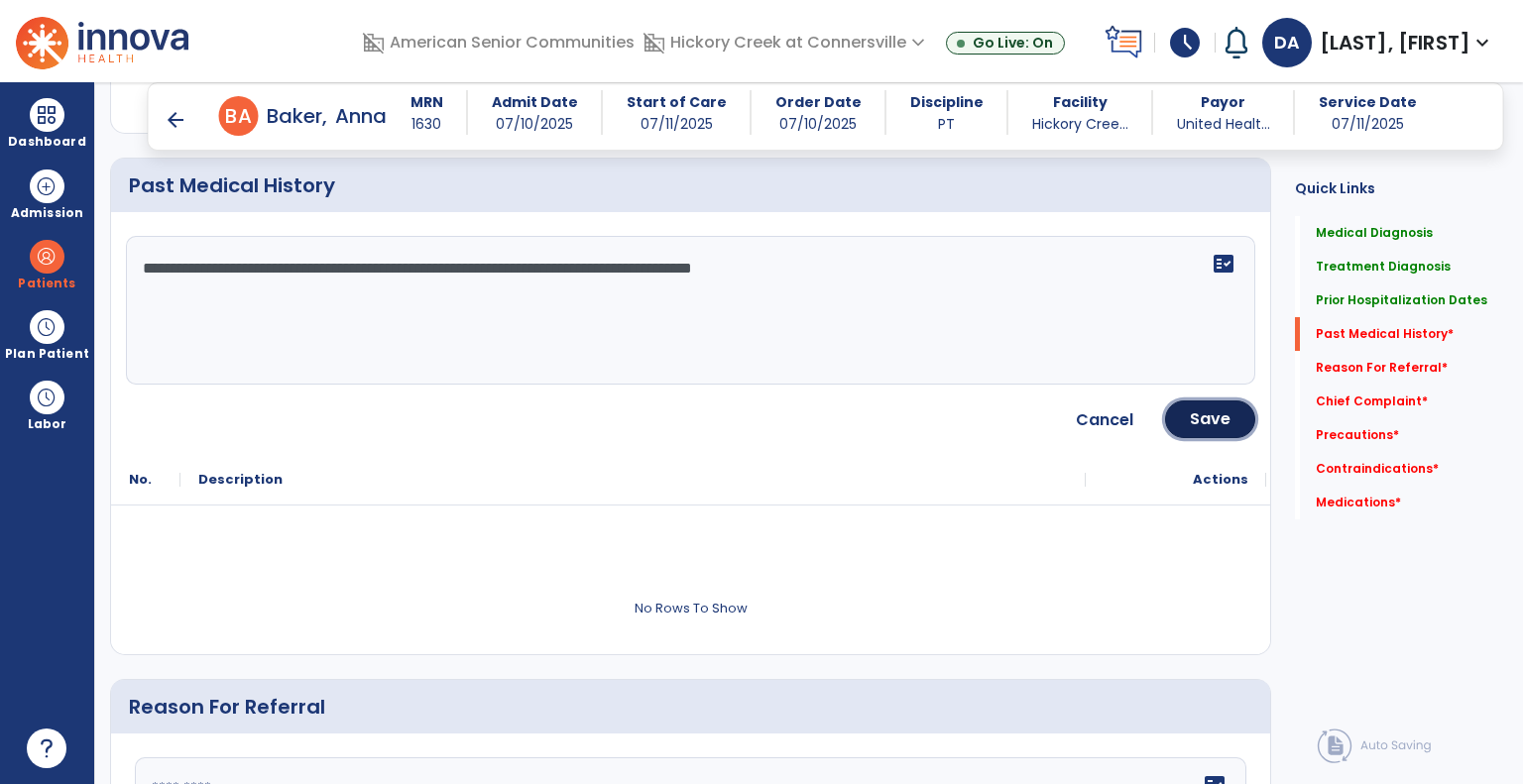 click on "Save" 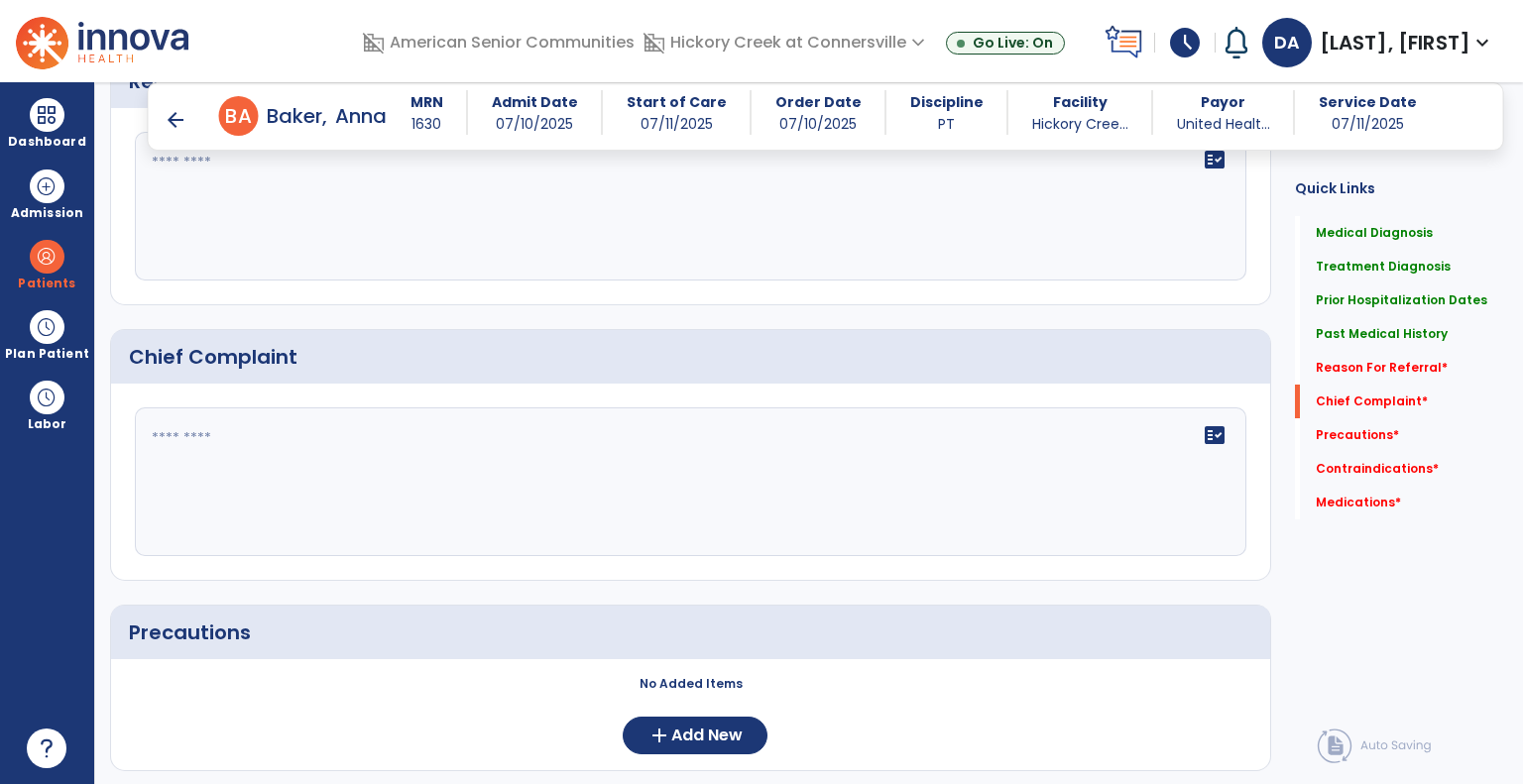 scroll, scrollTop: 1541, scrollLeft: 0, axis: vertical 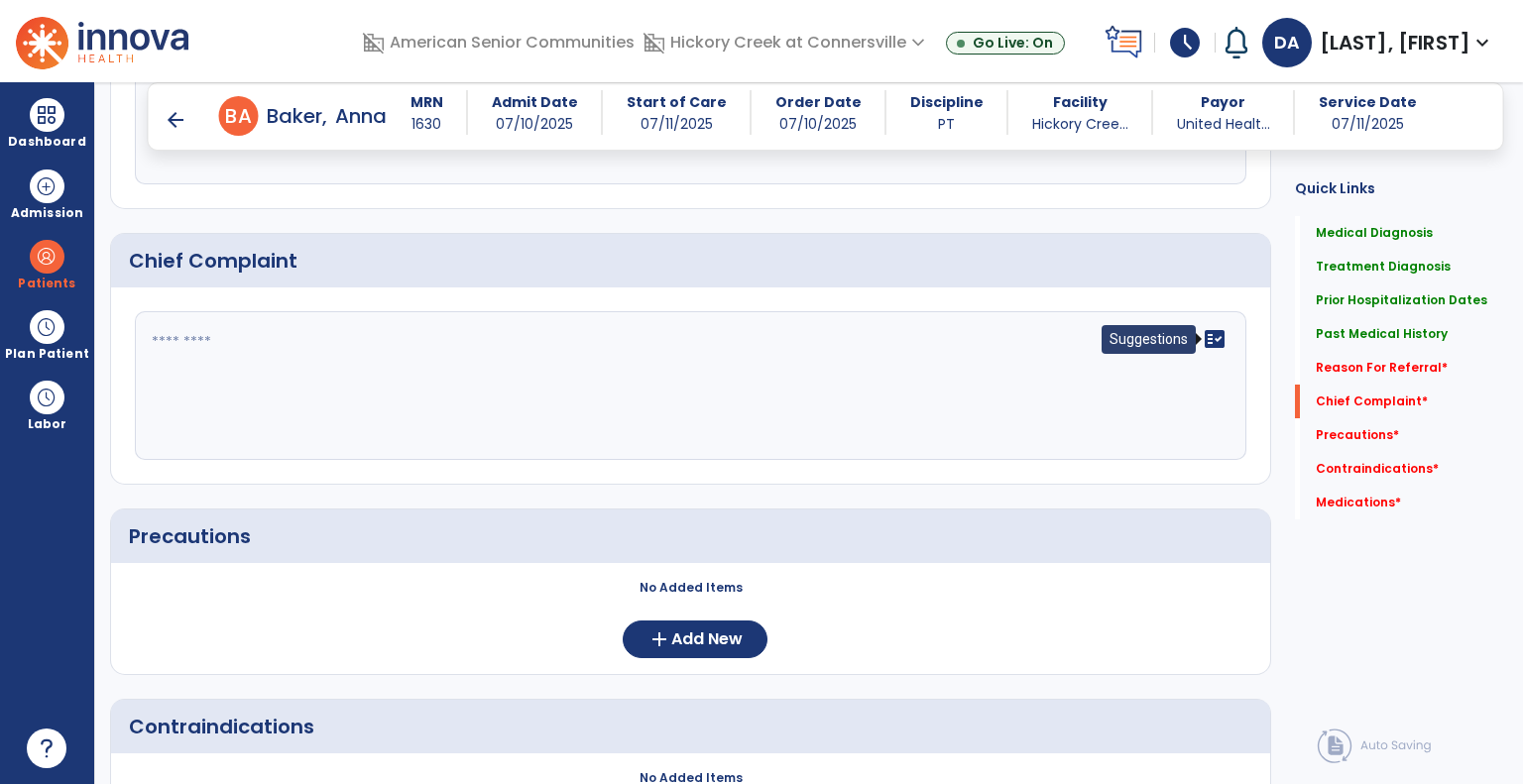 click on "fact_check" 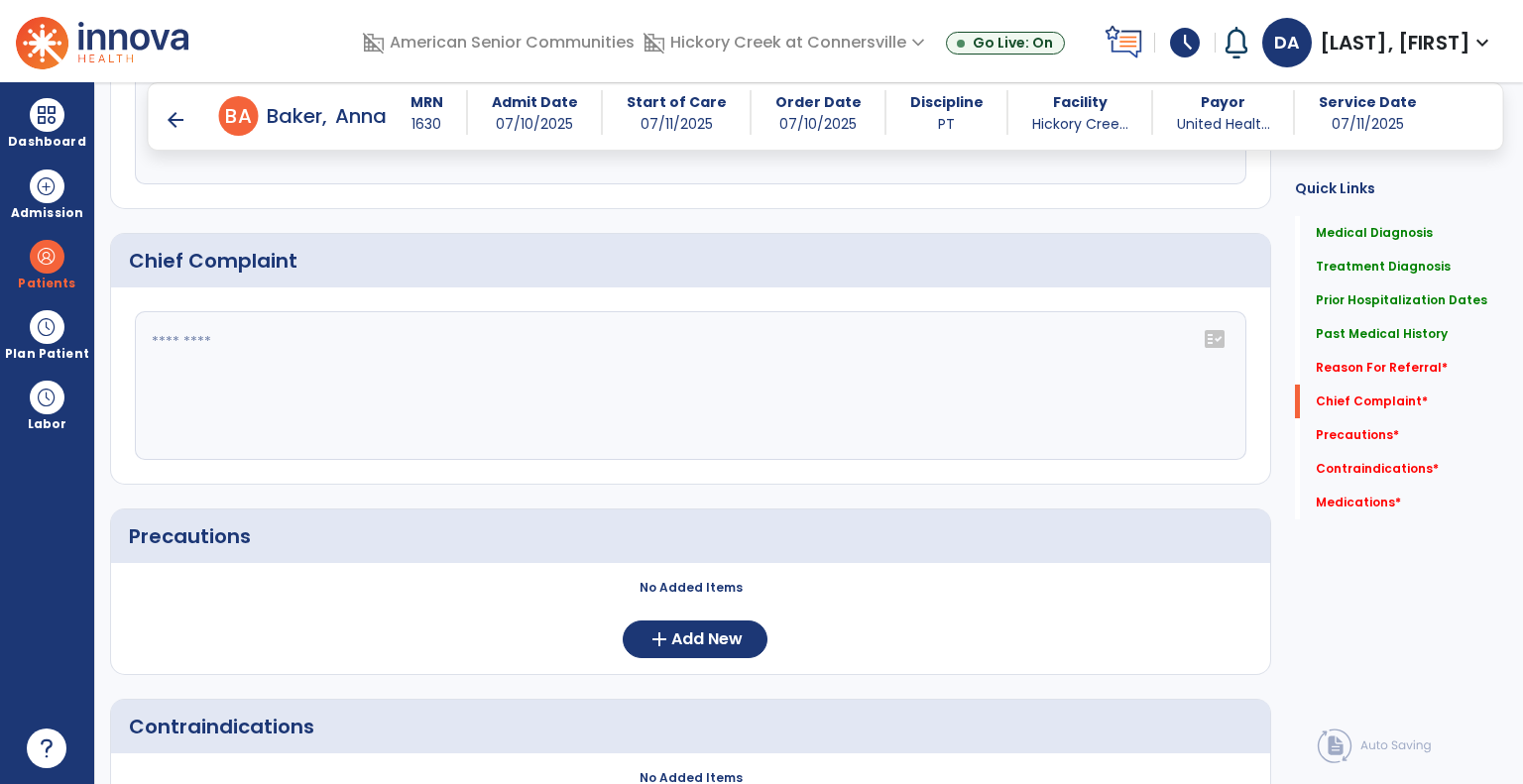 click on "fact_check" 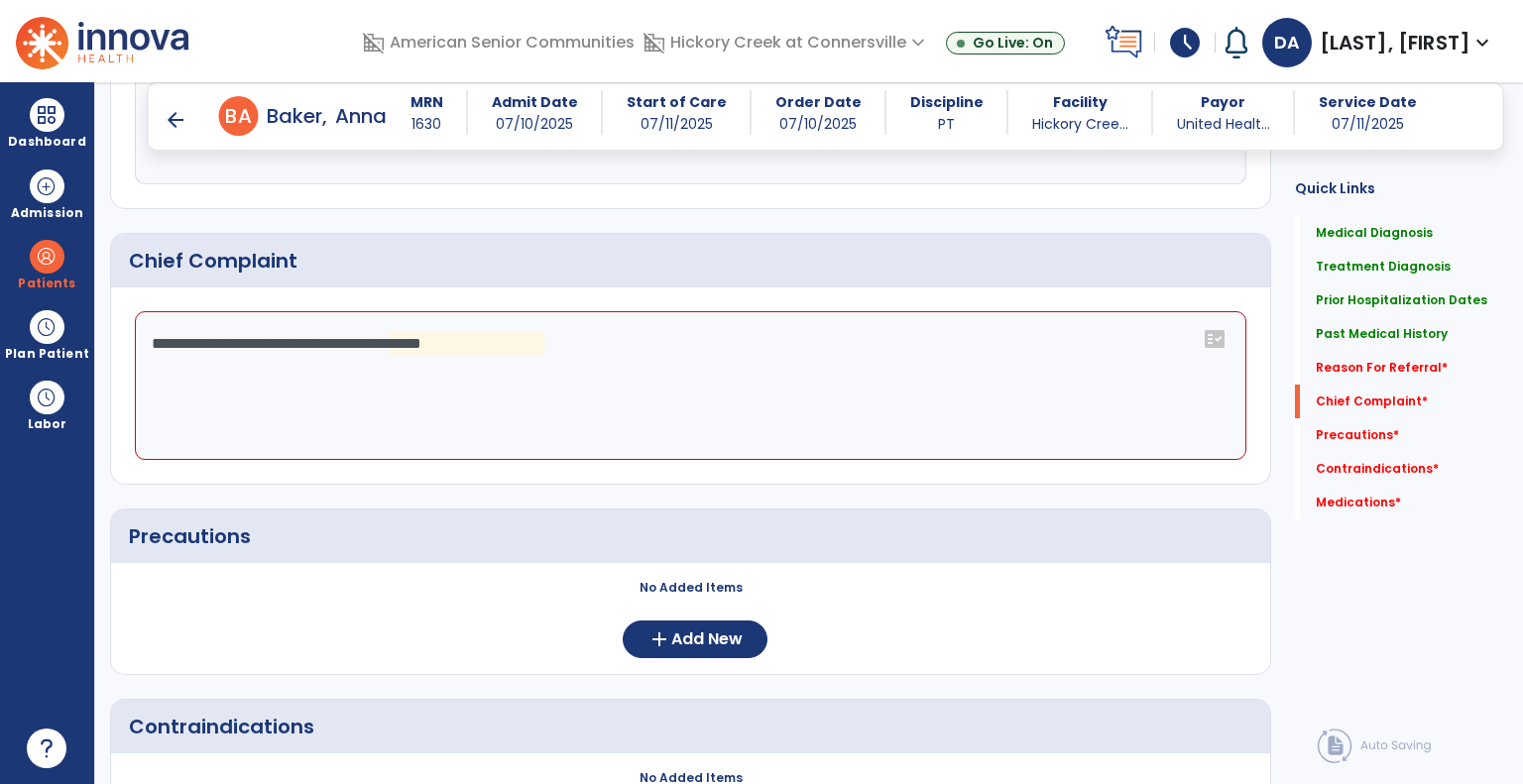 click on "**********" 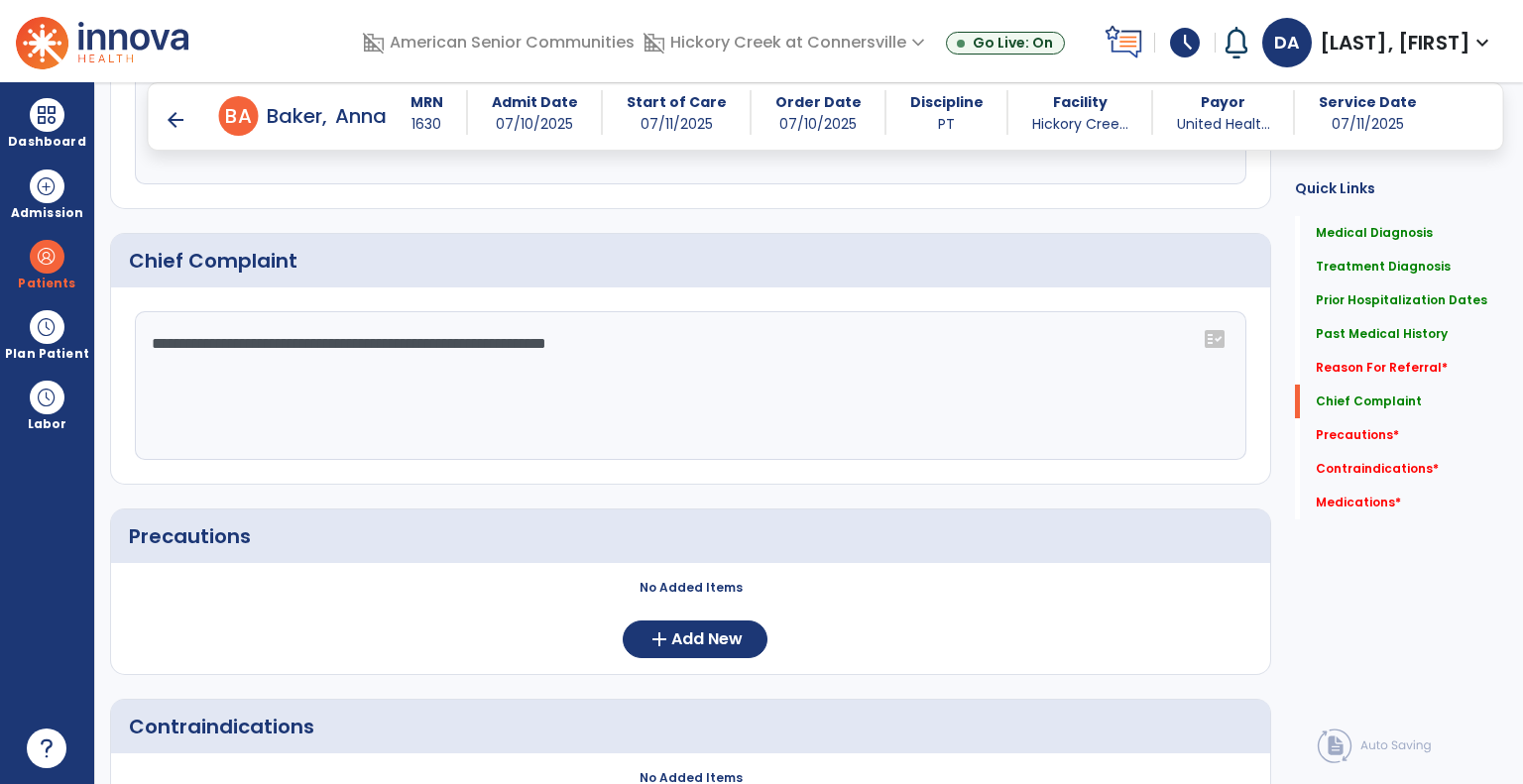 click on "**********" 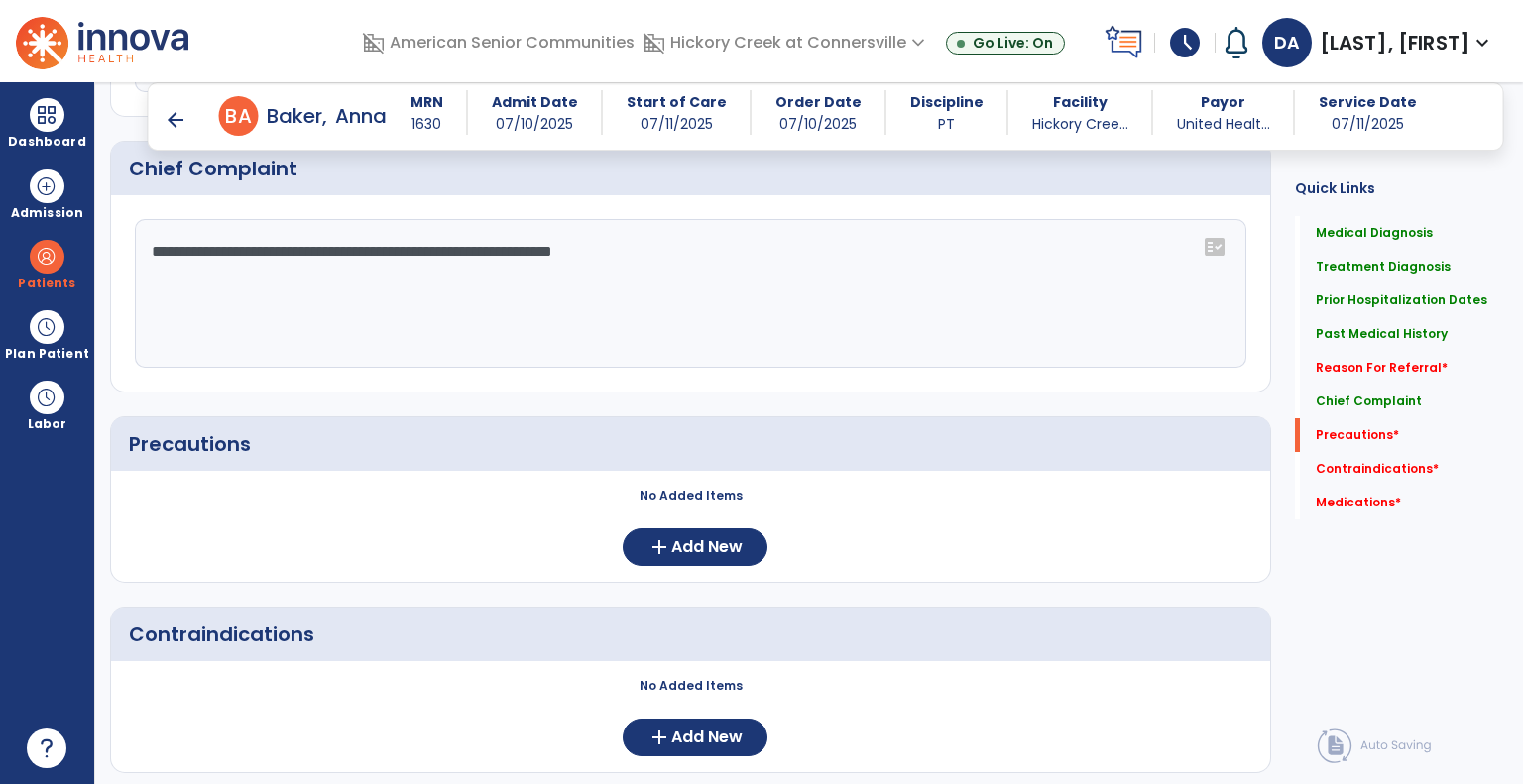scroll, scrollTop: 1739, scrollLeft: 0, axis: vertical 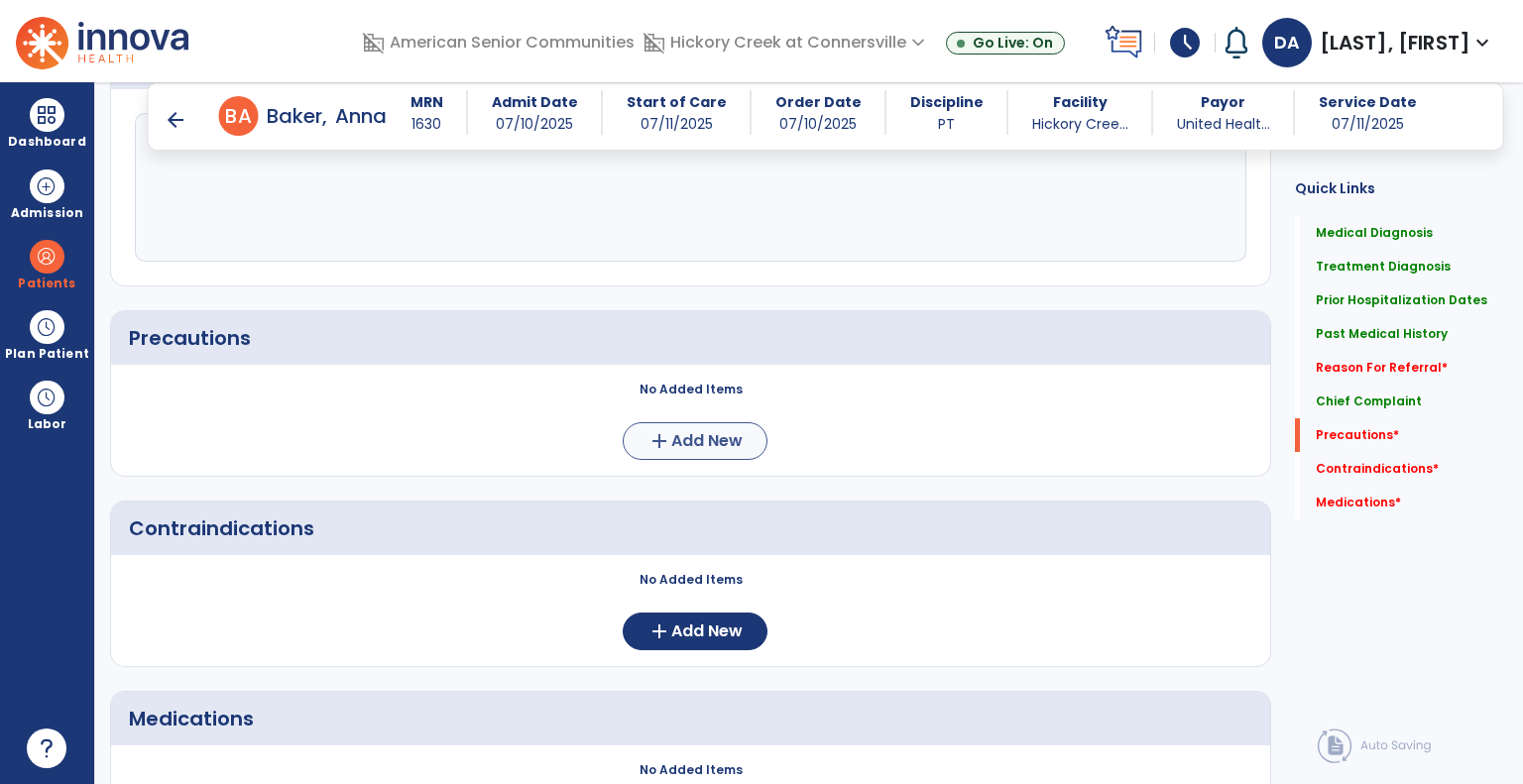 type on "**********" 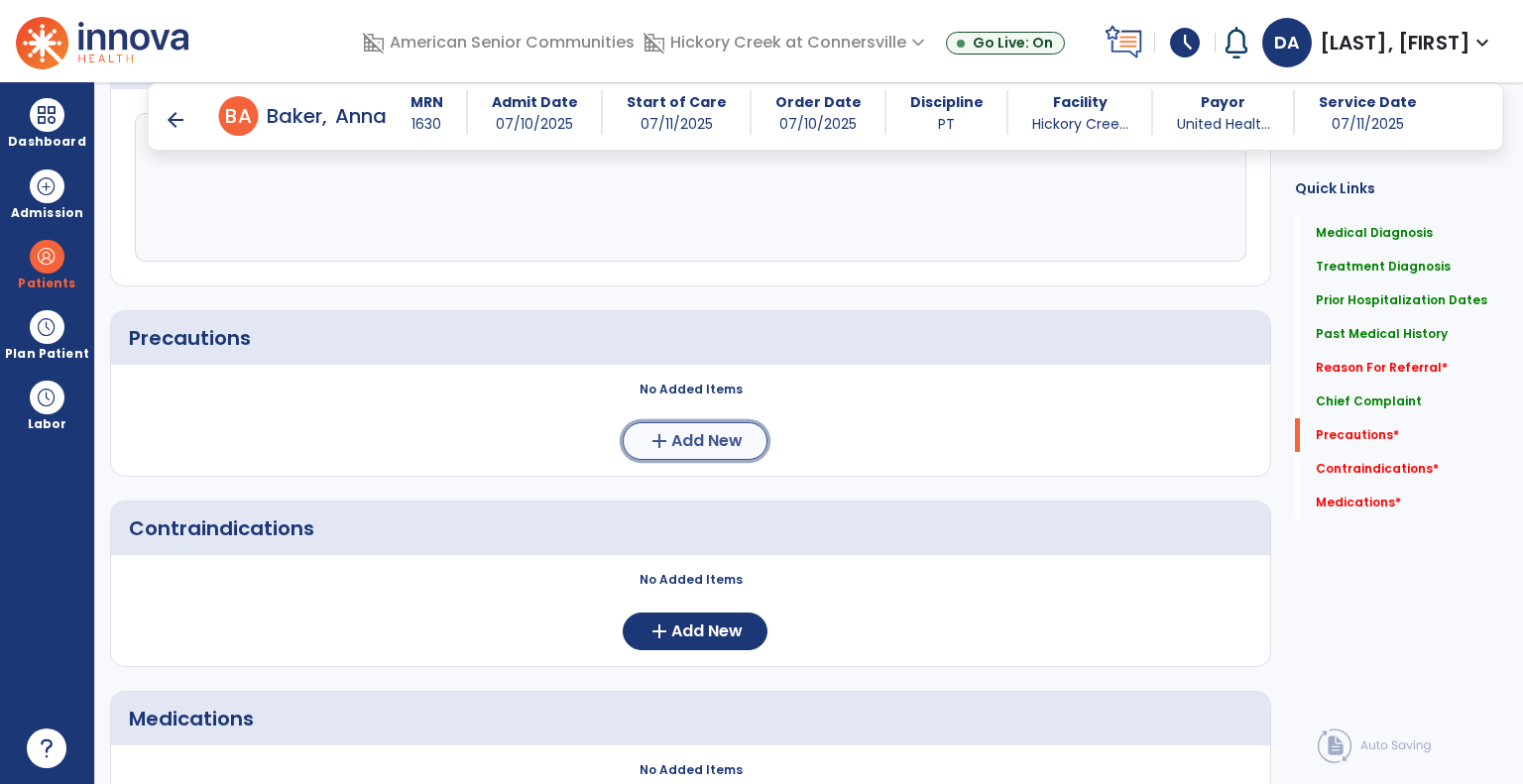 click on "Add New" 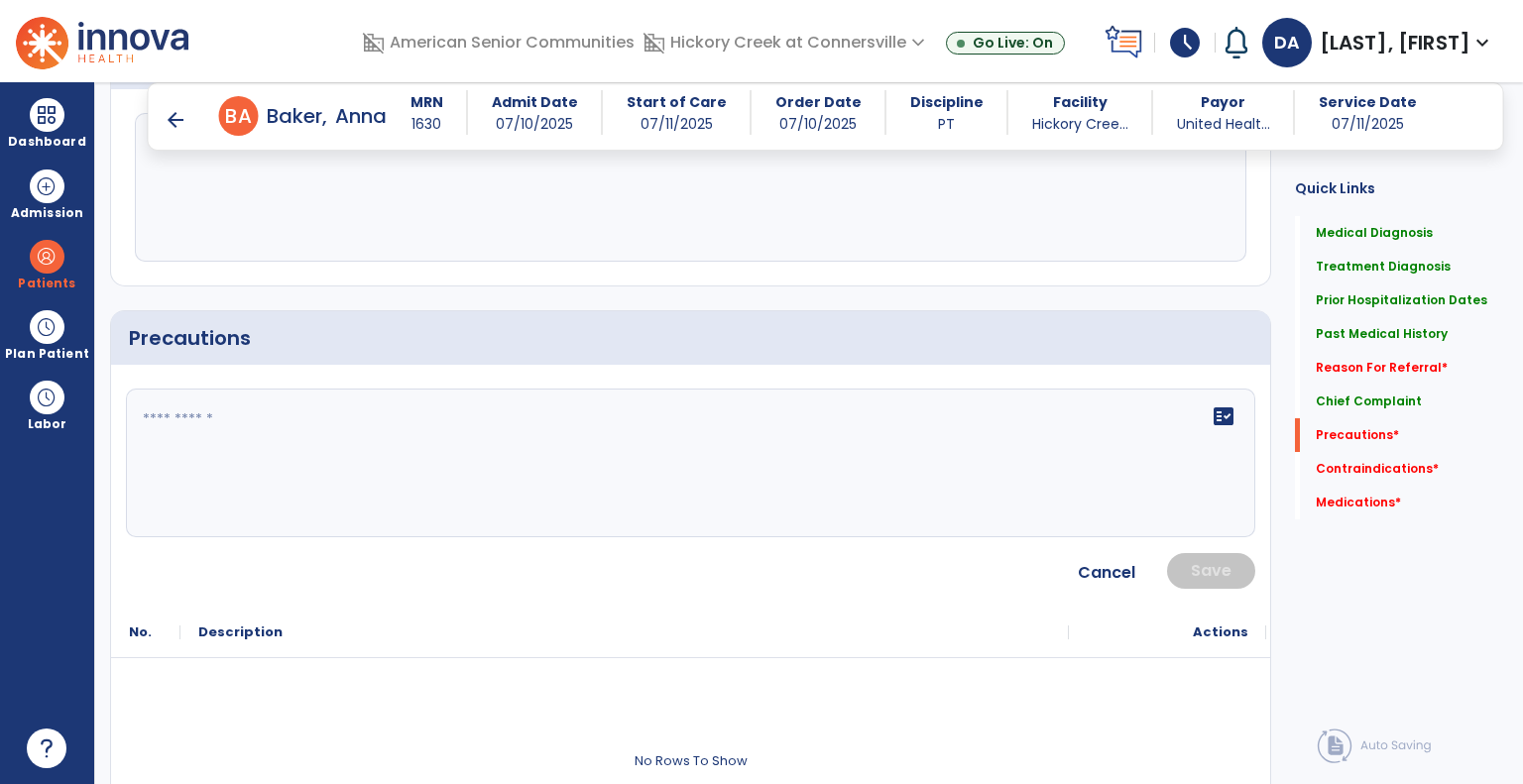 click on "fact_check" 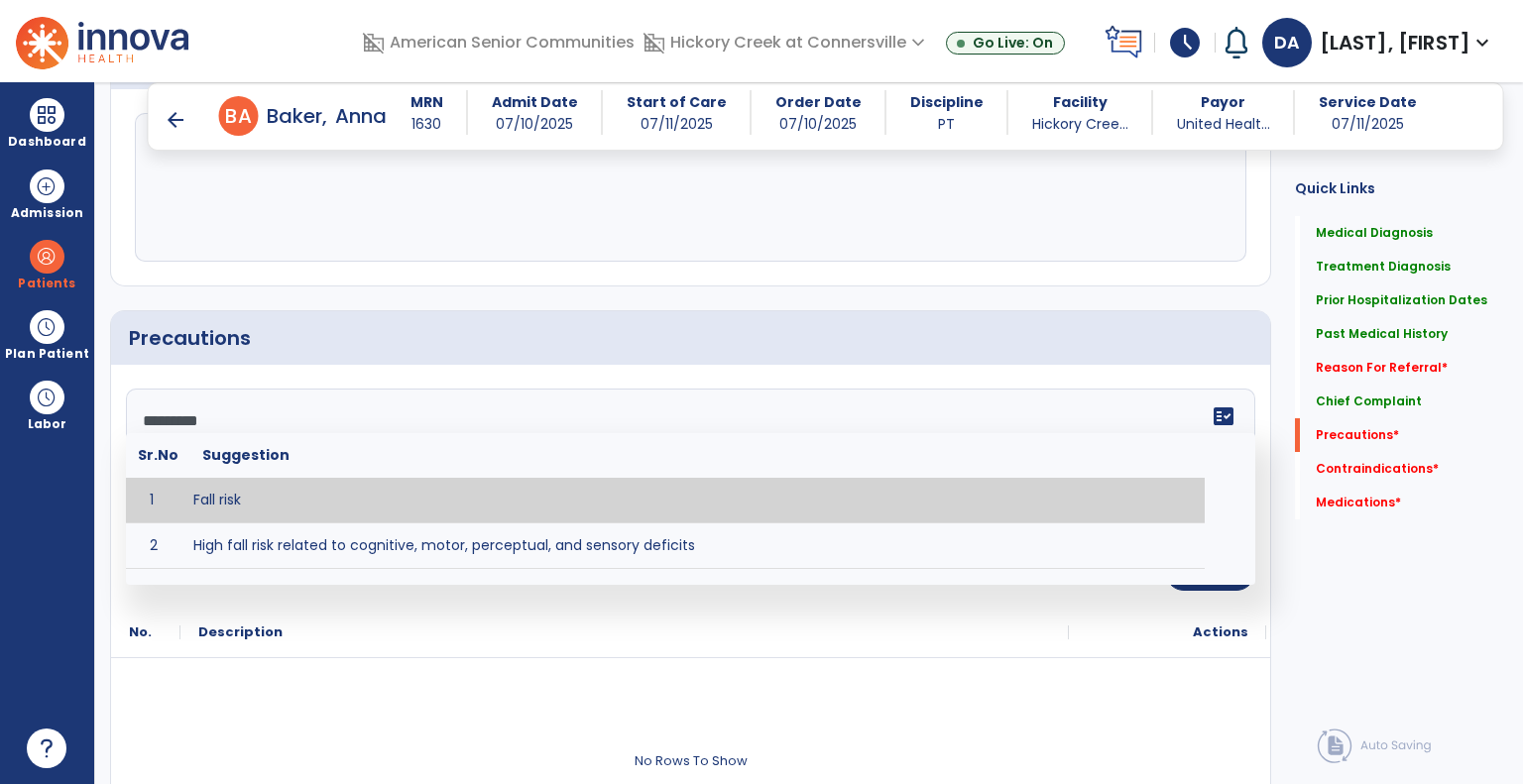 type on "*********" 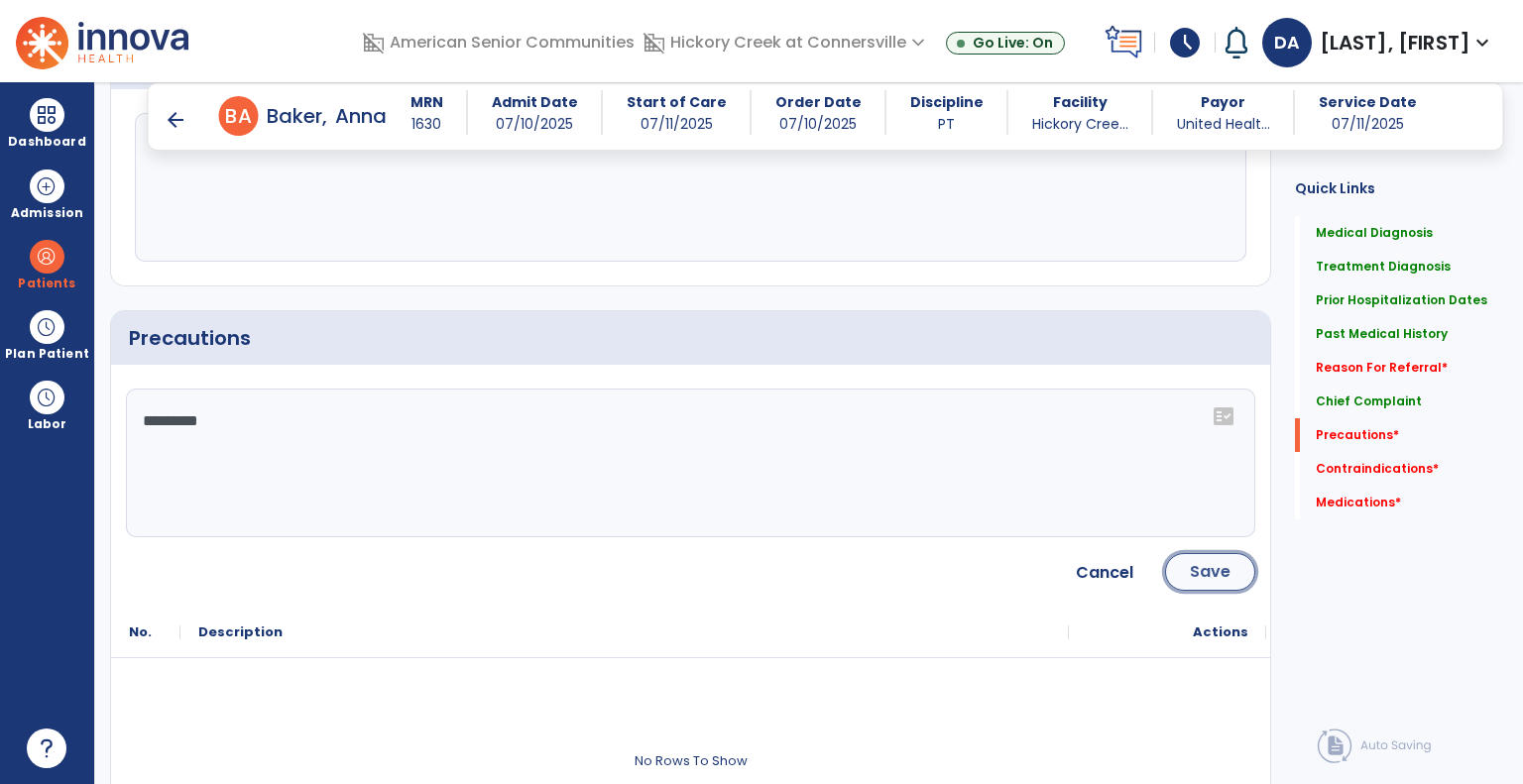 click on "Save" 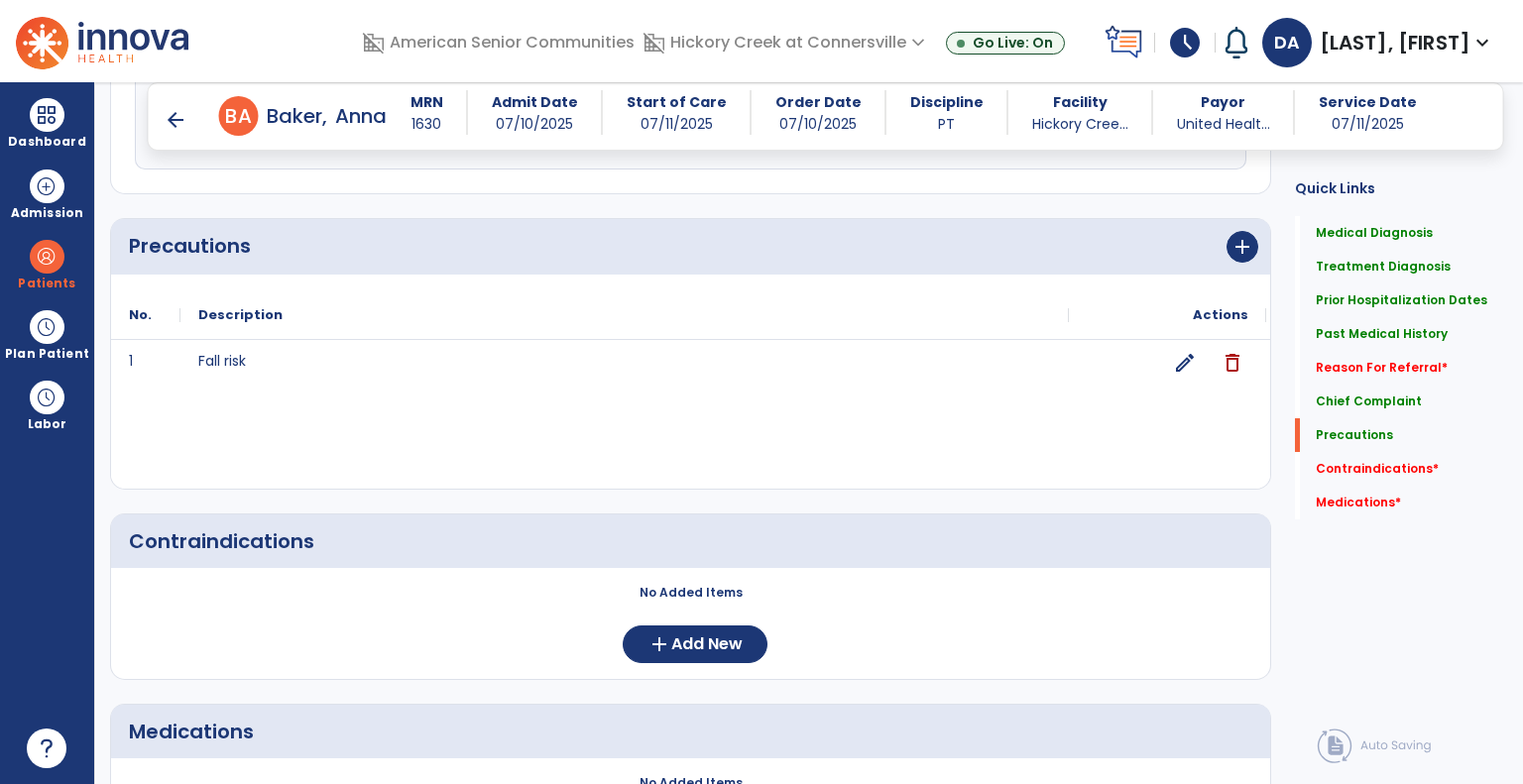 scroll, scrollTop: 1938, scrollLeft: 0, axis: vertical 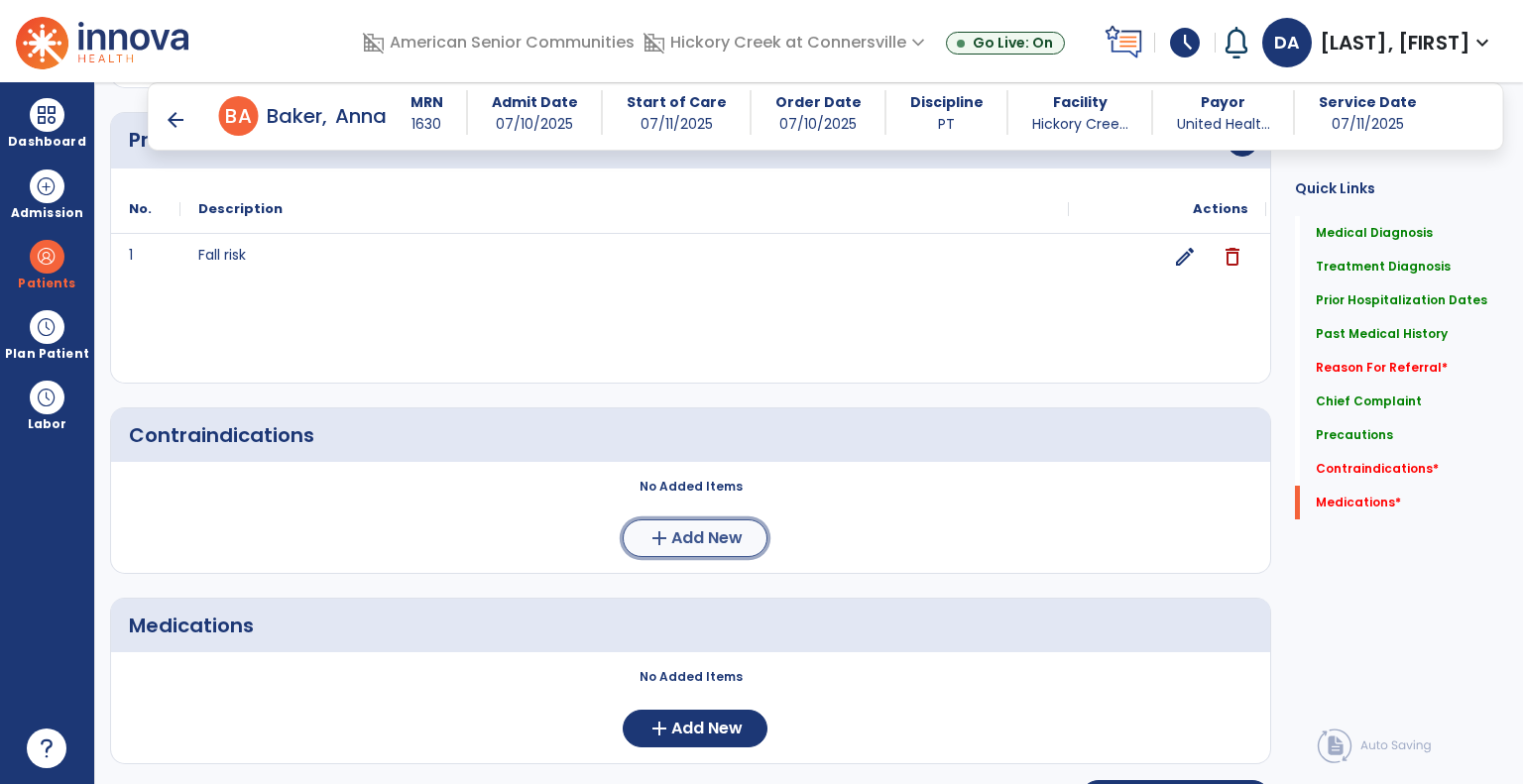 click on "Add New" 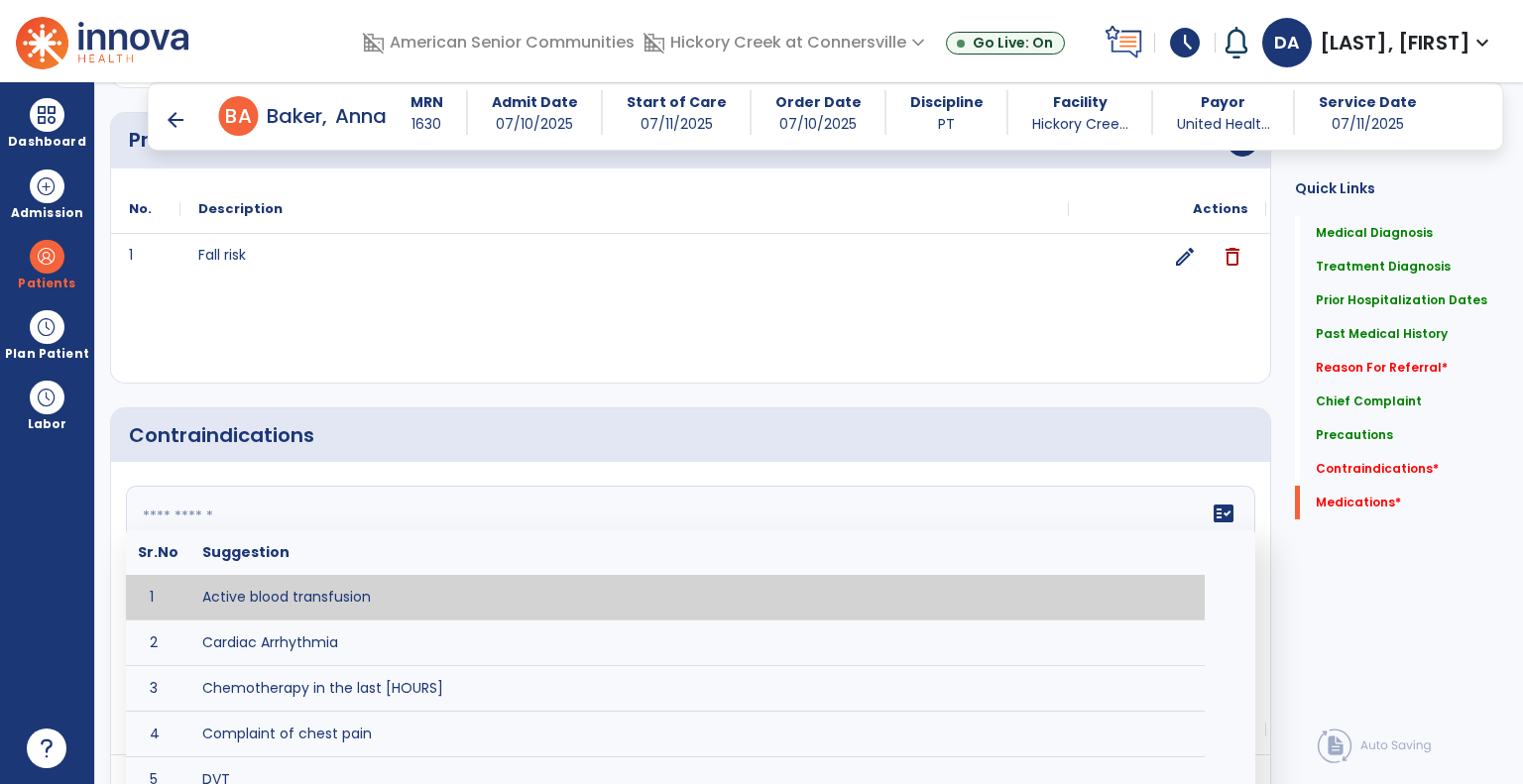 drag, startPoint x: 440, startPoint y: 543, endPoint x: 390, endPoint y: 526, distance: 52.81098 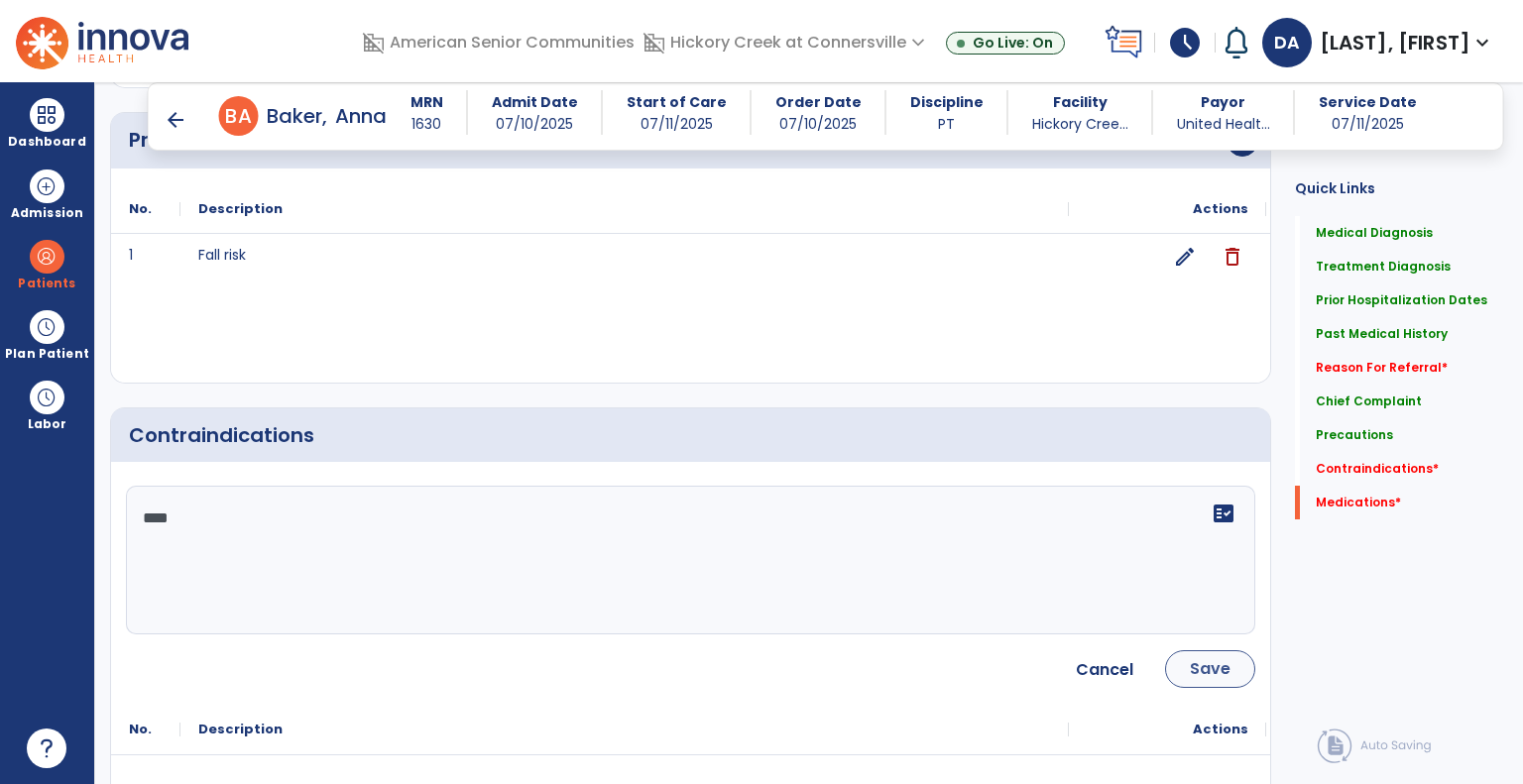 type on "****" 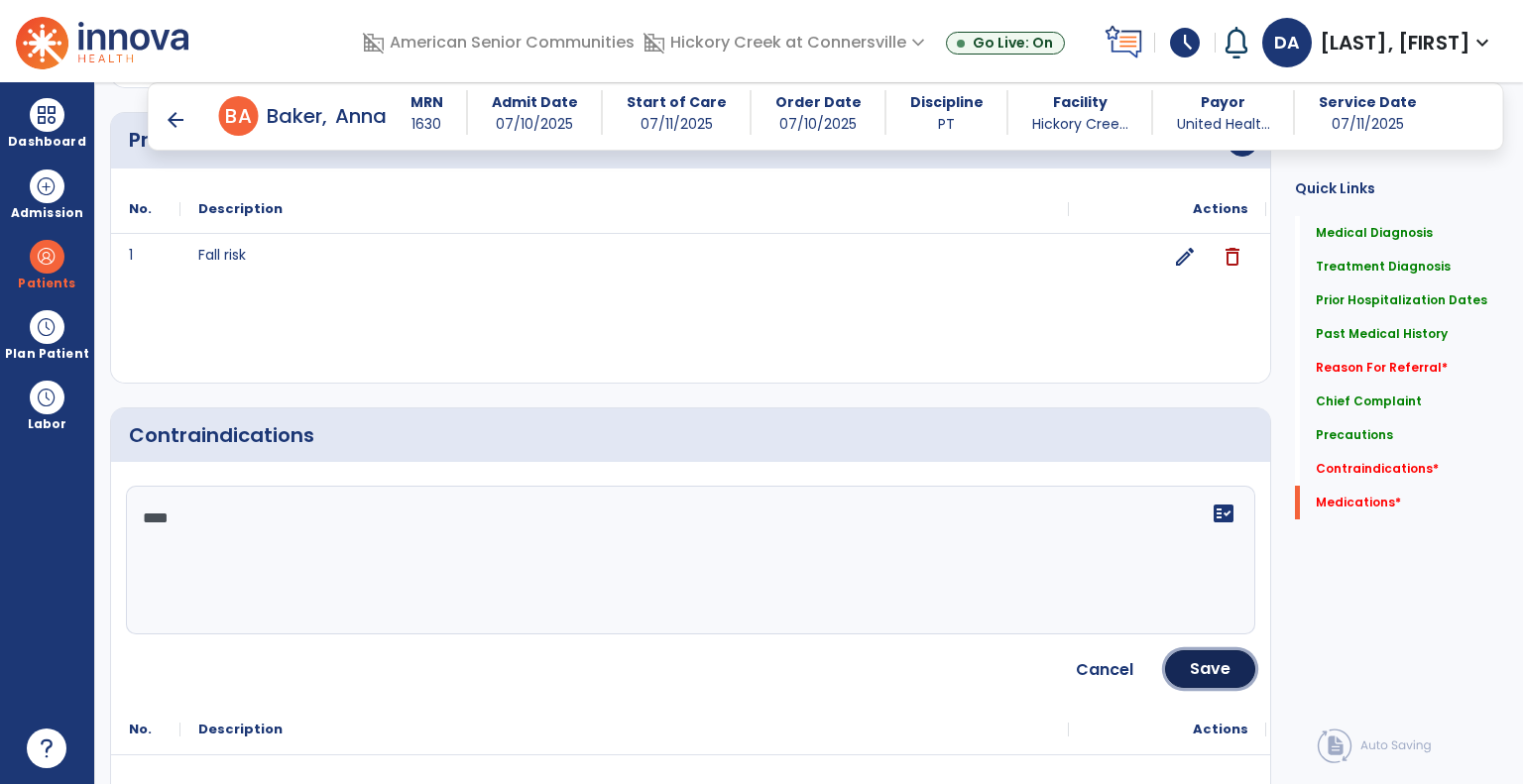 drag, startPoint x: 1221, startPoint y: 659, endPoint x: 1195, endPoint y: 649, distance: 27.856777 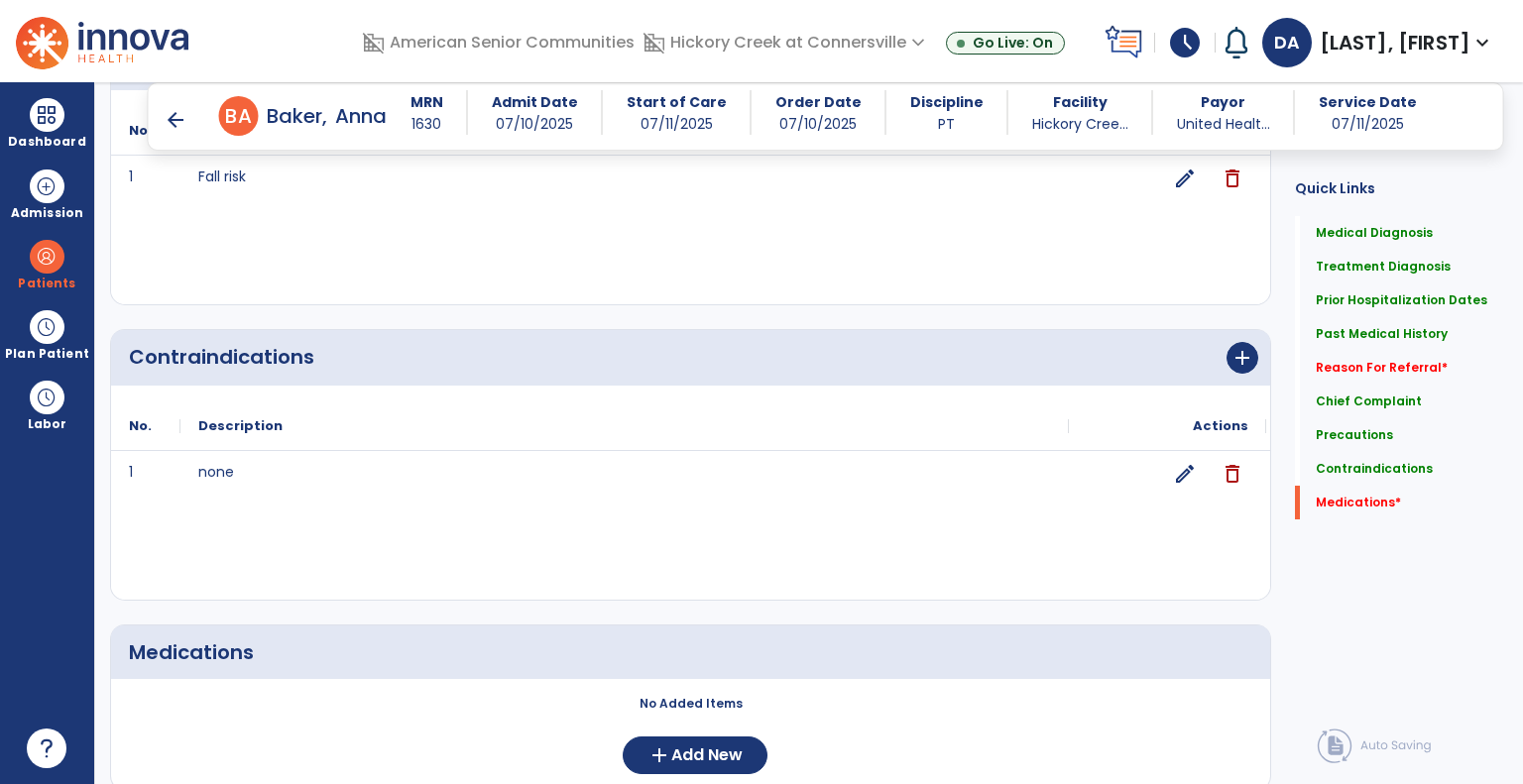 scroll, scrollTop: 2086, scrollLeft: 0, axis: vertical 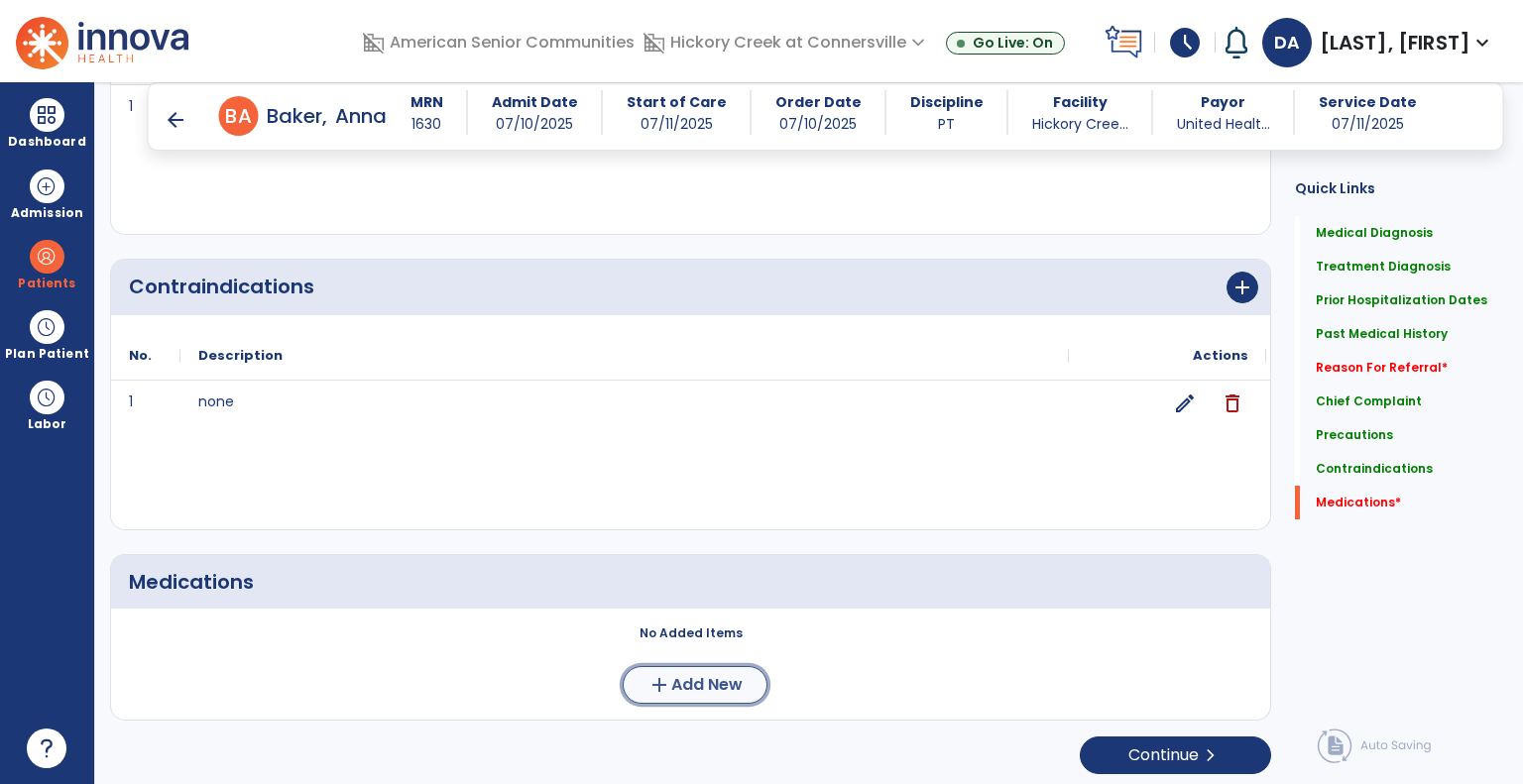 click on "Add New" 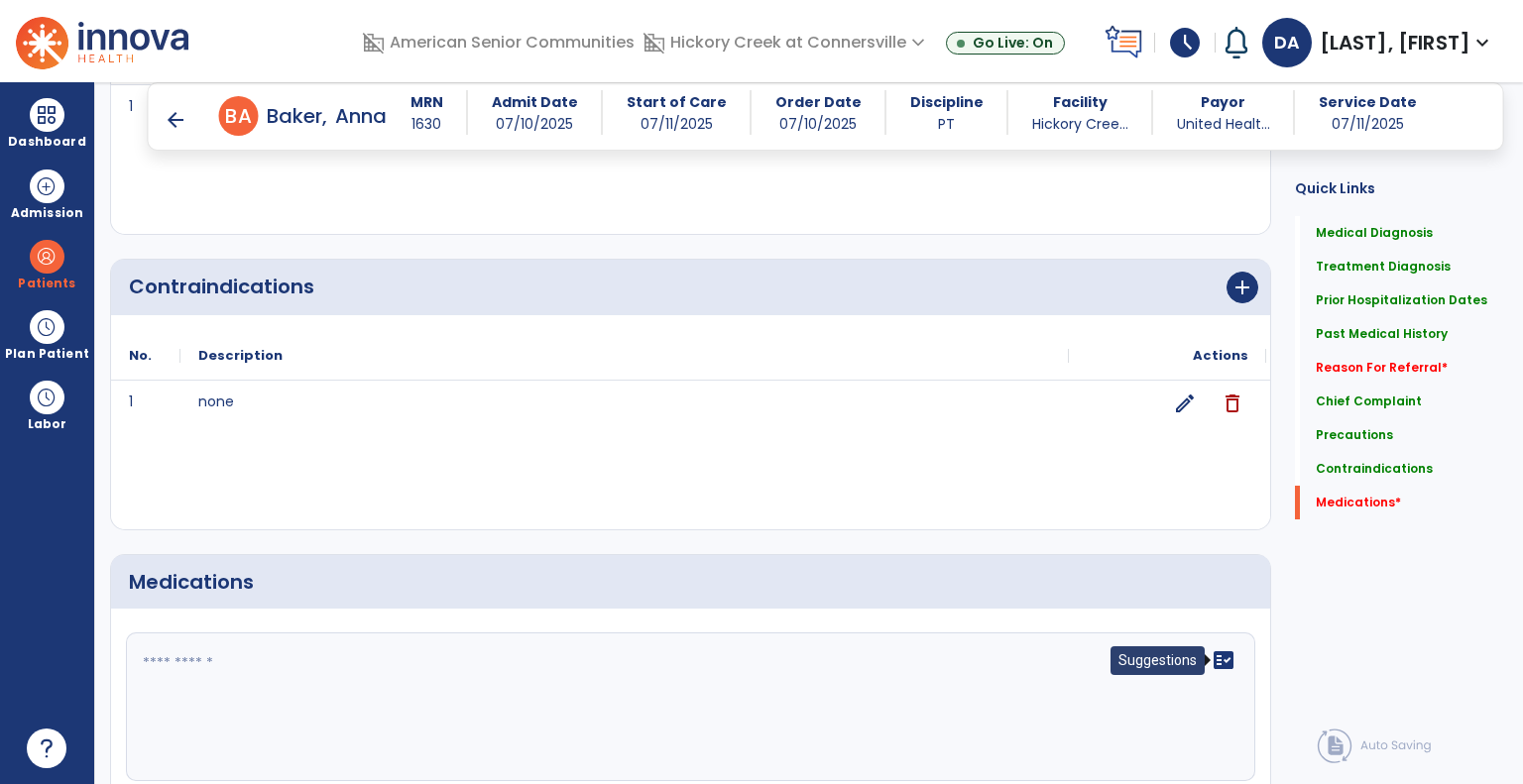 click on "fact_check" 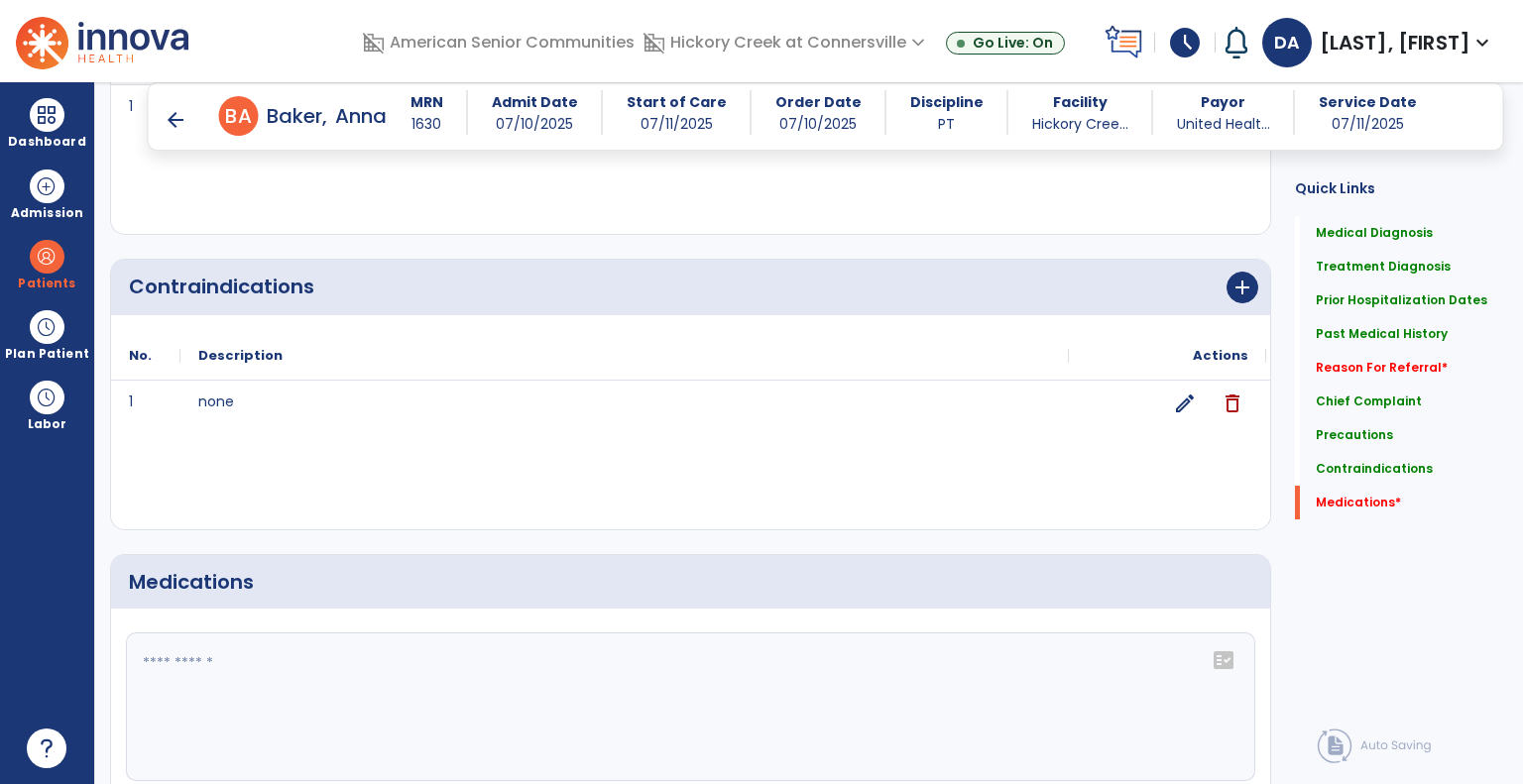 click on "fact_check" 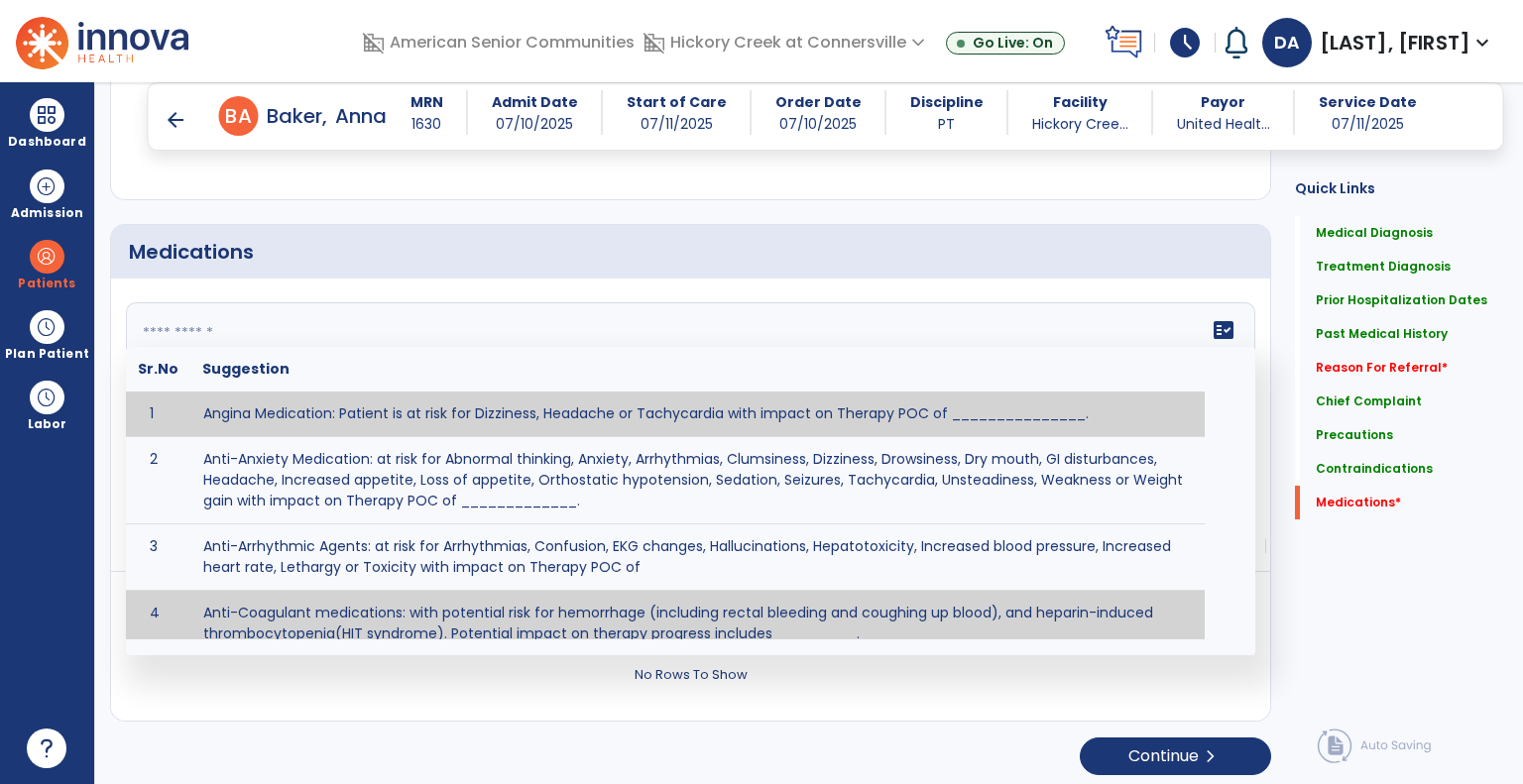 scroll, scrollTop: 2417, scrollLeft: 0, axis: vertical 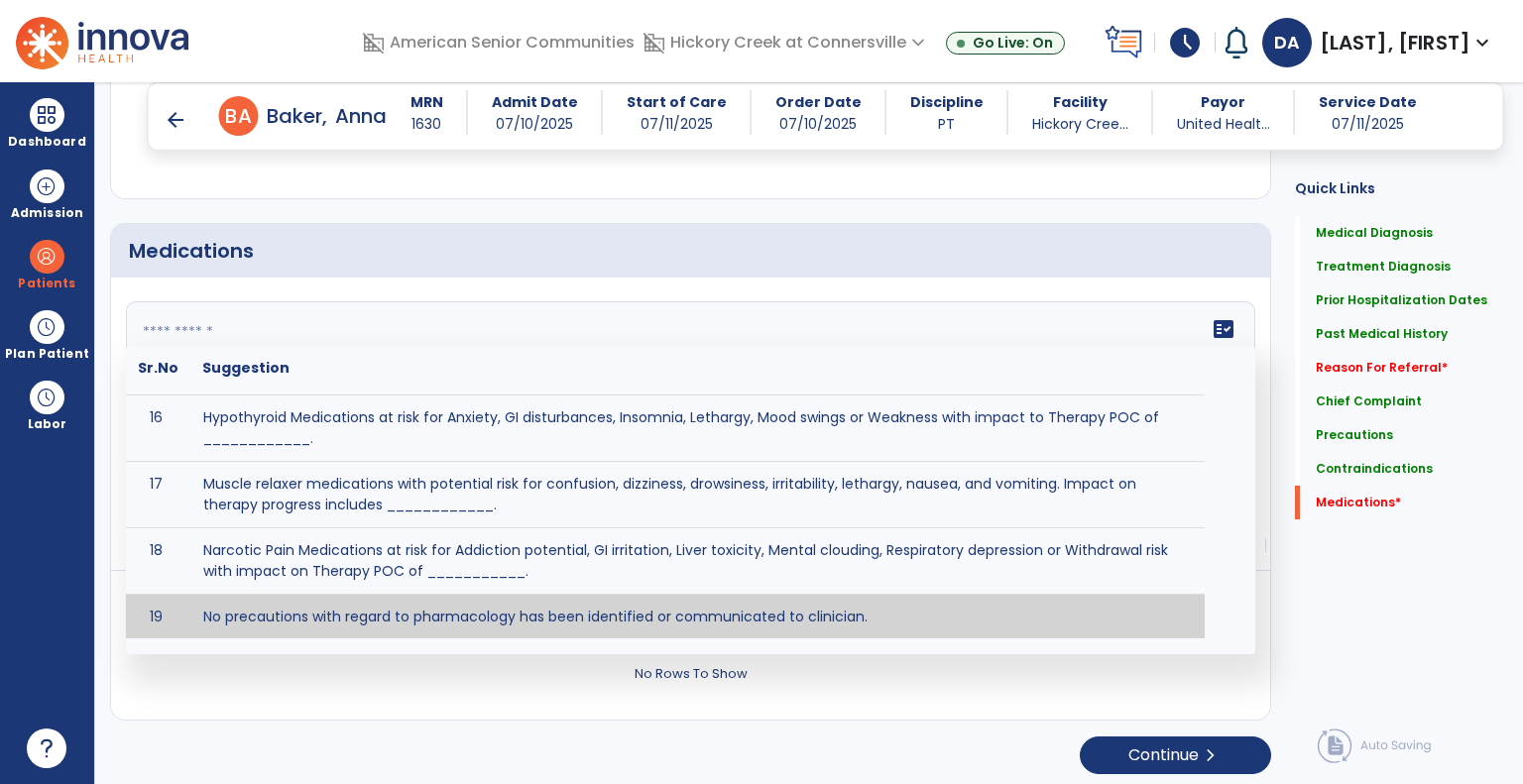 type on "**********" 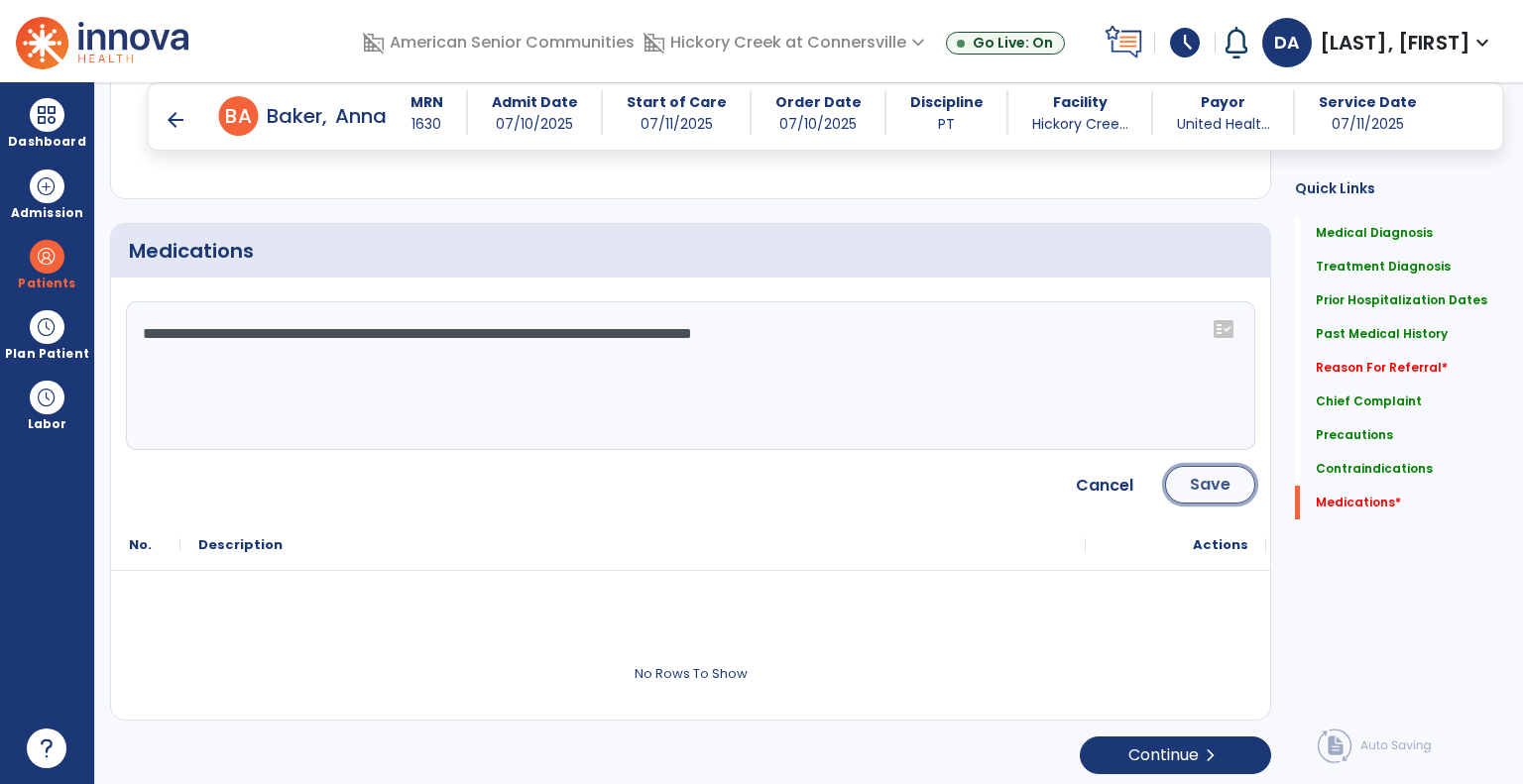 click on "Save" 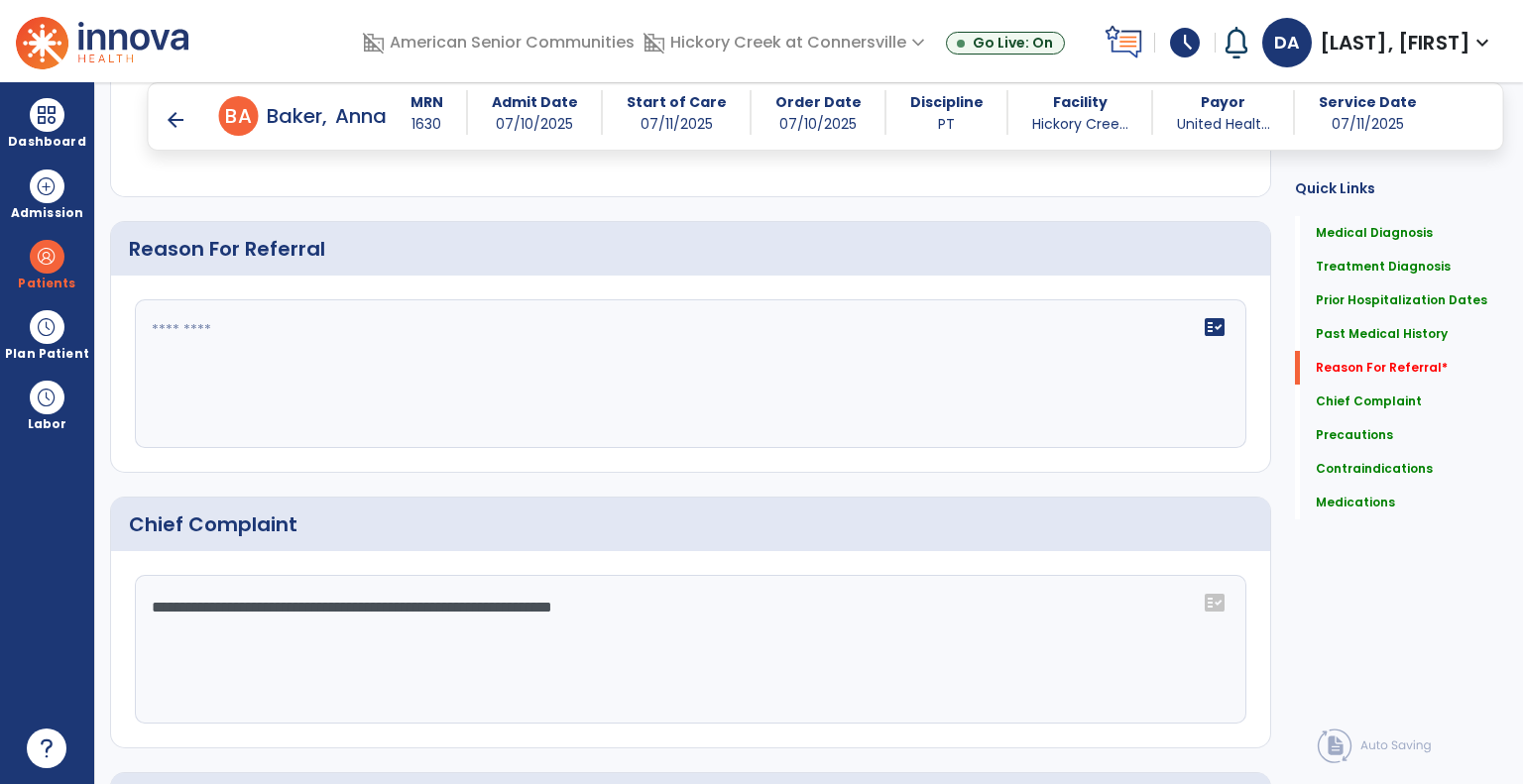 scroll, scrollTop: 1102, scrollLeft: 0, axis: vertical 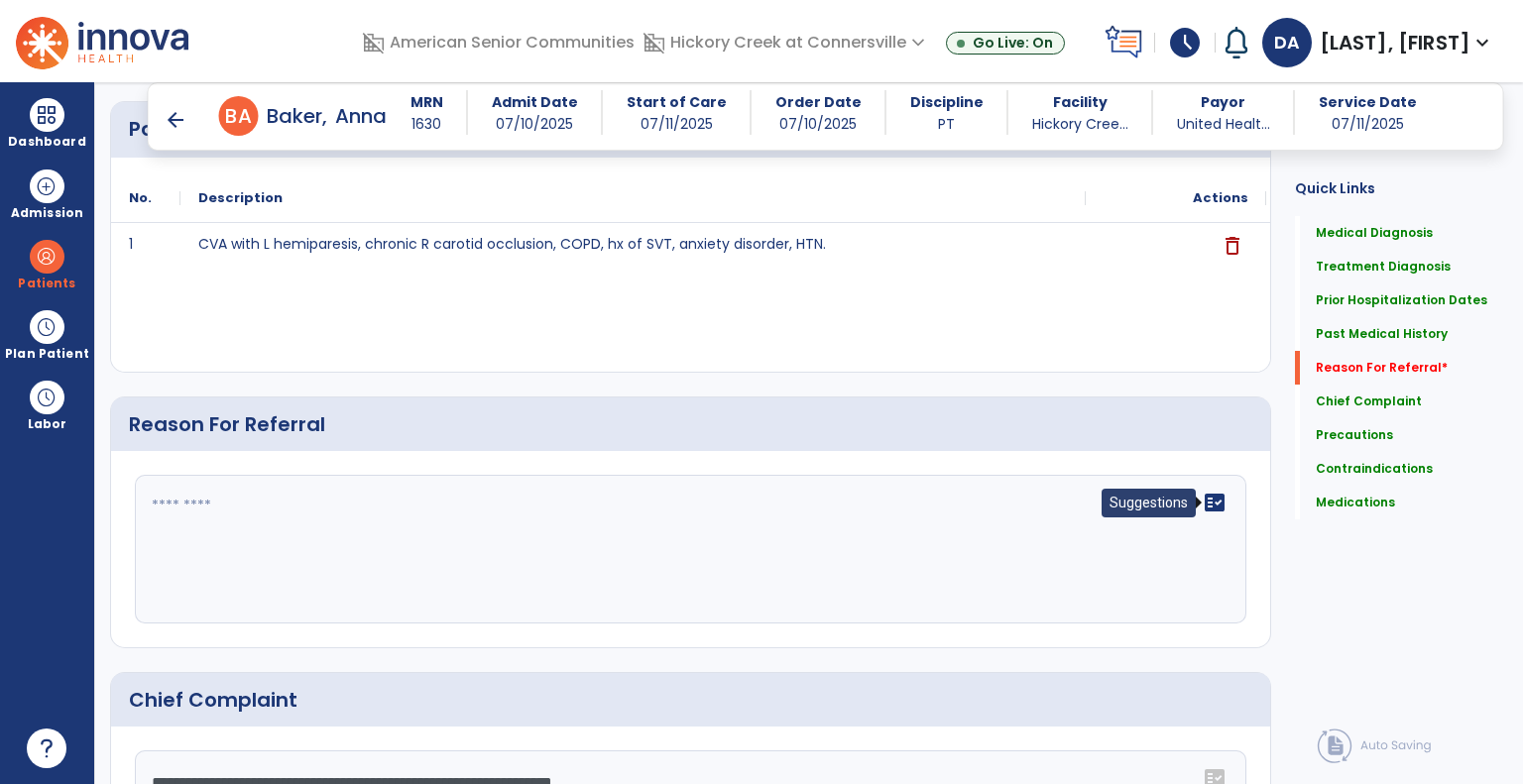click on "fact_check" 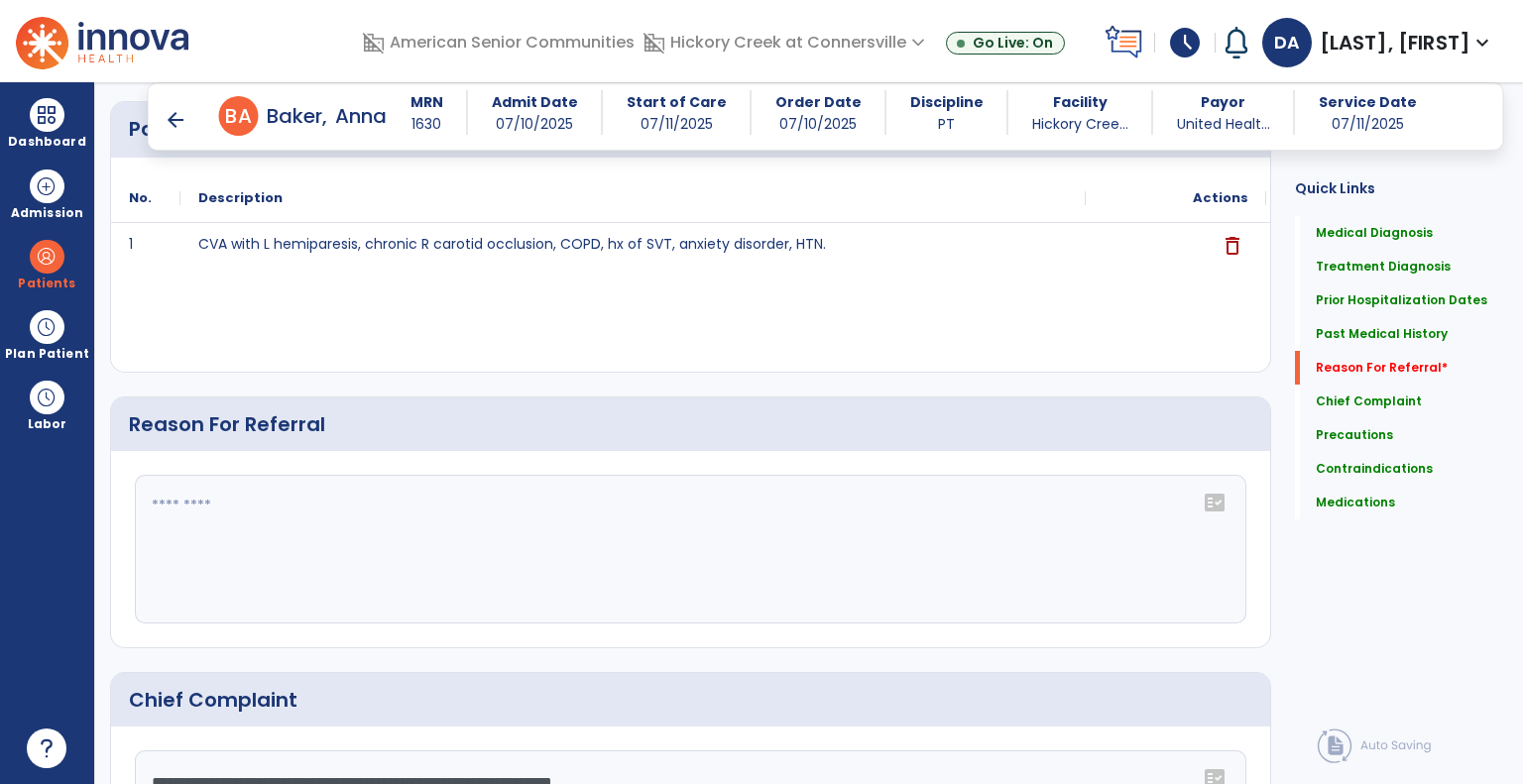 click on "fact_check" 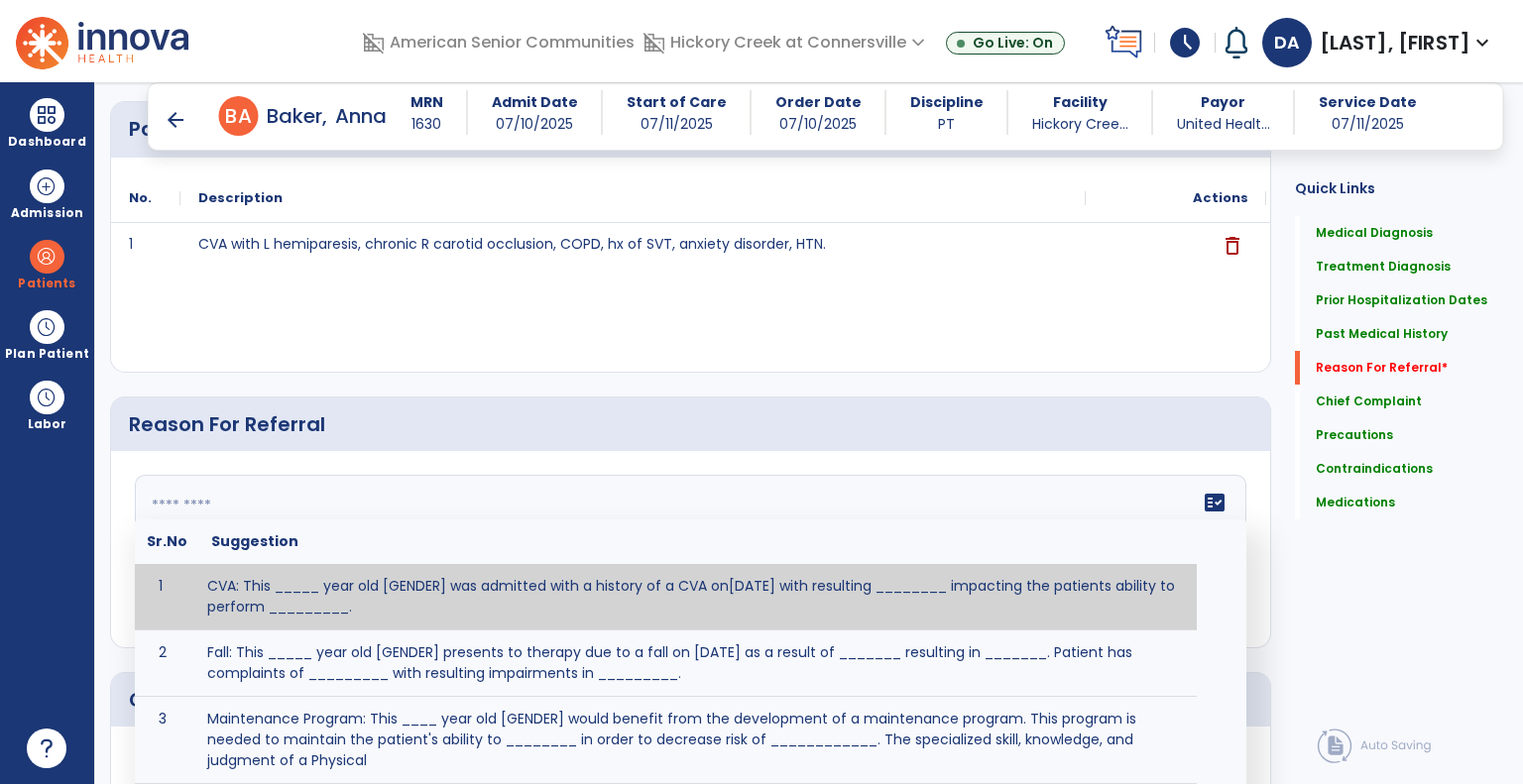 scroll, scrollTop: 1400, scrollLeft: 0, axis: vertical 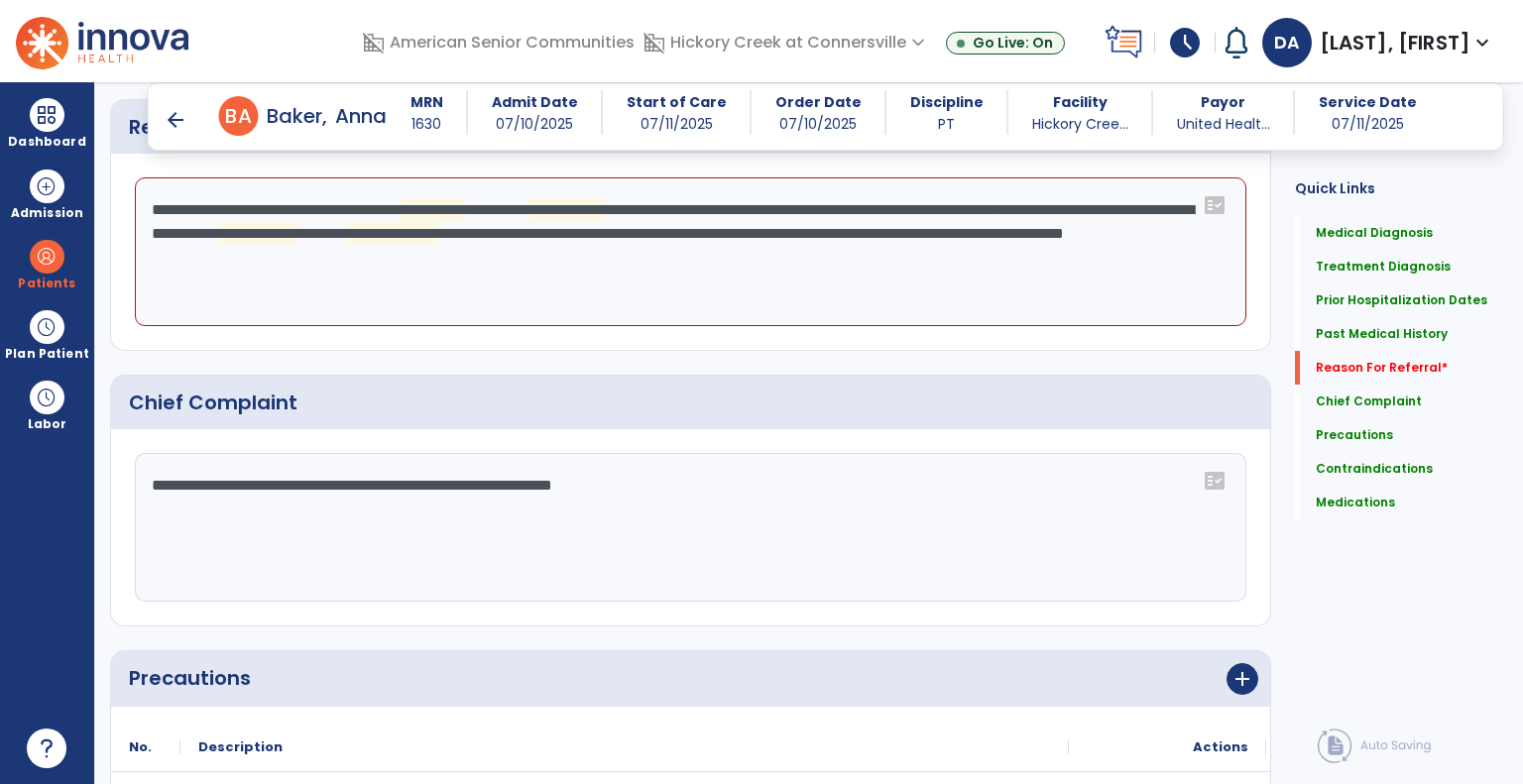 click on "**********" 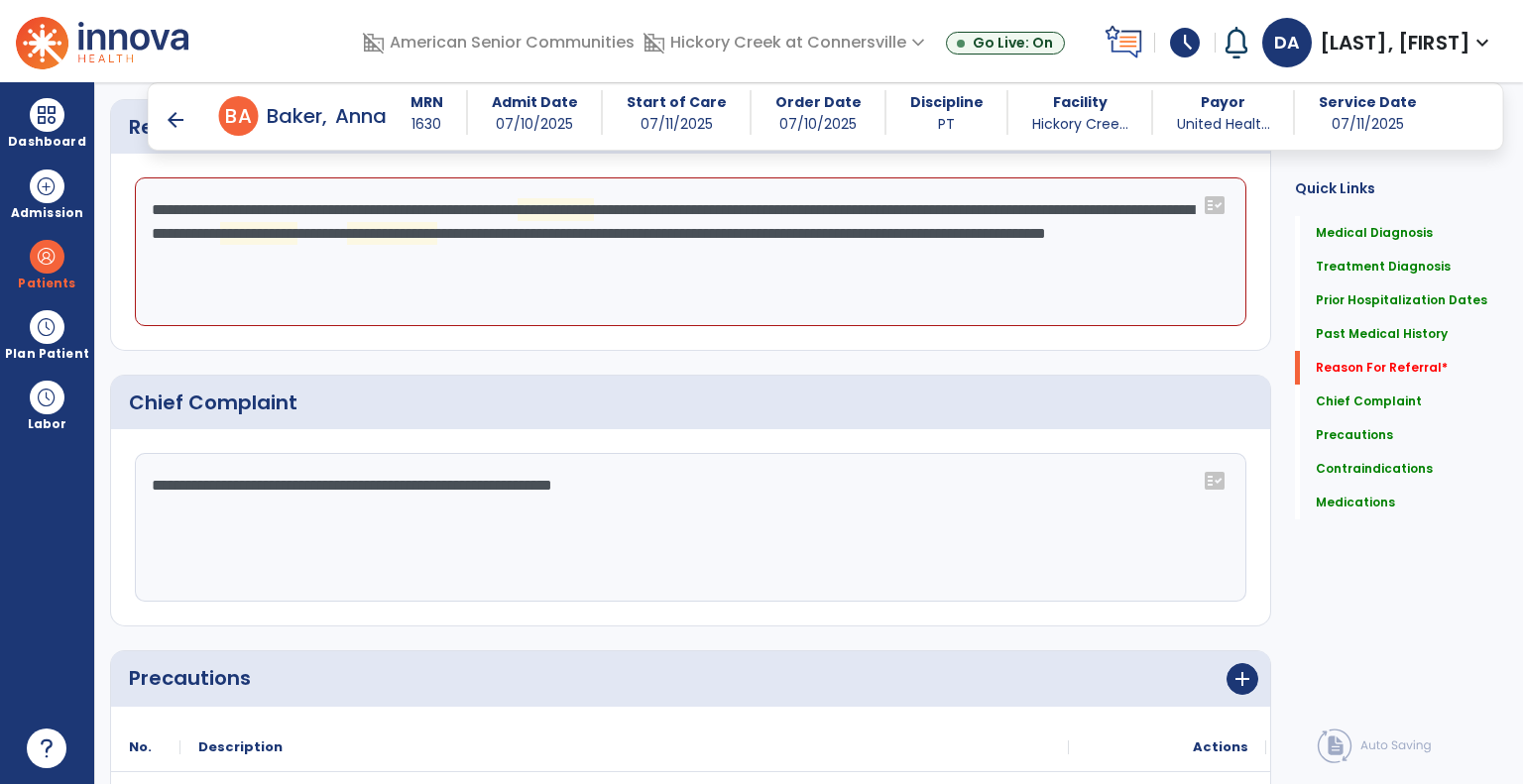 click on "**********" 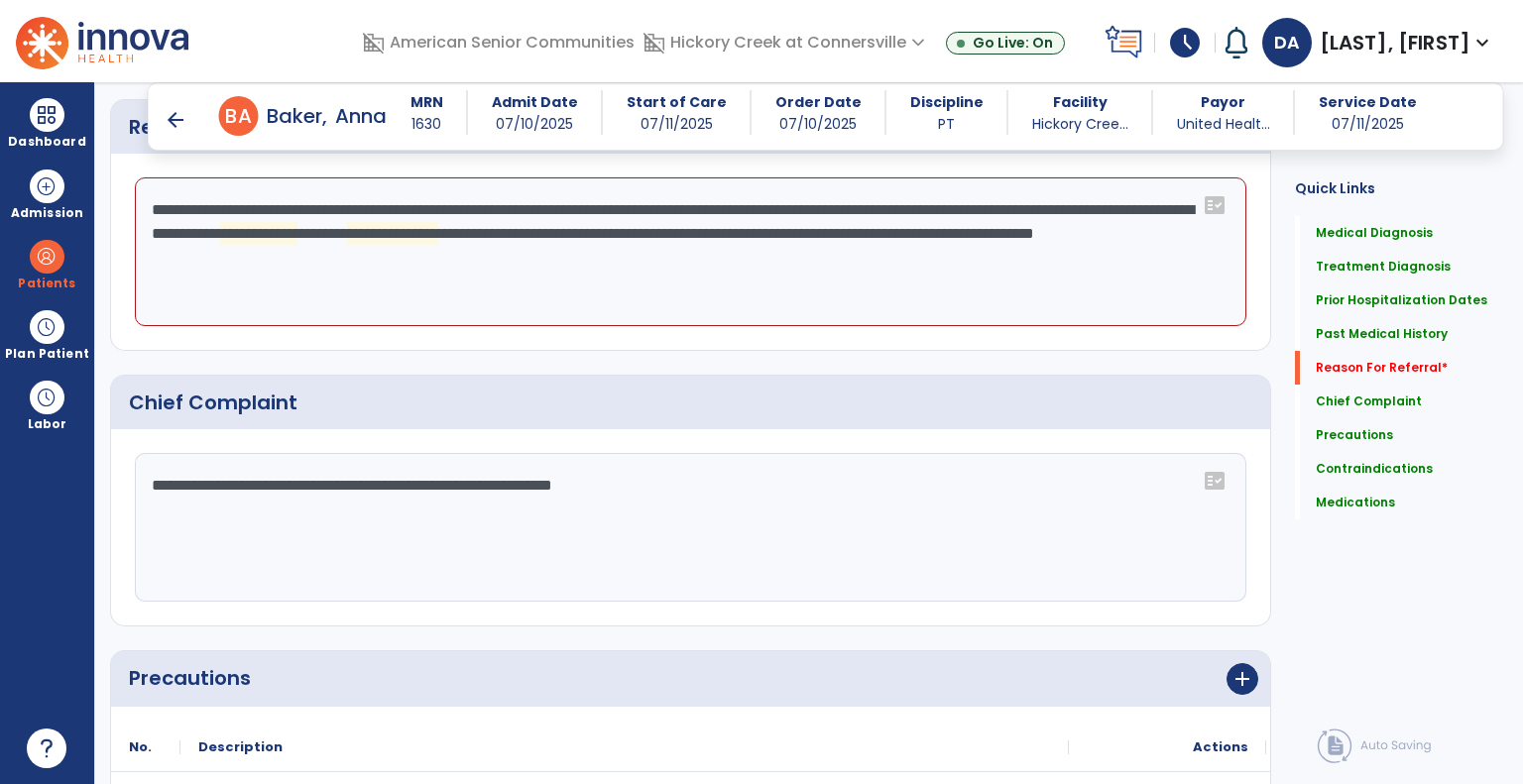 click on "**********" 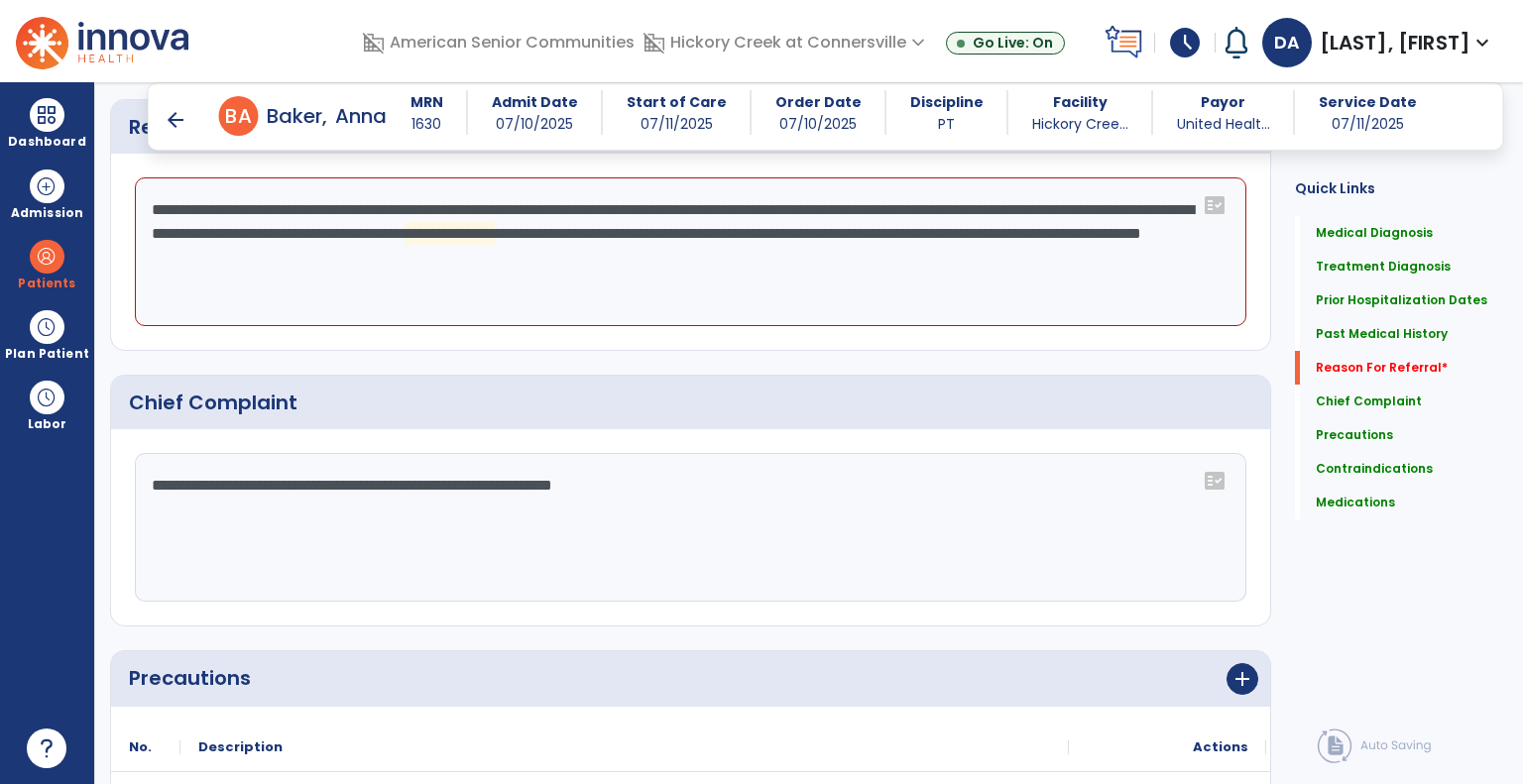 click on "**********" 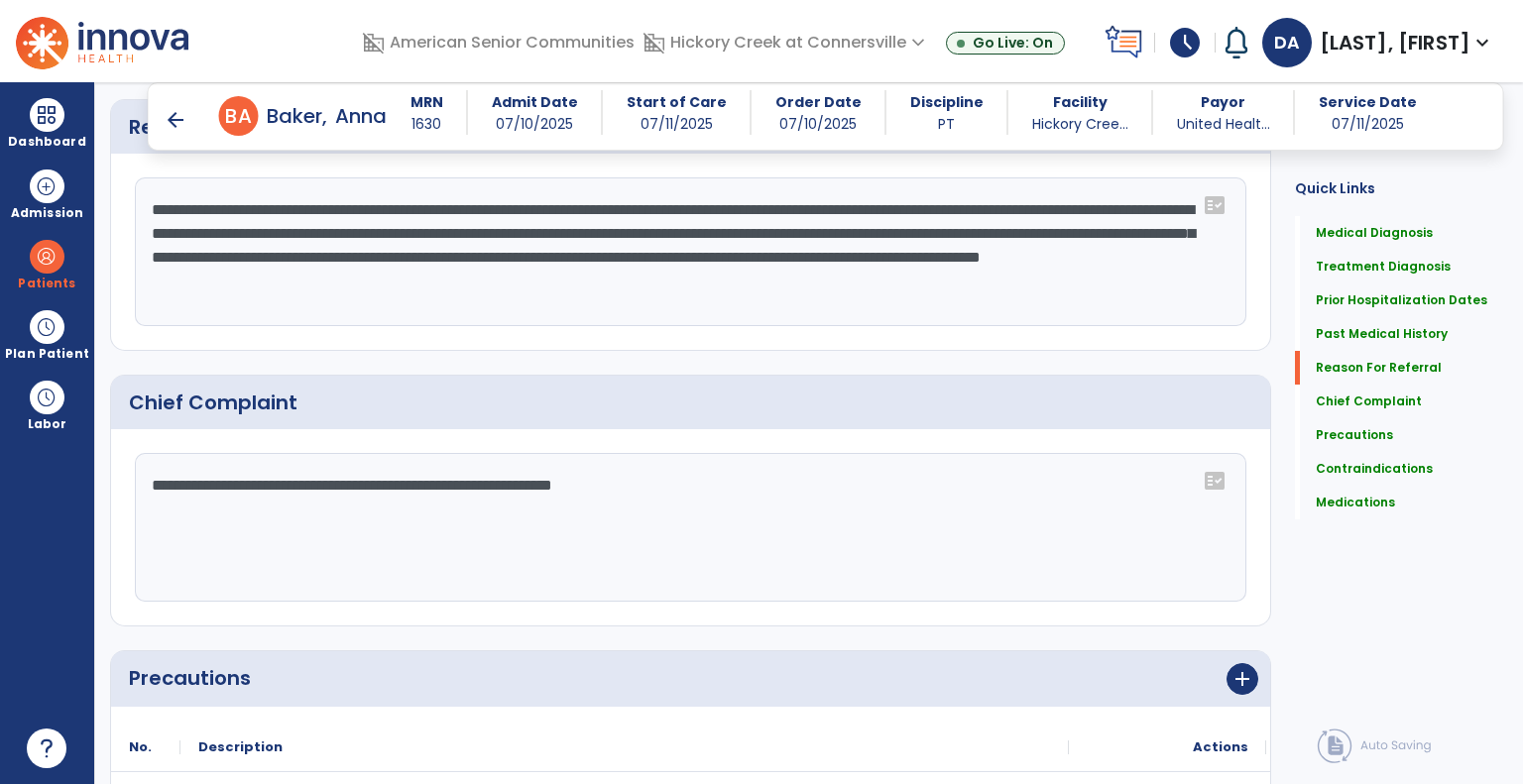 click on "**********" 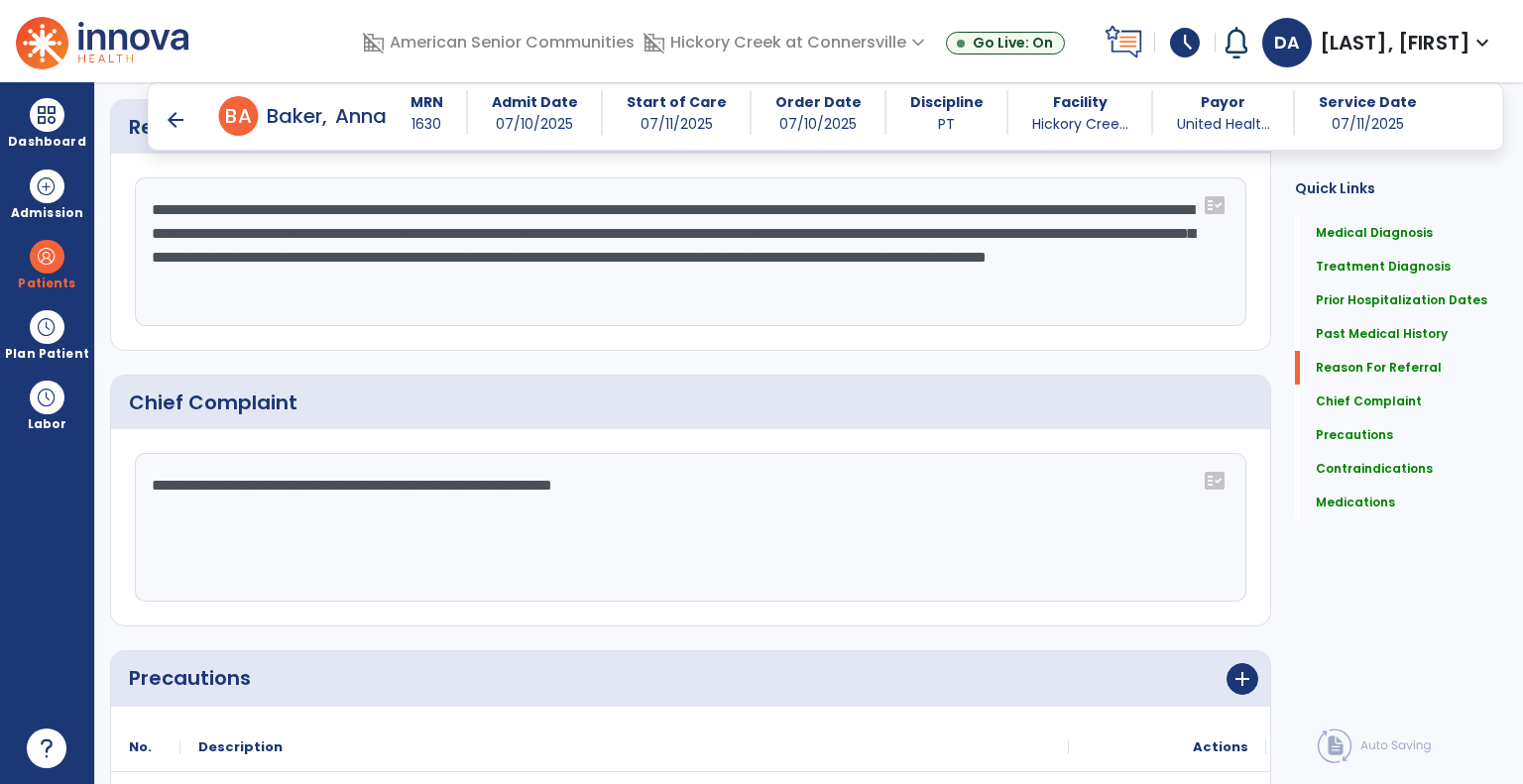 click on "**********" 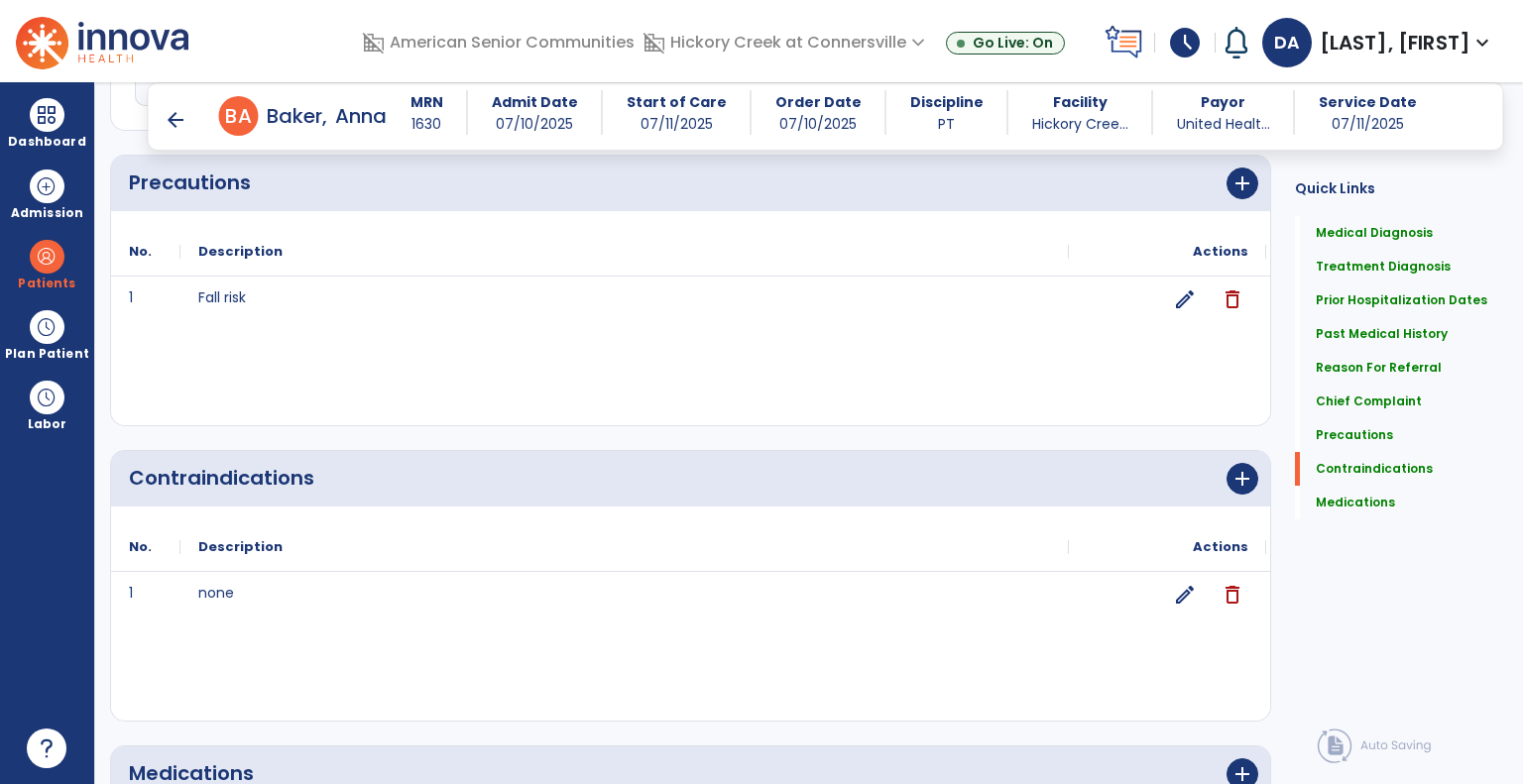 scroll, scrollTop: 2192, scrollLeft: 0, axis: vertical 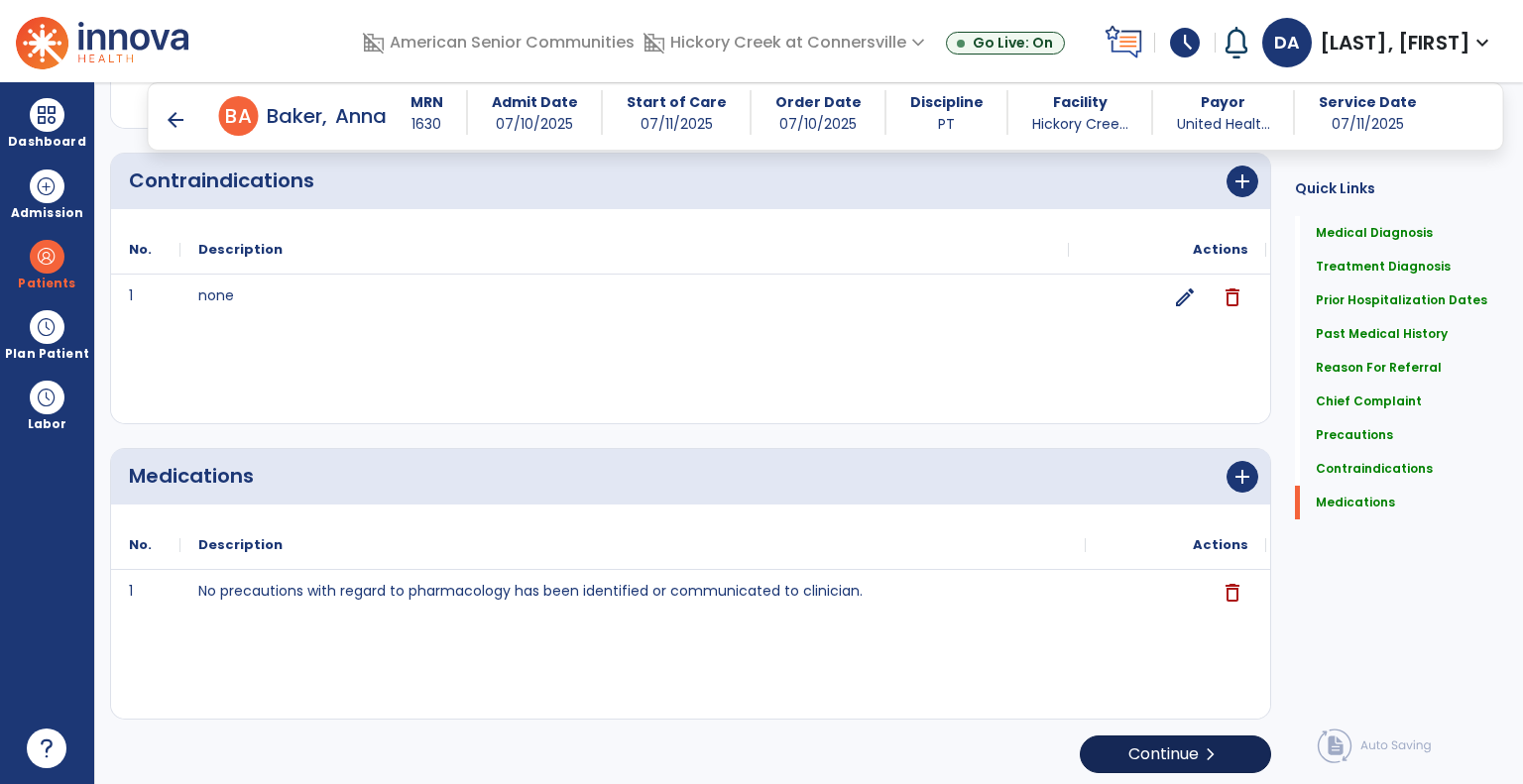 type on "**********" 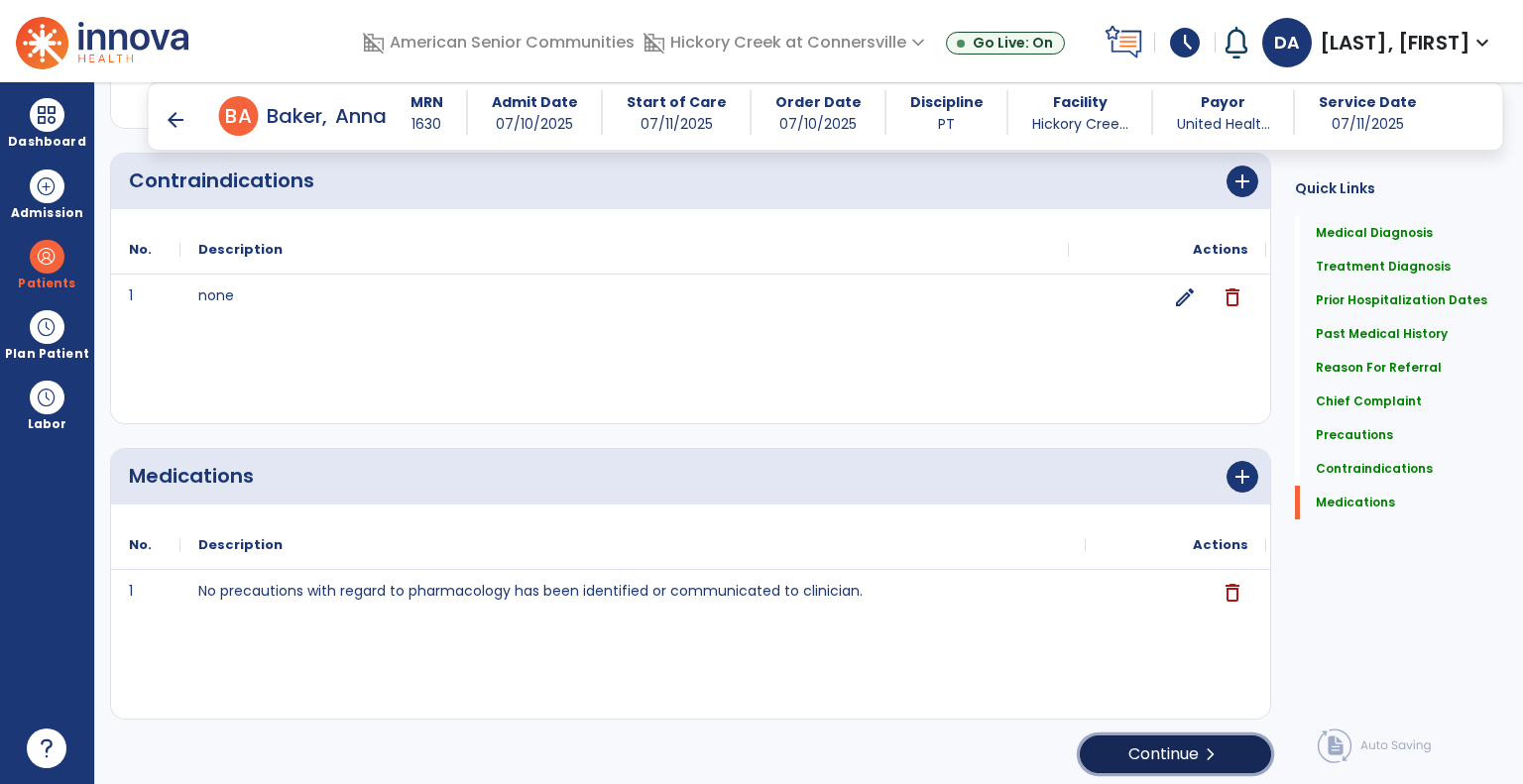 click on "Continue  chevron_right" 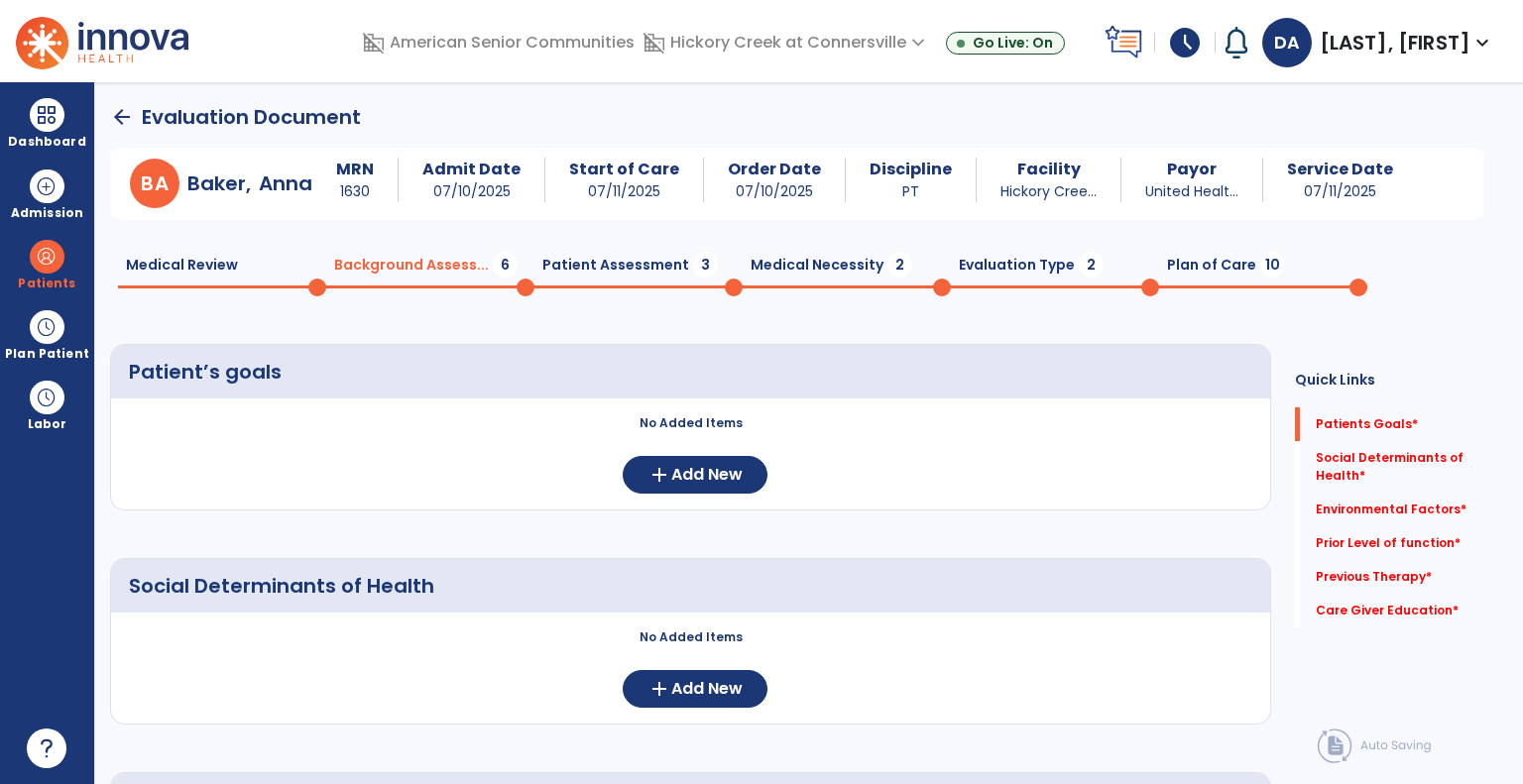 scroll, scrollTop: 0, scrollLeft: 0, axis: both 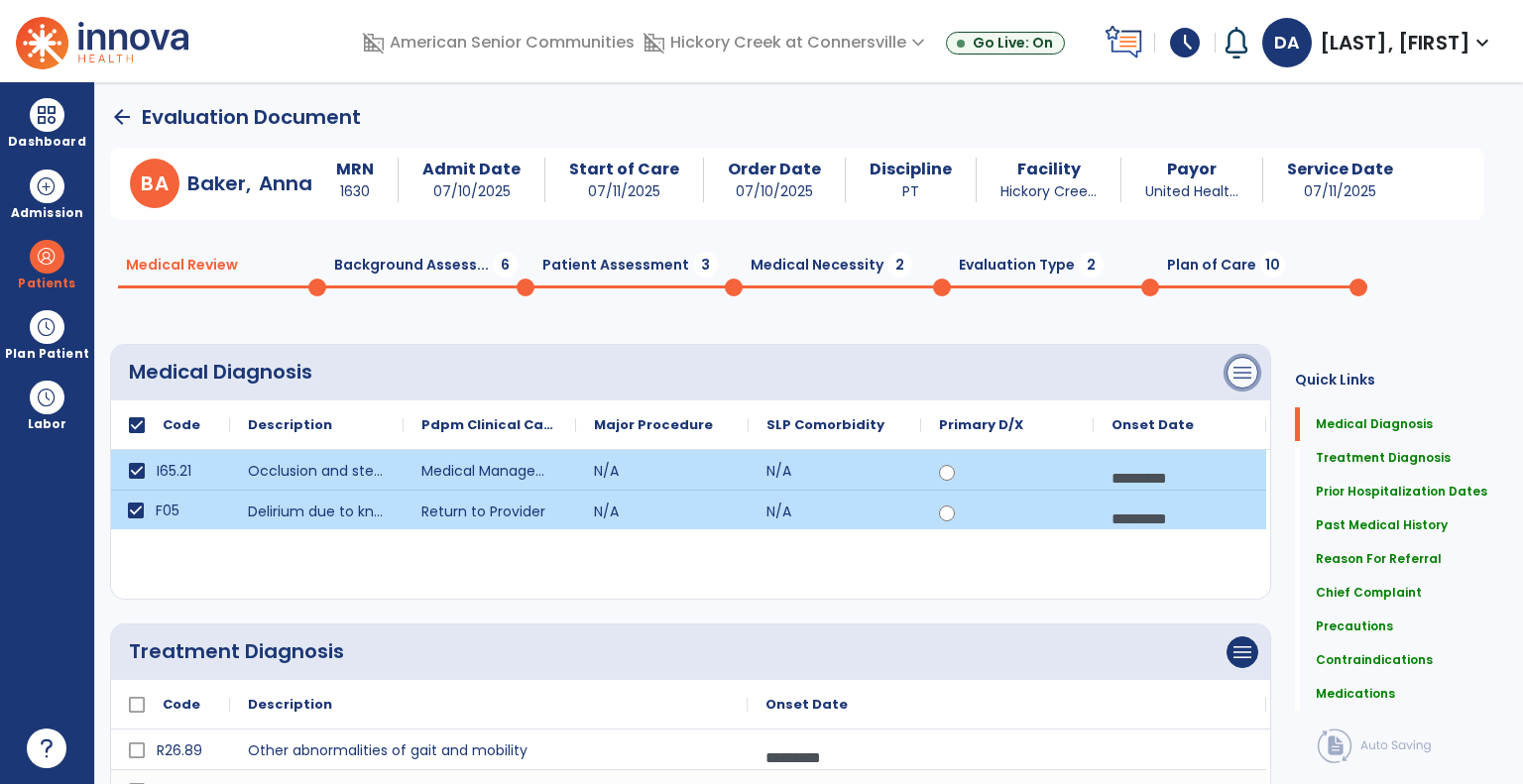 click on "menu" at bounding box center [1242, 373] 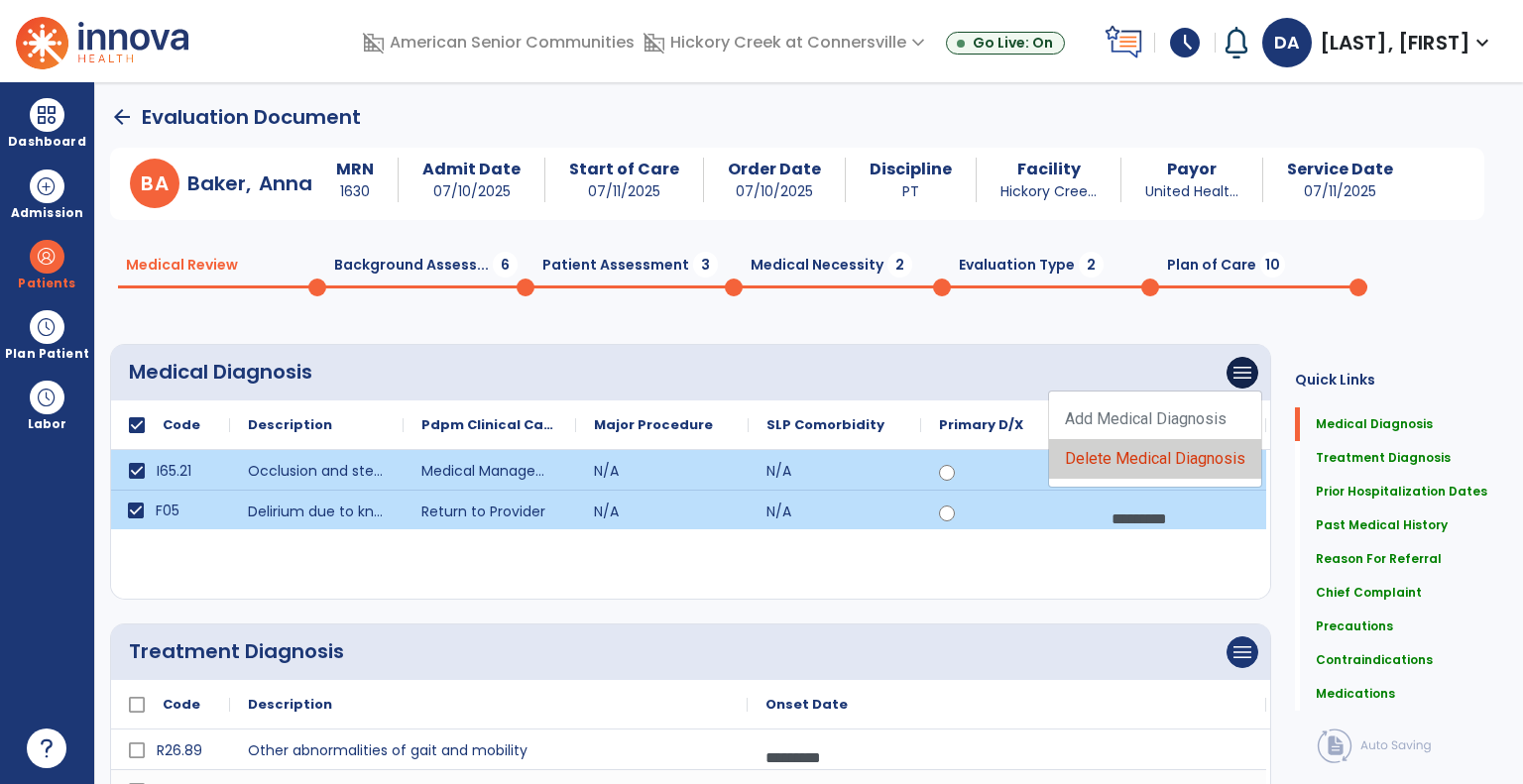 click on "Delete Medical Diagnosis" 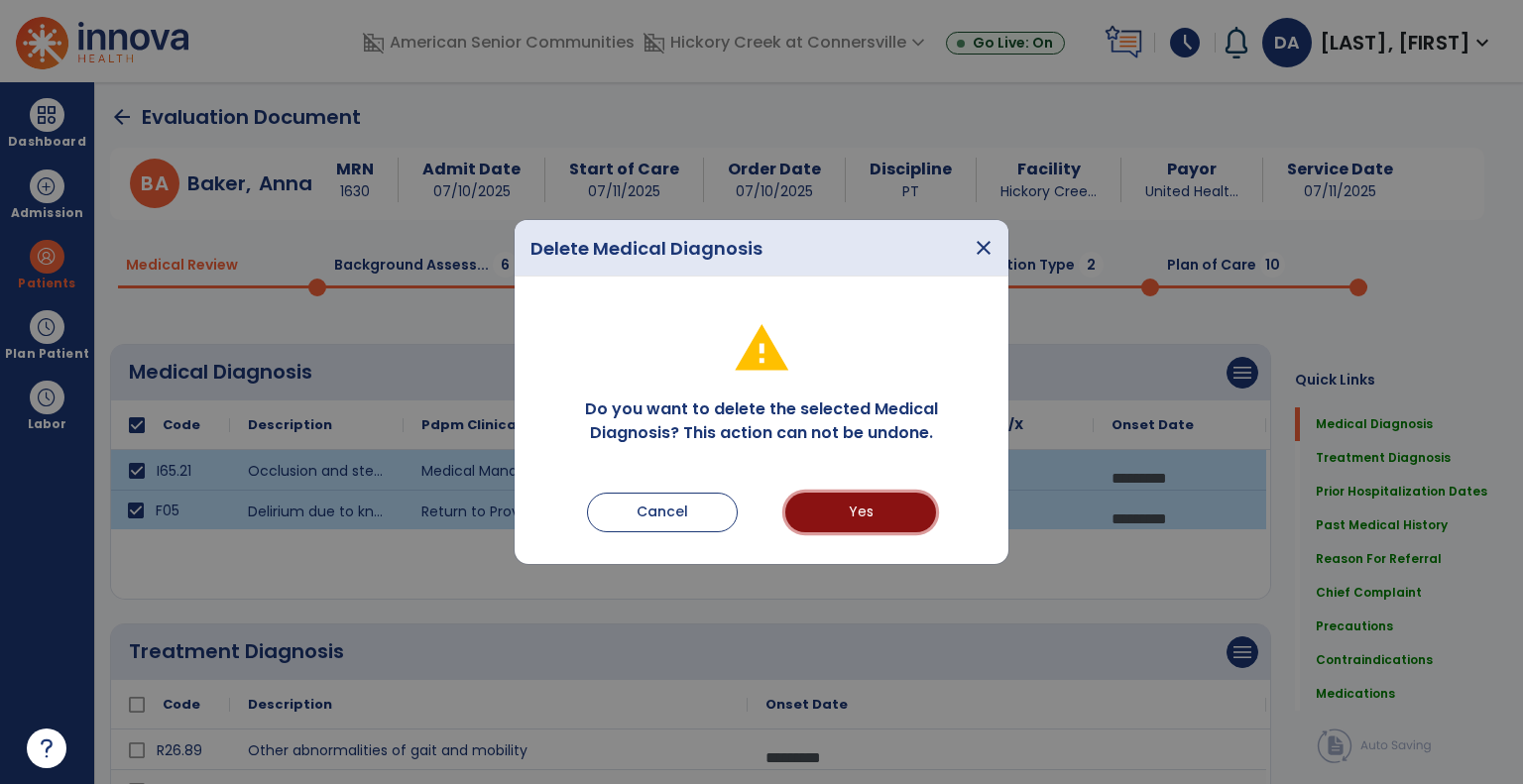 click on "Yes" at bounding box center [861, 512] 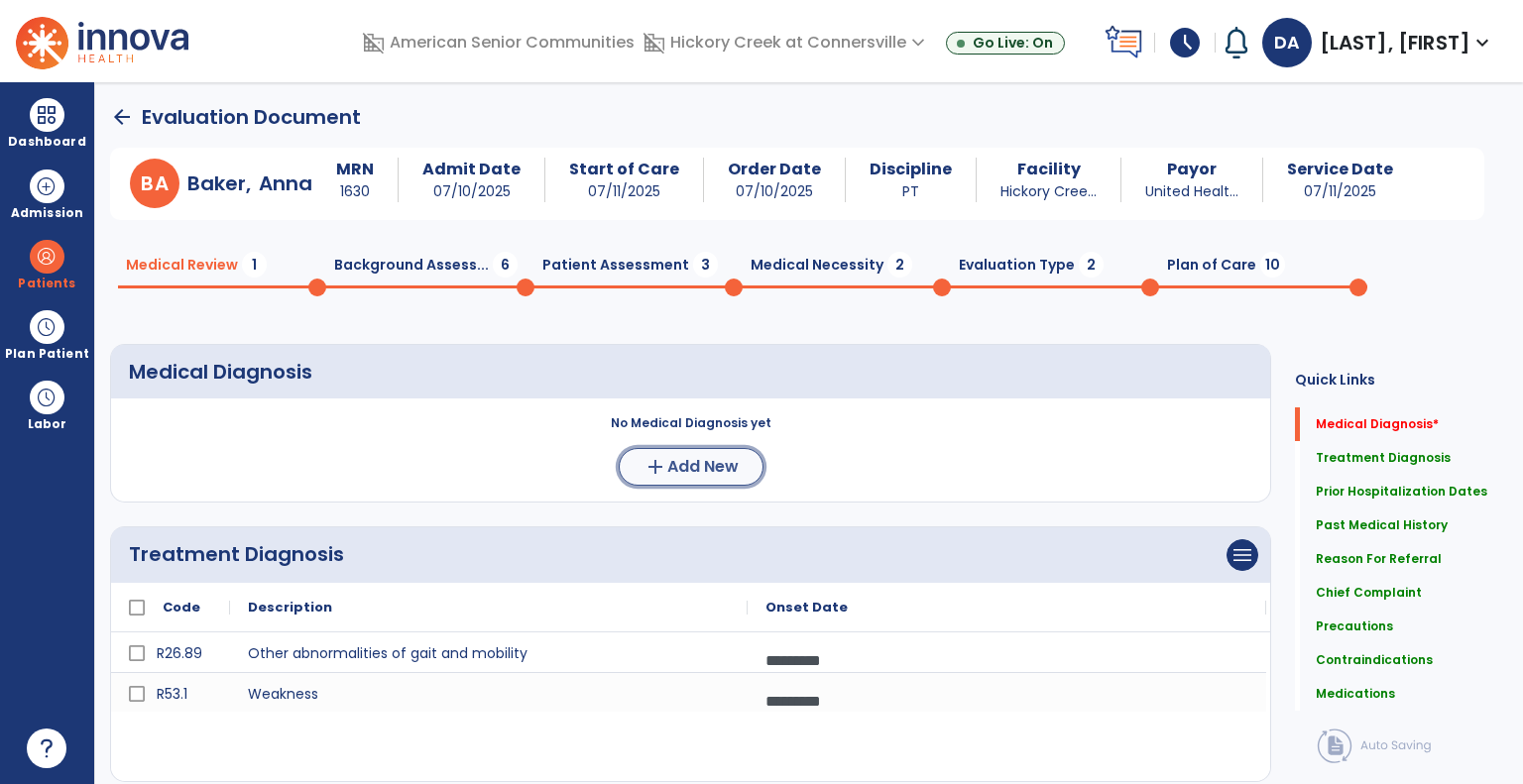 click on "Add New" 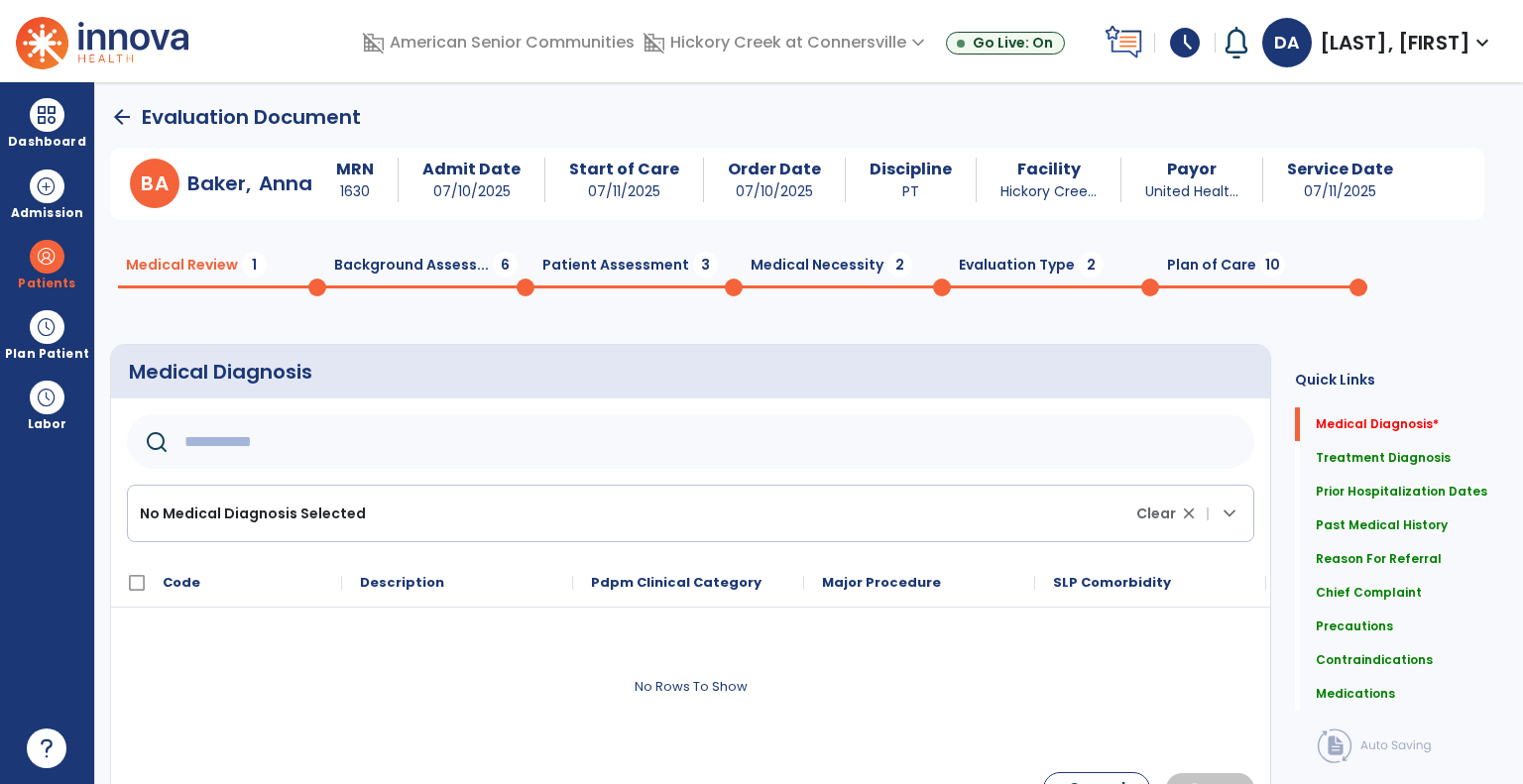 click 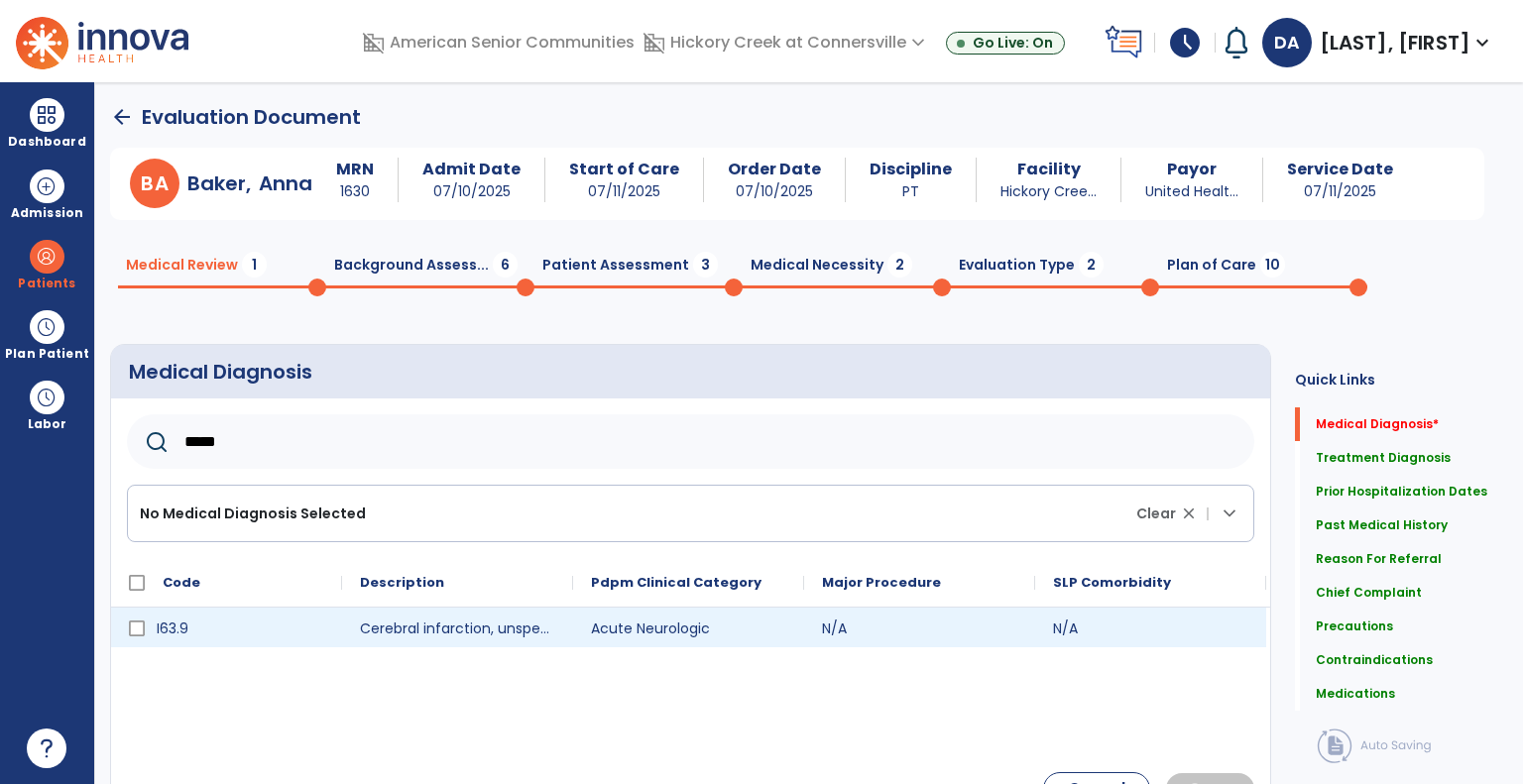 type on "*****" 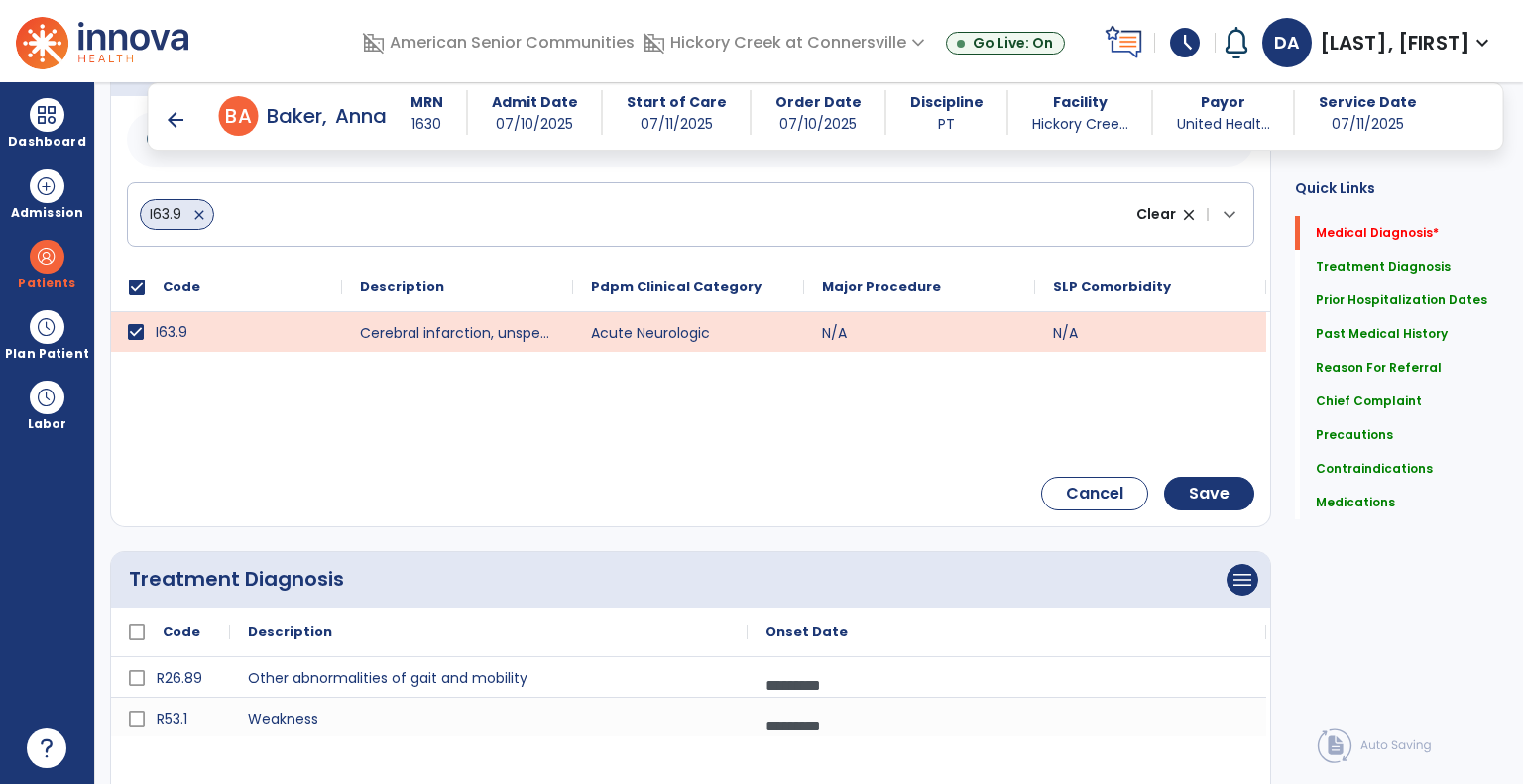 scroll, scrollTop: 297, scrollLeft: 0, axis: vertical 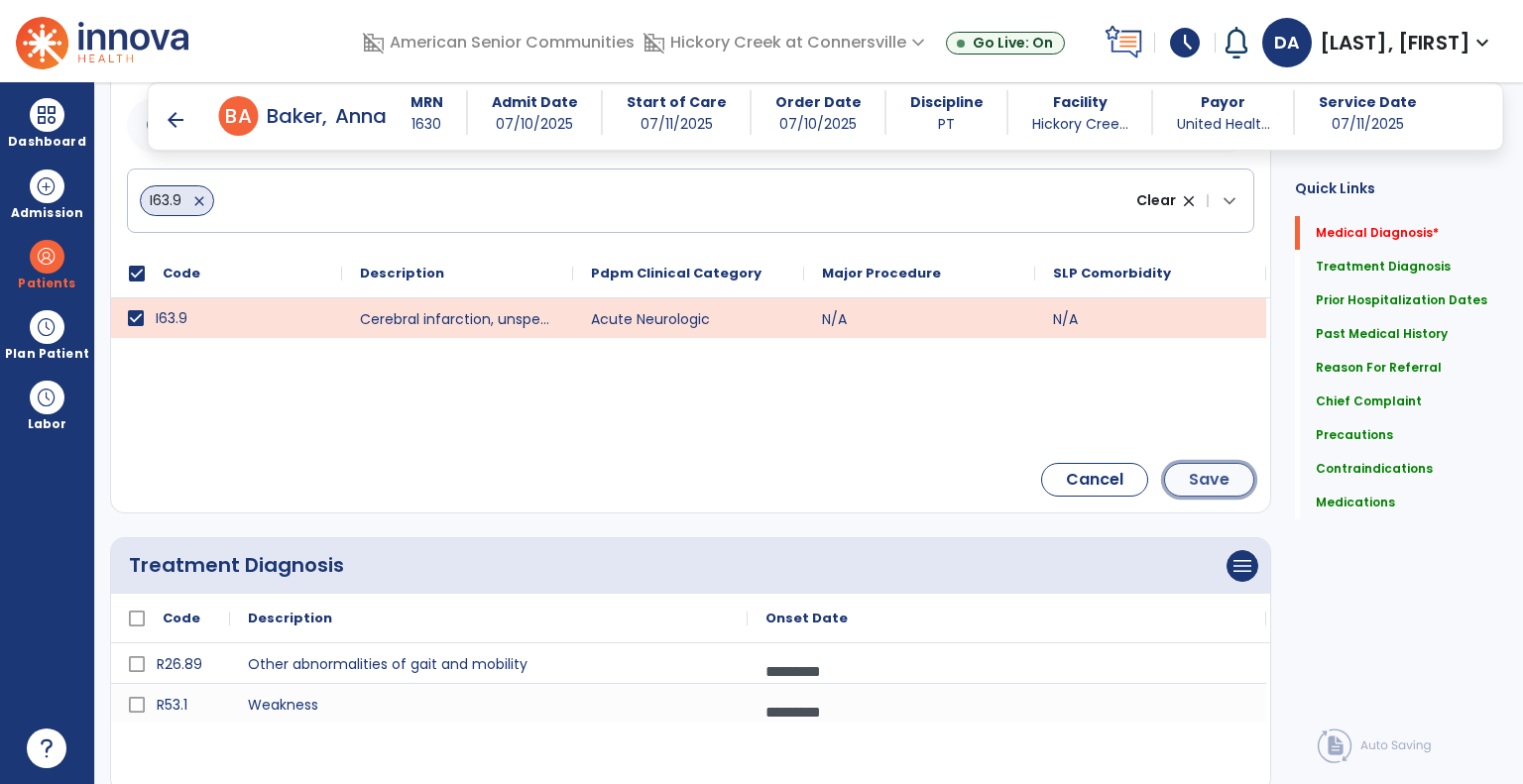 click on "Save" 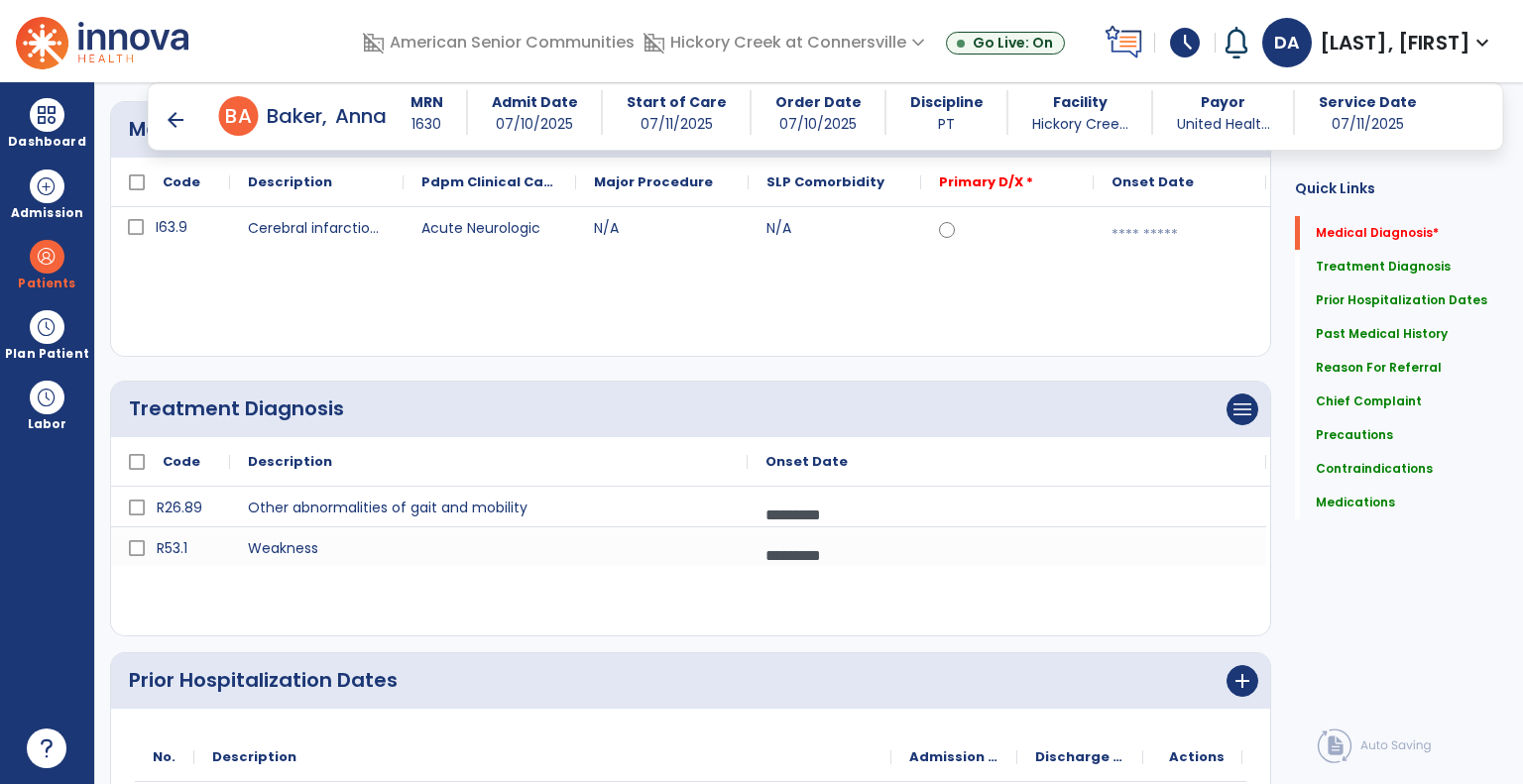 scroll, scrollTop: 99, scrollLeft: 0, axis: vertical 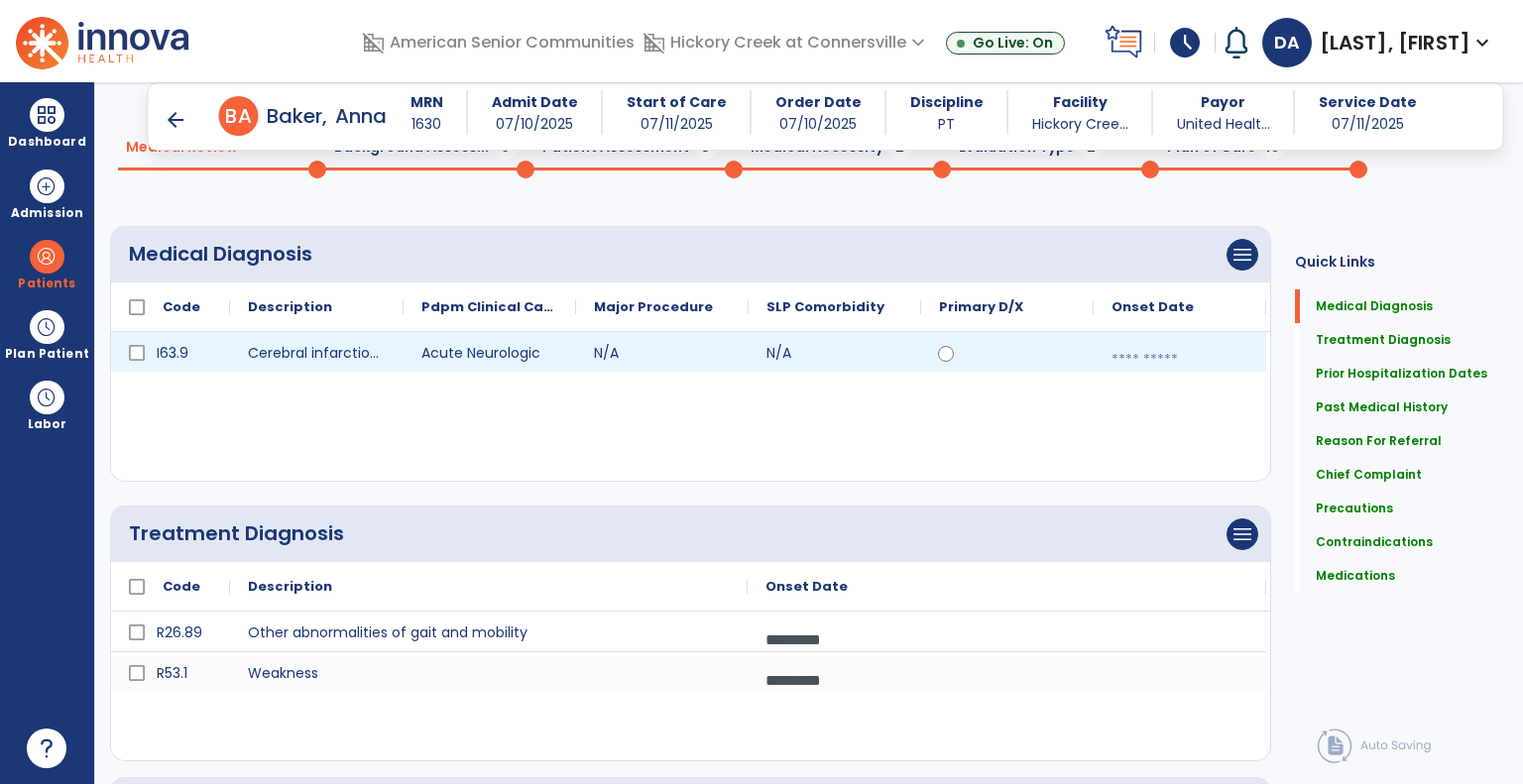 click at bounding box center [1180, 360] 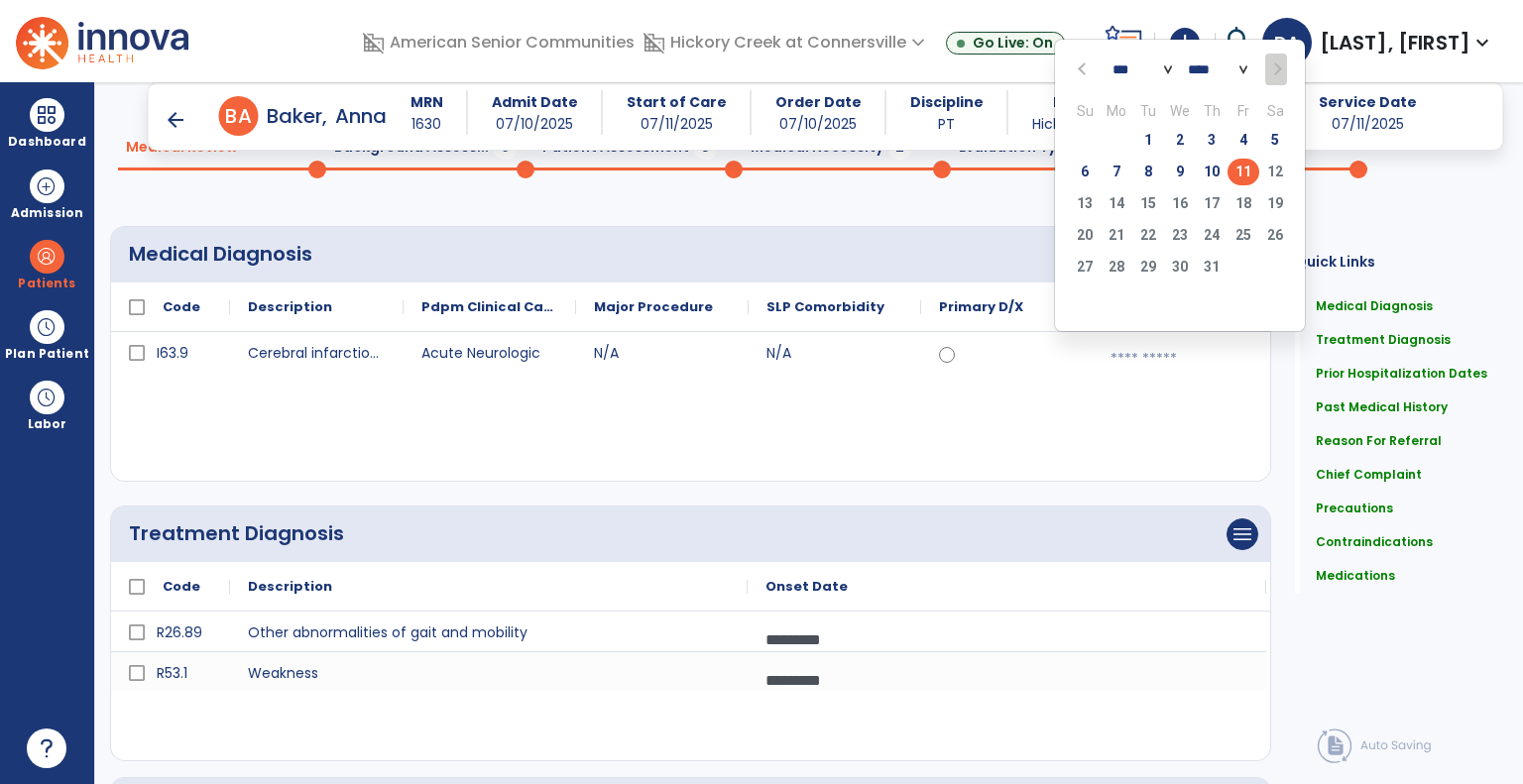 click 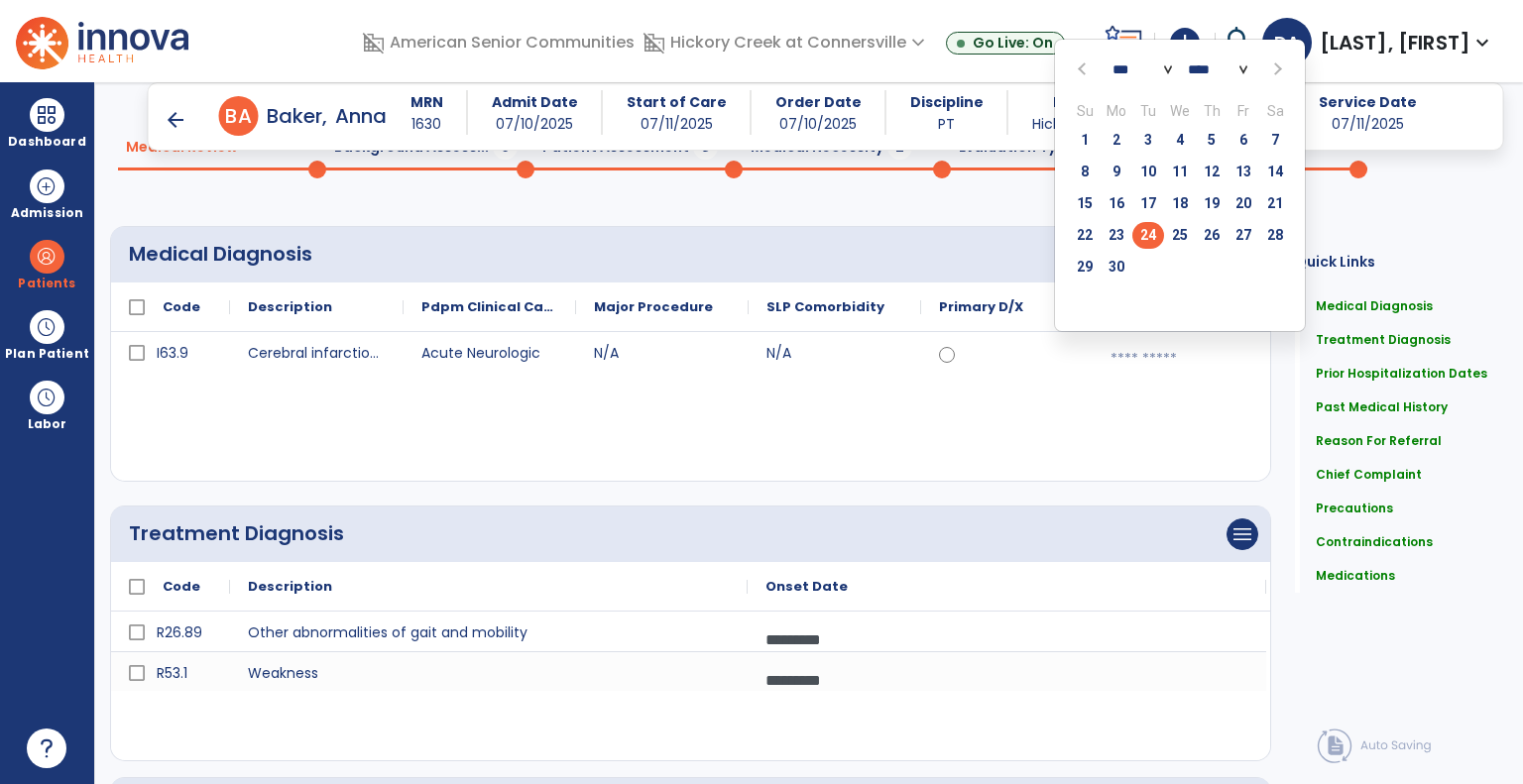 click on "24" 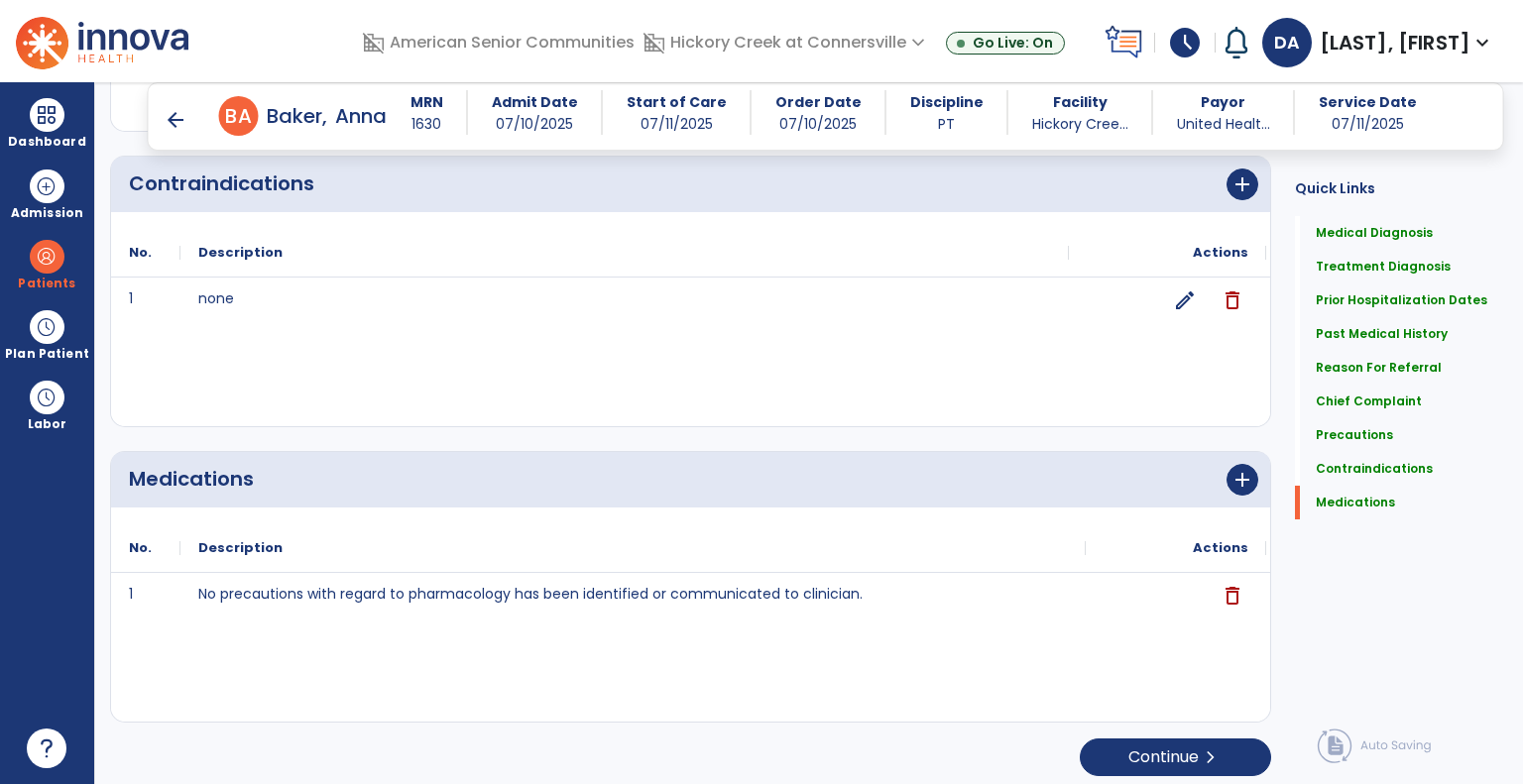 scroll, scrollTop: 2192, scrollLeft: 0, axis: vertical 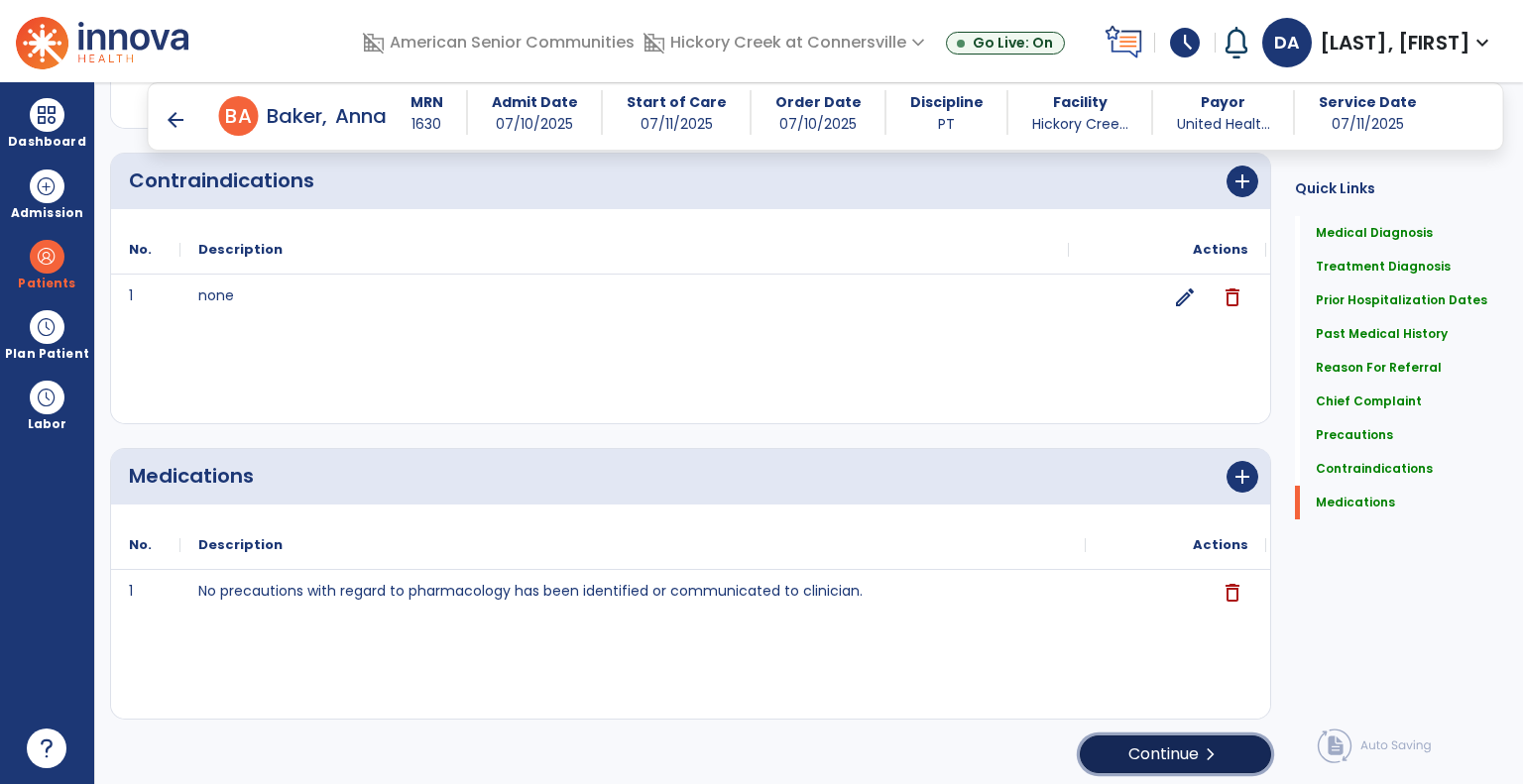 click on "Continue  chevron_right" 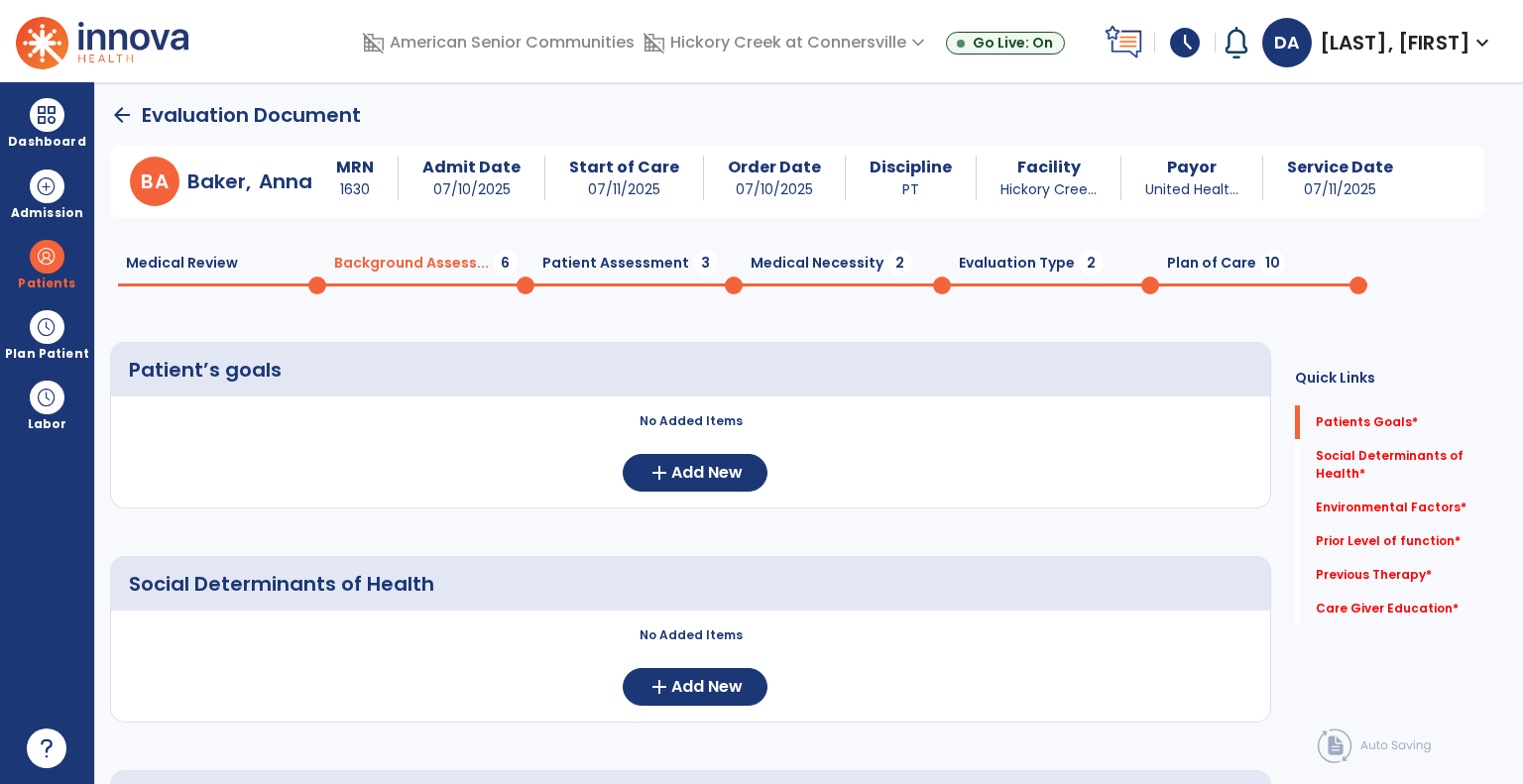 scroll, scrollTop: 0, scrollLeft: 0, axis: both 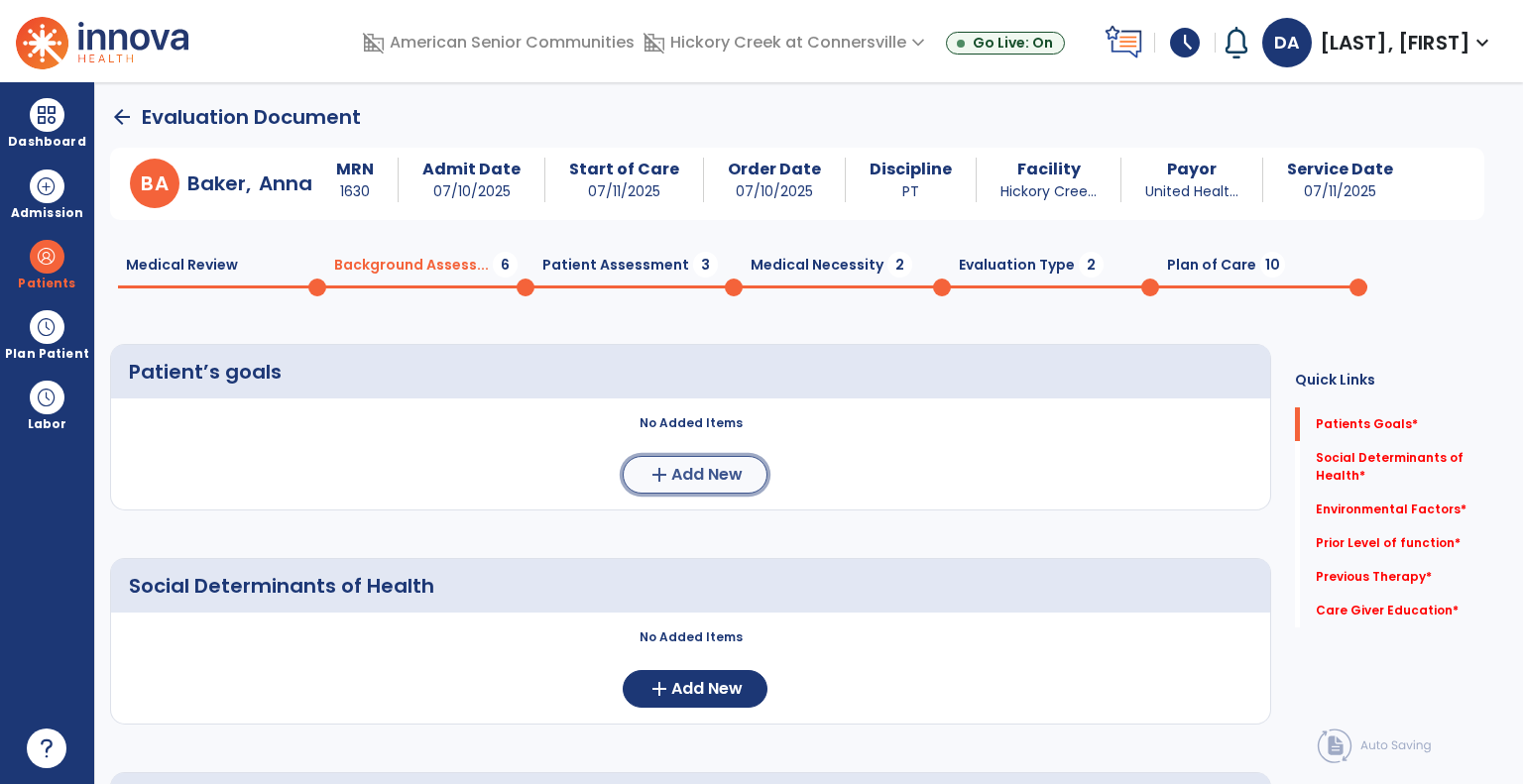click on "add  Add New" 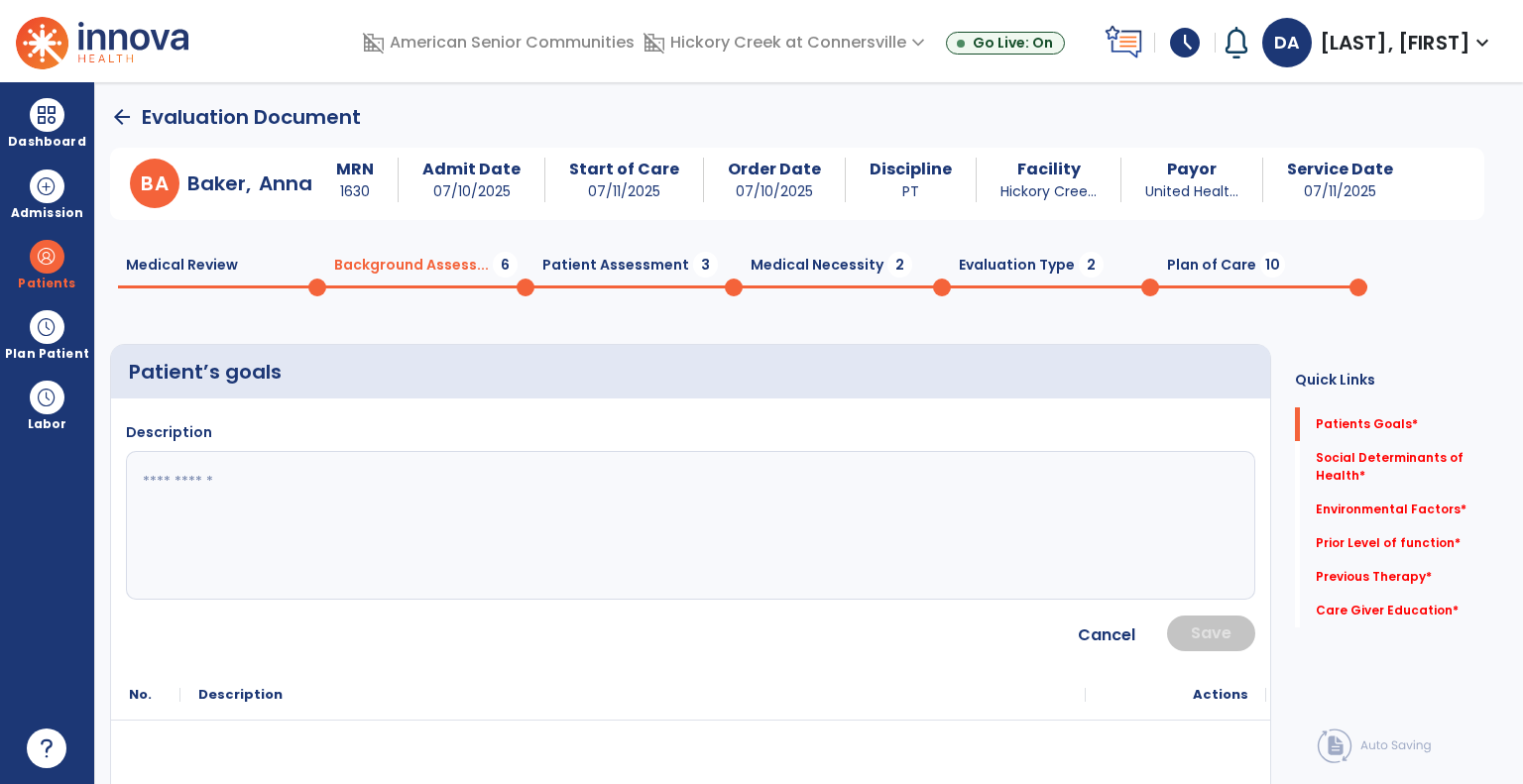 click 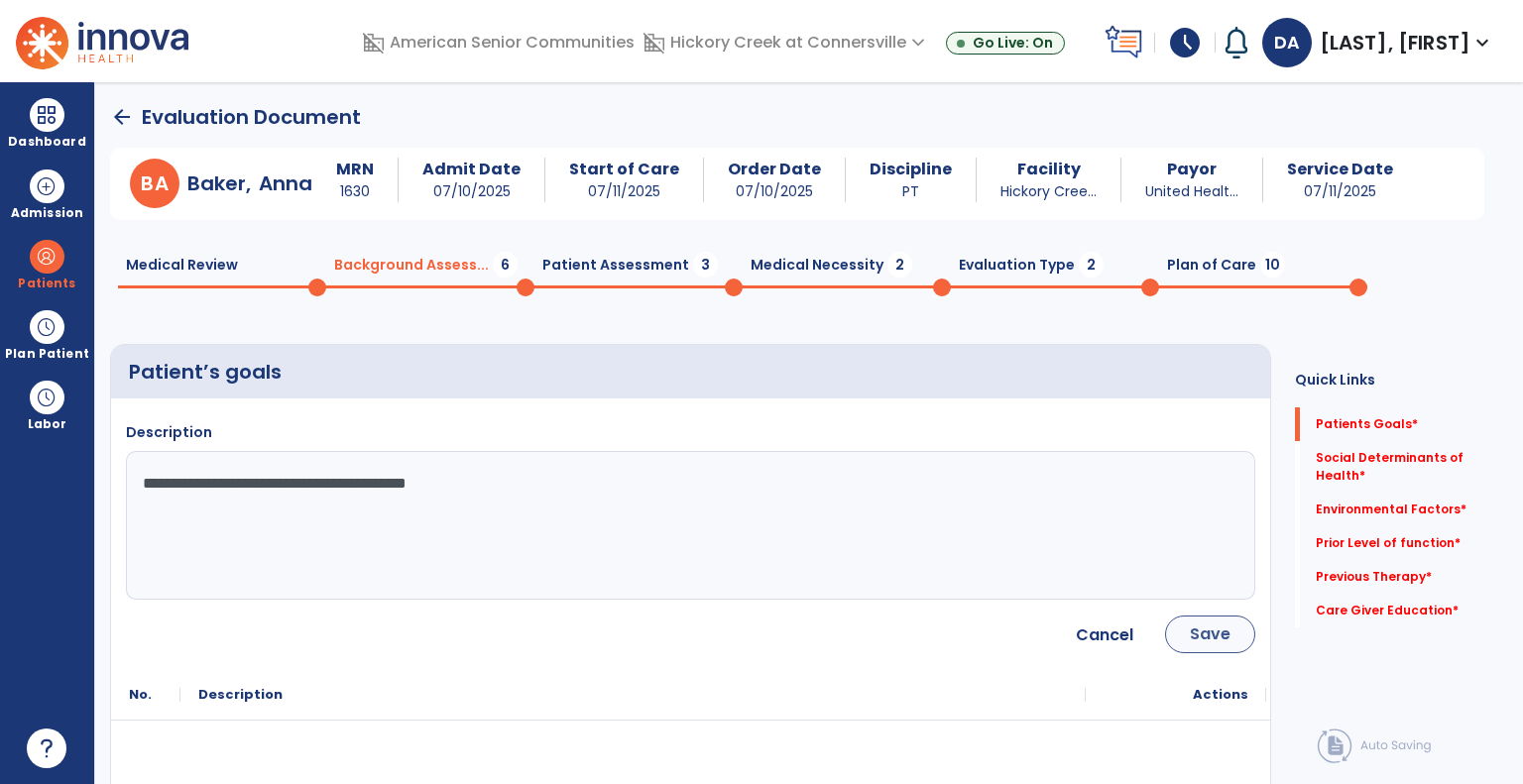 type on "**********" 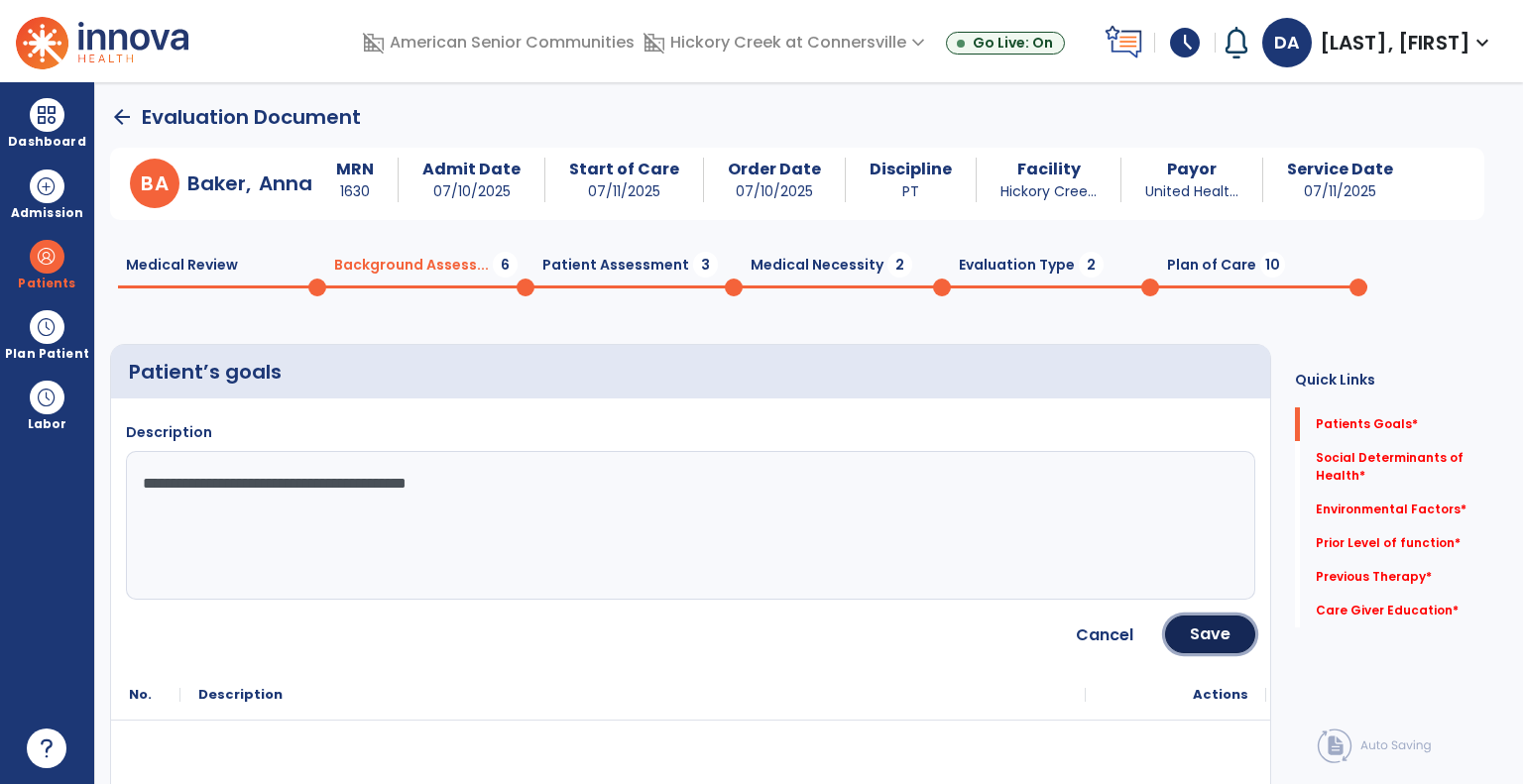 drag, startPoint x: 1212, startPoint y: 638, endPoint x: 1230, endPoint y: 618, distance: 26.907248 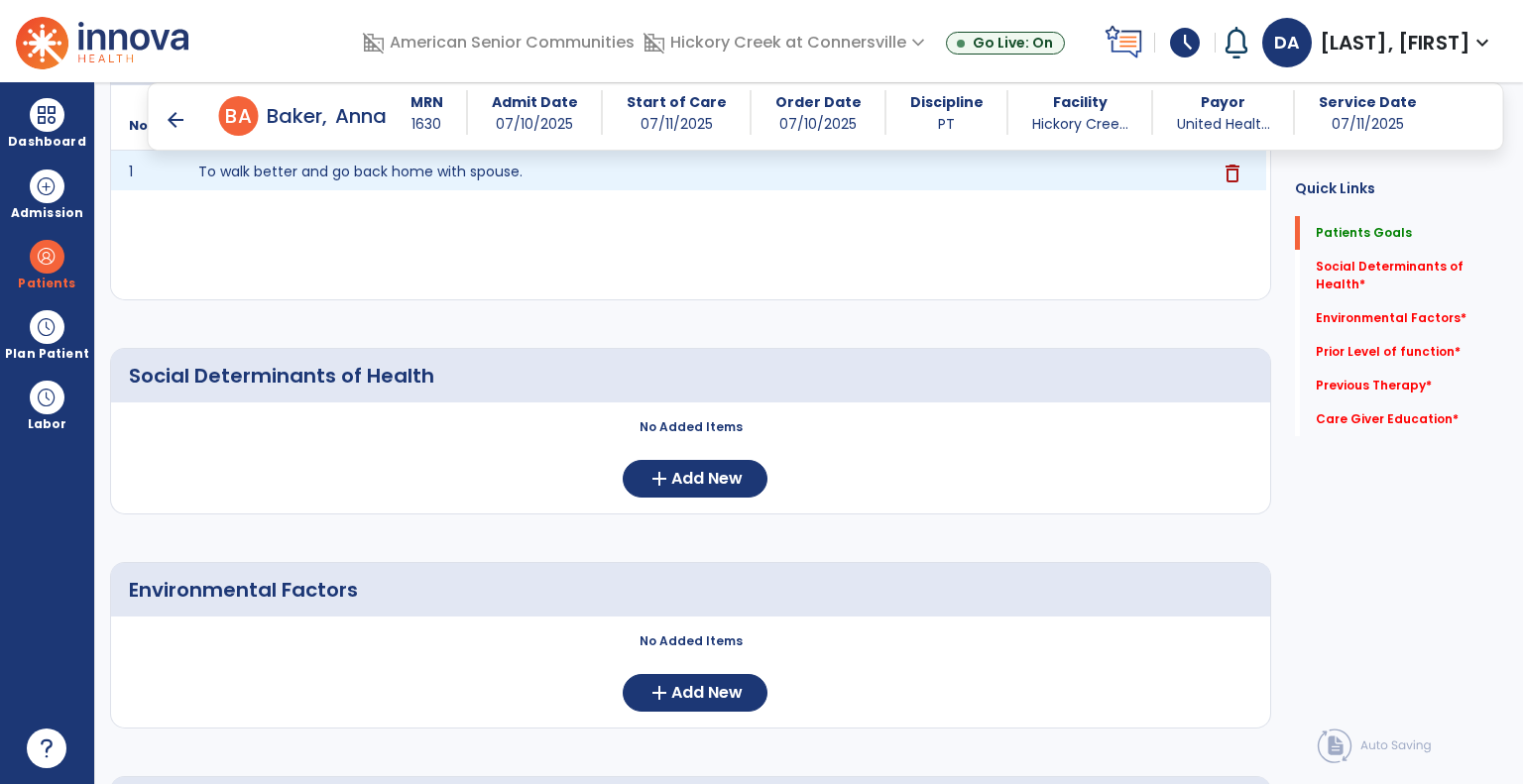 scroll, scrollTop: 297, scrollLeft: 0, axis: vertical 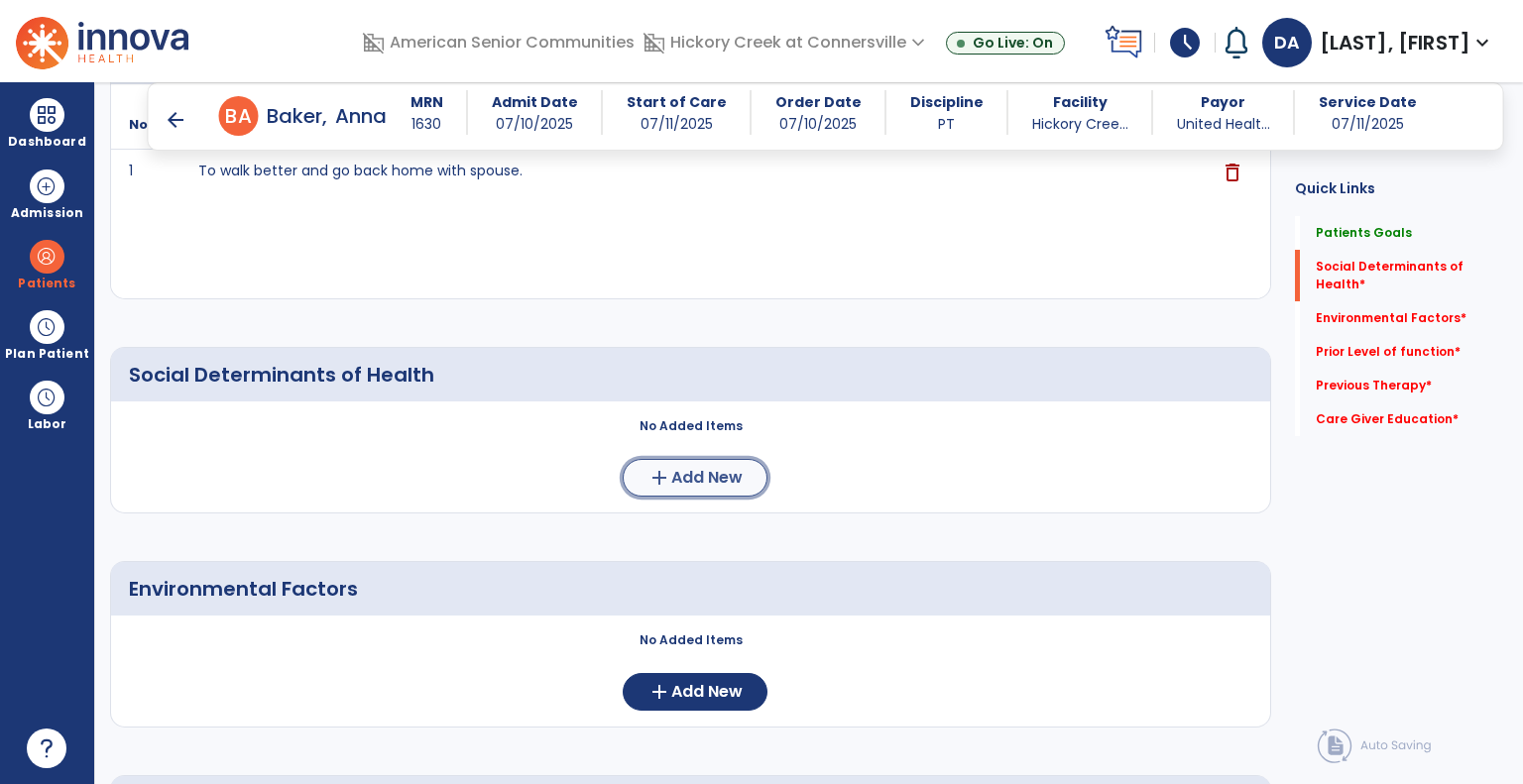 click on "Add New" 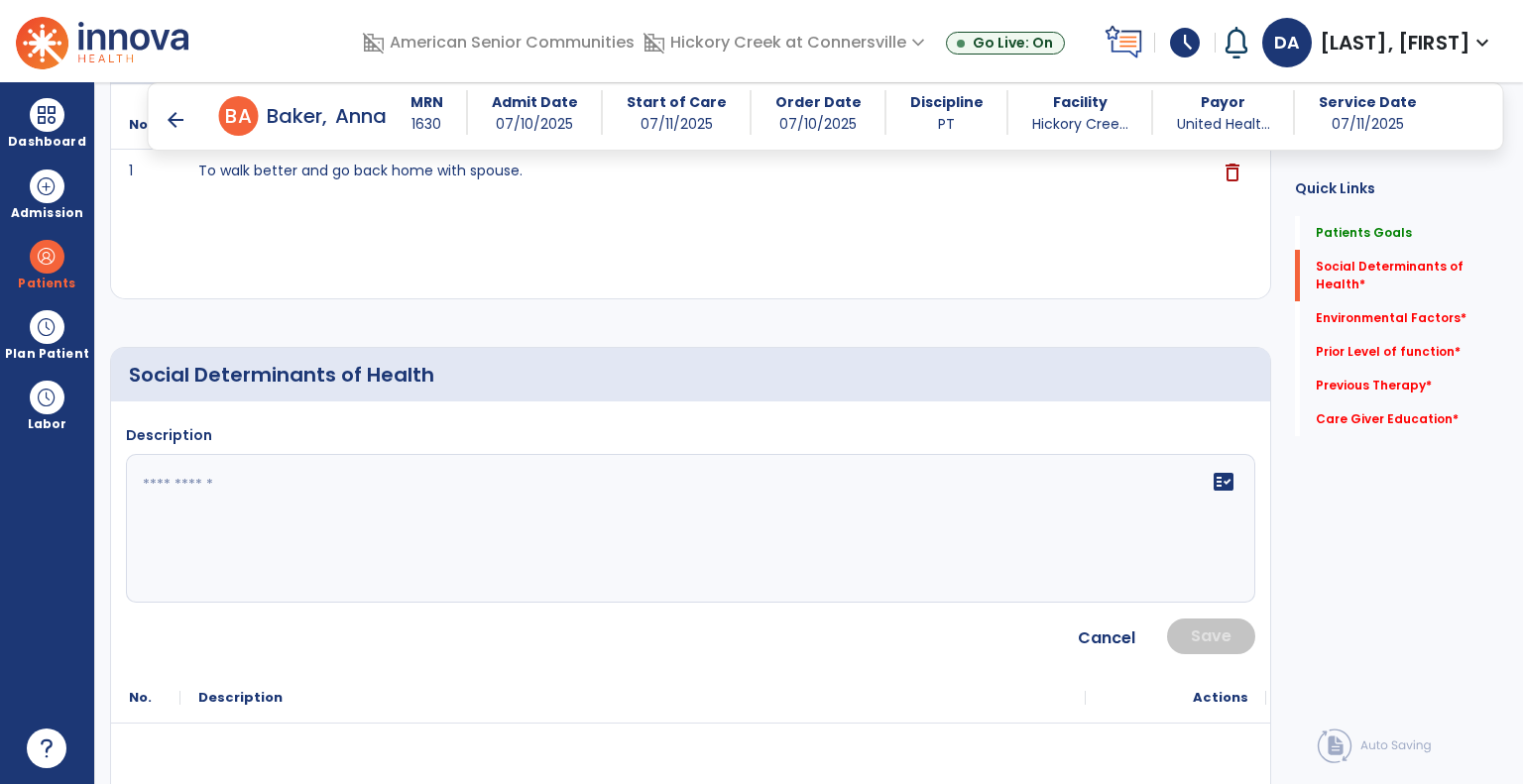 click on "fact_check" 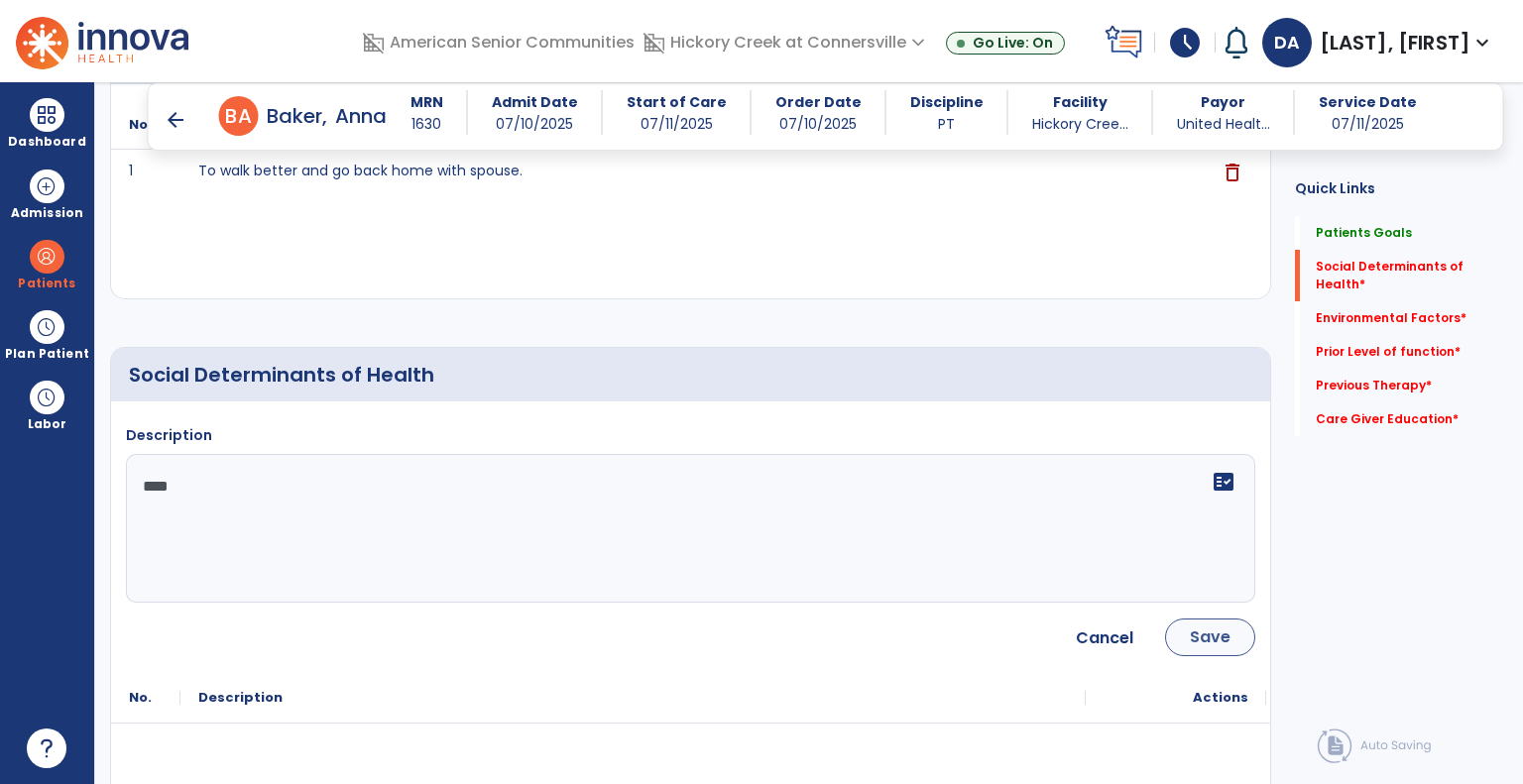 type on "****" 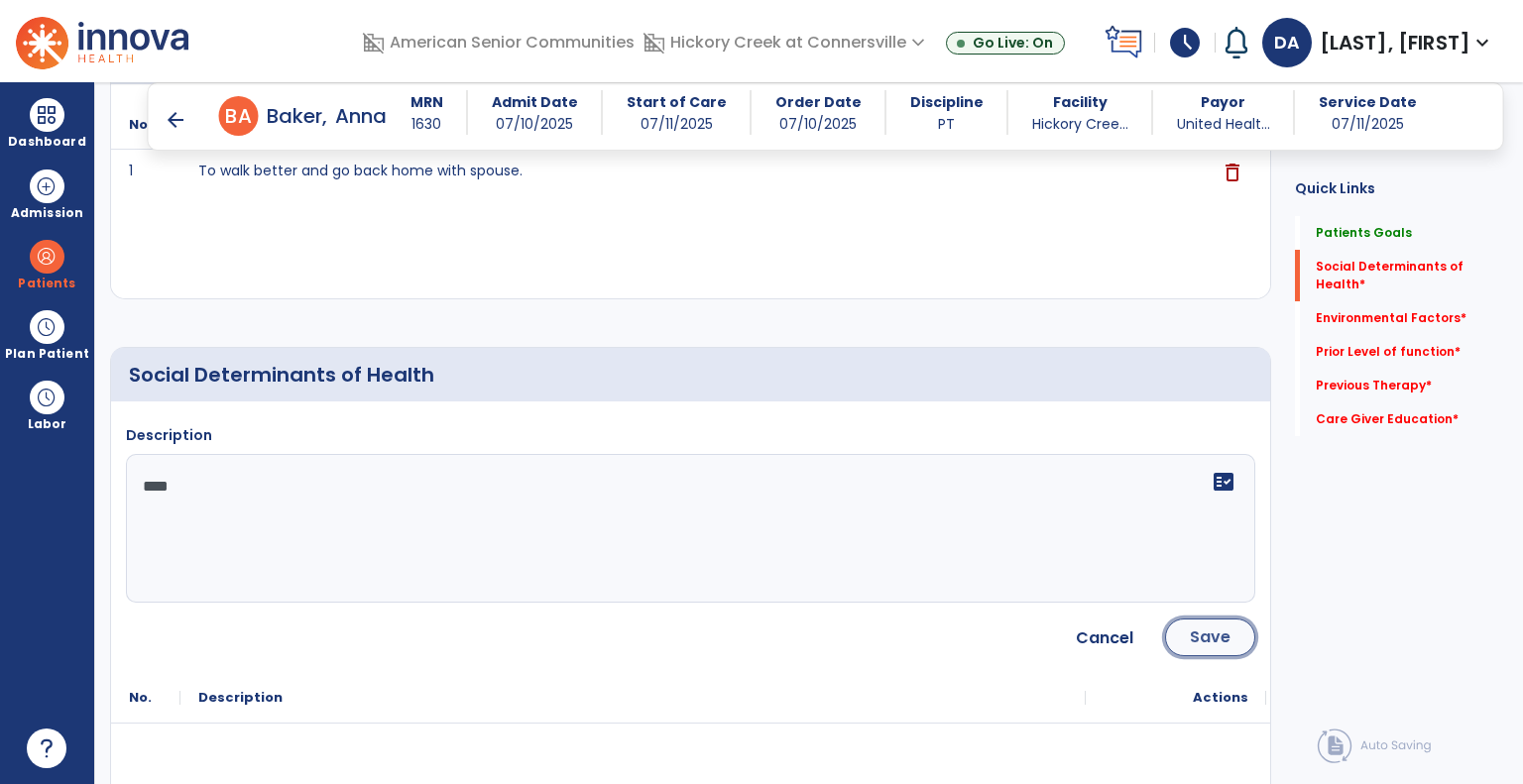 click on "Save" 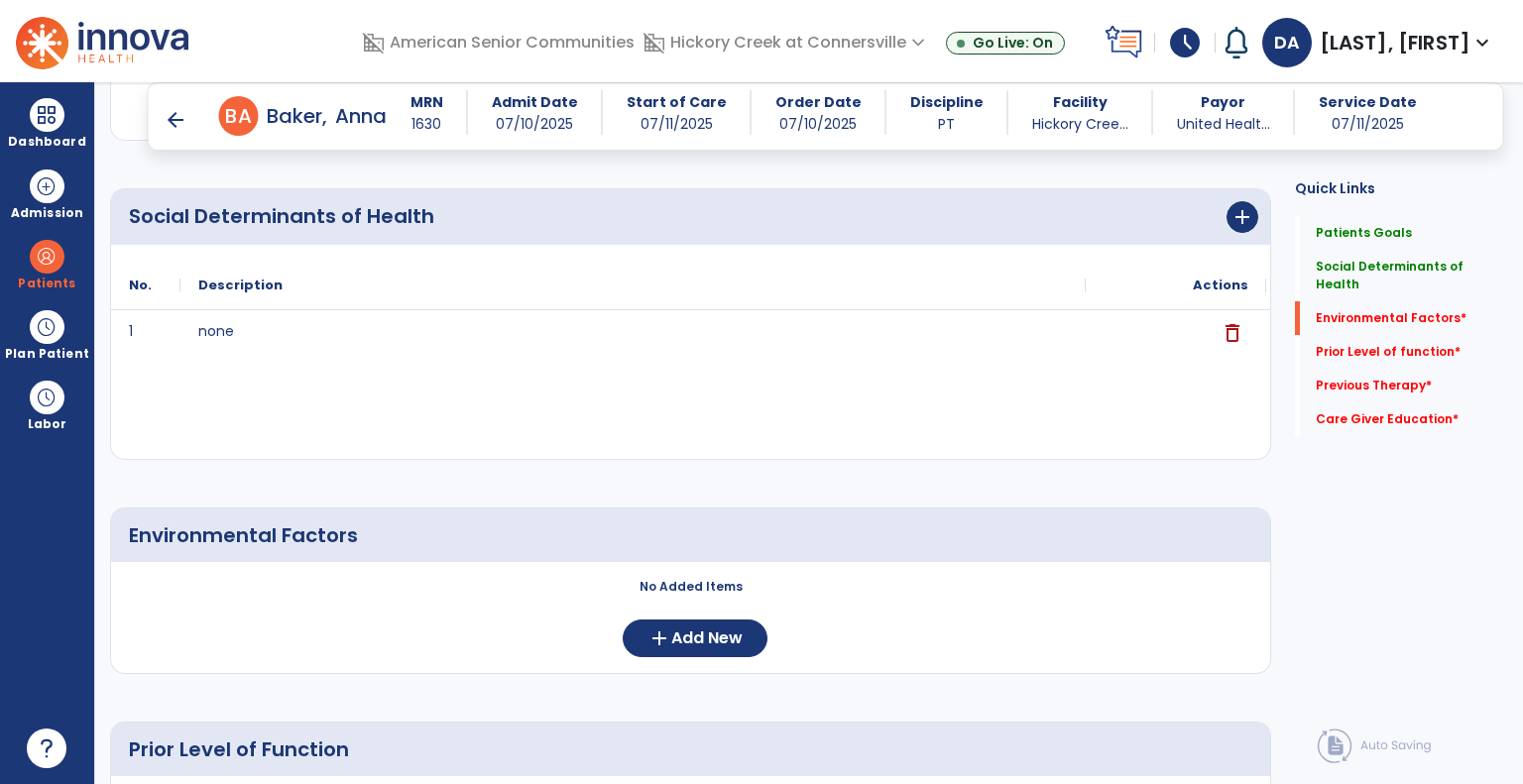 scroll, scrollTop: 595, scrollLeft: 0, axis: vertical 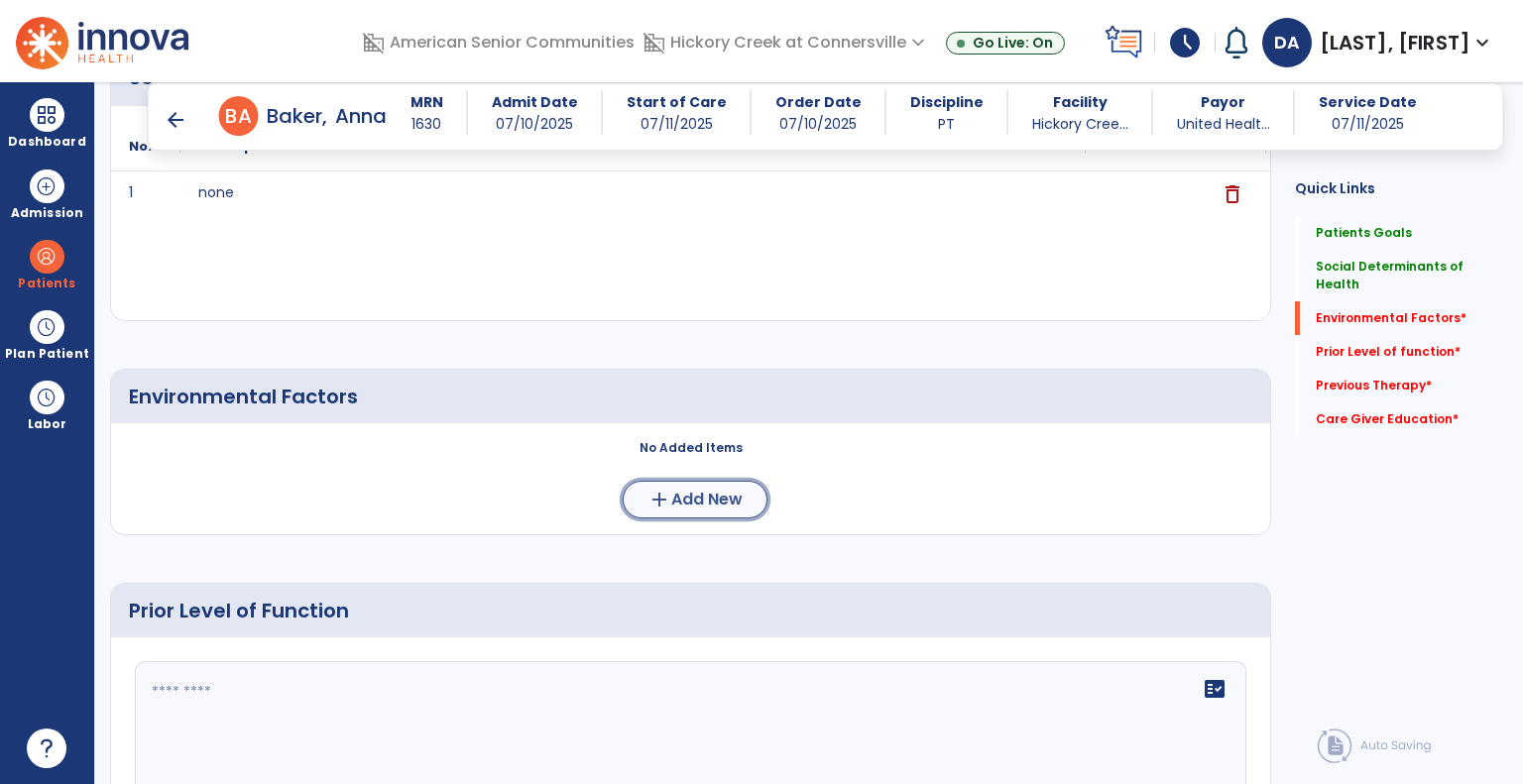 click on "Add New" 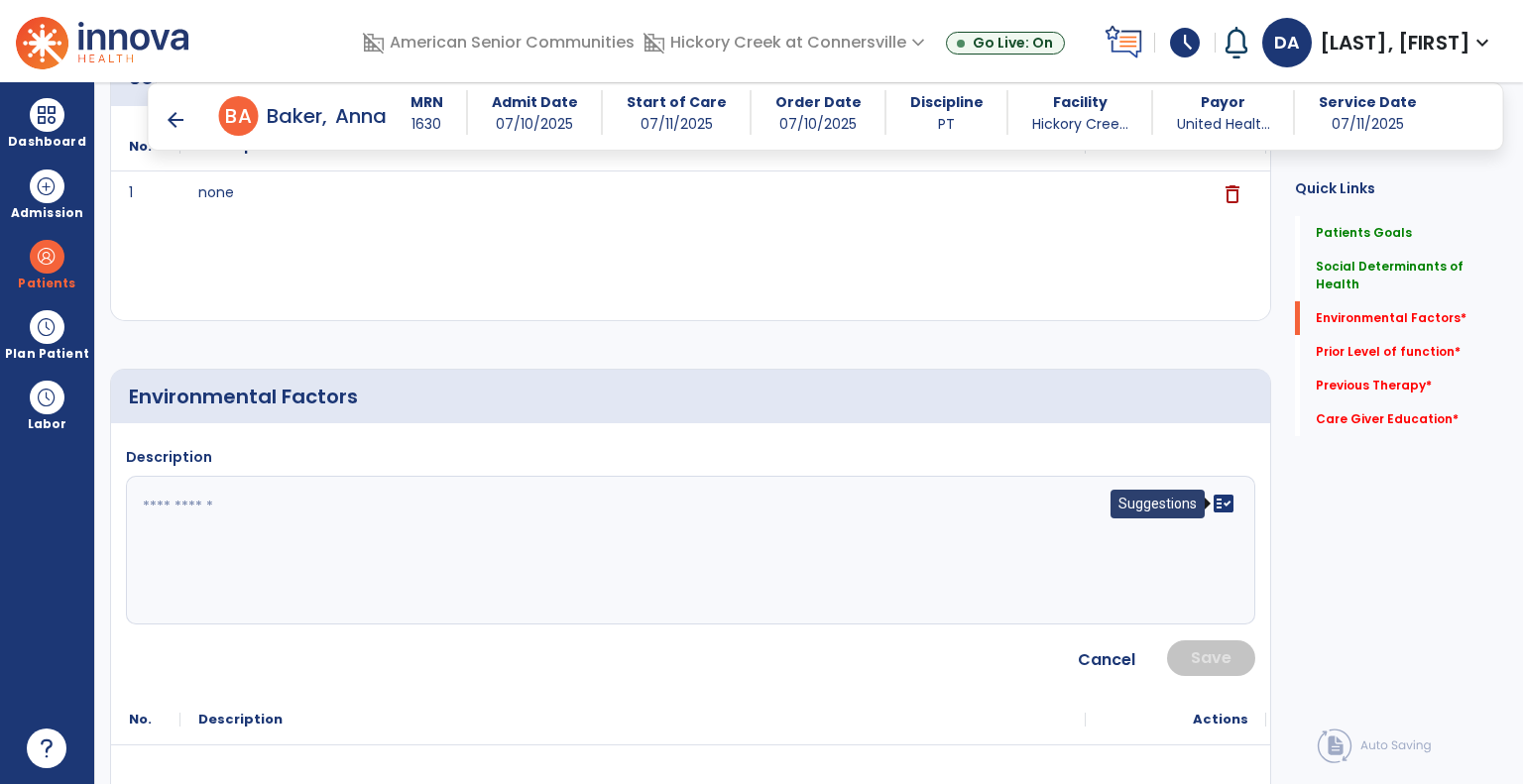 click on "fact_check" 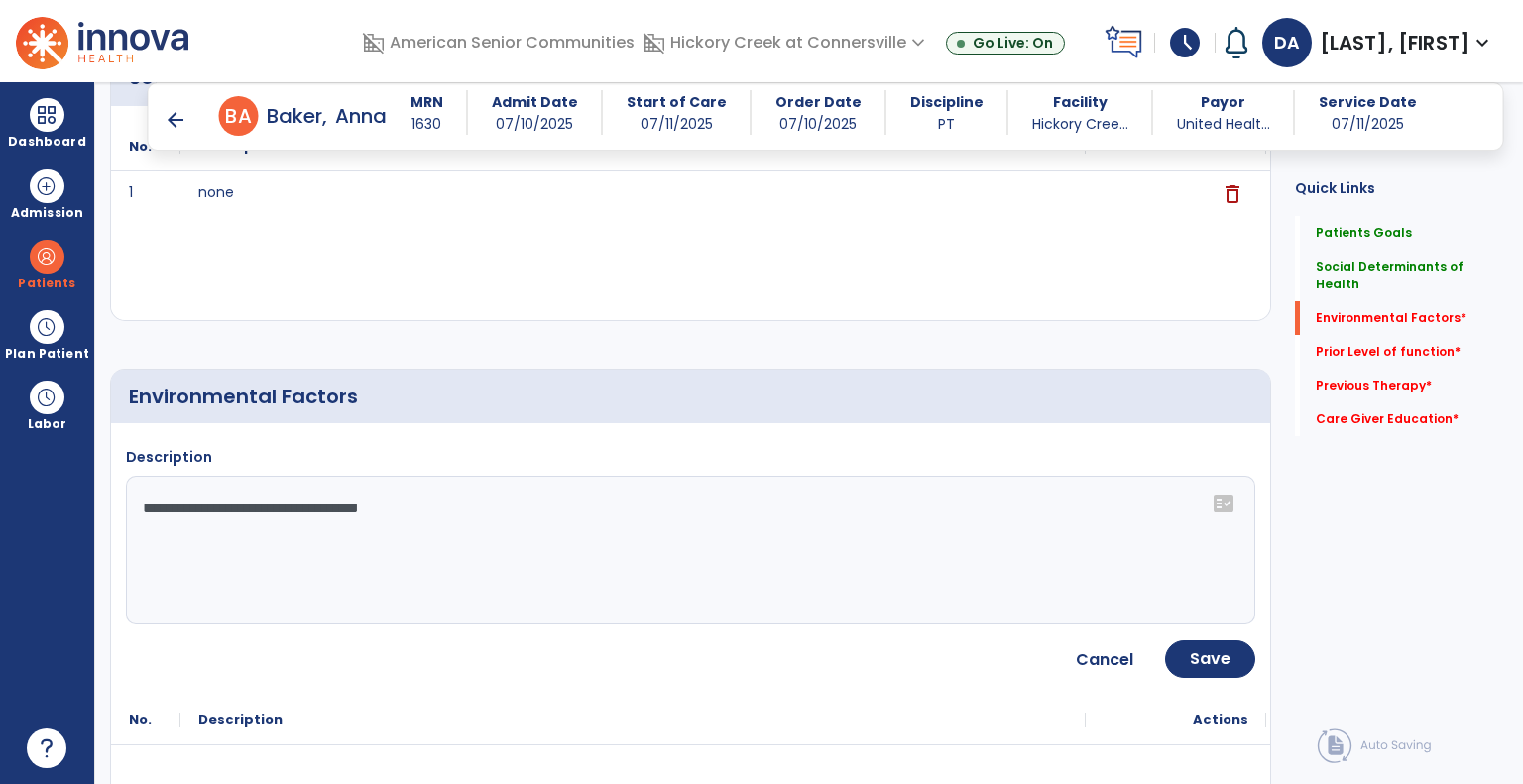click on "**********" 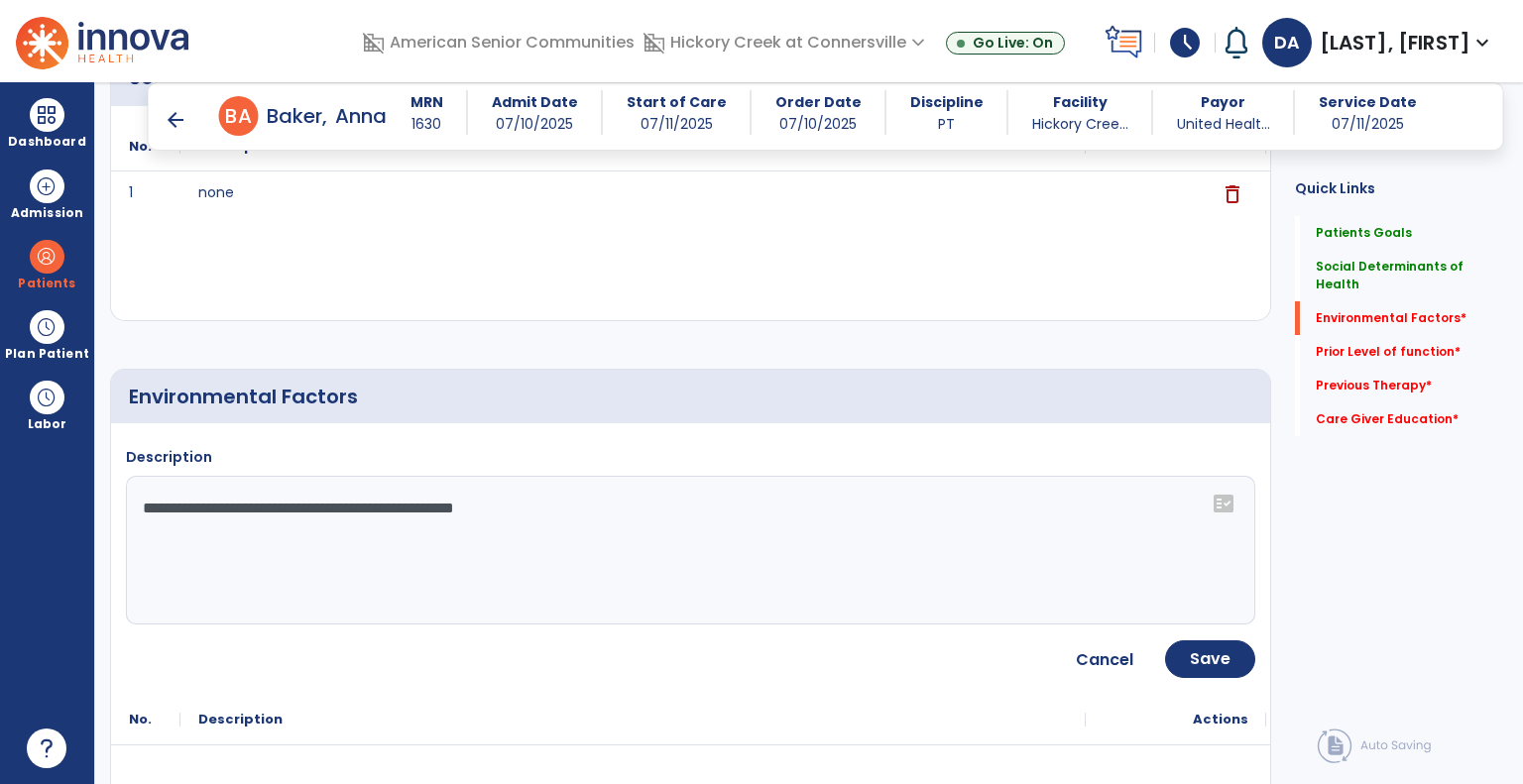 drag, startPoint x: 817, startPoint y: 513, endPoint x: 0, endPoint y: 522, distance: 817.04957 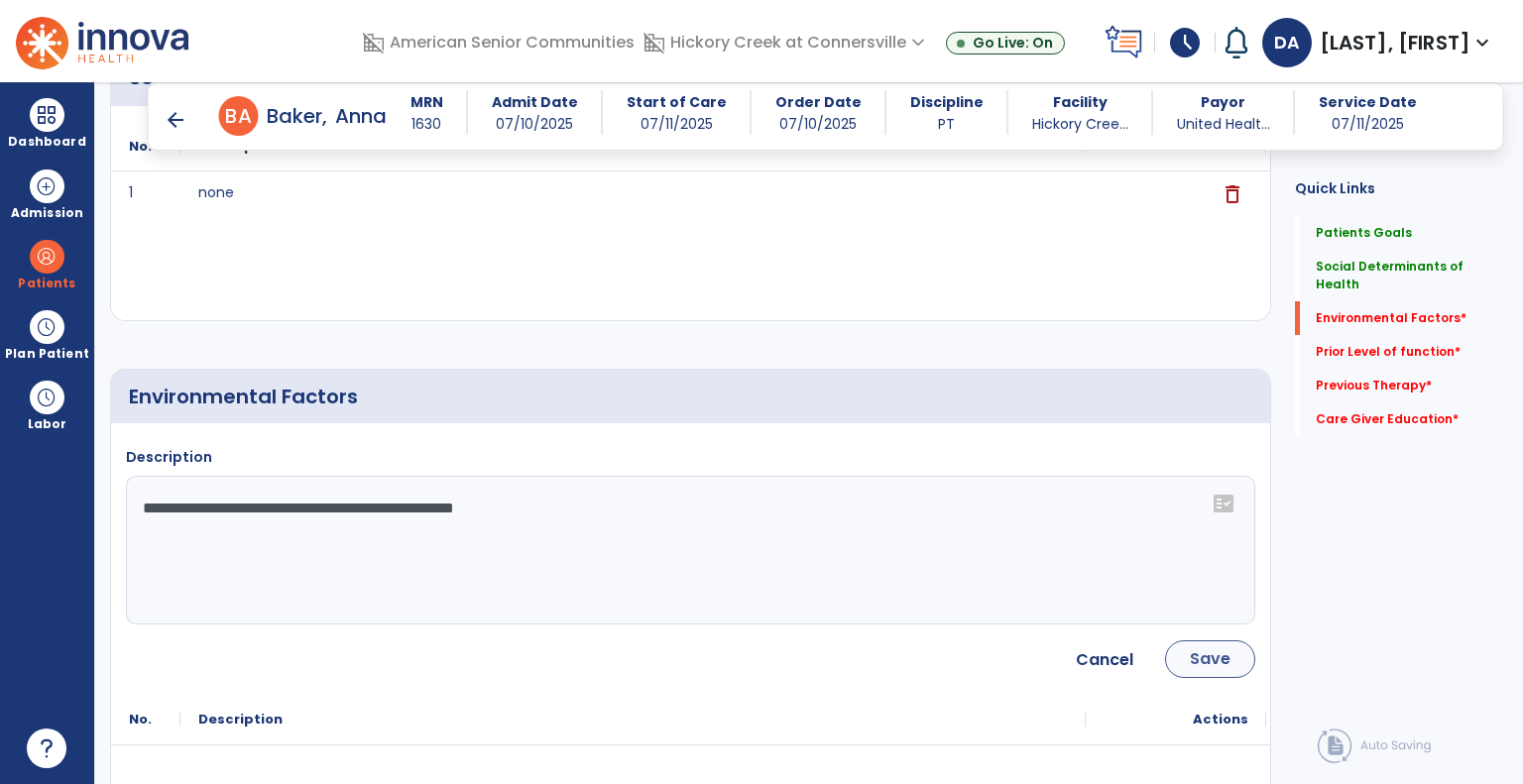 type on "**********" 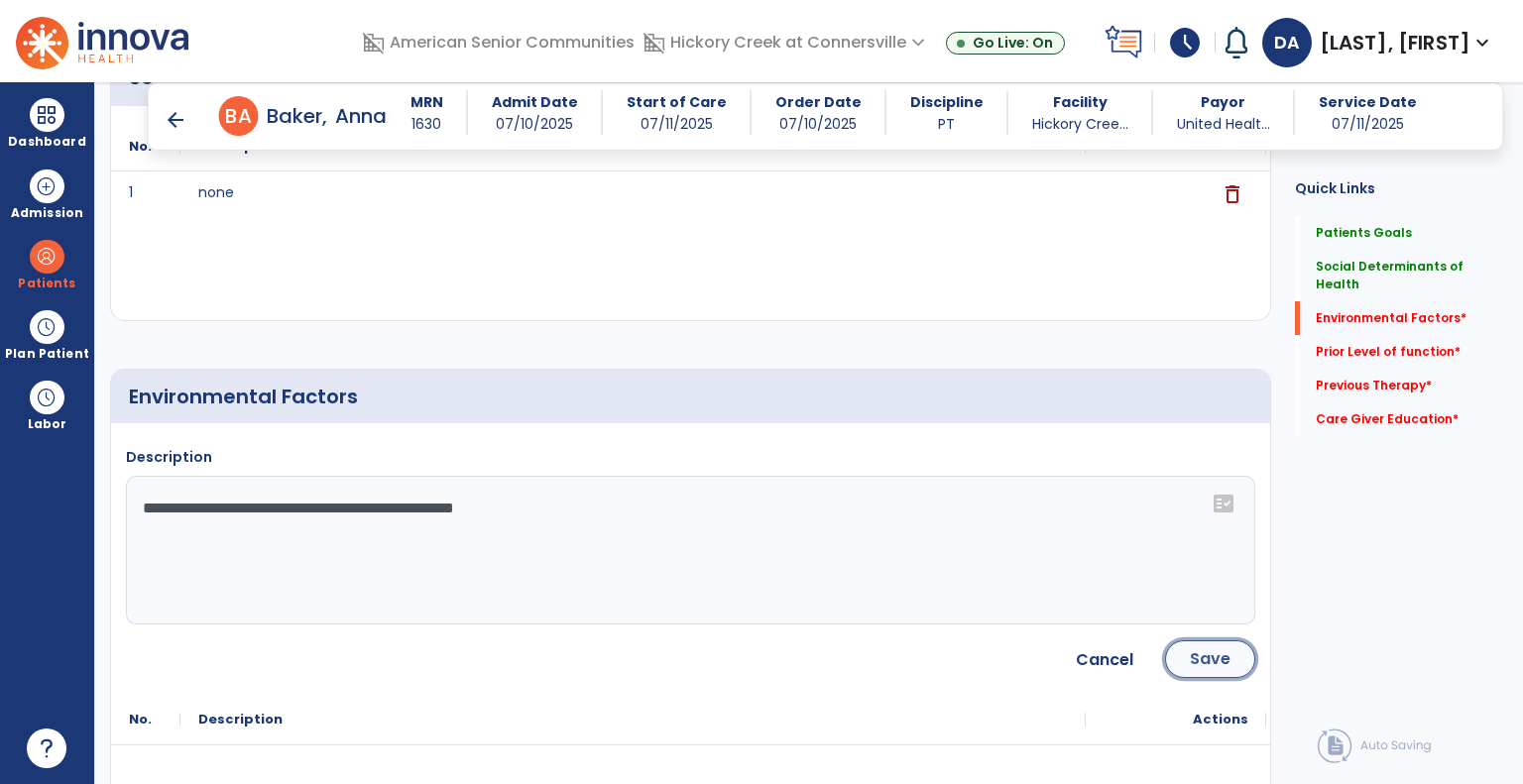 click on "Save" 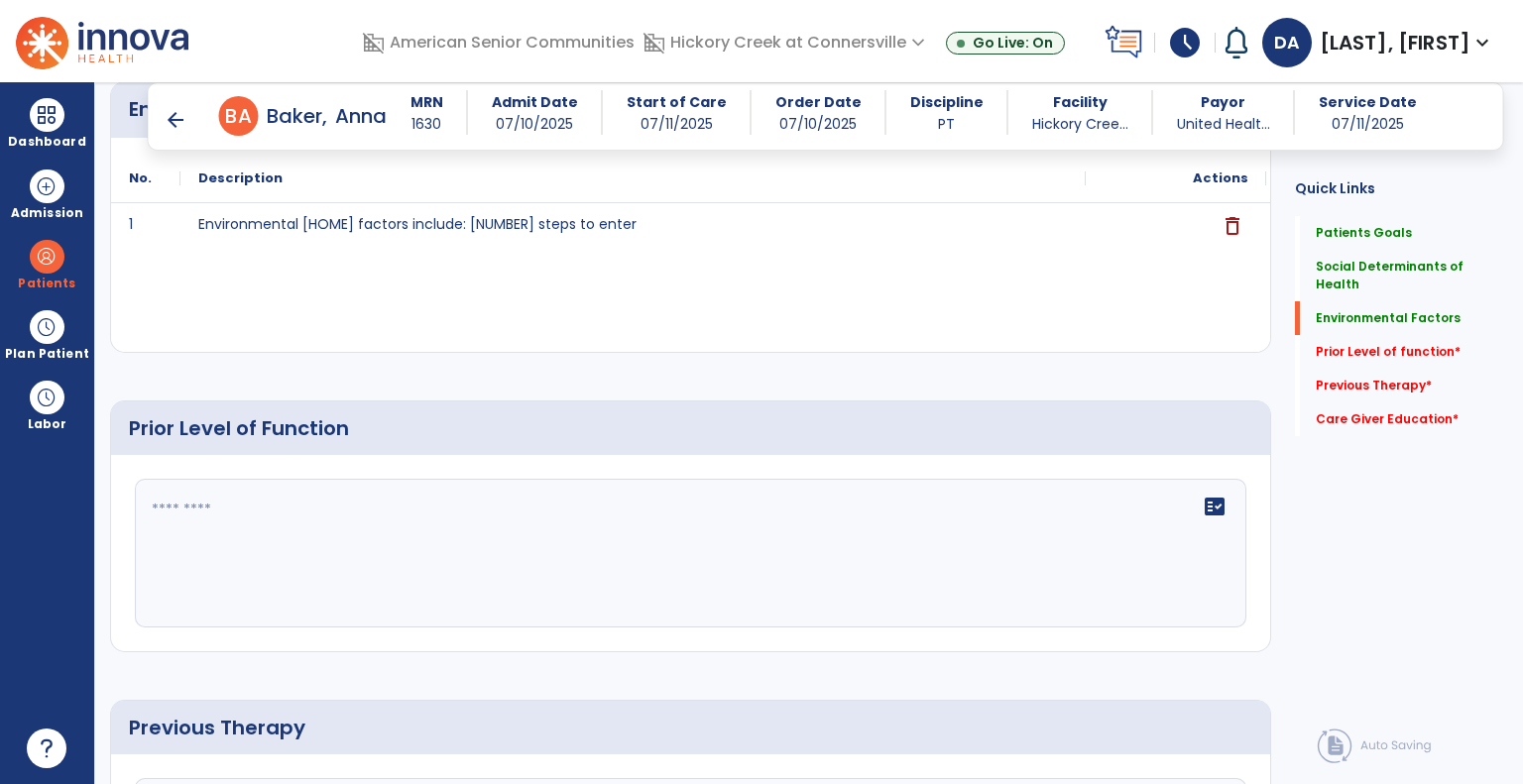 scroll, scrollTop: 892, scrollLeft: 0, axis: vertical 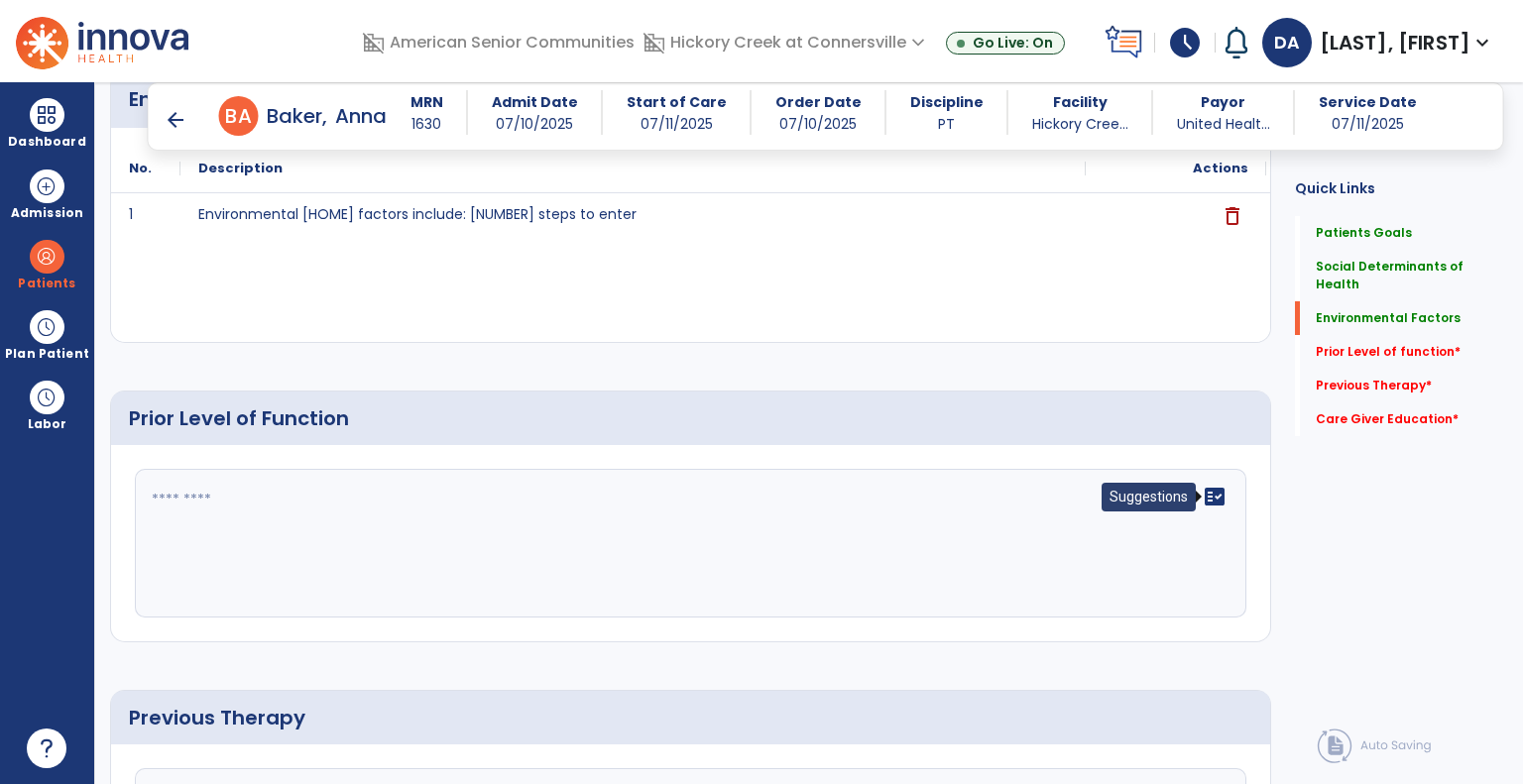 click on "fact_check" 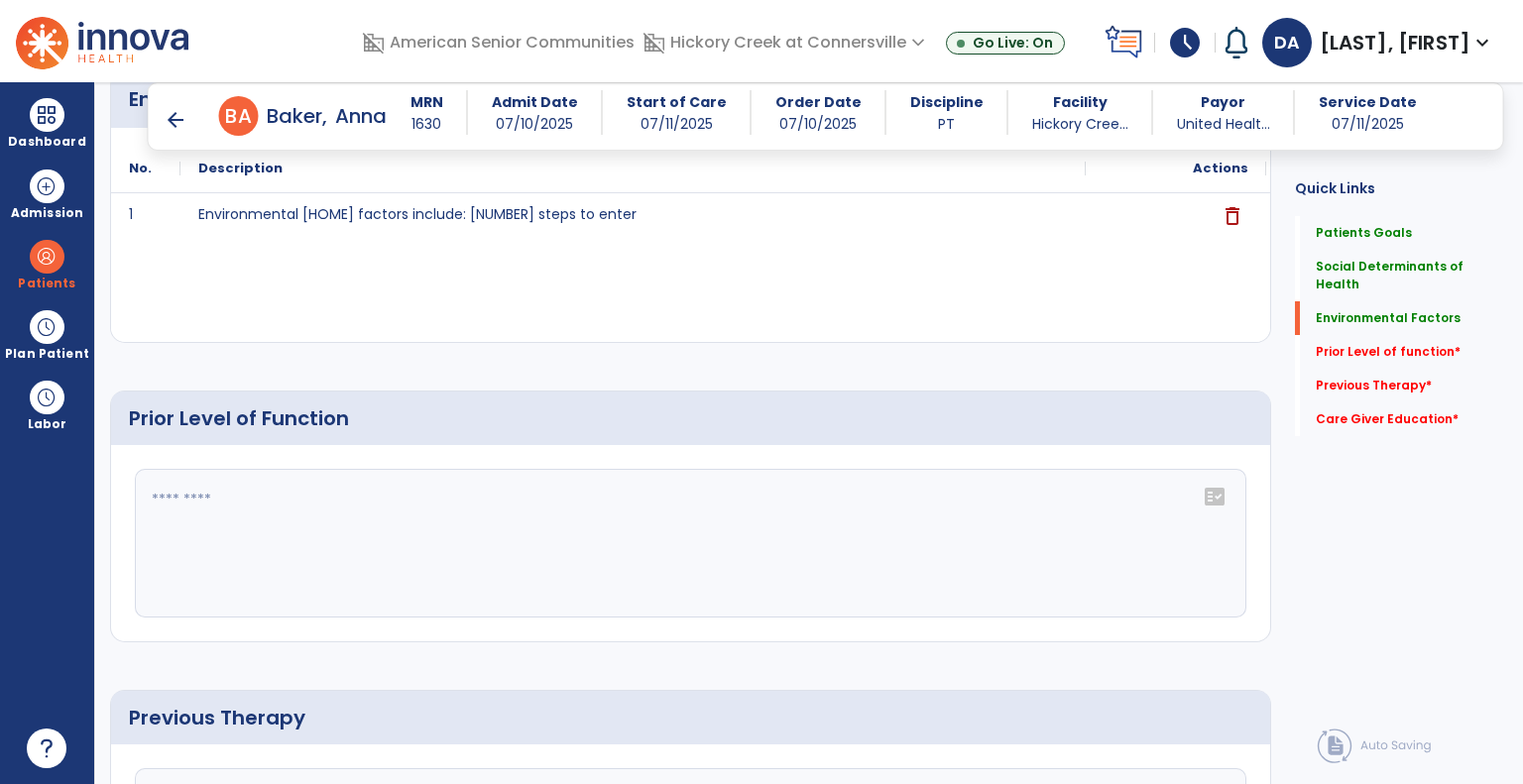 click on "fact_check" 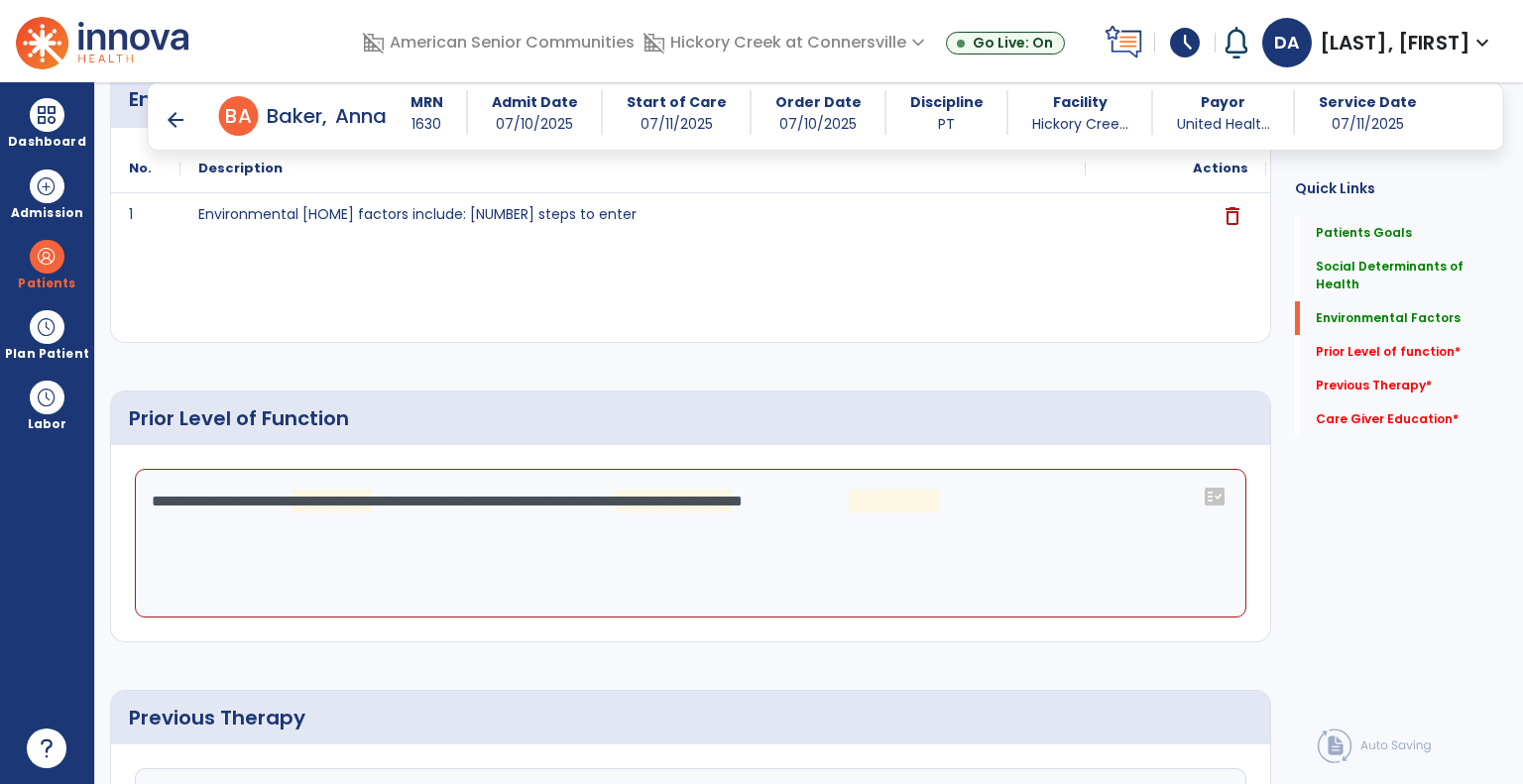 click on "**********" 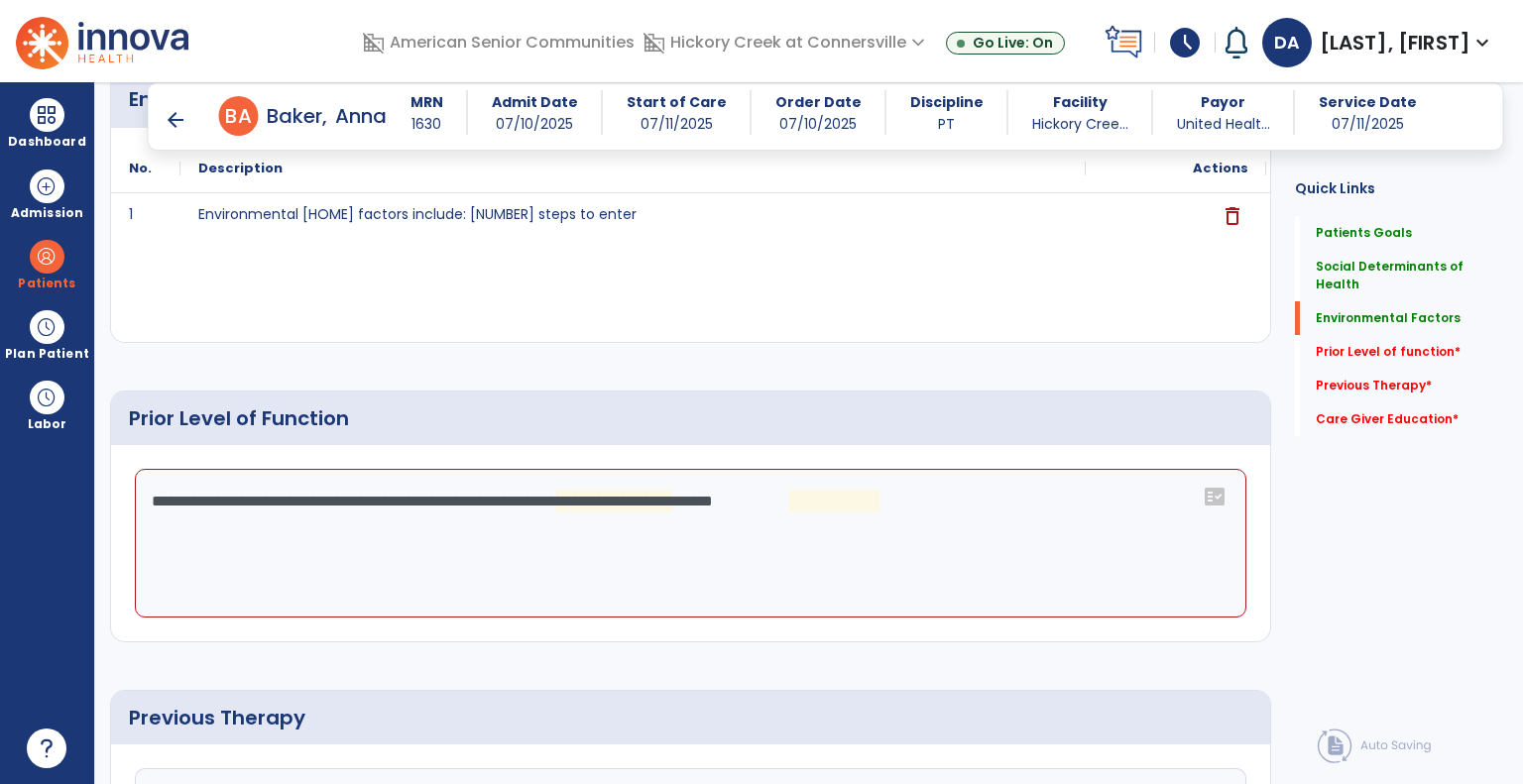click on "**********" 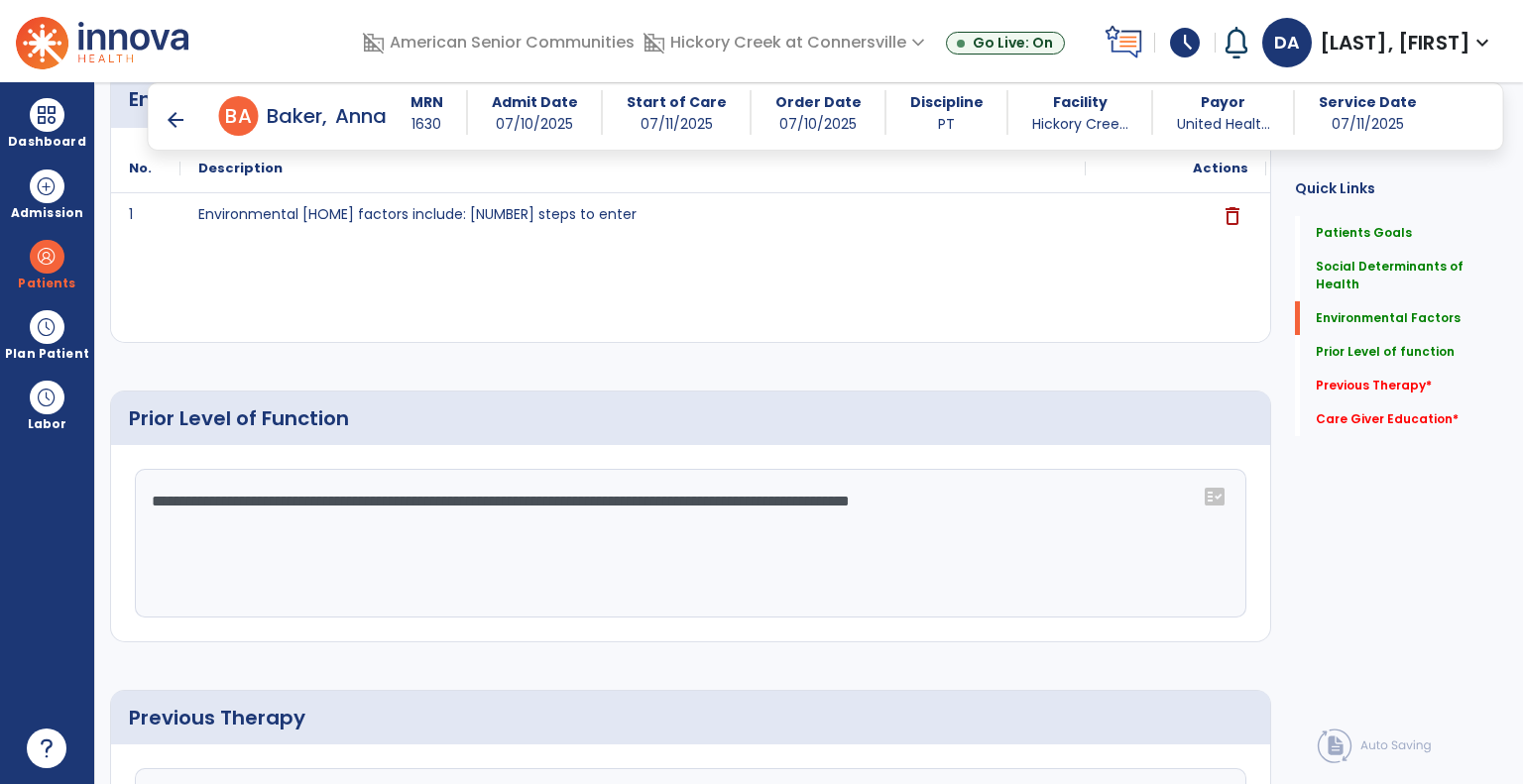 click on "**********" 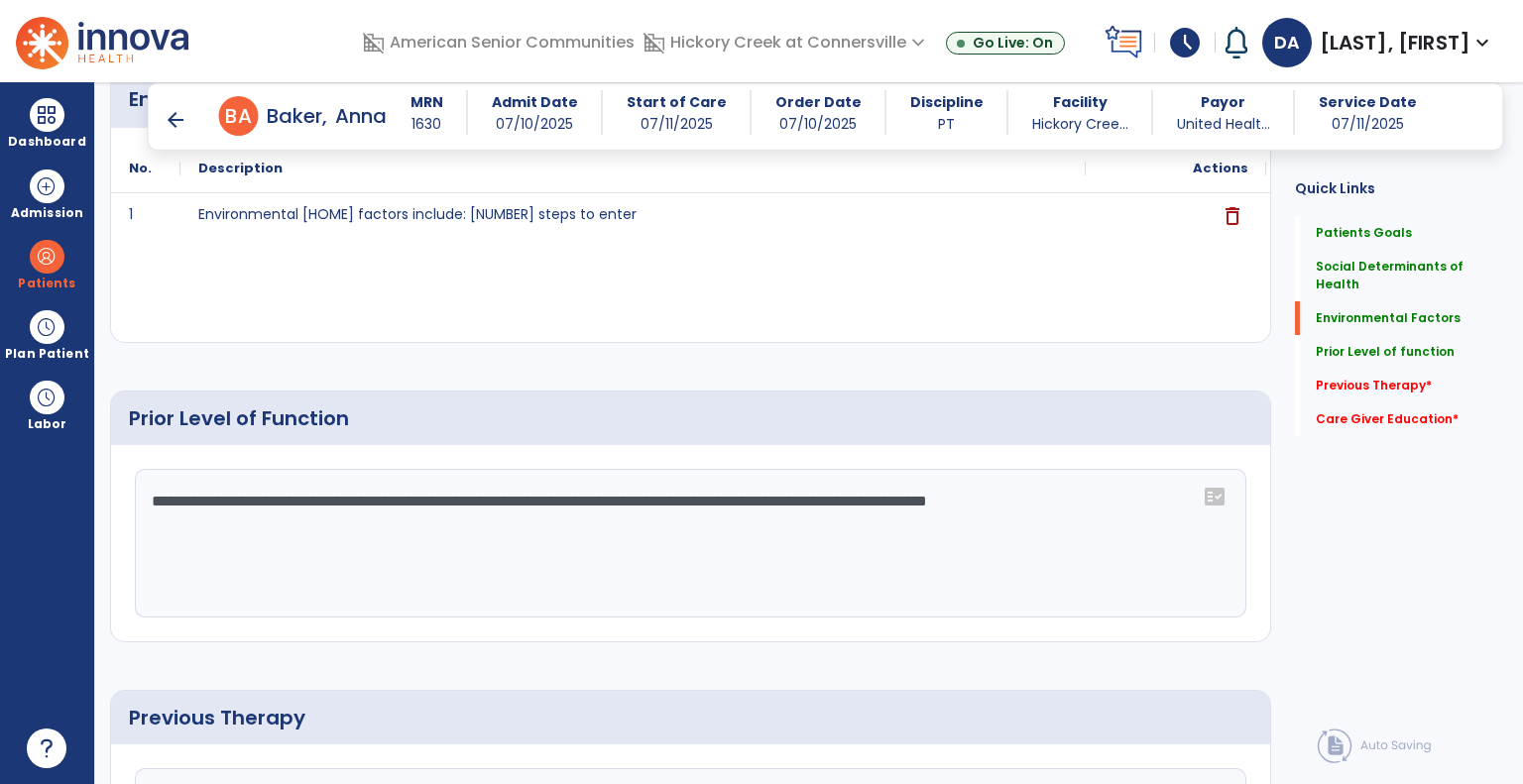 click on "**********" 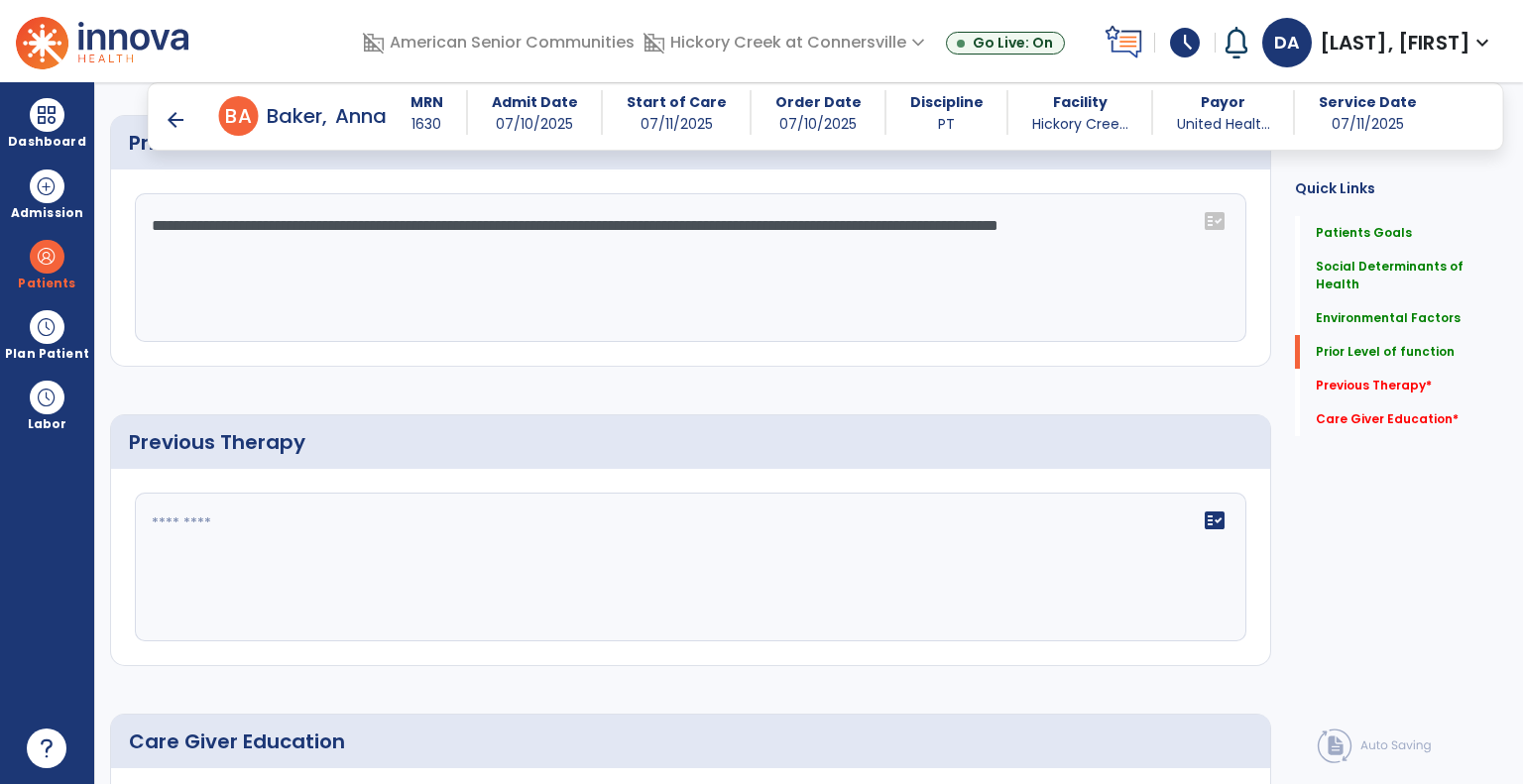 scroll, scrollTop: 1189, scrollLeft: 0, axis: vertical 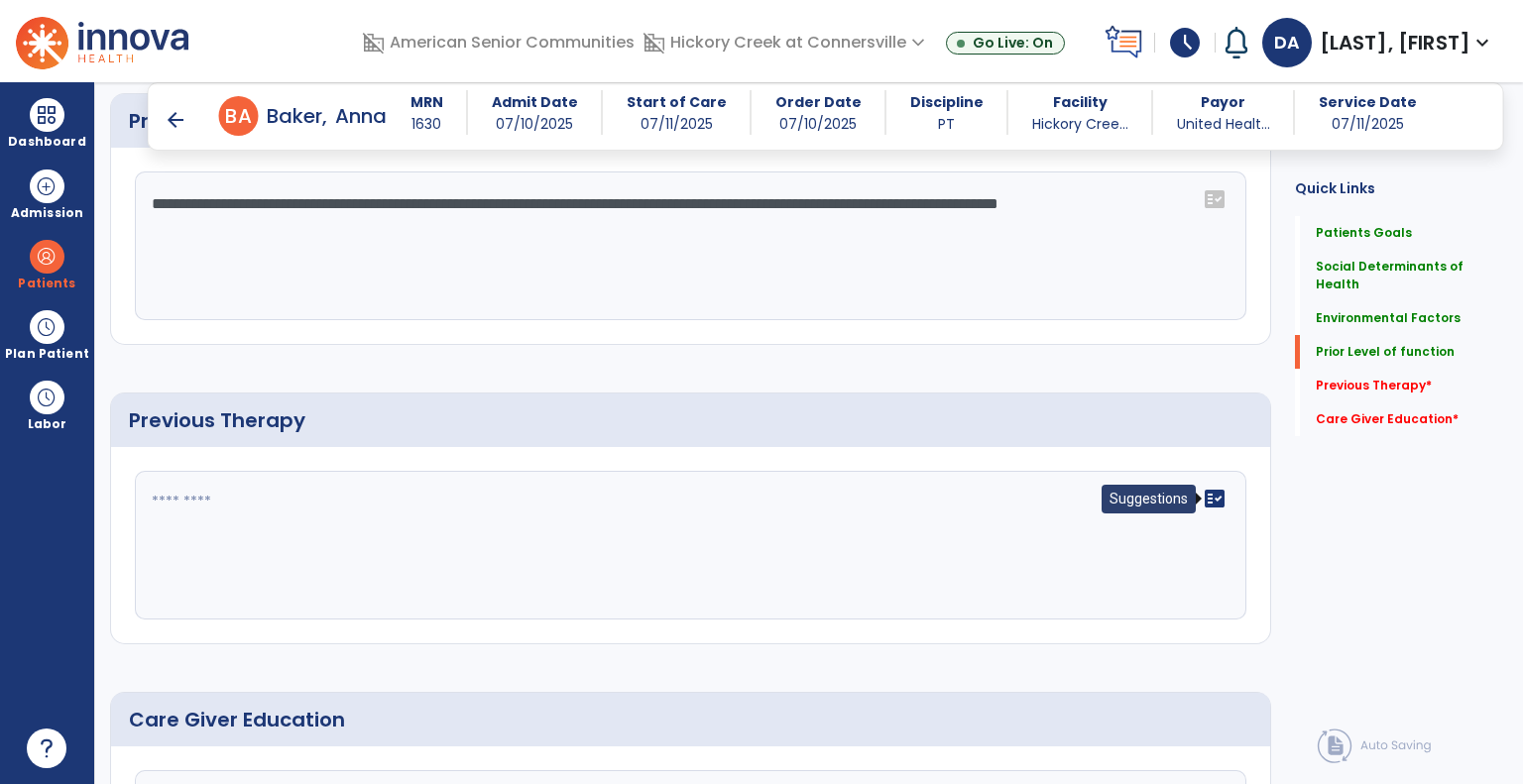 type on "**********" 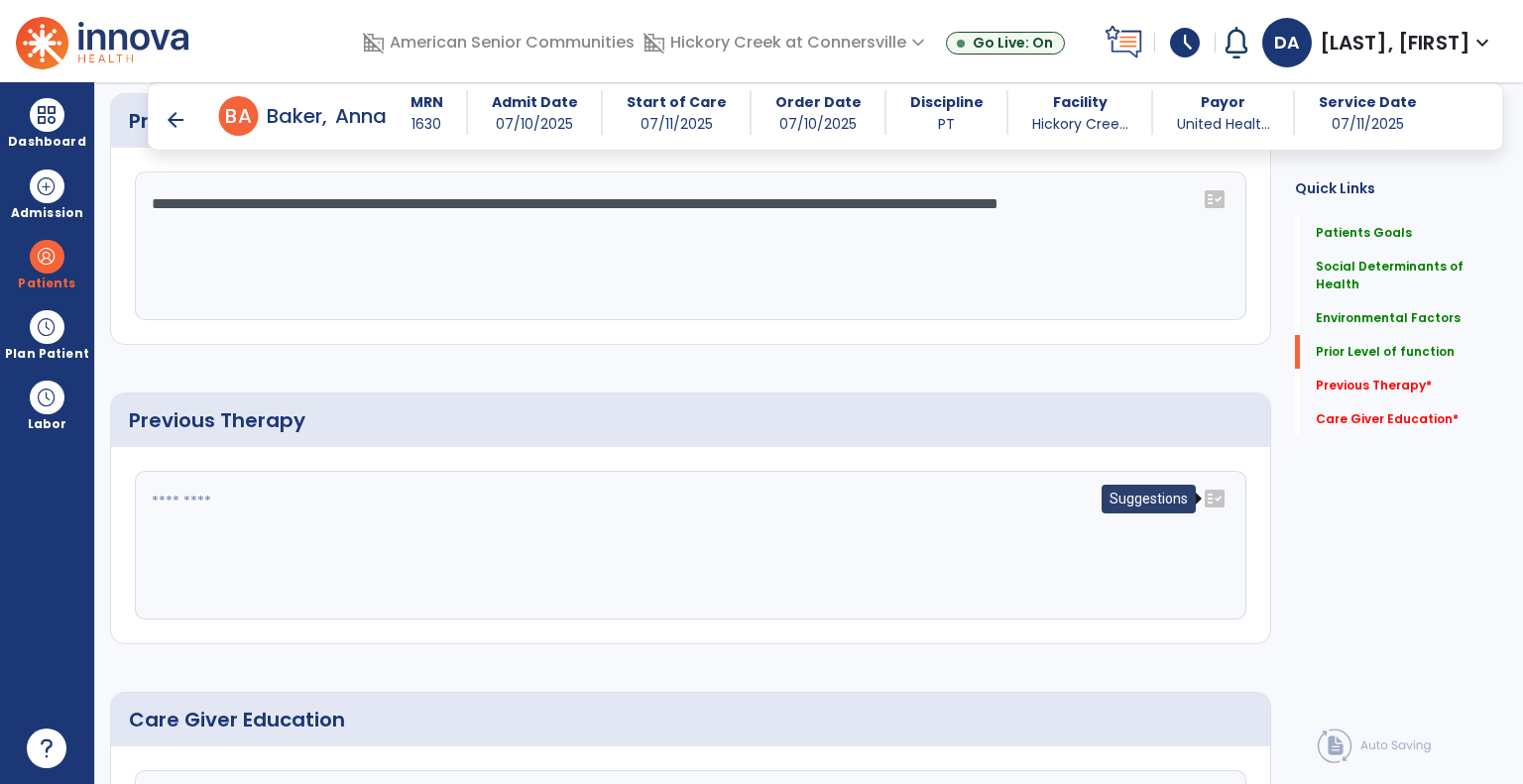 click on "fact_check" 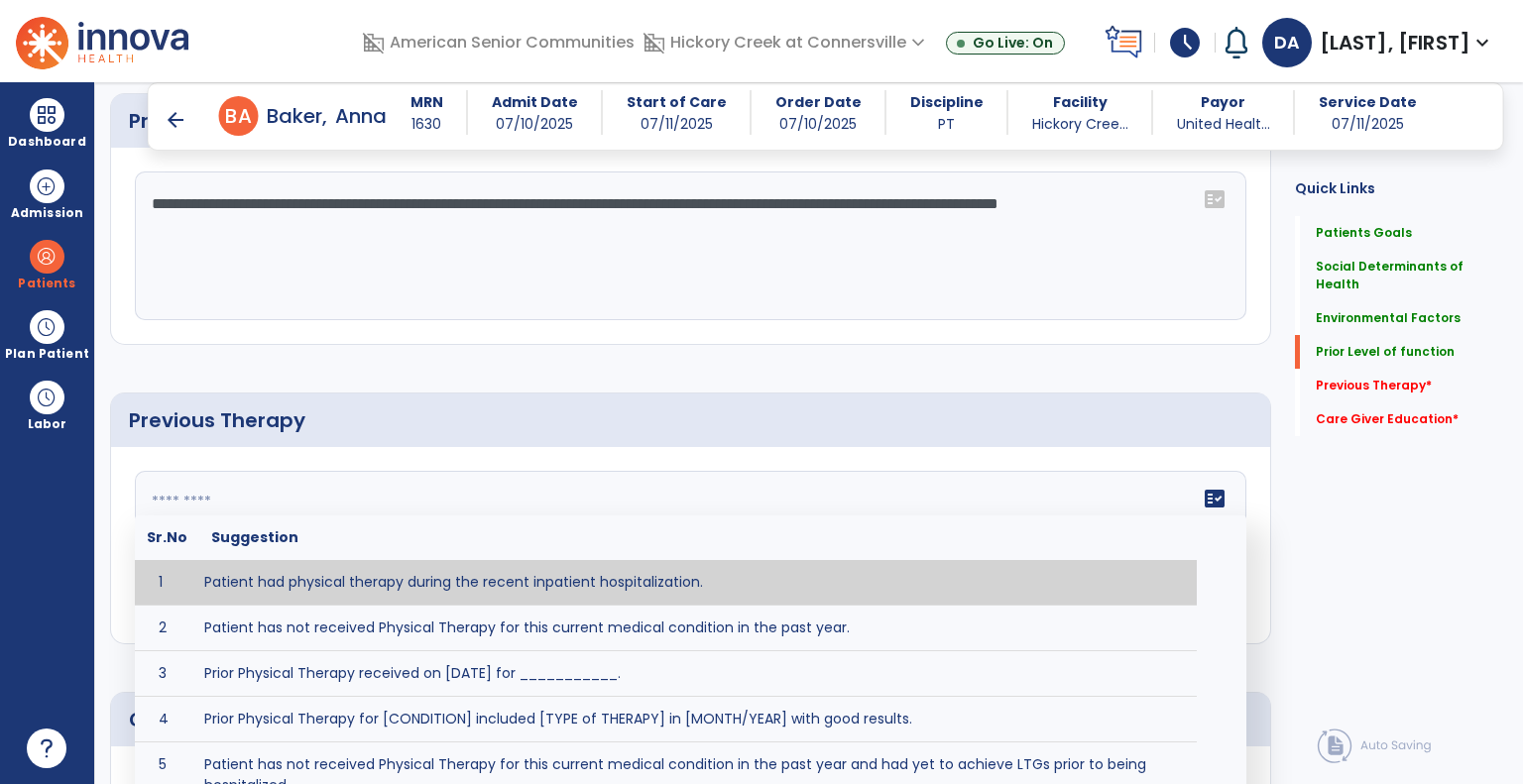 type on "**********" 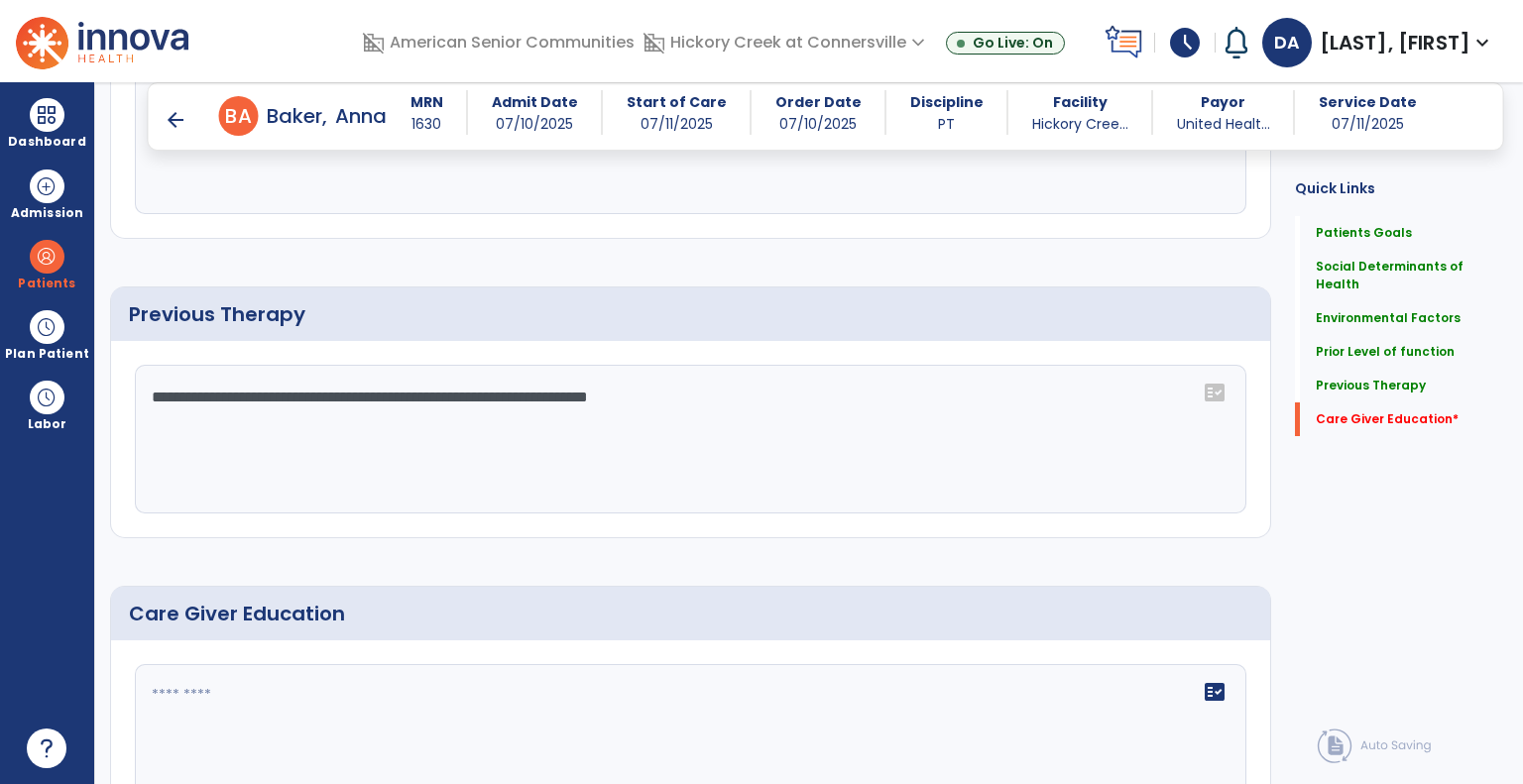 scroll, scrollTop: 1414, scrollLeft: 0, axis: vertical 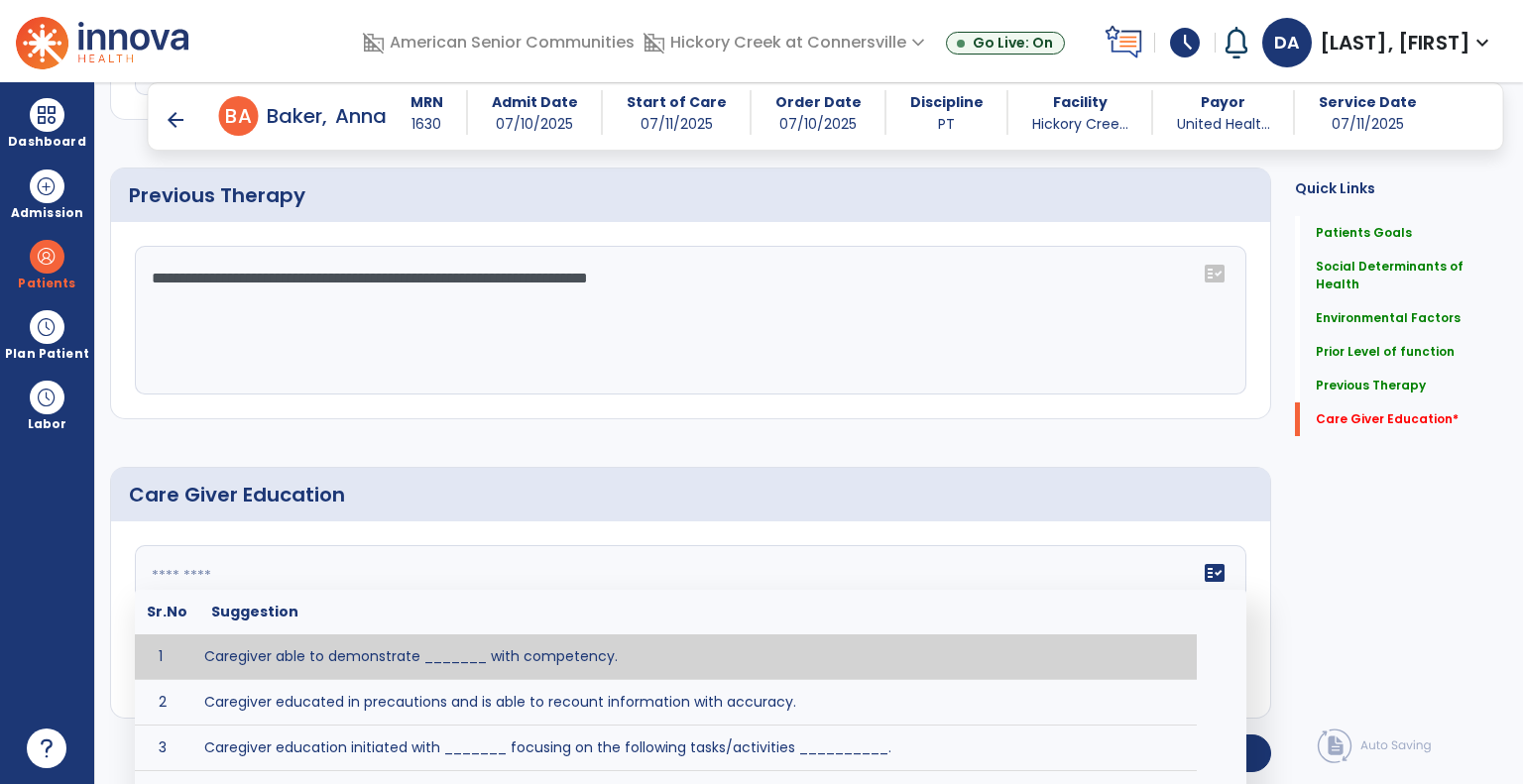 click on "fact_check  Sr.No Suggestion 1 Caregiver able to demonstrate _______ with competency. 2 Caregiver educated in precautions and is able to recount information with accuracy. 3 Caregiver education initiated with _______ focusing on the following tasks/activities __________. 4 Home exercise program initiated with caregiver focusing on __________. 5 Patient educated in precautions and is able to recount information with [VALUE]% accuracy." 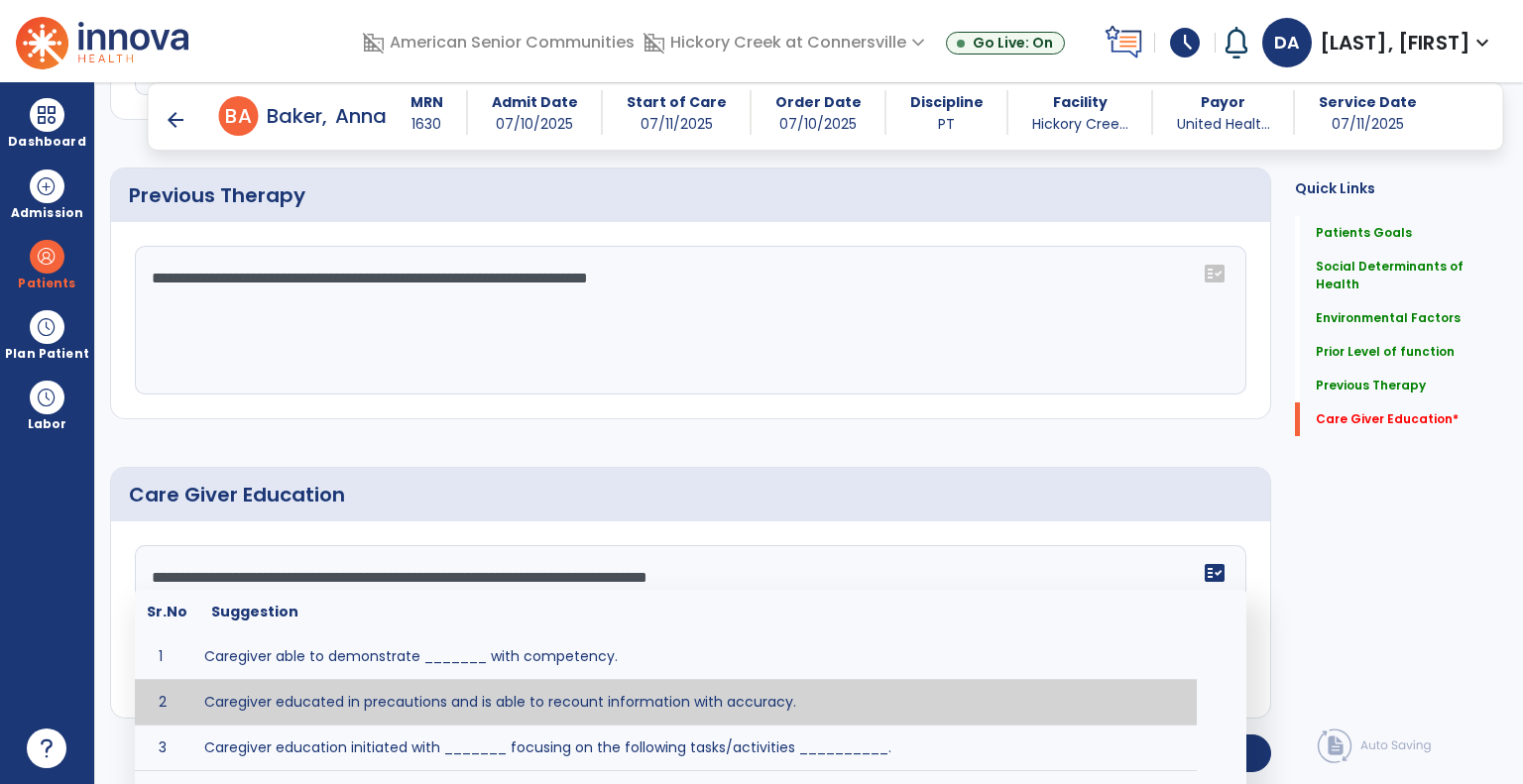 scroll, scrollTop: 1412, scrollLeft: 0, axis: vertical 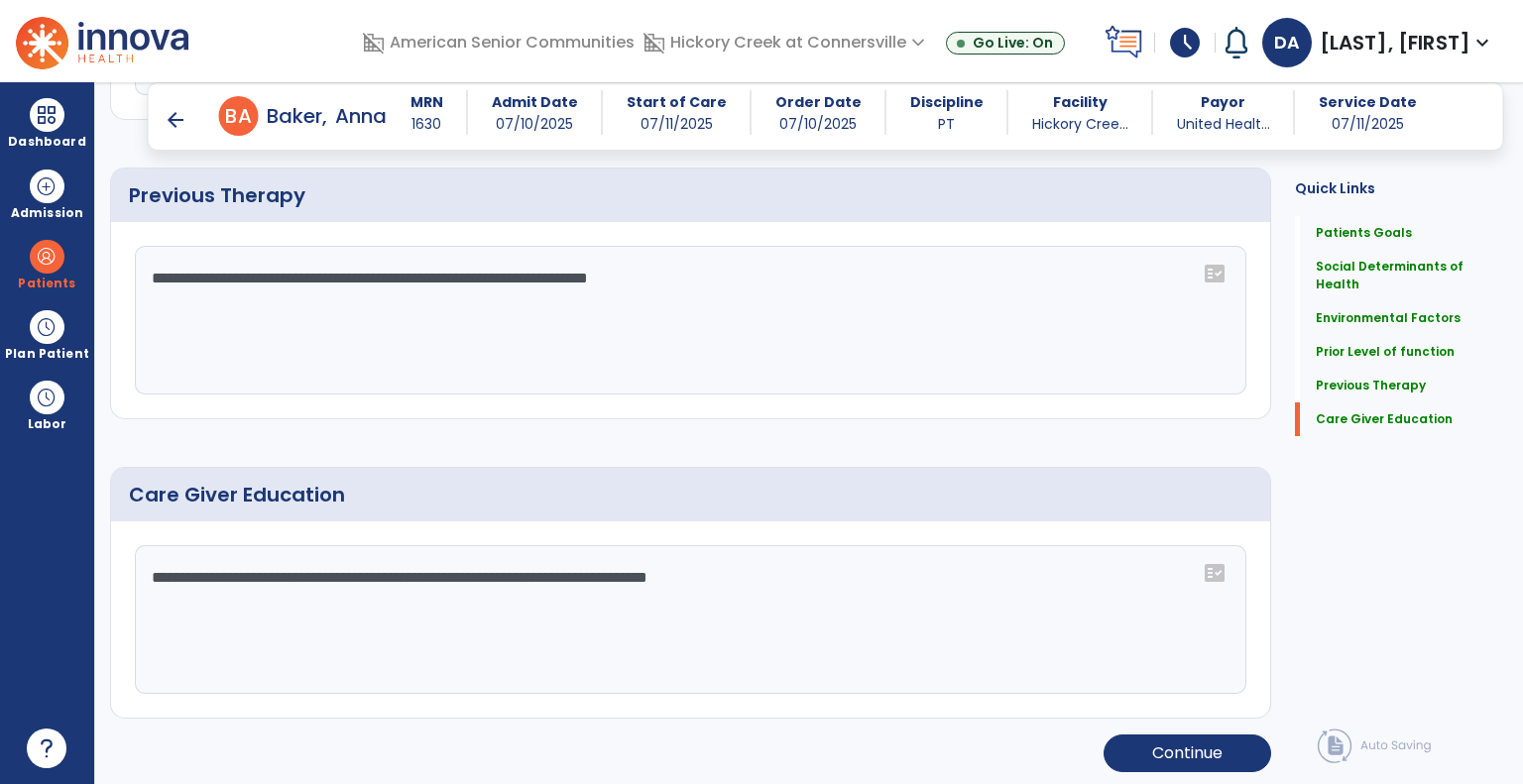 click on "**********" 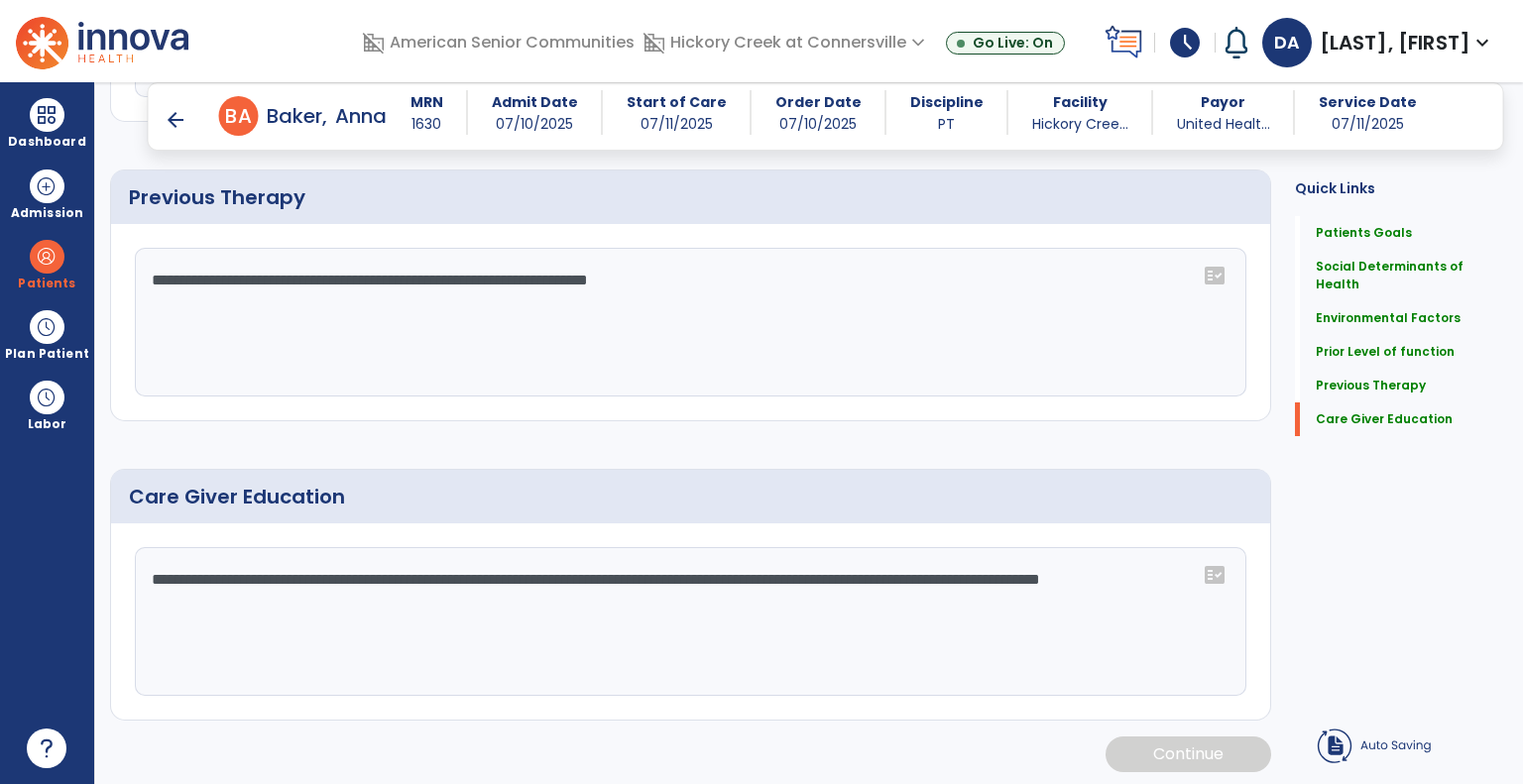 scroll, scrollTop: 1414, scrollLeft: 0, axis: vertical 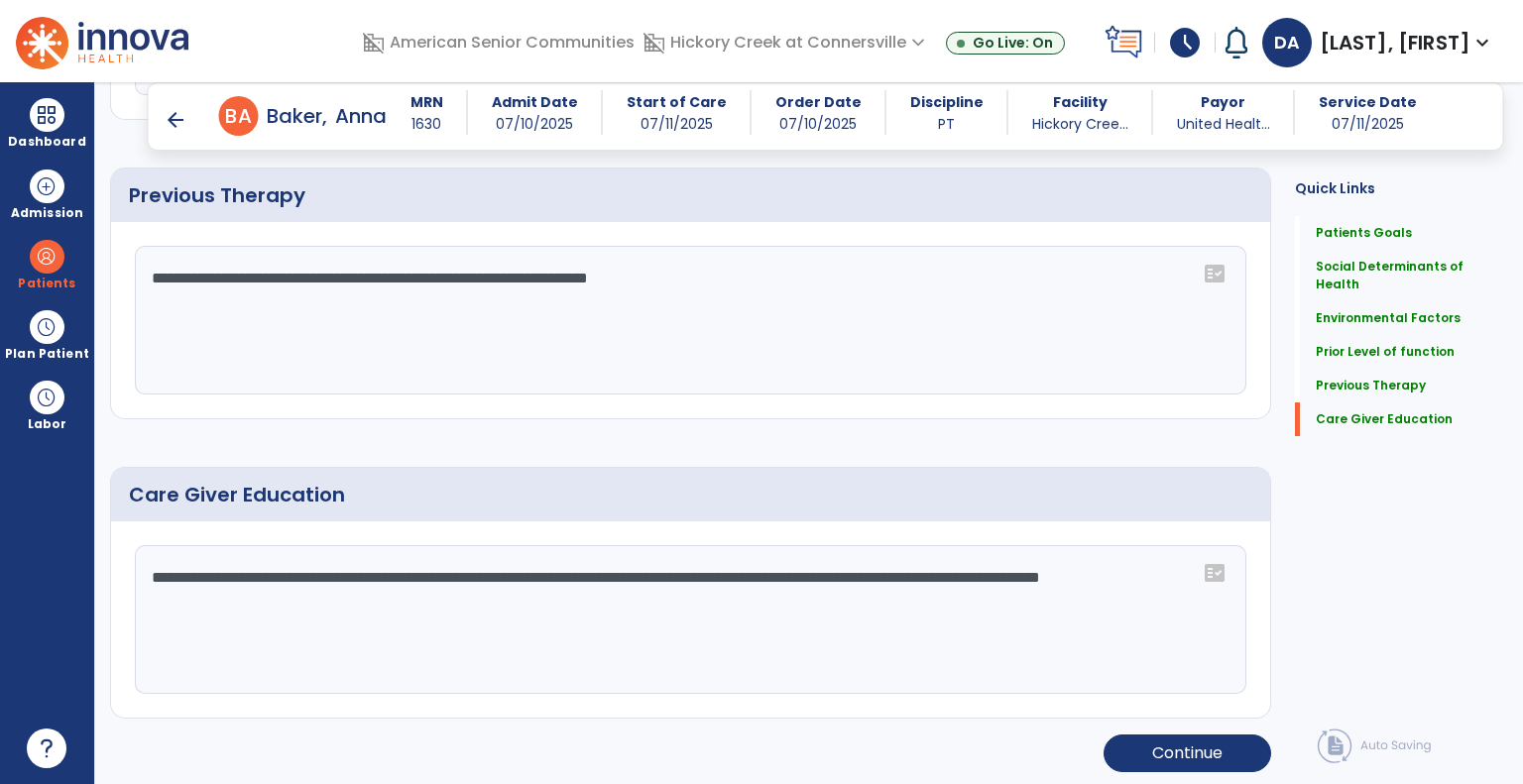 click on "**********" 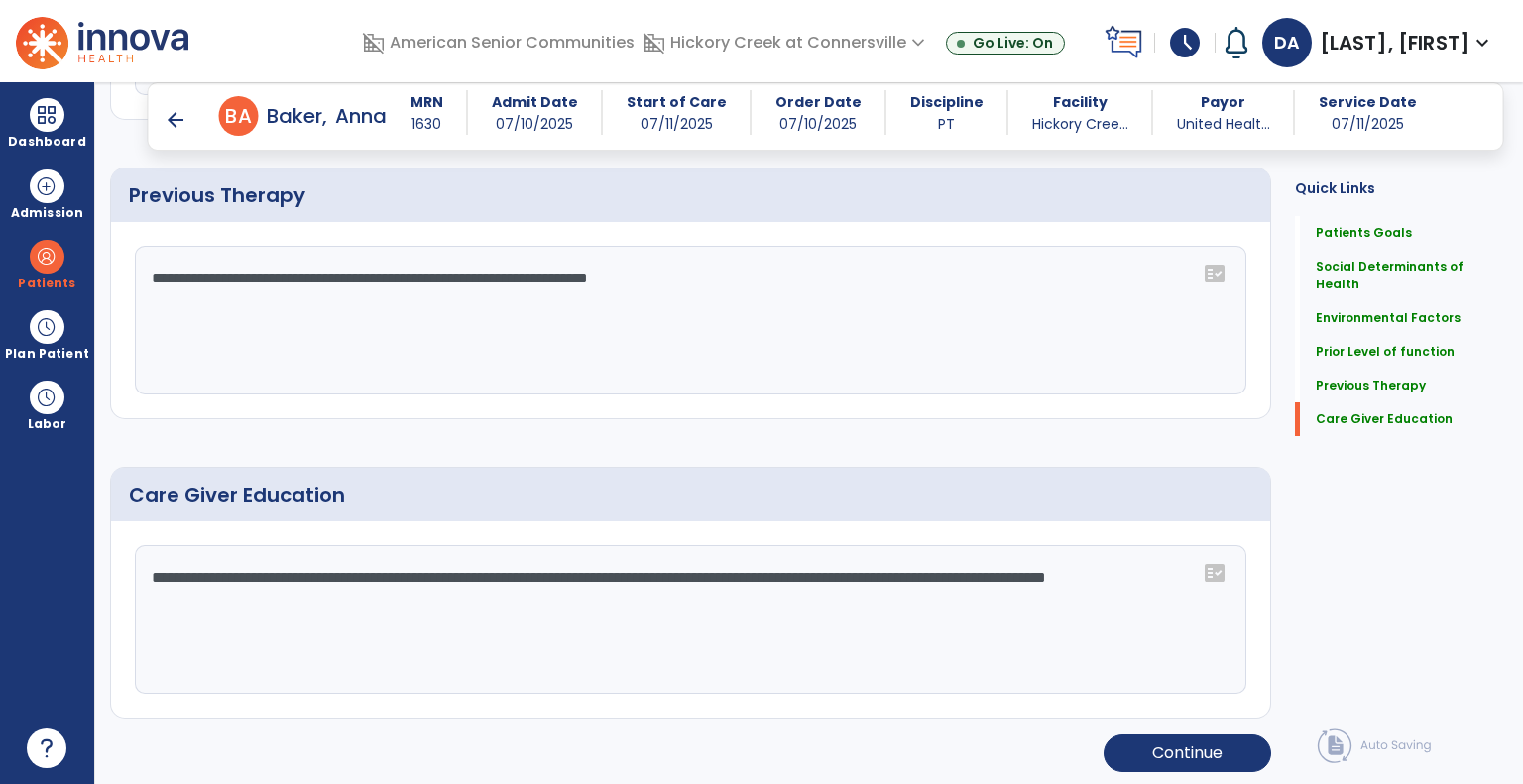 scroll, scrollTop: 1414, scrollLeft: 0, axis: vertical 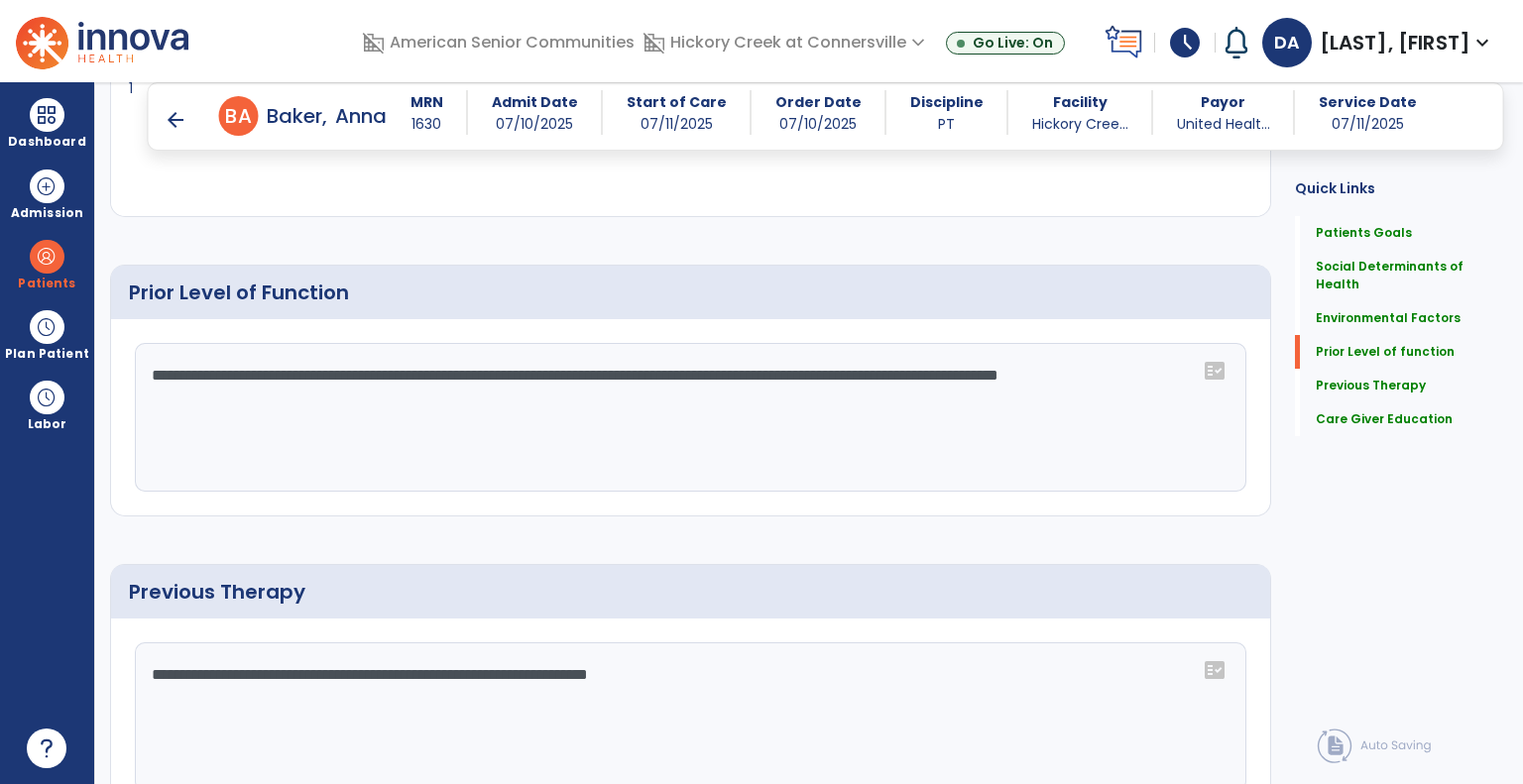 type on "**********" 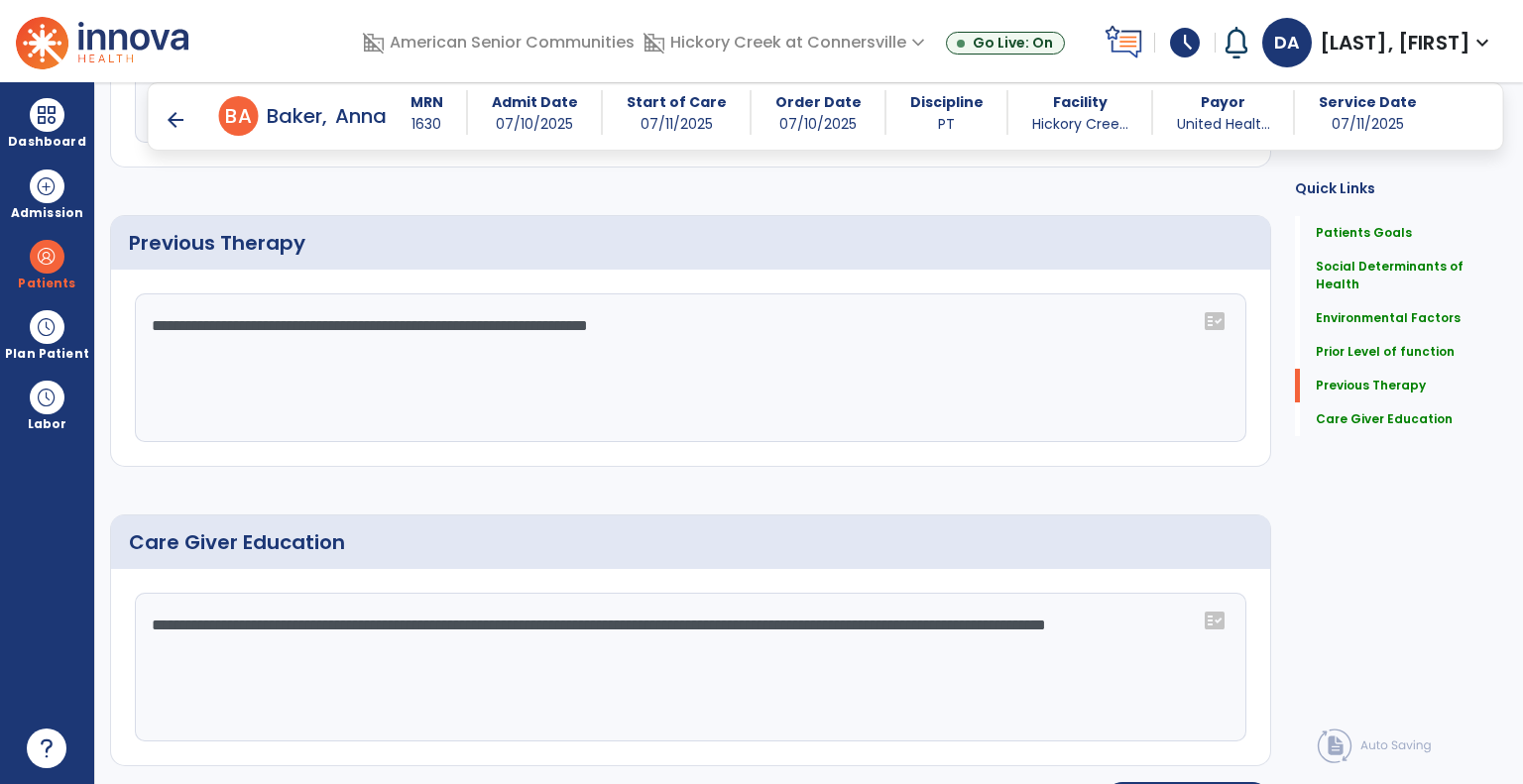 scroll, scrollTop: 1414, scrollLeft: 0, axis: vertical 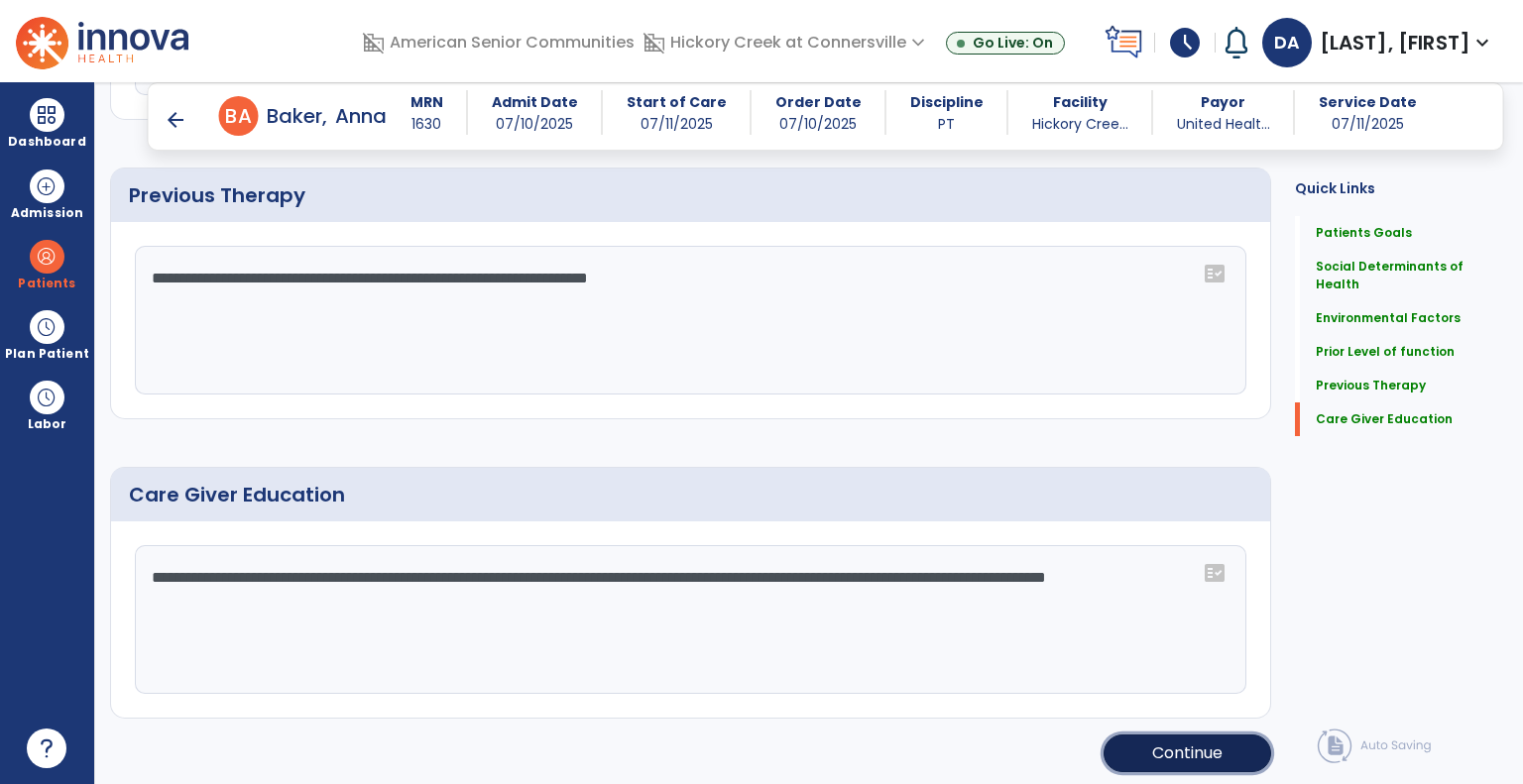 click on "Continue" 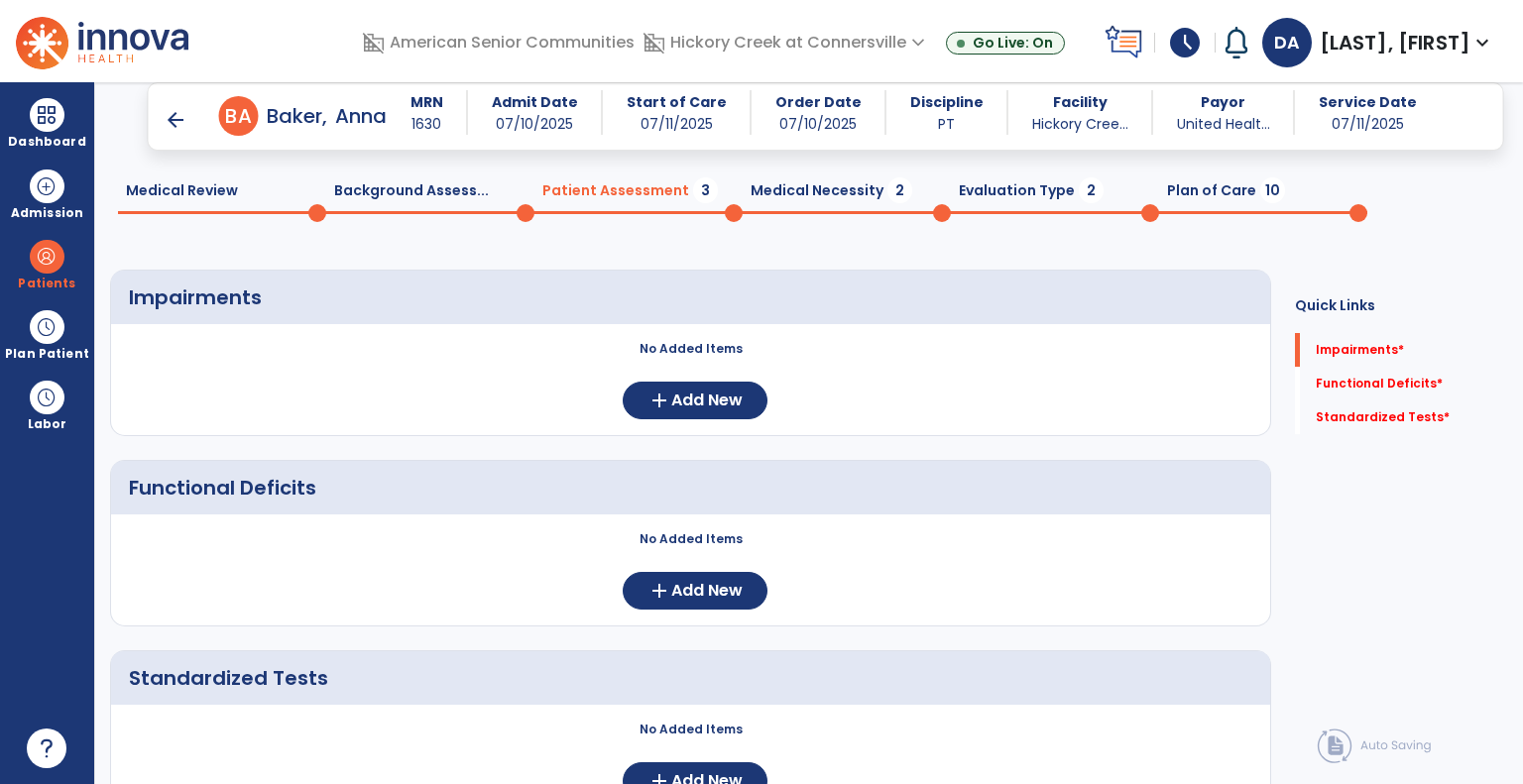 scroll, scrollTop: 0, scrollLeft: 0, axis: both 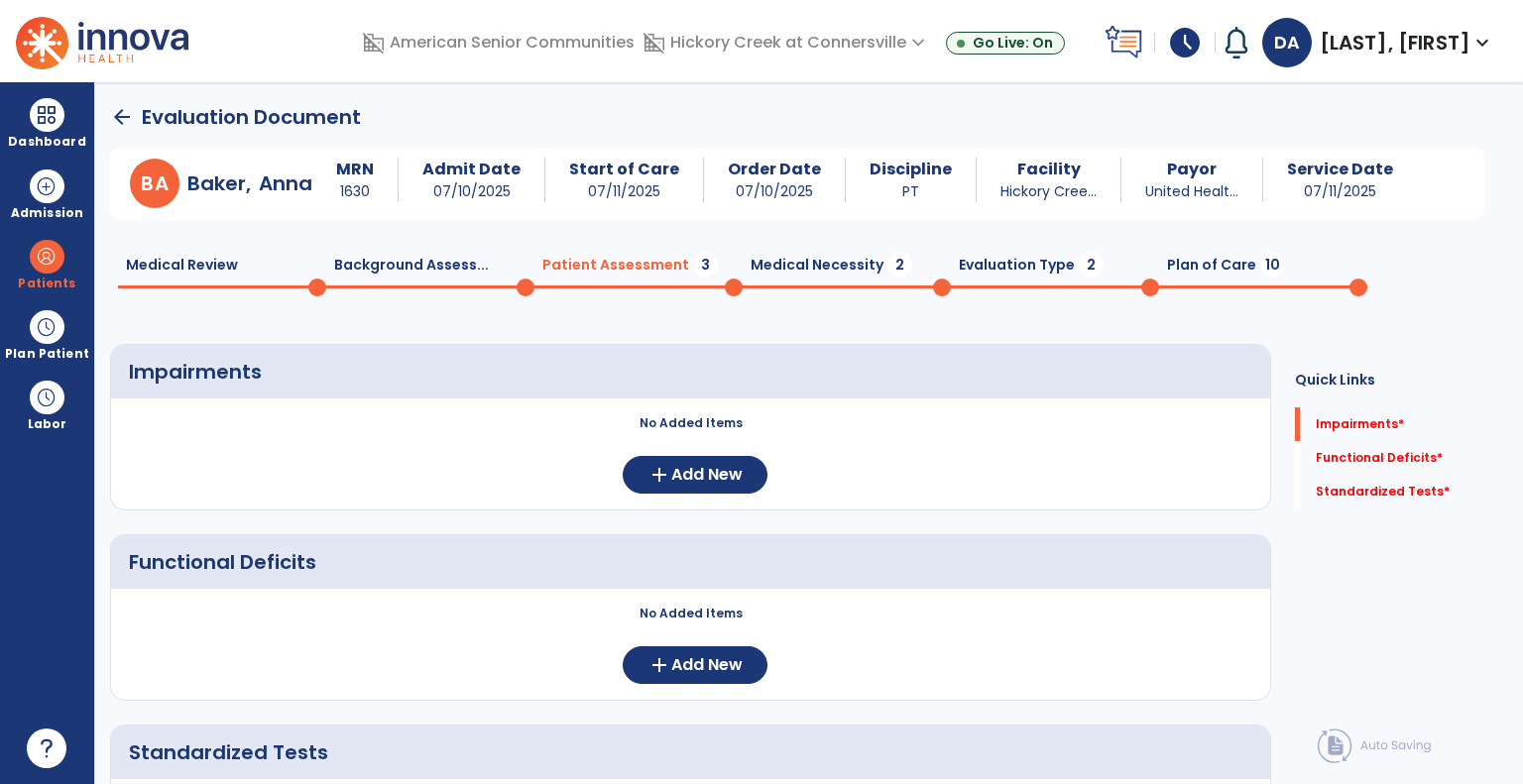 click on "Medical Necessity  2" 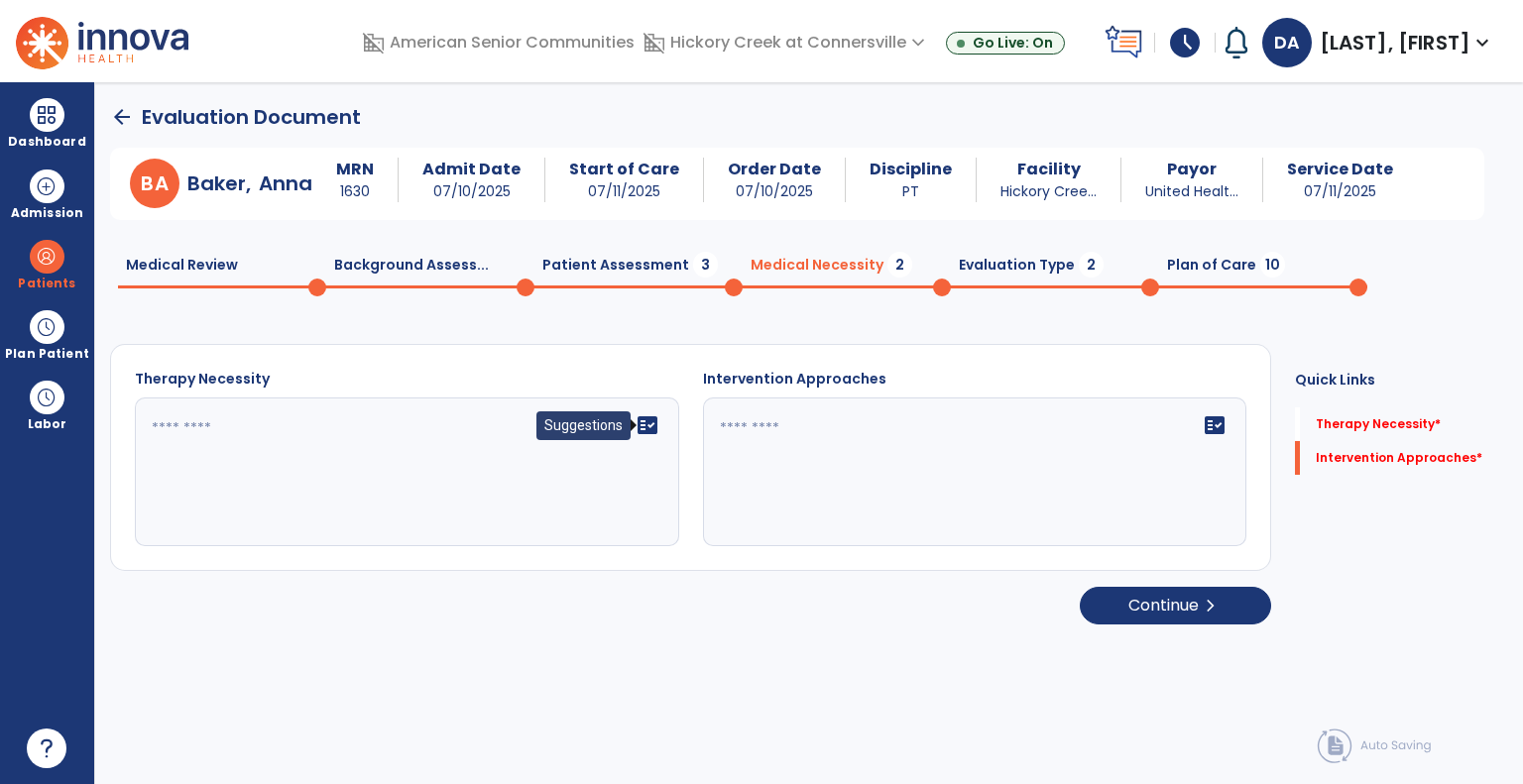 click on "fact_check" 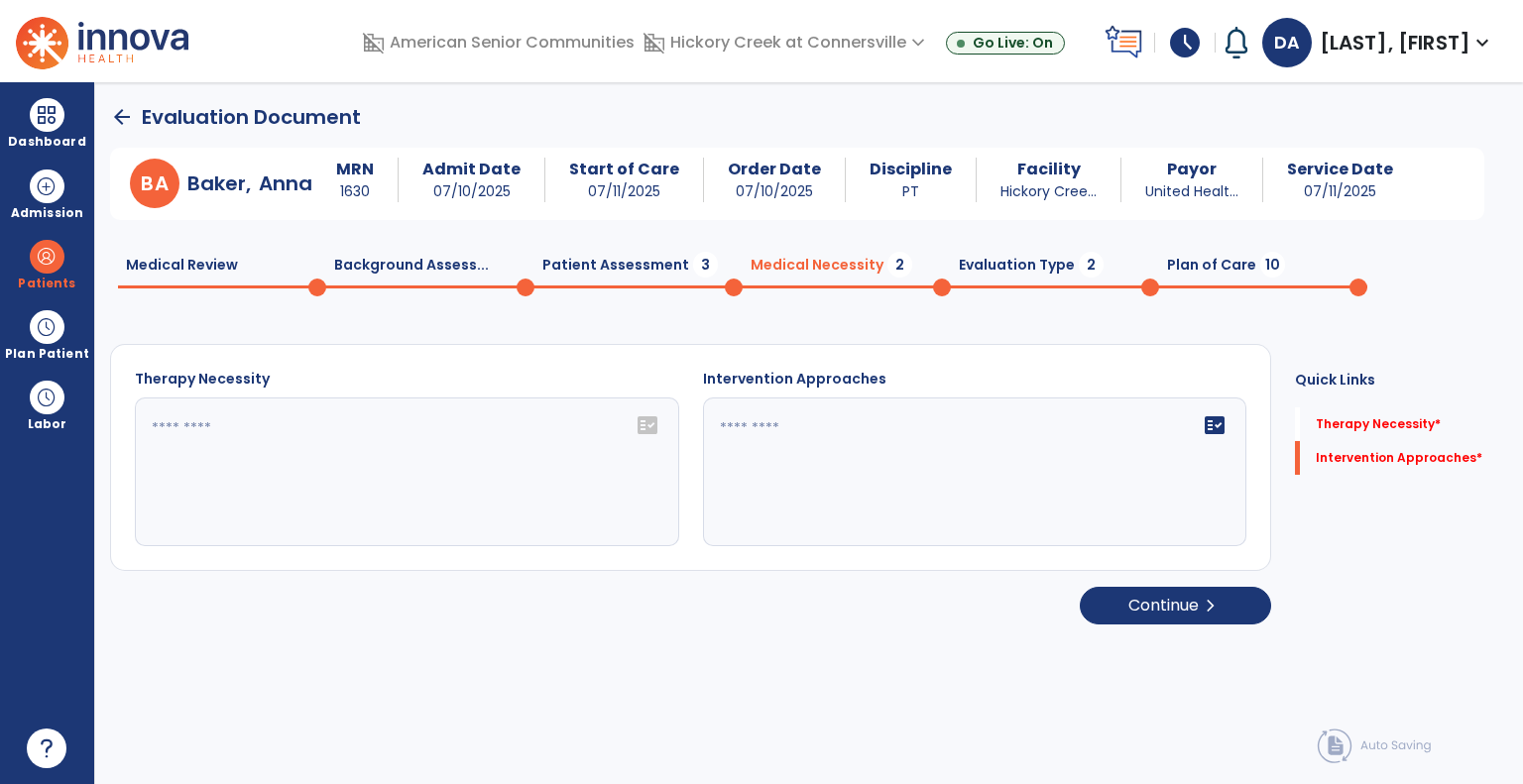 click on "fact_check" 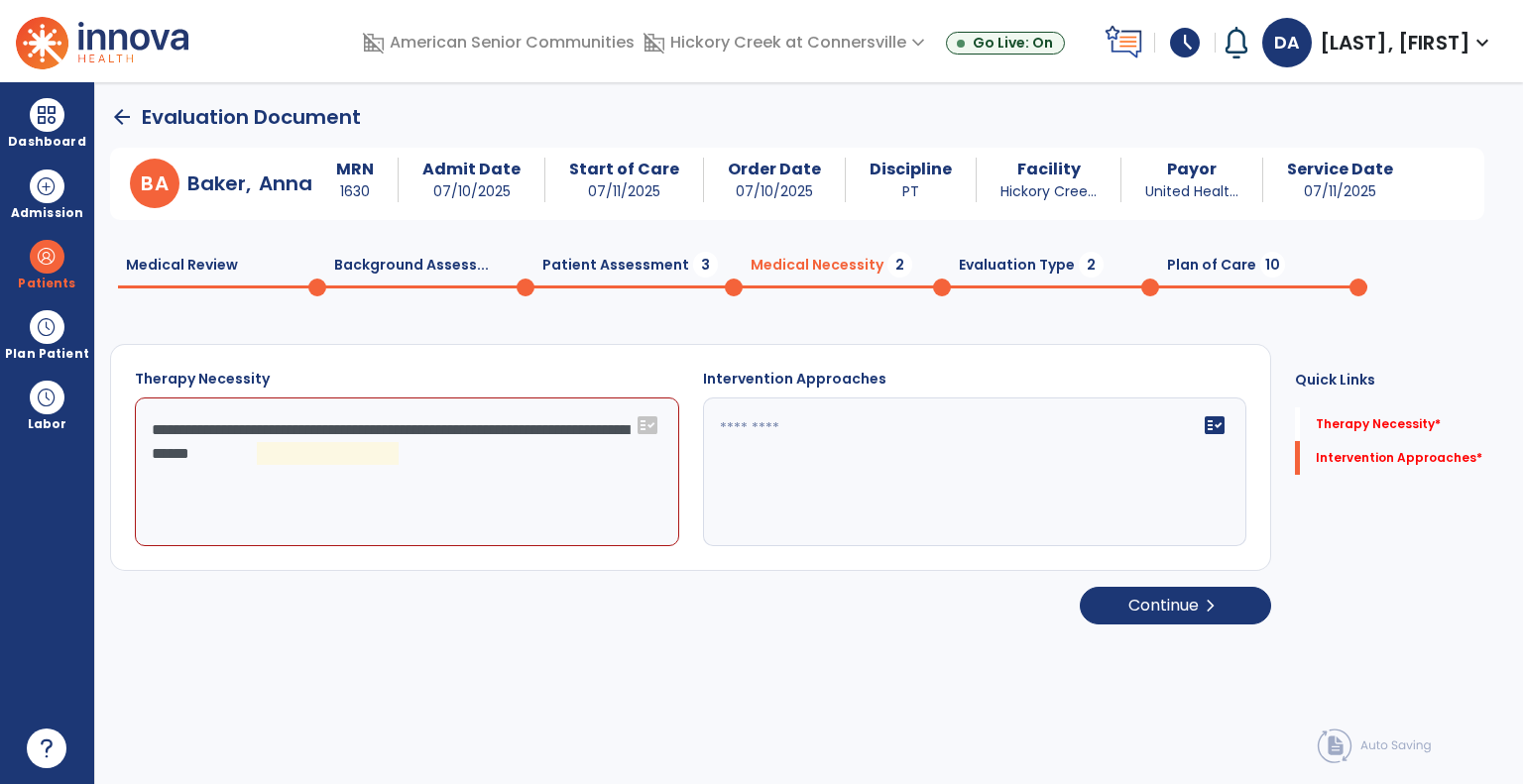 click on "**********" 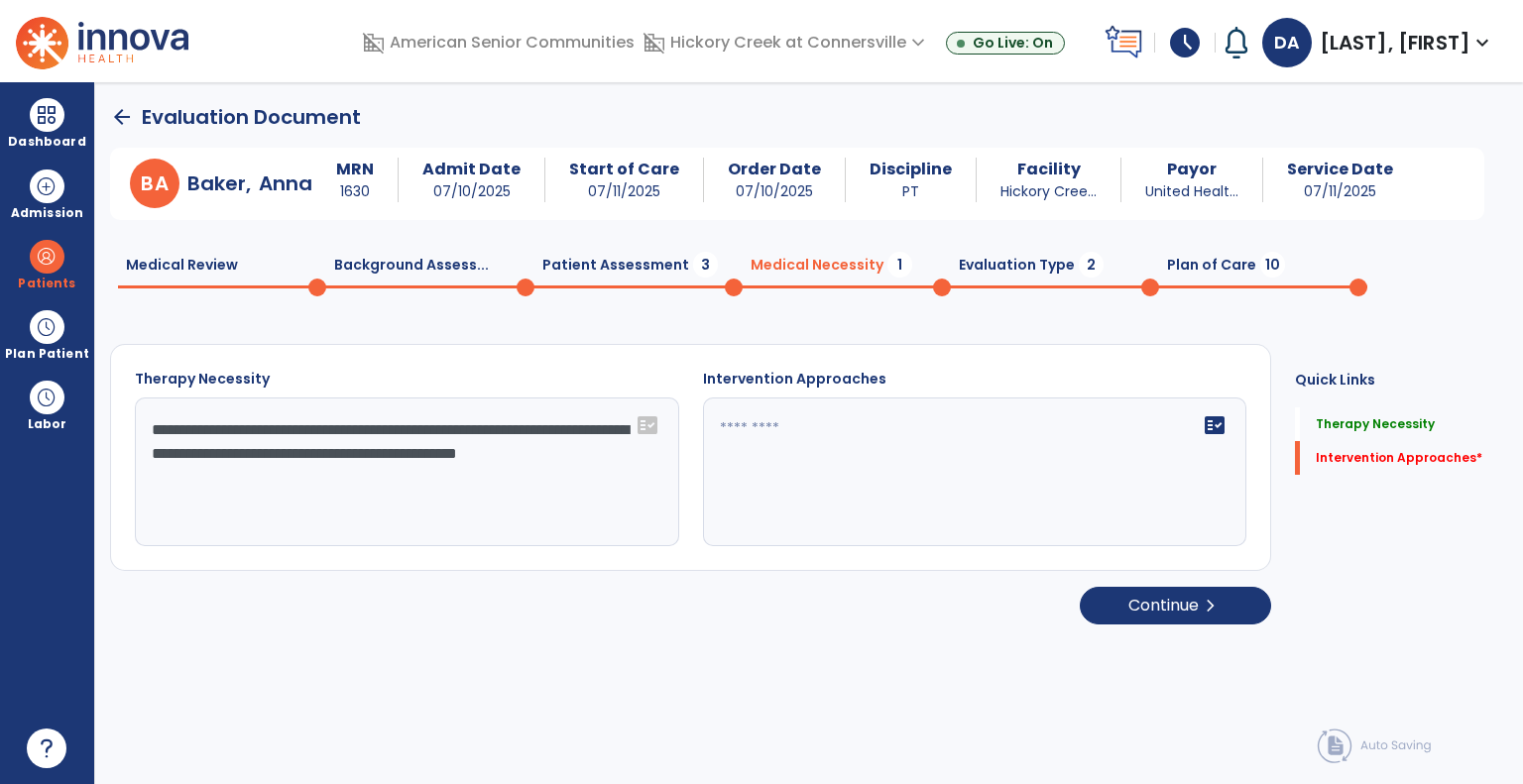 click on "**********" 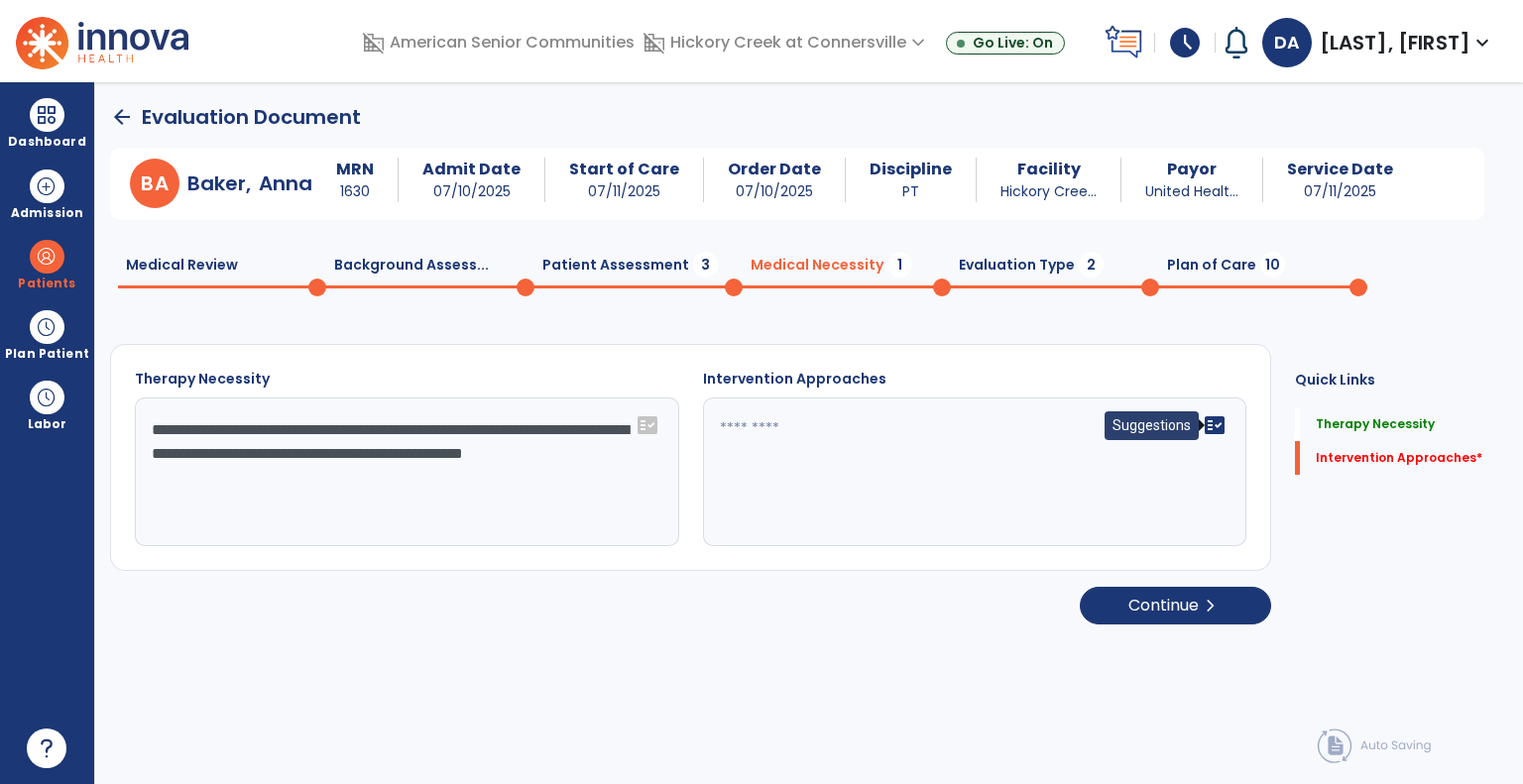 type on "**********" 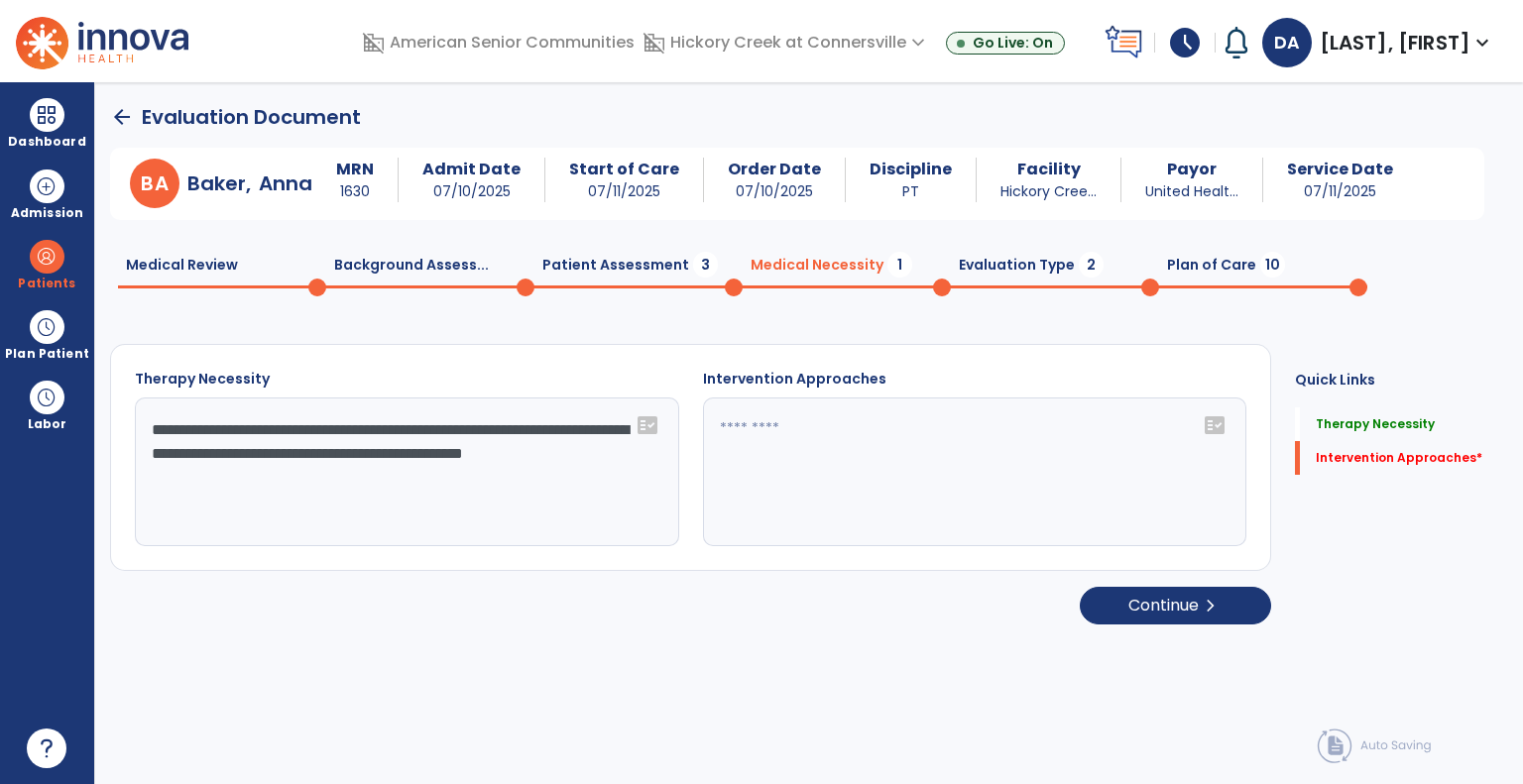 click on "fact_check" 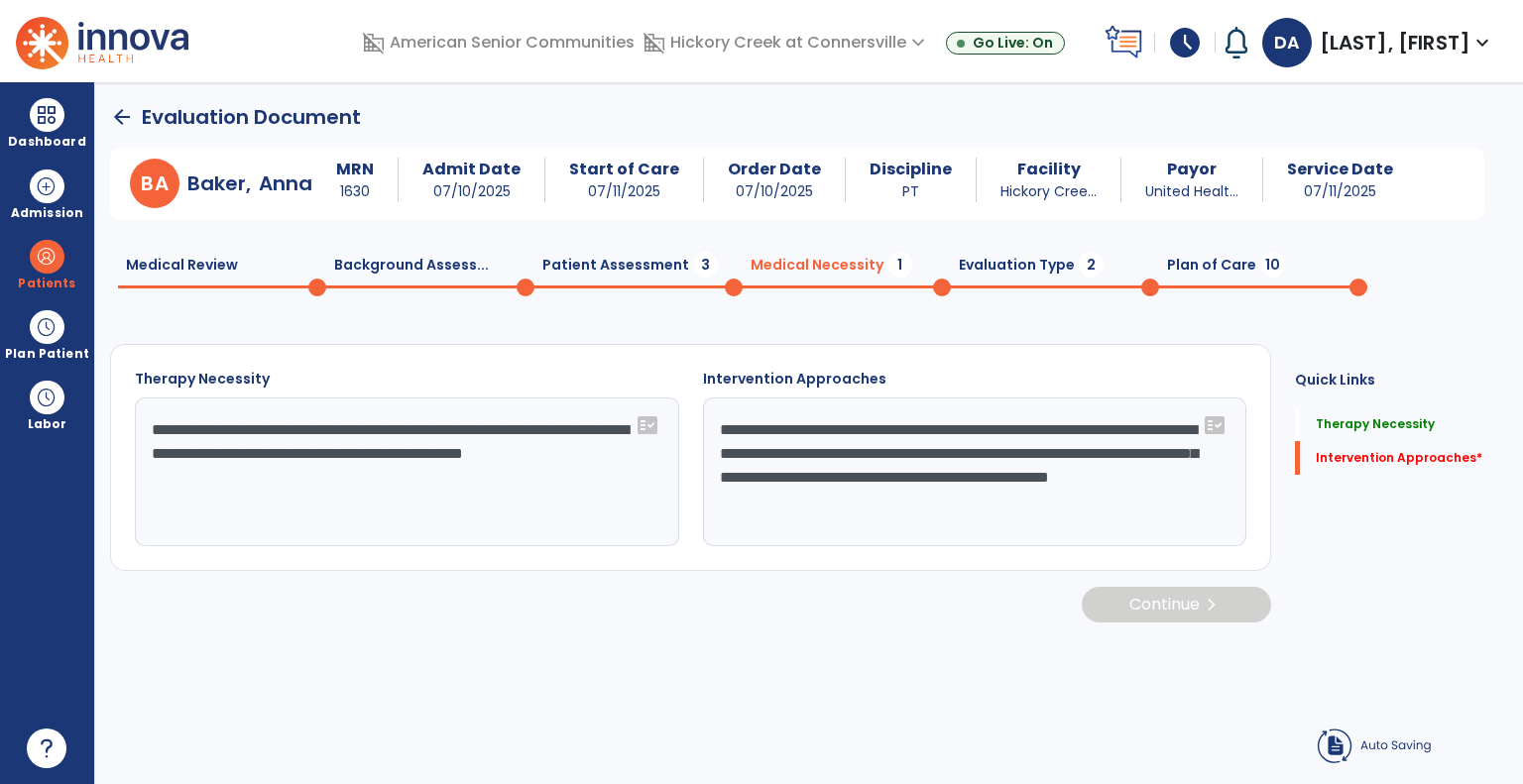 type on "**********" 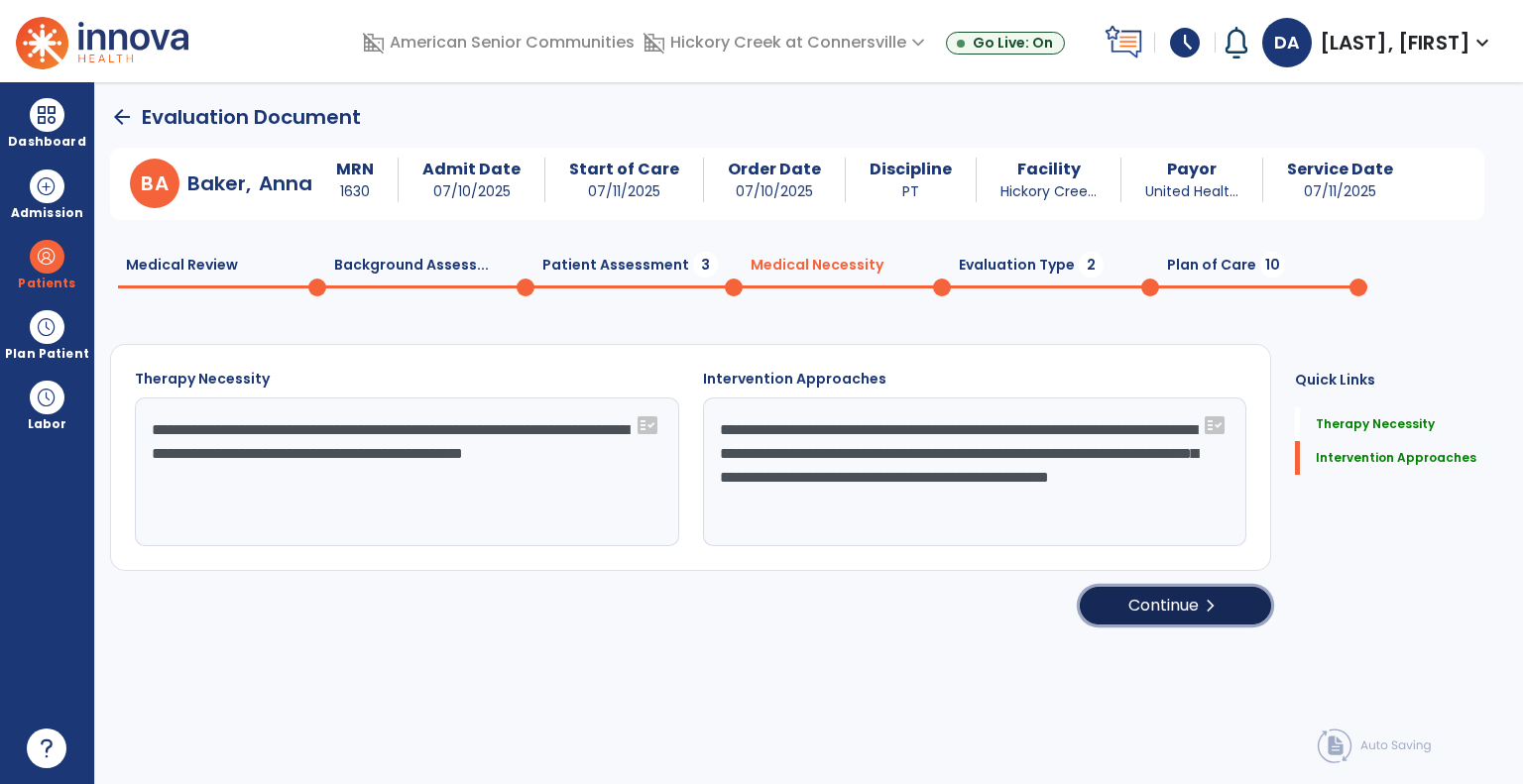 click on "Continue  chevron_right" 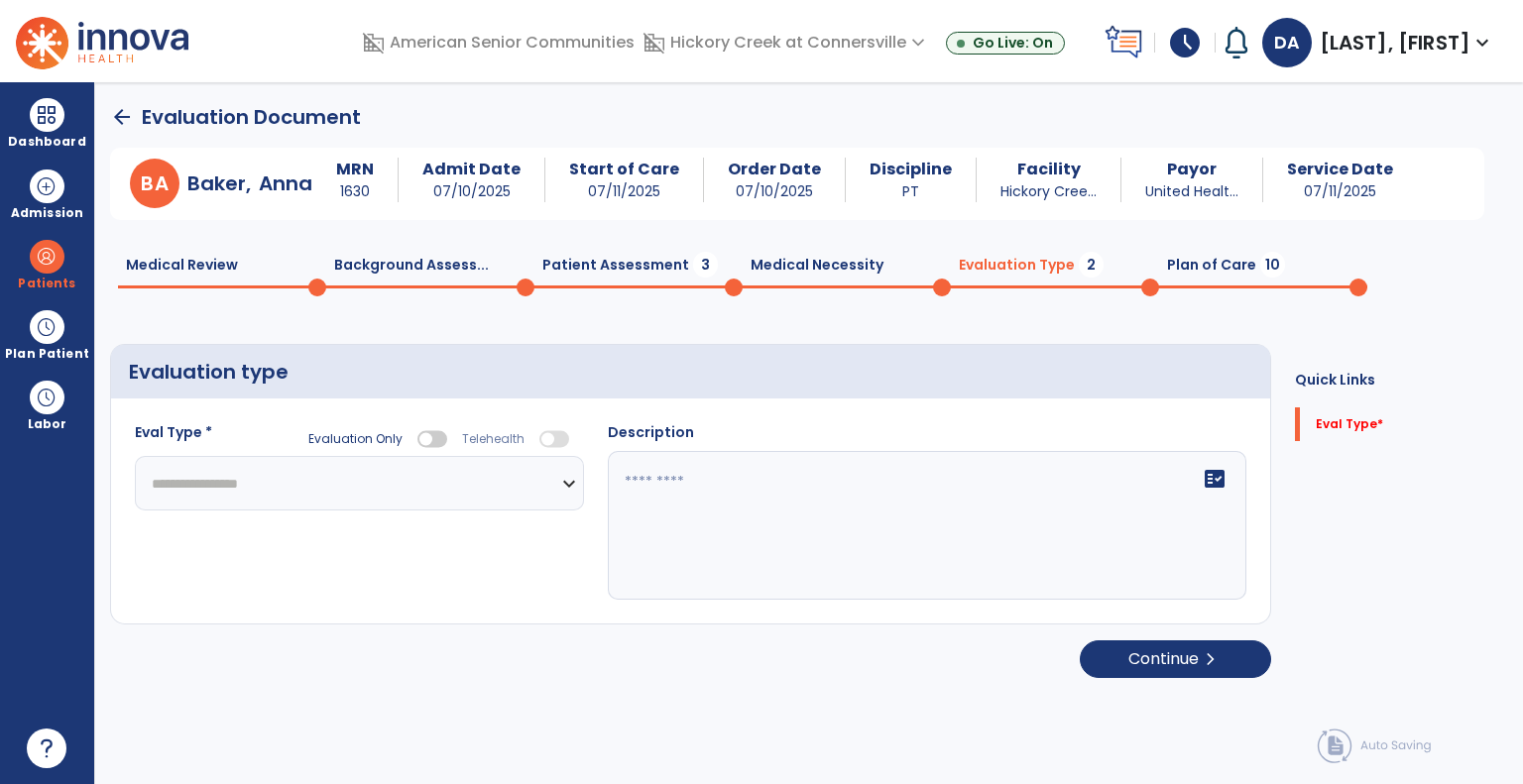 click on "**********" 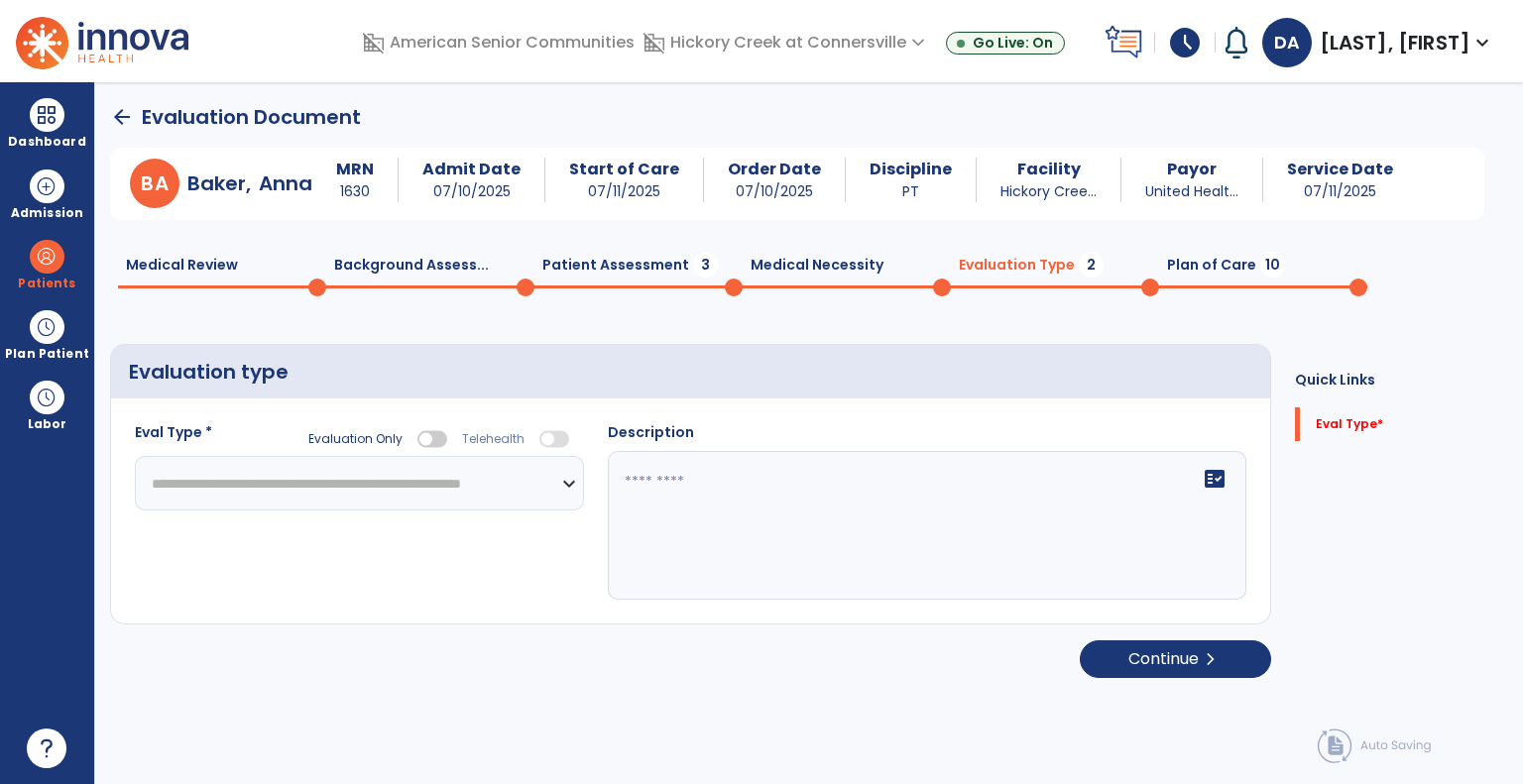 click on "**********" 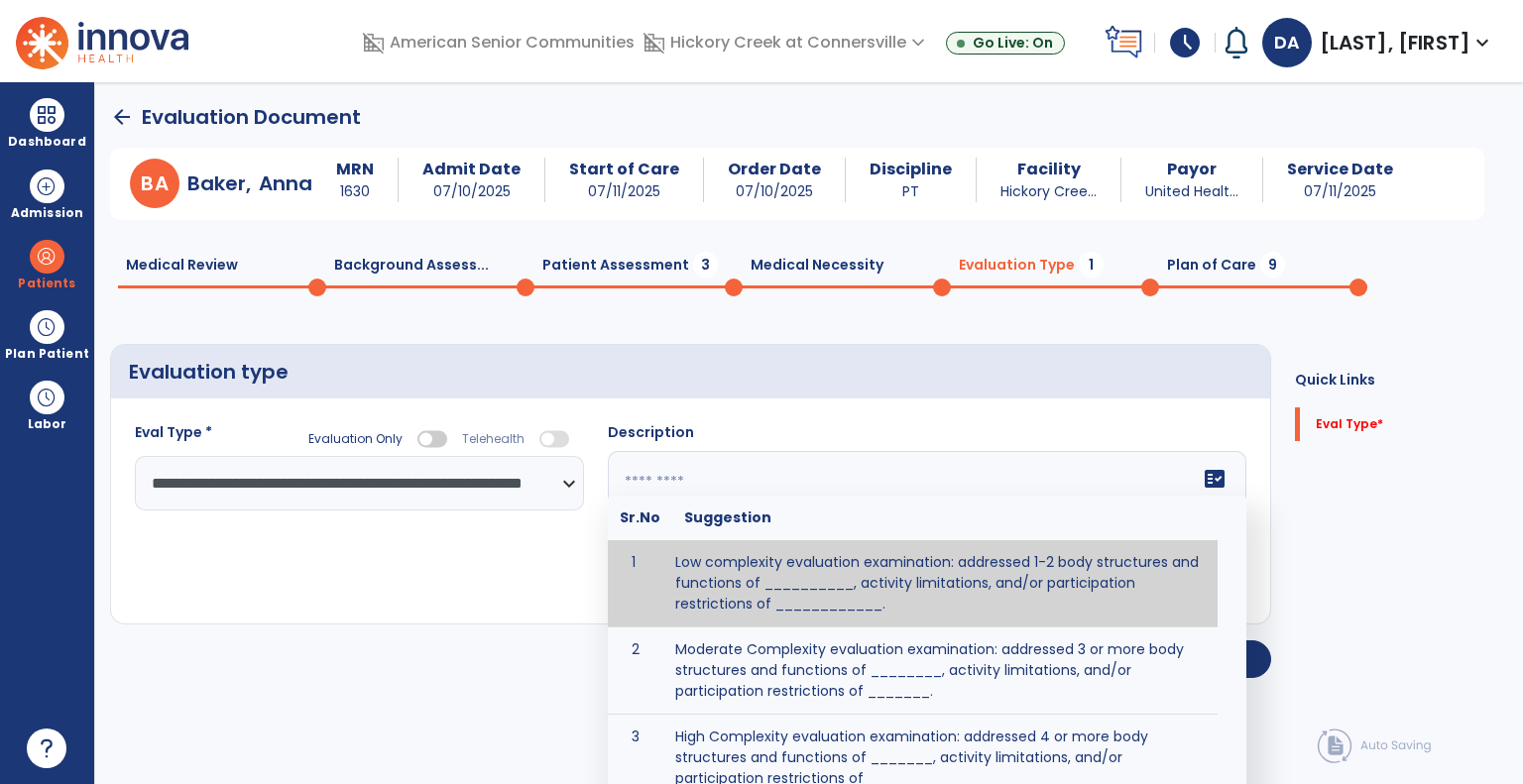 click on "fact_check  Sr.No Suggestion 1 Low complexity evaluation examination: addressed 1-2 body structures and functions of __________, activity limitations, and/or participation restrictions of ____________. 2 Moderate Complexity evaluation examination: addressed 3 or more body structures and functions of ________, activity limitations, and/or participation restrictions of _______. 3 High Complexity evaluation examination: addressed 4 or more body structures and functions of _______, activity limitations, and/or participation restrictions of _________" 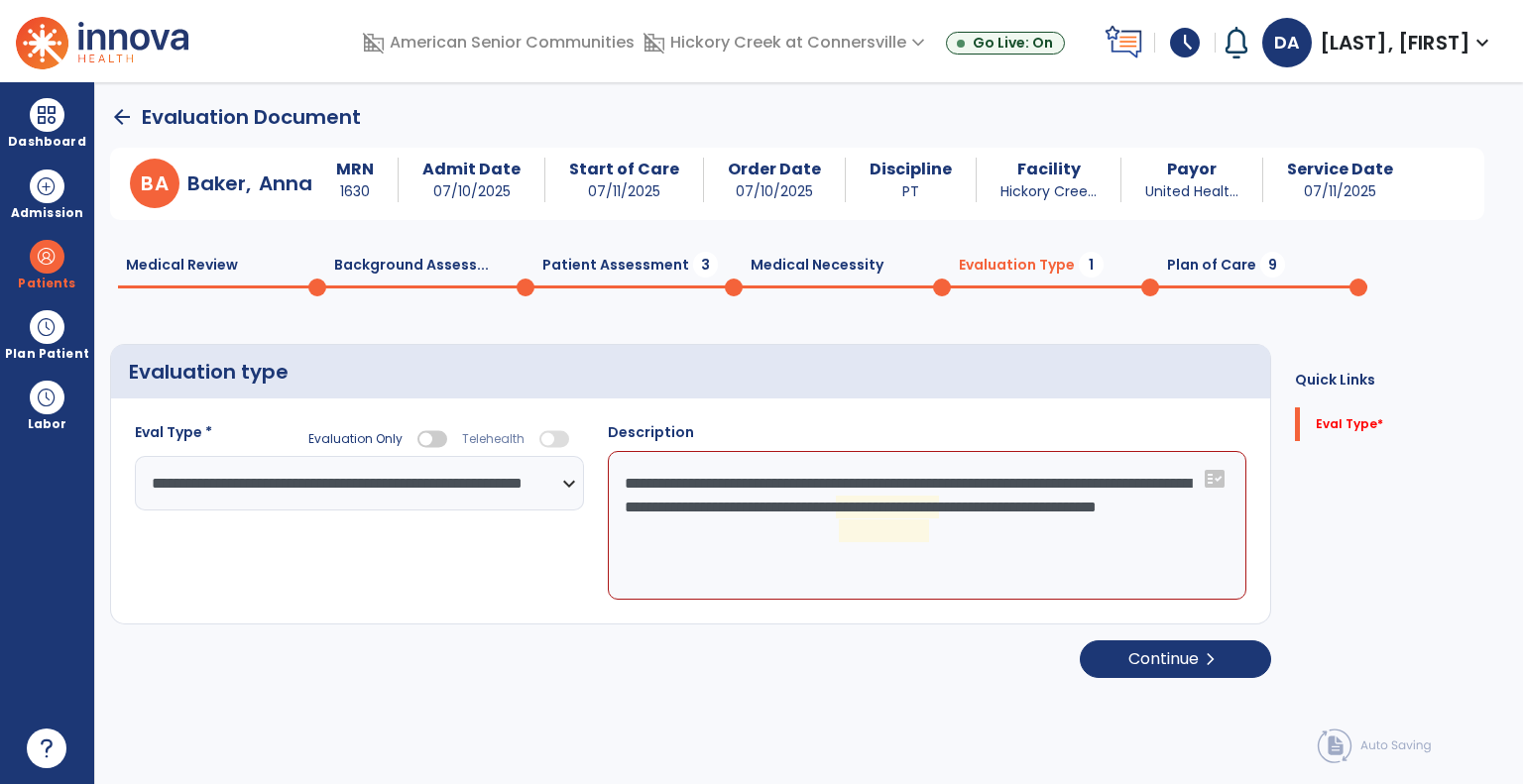 click on "**********" 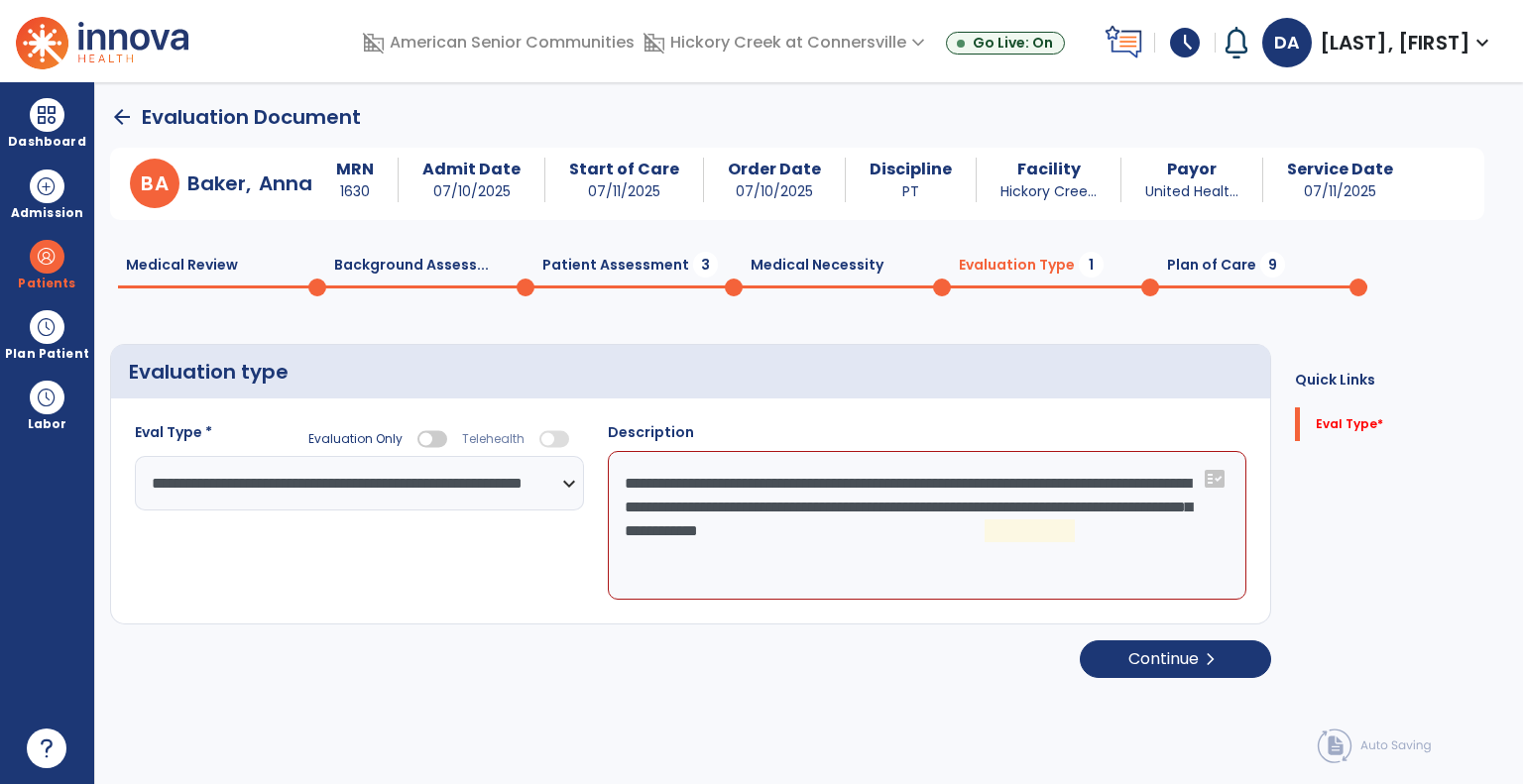 click on "**********" 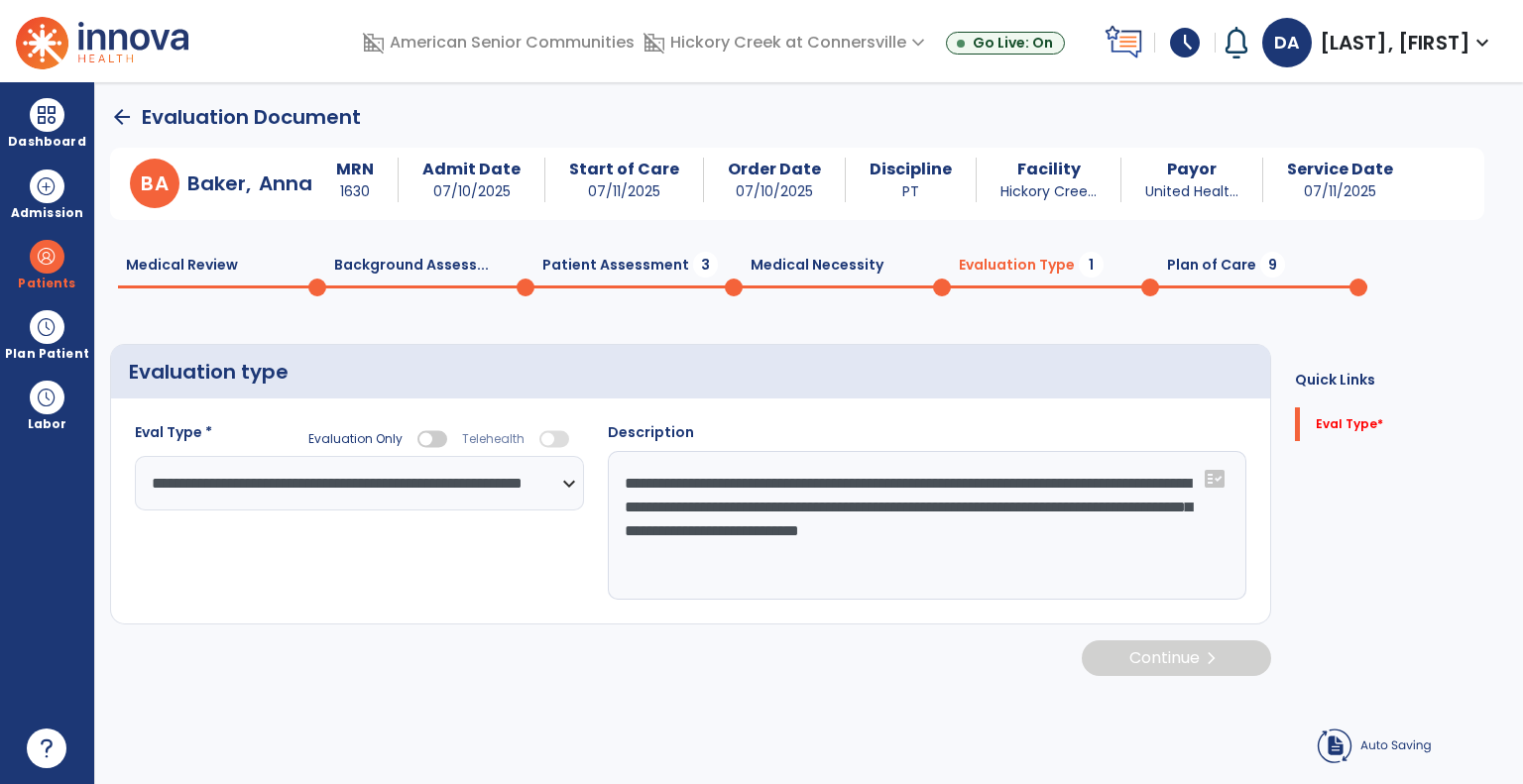 type on "**********" 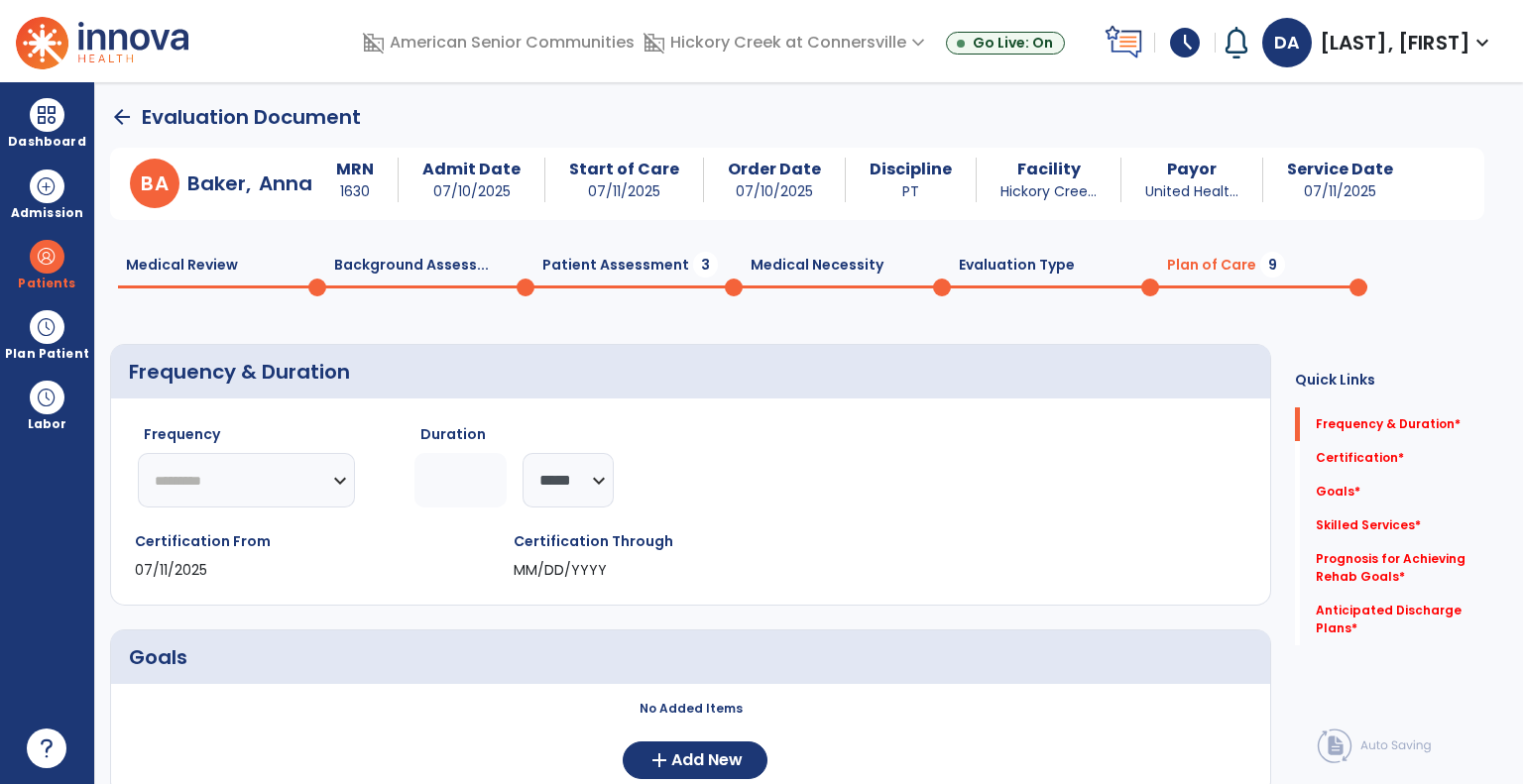 click on "********* ** ** ** ** ** ** **" 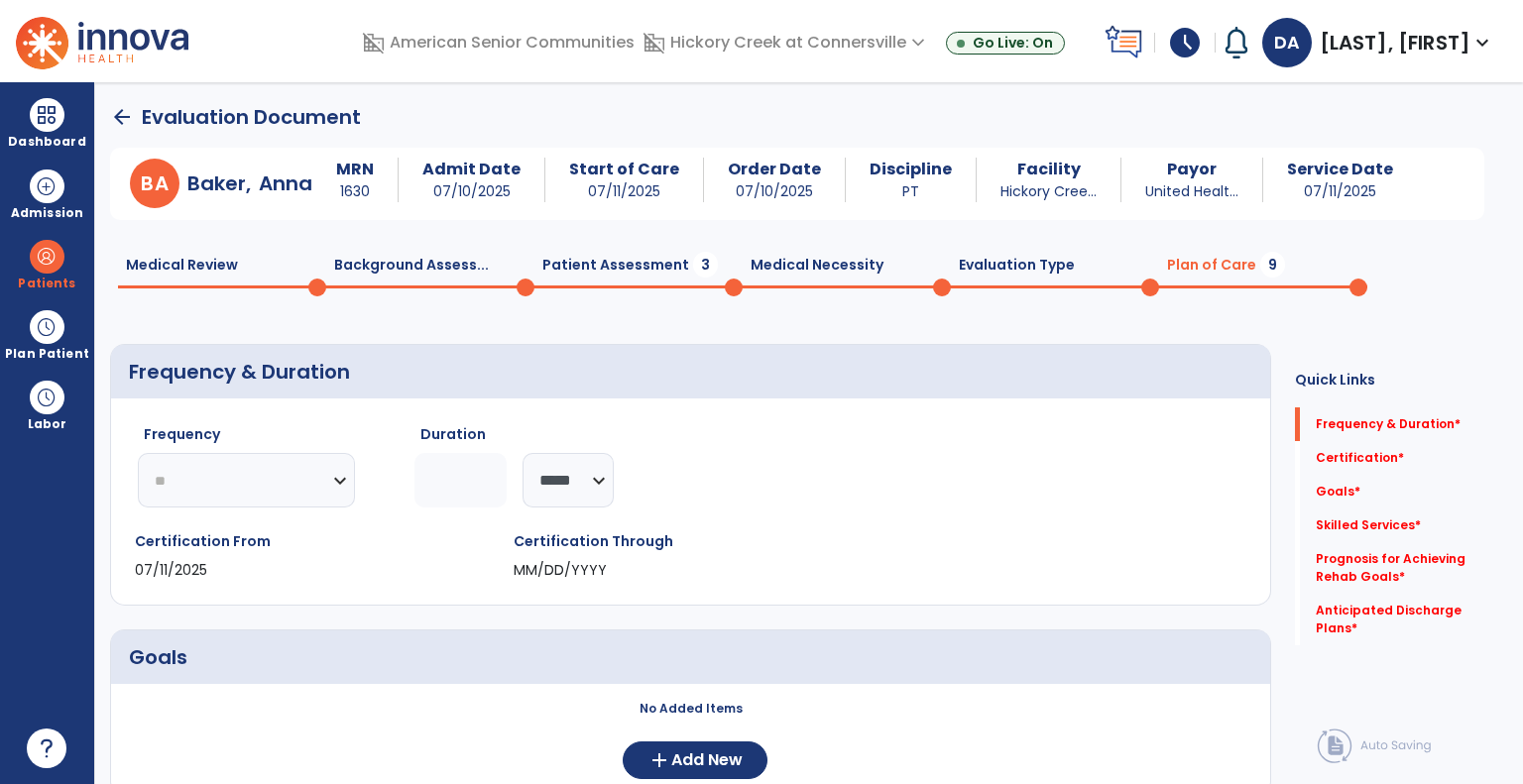 click on "********* ** ** ** ** ** ** **" 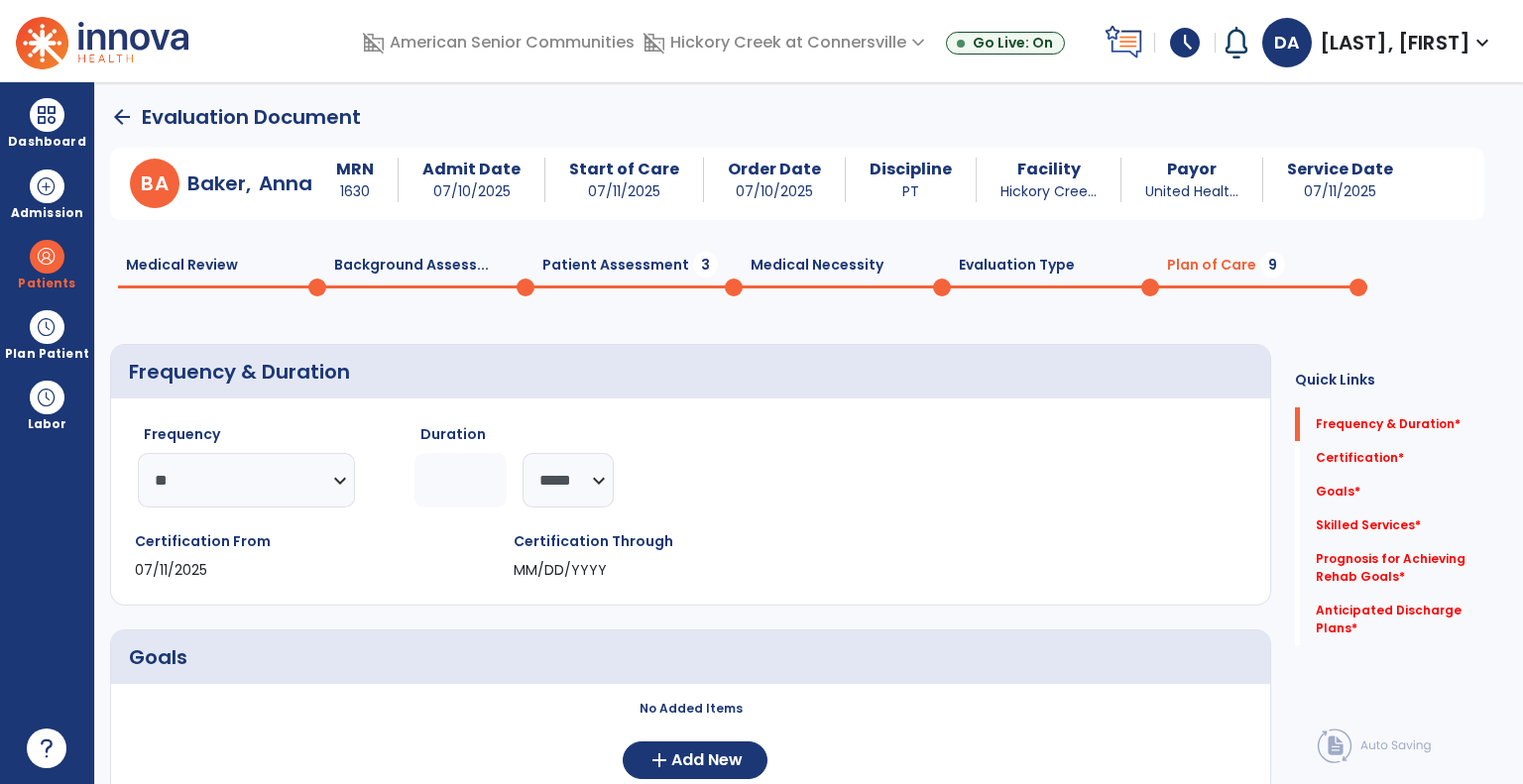 click 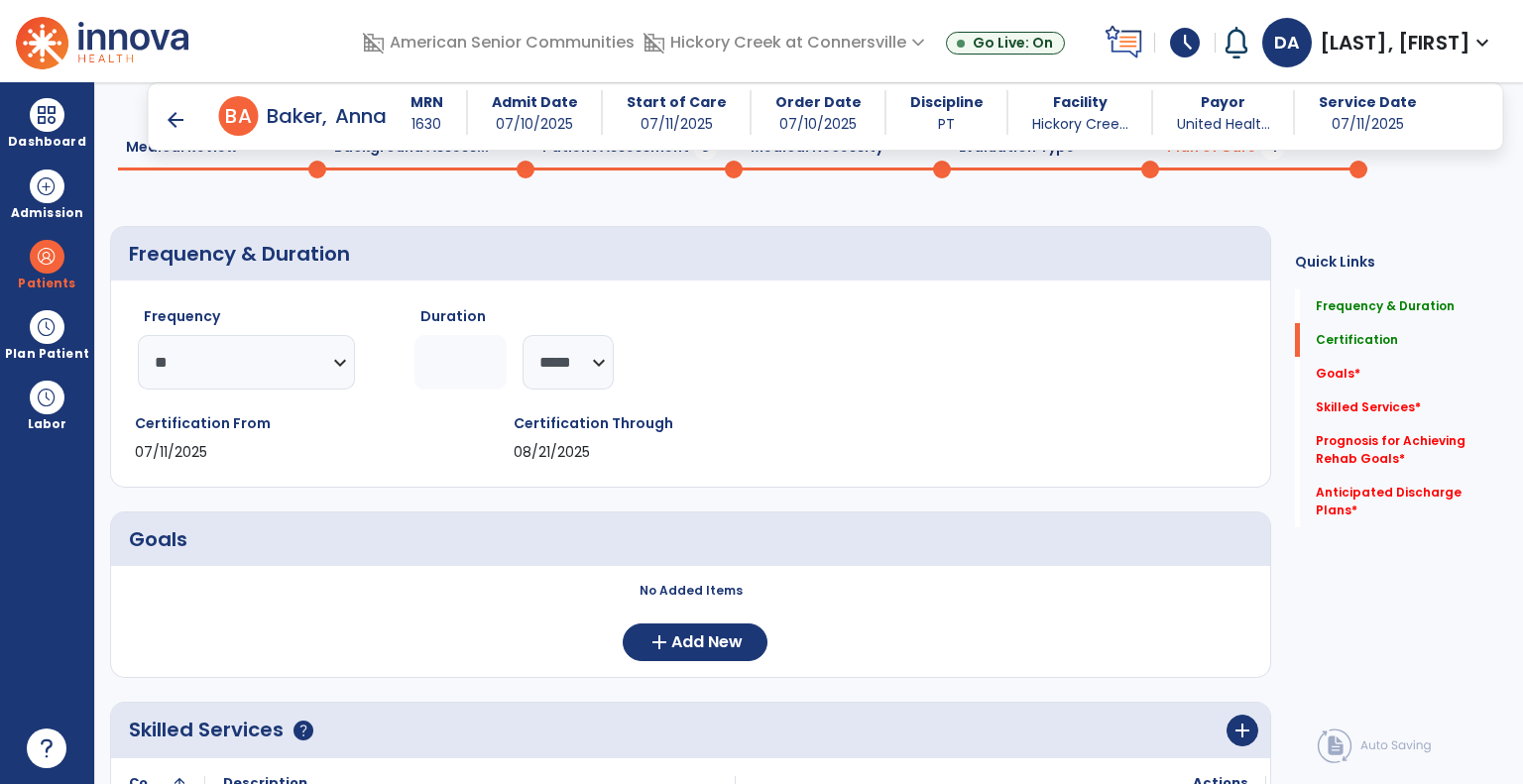 scroll, scrollTop: 297, scrollLeft: 0, axis: vertical 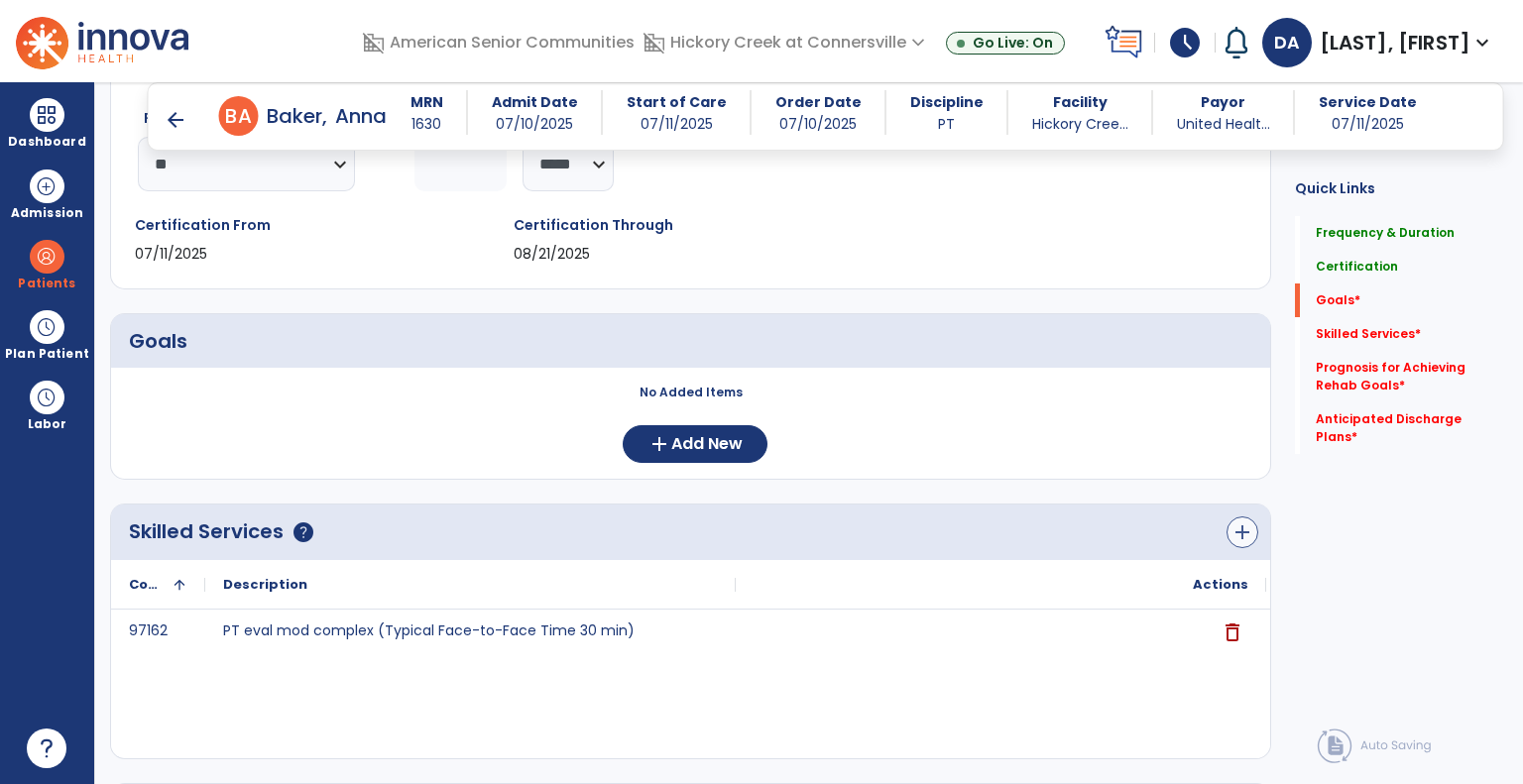 type on "*" 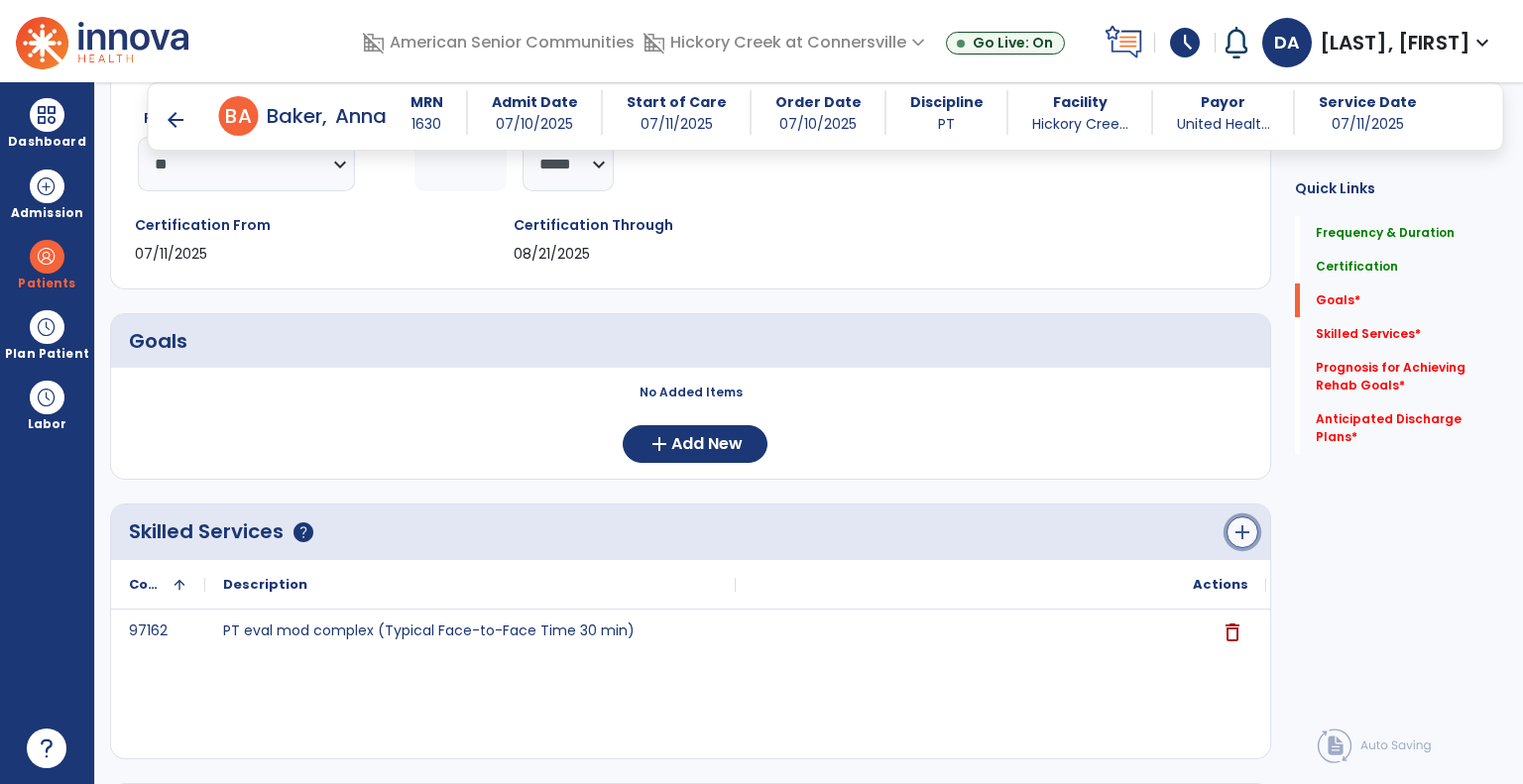 click on "add" 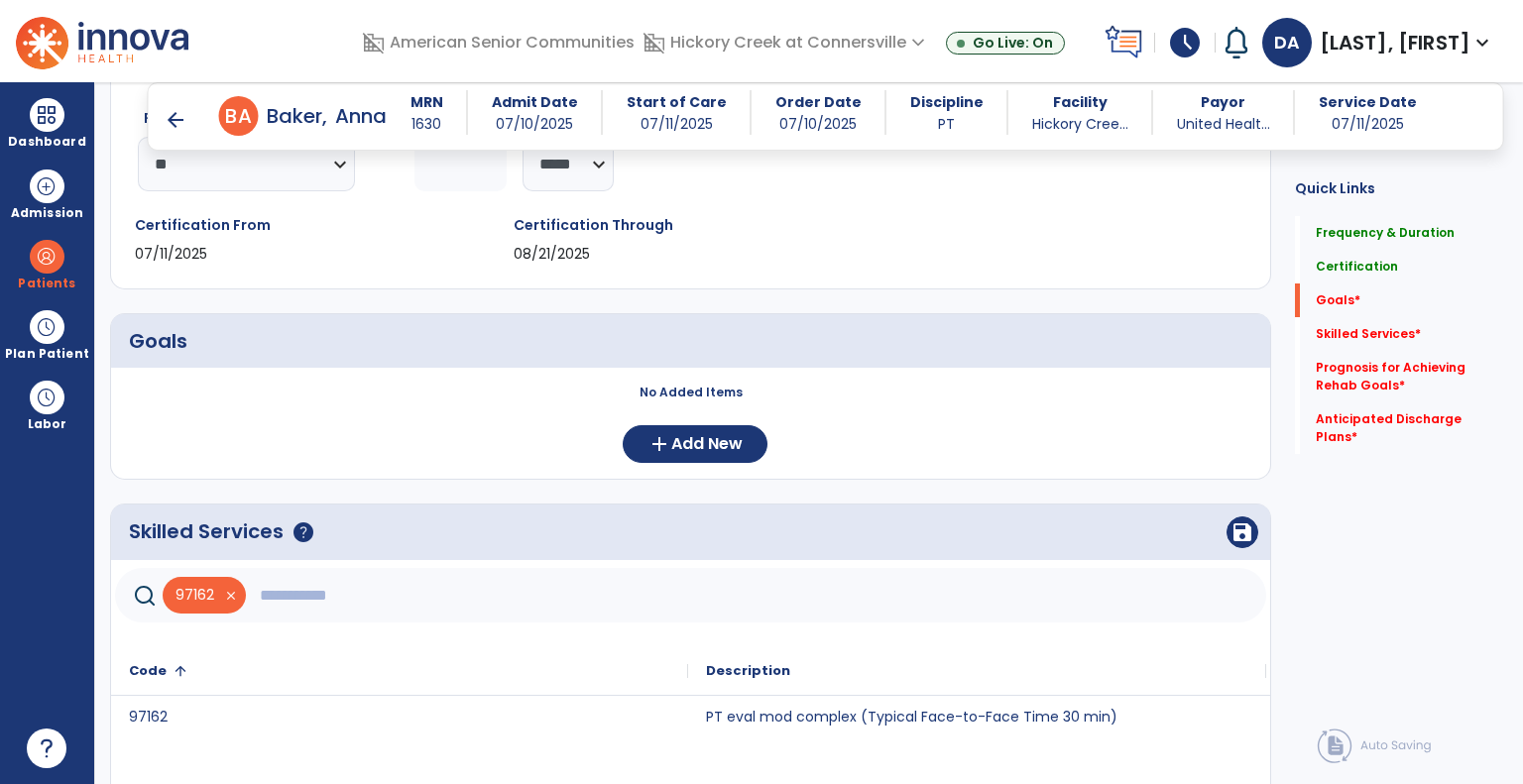 click 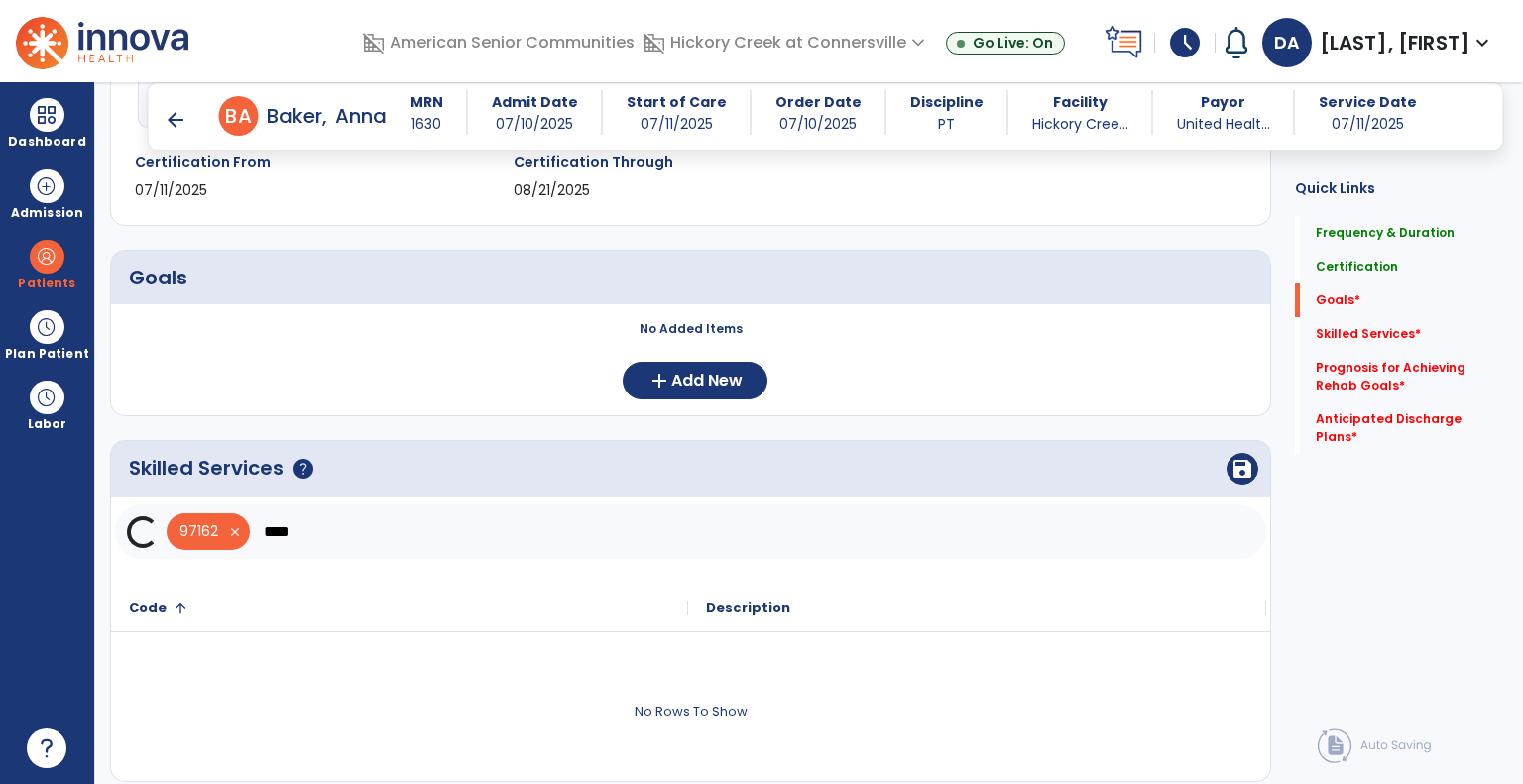 scroll, scrollTop: 496, scrollLeft: 0, axis: vertical 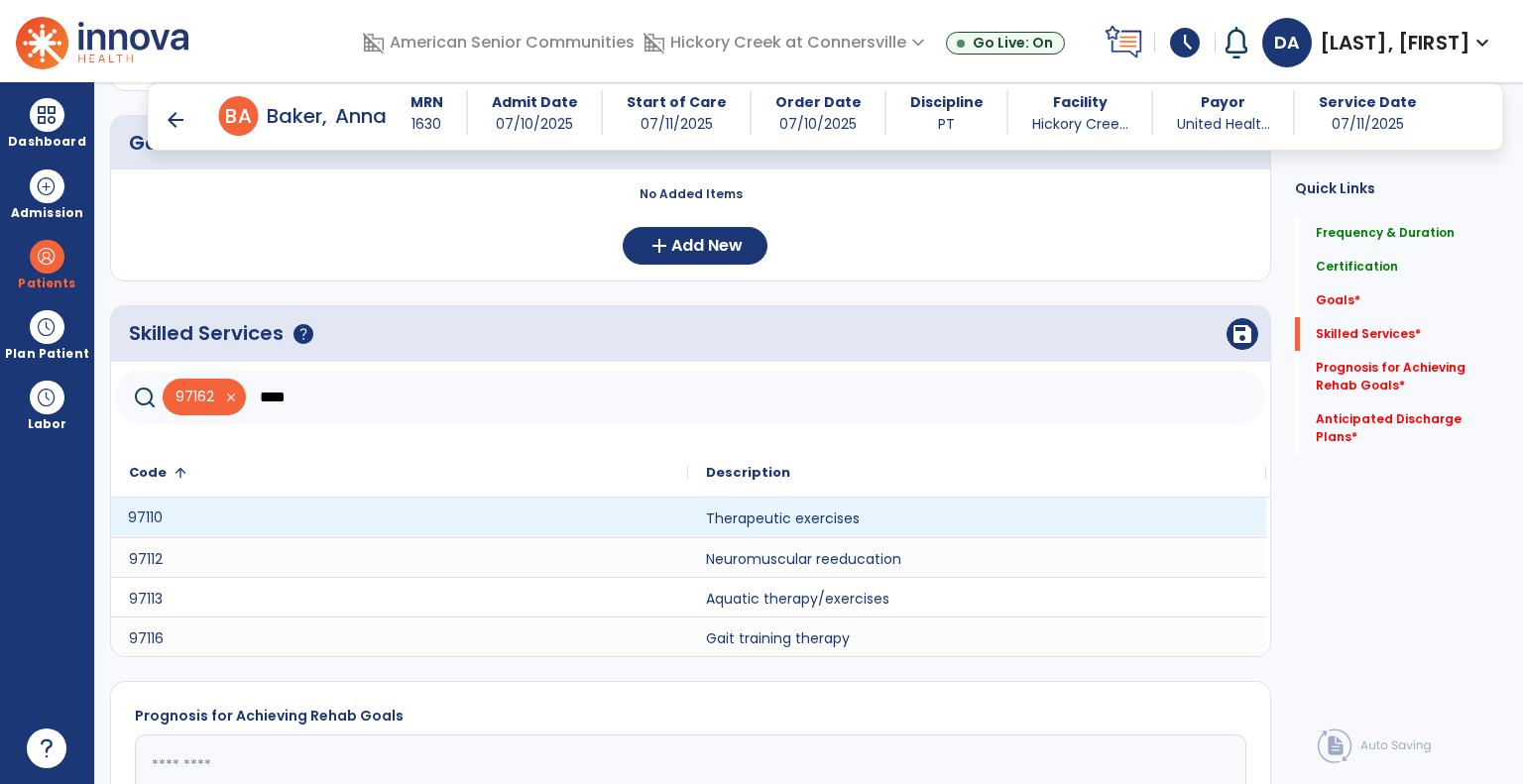 click on "97110" 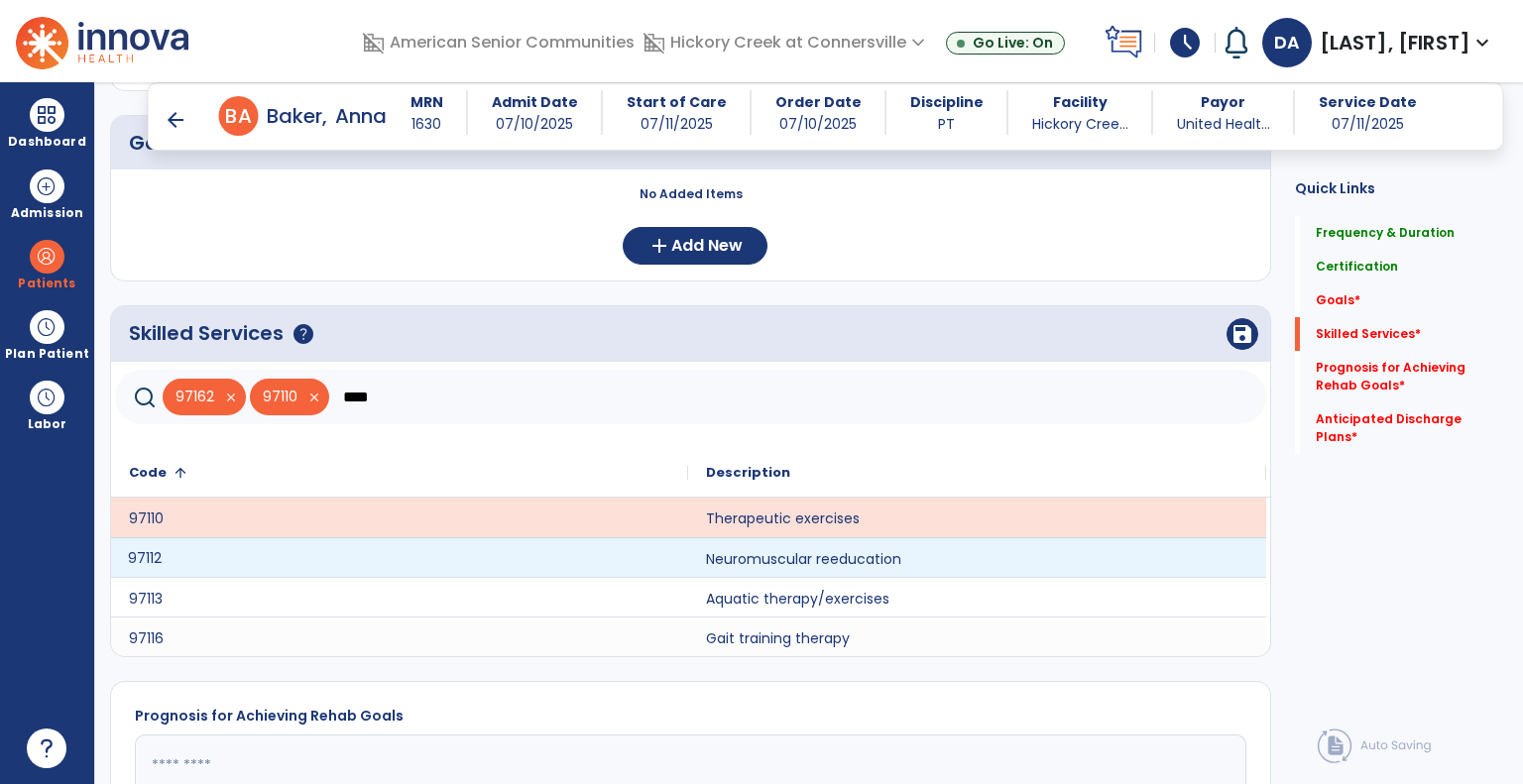 click on "97112" 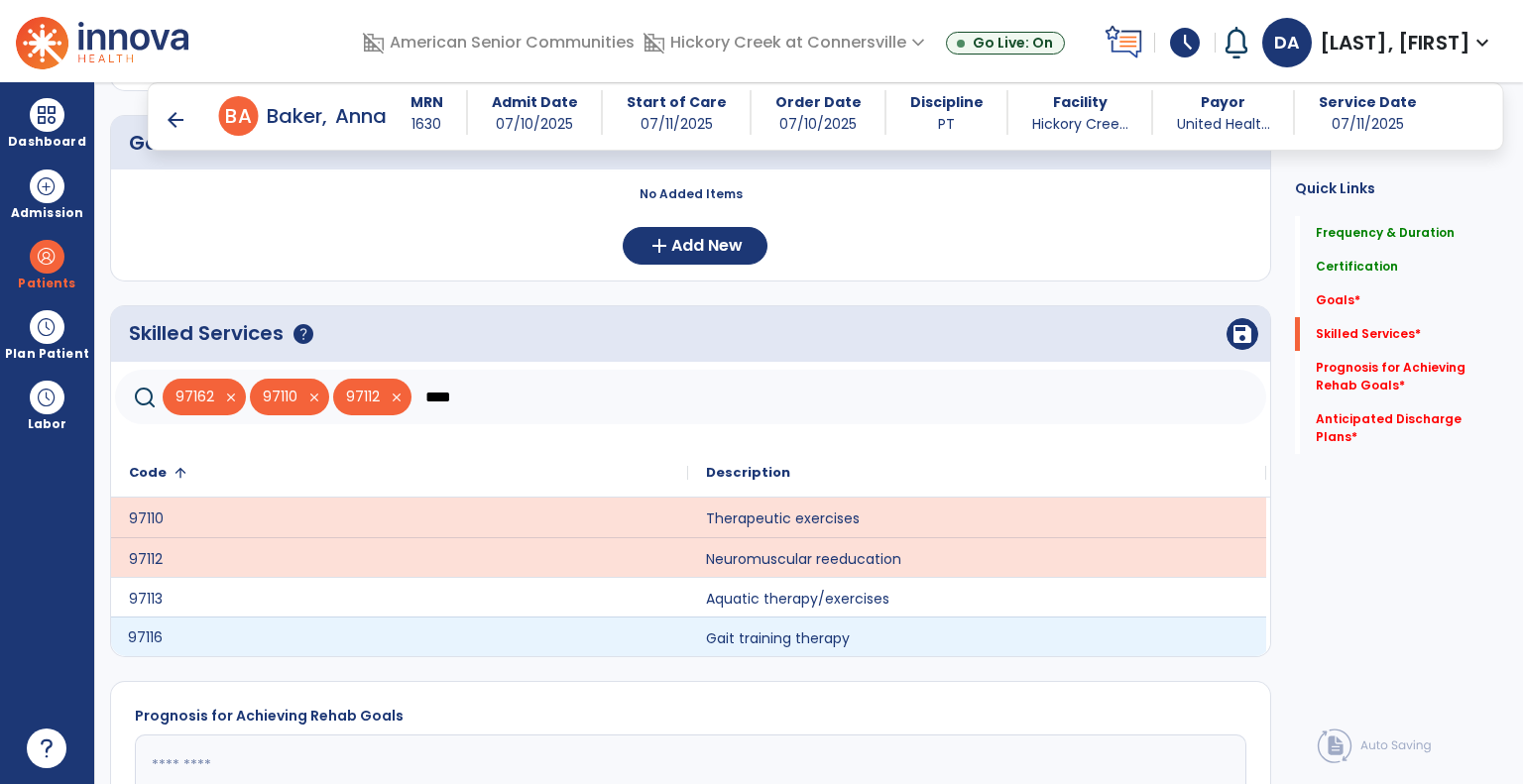 click on "97116" 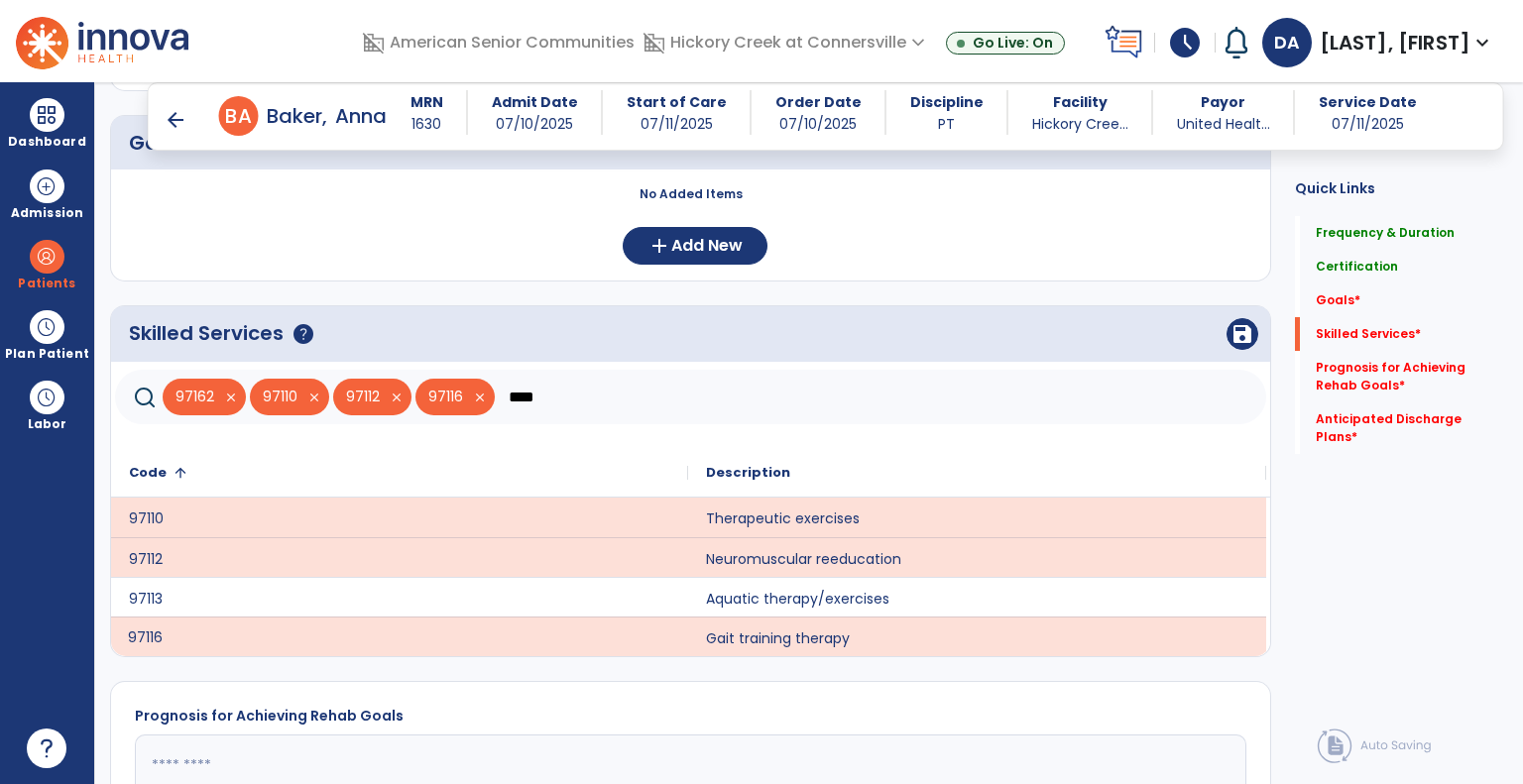 click on "****" 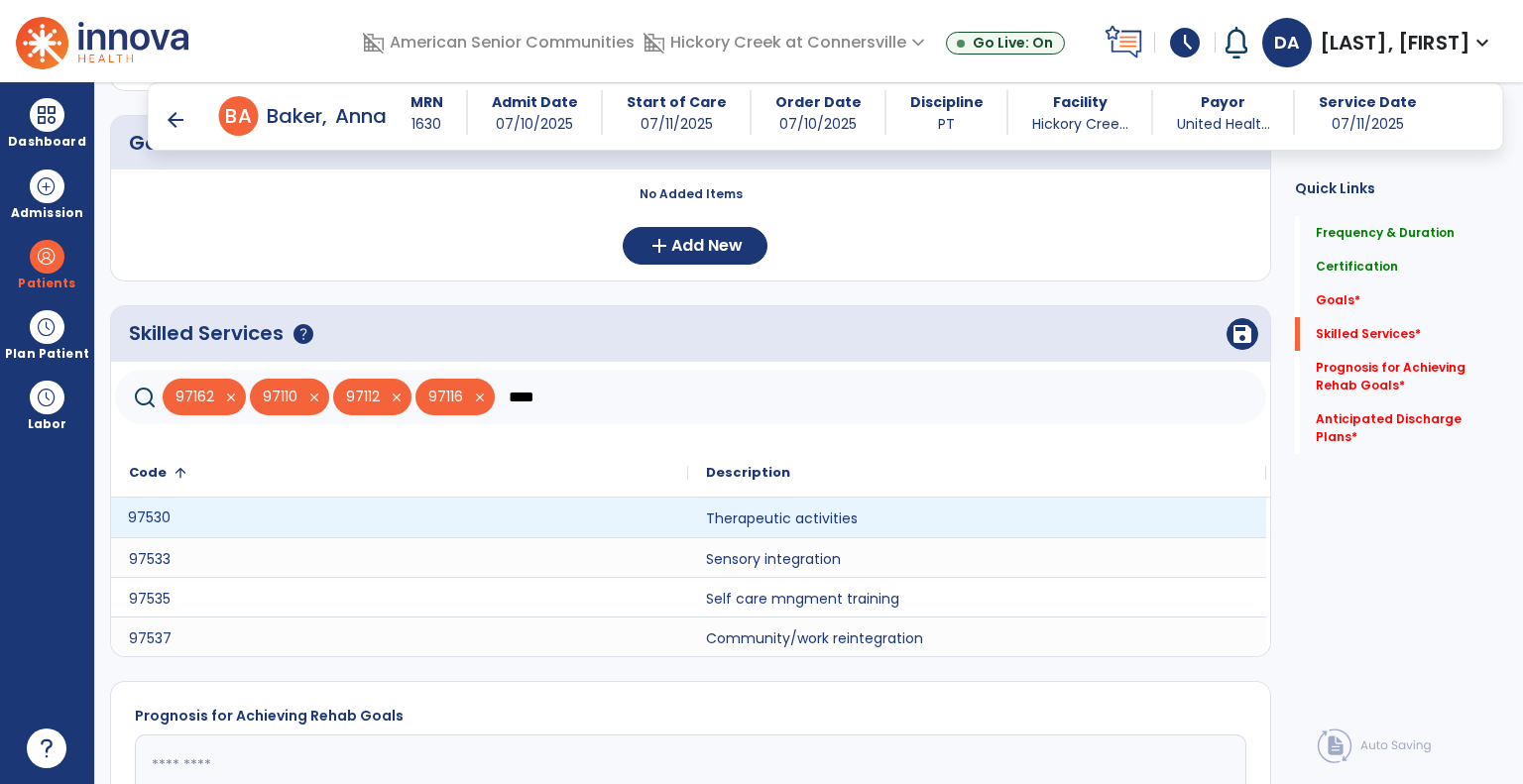 click on "97530" 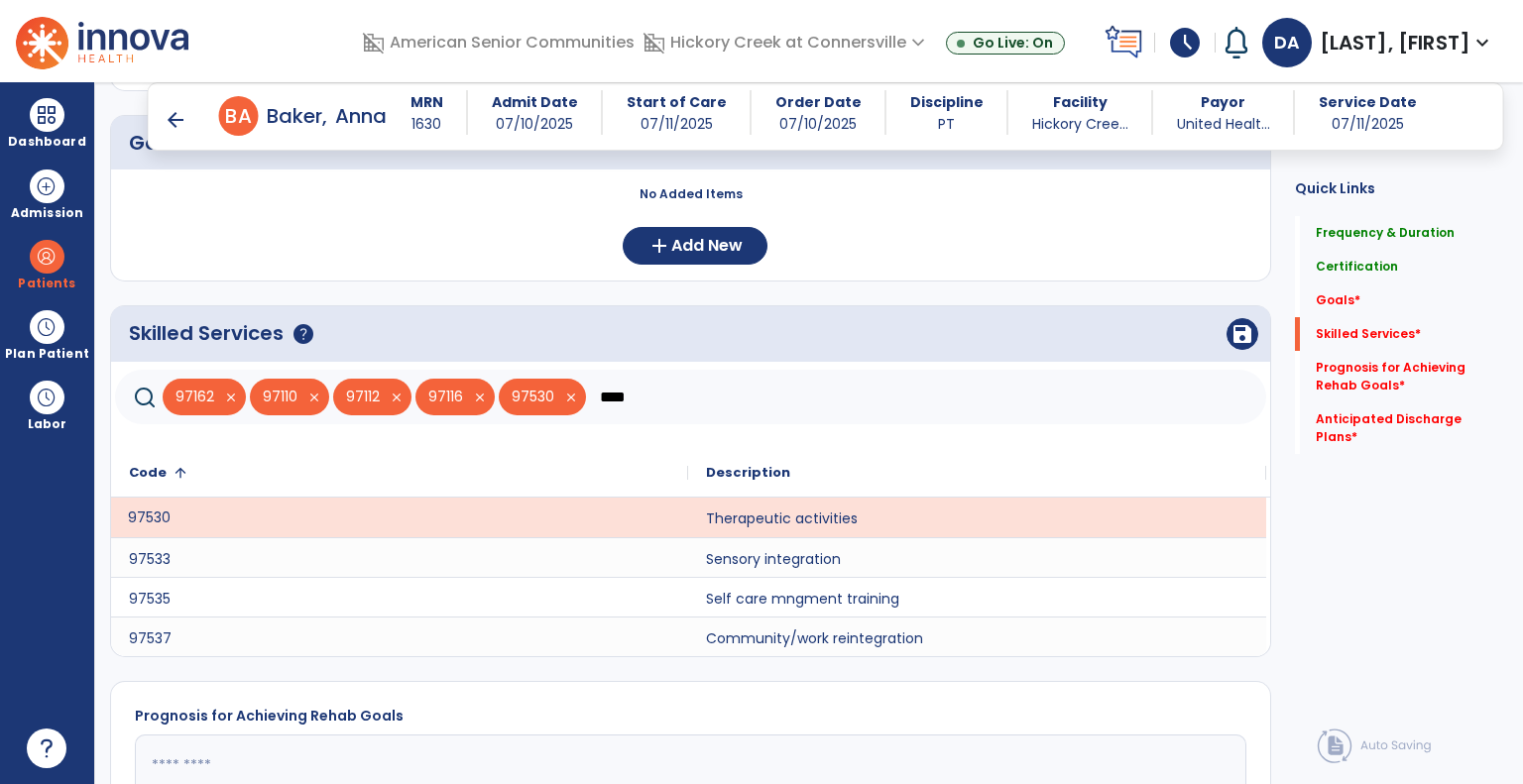 click on "****" 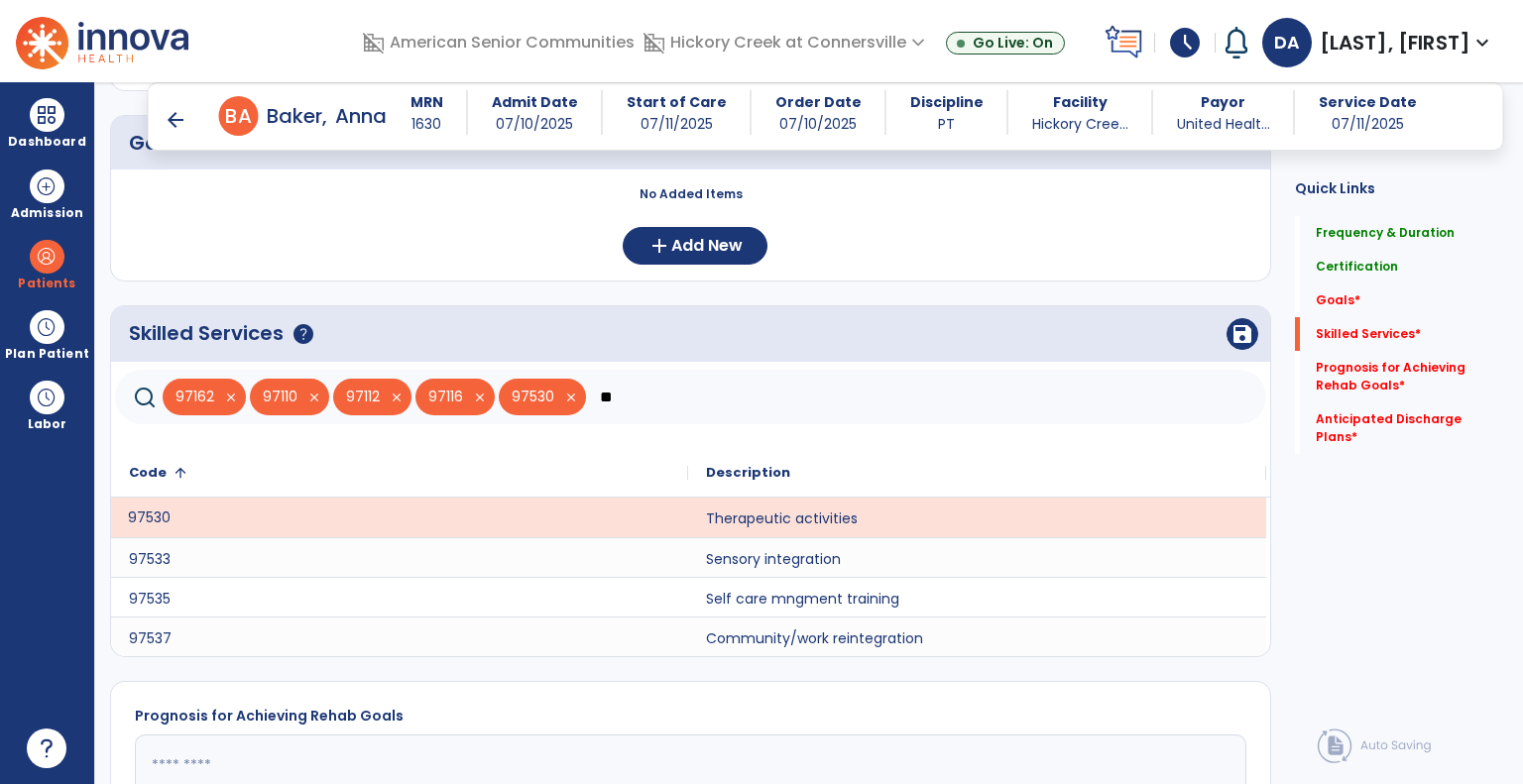 type on "*" 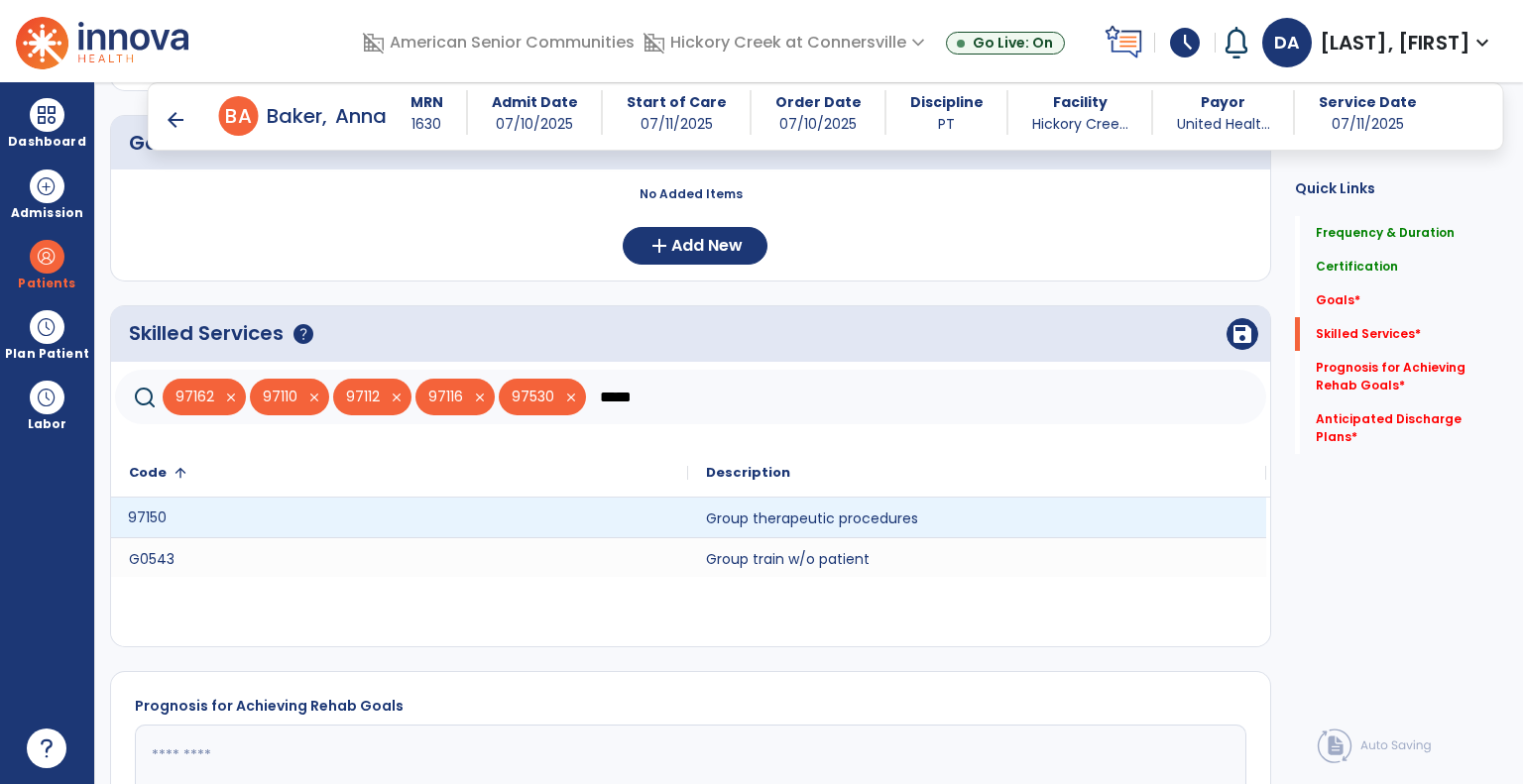 type on "*****" 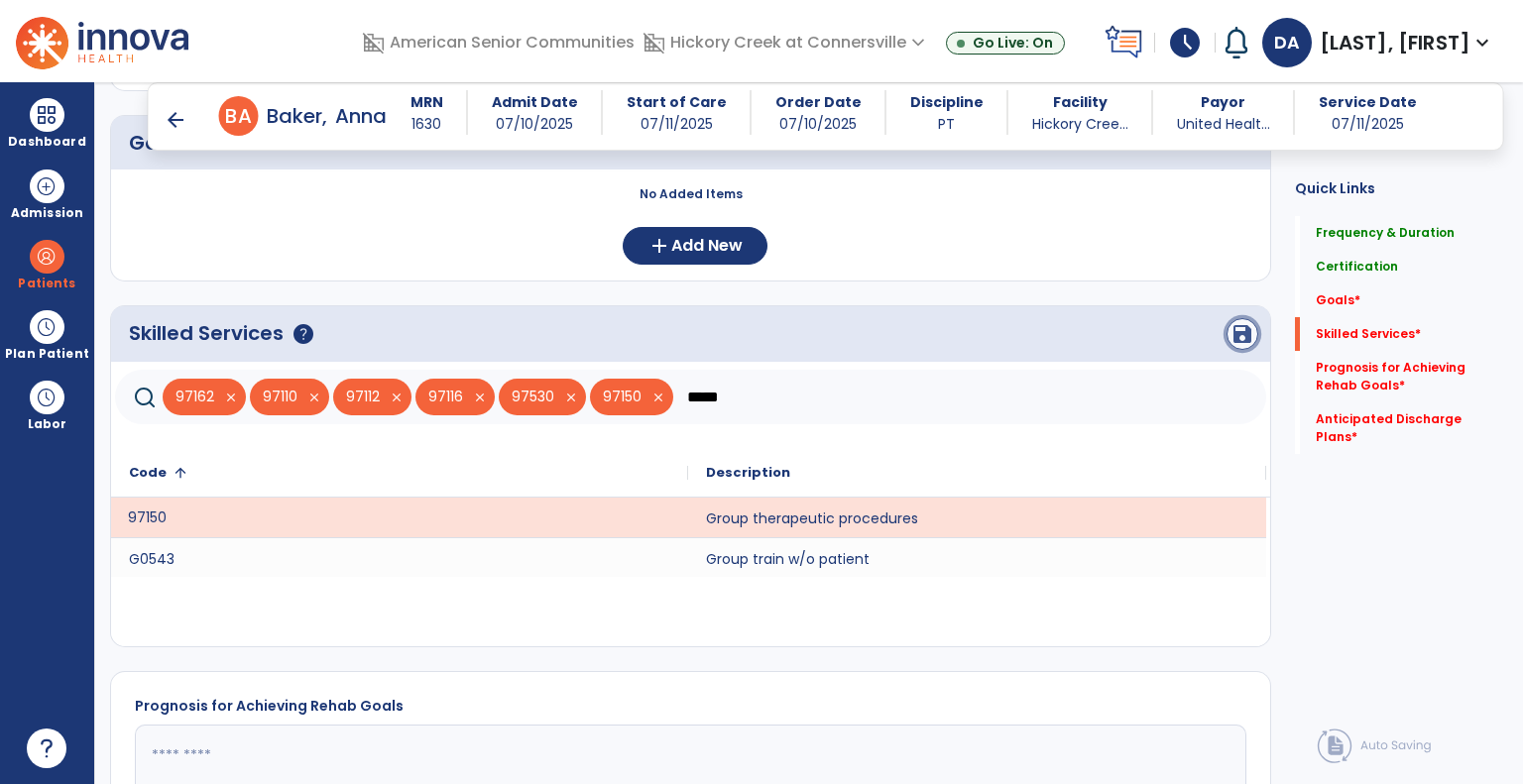 click on "save" 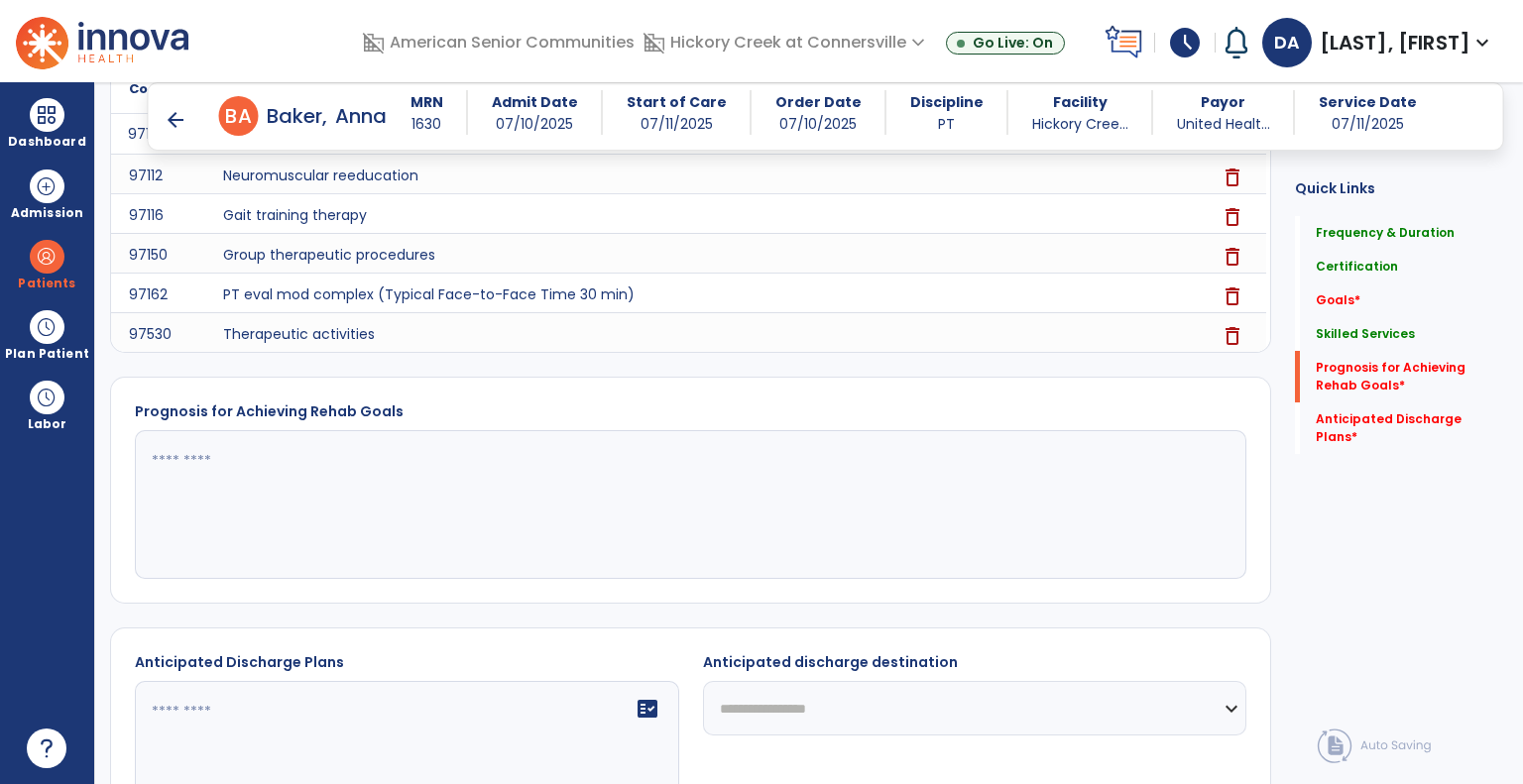 scroll, scrollTop: 955, scrollLeft: 0, axis: vertical 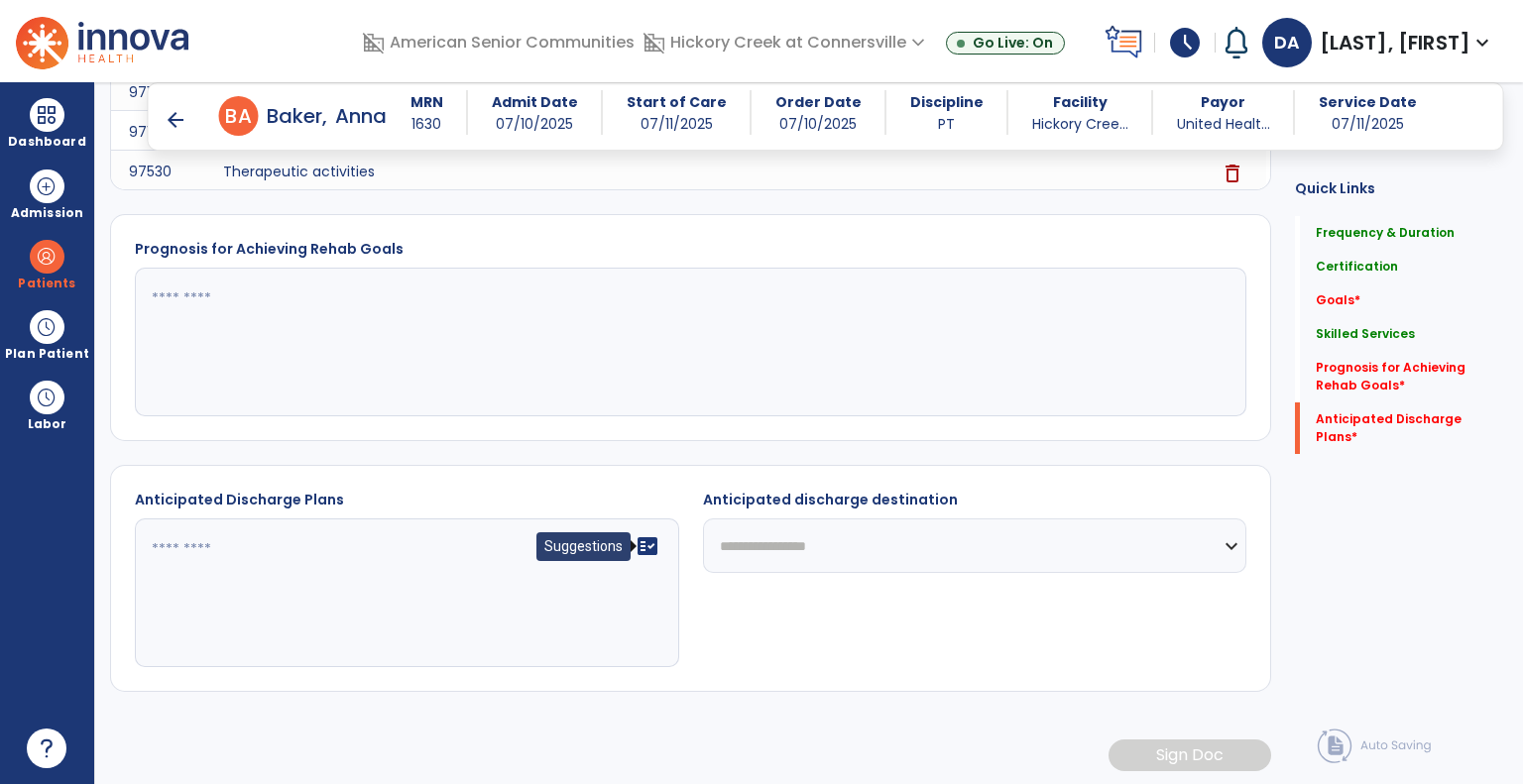 click on "fact_check" 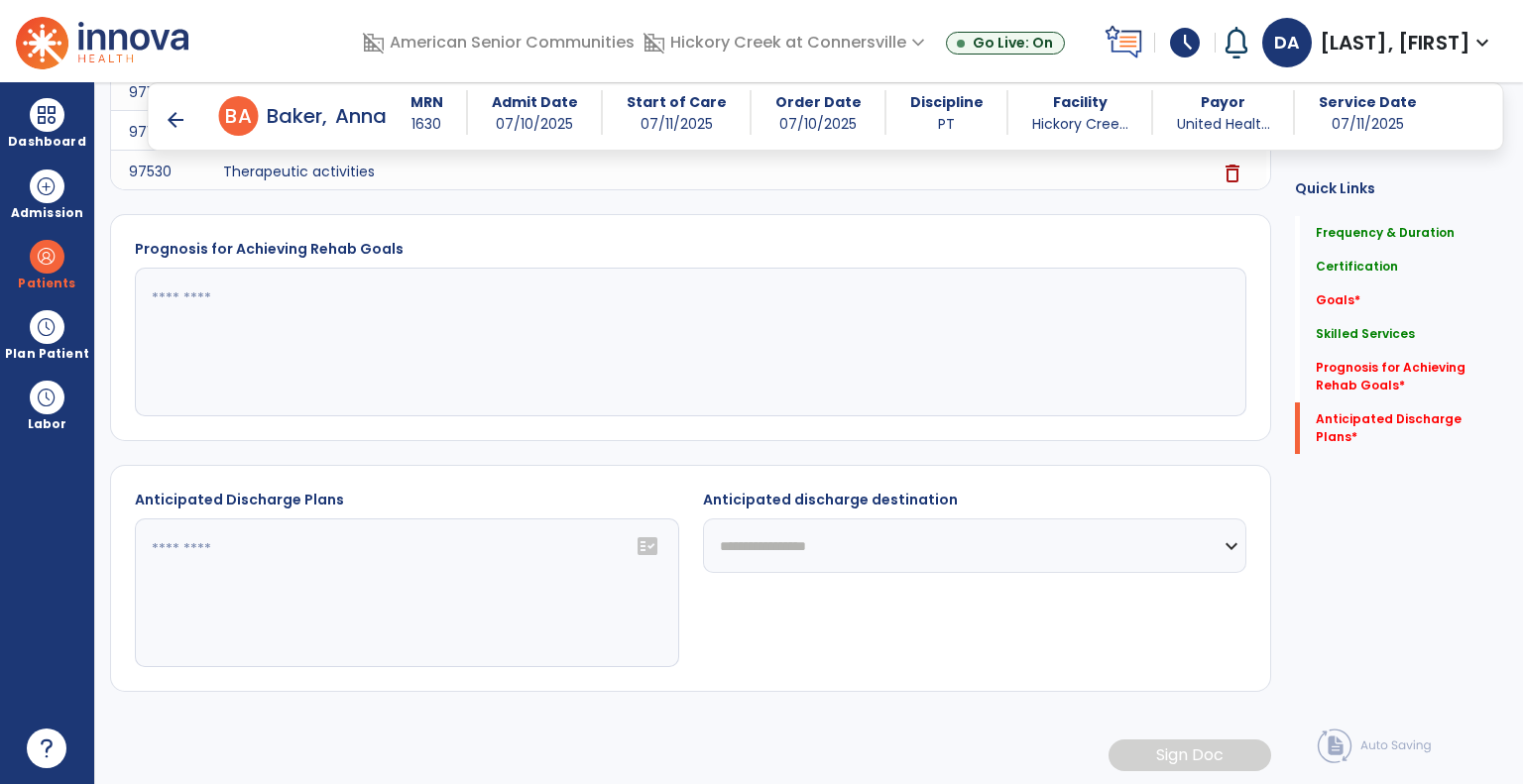 click on "fact_check" 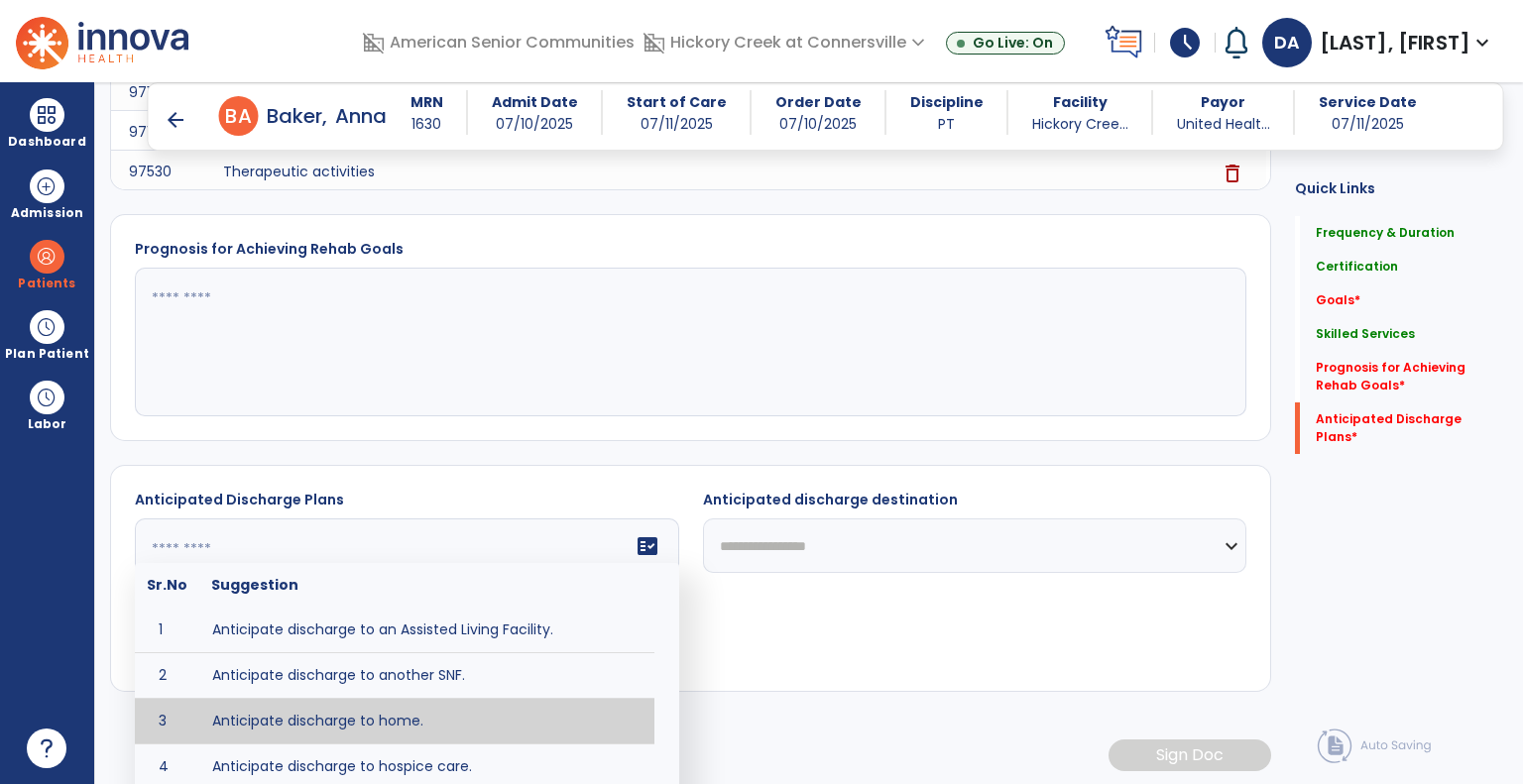 type on "**********" 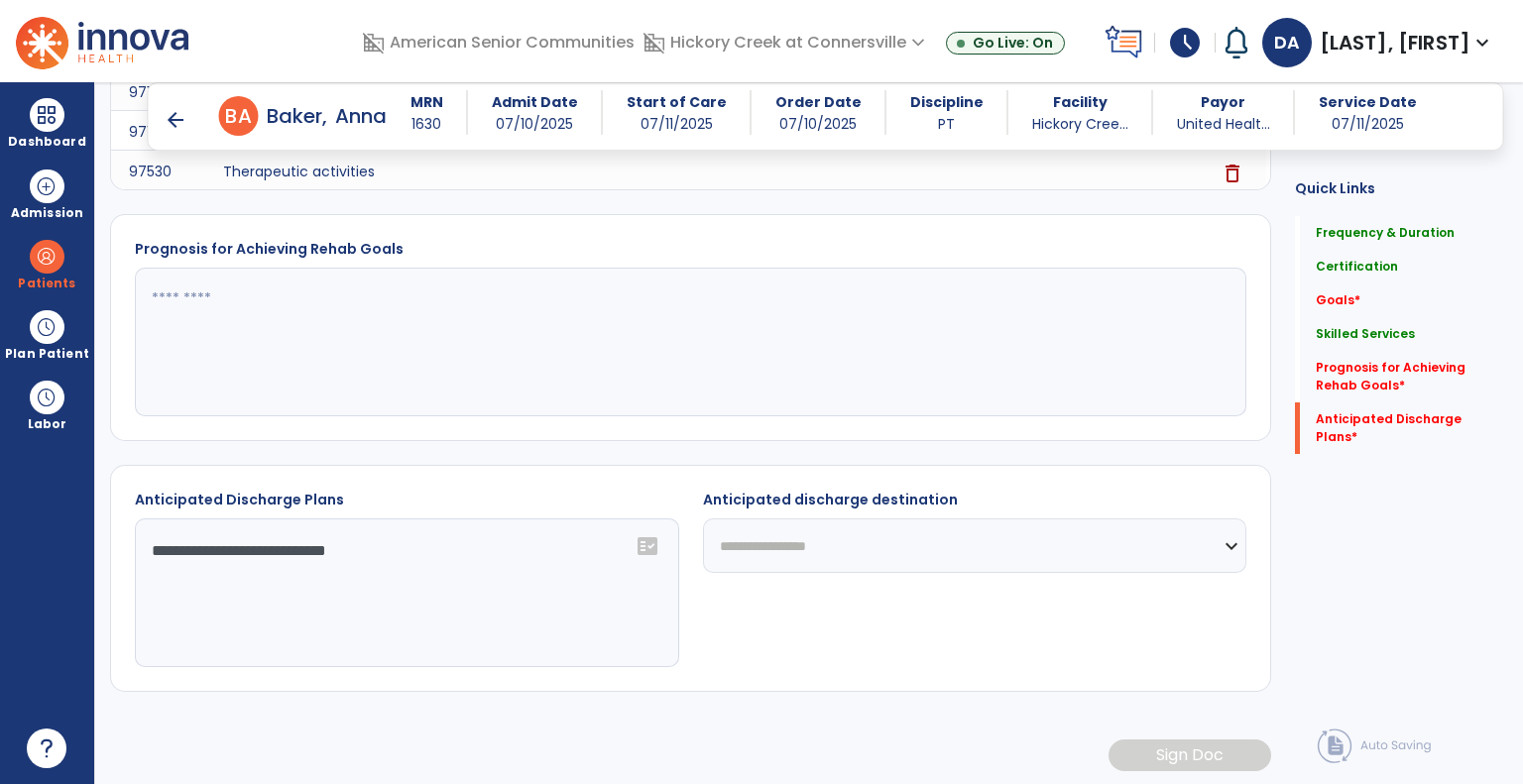 click on "**********" 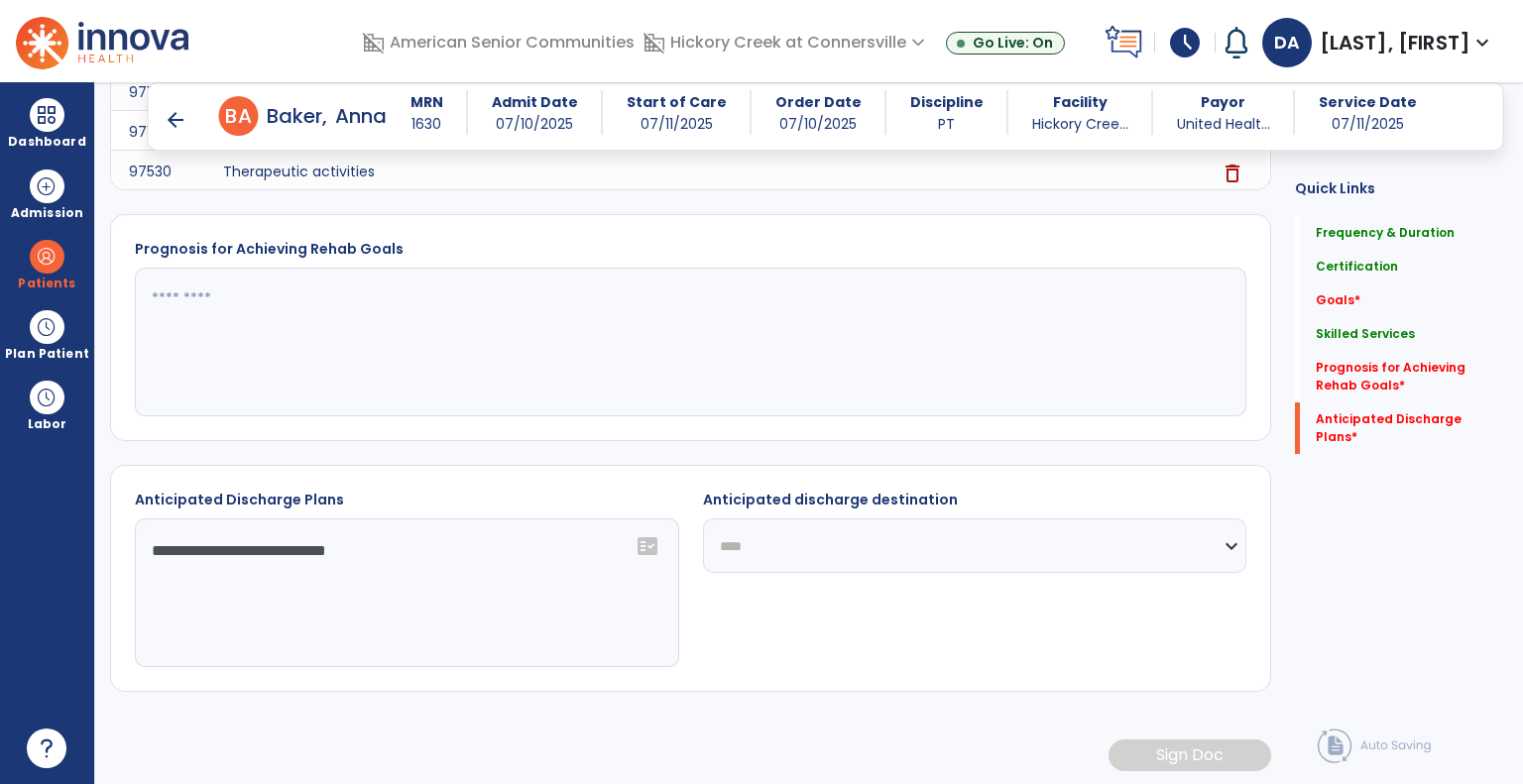 click on "**********" 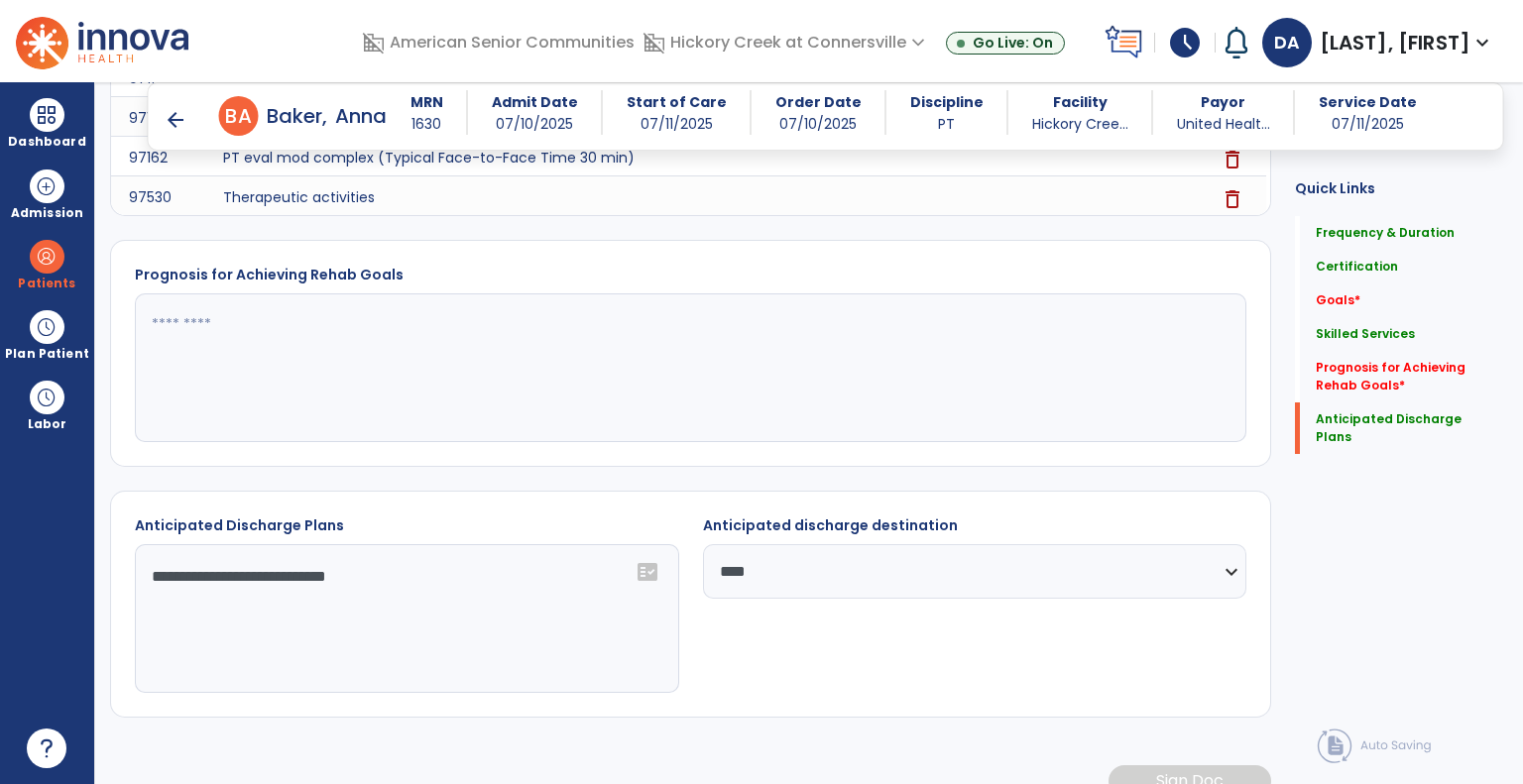 scroll, scrollTop: 856, scrollLeft: 0, axis: vertical 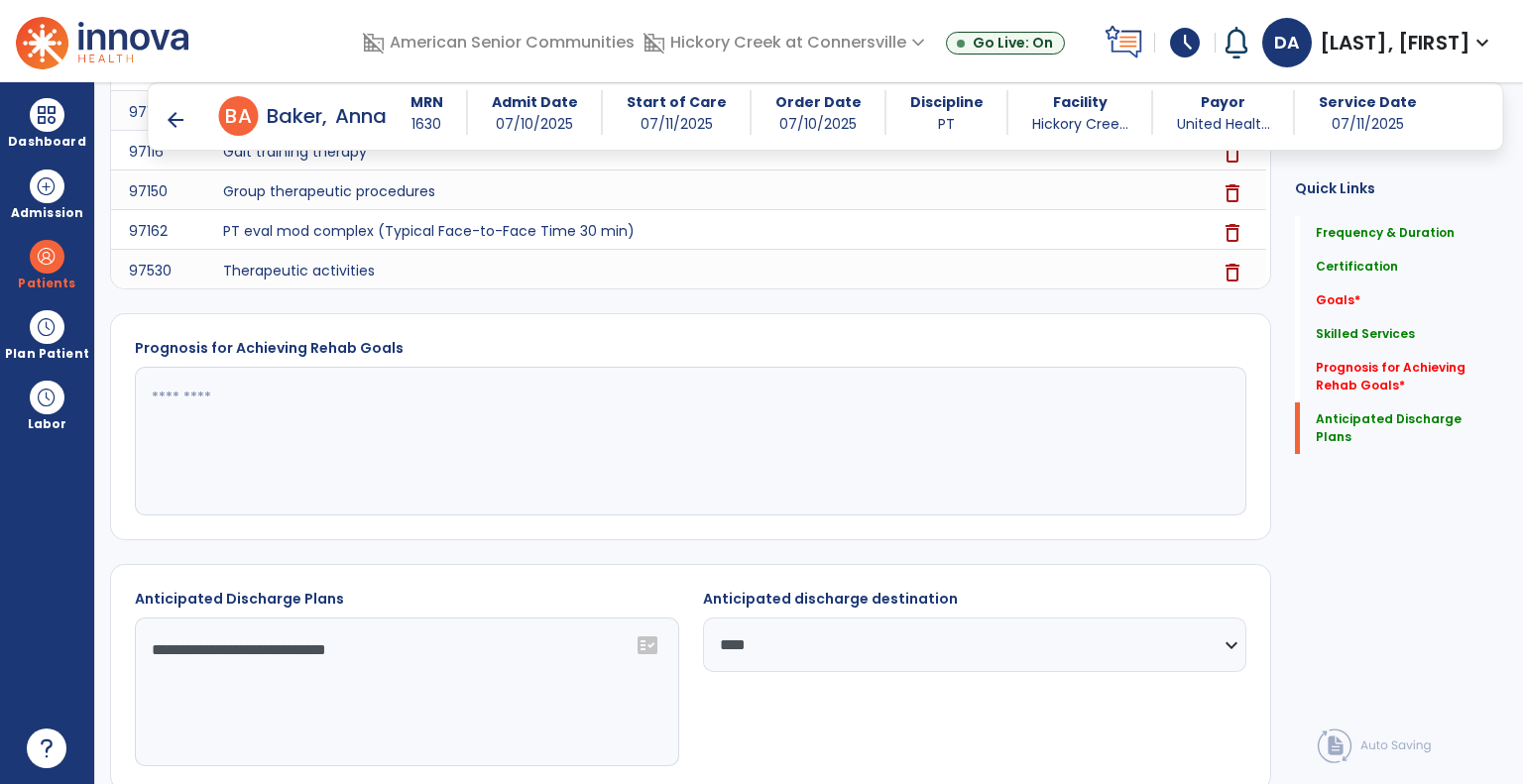 click 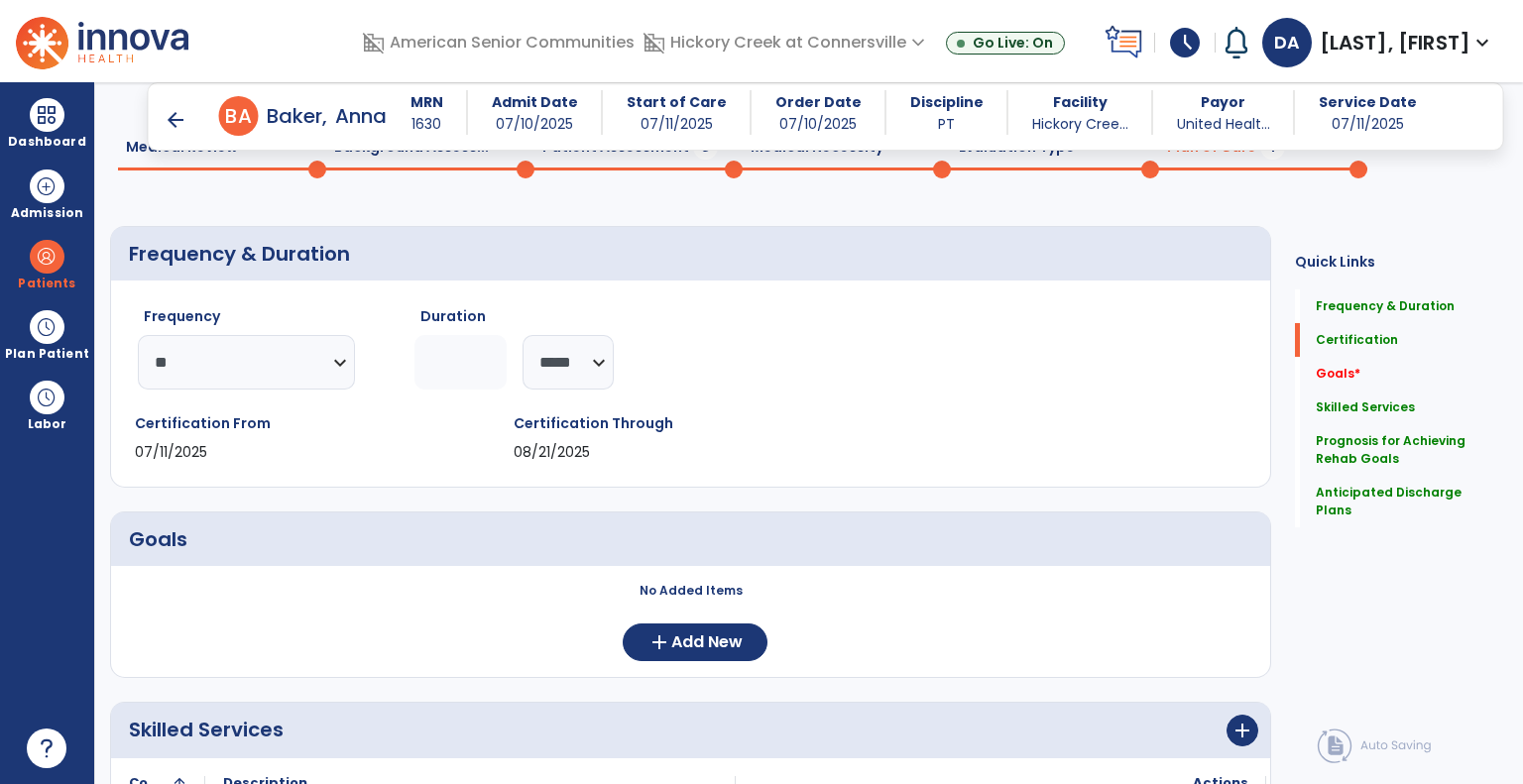 scroll, scrollTop: 0, scrollLeft: 0, axis: both 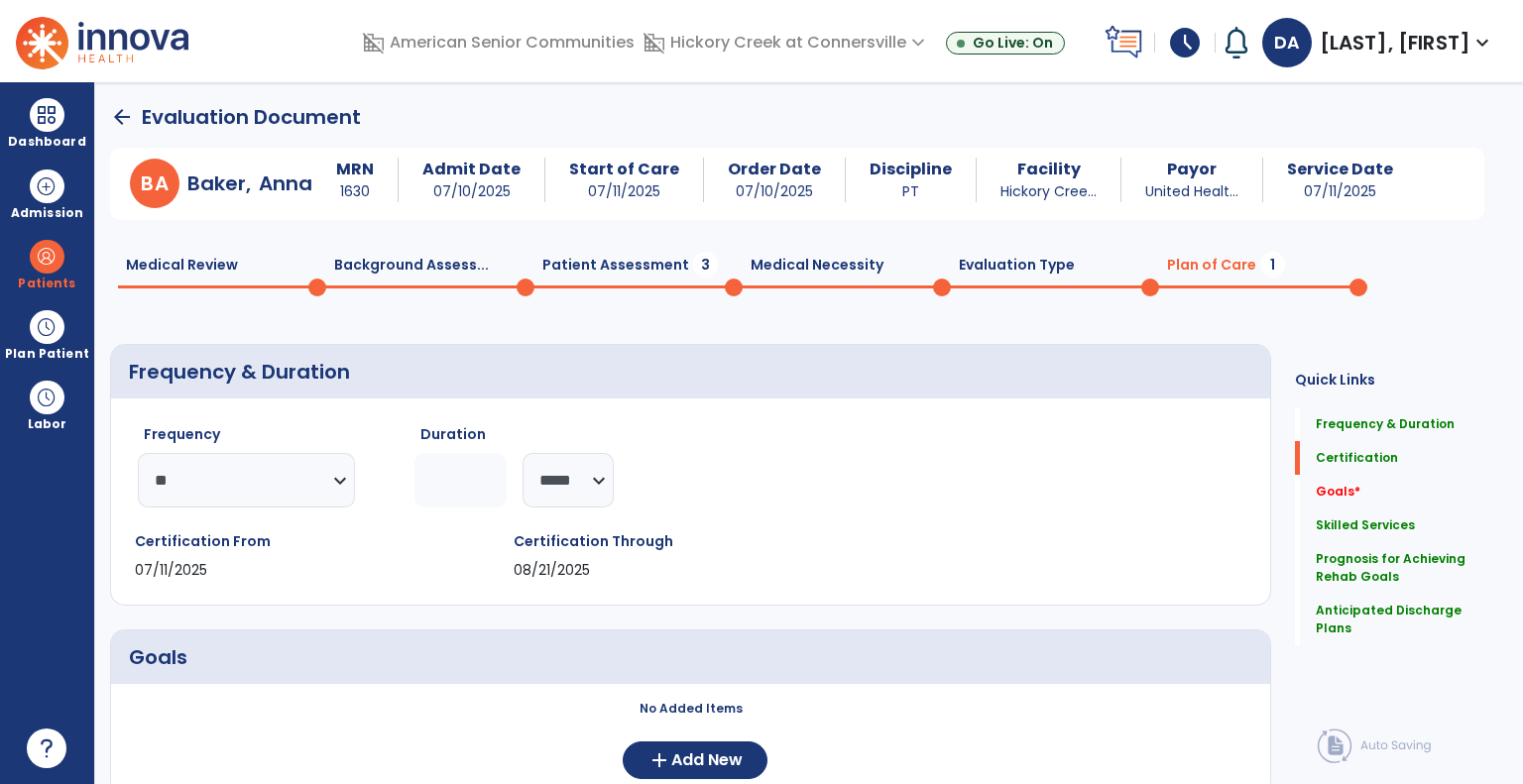 type on "**********" 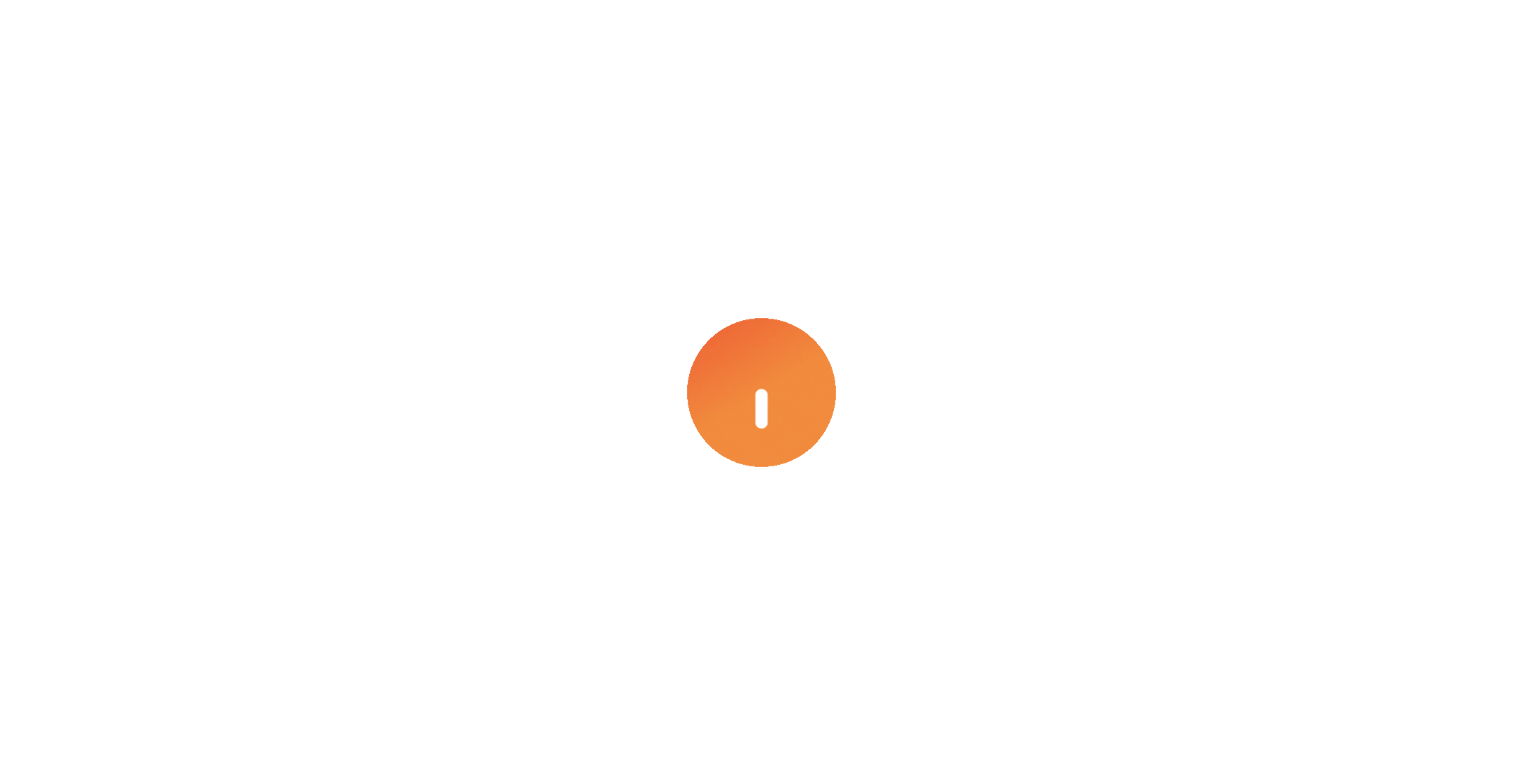 scroll, scrollTop: 0, scrollLeft: 0, axis: both 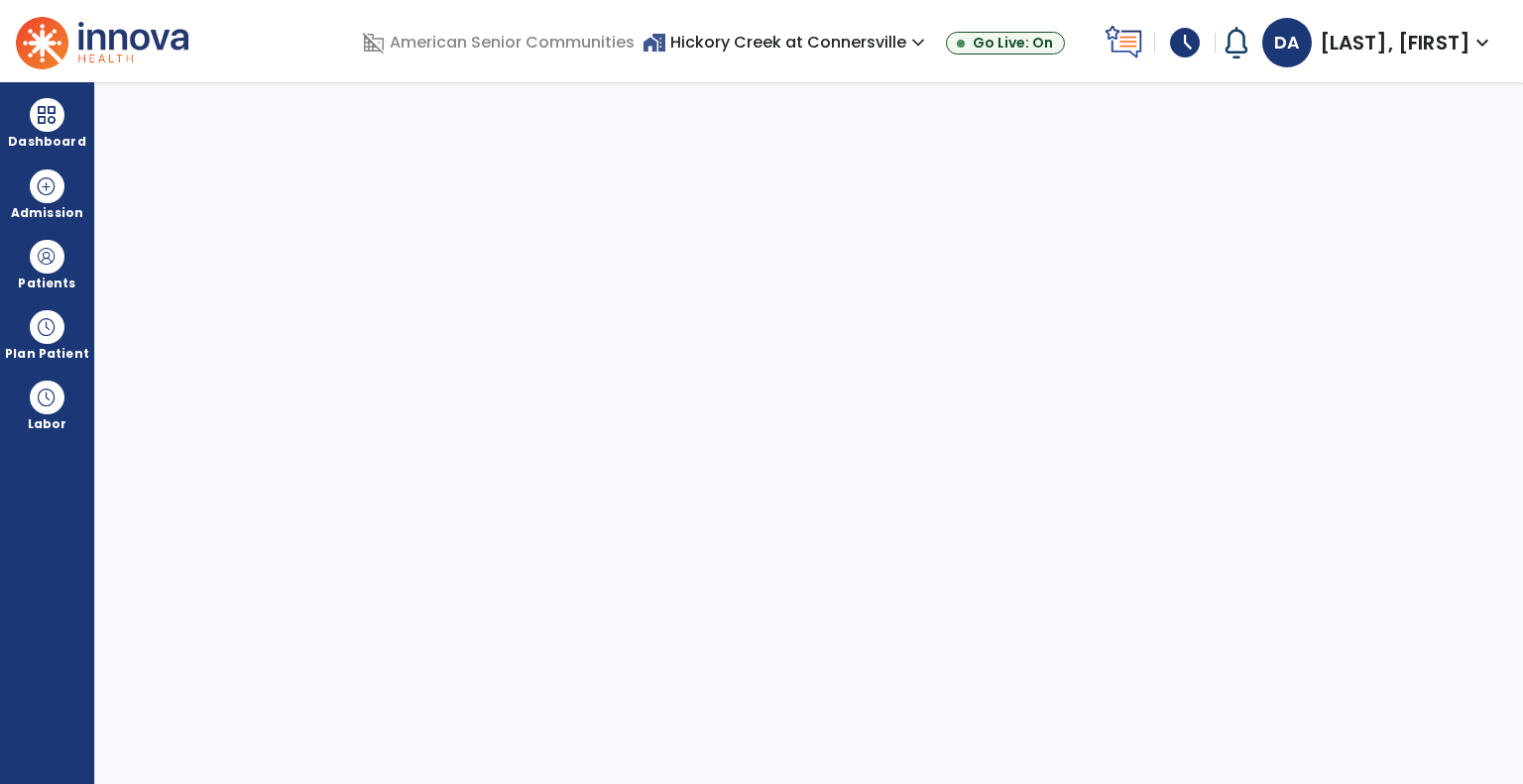 select on "****" 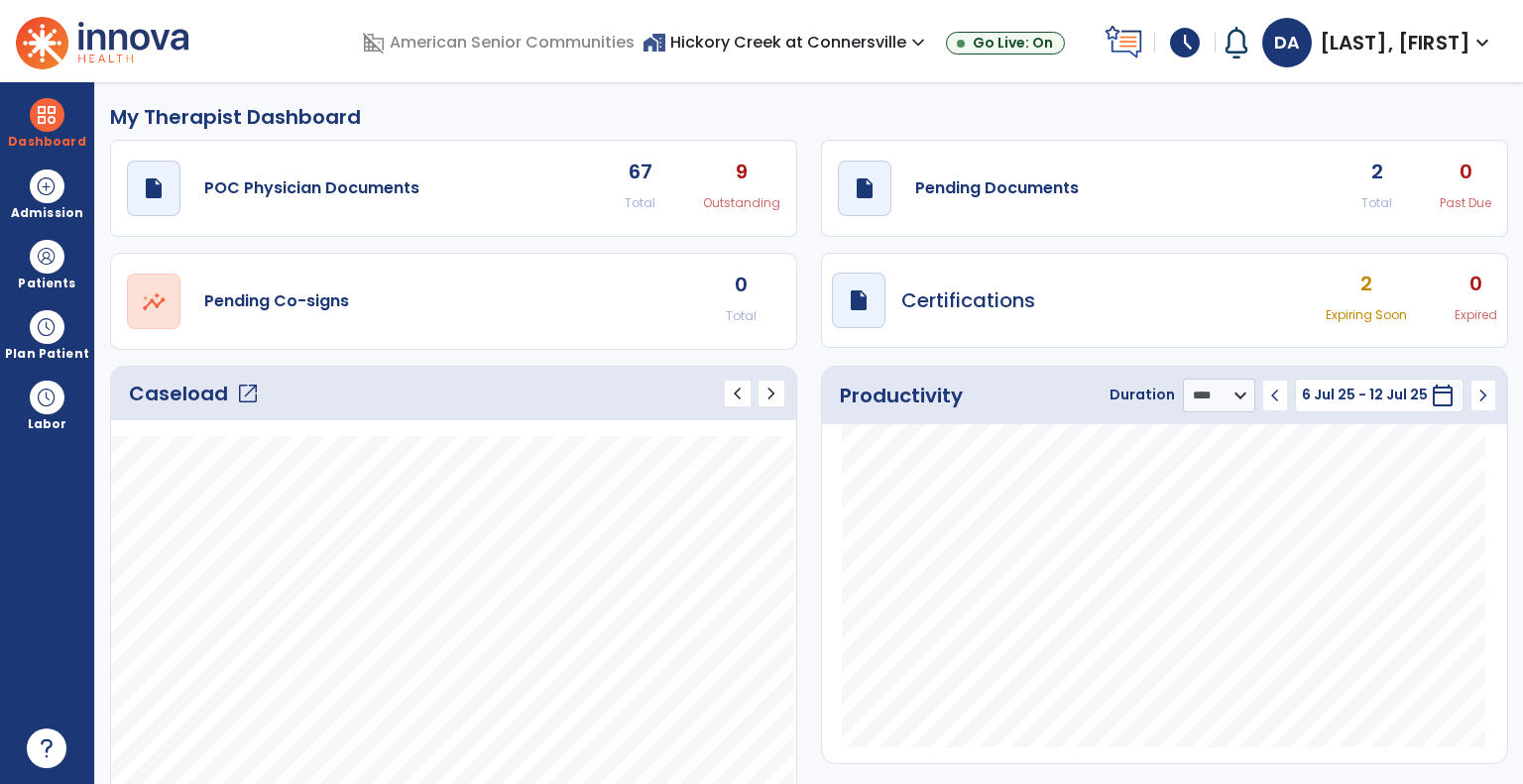 click on "Caseload   open_in_new" 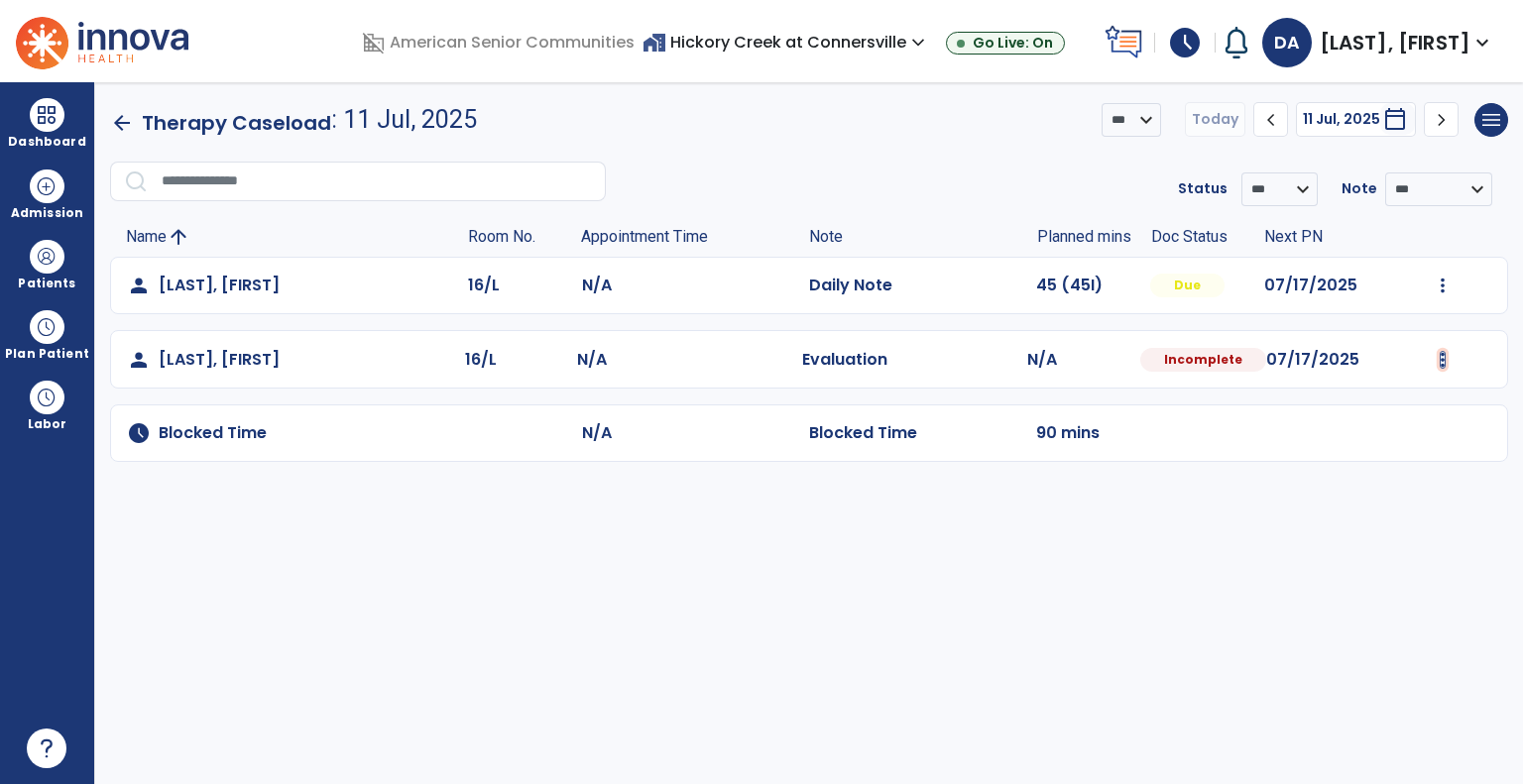 click at bounding box center [1443, 285] 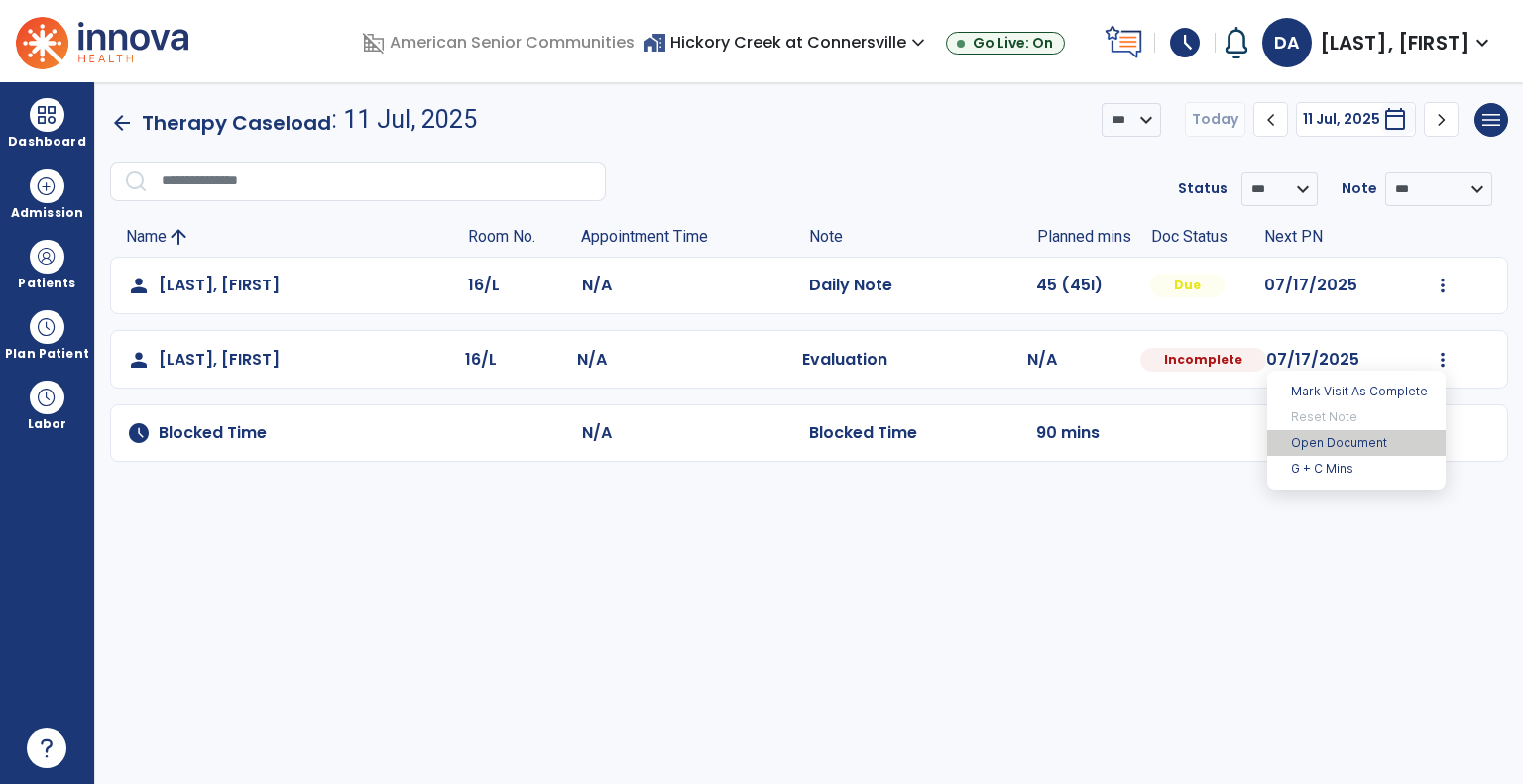 click on "Open Document" at bounding box center [1356, 443] 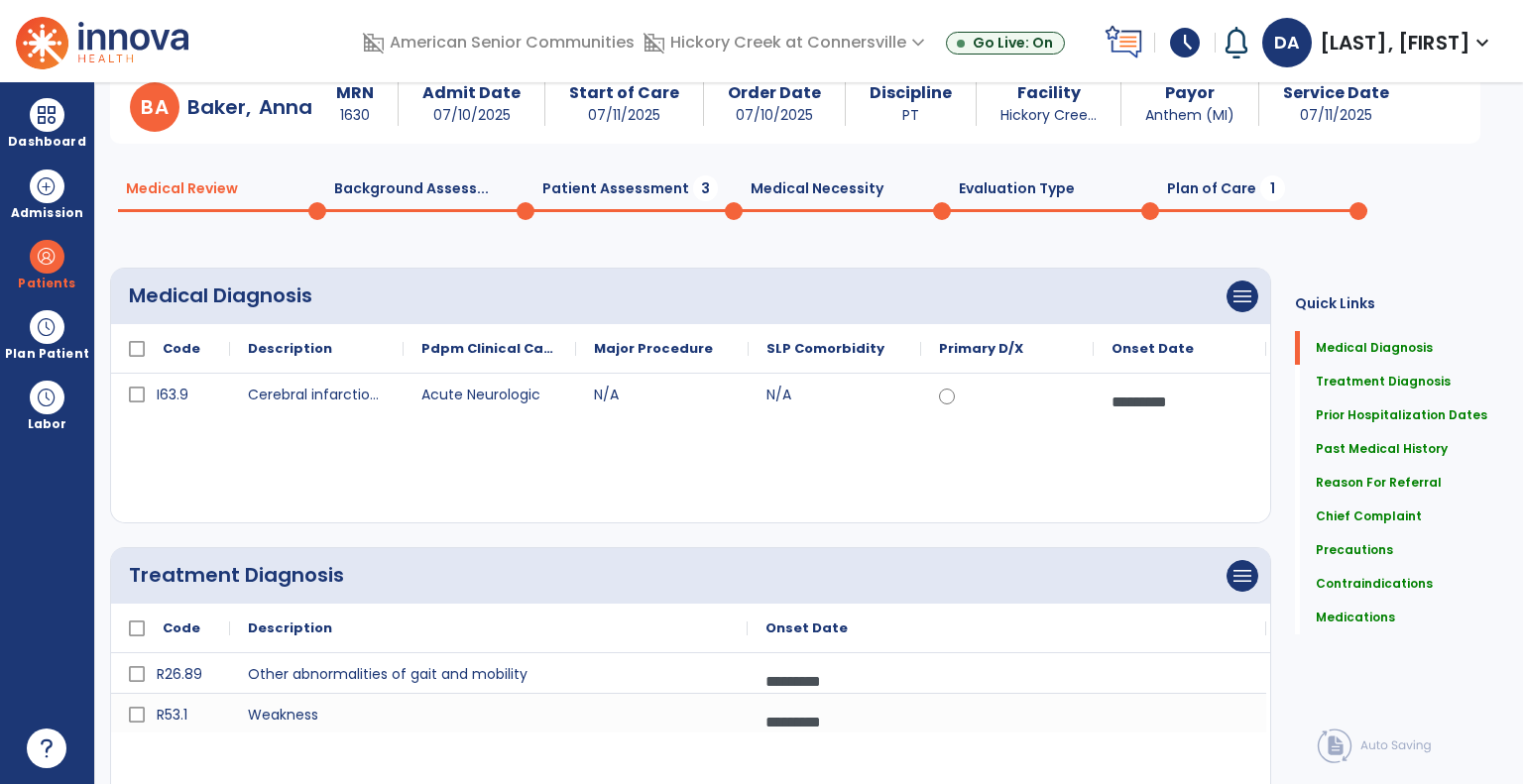 scroll, scrollTop: 0, scrollLeft: 0, axis: both 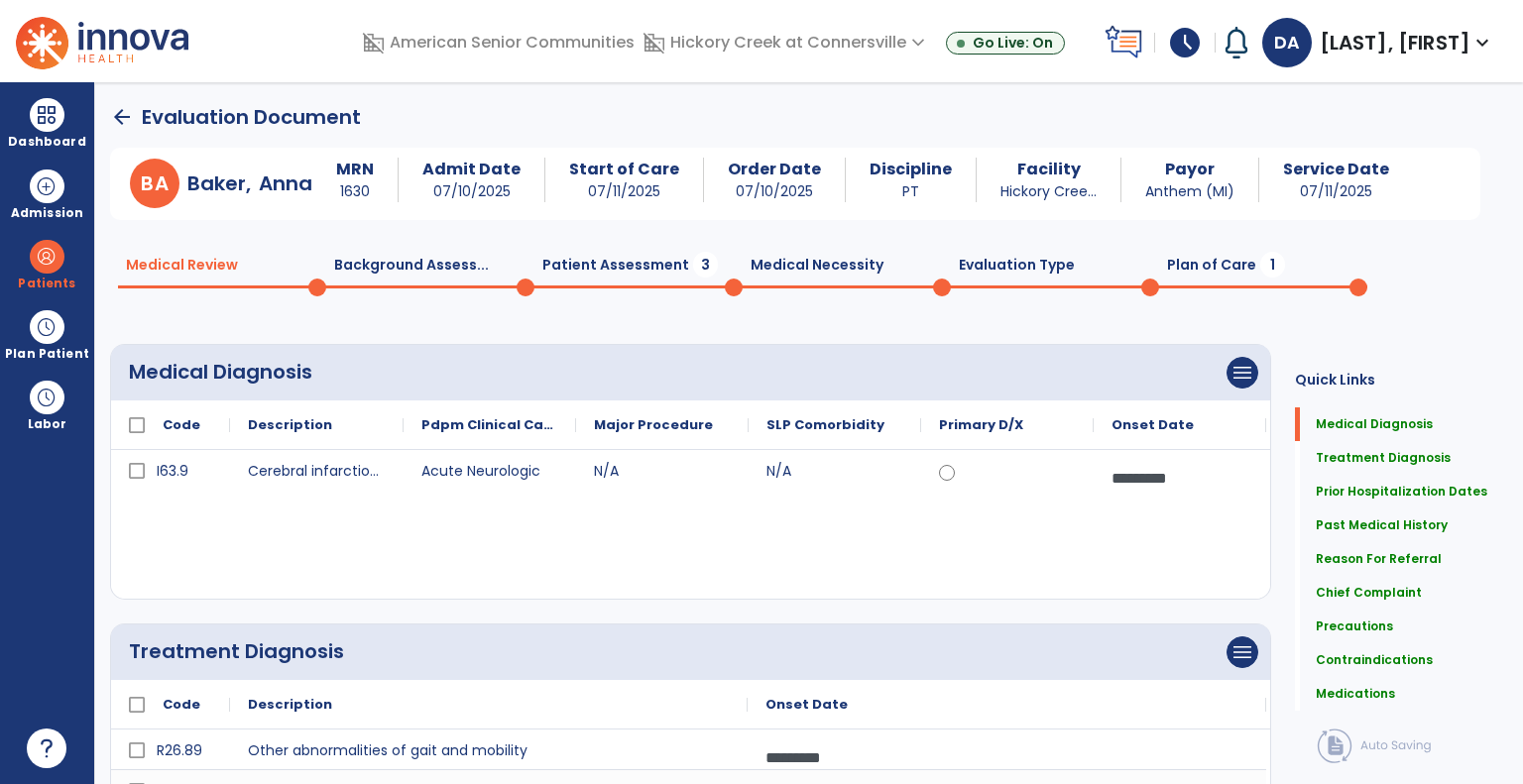 click on "Plan of Care  1" 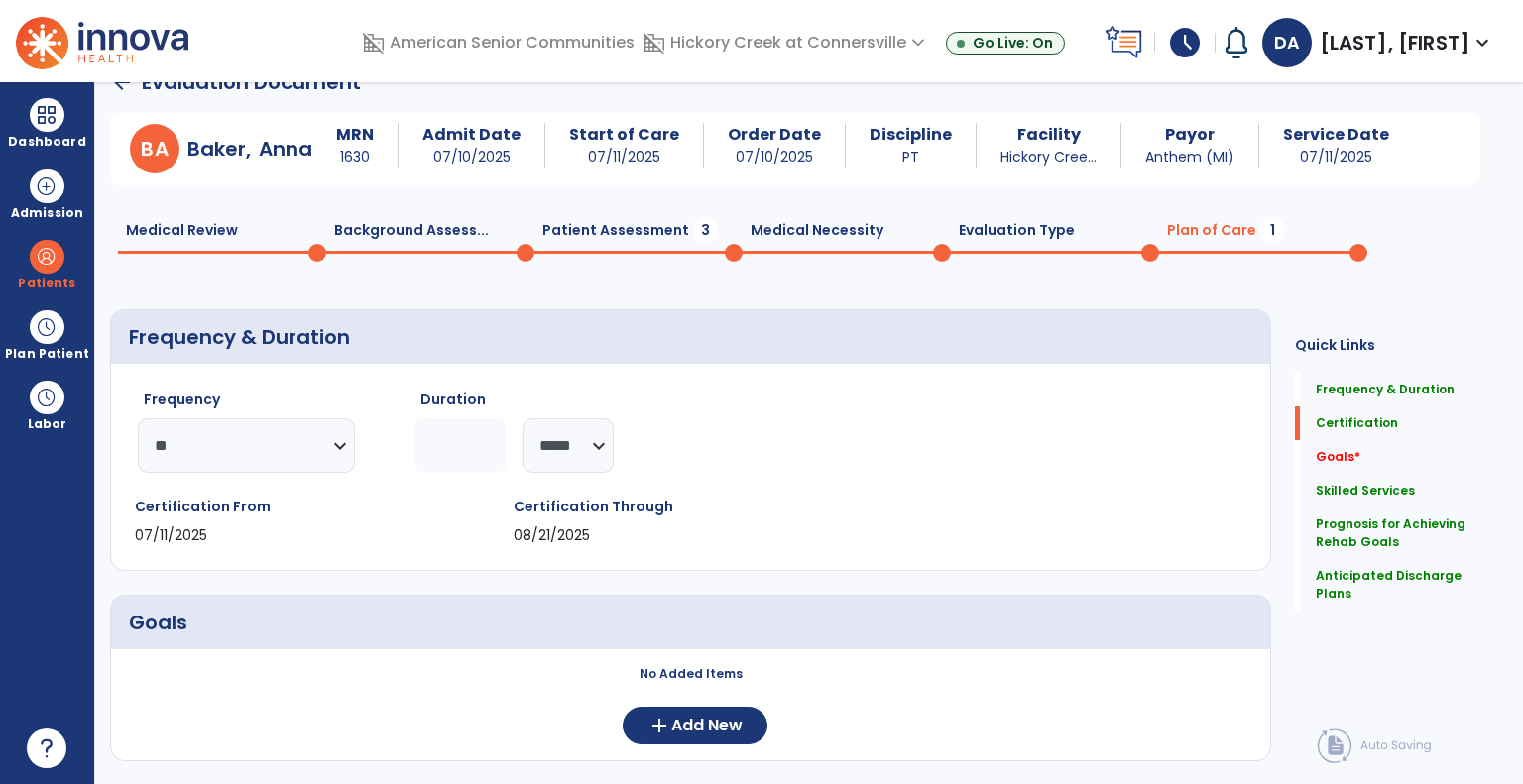 scroll, scrollTop: 0, scrollLeft: 0, axis: both 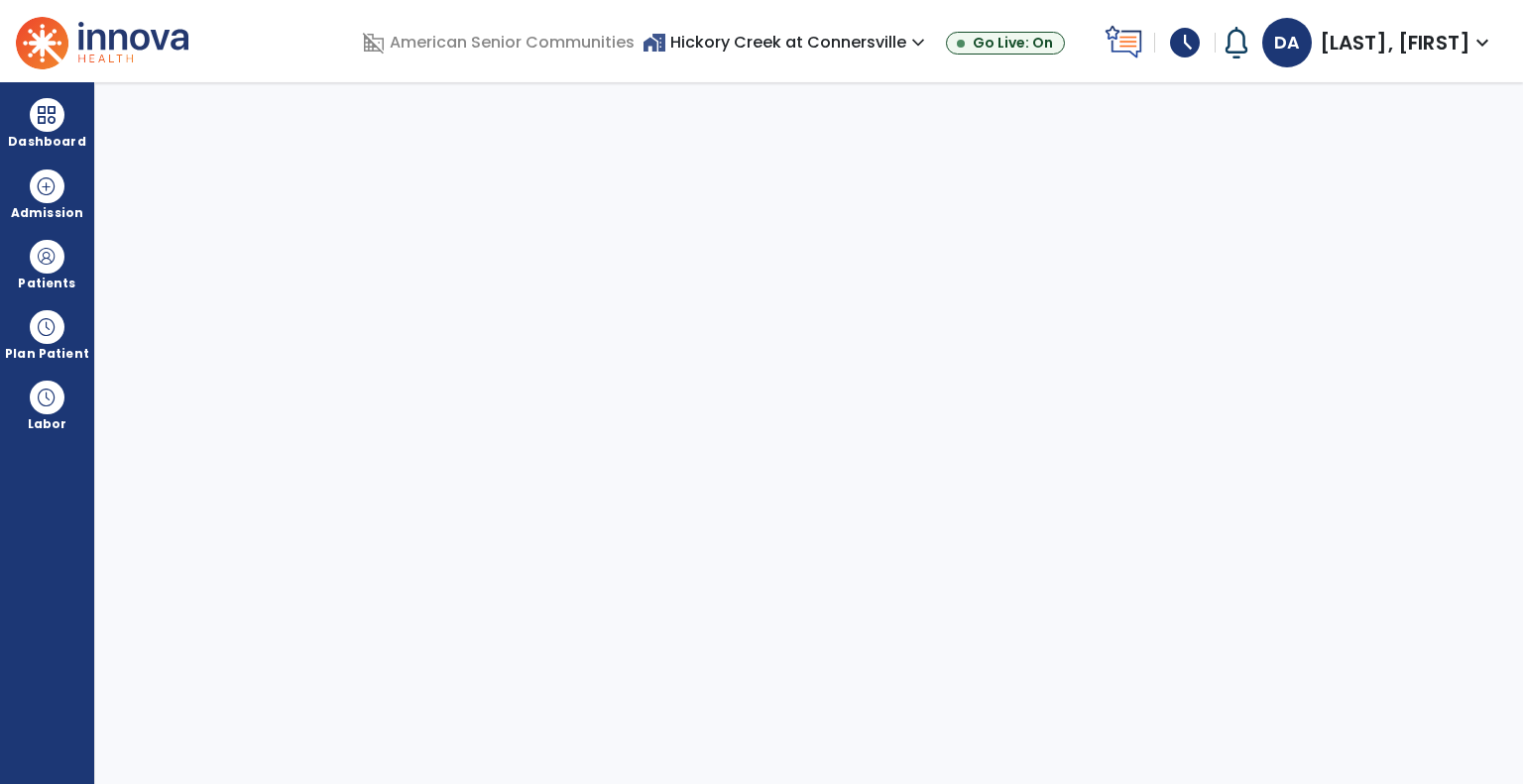 select on "****" 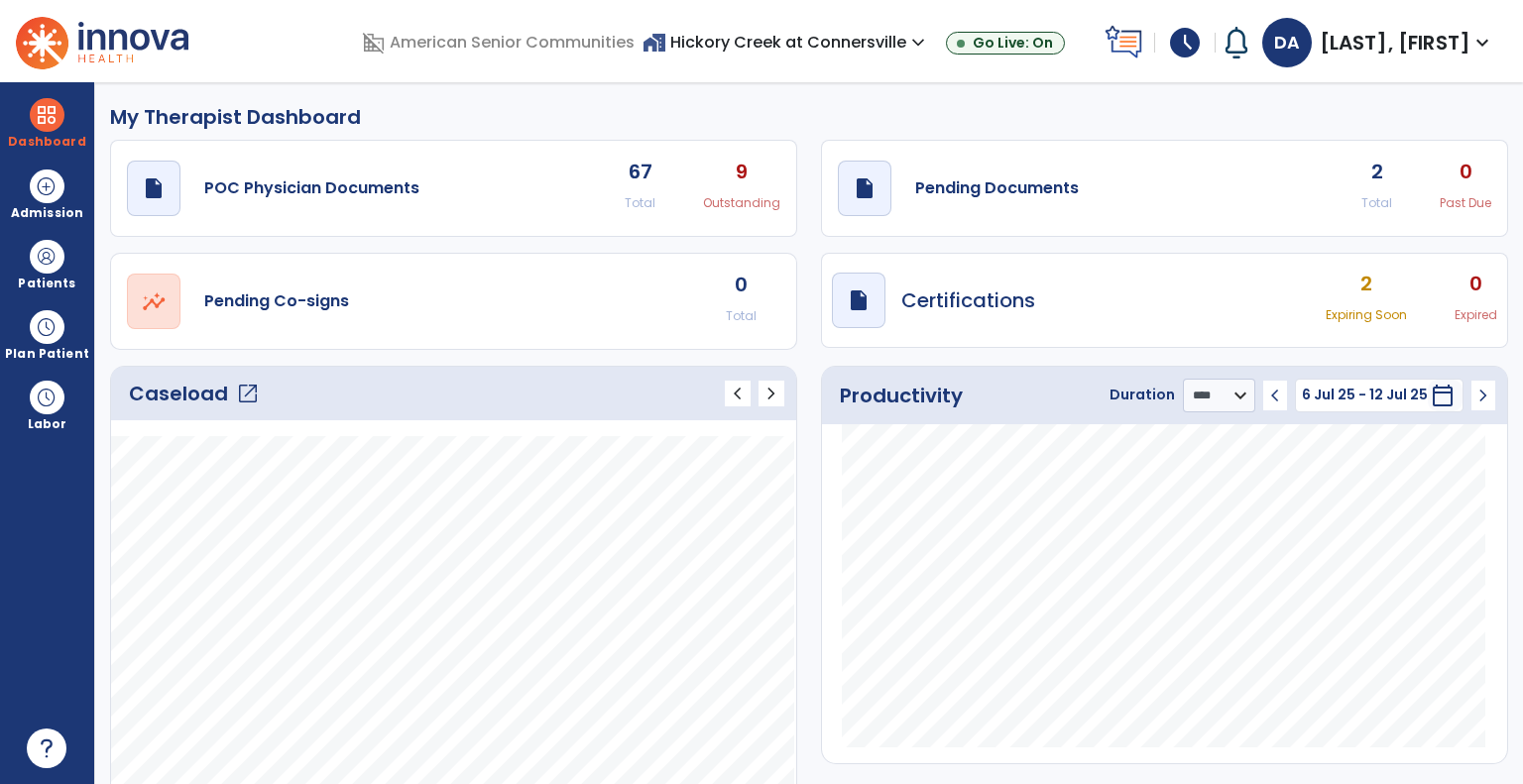click on "Caseload   open_in_new" 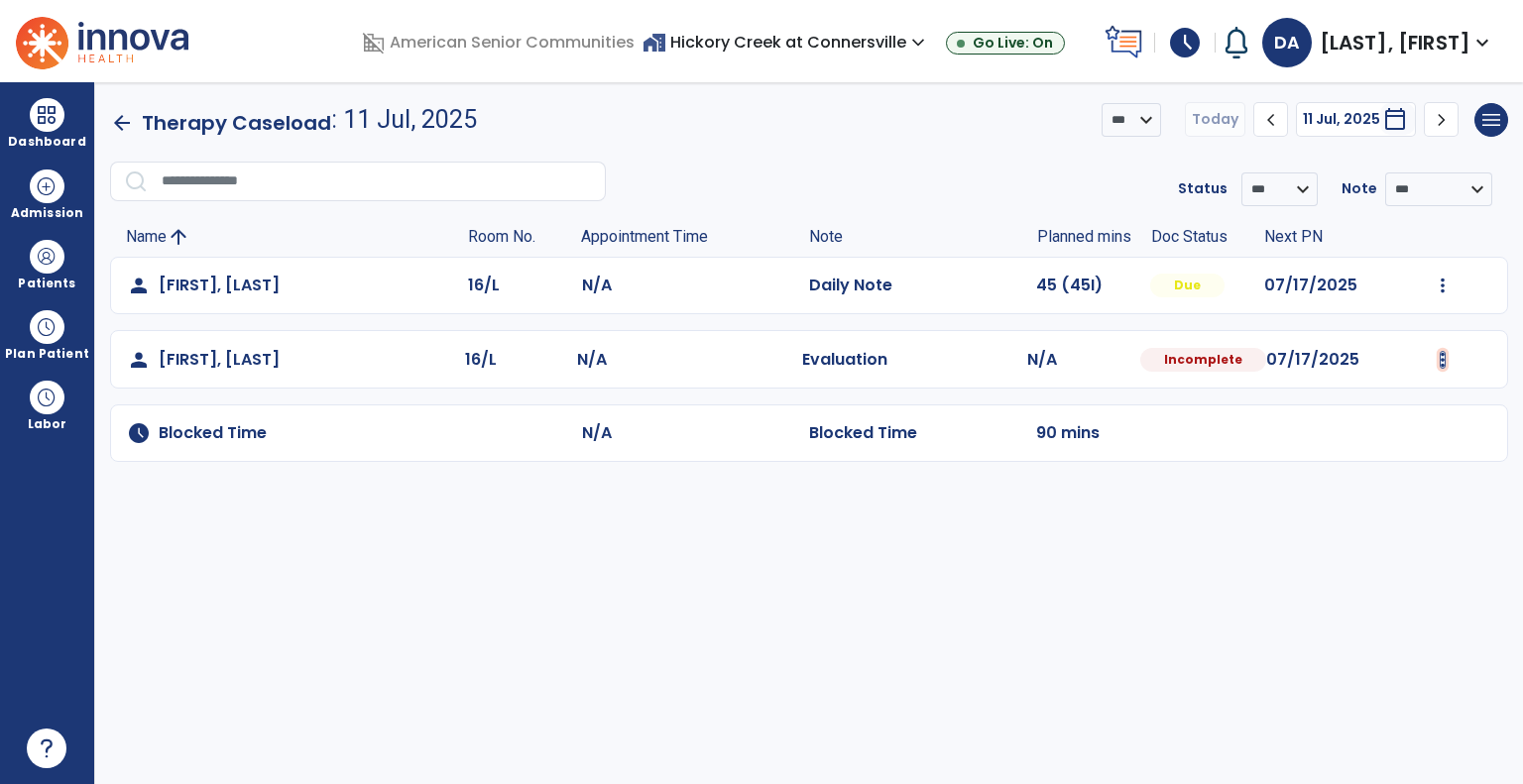 click at bounding box center (1443, 285) 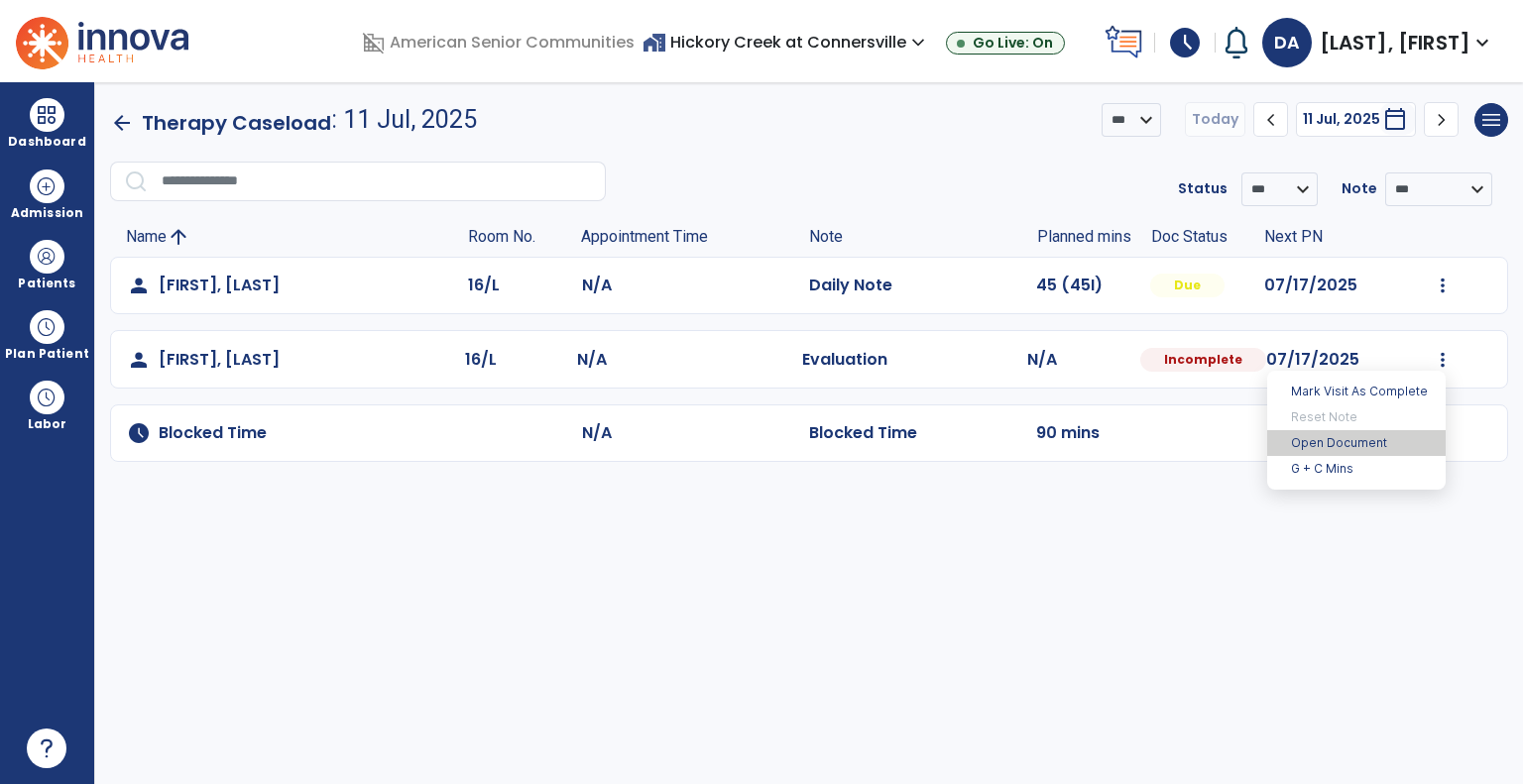 click on "Open Document" at bounding box center [1356, 443] 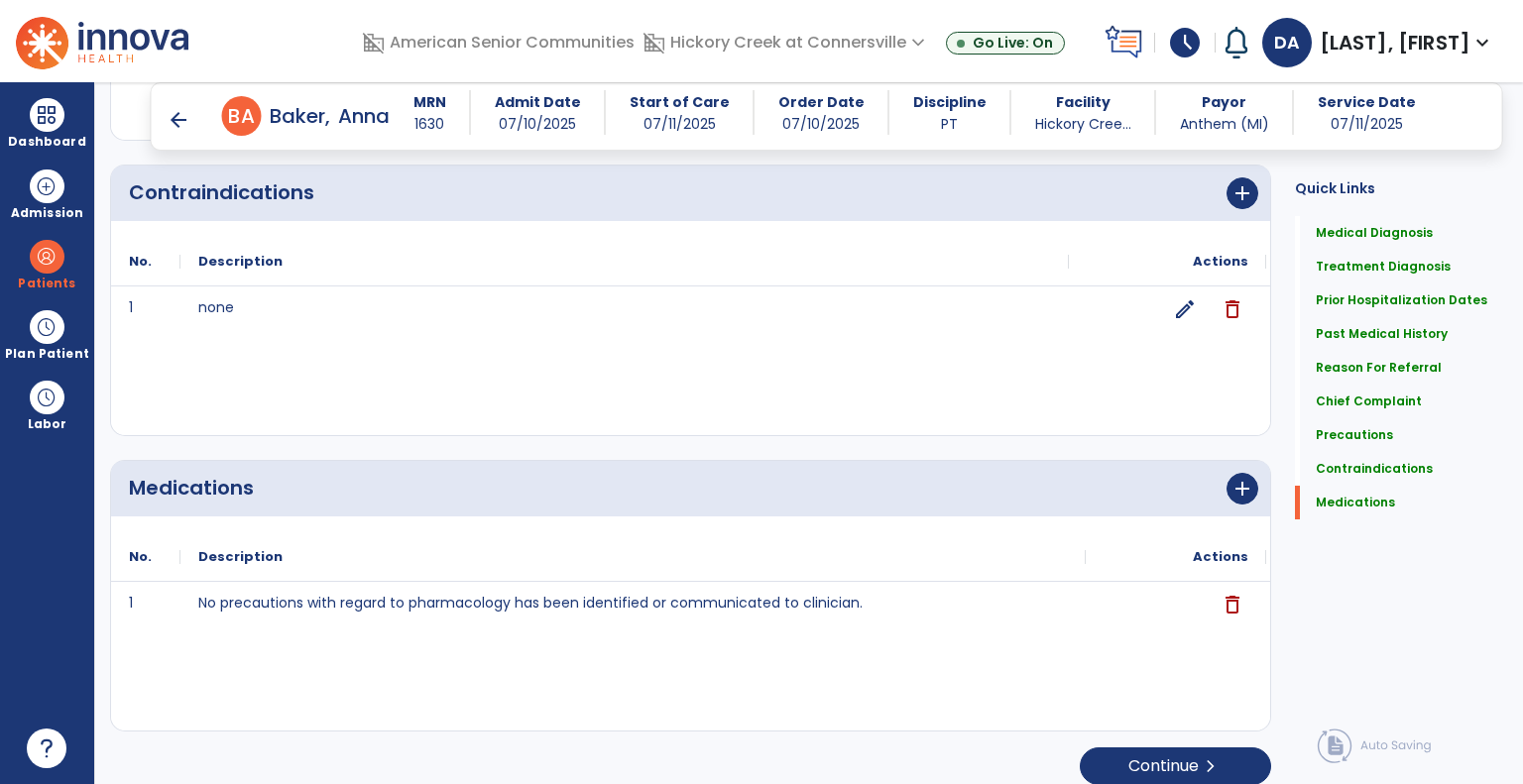 scroll, scrollTop: 2192, scrollLeft: 0, axis: vertical 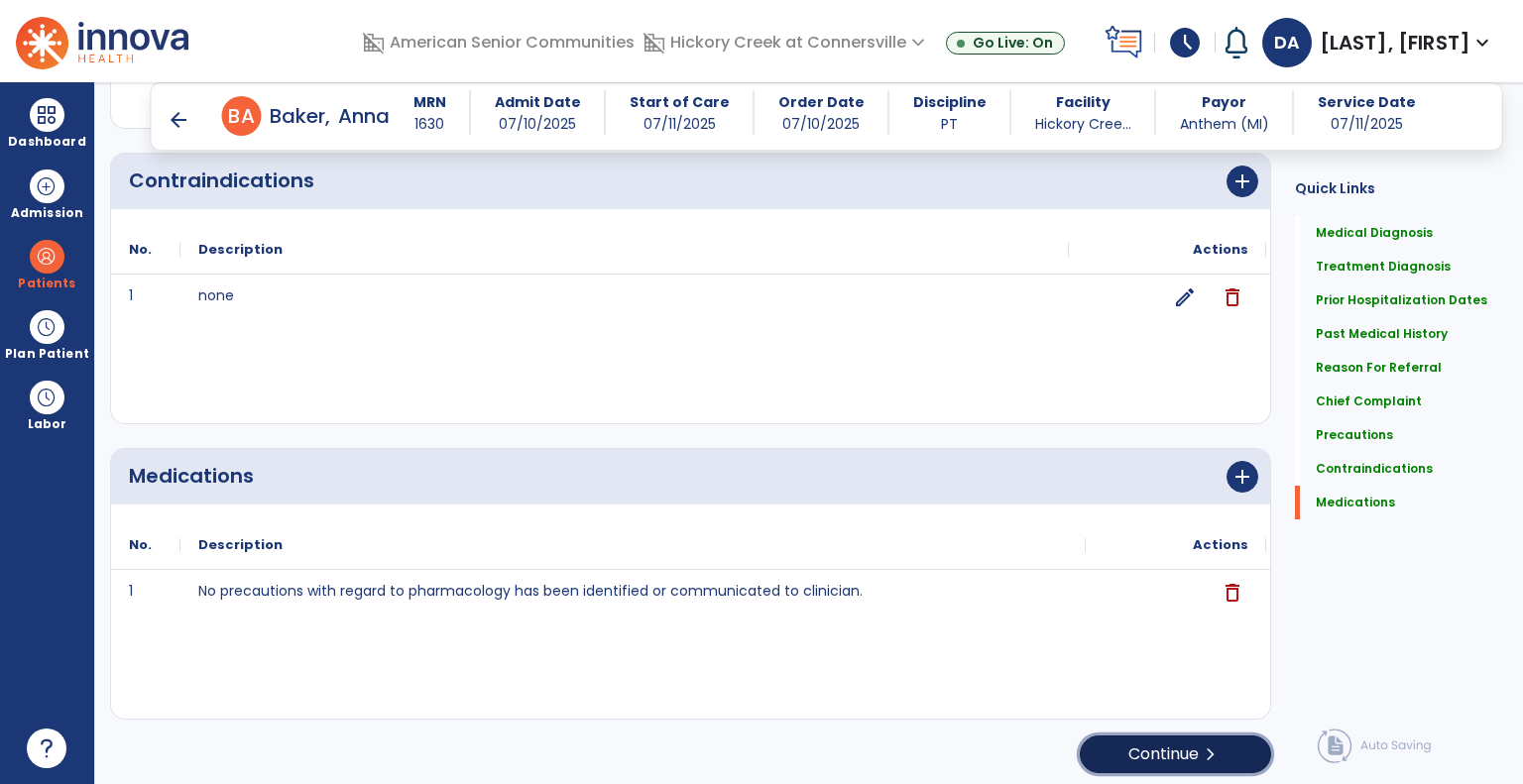 click on "Continue  chevron_right" 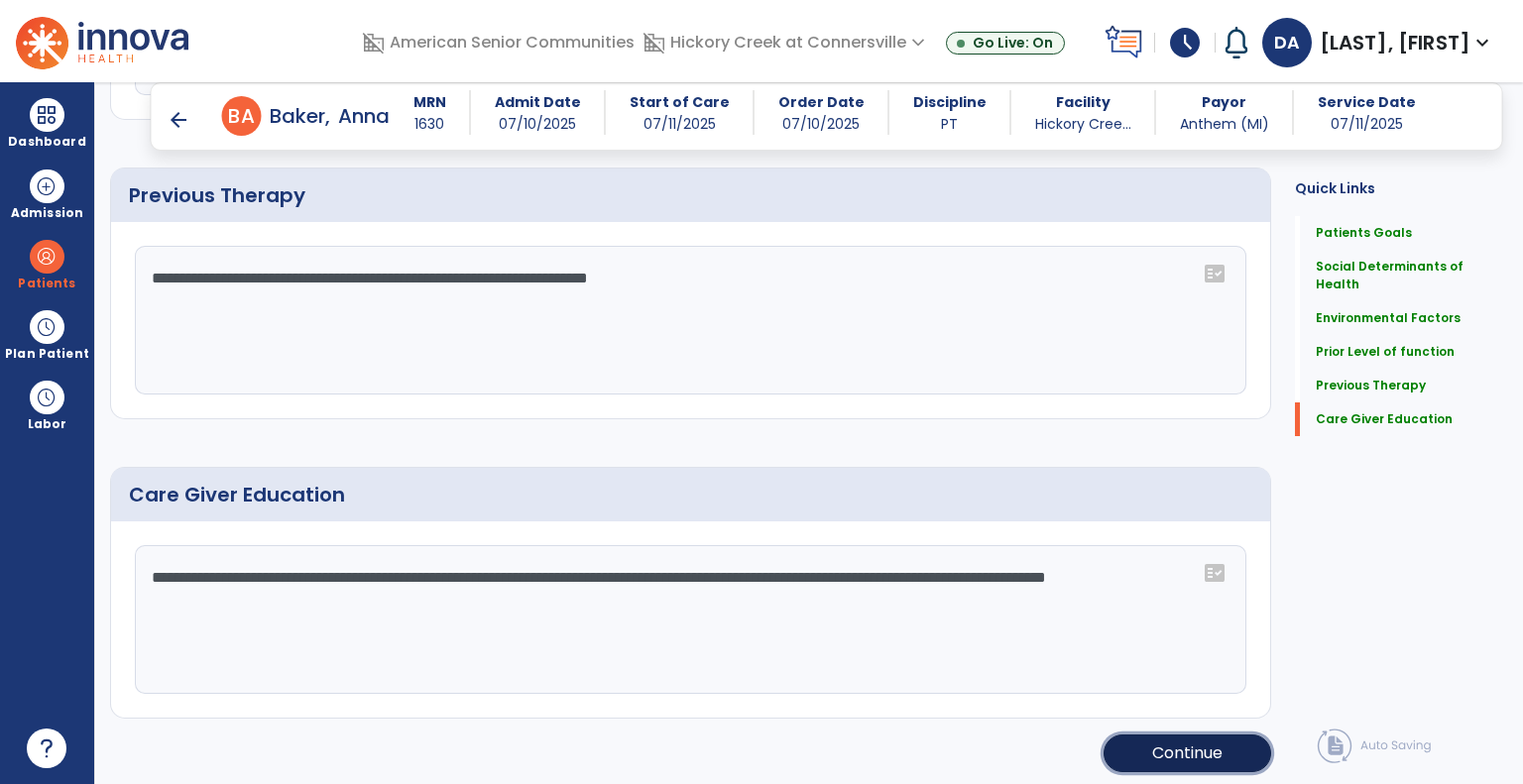 click on "Continue" 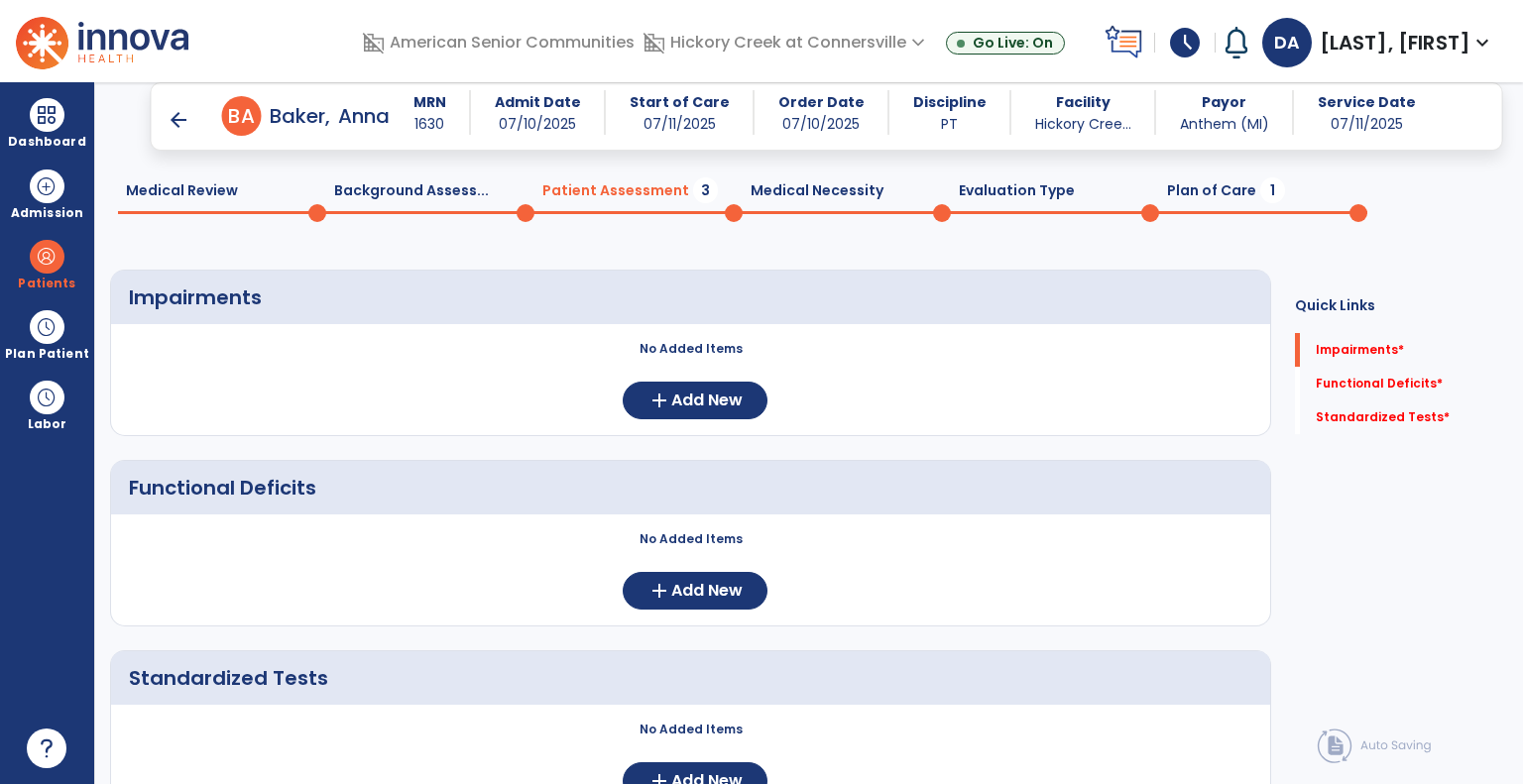 scroll, scrollTop: 0, scrollLeft: 0, axis: both 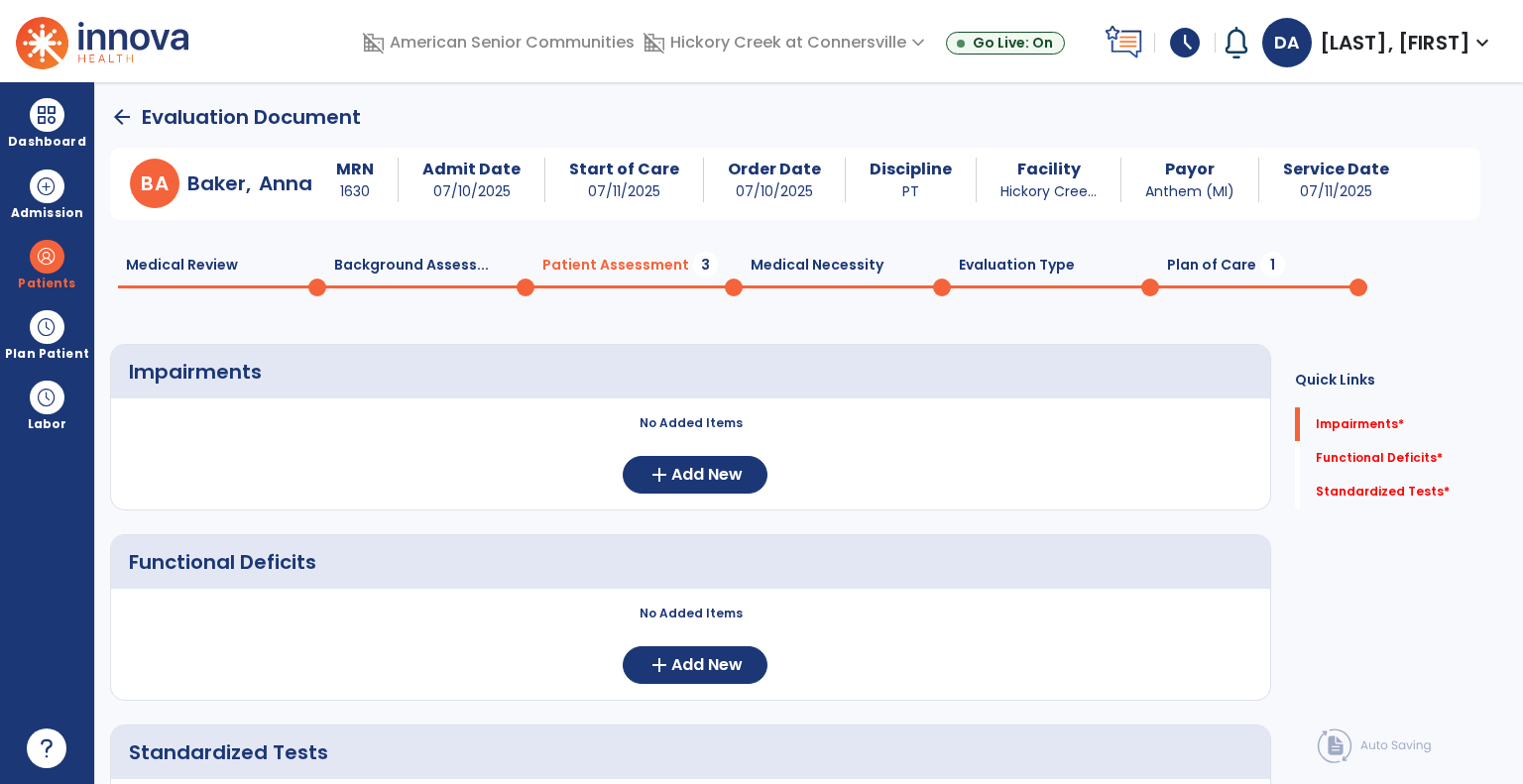 click on "Medical Necessity  0" 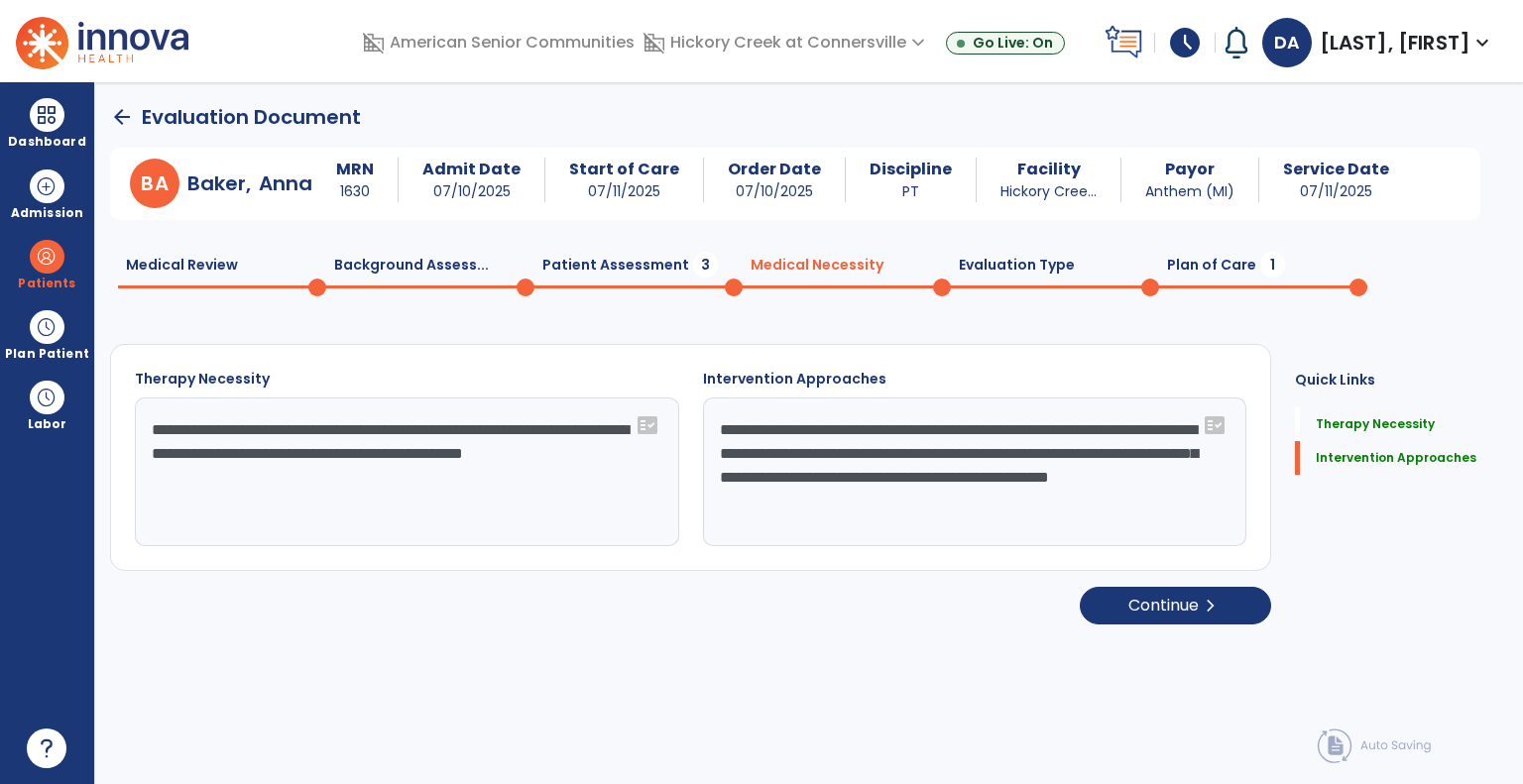 click on "Evaluation Type  0" 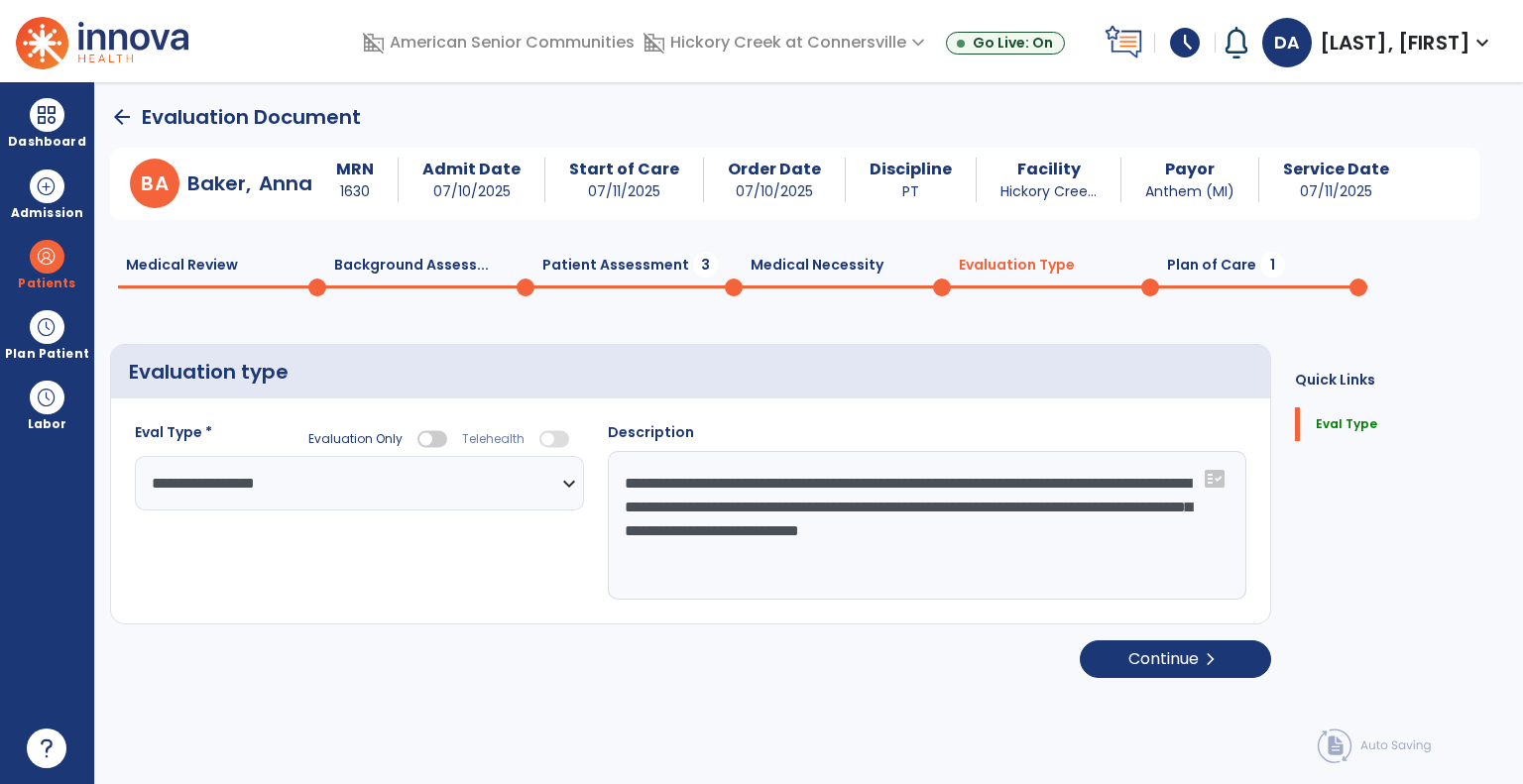select on "**********" 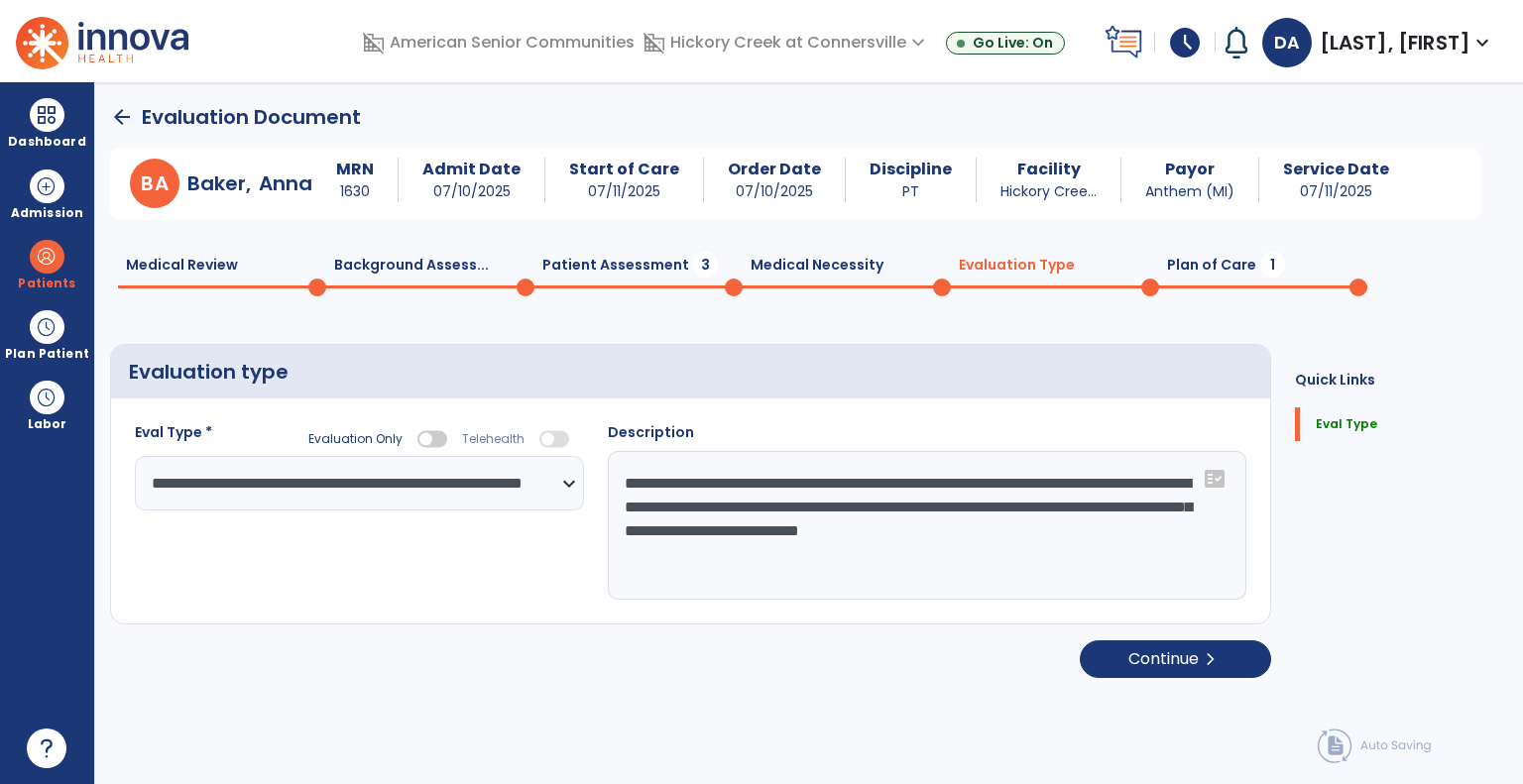 click on "Plan of Care  1" 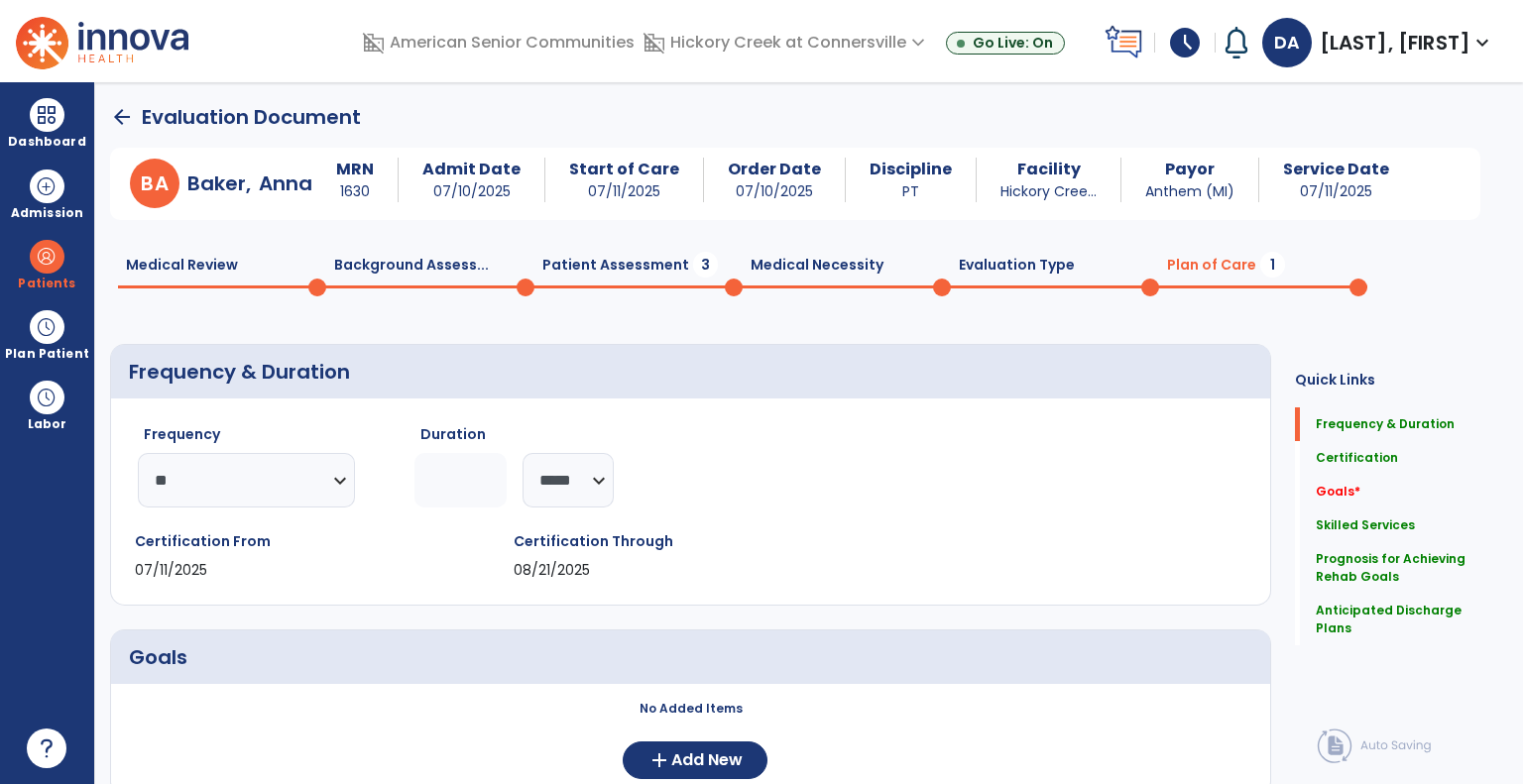 click on "Background Assess...  0" 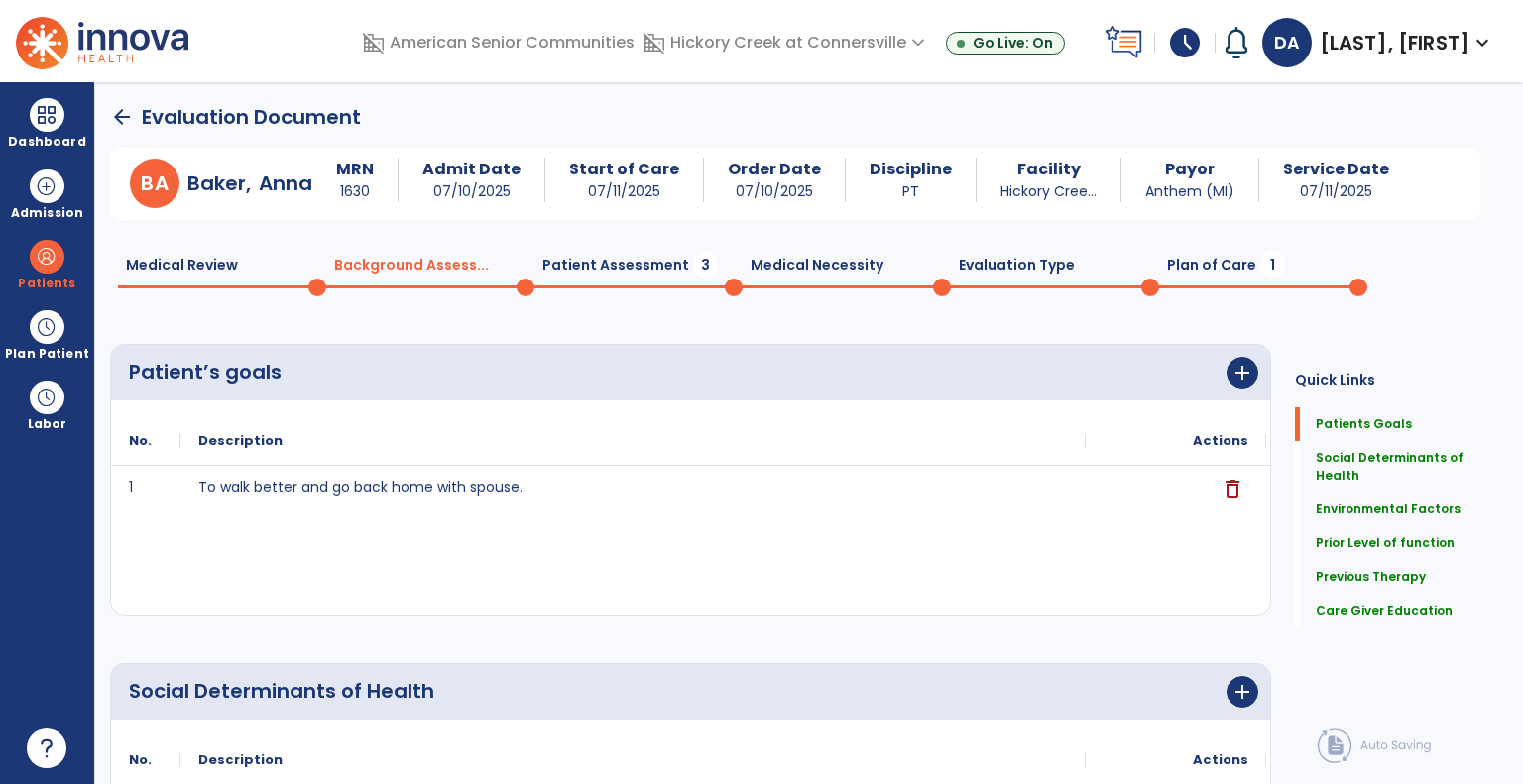 click on "Patient Assessment  3" 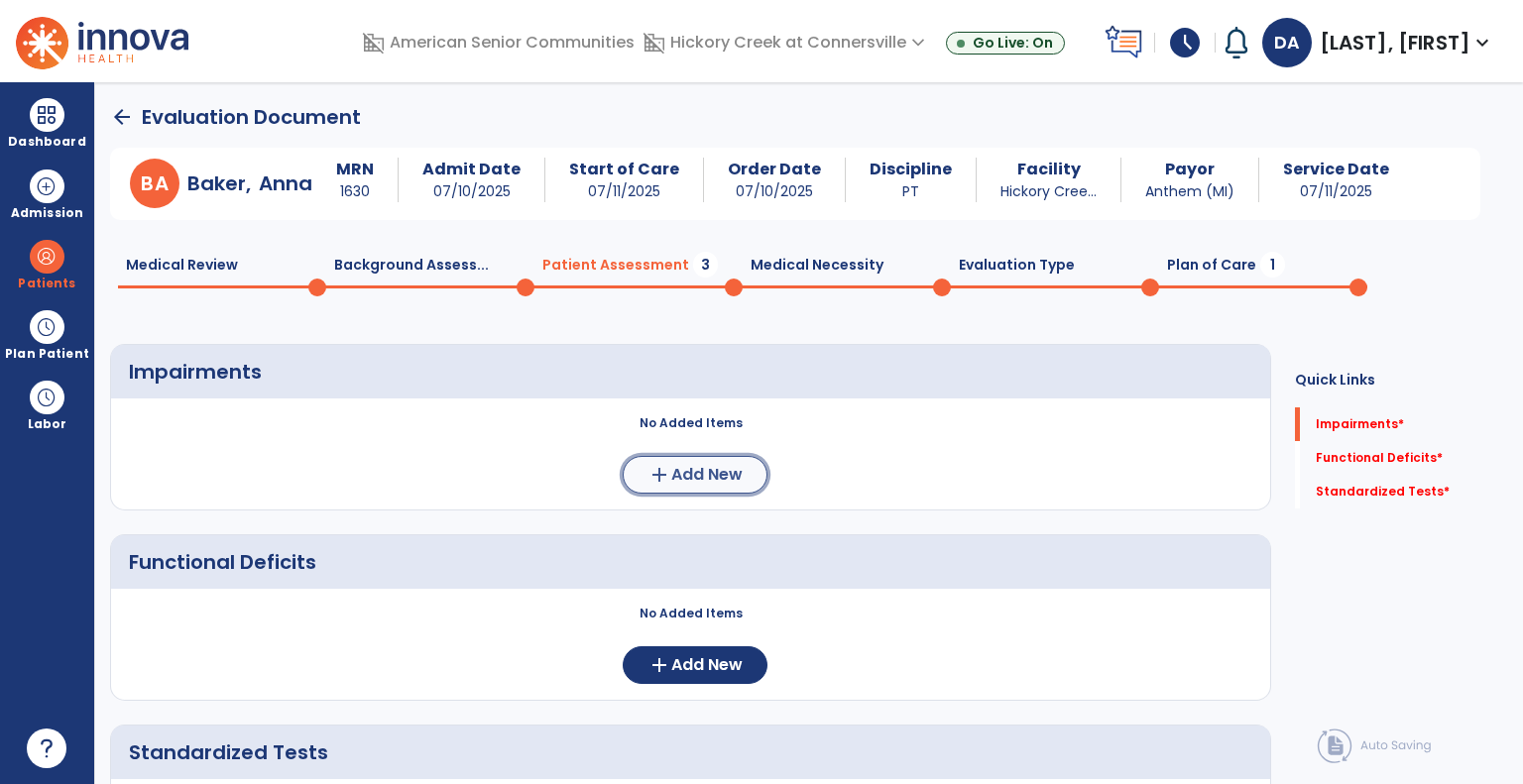 click on "add  Add New" 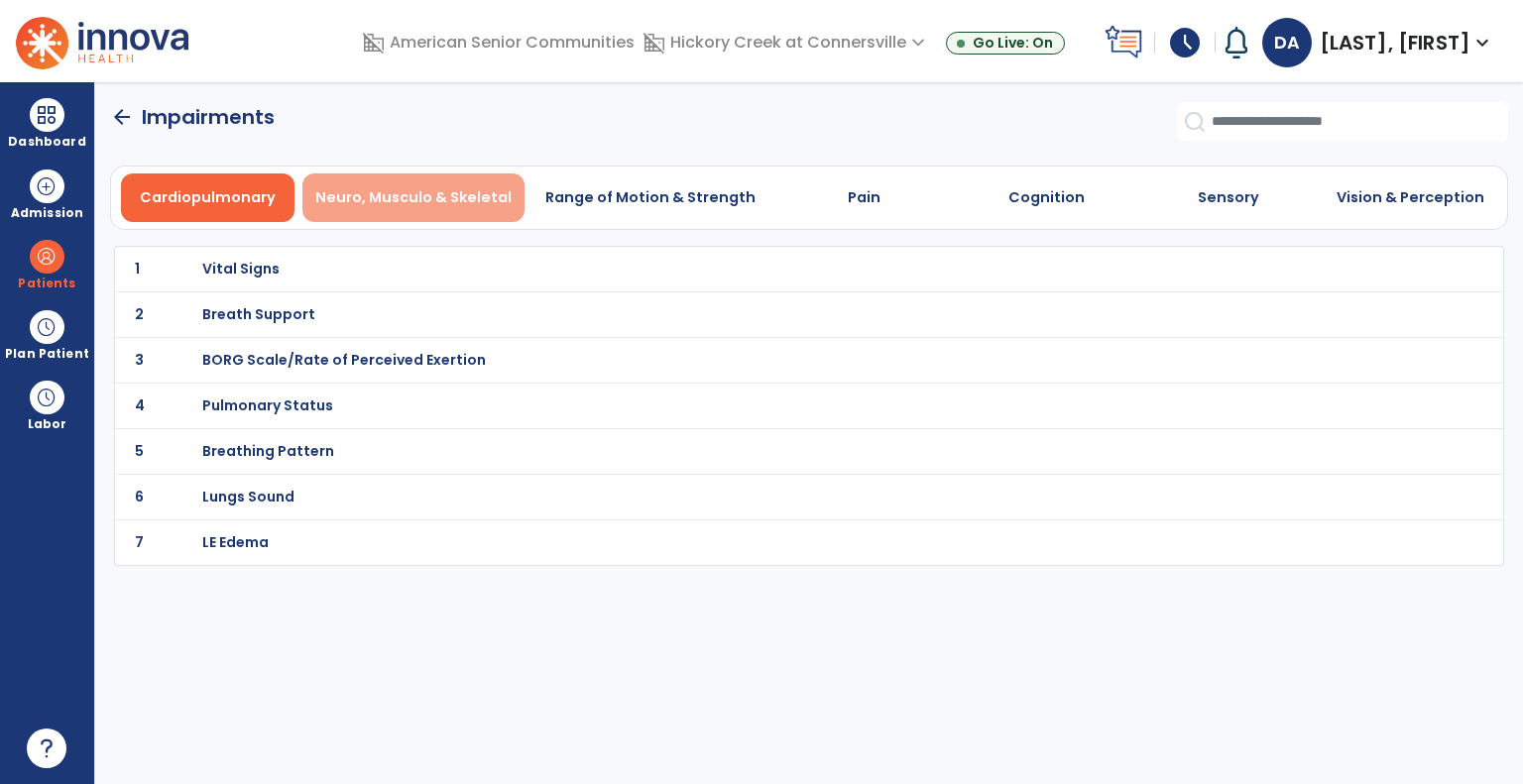 click on "Neuro, Musculo & Skeletal" at bounding box center (413, 197) 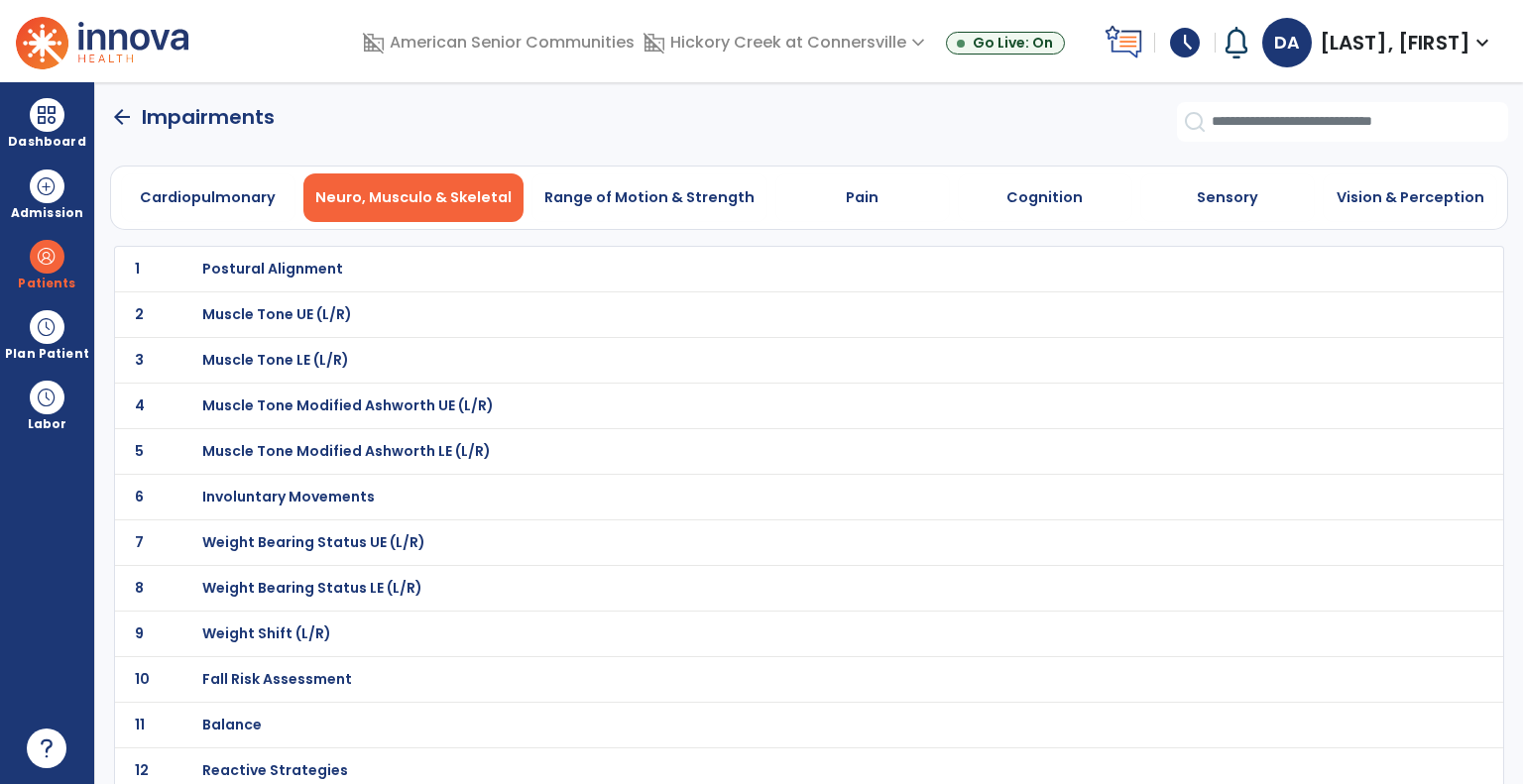 click on "Weight Bearing Status LE (L/R)" at bounding box center [273, 269] 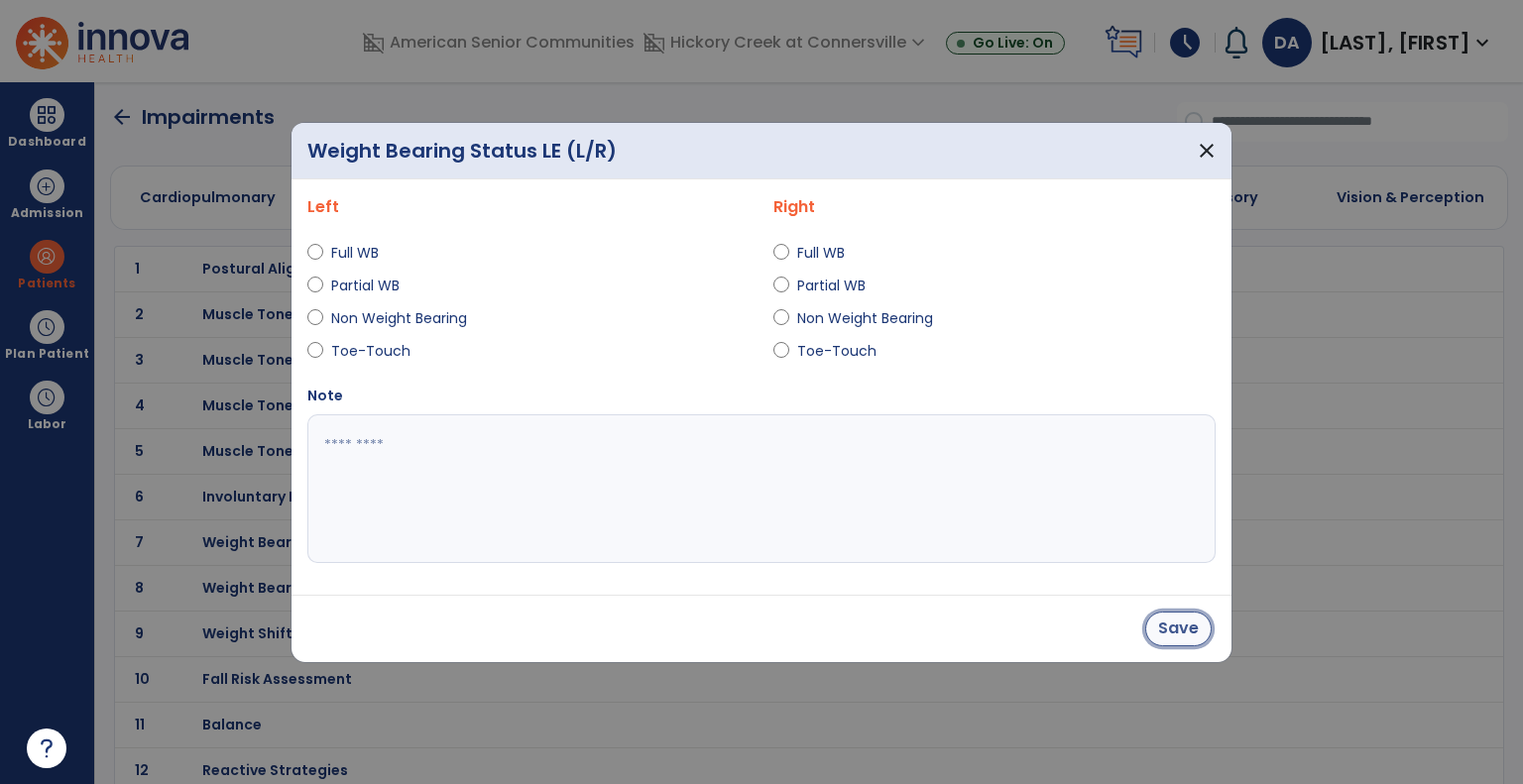 click on "Save" at bounding box center (1178, 628) 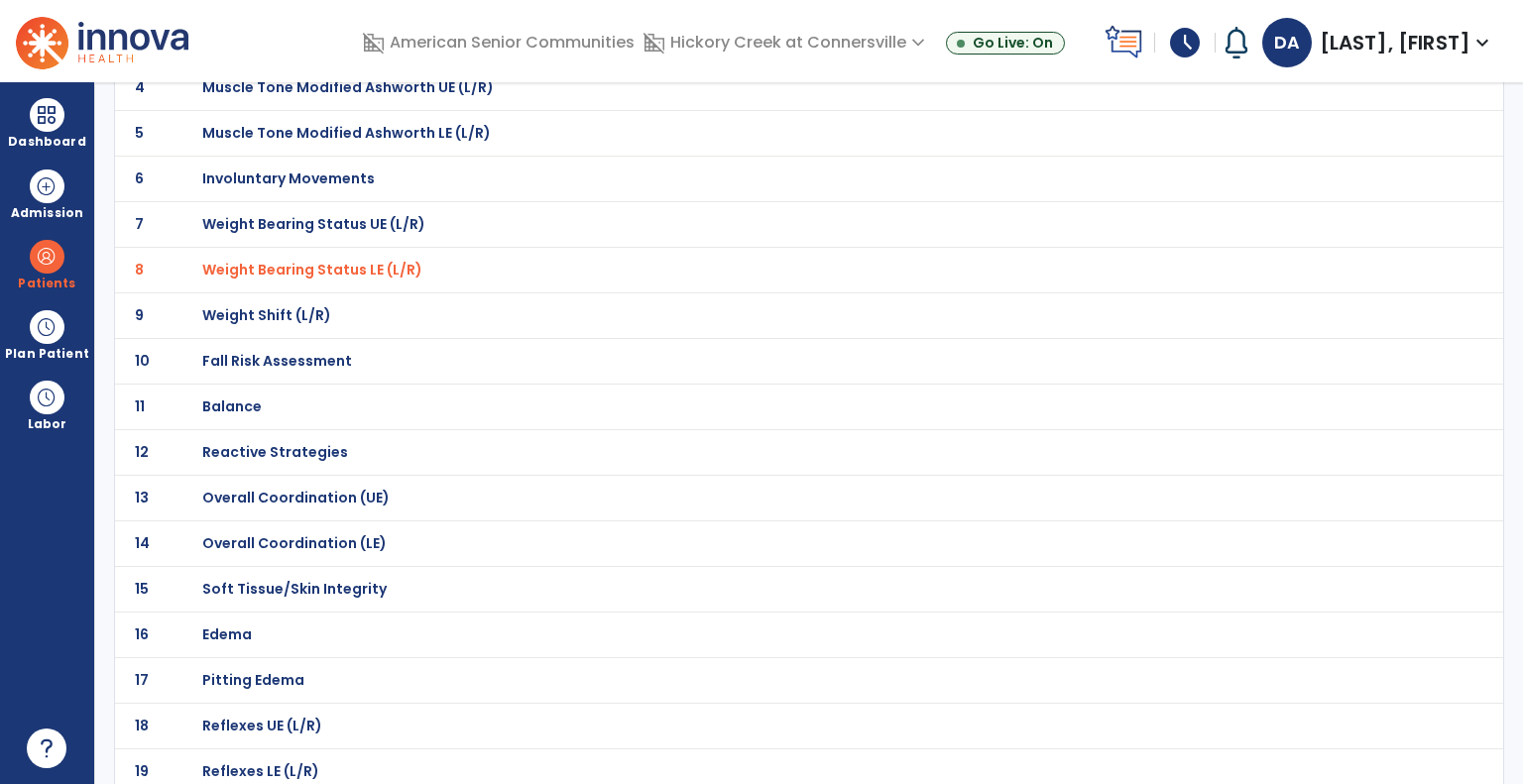 scroll, scrollTop: 396, scrollLeft: 0, axis: vertical 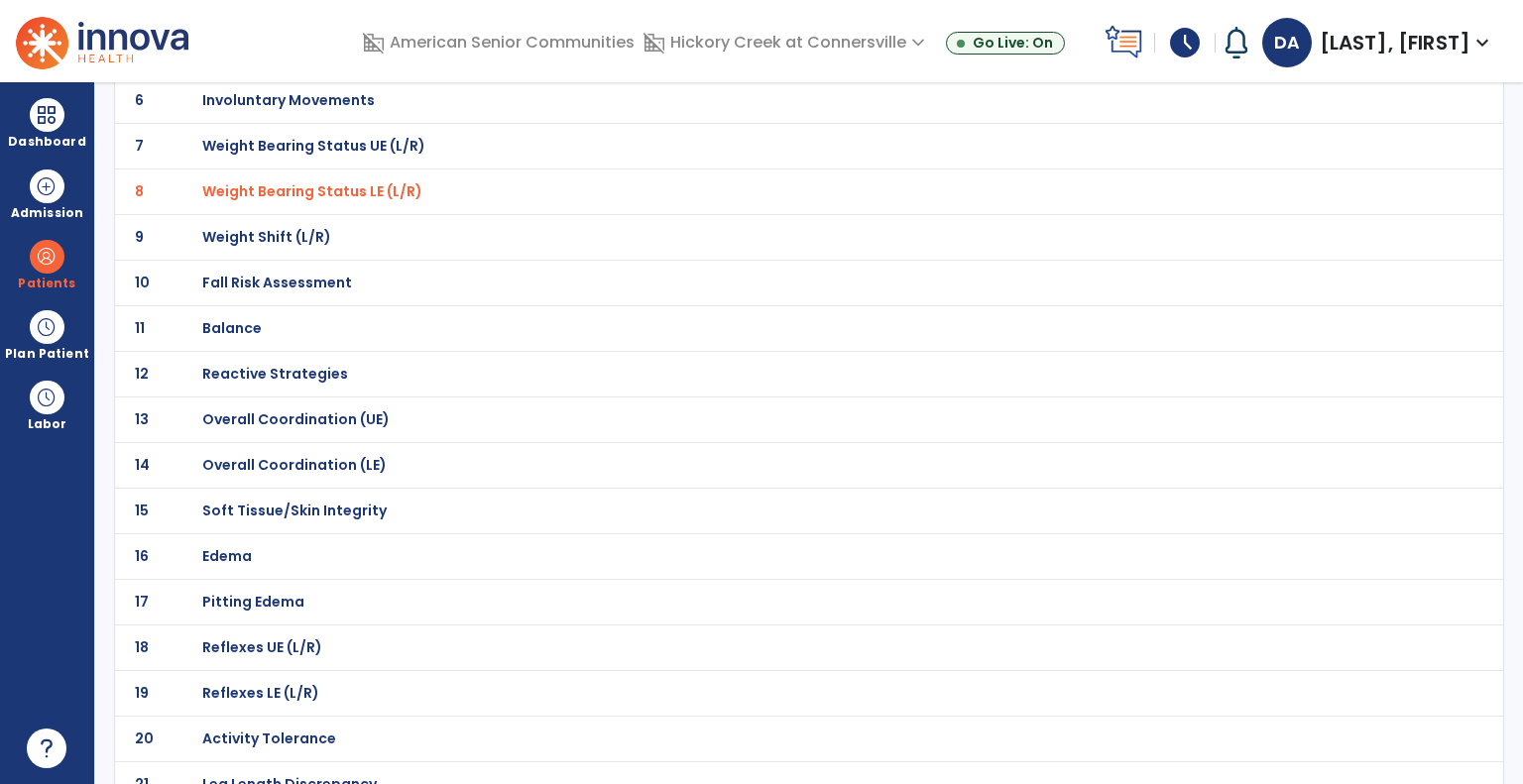 click on "Fall Risk Assessment" at bounding box center (273, -128) 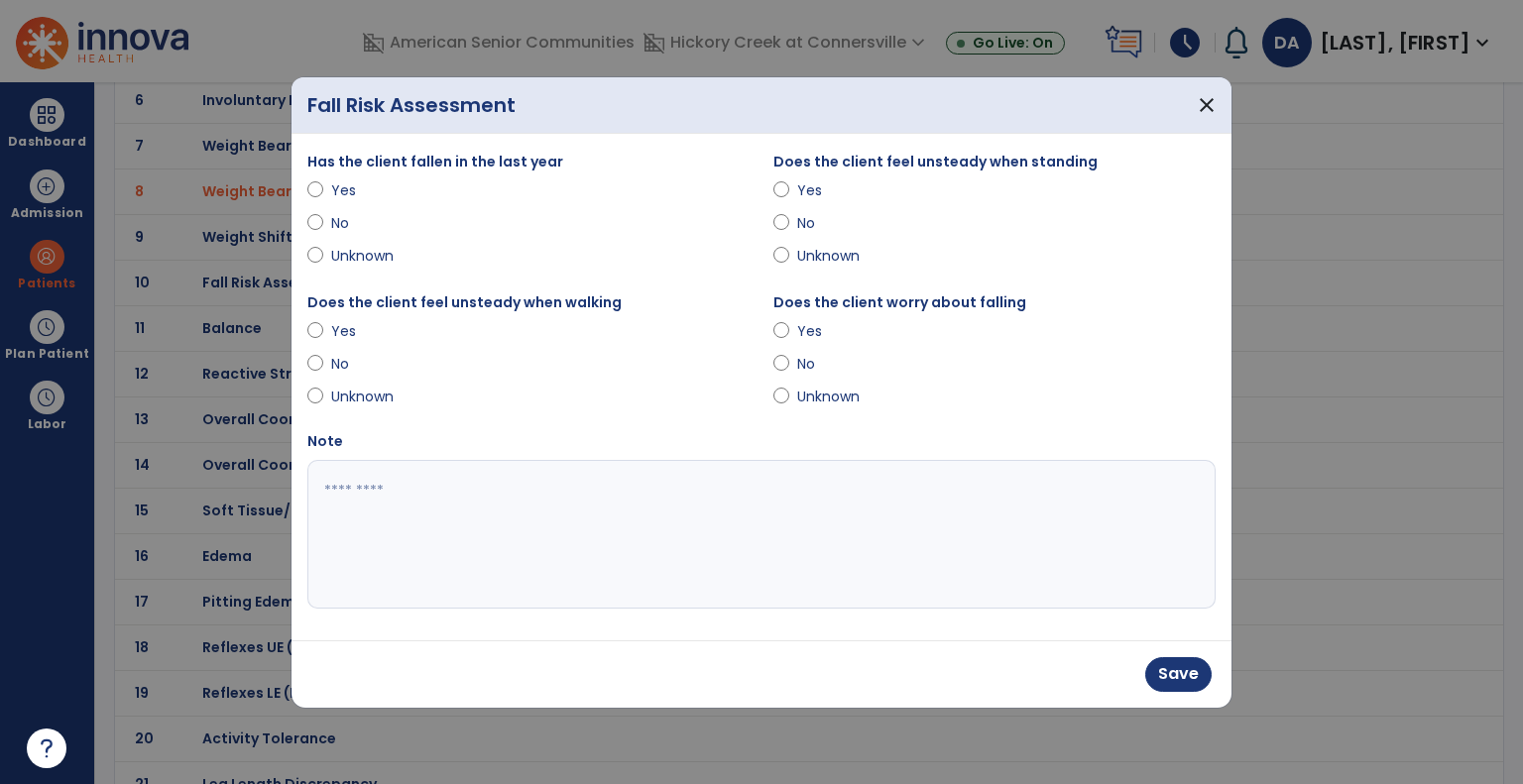 click at bounding box center [762, 534] 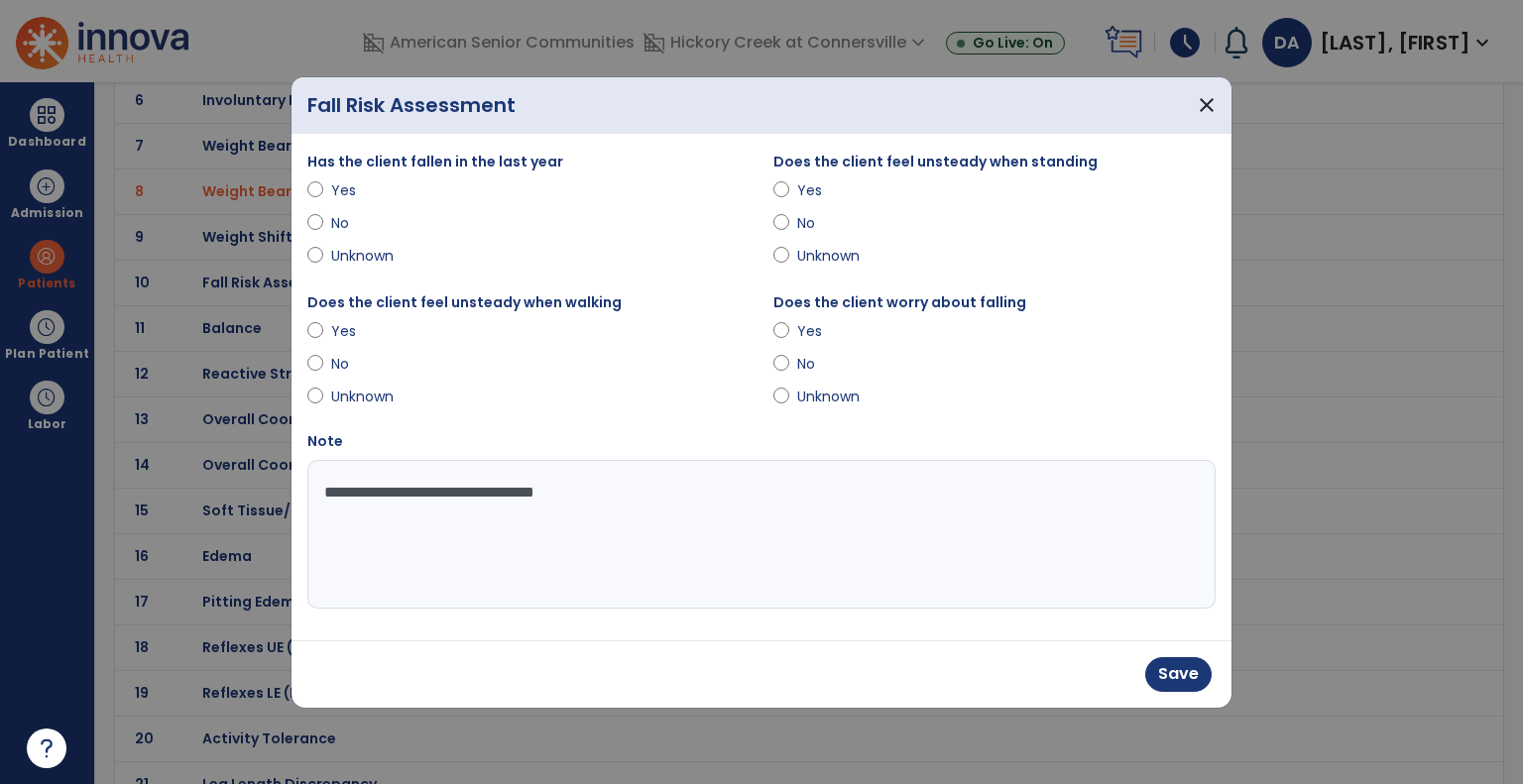 type on "**********" 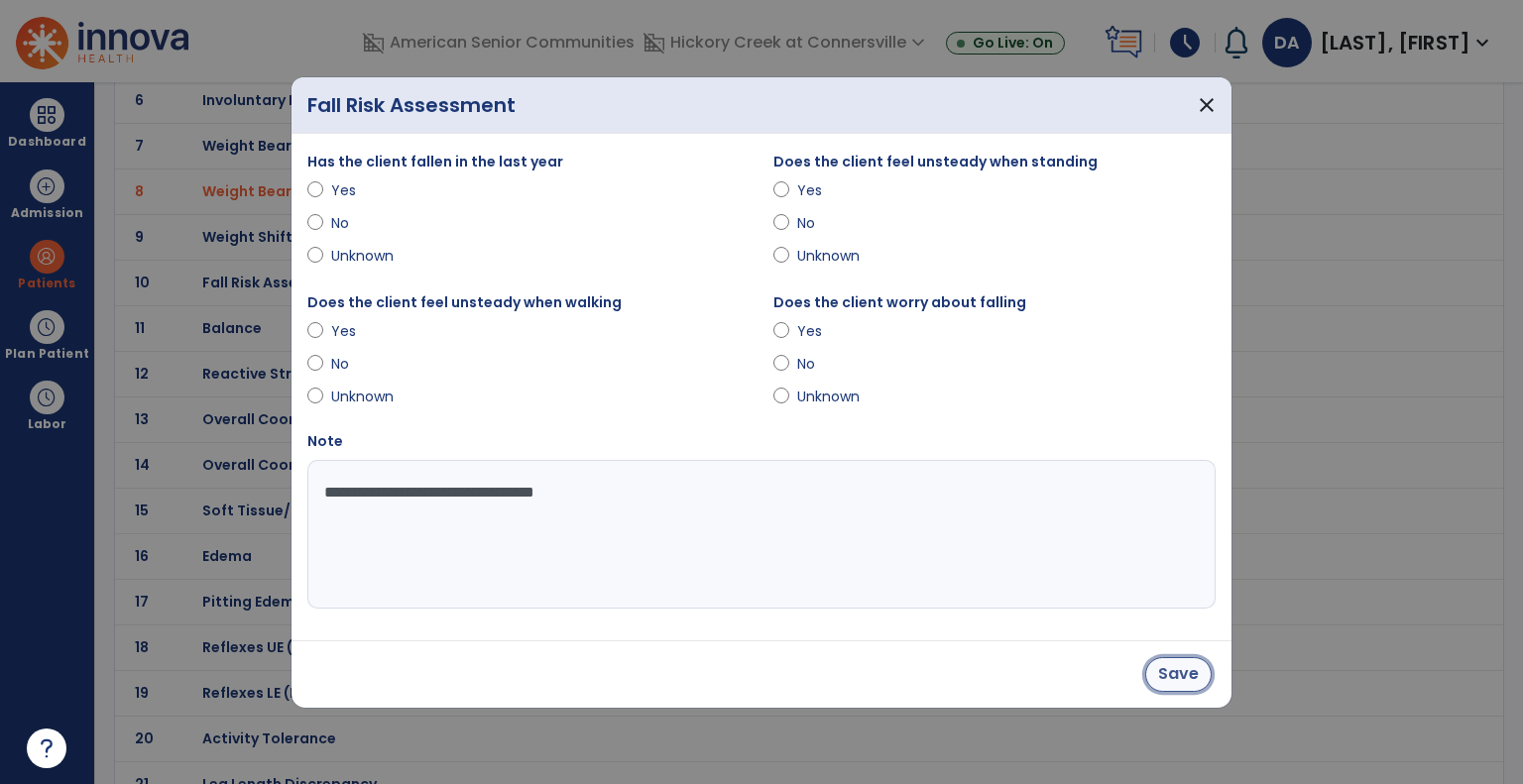 click on "Save" at bounding box center [1178, 674] 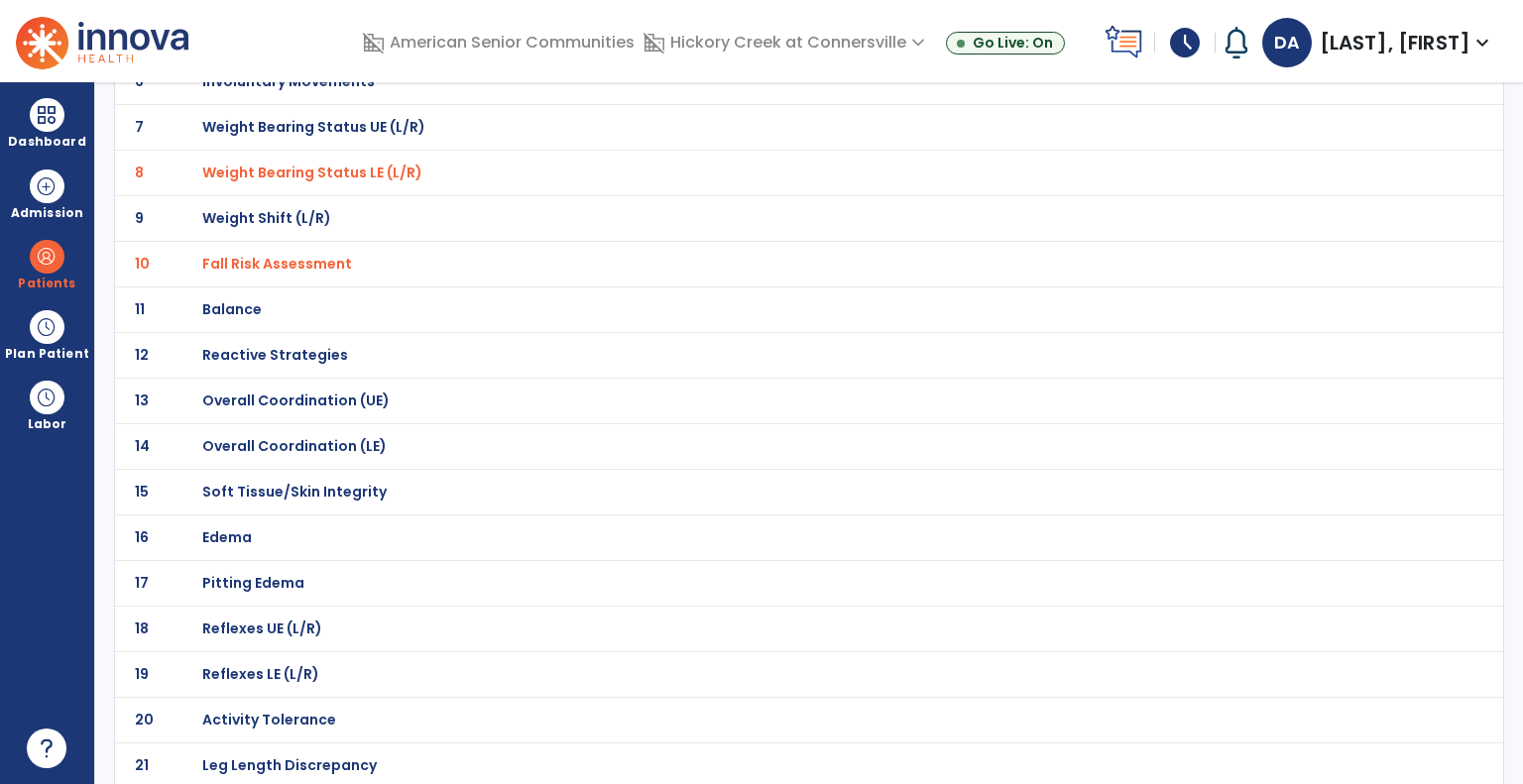 scroll, scrollTop: 398, scrollLeft: 0, axis: vertical 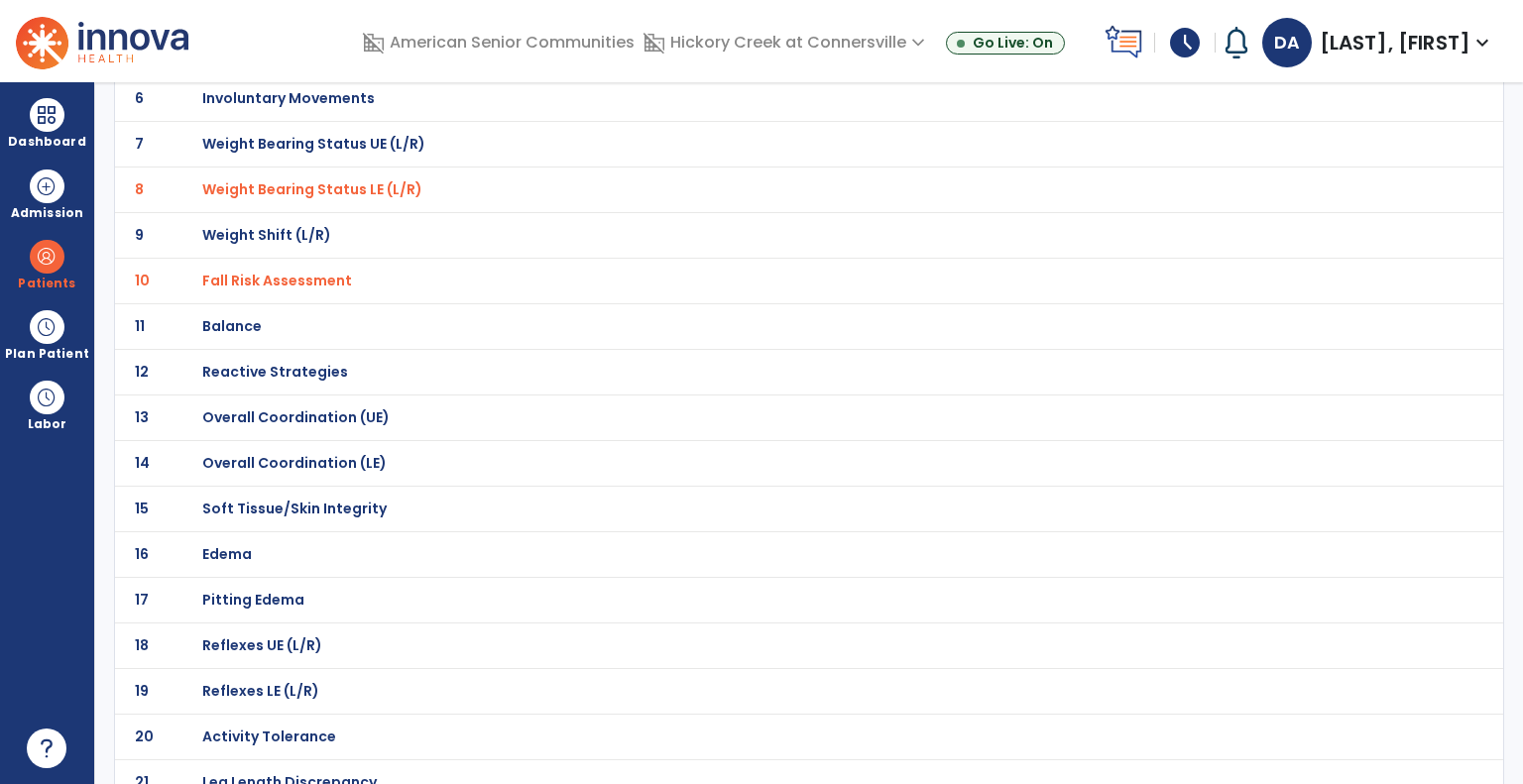 click on "Overall Coordination (LE)" at bounding box center (273, -130) 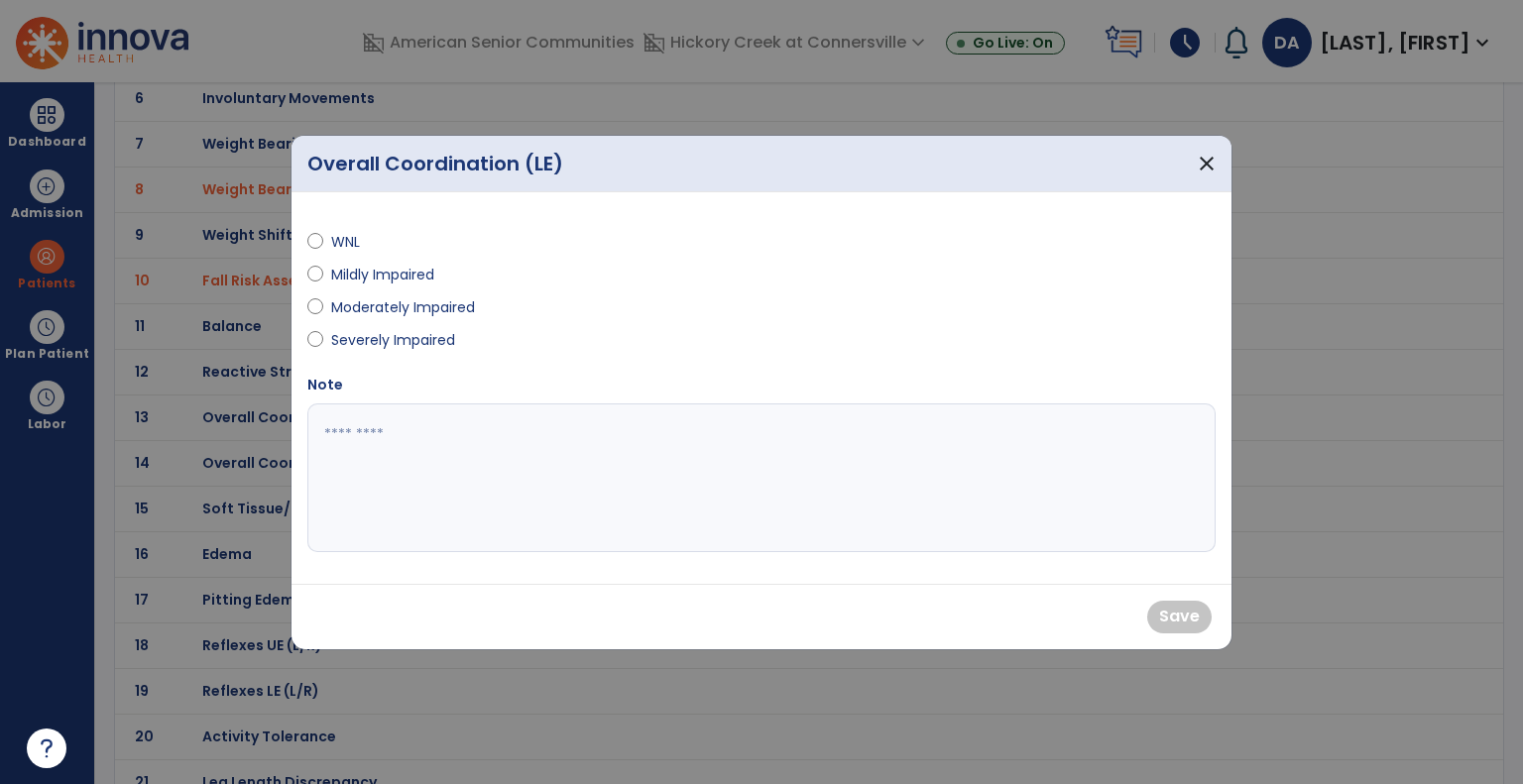 click on "WNL Mildly Impaired Moderately Impaired Severely Impaired" at bounding box center [528, 291] 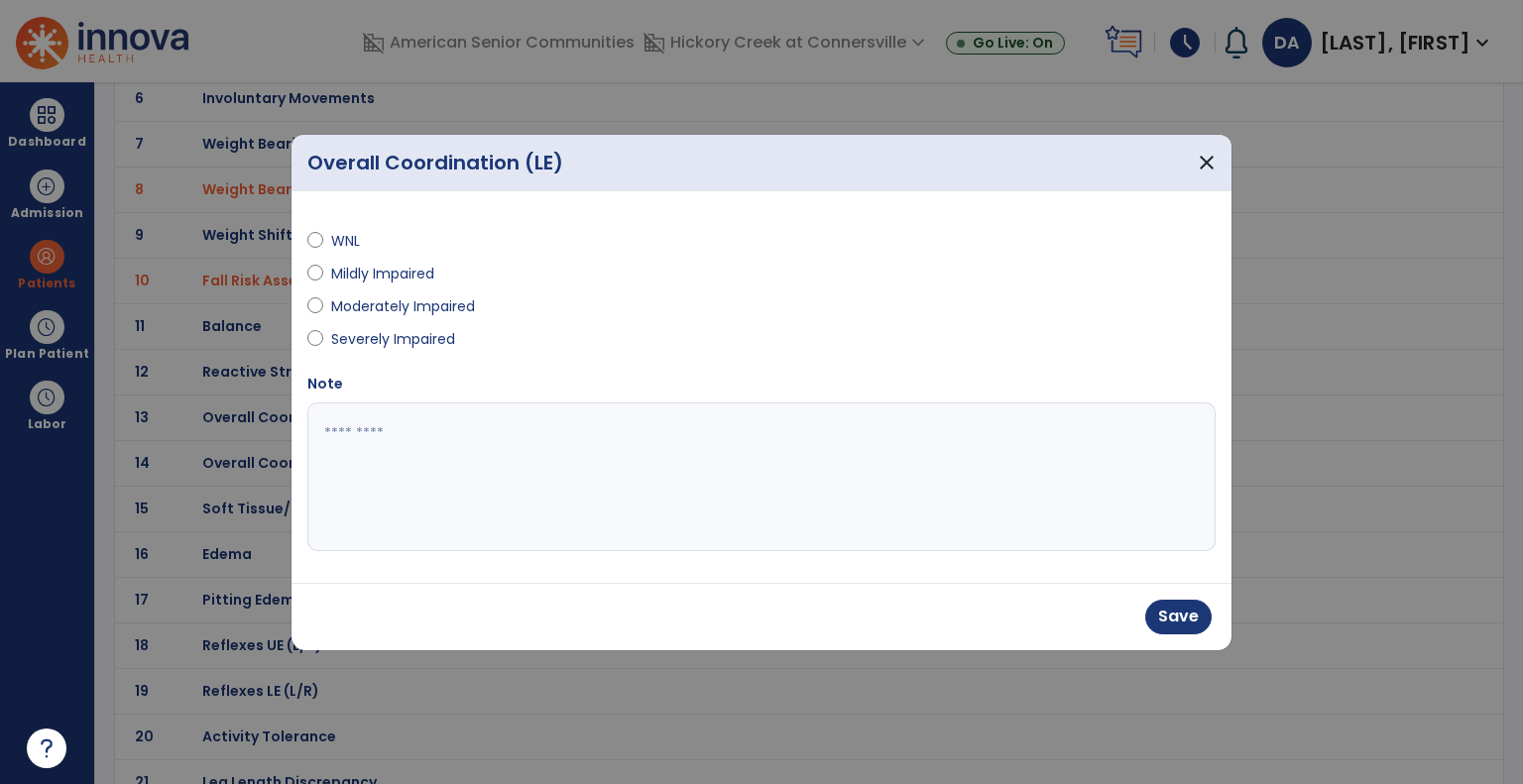 click at bounding box center (762, 477) 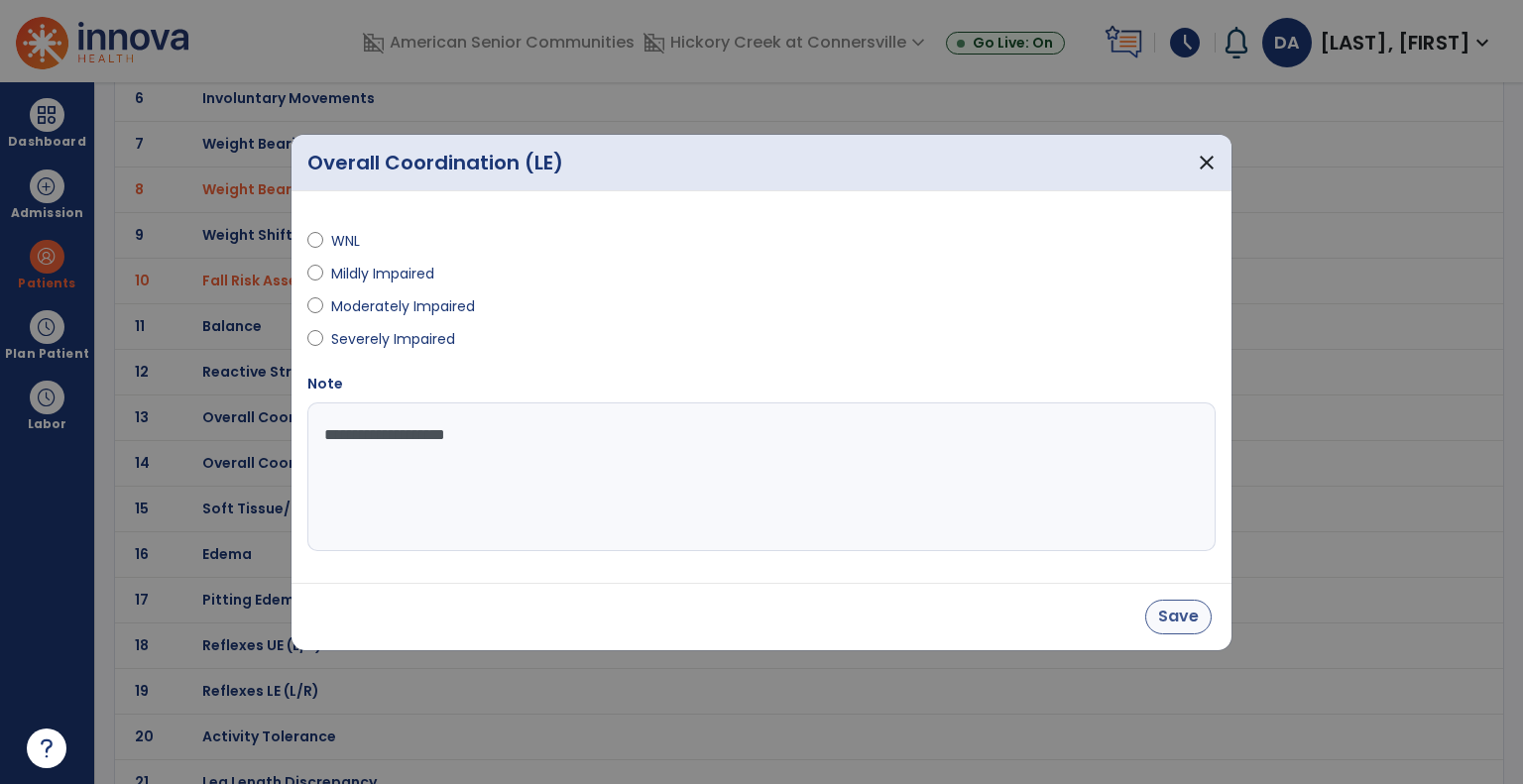 type on "**********" 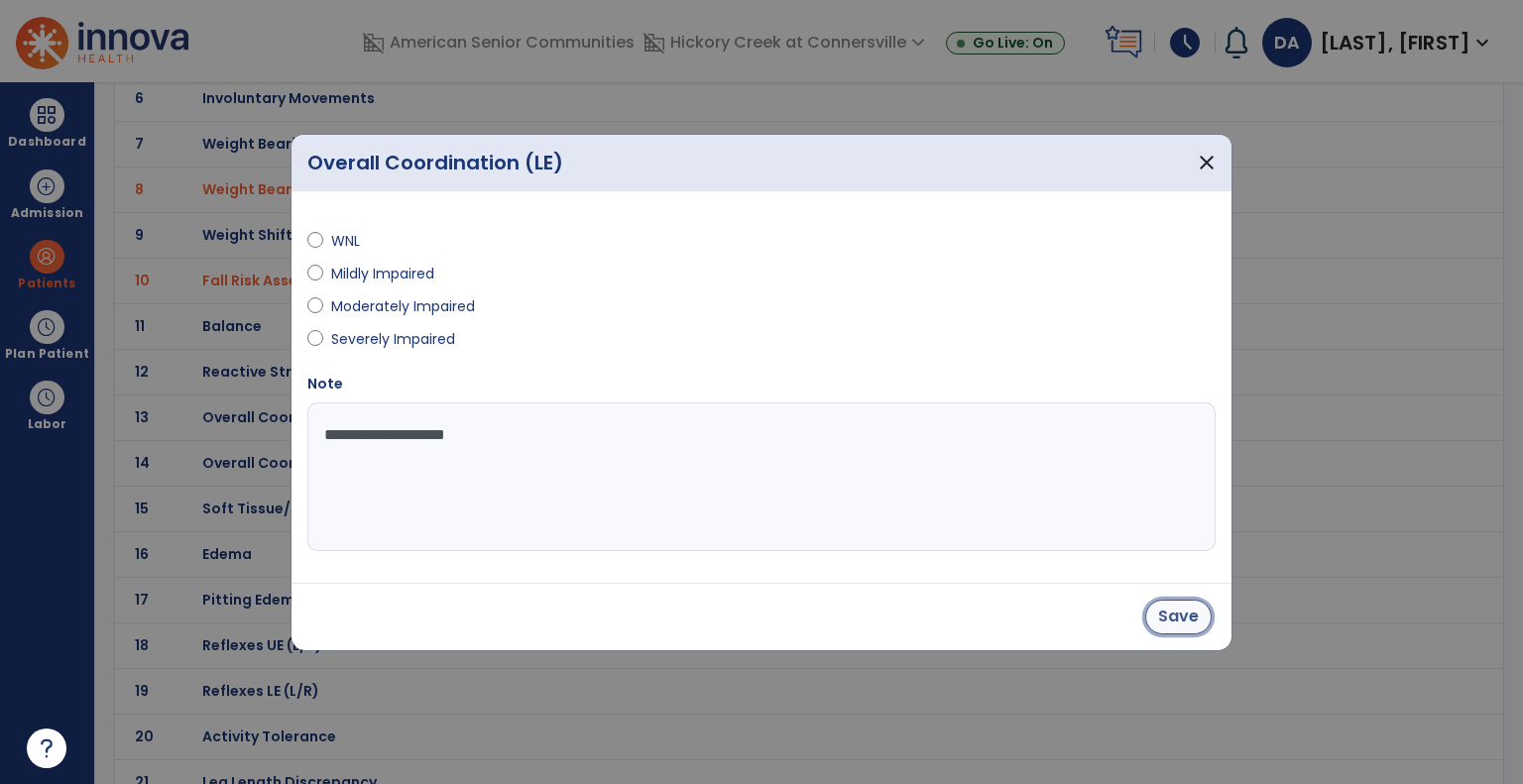 click on "Save" at bounding box center (1178, 616) 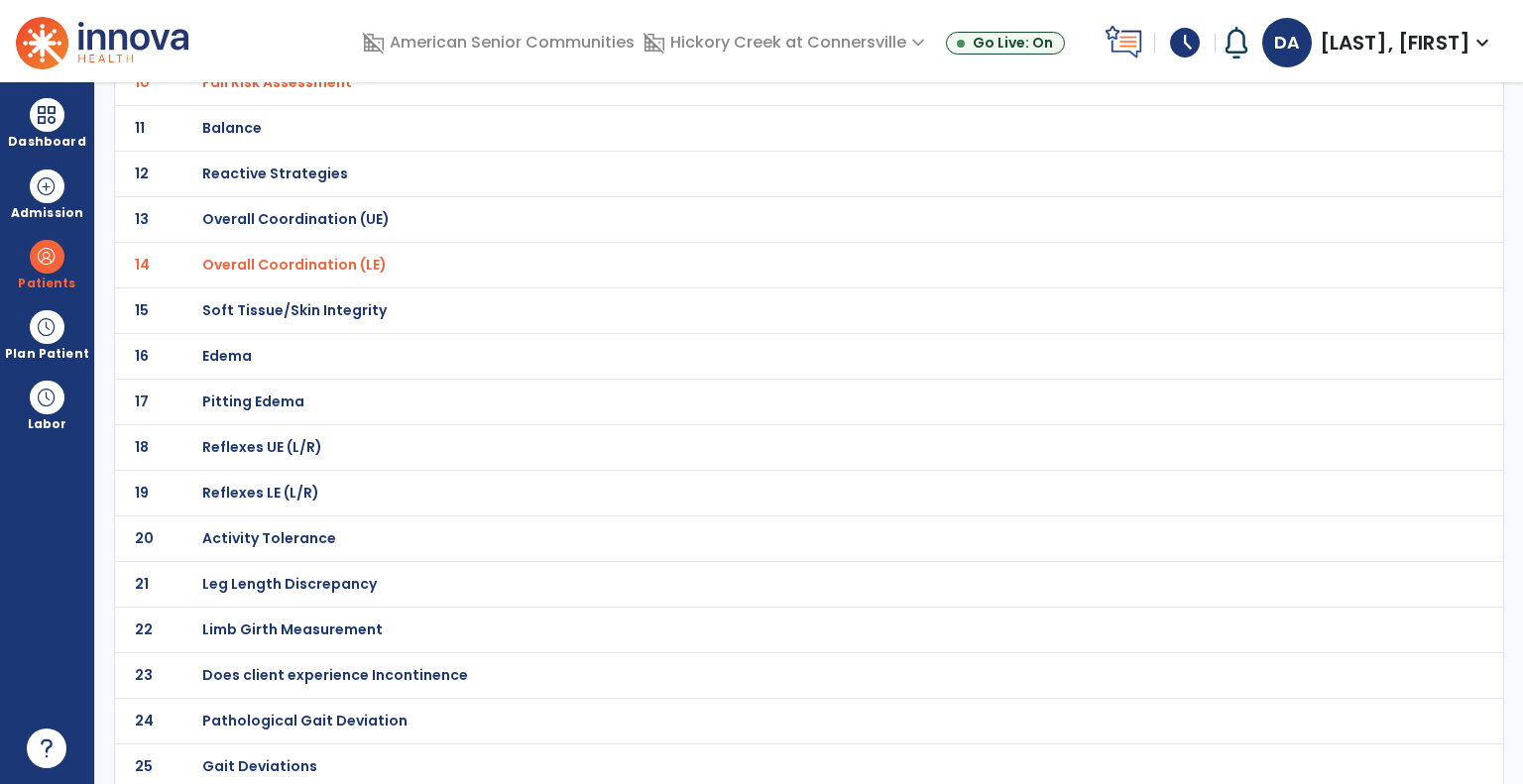 scroll, scrollTop: 398, scrollLeft: 0, axis: vertical 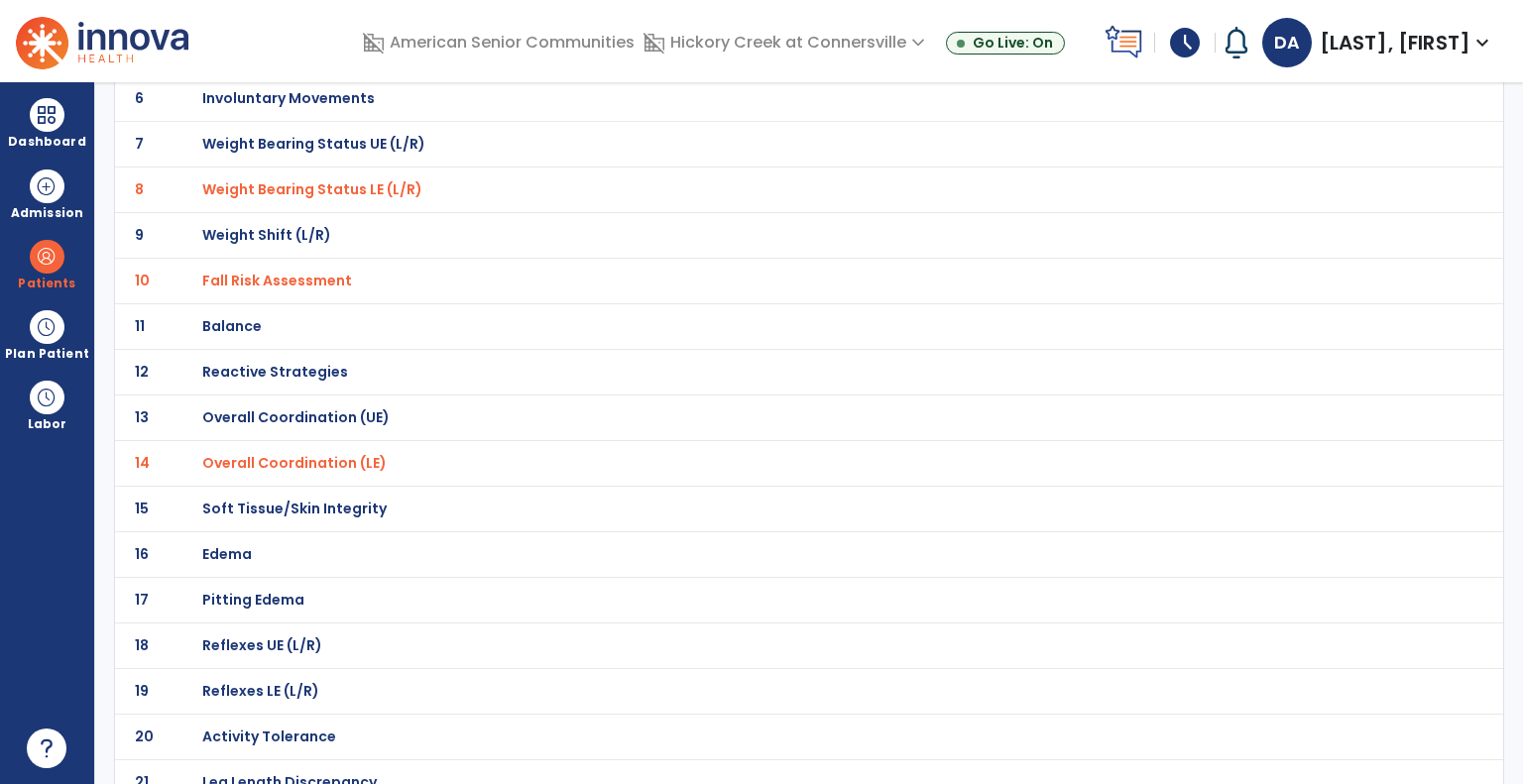 click on "Balance" at bounding box center [765, -130] 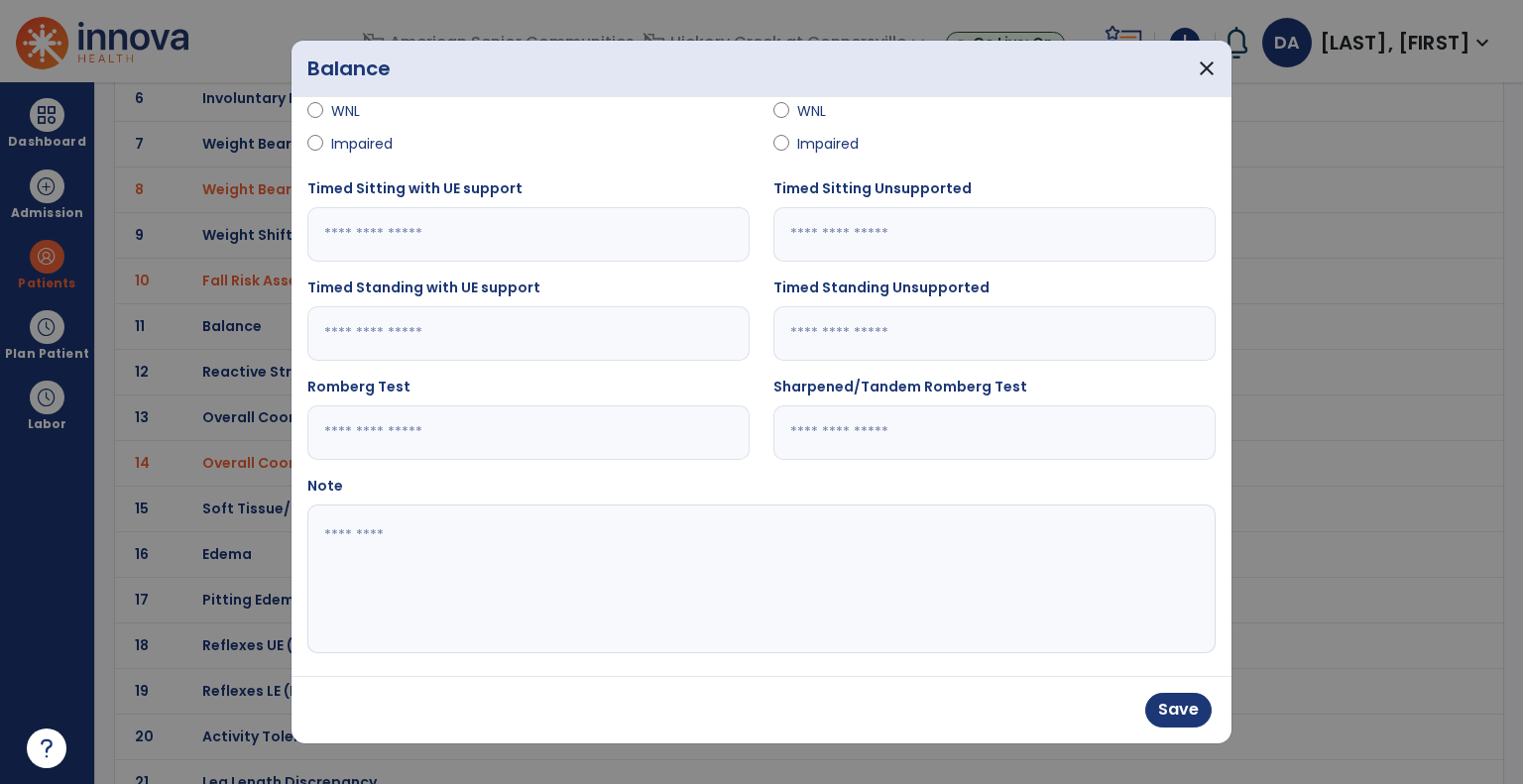 scroll, scrollTop: 224, scrollLeft: 0, axis: vertical 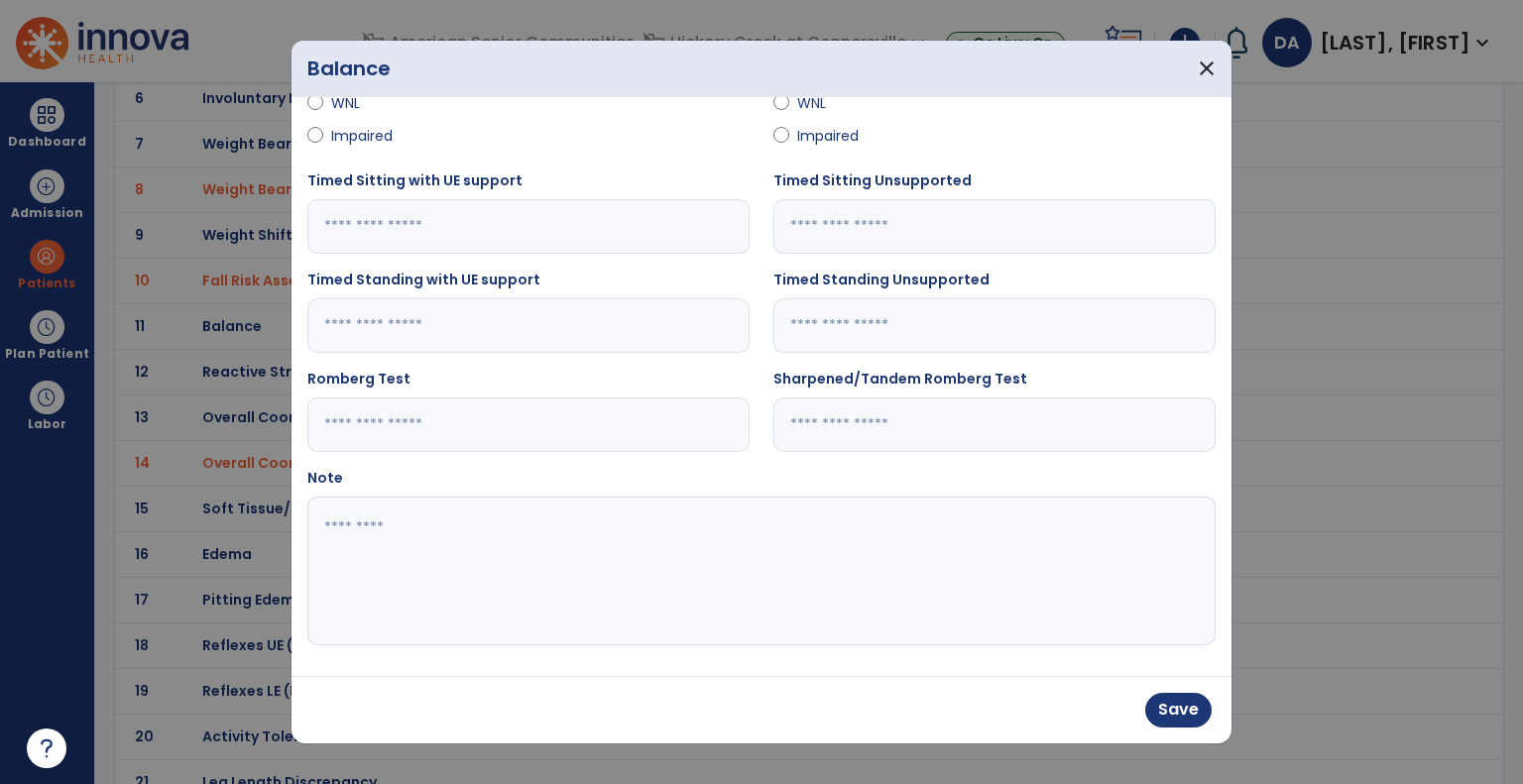 click at bounding box center [760, 571] 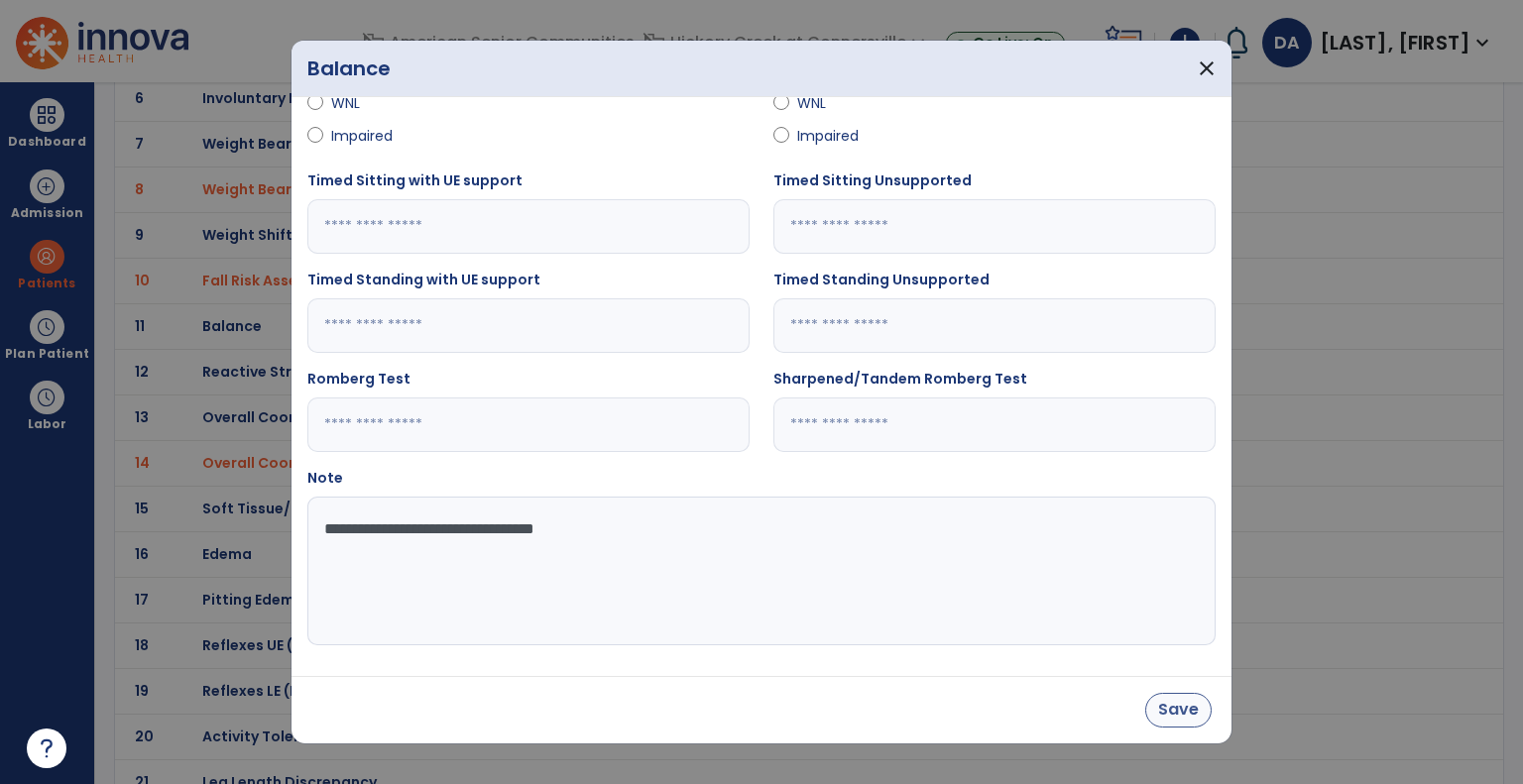 type on "**********" 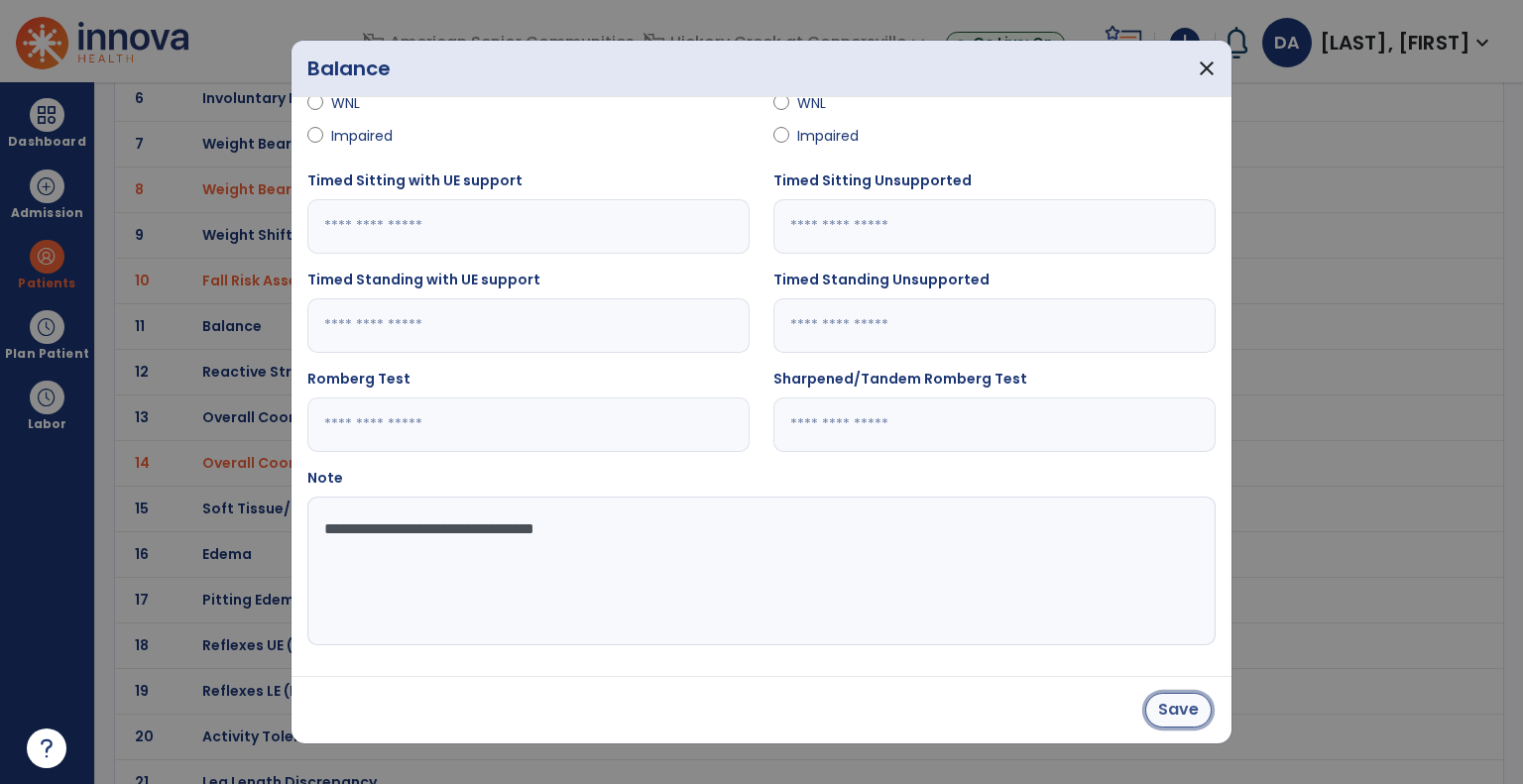 click on "Save" at bounding box center (1178, 710) 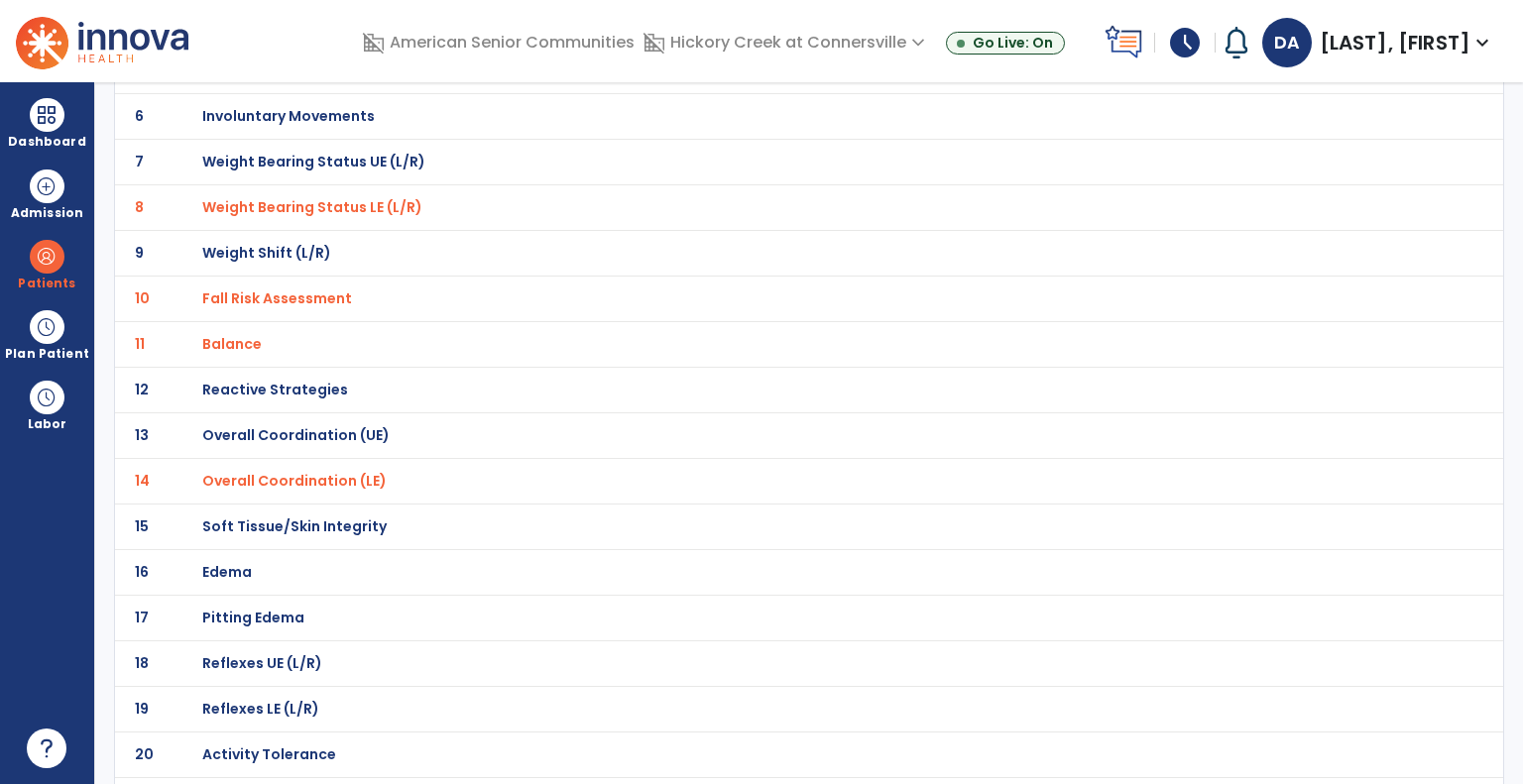 scroll, scrollTop: 597, scrollLeft: 0, axis: vertical 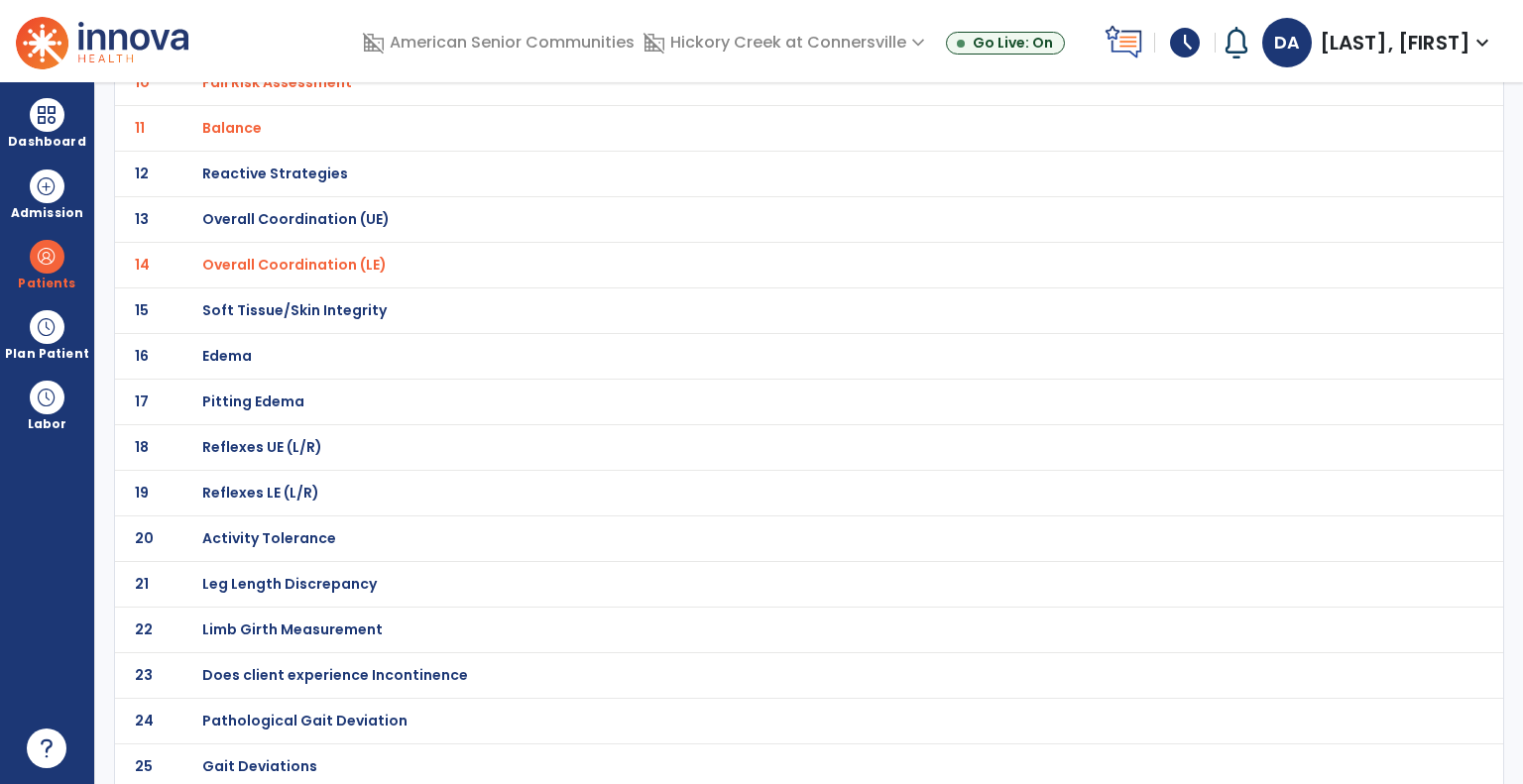 click on "Pathological Gait Deviation" at bounding box center [765, -328] 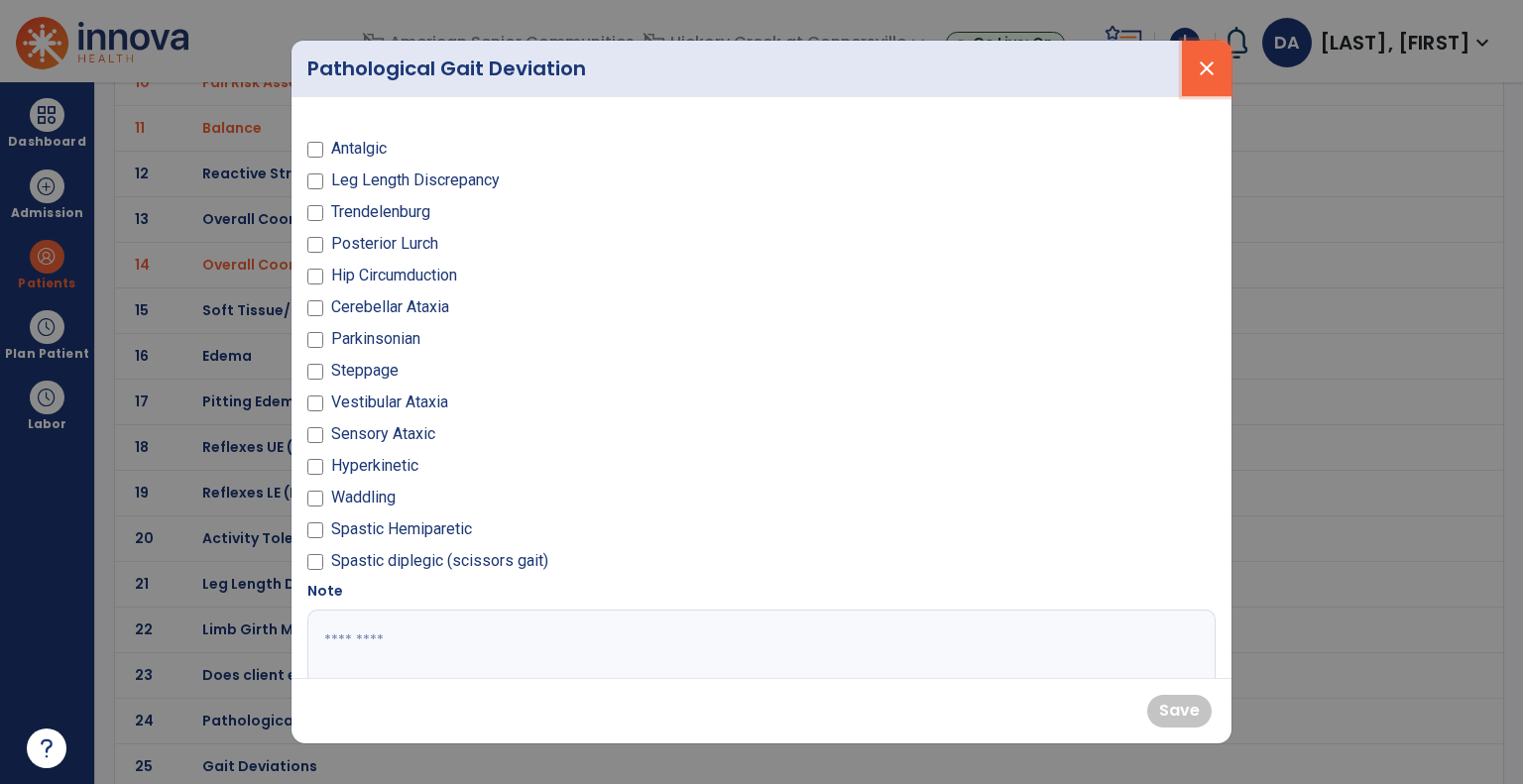 click on "close" at bounding box center [1207, 68] 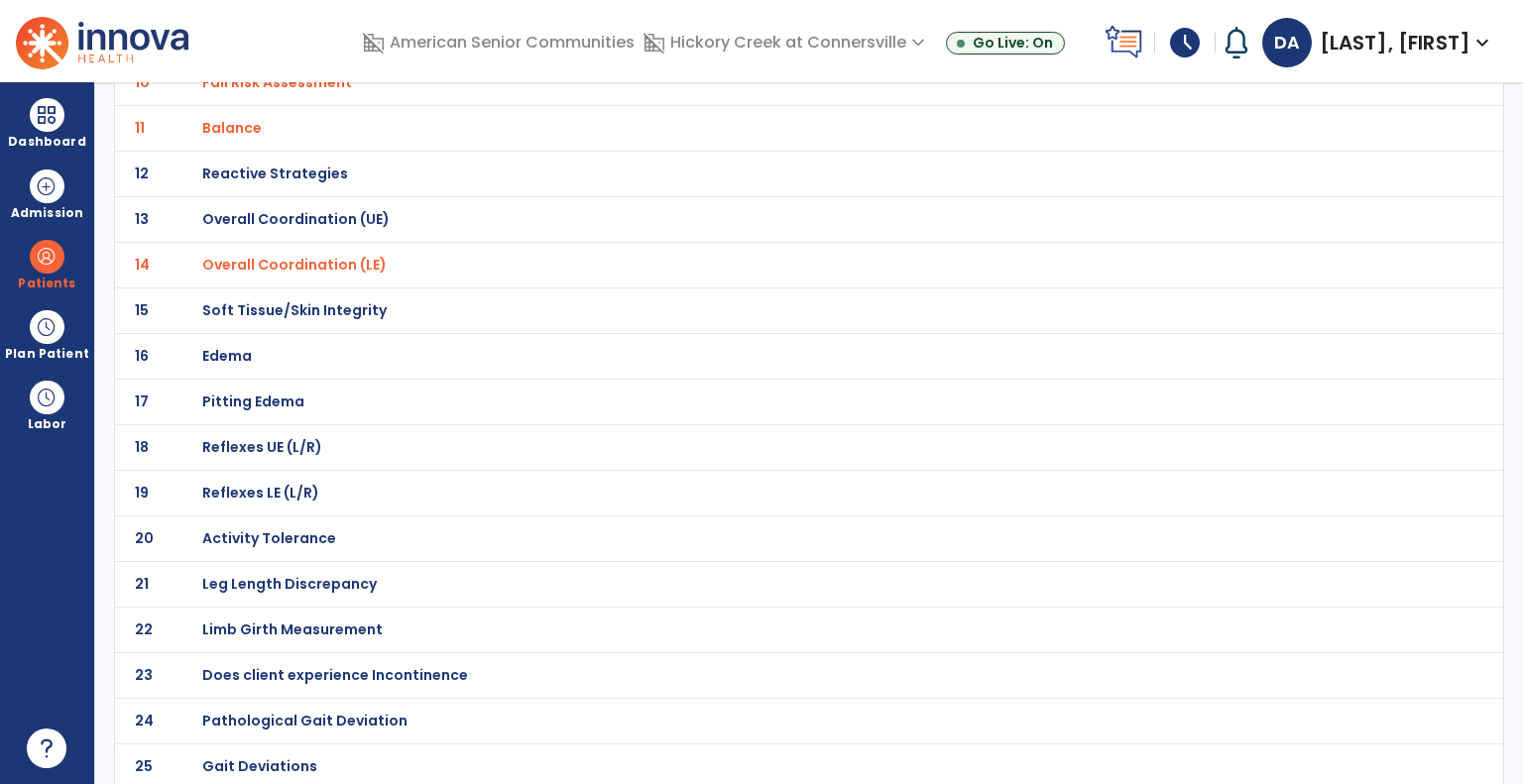 click on "Gait Deviations" at bounding box center [273, -328] 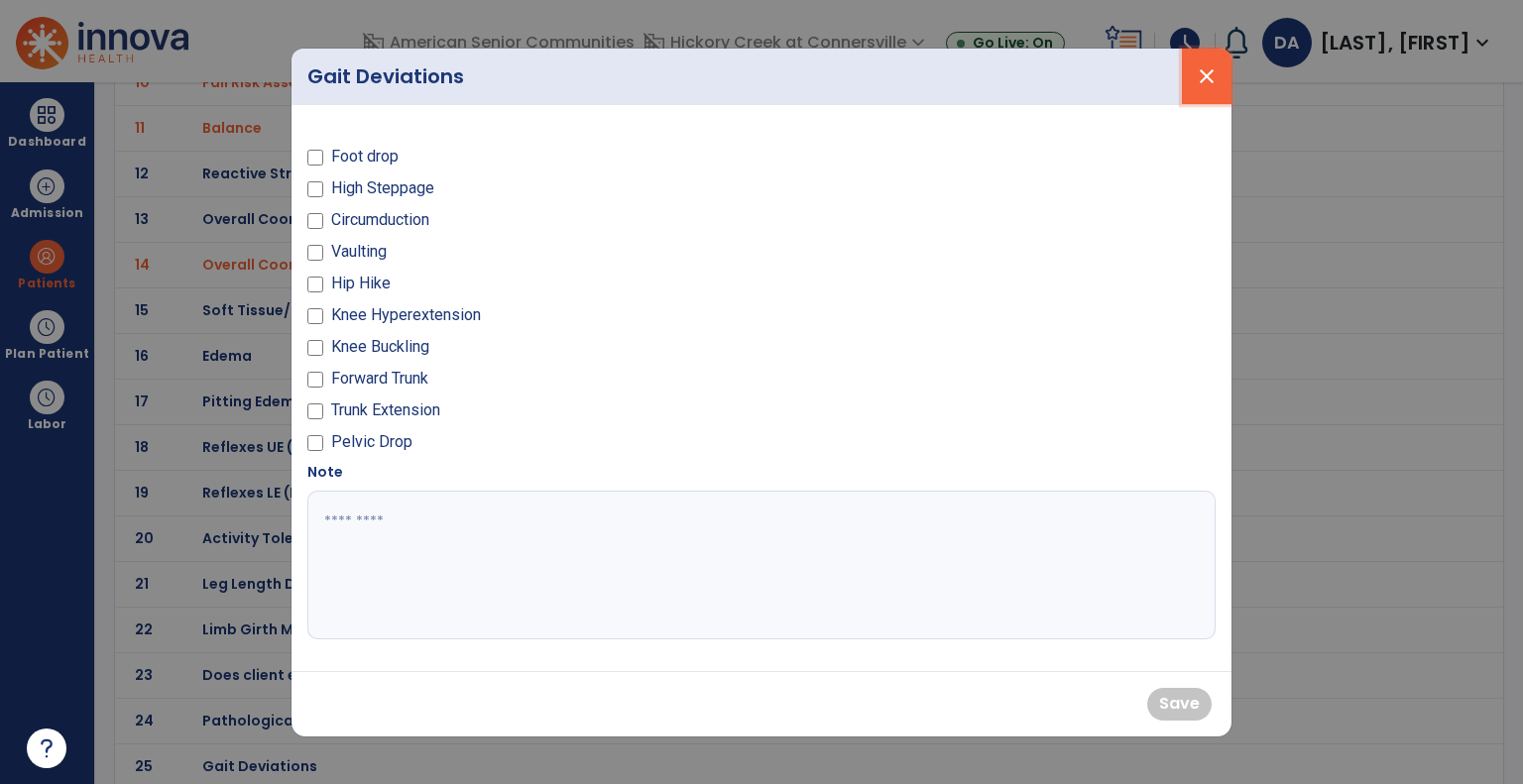 click on "close" at bounding box center (1207, 76) 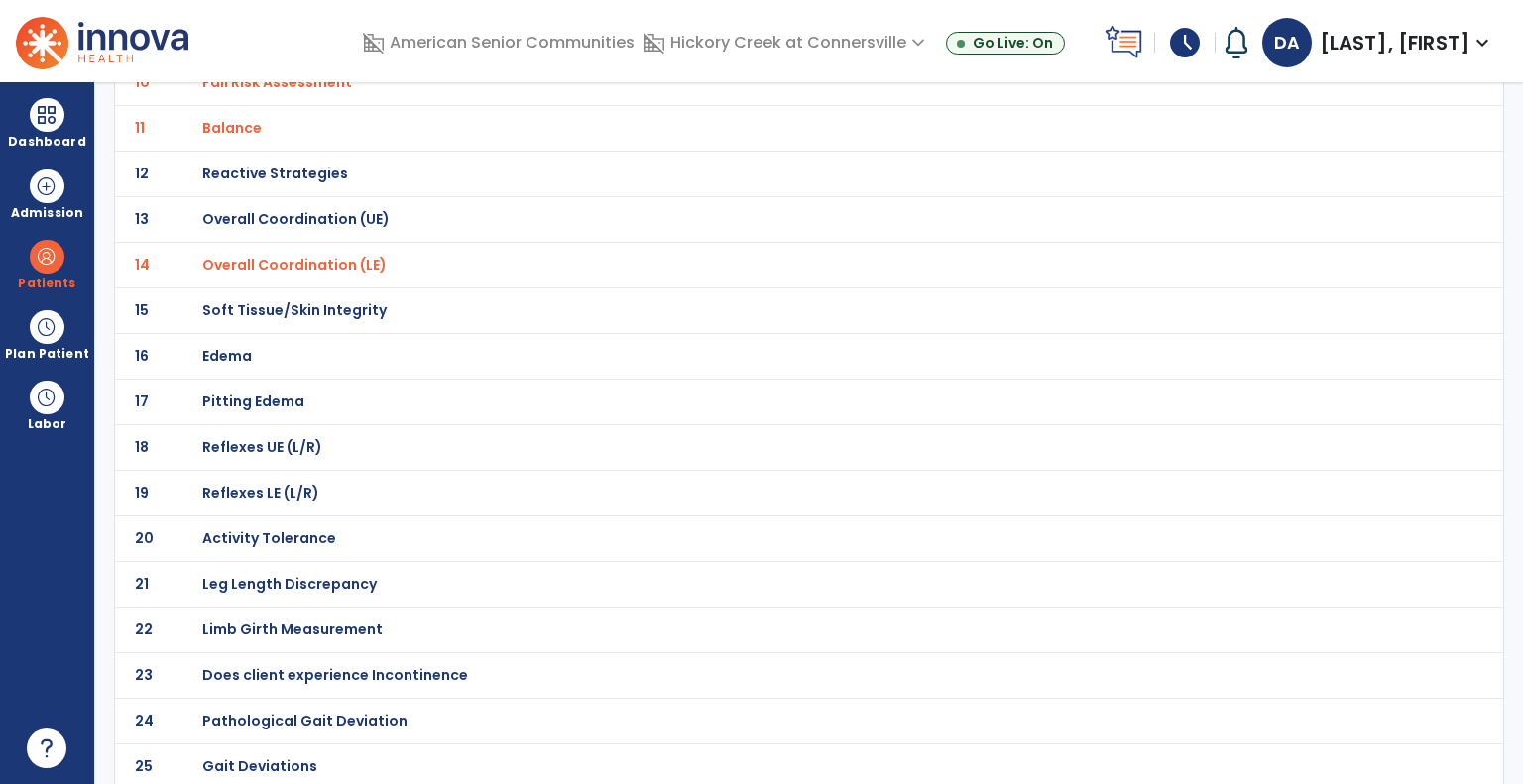 click on "Pathological Gait Deviation" at bounding box center (765, -328) 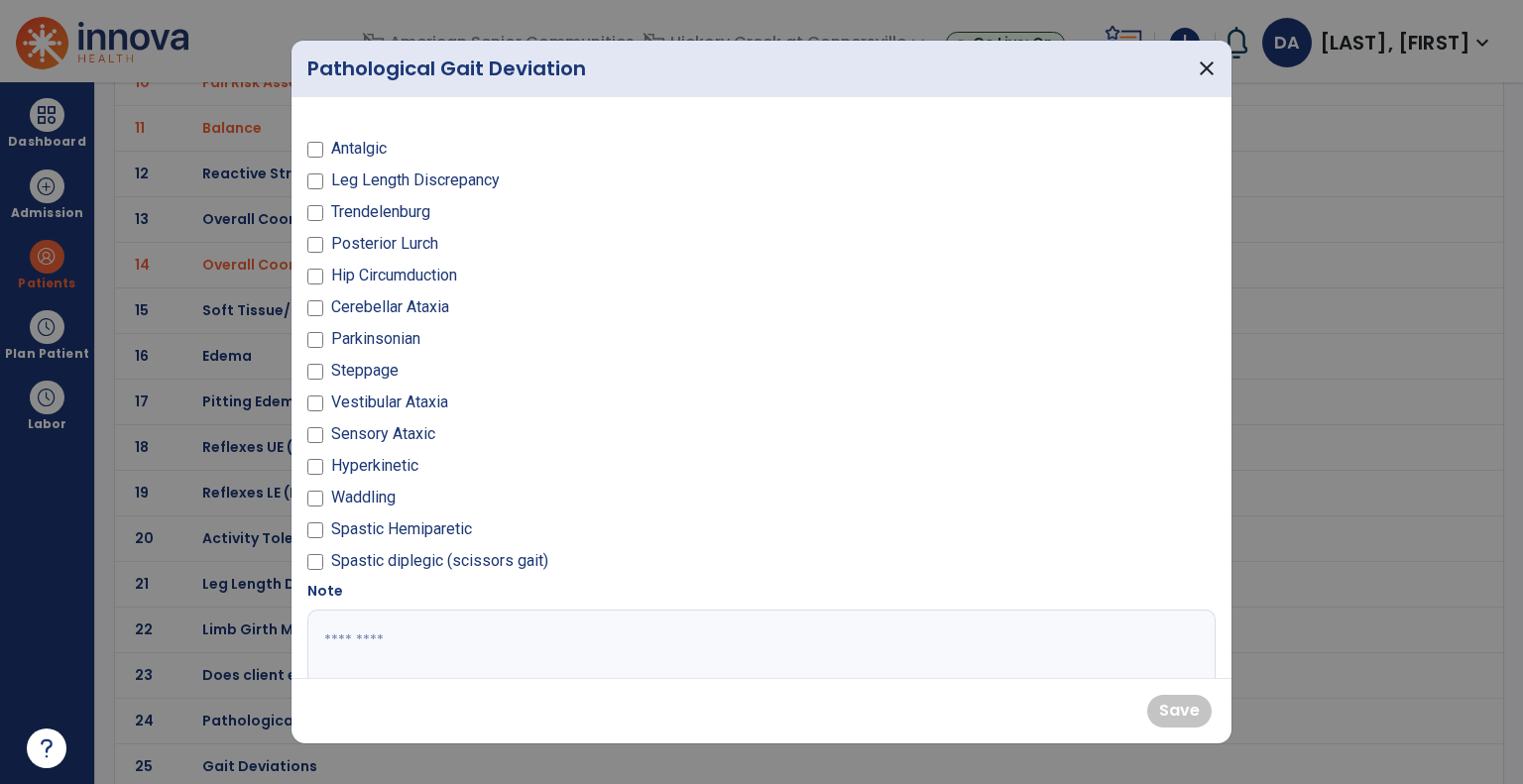 click on "Spastic Hemiparetic" at bounding box center (528, 533) 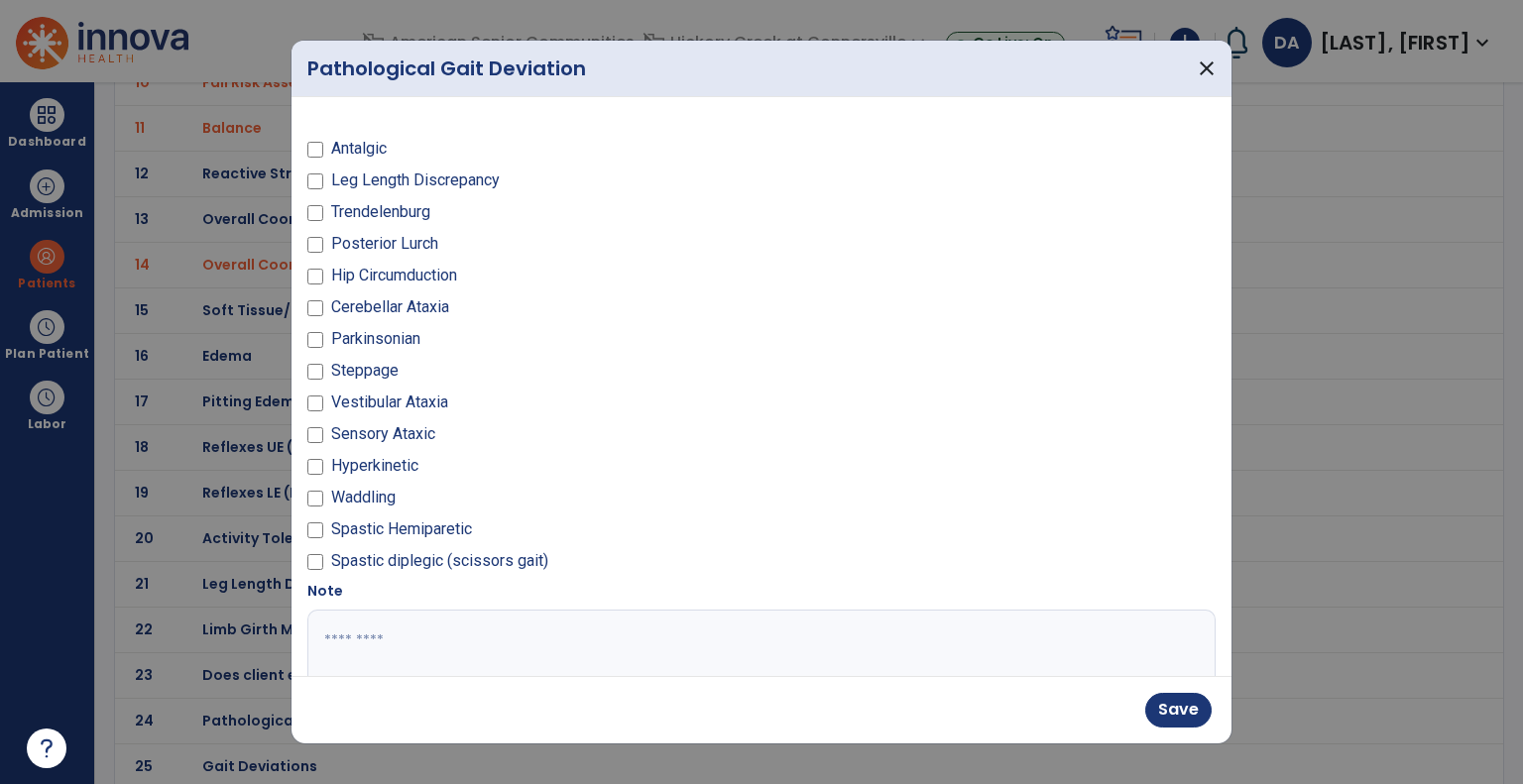 click at bounding box center (760, 684) 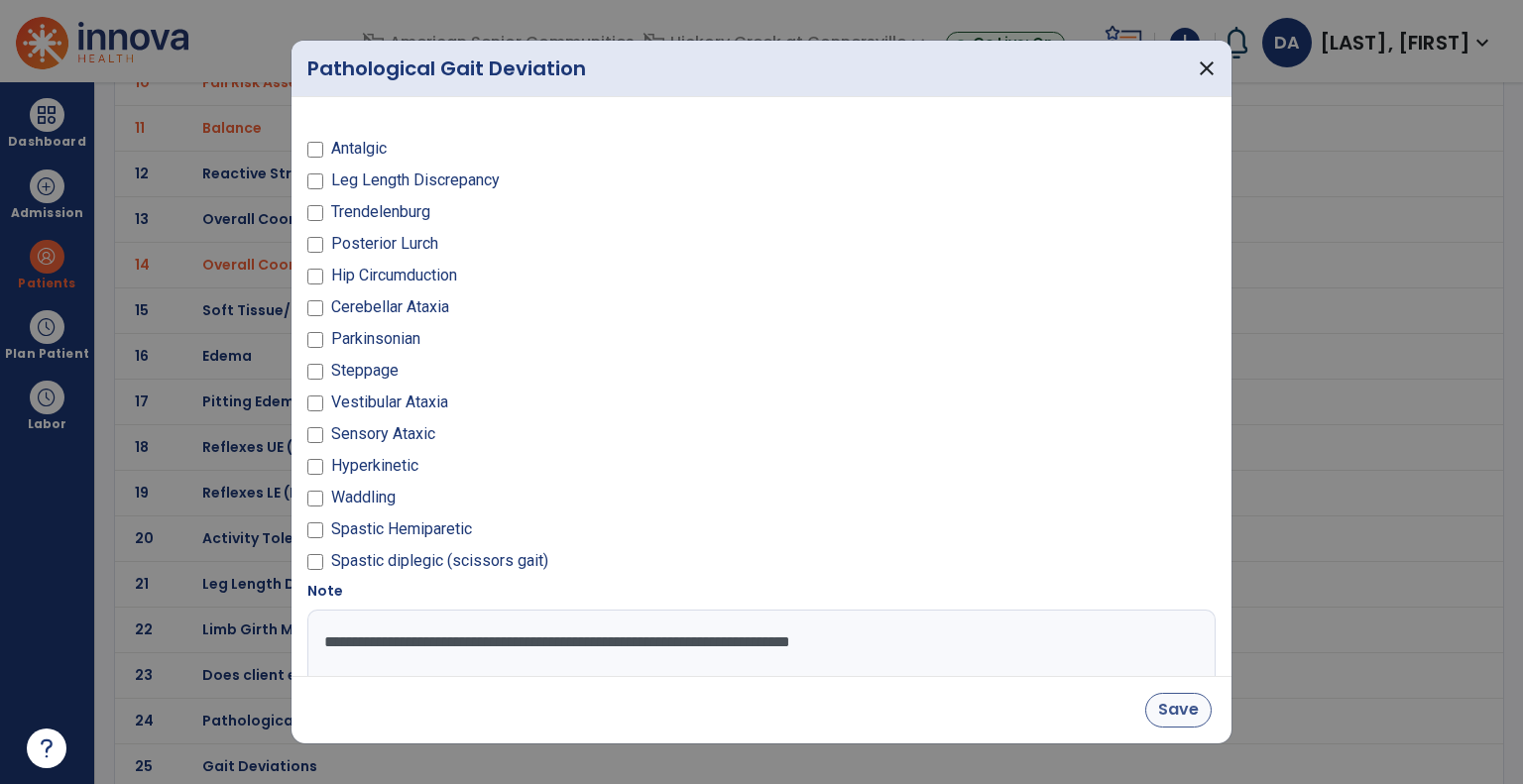 type on "**********" 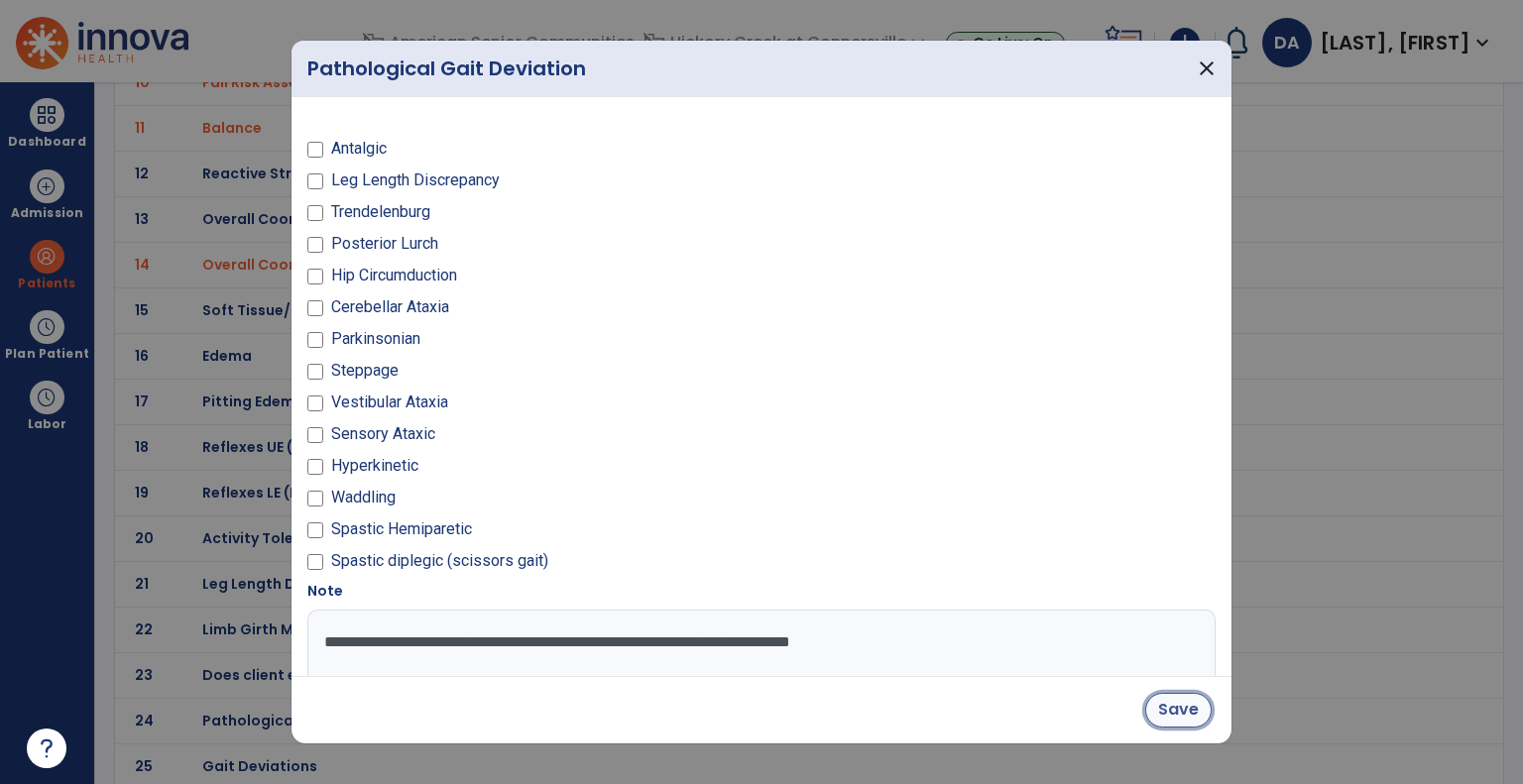 click on "Save" at bounding box center (1178, 710) 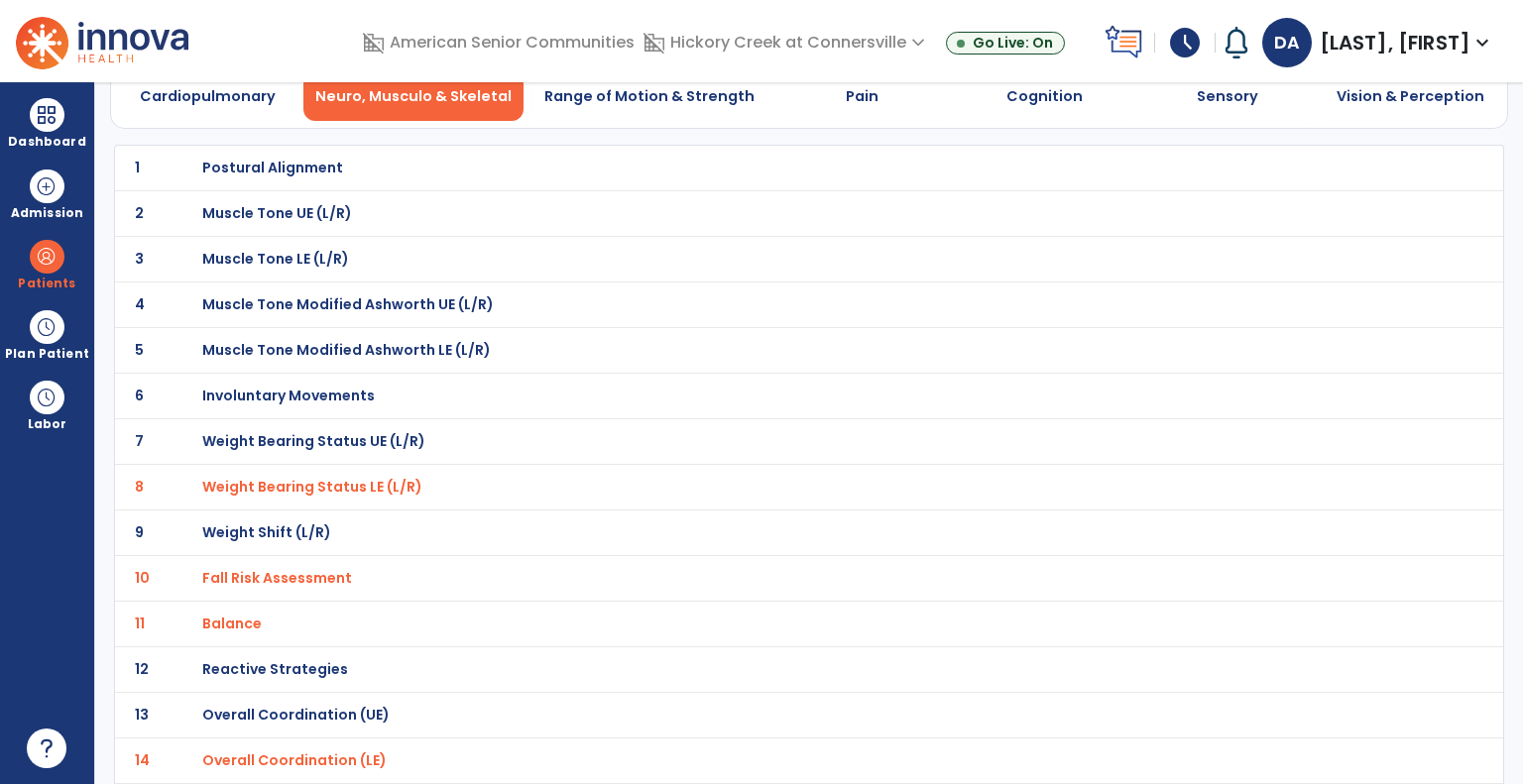 scroll, scrollTop: 0, scrollLeft: 0, axis: both 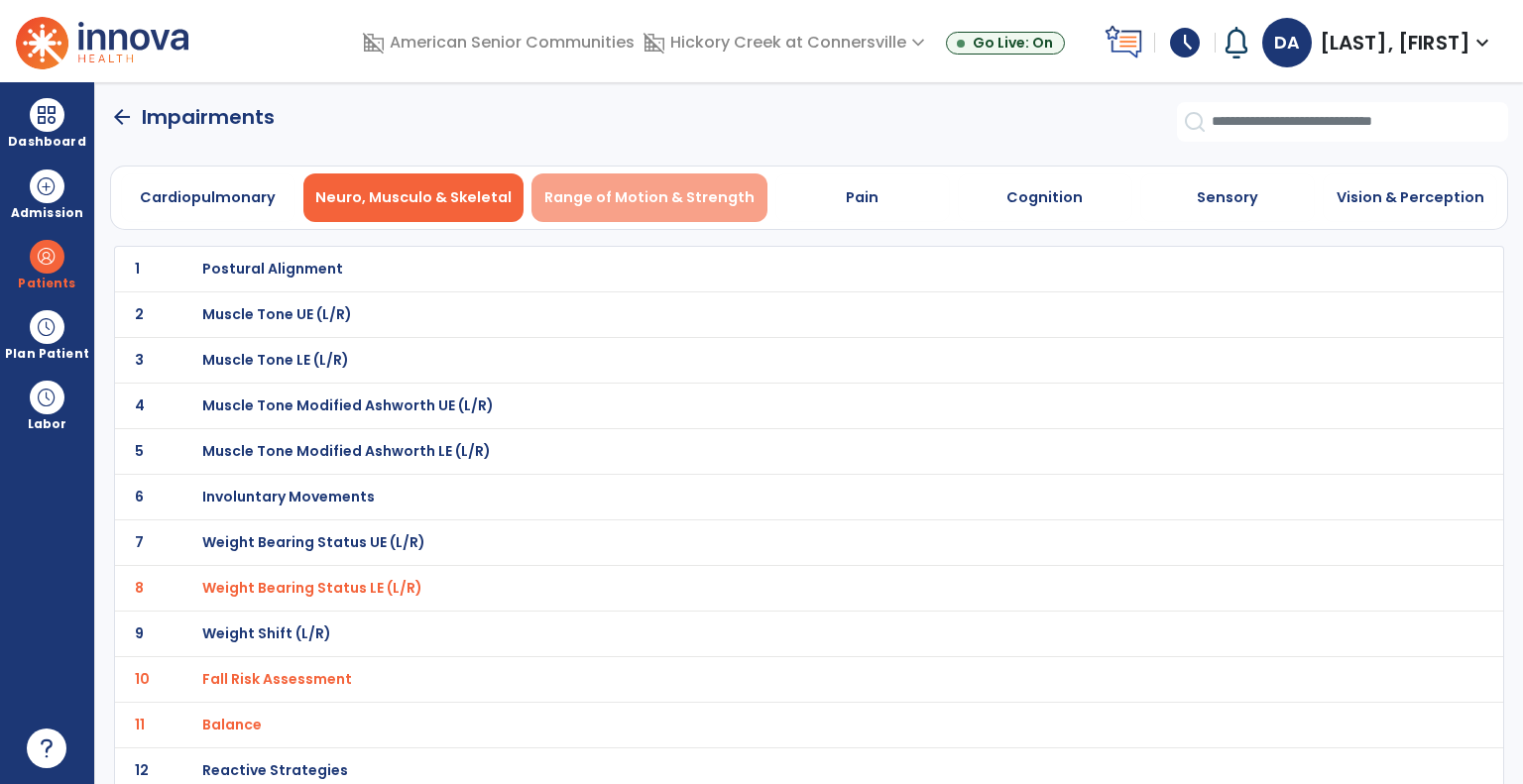 click on "Range of Motion & Strength" at bounding box center [649, 197] 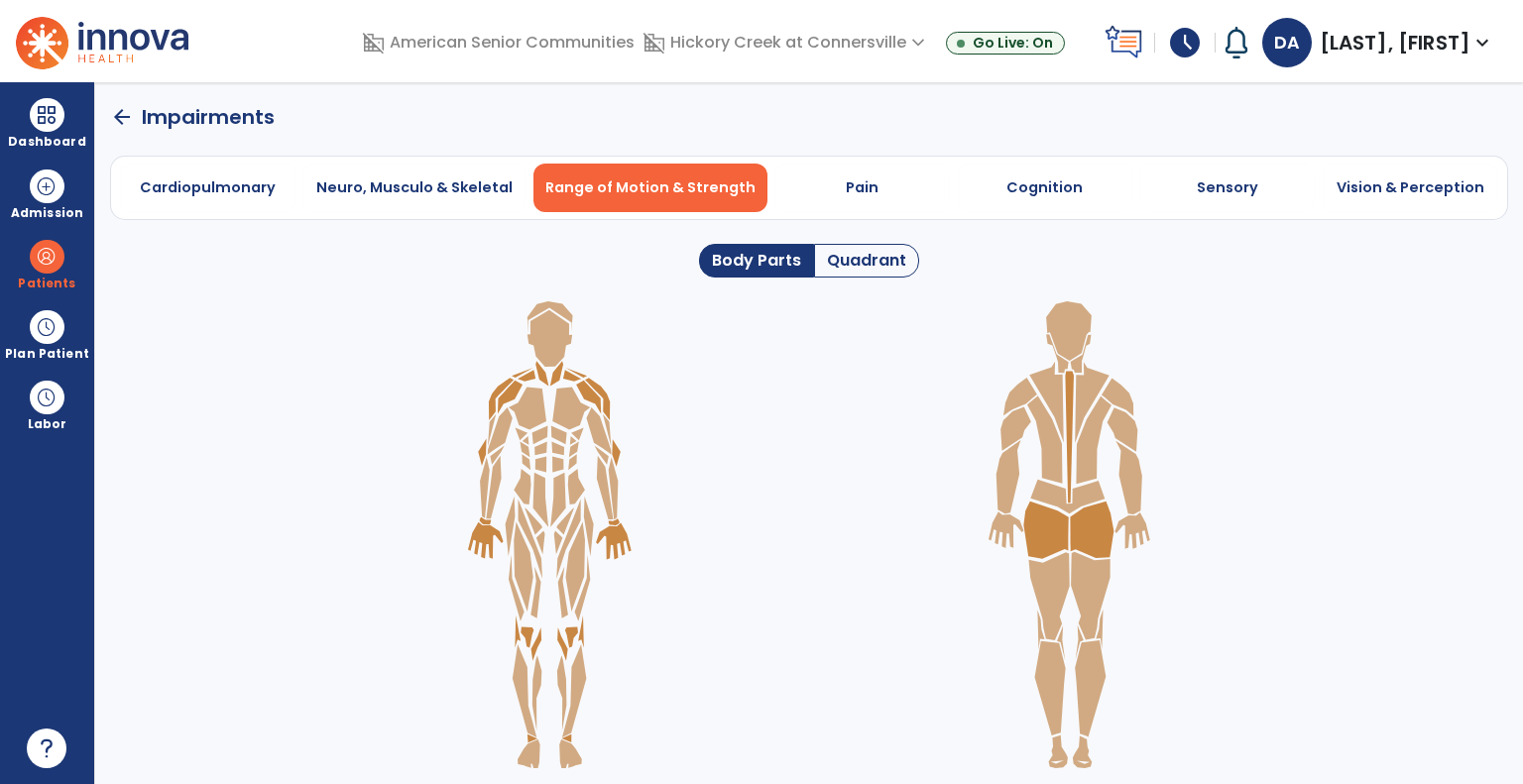 click on "Quadrant" 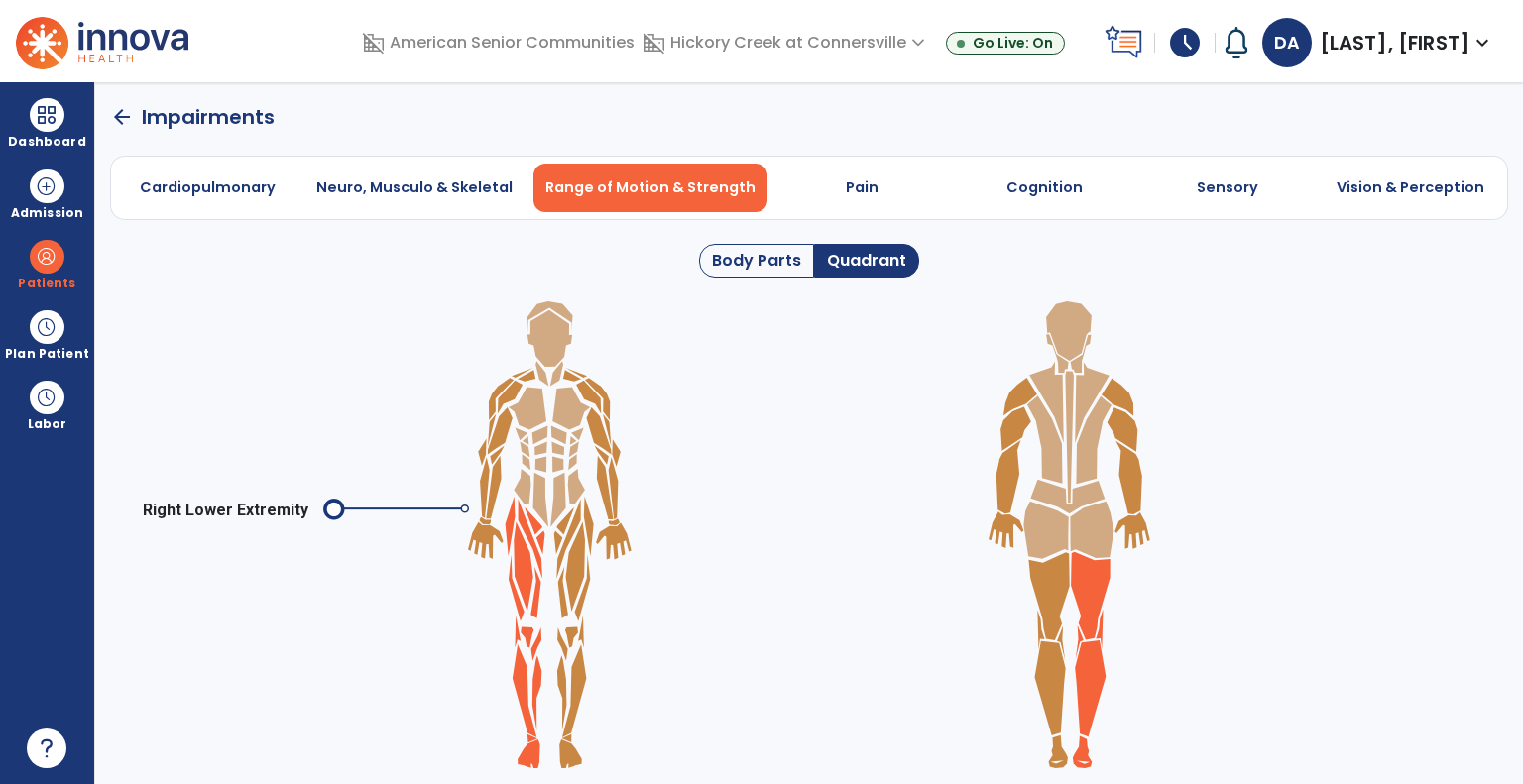 click 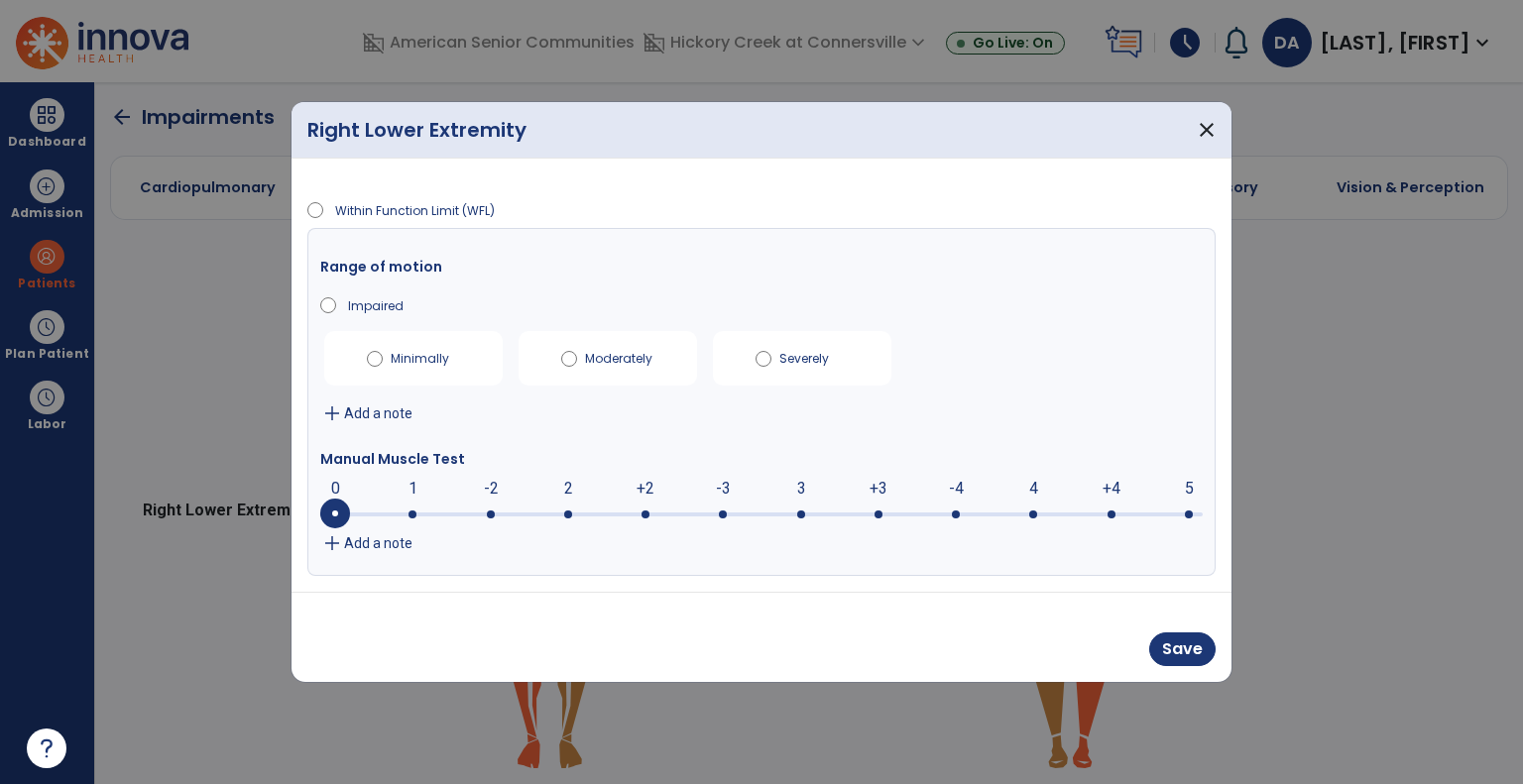 click on "4" at bounding box center [1033, 489] 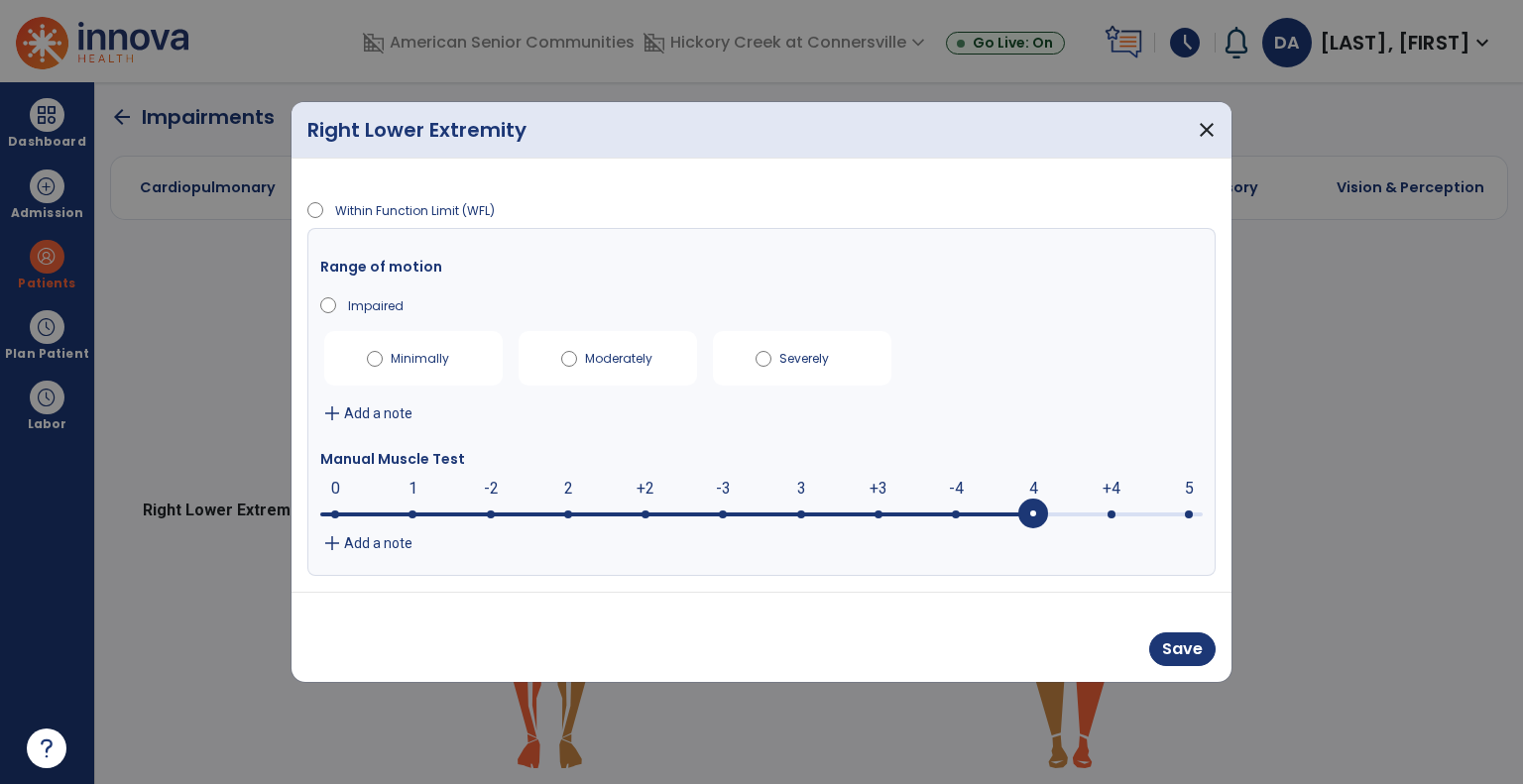 click on "add Add a note" at bounding box center [762, 543] 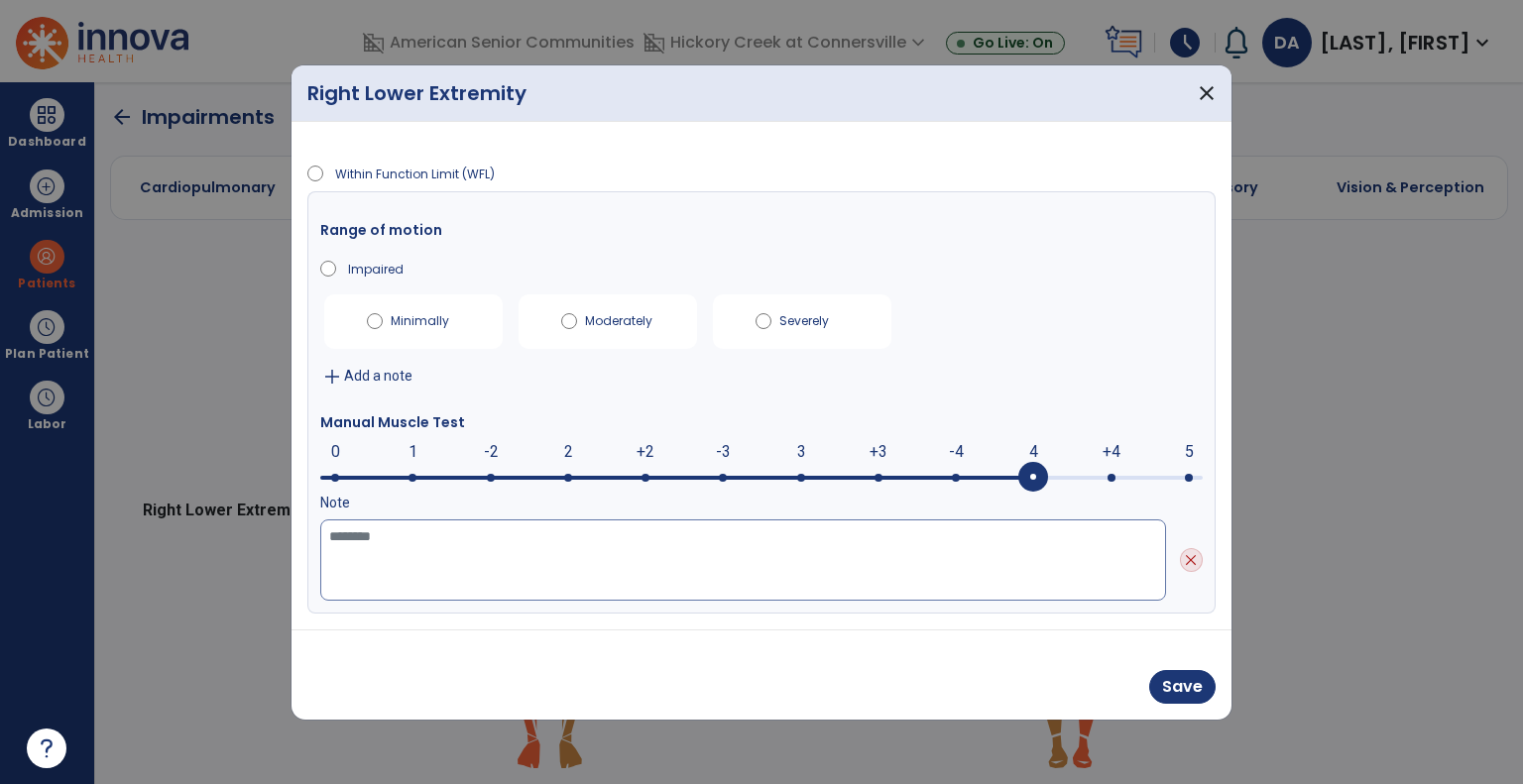 click at bounding box center [743, 560] 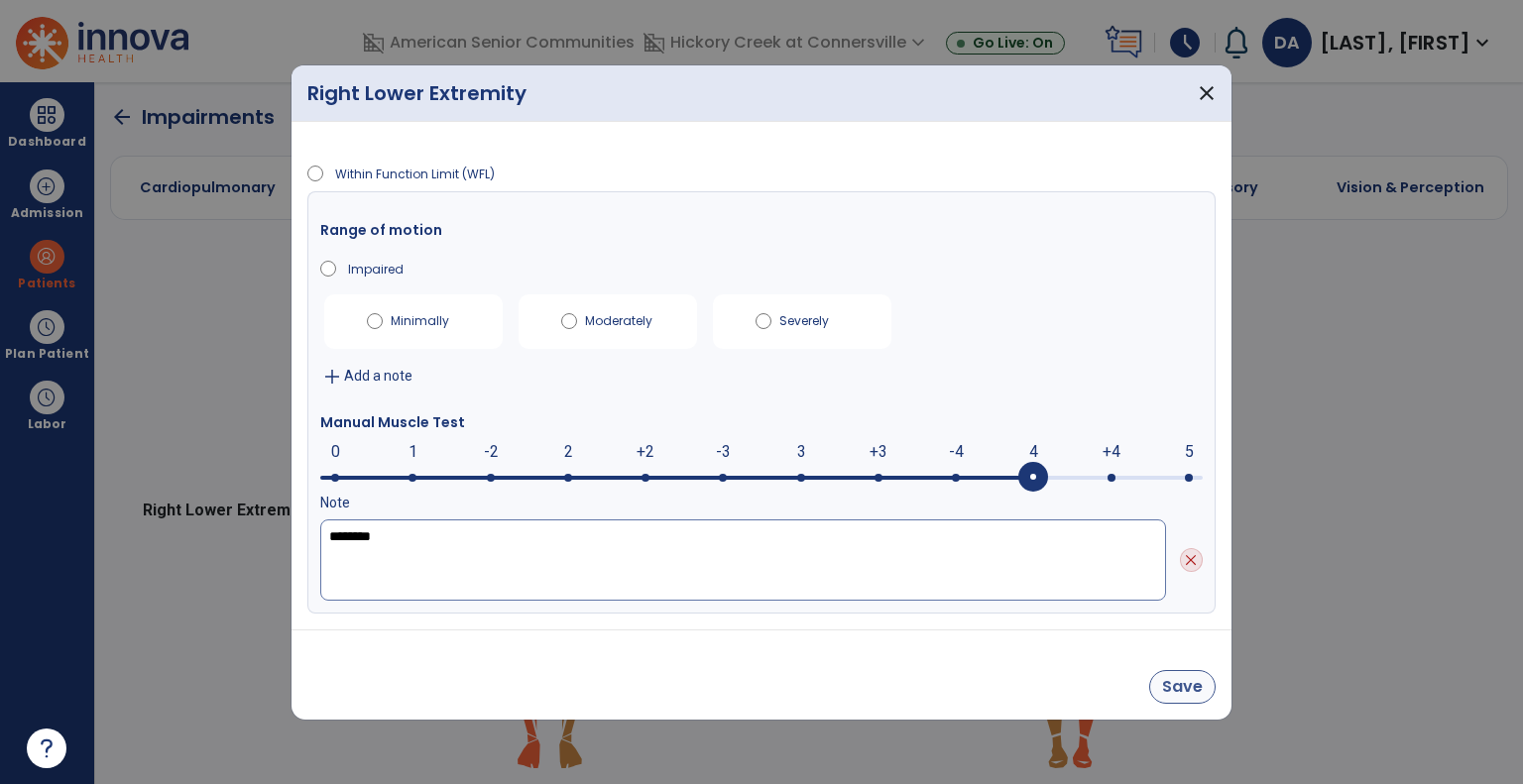 type on "********" 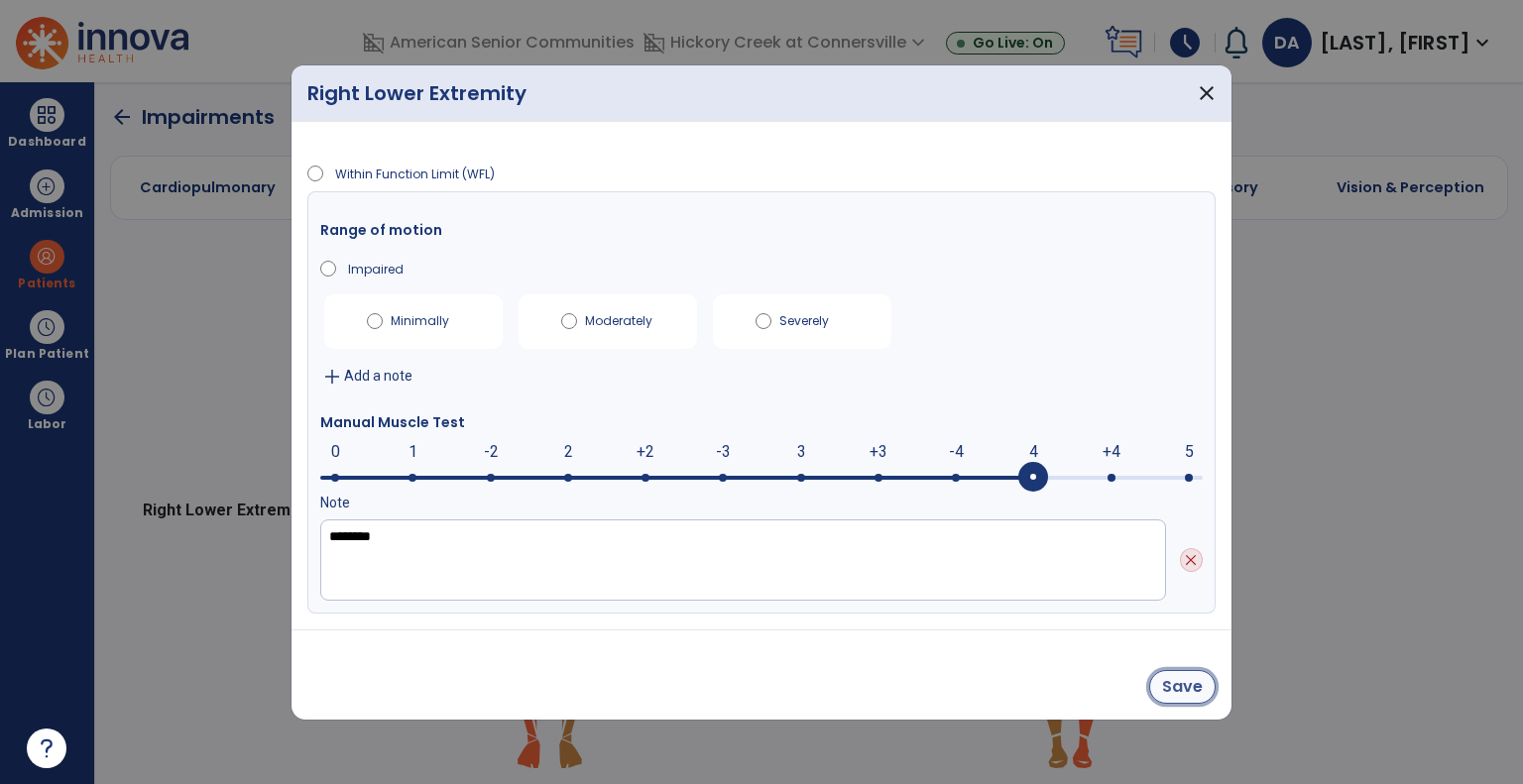 click on "Save" at bounding box center (1182, 687) 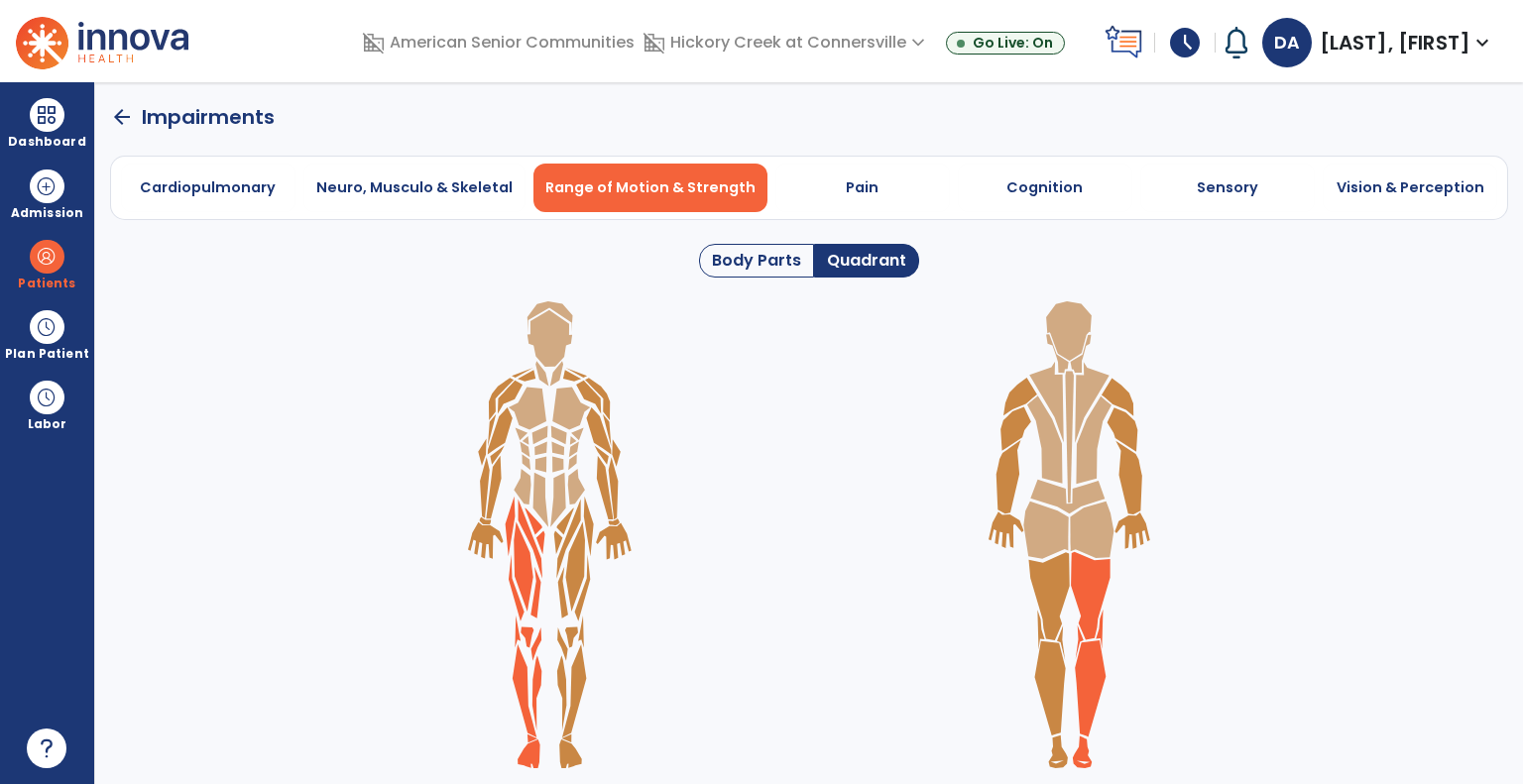 click on "Body Parts" 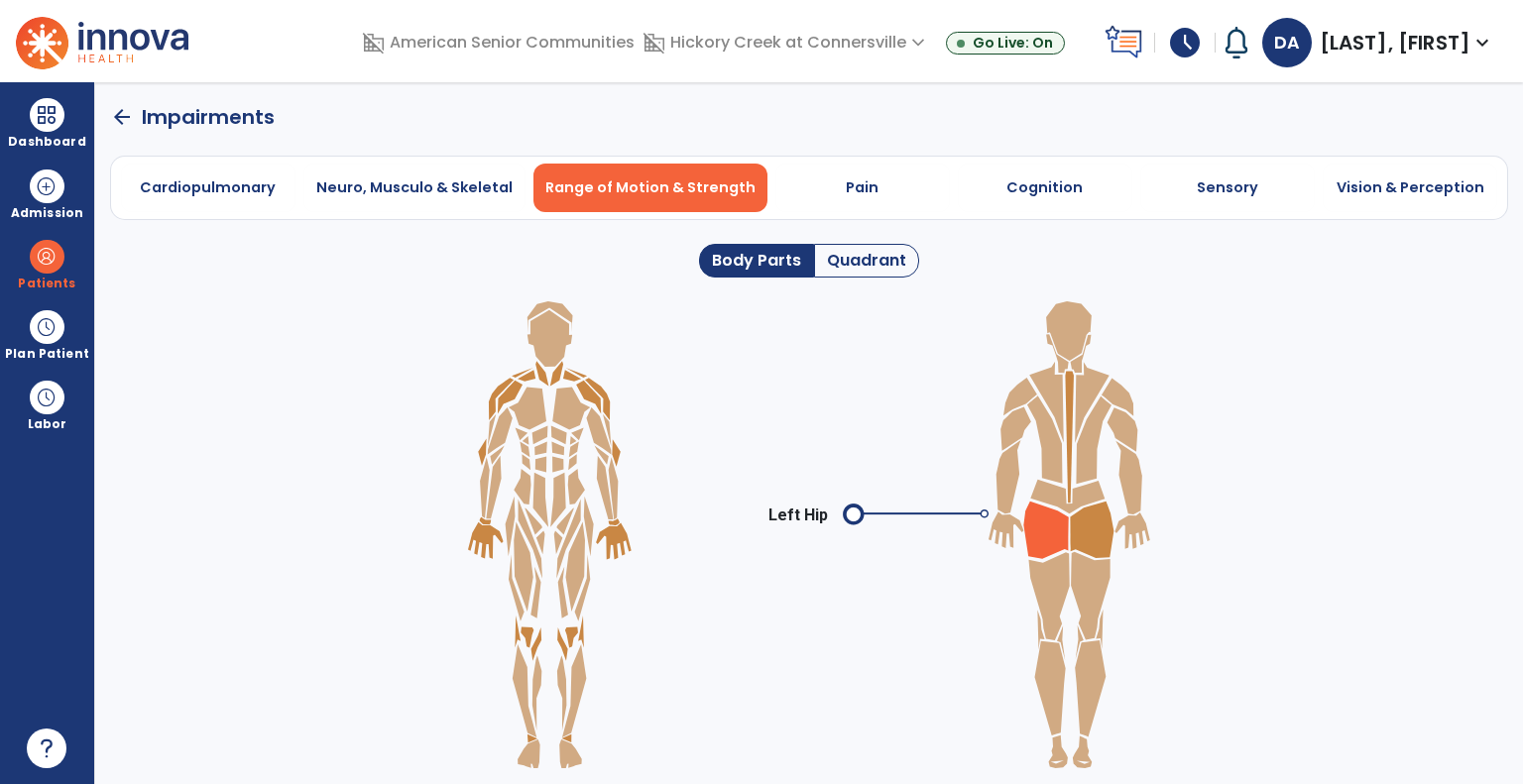 click 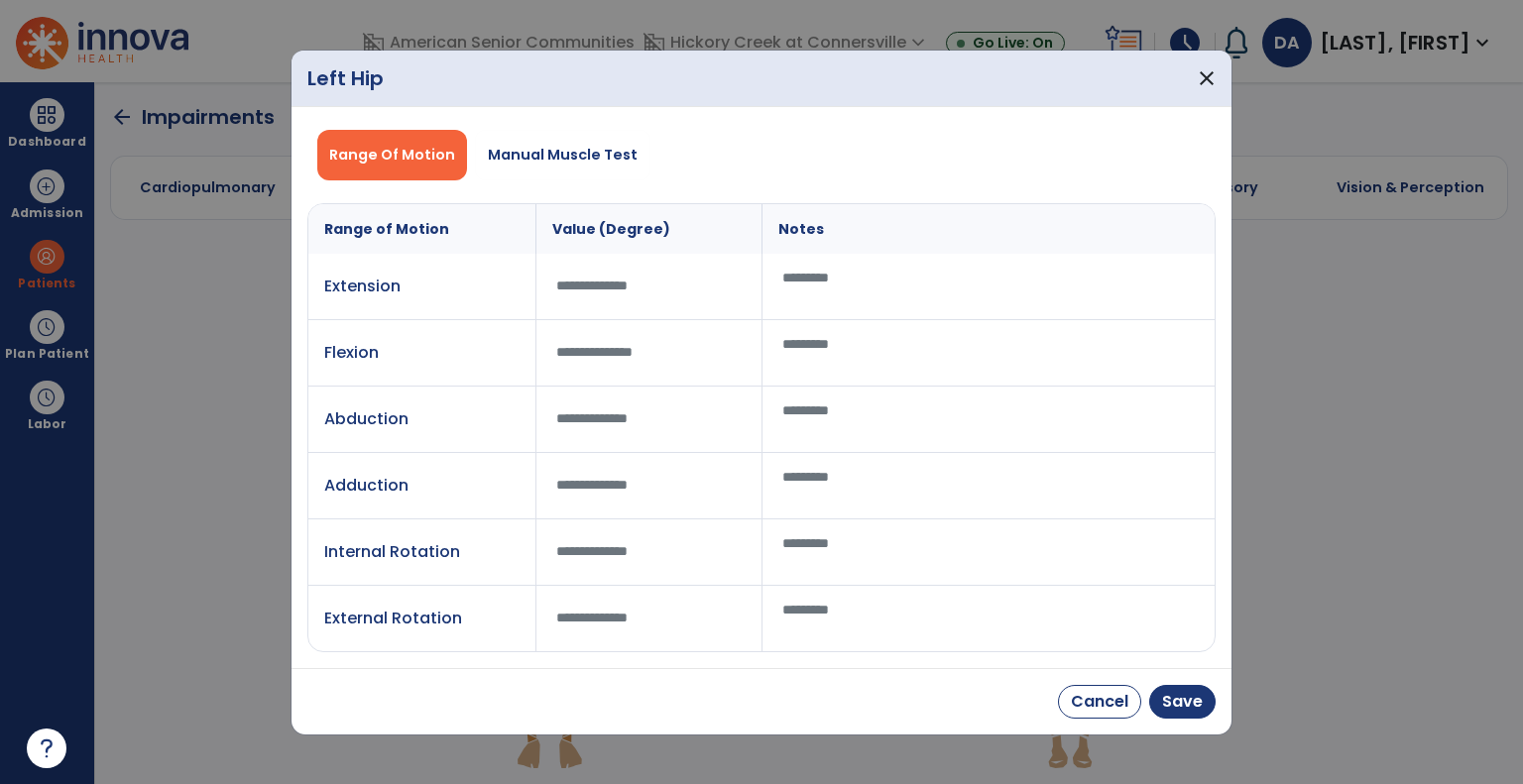 click at bounding box center (988, 353) 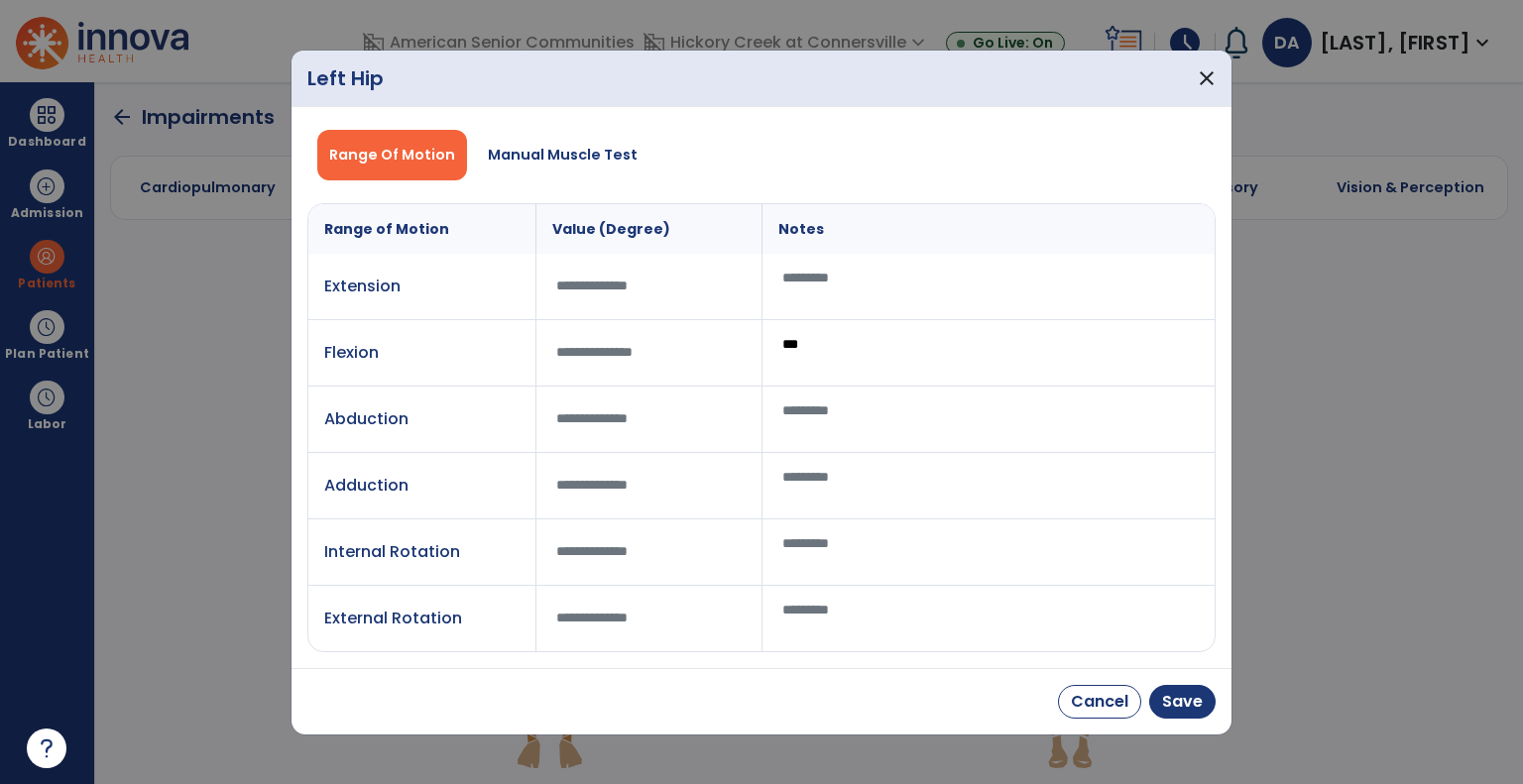 type on "***" 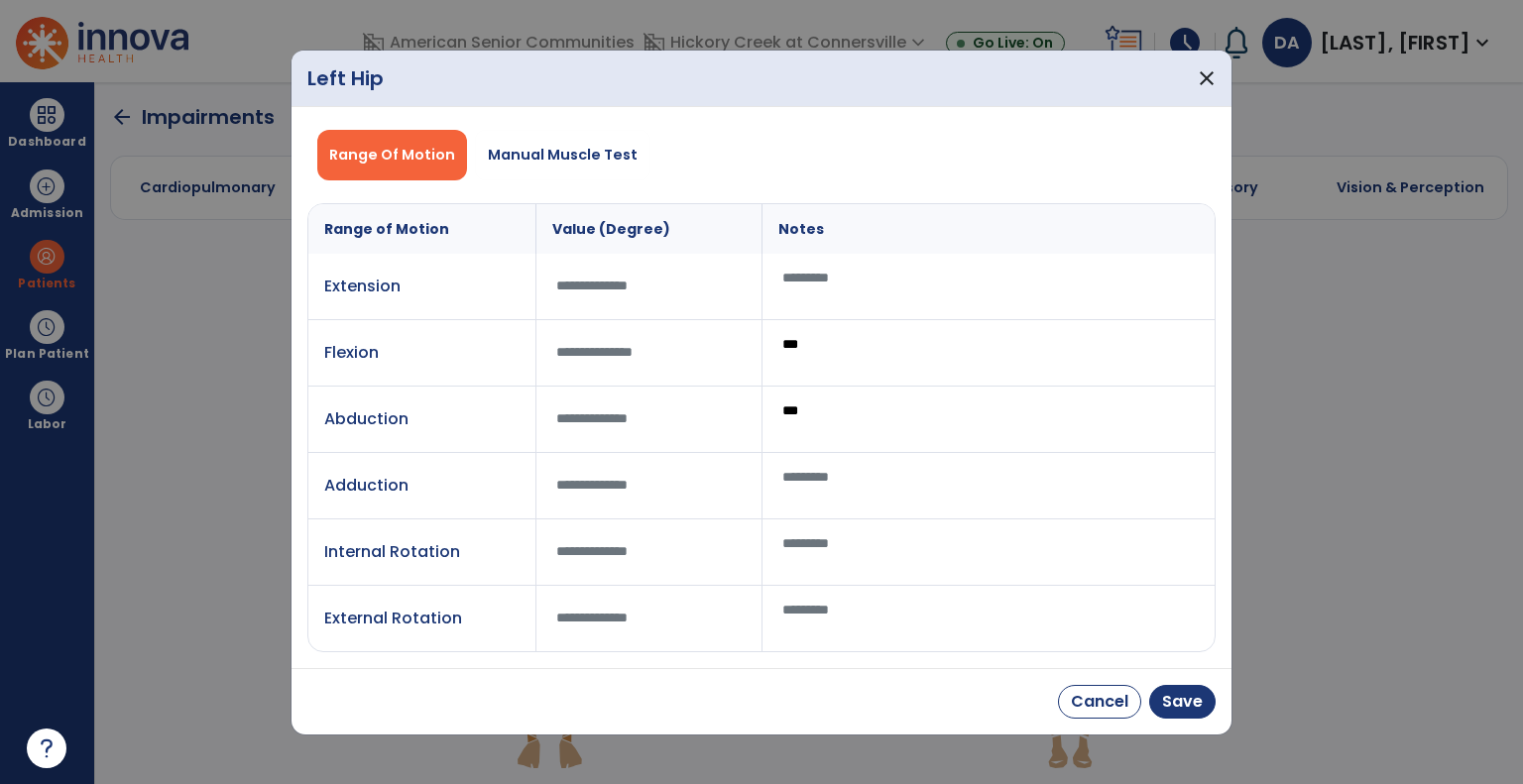 type on "***" 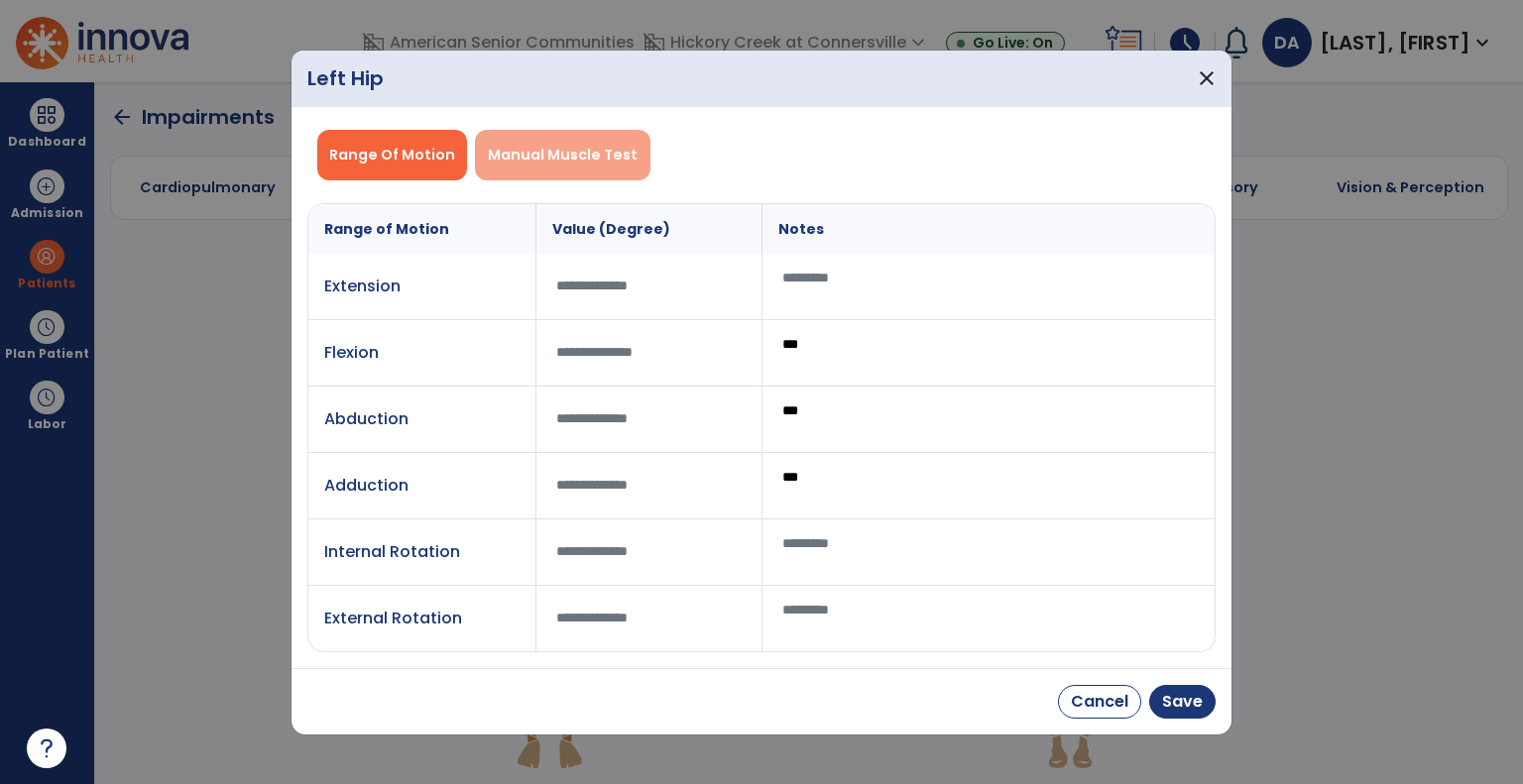 type on "***" 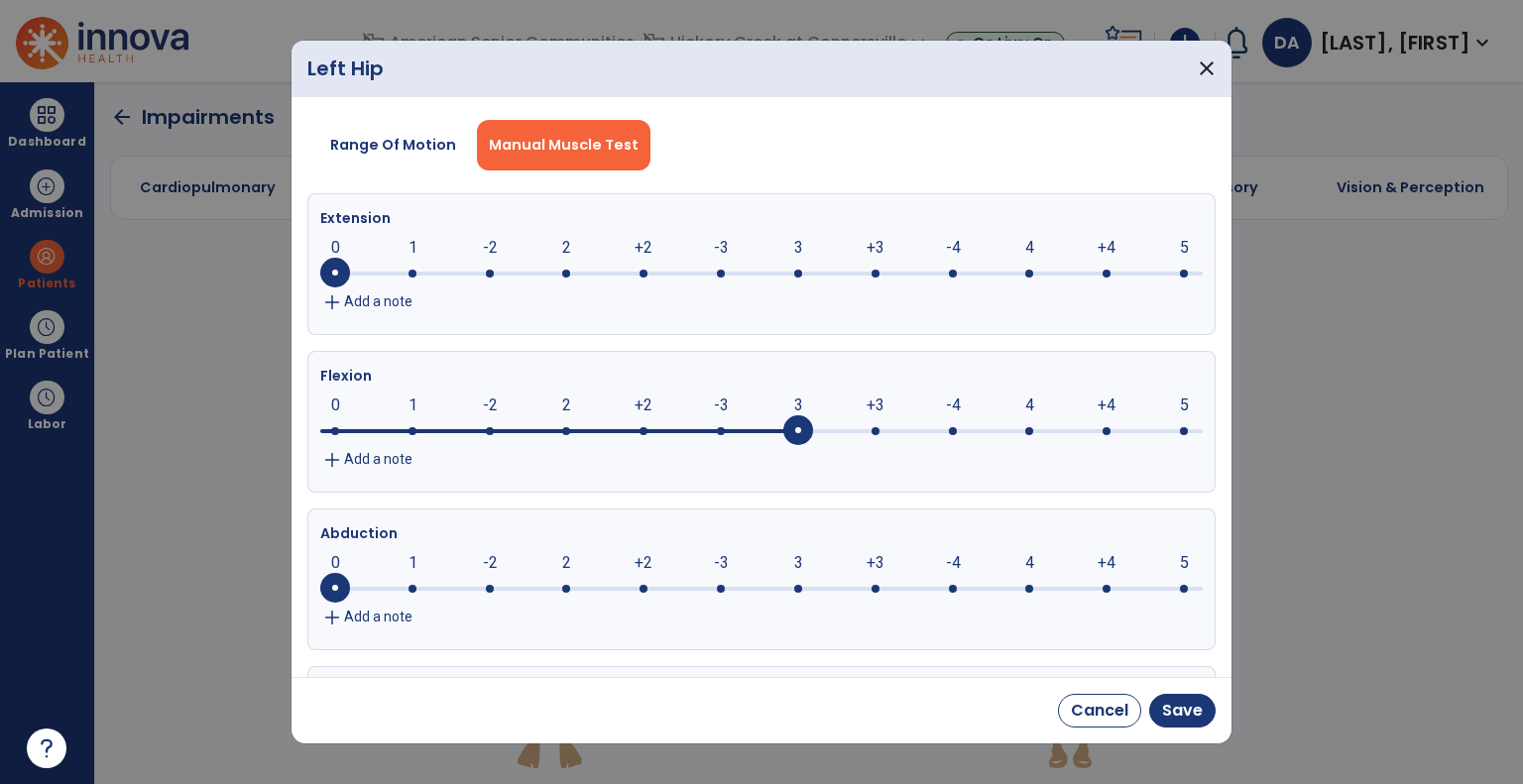 click on "3" 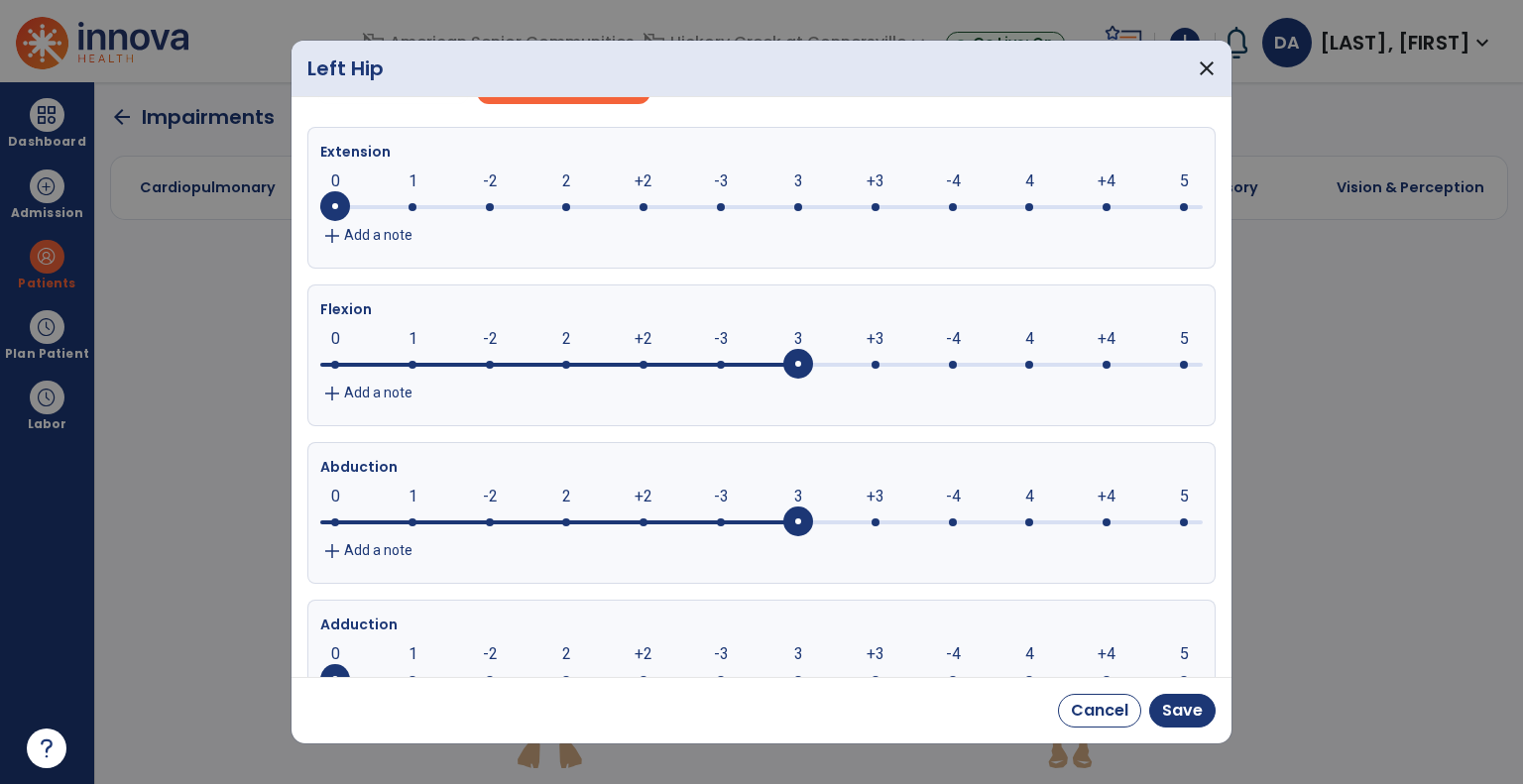 scroll, scrollTop: 198, scrollLeft: 0, axis: vertical 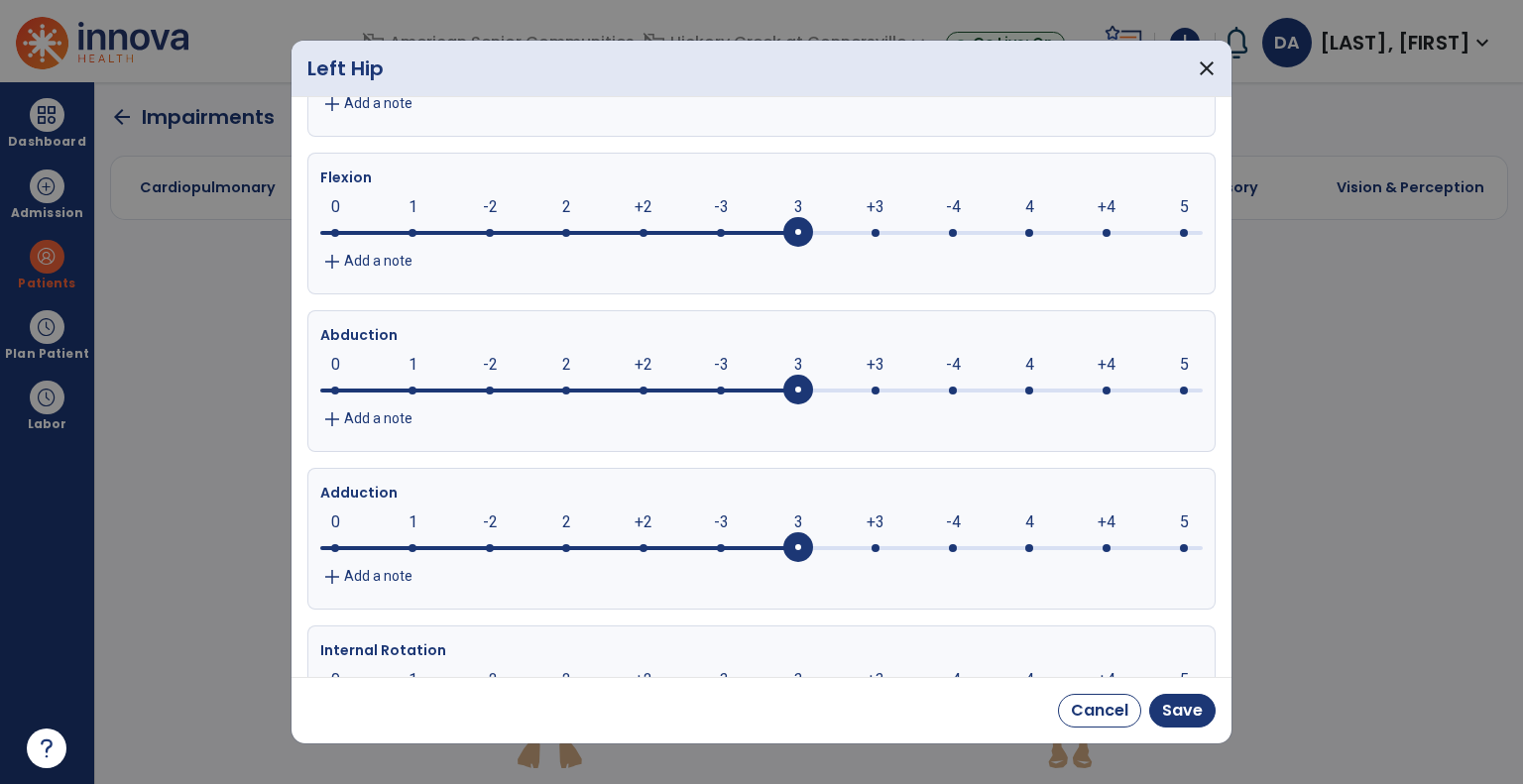 click on "3" 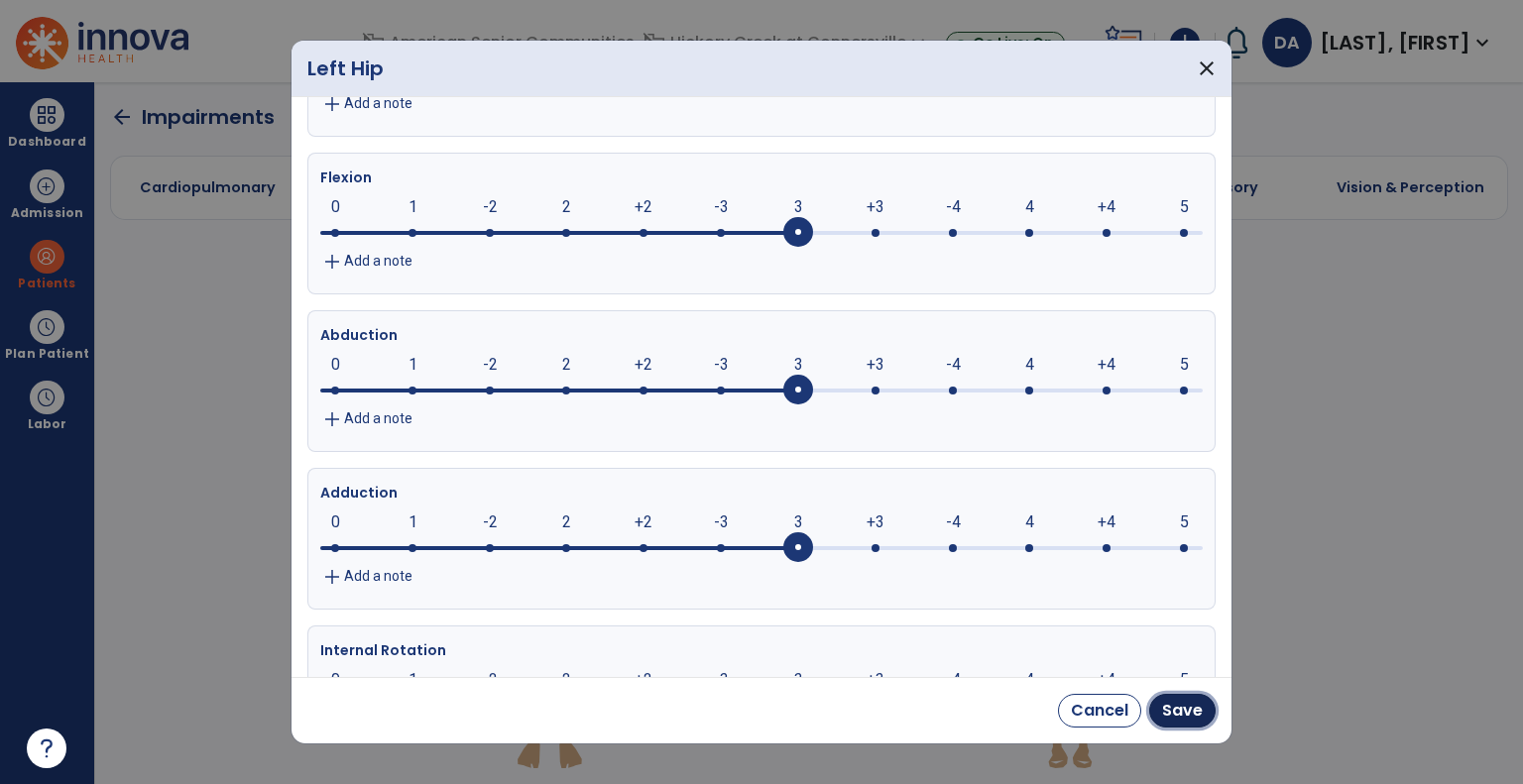 click on "Save" at bounding box center [1182, 711] 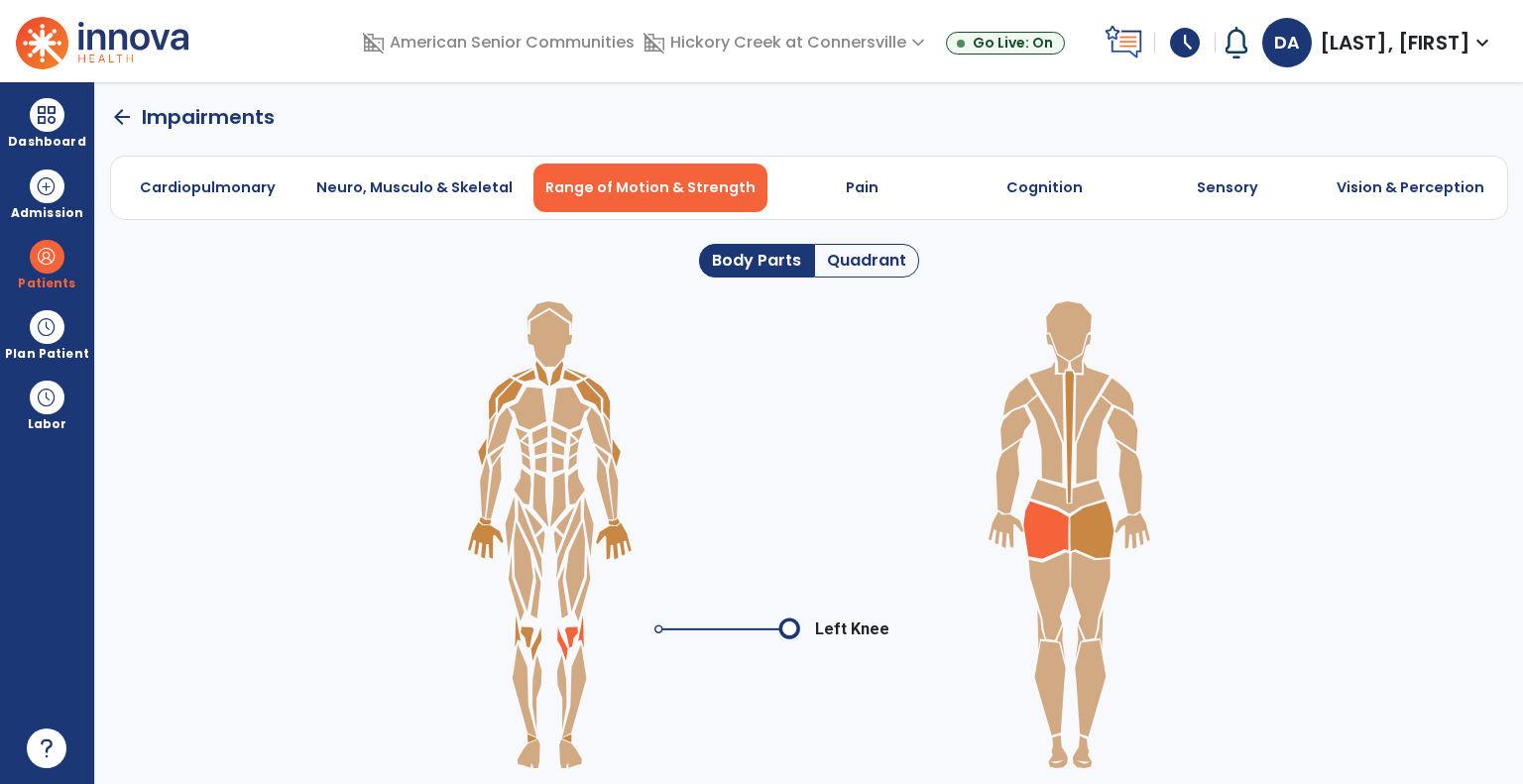 click 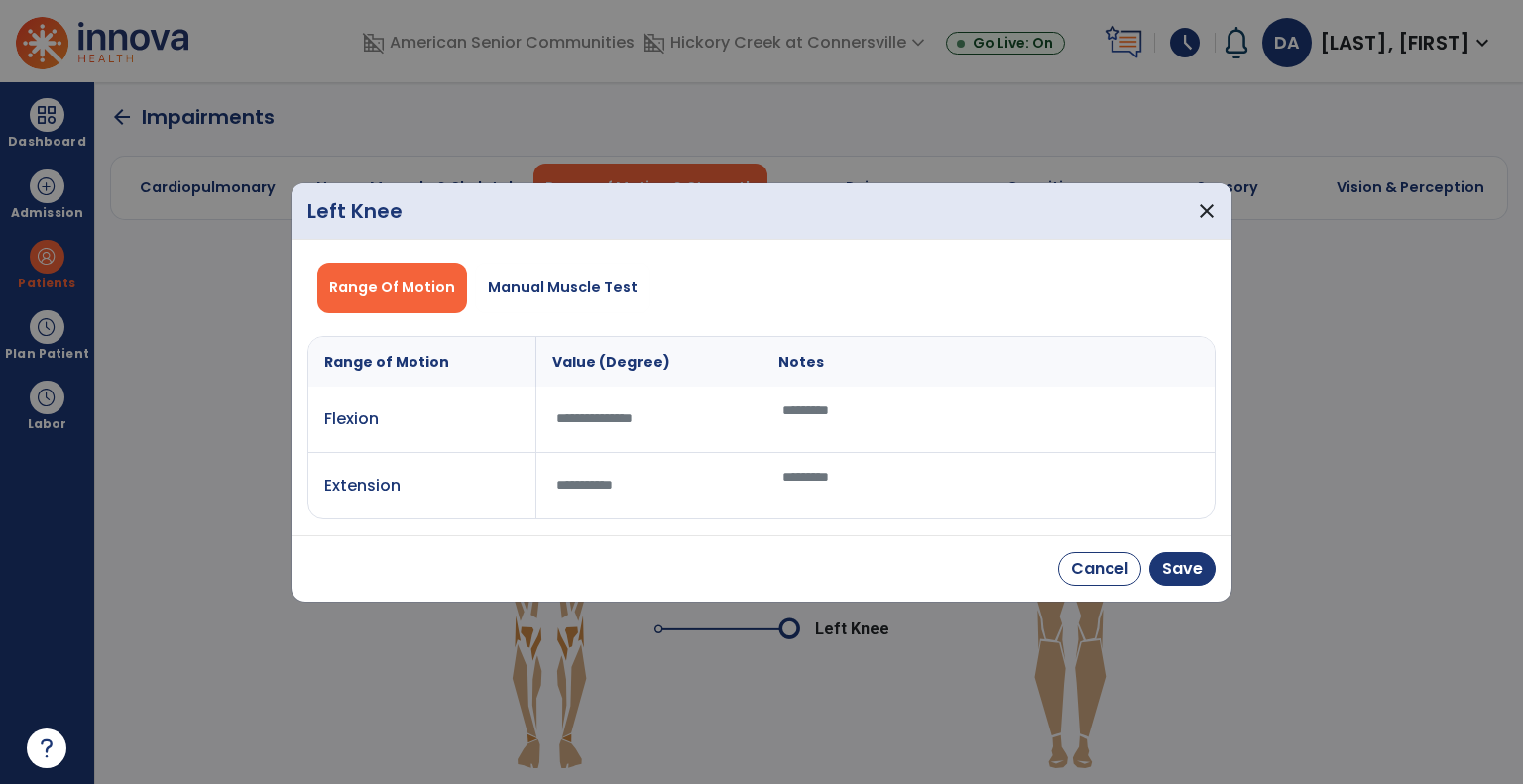 click at bounding box center (989, 419) 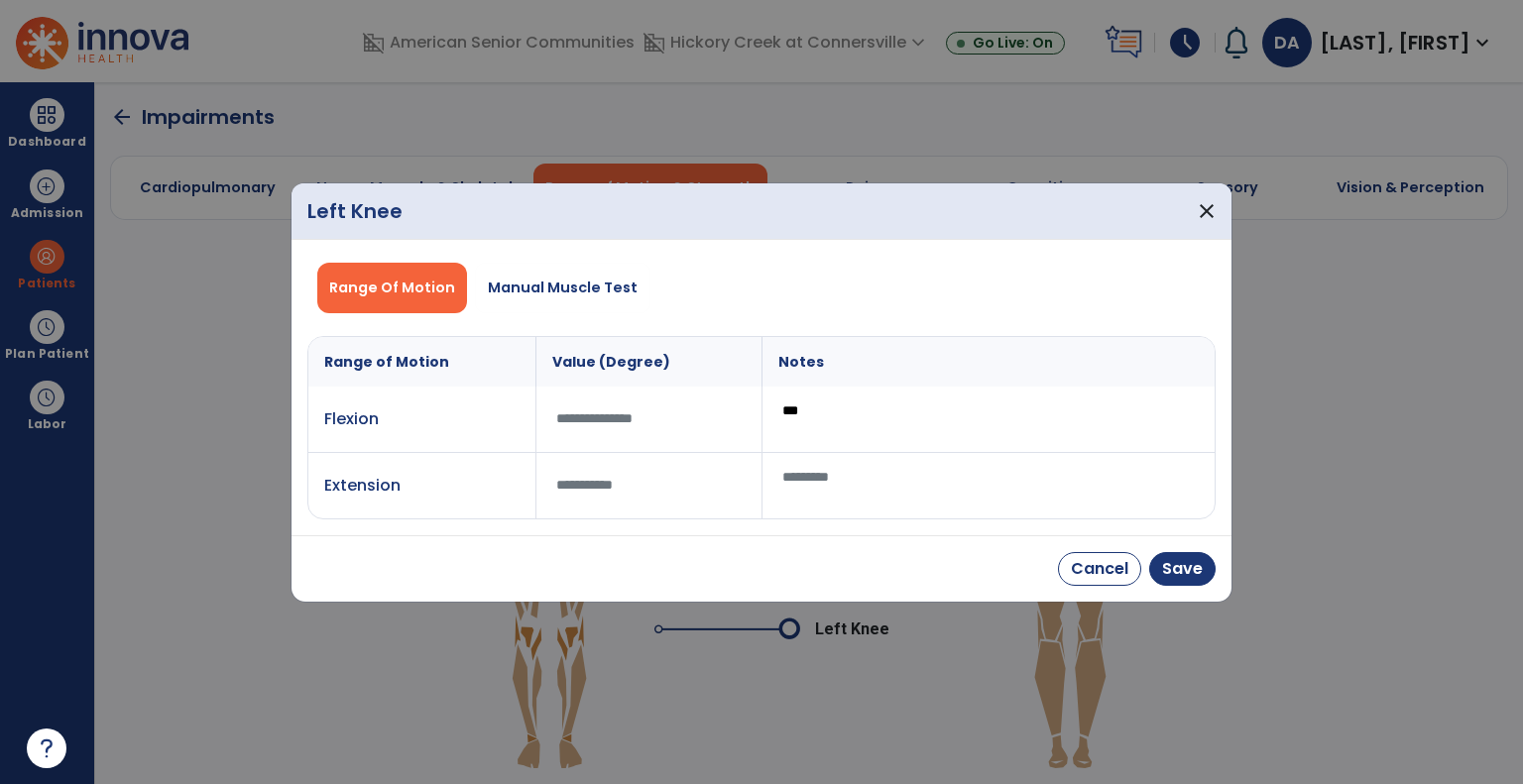 type on "***" 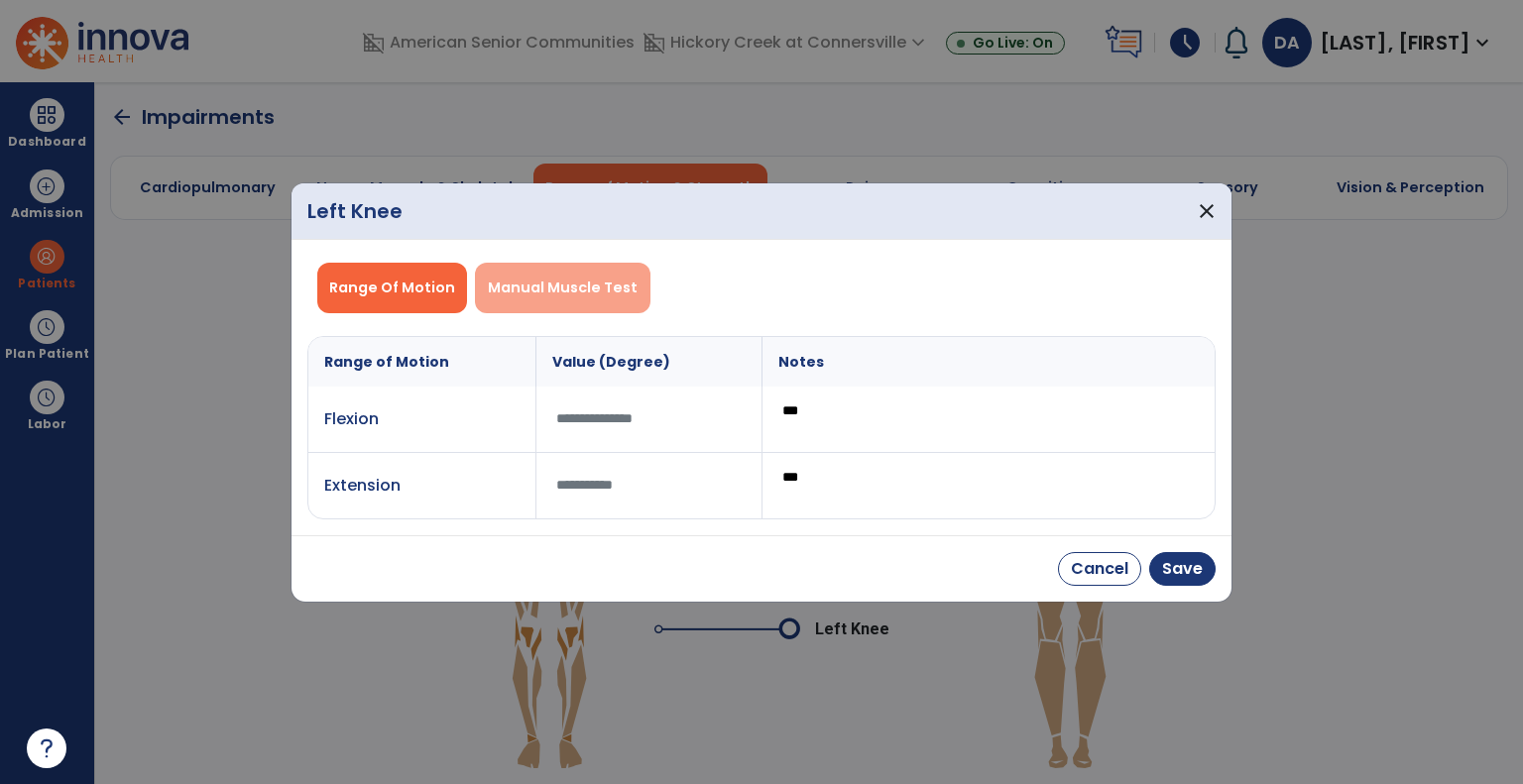 type on "***" 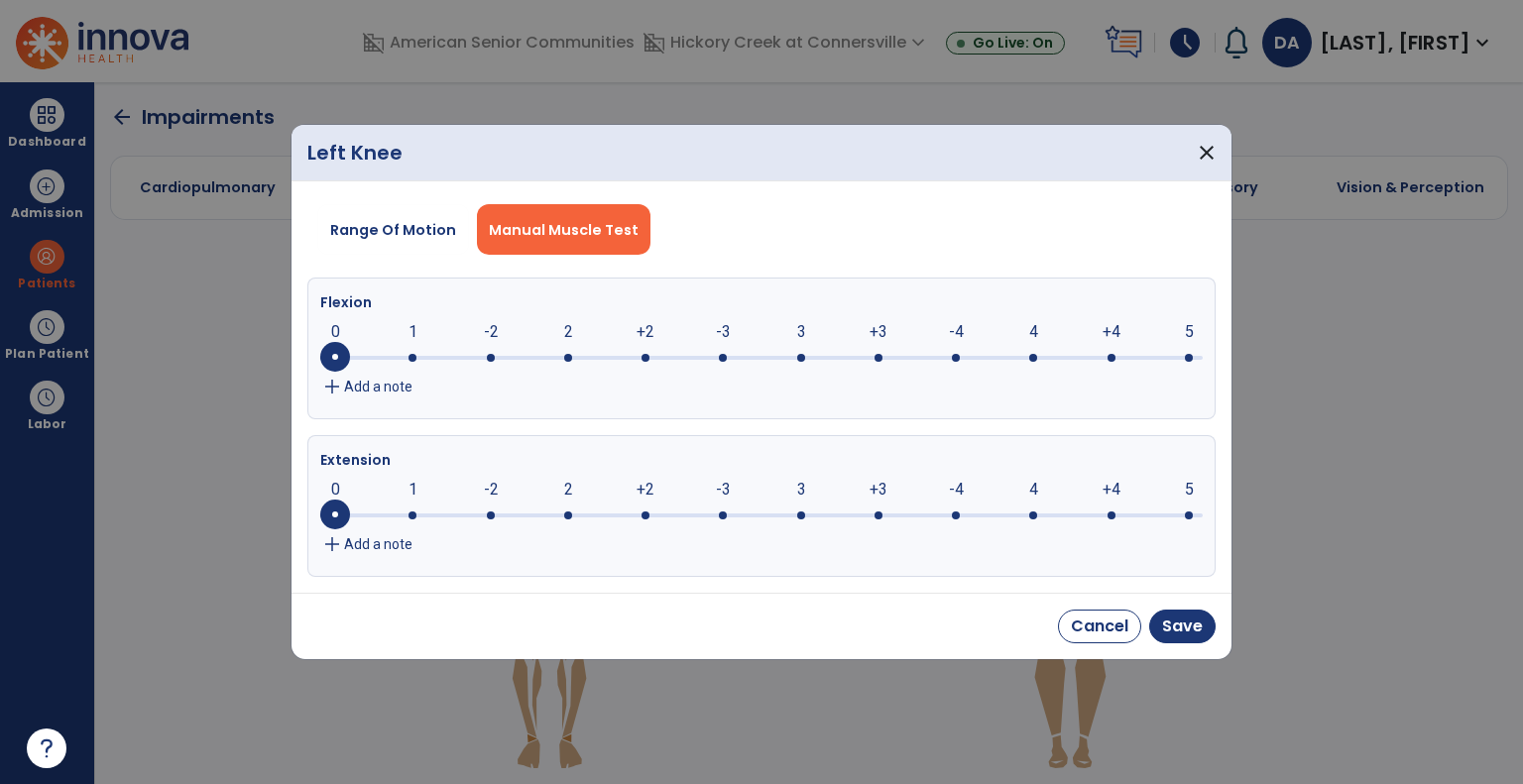 click on "3" 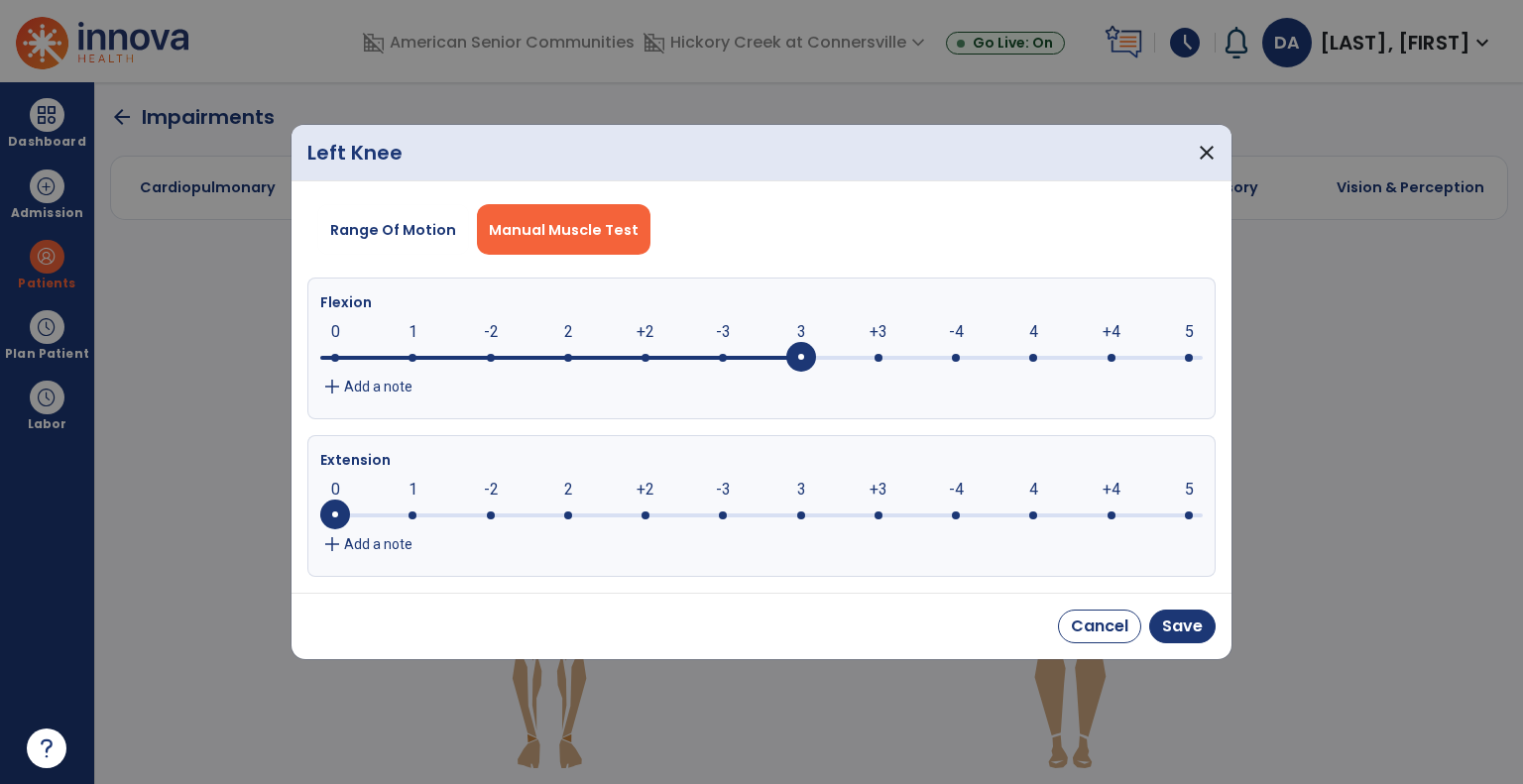 click on "3" 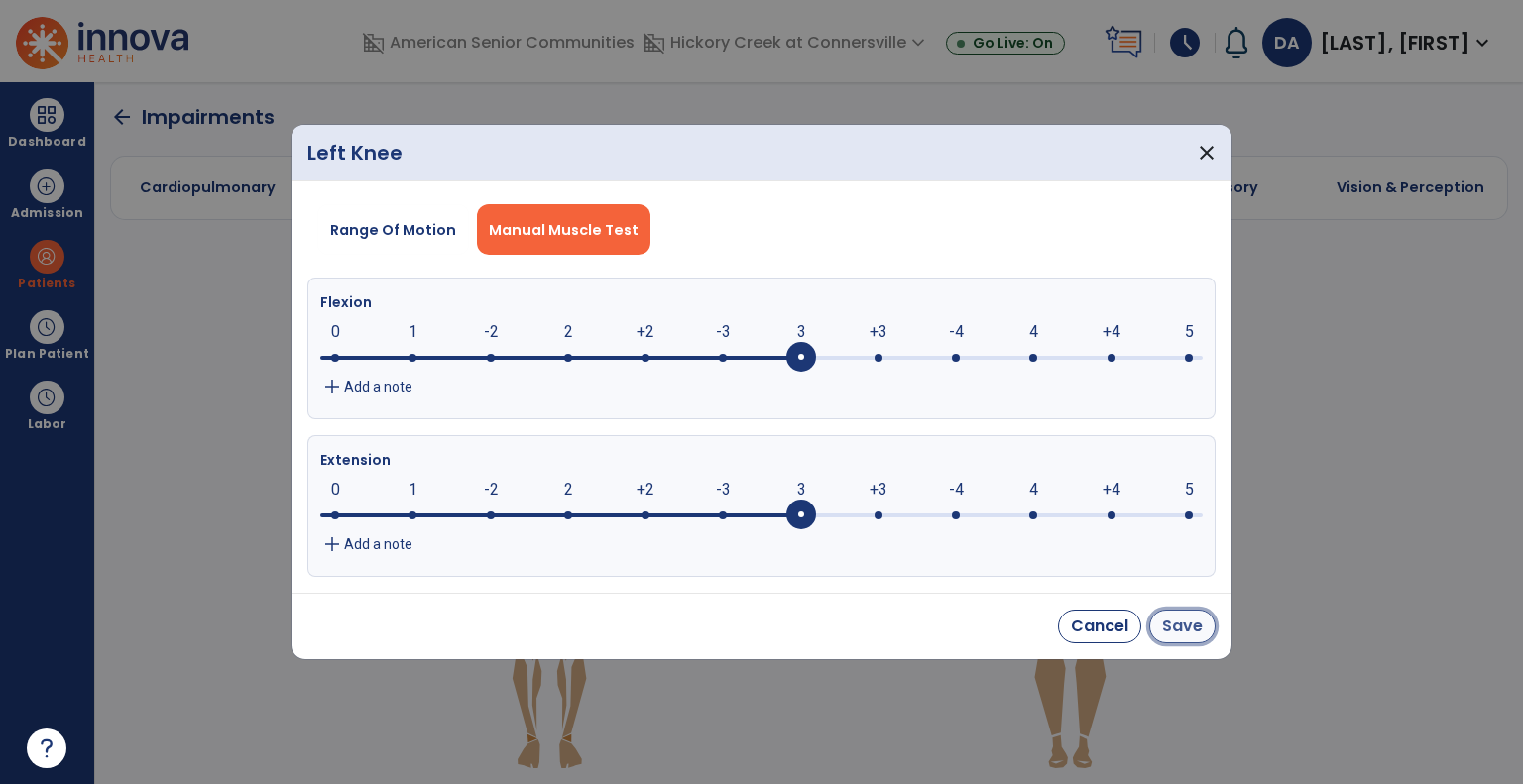 click on "Save" at bounding box center (1182, 626) 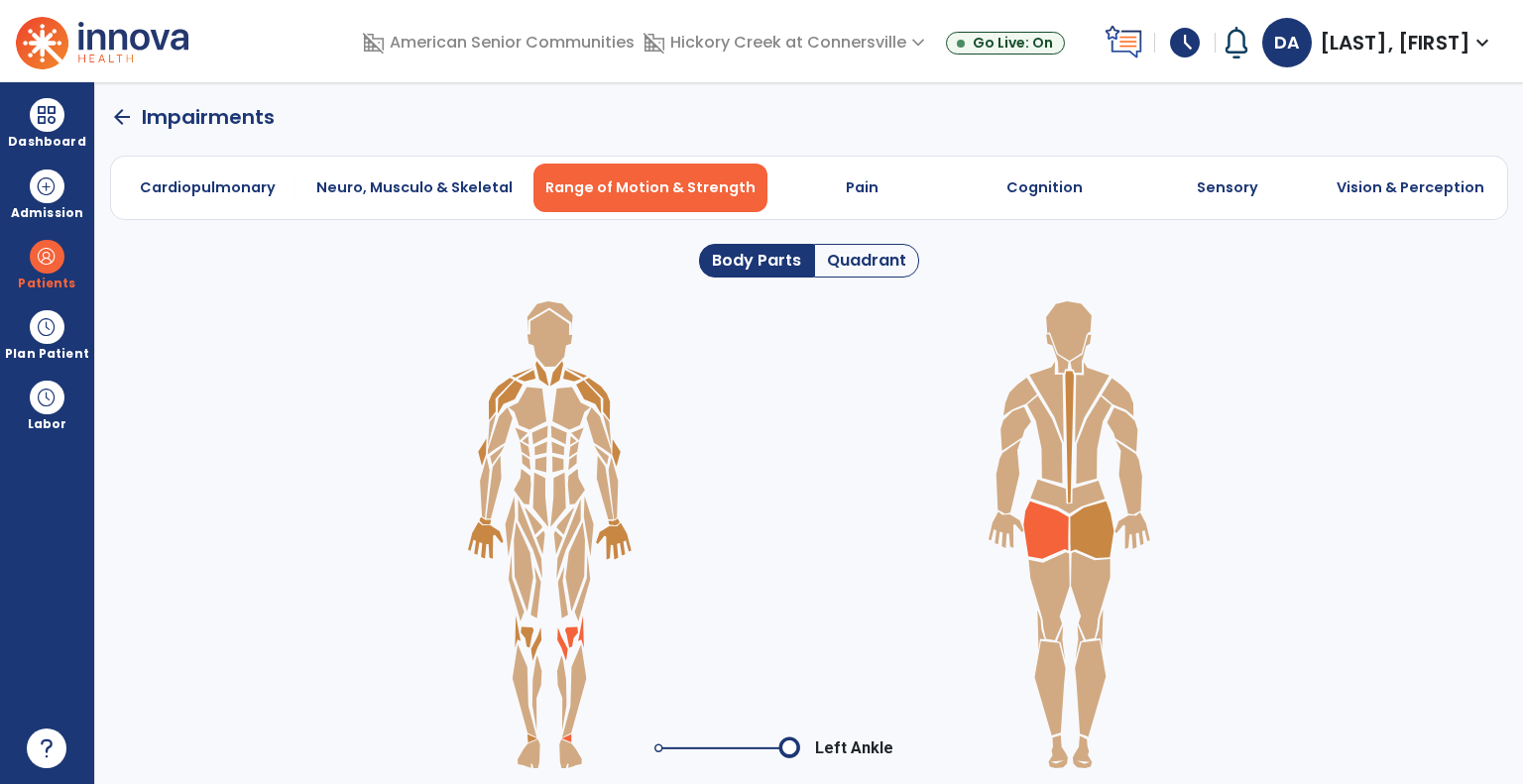 click 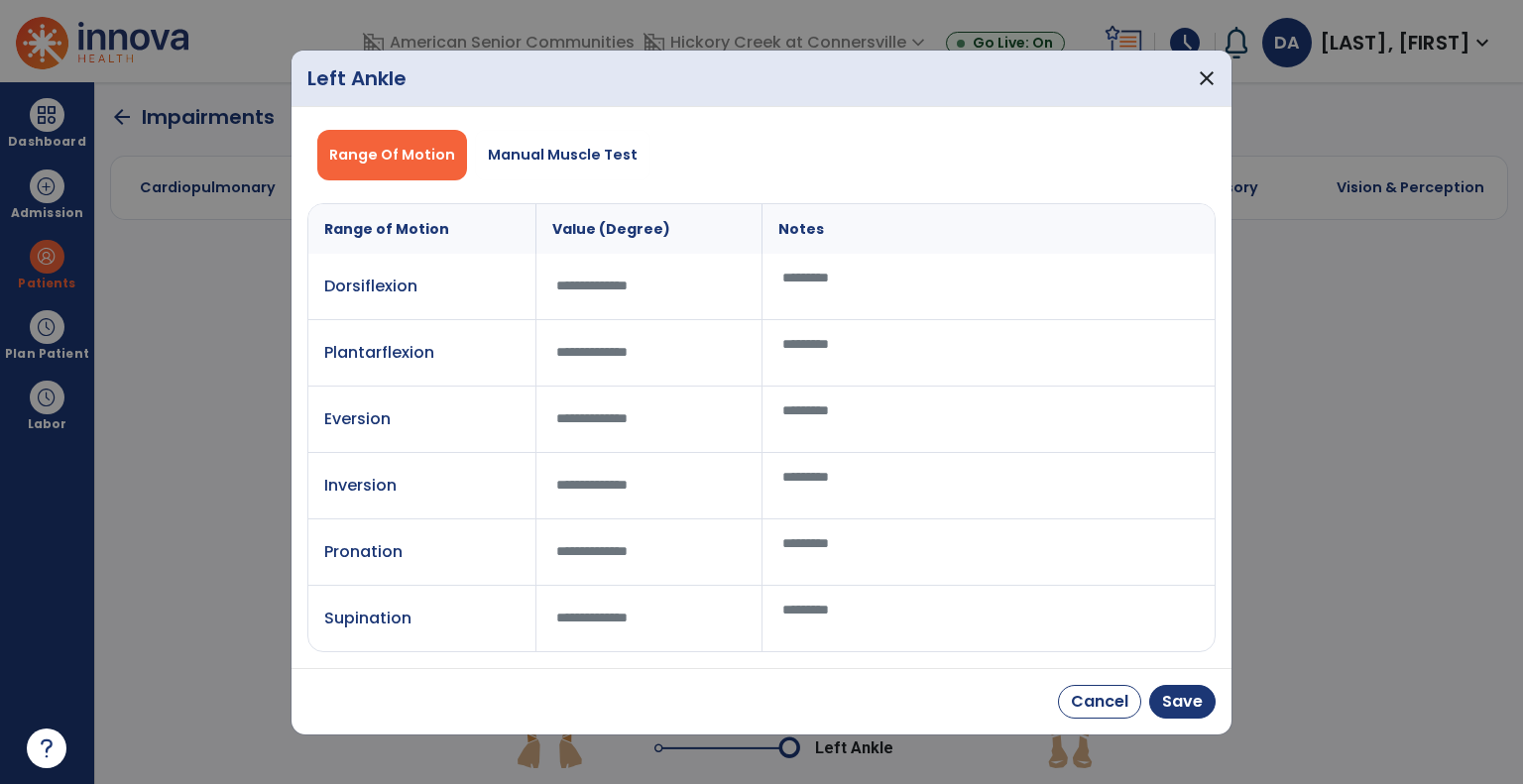 click at bounding box center (989, 286) 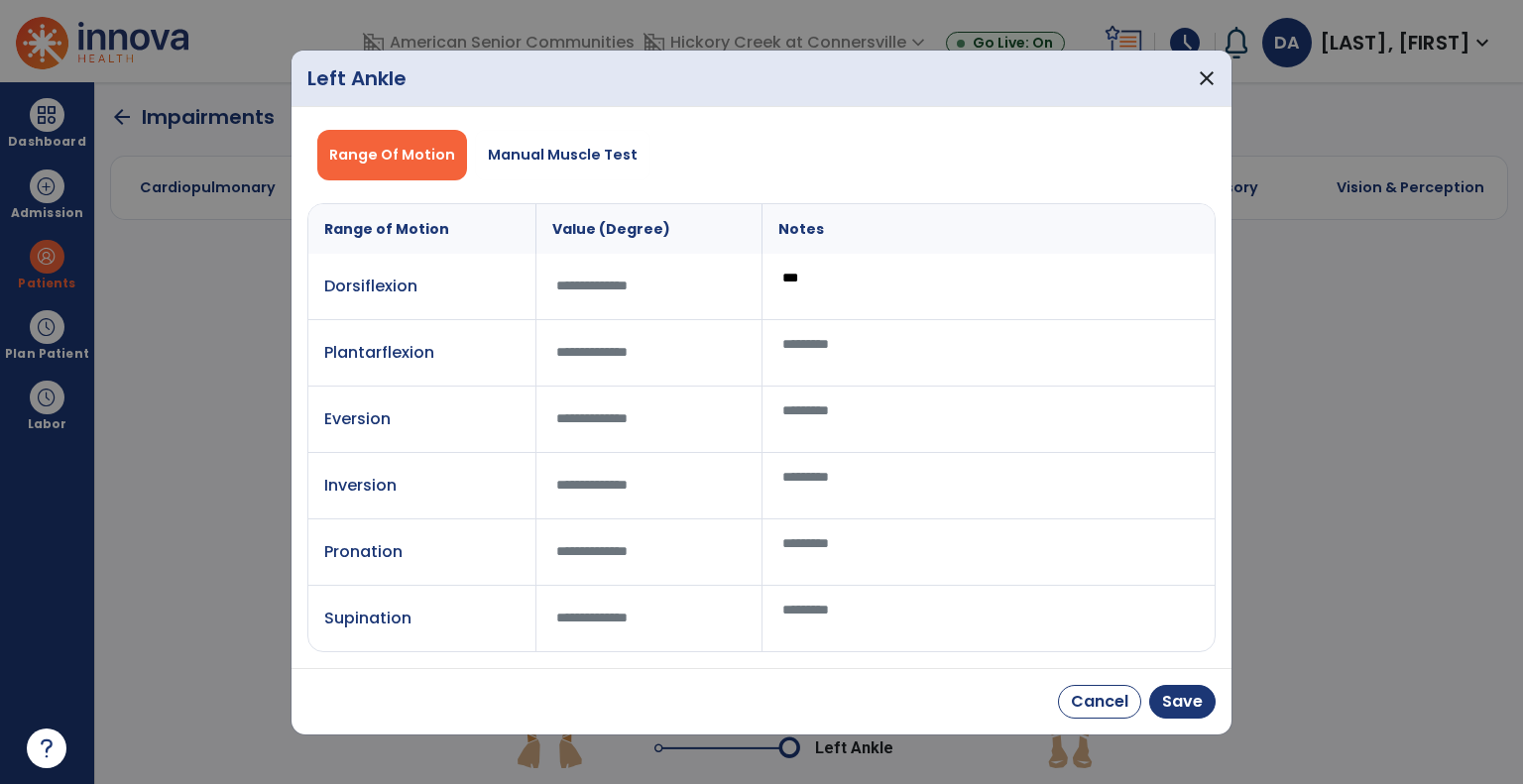 type on "***" 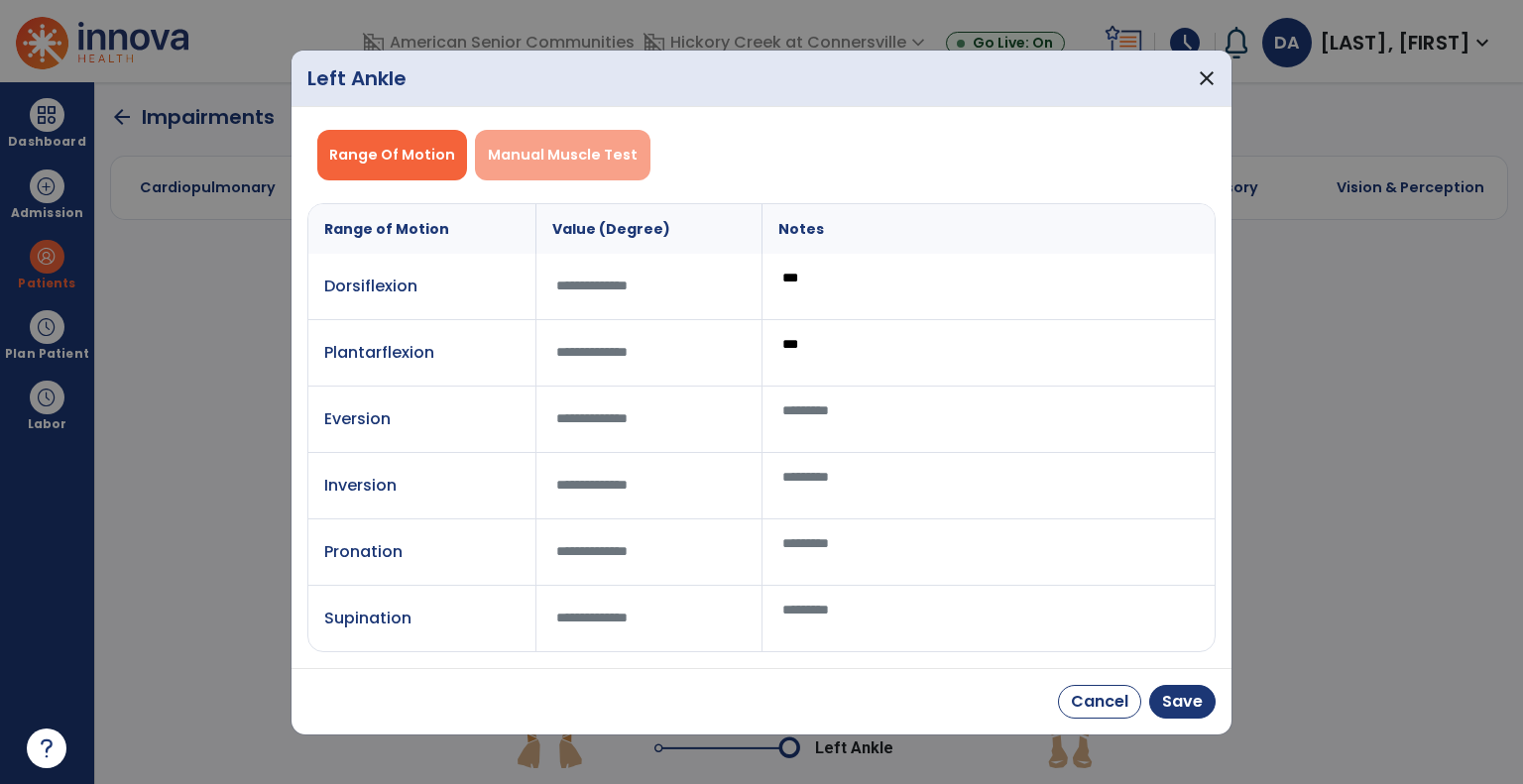 type on "***" 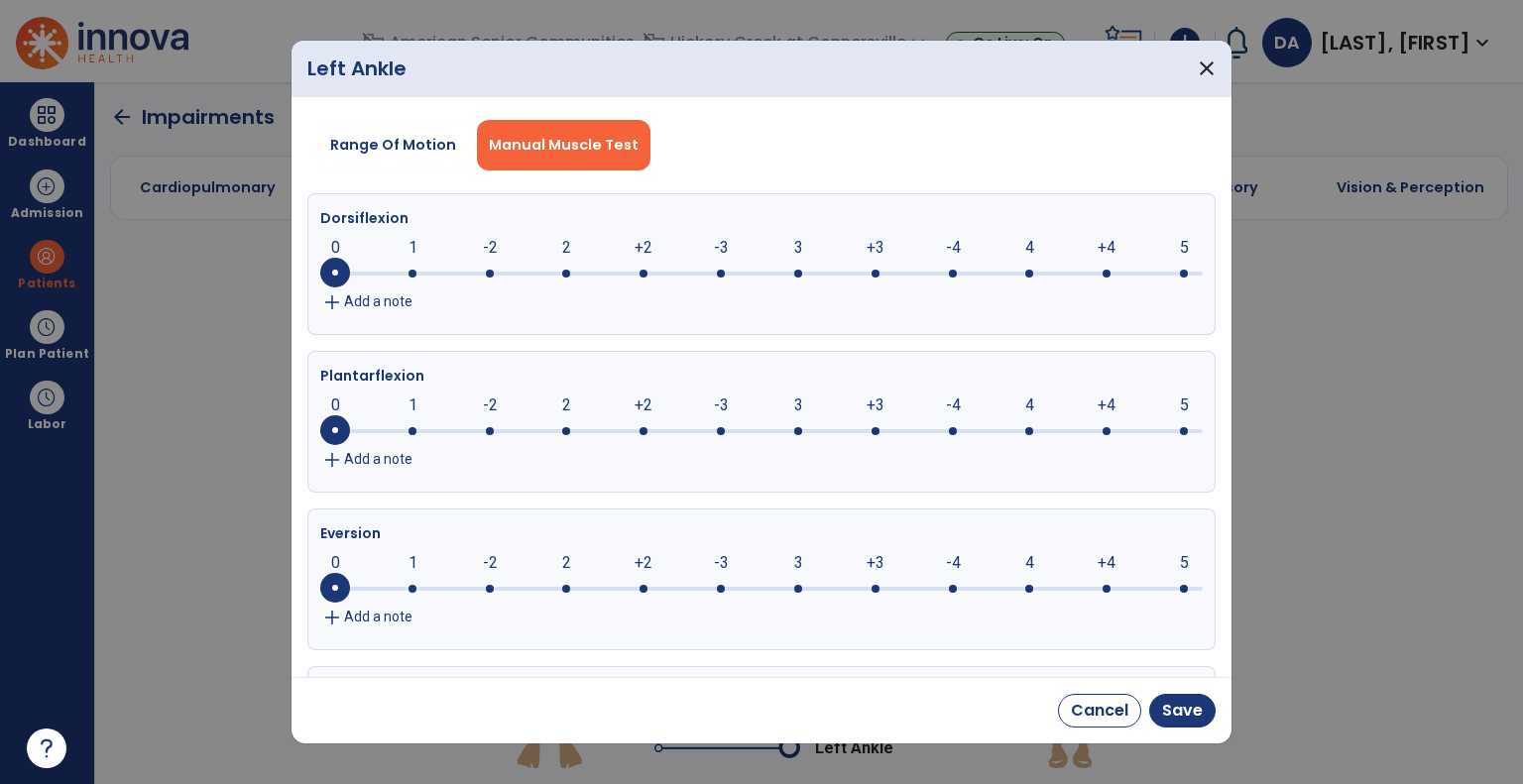 click on "+2" 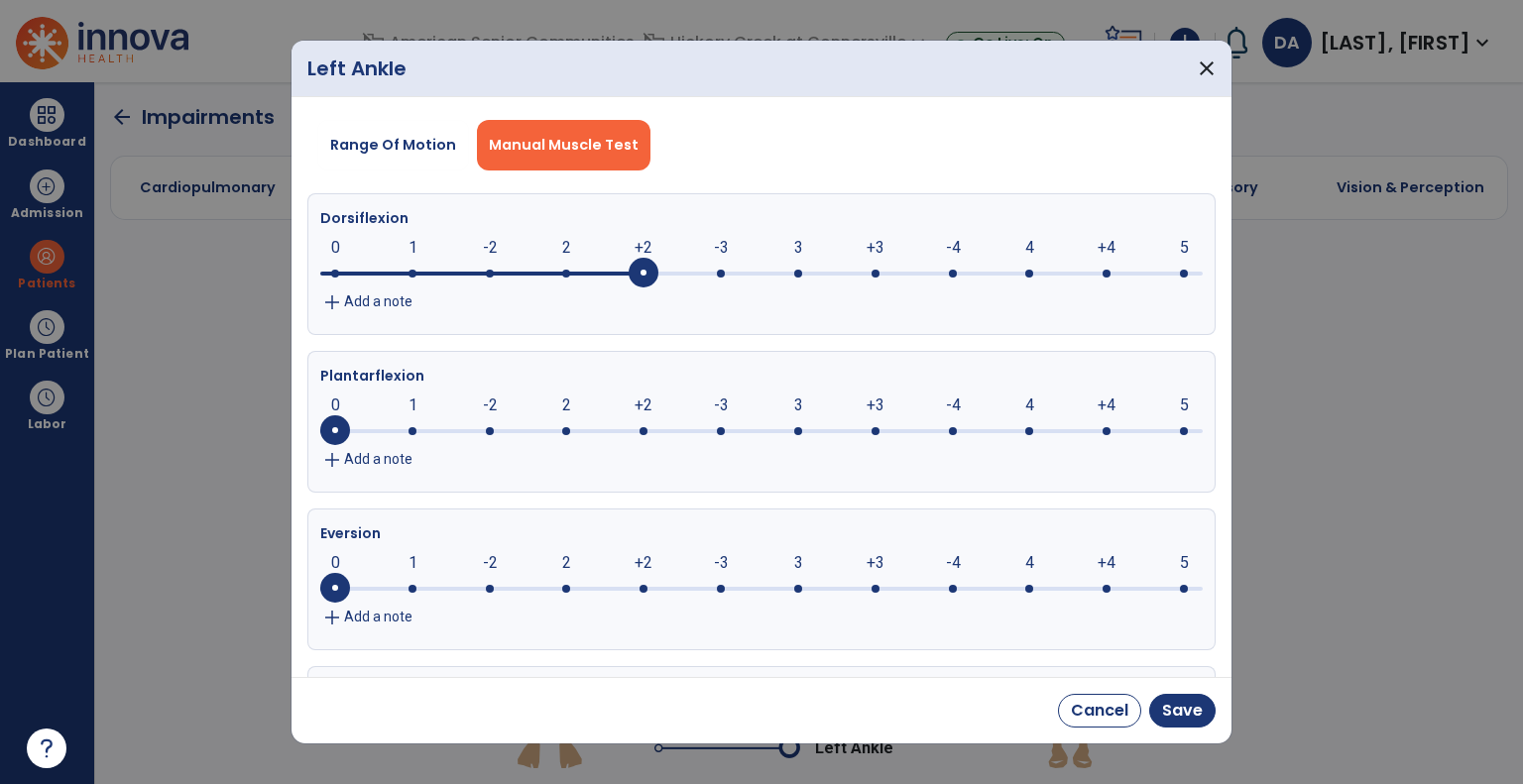 click 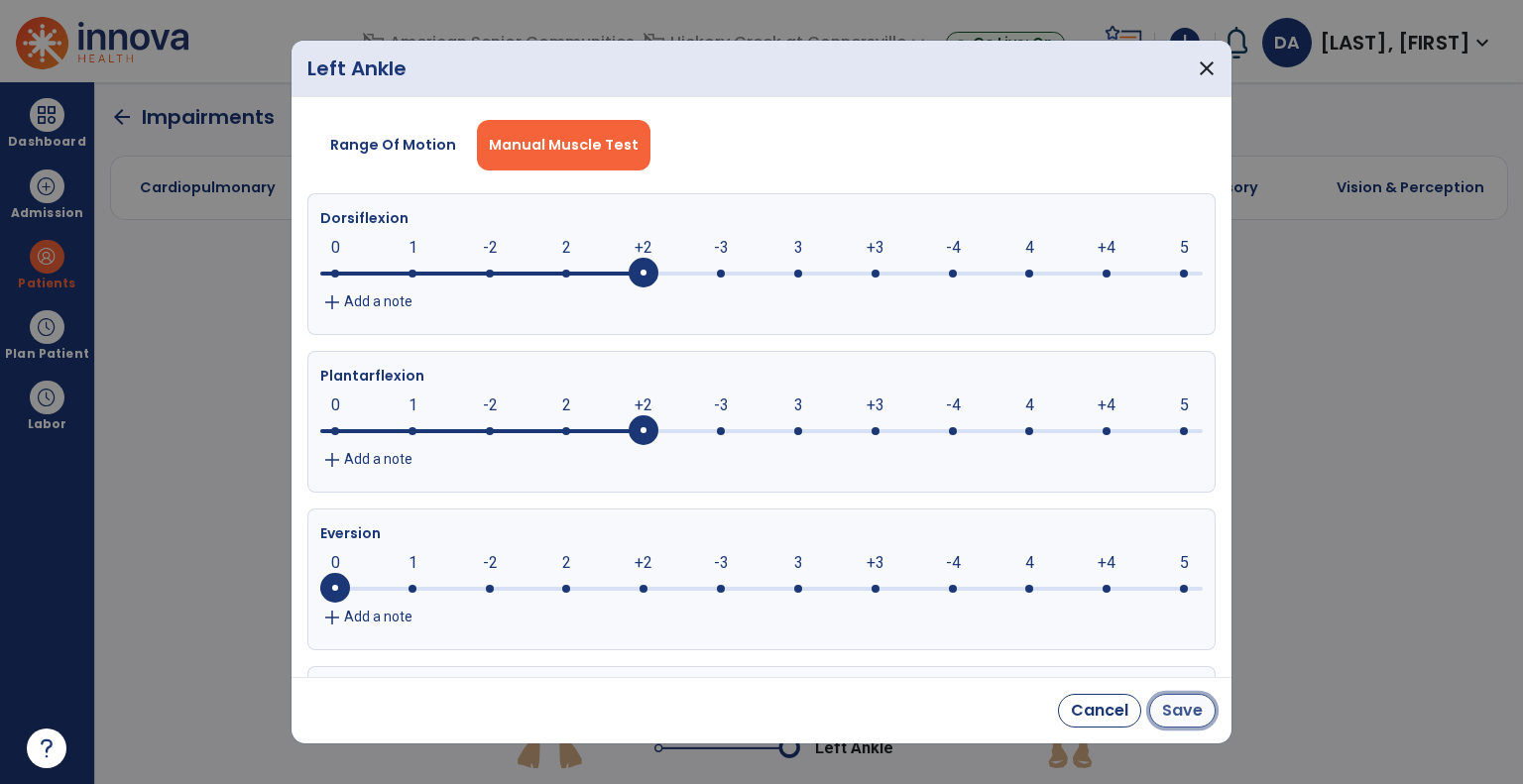 click on "Save" at bounding box center [1182, 711] 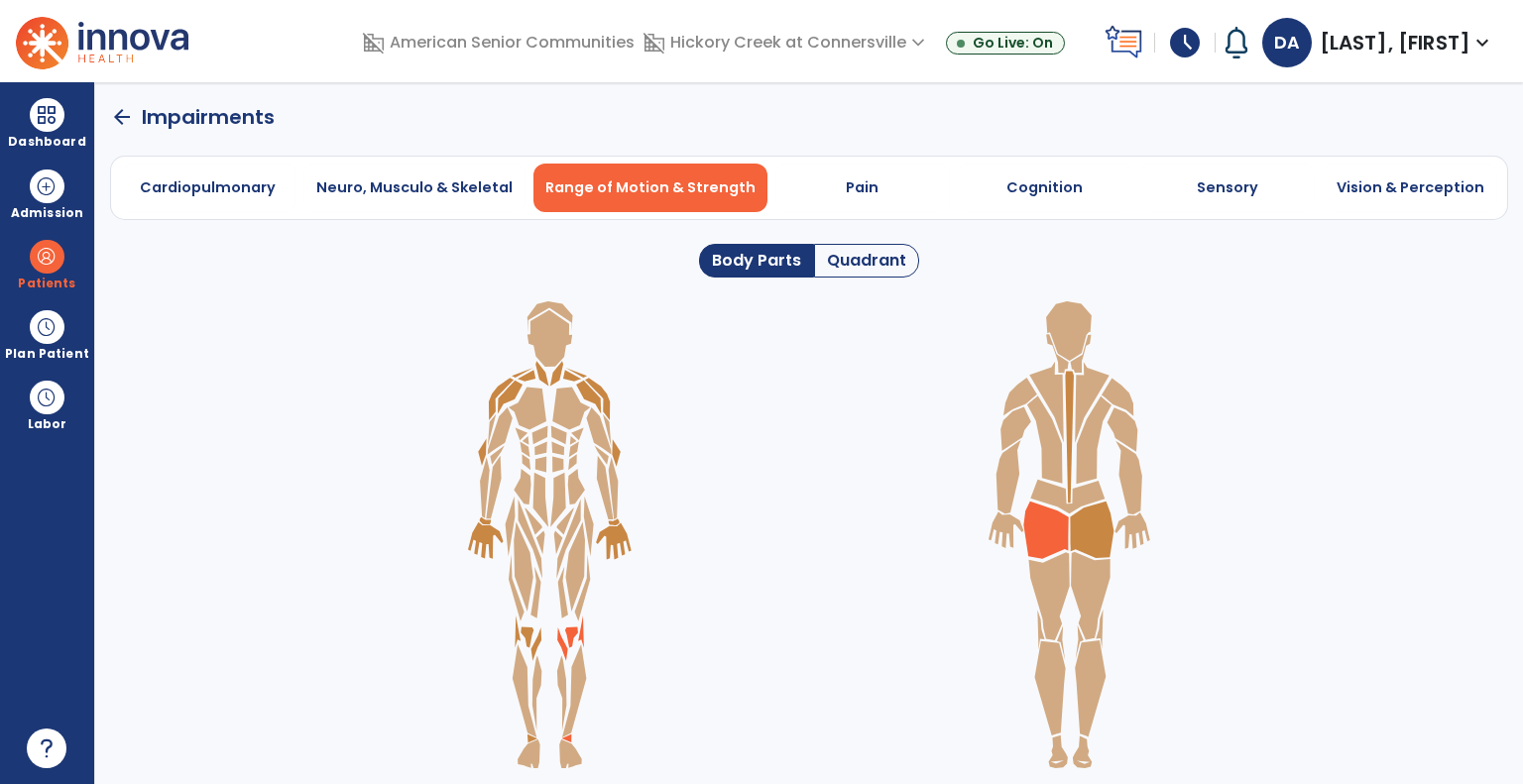 click 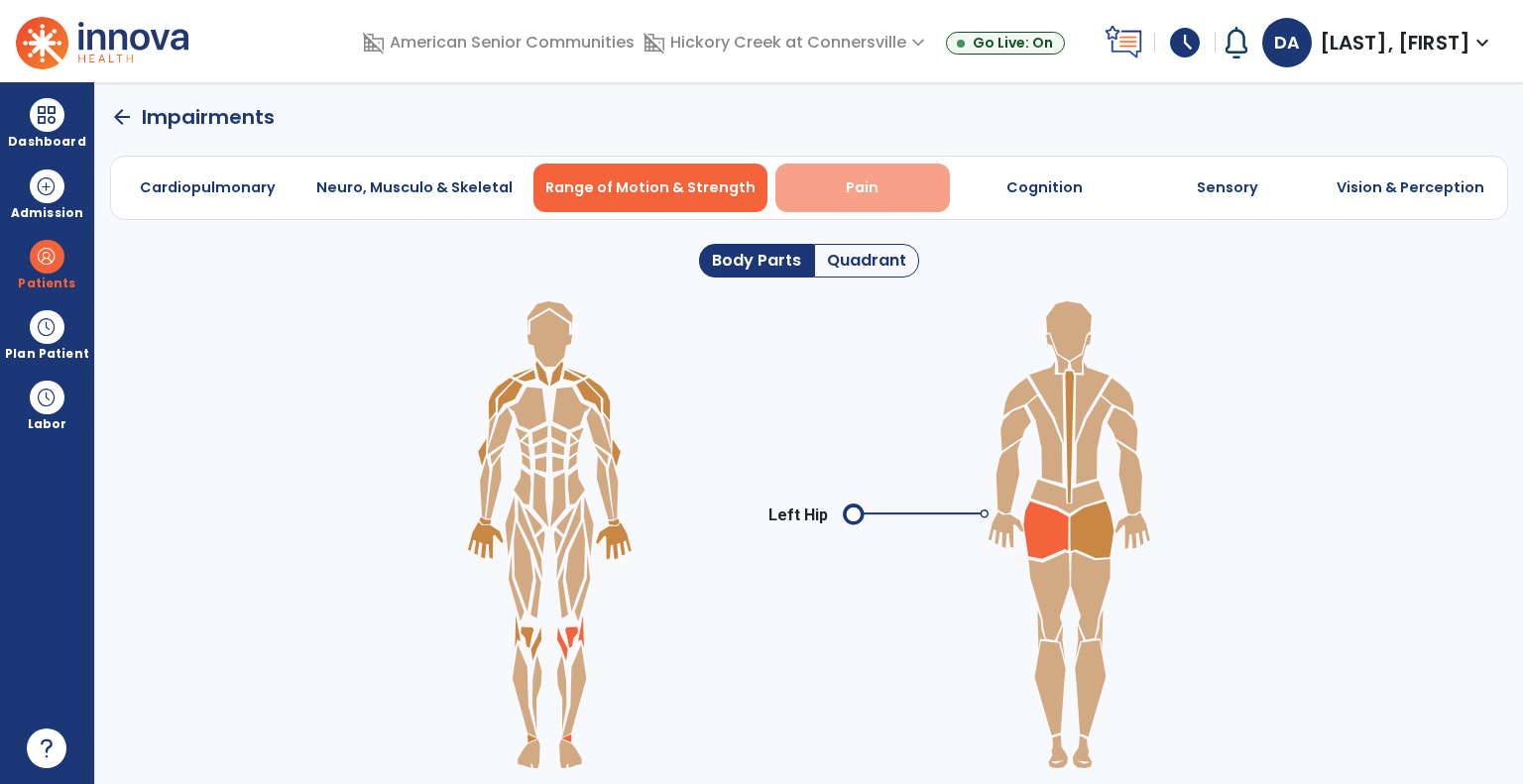 click on "Pain" at bounding box center (863, 187) 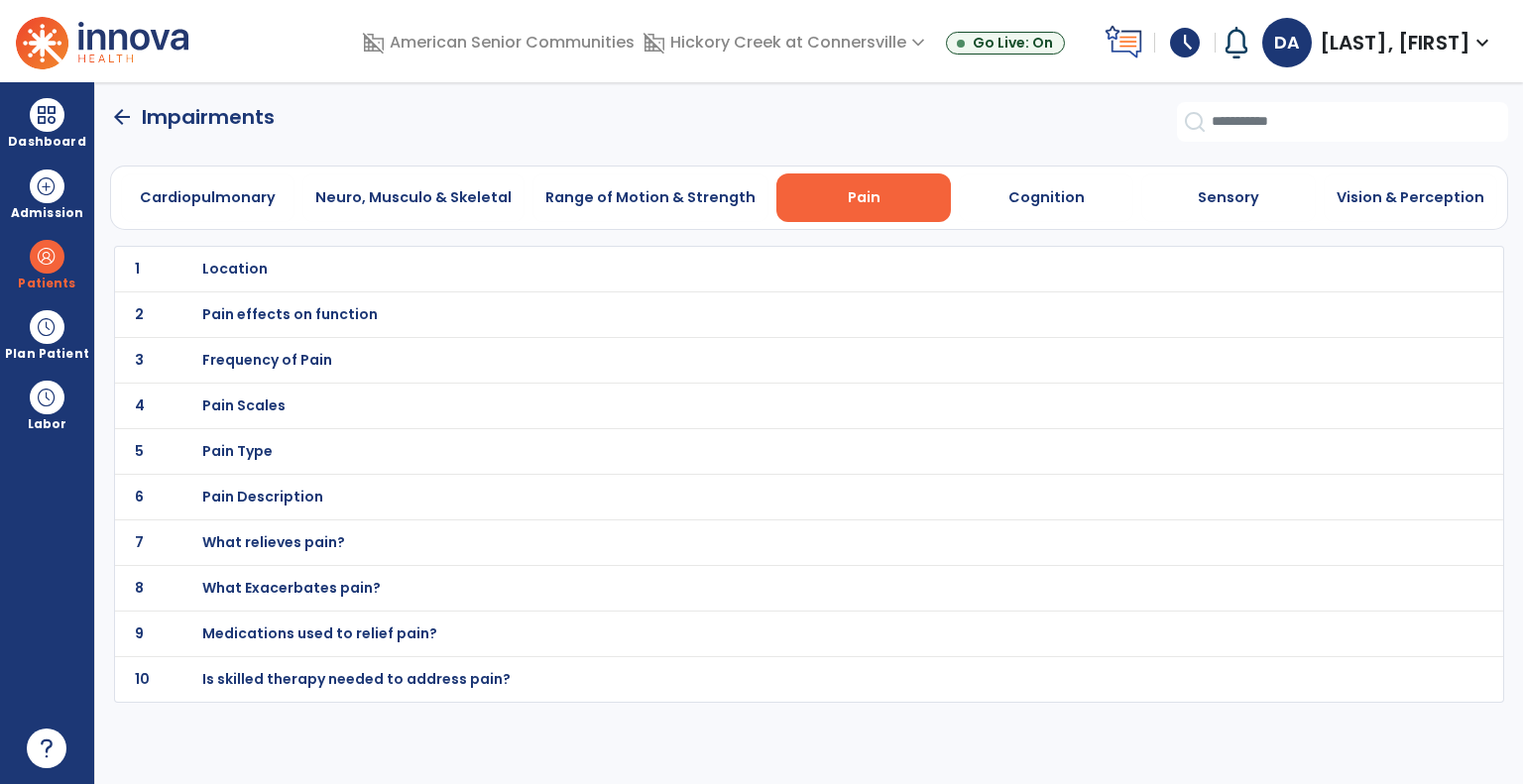 click on "Pain effects on function" at bounding box center [235, 269] 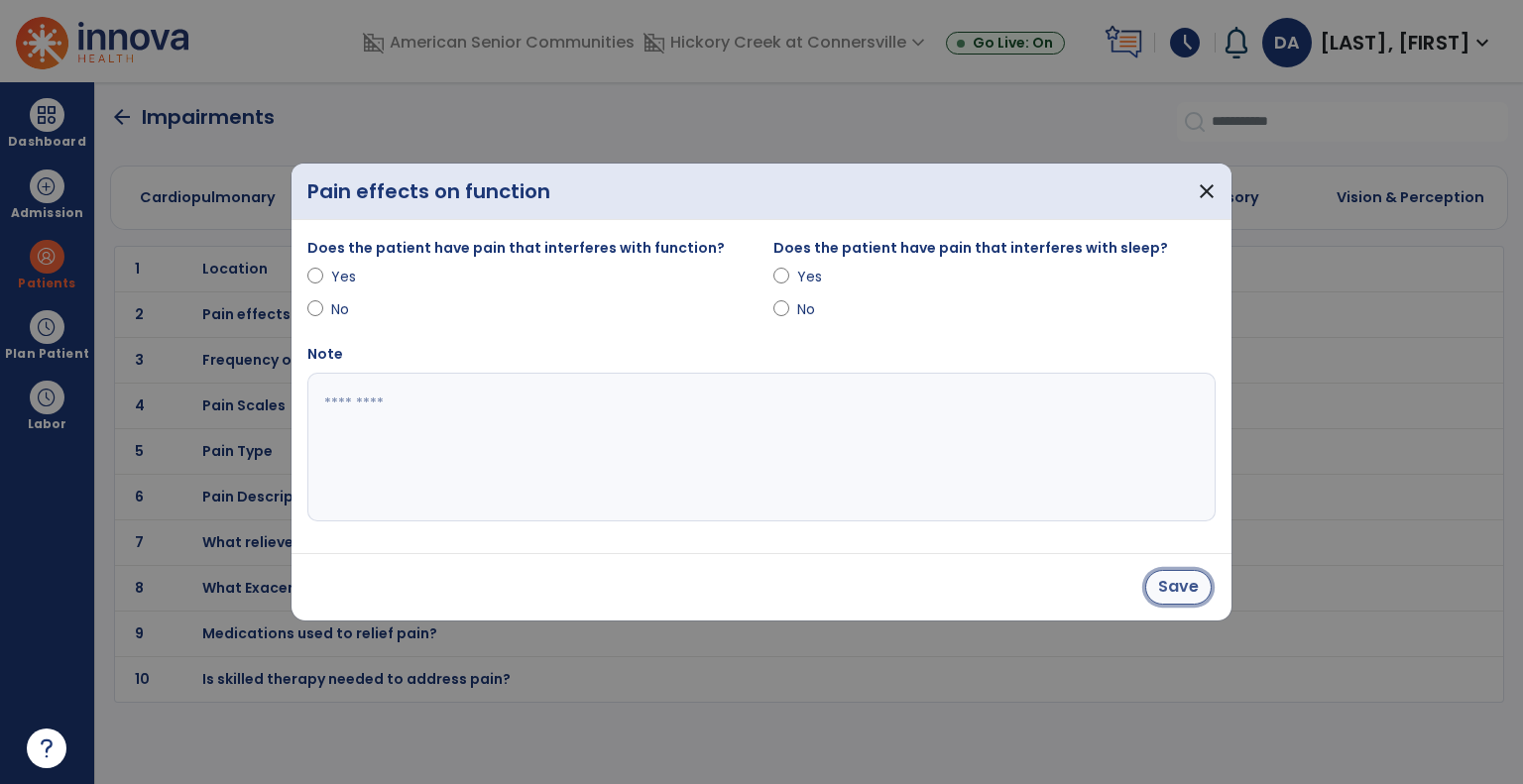 click on "Save" at bounding box center (1178, 587) 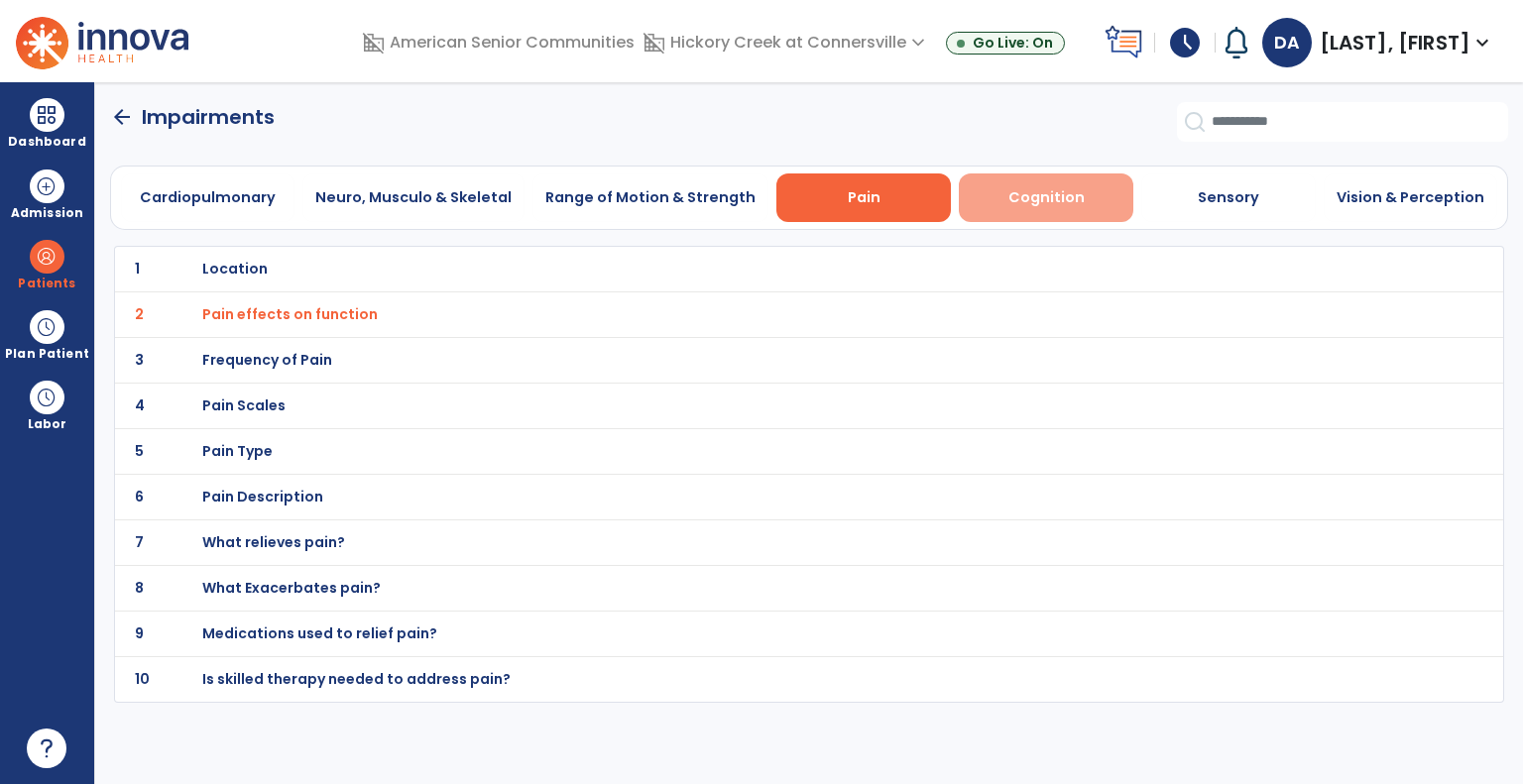 click on "Cognition" at bounding box center [1046, 197] 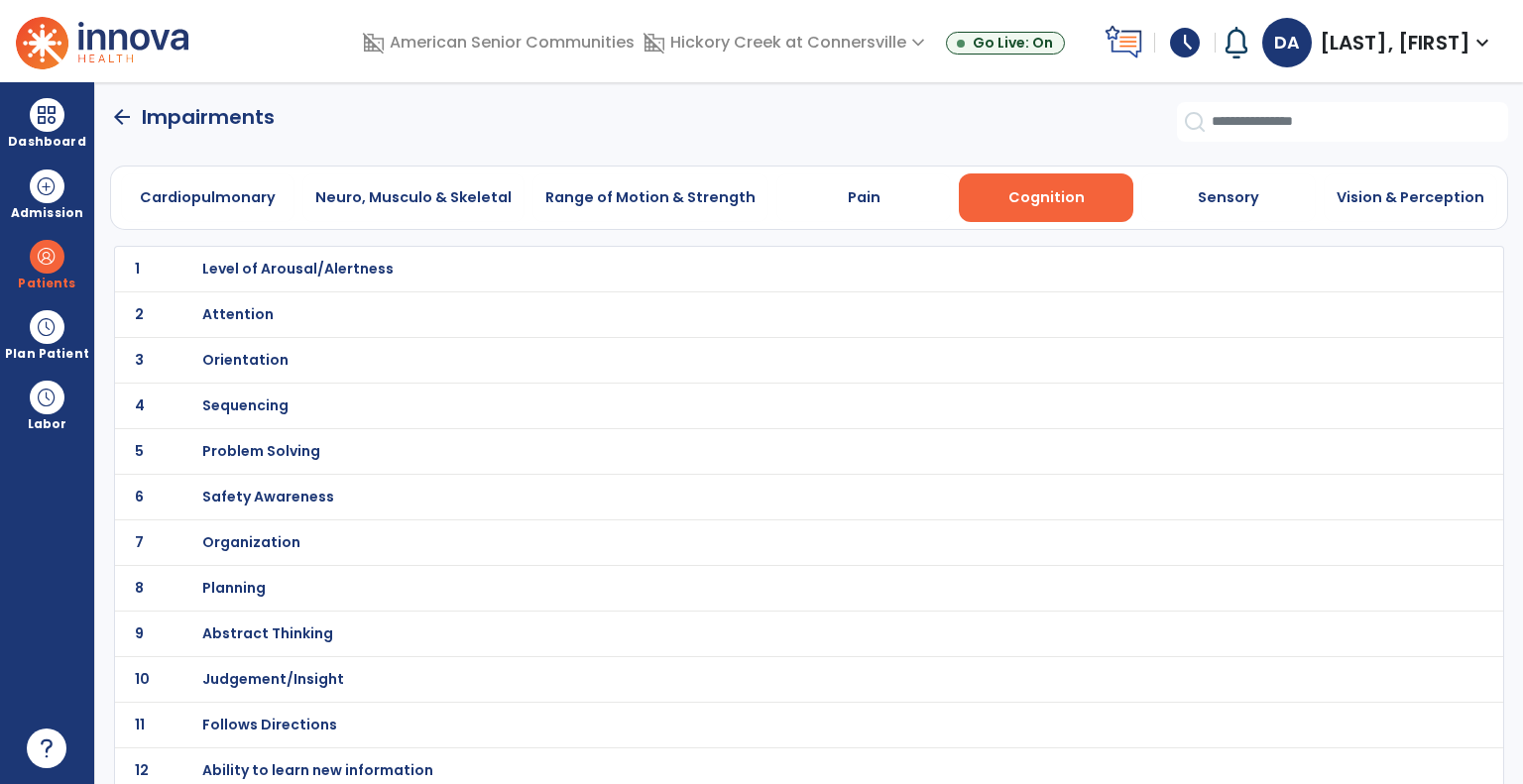 click on "3 Orientation" 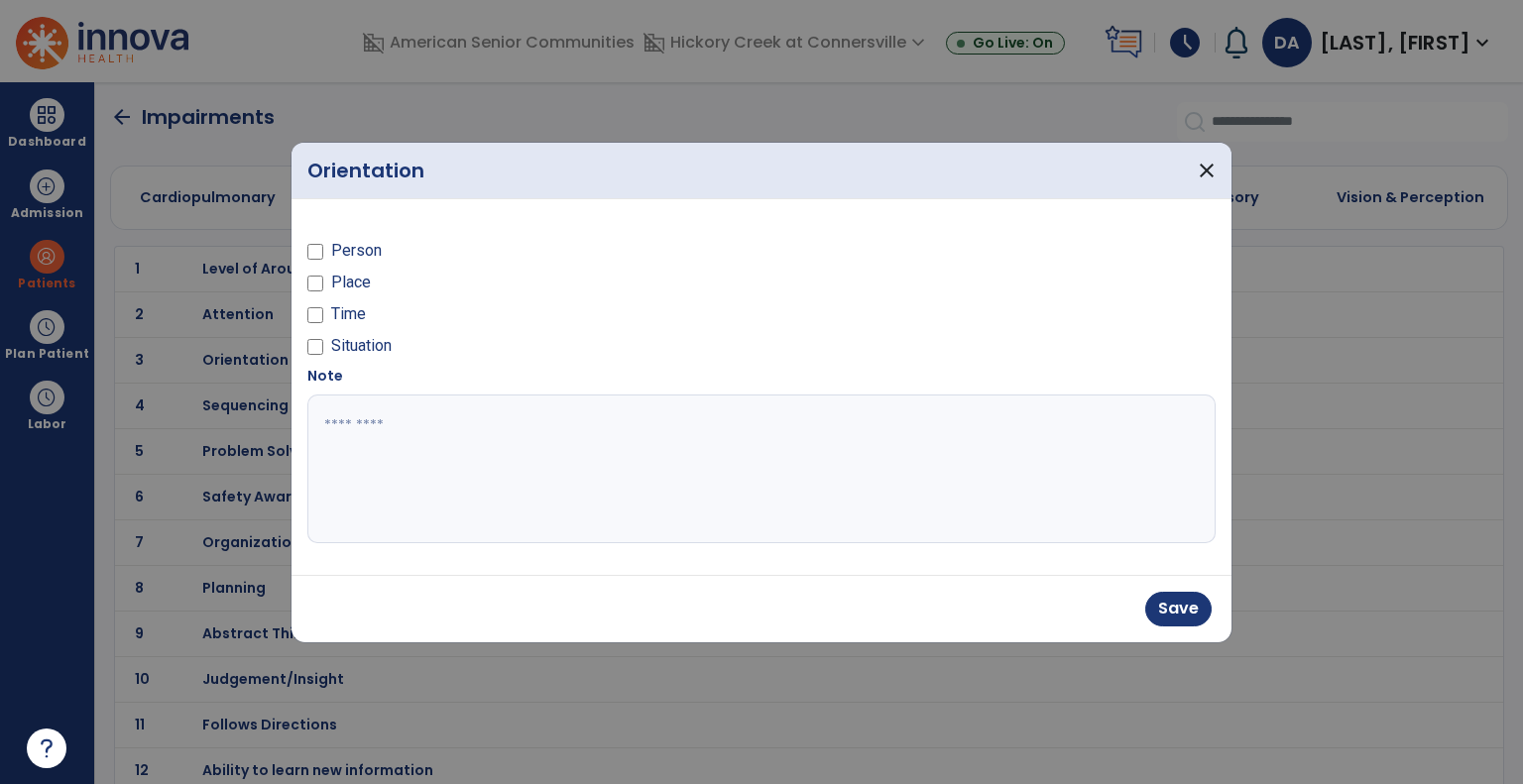 drag, startPoint x: 300, startPoint y: 302, endPoint x: 309, endPoint y: 292, distance: 13.453624 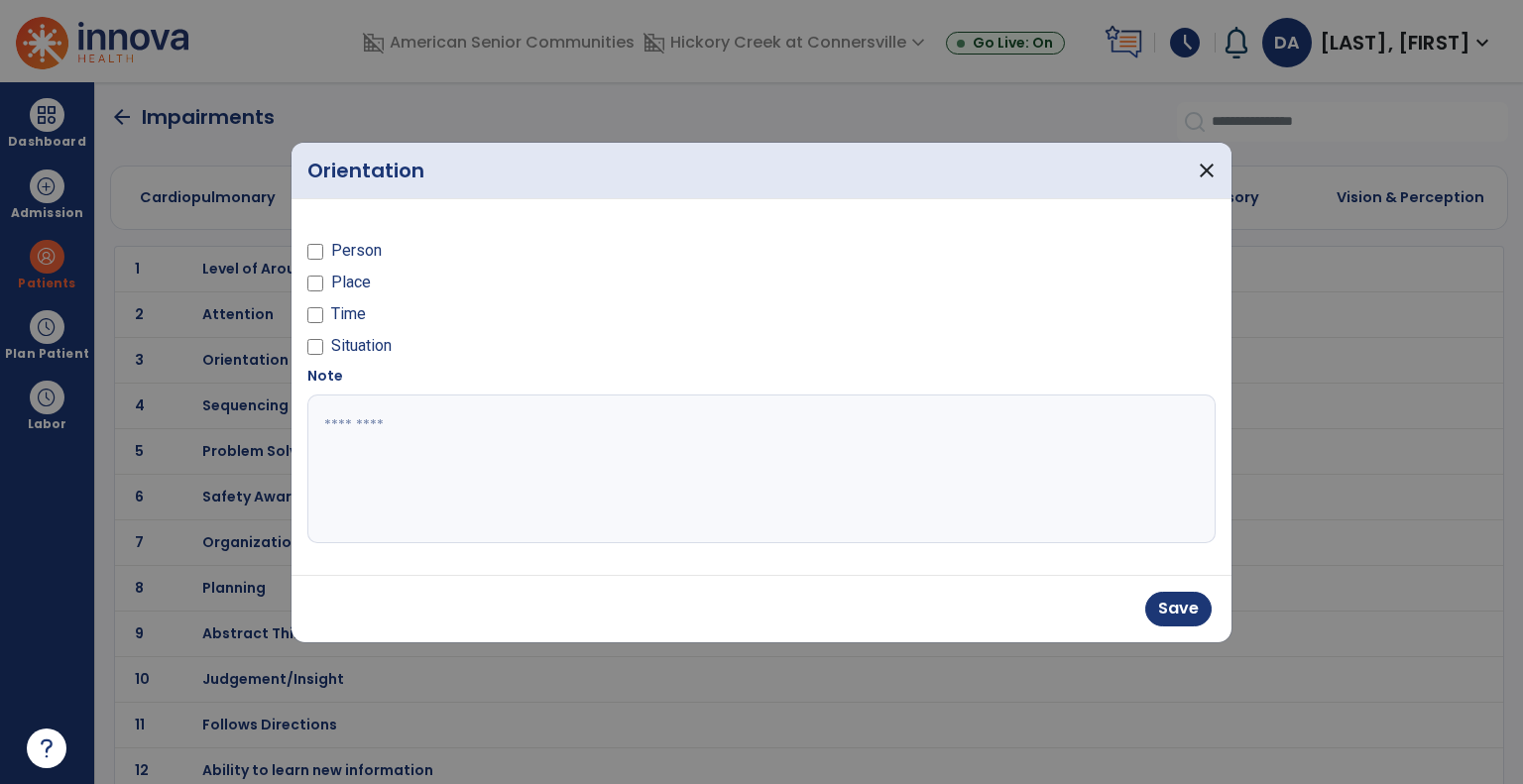 click on "Person      Place      Time      Situation" at bounding box center (528, 290) 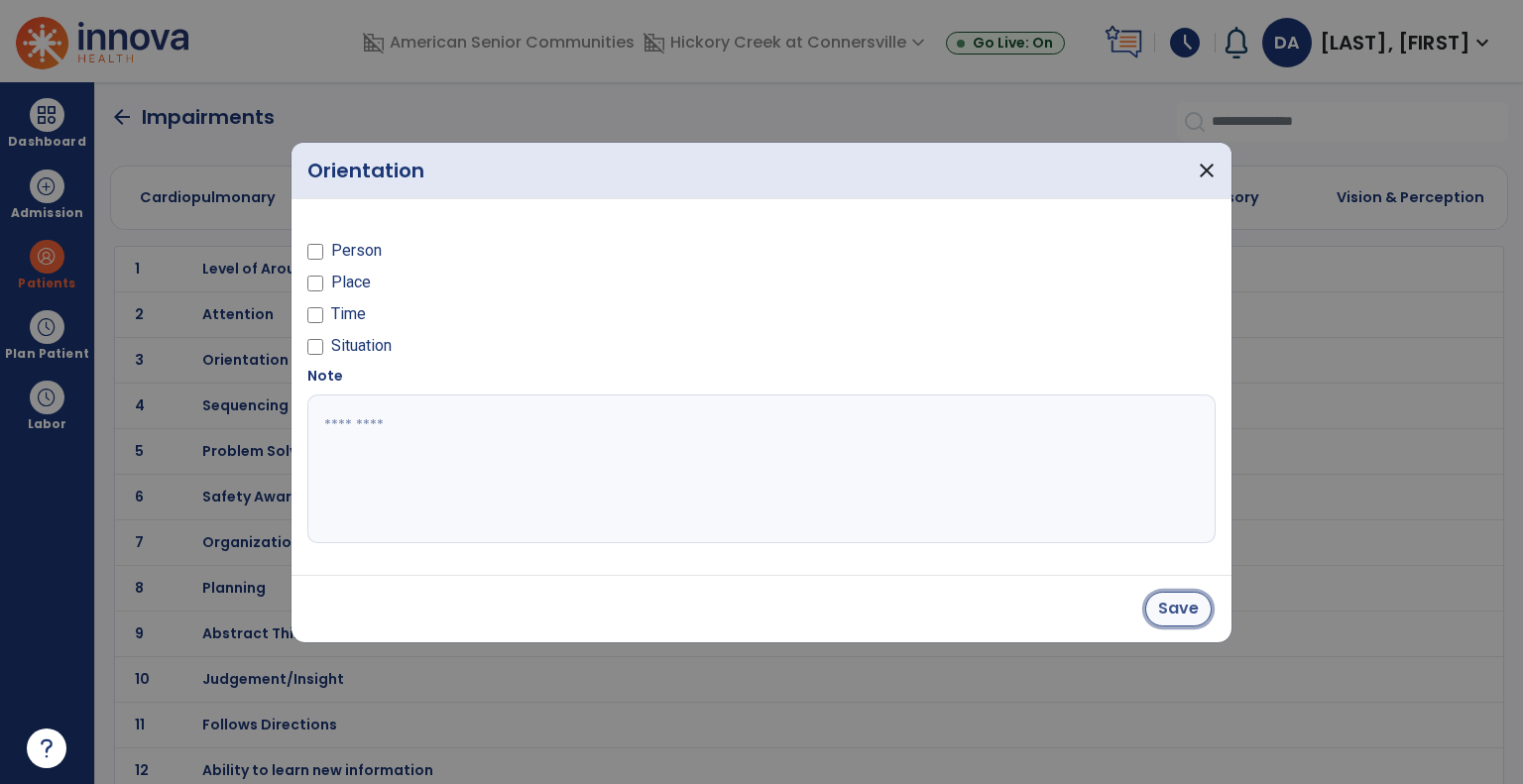 click on "Save" at bounding box center (1178, 609) 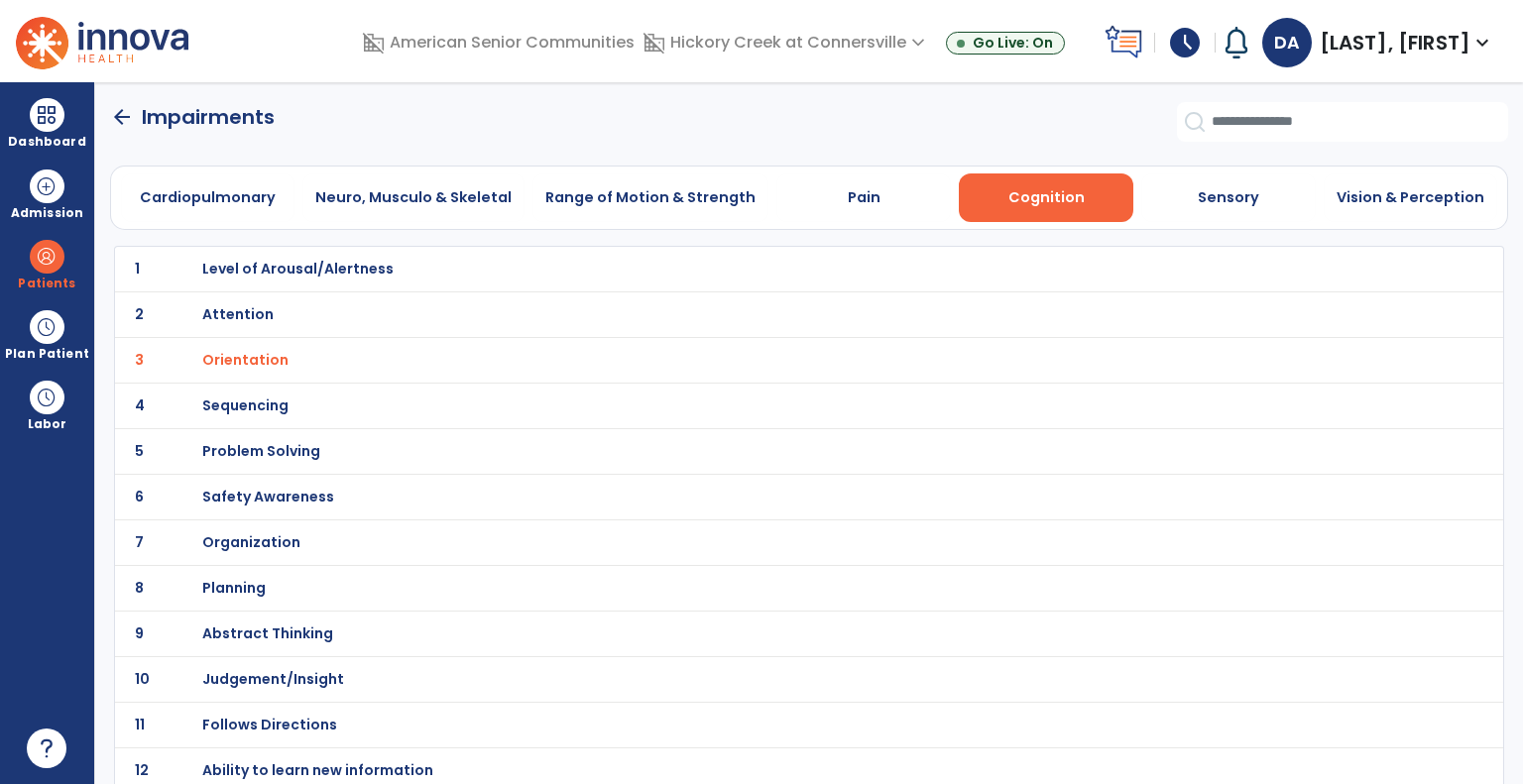 click on "Safety Awareness" at bounding box center [297, 269] 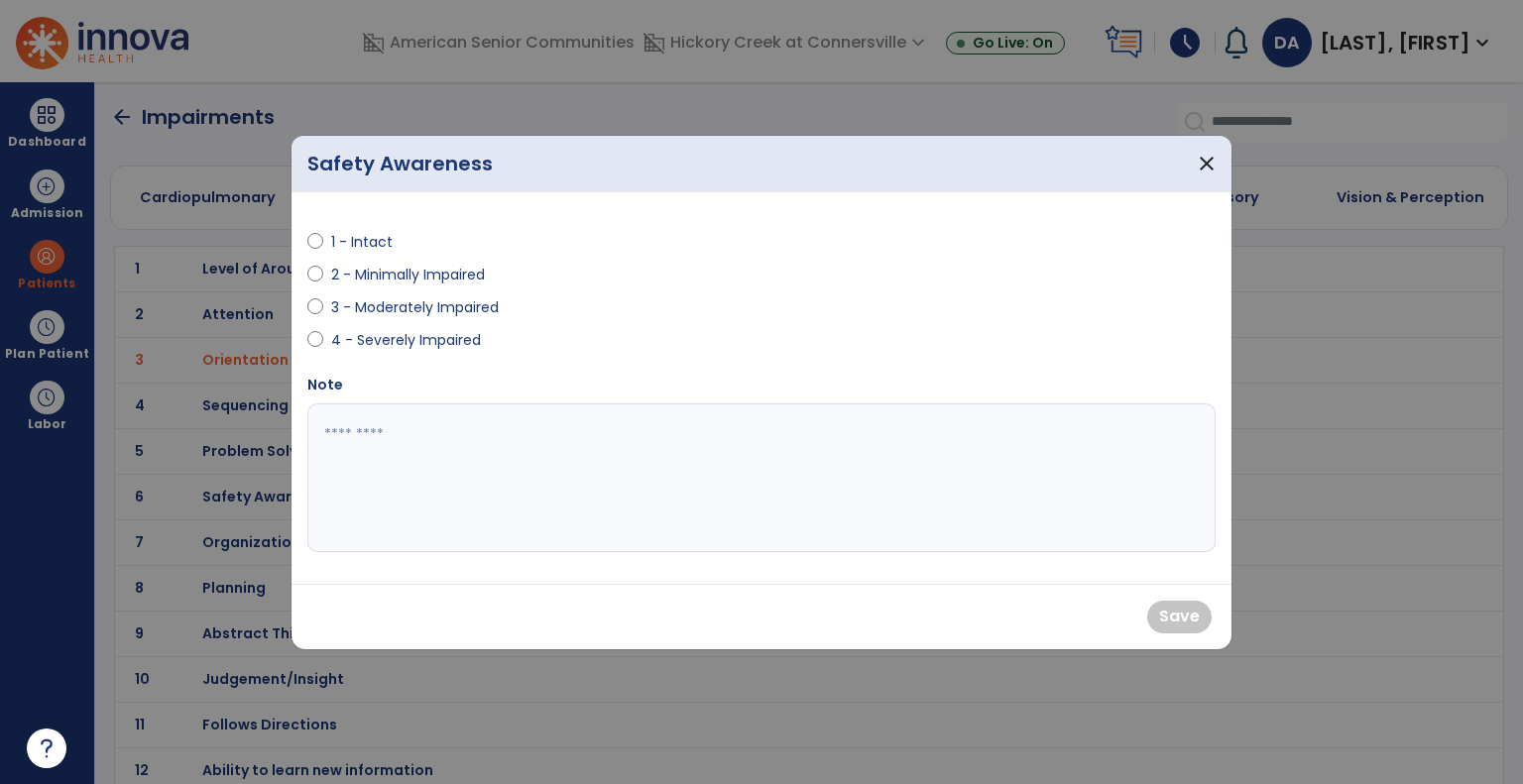 click on "2 - Minimally Impaired" at bounding box center (528, 279) 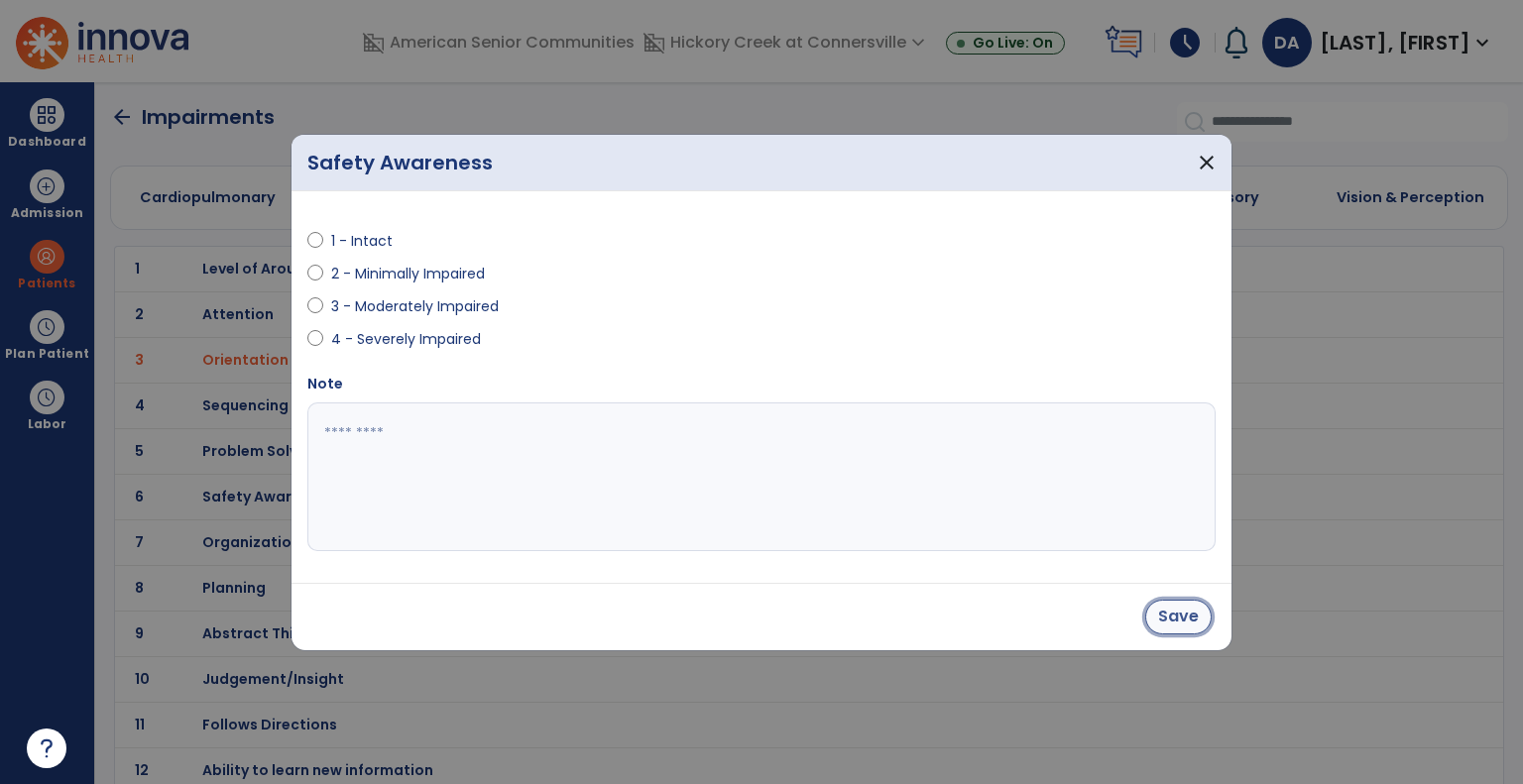 click on "Save" at bounding box center [1178, 616] 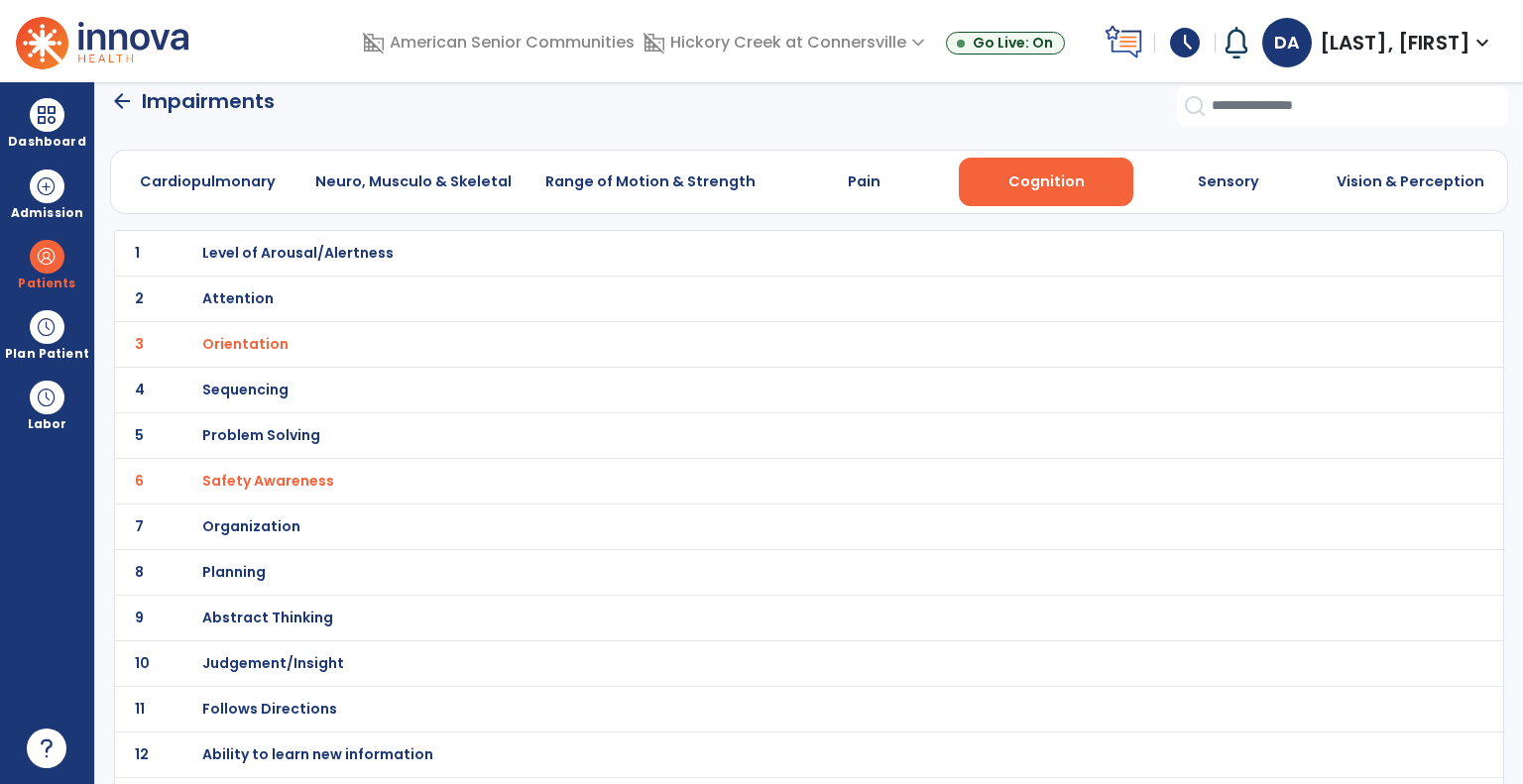 scroll, scrollTop: 0, scrollLeft: 0, axis: both 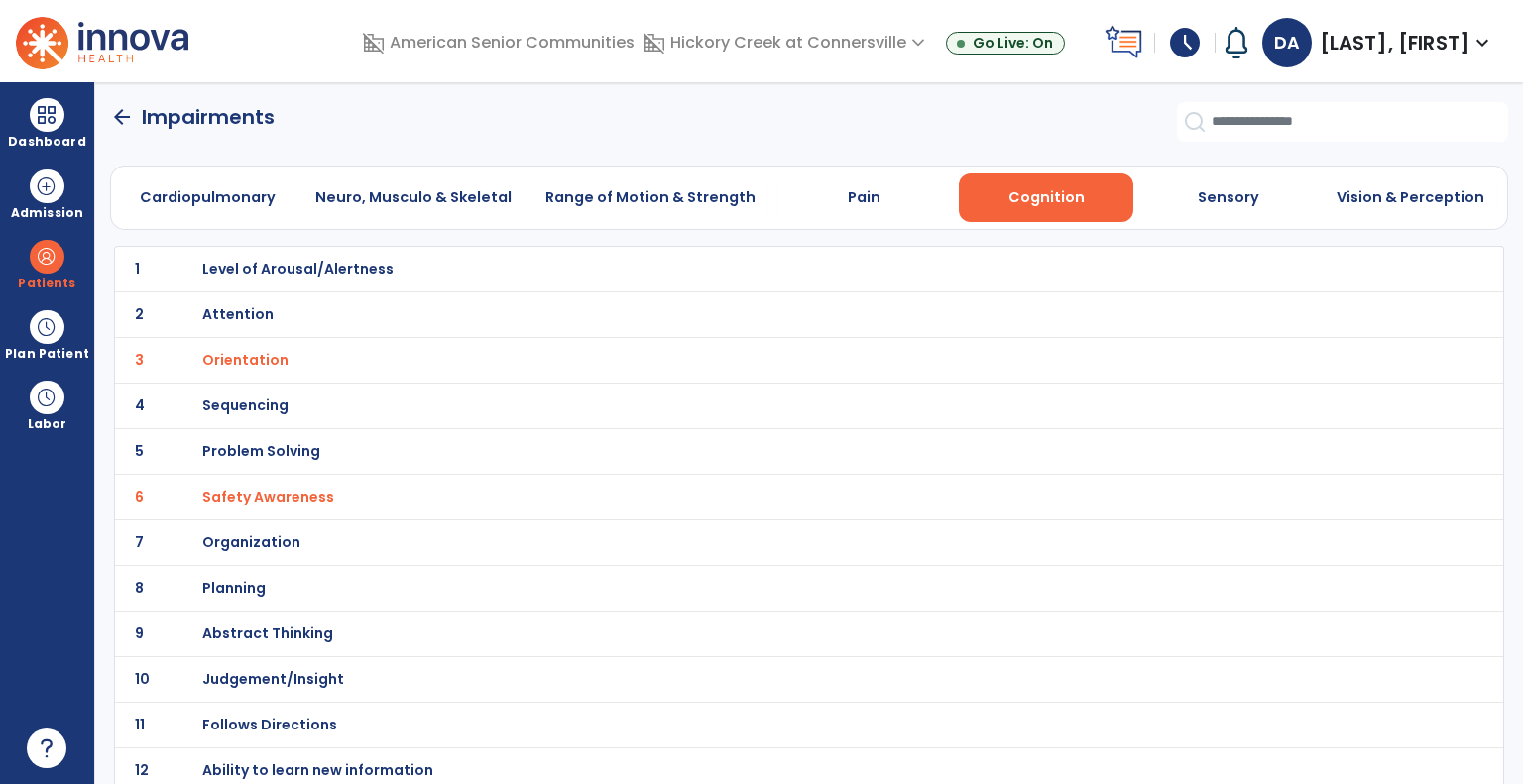 click on "arrow_back" 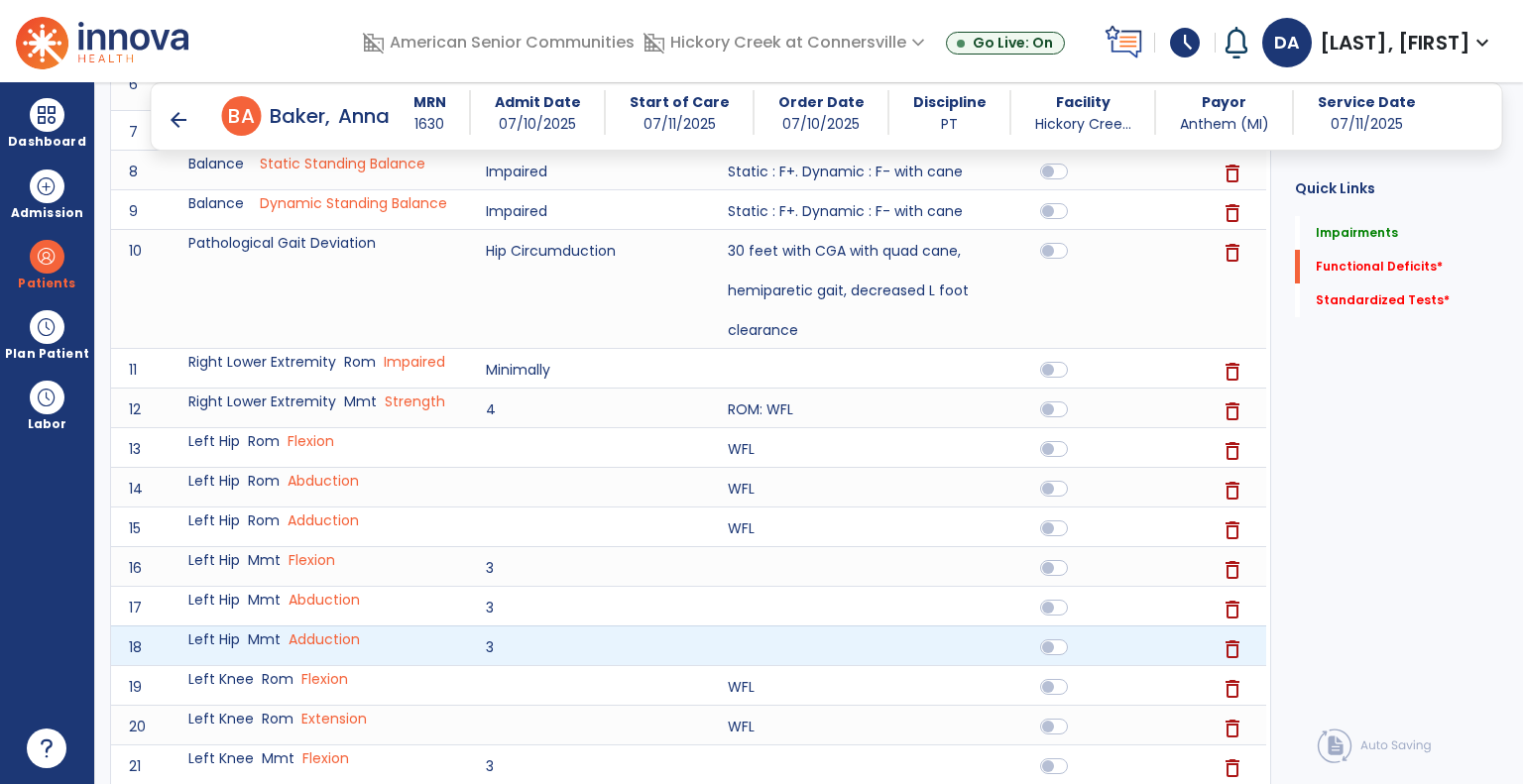 scroll, scrollTop: 595, scrollLeft: 0, axis: vertical 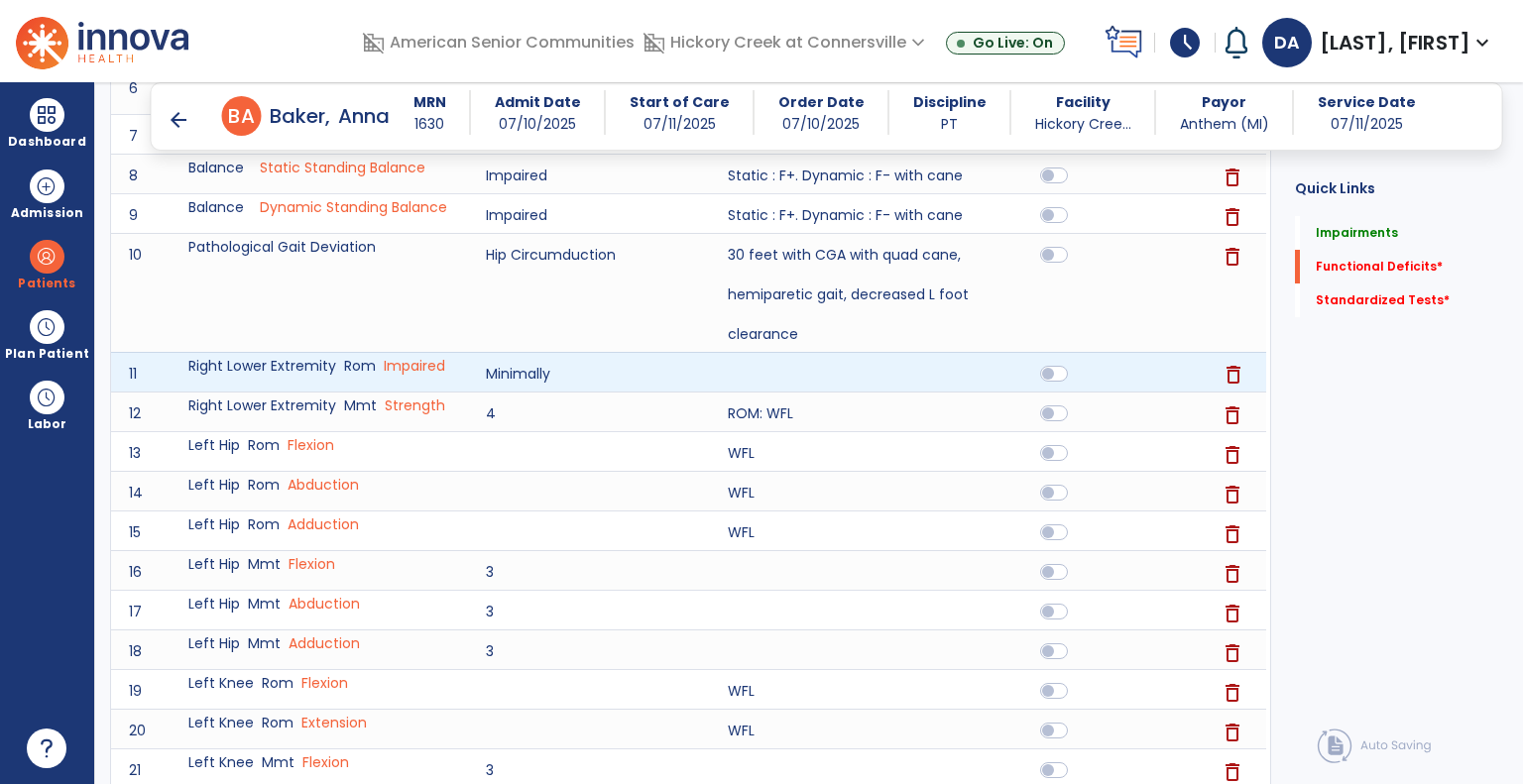 click on "delete" 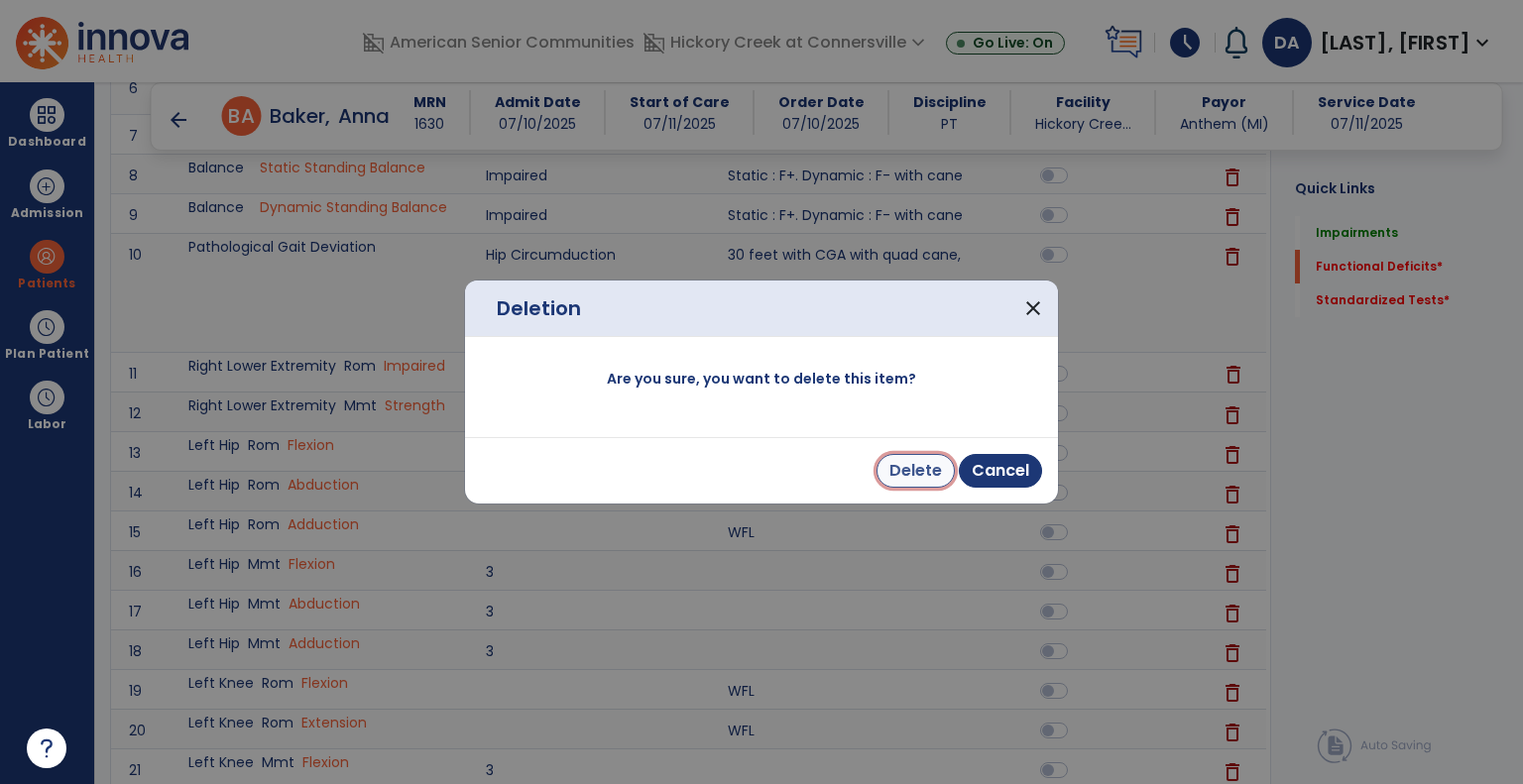 click on "Delete" at bounding box center [915, 471] 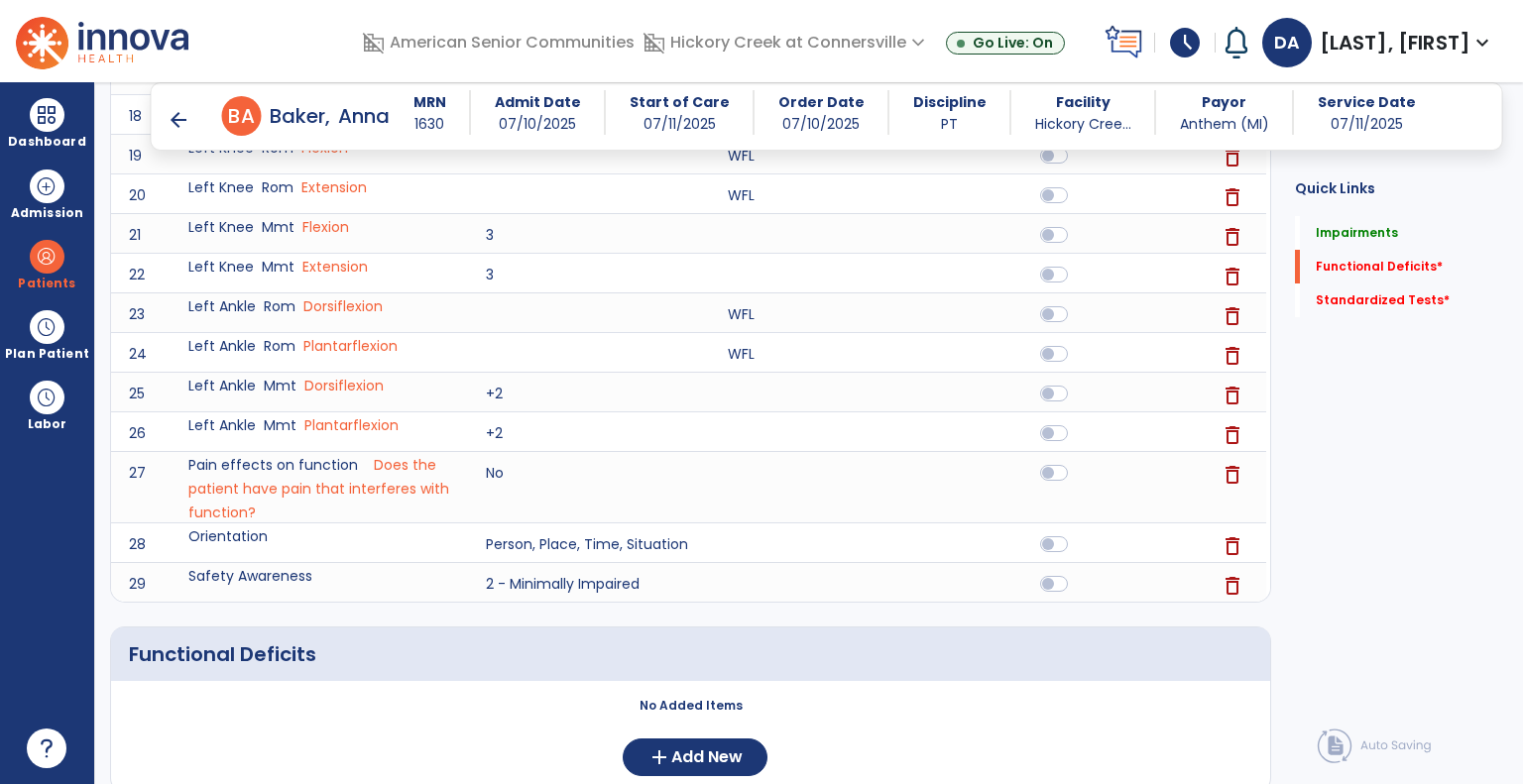 scroll, scrollTop: 1288, scrollLeft: 0, axis: vertical 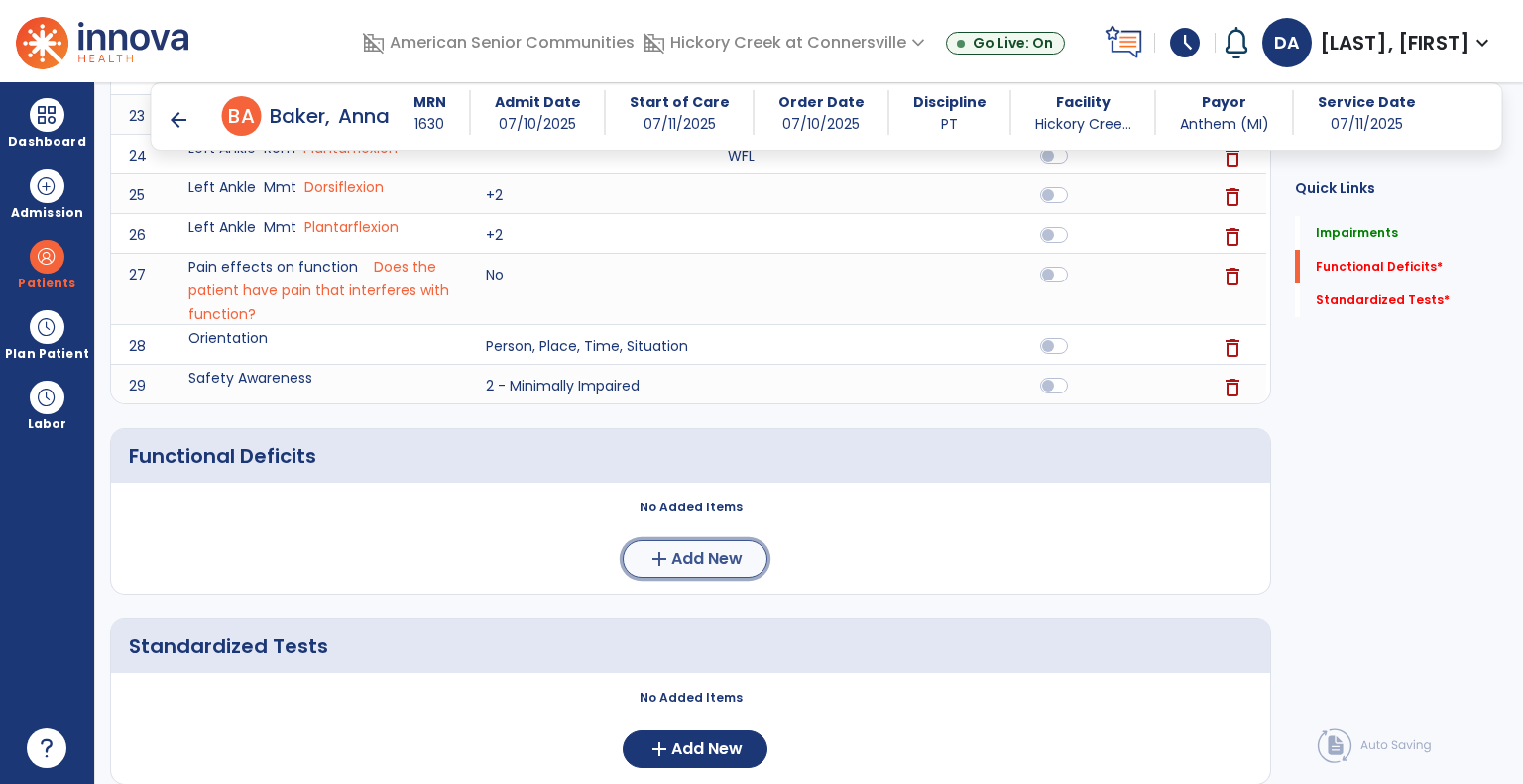 click on "Add New" 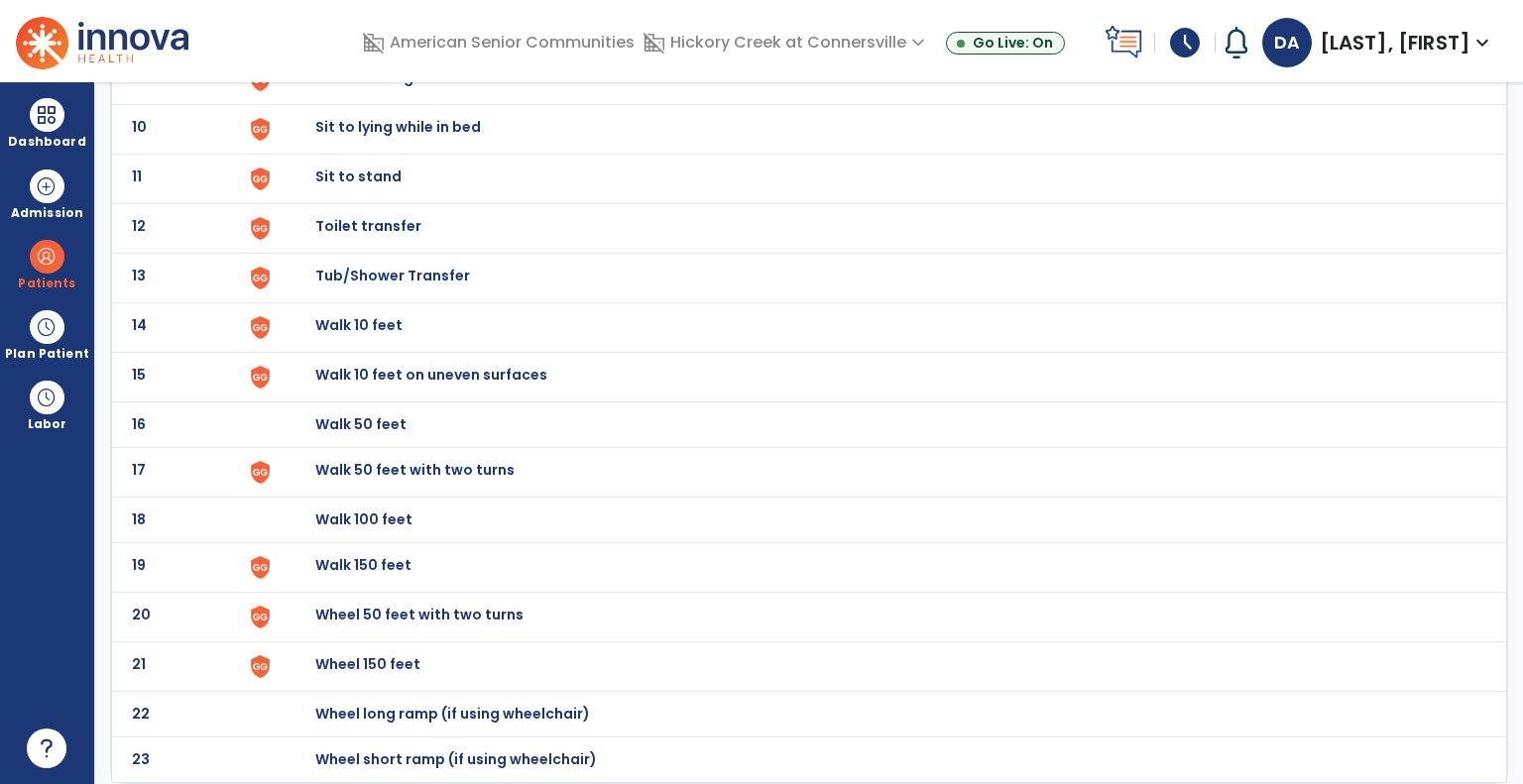 scroll, scrollTop: 0, scrollLeft: 0, axis: both 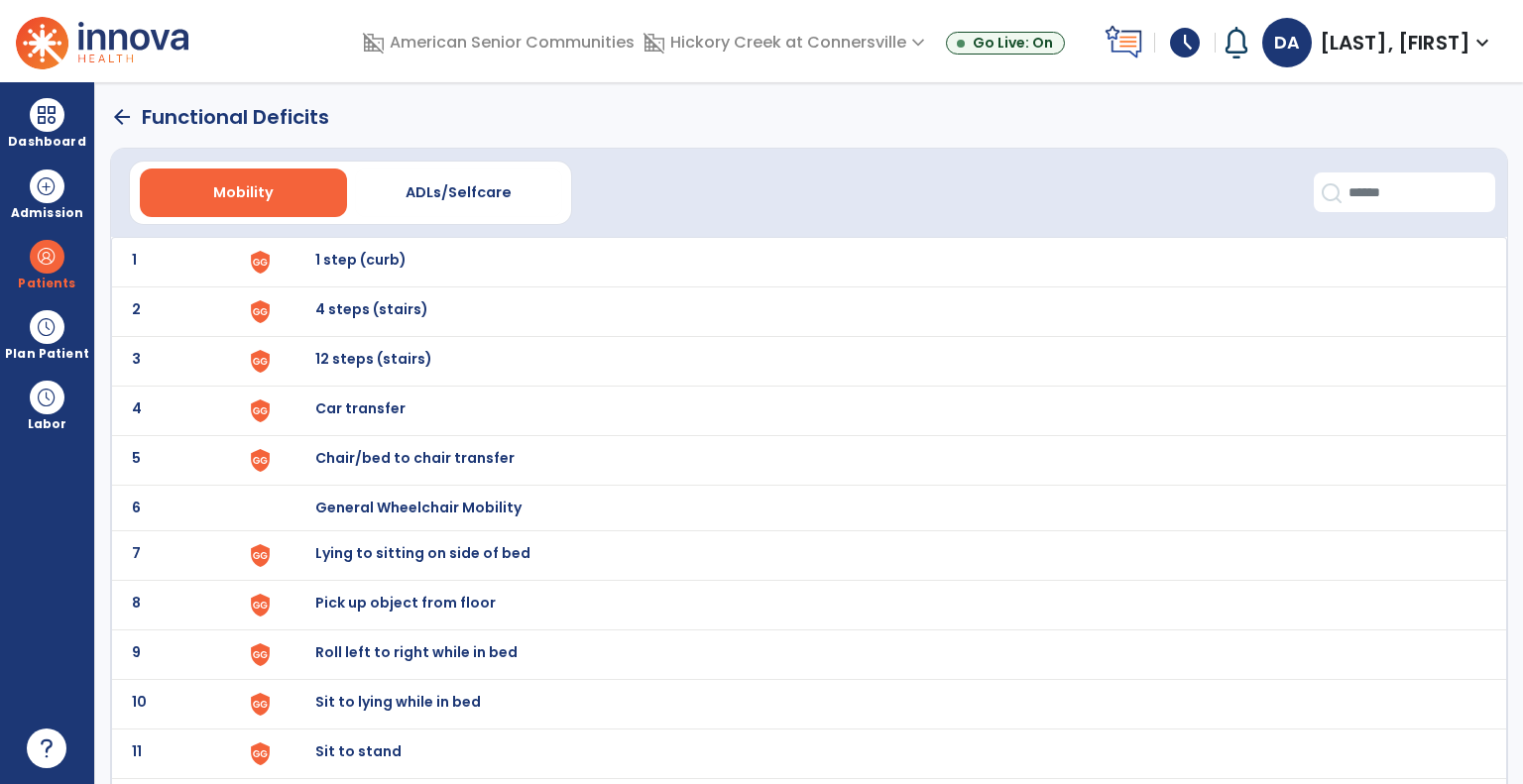 click on "1 step (curb)" at bounding box center [361, 260] 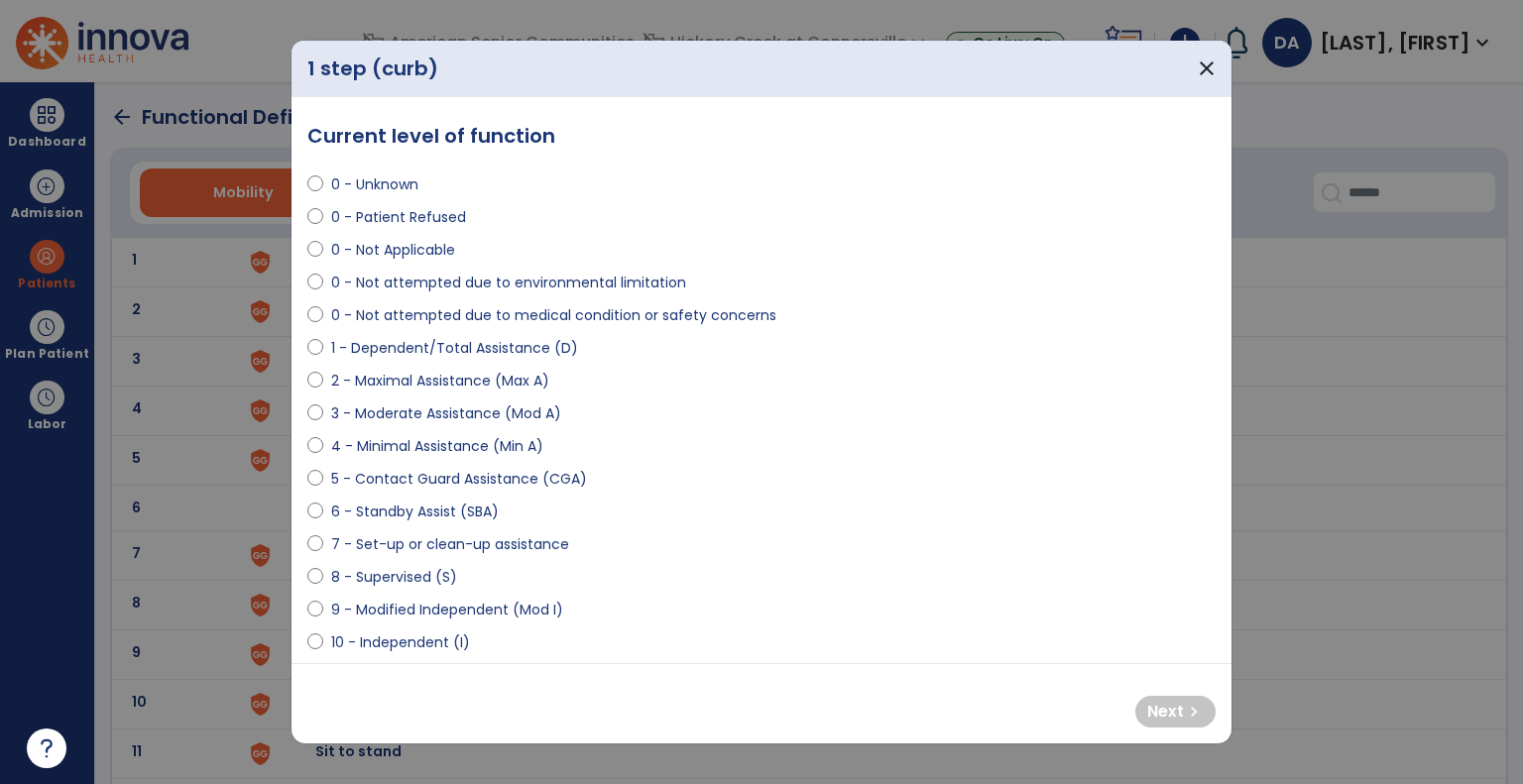 select on "**********" 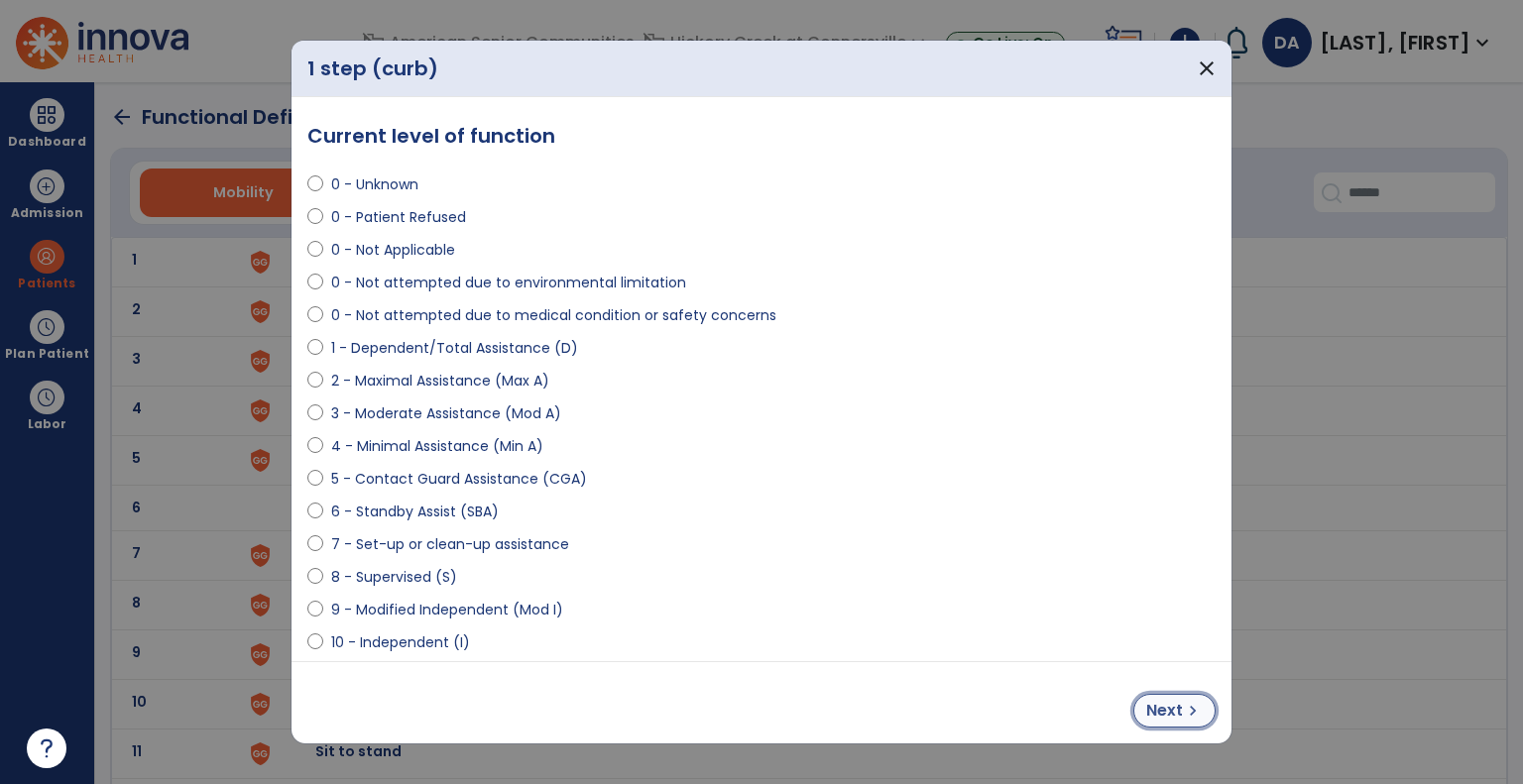 click on "Next" at bounding box center (1164, 711) 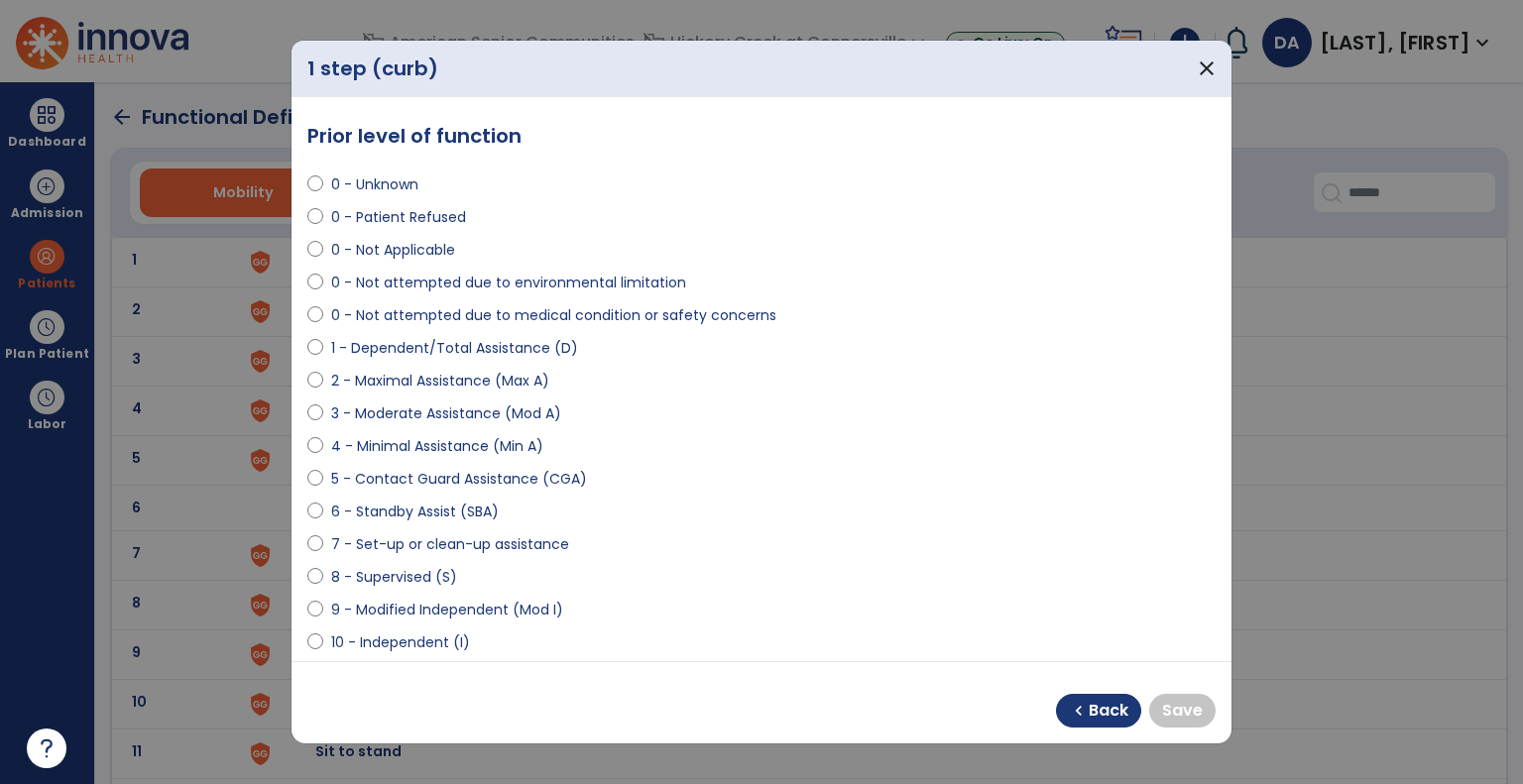 select on "**********" 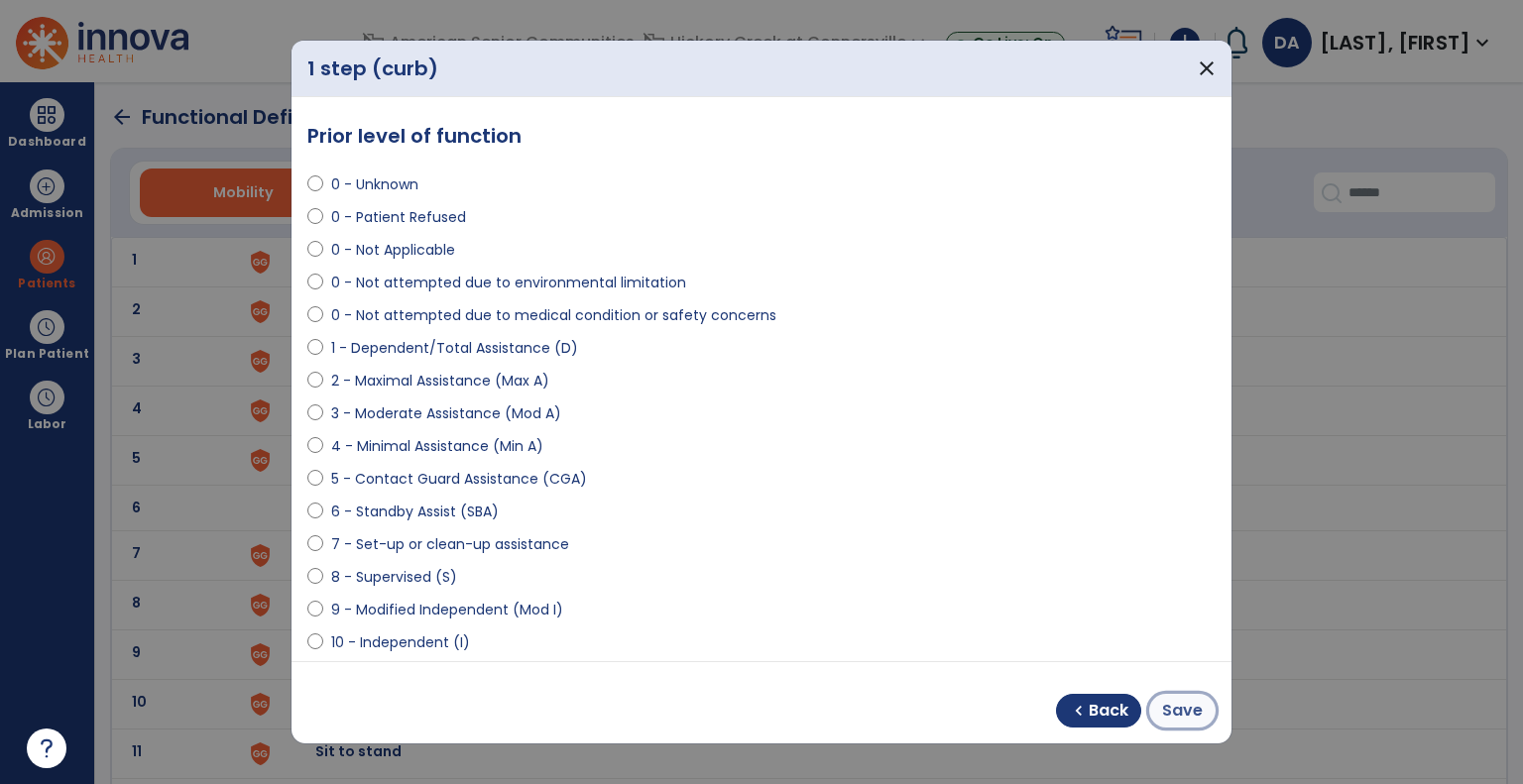 click on "Save" at bounding box center [1182, 711] 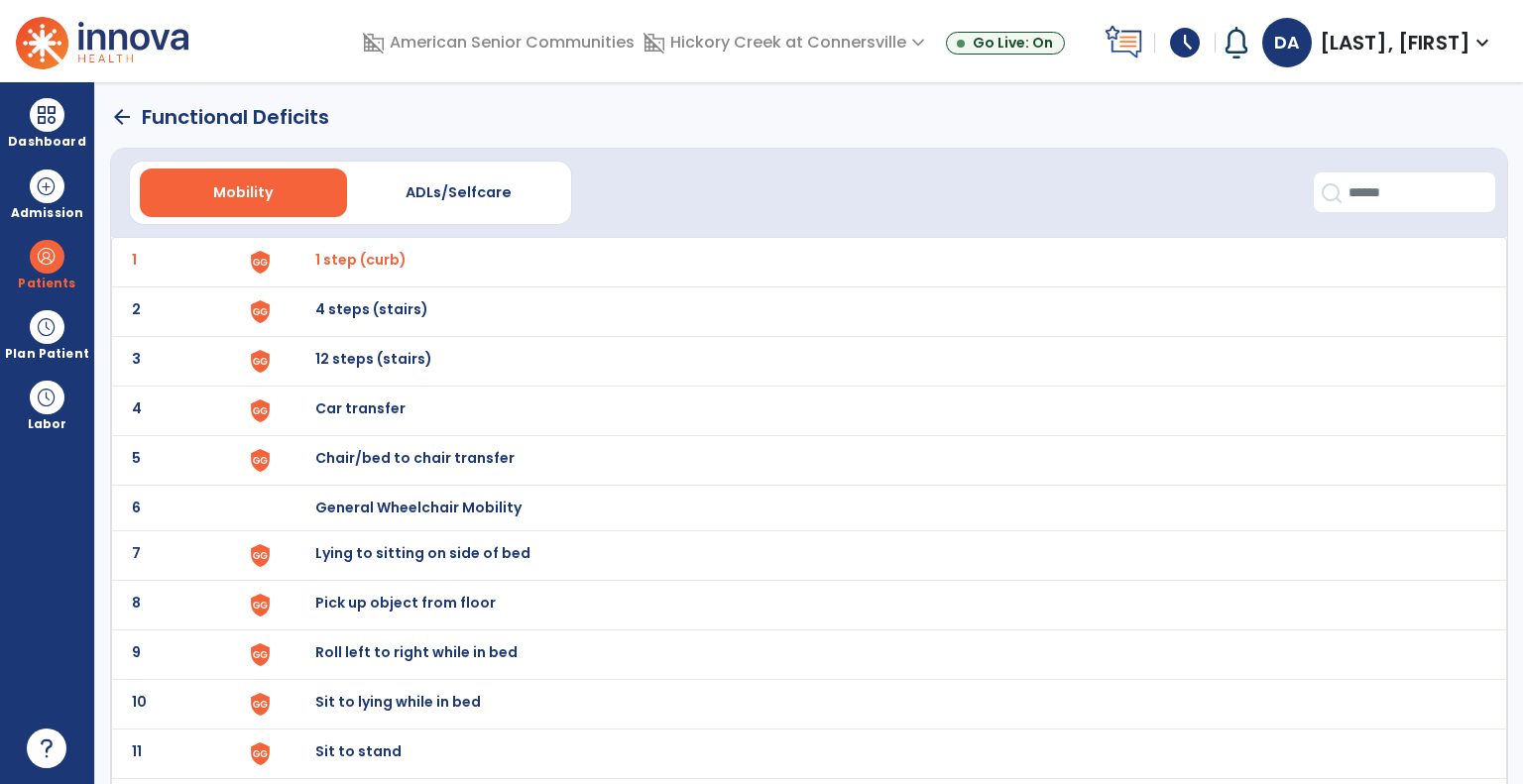 click on "4 steps (stairs)" at bounding box center (361, 260) 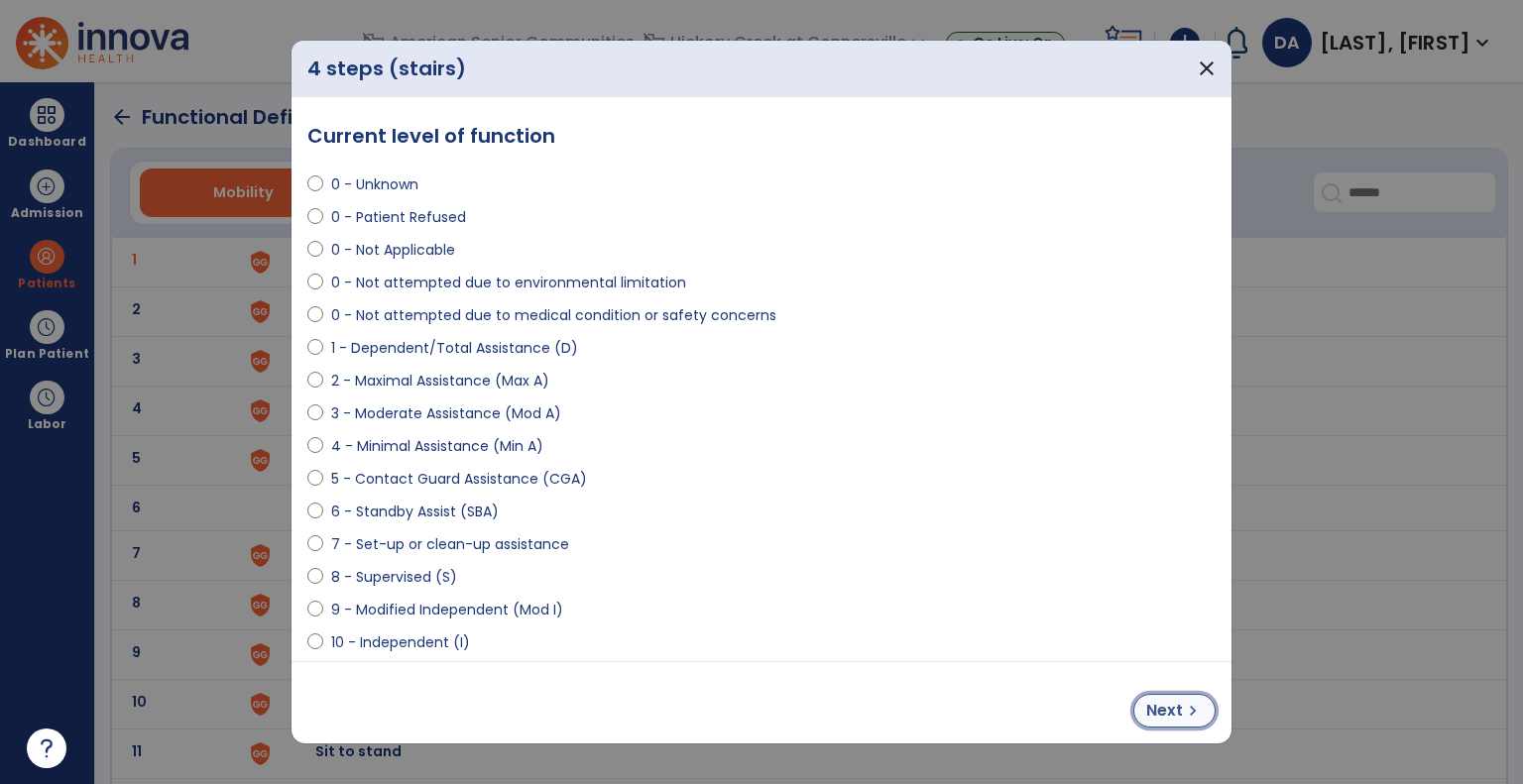 click on "chevron_right" at bounding box center (1193, 711) 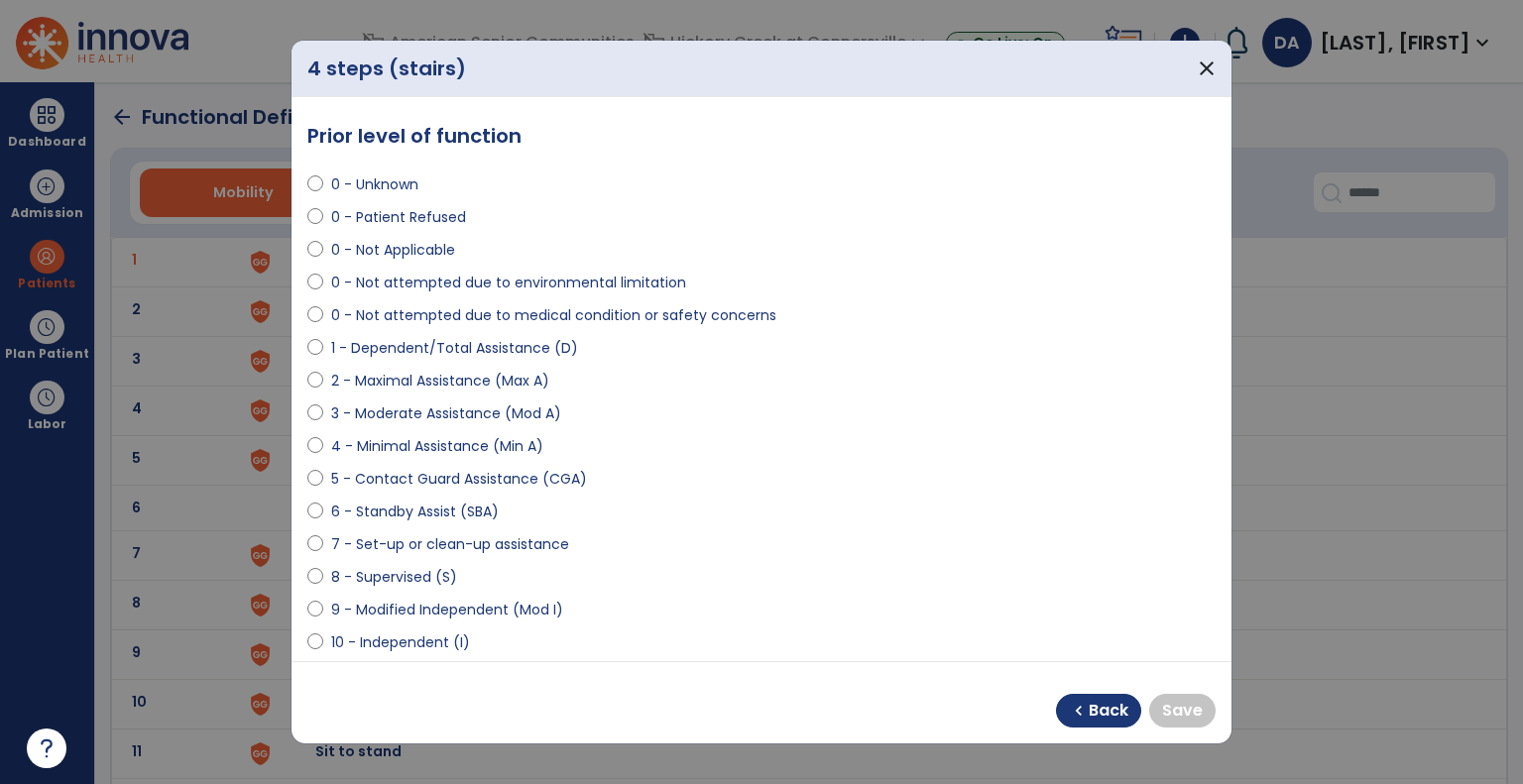 select on "**********" 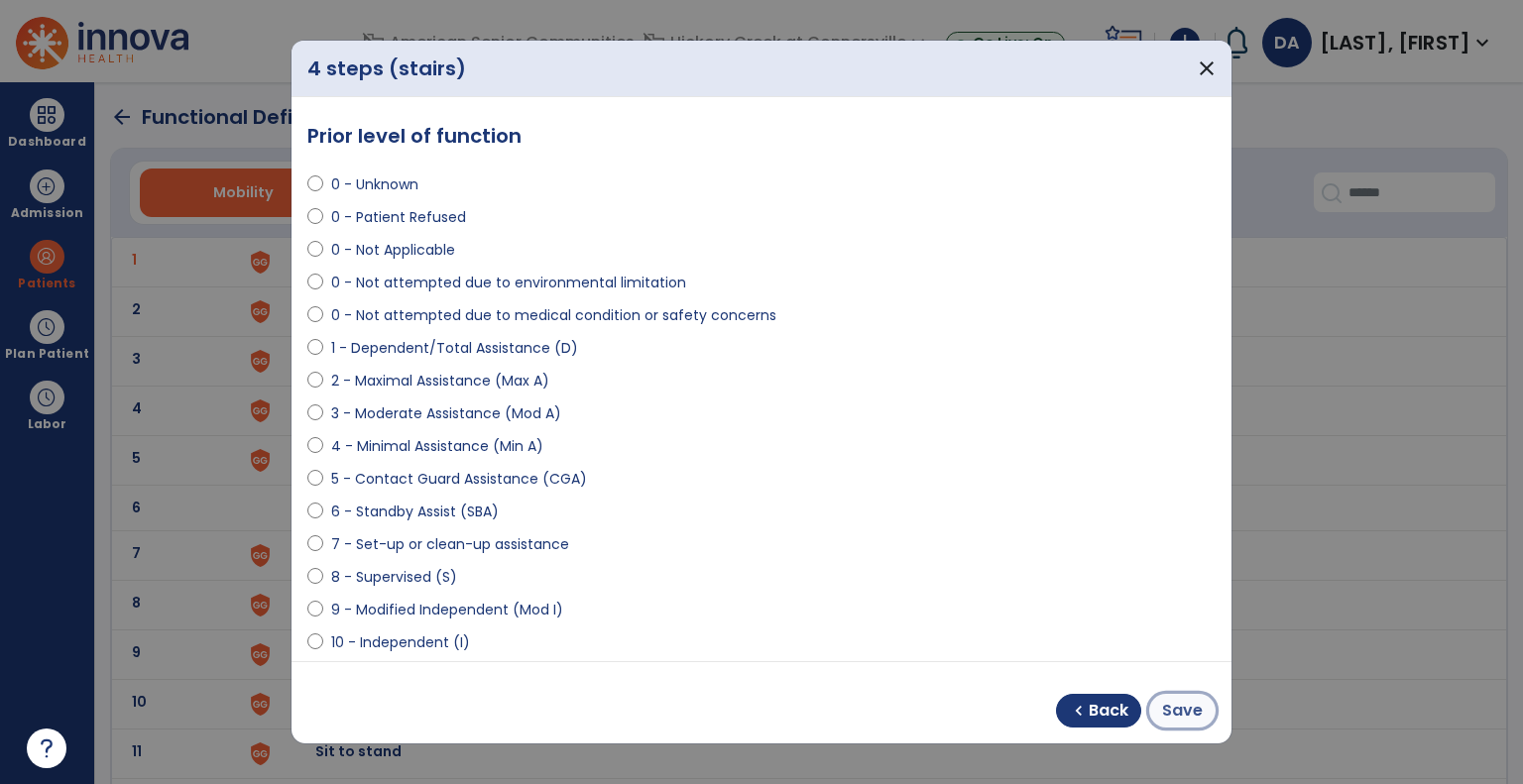 click on "Save" at bounding box center (1182, 711) 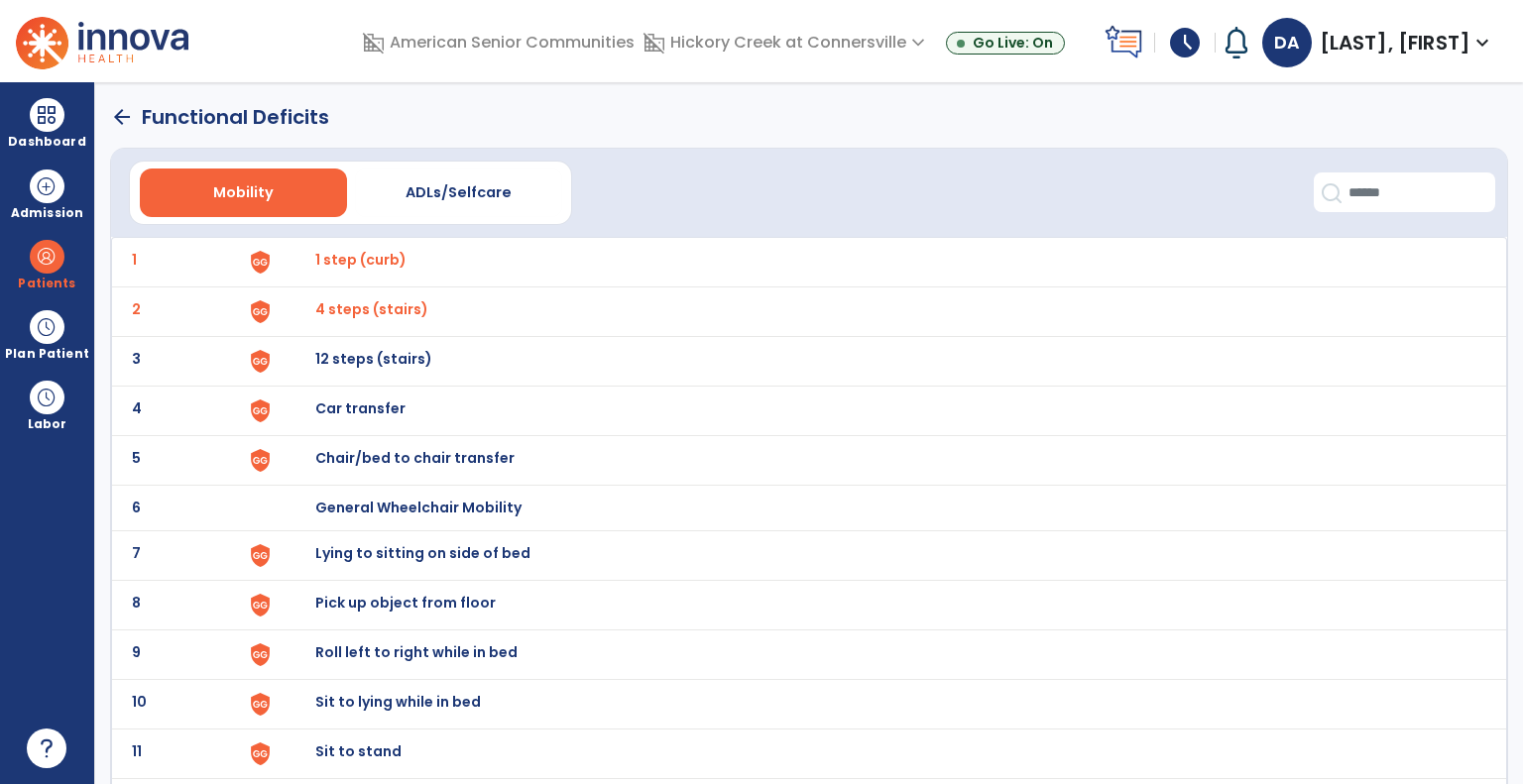 click on "12 steps (stairs)" at bounding box center [361, 260] 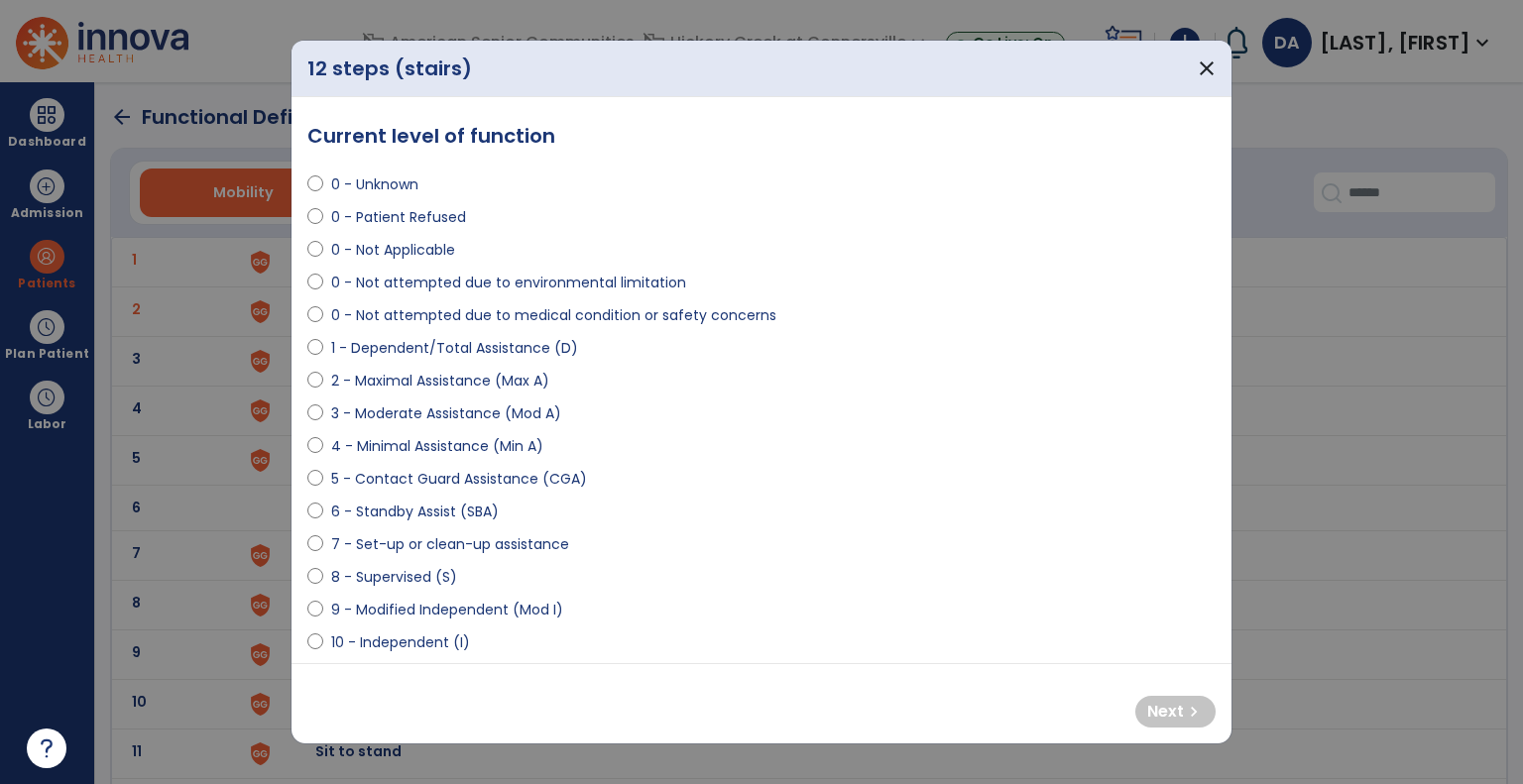 select on "**********" 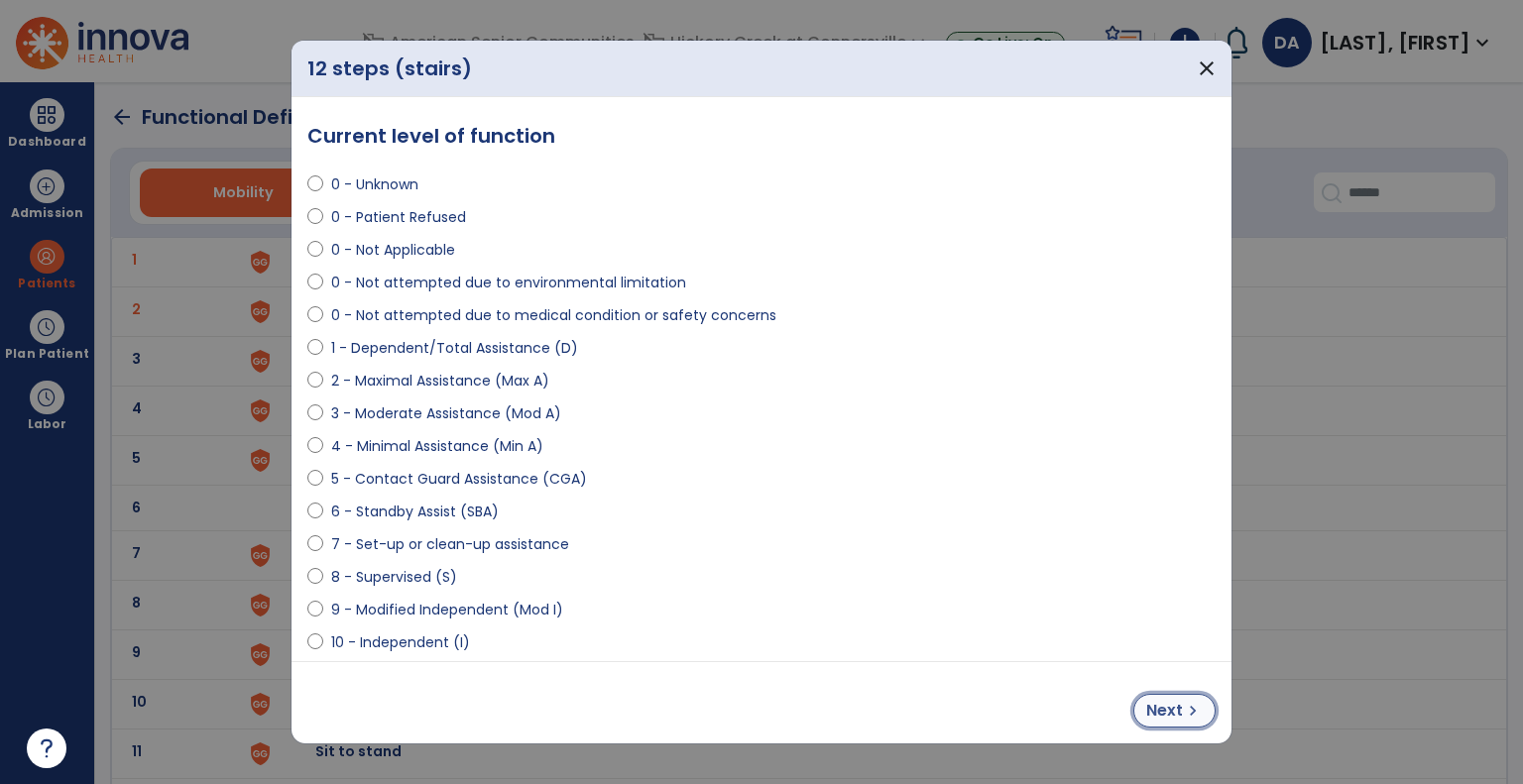 click on "Next" at bounding box center (1164, 711) 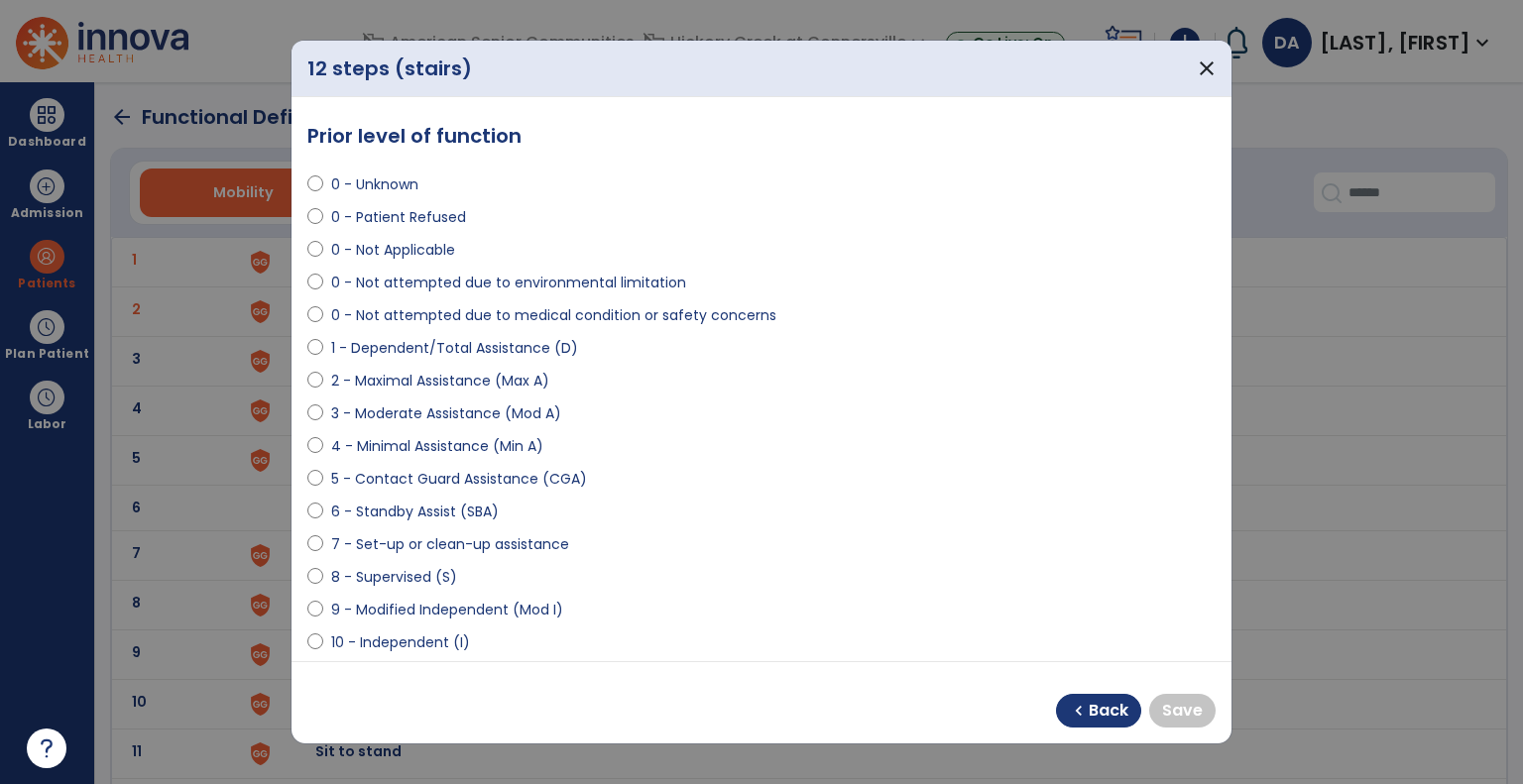 select on "**********" 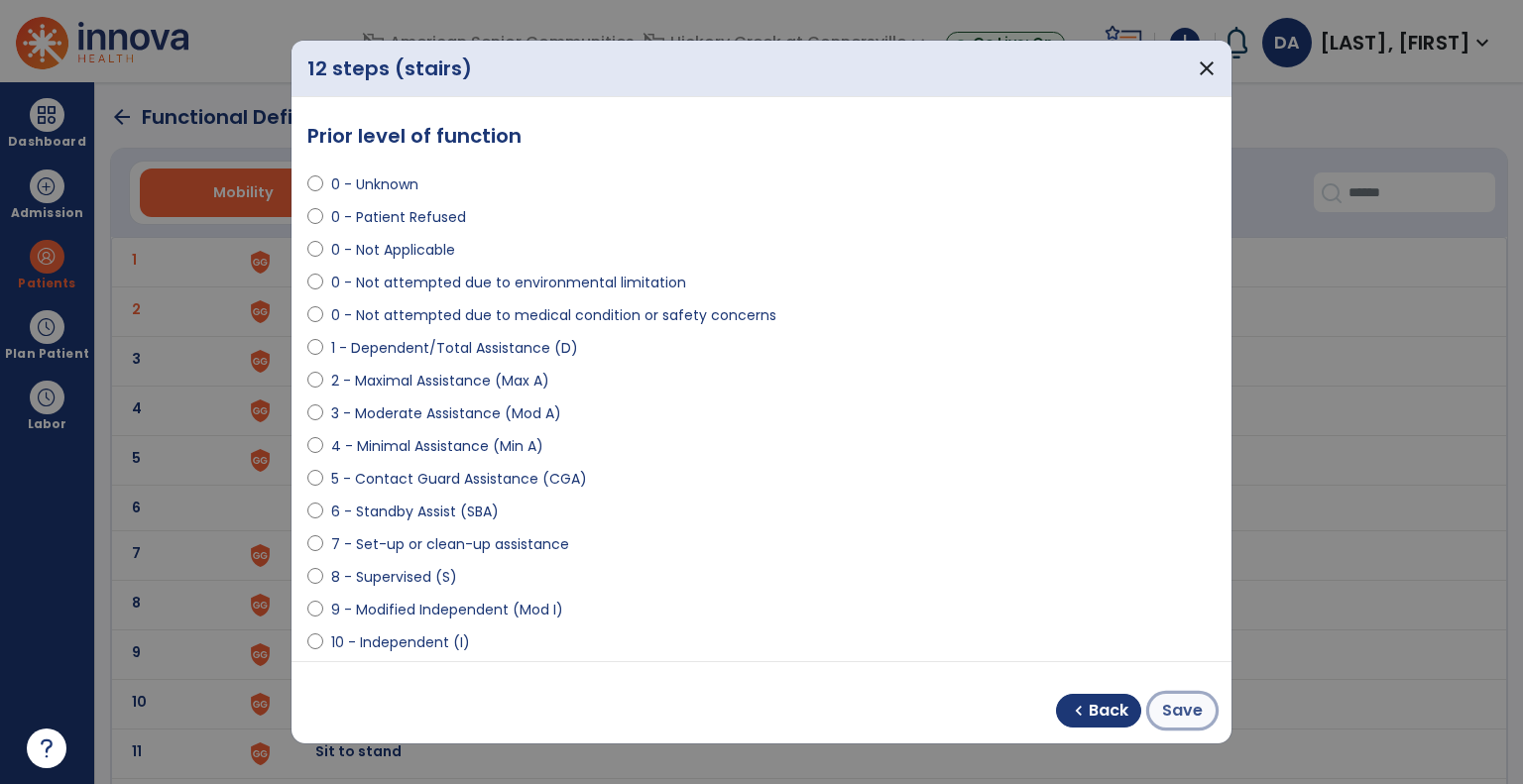 click on "Save" at bounding box center (1182, 711) 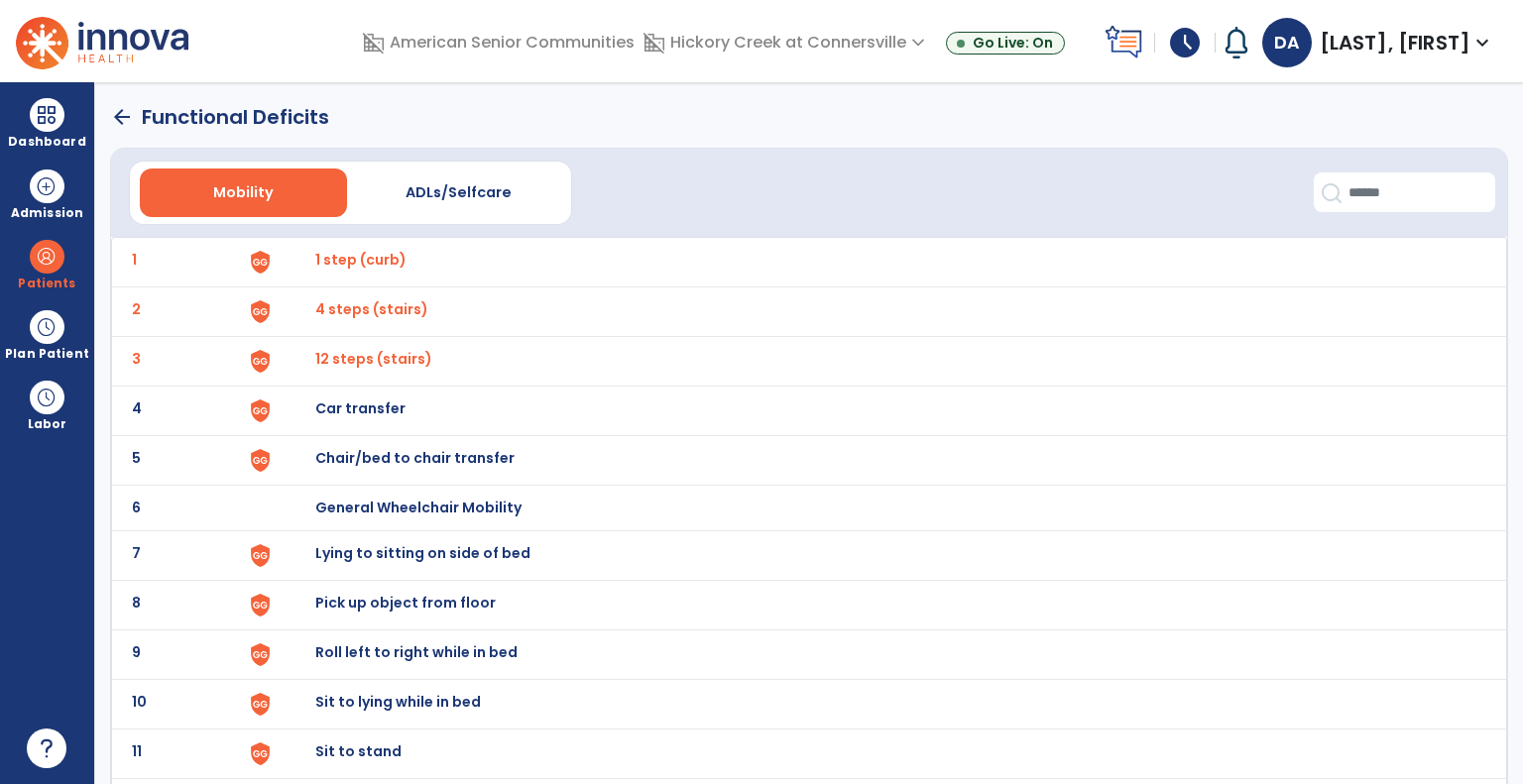click on "Car transfer" at bounding box center [361, 260] 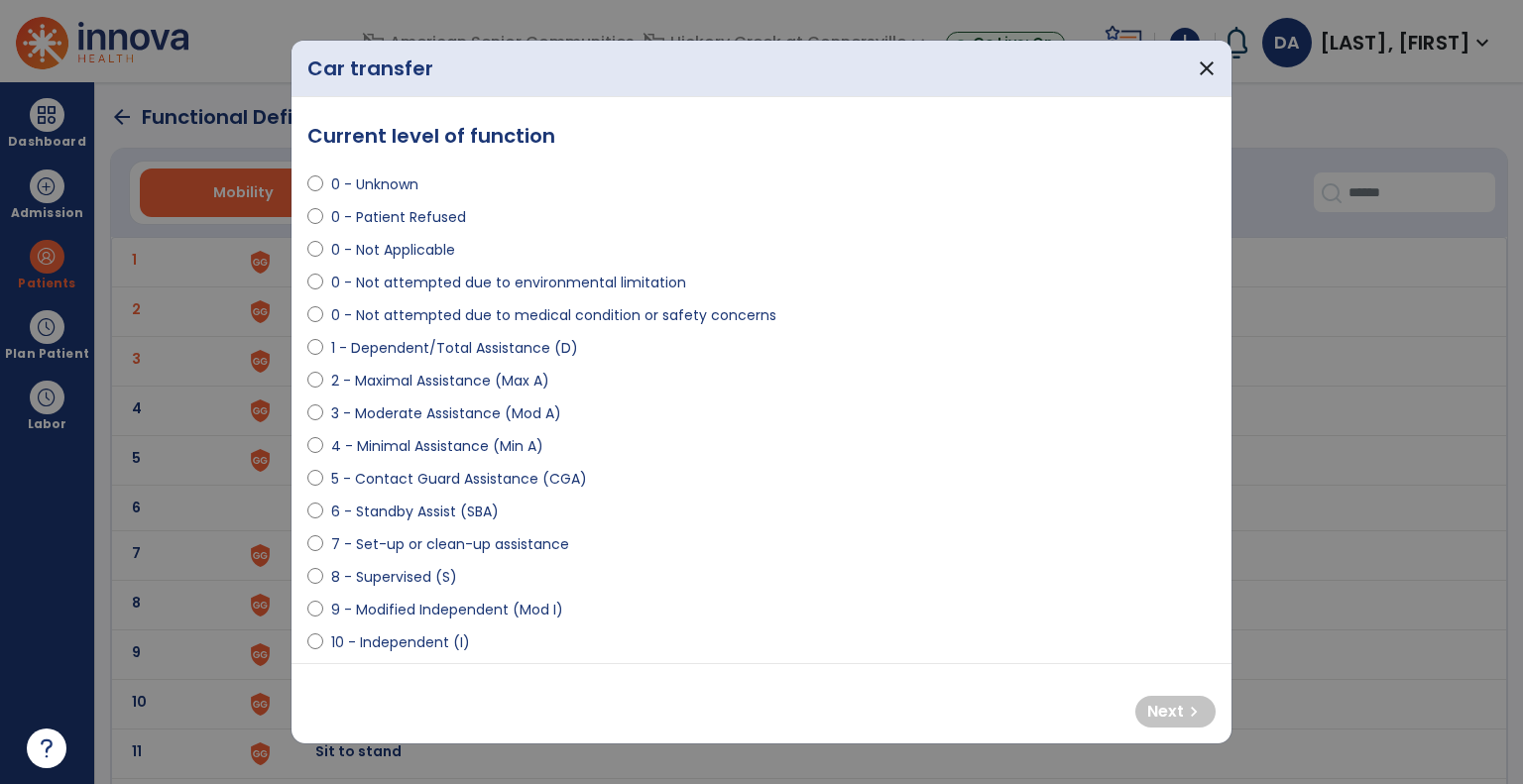 select on "**********" 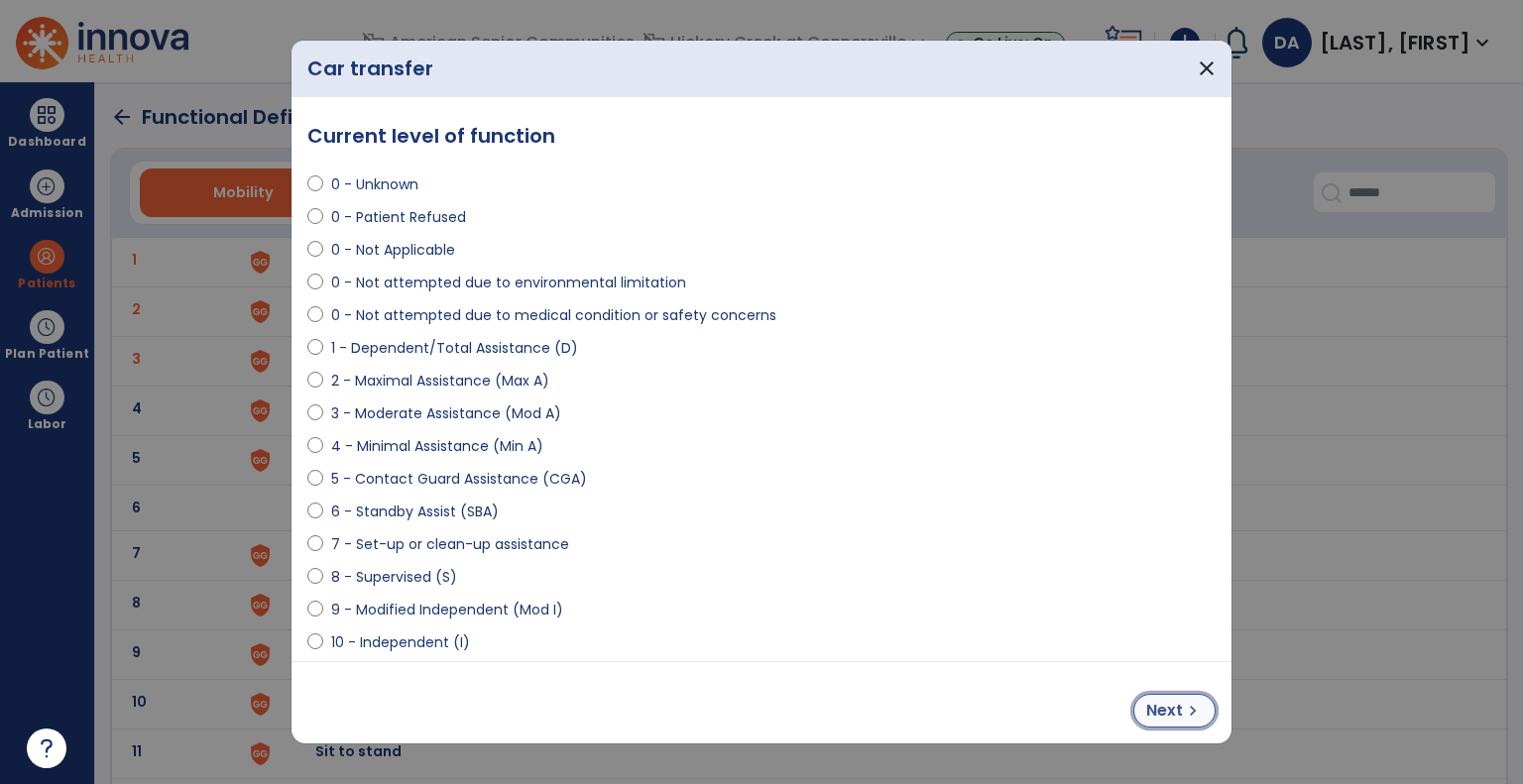 click on "chevron_right" at bounding box center (1193, 711) 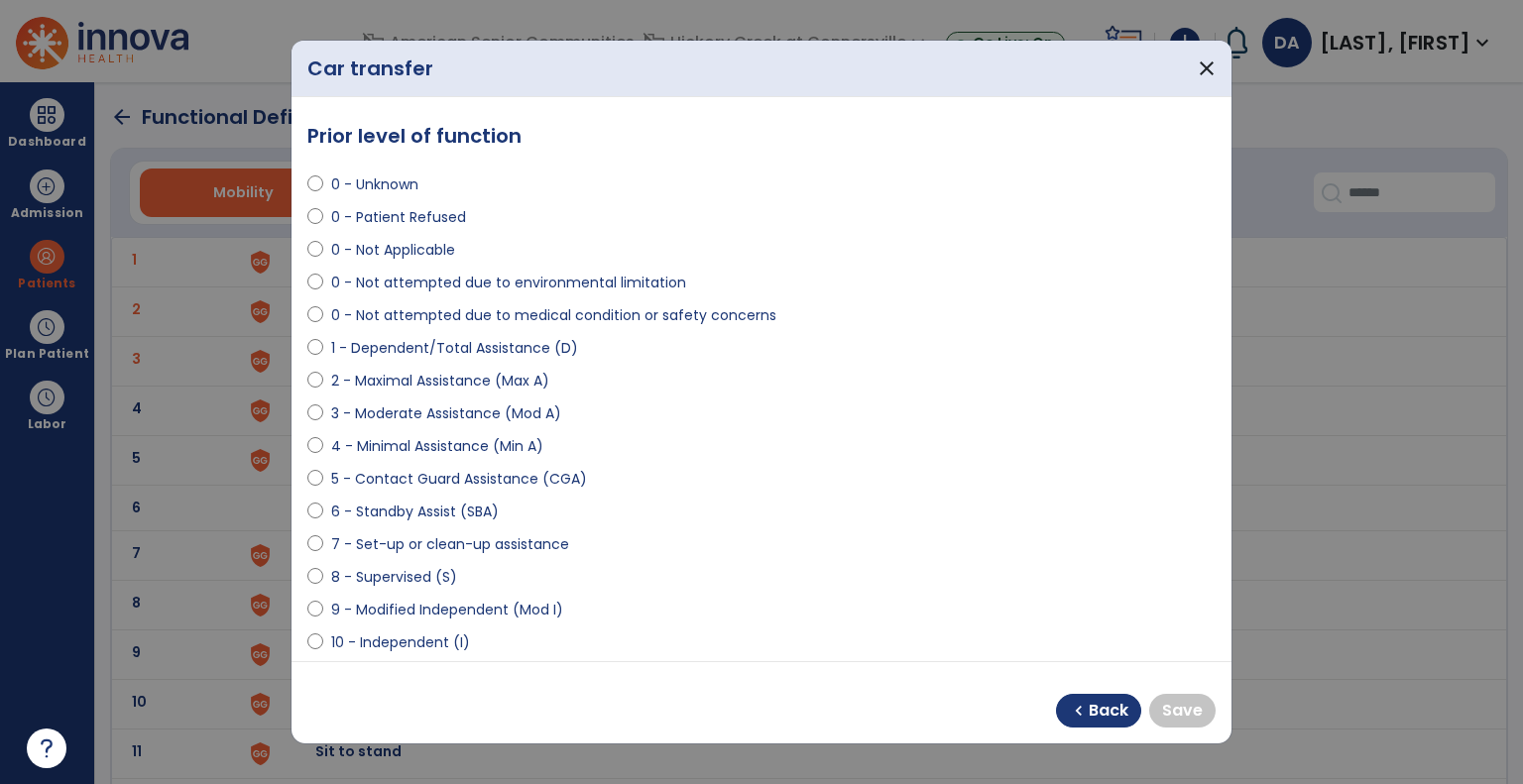 select on "**********" 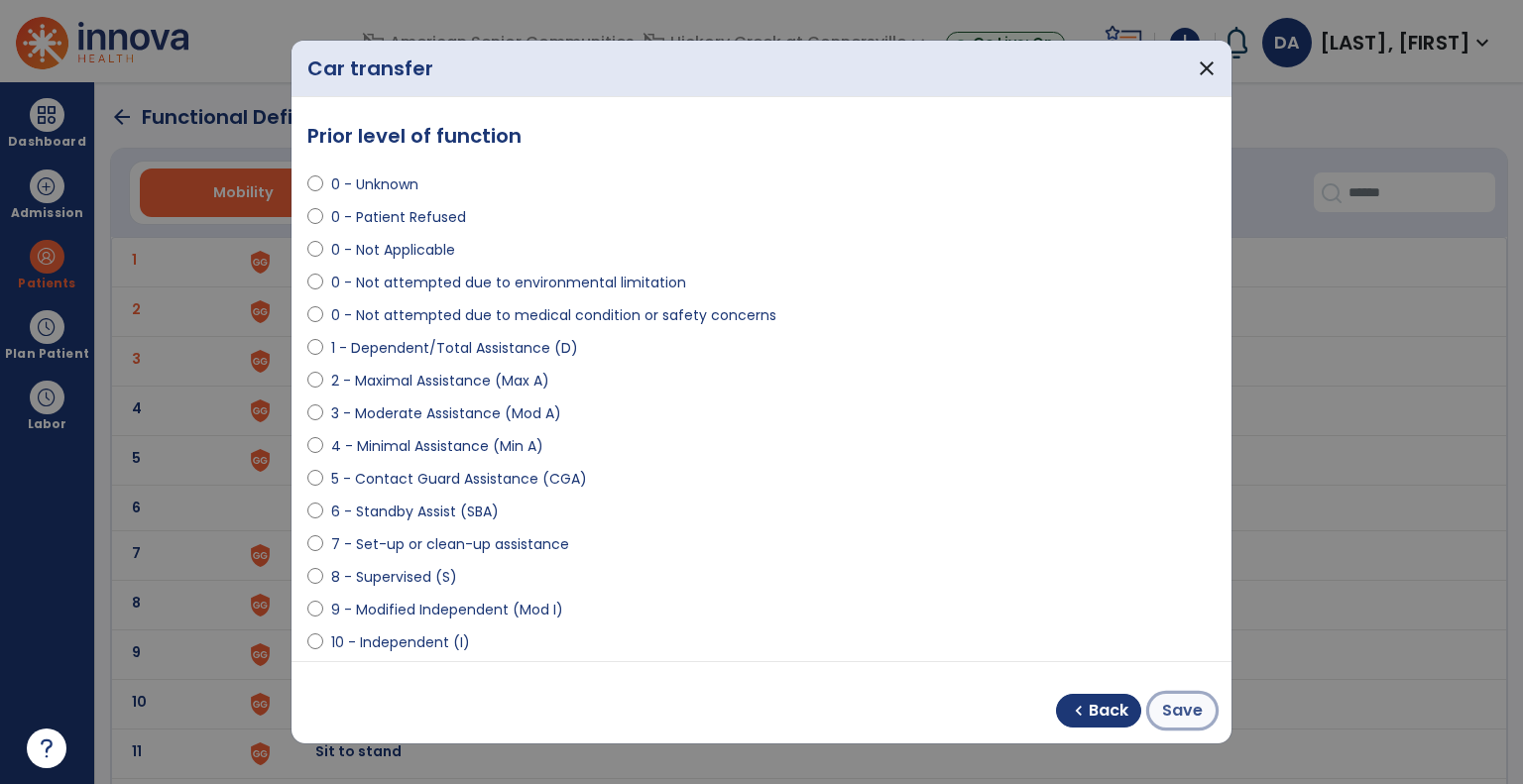 click on "Save" at bounding box center [1182, 711] 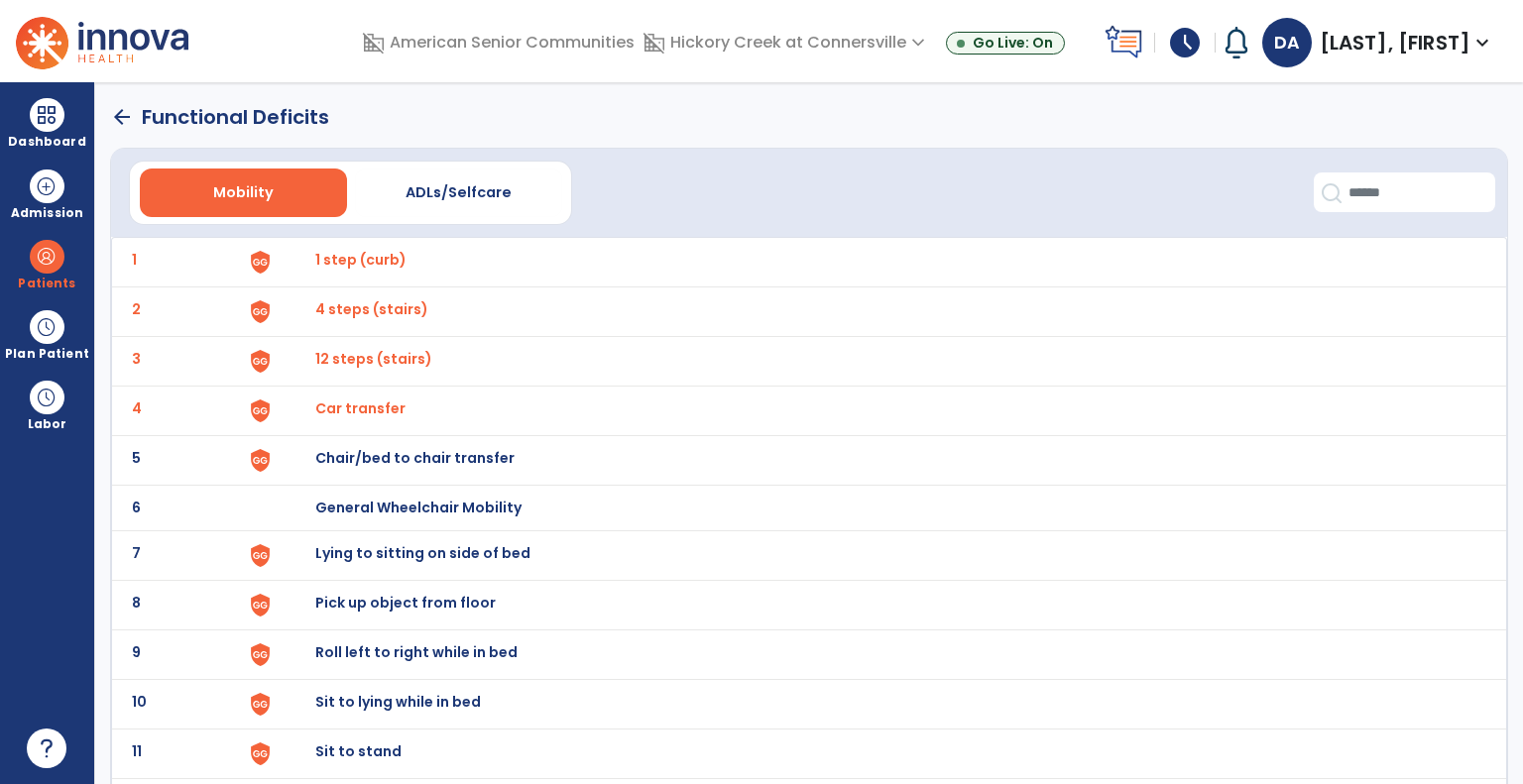 click on "Chair/bed to chair transfer" at bounding box center [361, 260] 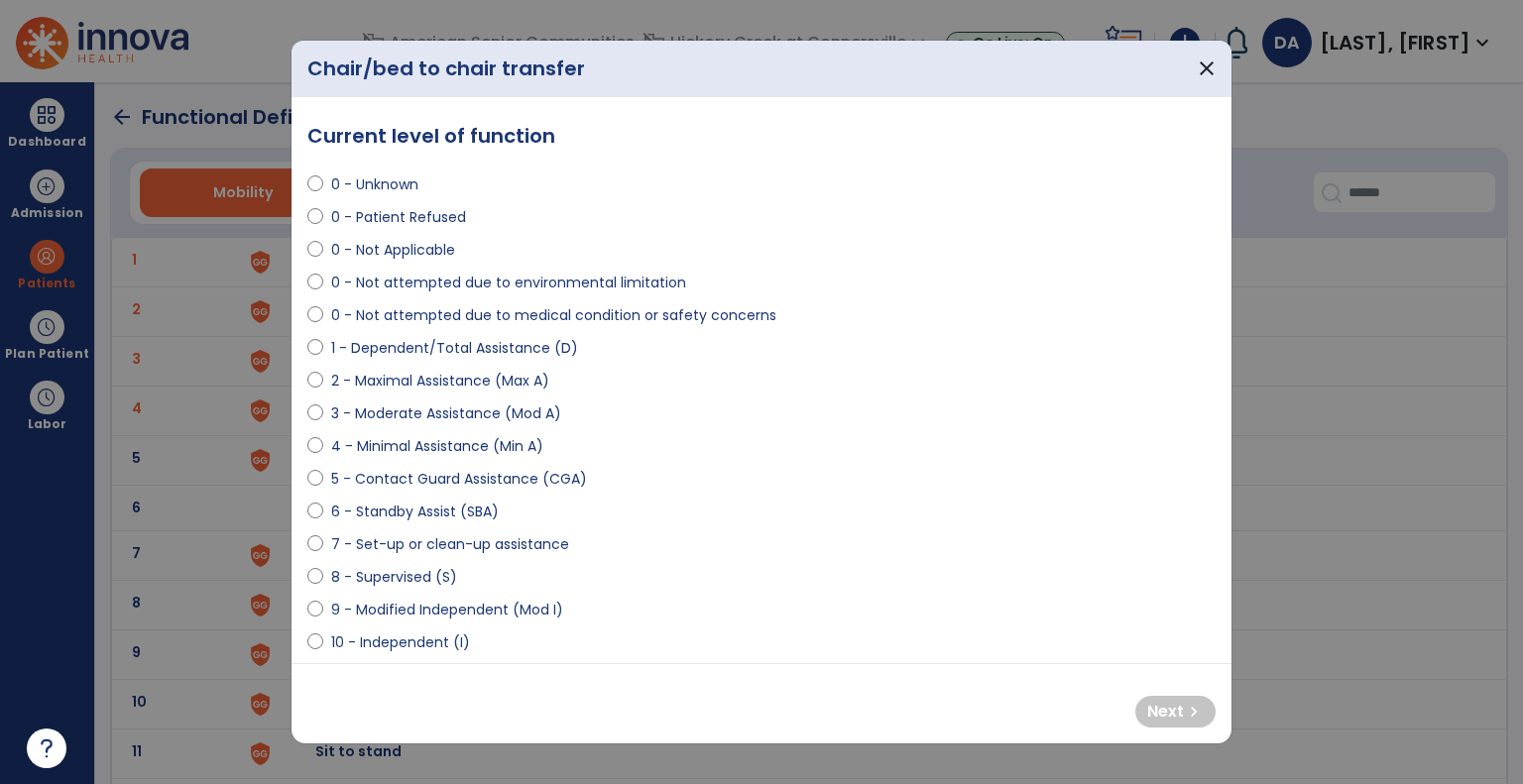 select on "**********" 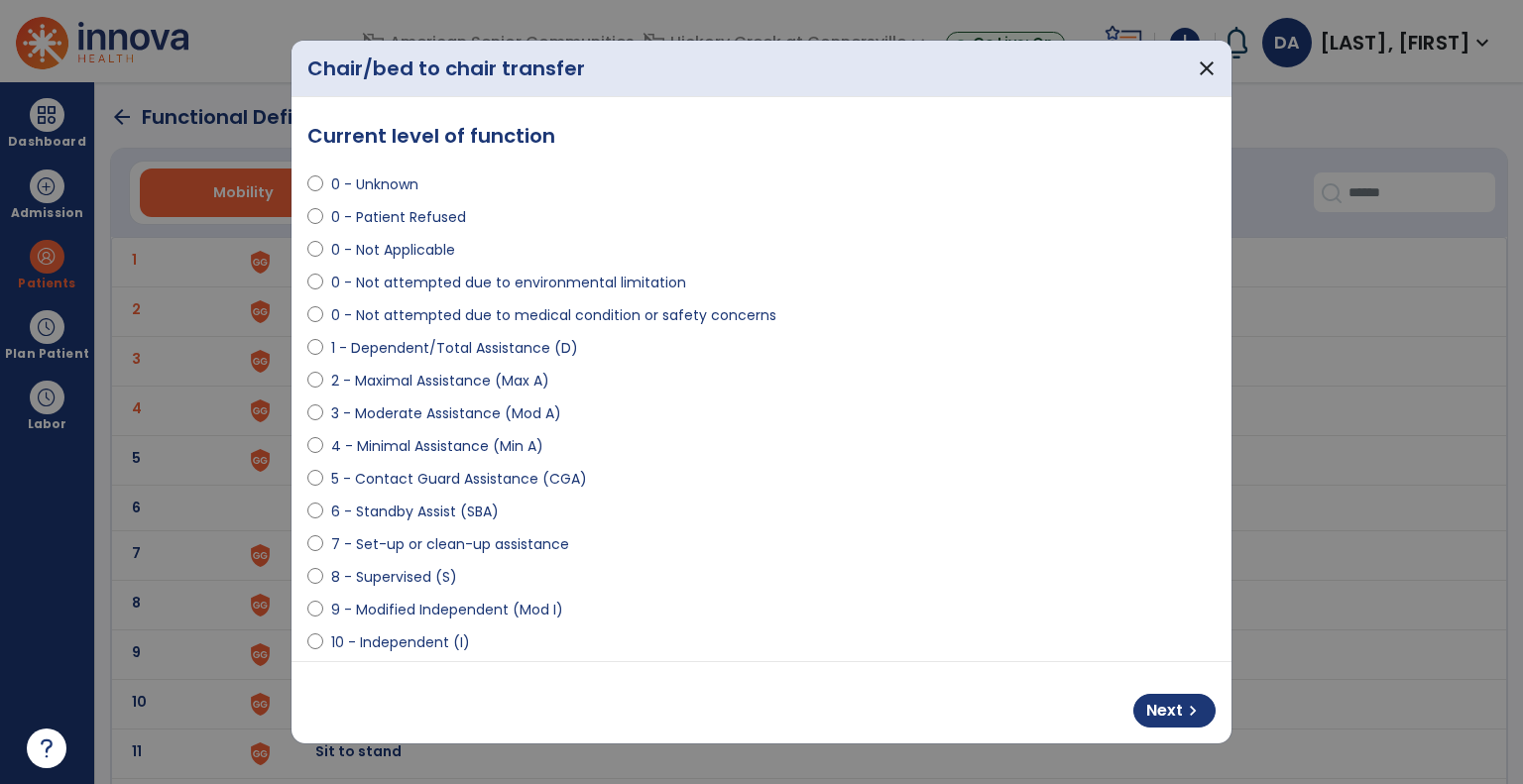 scroll, scrollTop: 198, scrollLeft: 0, axis: vertical 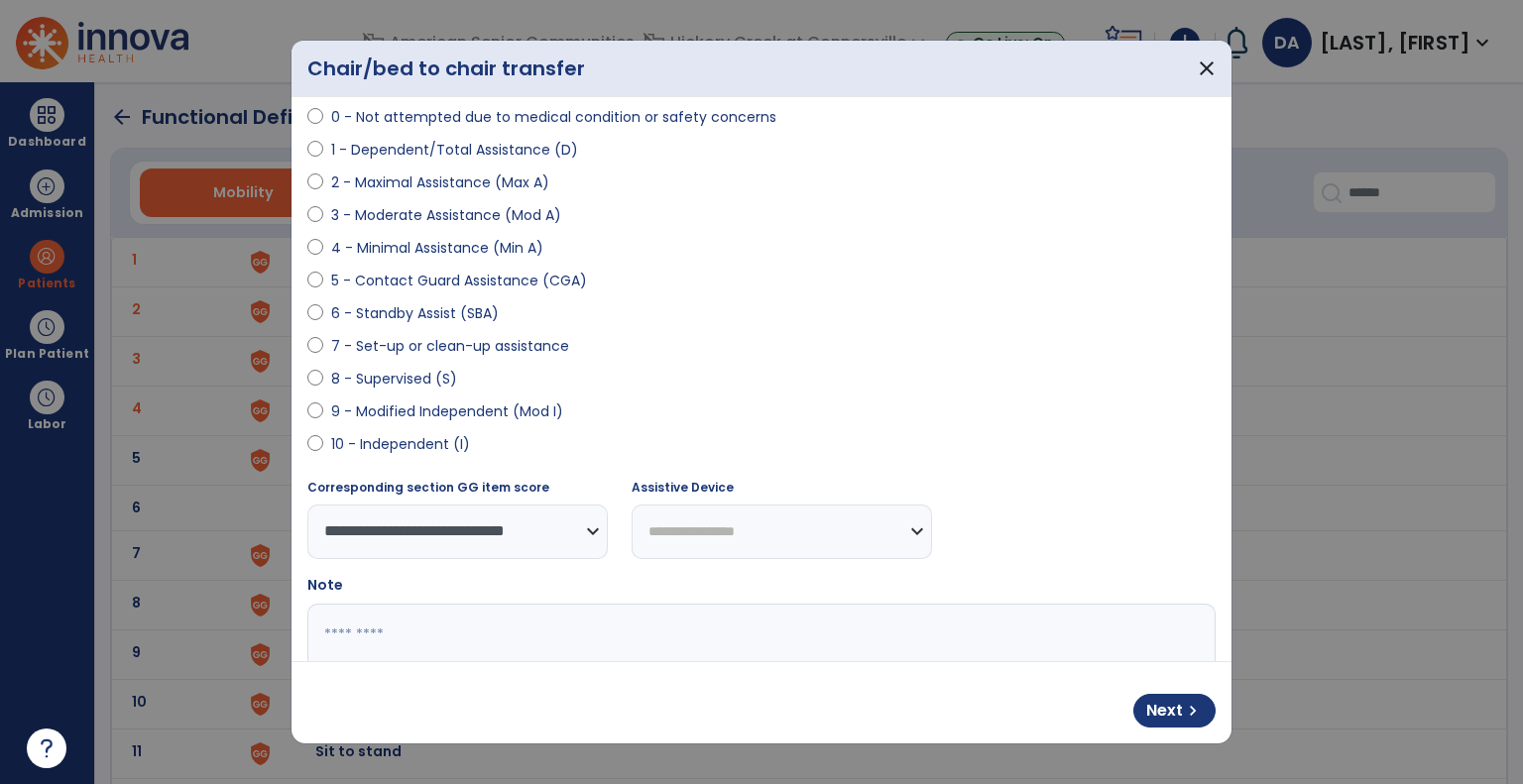 click on "**********" at bounding box center (781, 531) 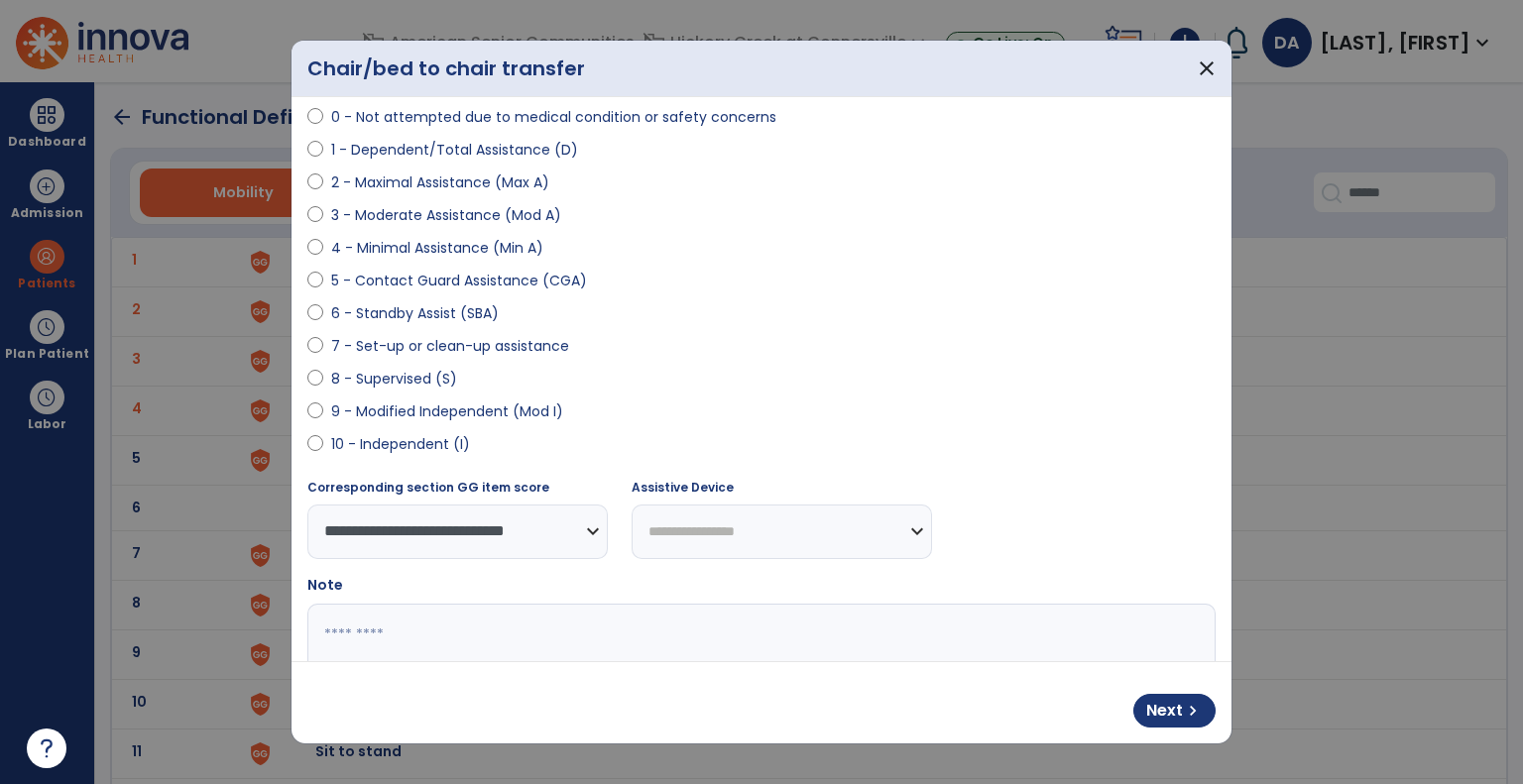 select on "*********" 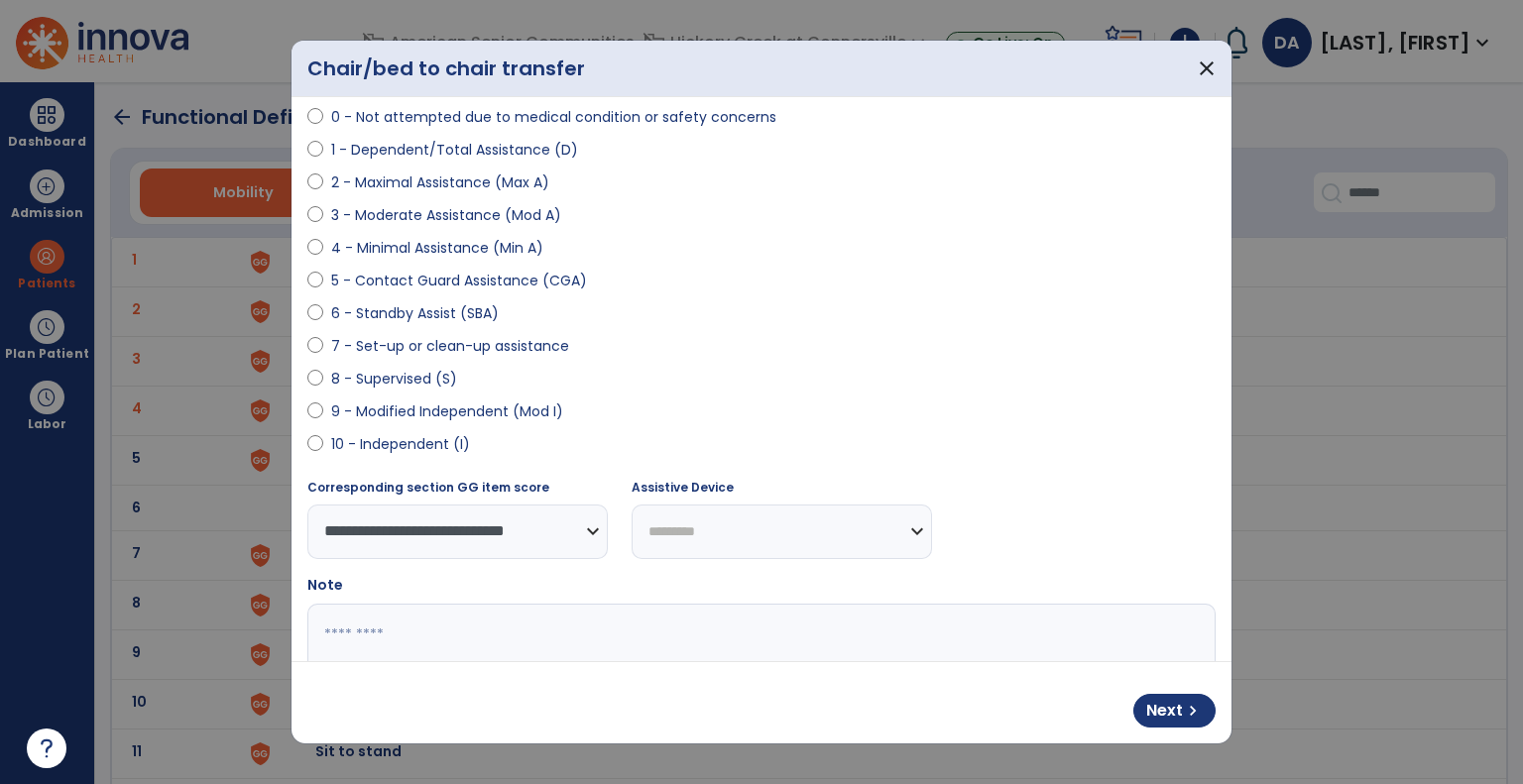 click on "**********" at bounding box center (781, 531) 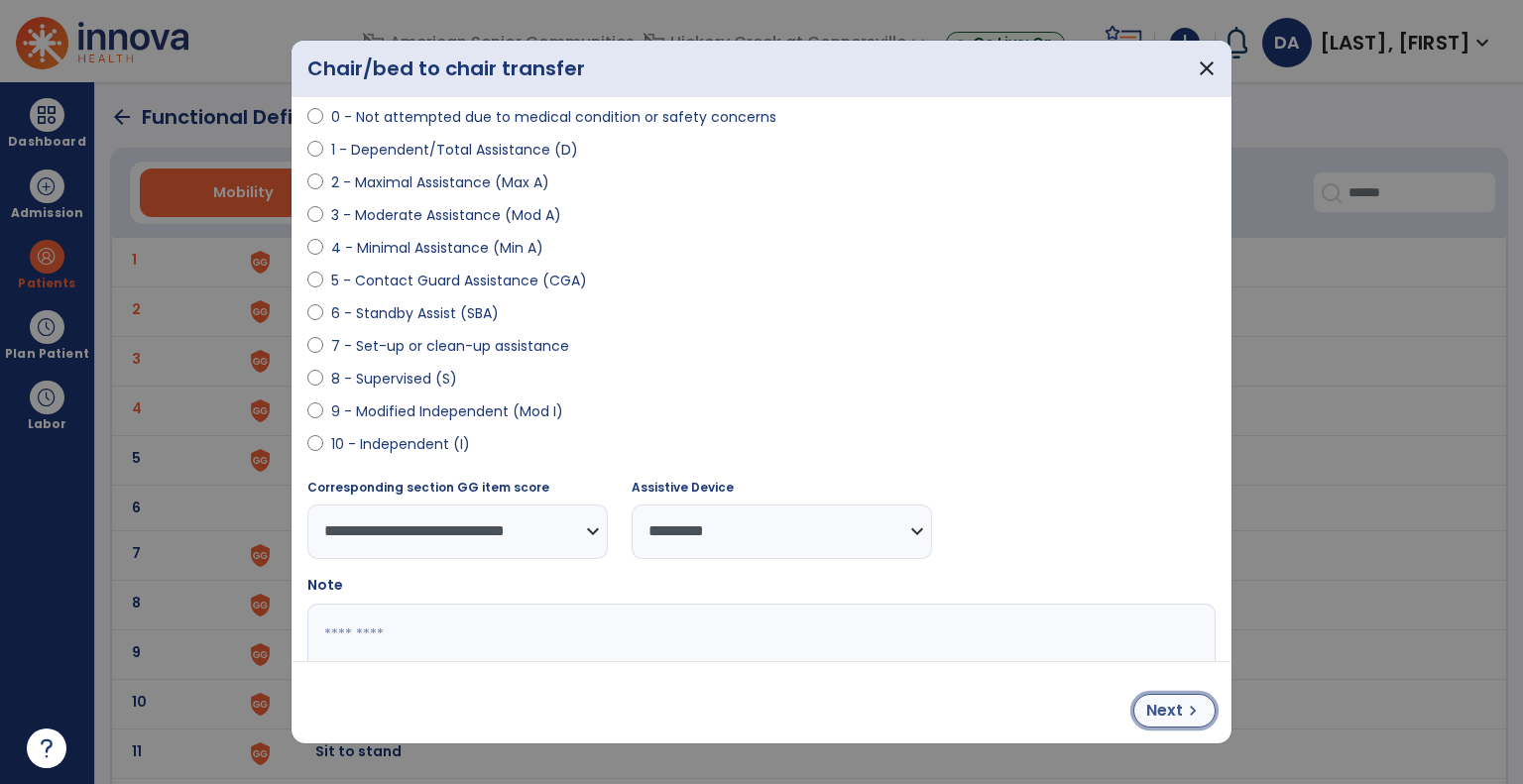 click on "chevron_right" at bounding box center (1193, 711) 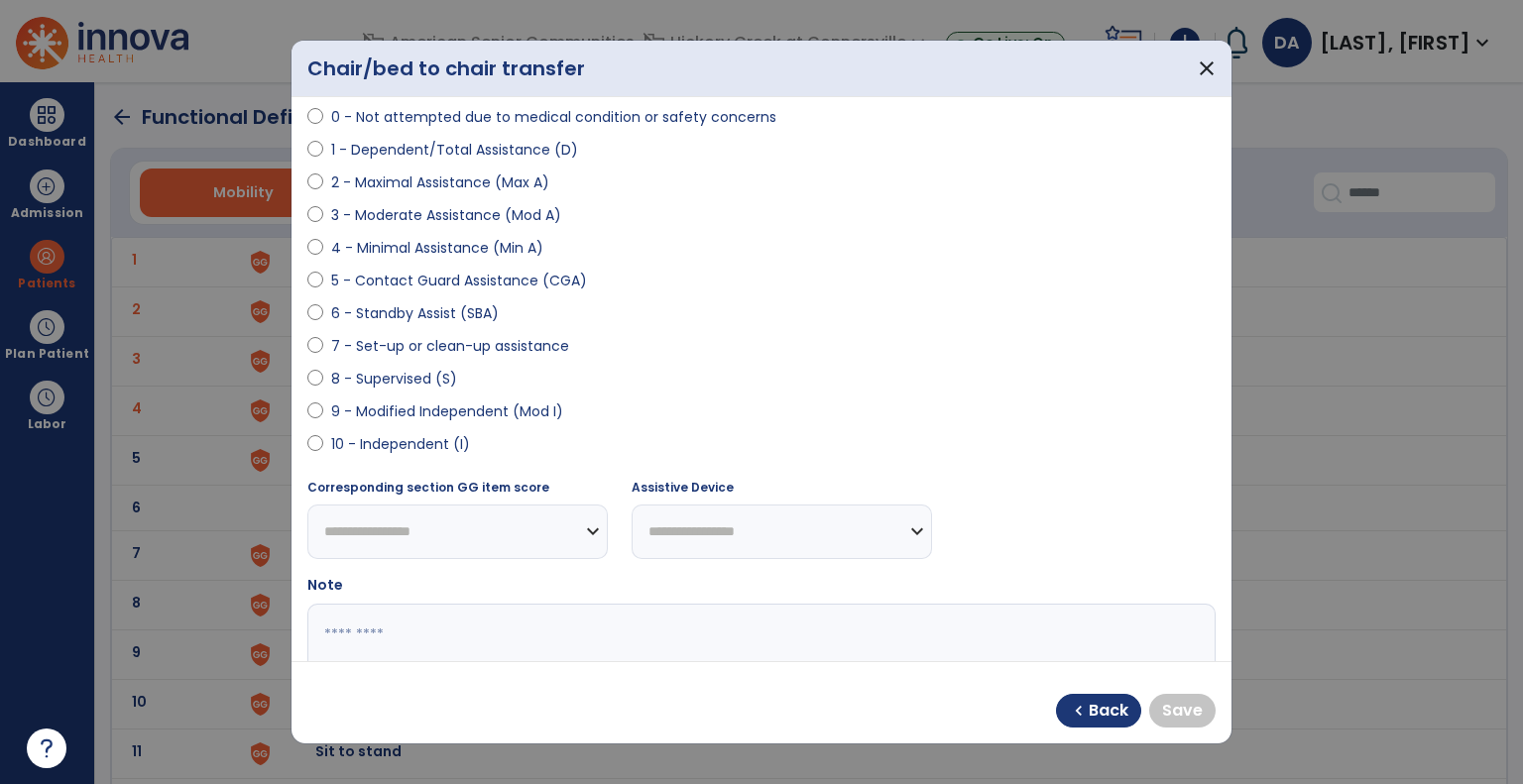 select on "**********" 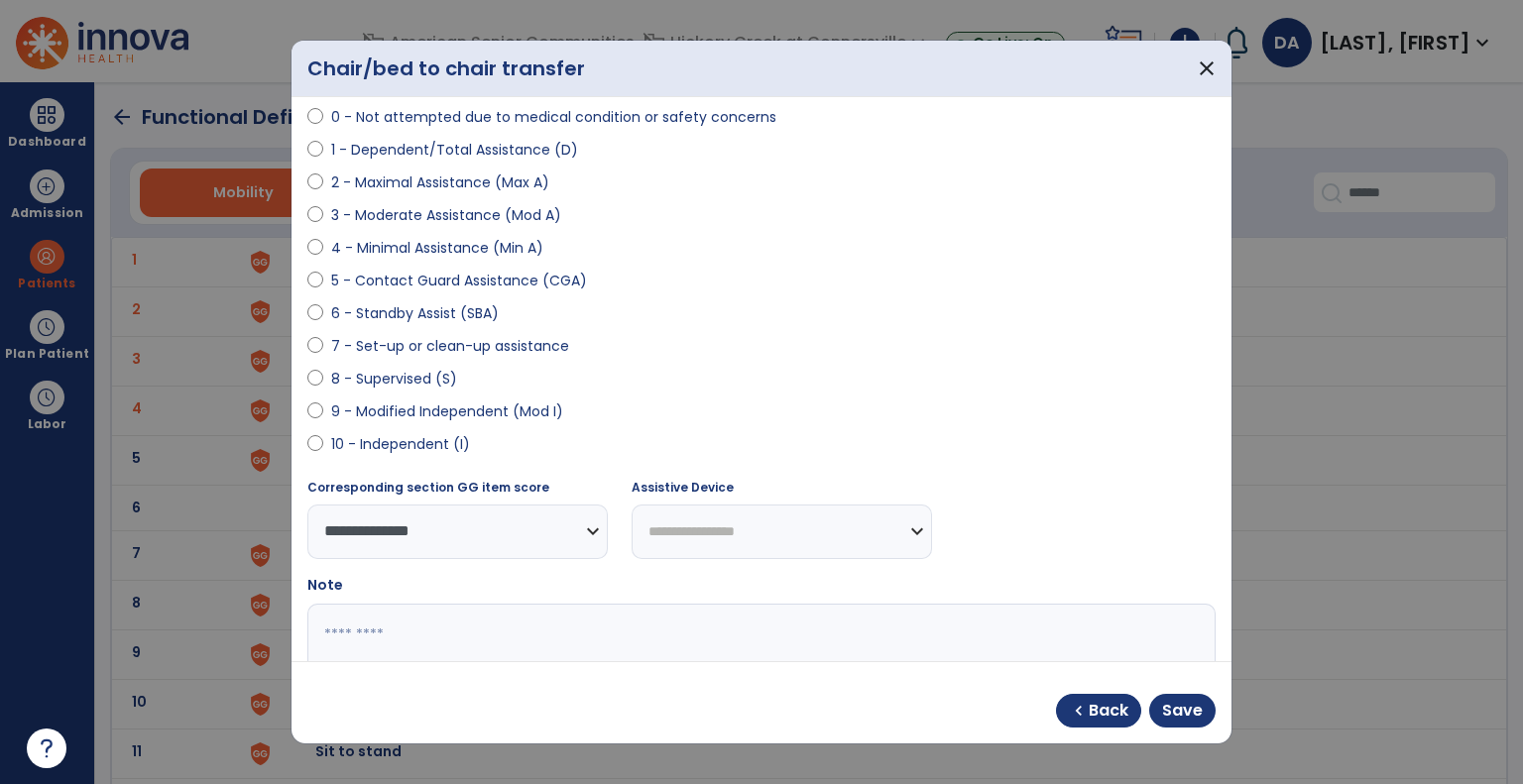 click on "**********" at bounding box center [781, 531] 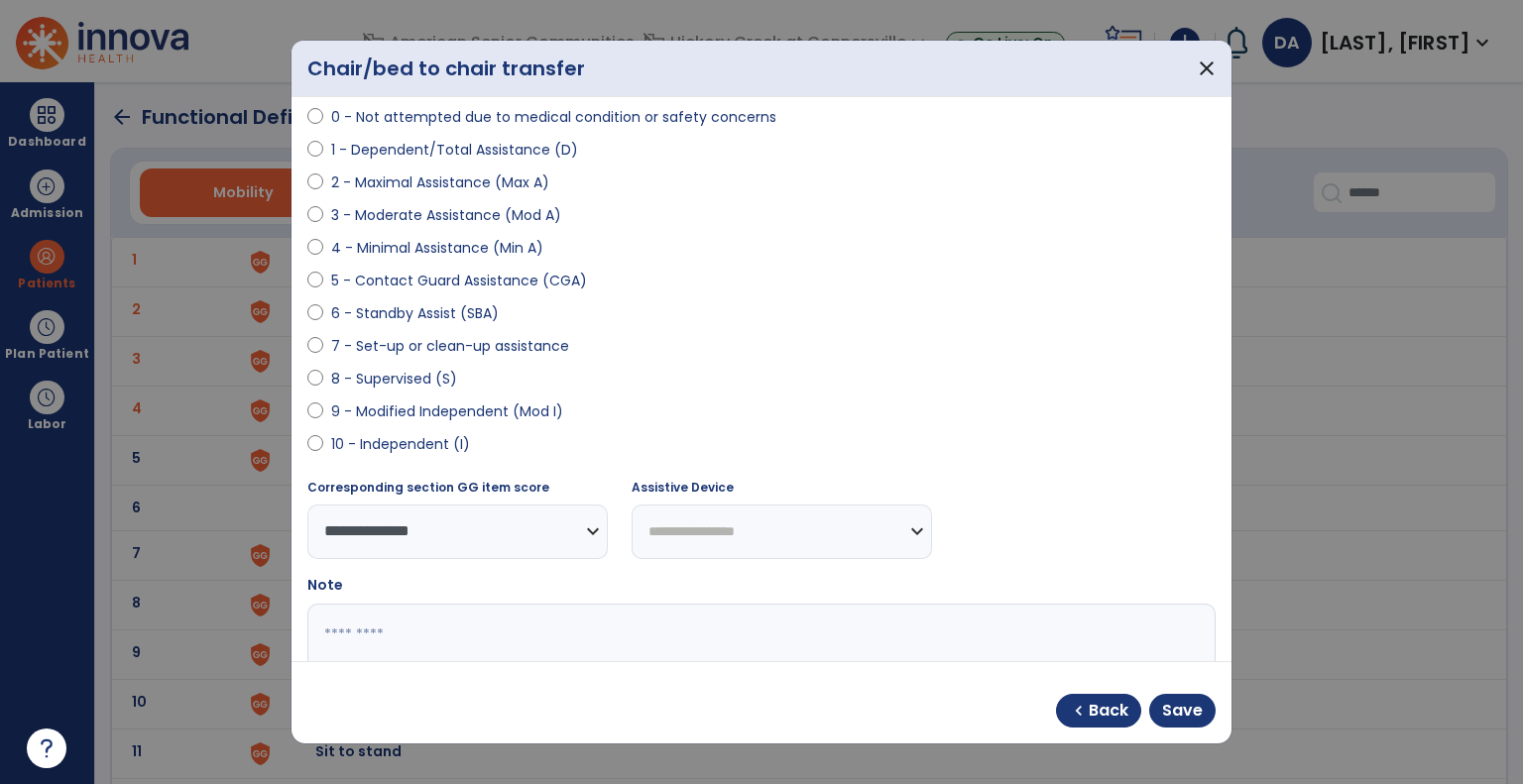 select on "*********" 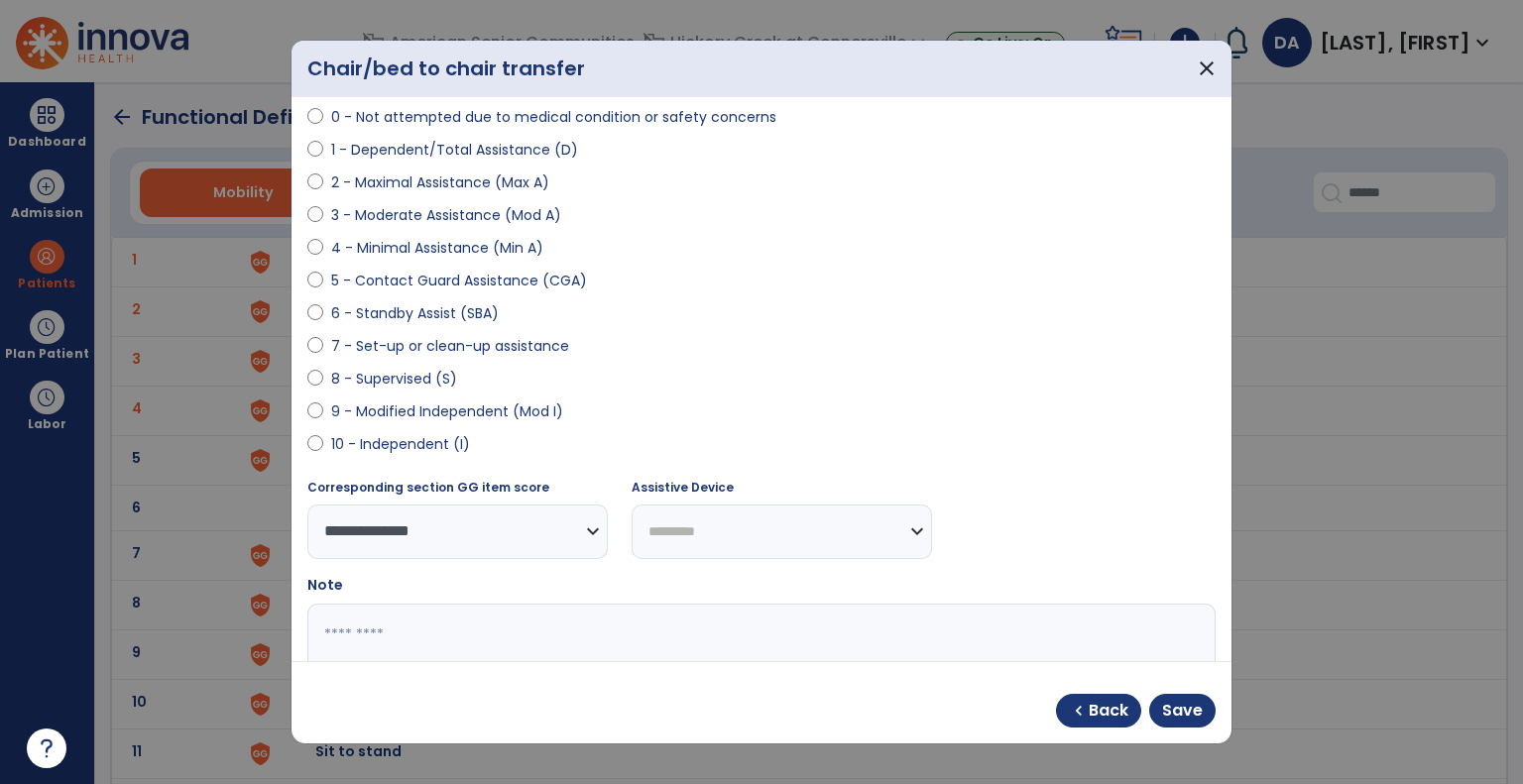 click on "**********" at bounding box center [781, 531] 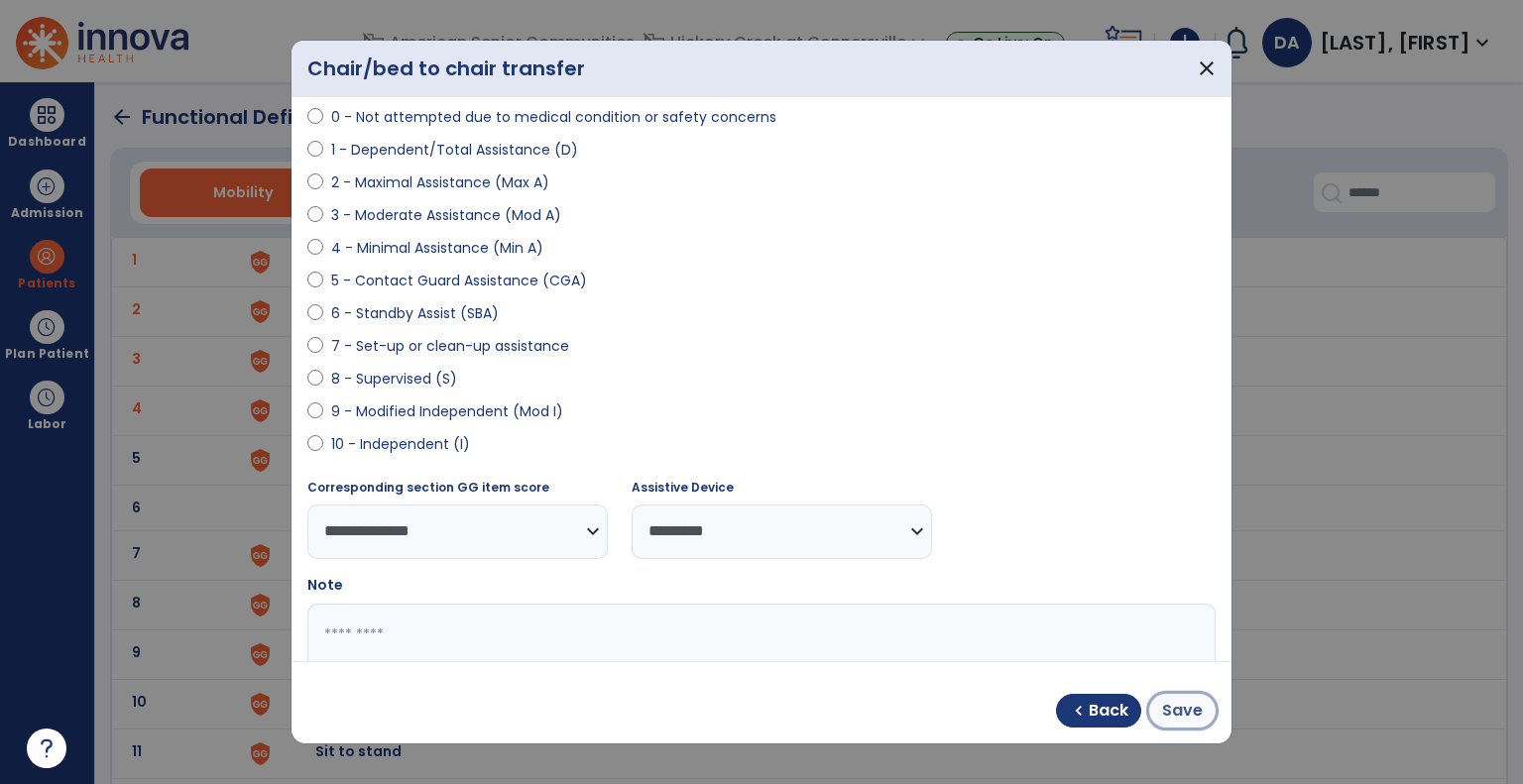click on "Save" at bounding box center [1182, 711] 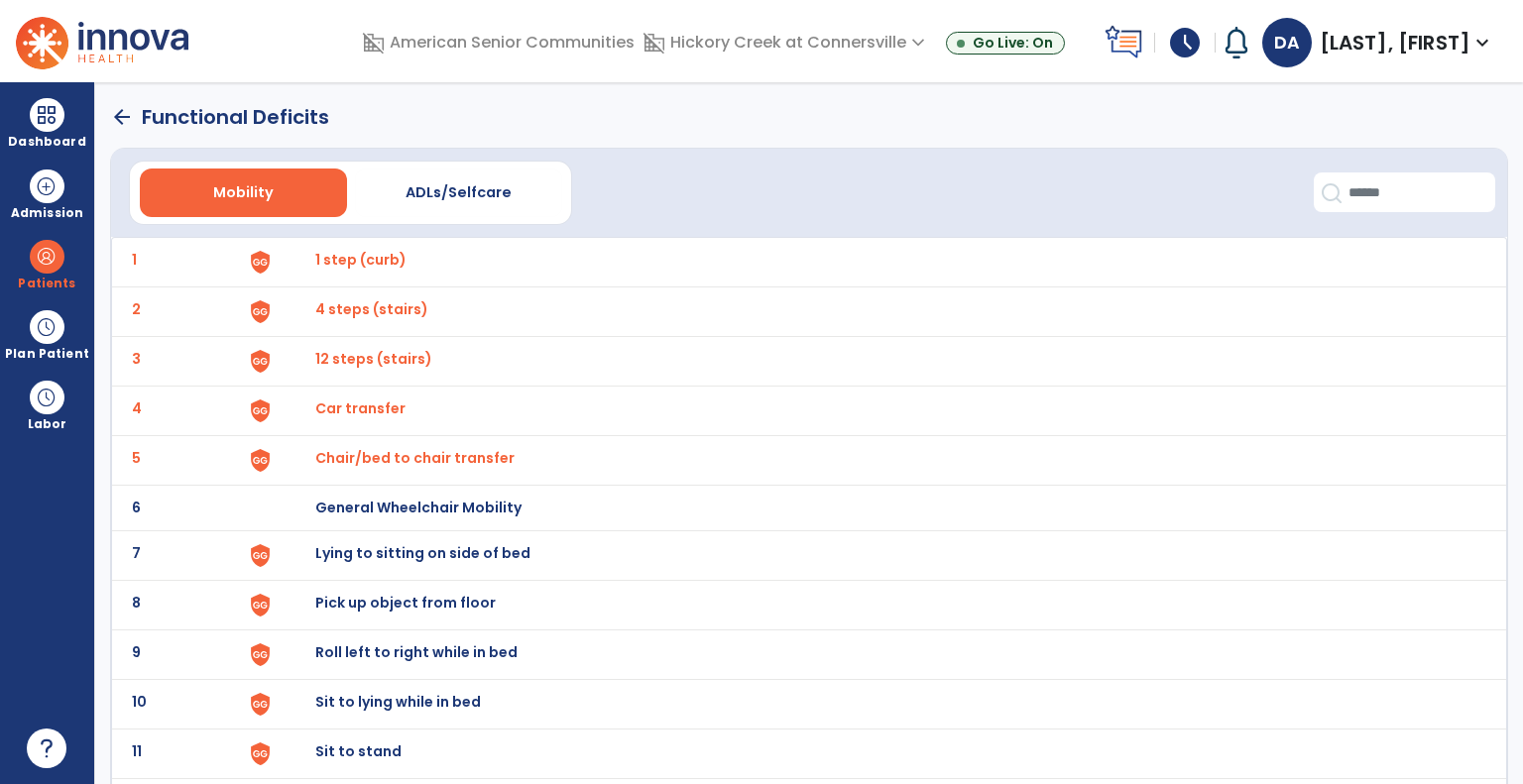 click on "Lying to sitting on side of bed" at bounding box center [361, 260] 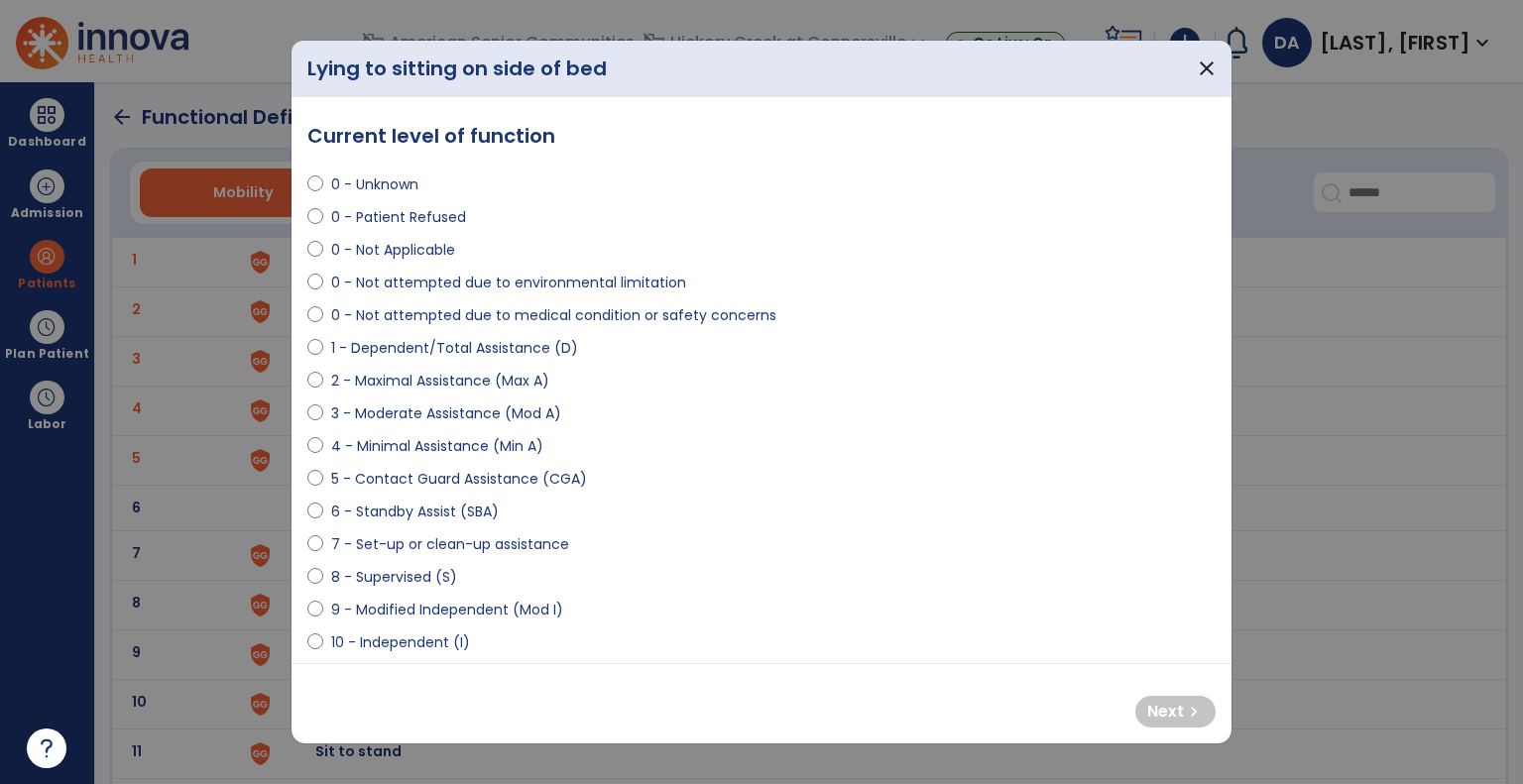 select on "**********" 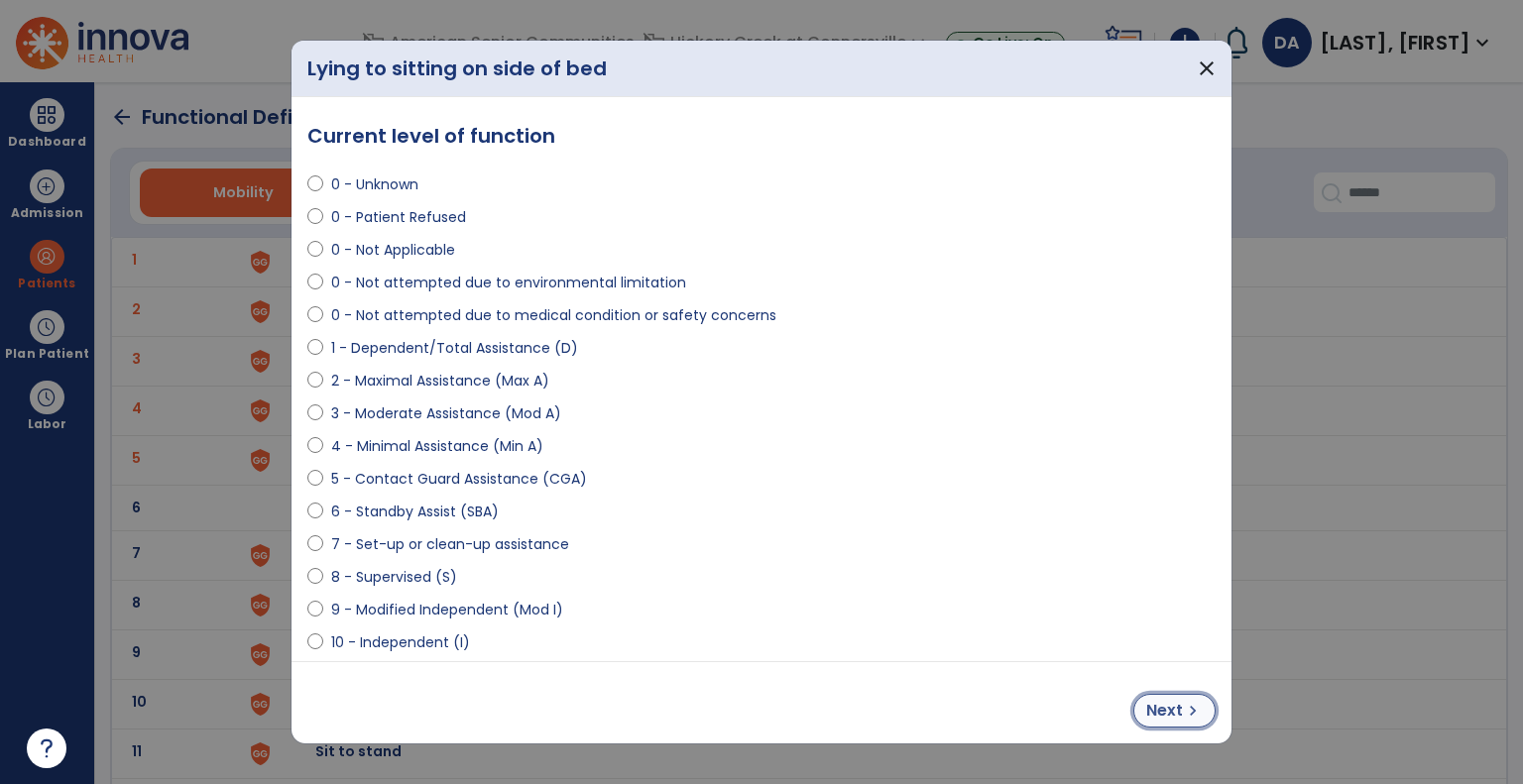 click on "Next" at bounding box center [1164, 711] 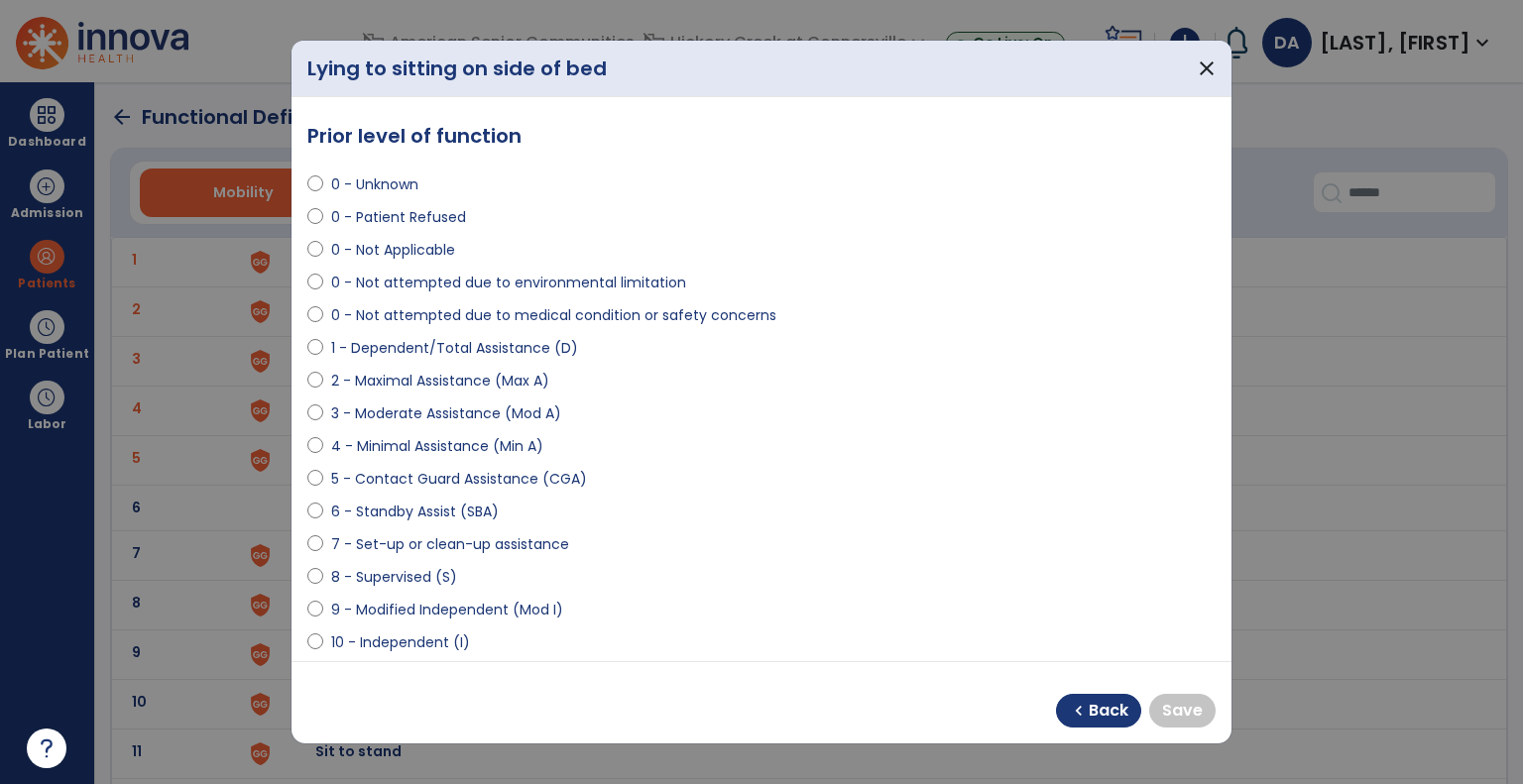 select on "**********" 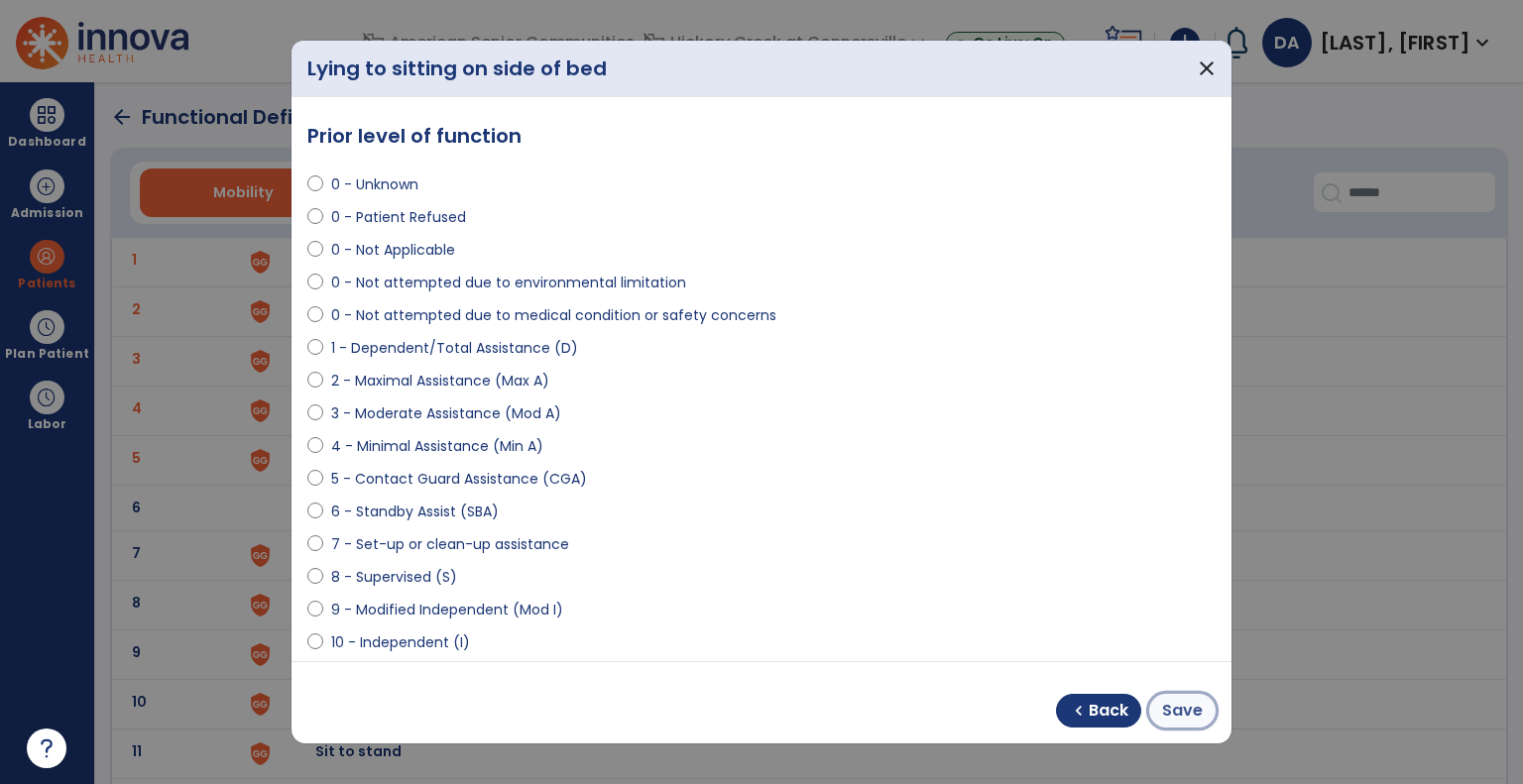 click on "Save" at bounding box center [1182, 711] 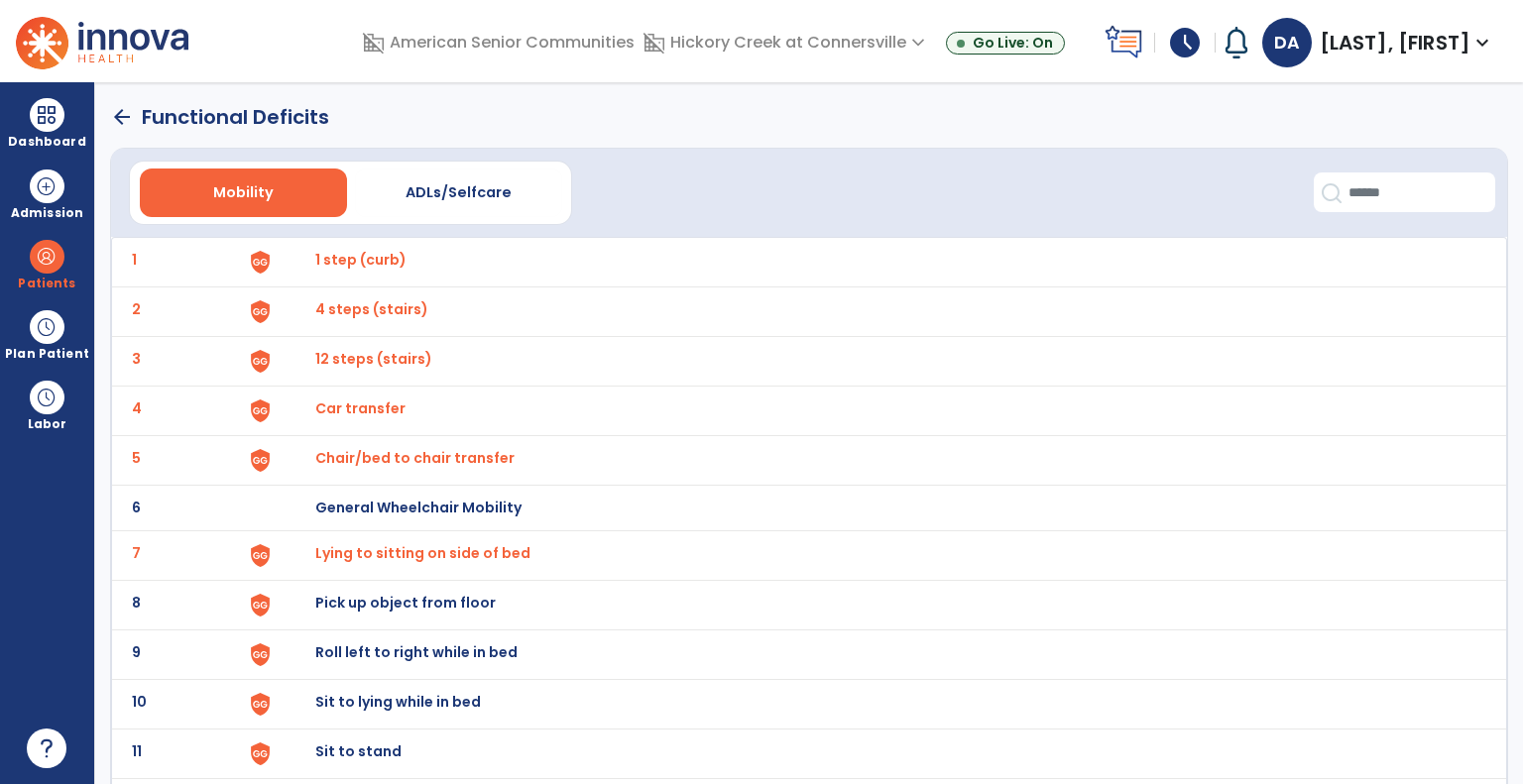 click on "Roll left to right while in bed" at bounding box center [361, 260] 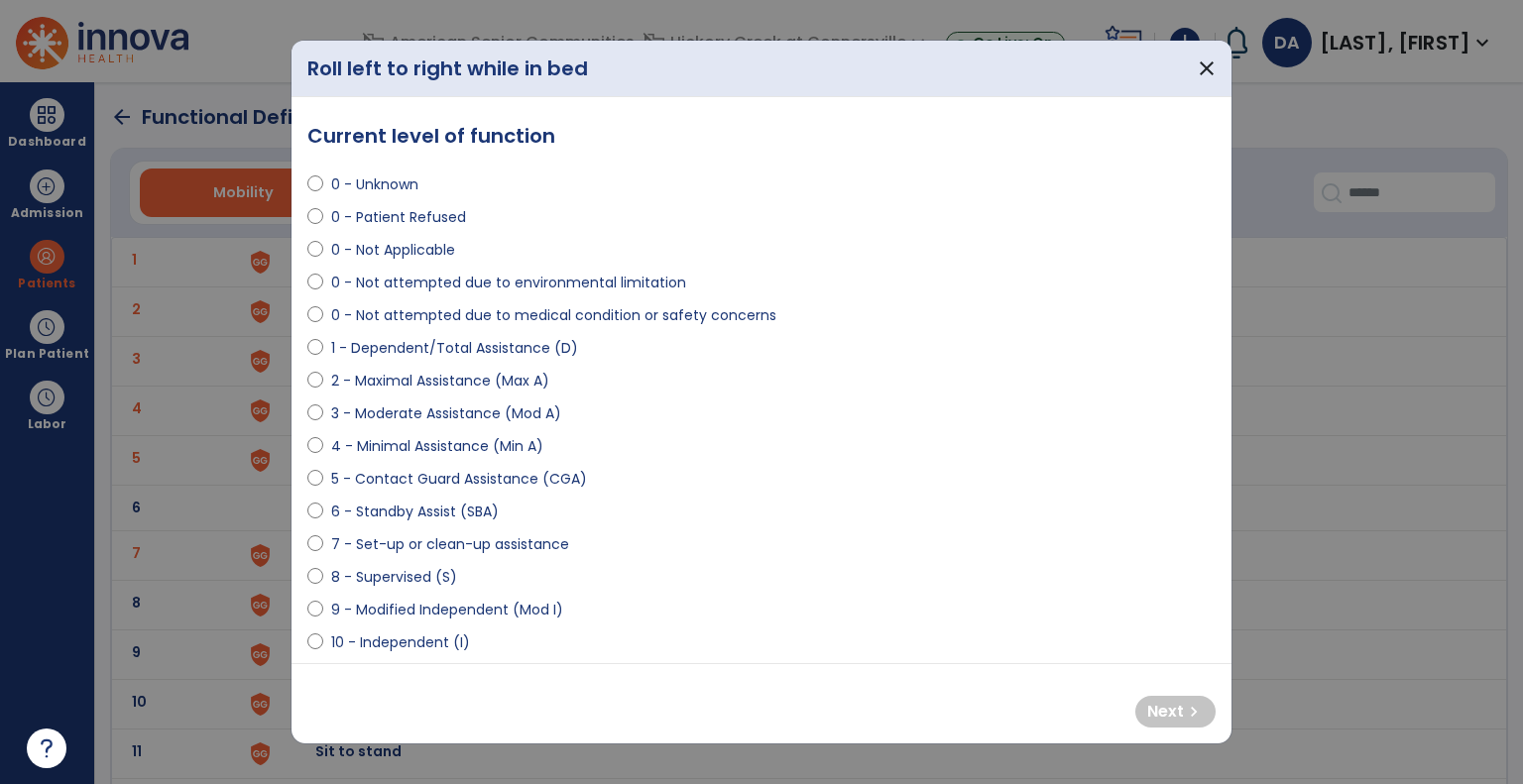 select on "**********" 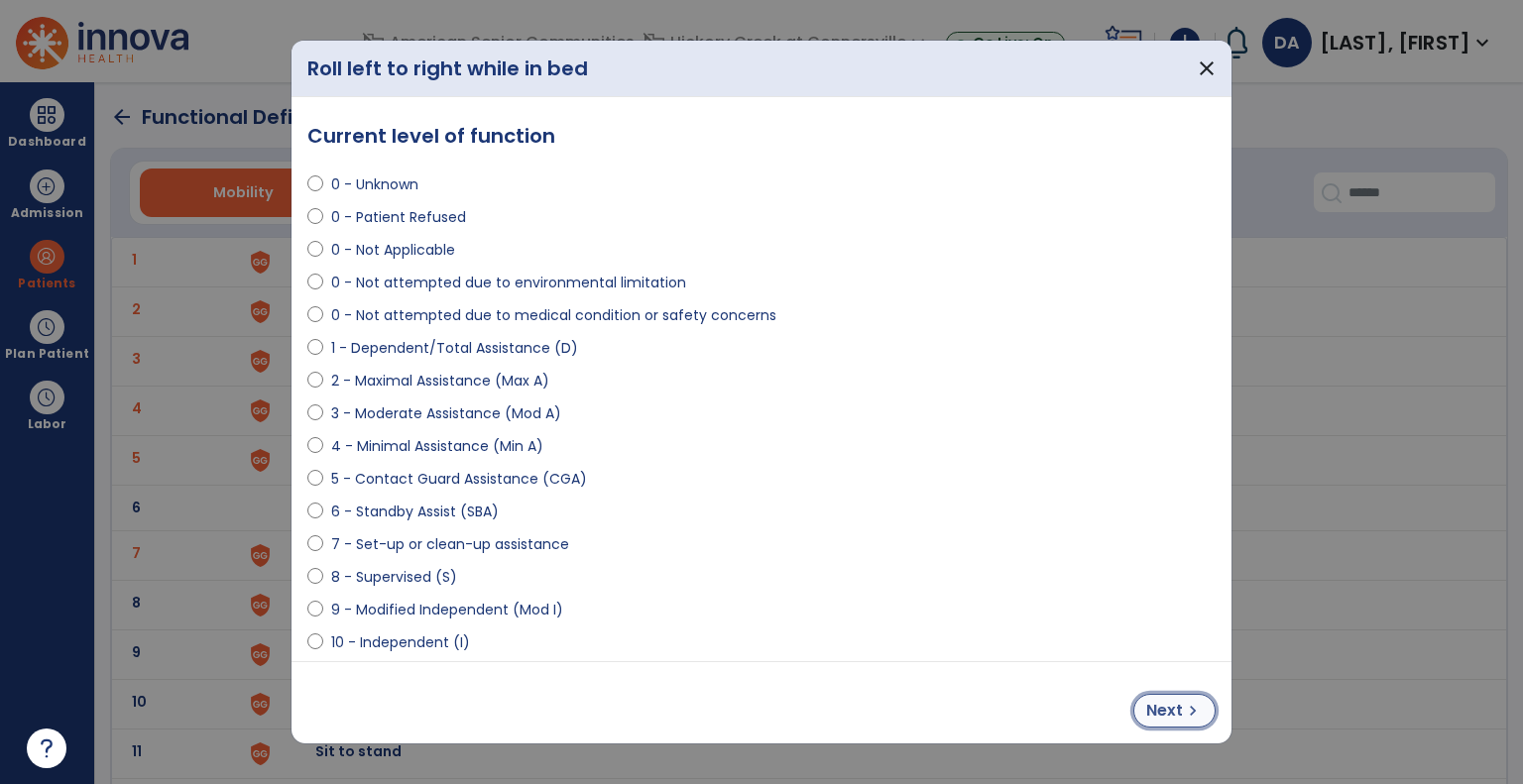 click on "Next  chevron_right" at bounding box center (1174, 711) 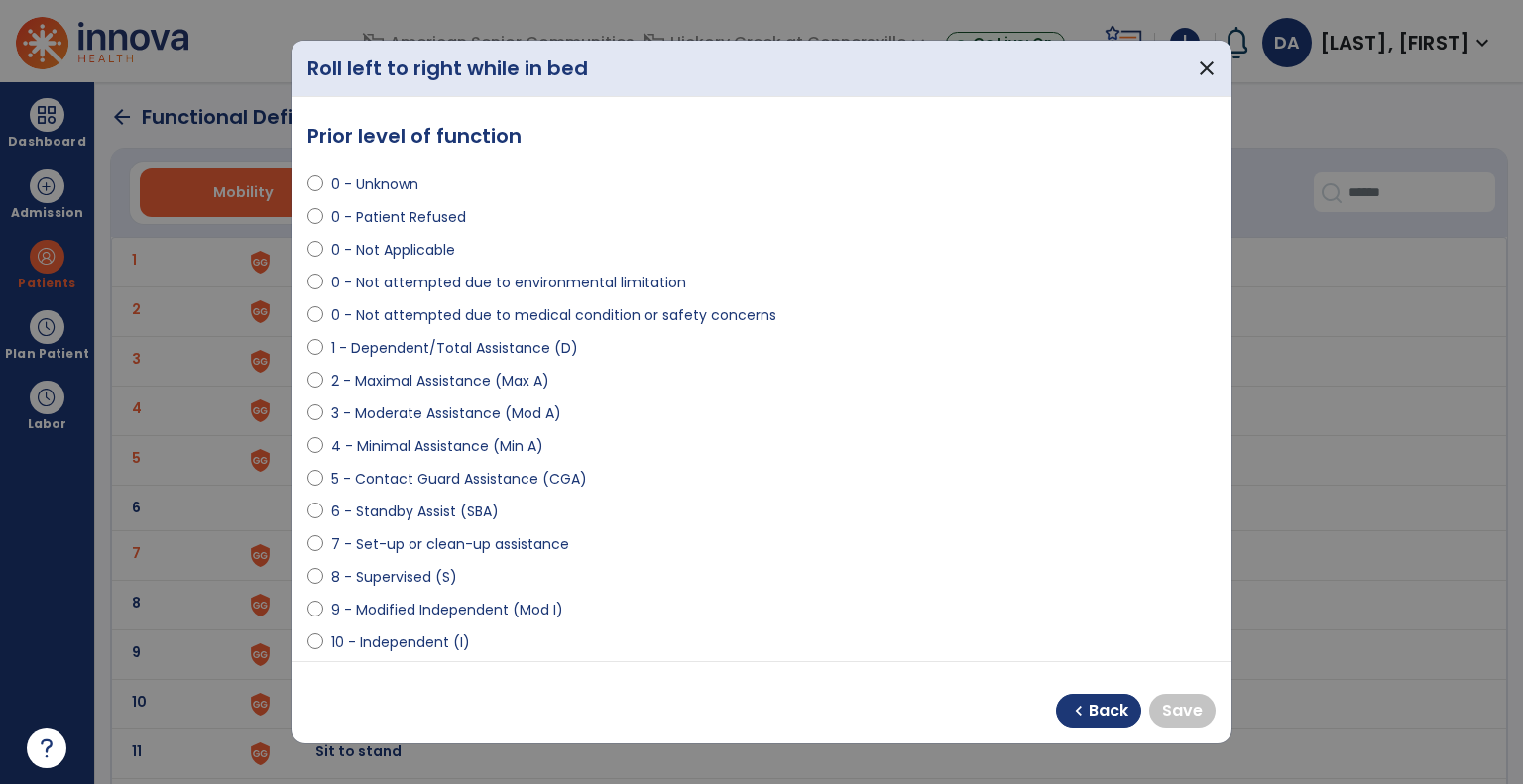 select on "**********" 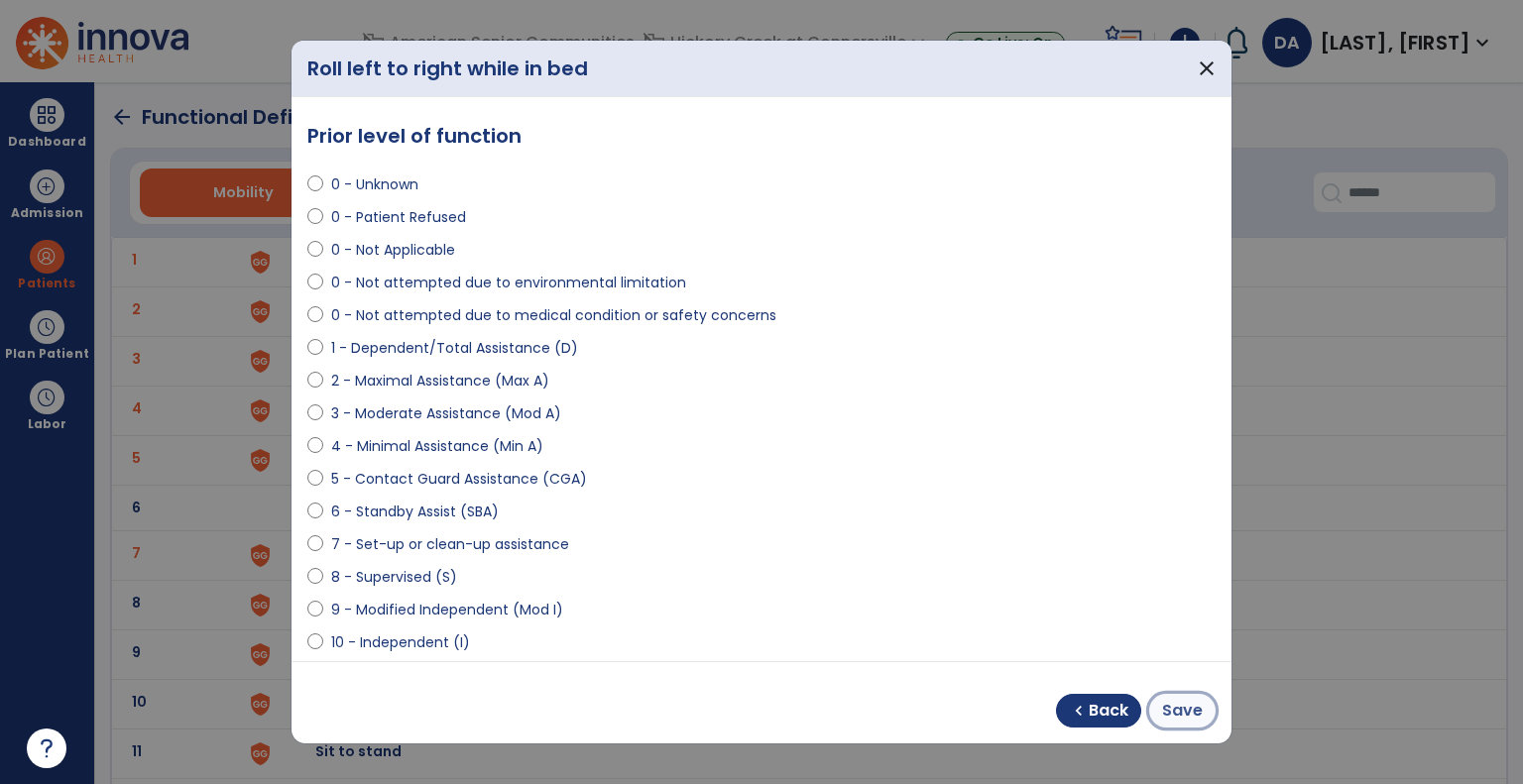 click on "Save" at bounding box center [1182, 711] 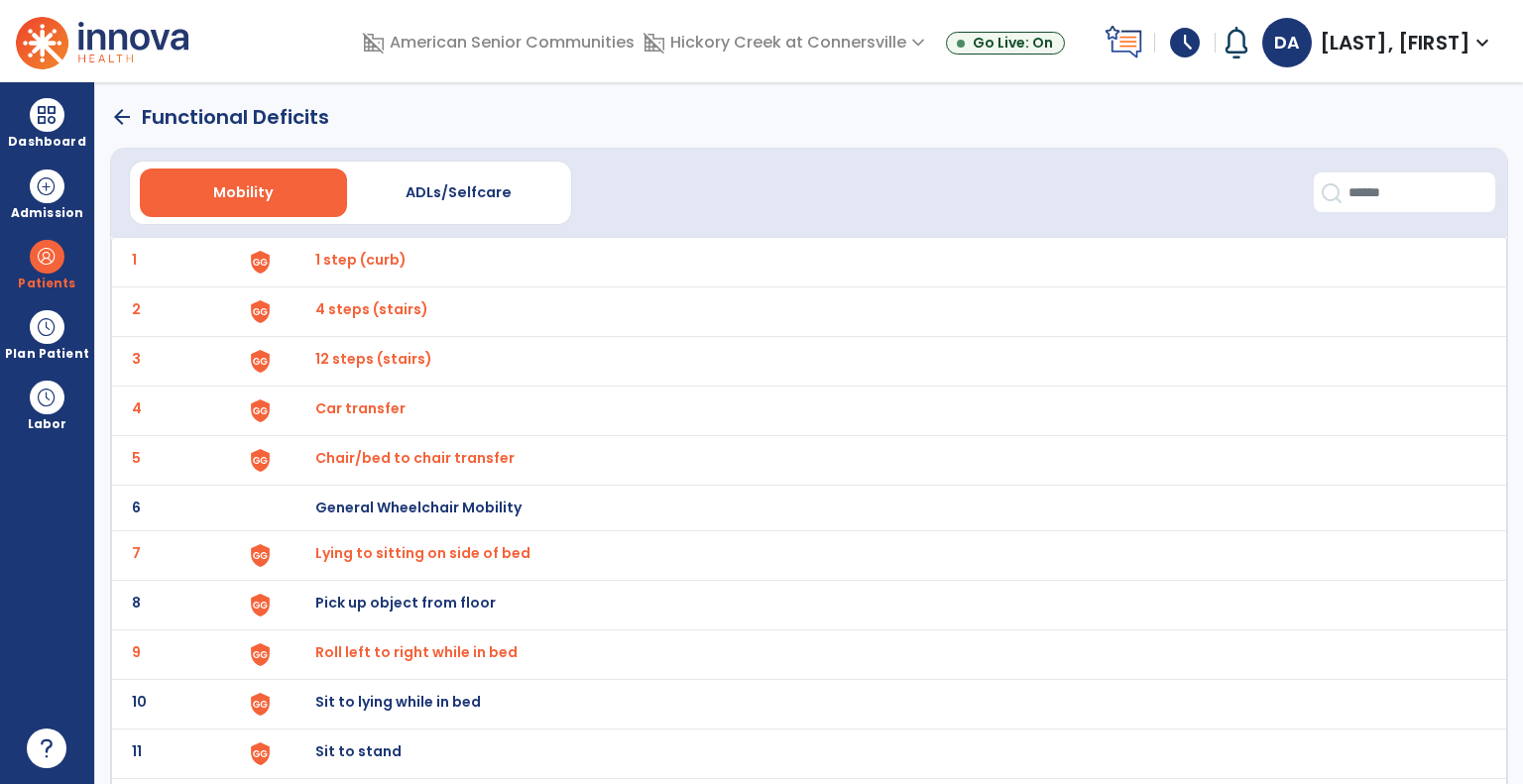 click on "Pick up object from floor" at bounding box center (361, 260) 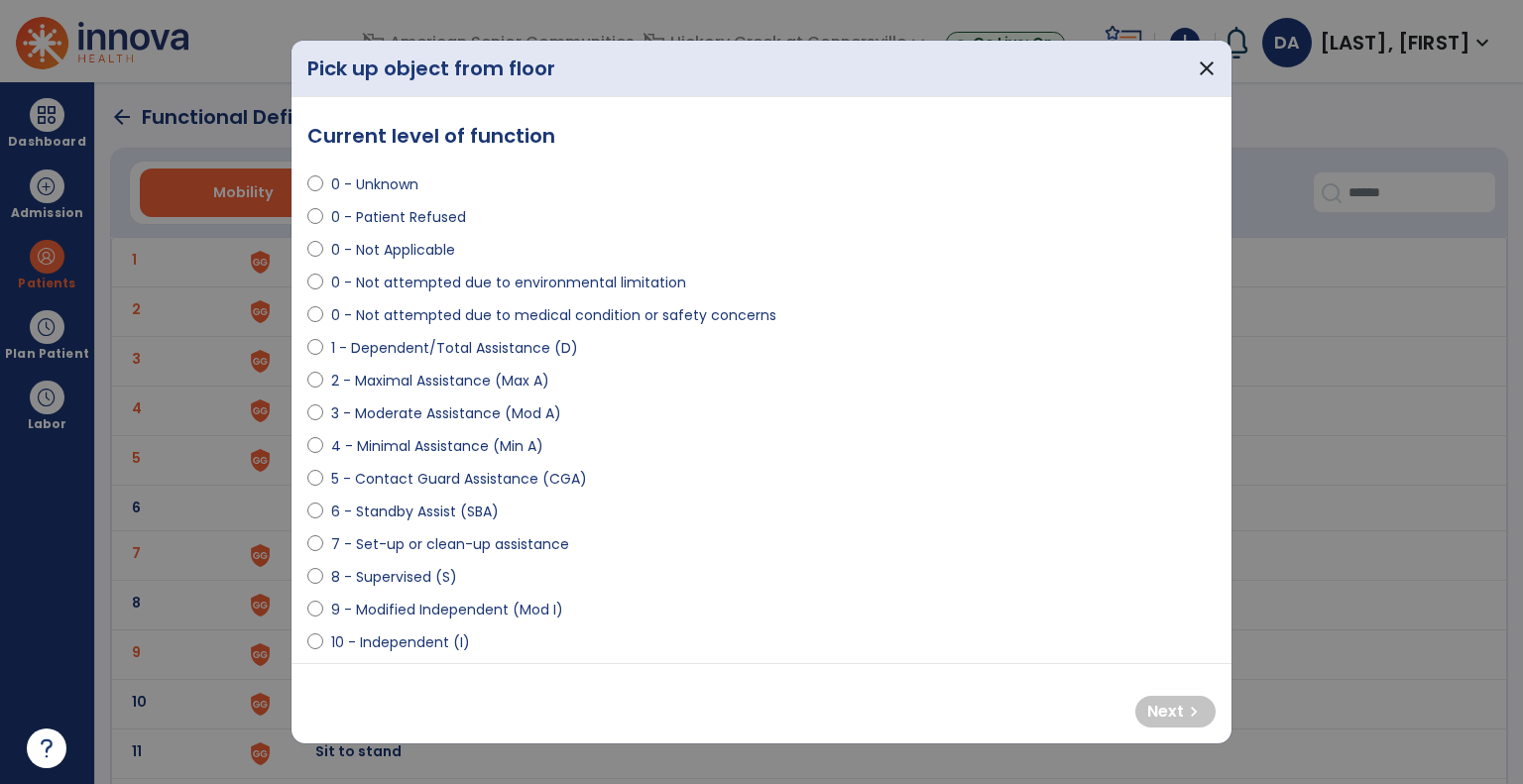select on "**********" 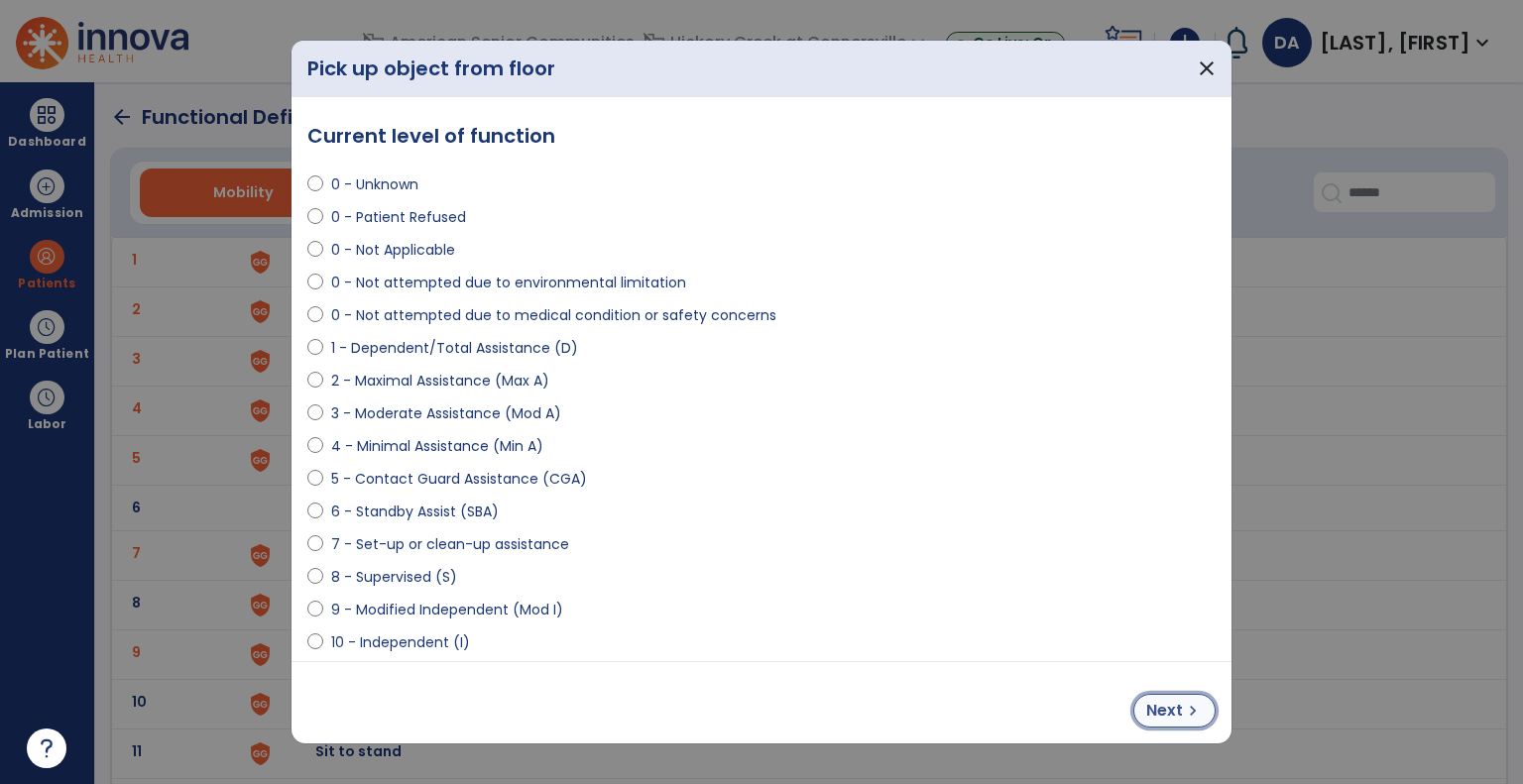click on "chevron_right" at bounding box center (1193, 711) 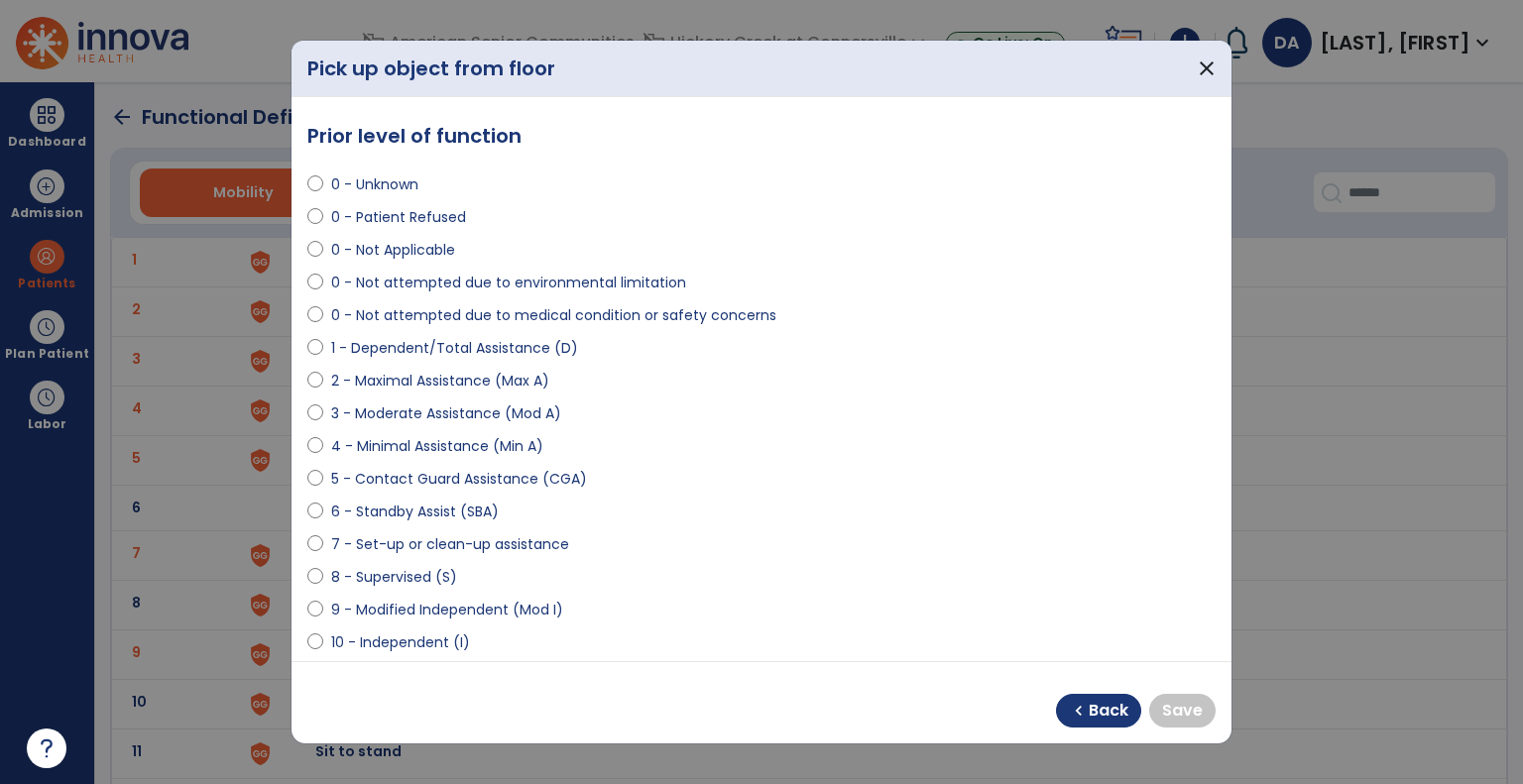 select on "**********" 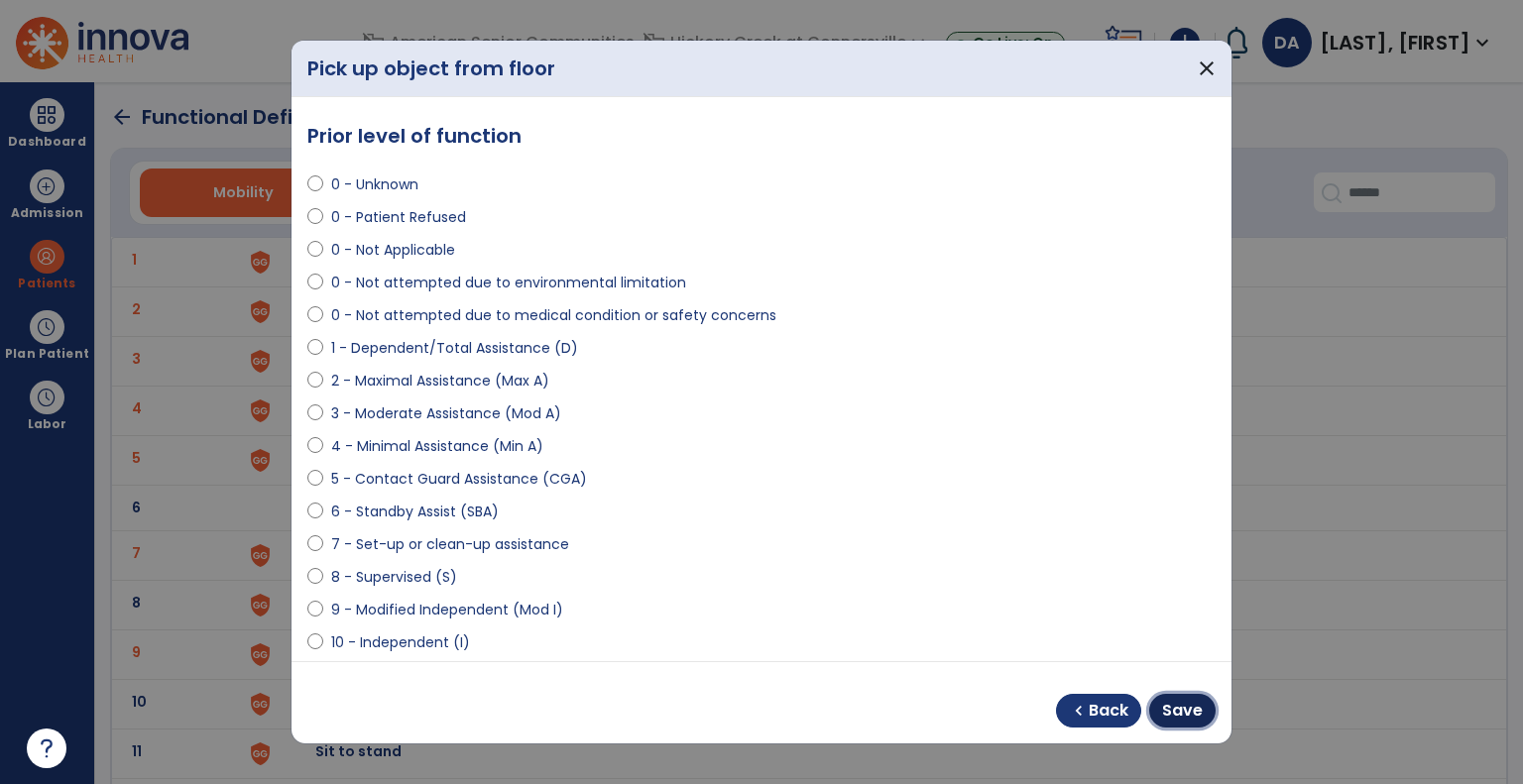 drag, startPoint x: 1179, startPoint y: 715, endPoint x: 1143, endPoint y: 707, distance: 36.878178 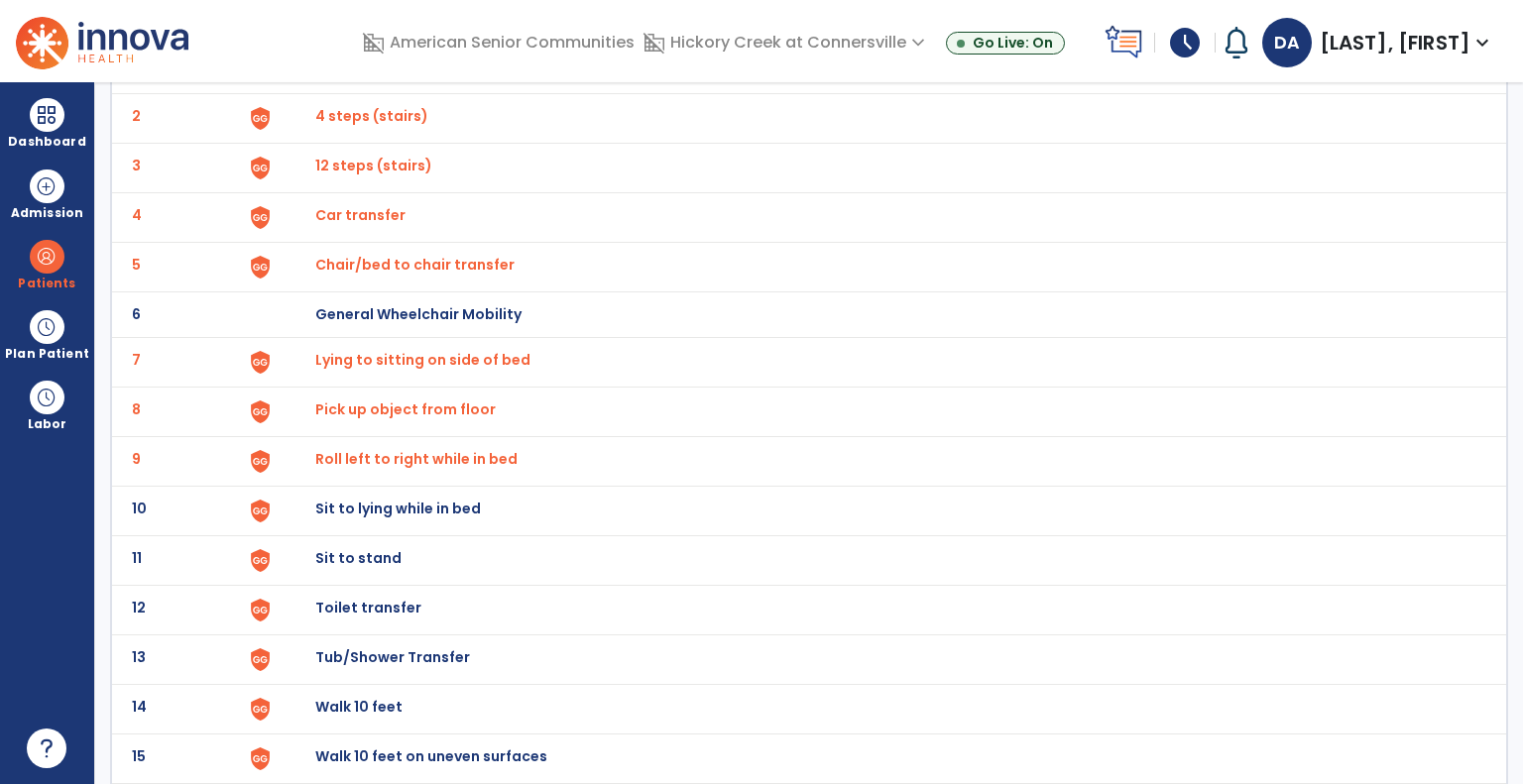 scroll, scrollTop: 198, scrollLeft: 0, axis: vertical 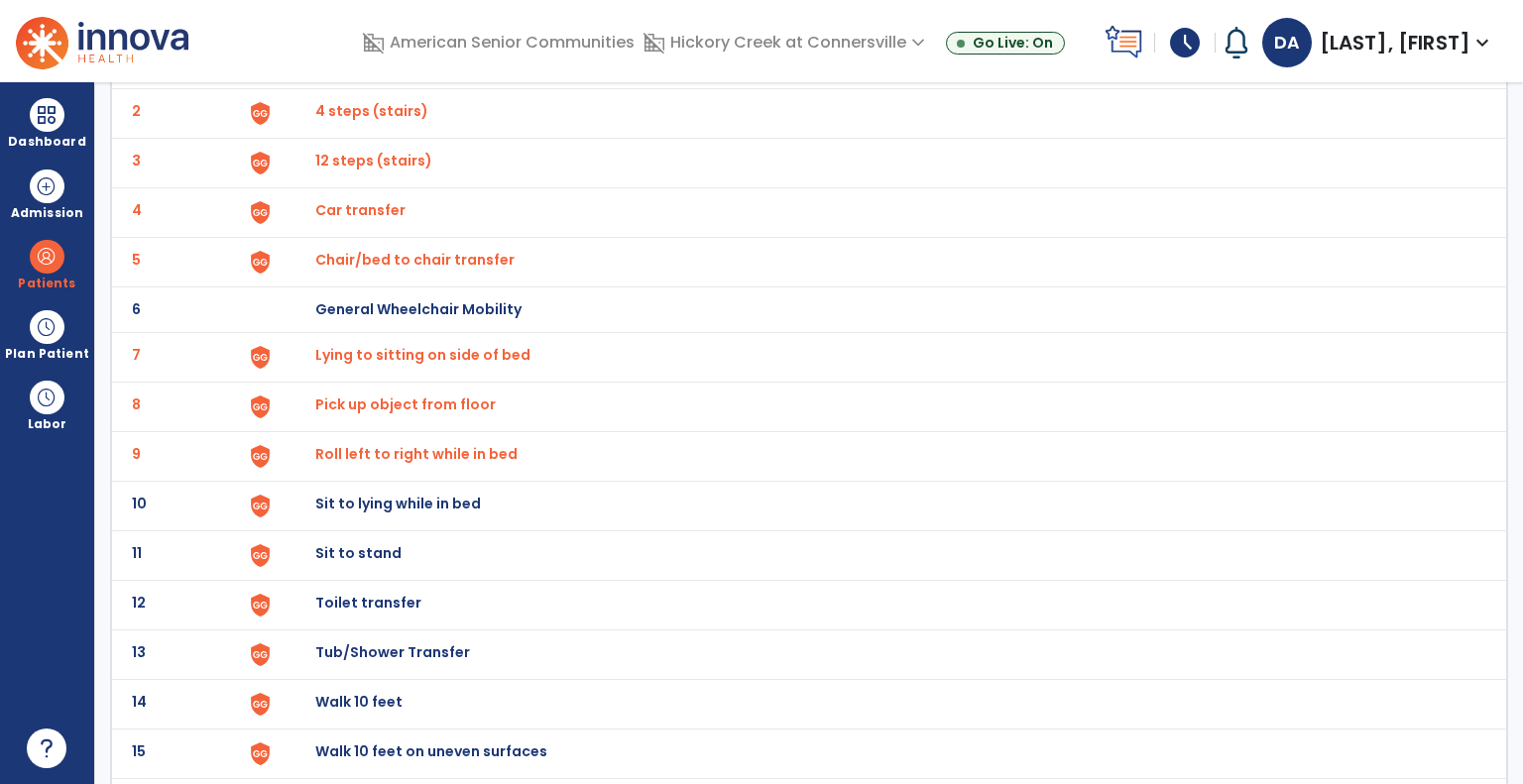 click on "Sit to lying while in bed" at bounding box center (880, 63) 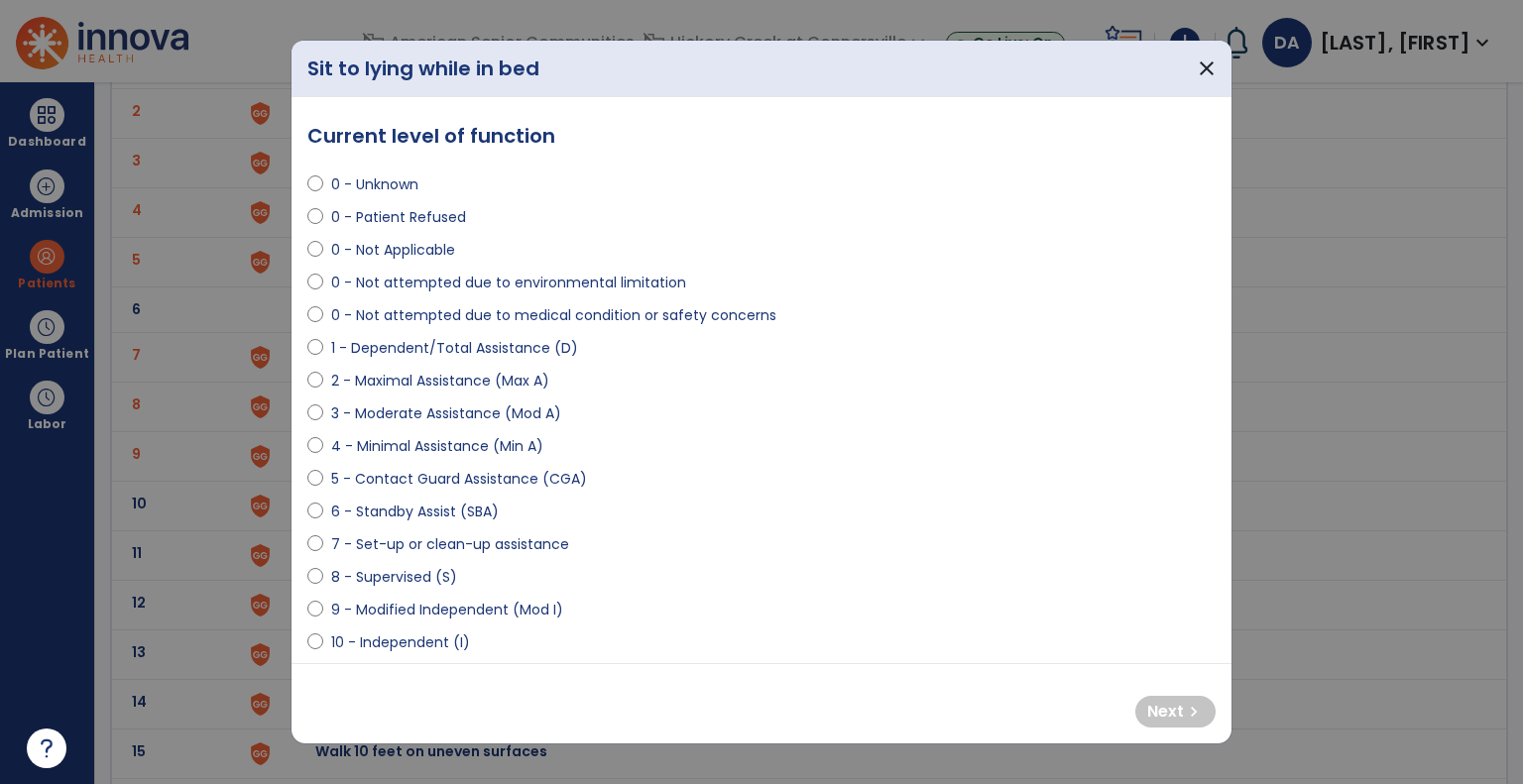 select on "**********" 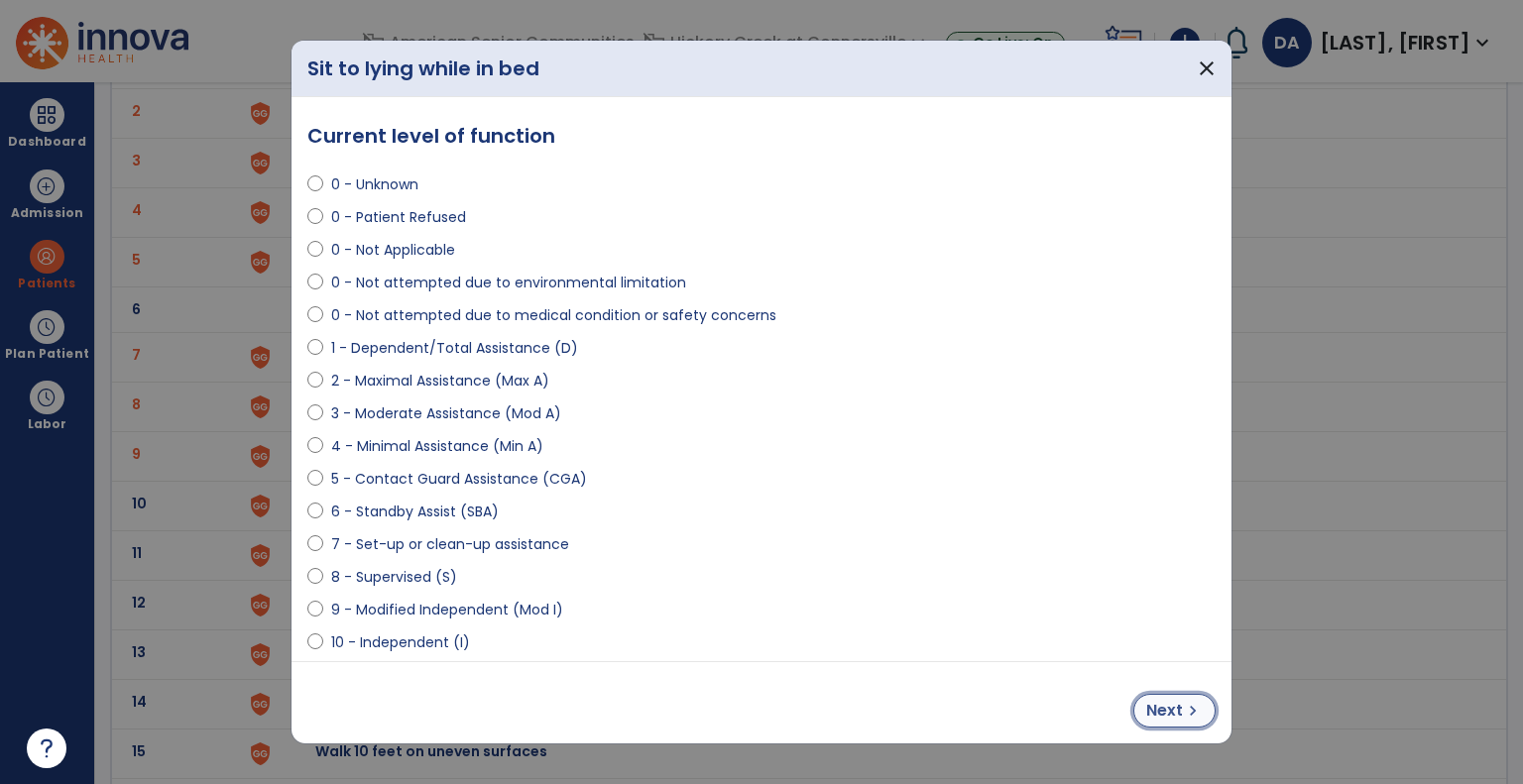 click on "Next" at bounding box center [1164, 711] 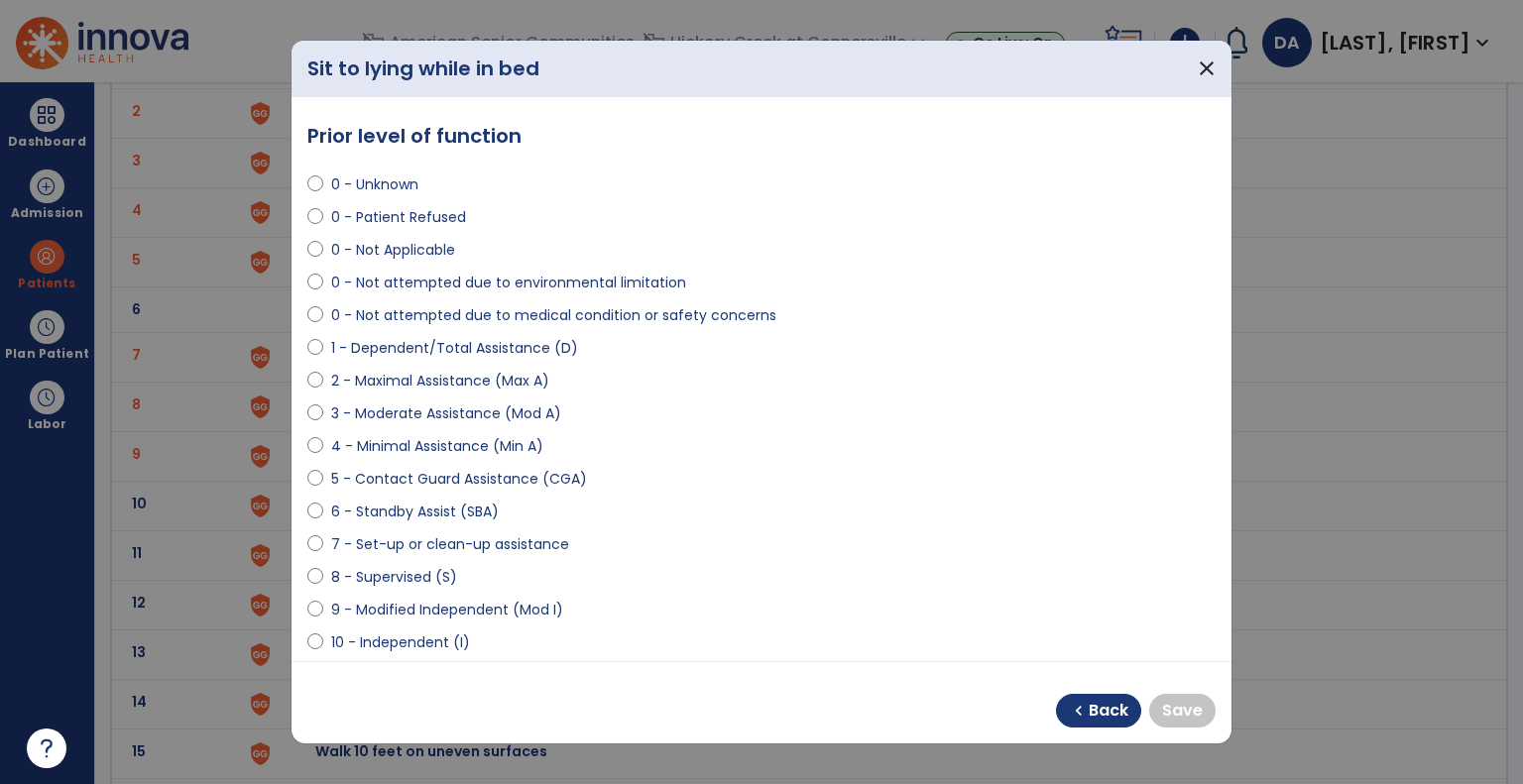 select on "**********" 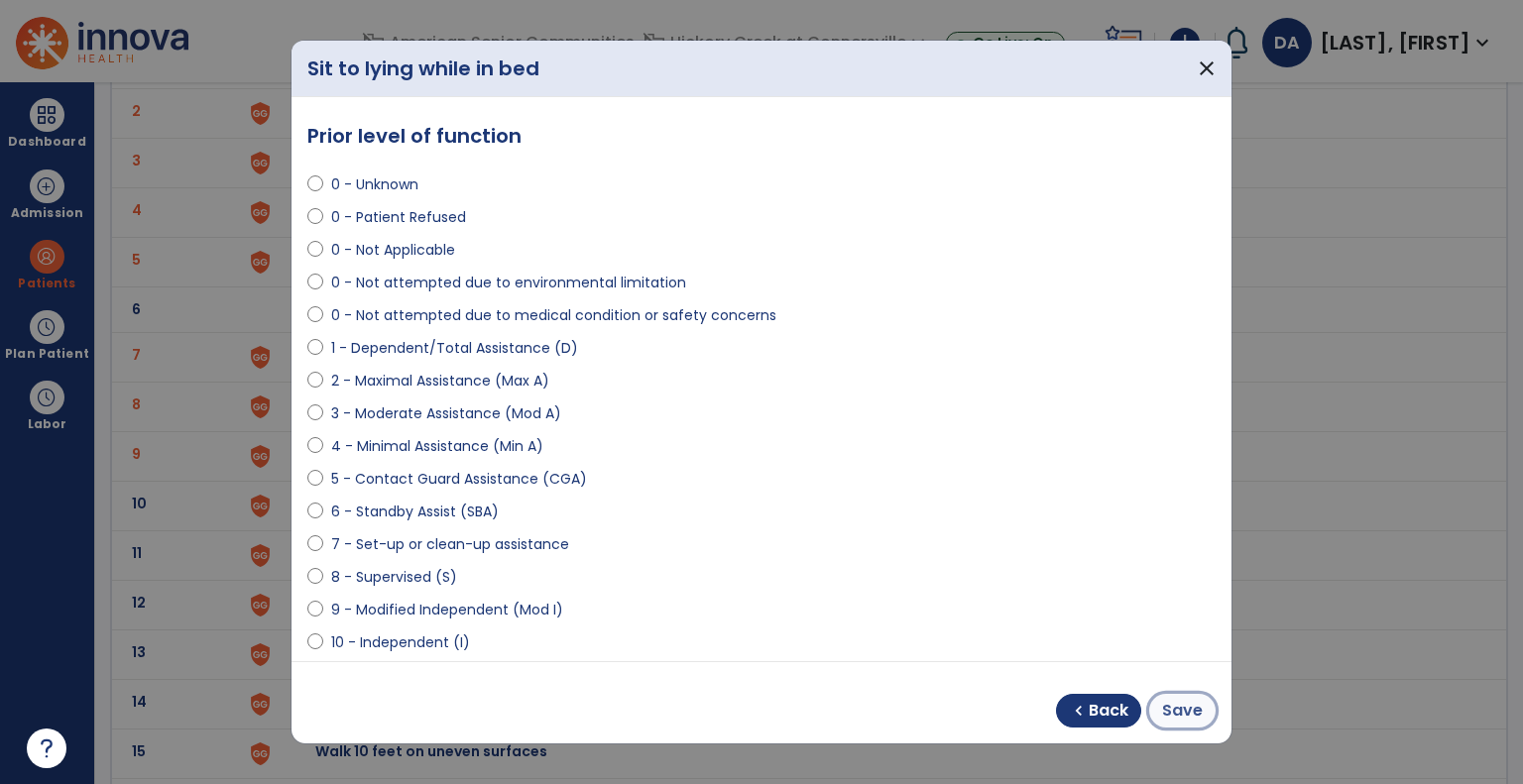 click on "Save" at bounding box center (1182, 711) 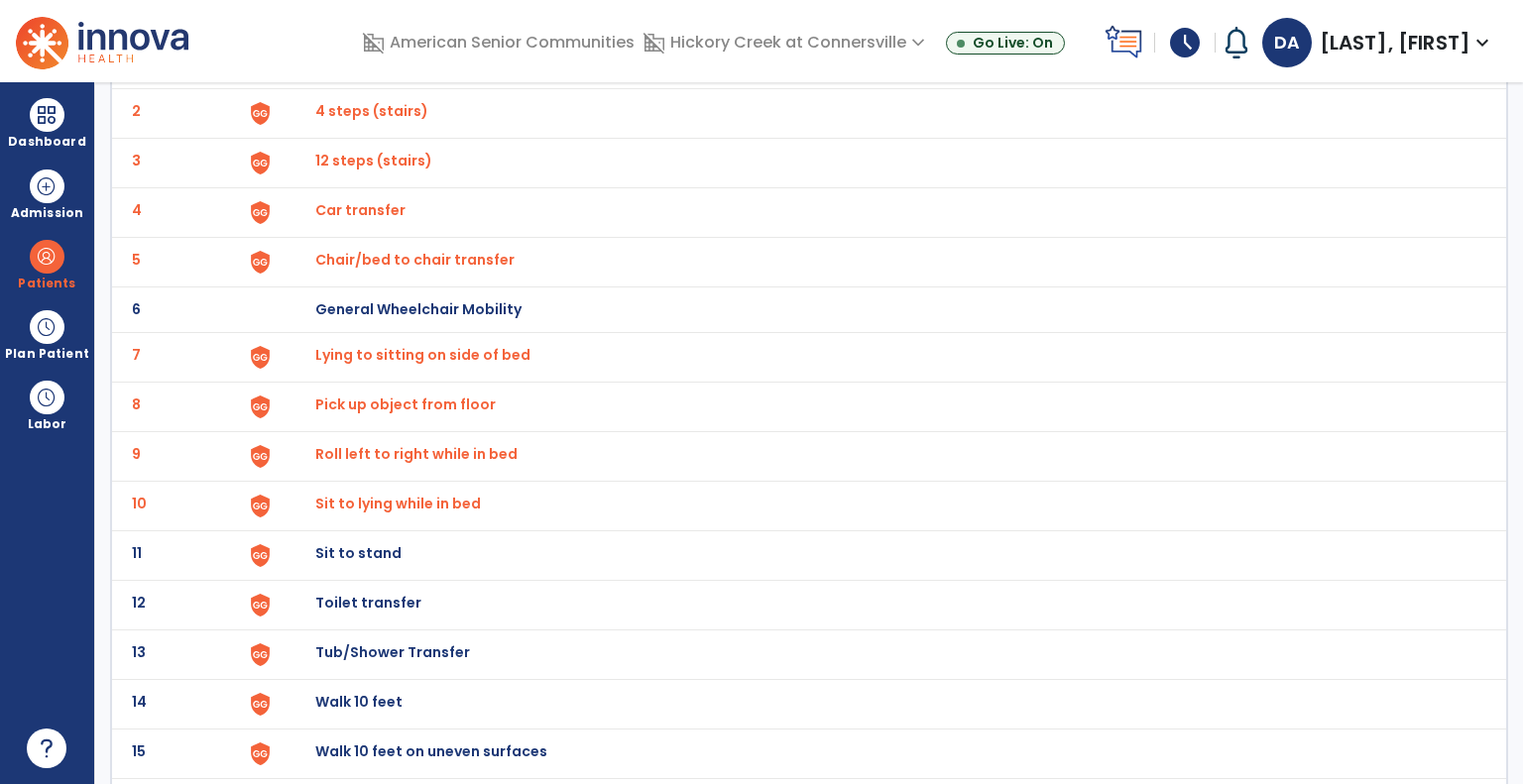 click on "Sit to stand" at bounding box center [361, 61] 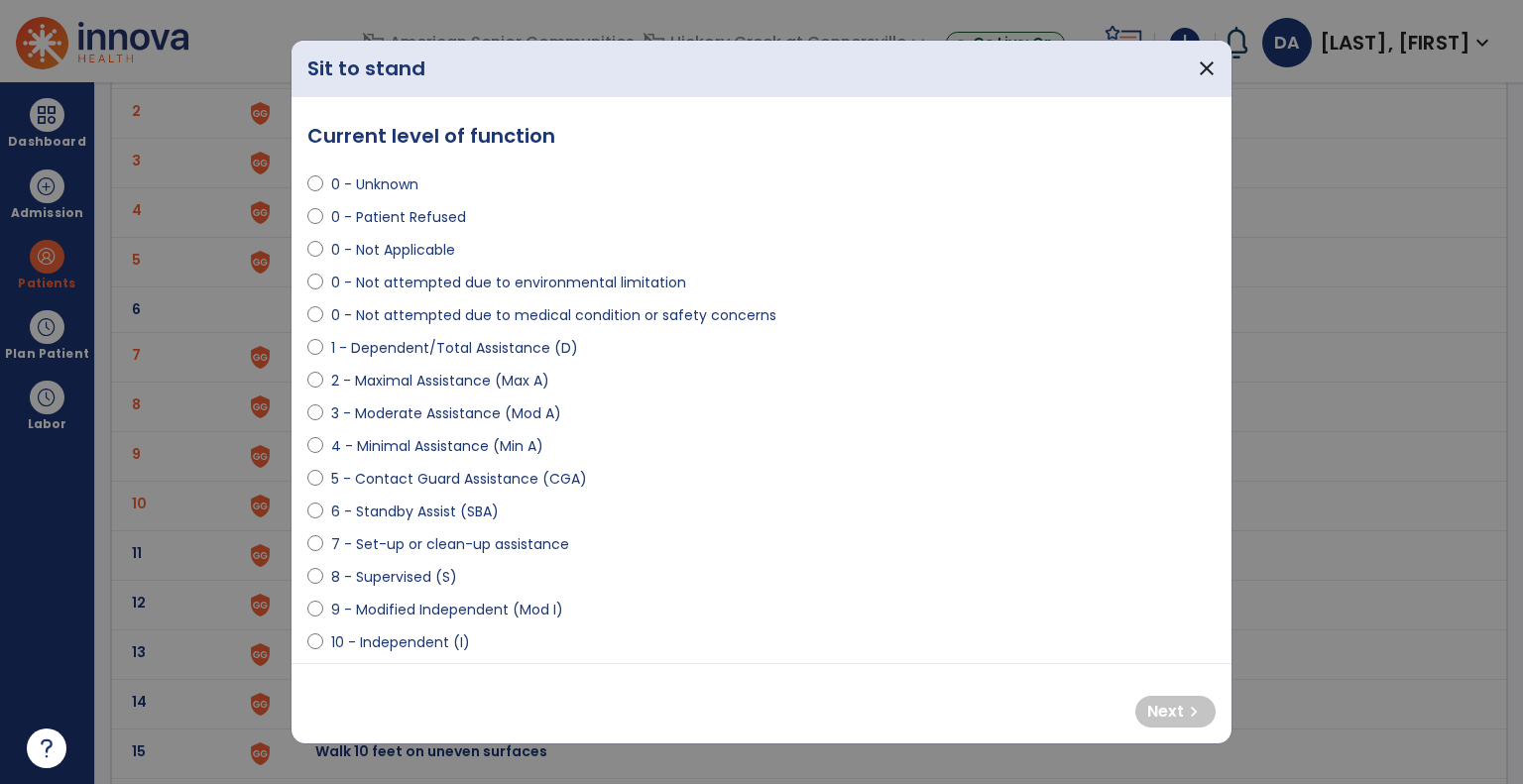 select on "**********" 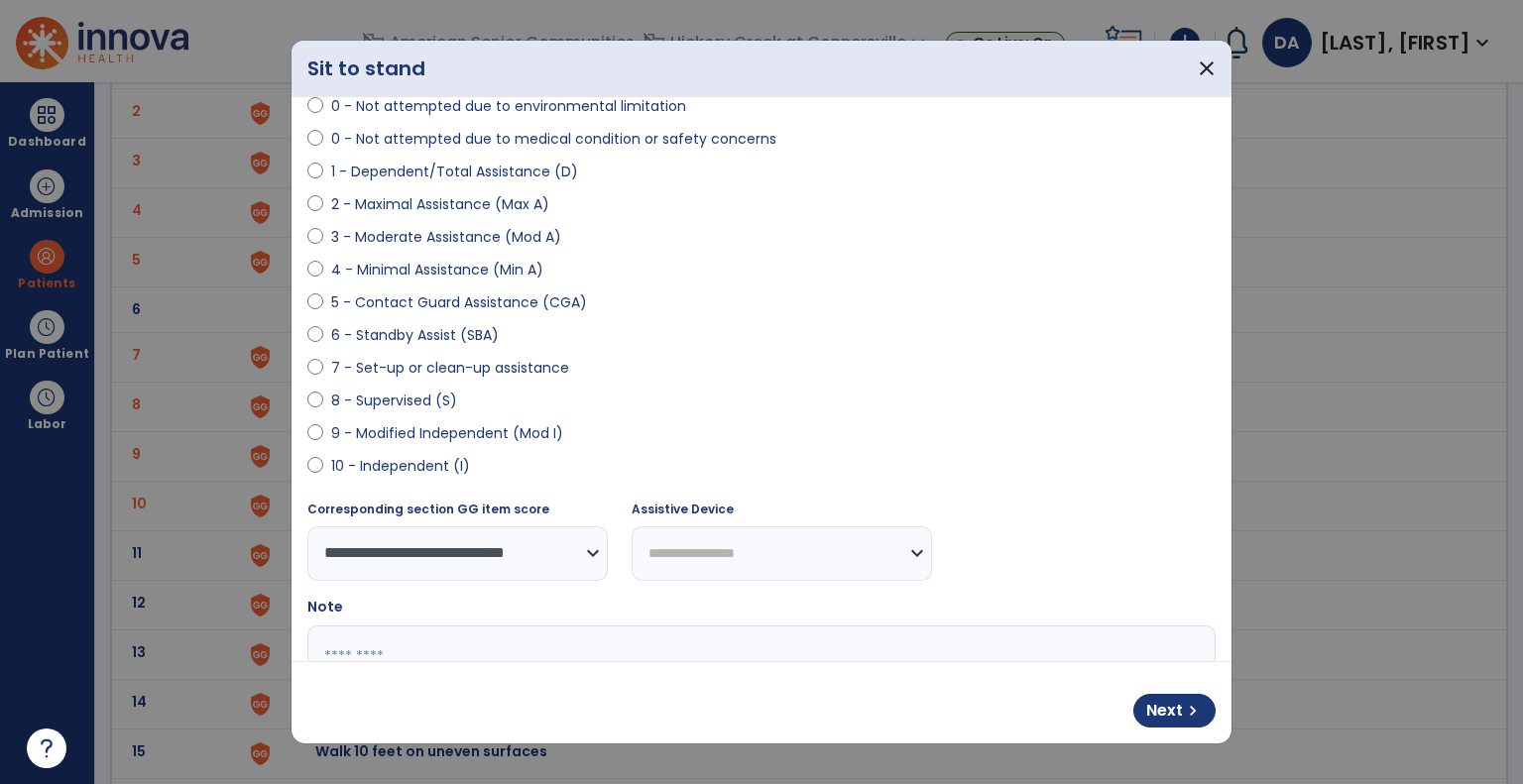 scroll, scrollTop: 198, scrollLeft: 0, axis: vertical 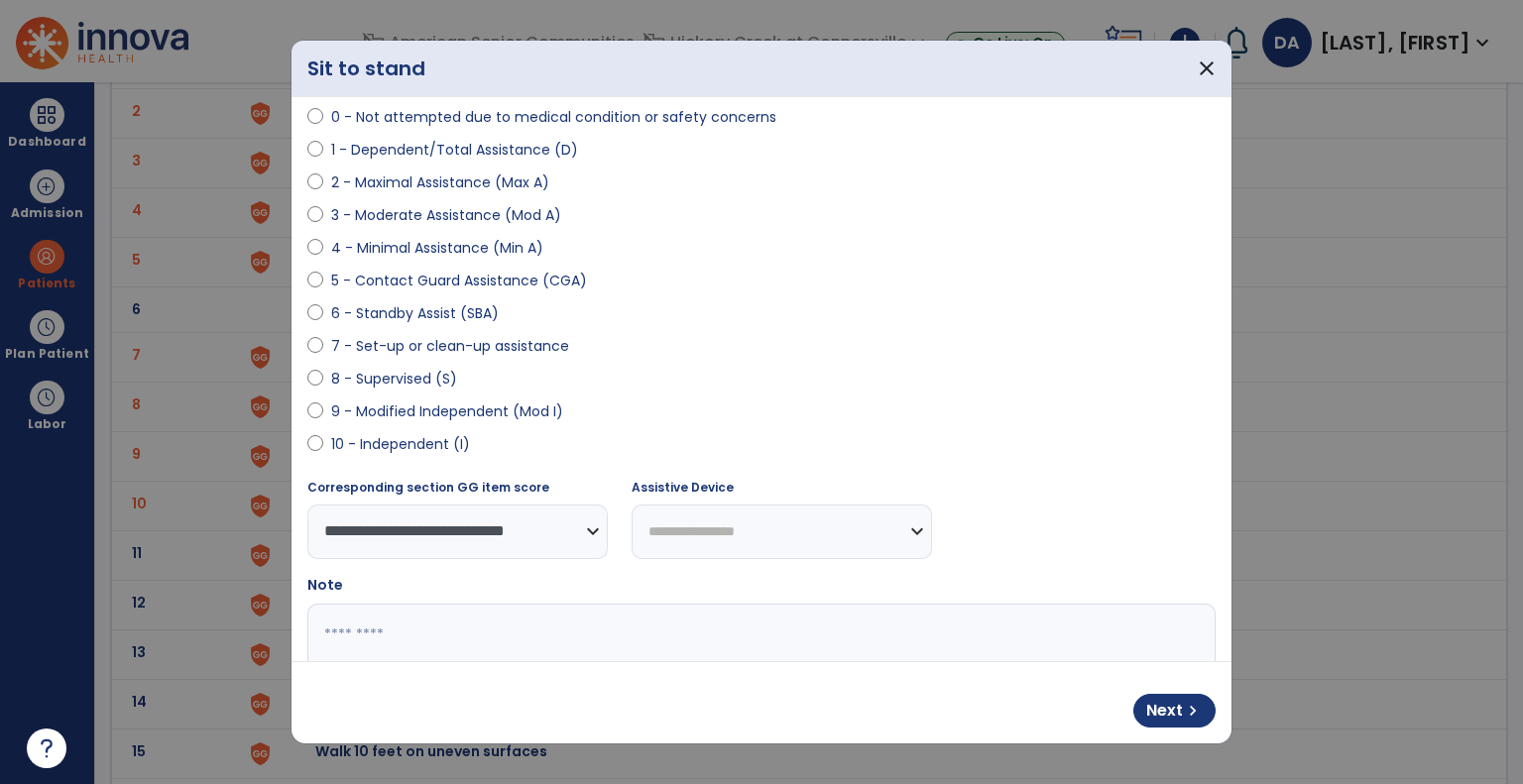 click on "**********" at bounding box center (781, 531) 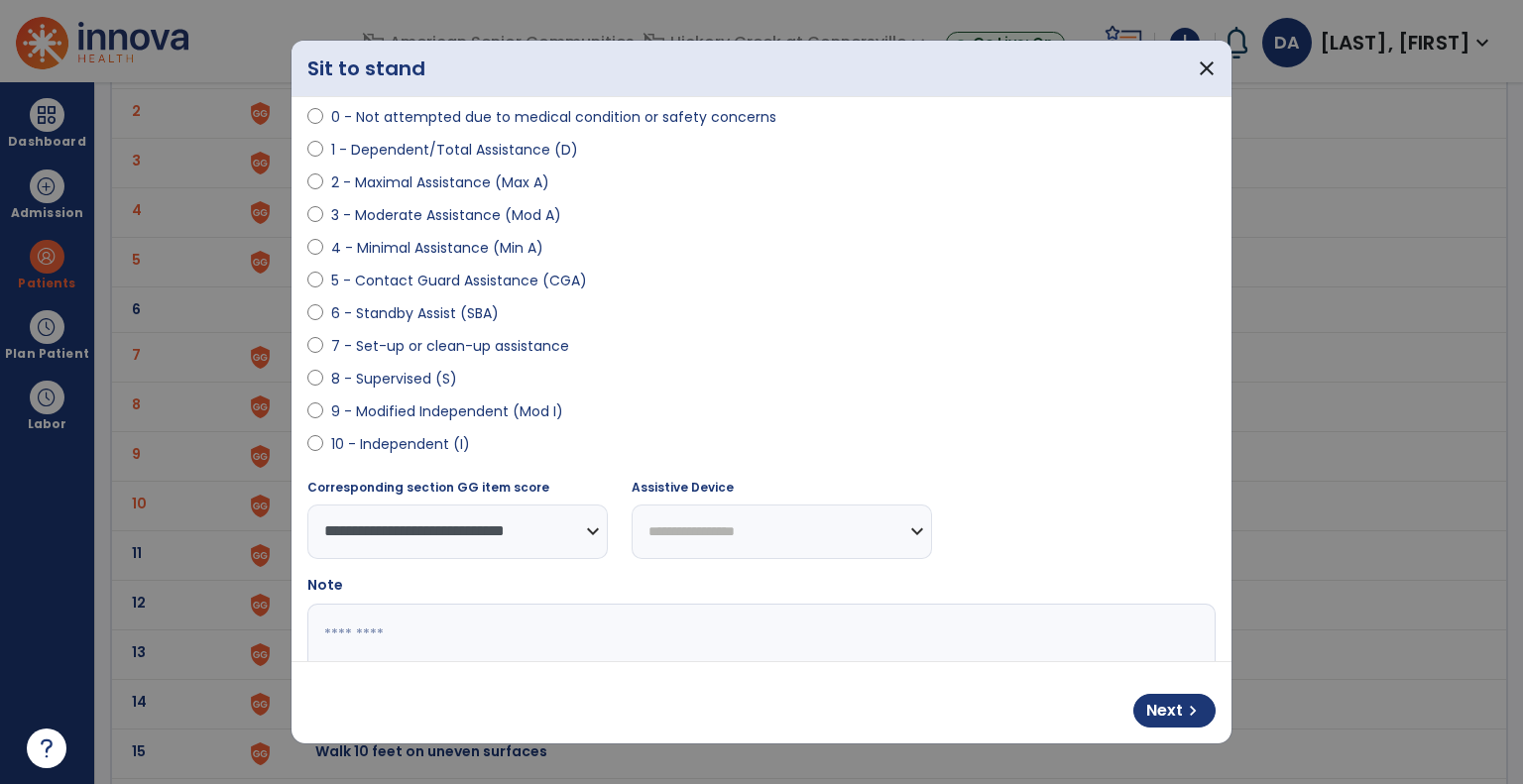select on "*********" 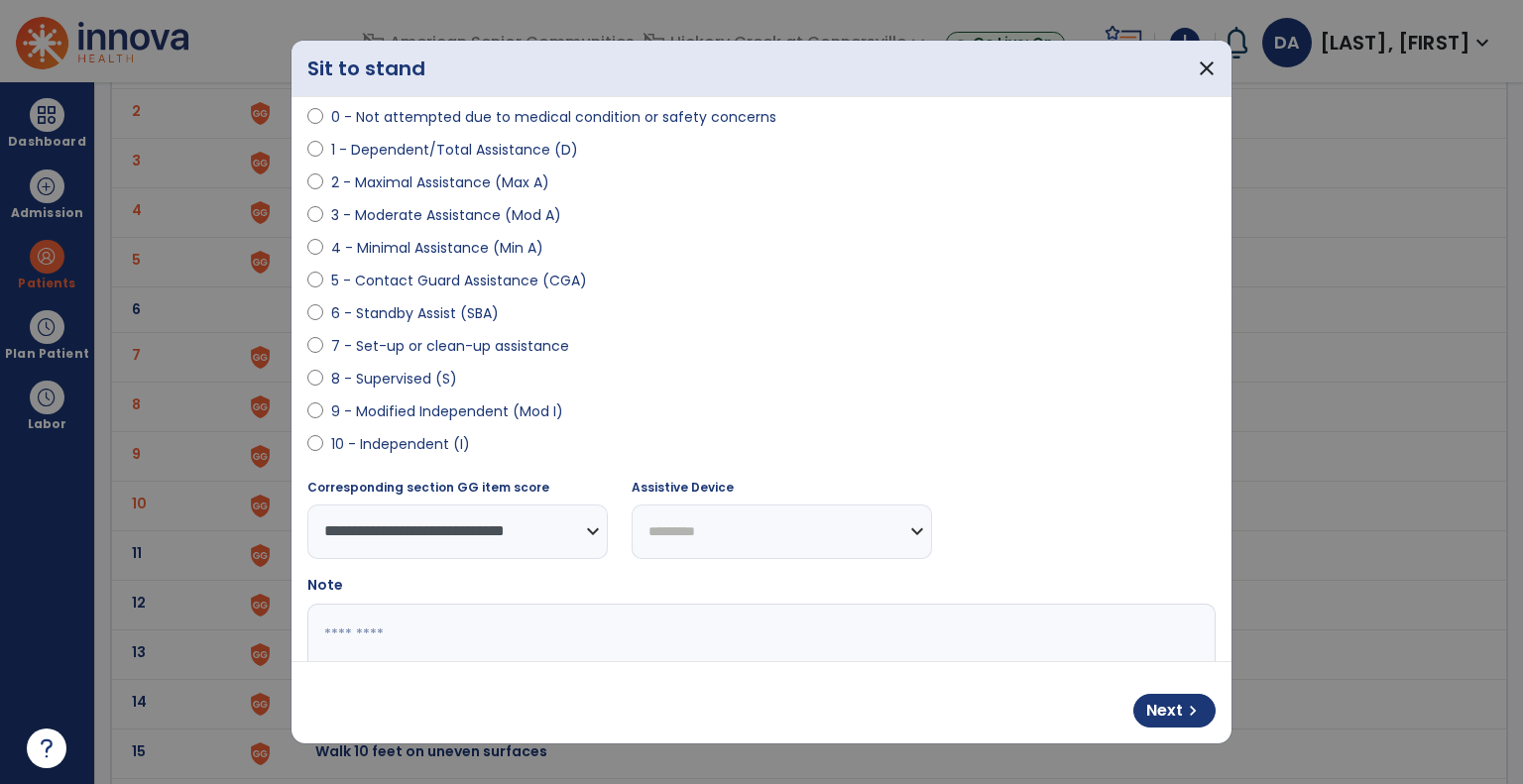 click on "**********" at bounding box center (781, 531) 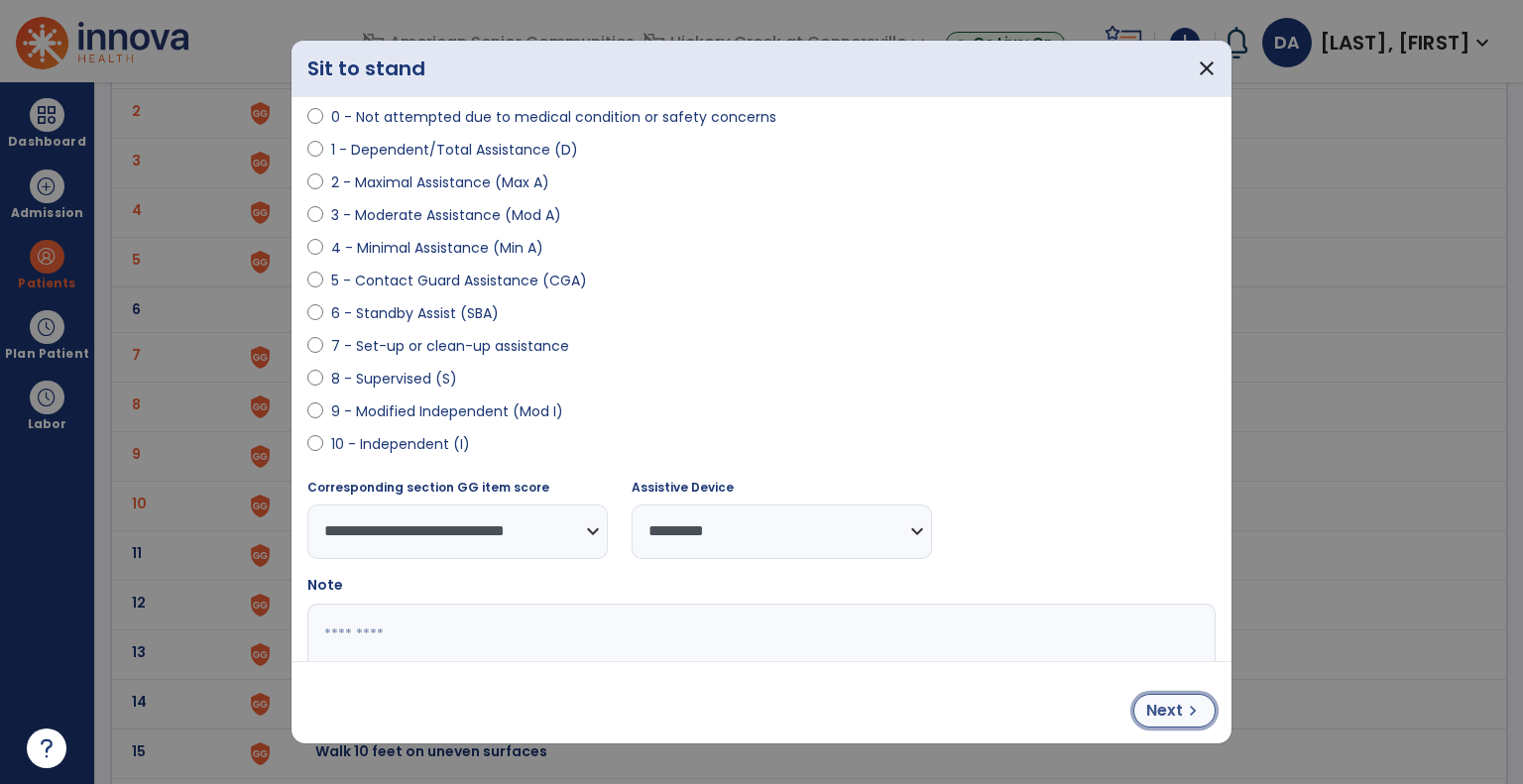 click on "Next  chevron_right" at bounding box center (1174, 711) 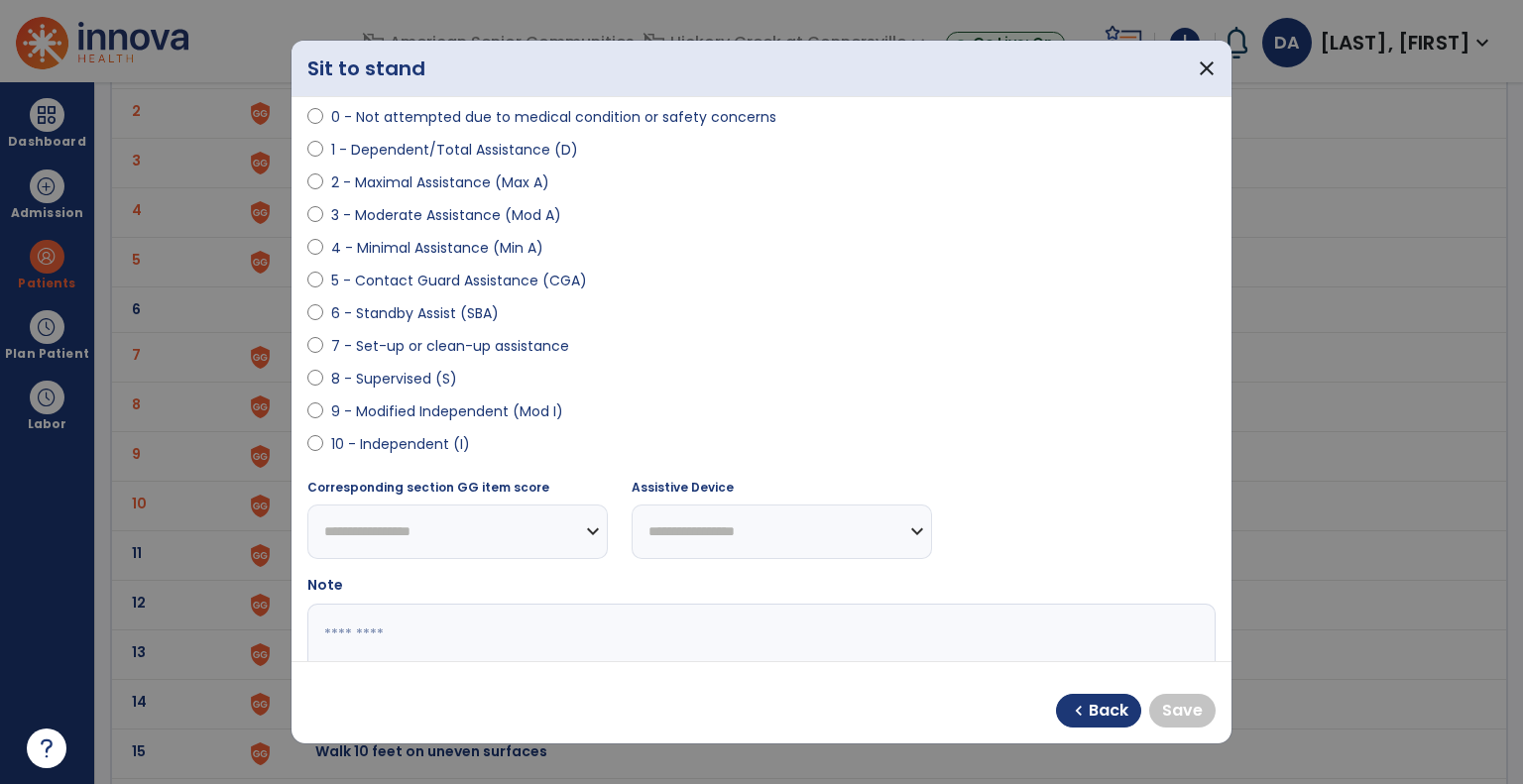 select on "**********" 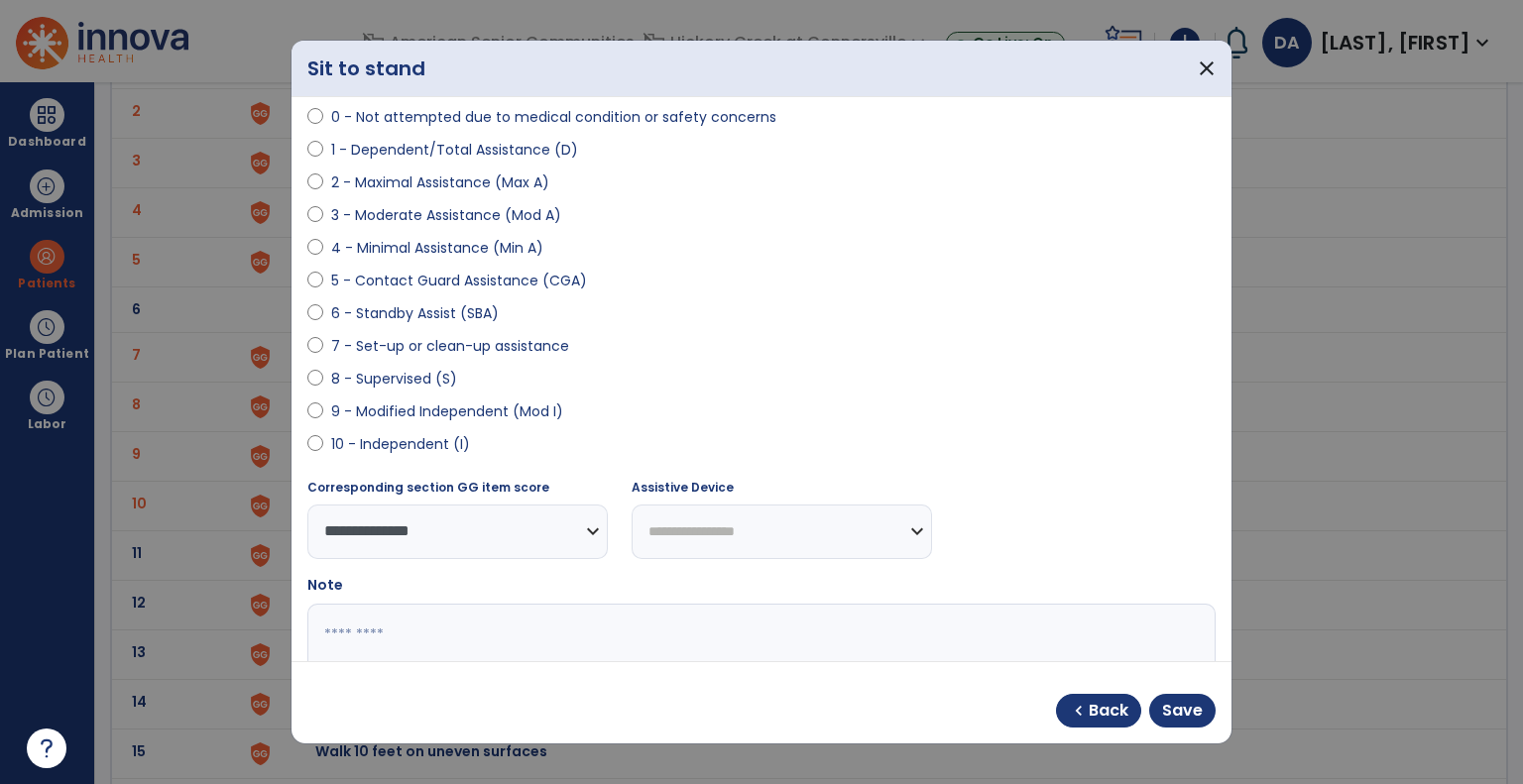 click on "**********" at bounding box center [781, 531] 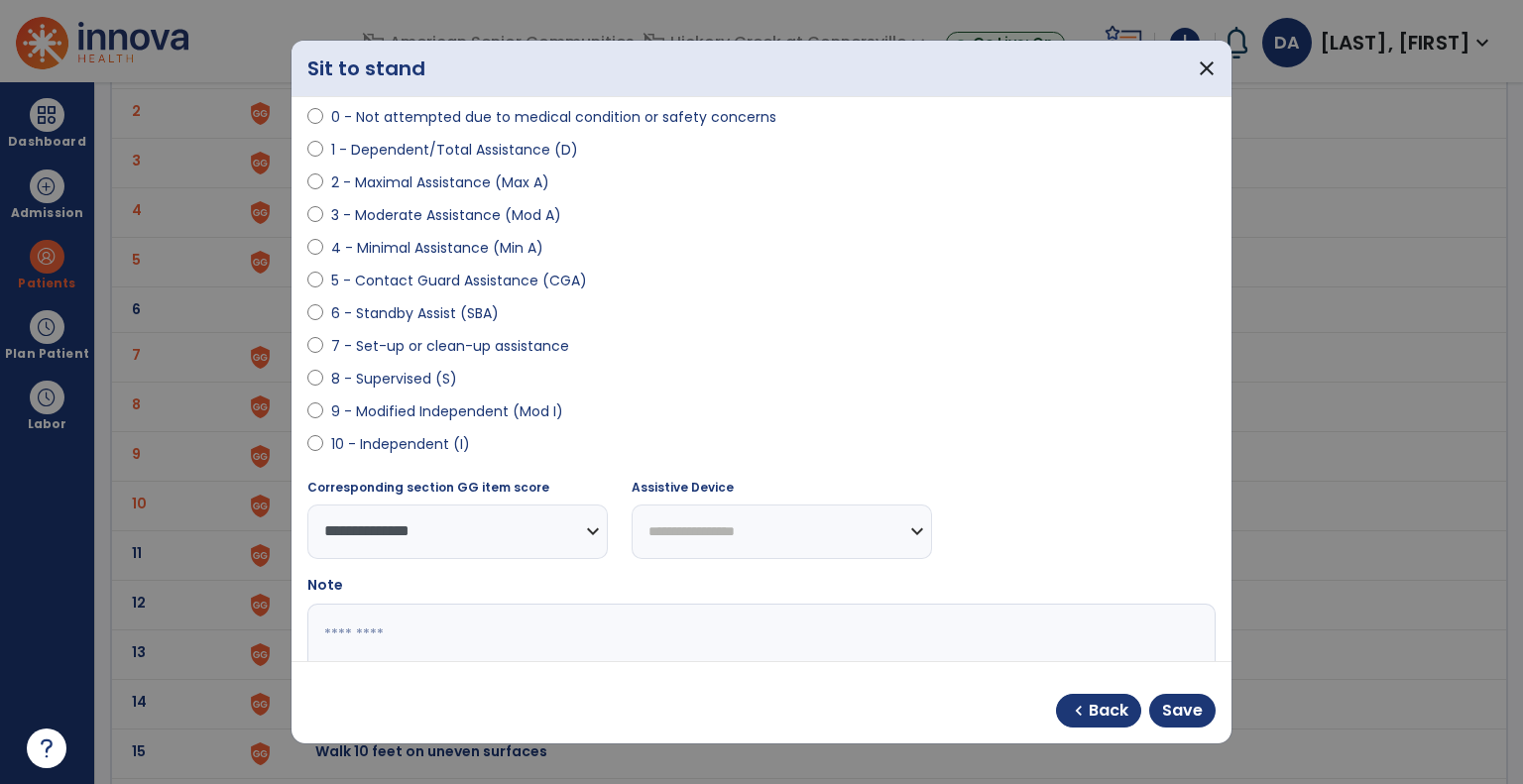 select on "*********" 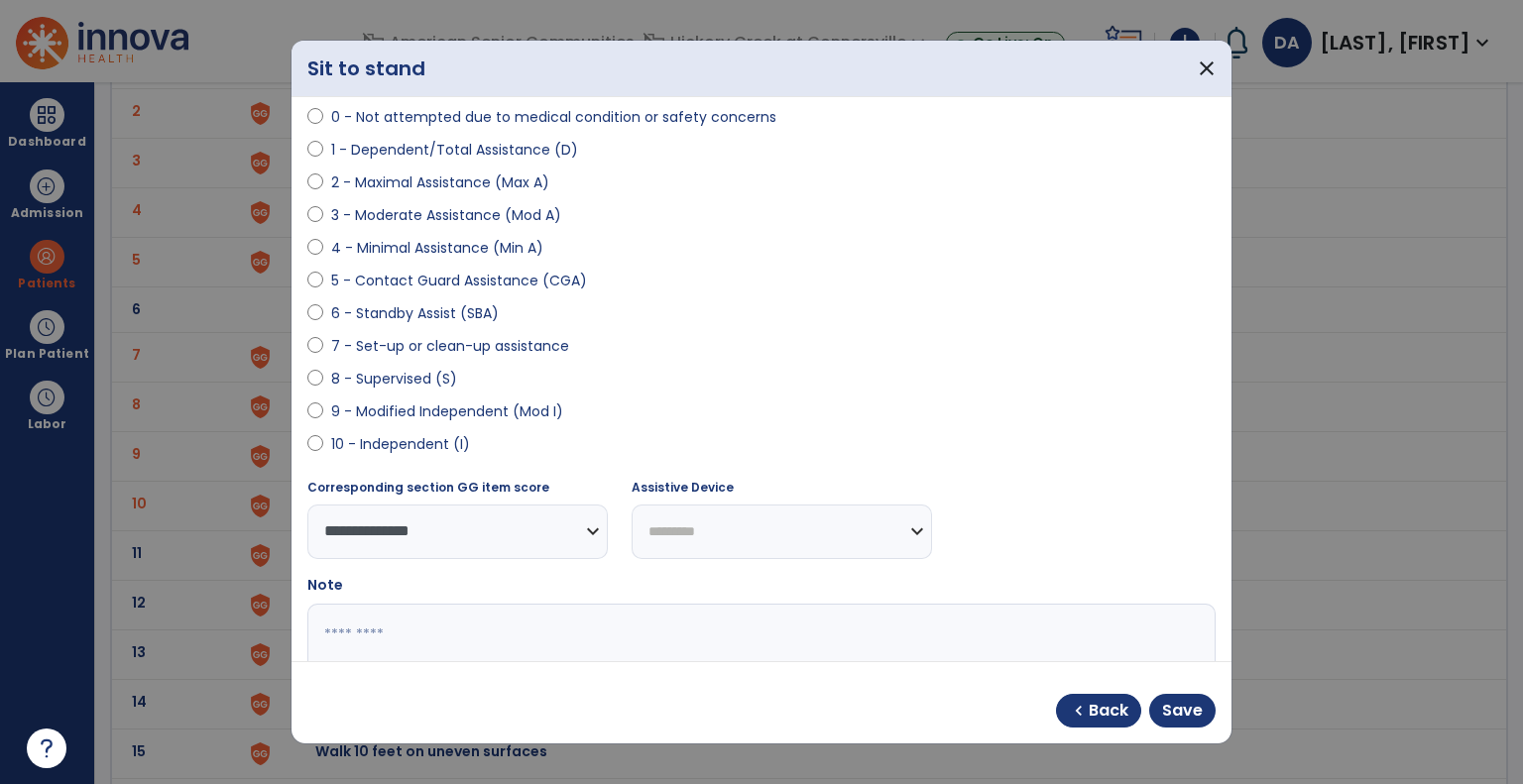 click on "**********" at bounding box center (781, 531) 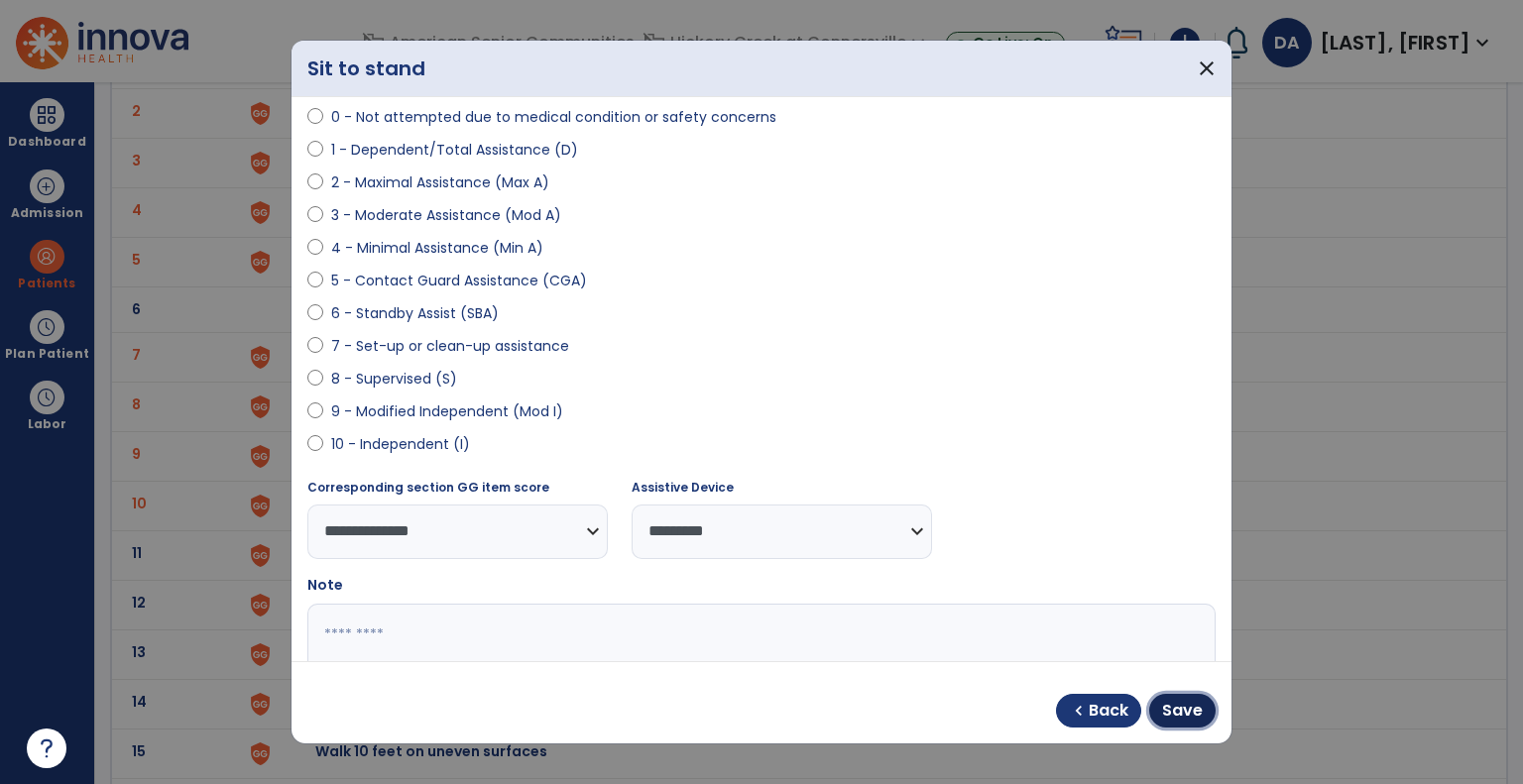 click on "Save" at bounding box center (1182, 711) 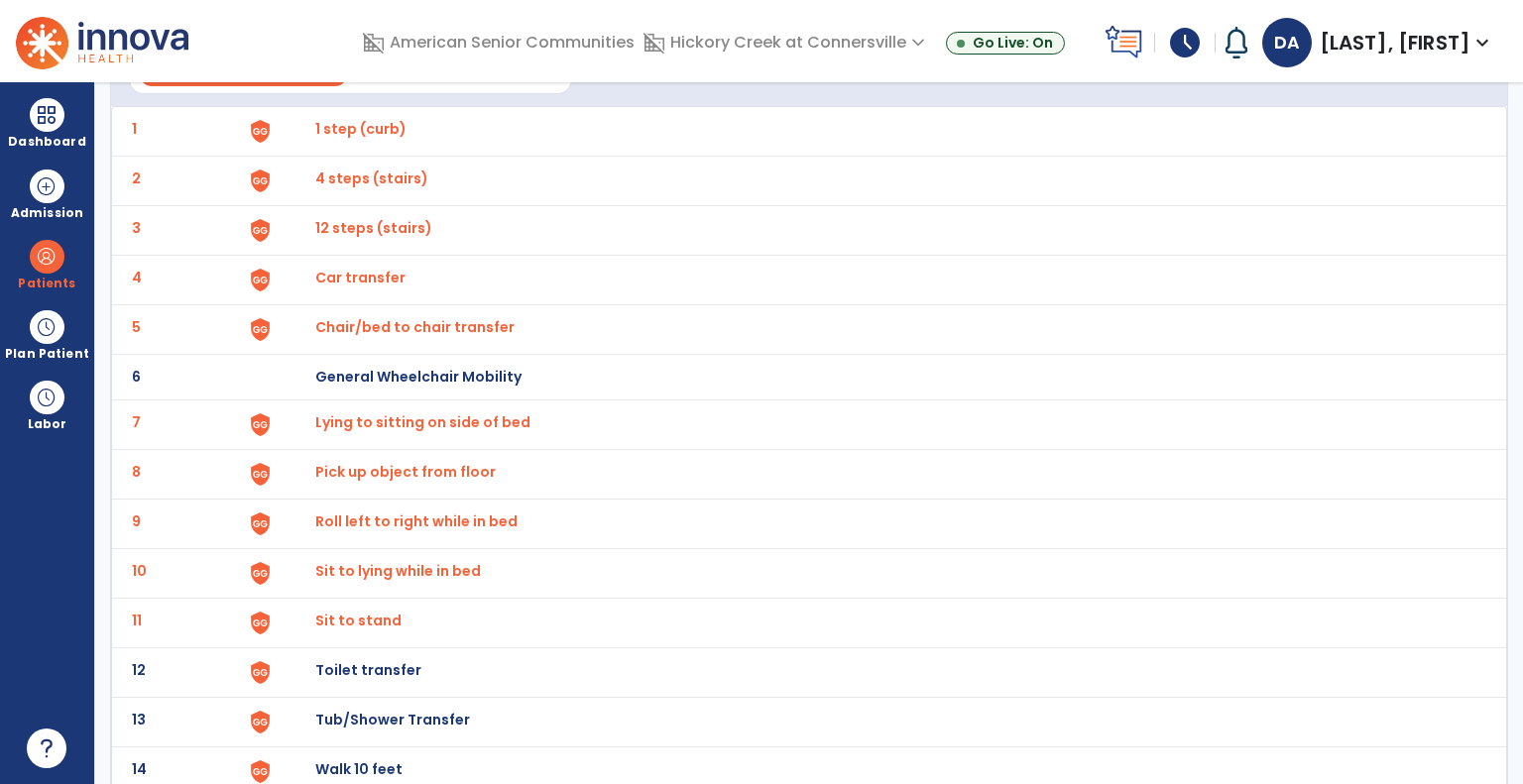 scroll, scrollTop: 99, scrollLeft: 0, axis: vertical 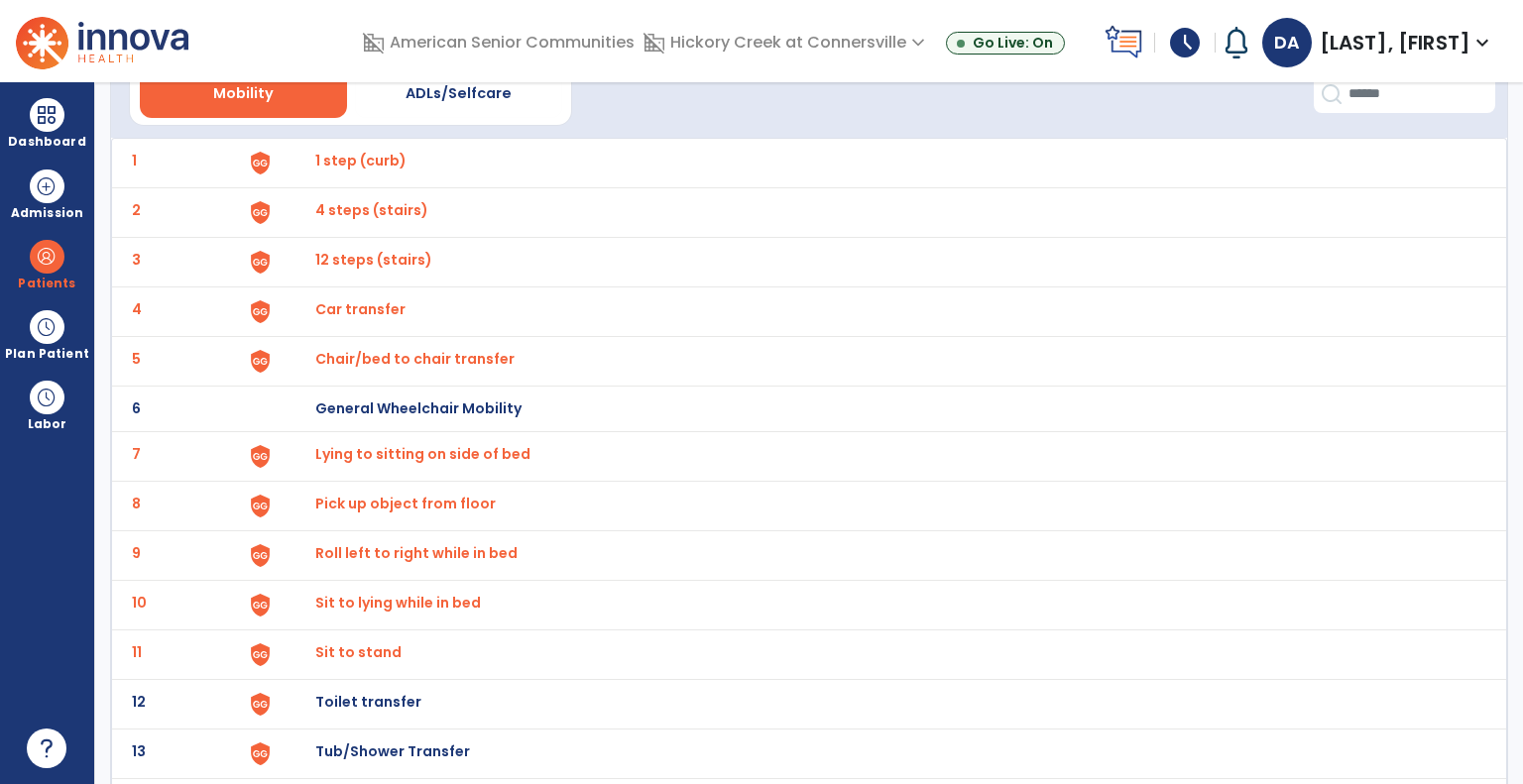 click on "Chair/bed to chair transfer" at bounding box center [361, 161] 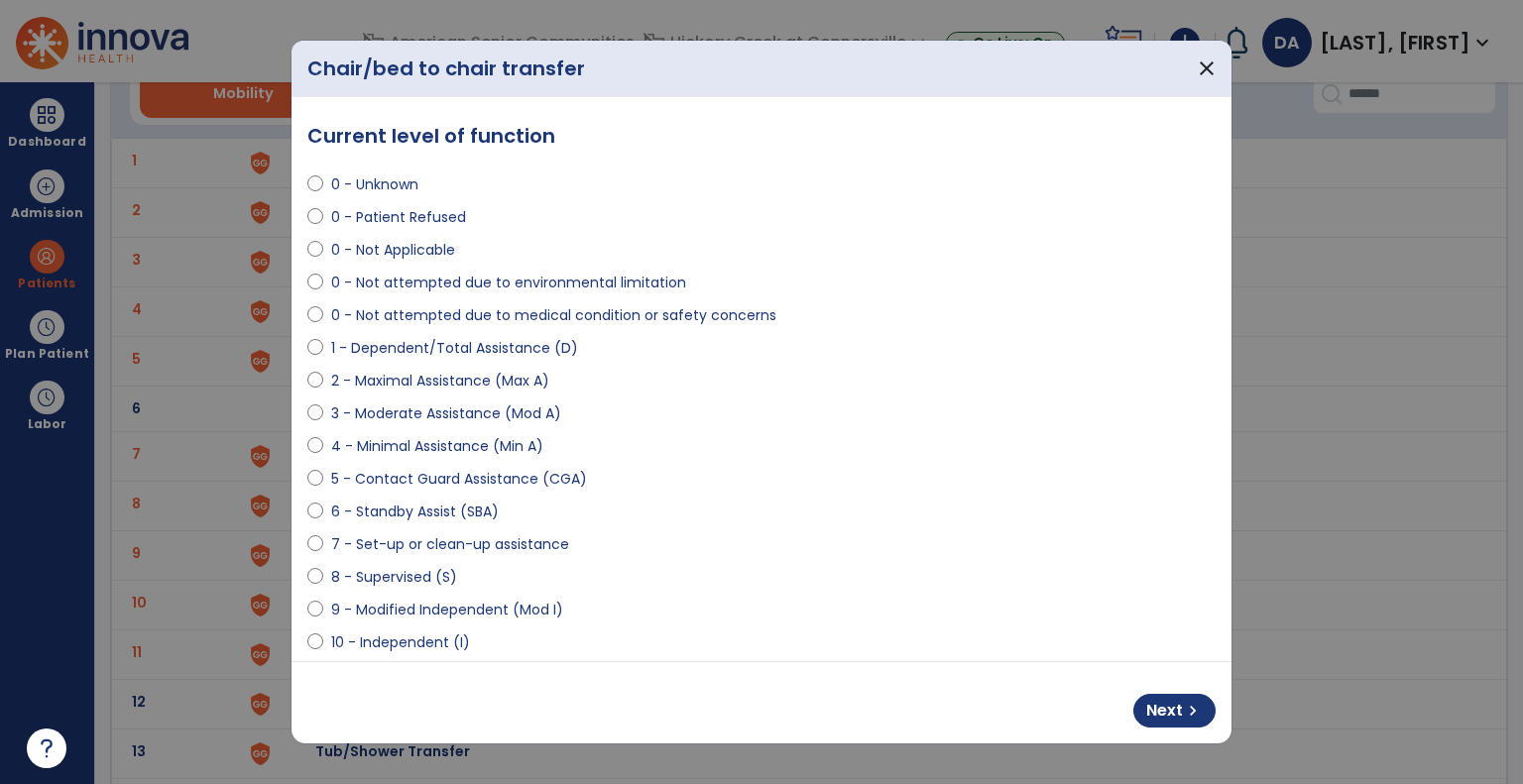 select on "**********" 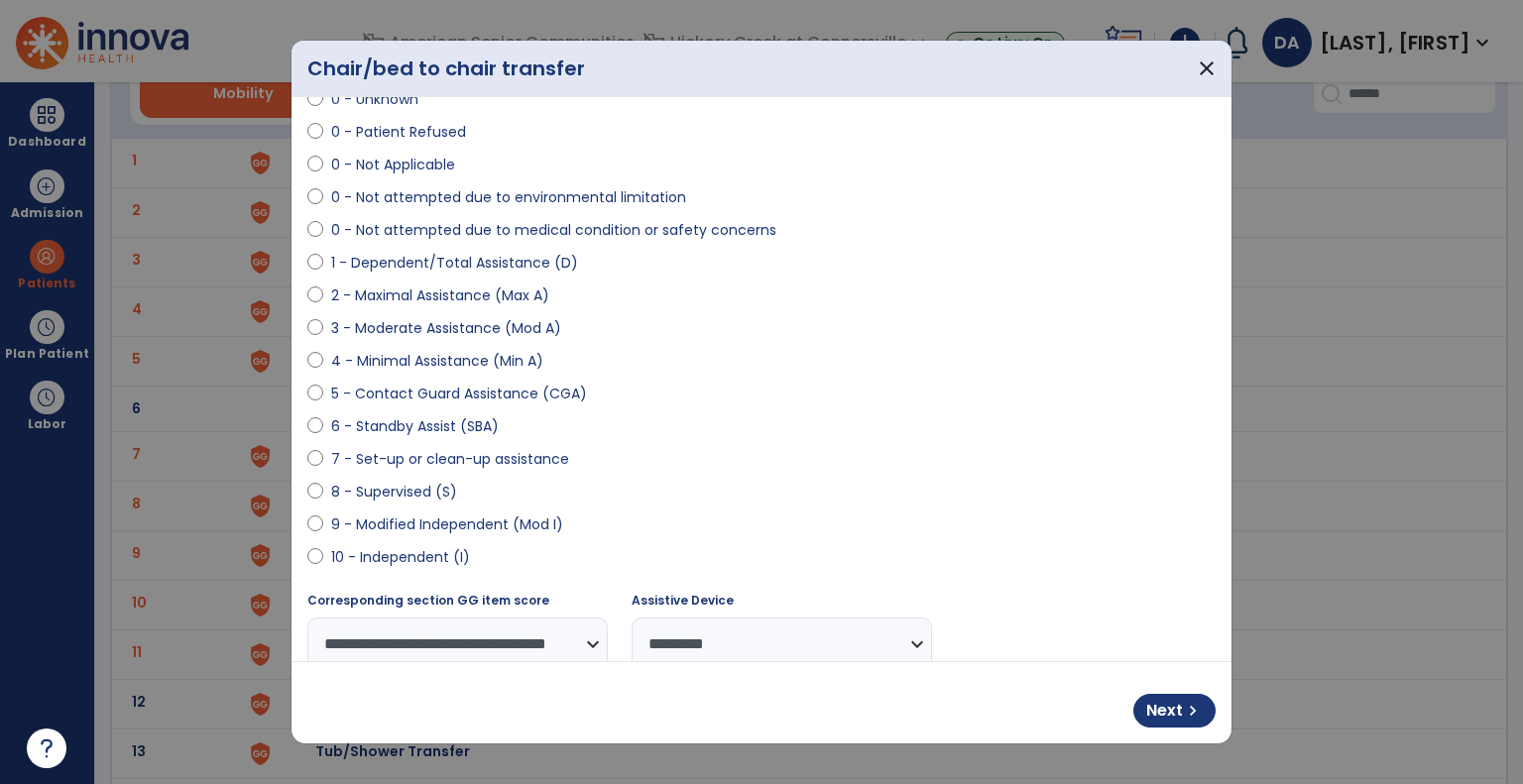 scroll, scrollTop: 198, scrollLeft: 0, axis: vertical 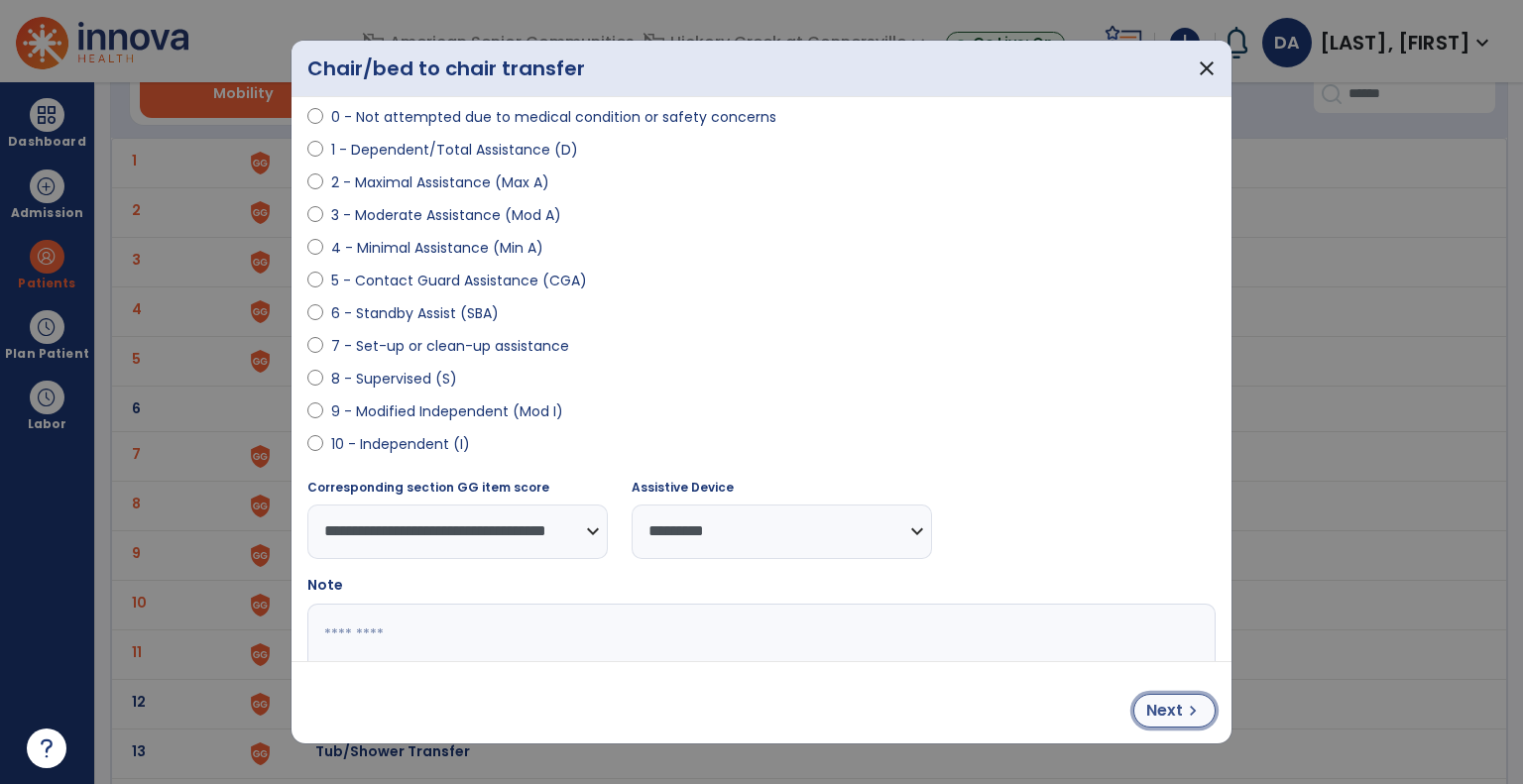 click on "chevron_right" at bounding box center [1193, 711] 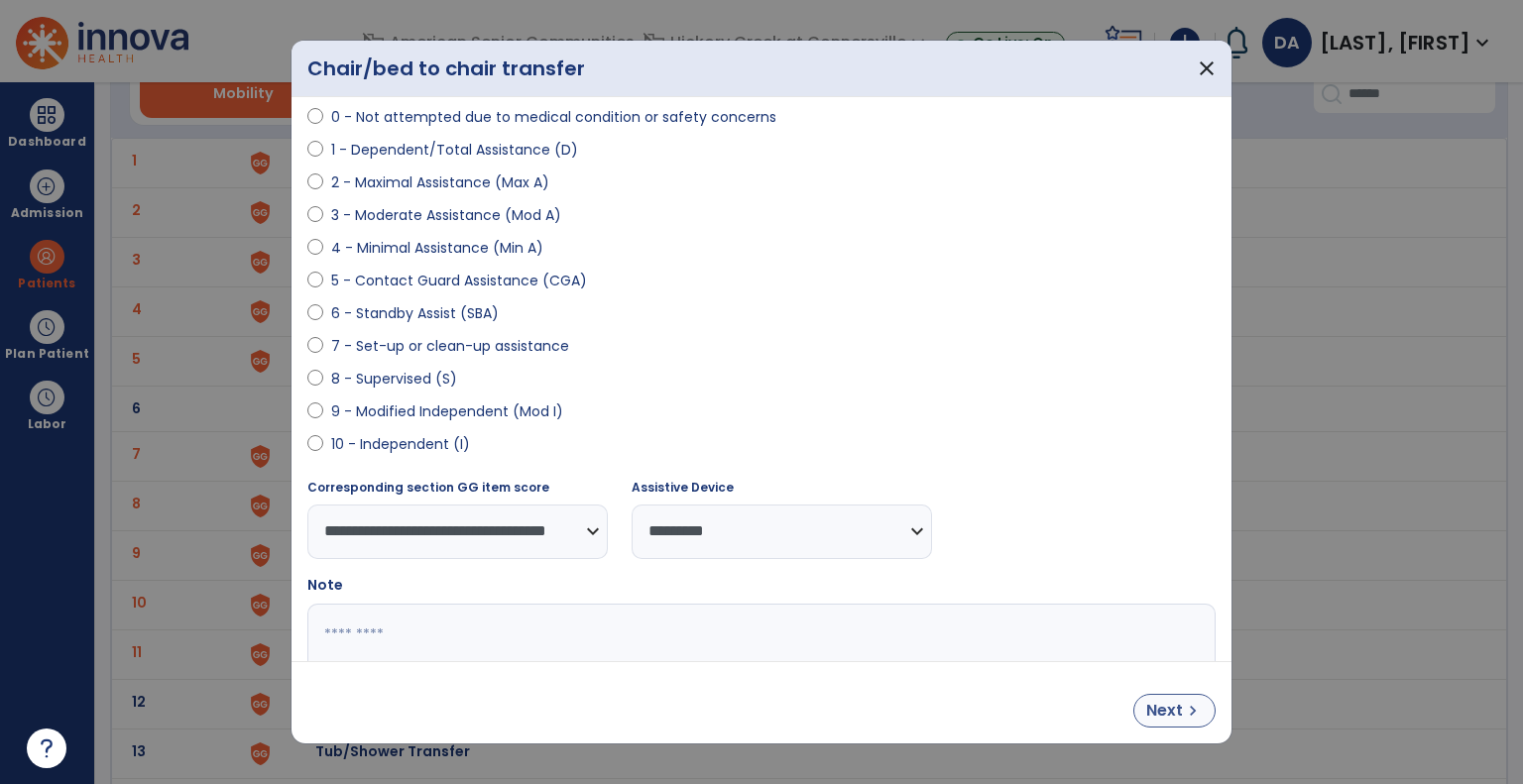 select on "**********" 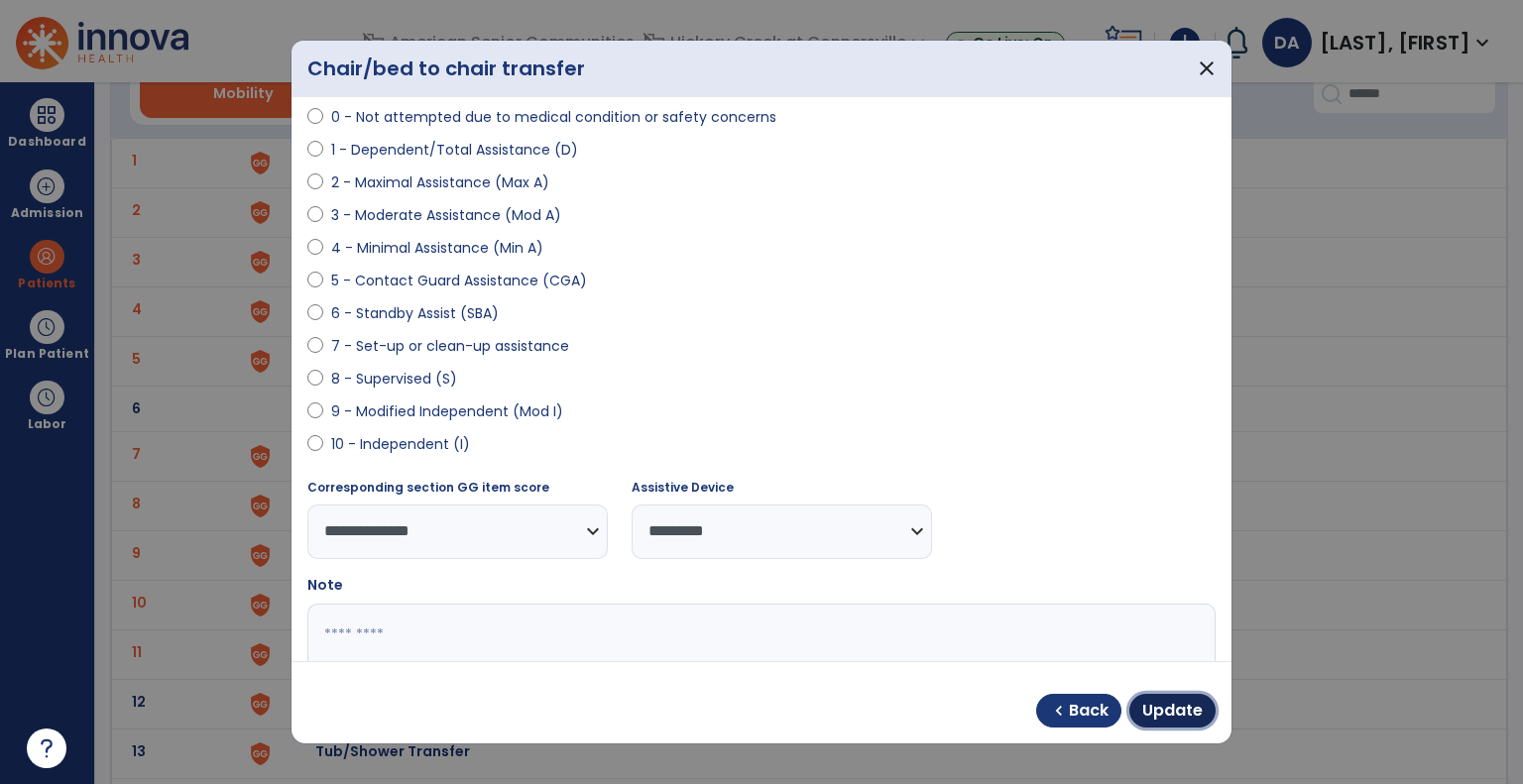 click on "Update" at bounding box center [1172, 711] 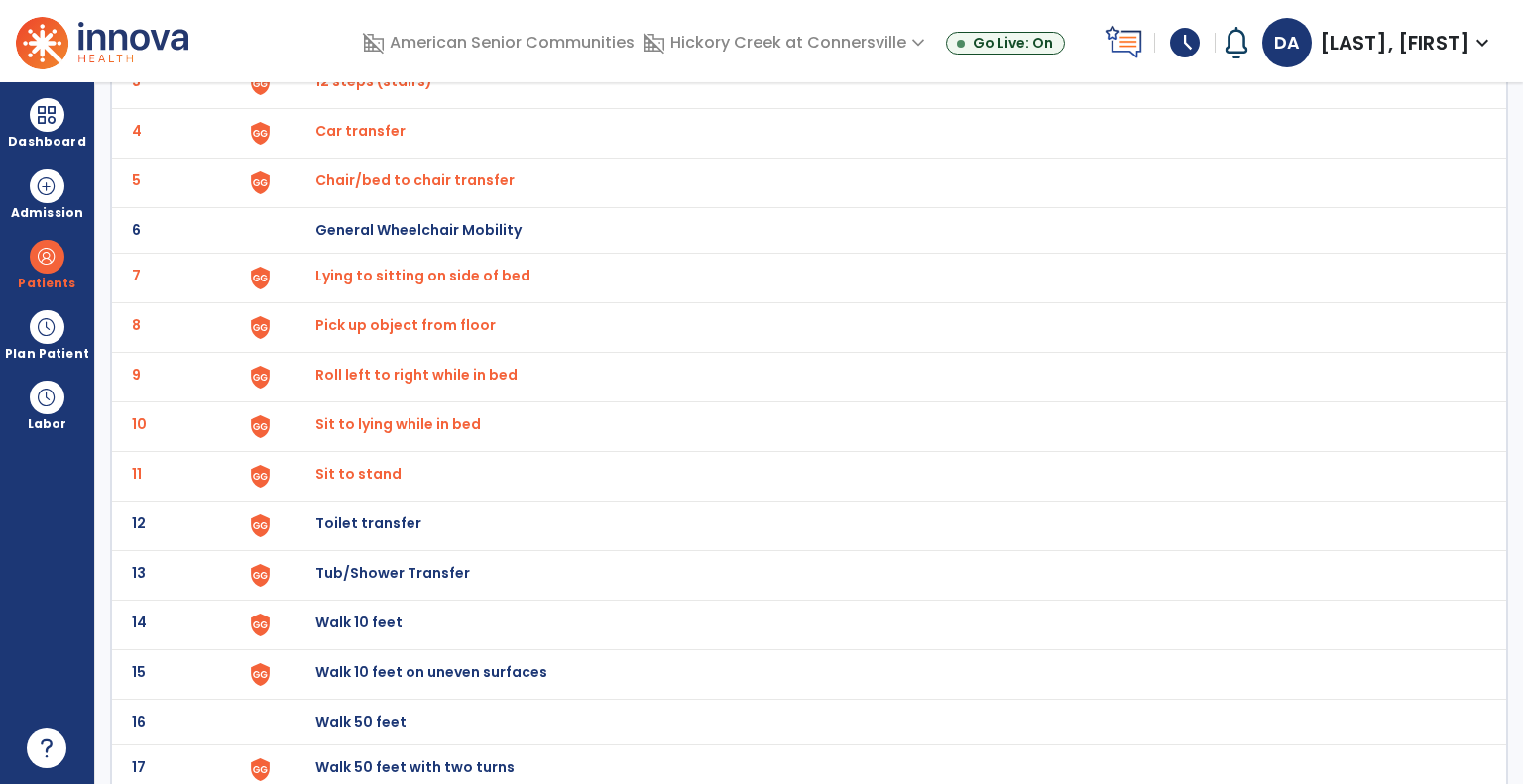 scroll, scrollTop: 396, scrollLeft: 0, axis: vertical 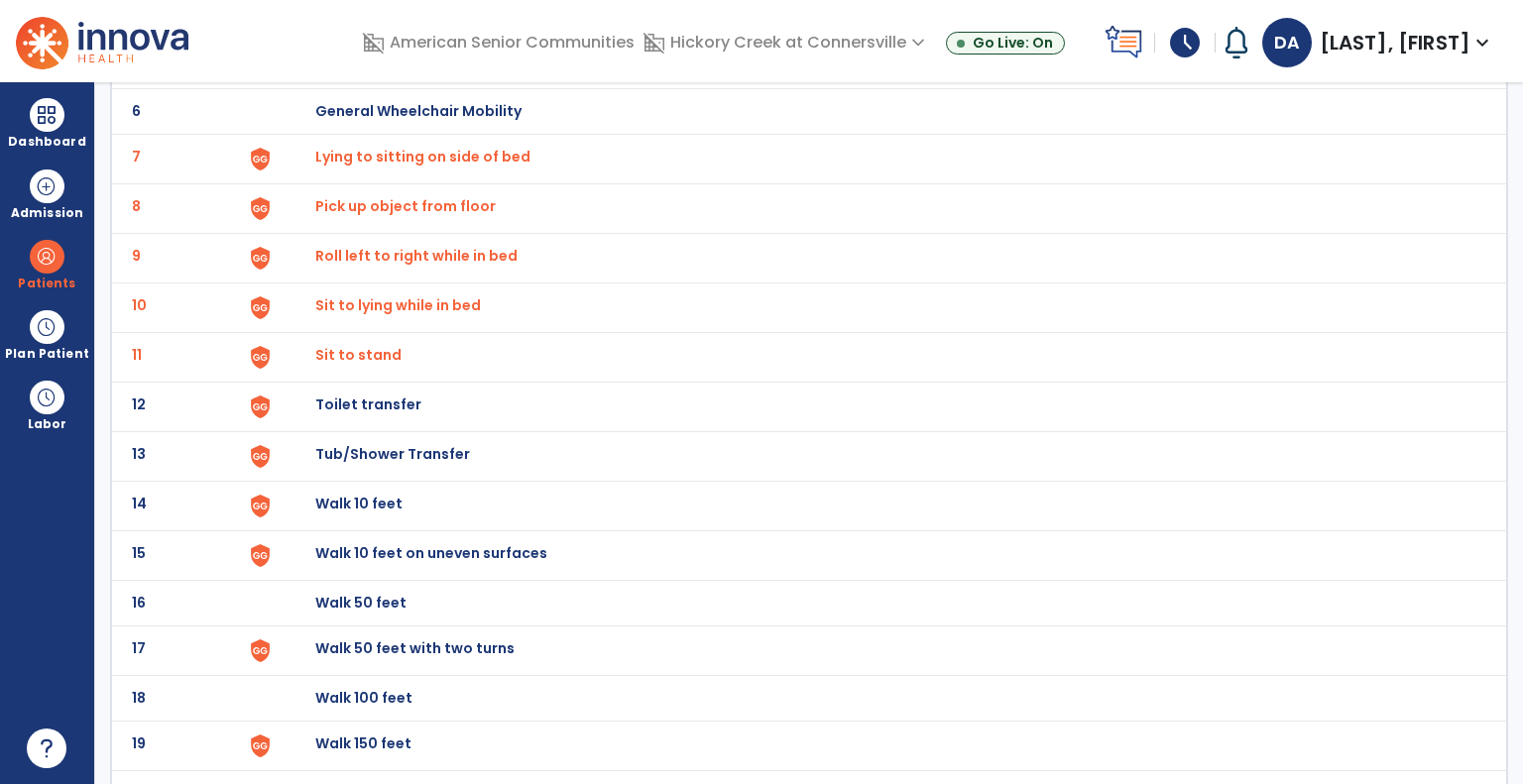 click on "Toilet transfer" at bounding box center [880, -135] 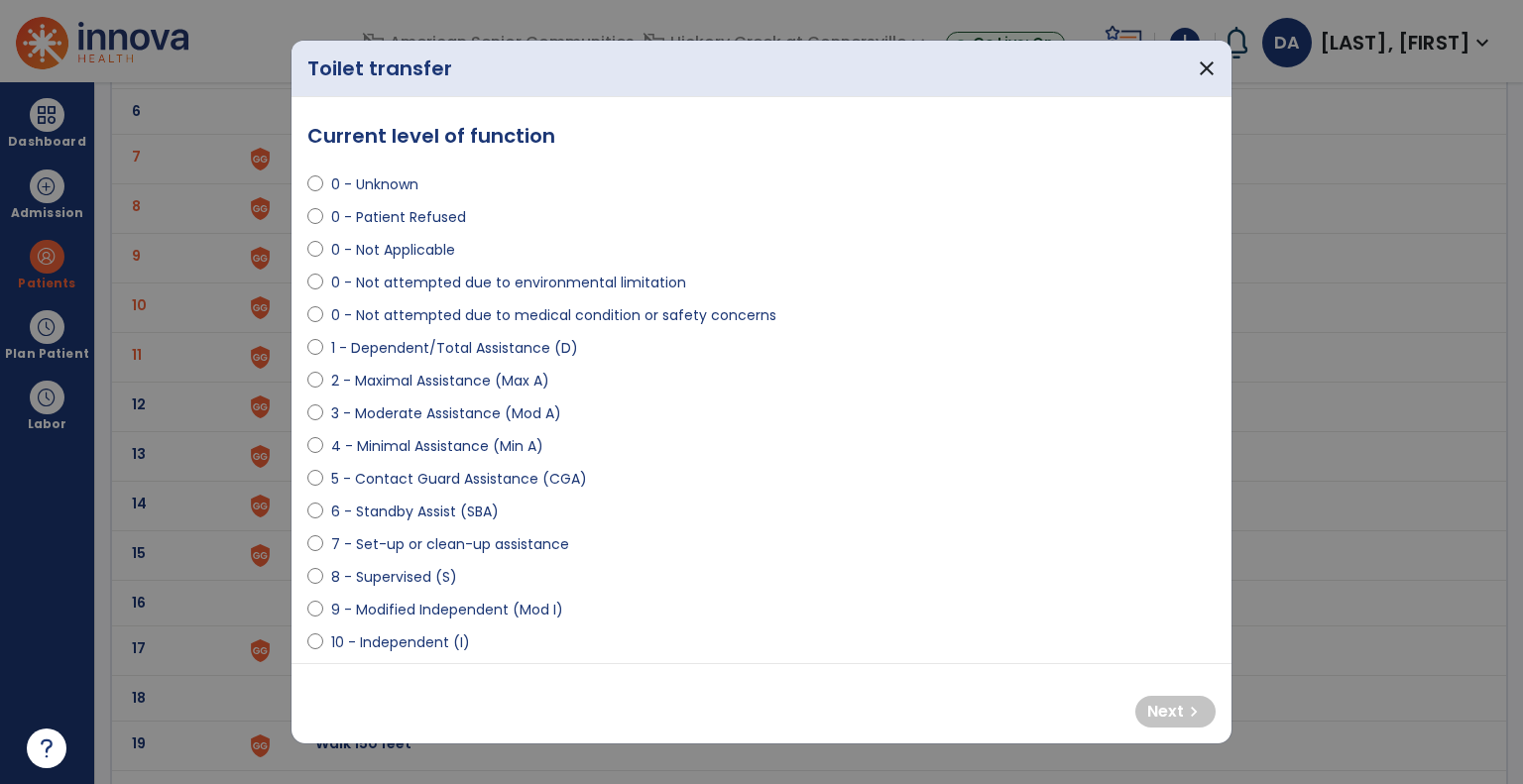 select on "**********" 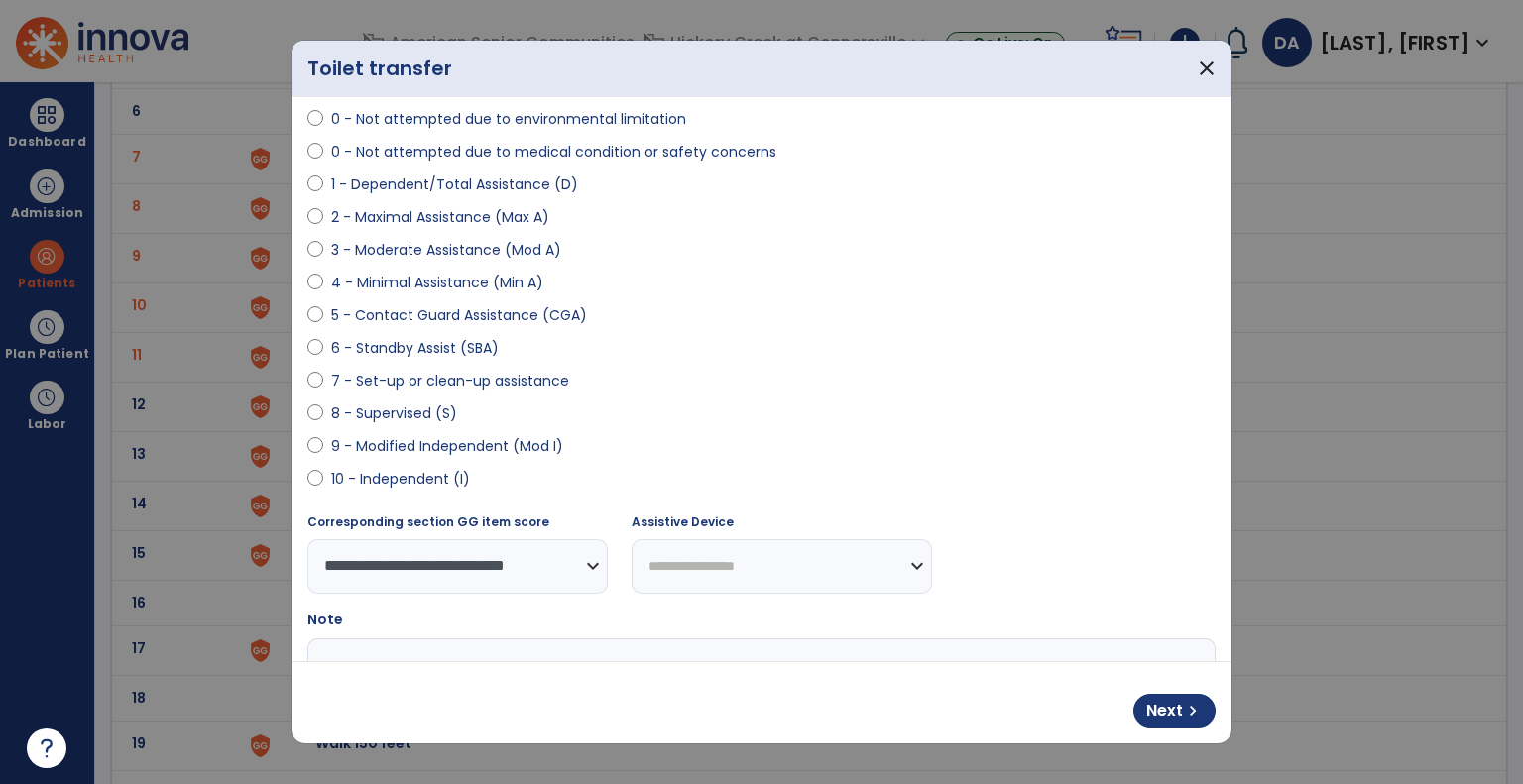 scroll, scrollTop: 198, scrollLeft: 0, axis: vertical 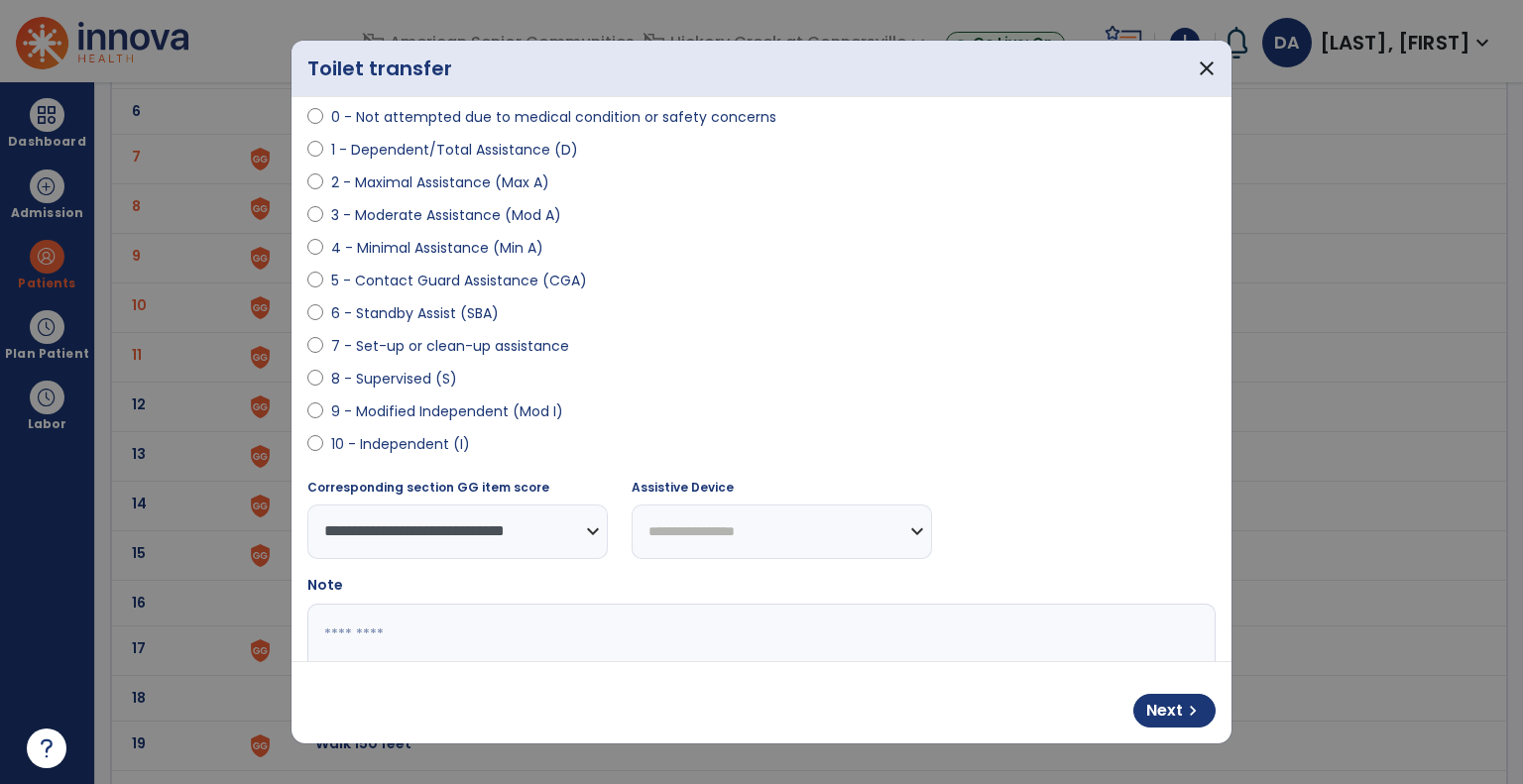 click on "**********" at bounding box center [781, 531] 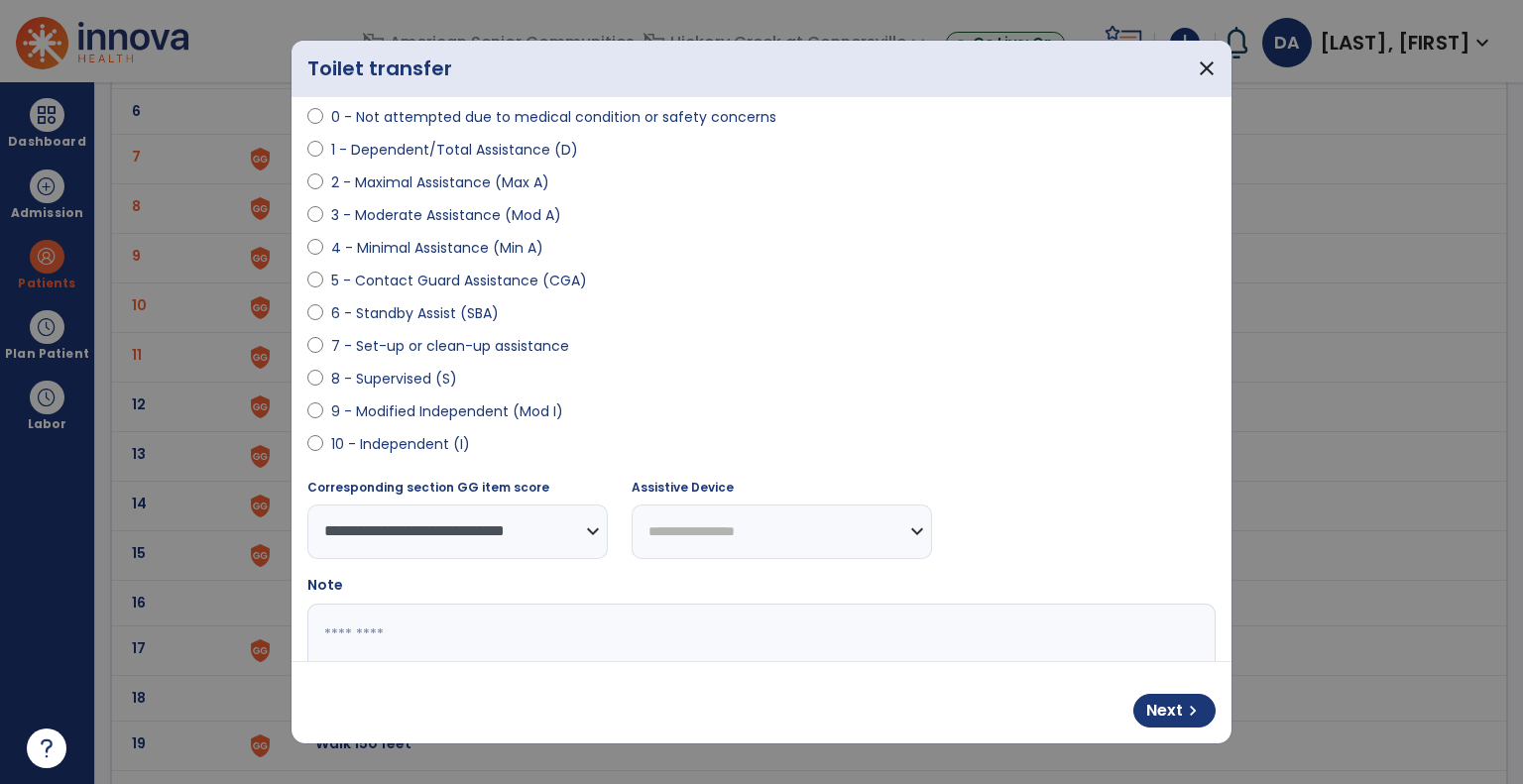 select on "*********" 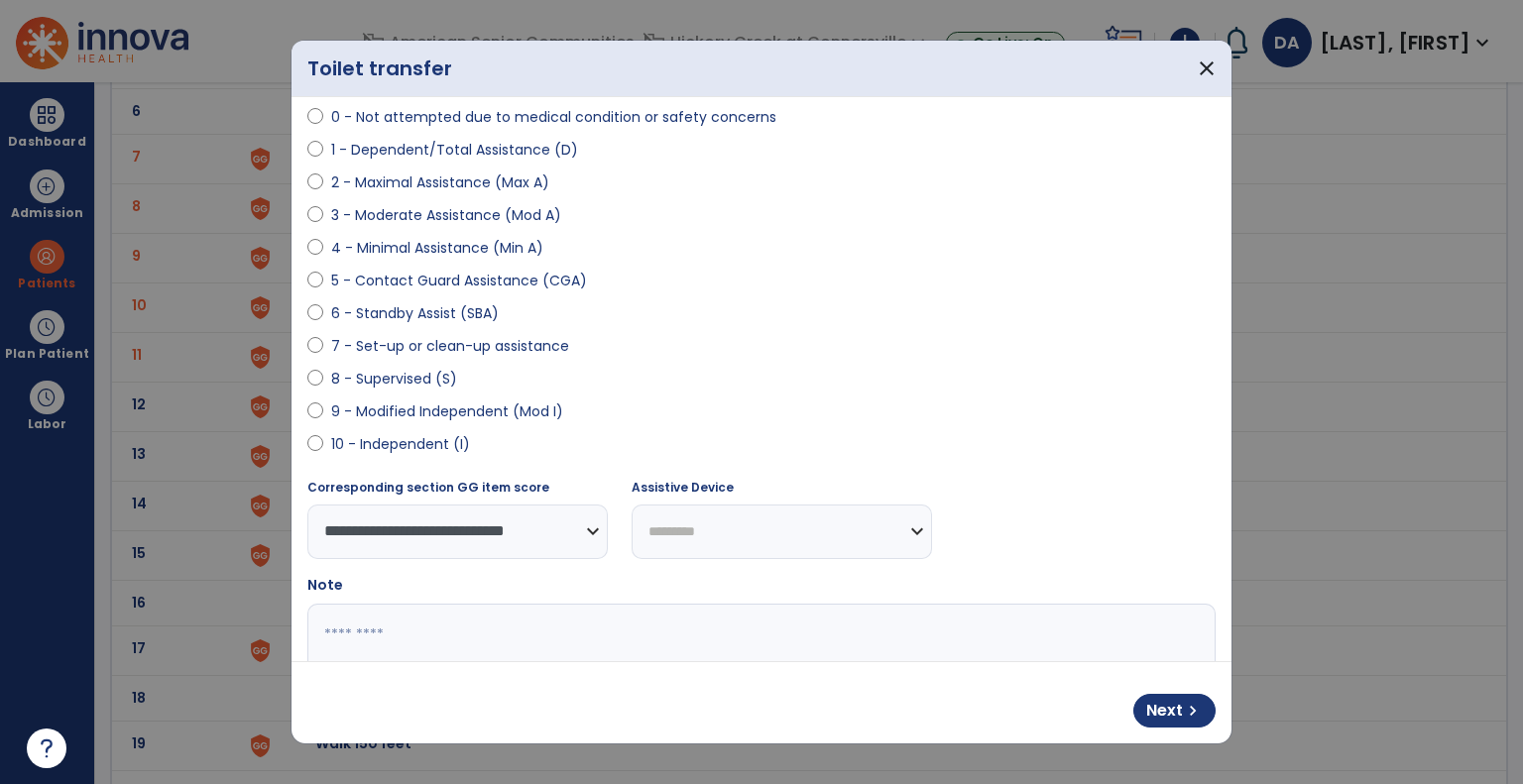 click on "**********" at bounding box center [781, 531] 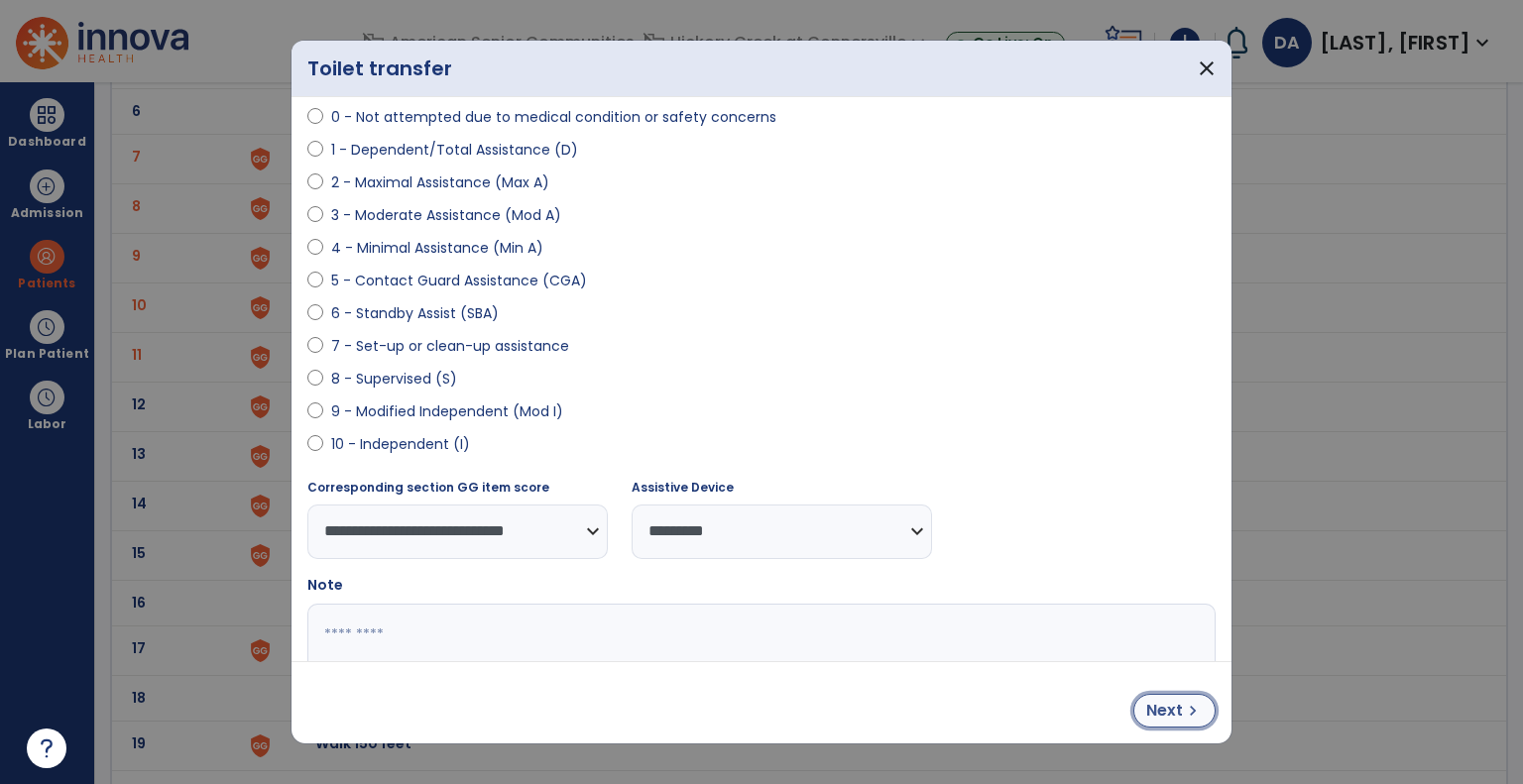 click on "Next" at bounding box center (1164, 711) 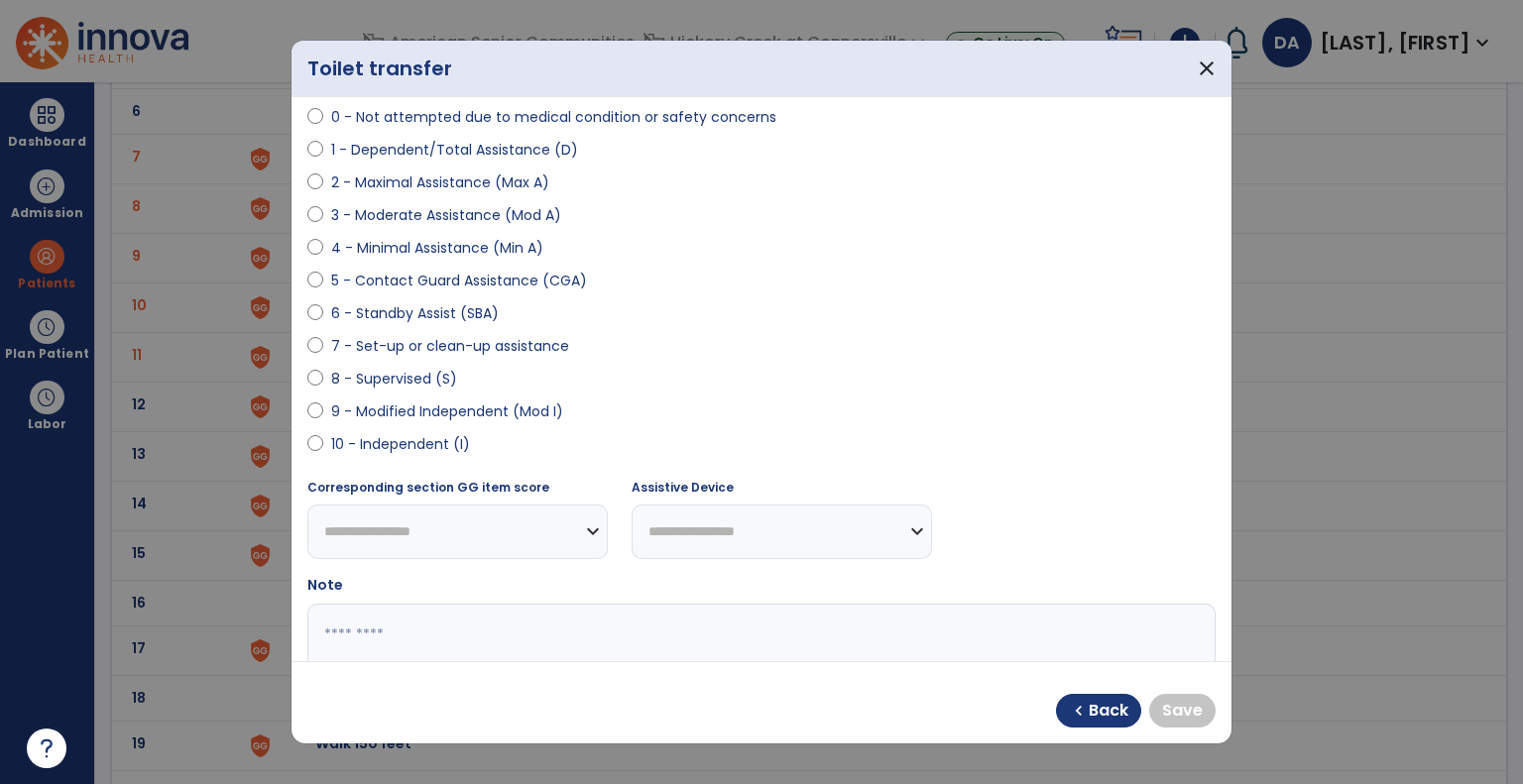 select on "**********" 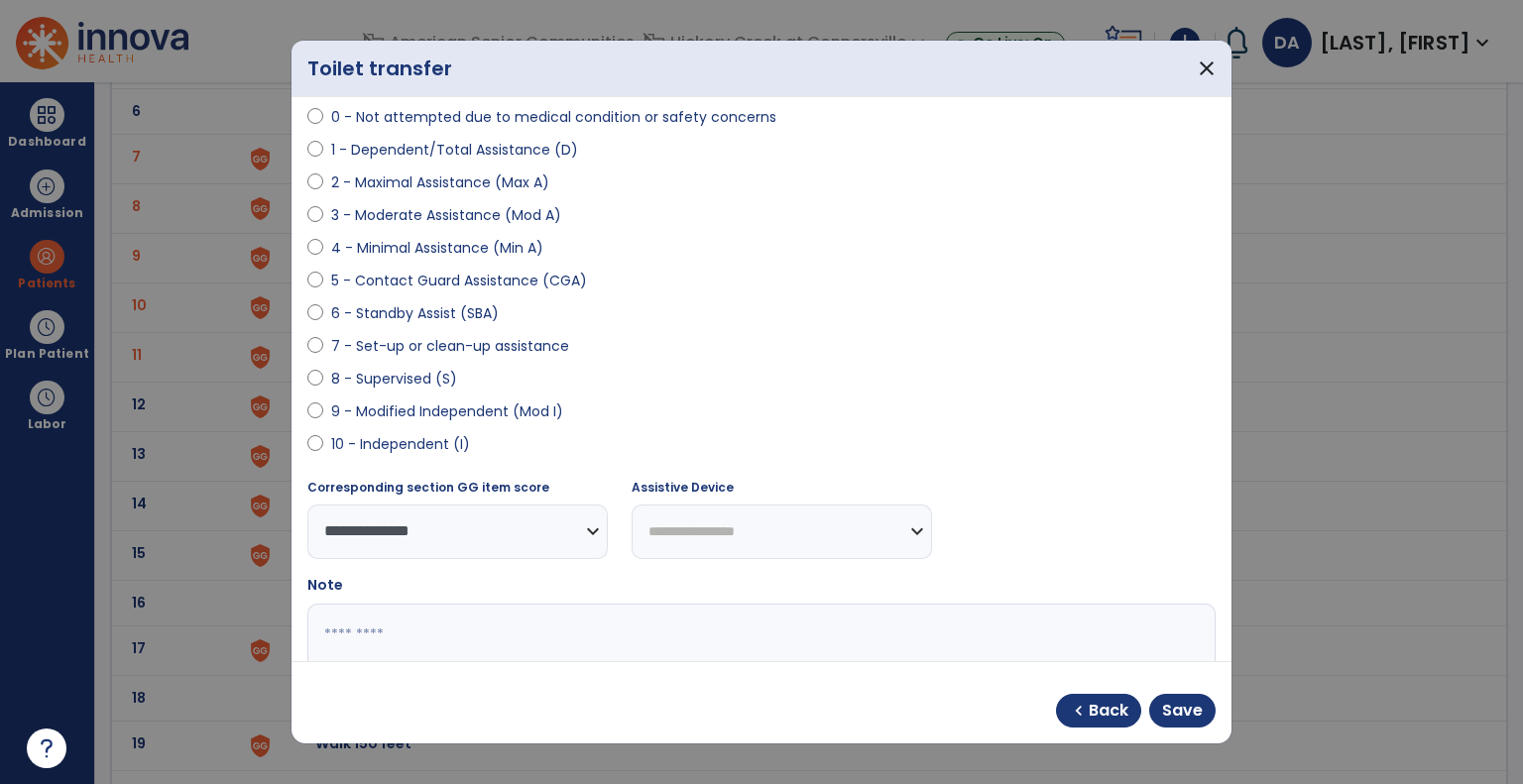click on "**********" at bounding box center (781, 531) 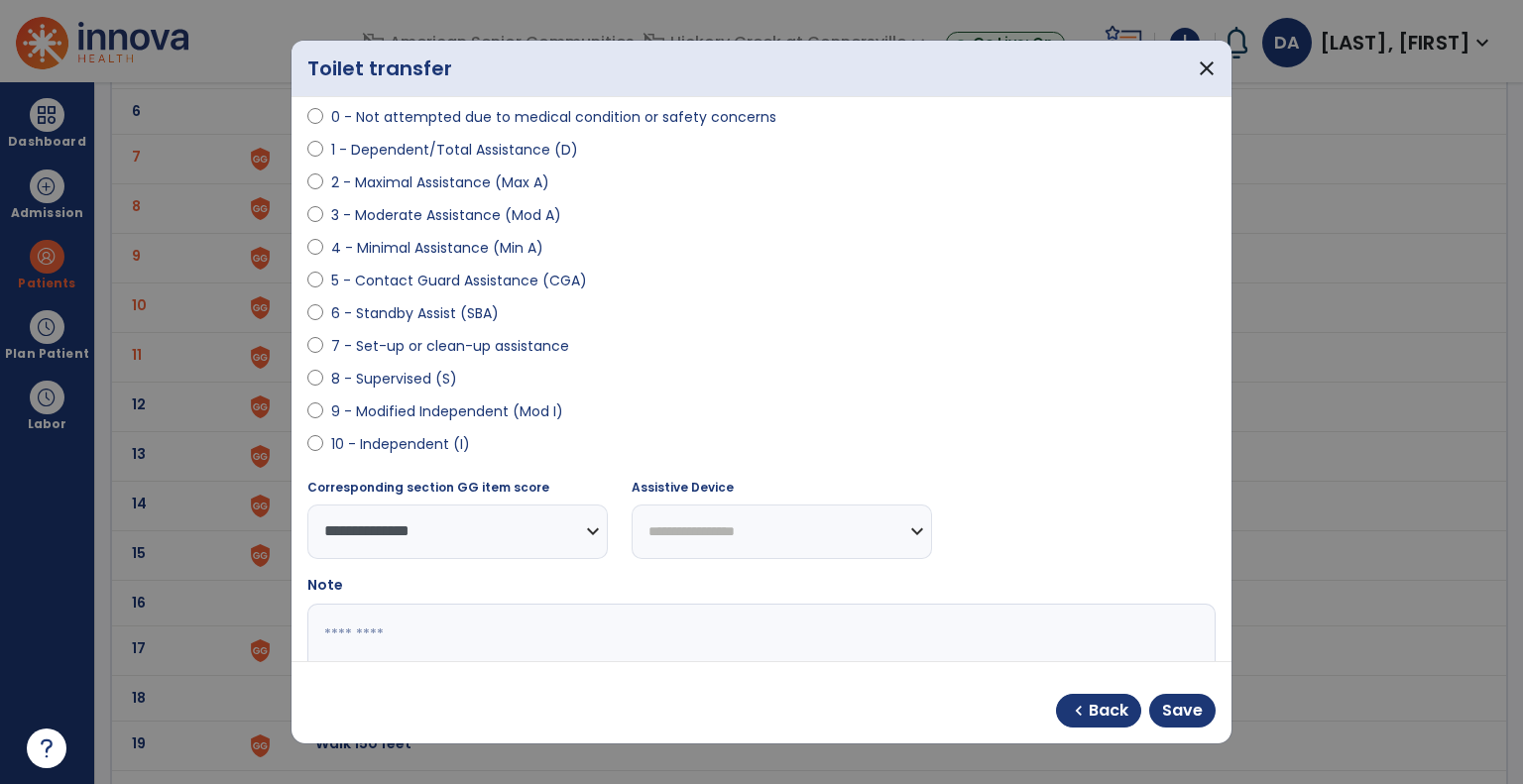 select on "*********" 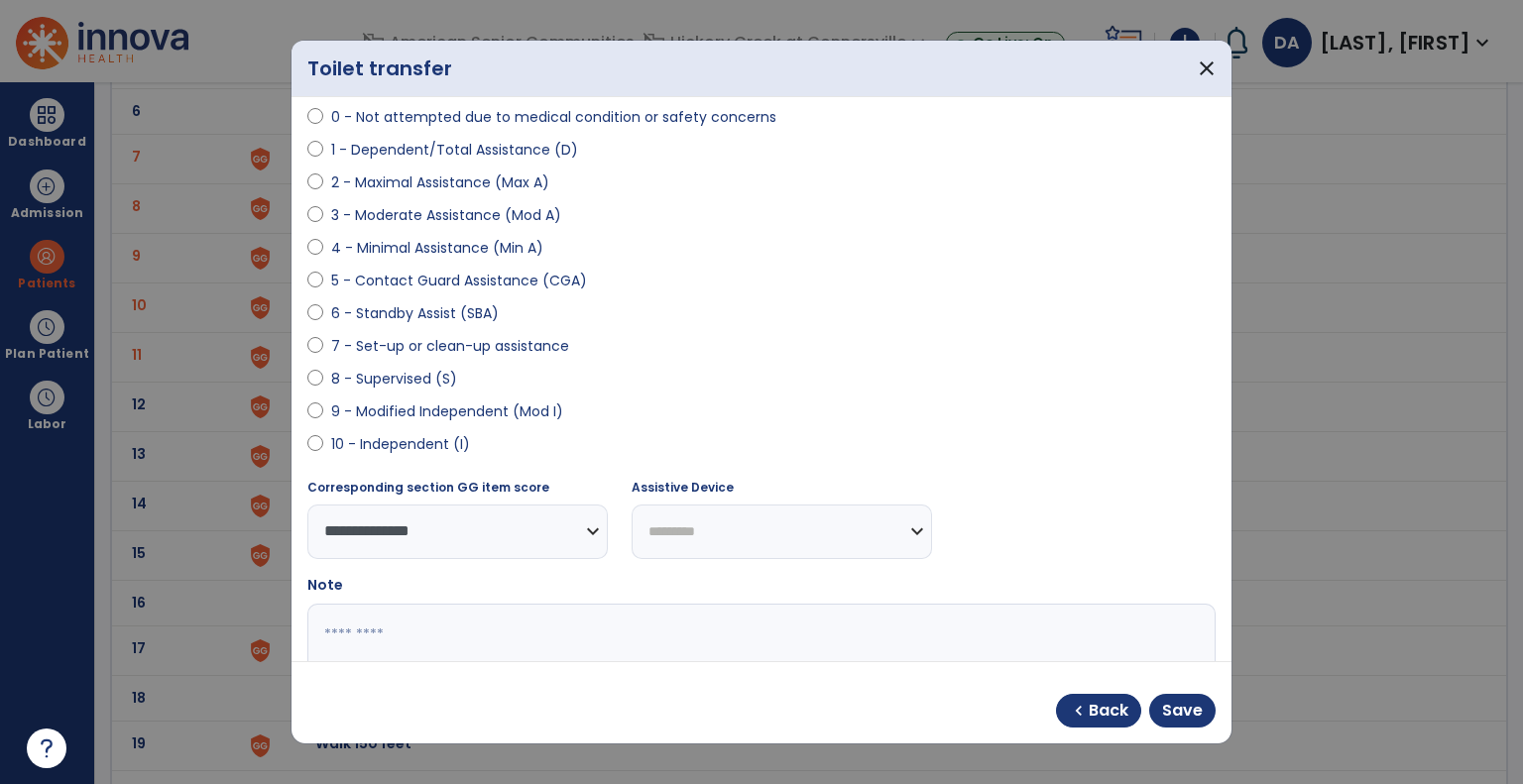 click on "**********" at bounding box center [781, 531] 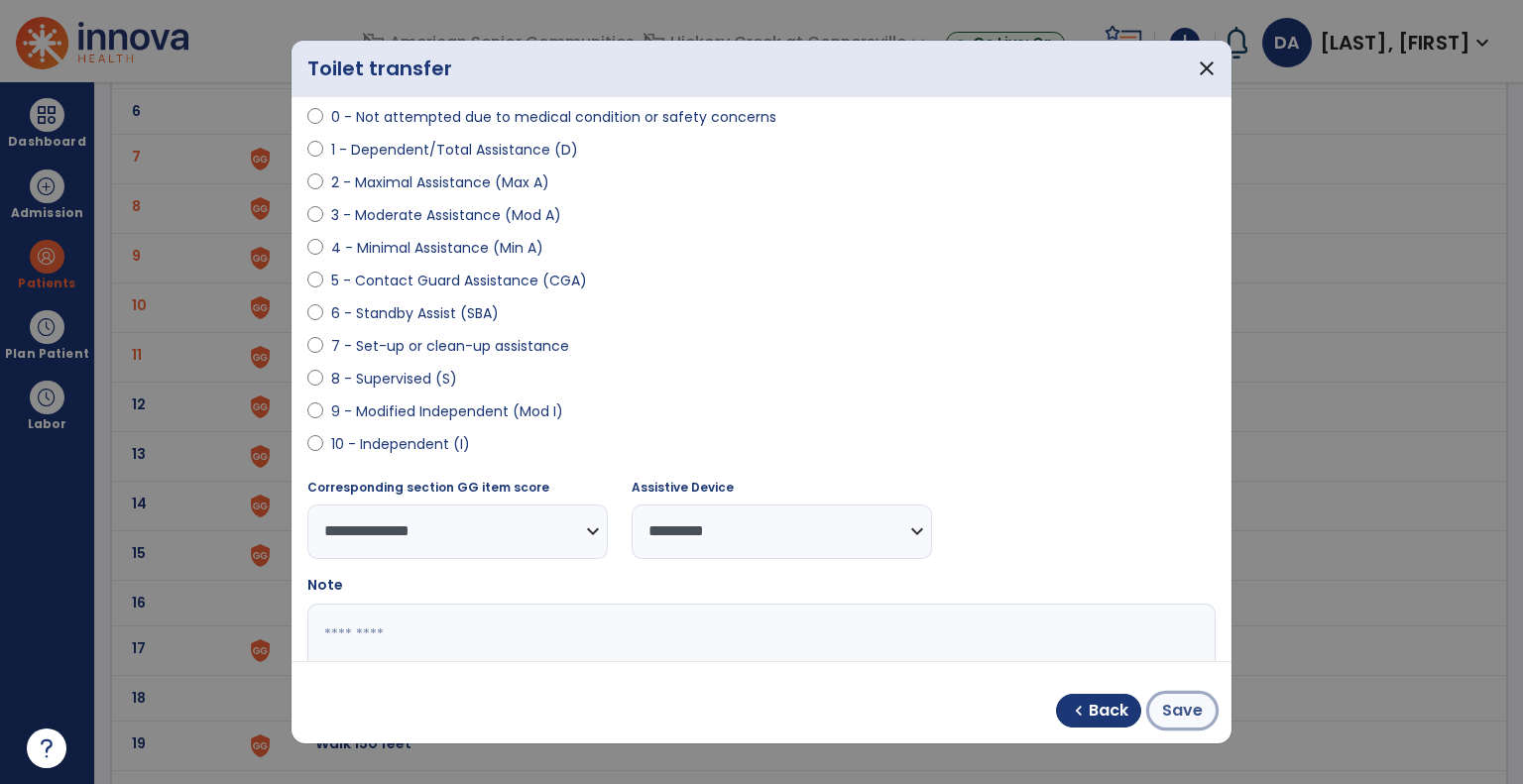 click on "Save" at bounding box center (1182, 711) 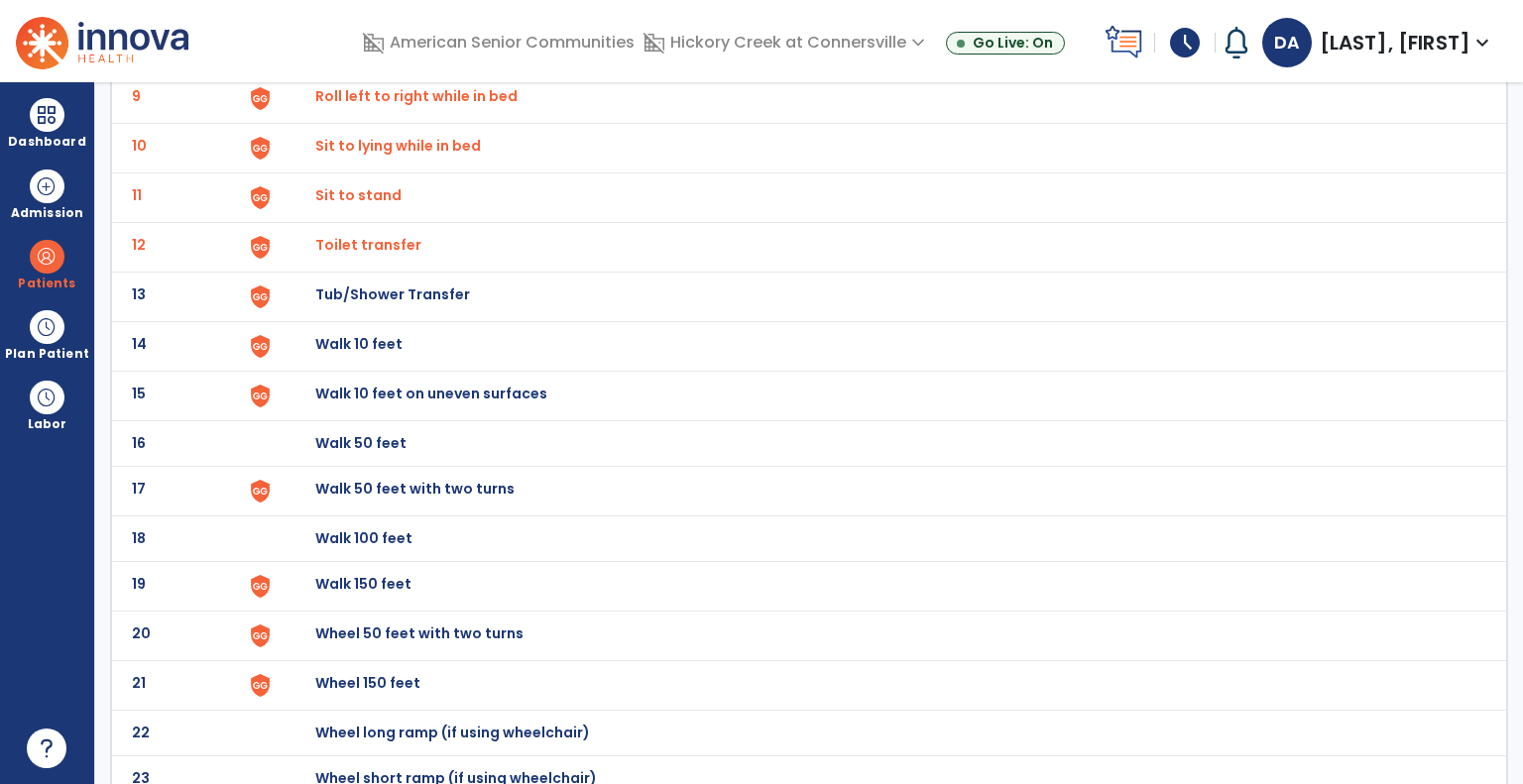 scroll, scrollTop: 569, scrollLeft: 0, axis: vertical 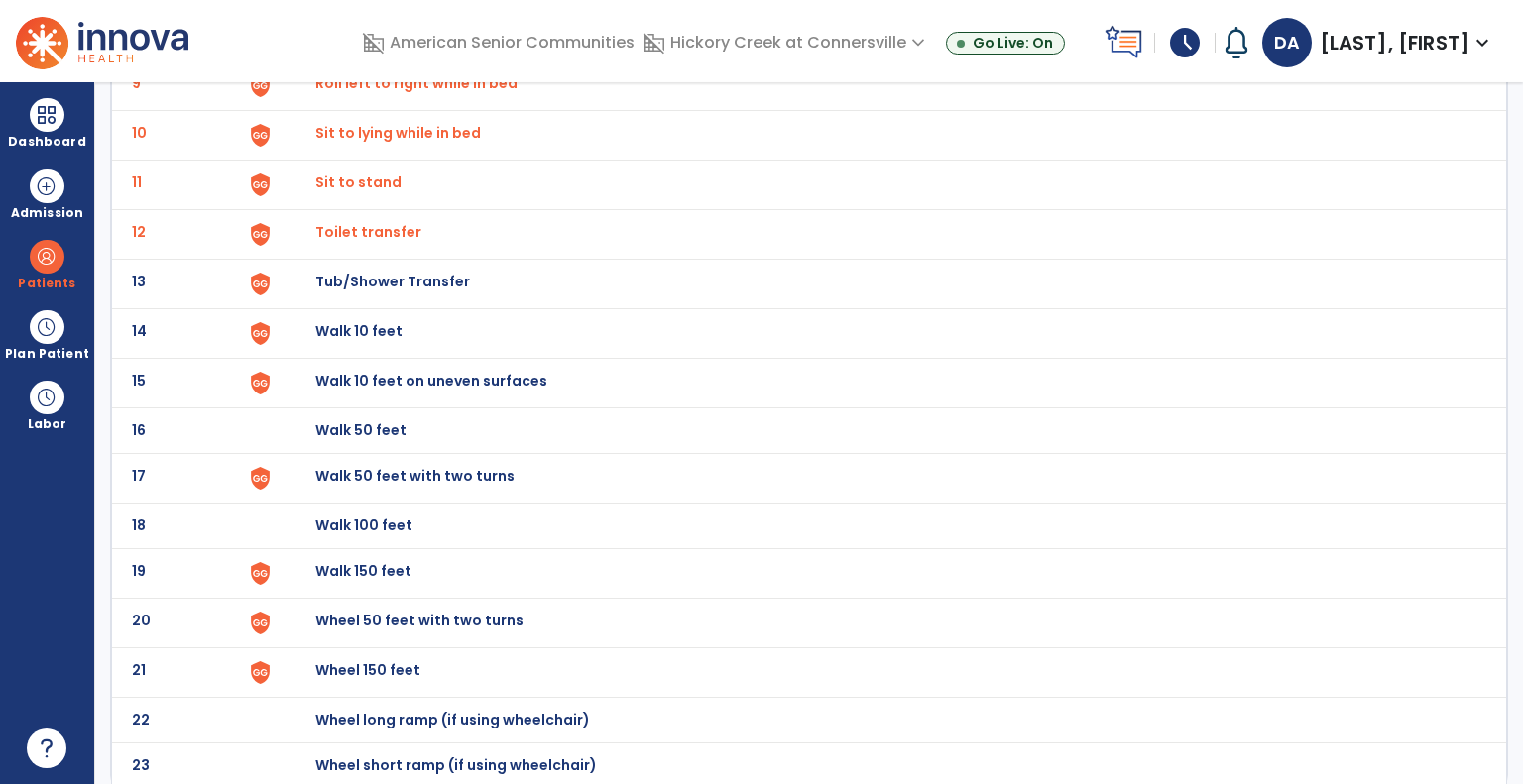 click on "Tub/Shower Transfer" at bounding box center [361, -309] 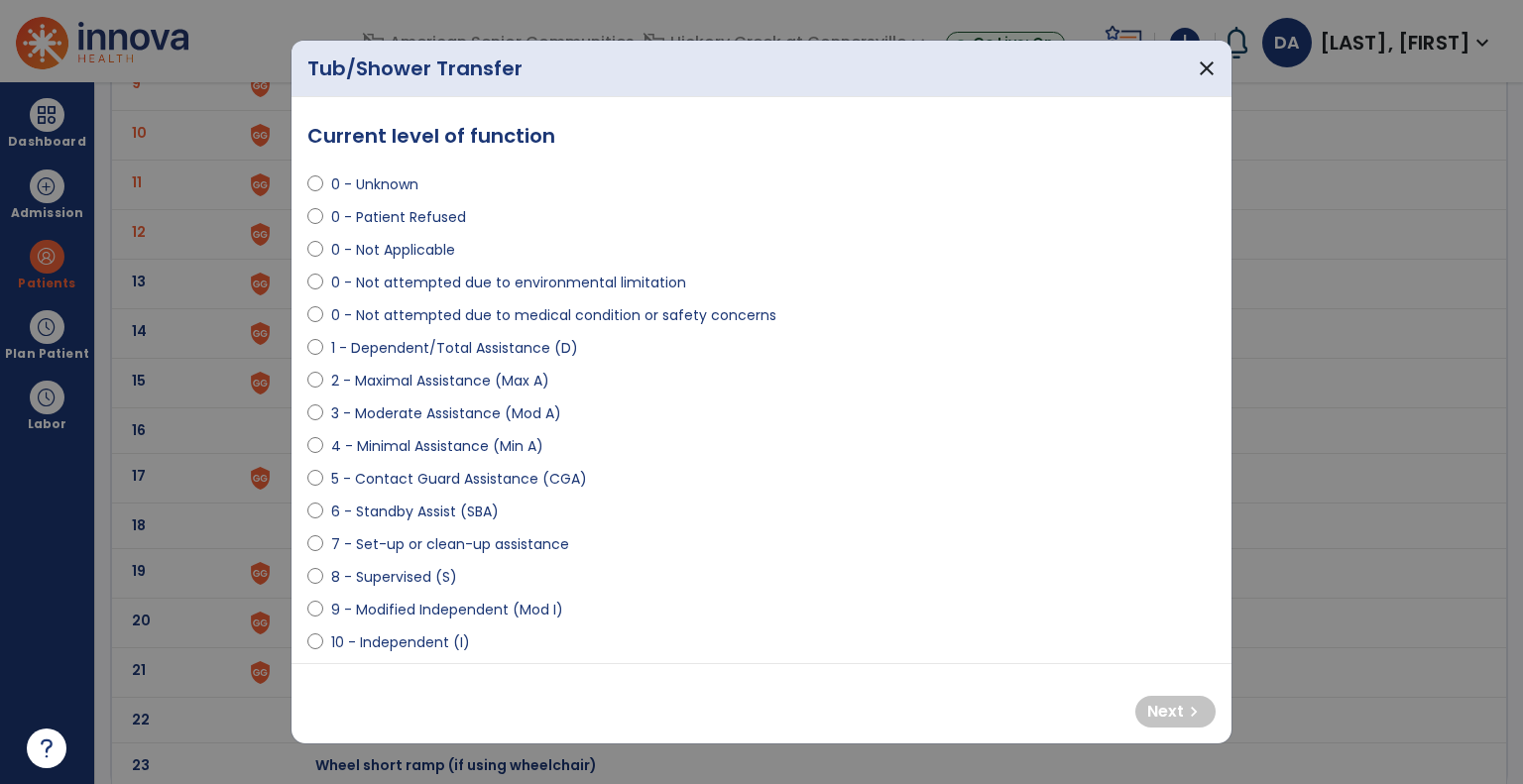 click on "**********" at bounding box center [762, 380] 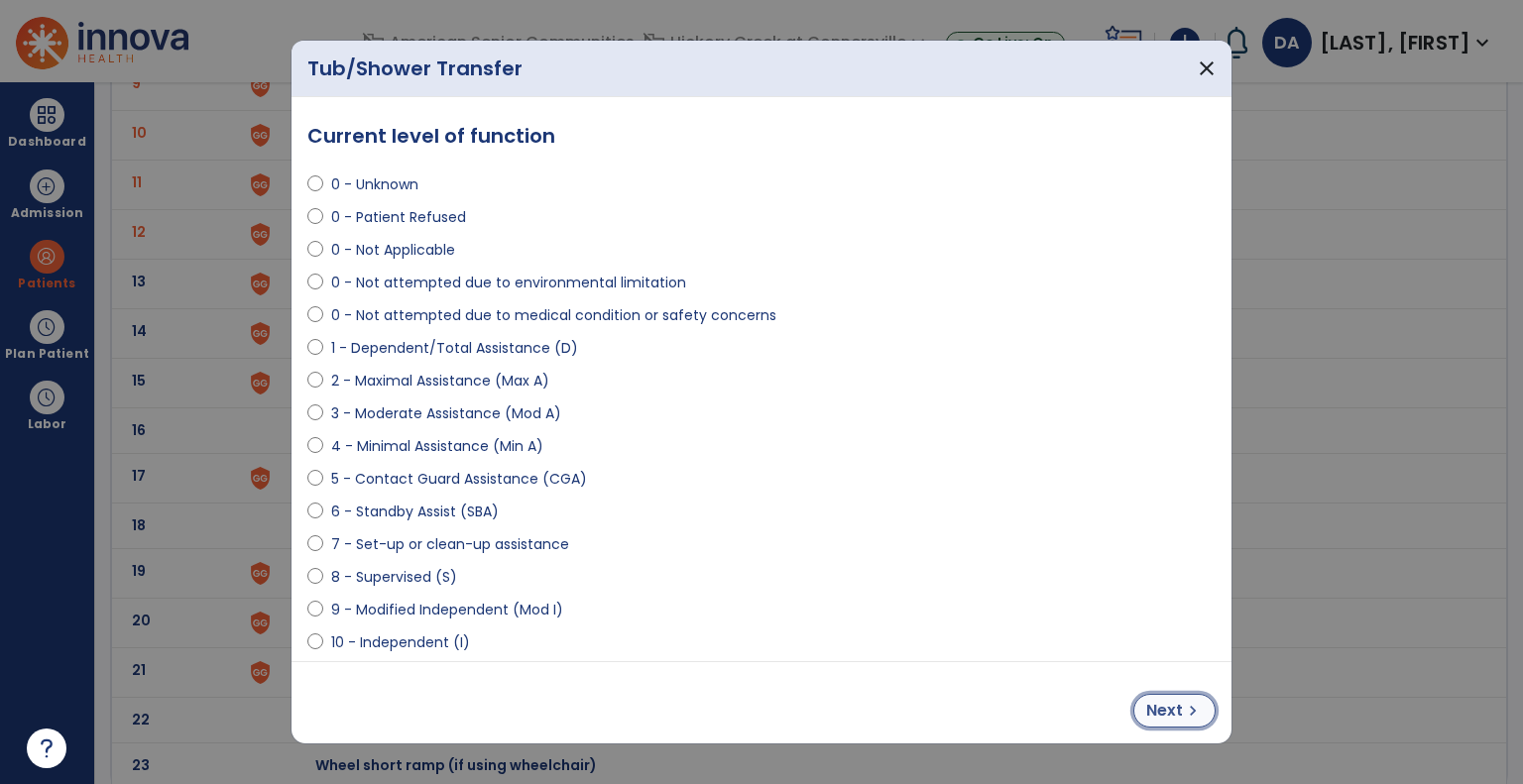 click on "Next" at bounding box center (1164, 711) 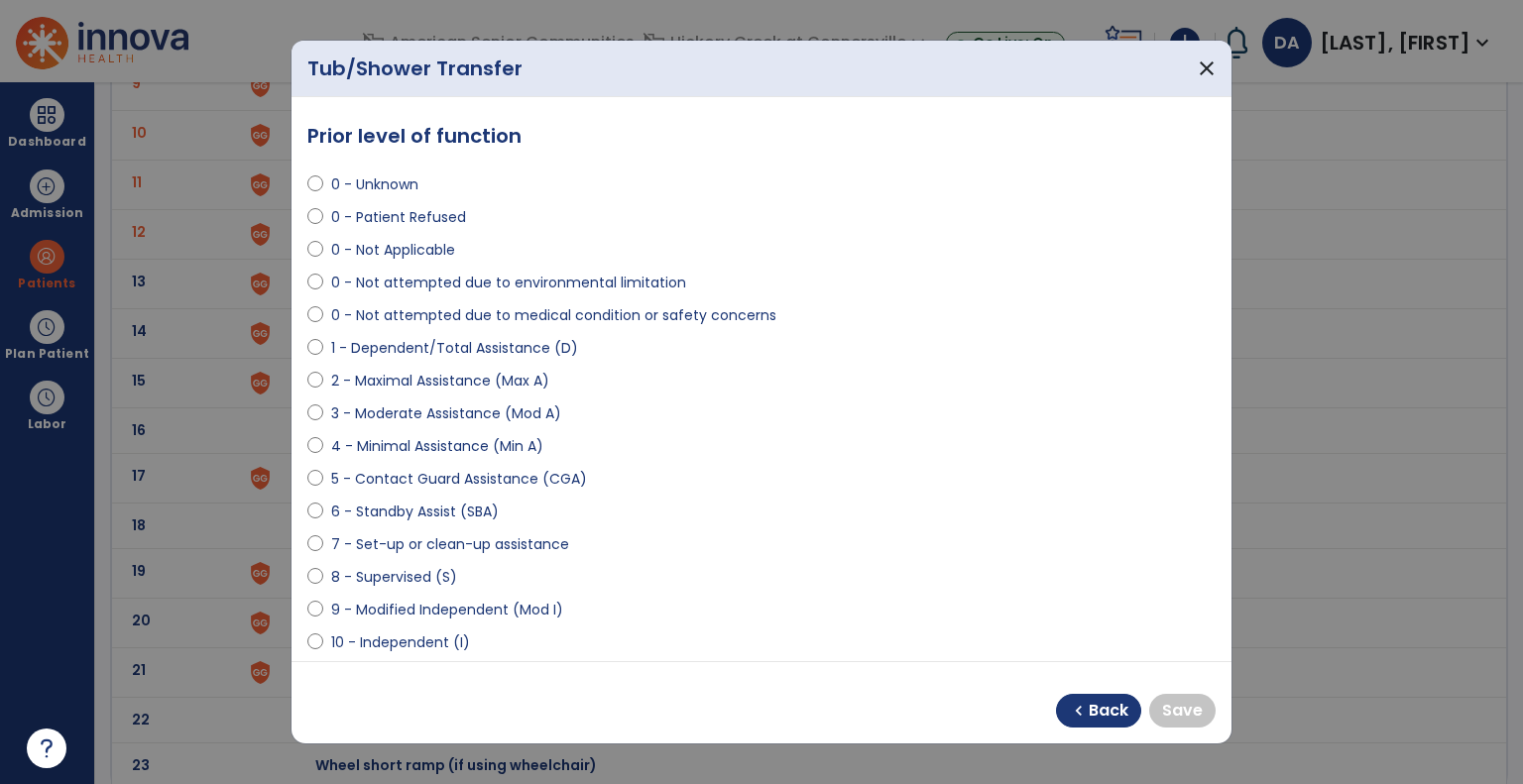 select on "**********" 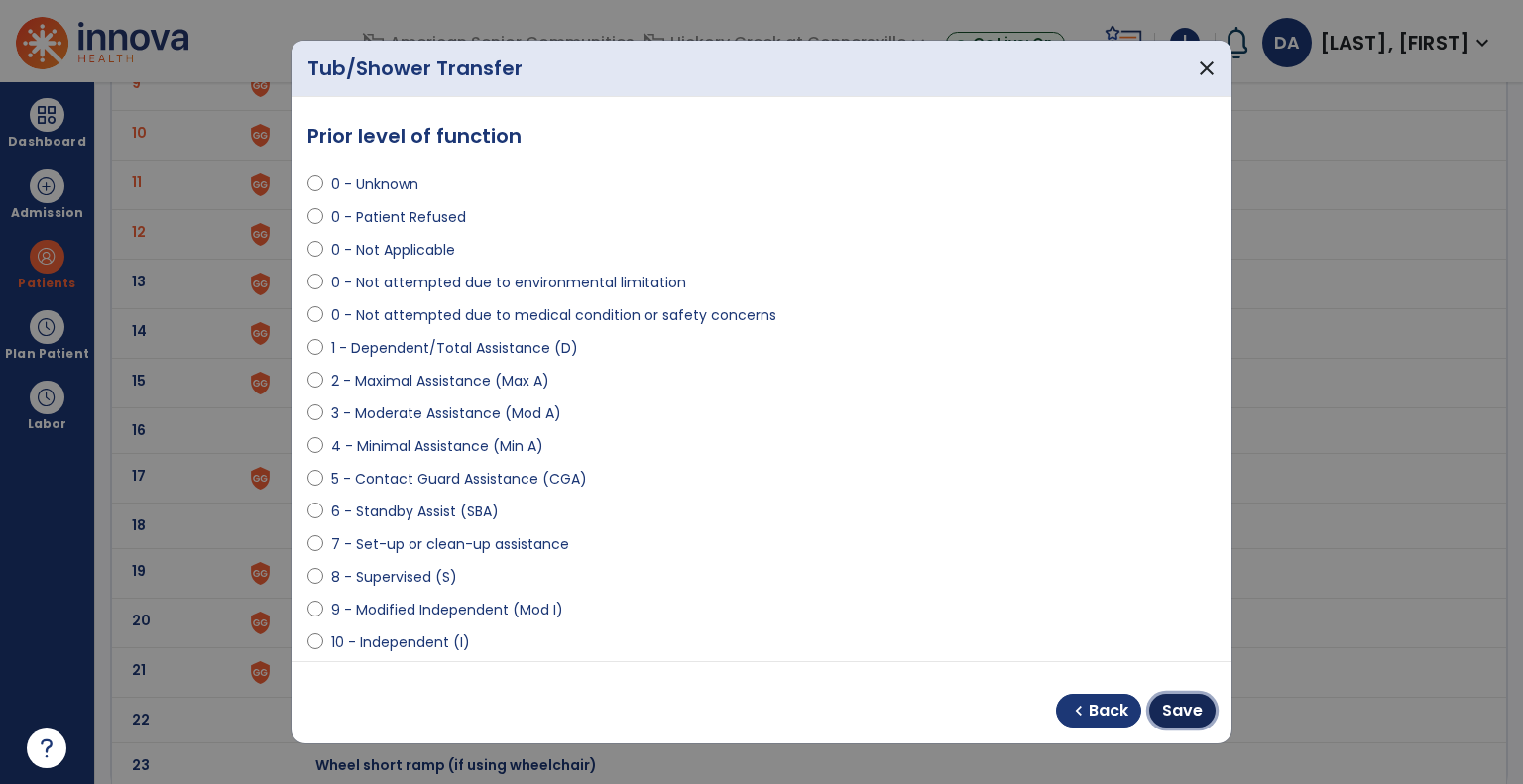 click on "Save" at bounding box center (1182, 711) 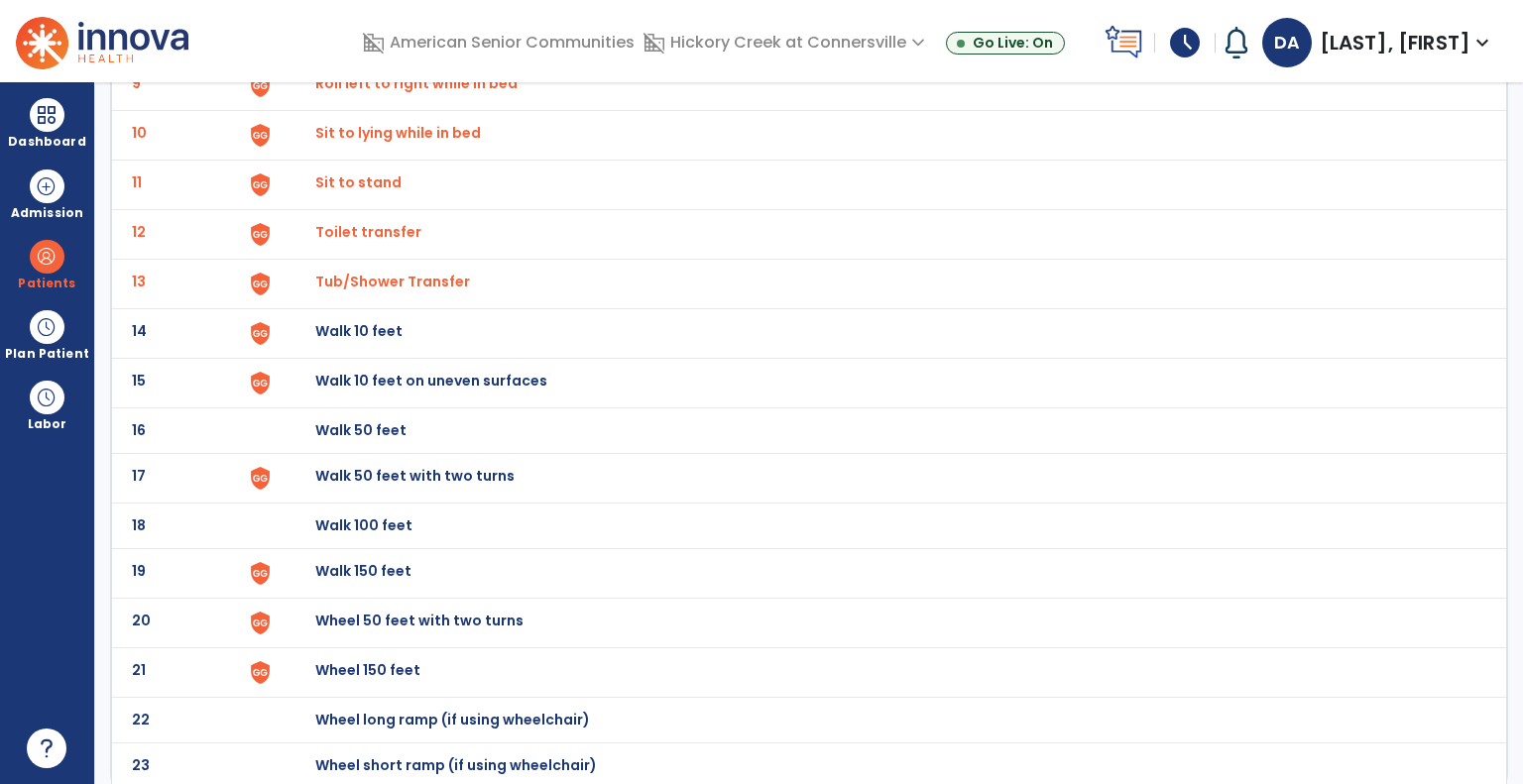 click on "Walk 10 feet" at bounding box center [361, -309] 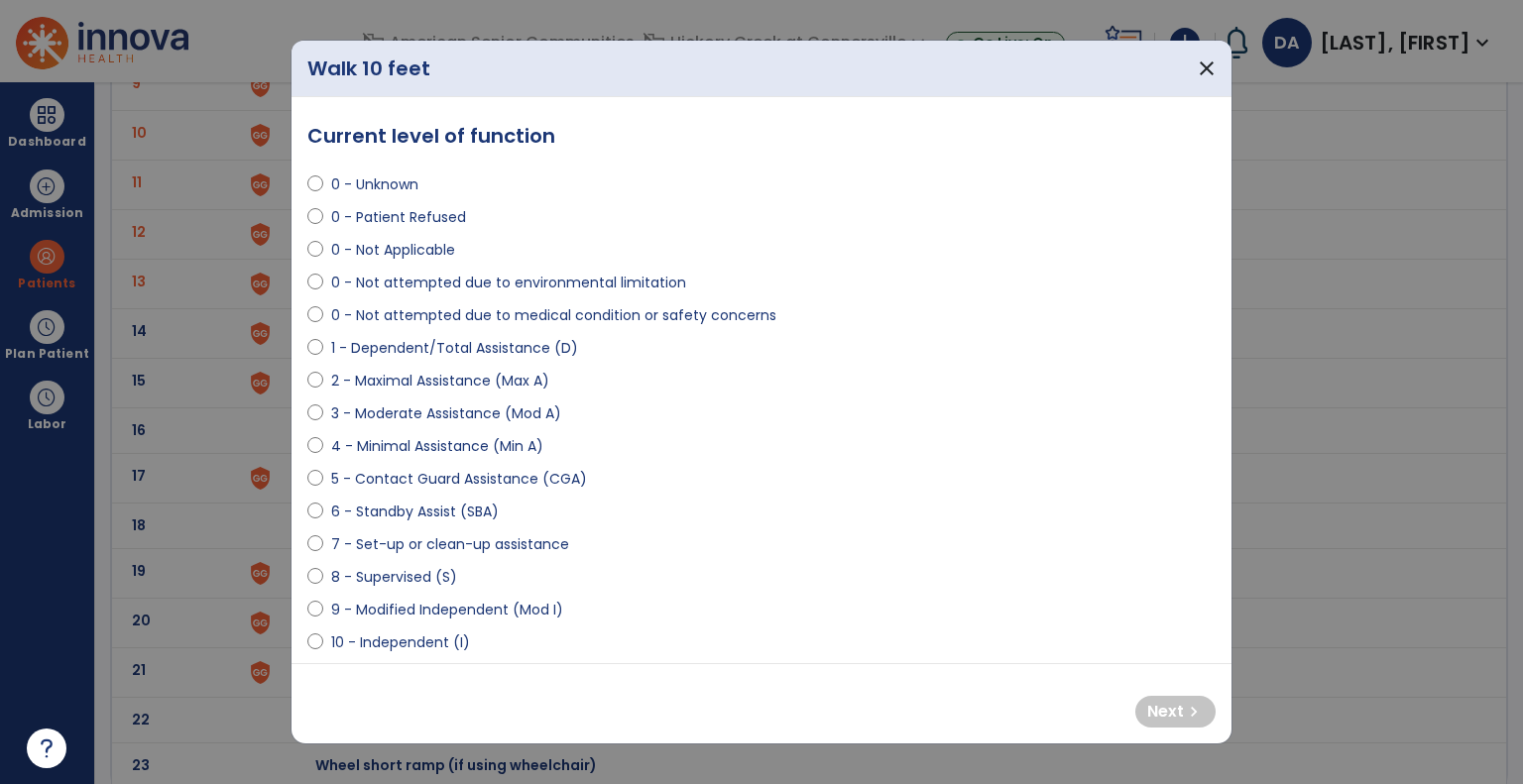 click on "**********" at bounding box center (762, 380) 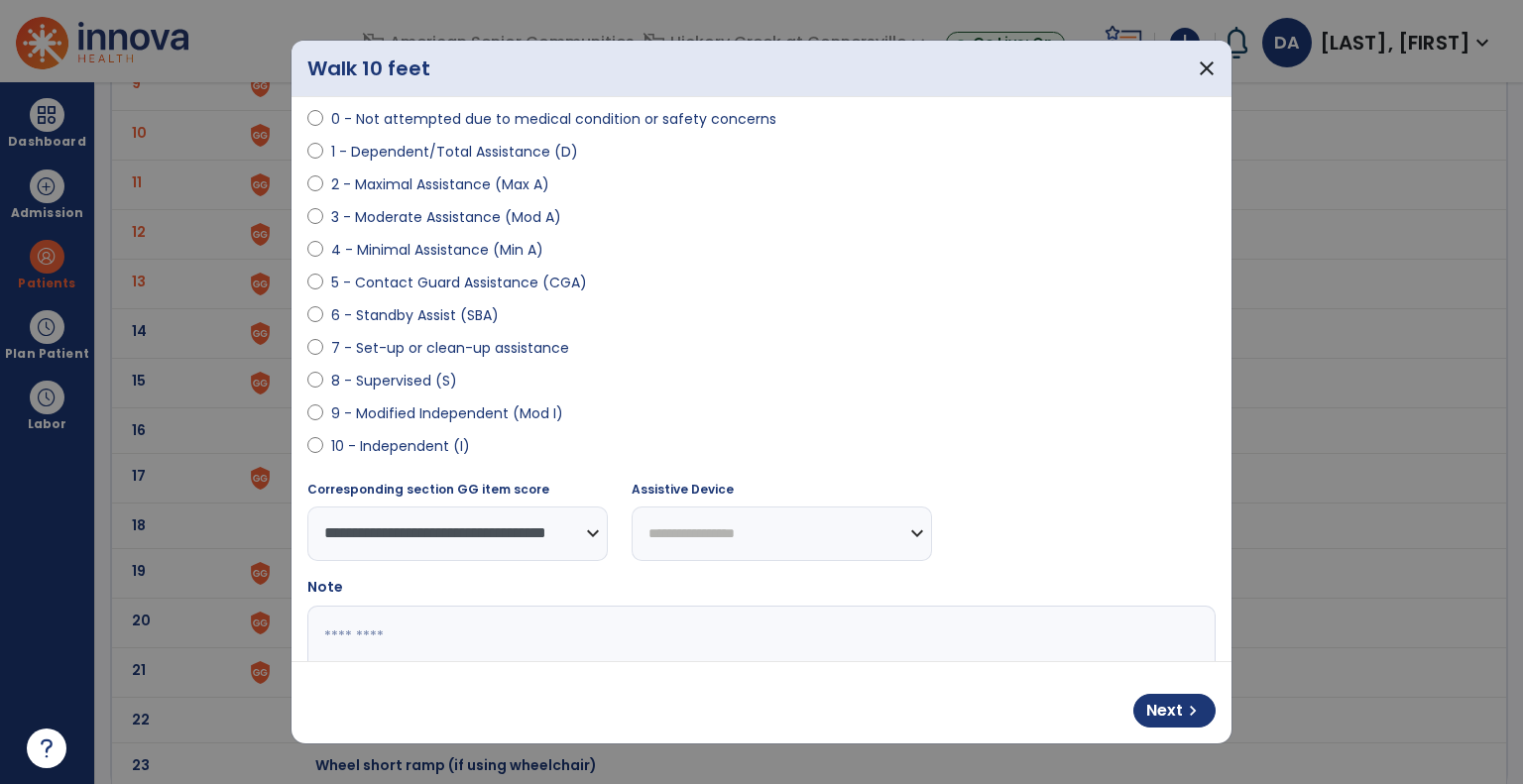 scroll, scrollTop: 198, scrollLeft: 0, axis: vertical 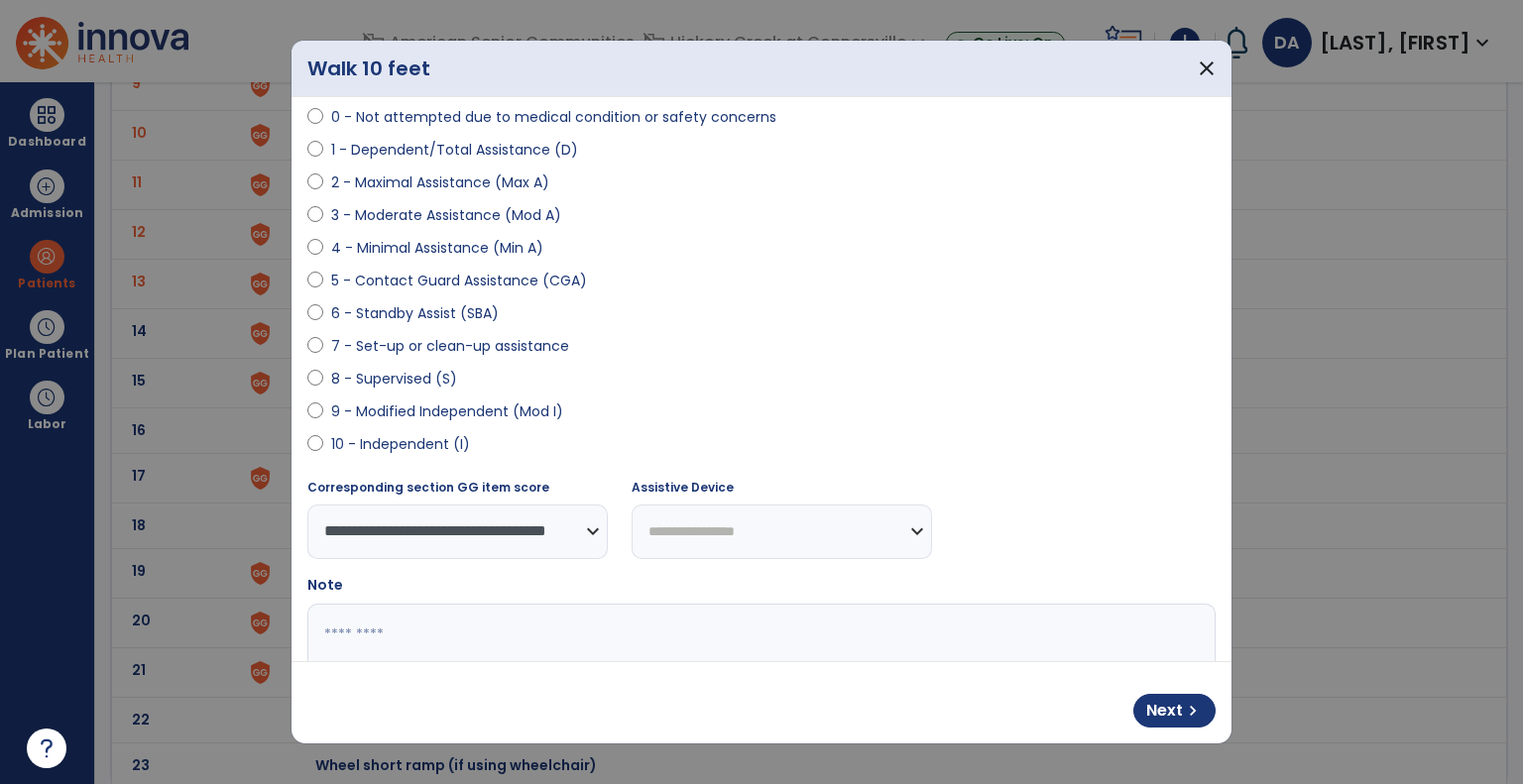 click on "**********" at bounding box center [781, 531] 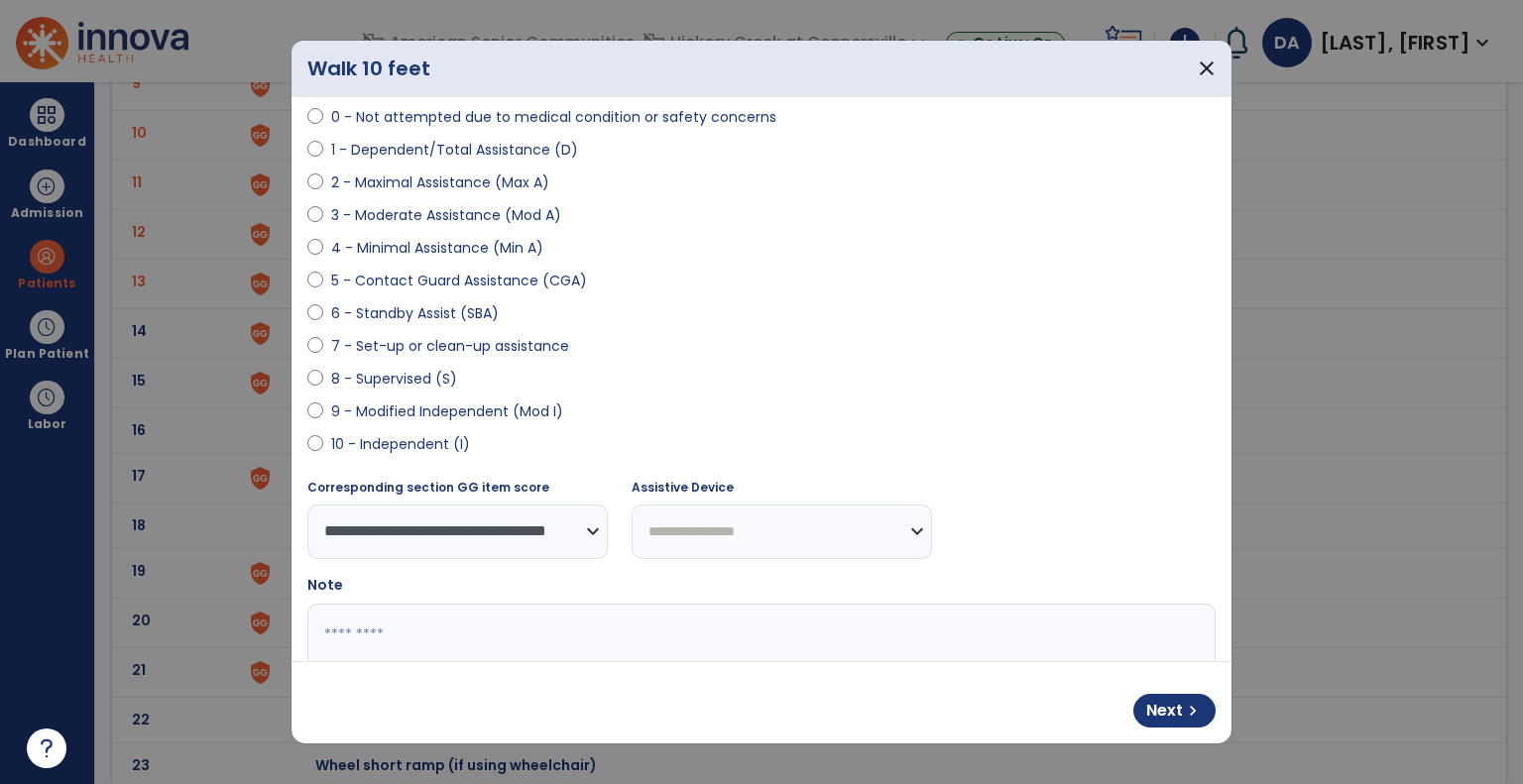 select on "**********" 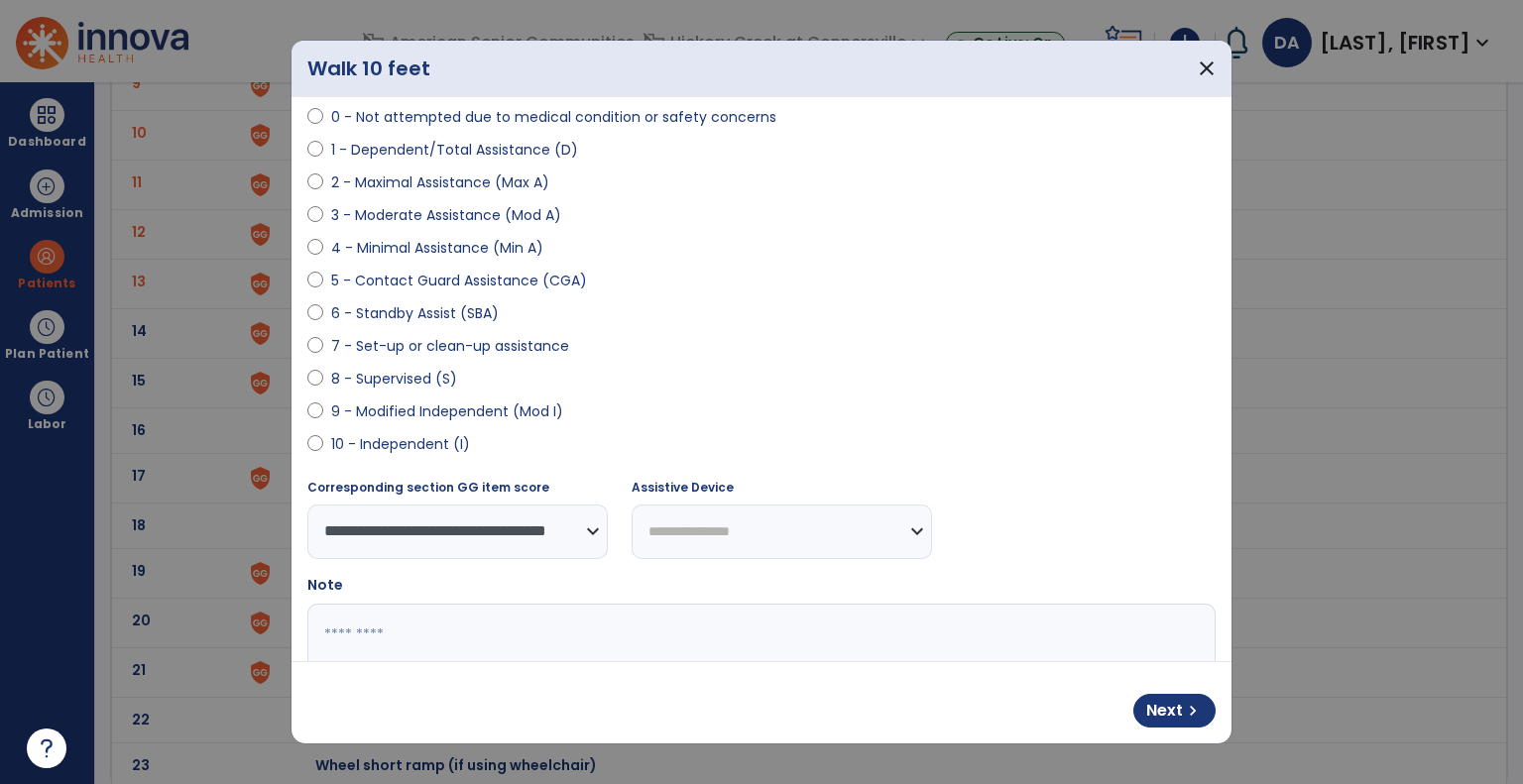 click on "**********" at bounding box center [781, 531] 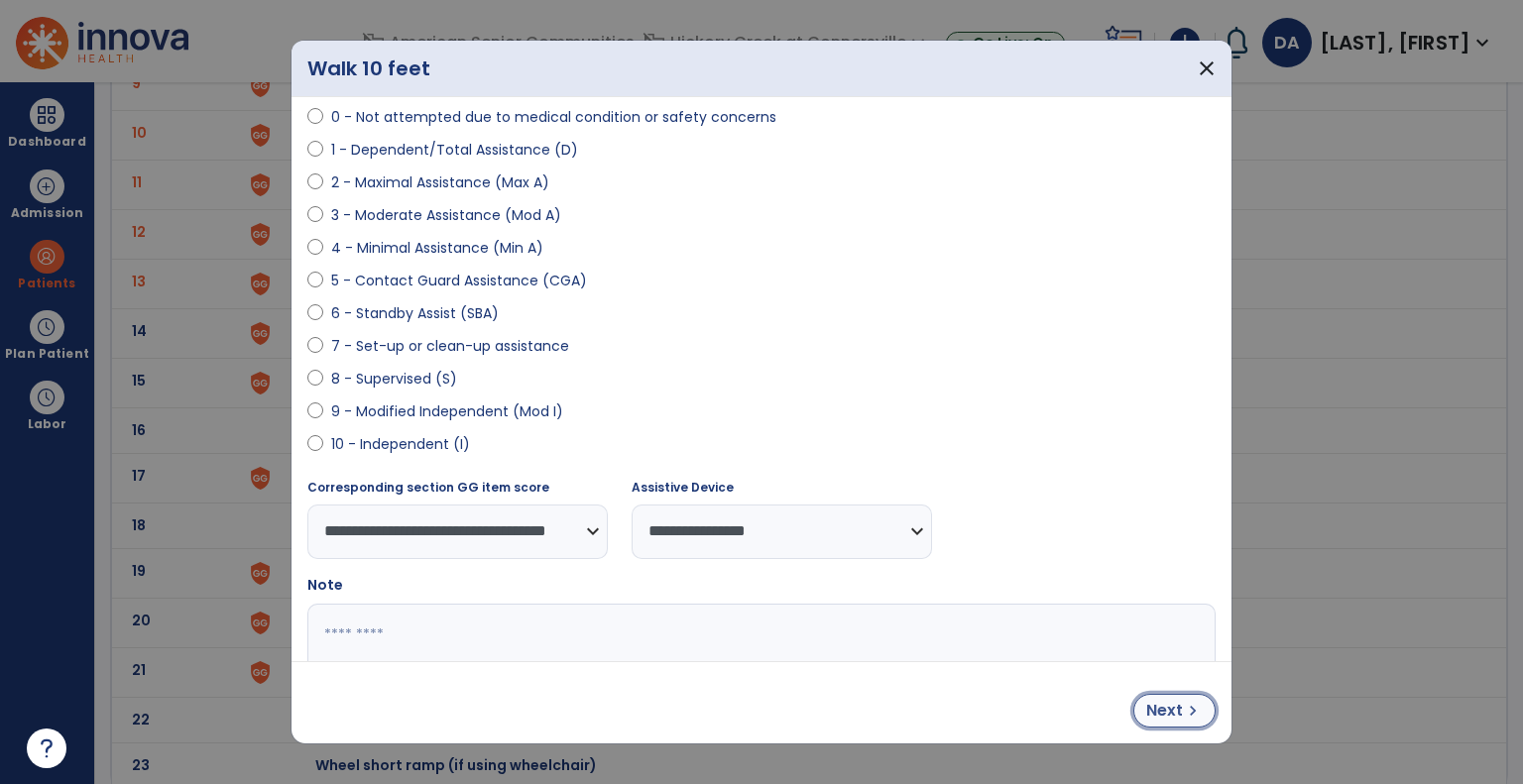 click on "Next" at bounding box center (1164, 711) 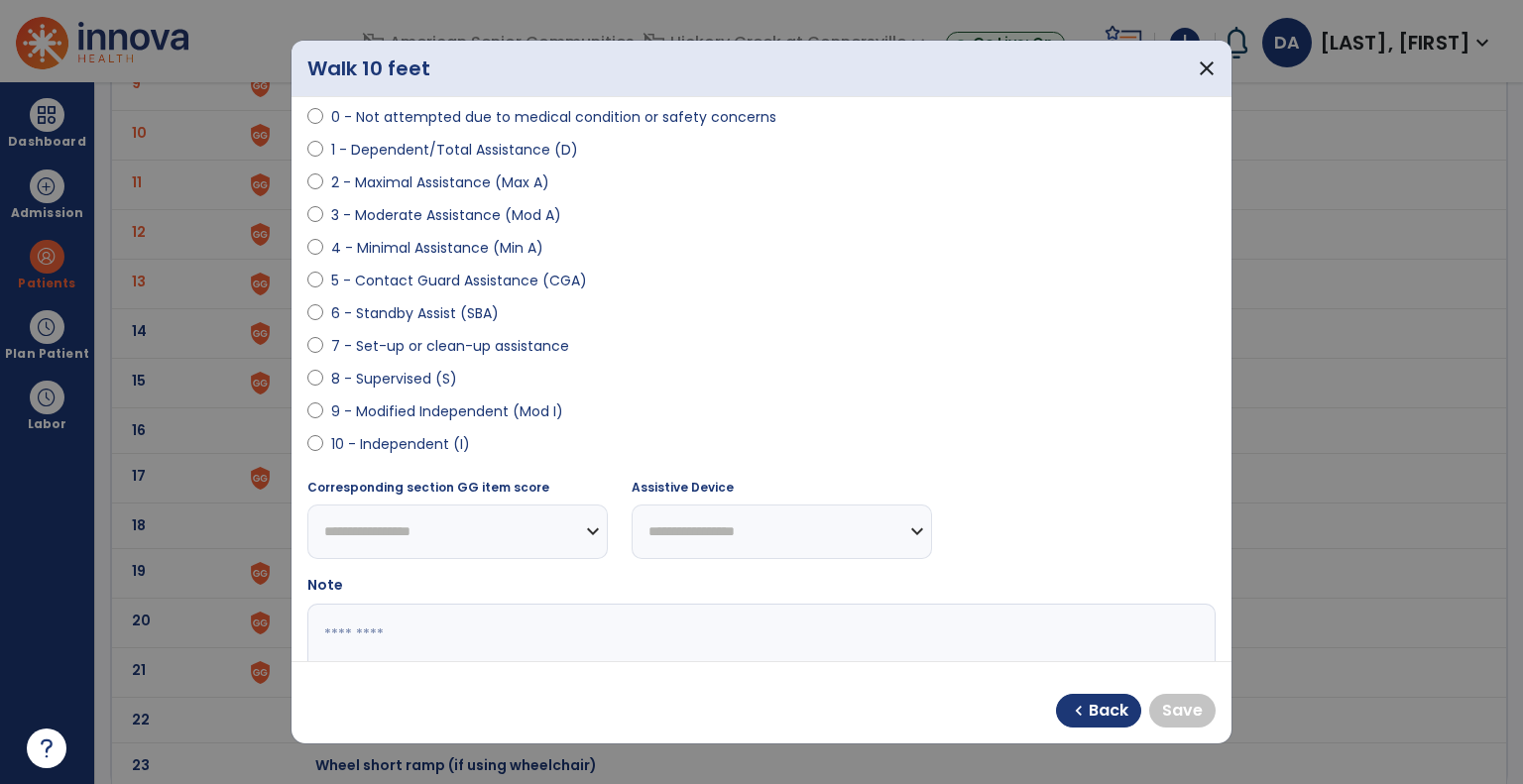 click on "9 - Modified Independent (Mod I)" at bounding box center (762, 415) 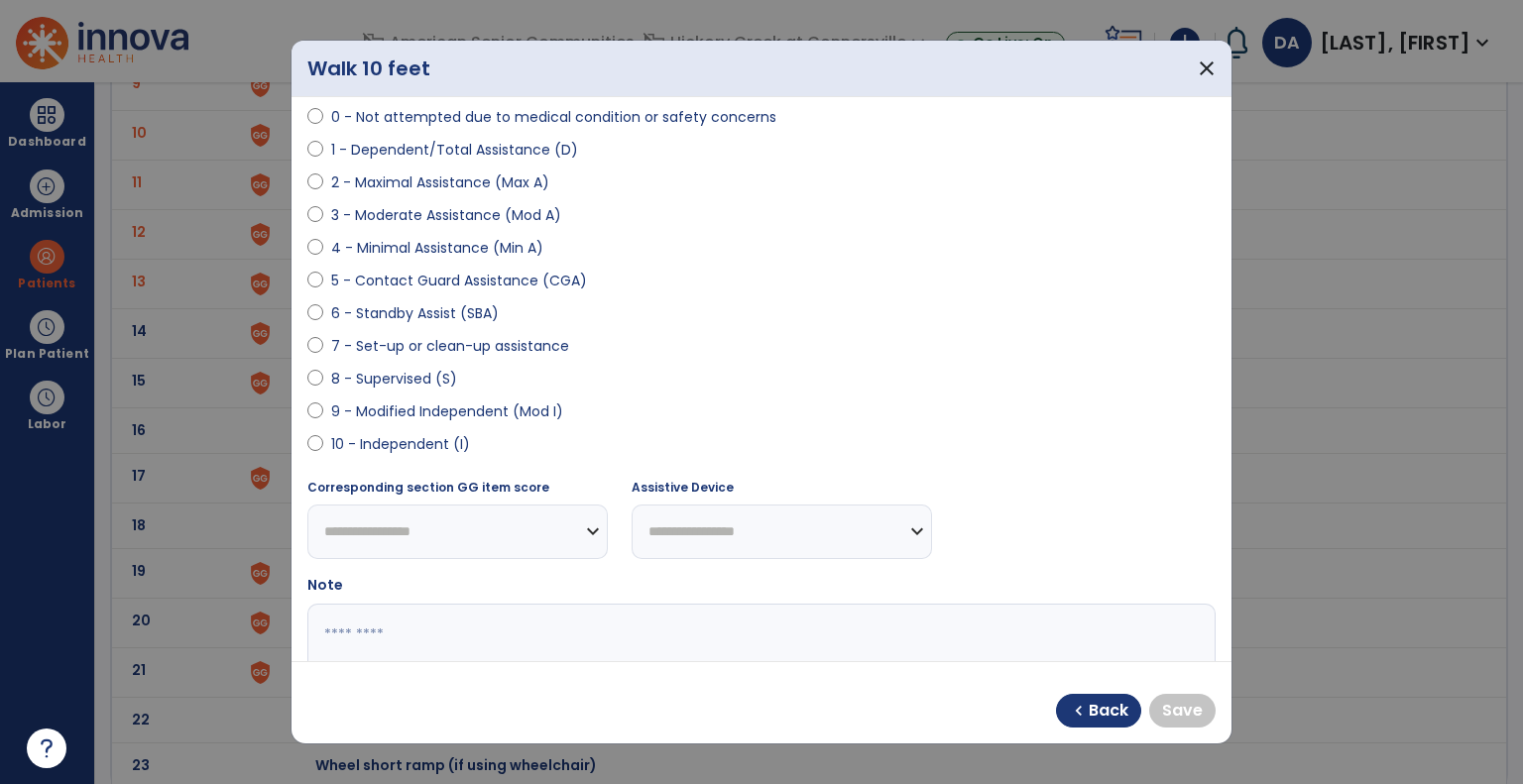 select on "**********" 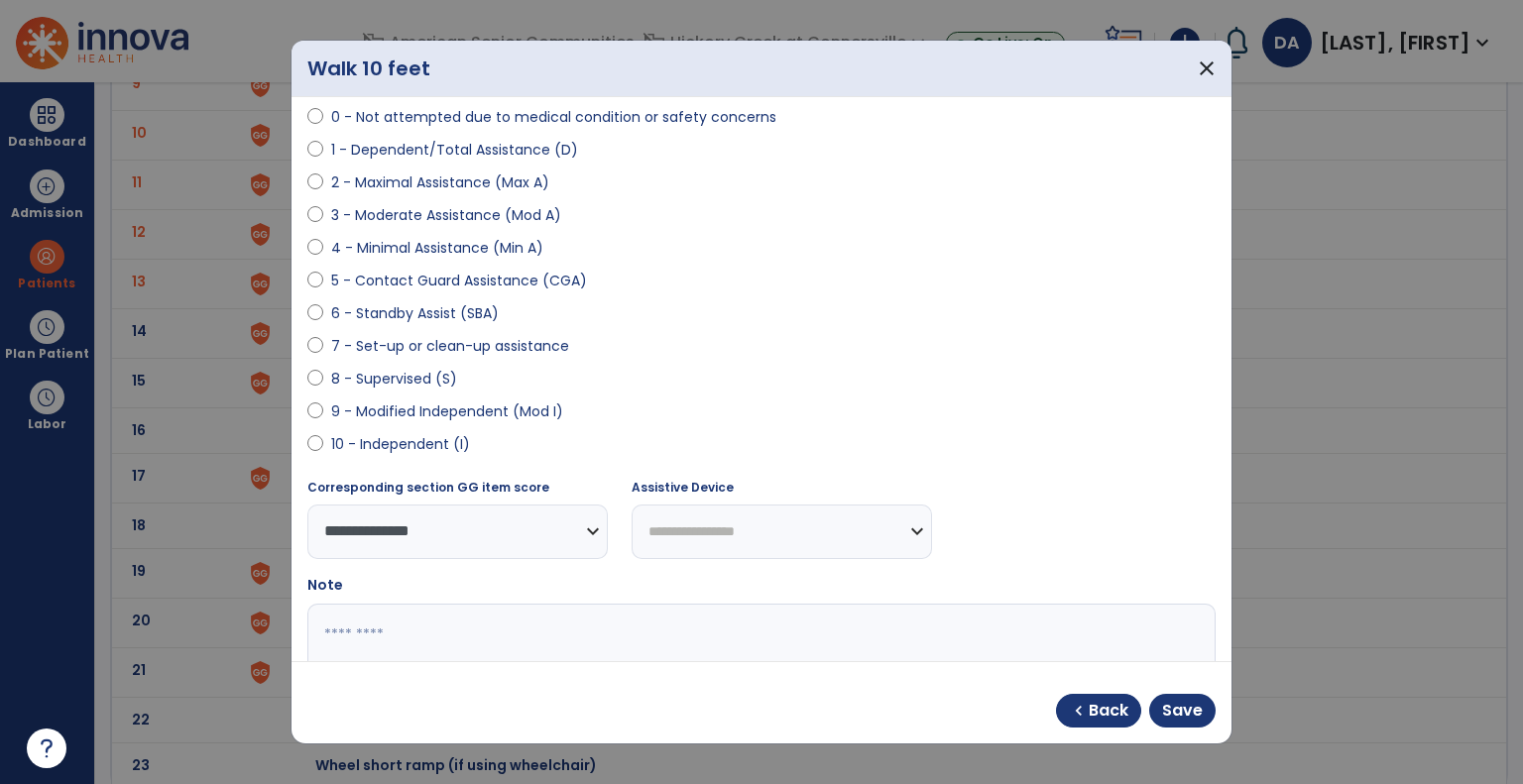 click on "**********" at bounding box center (781, 531) 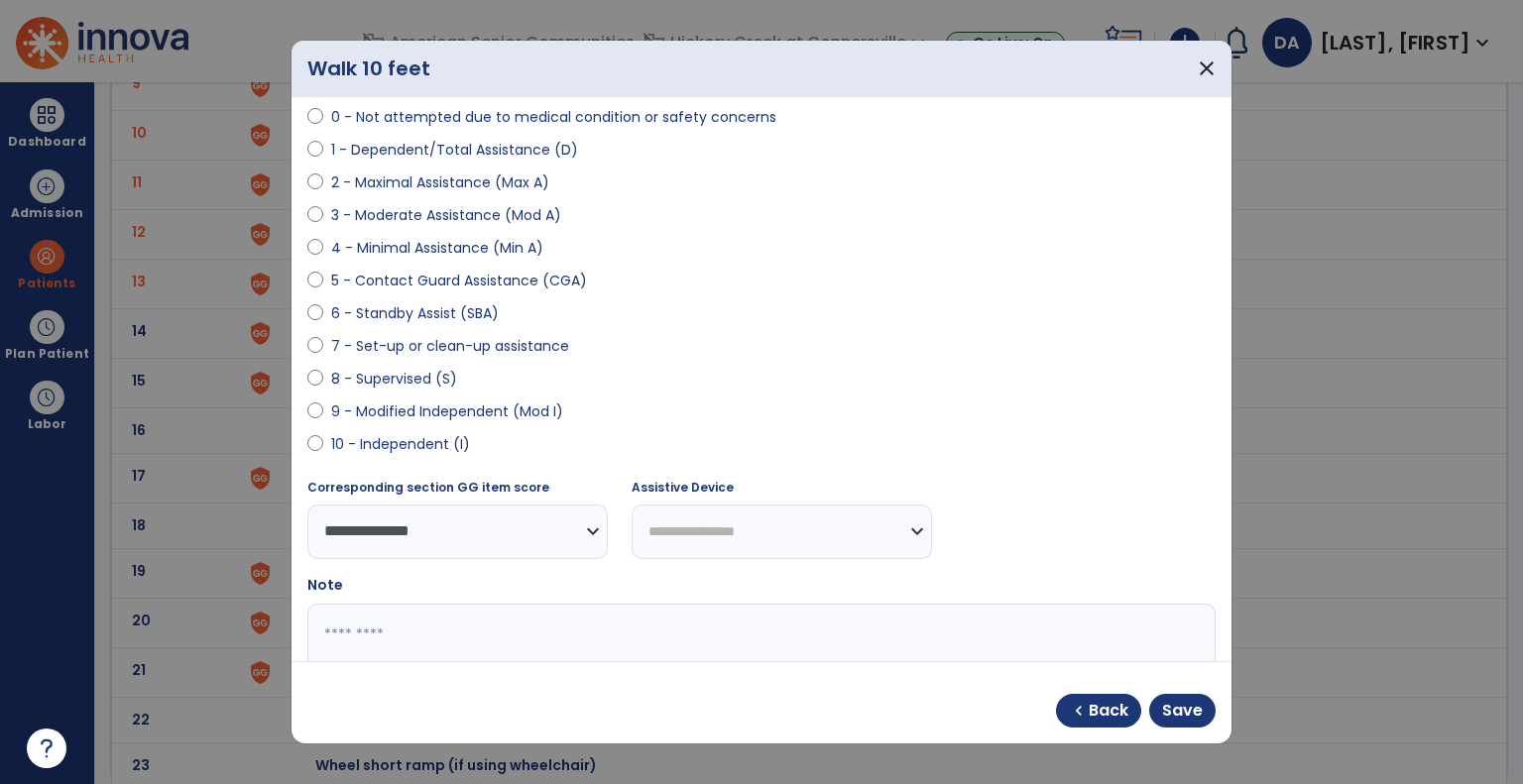select on "*********" 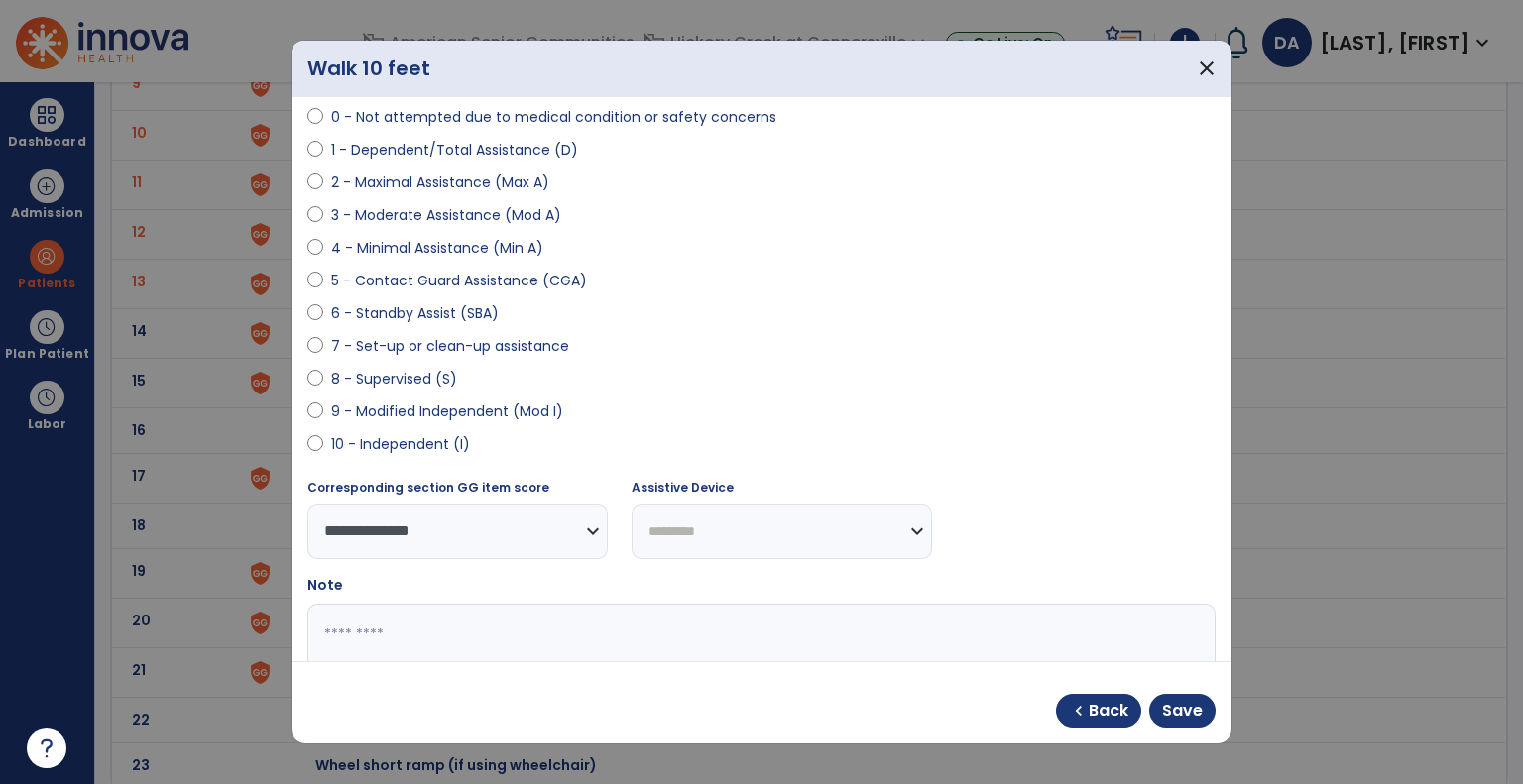 click on "**********" at bounding box center [781, 531] 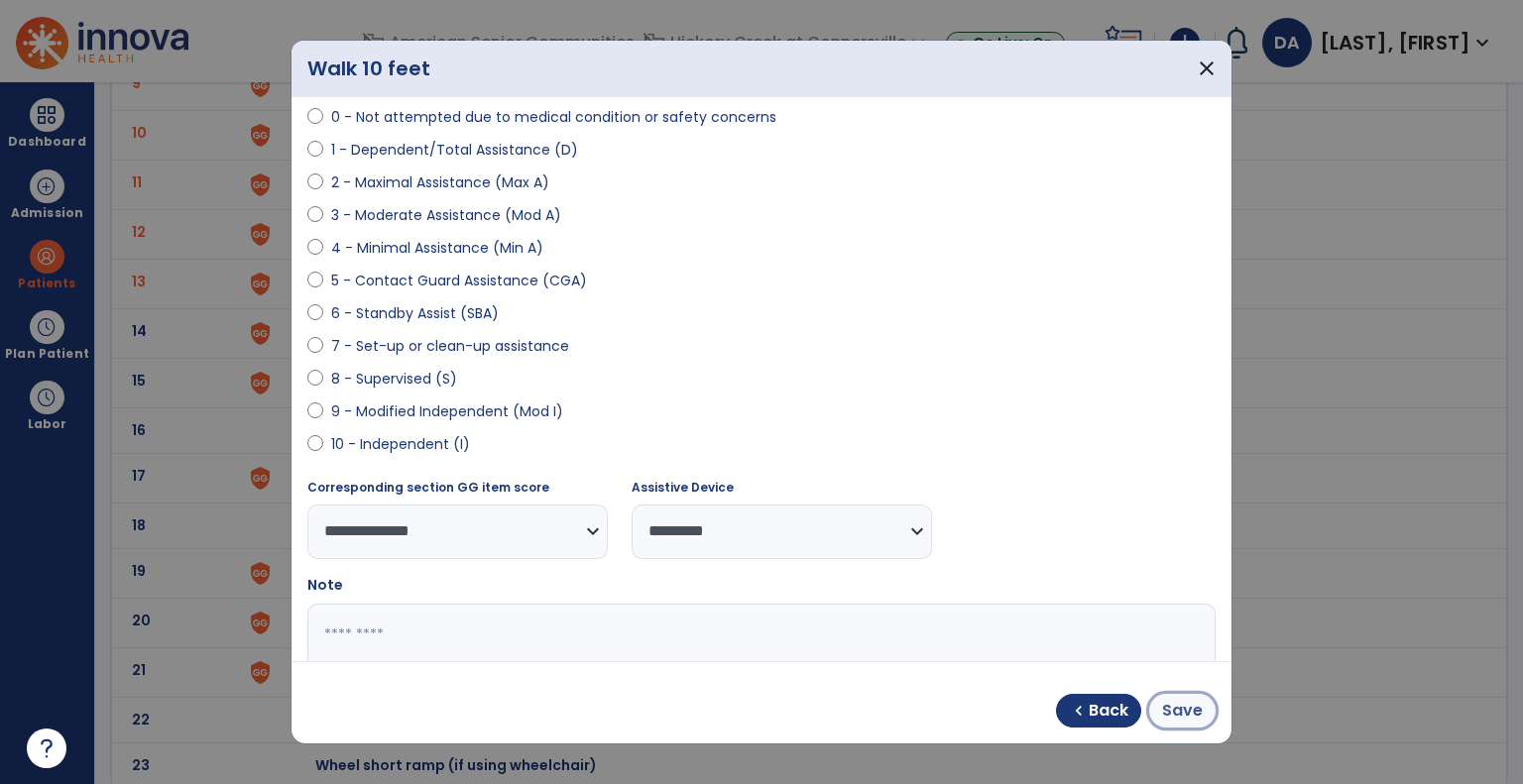 click on "Save" at bounding box center [1182, 711] 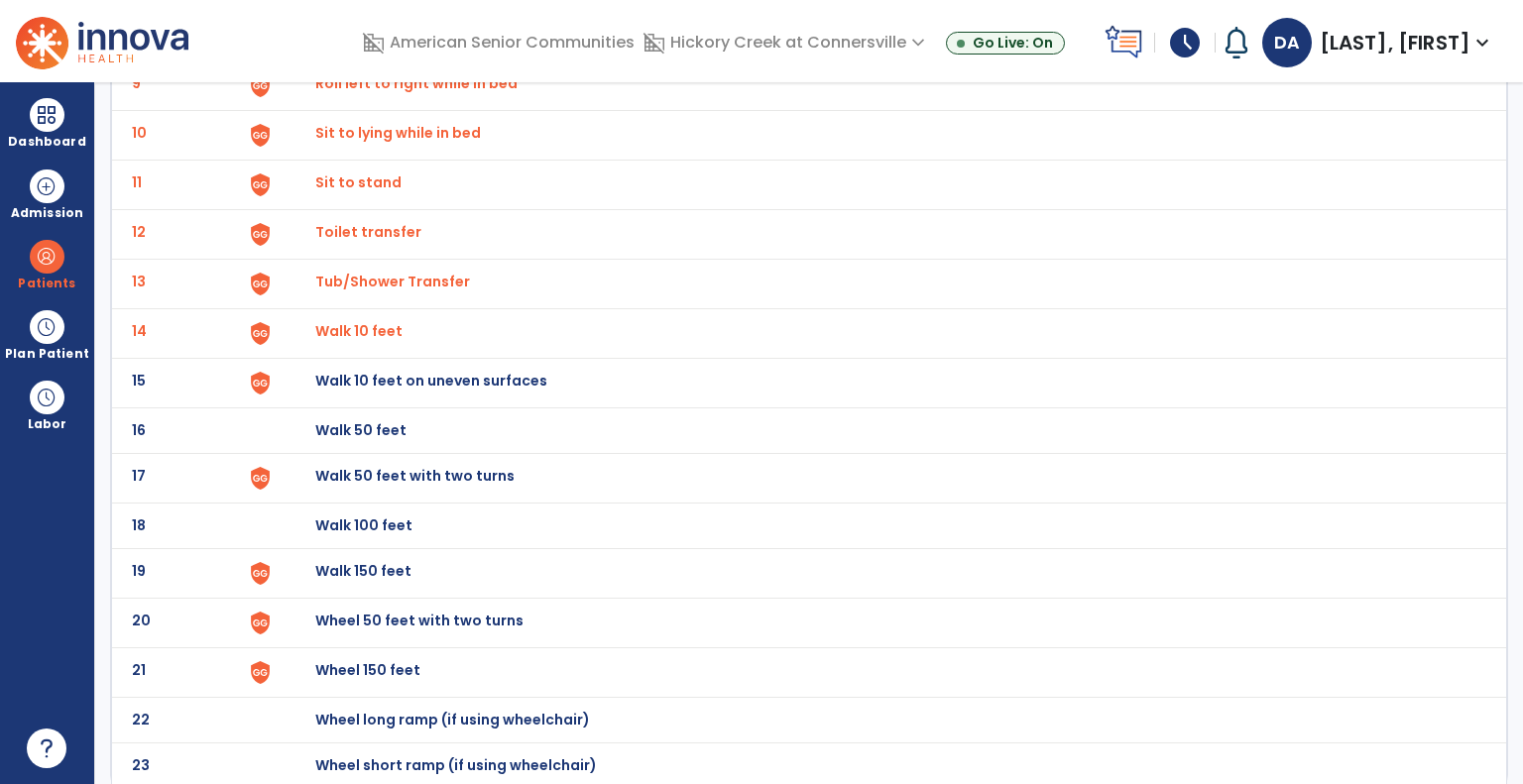 click on "Walk 10 feet on uneven surfaces" at bounding box center (880, -307) 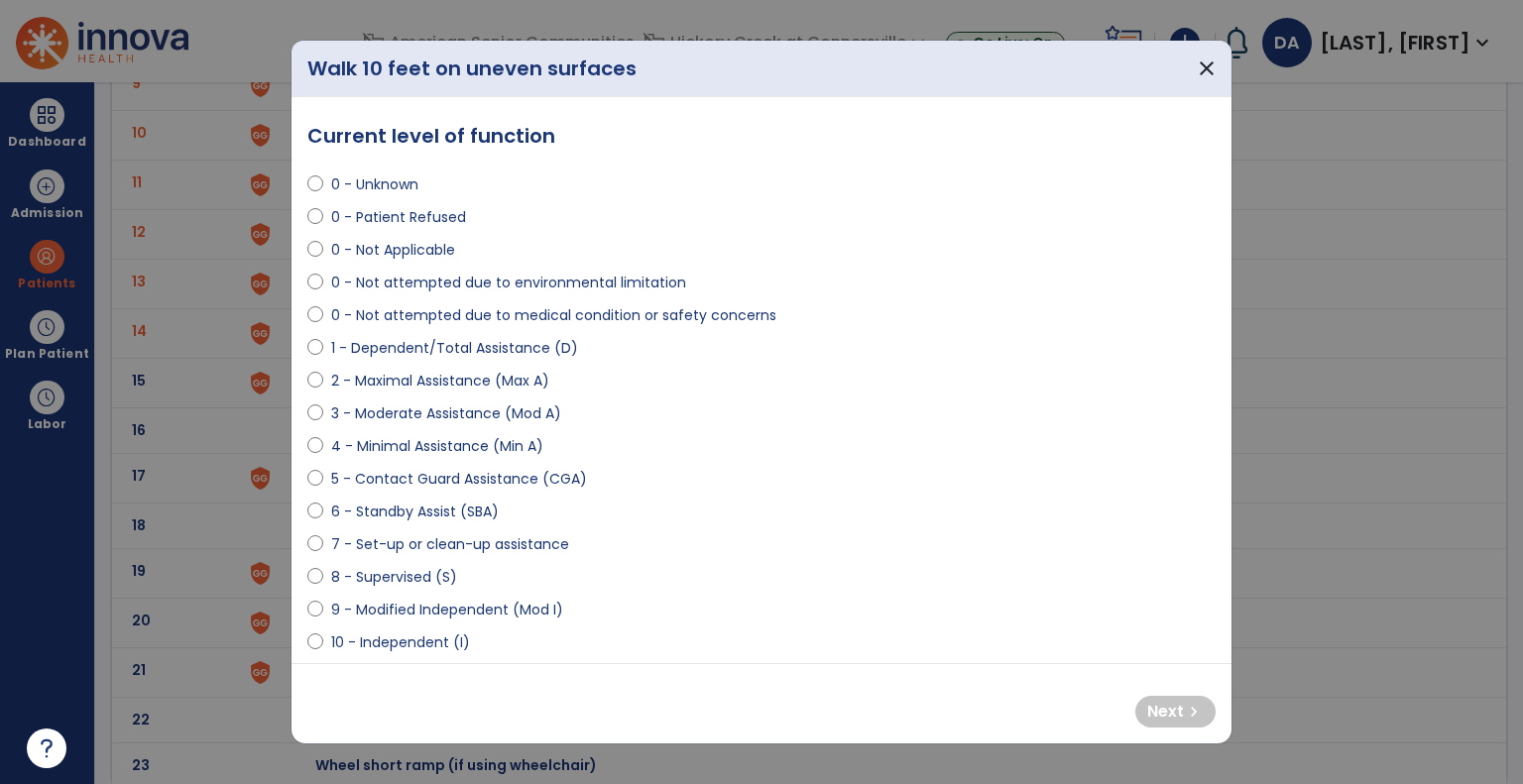 select on "**********" 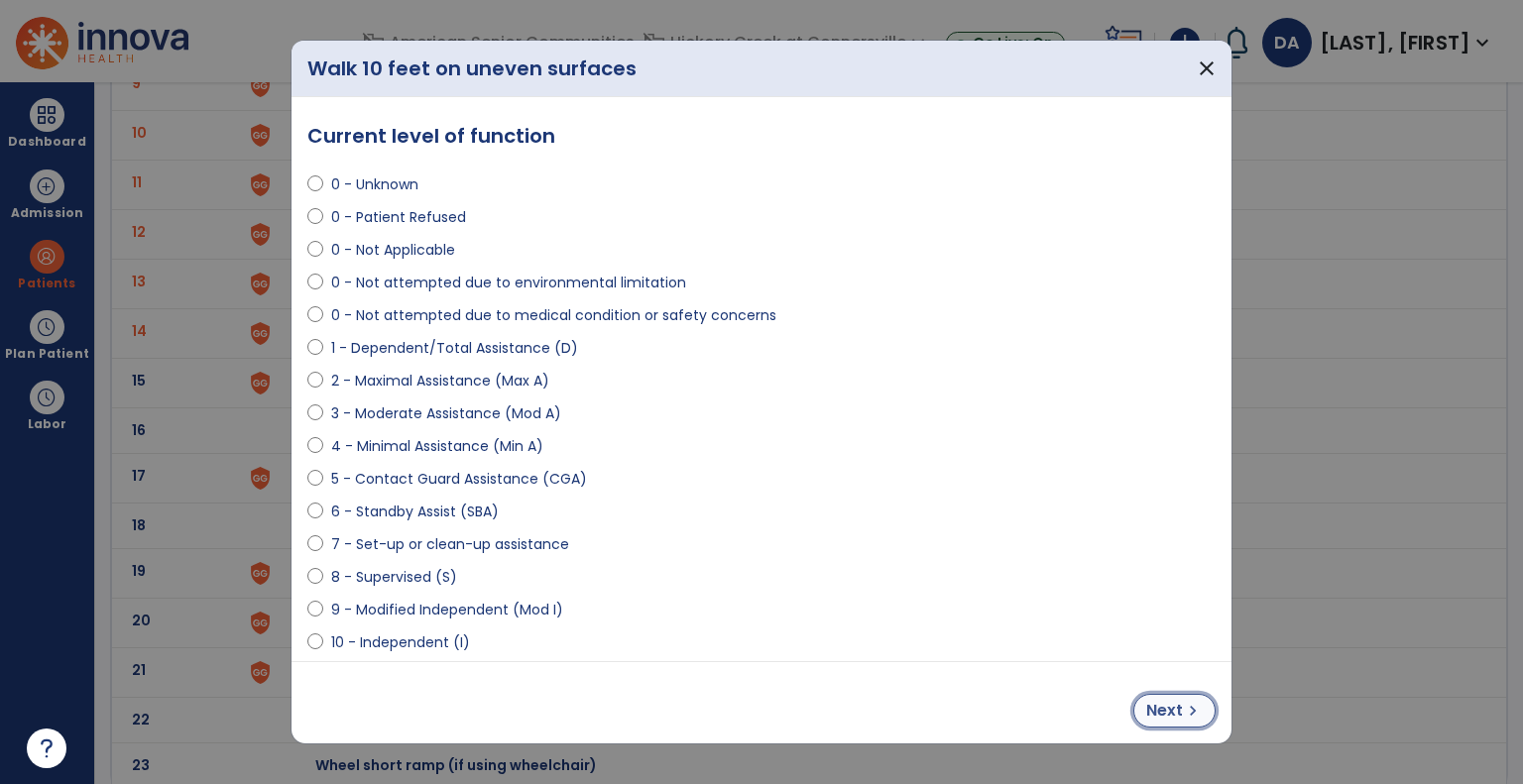 click on "Next" at bounding box center (1164, 711) 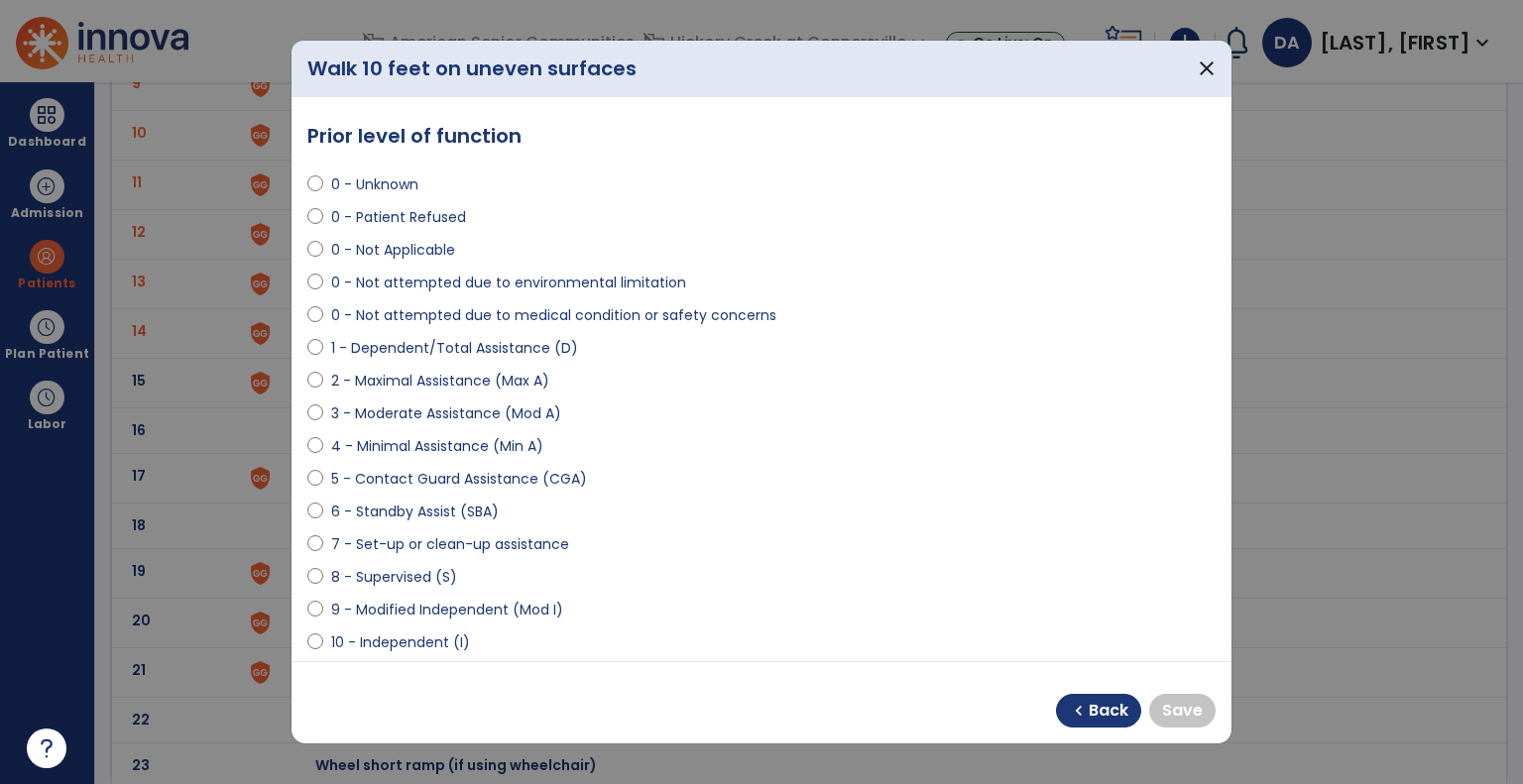 select on "**********" 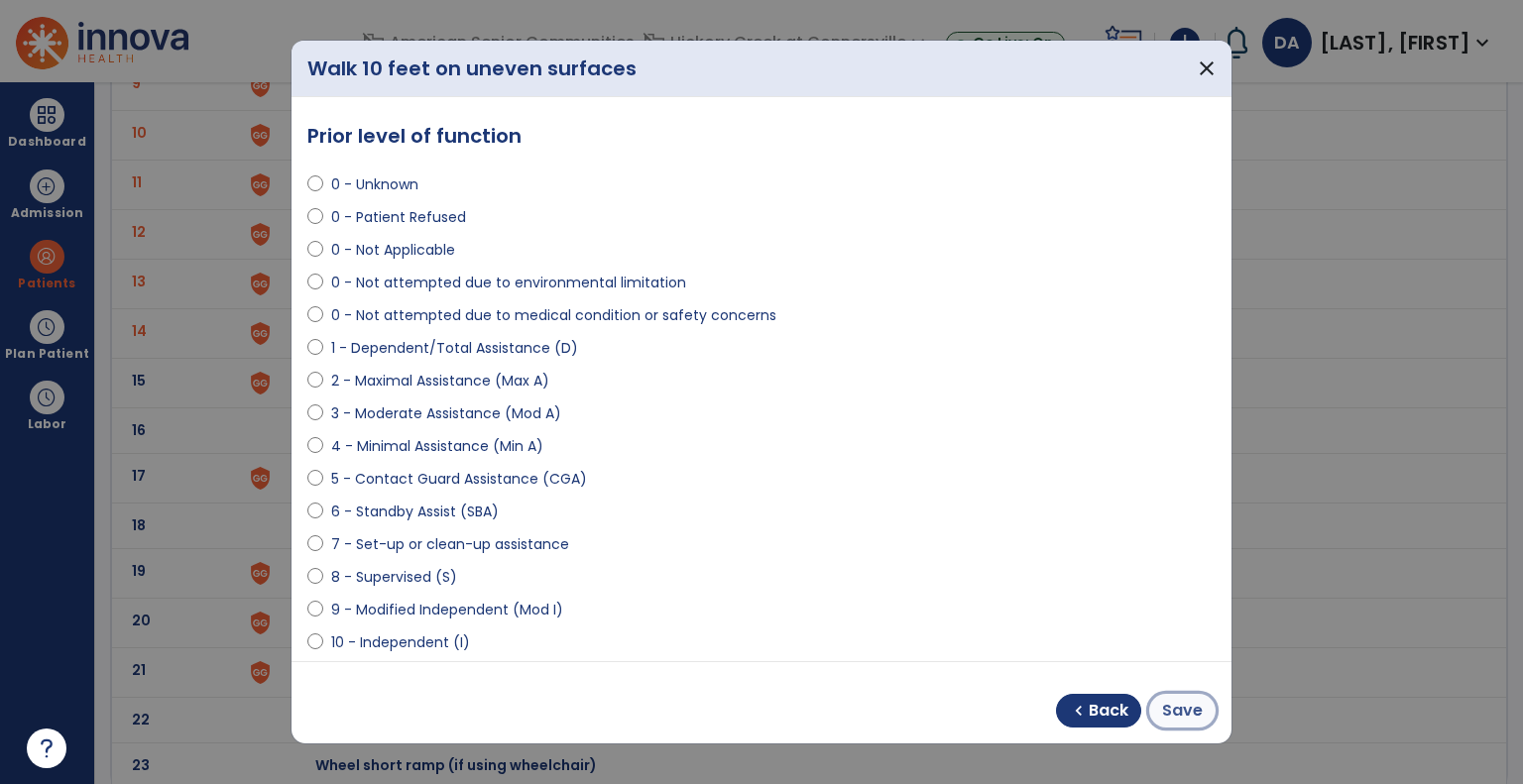 click on "Save" at bounding box center (1182, 711) 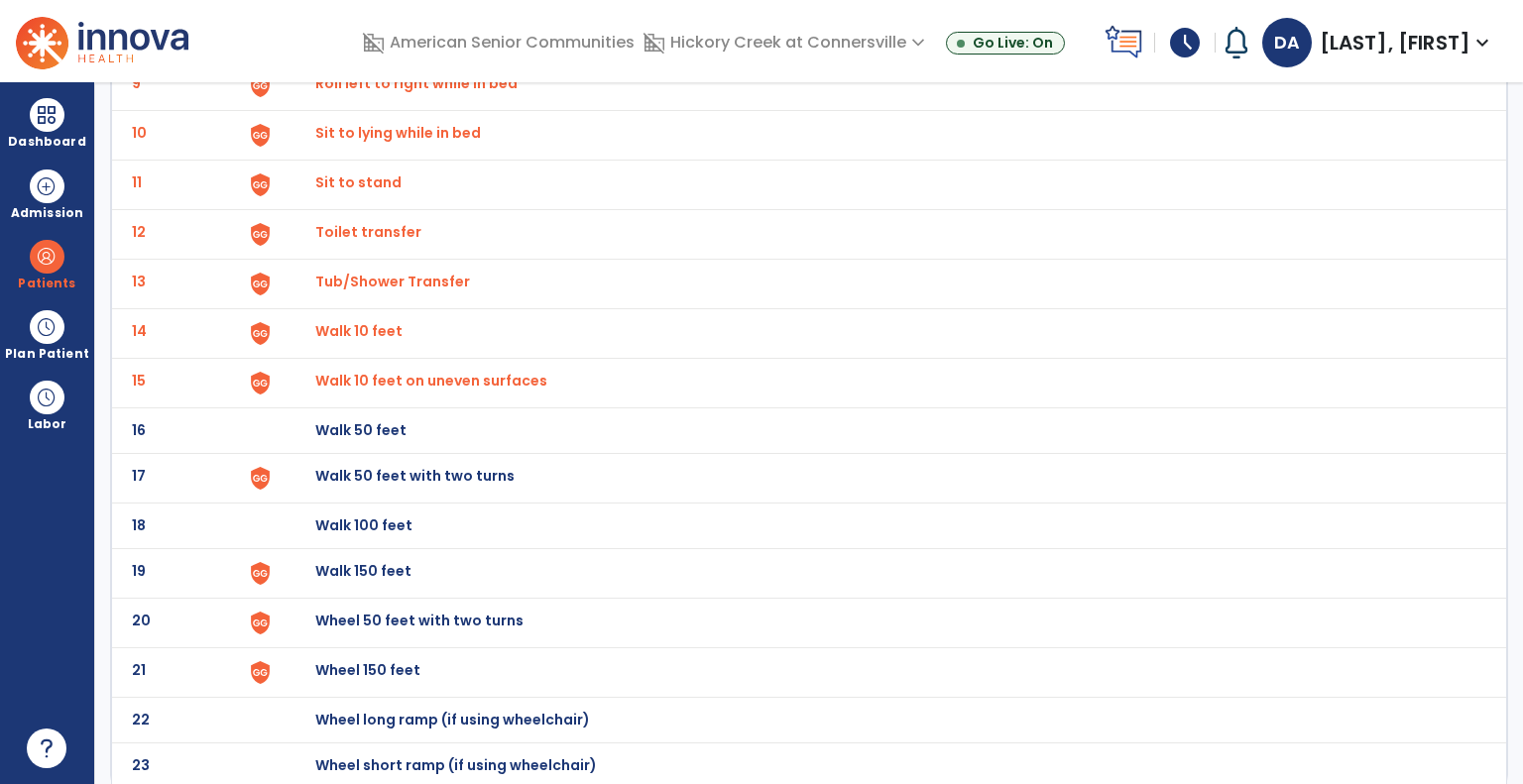click on "Walk 50 feet with two turns" at bounding box center [361, -309] 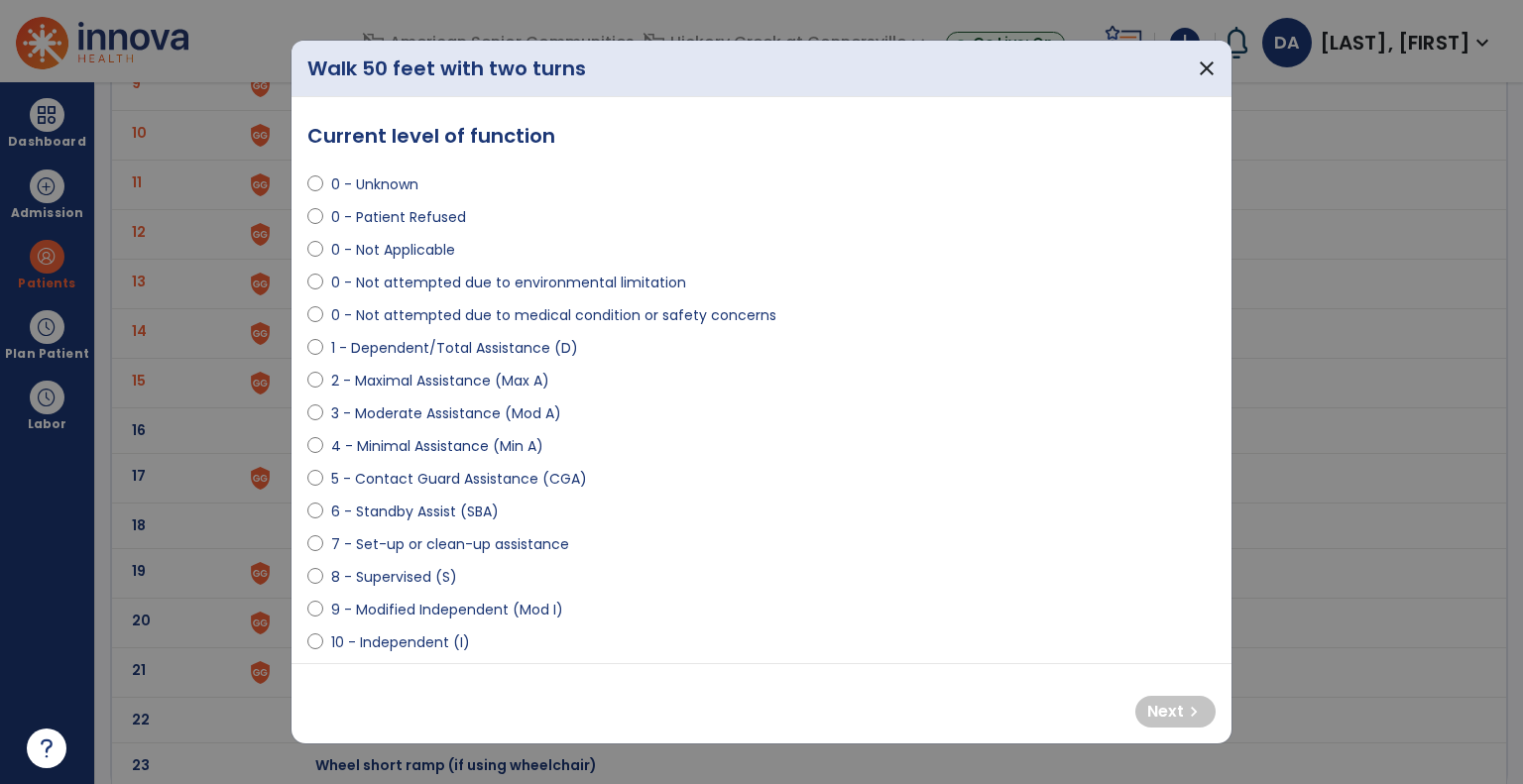 select on "**********" 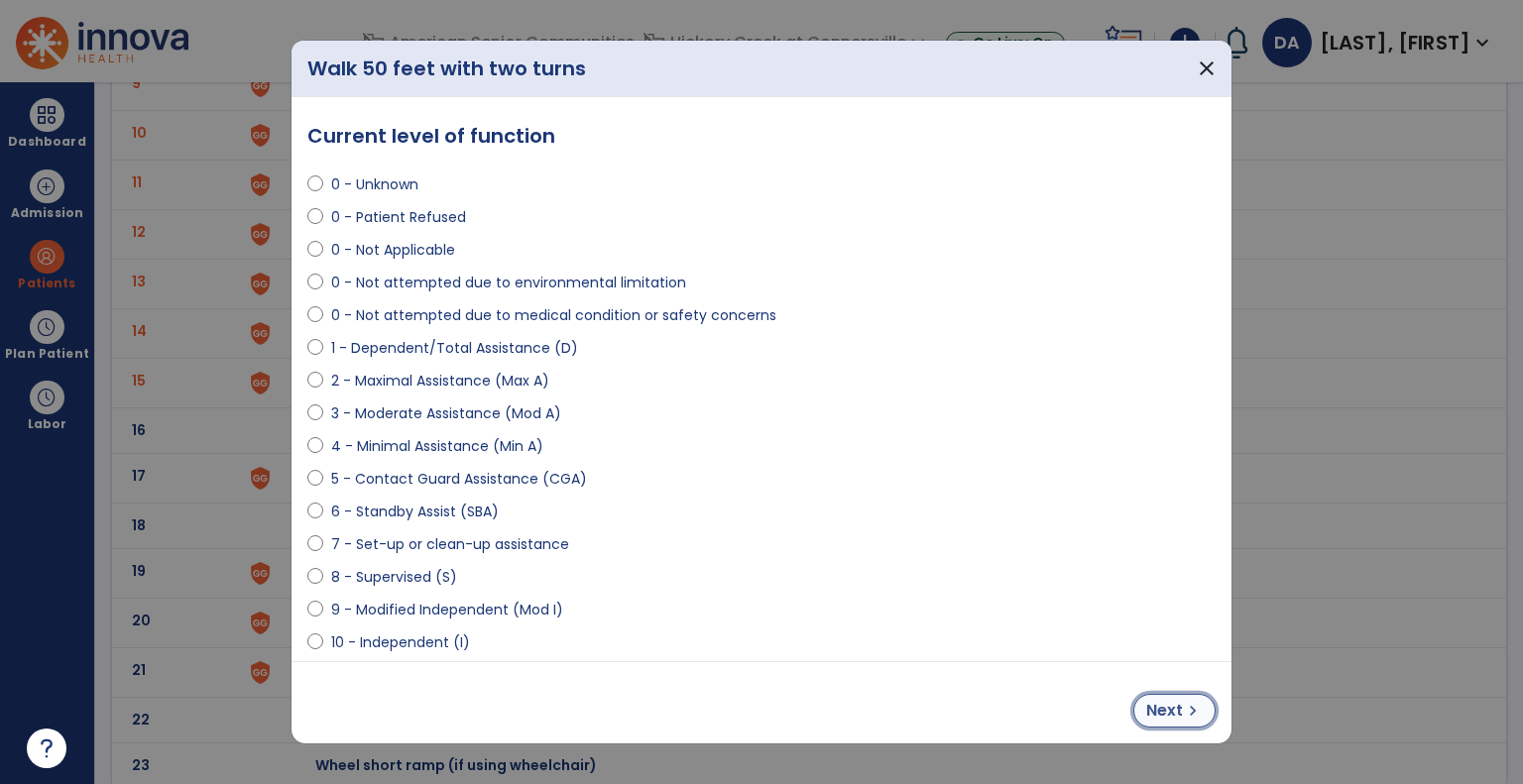 click on "chevron_right" at bounding box center (1193, 711) 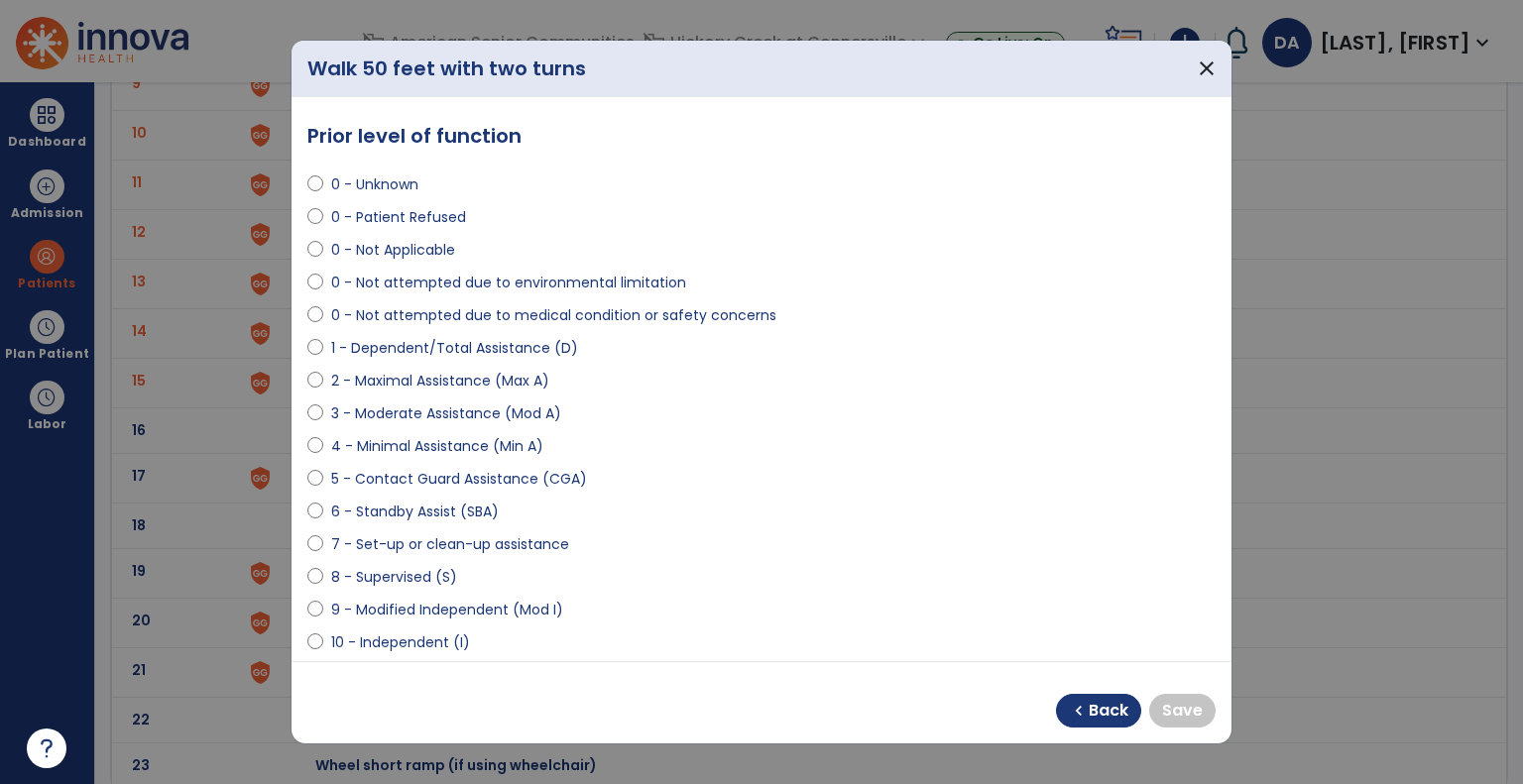 select on "**********" 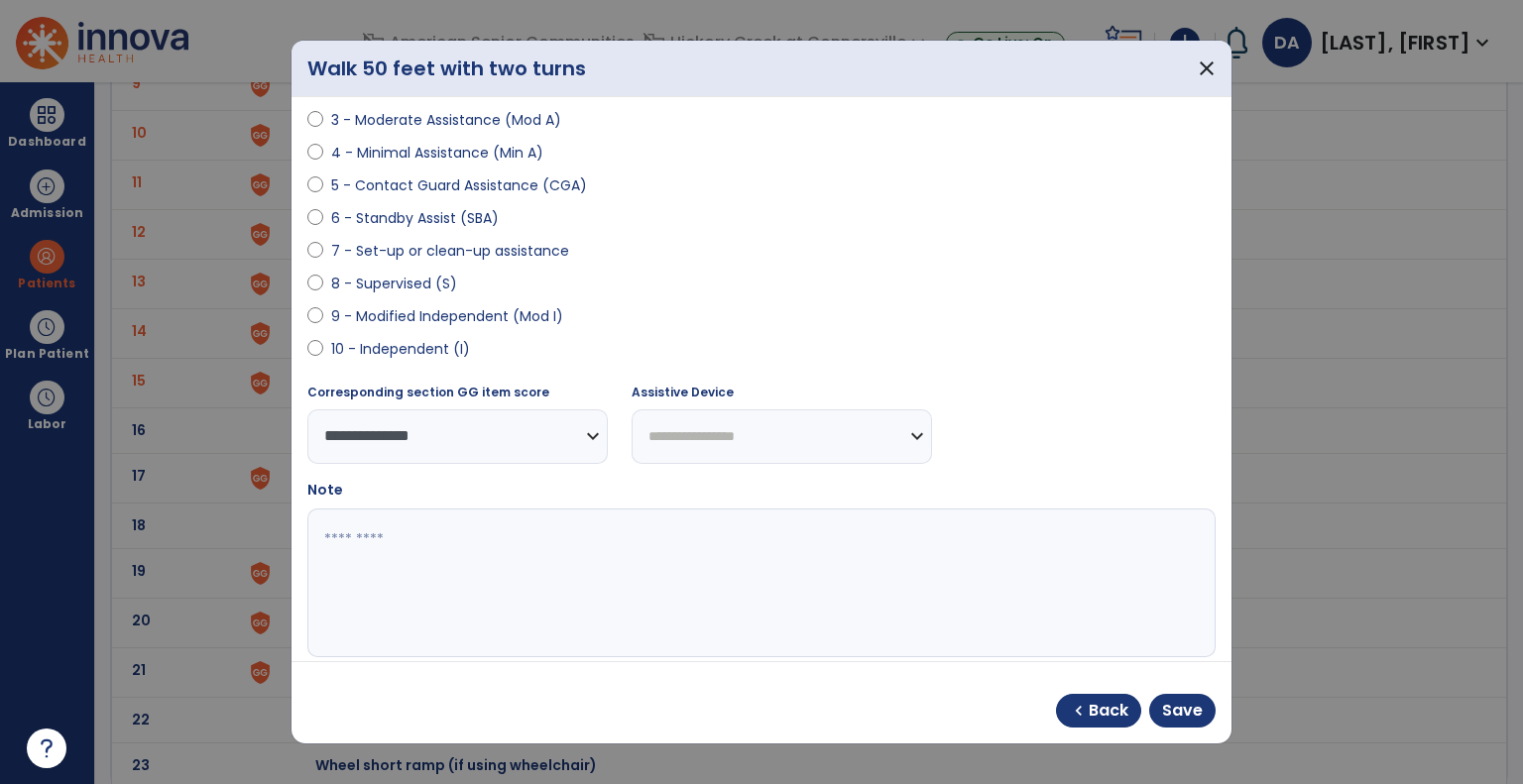 scroll, scrollTop: 297, scrollLeft: 0, axis: vertical 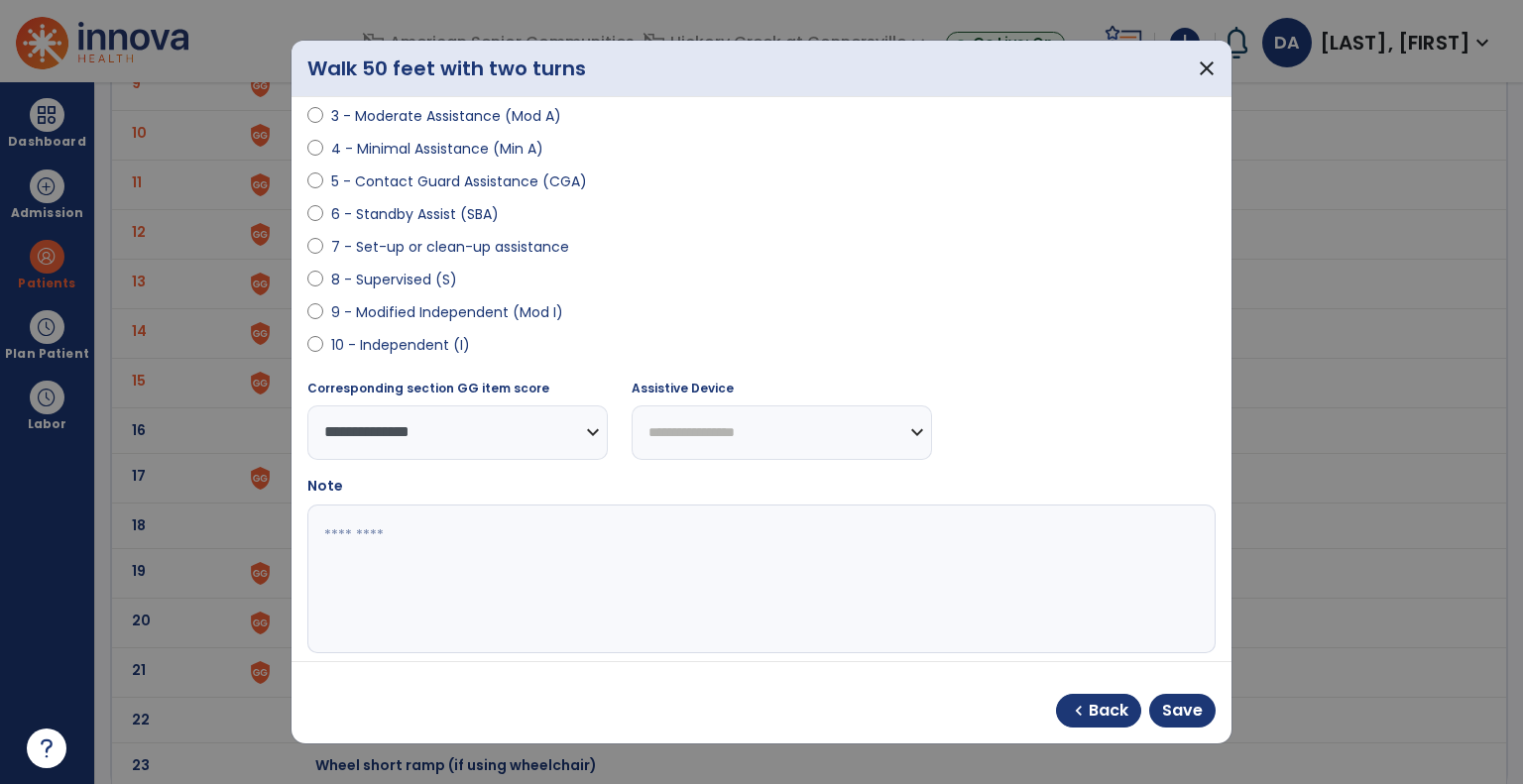 click on "**********" at bounding box center [781, 432] 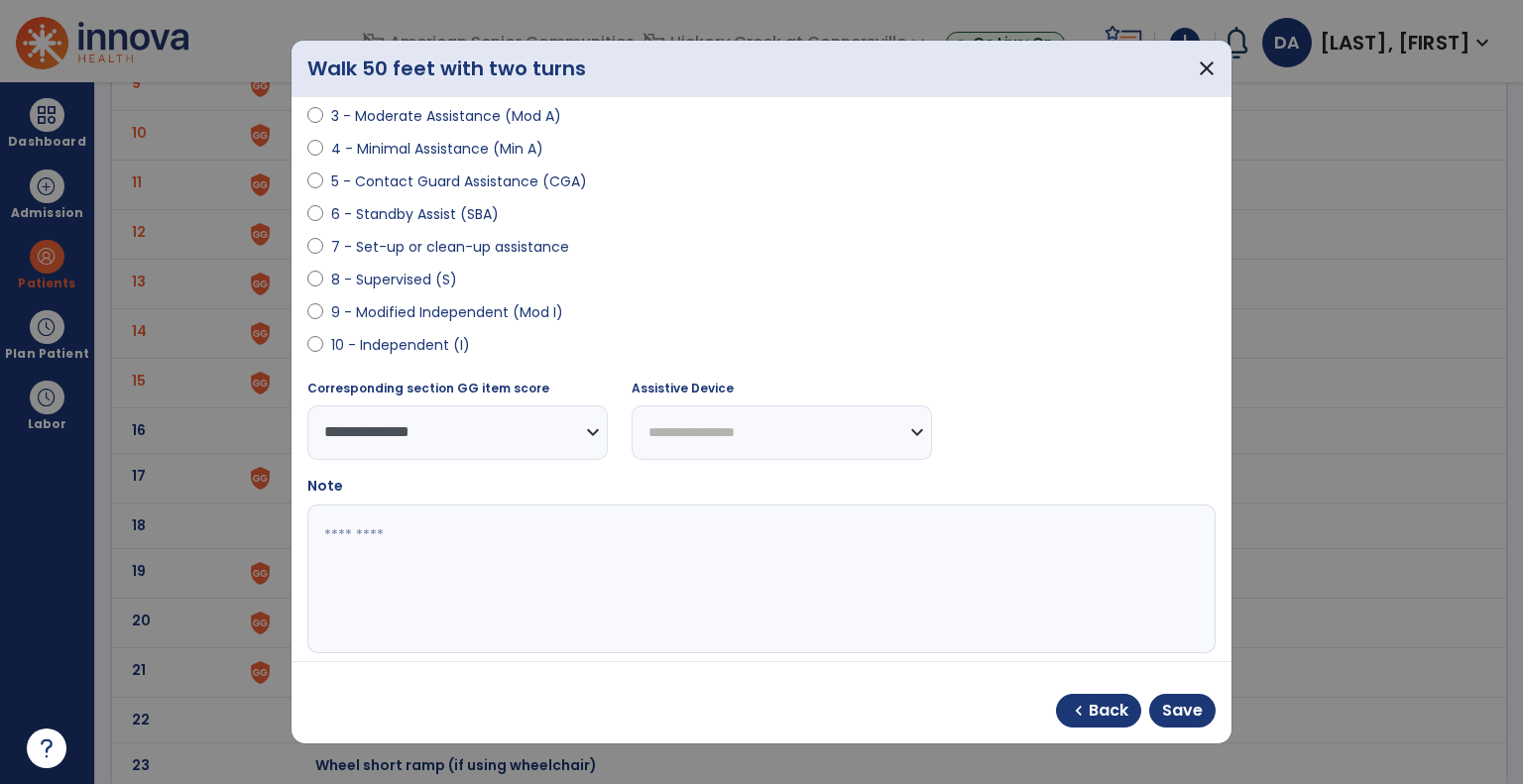 select on "*********" 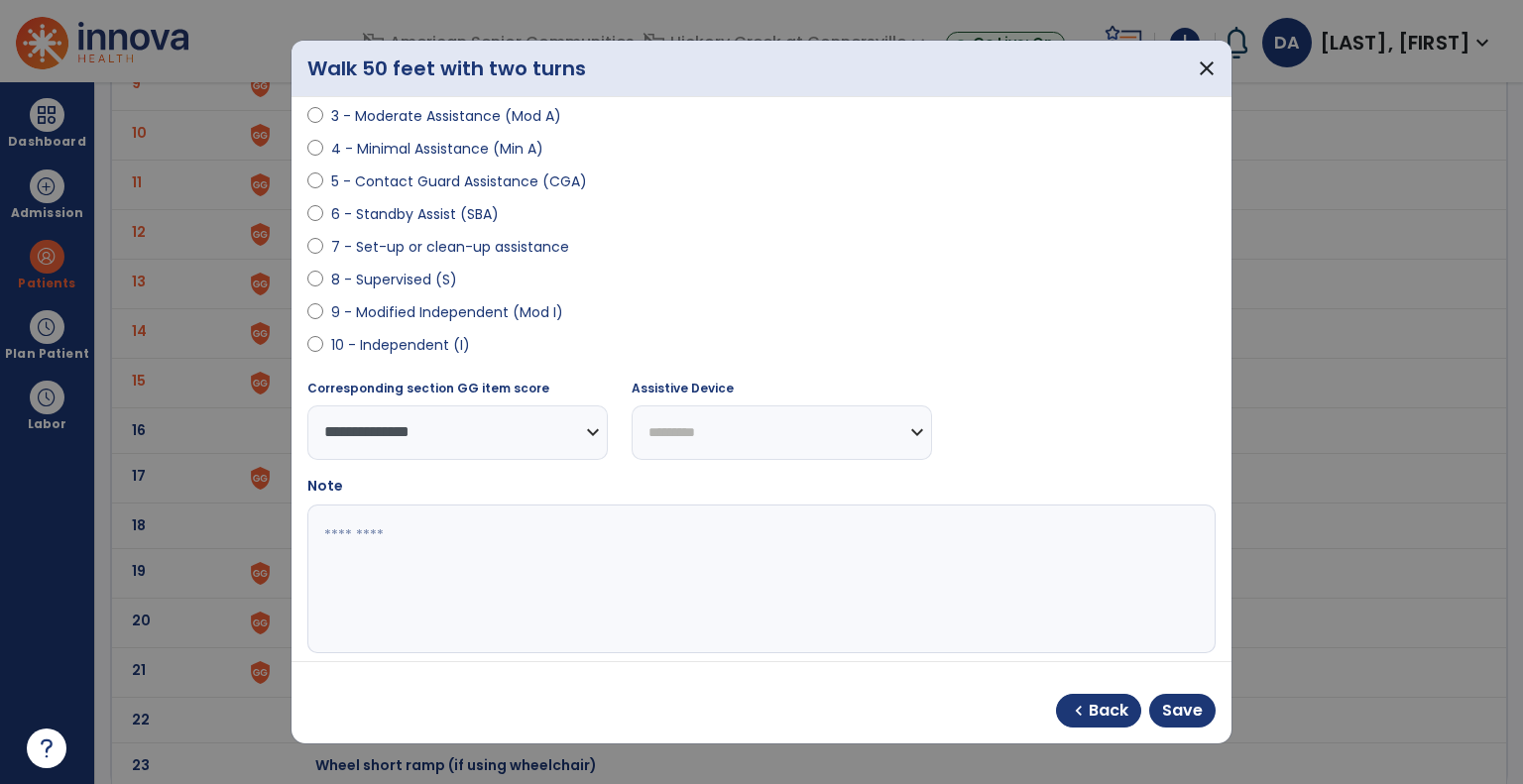 click on "**********" at bounding box center [781, 432] 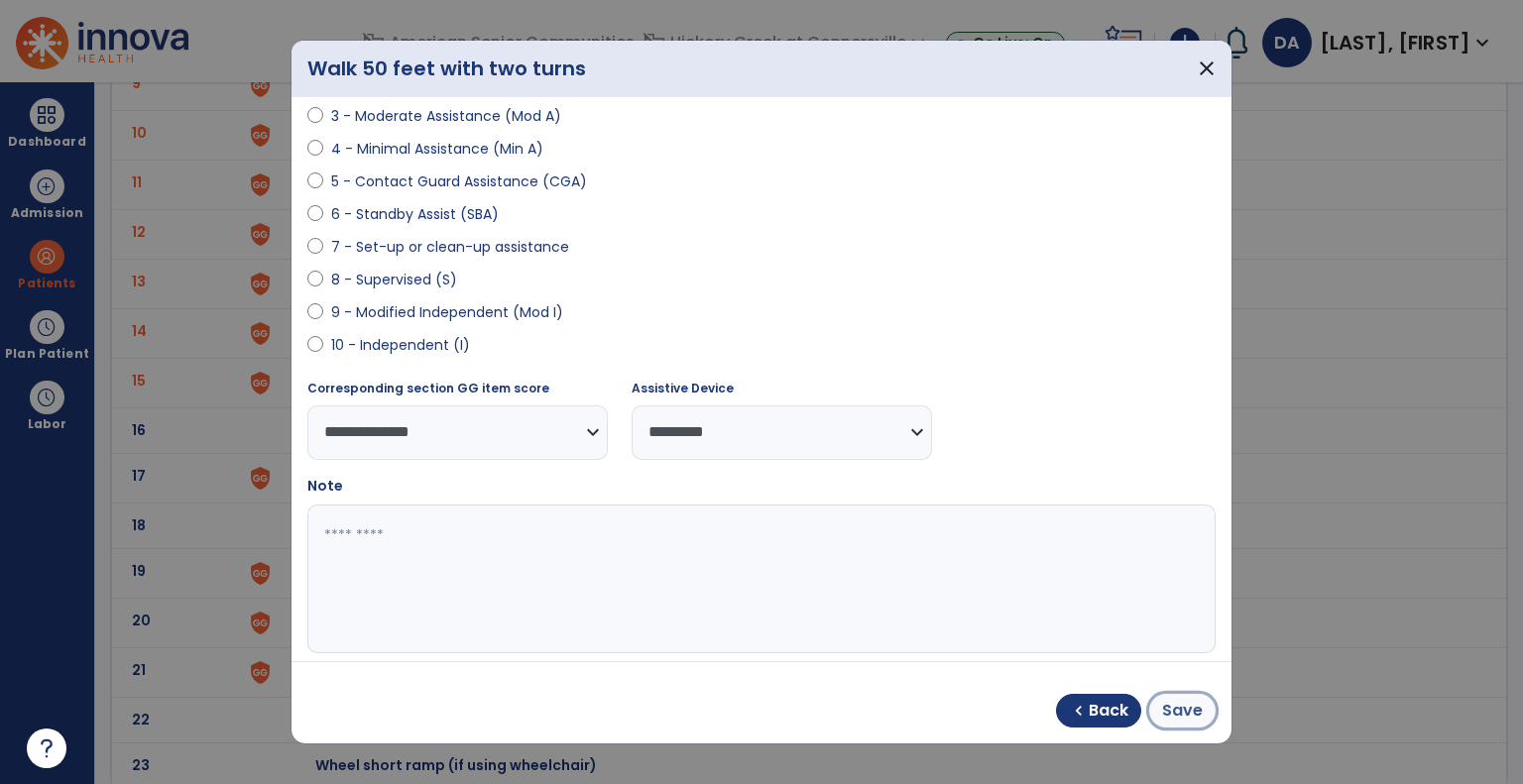click on "Save" at bounding box center [1182, 711] 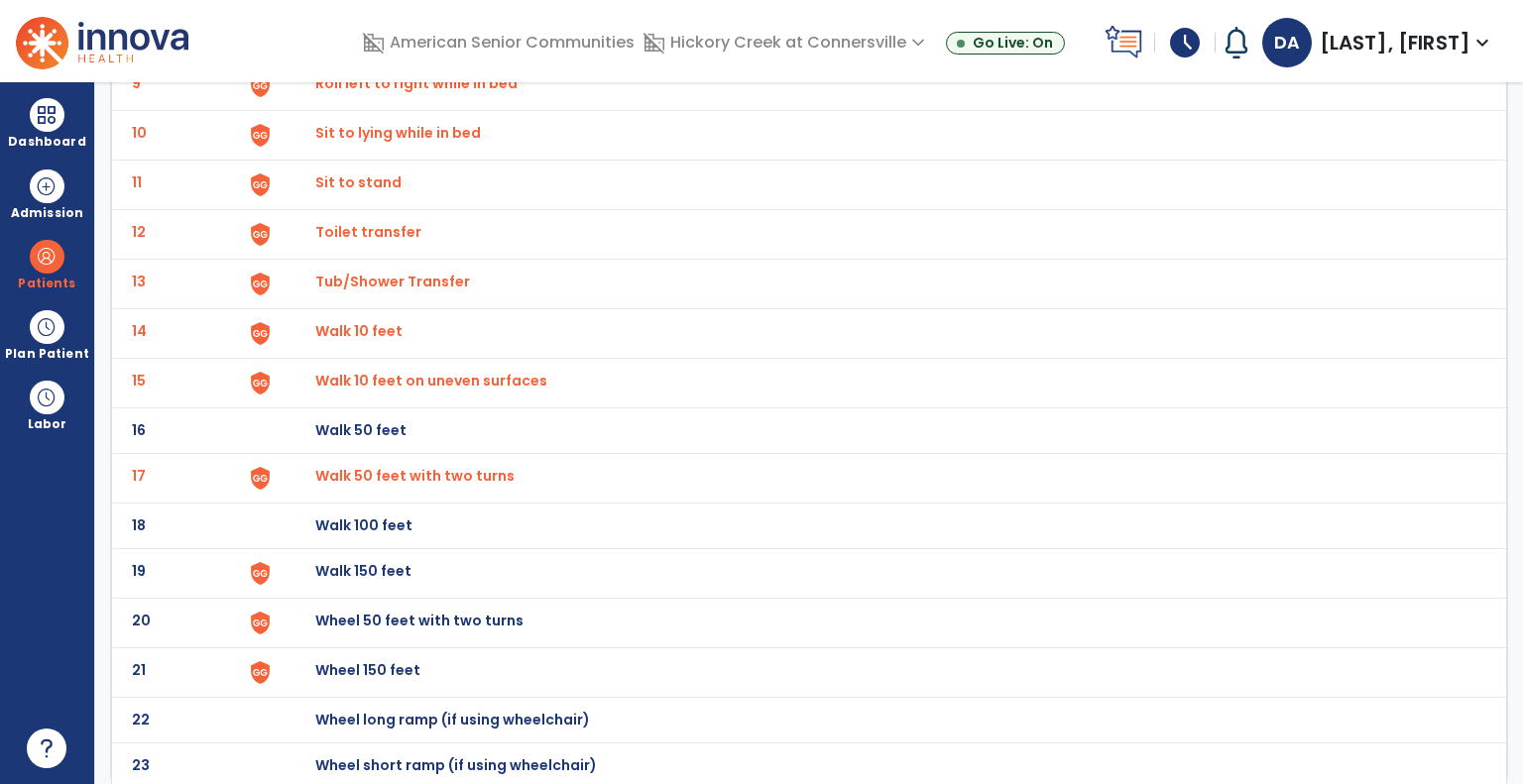 click on "Walk 150 feet" at bounding box center (880, -307) 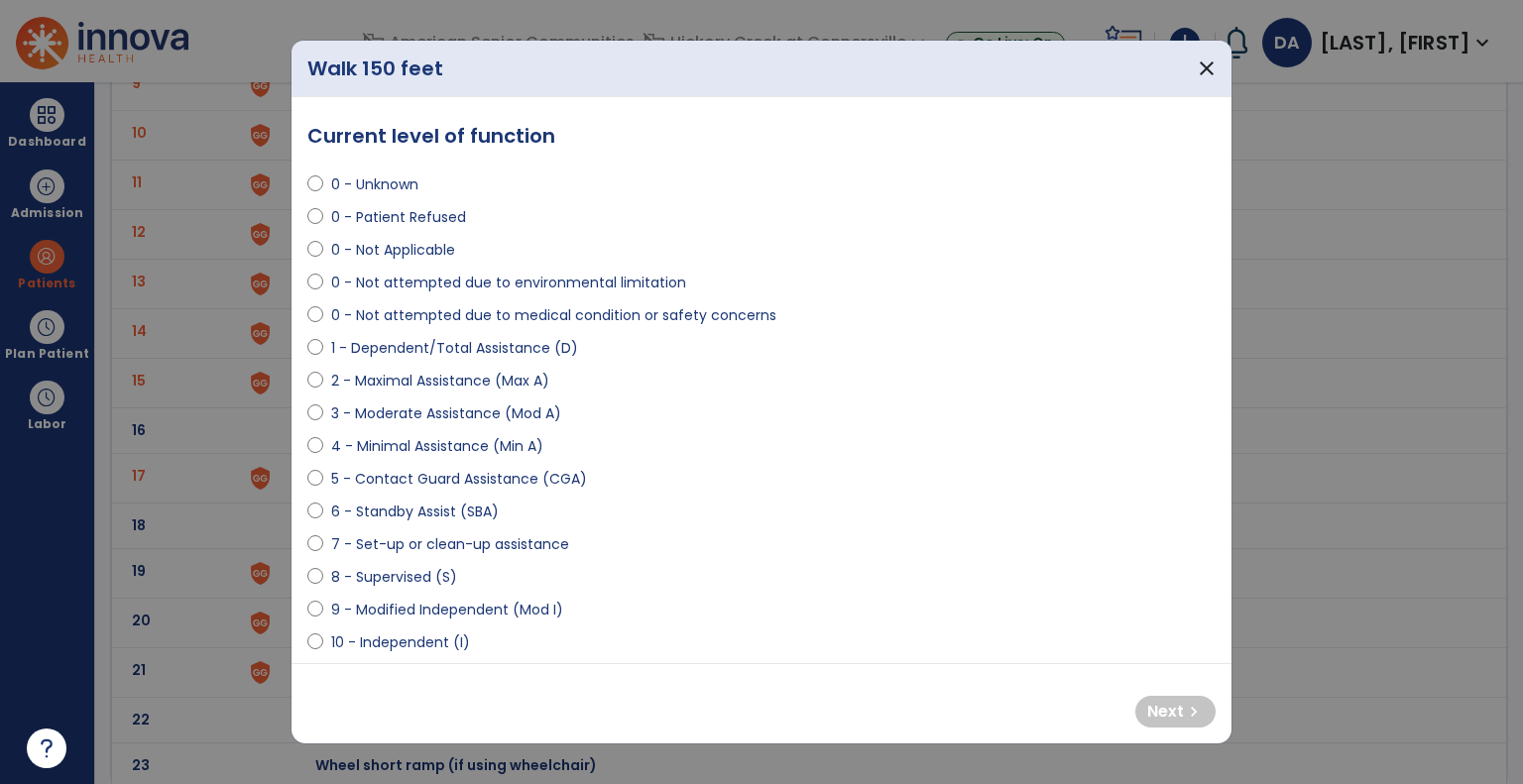 select on "**********" 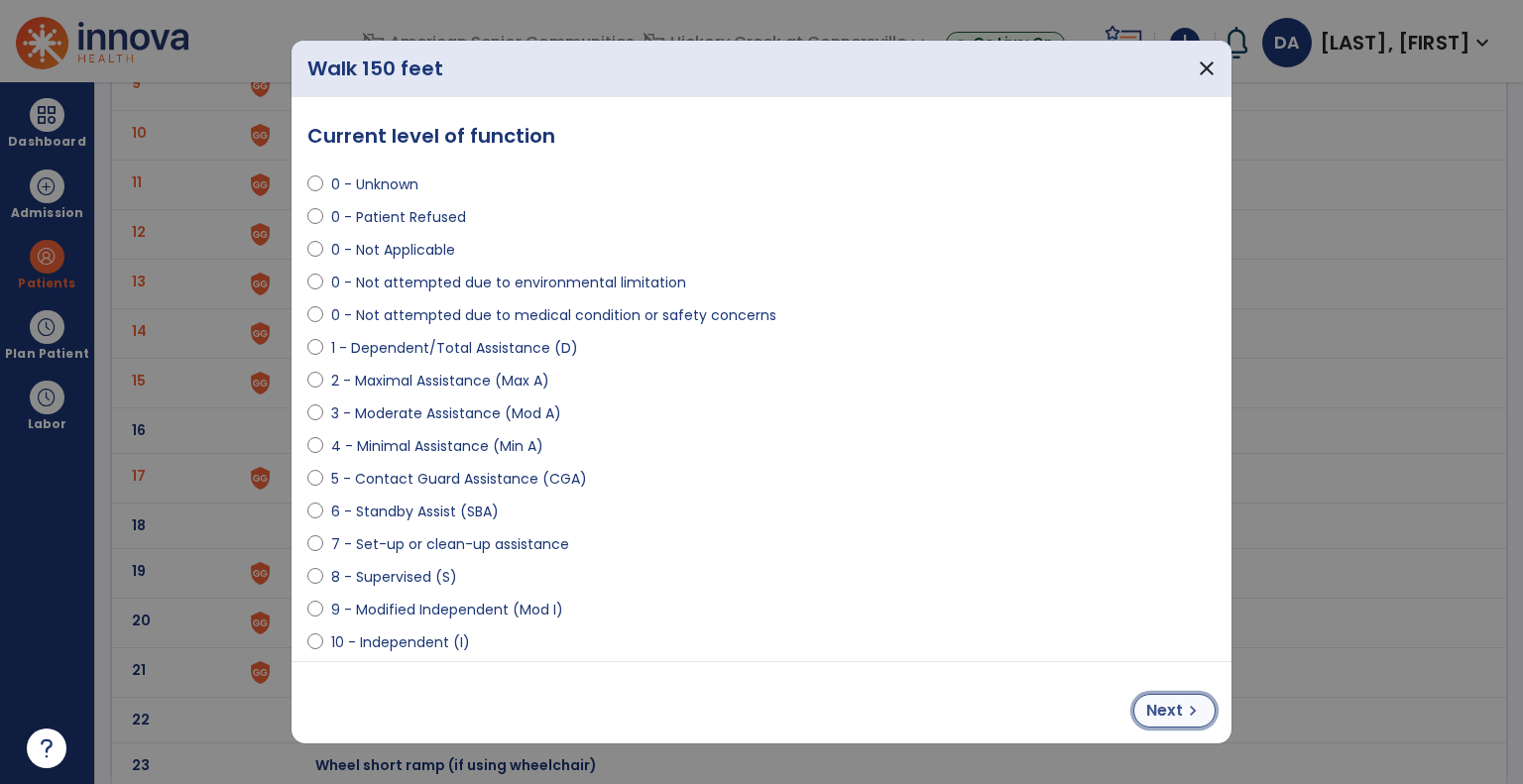 click on "Next" at bounding box center [1164, 711] 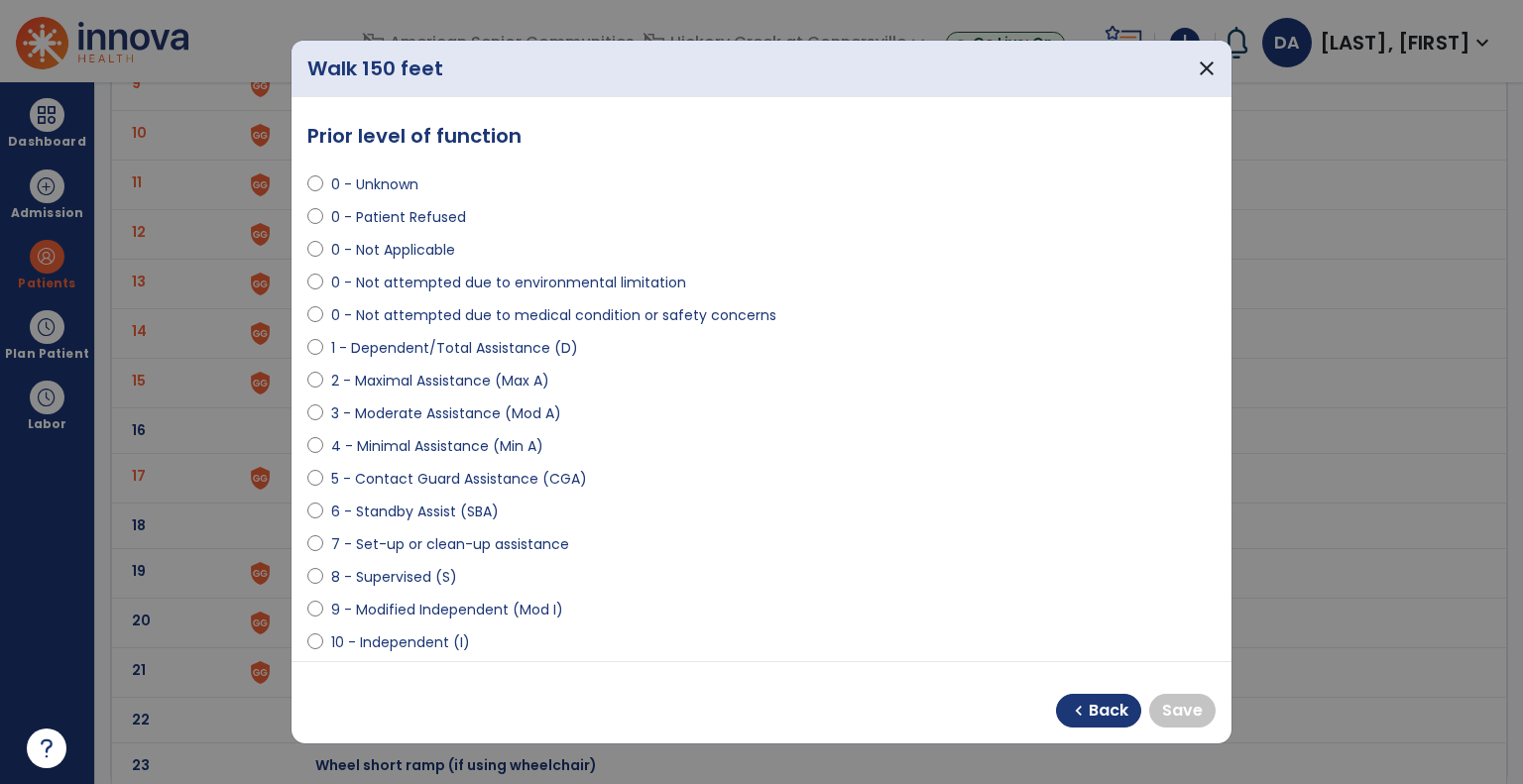 select on "**********" 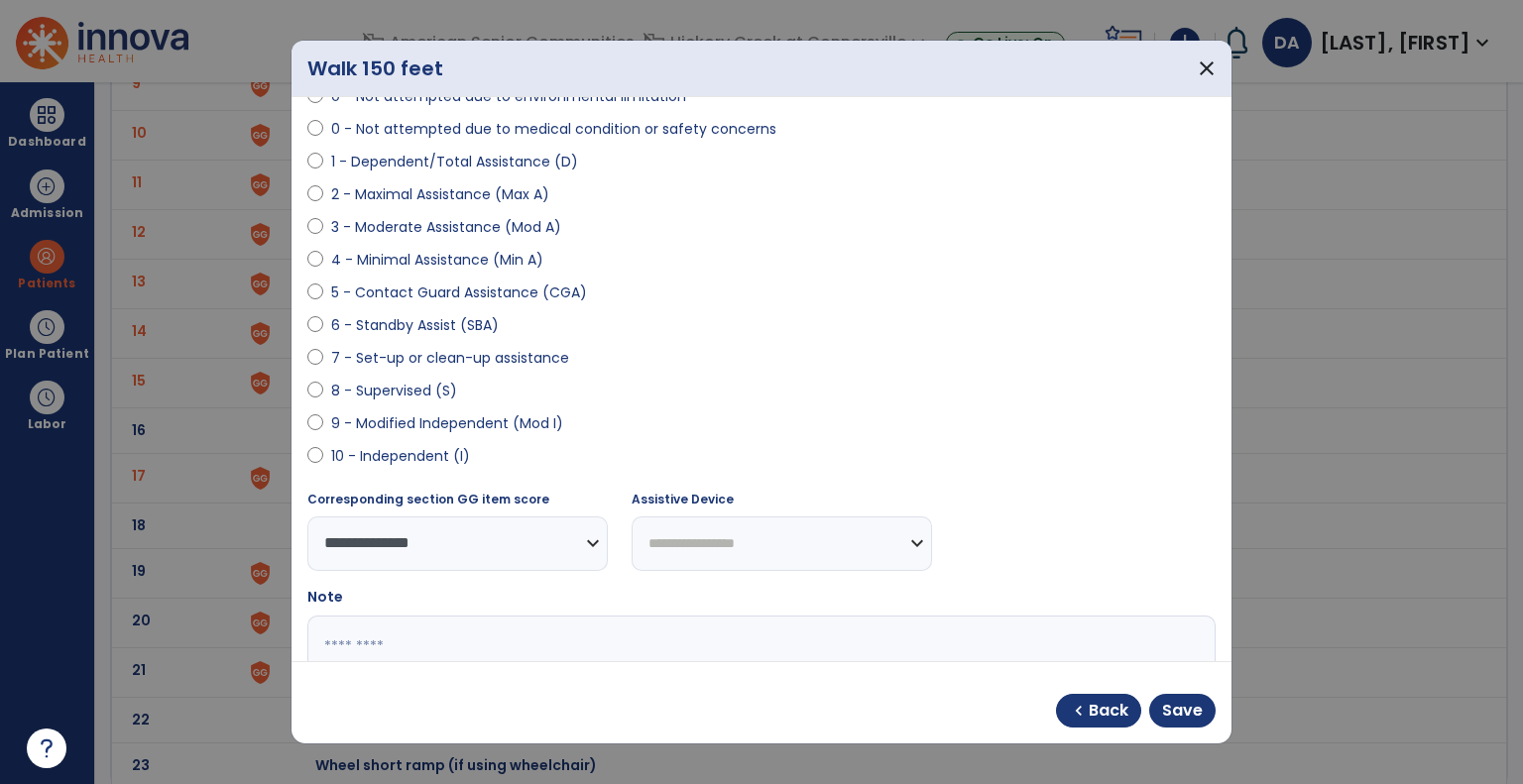 scroll, scrollTop: 198, scrollLeft: 0, axis: vertical 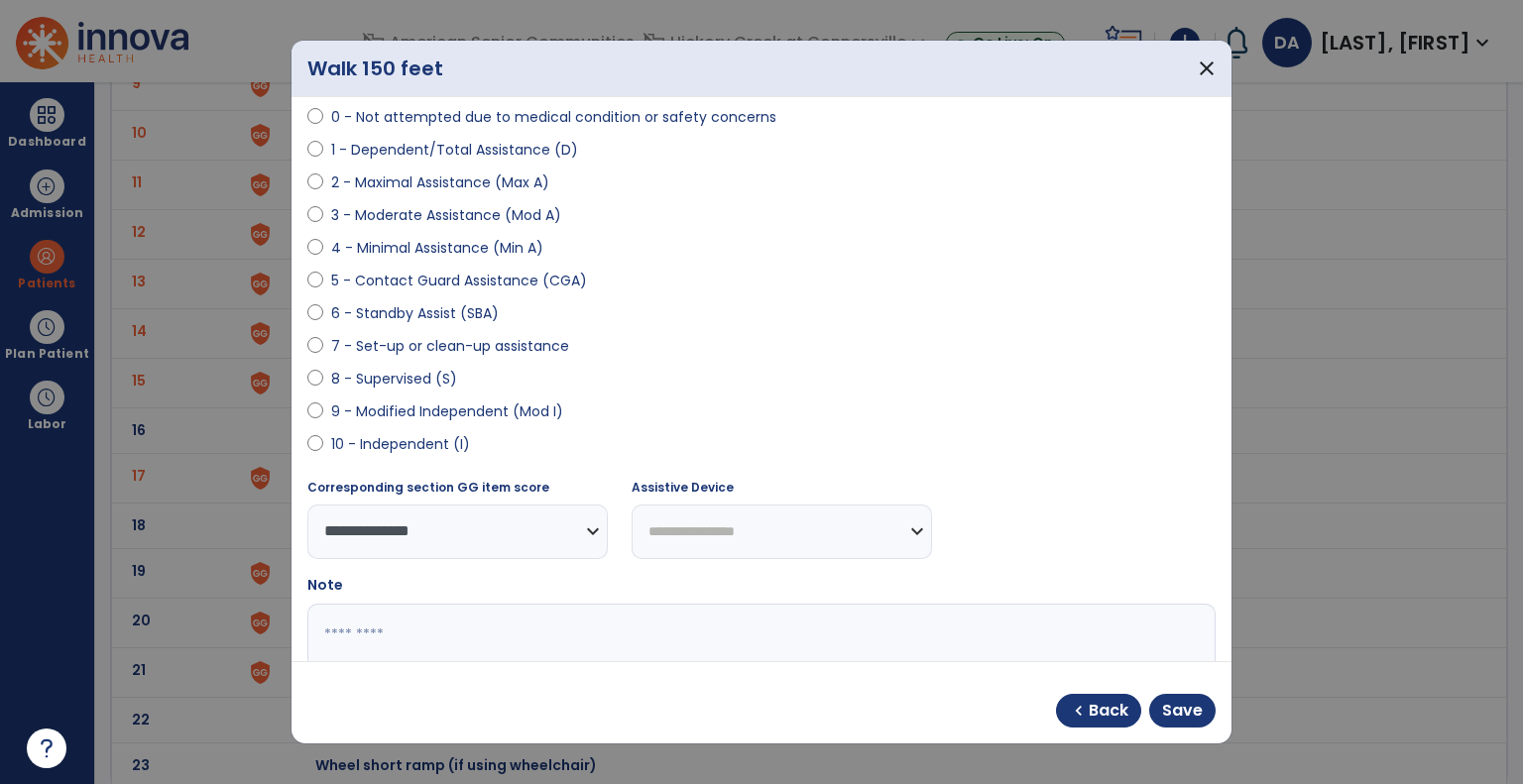 click on "**********" at bounding box center [781, 531] 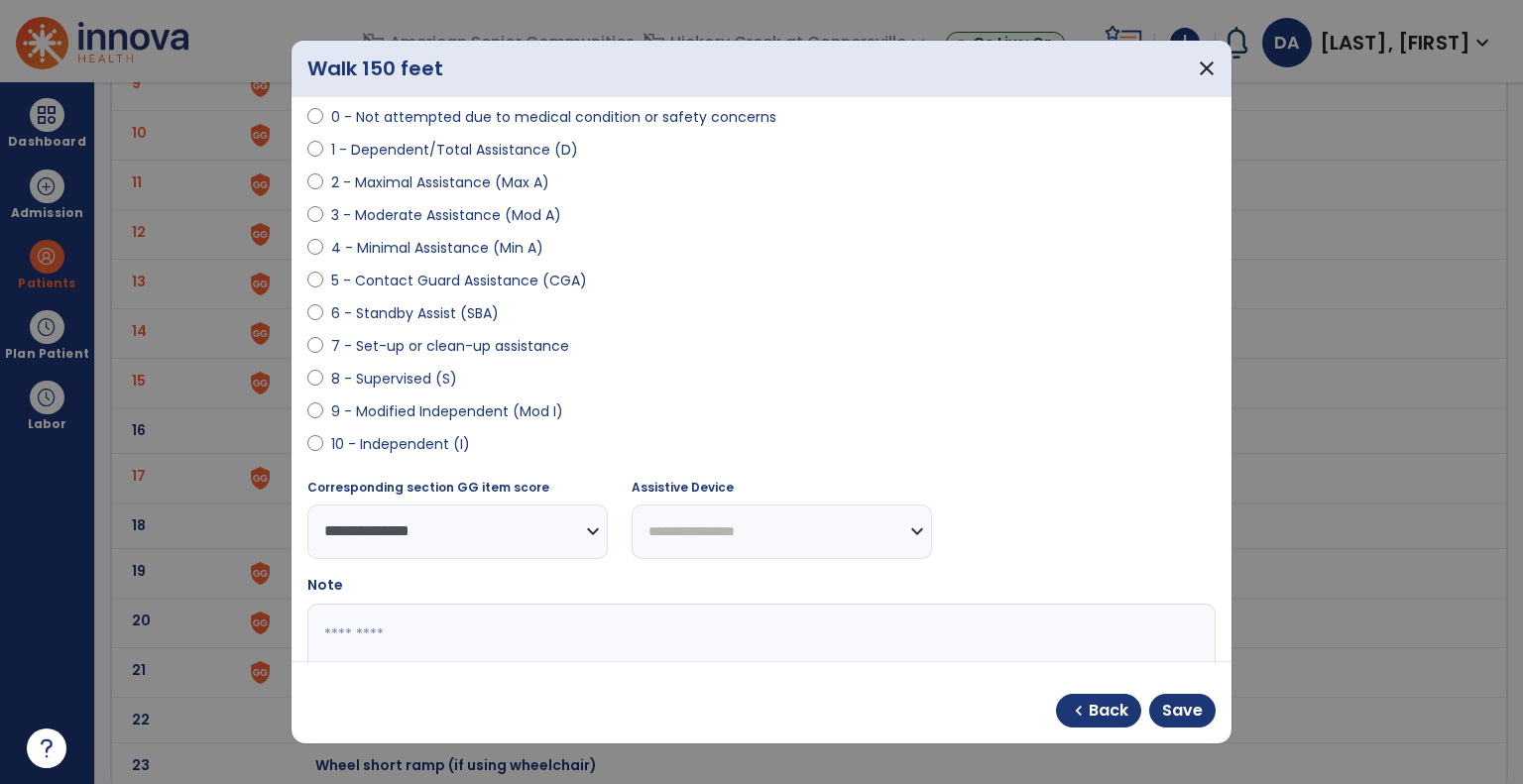 select on "*********" 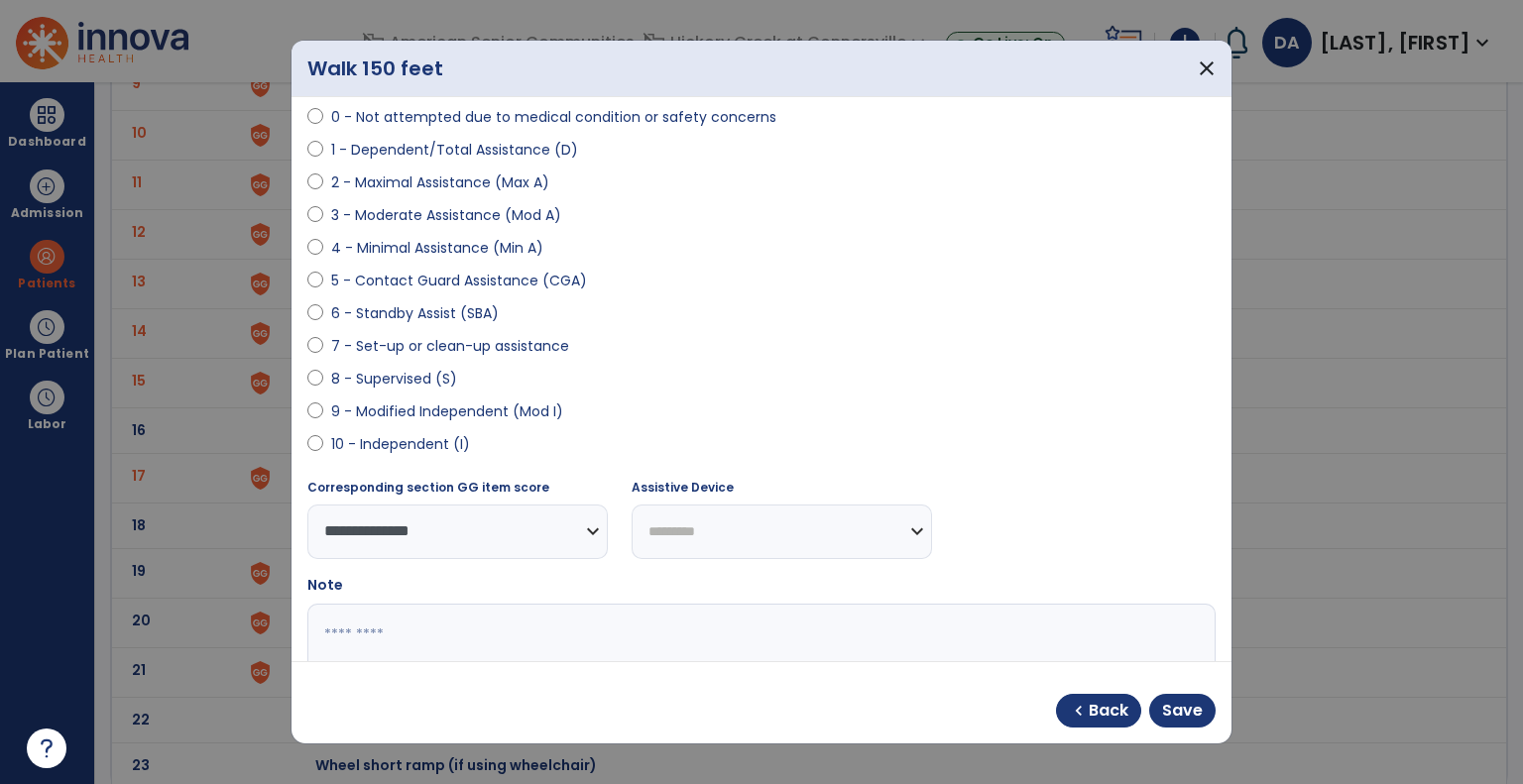 click on "**********" at bounding box center [781, 531] 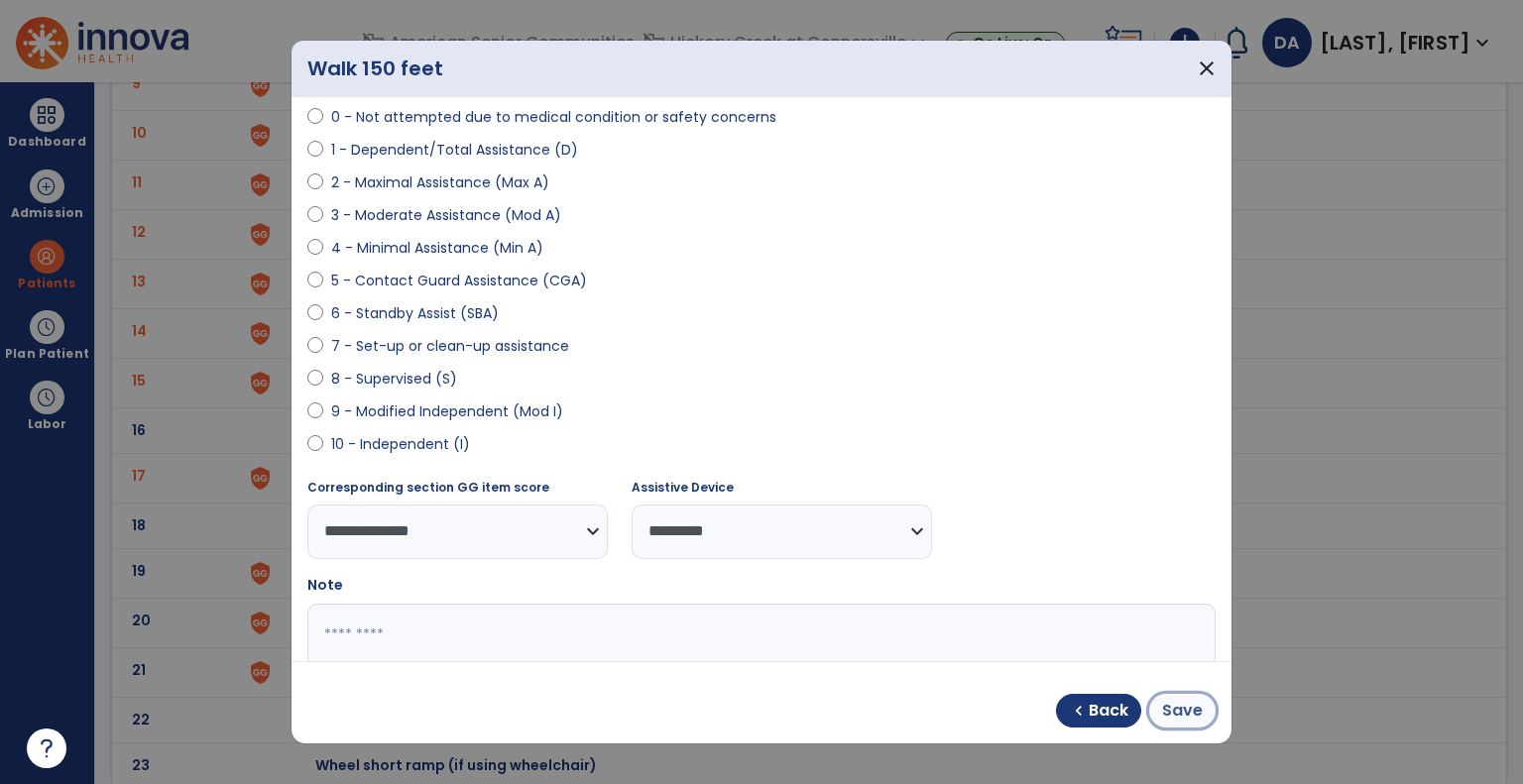 click on "Save" at bounding box center [1182, 711] 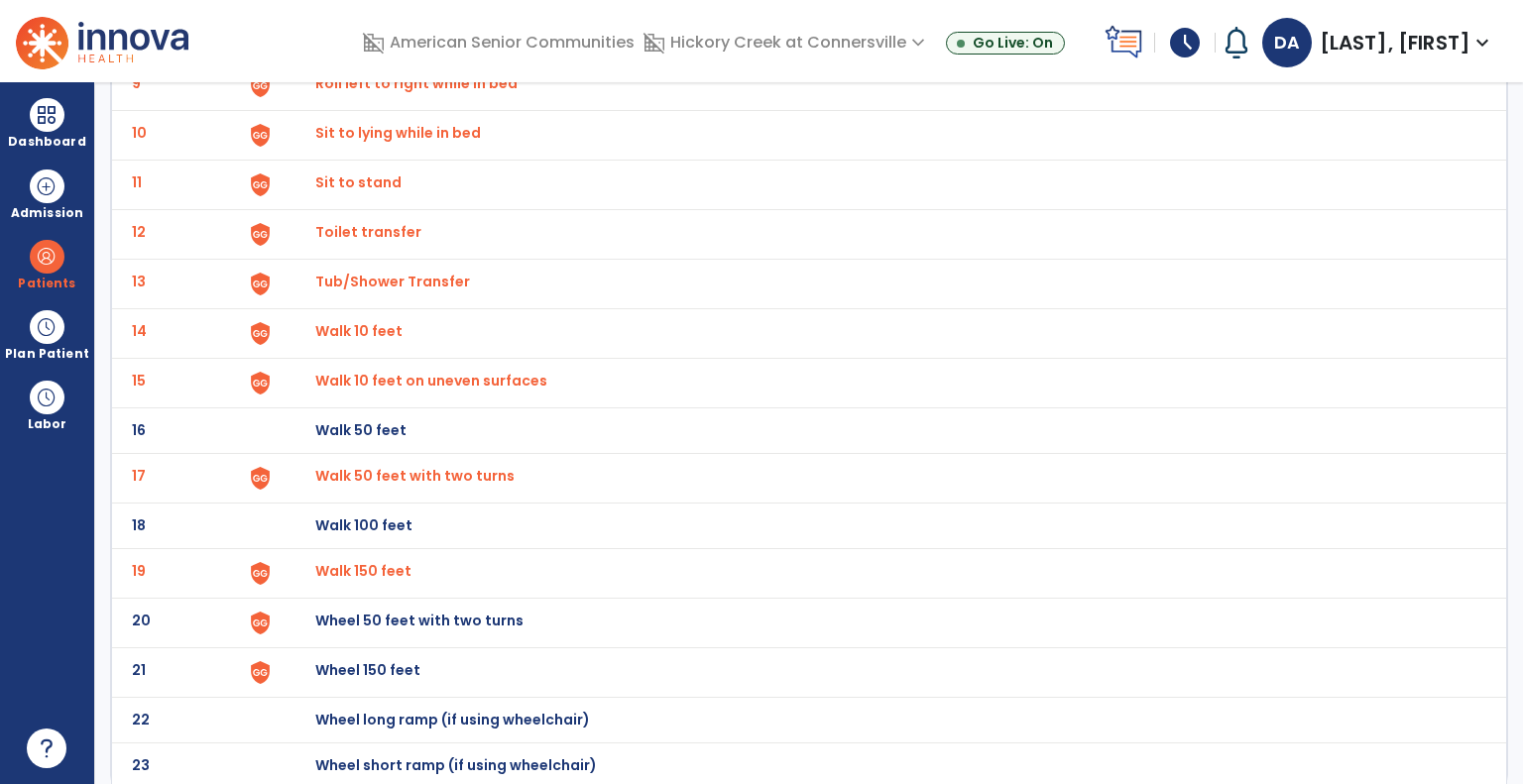 click on "Wheel 50 feet with two turns" at bounding box center (361, -309) 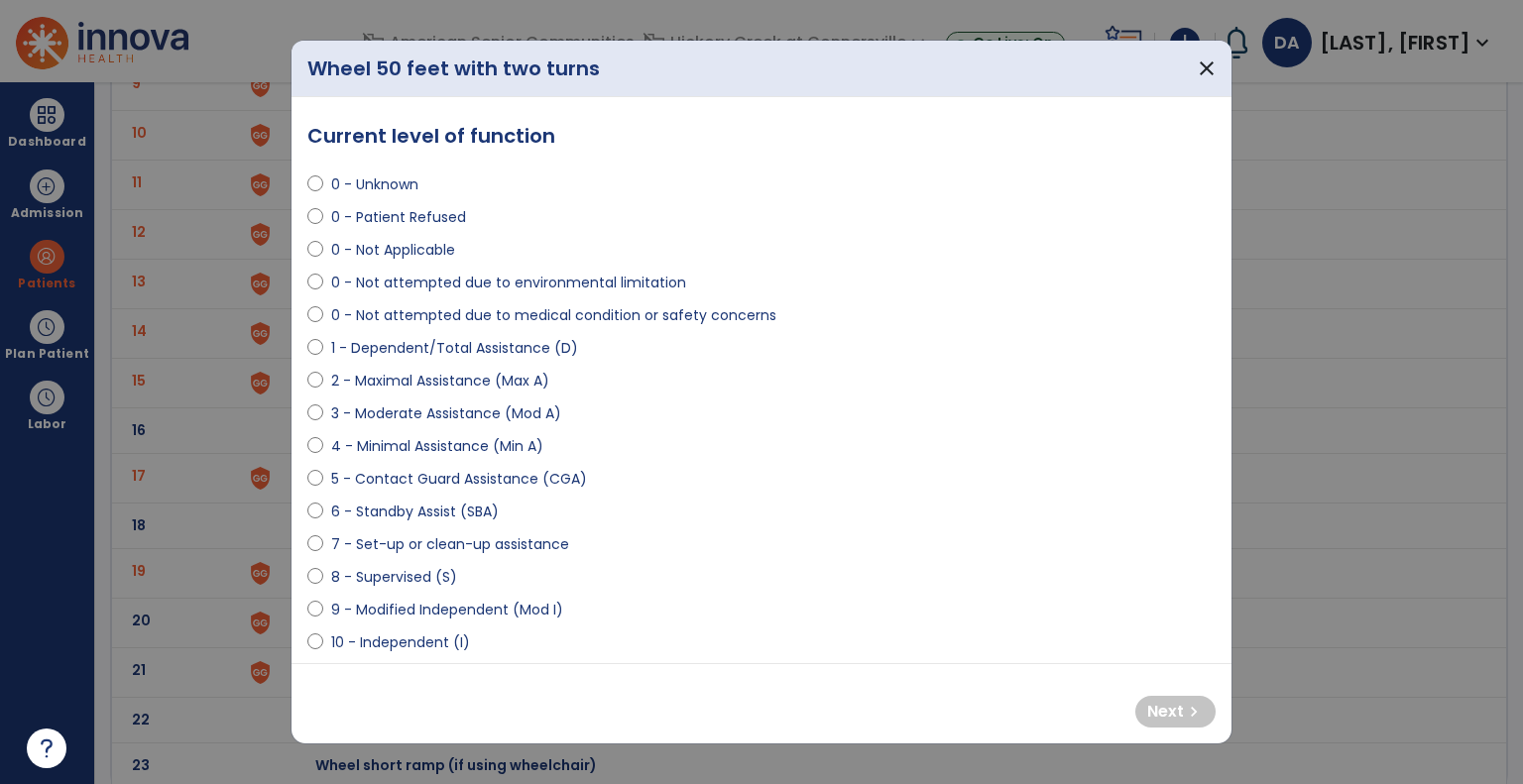 select on "**********" 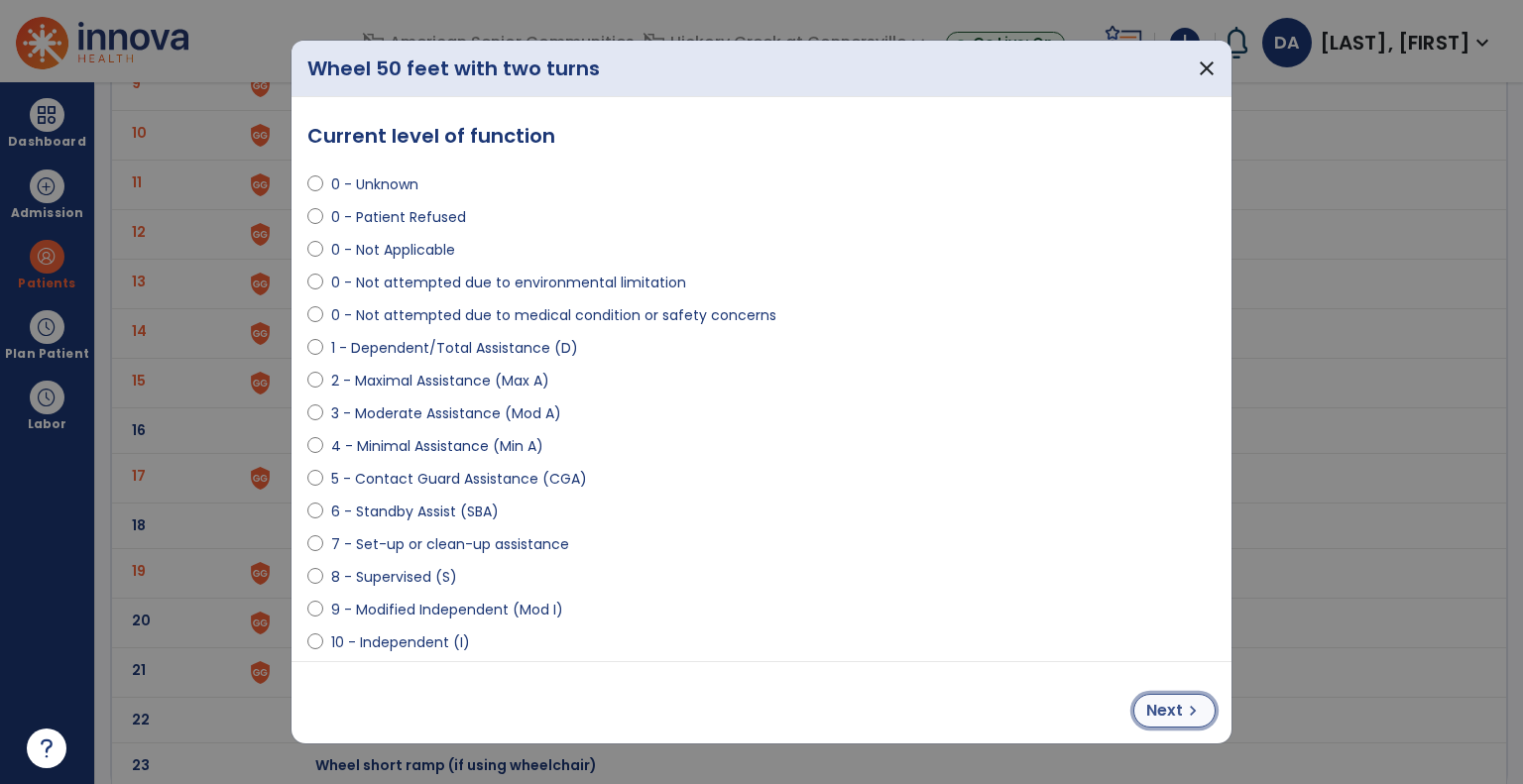 click on "Next" at bounding box center [1164, 711] 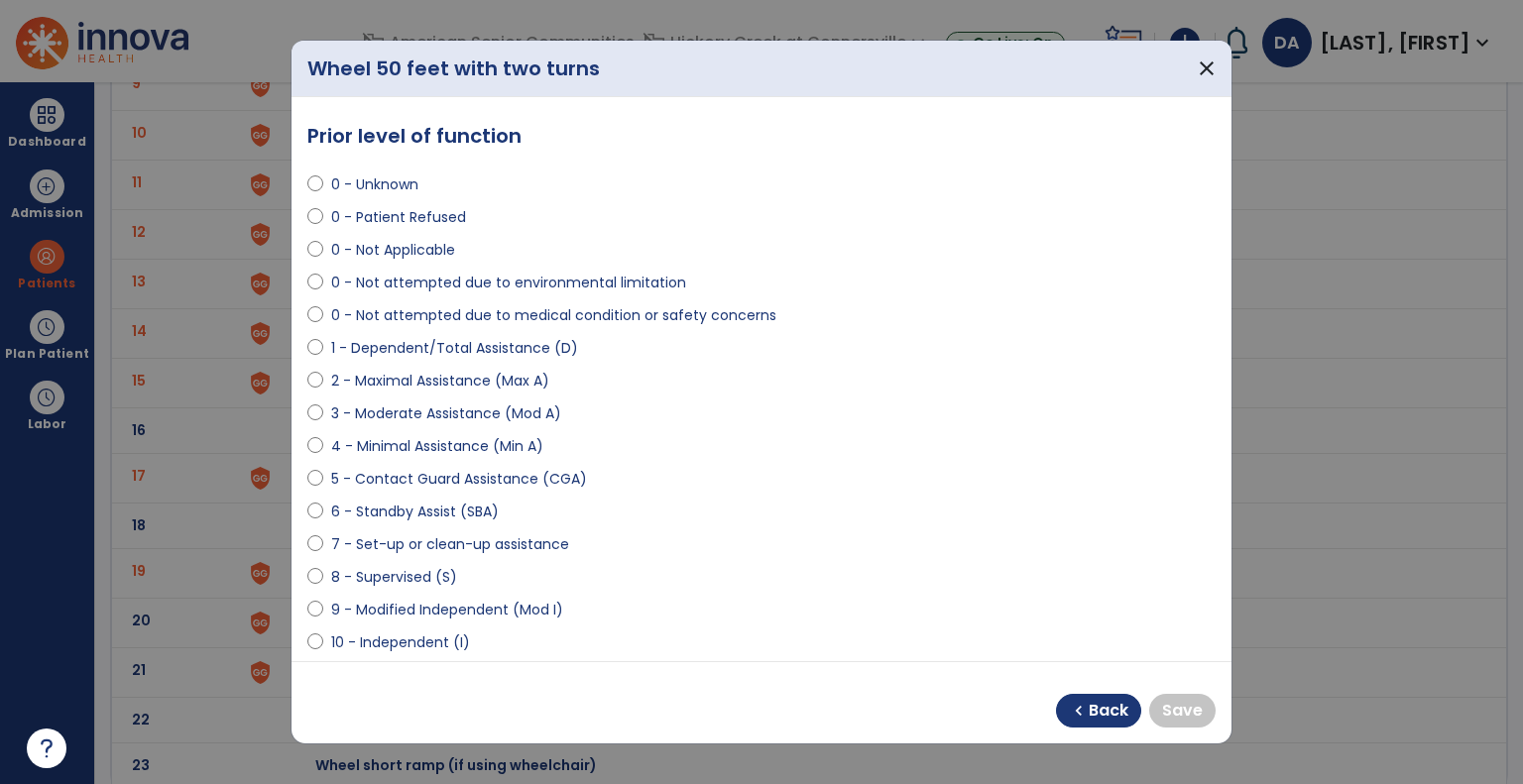 select on "**********" 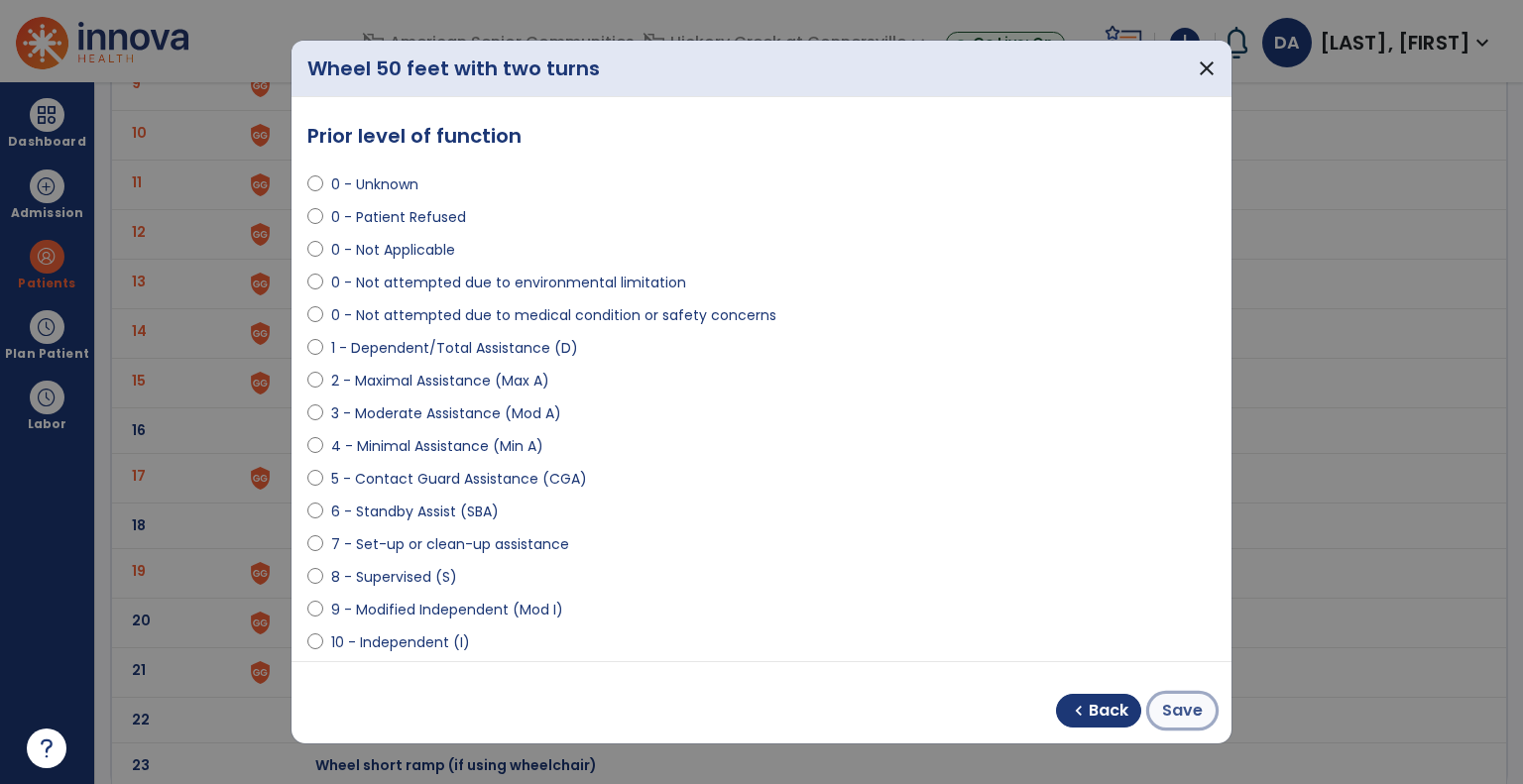 click on "Save" at bounding box center (1182, 711) 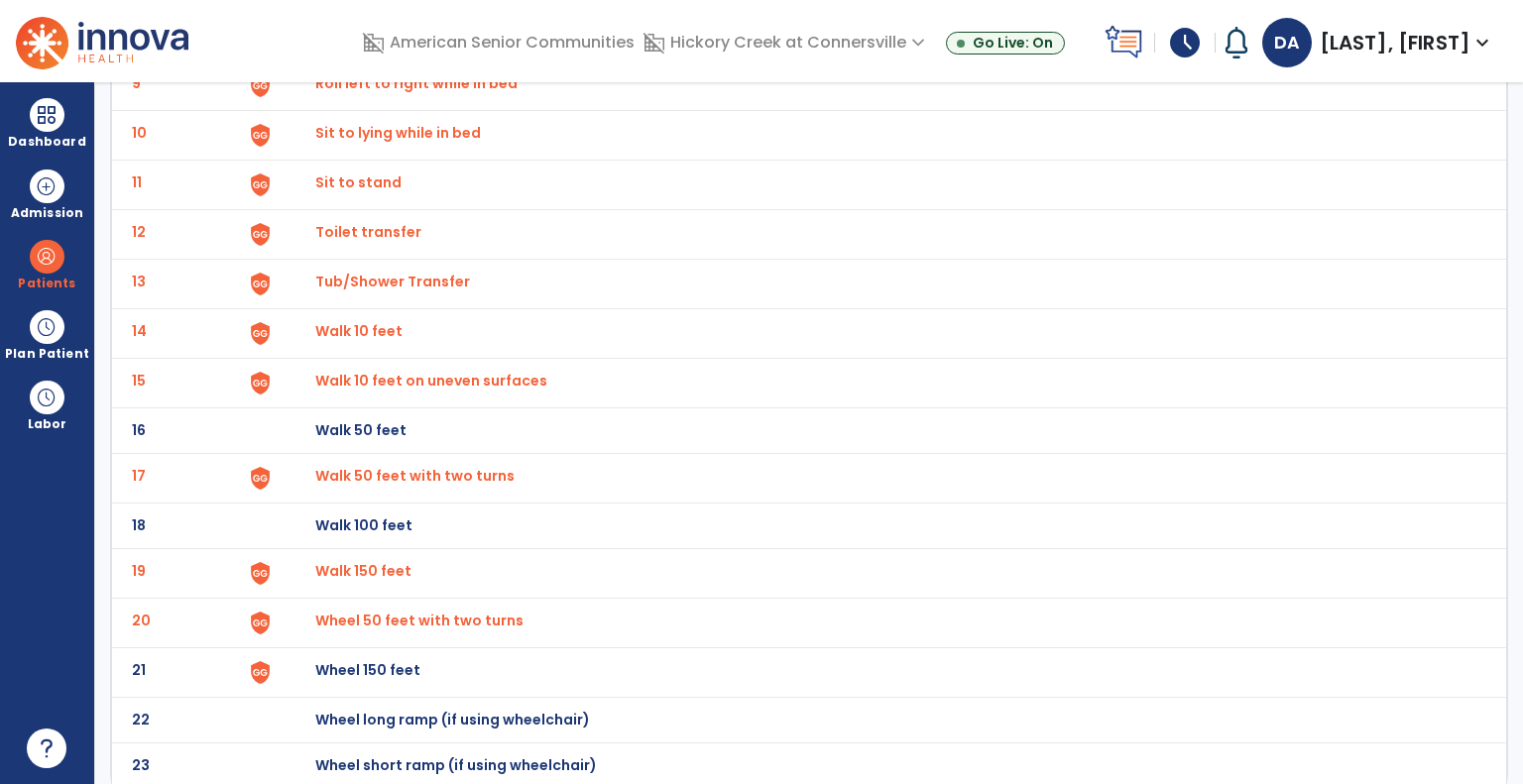 click on "Wheel 150 feet" at bounding box center (361, -309) 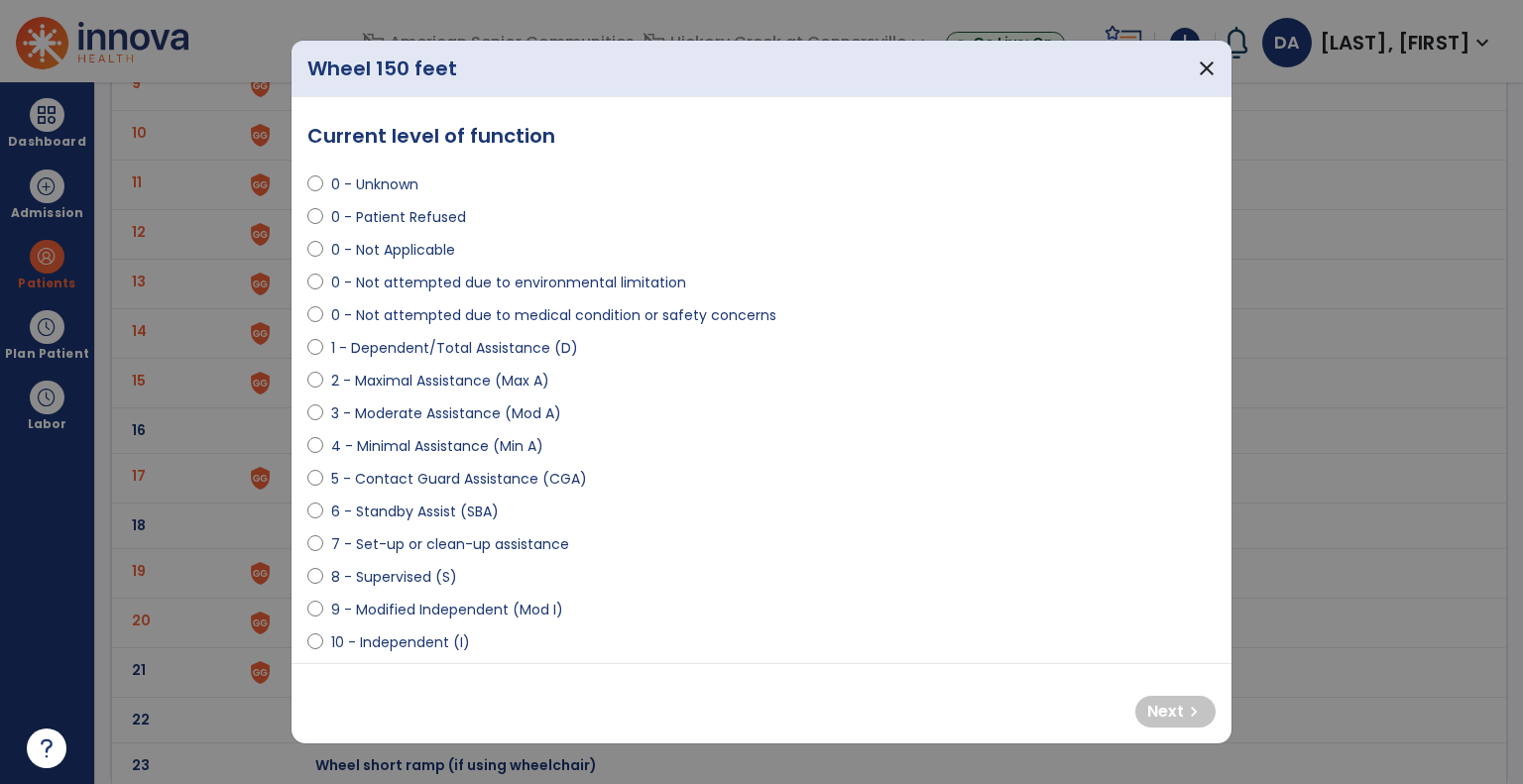 select on "**********" 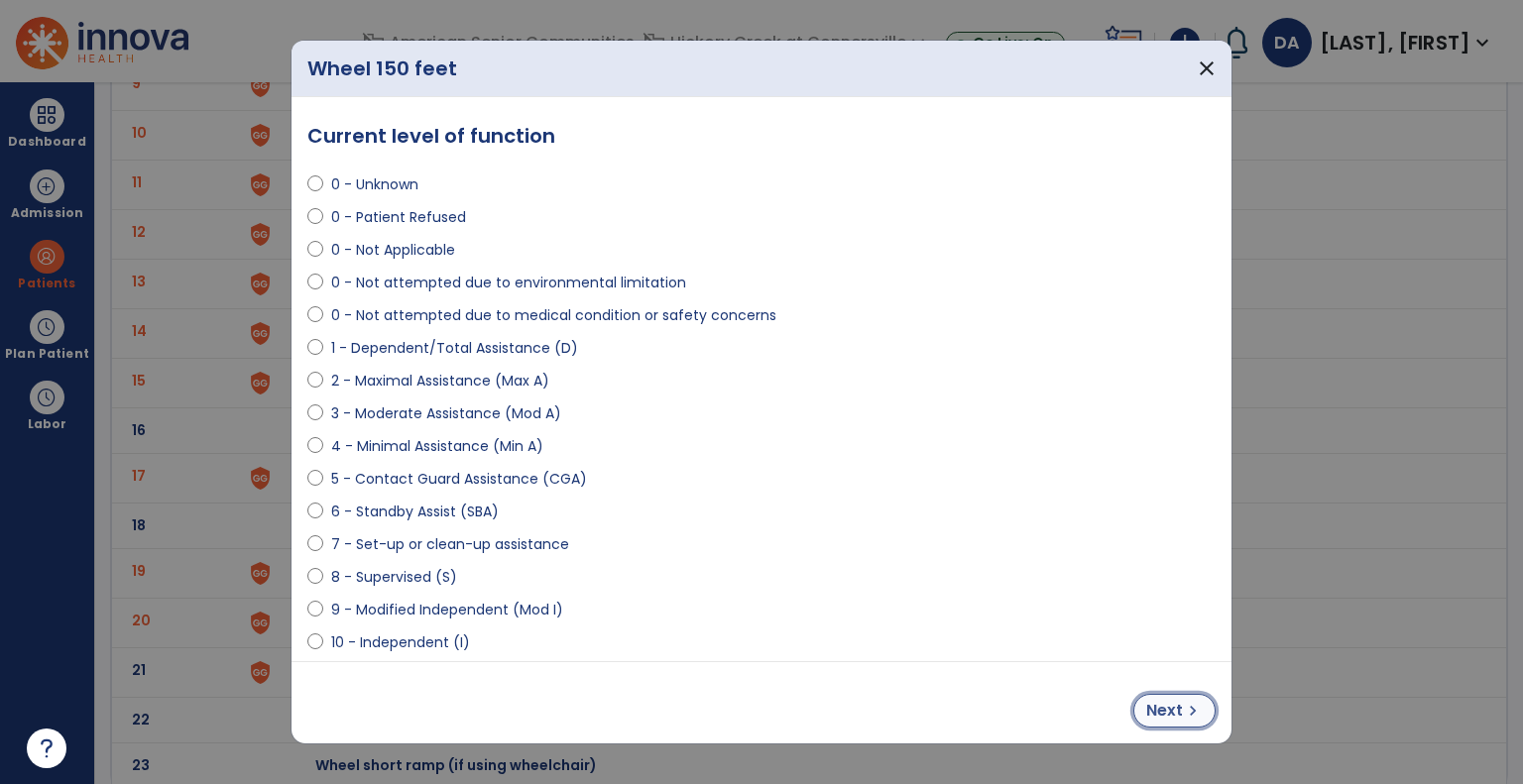 click on "Next  chevron_right" at bounding box center (1174, 711) 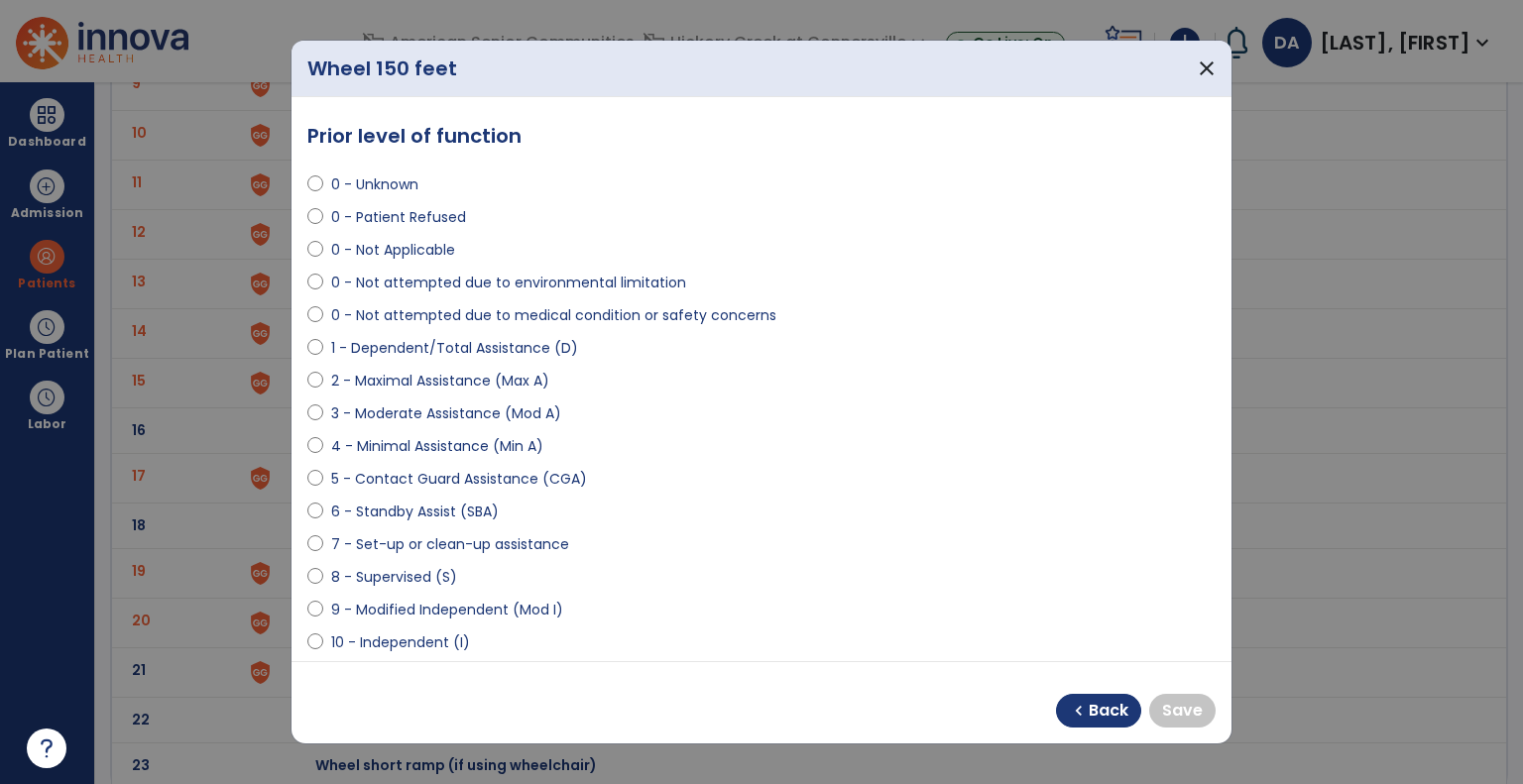 select on "**********" 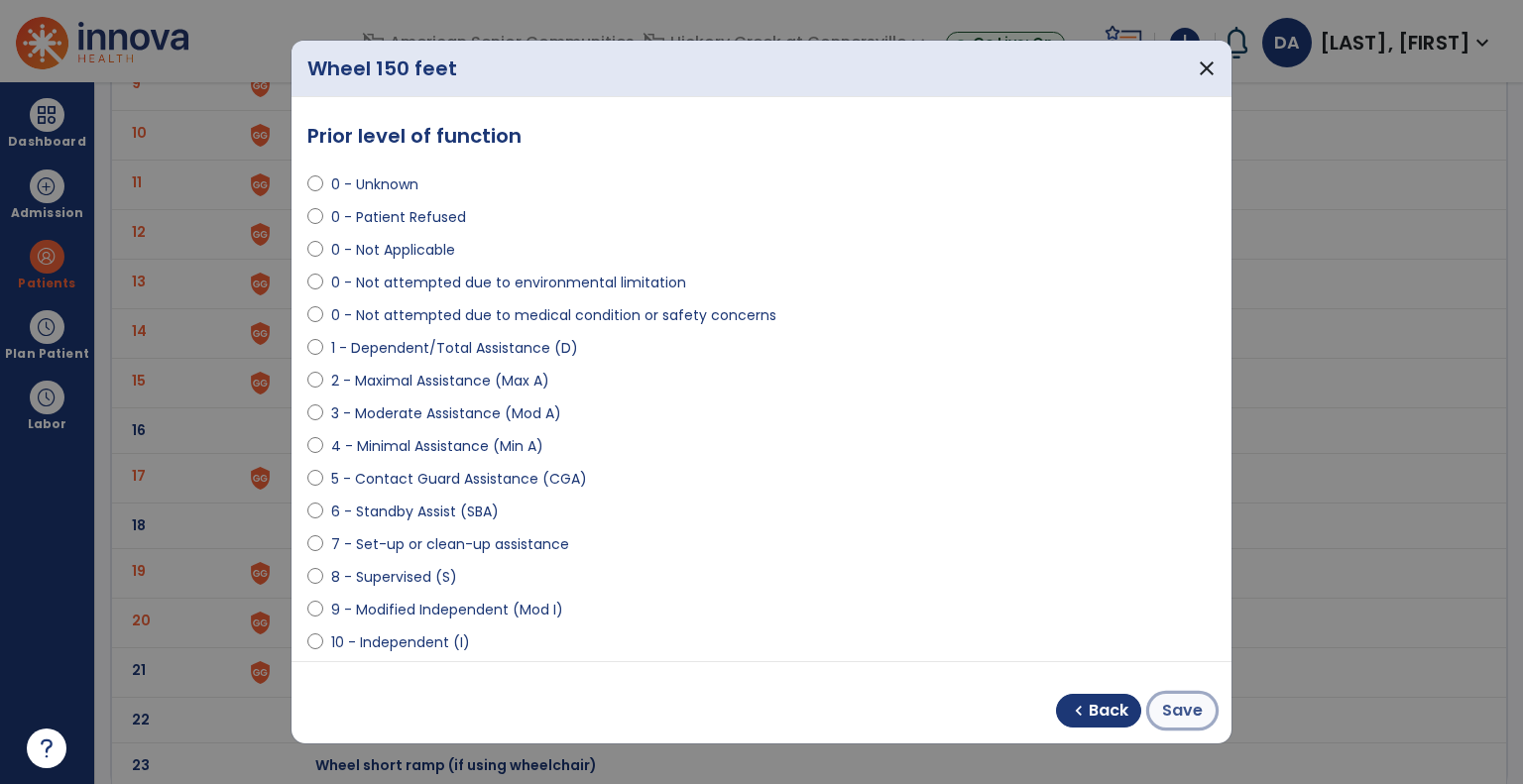click on "Save" at bounding box center (1182, 711) 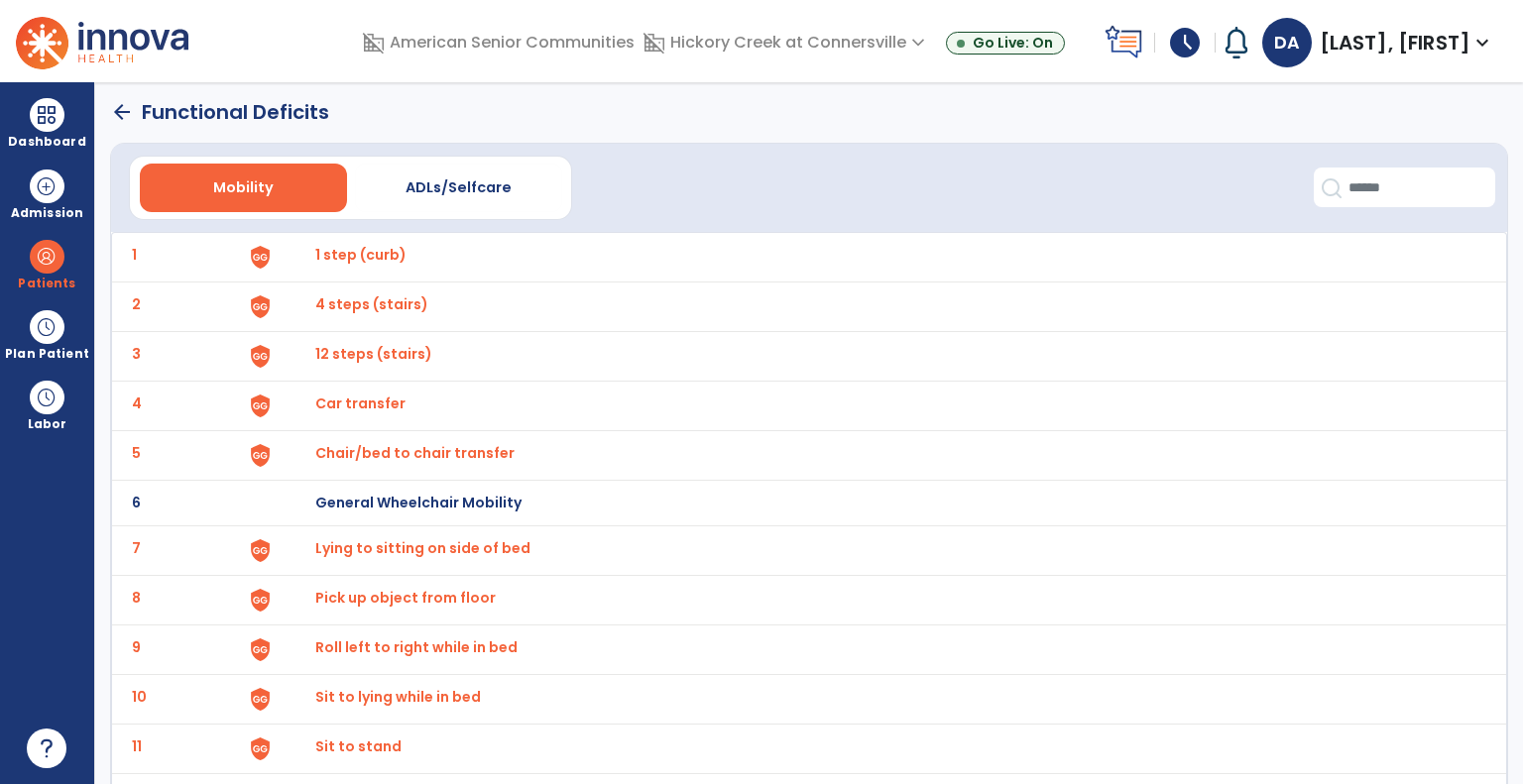 scroll, scrollTop: 0, scrollLeft: 0, axis: both 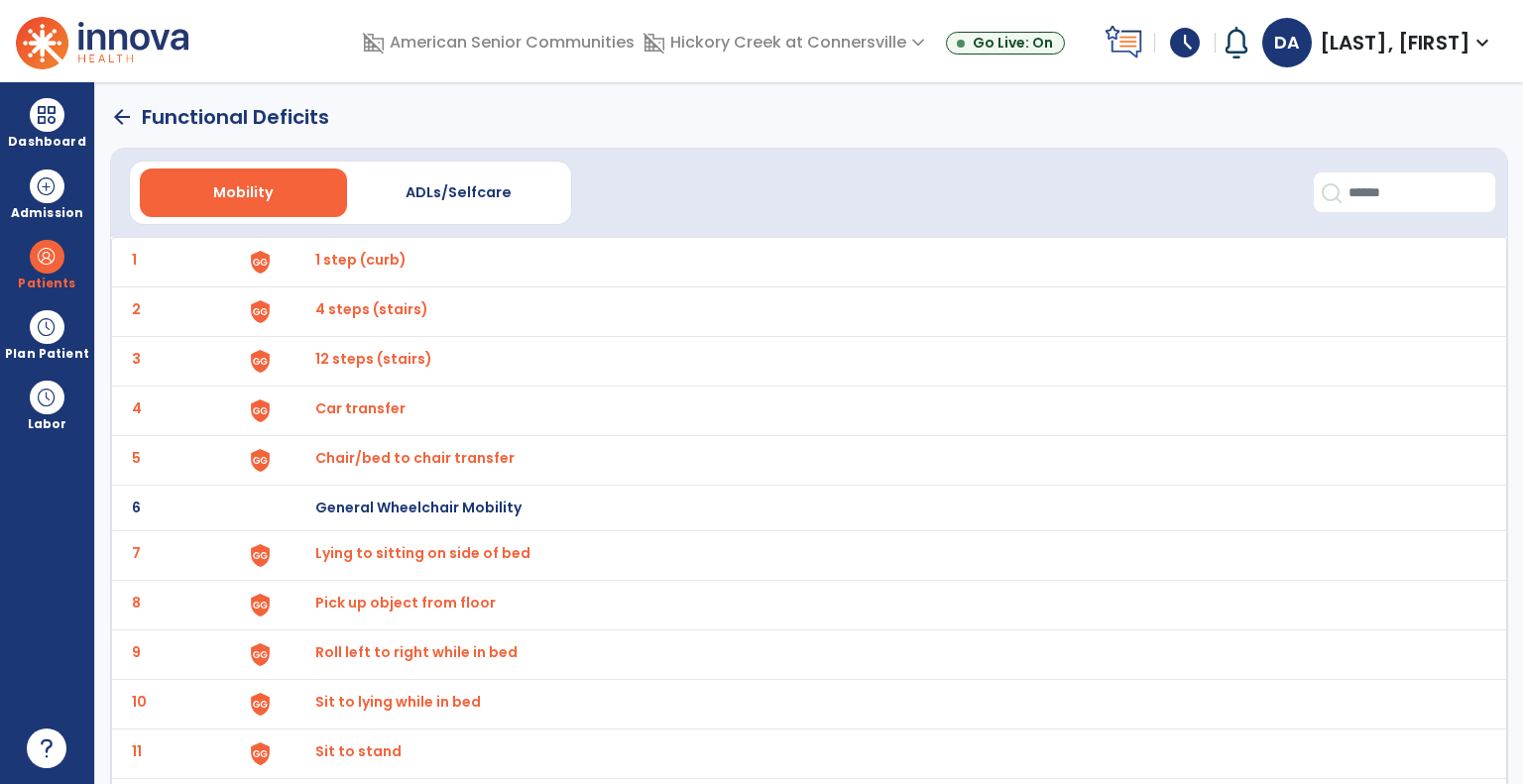 click on "arrow_back" 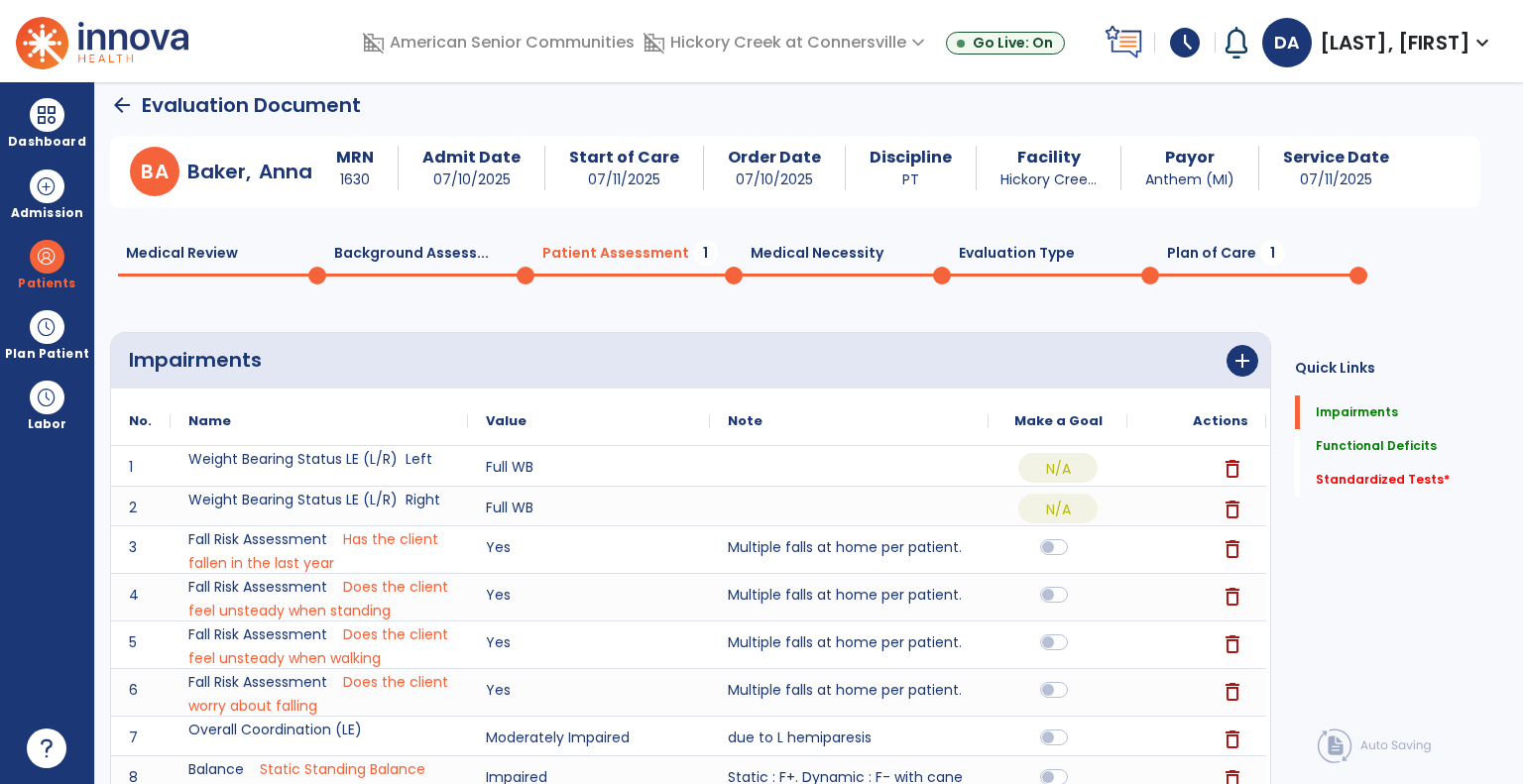 scroll, scrollTop: 0, scrollLeft: 0, axis: both 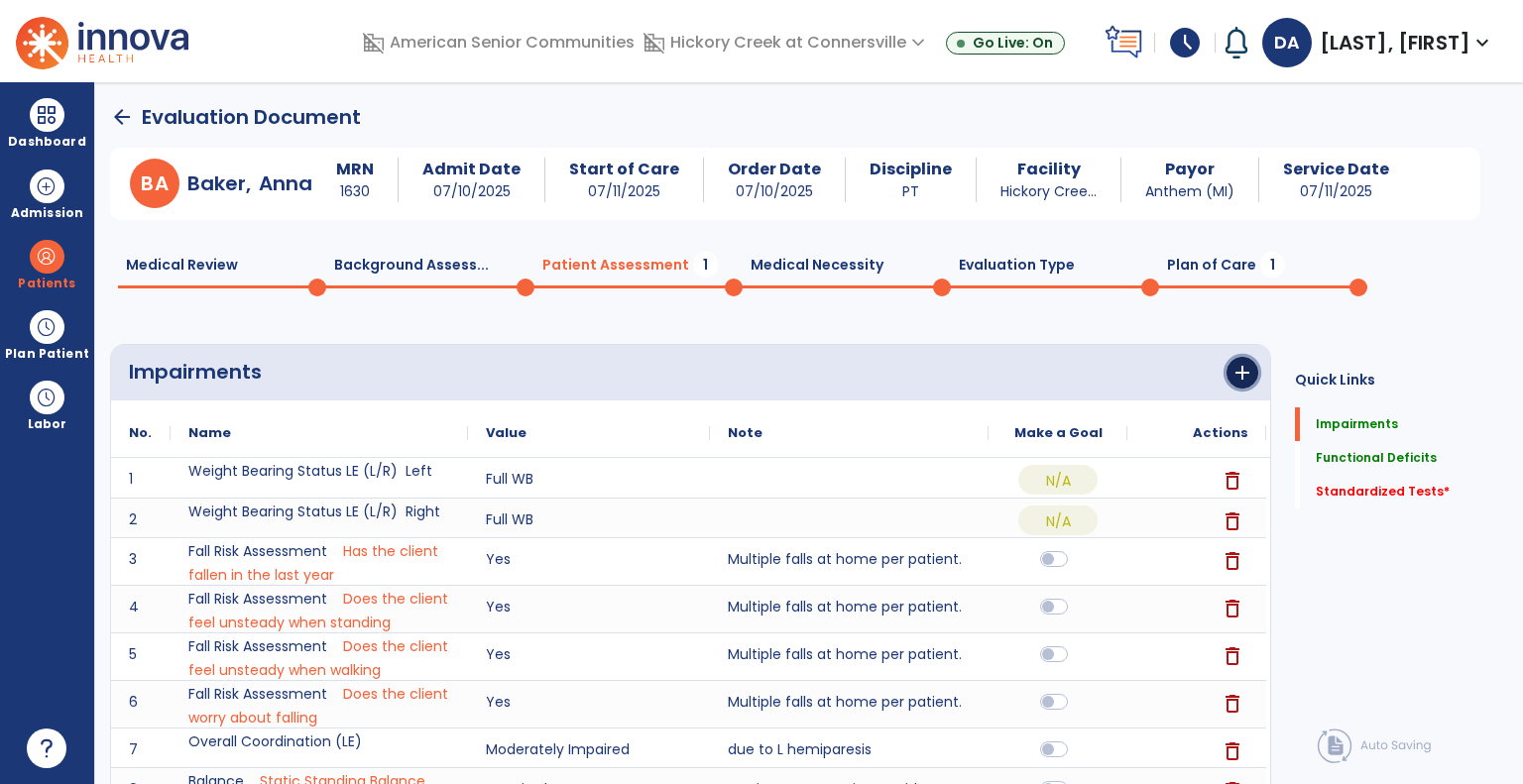 click on "add" 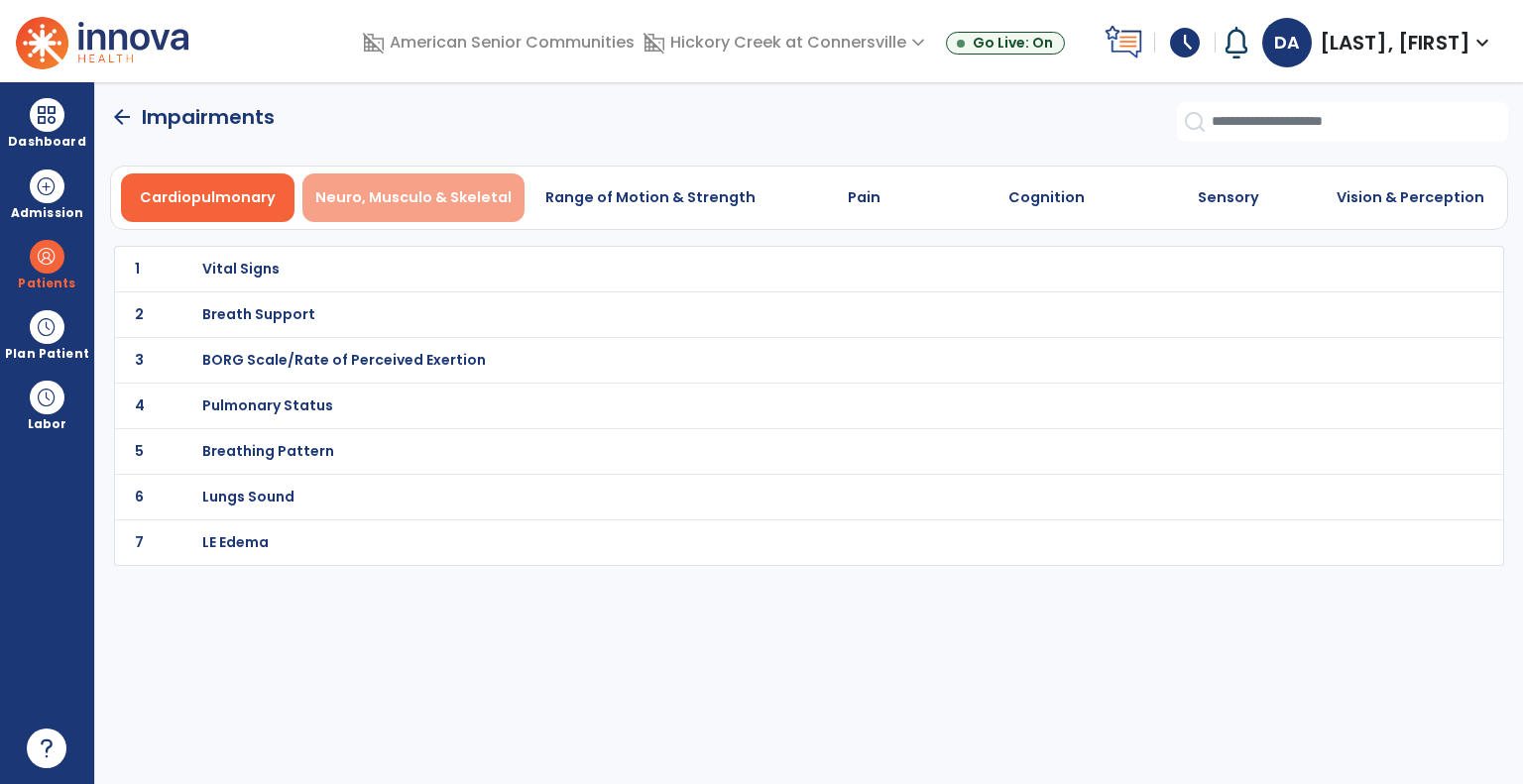 click on "Neuro, Musculo & Skeletal" at bounding box center [413, 197] 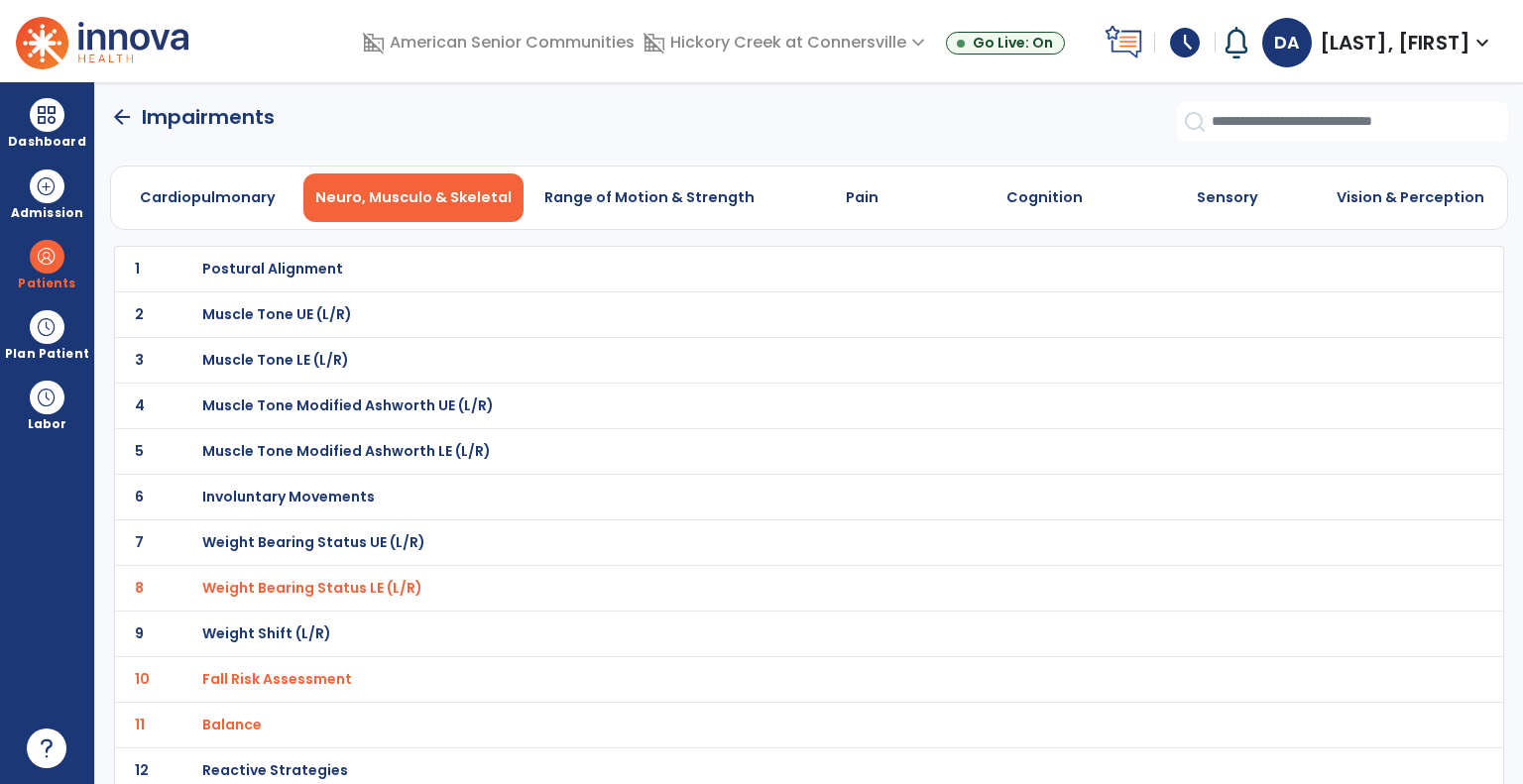 click on "arrow_back" 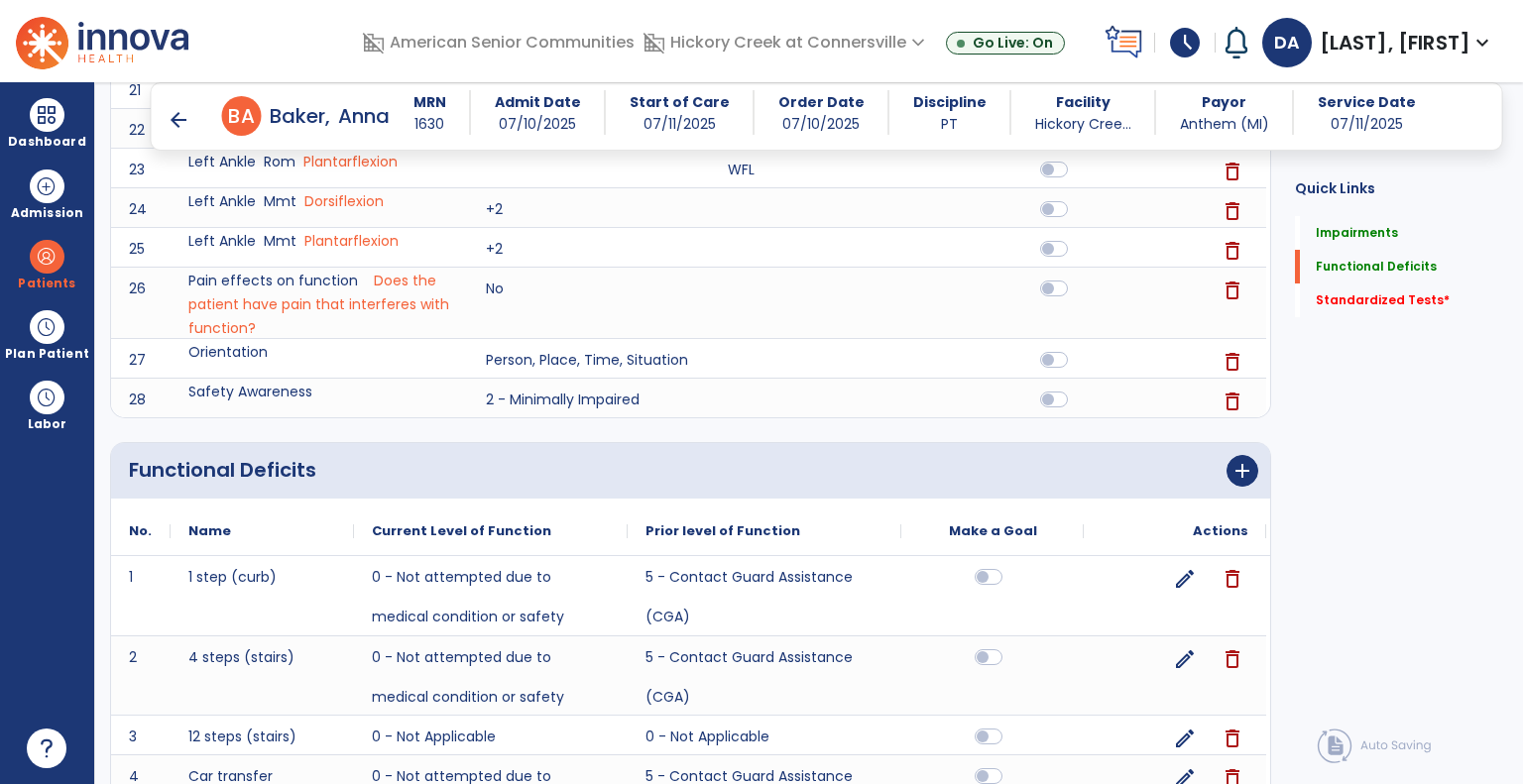 scroll, scrollTop: 1487, scrollLeft: 0, axis: vertical 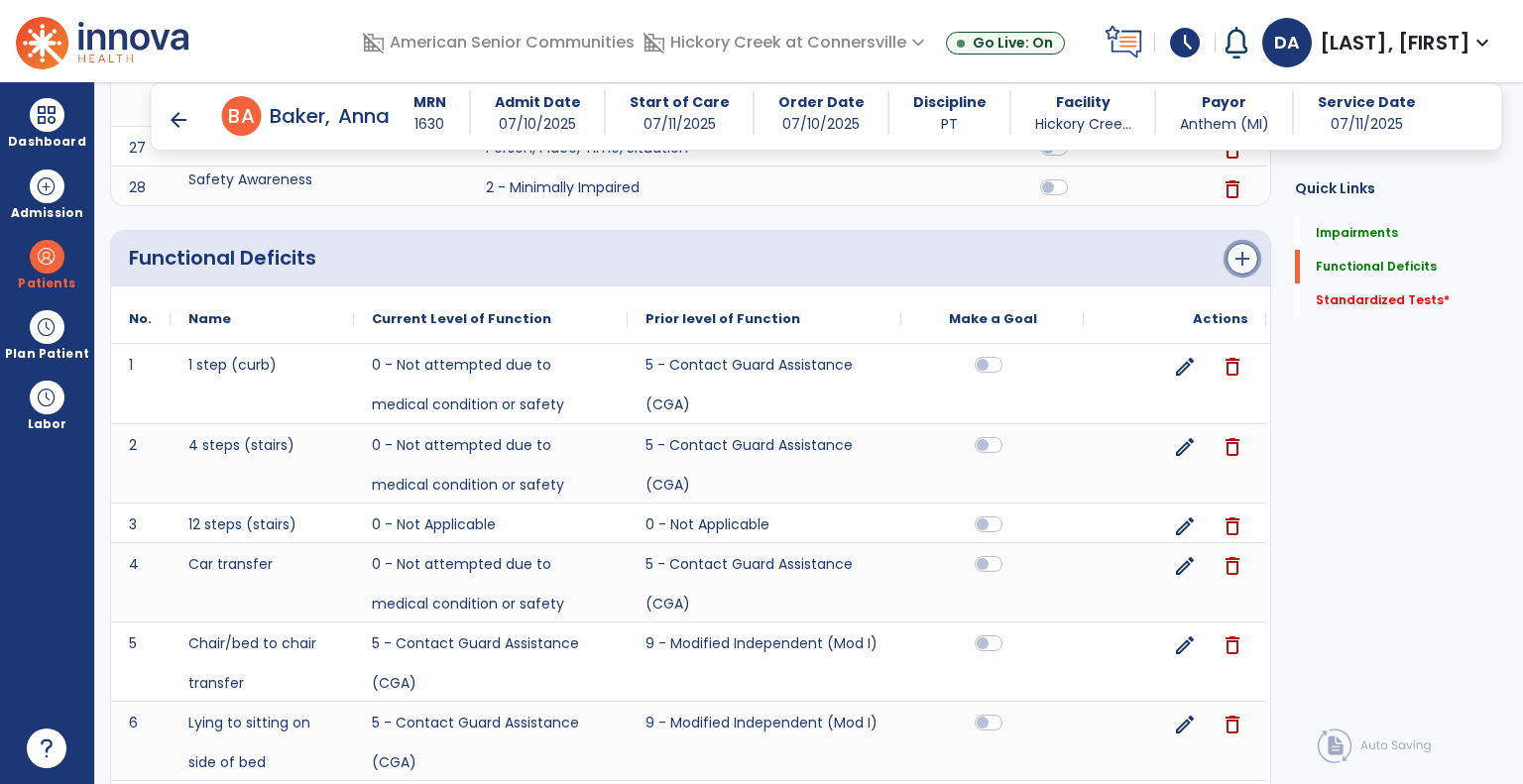 click on "add" 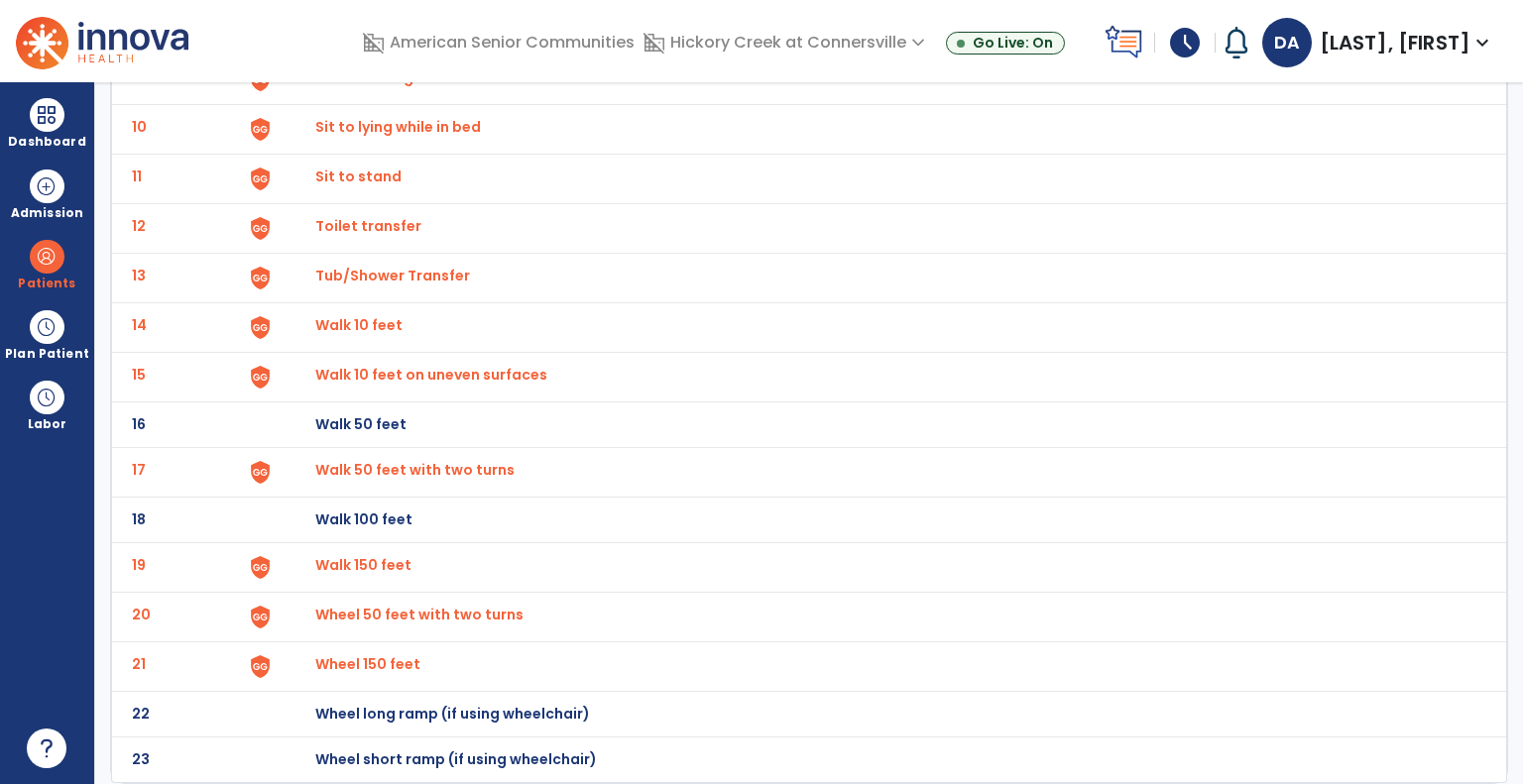 scroll, scrollTop: 0, scrollLeft: 0, axis: both 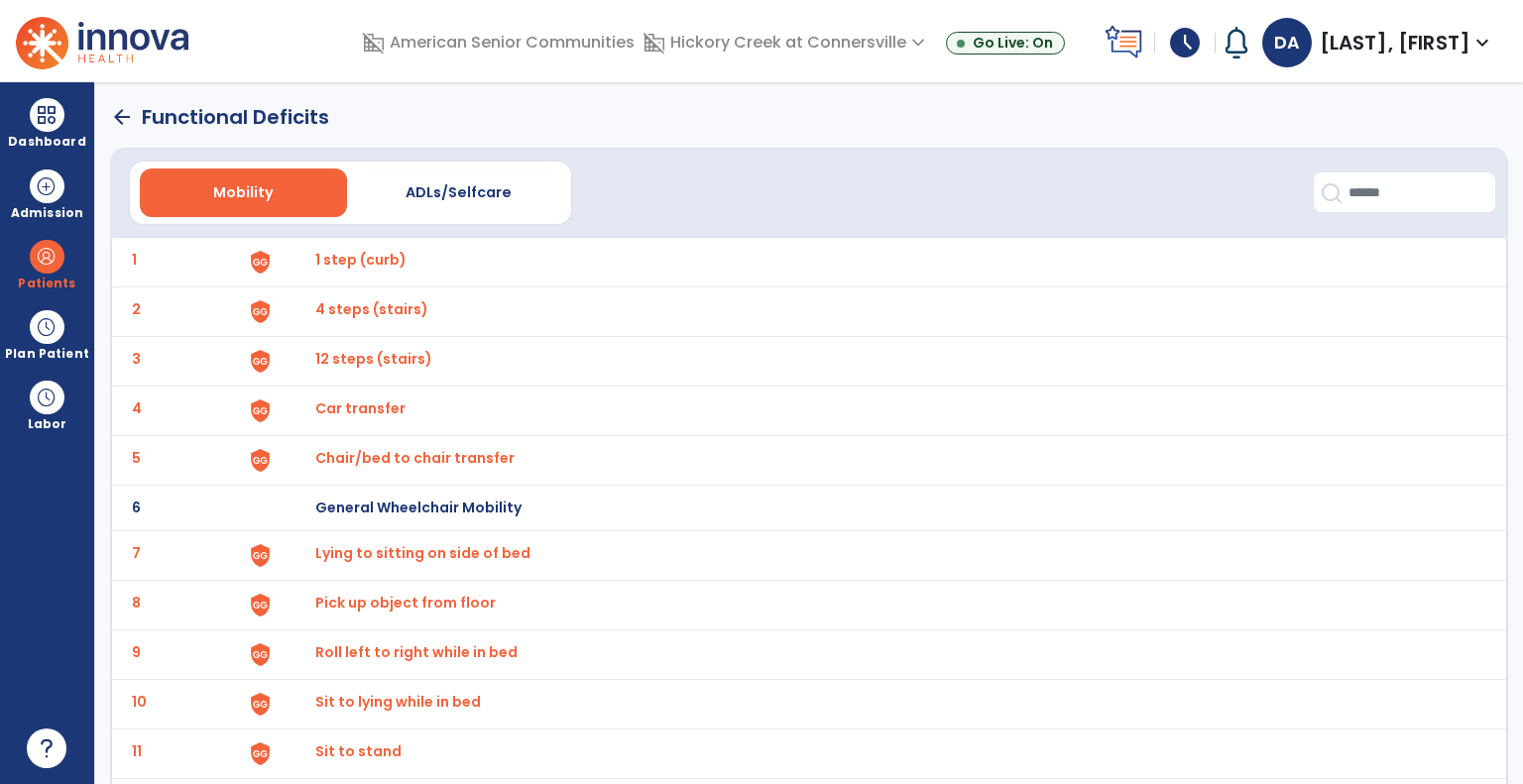 click on "1 step (curb)" at bounding box center (880, 262) 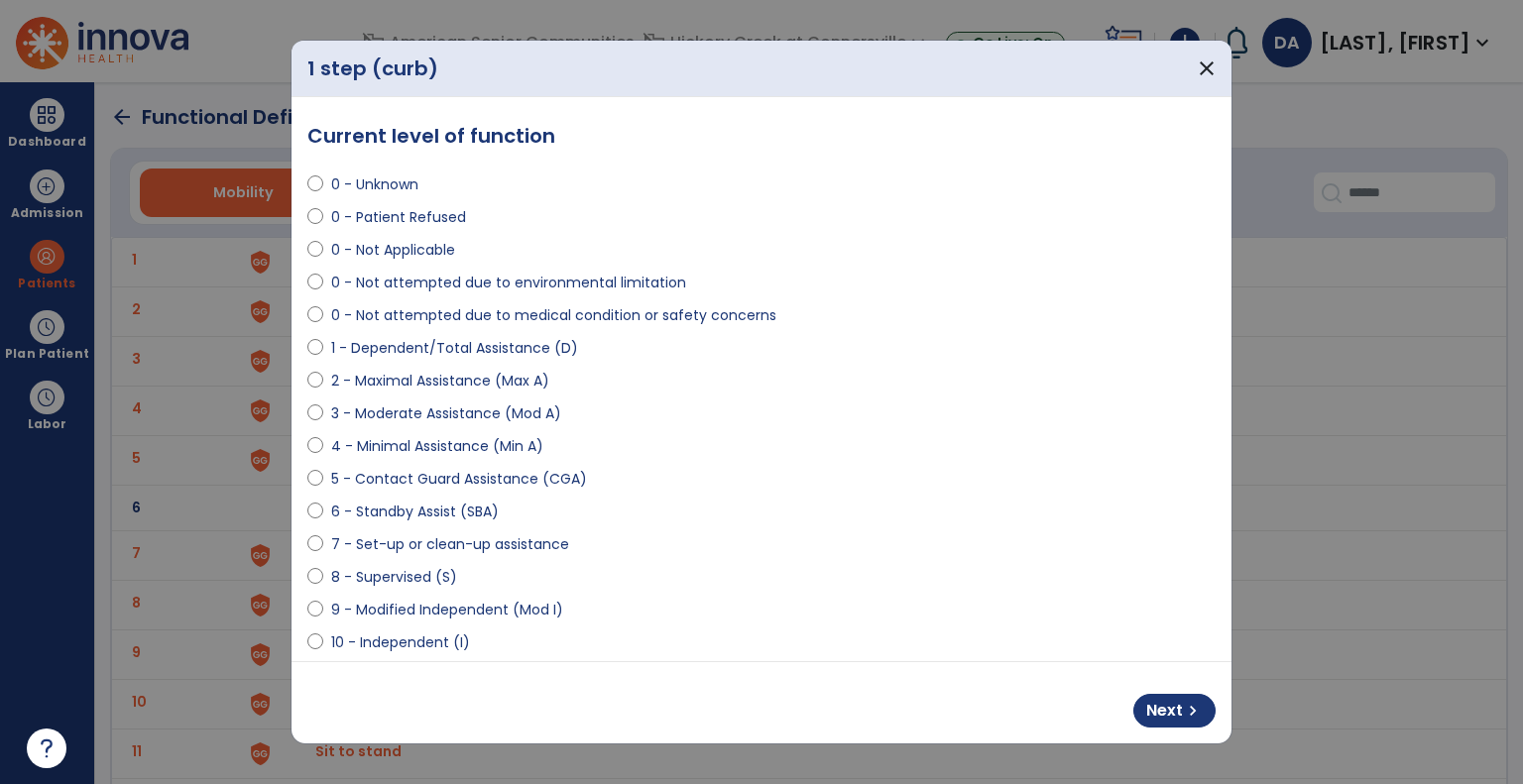 select on "**********" 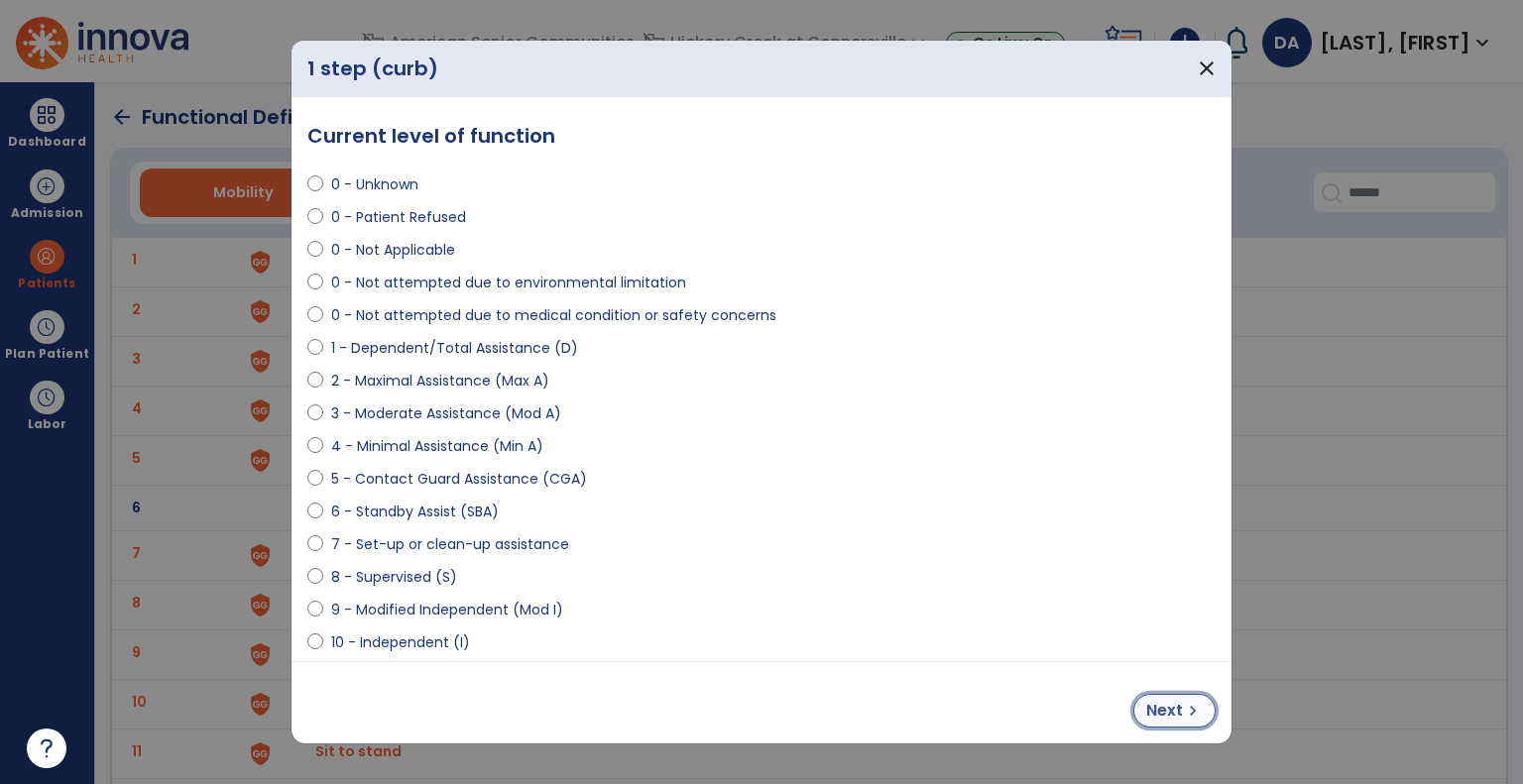 click on "chevron_right" at bounding box center (1193, 711) 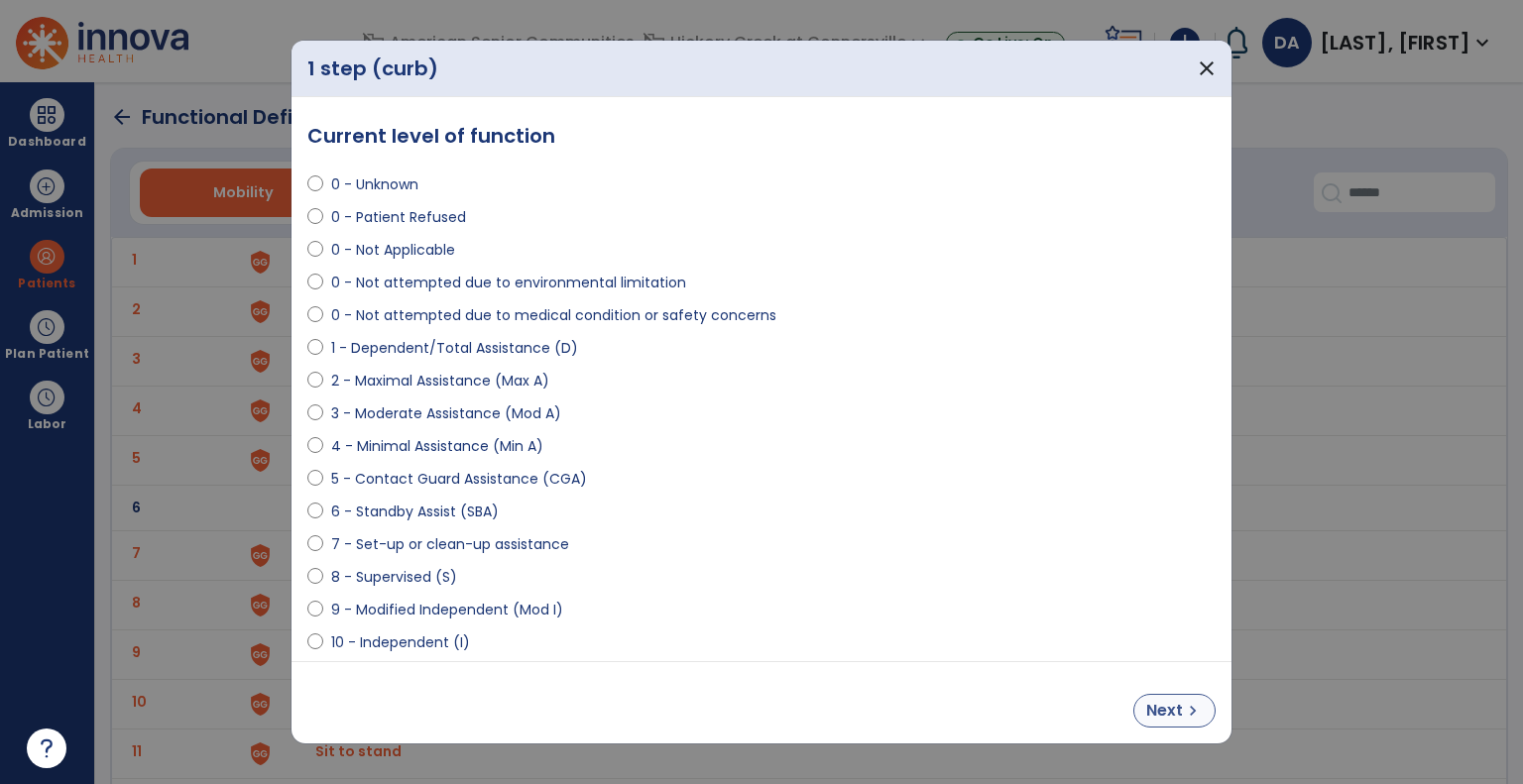 select on "**********" 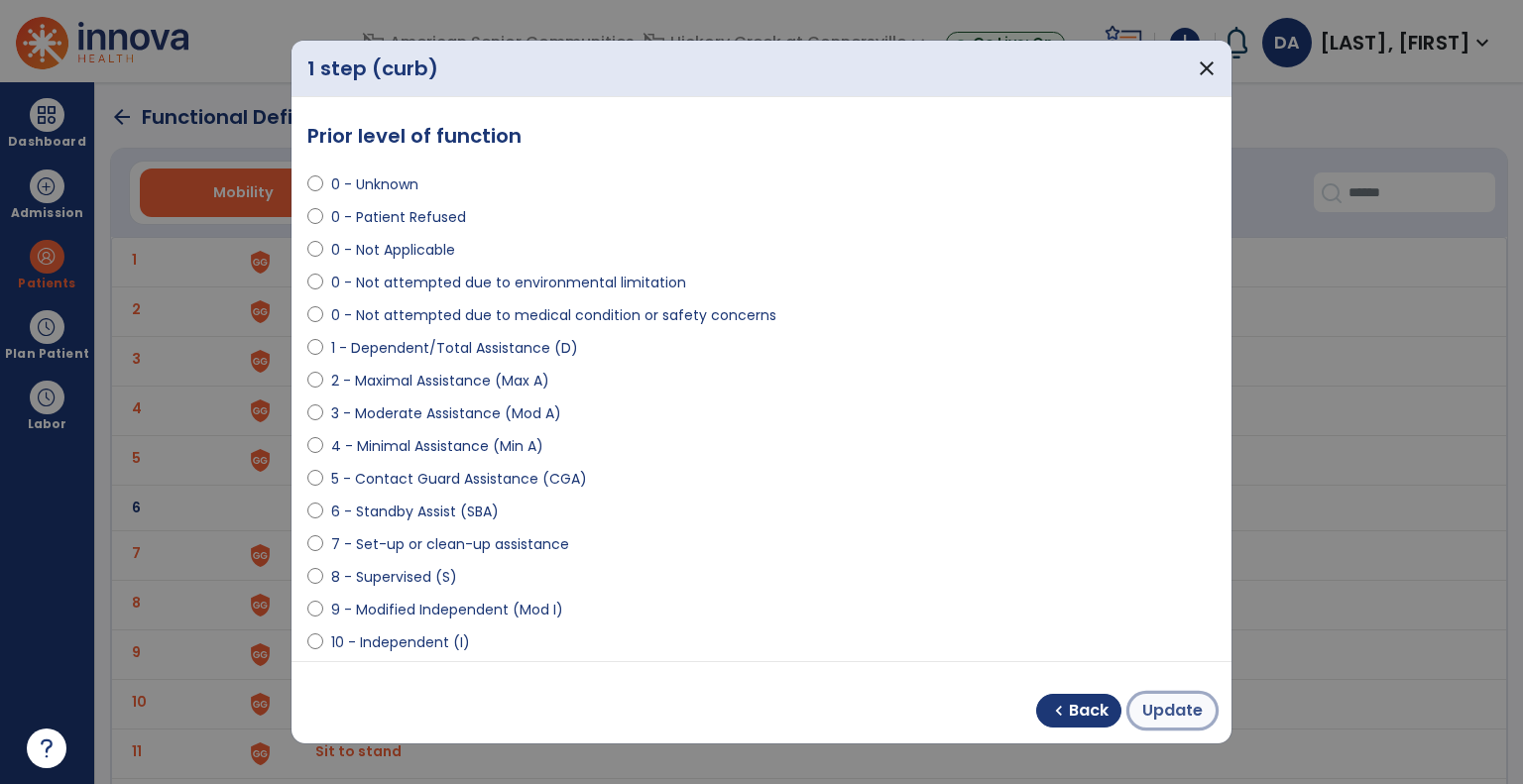 click on "Update" at bounding box center (1172, 711) 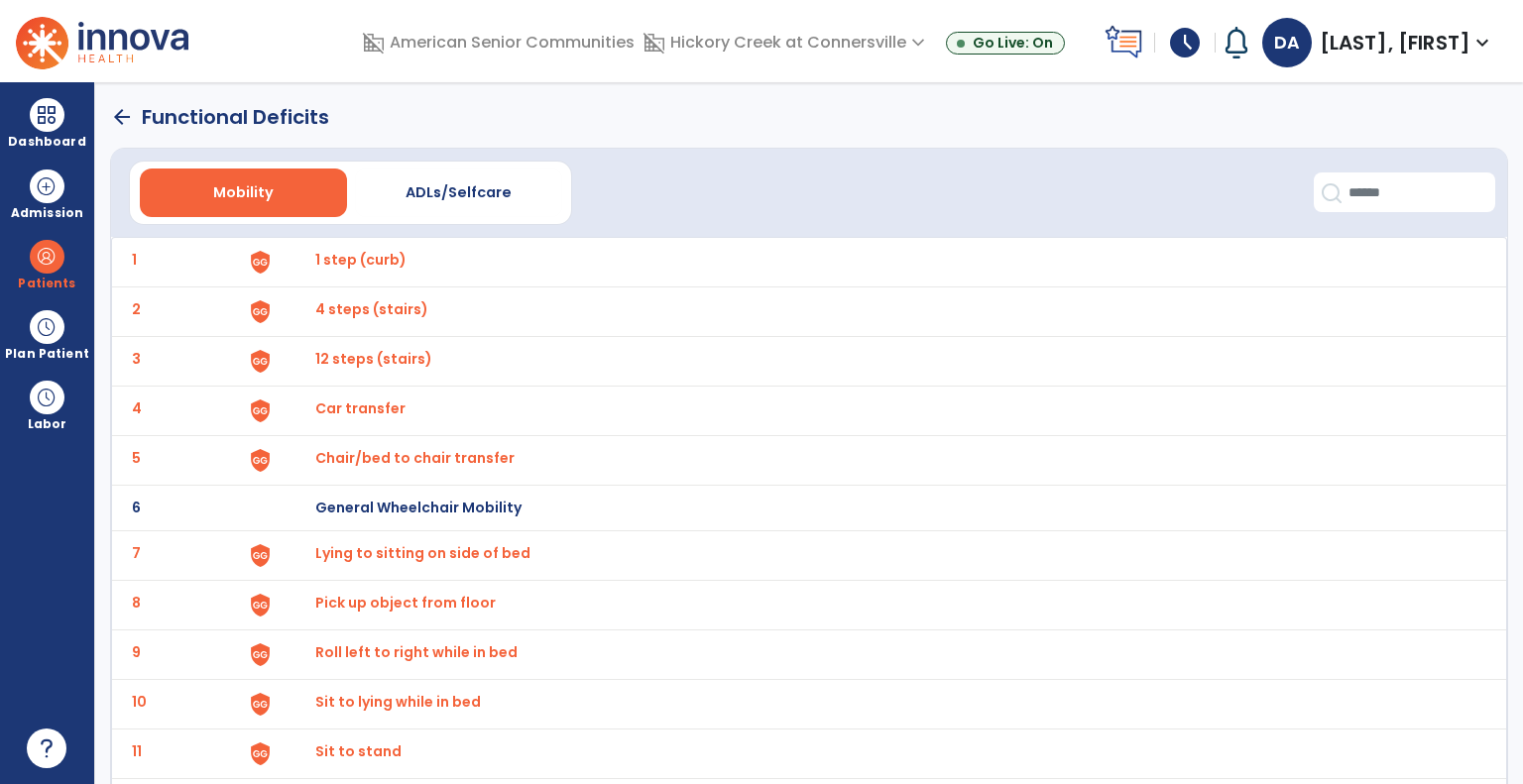 click on "4 steps (stairs)" at bounding box center [880, 262] 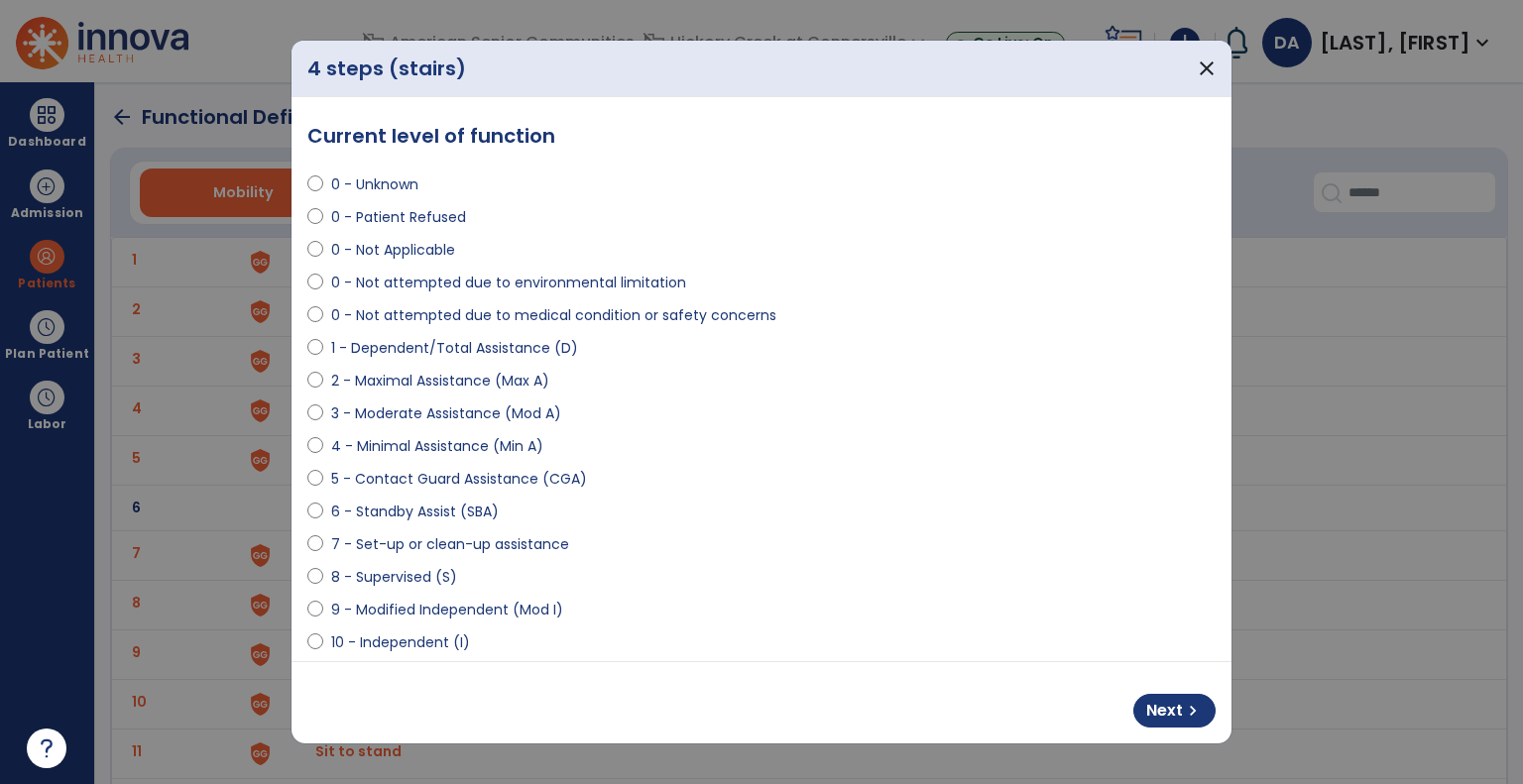 select on "**********" 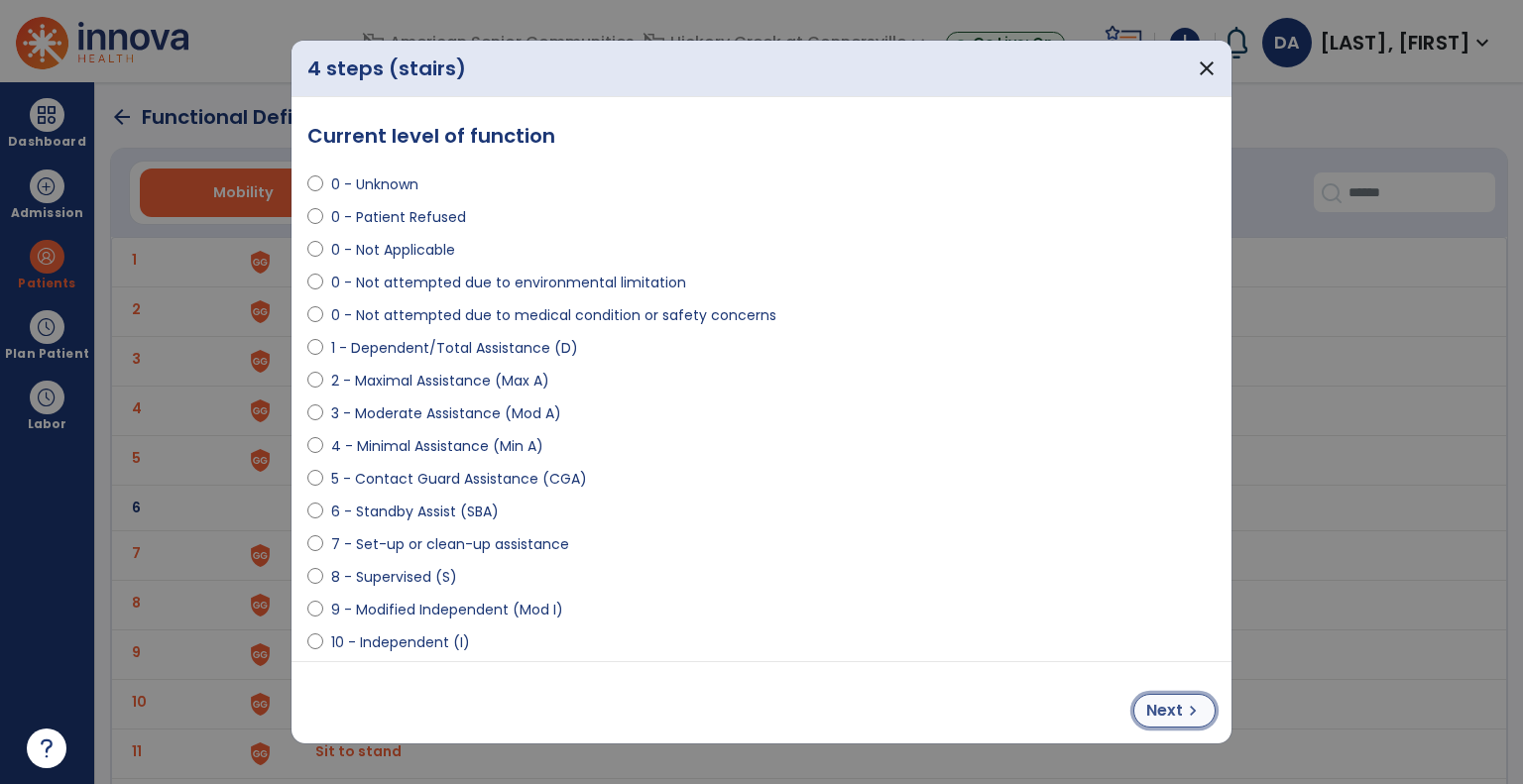 click on "Next" at bounding box center [1164, 711] 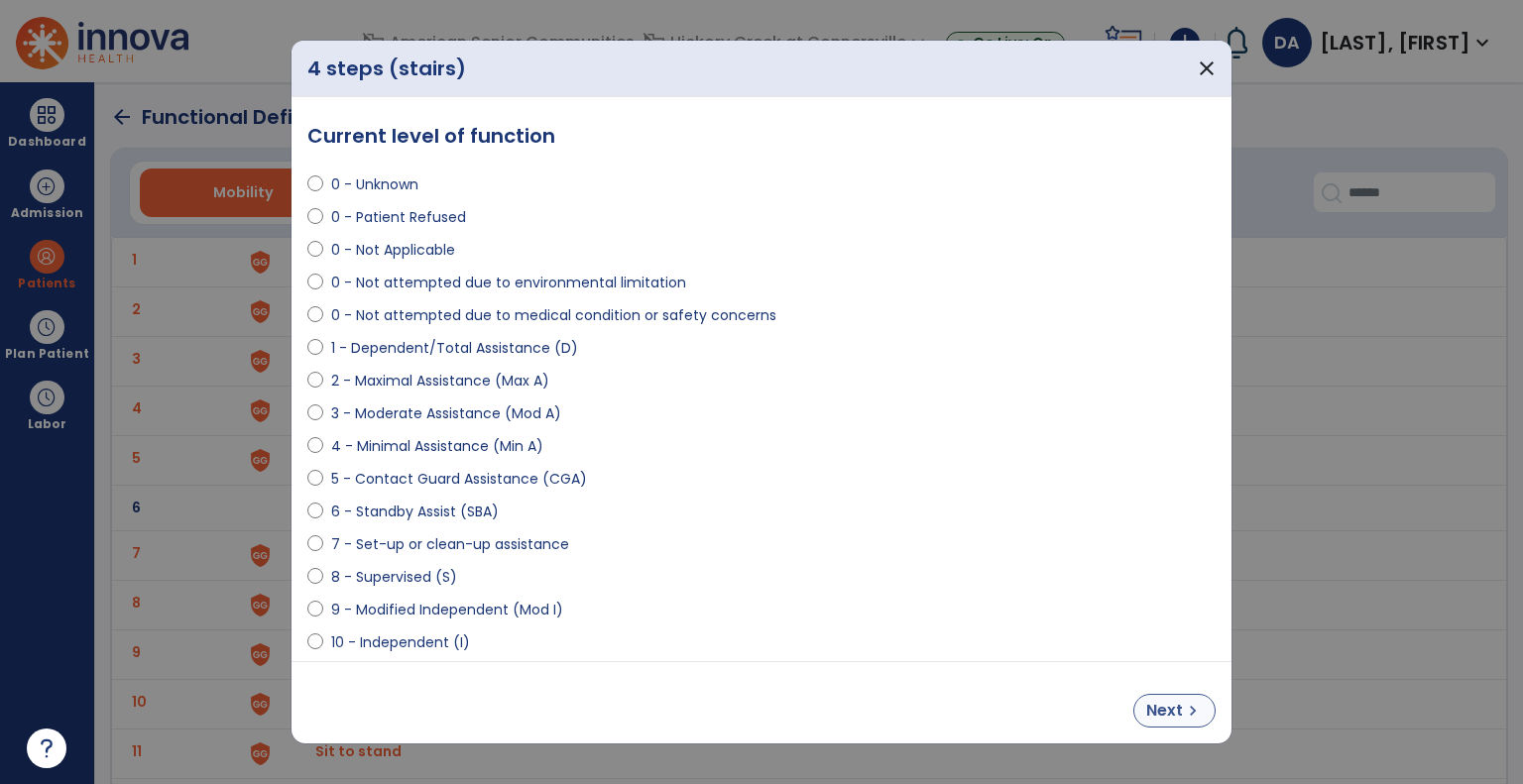 select on "**********" 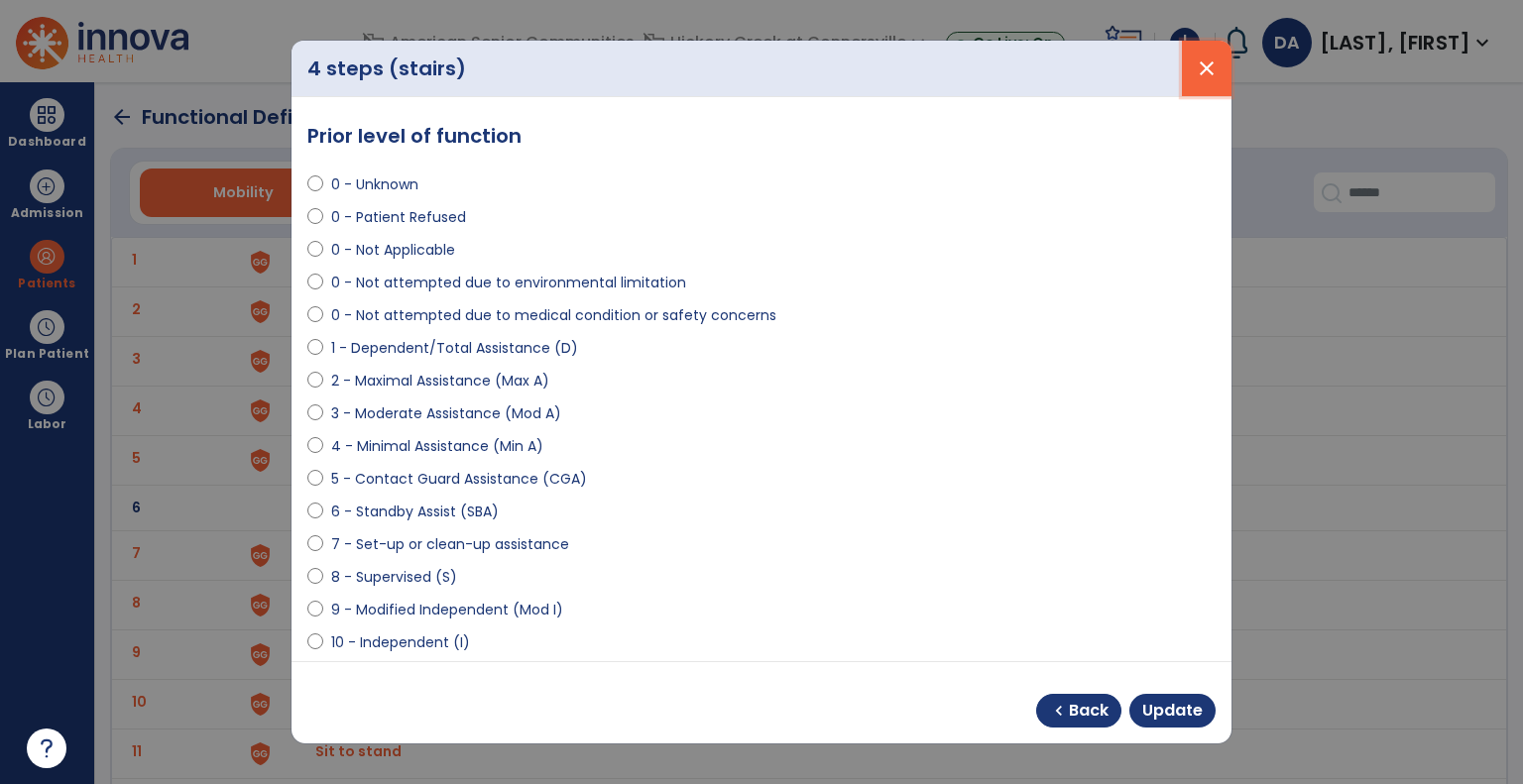click on "close" at bounding box center [1207, 68] 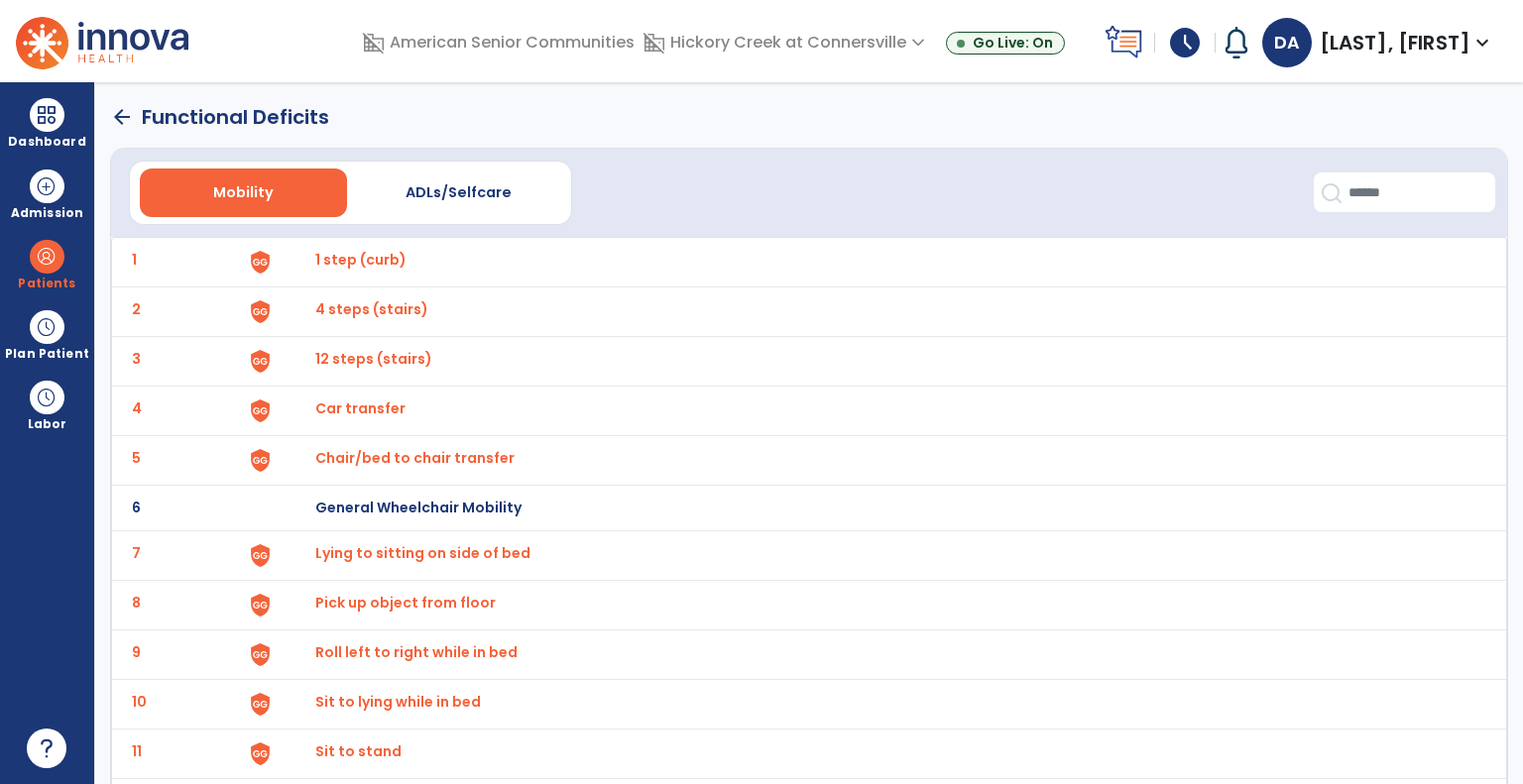 click on "1 1 step (curb)" 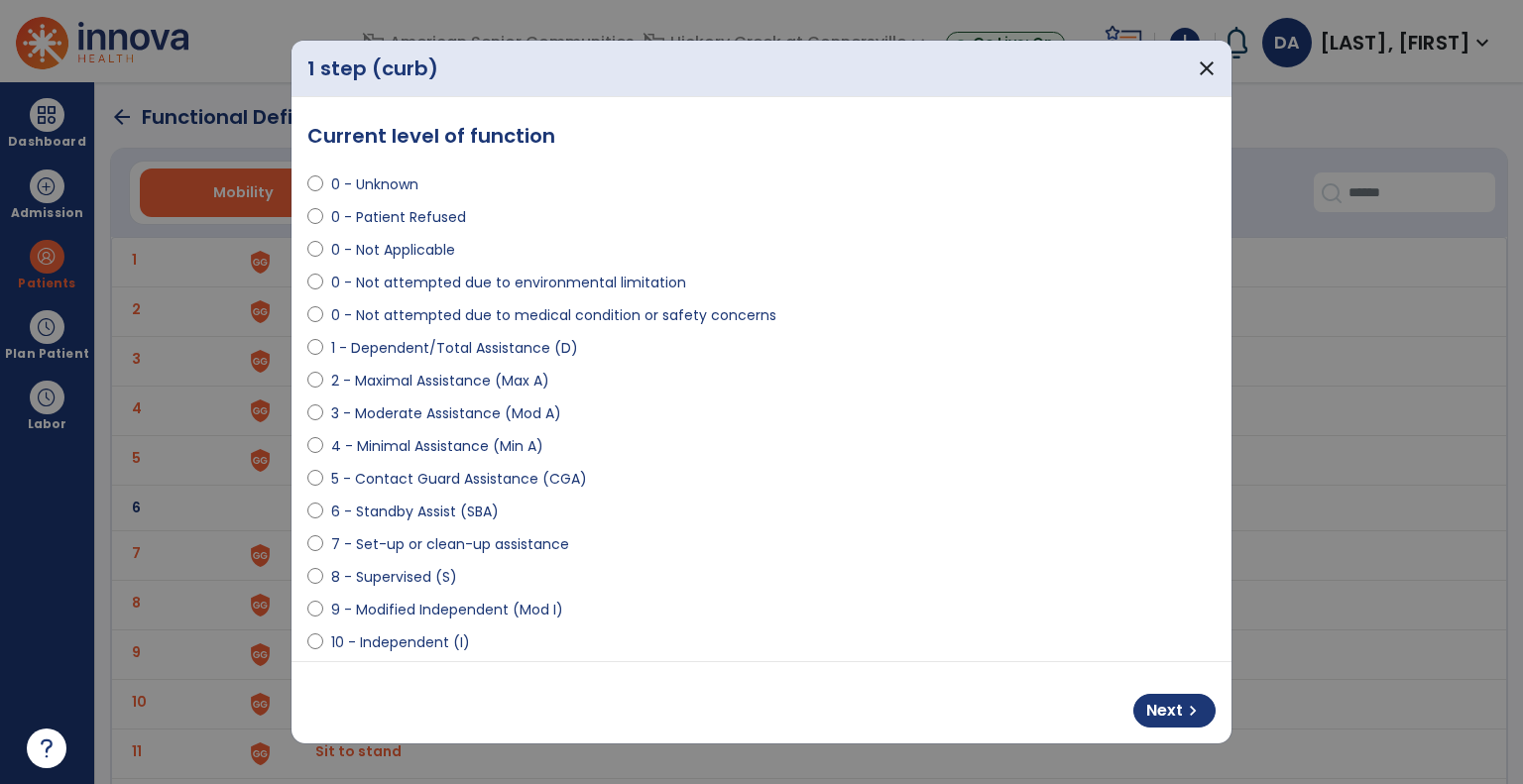 select on "**********" 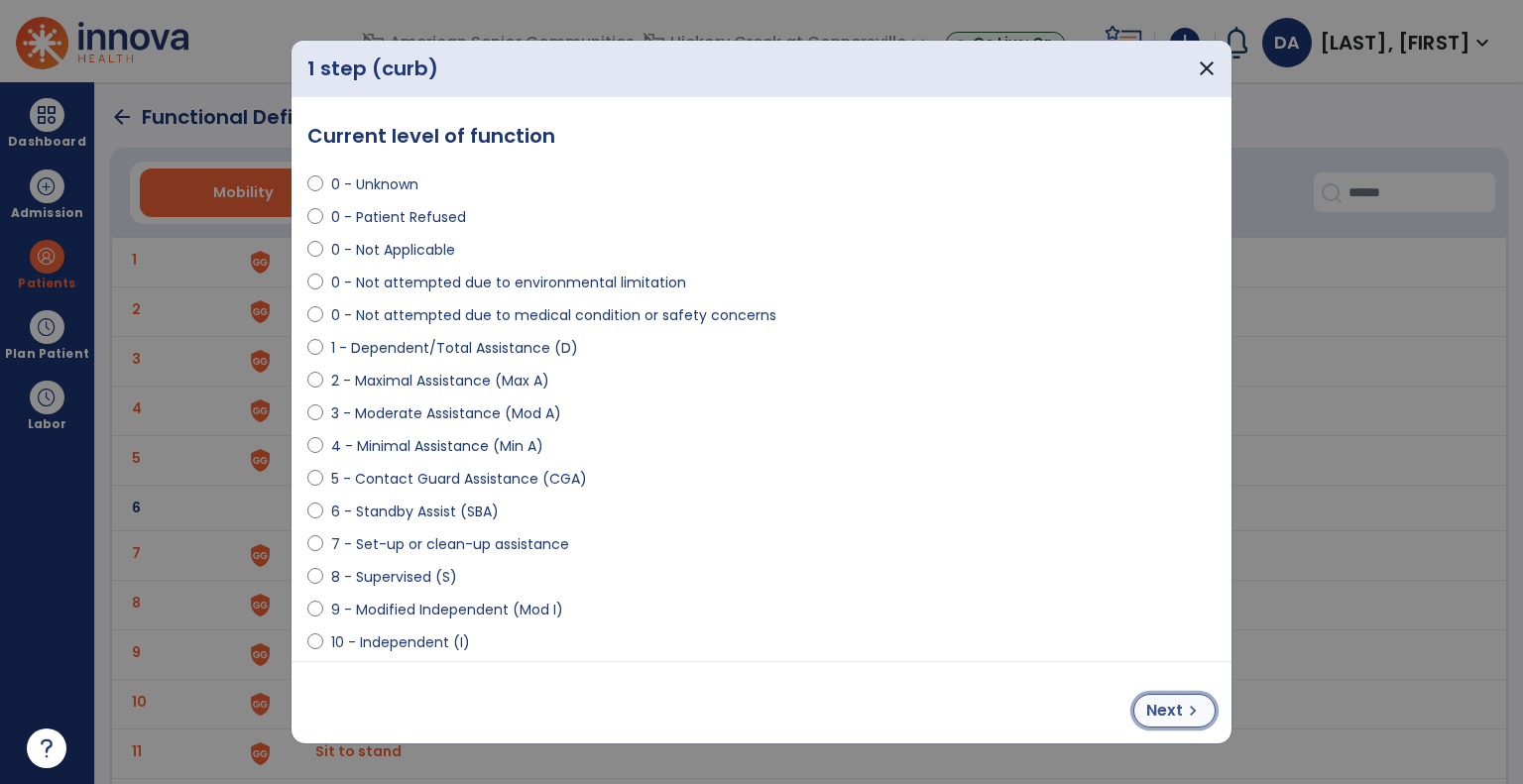 click on "chevron_right" at bounding box center [1193, 711] 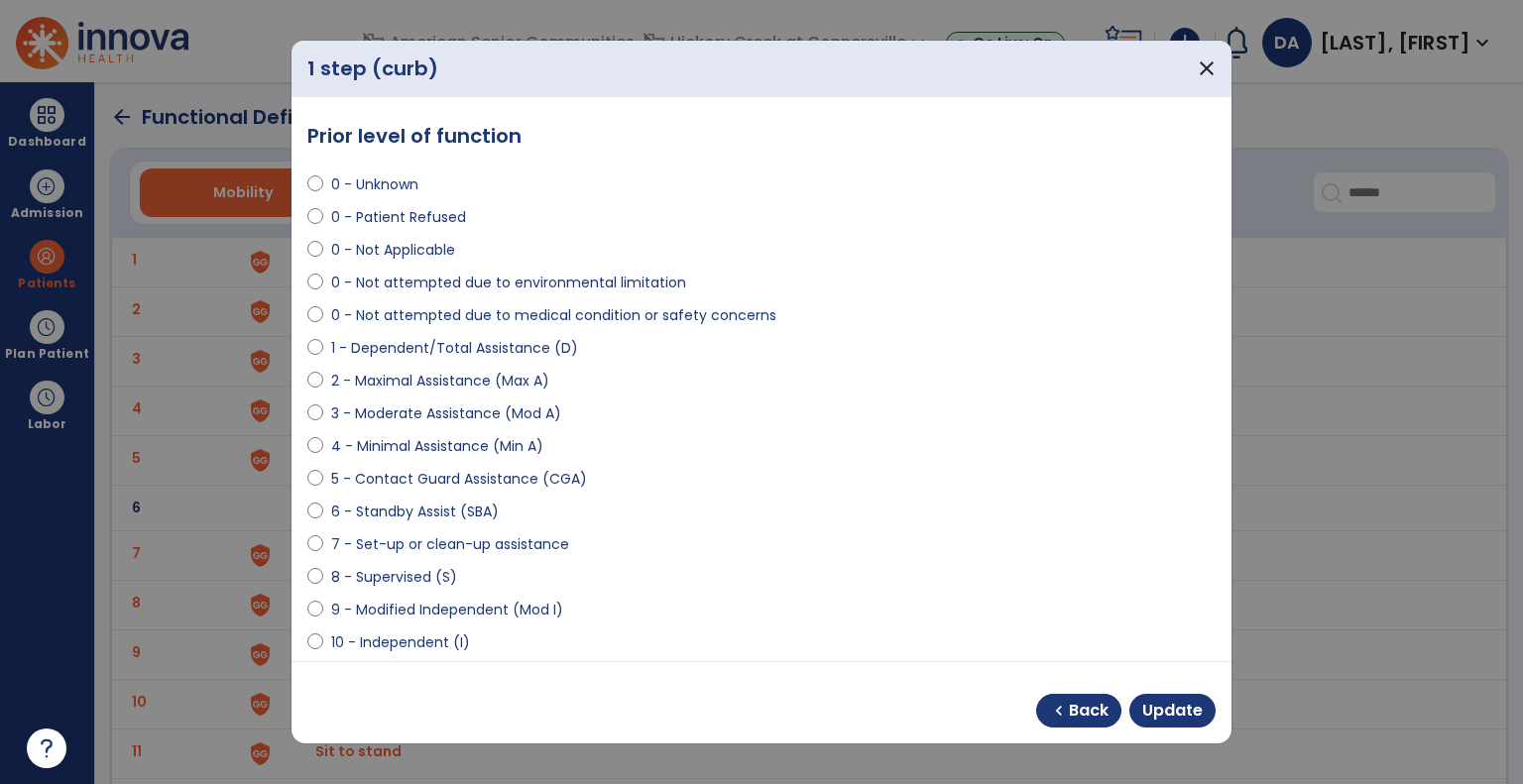 select on "**********" 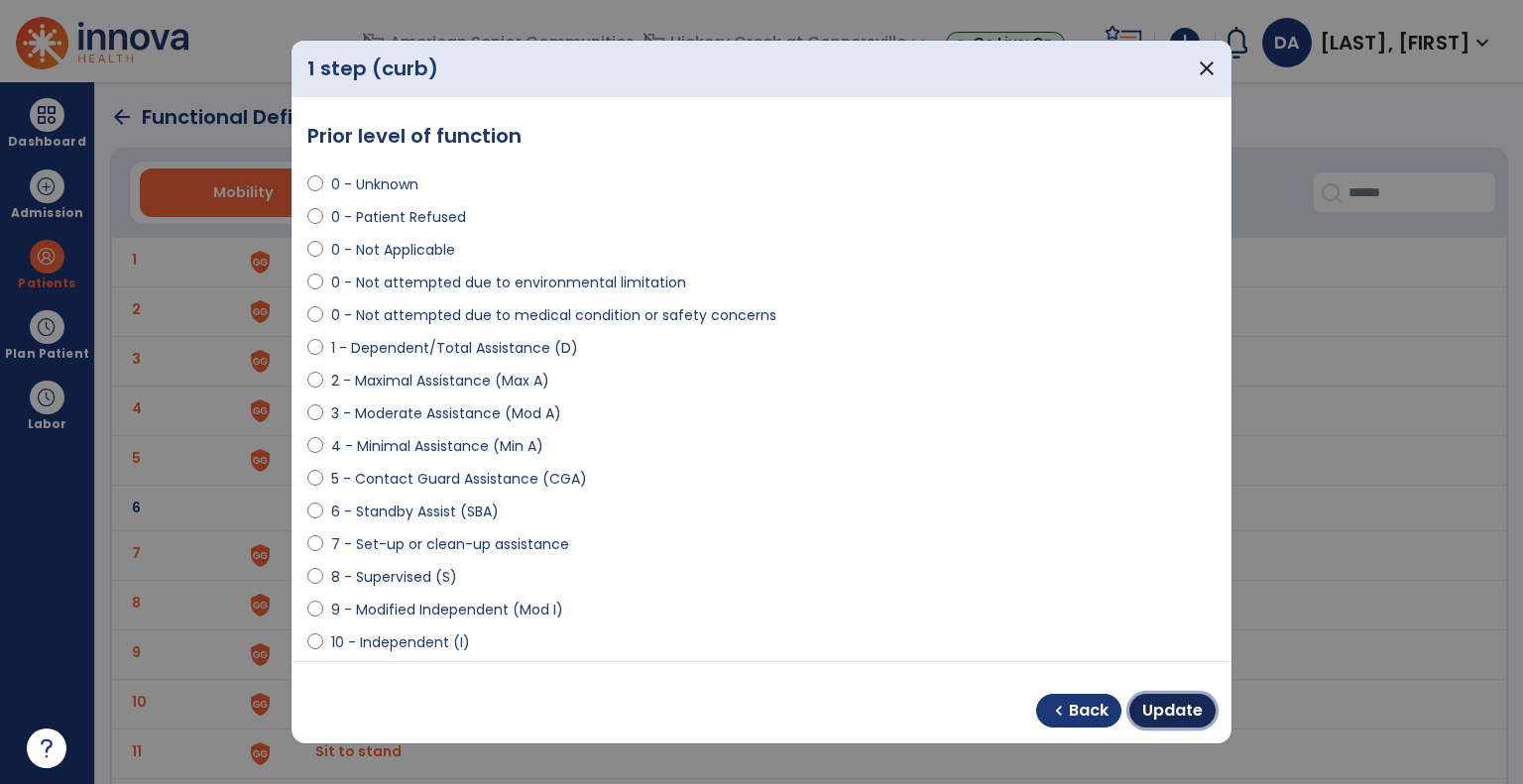 click on "Update" at bounding box center [1172, 711] 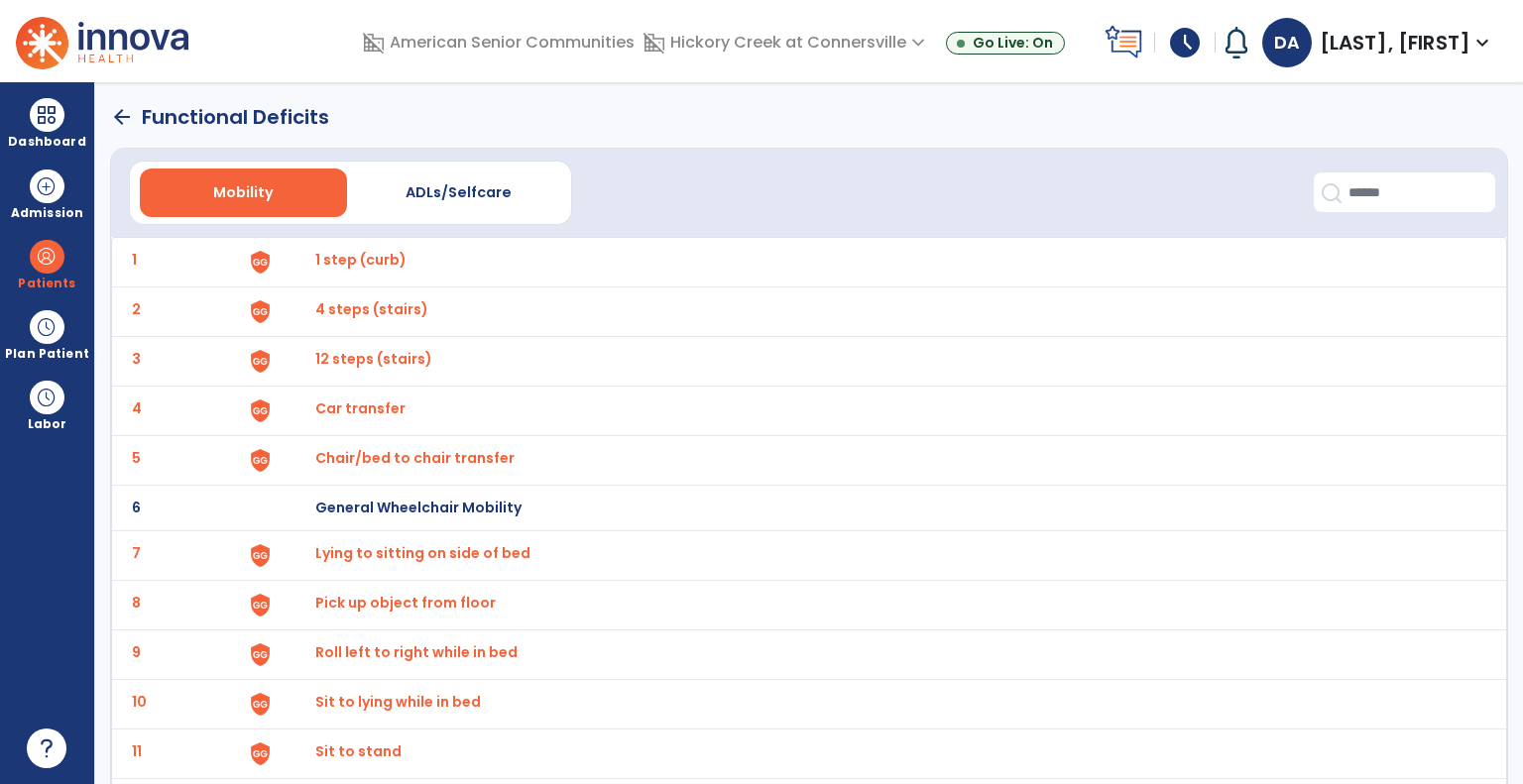 click on "4 steps (stairs)" at bounding box center [880, 262] 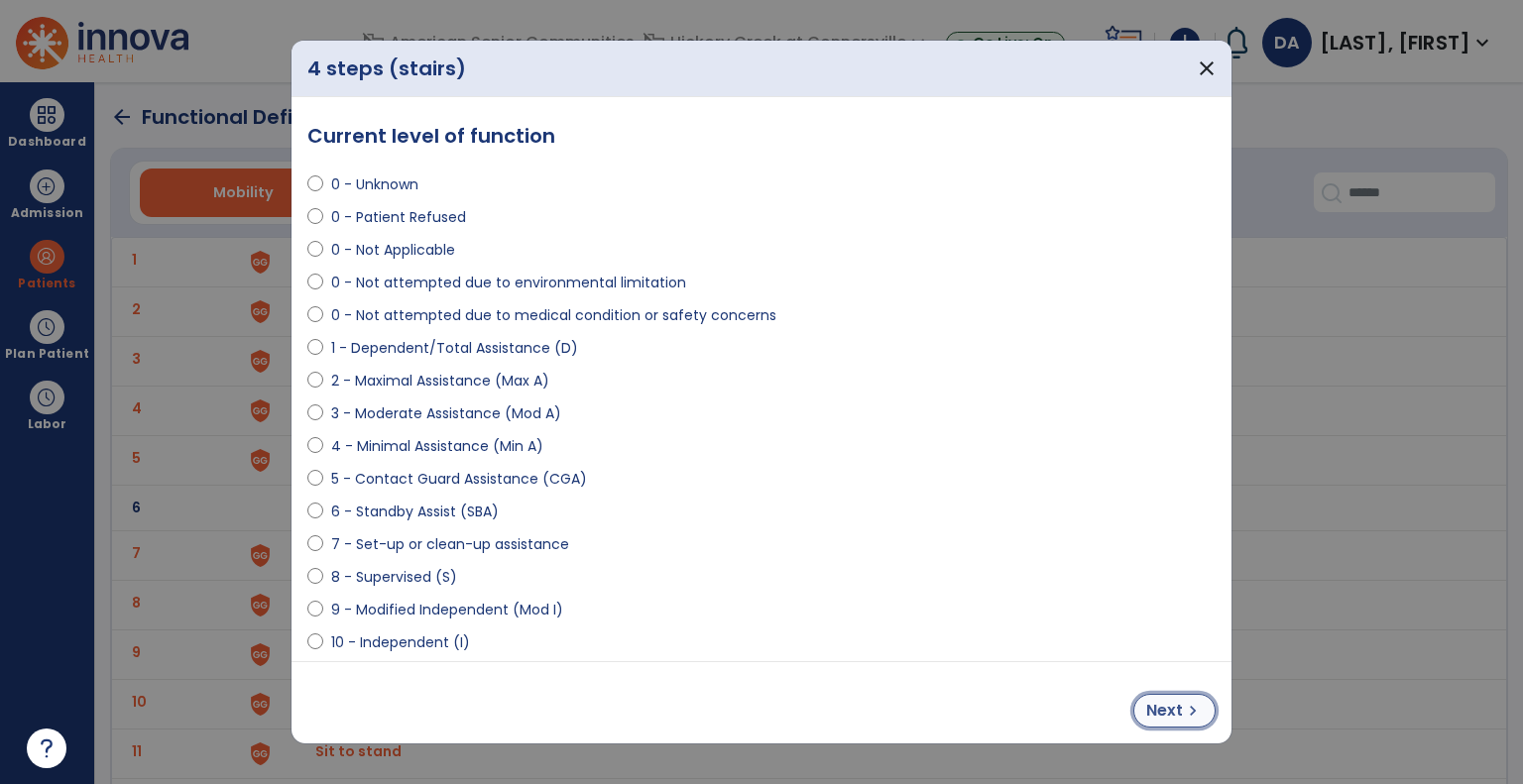 click on "chevron_right" at bounding box center [1193, 711] 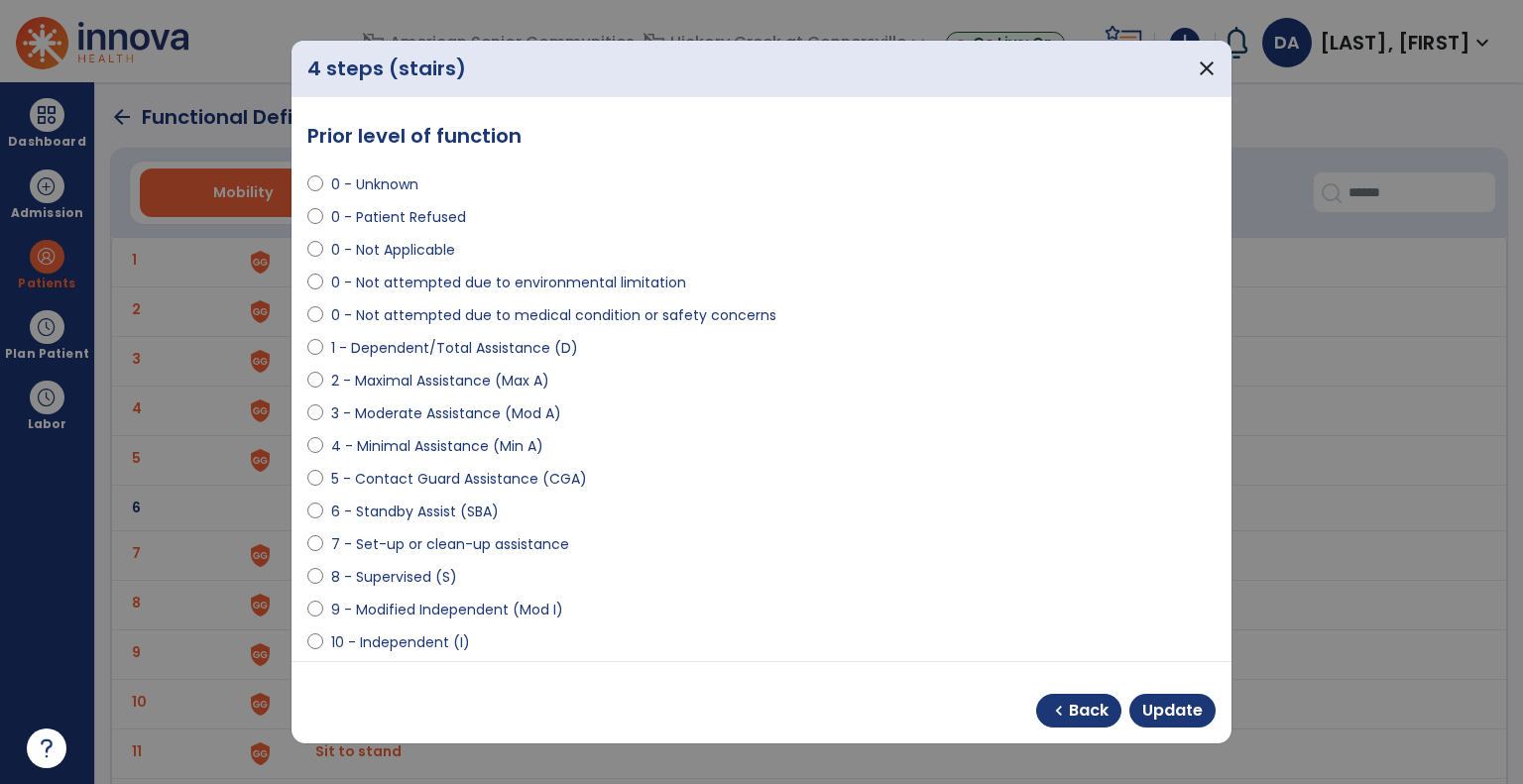 select on "**********" 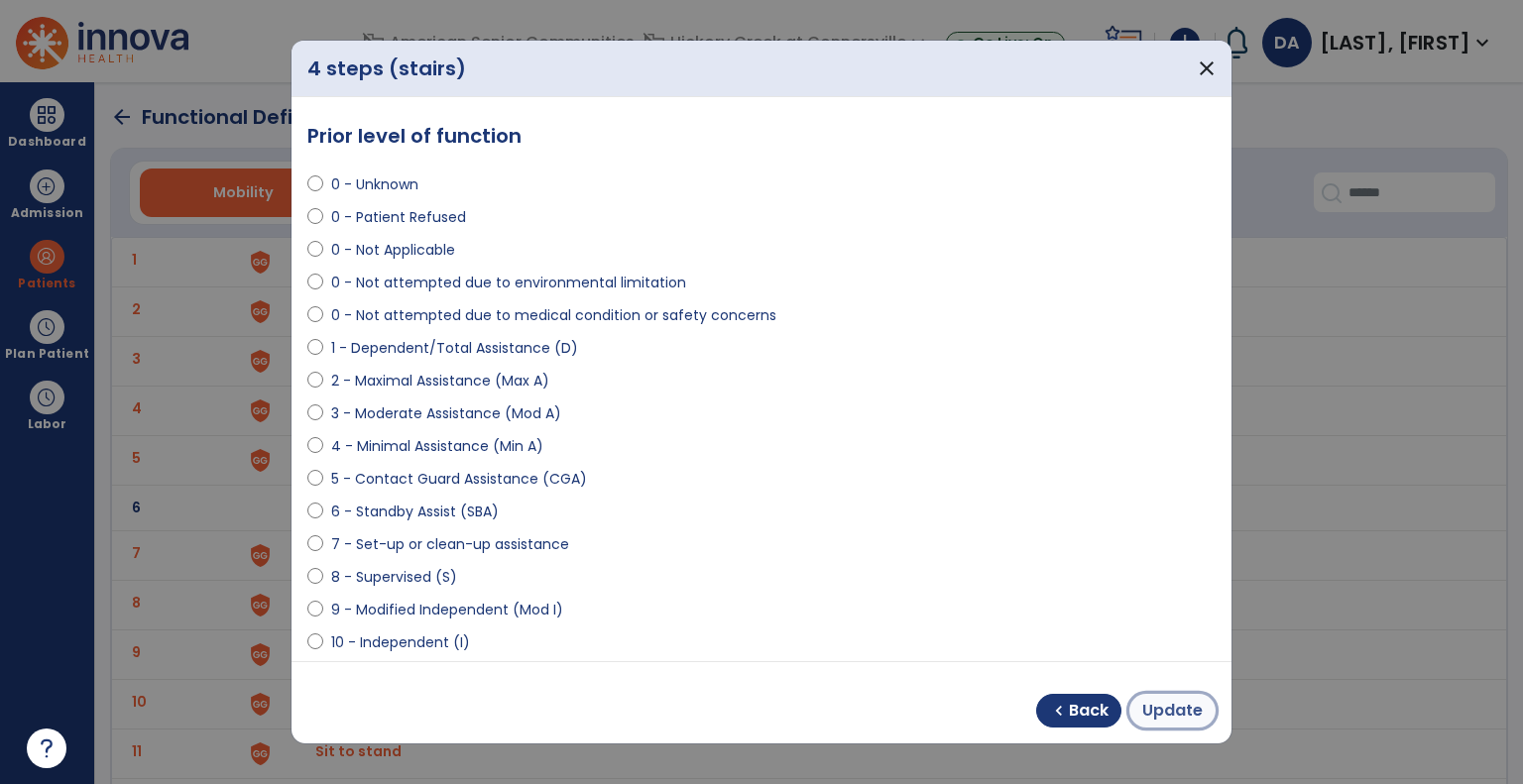 click on "Update" at bounding box center [1172, 711] 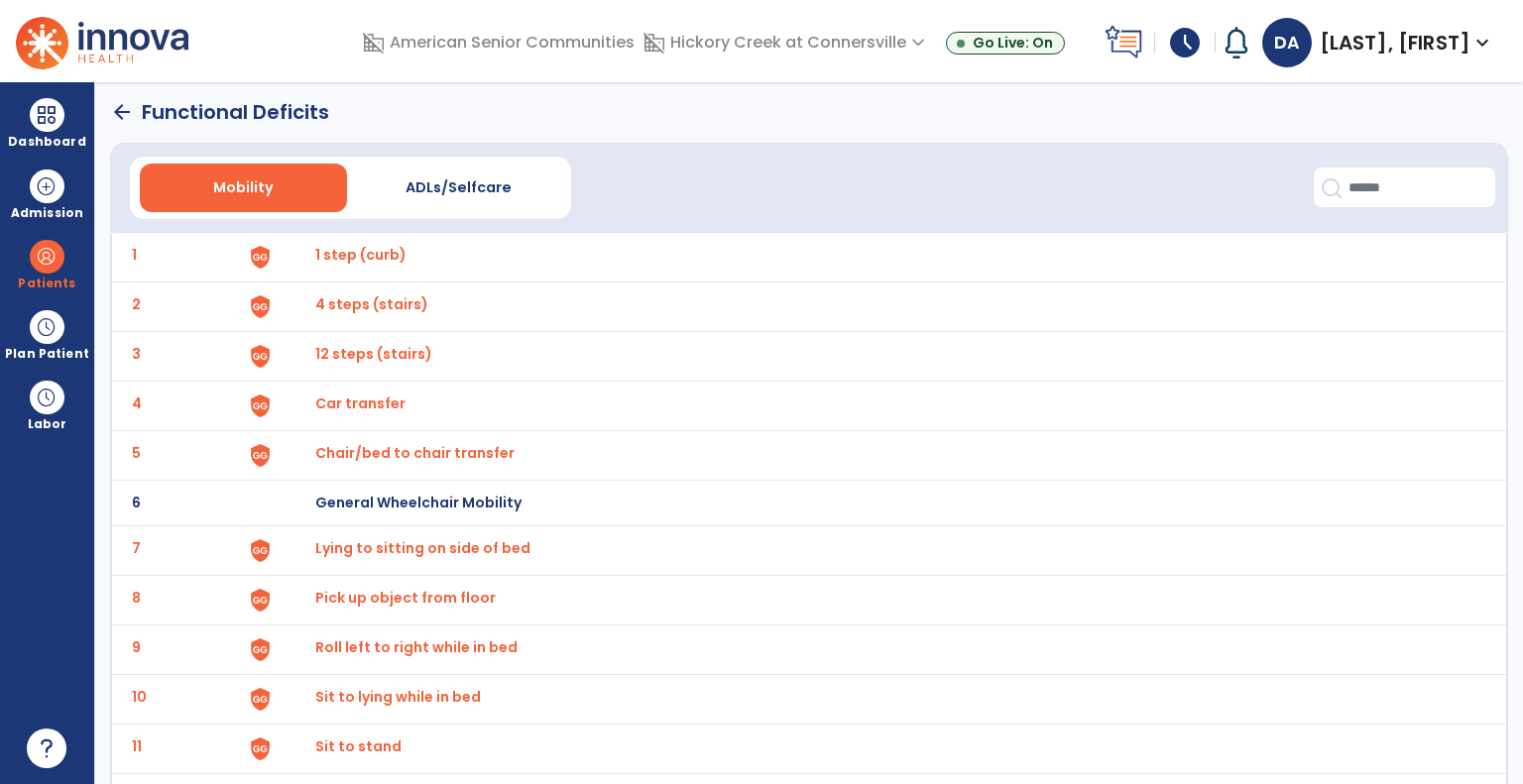 scroll, scrollTop: 0, scrollLeft: 0, axis: both 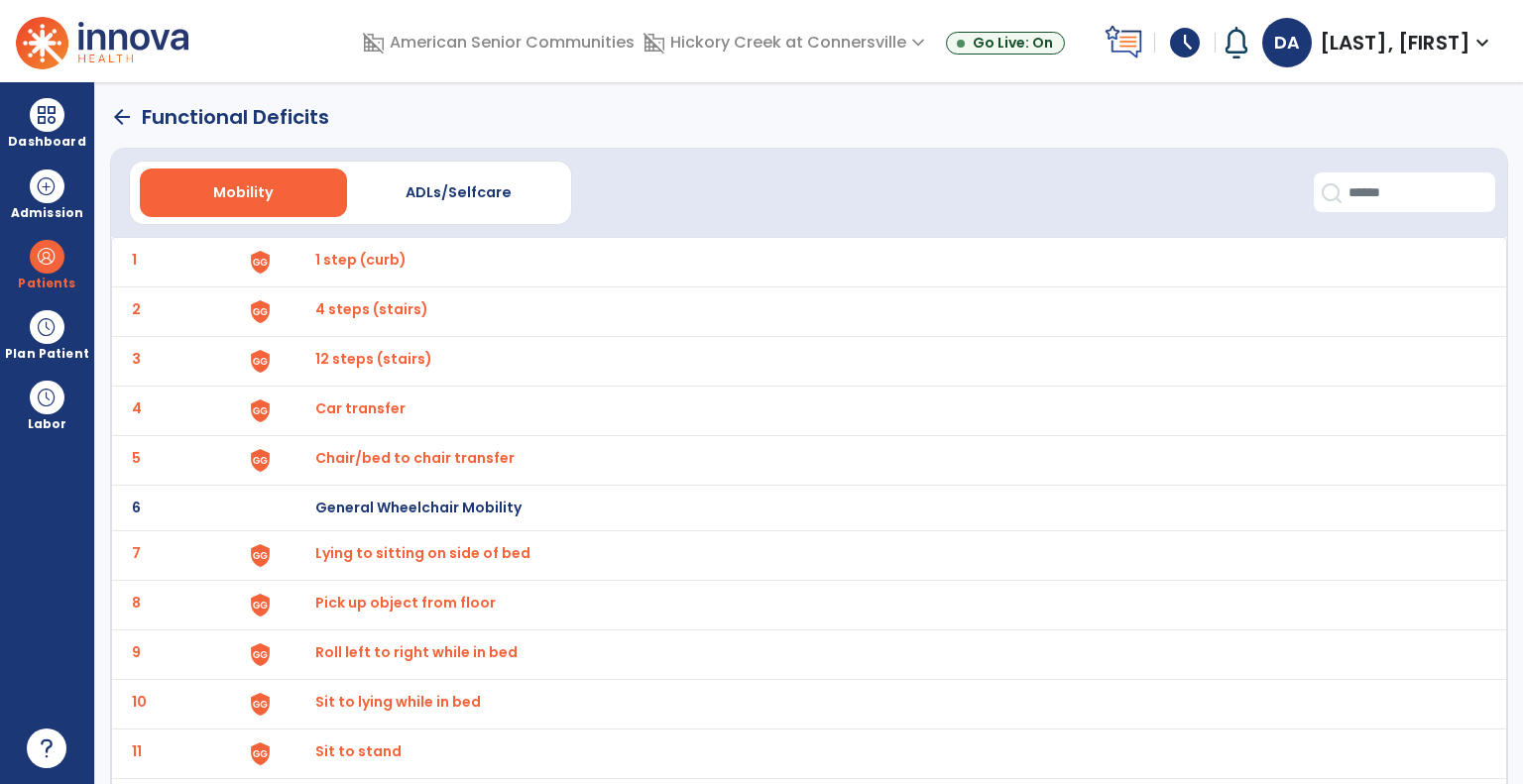 click on "arrow_back" 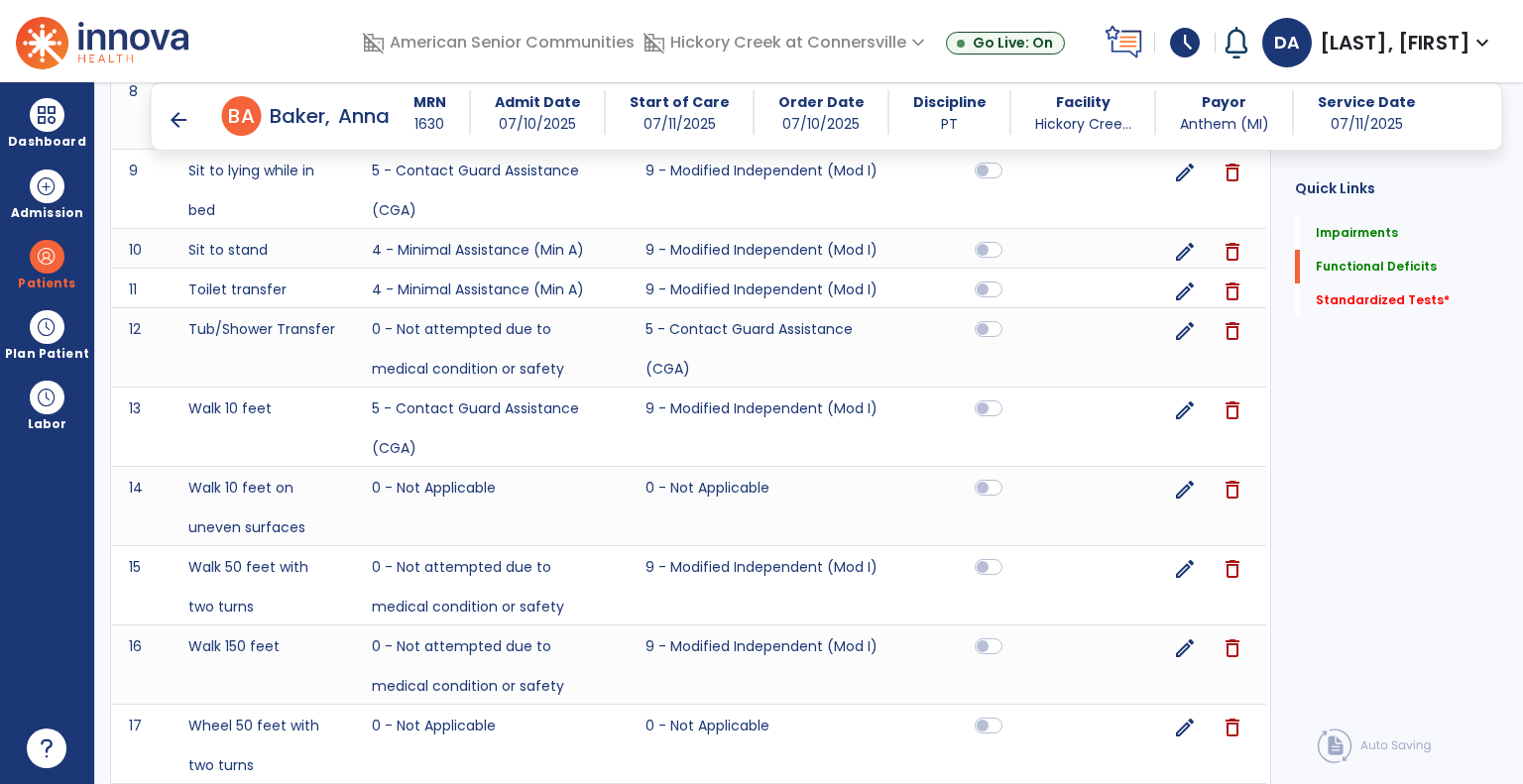 scroll, scrollTop: 2573, scrollLeft: 0, axis: vertical 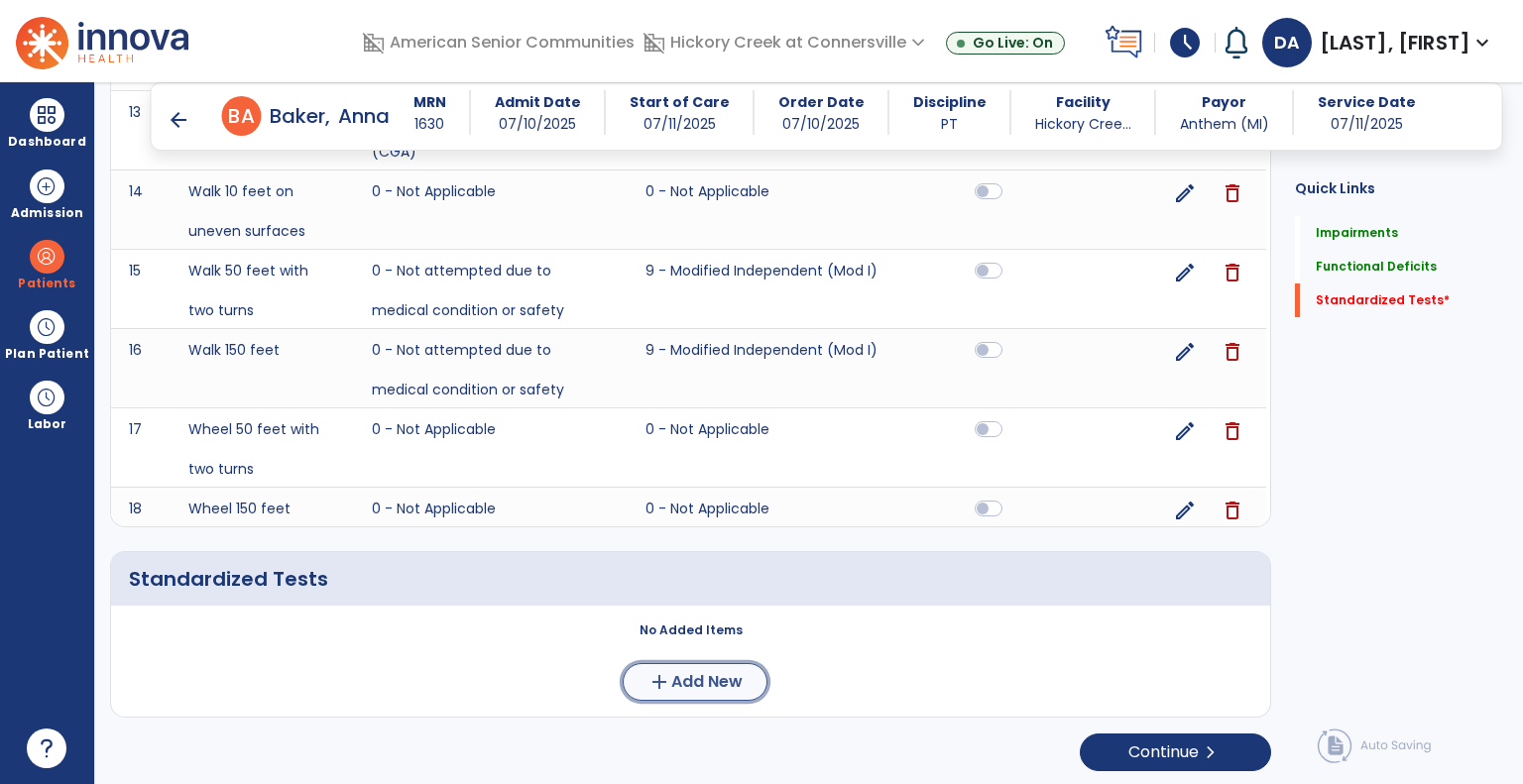 click on "Add New" 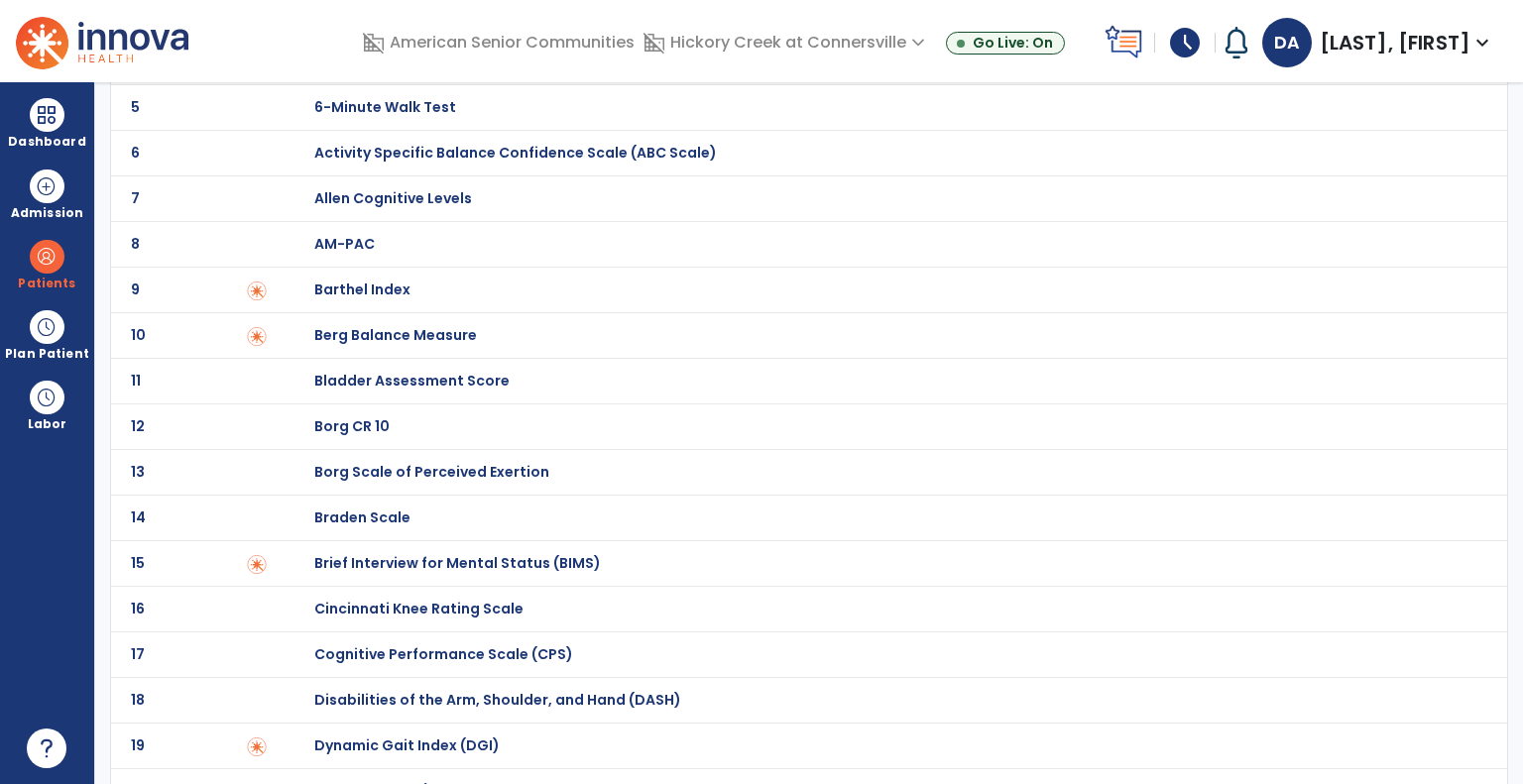 scroll, scrollTop: 496, scrollLeft: 0, axis: vertical 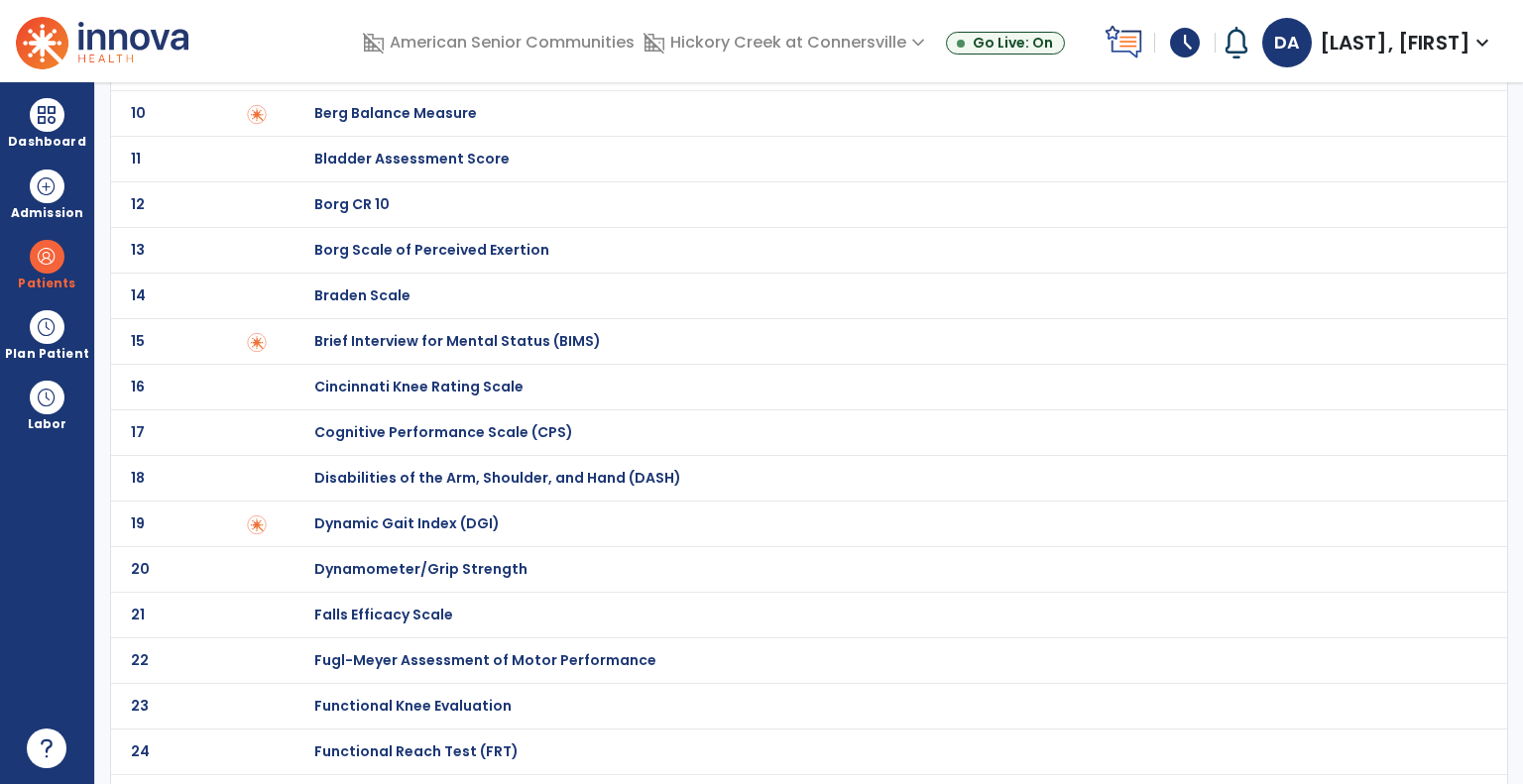 click on "Functional Reach Test (FRT)" at bounding box center [880, -297] 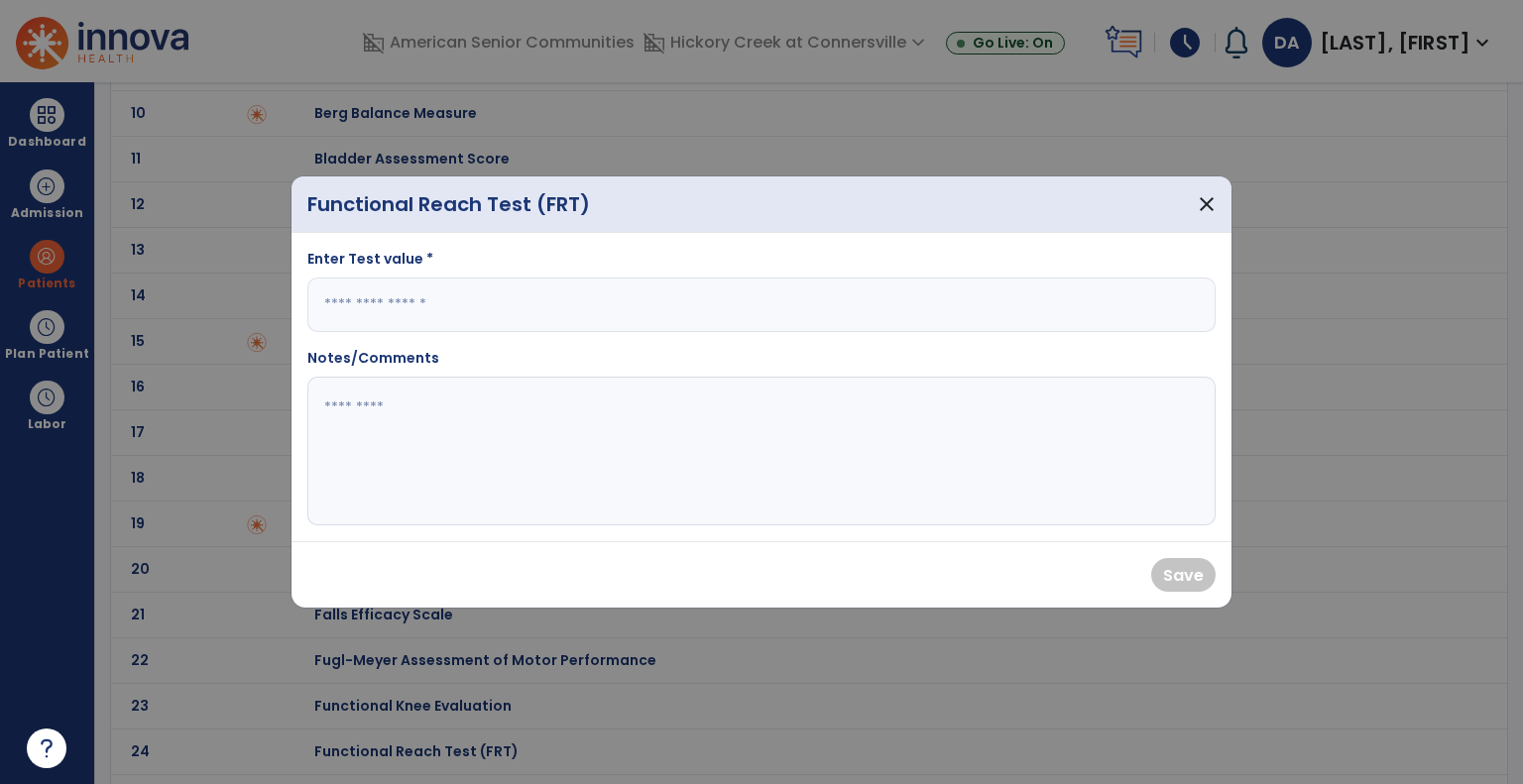 click at bounding box center [762, 304] 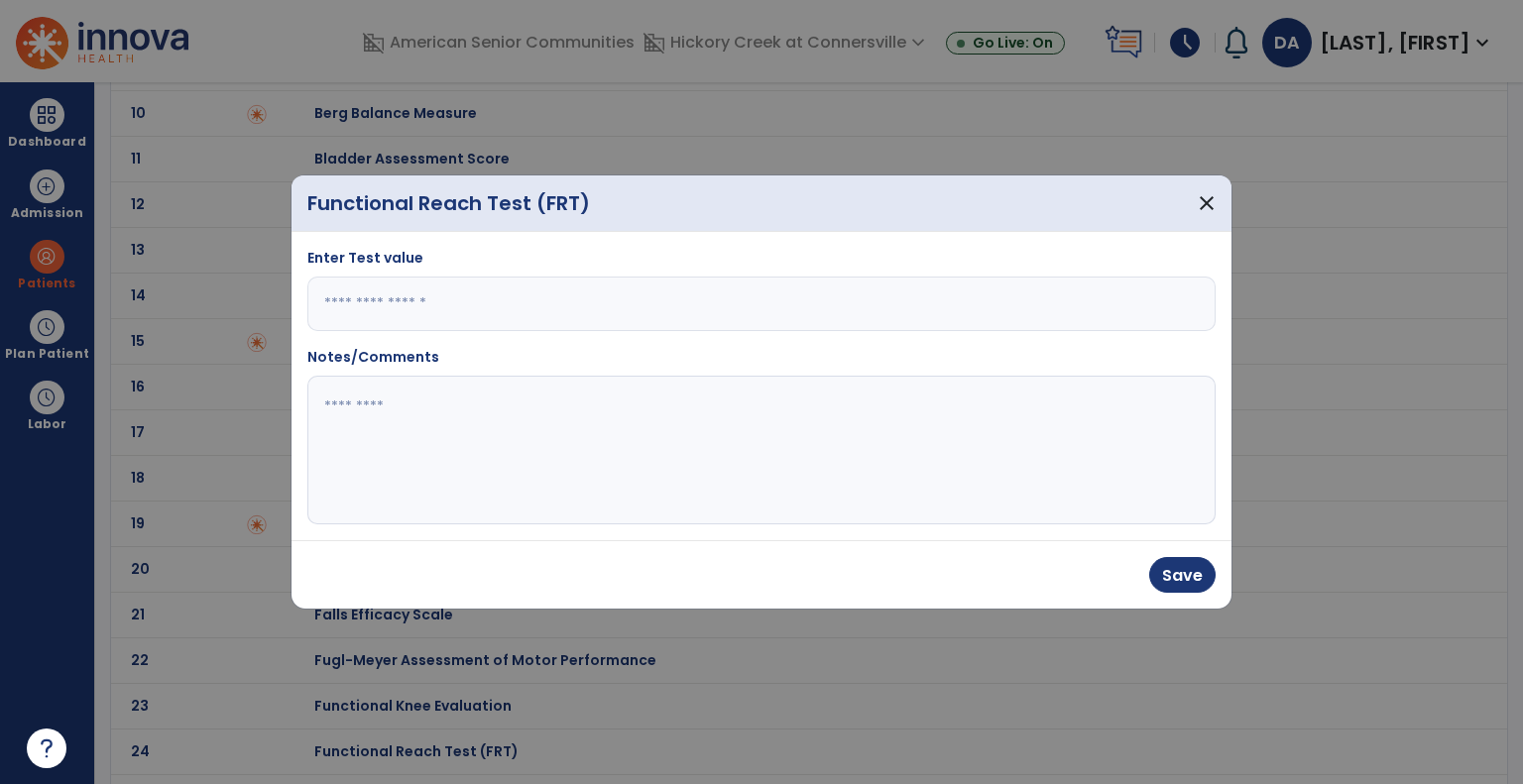 type on "*" 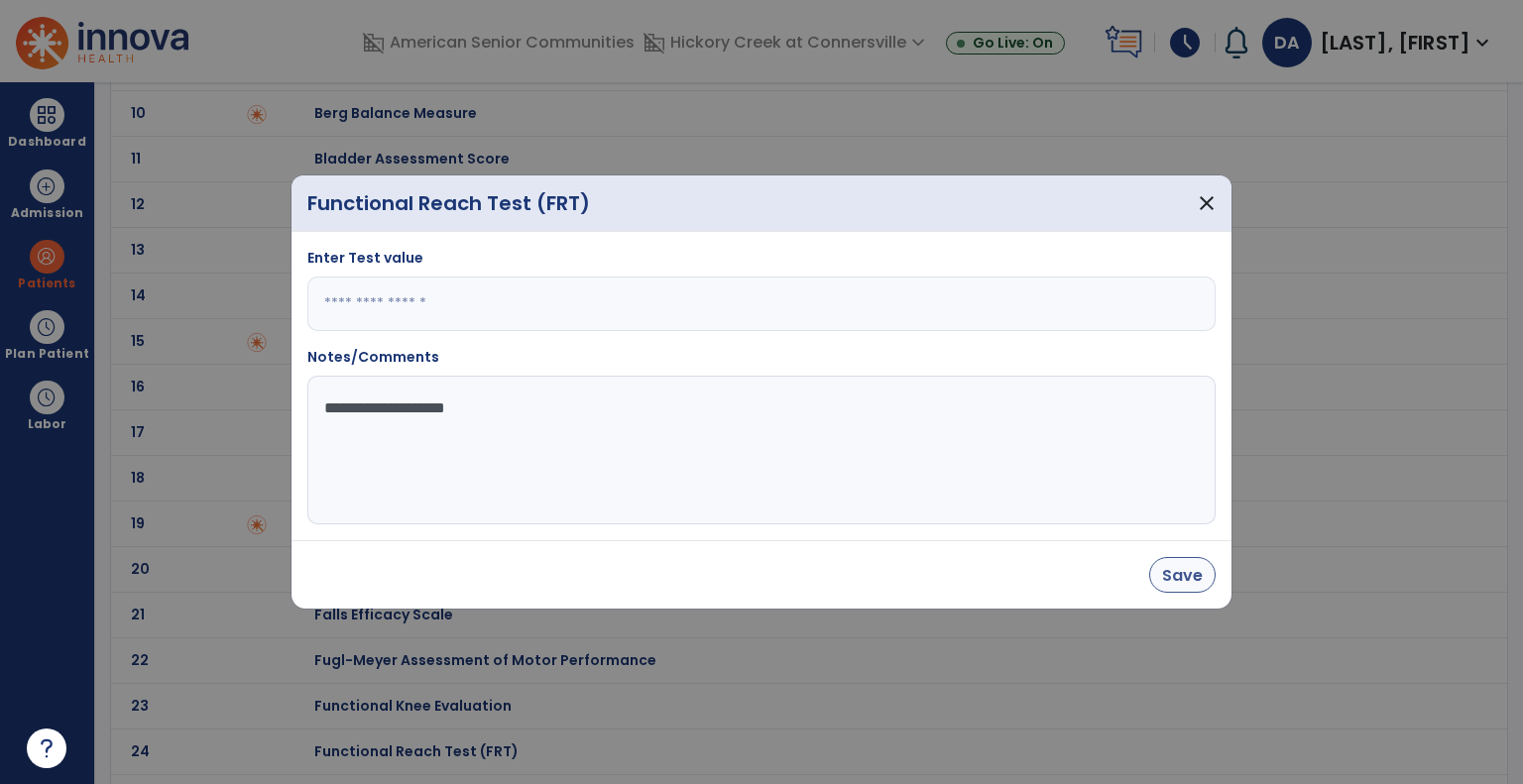 type on "**********" 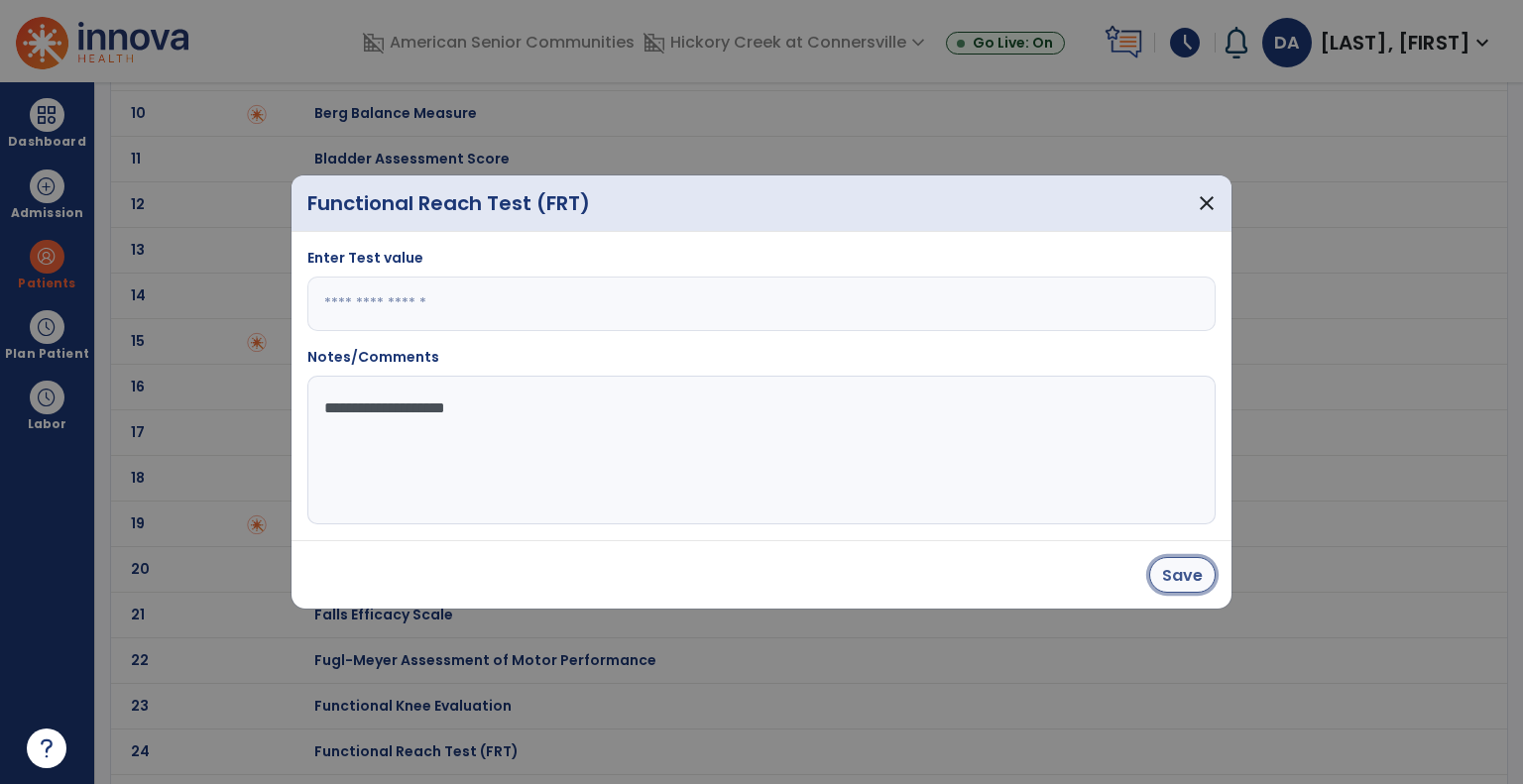 click on "Save" at bounding box center (1182, 575) 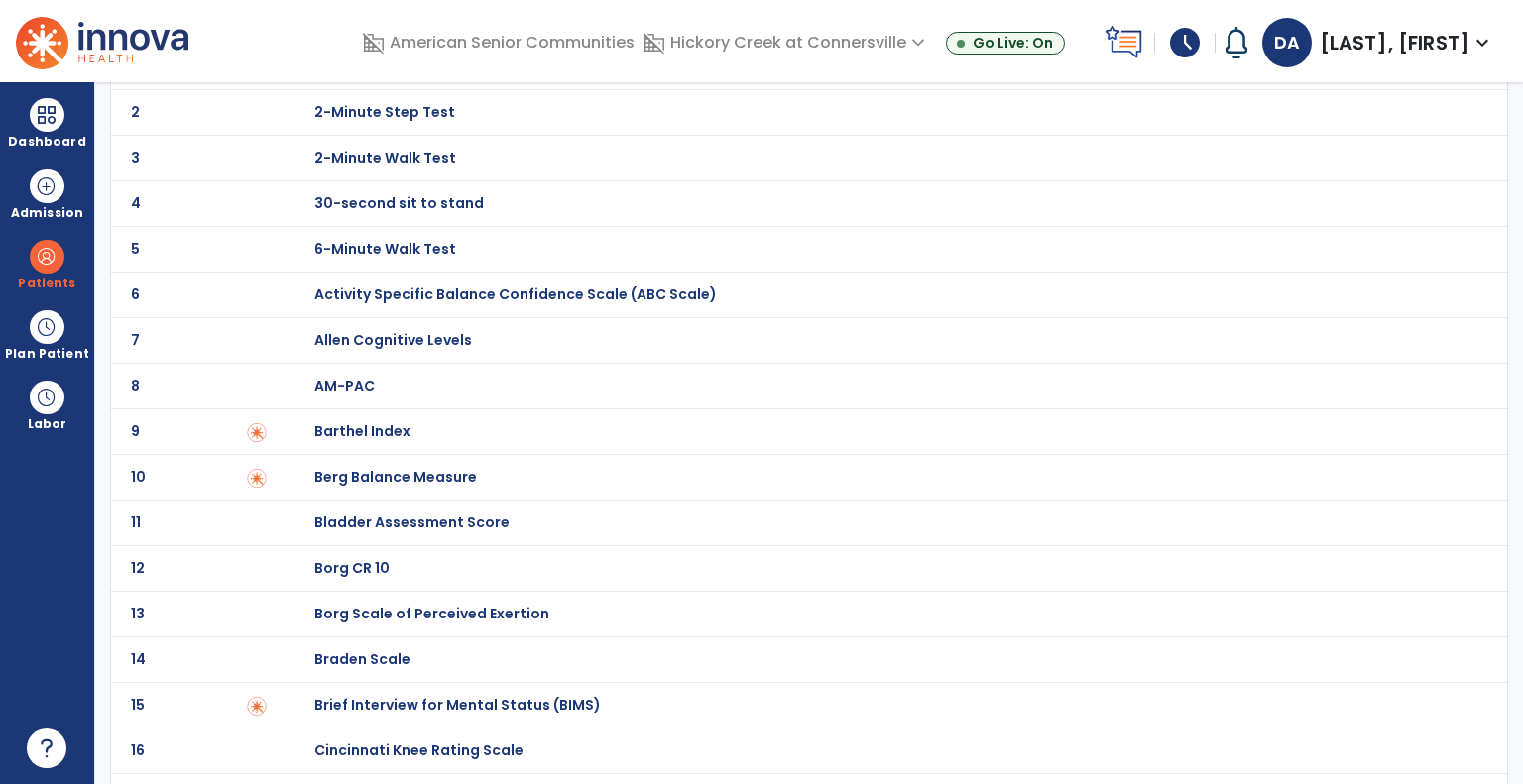 scroll, scrollTop: 0, scrollLeft: 0, axis: both 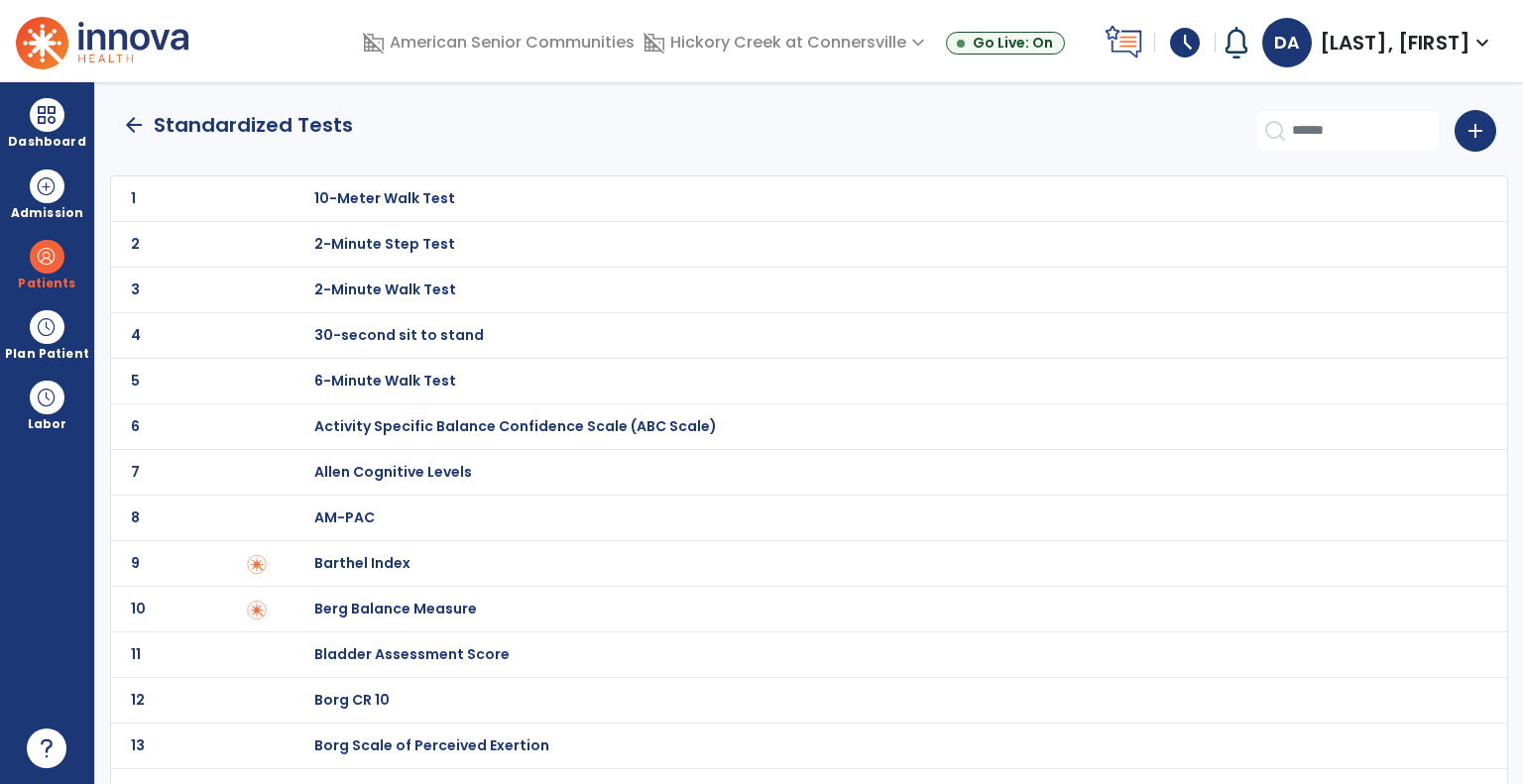 click on "arrow_back" 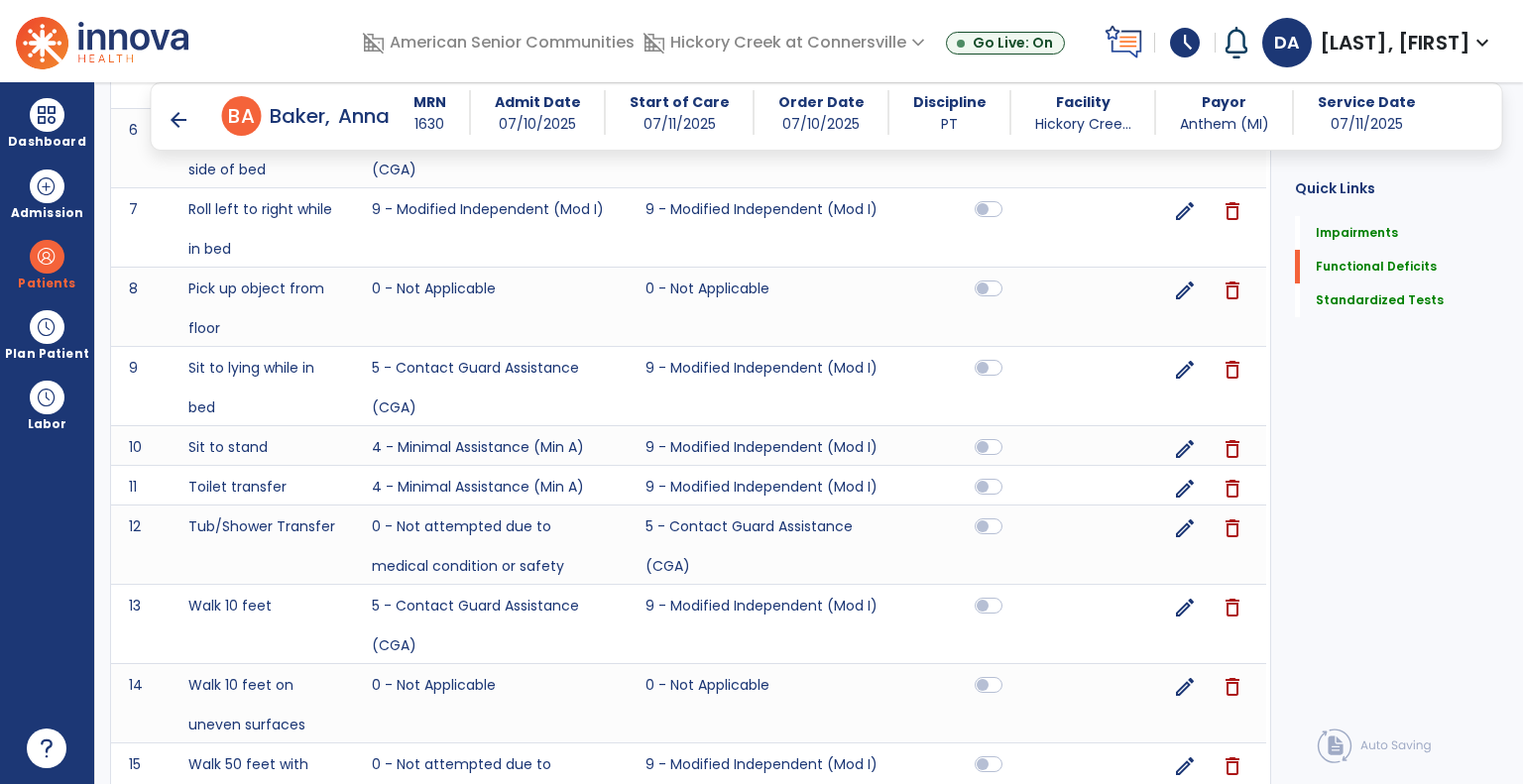 scroll, scrollTop: 2081, scrollLeft: 0, axis: vertical 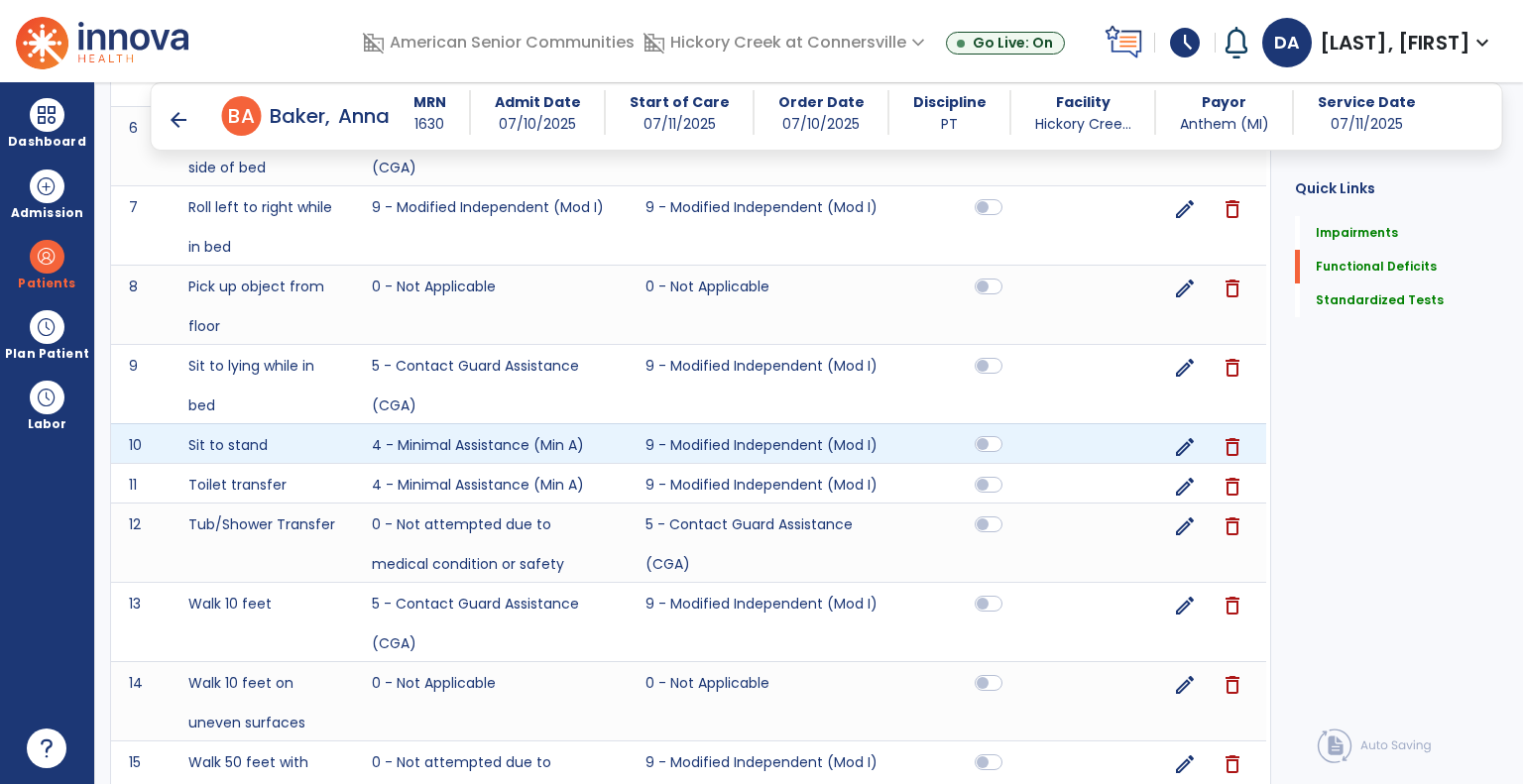 click 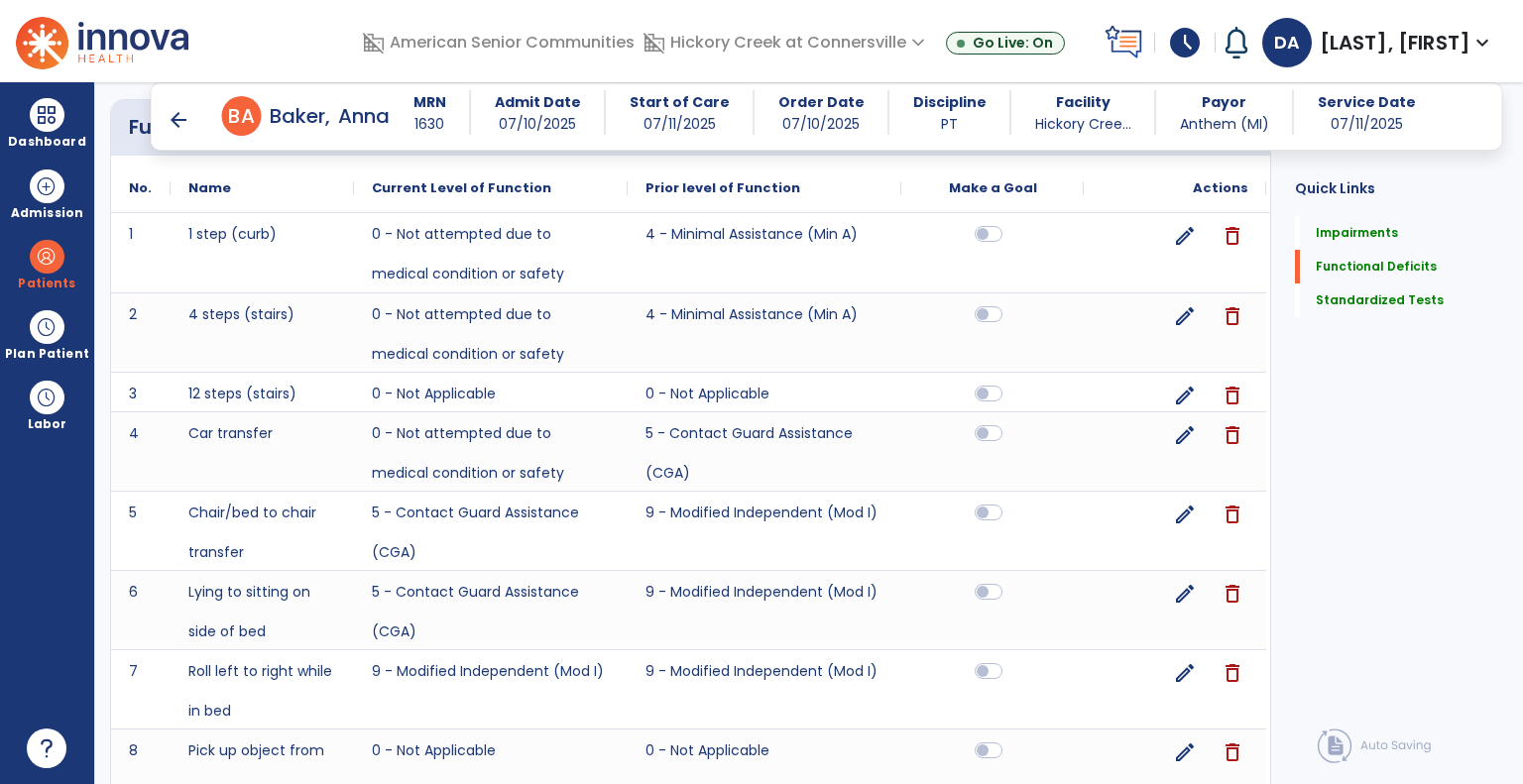 scroll, scrollTop: 1586, scrollLeft: 0, axis: vertical 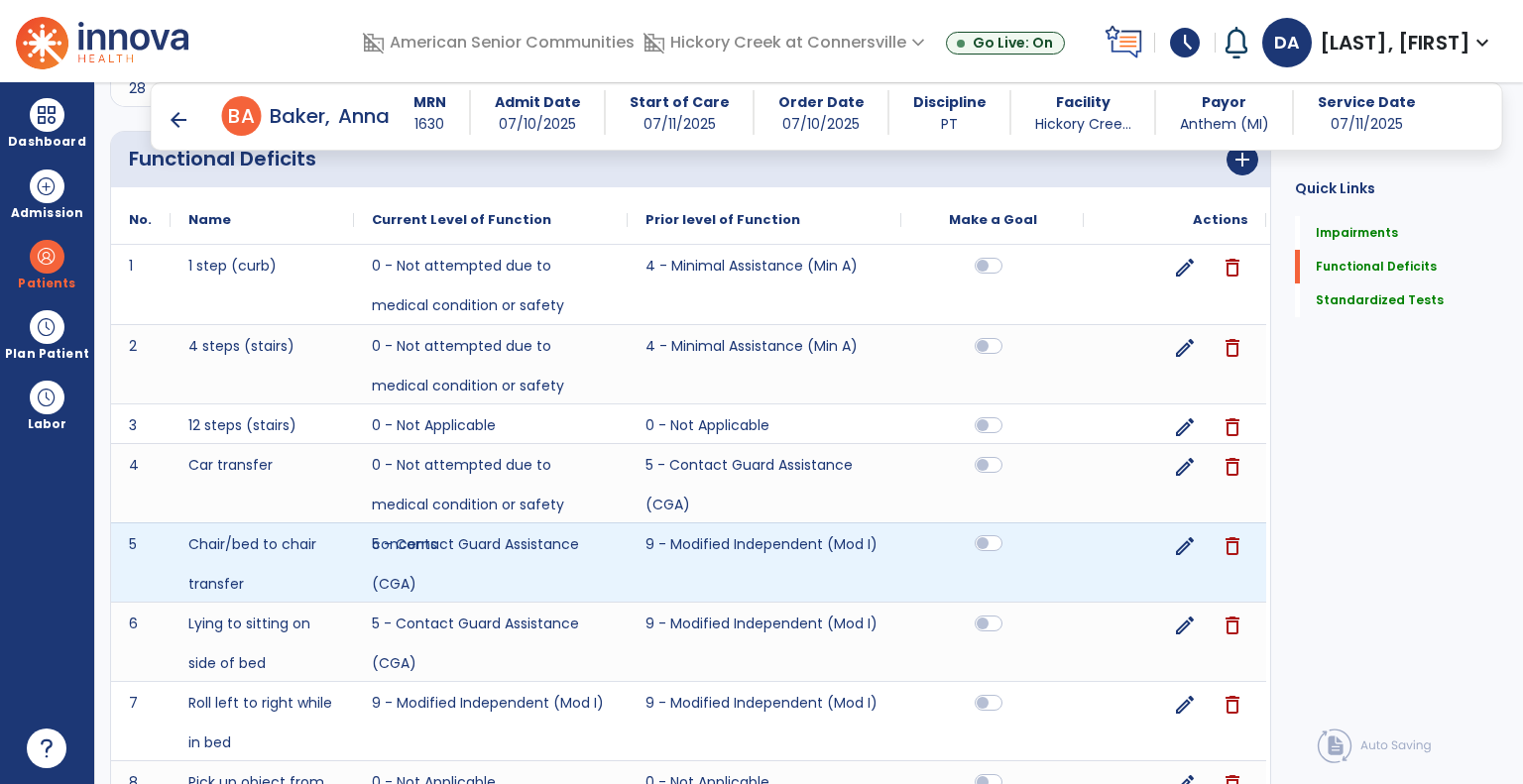 click 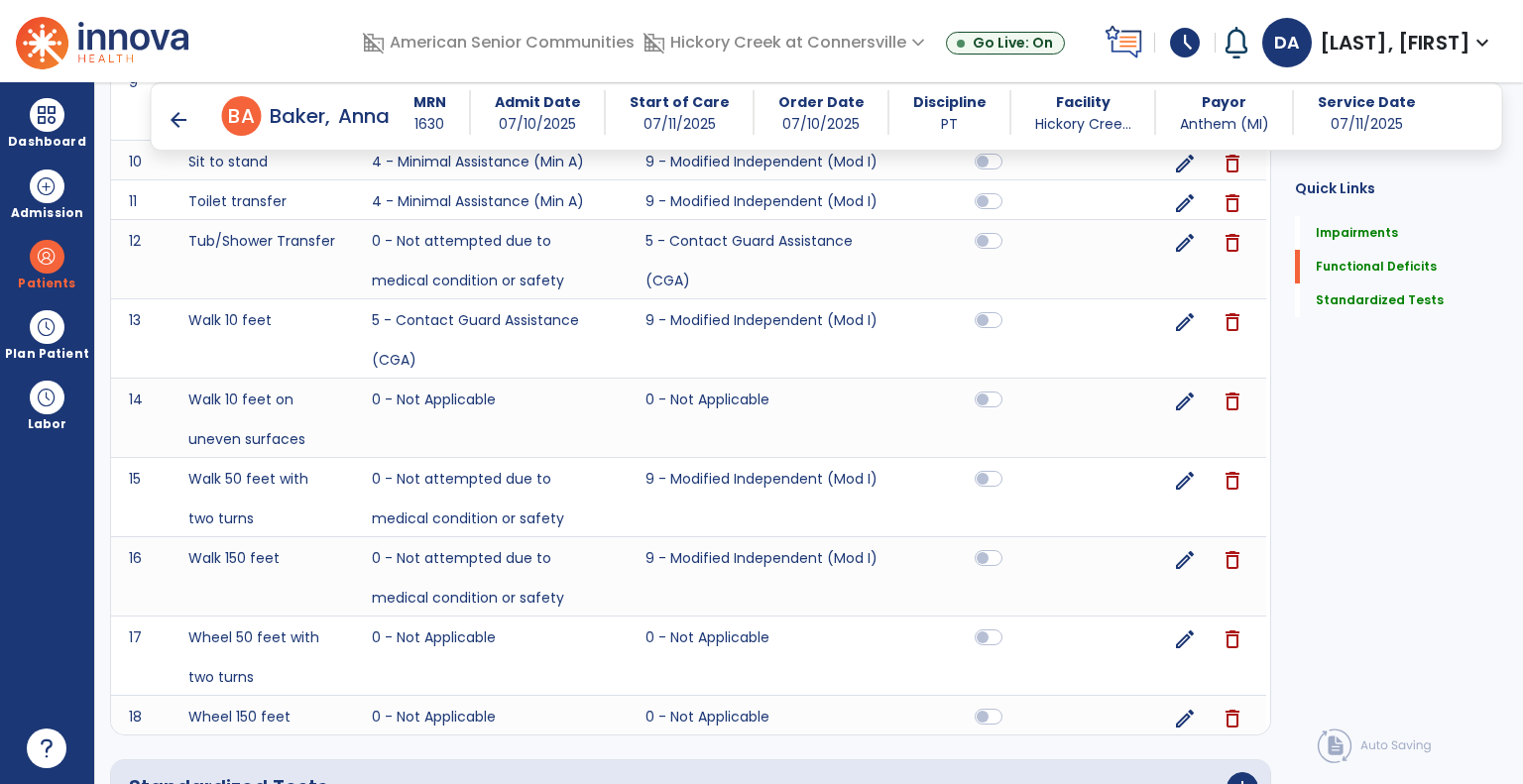 scroll, scrollTop: 2478, scrollLeft: 0, axis: vertical 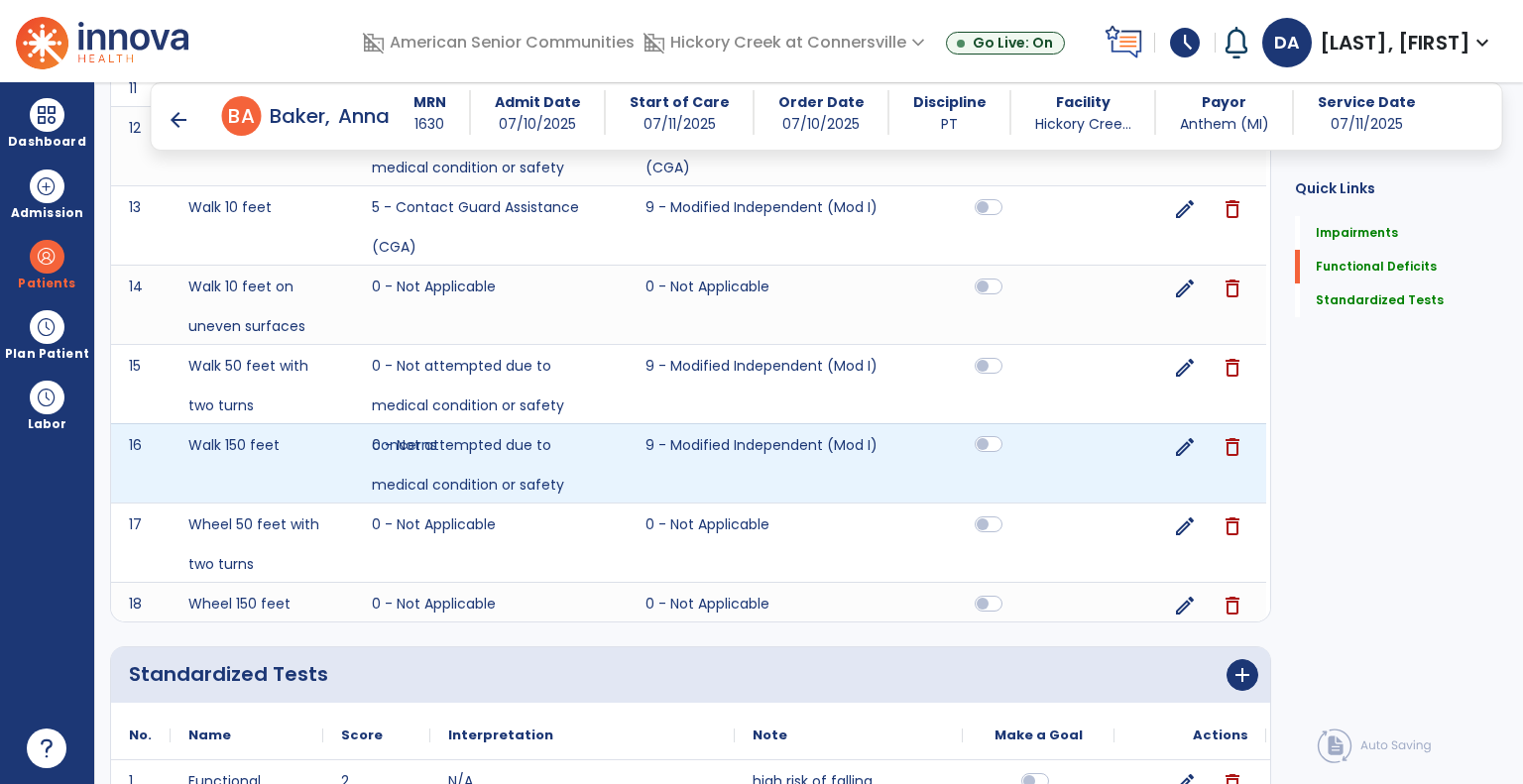 click 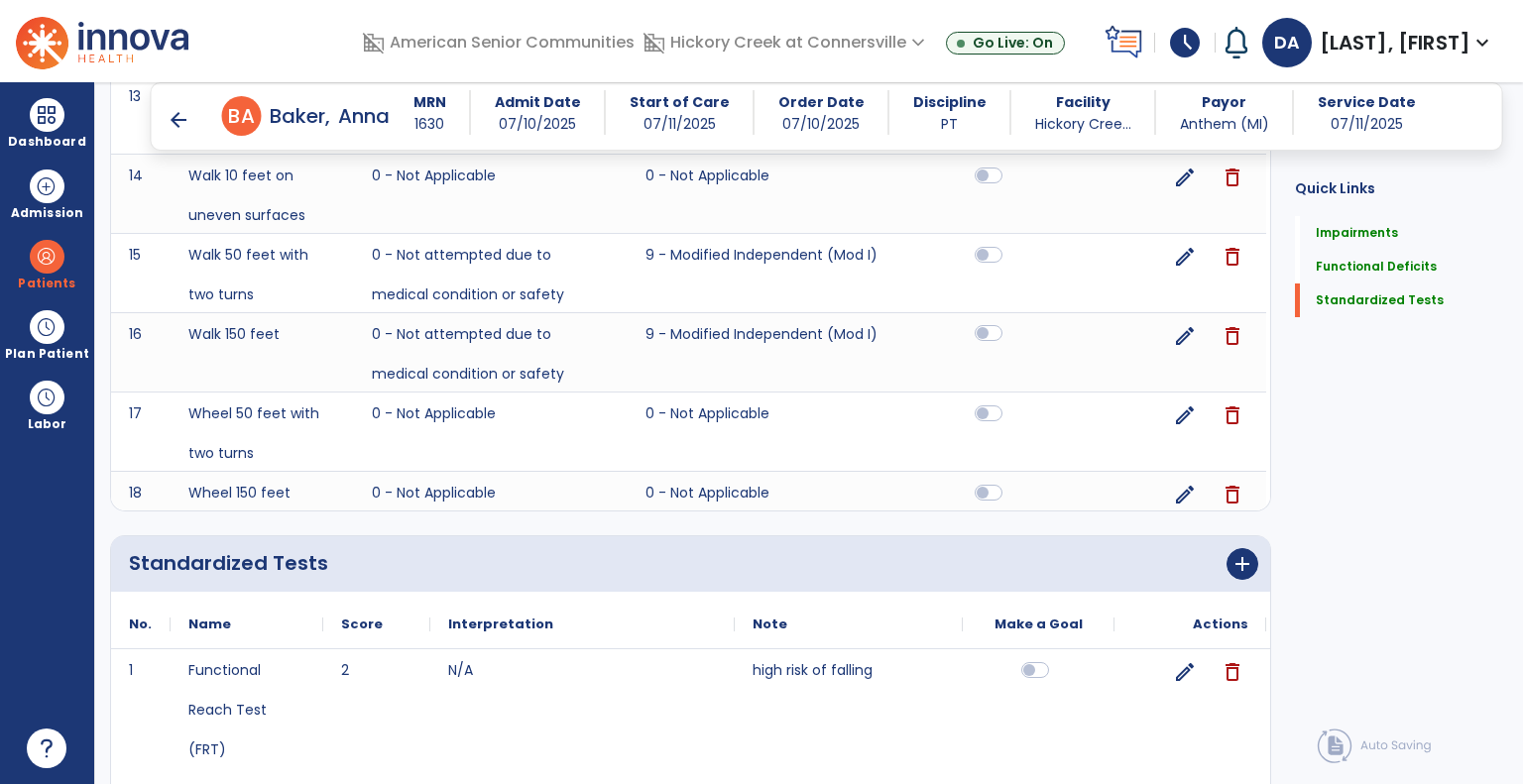 scroll, scrollTop: 2671, scrollLeft: 0, axis: vertical 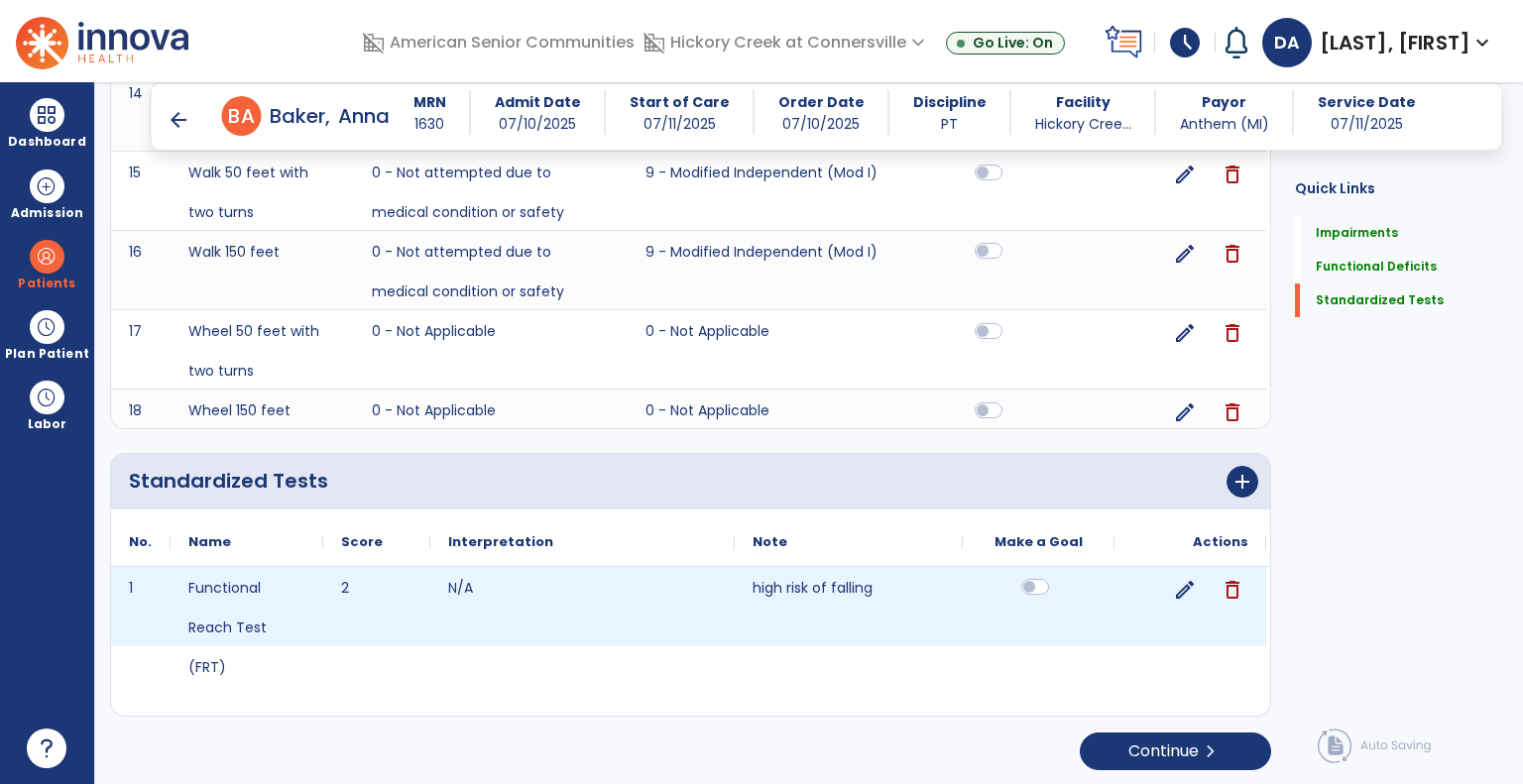 drag, startPoint x: 1039, startPoint y: 586, endPoint x: 1097, endPoint y: 578, distance: 58.549125 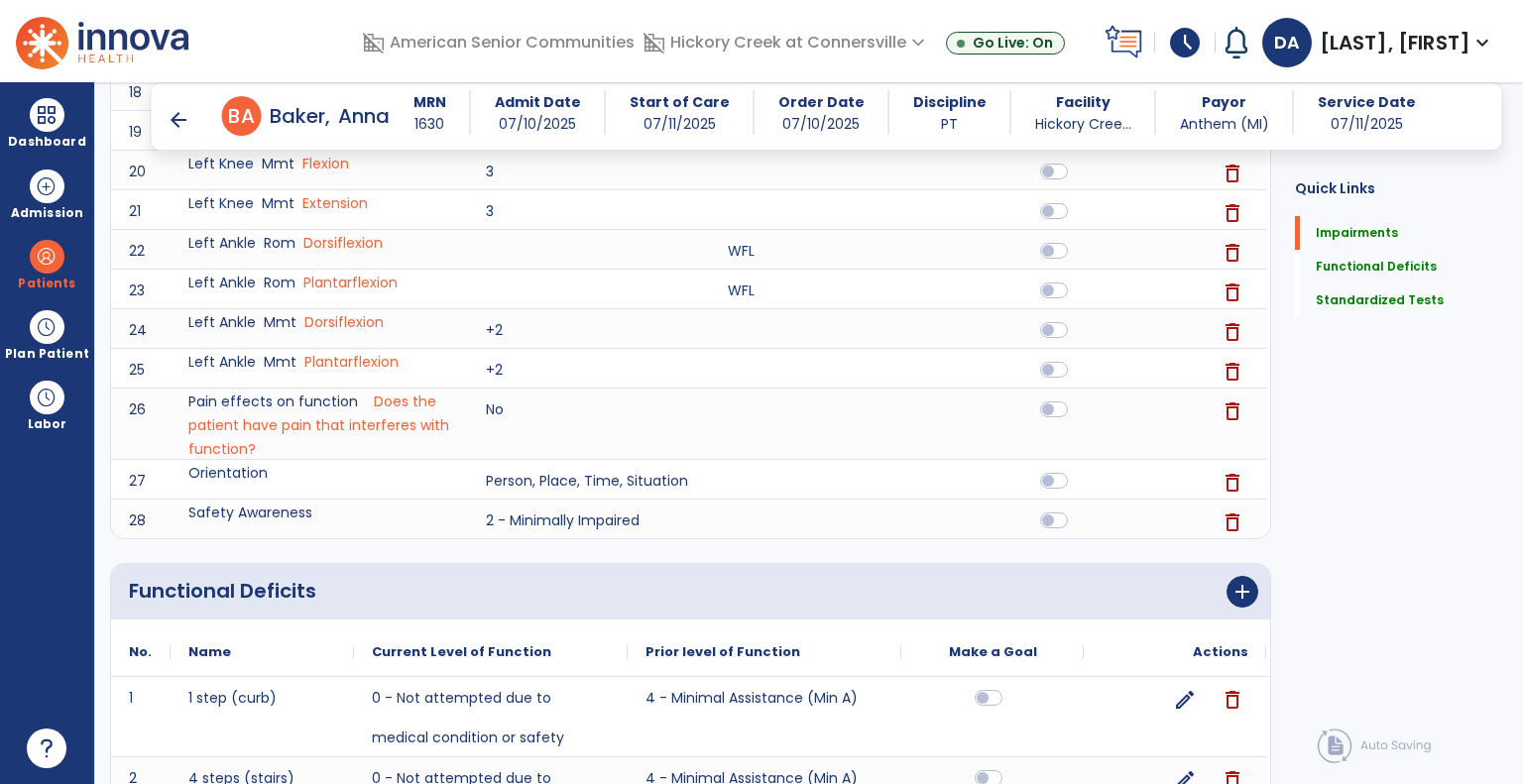 scroll, scrollTop: 1288, scrollLeft: 0, axis: vertical 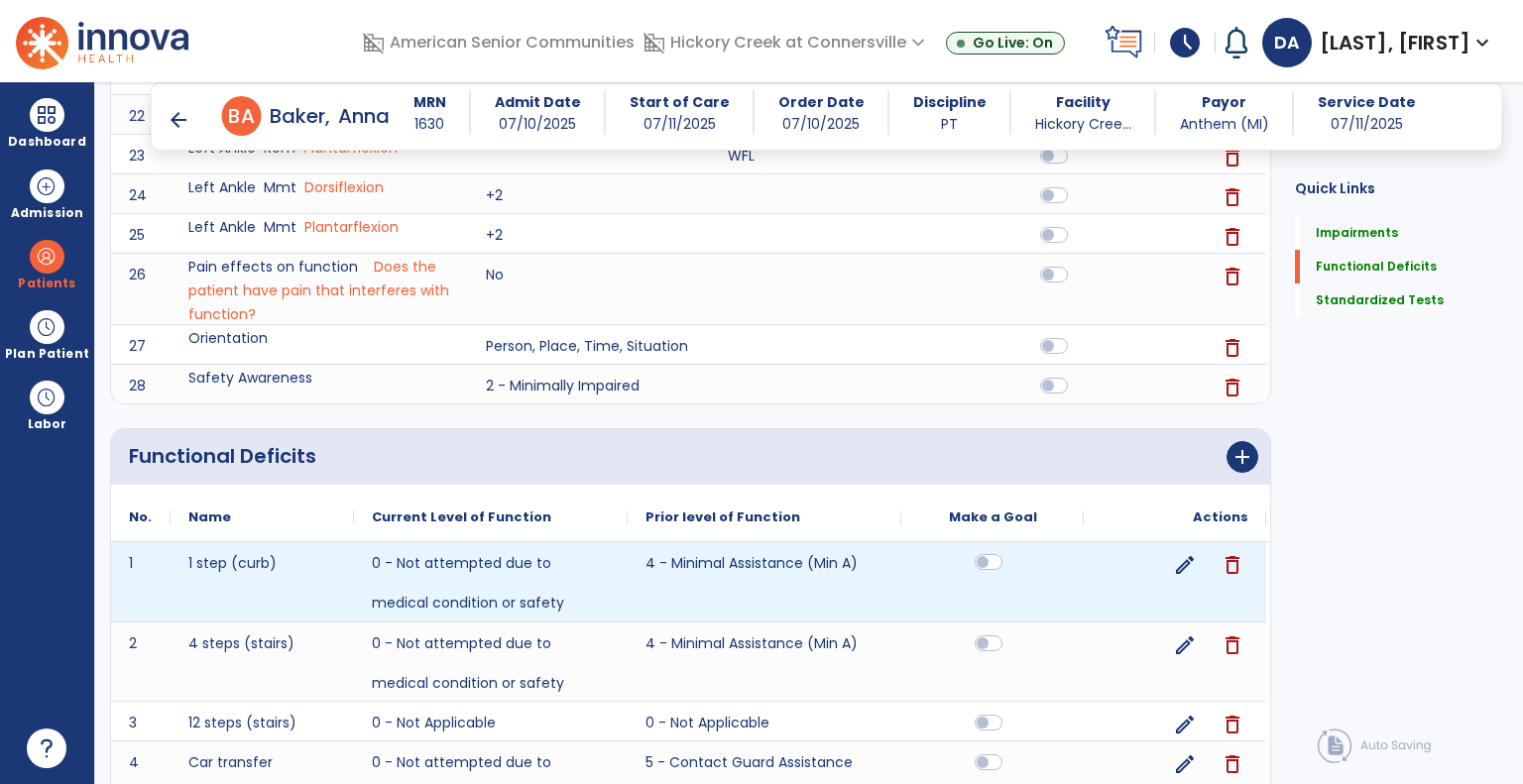 click 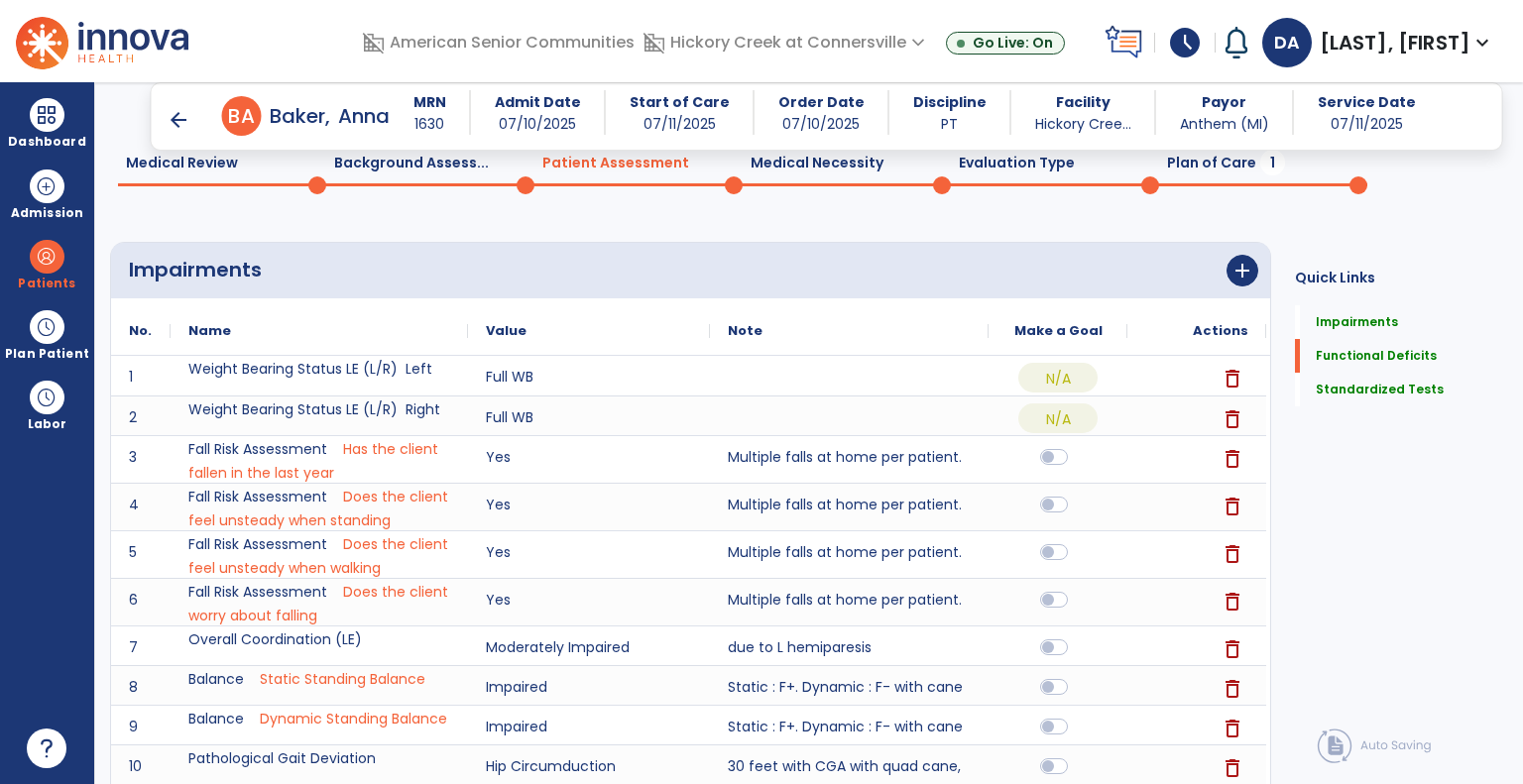 scroll, scrollTop: 0, scrollLeft: 0, axis: both 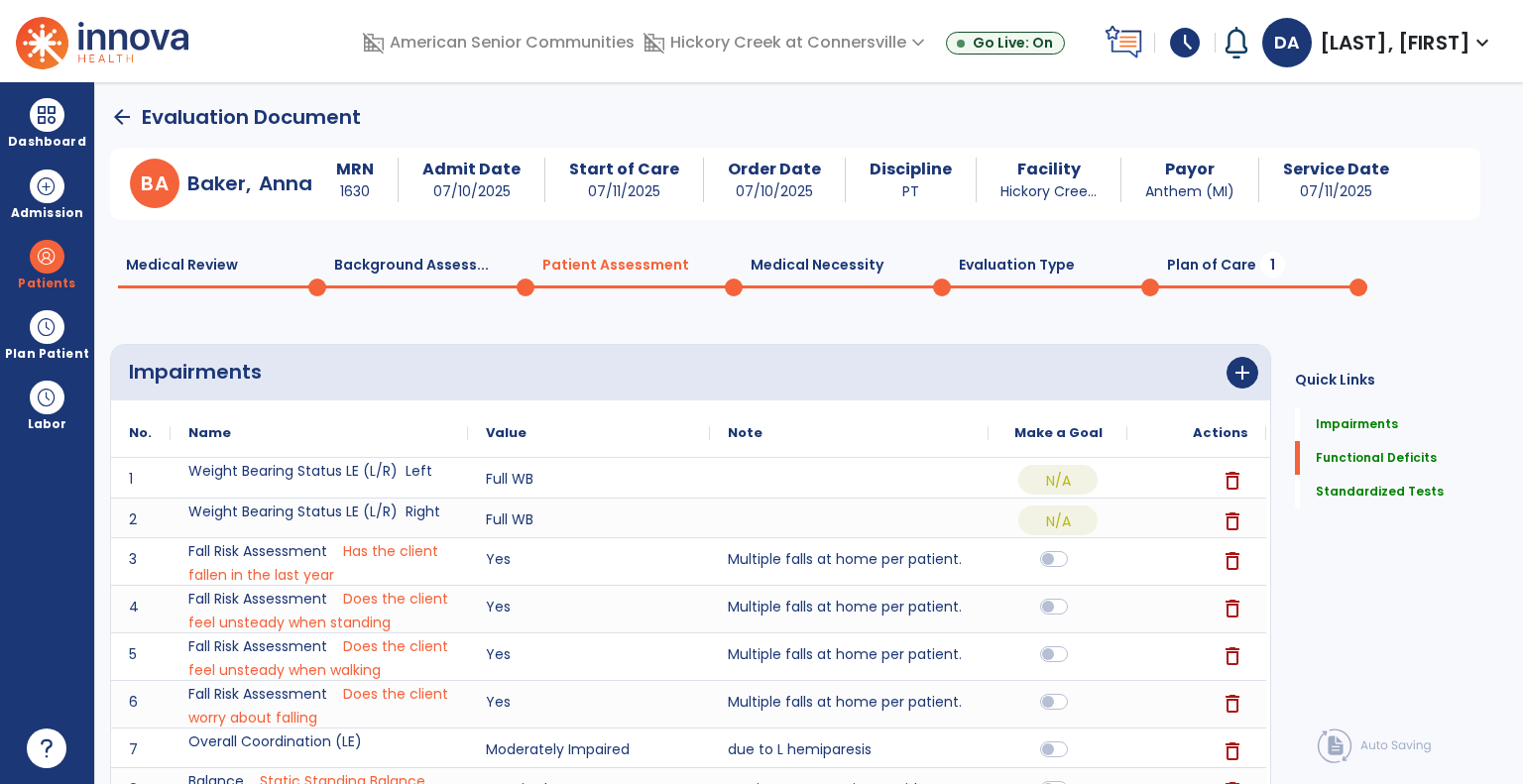 click on "Medical Necessity  0" 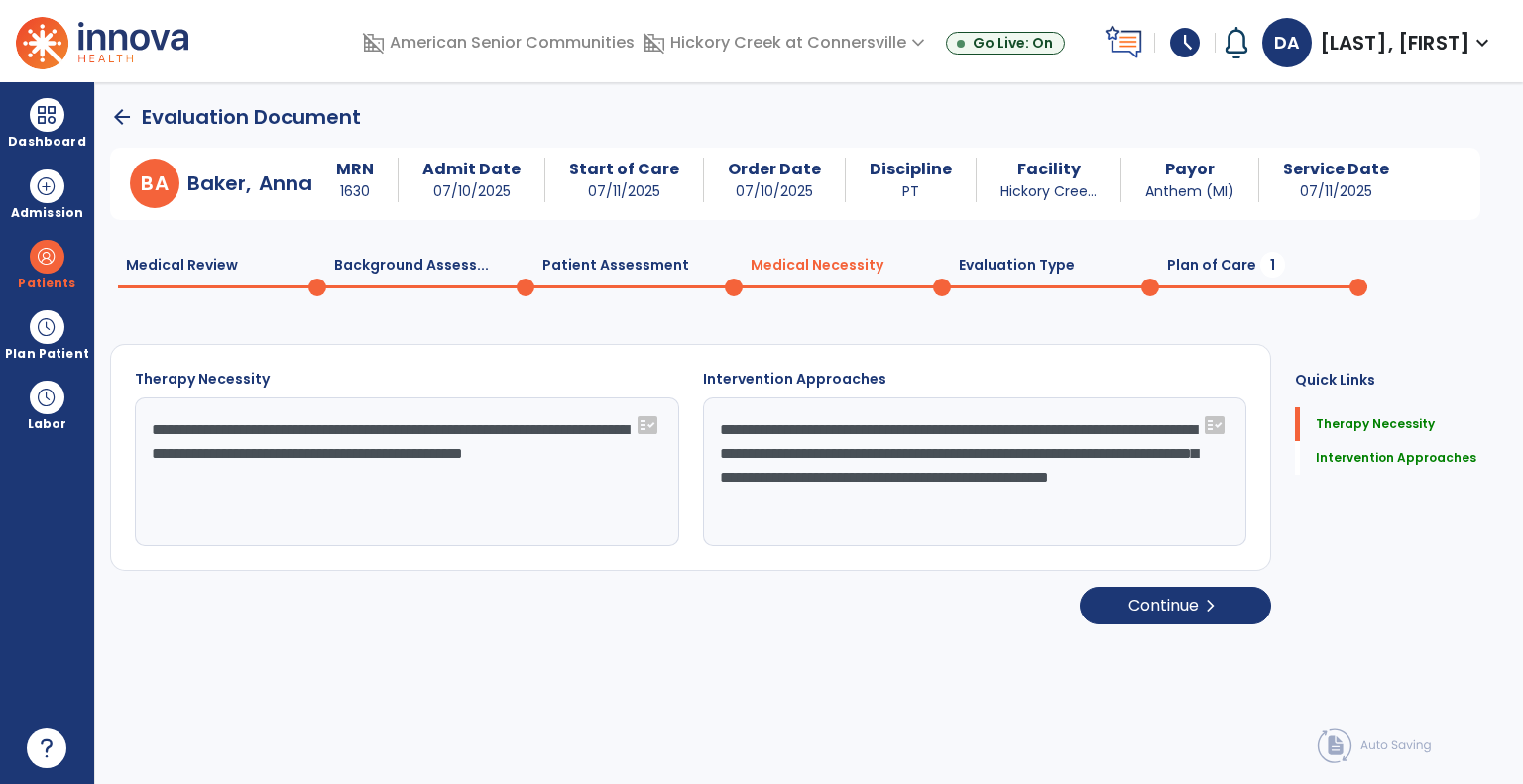 click on "Evaluation Type  0" 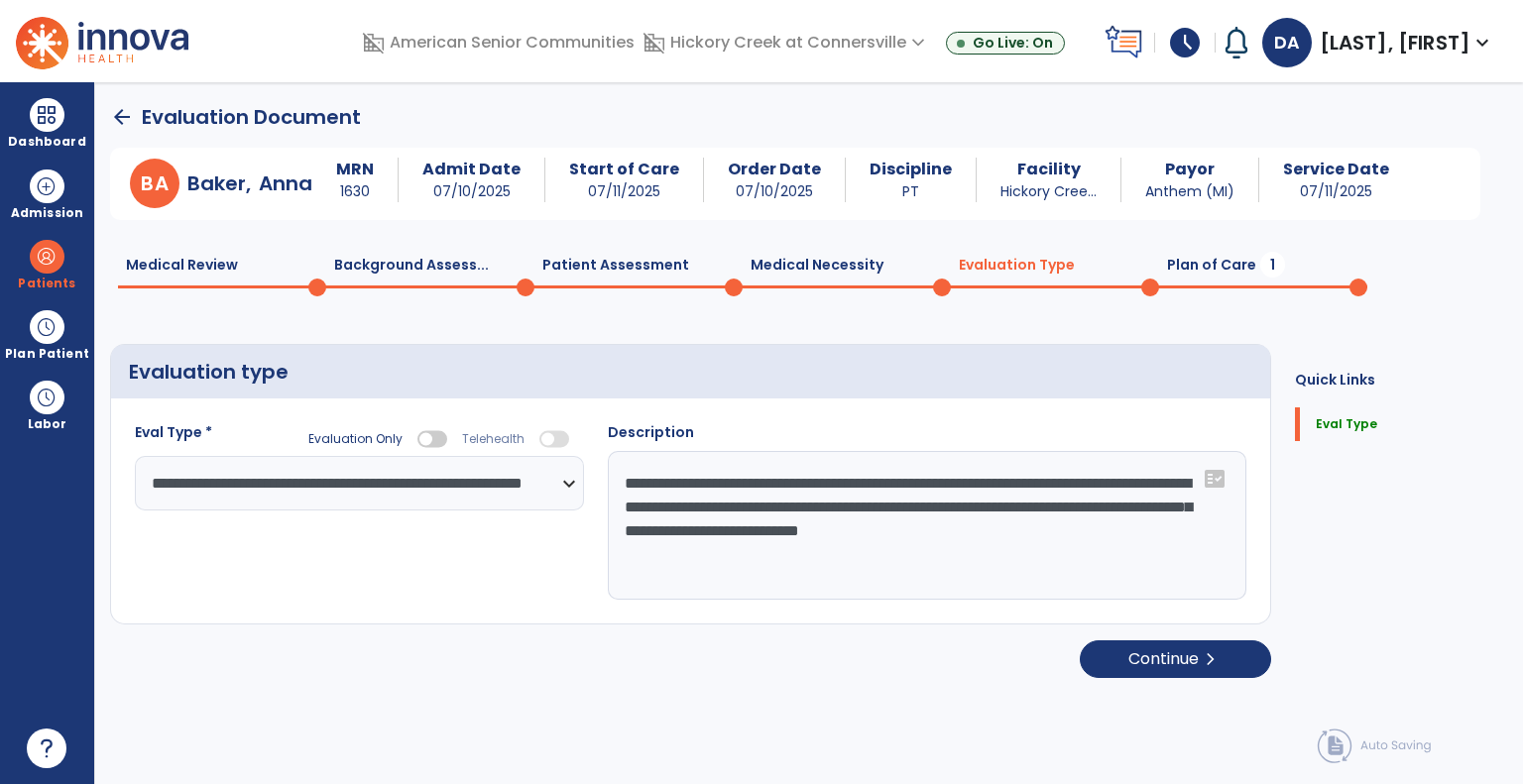 click on "Plan of Care  1" 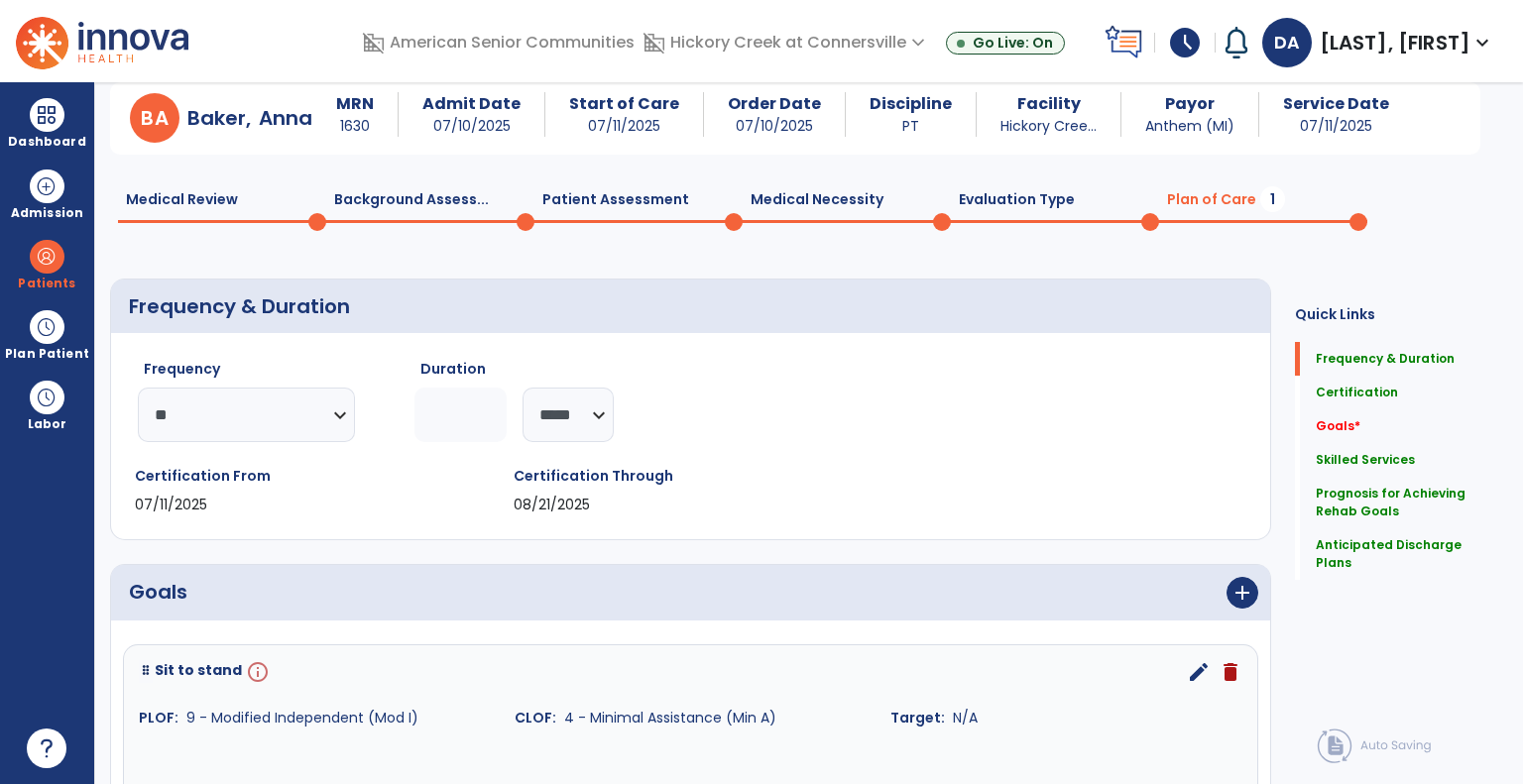 scroll, scrollTop: 198, scrollLeft: 0, axis: vertical 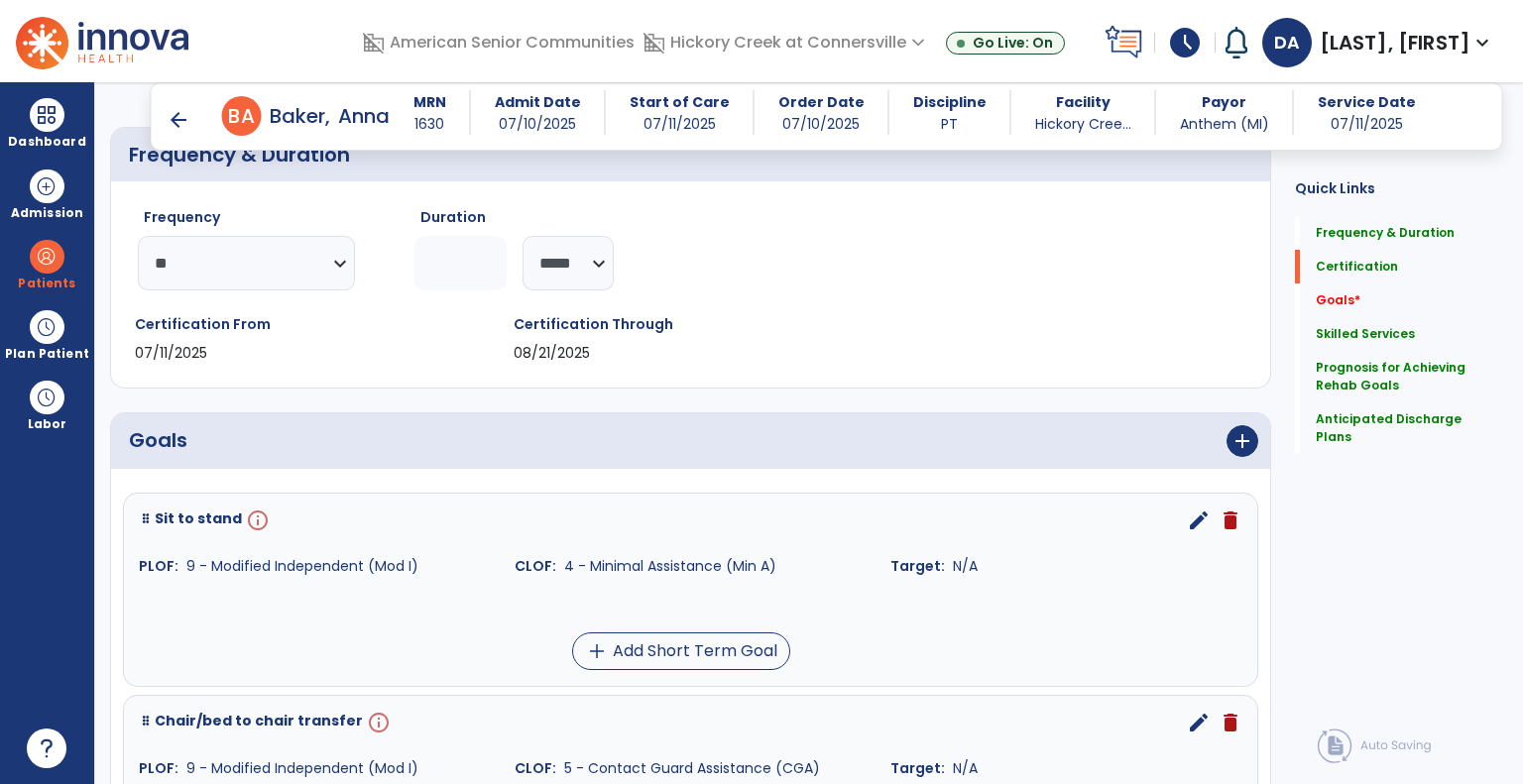 click on "edit" at bounding box center (1199, 520) 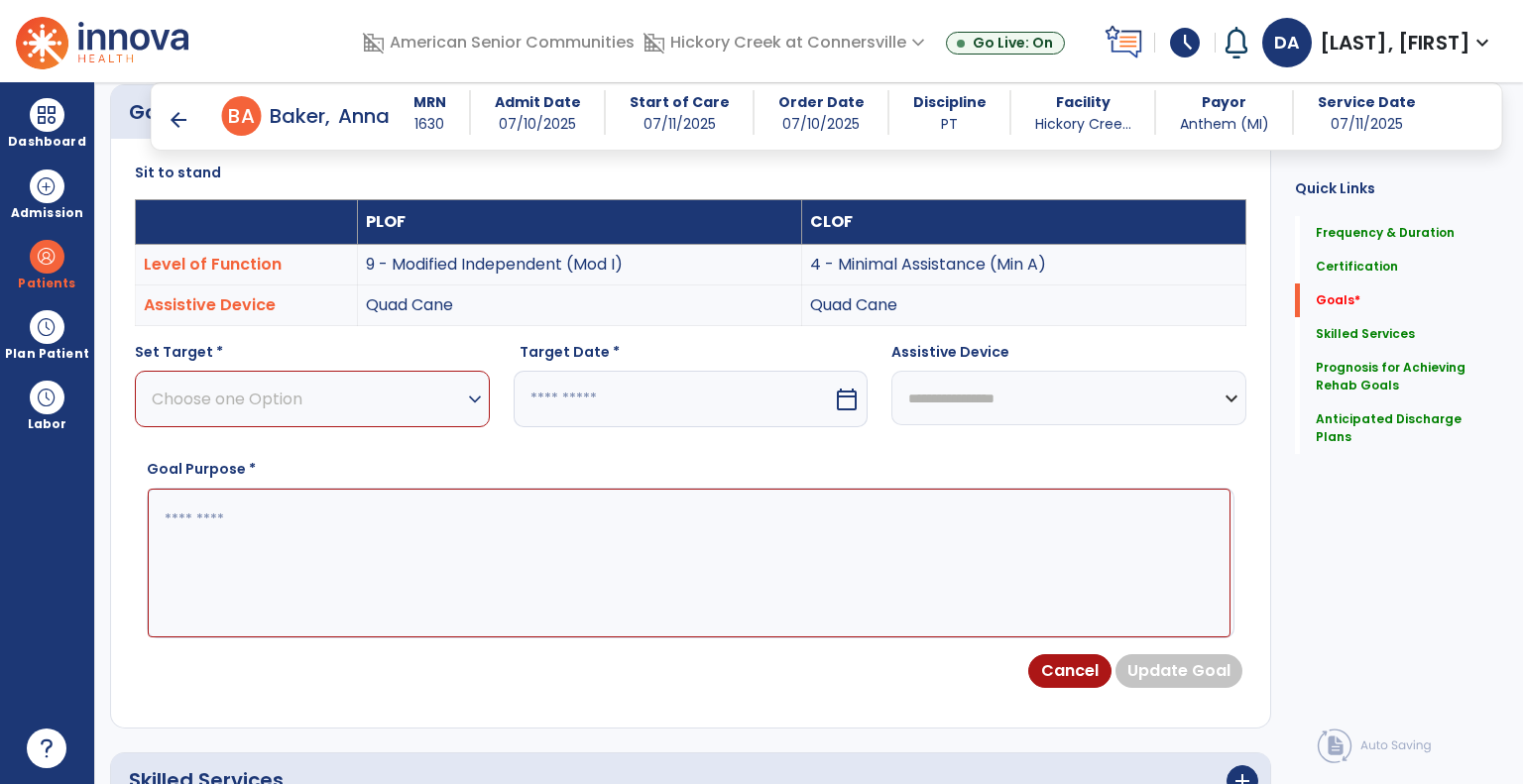 scroll, scrollTop: 529, scrollLeft: 0, axis: vertical 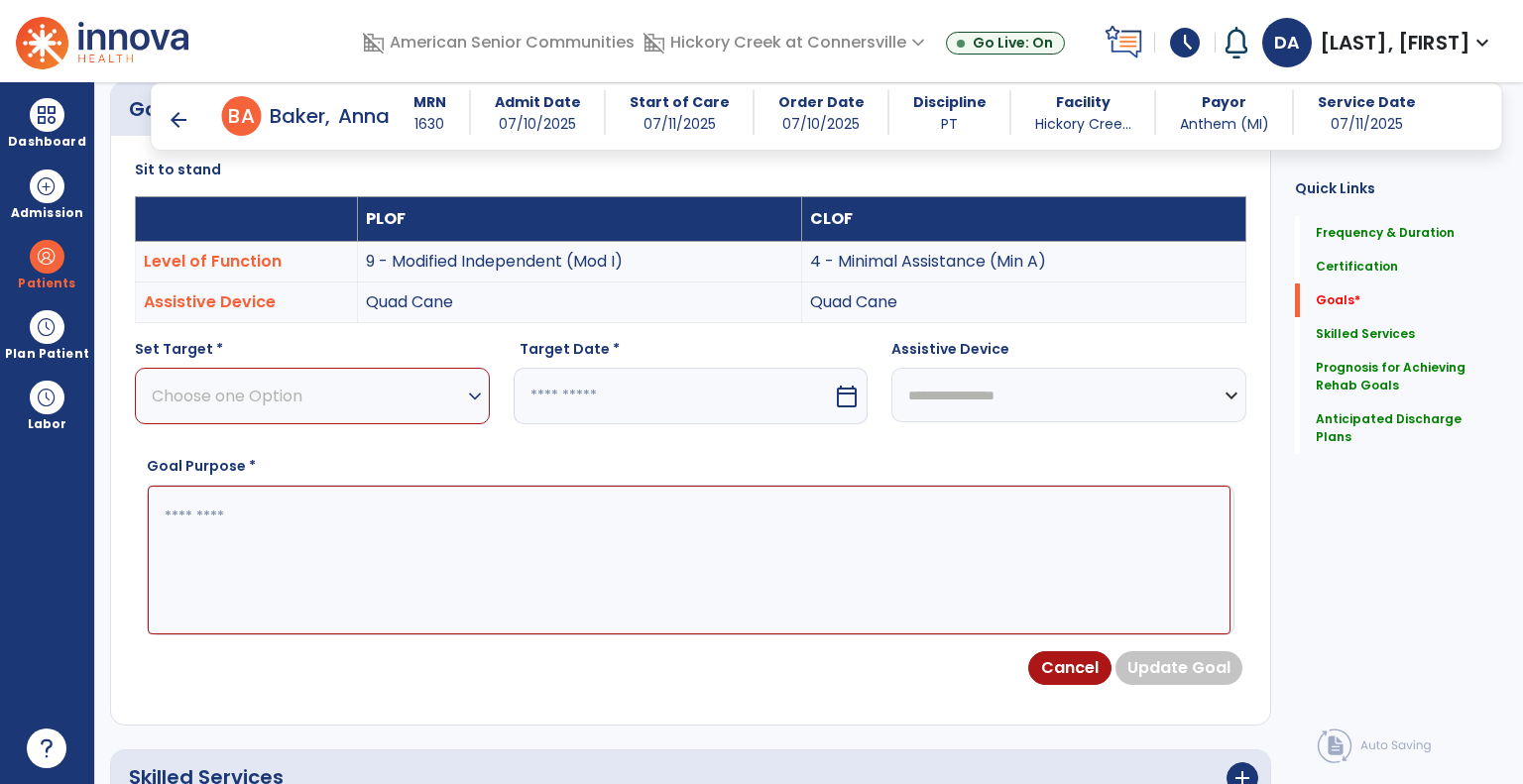 click on "Choose one Option" at bounding box center (307, 395) 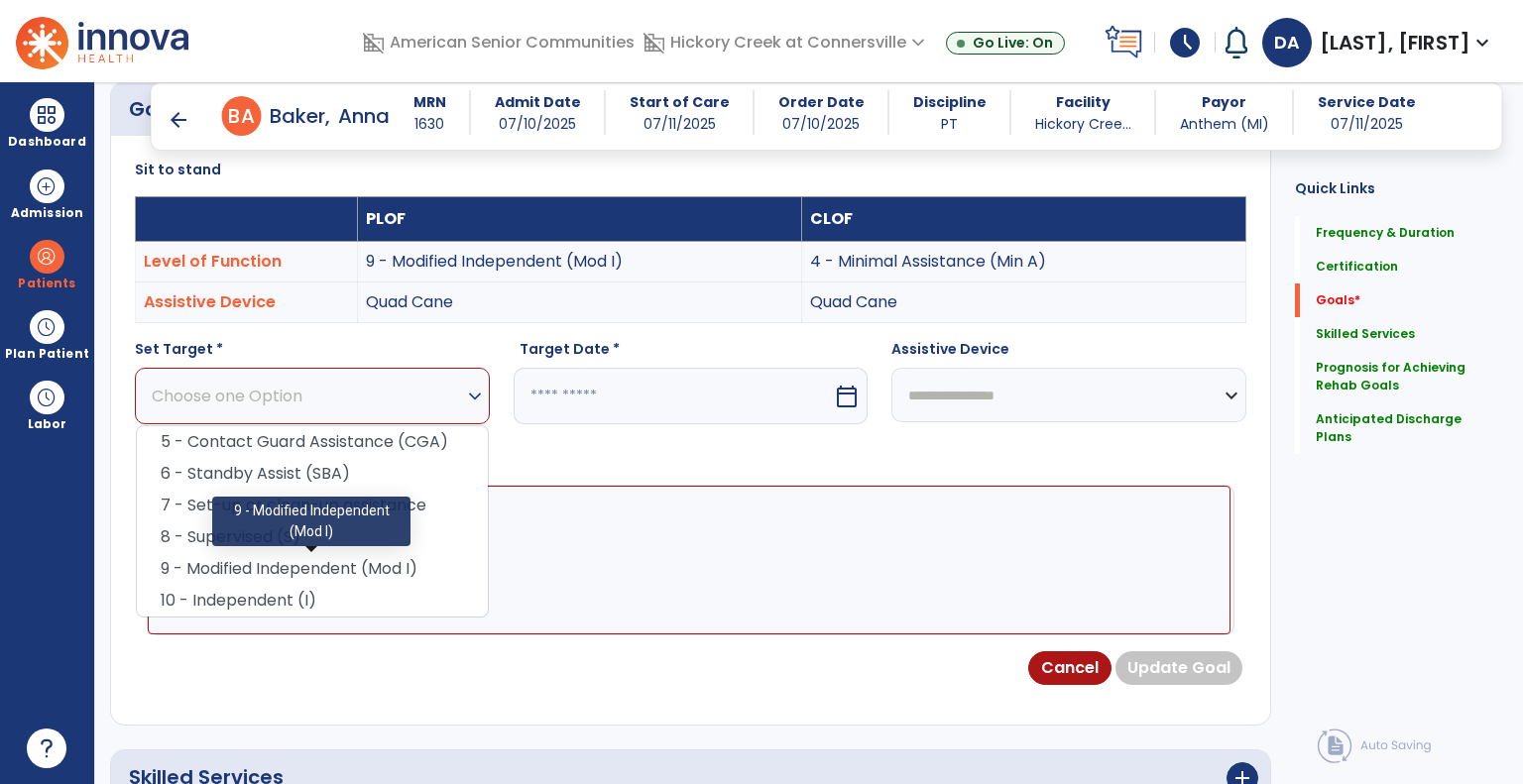 drag, startPoint x: 381, startPoint y: 569, endPoint x: 510, endPoint y: 518, distance: 138.71554 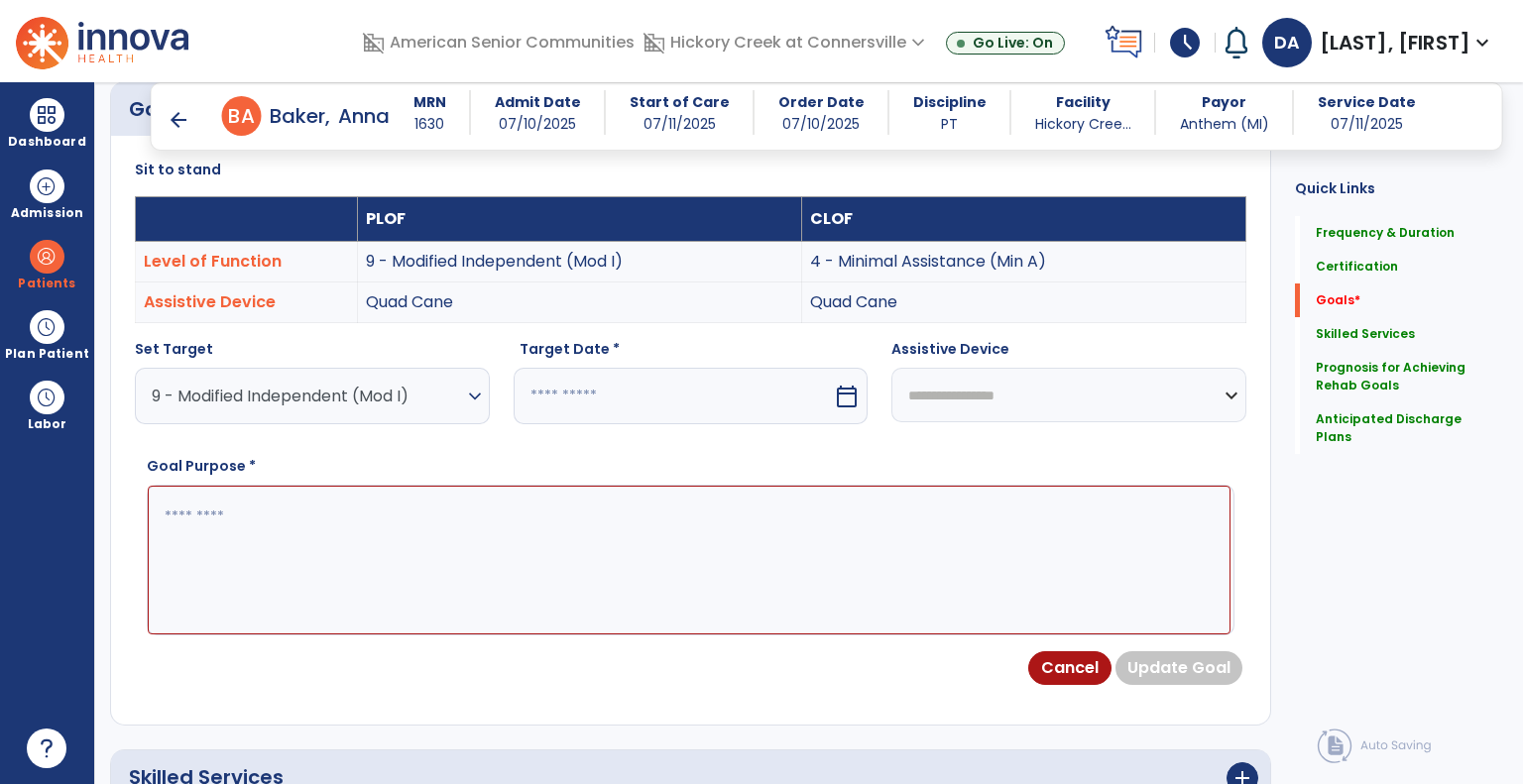 click on "calendar_today" at bounding box center (847, 396) 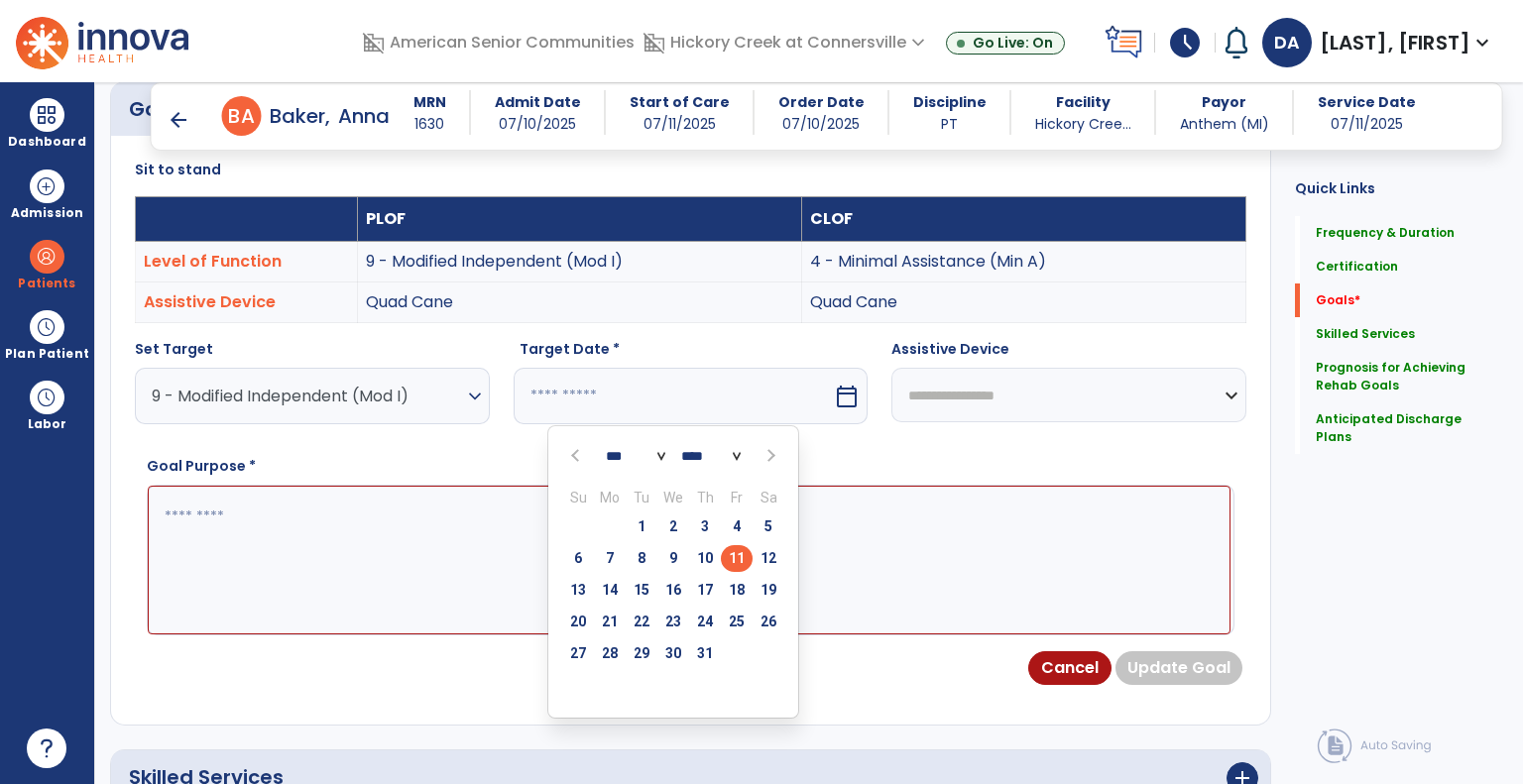 click at bounding box center [769, 456] 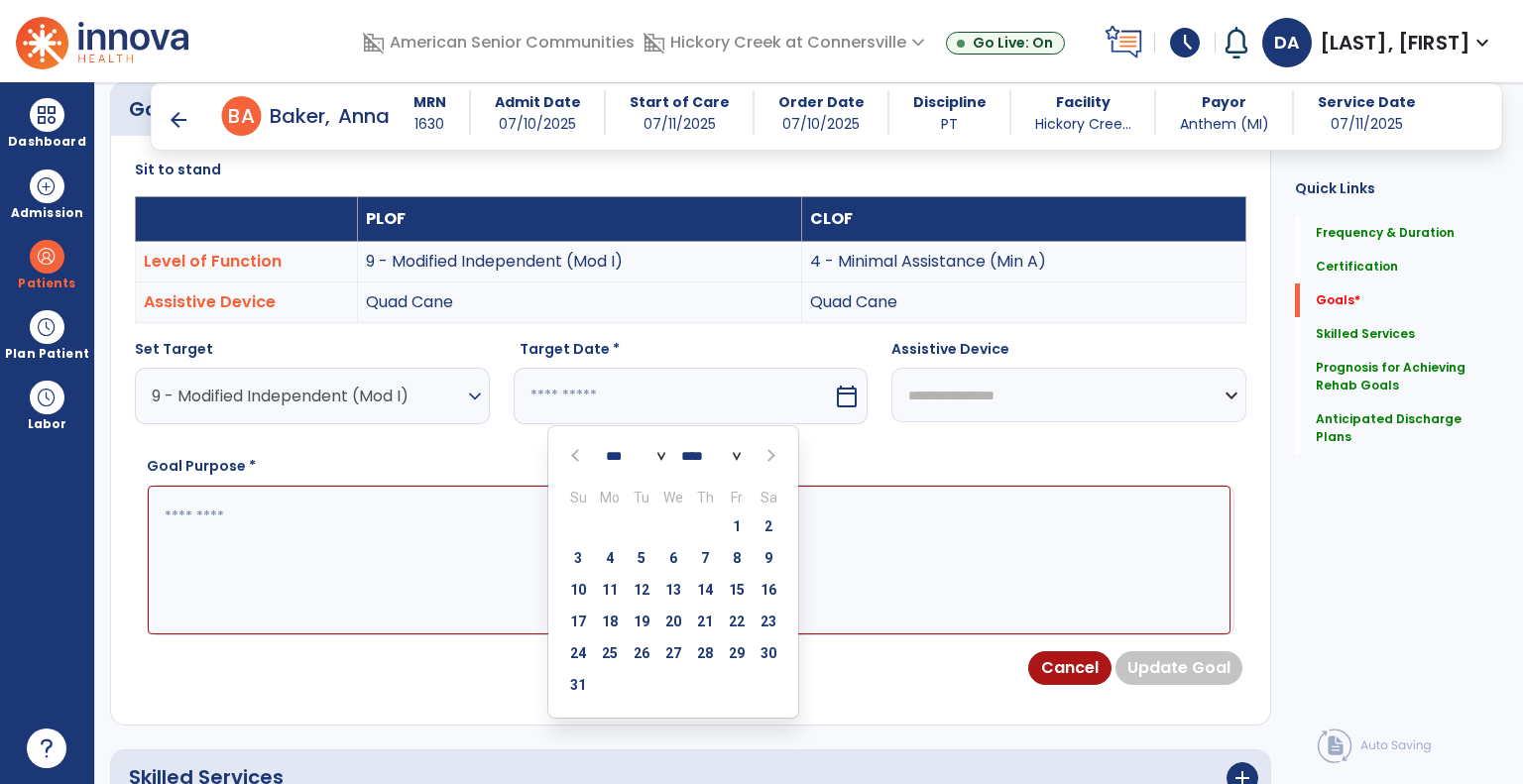 click on "21" at bounding box center [705, 621] 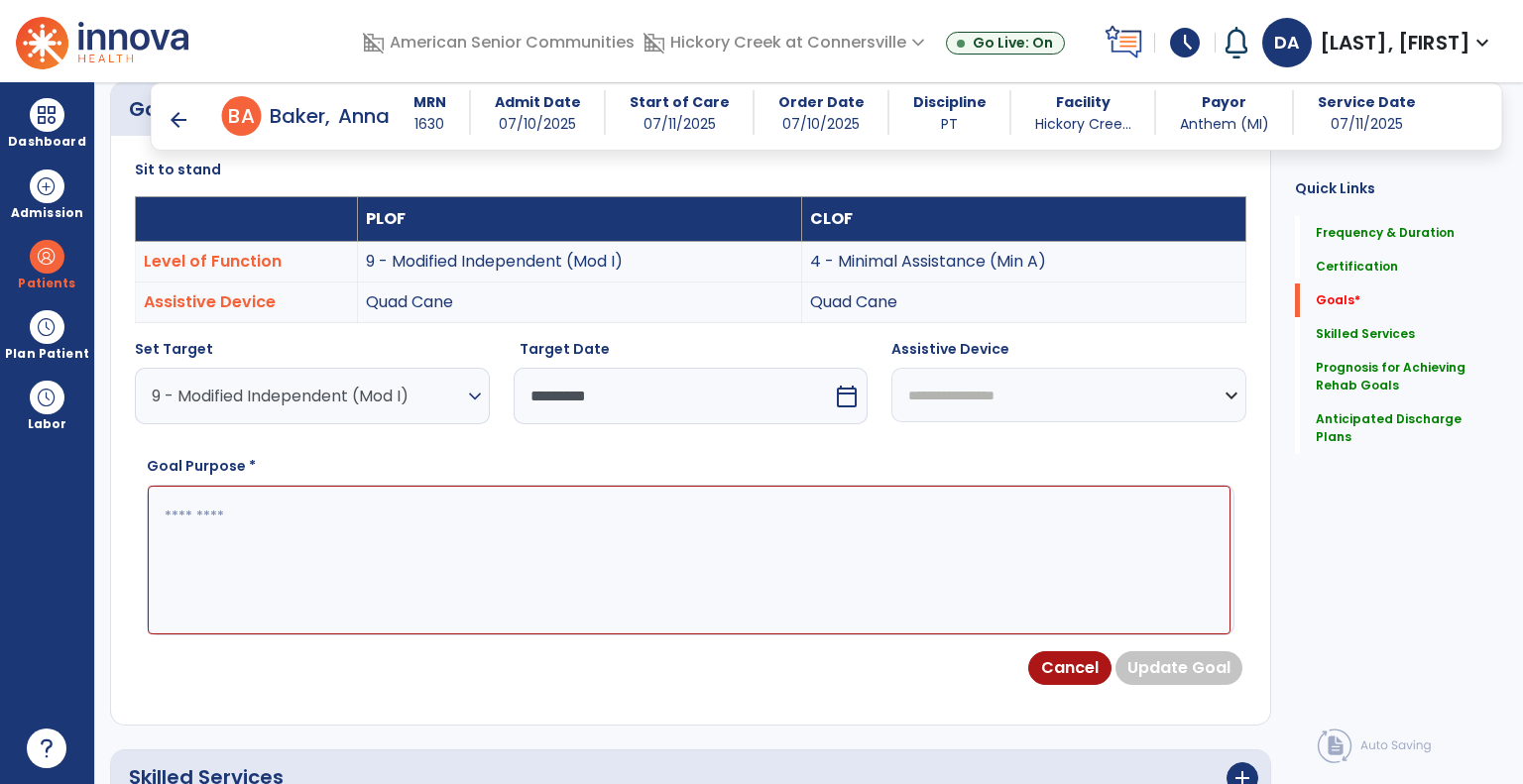 click on "**********" at bounding box center [1069, 394] 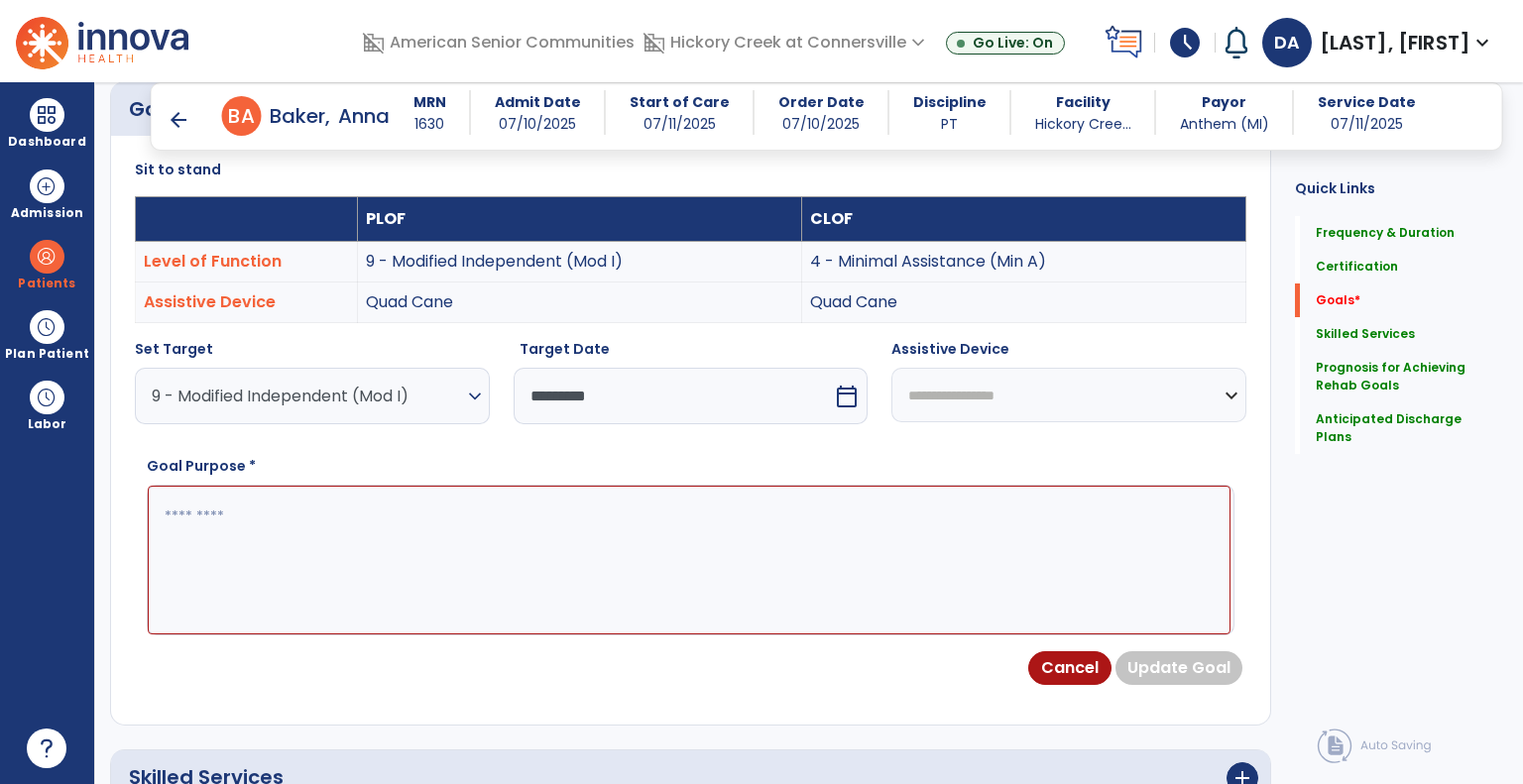 select on "*********" 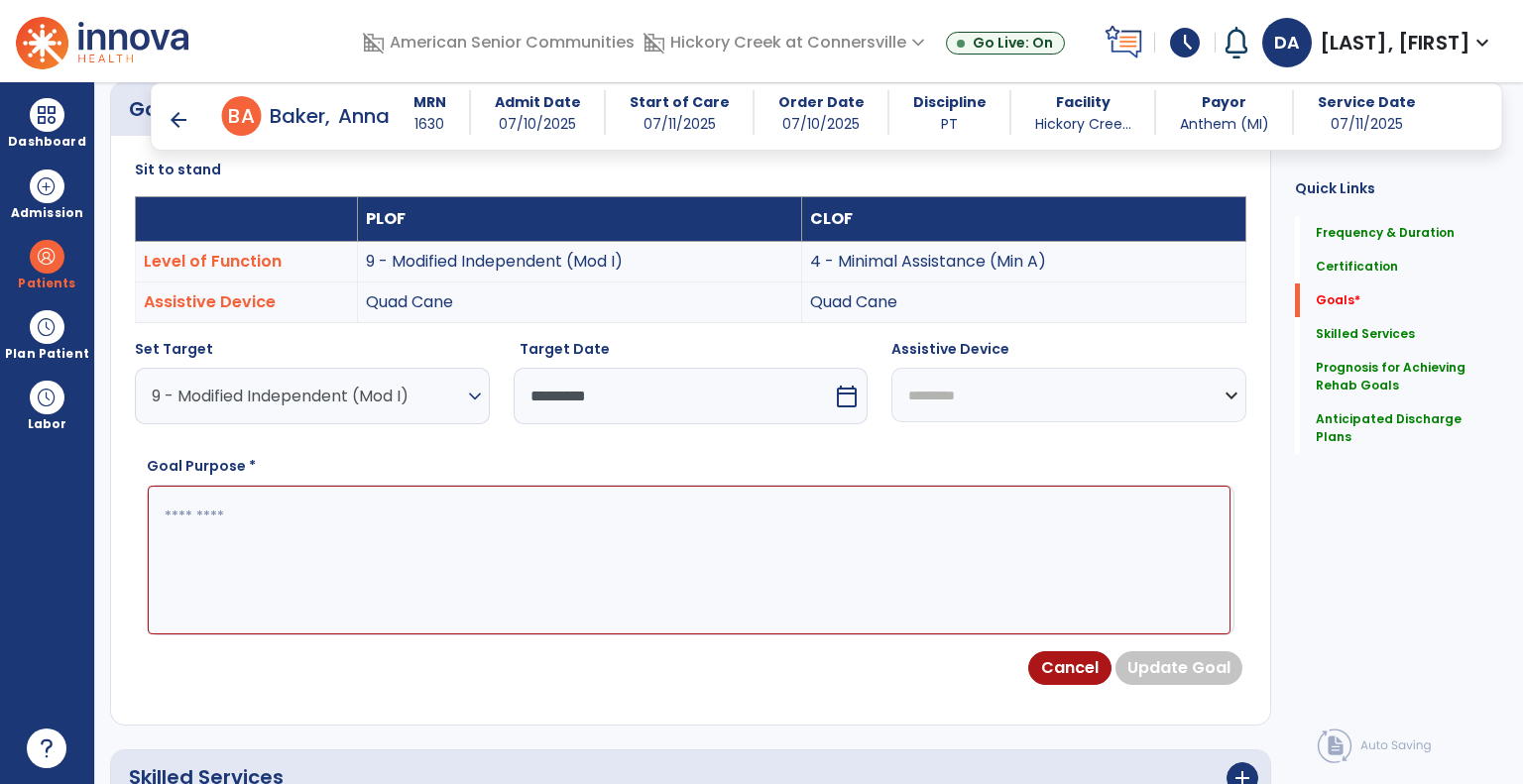 click on "**********" at bounding box center [1069, 394] 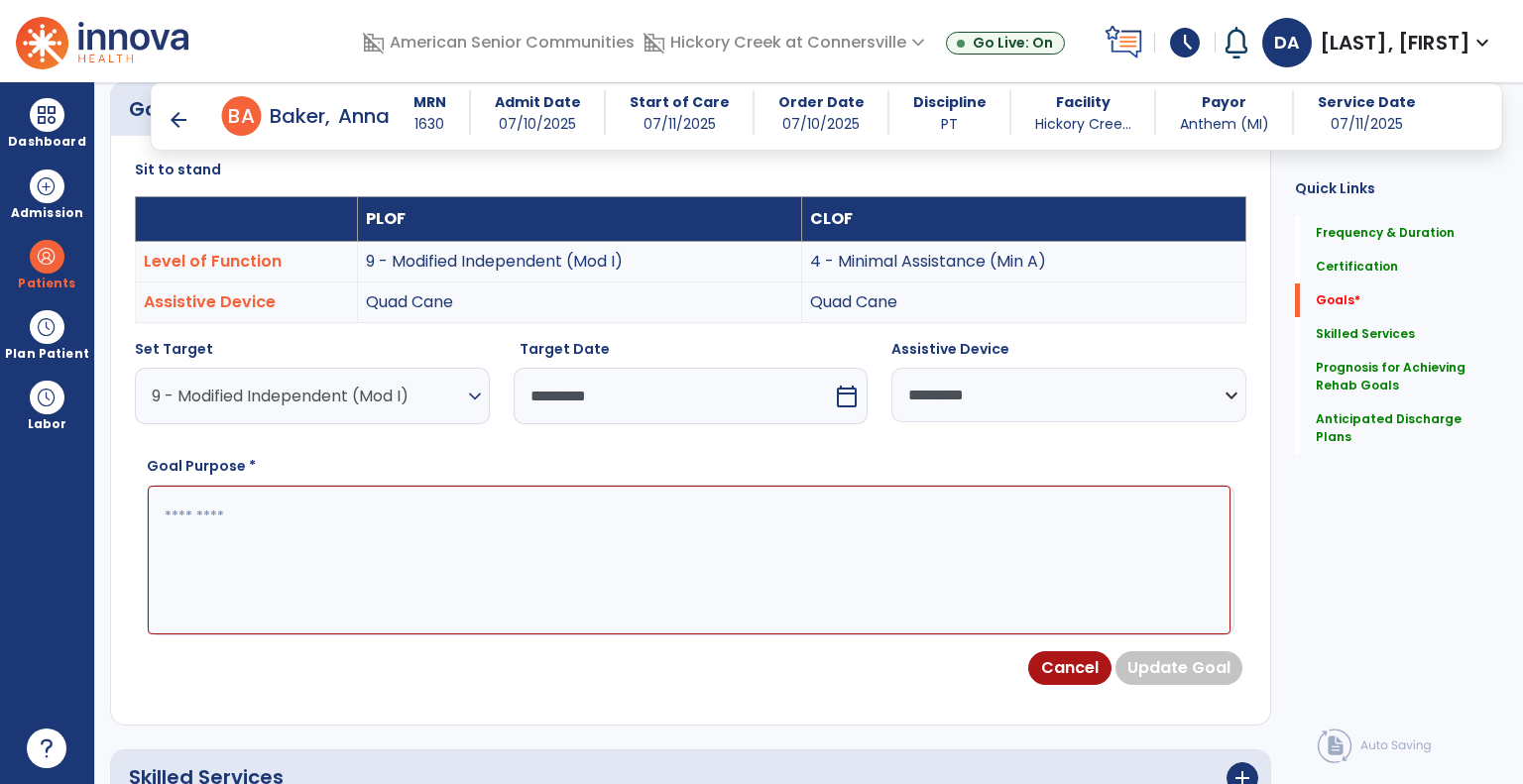 click at bounding box center [689, 560] 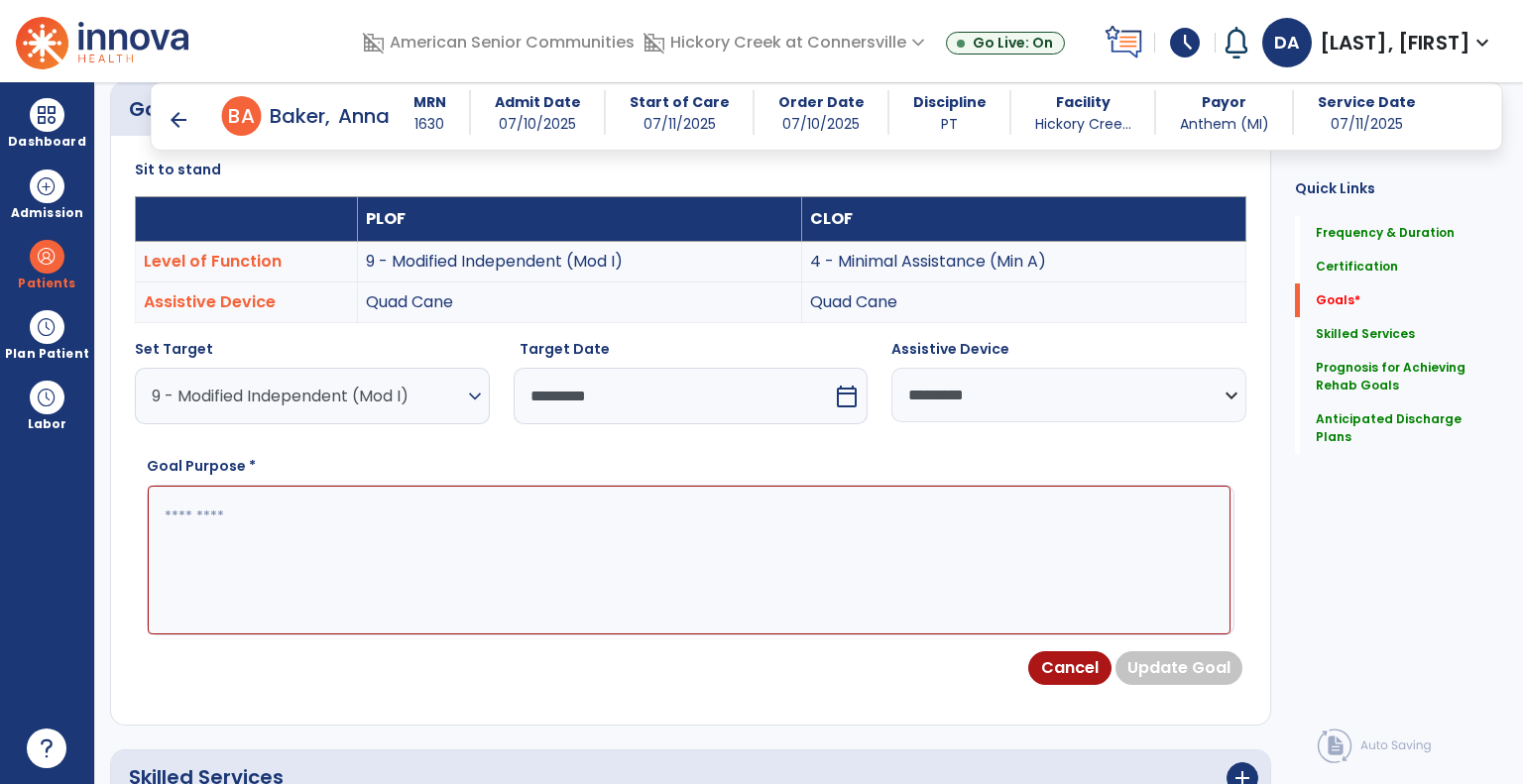 type on "*" 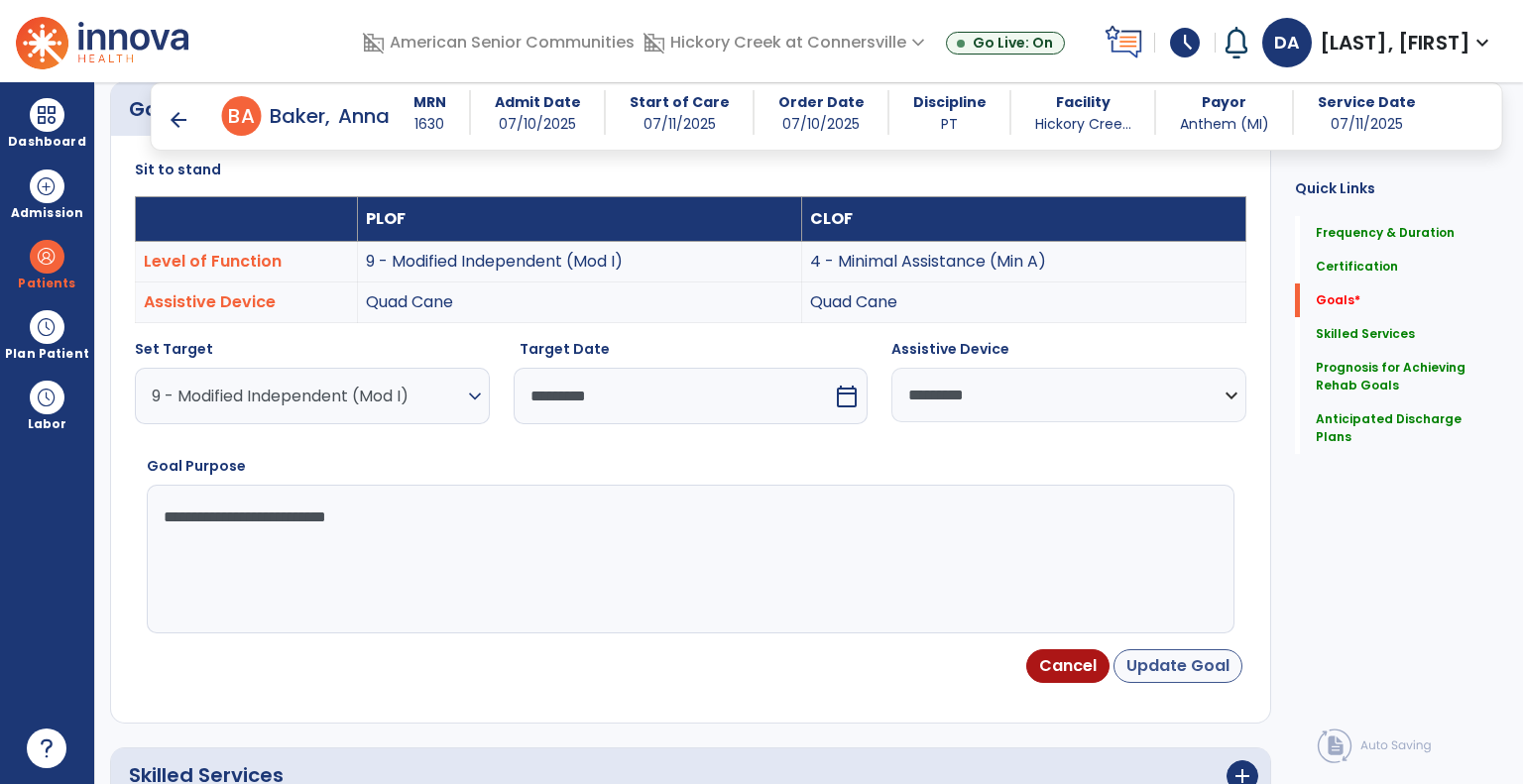 type on "**********" 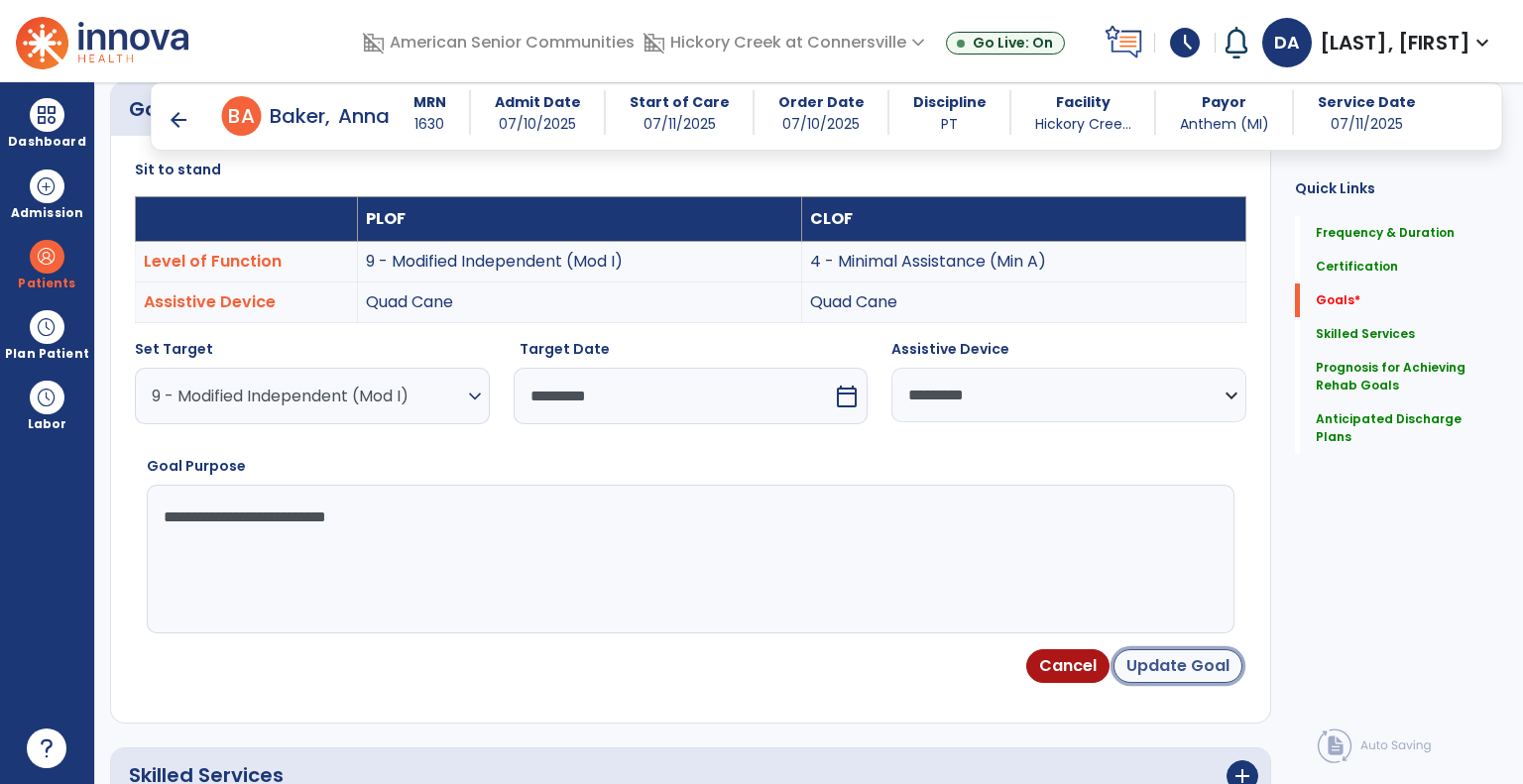 click on "Update Goal" at bounding box center (1178, 666) 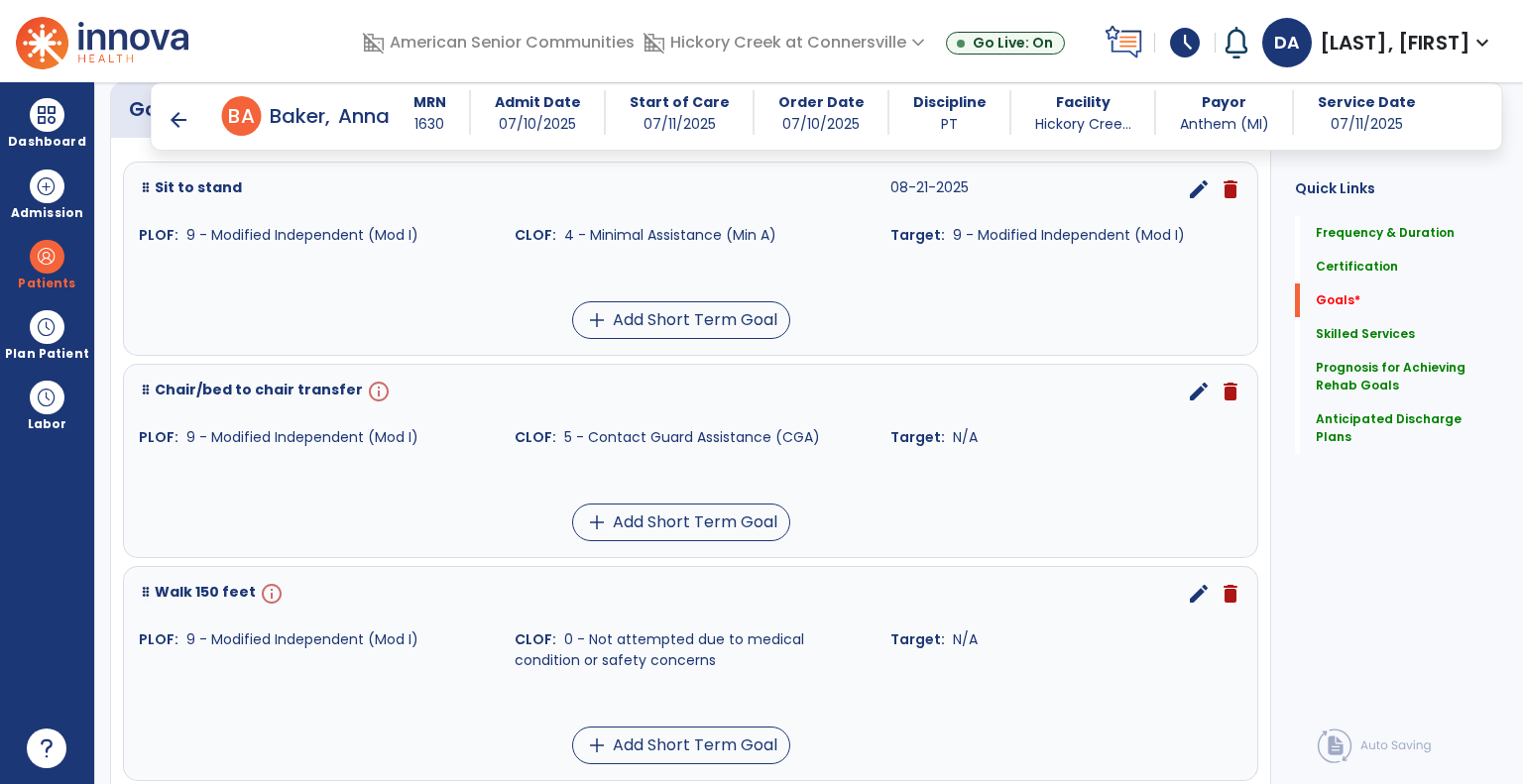 scroll, scrollTop: 430, scrollLeft: 0, axis: vertical 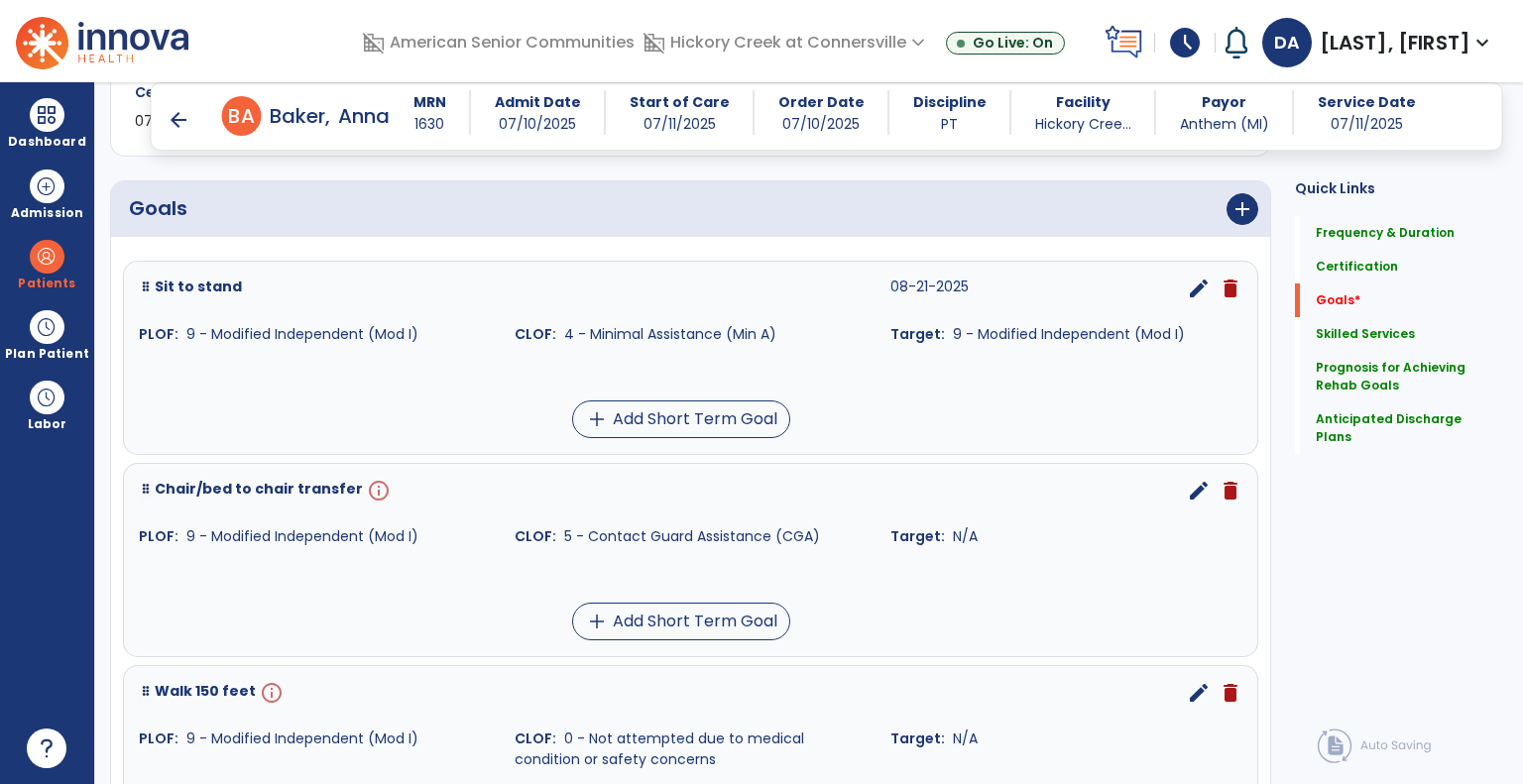 click on "edit" at bounding box center (1199, 491) 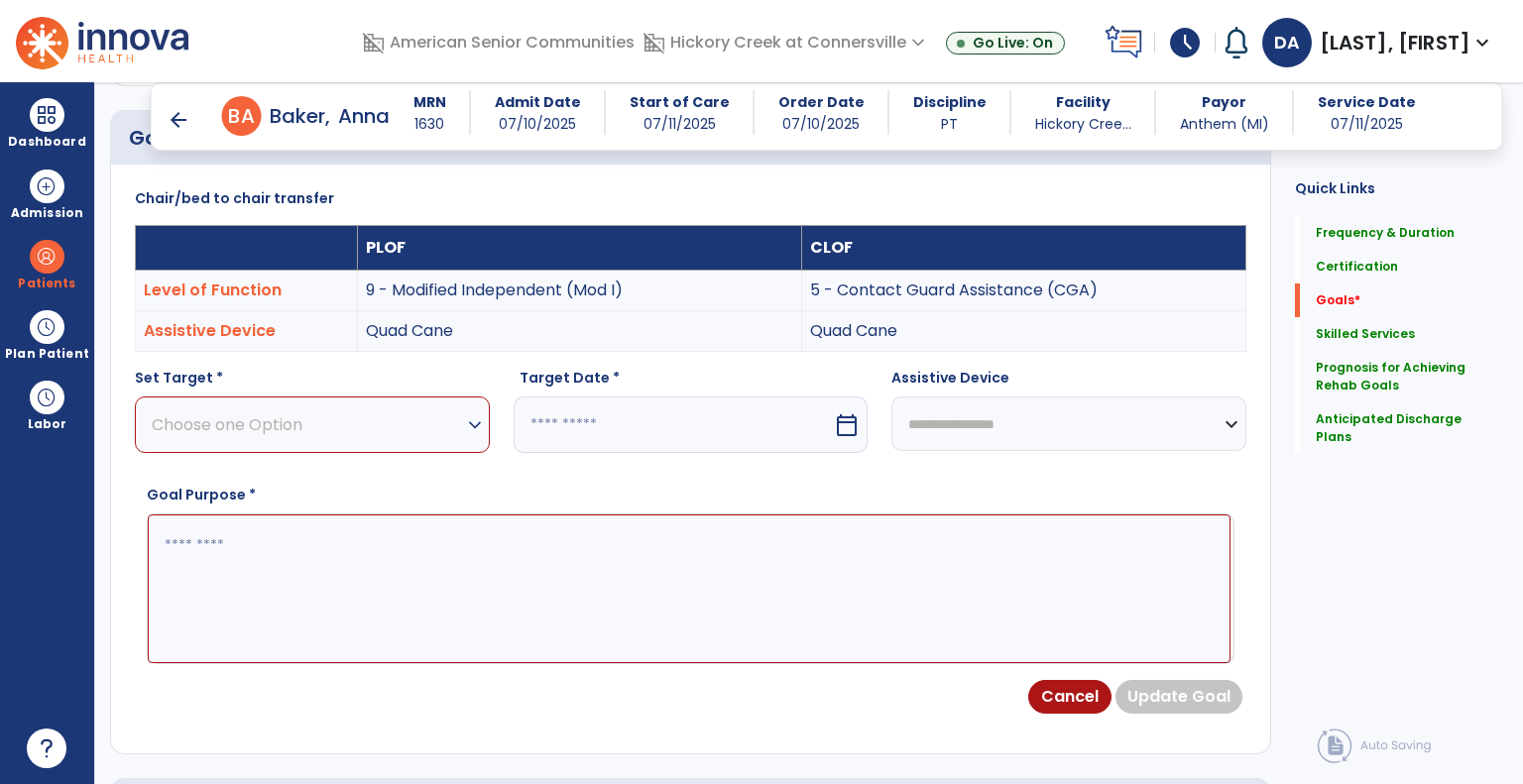 scroll, scrollTop: 529, scrollLeft: 0, axis: vertical 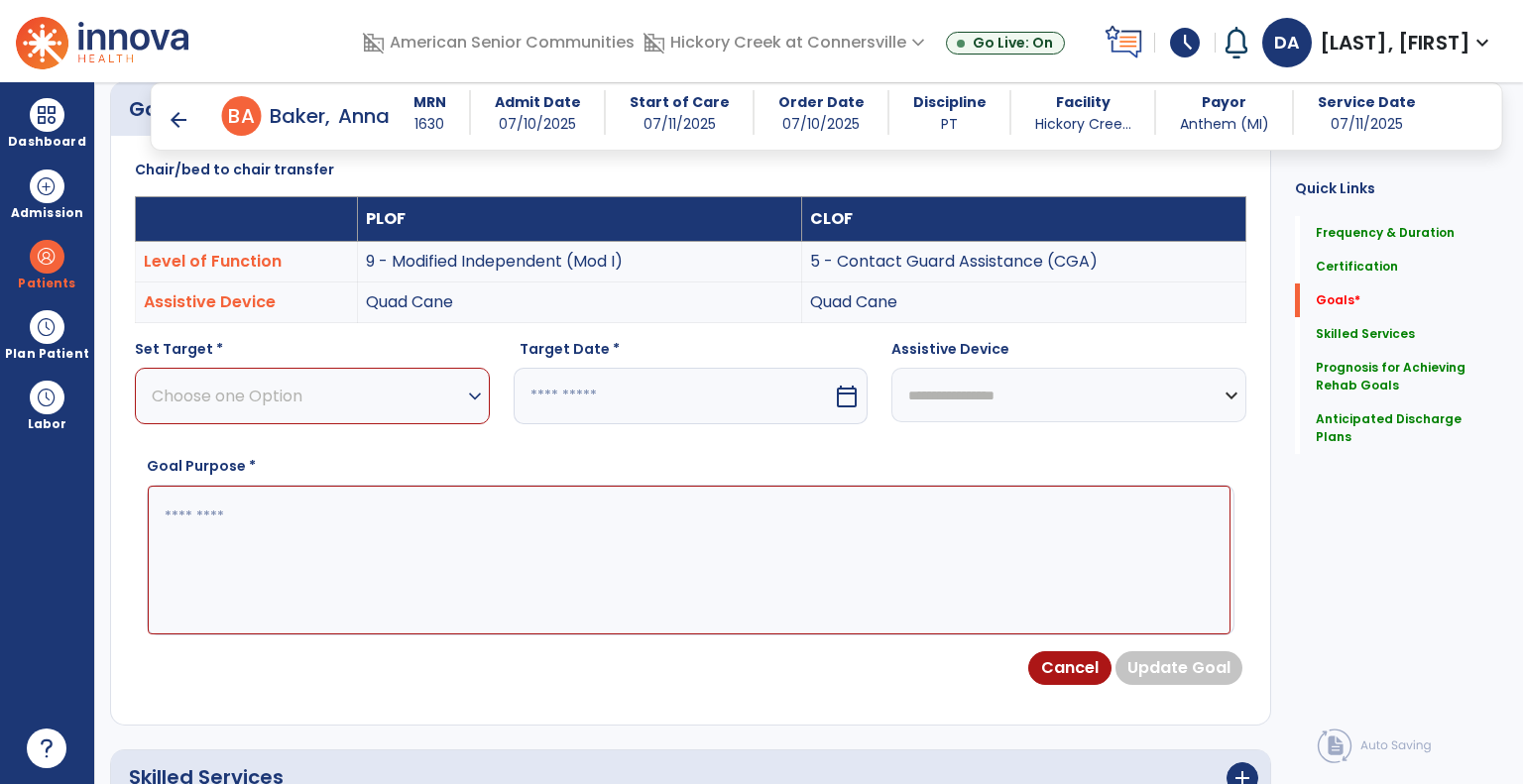click on "Choose one Option" at bounding box center [307, 395] 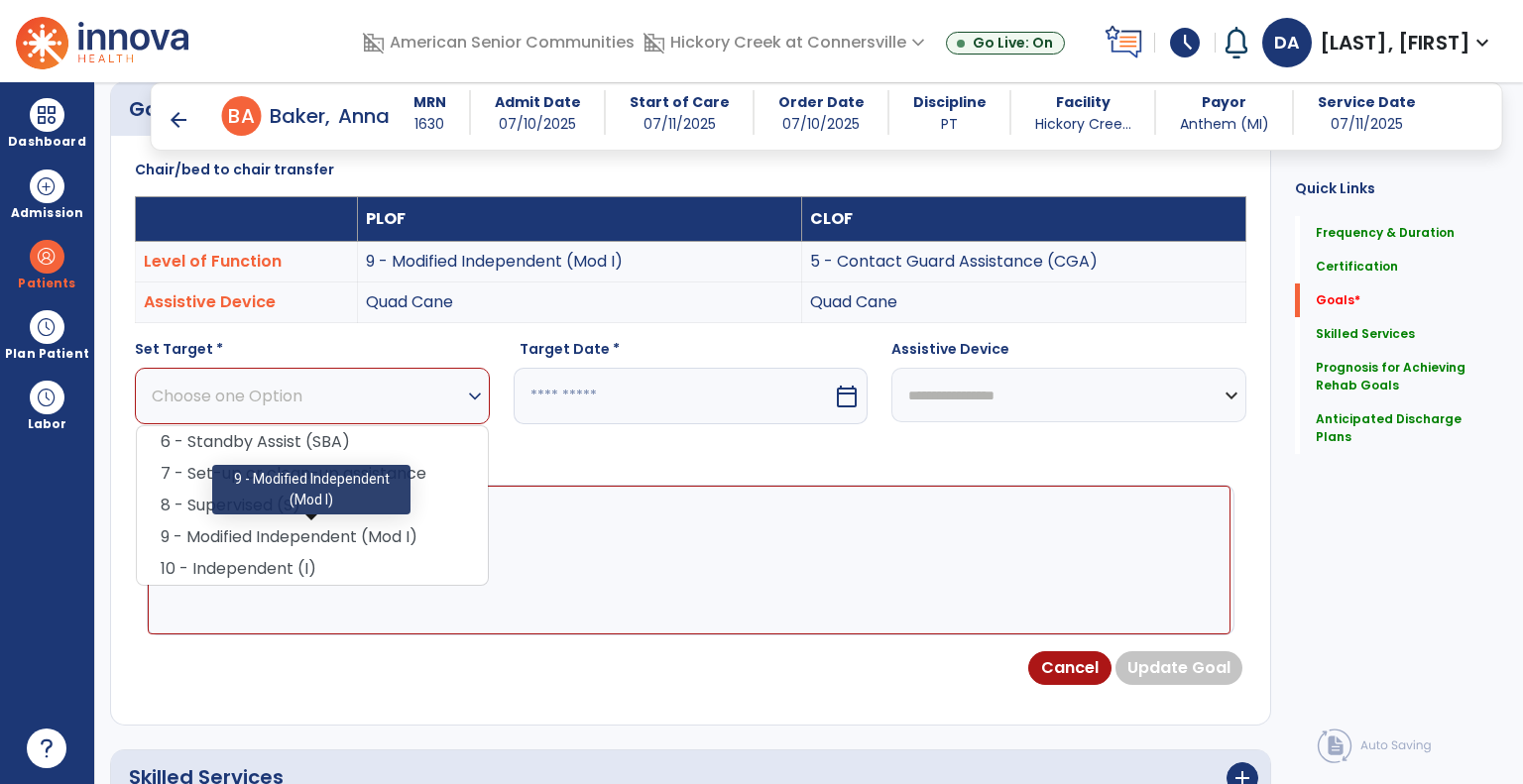 drag, startPoint x: 378, startPoint y: 538, endPoint x: 400, endPoint y: 534, distance: 22.36068 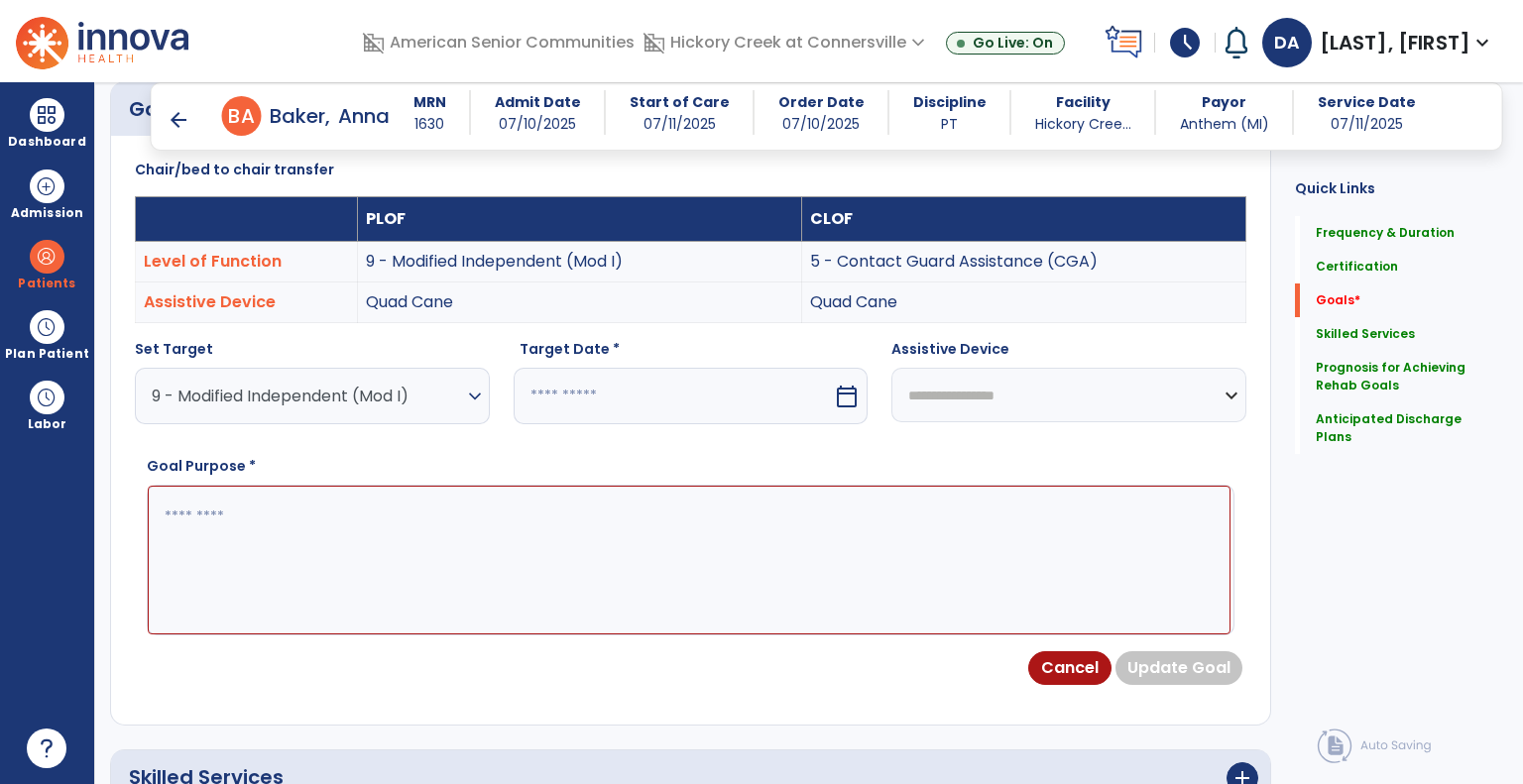click at bounding box center (673, 395) 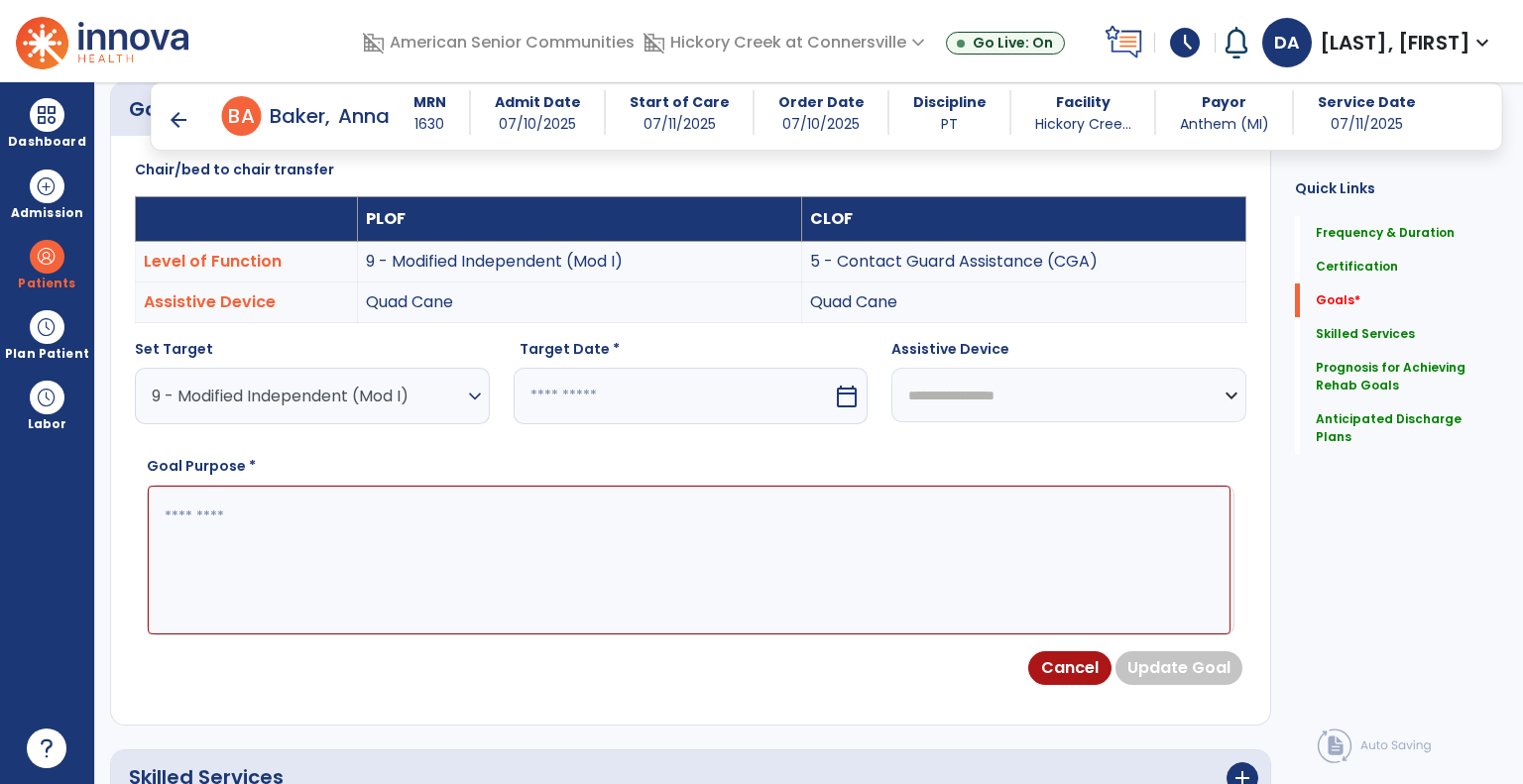 select on "*" 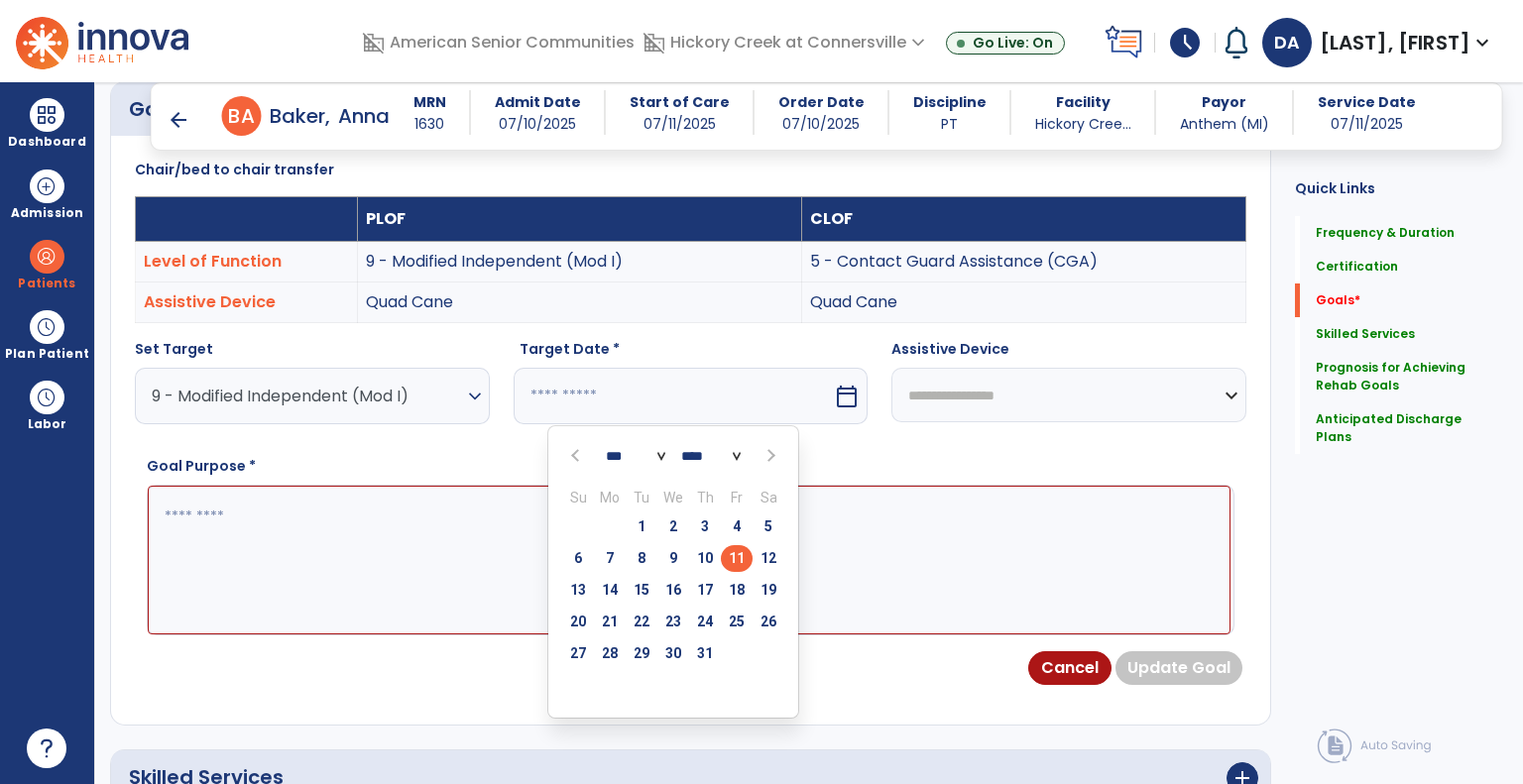 click at bounding box center (769, 456) 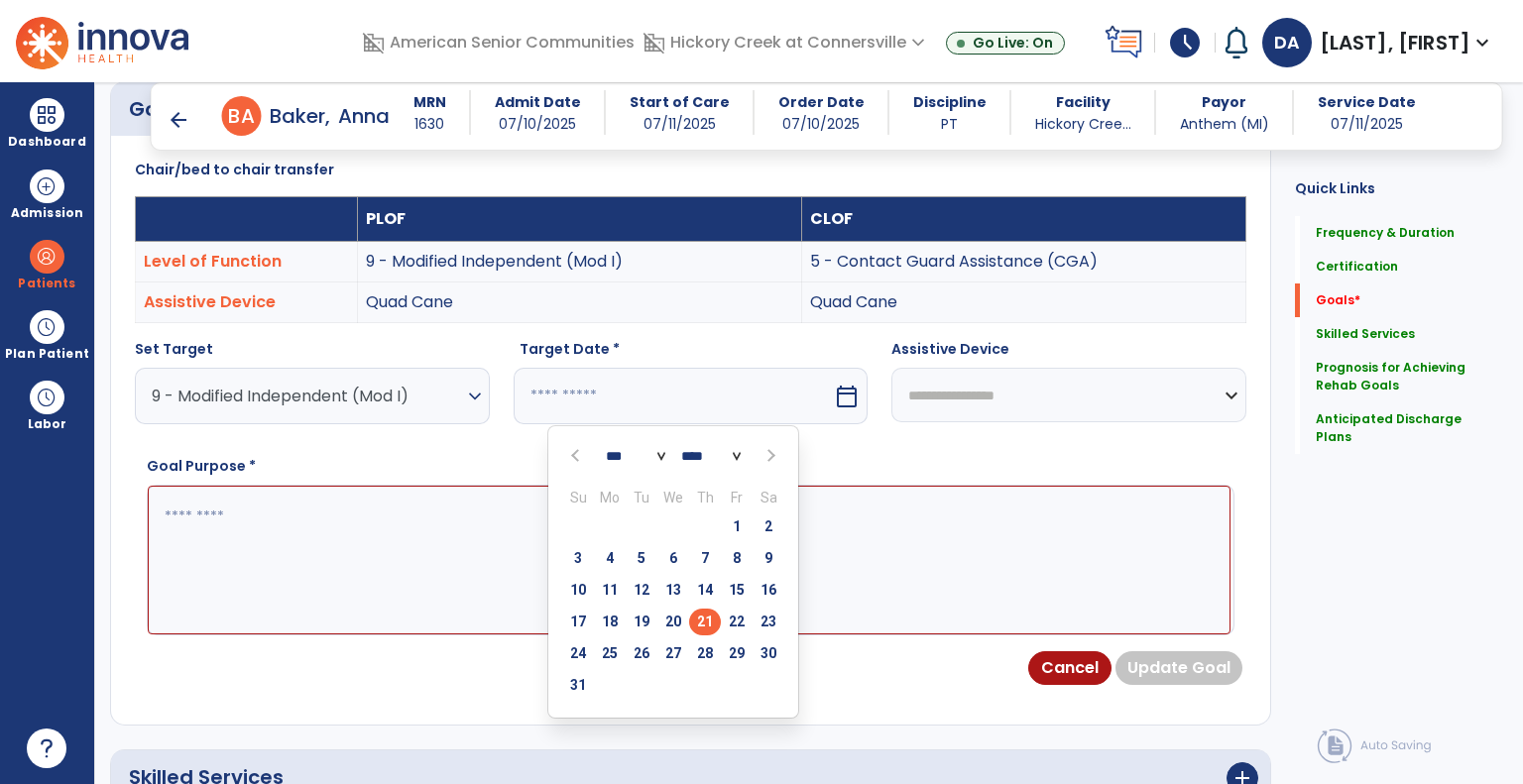 click on "21" at bounding box center [705, 621] 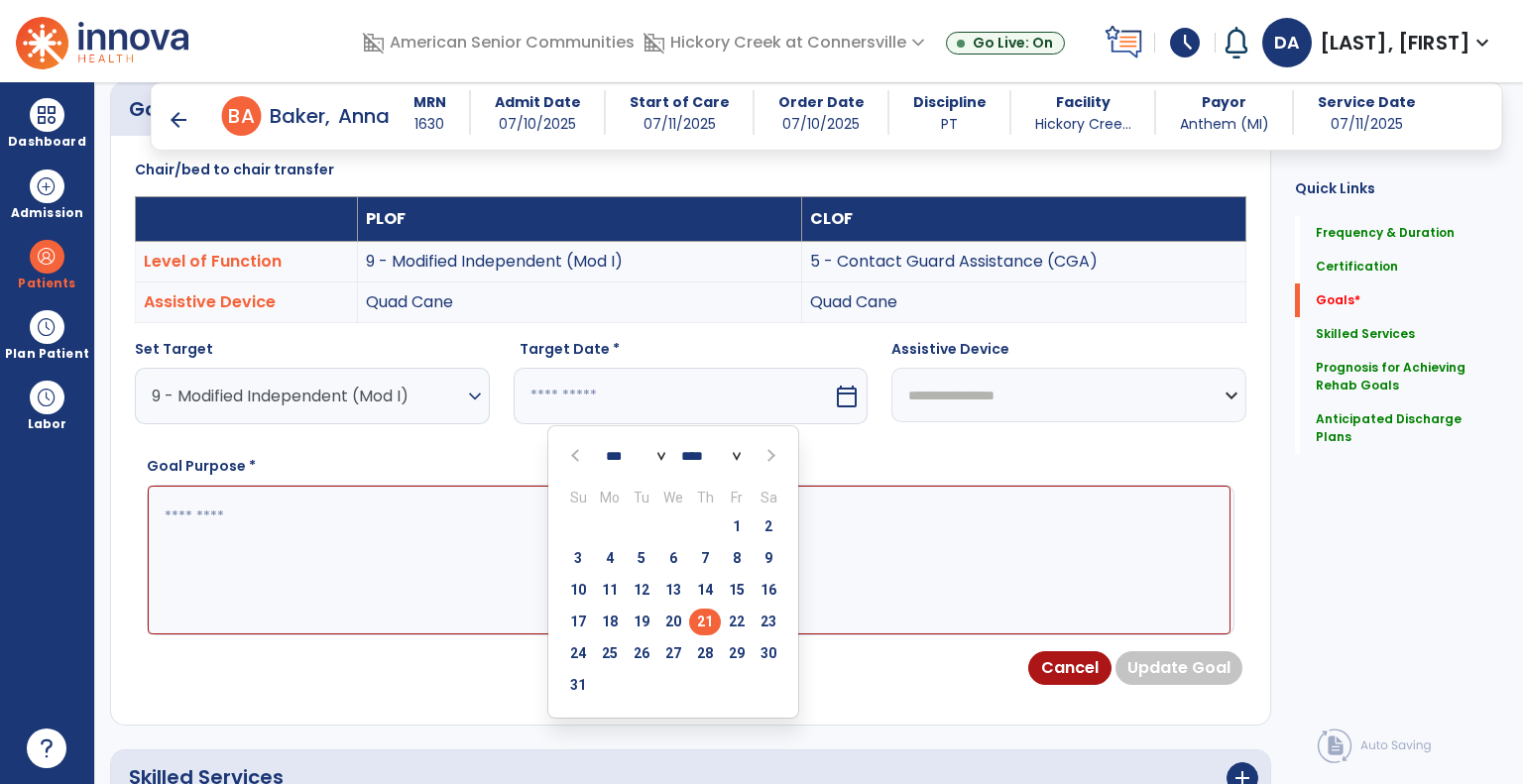 type on "*********" 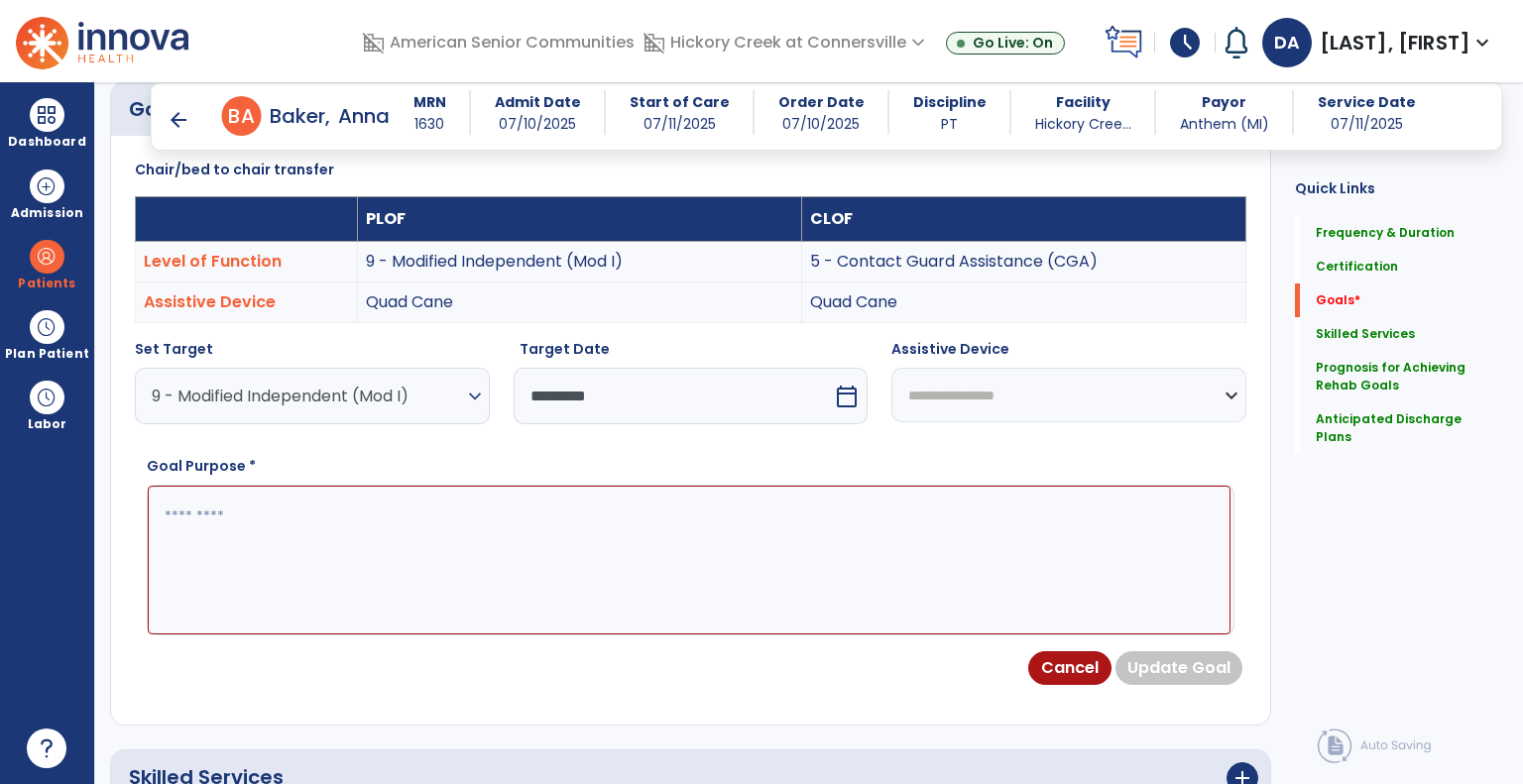 click on "**********" at bounding box center [1069, 394] 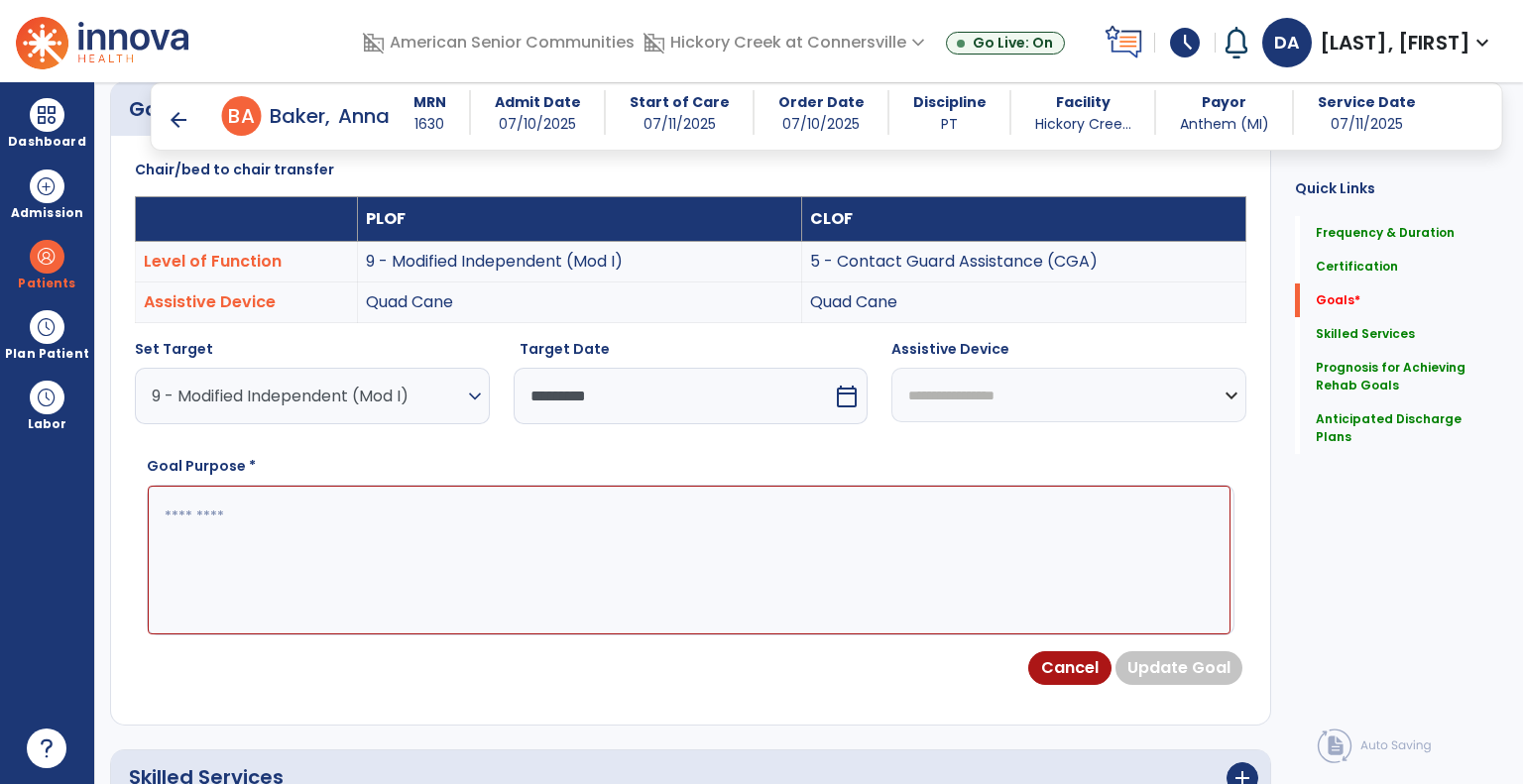 select on "*********" 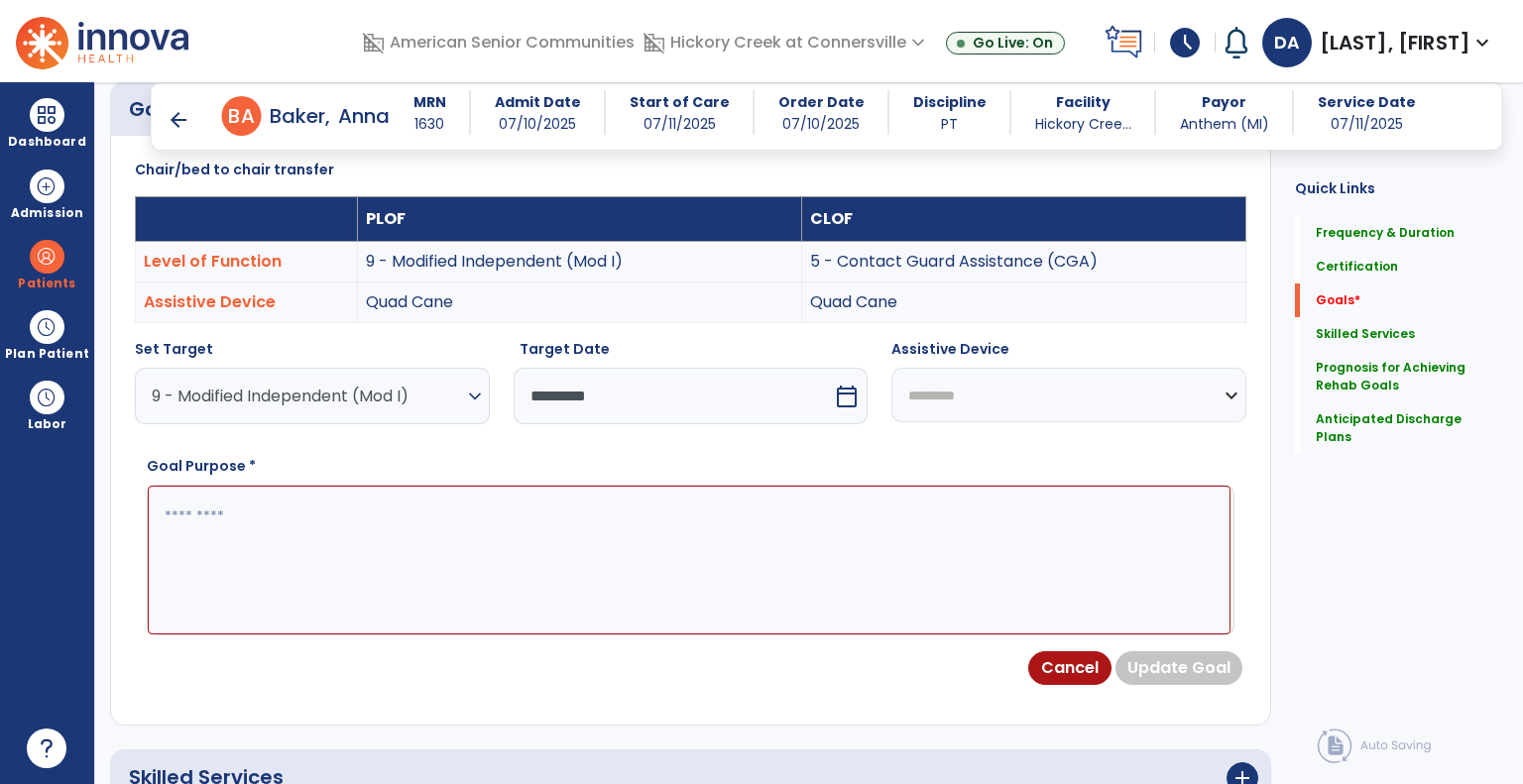 click on "**********" at bounding box center [1069, 394] 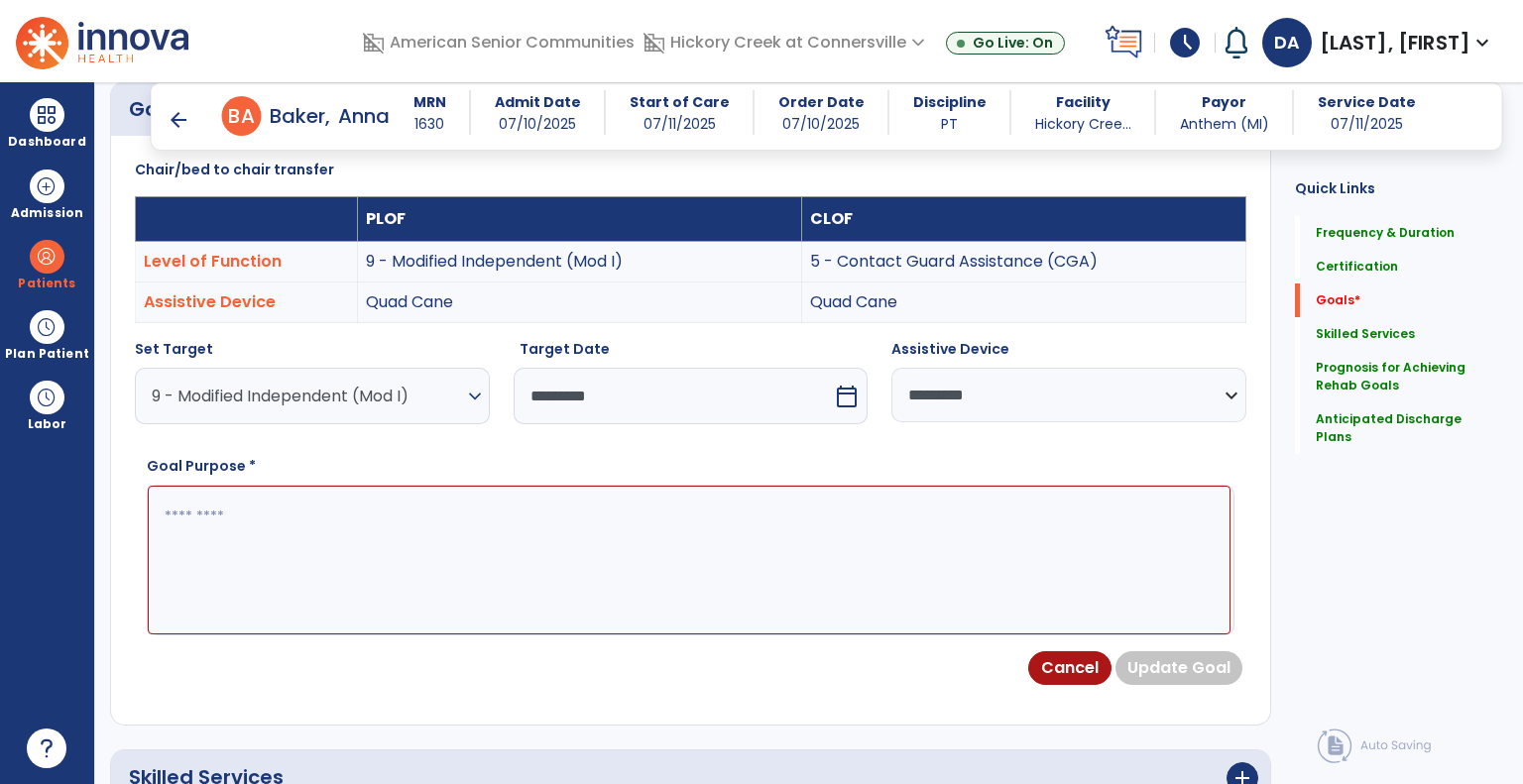 click at bounding box center (689, 560) 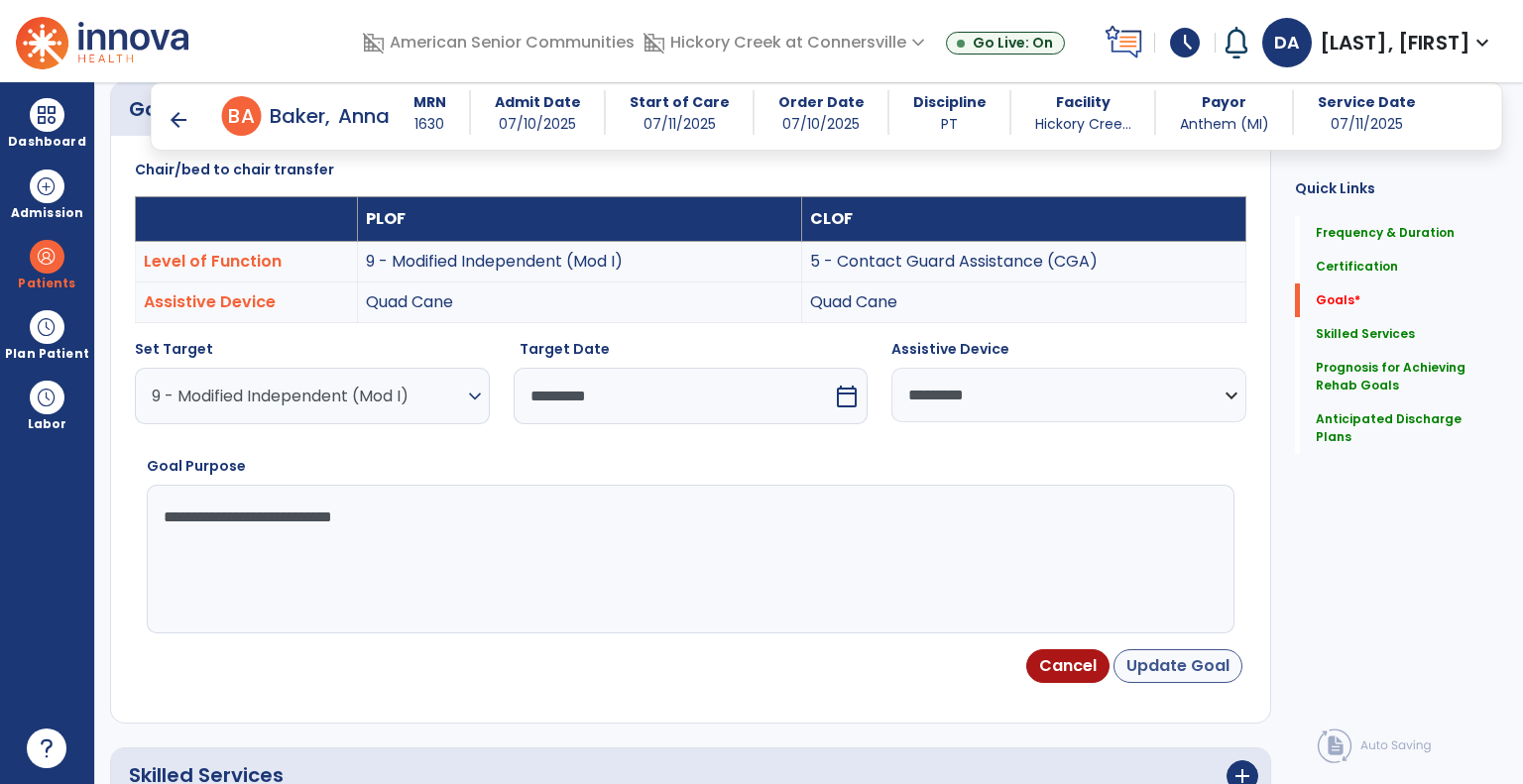 type on "**********" 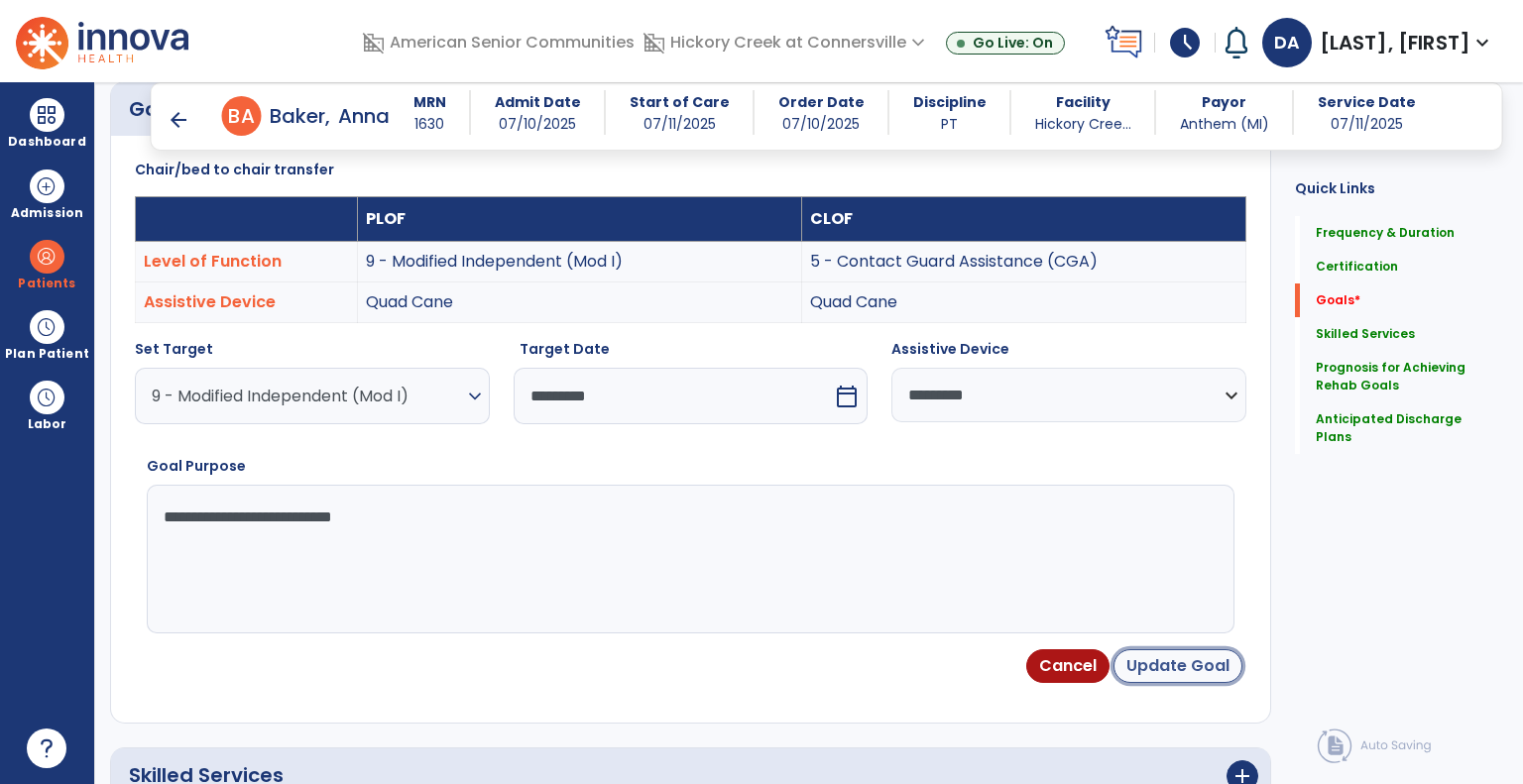 click on "Update Goal" at bounding box center [1178, 666] 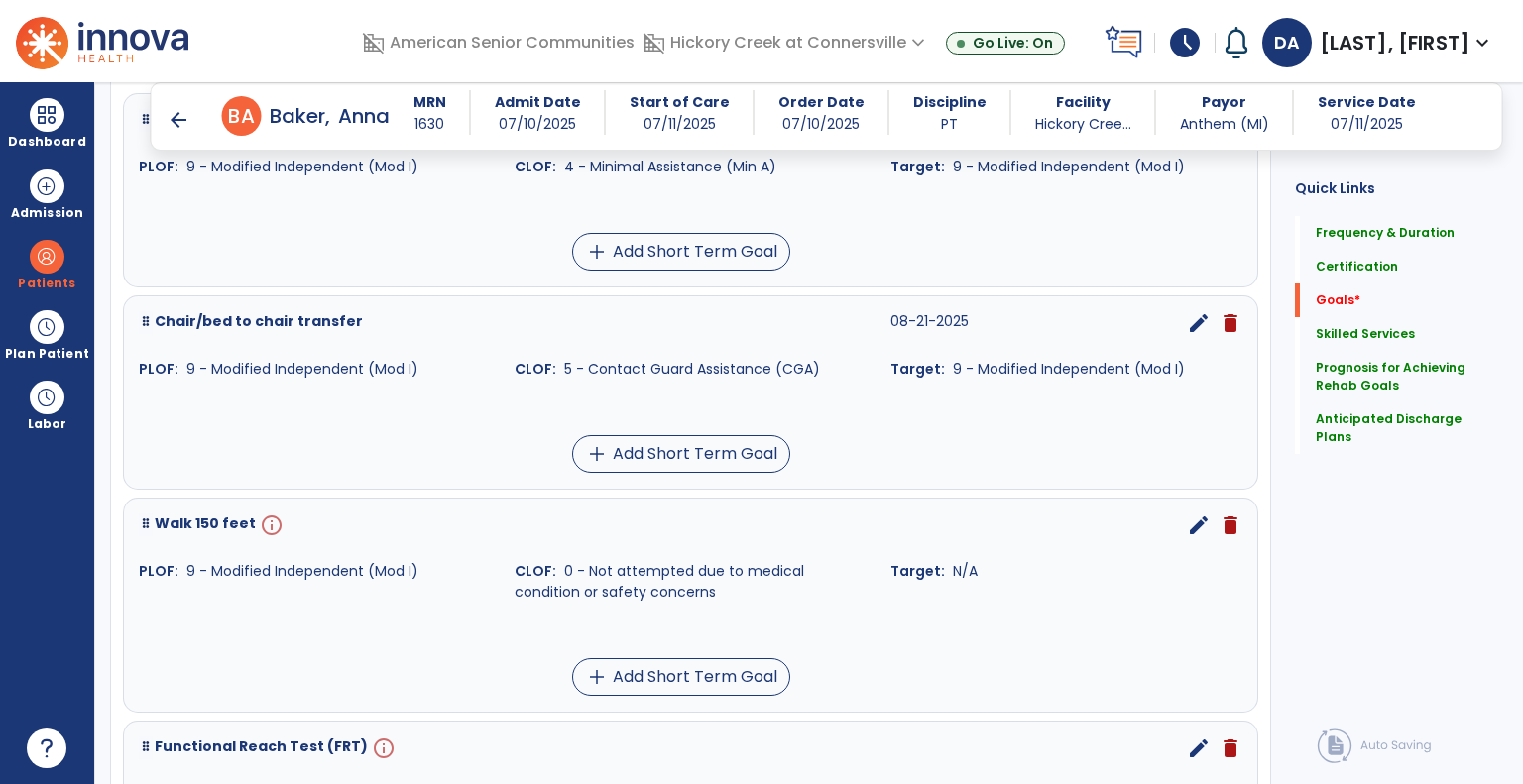 scroll, scrollTop: 628, scrollLeft: 0, axis: vertical 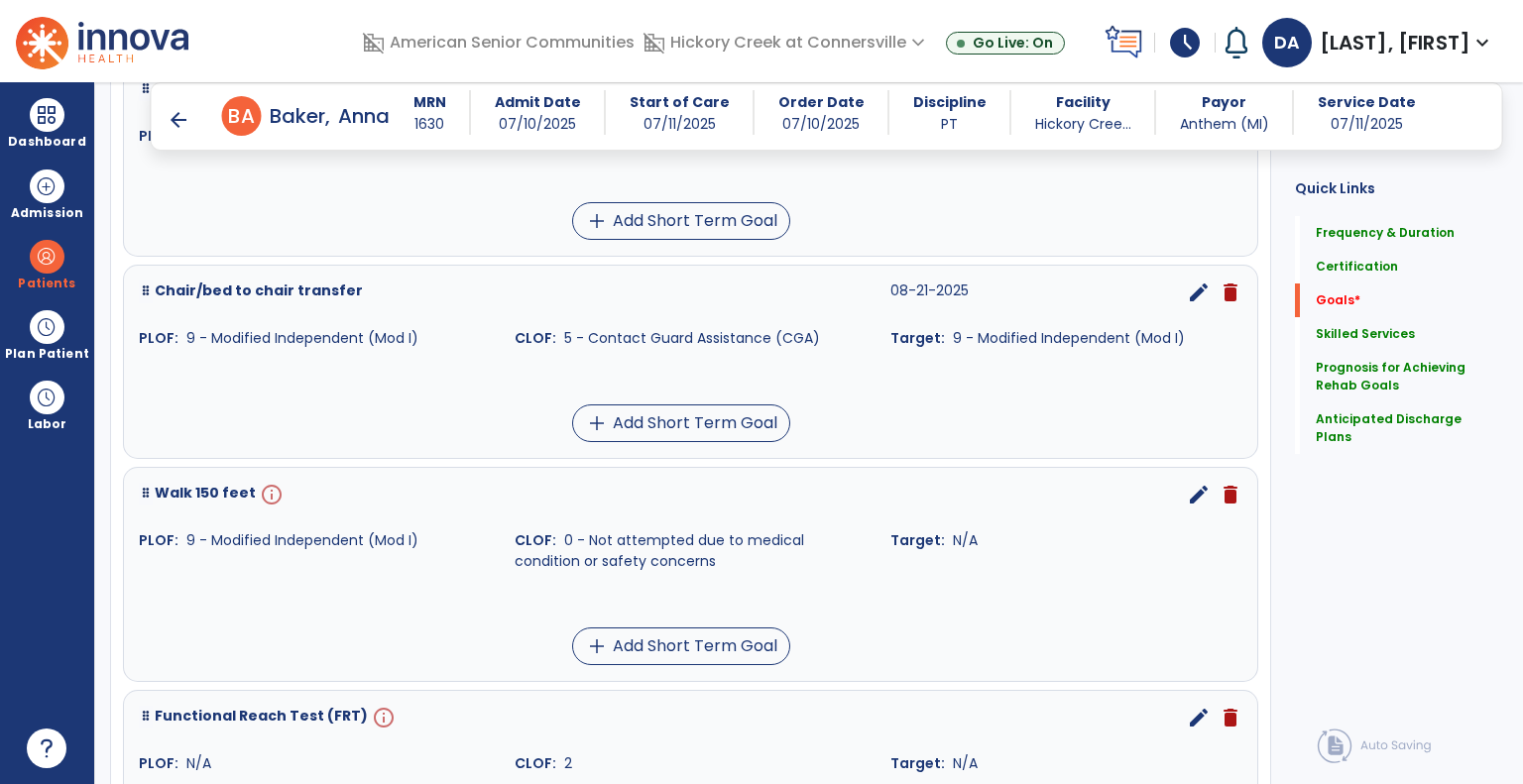 click on "edit" at bounding box center (1199, 495) 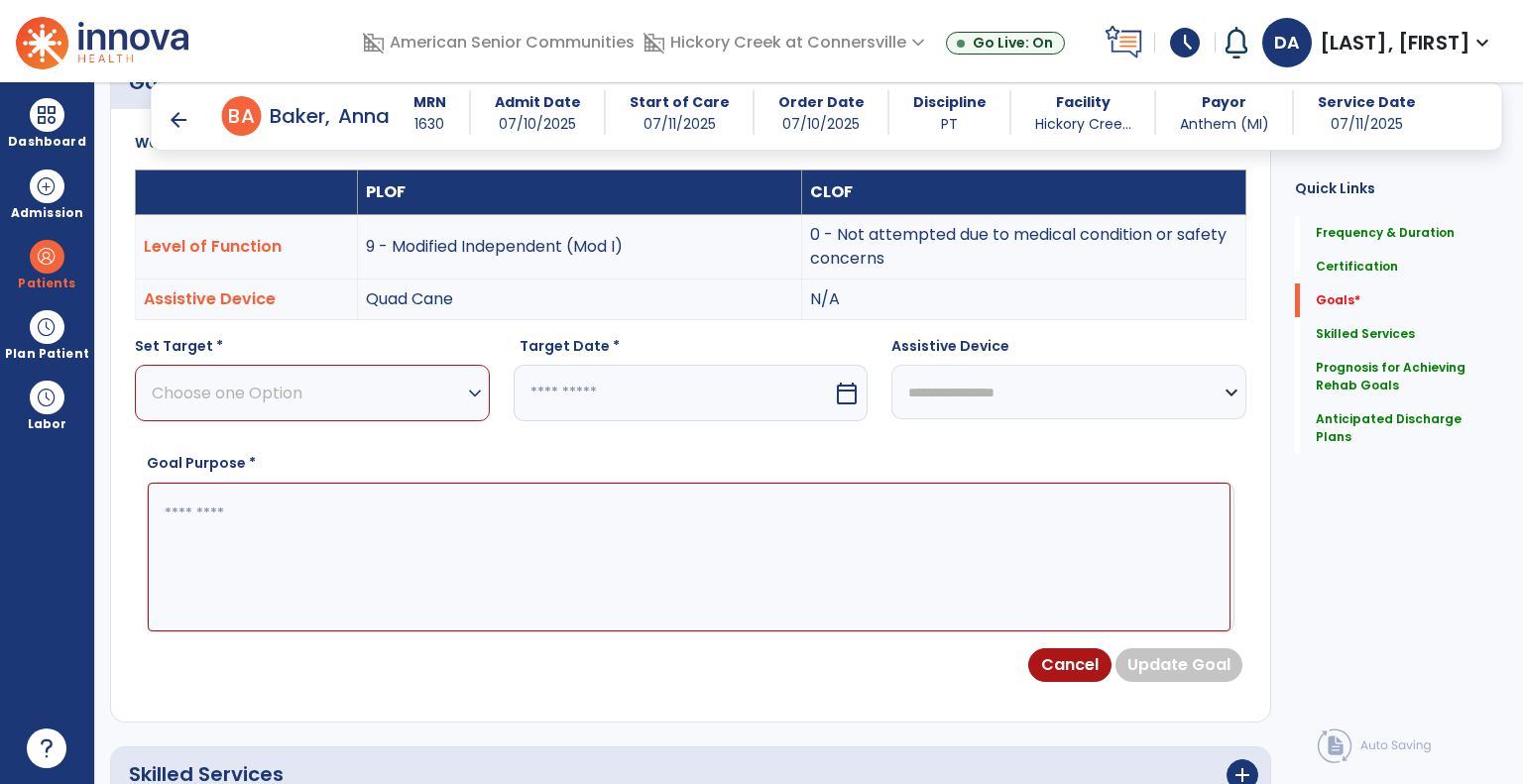 scroll, scrollTop: 529, scrollLeft: 0, axis: vertical 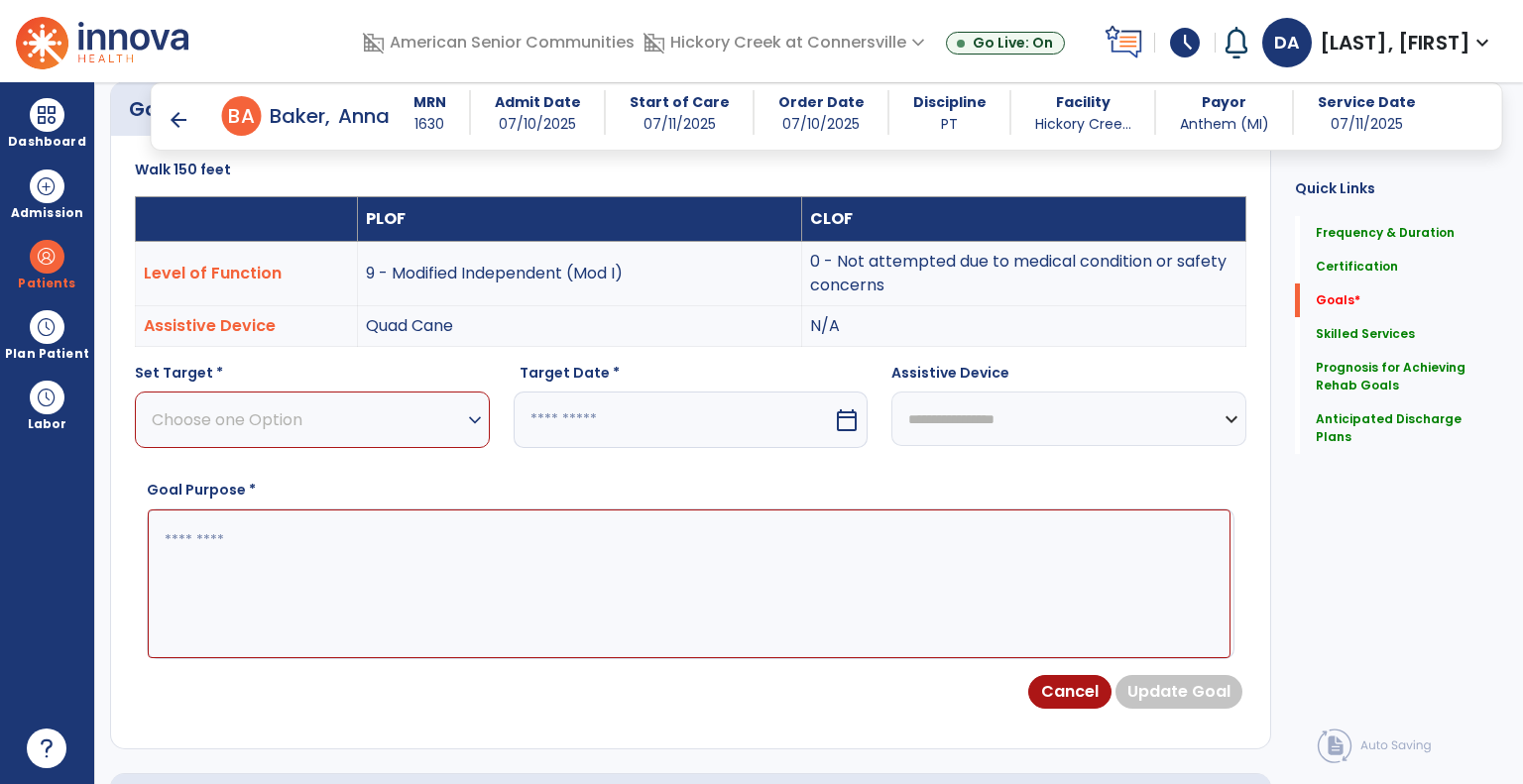 click on "Choose one Option" at bounding box center [307, 419] 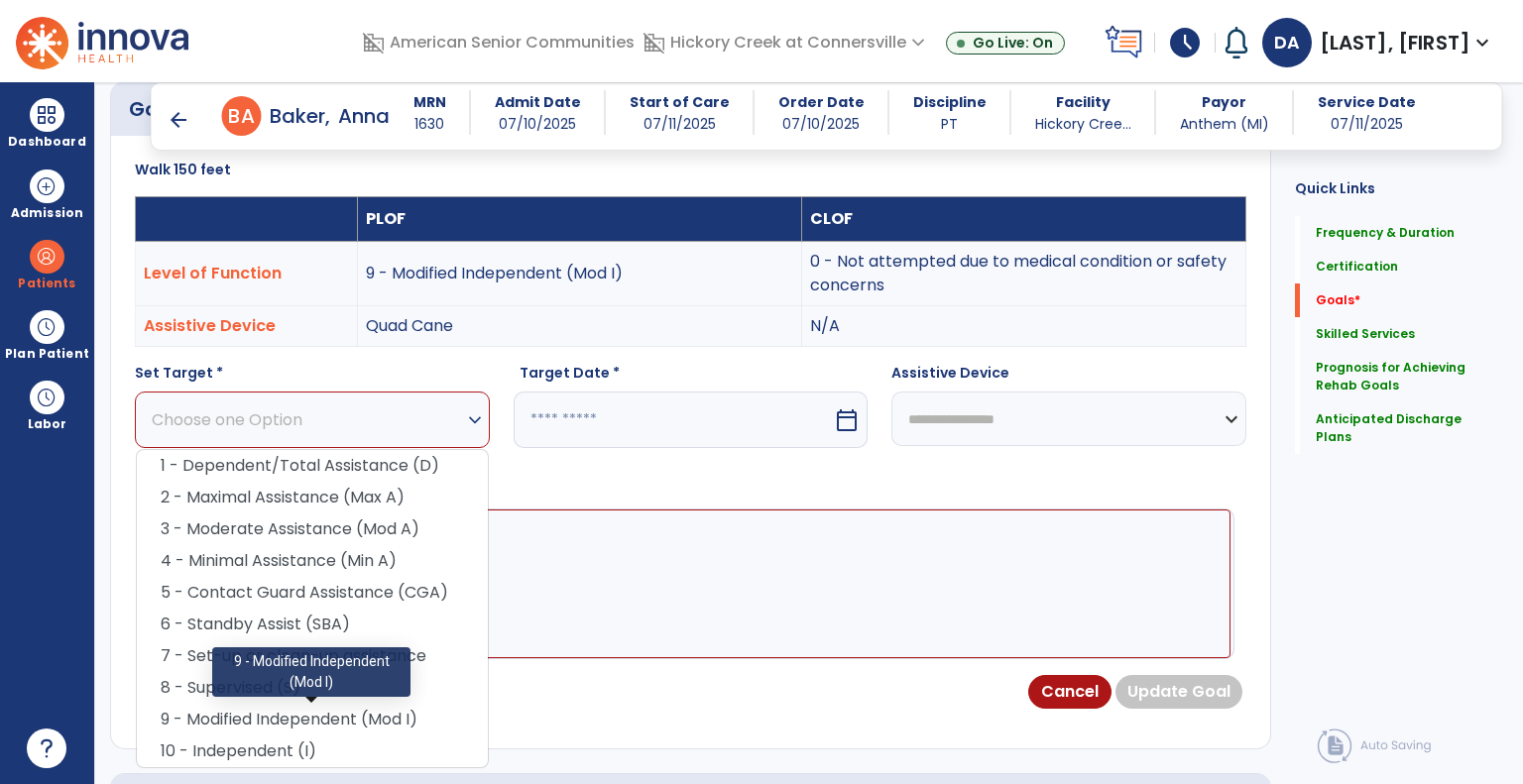 click on "9 - Modified Independent (Mod I)" at bounding box center [312, 720] 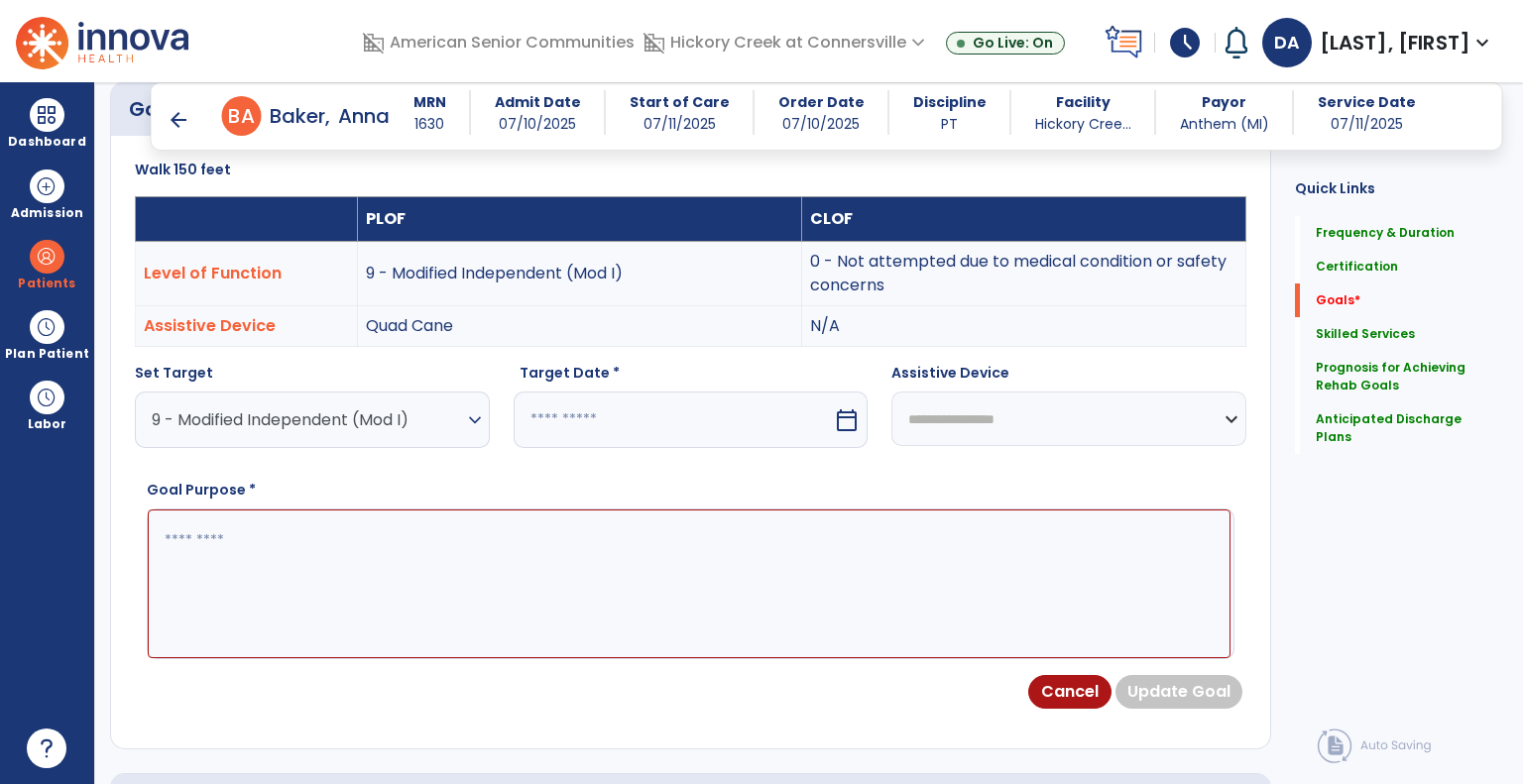 click on "Target Date *  calendar_today" at bounding box center (691, 405) 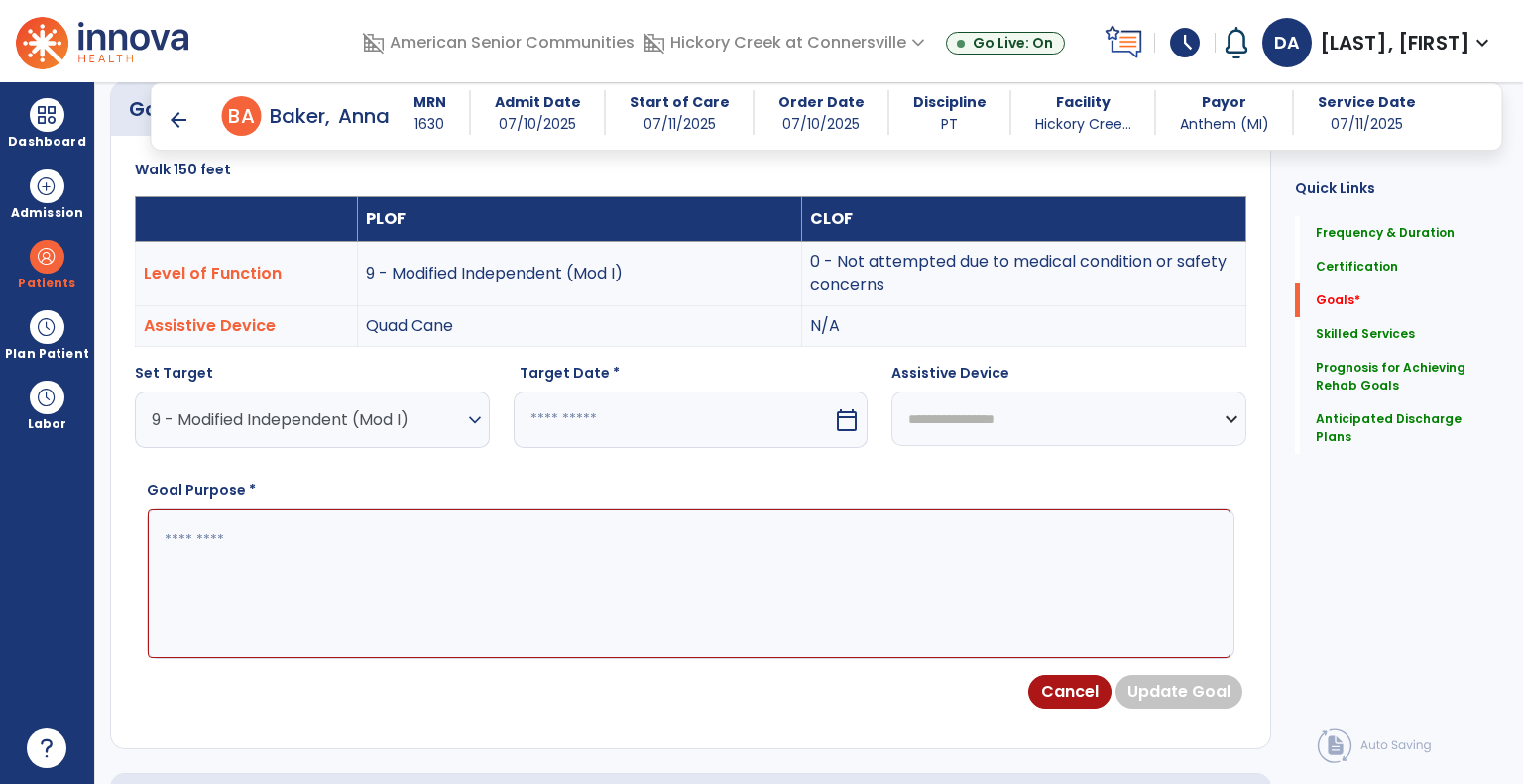 click on "calendar_today" at bounding box center [847, 420] 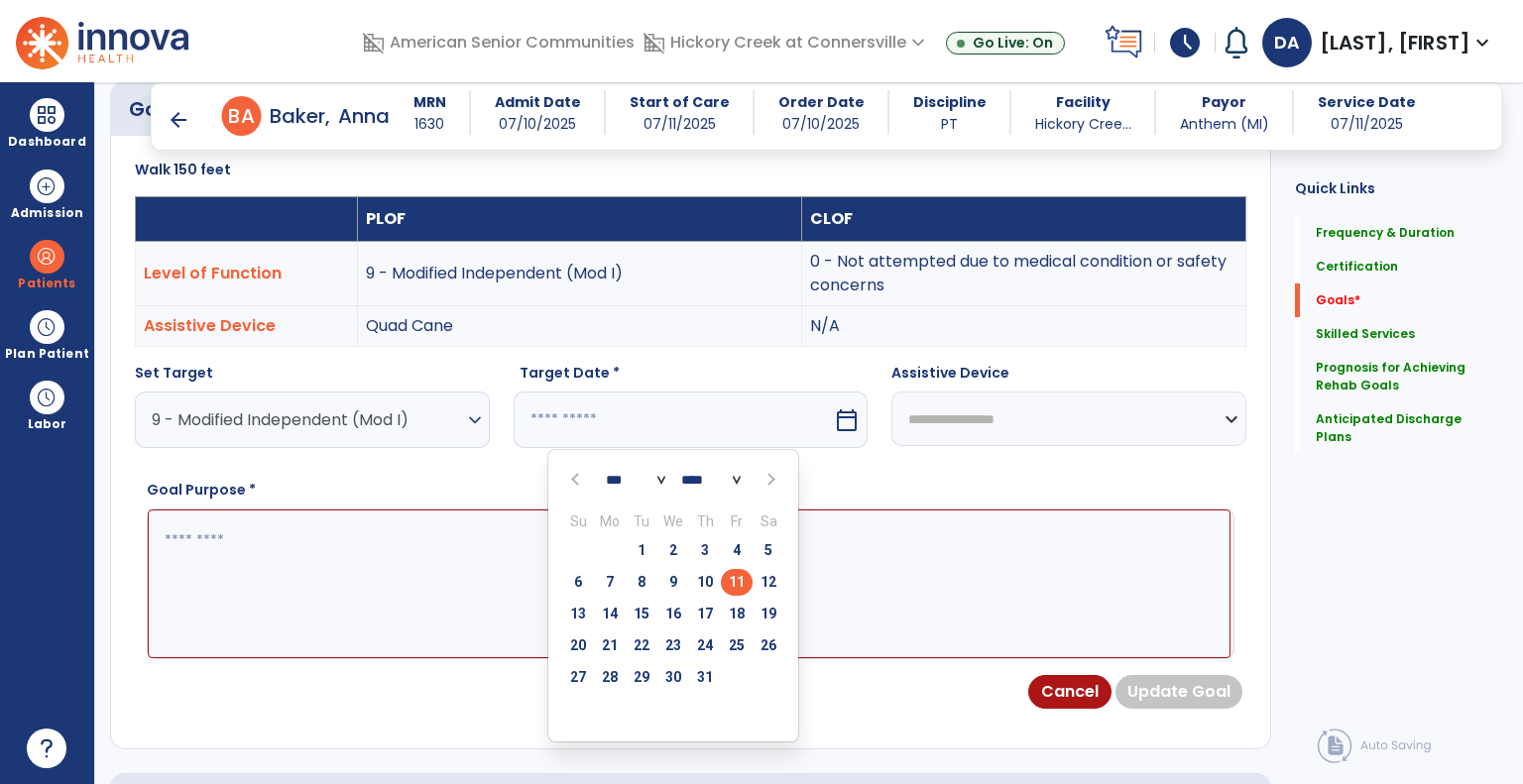click at bounding box center [768, 480] 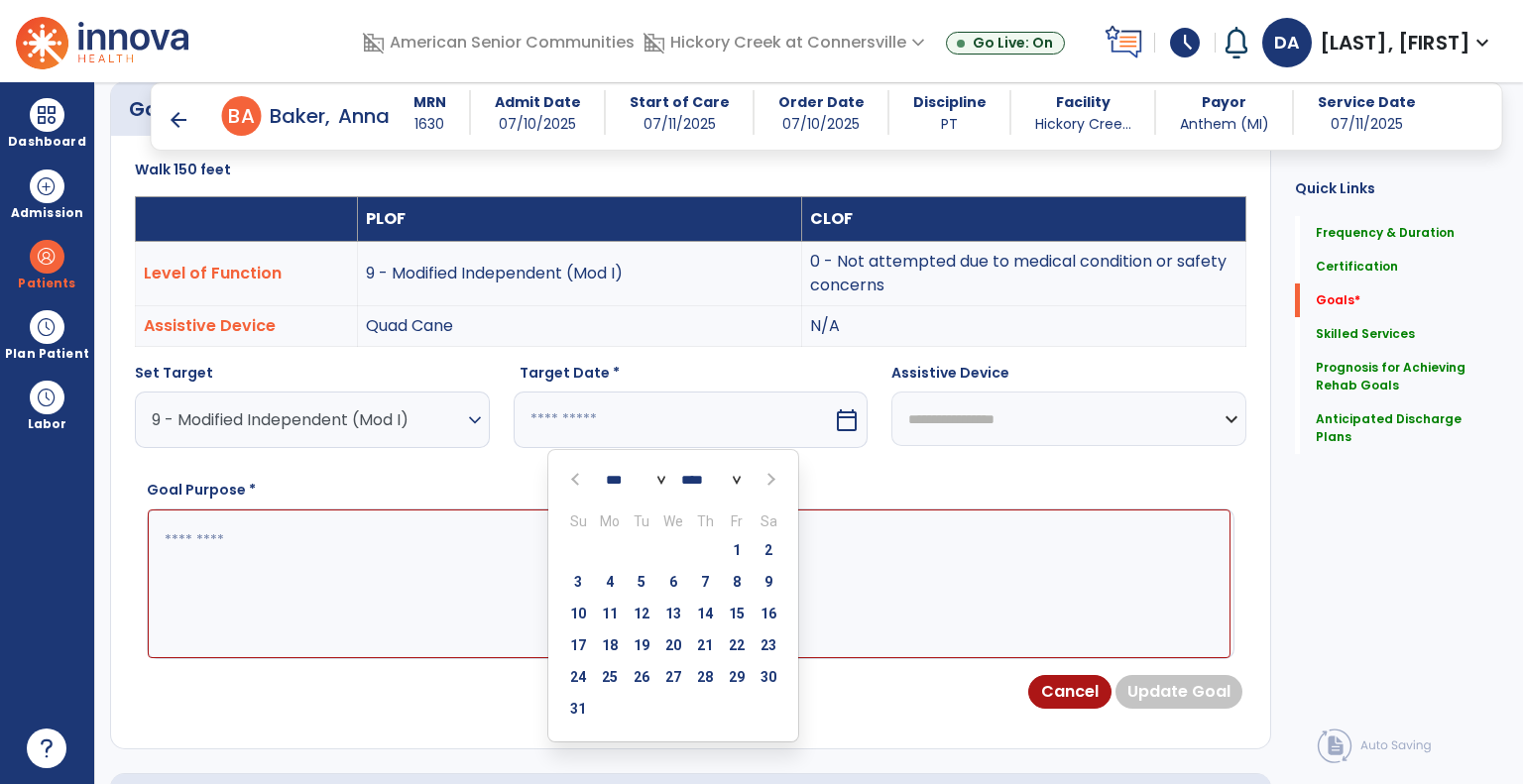 click at bounding box center [768, 480] 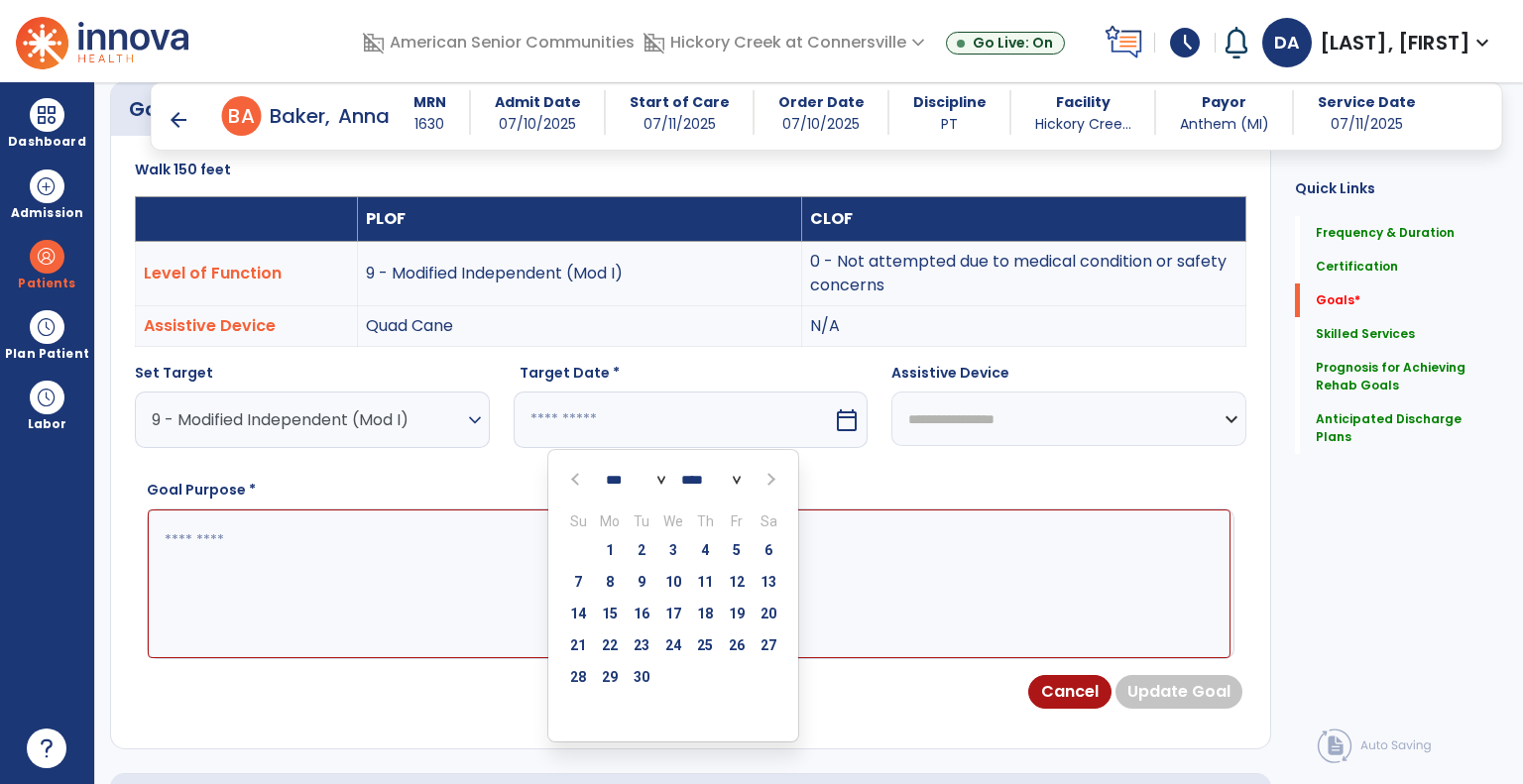 click at bounding box center (577, 480) 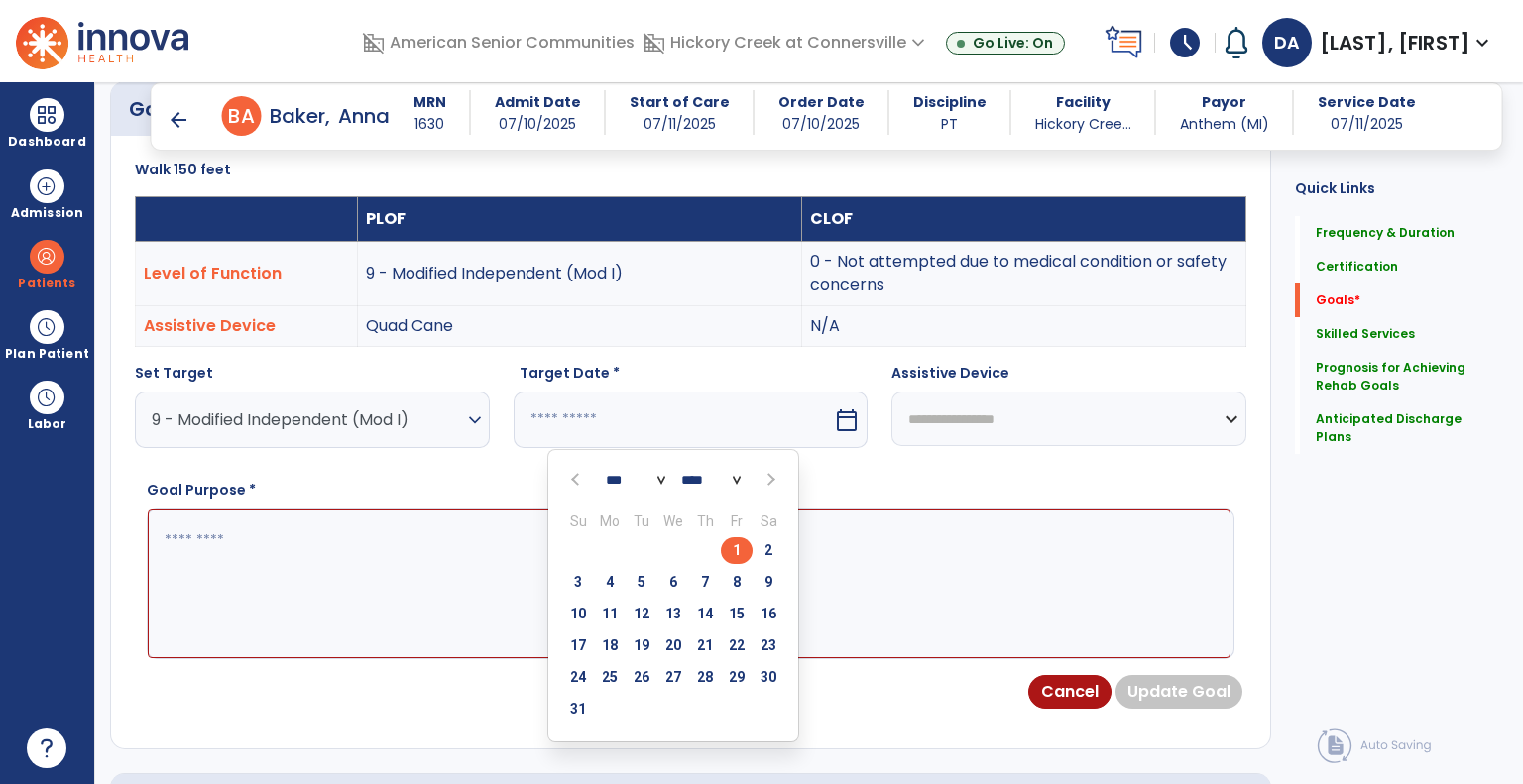 drag, startPoint x: 702, startPoint y: 643, endPoint x: 730, endPoint y: 617, distance: 38.209946 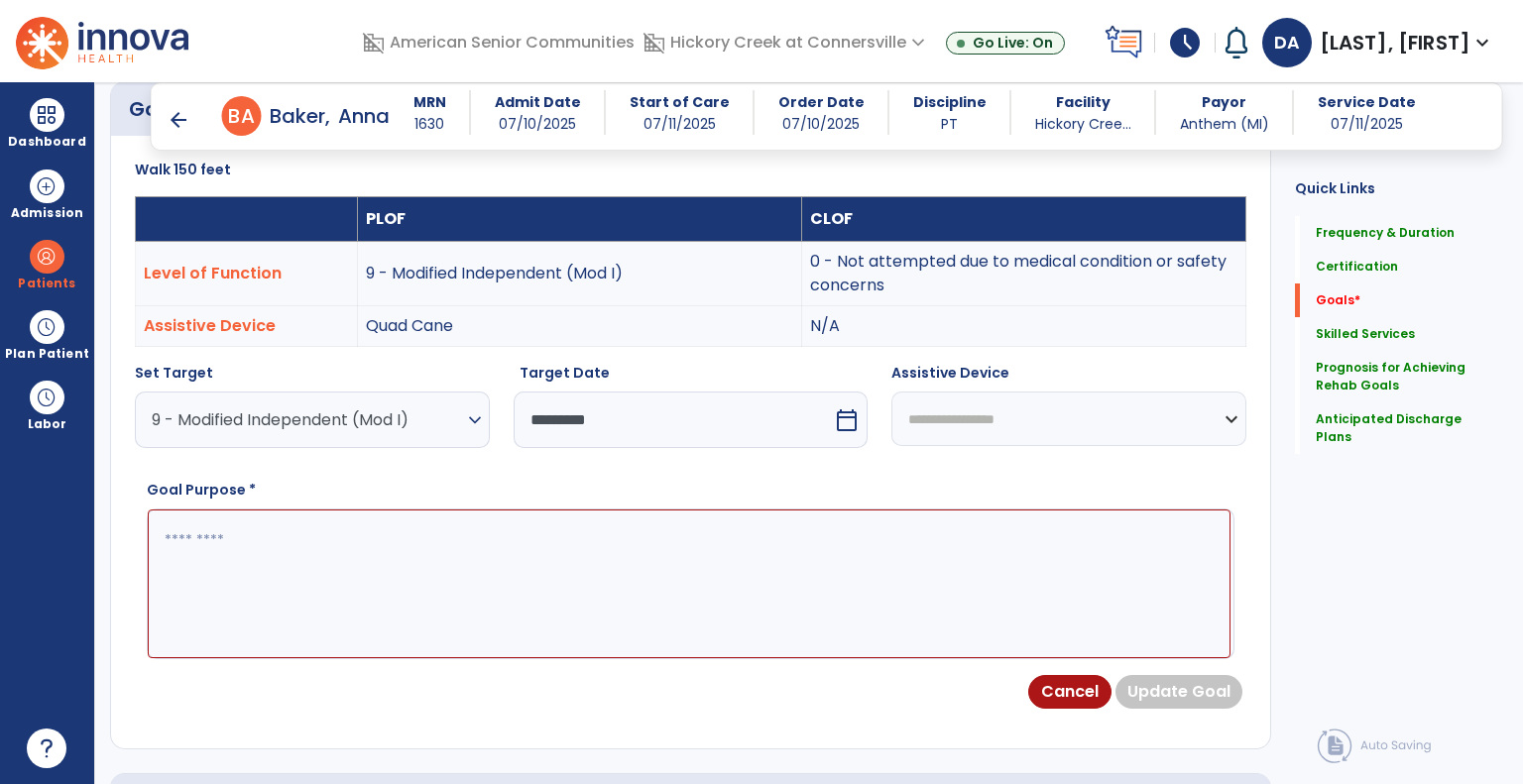 click on "**********" at bounding box center (1069, 418) 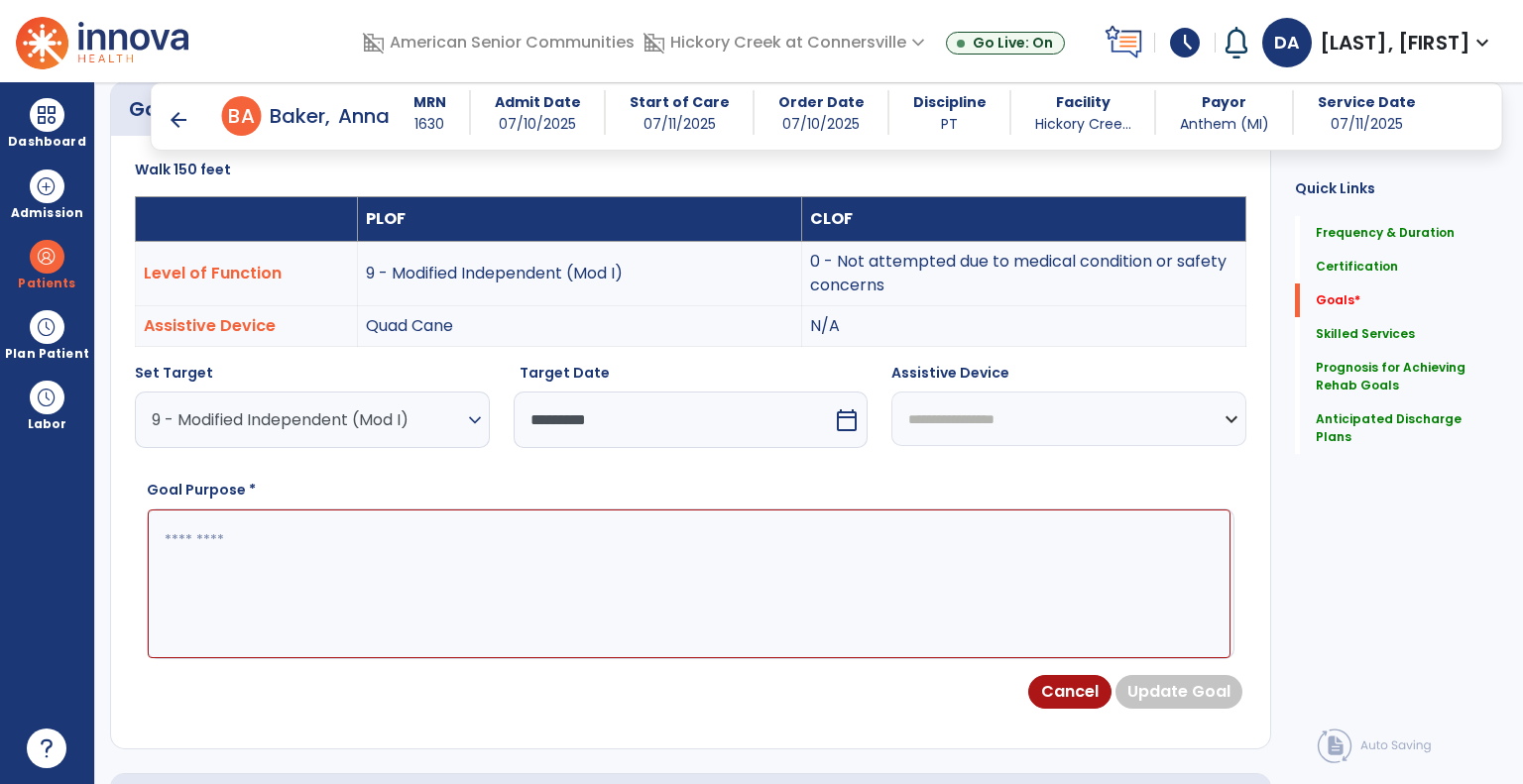 select on "*********" 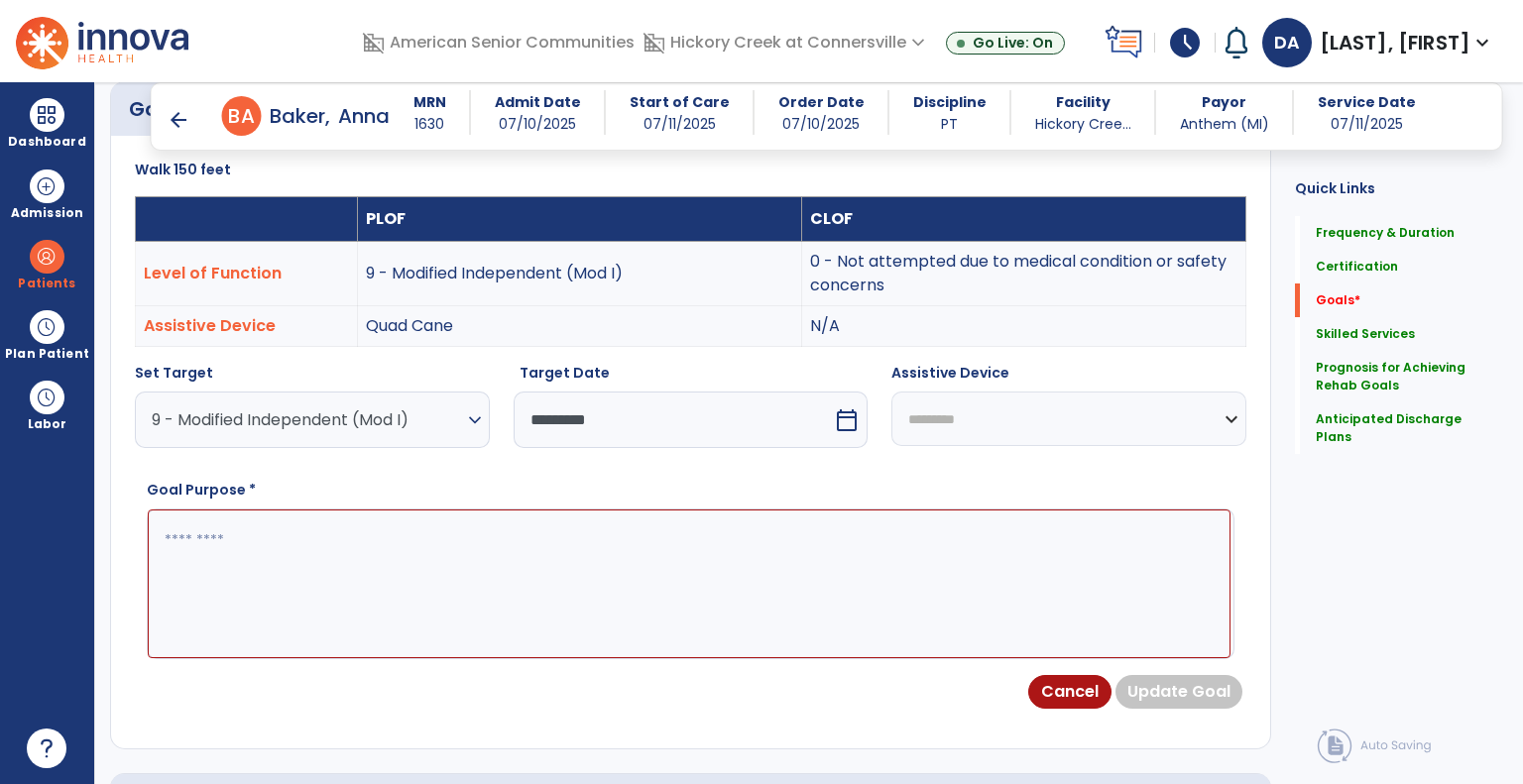 click on "**********" at bounding box center [1069, 418] 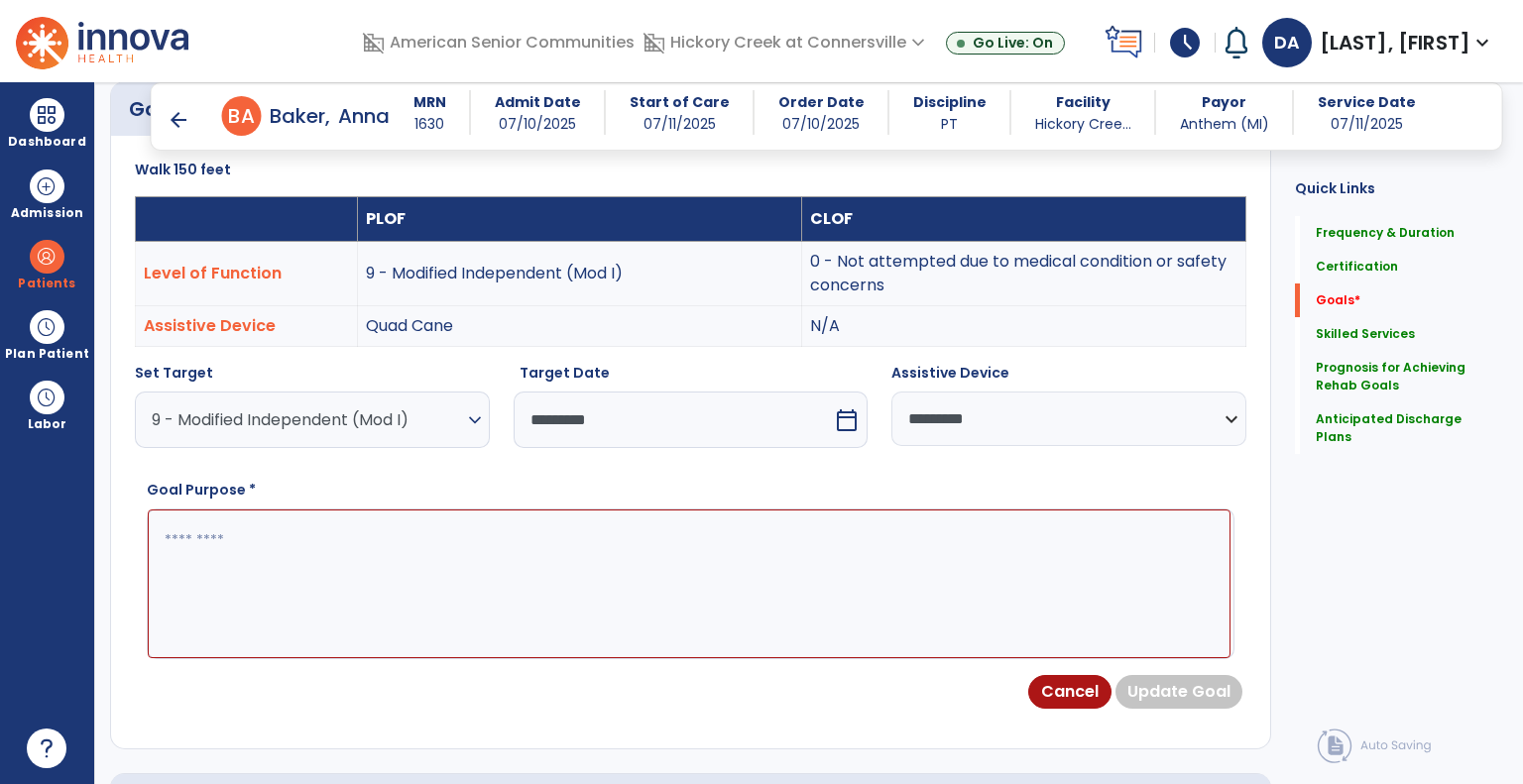 click at bounding box center (689, 584) 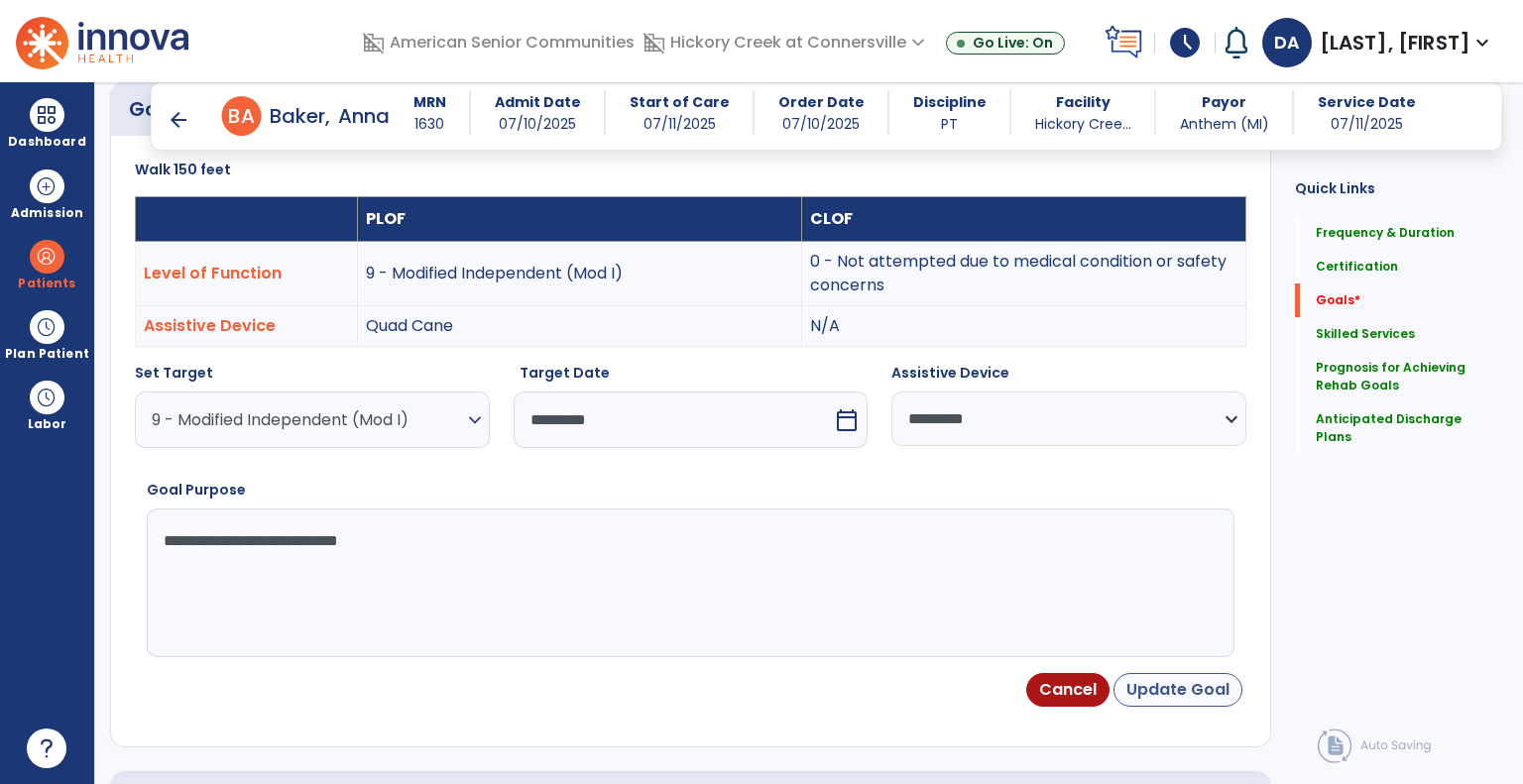 type on "**********" 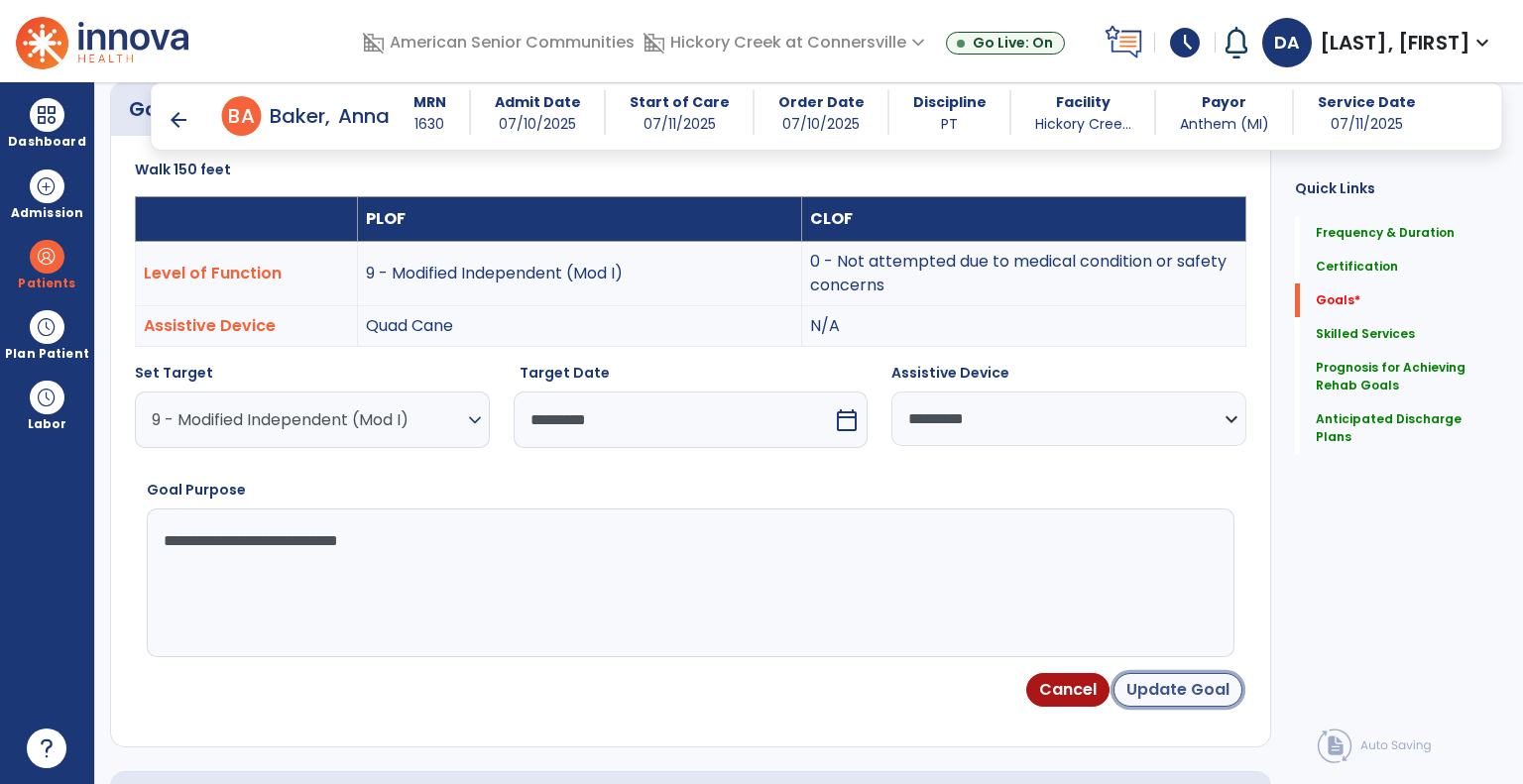 click on "Update Goal" at bounding box center (1178, 690) 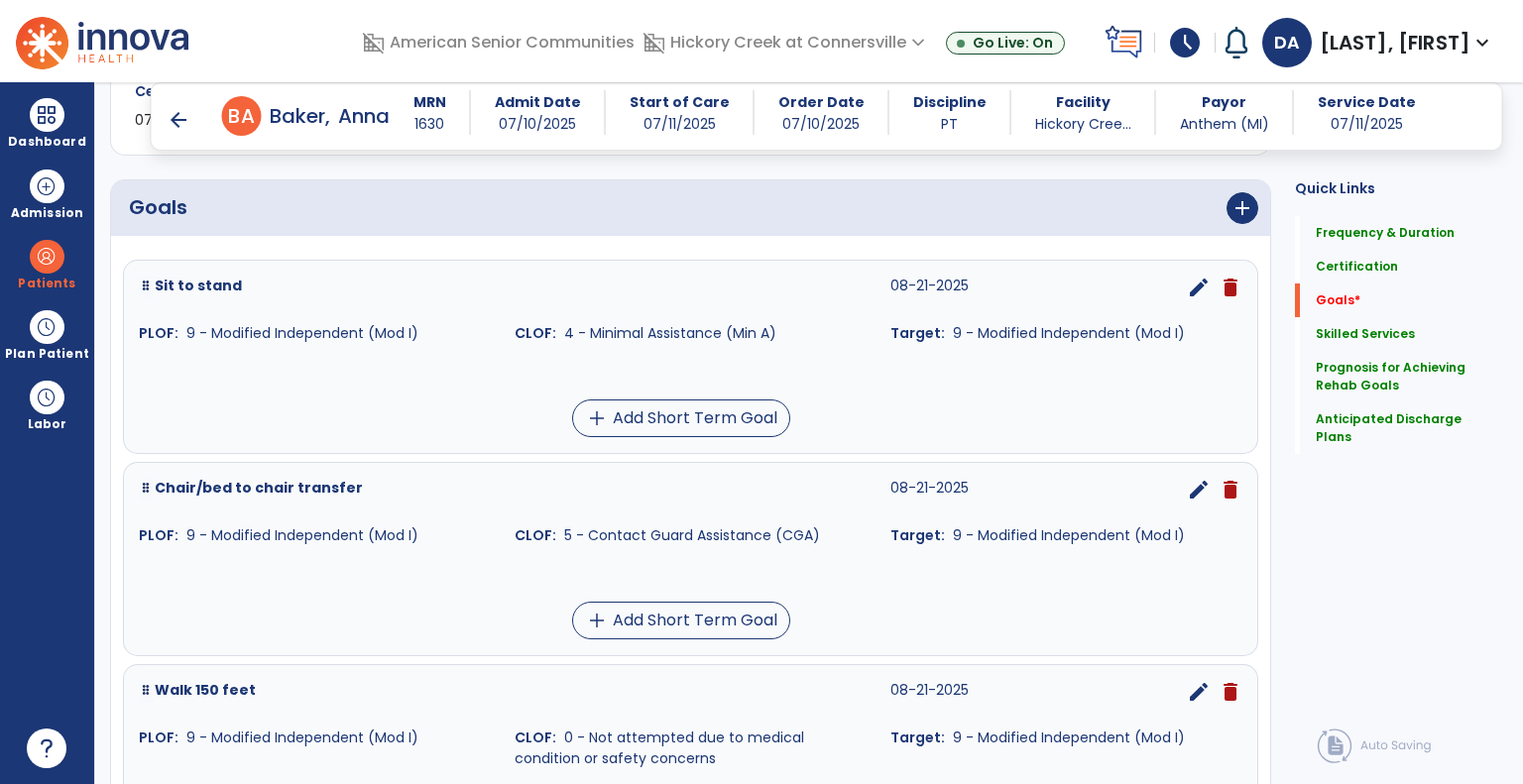 scroll, scrollTop: 430, scrollLeft: 0, axis: vertical 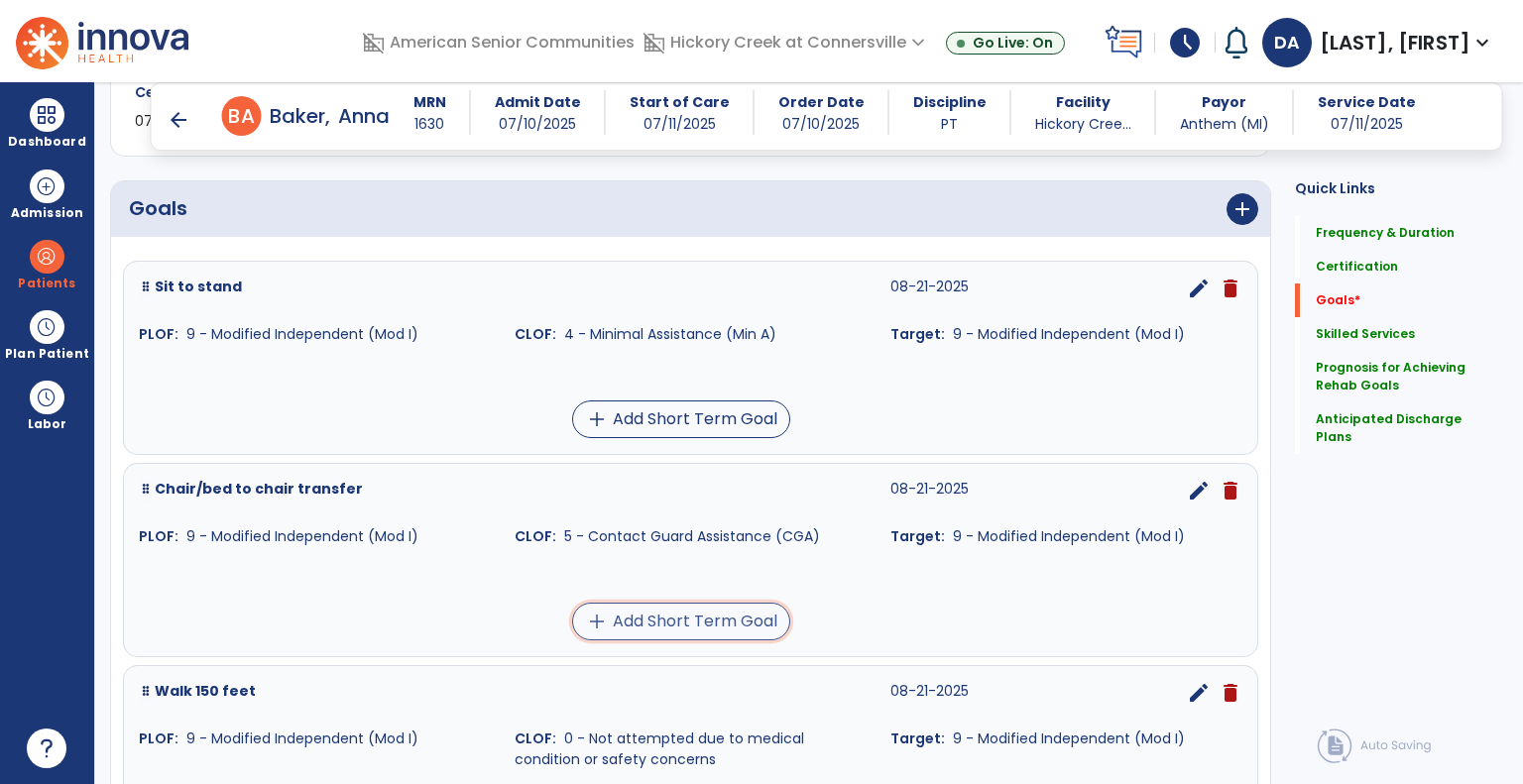 click on "add  Add Short Term Goal" at bounding box center (681, 621) 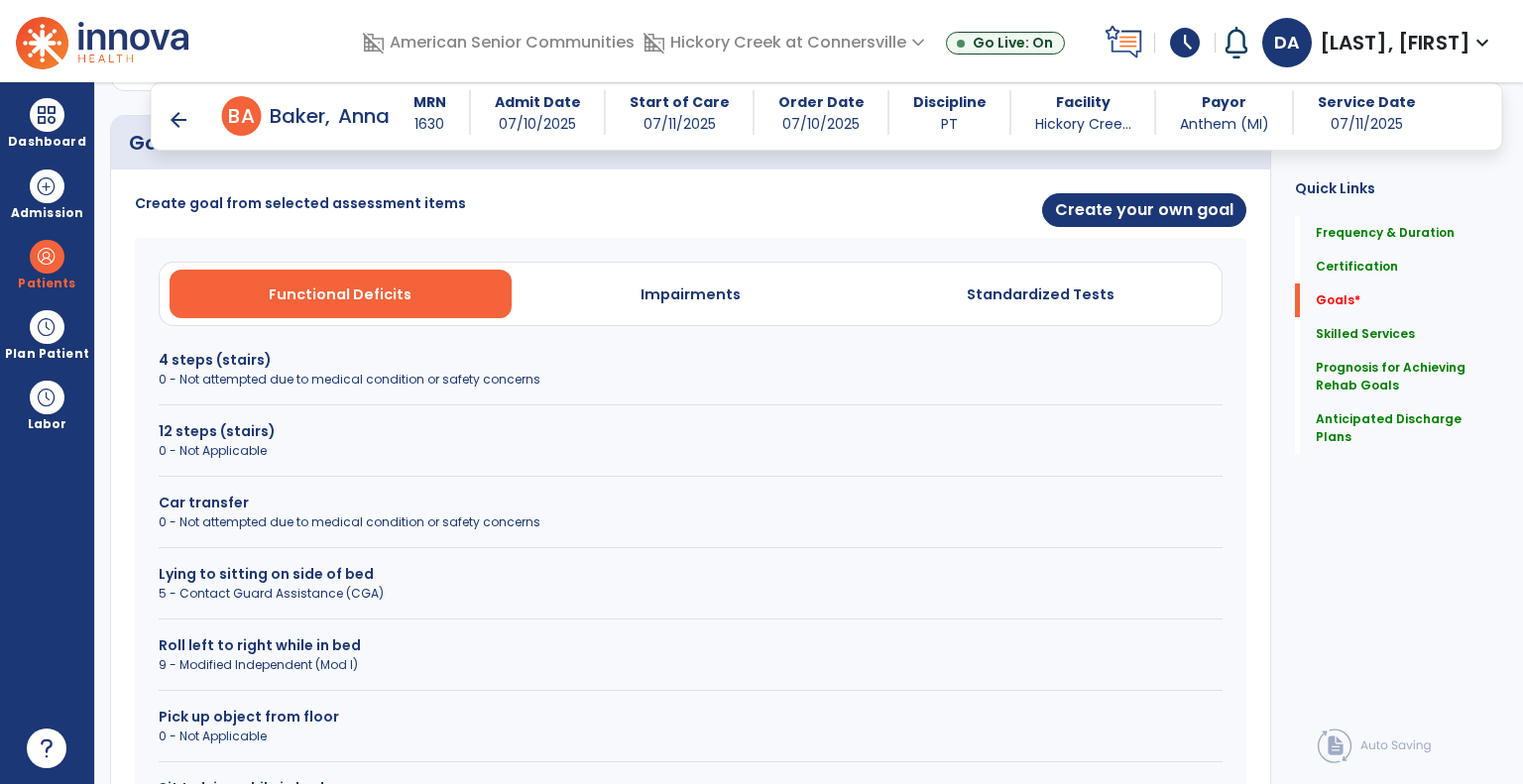 scroll, scrollTop: 529, scrollLeft: 0, axis: vertical 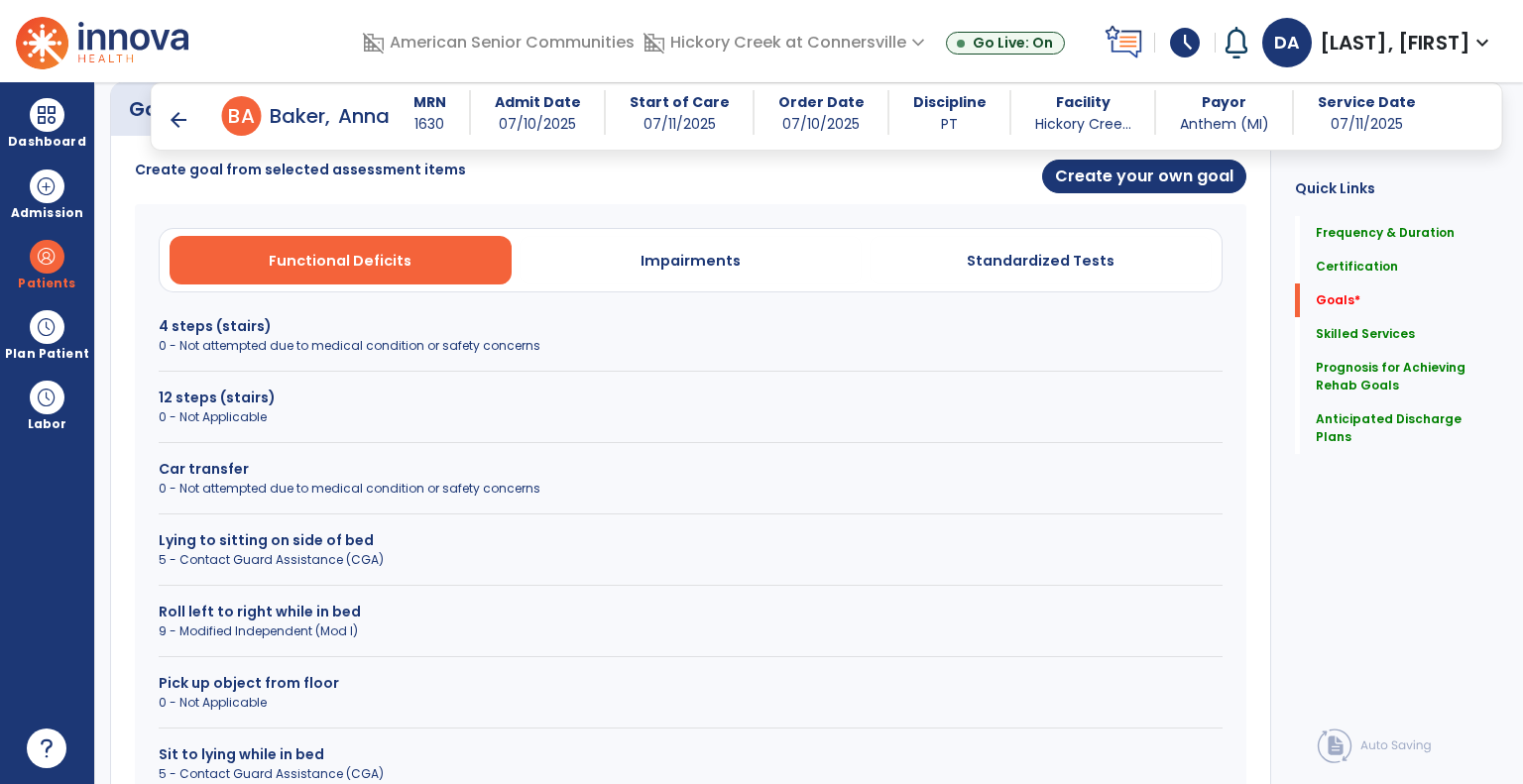 click on "5 - Contact Guard Assistance (CGA)" at bounding box center [690, 560] 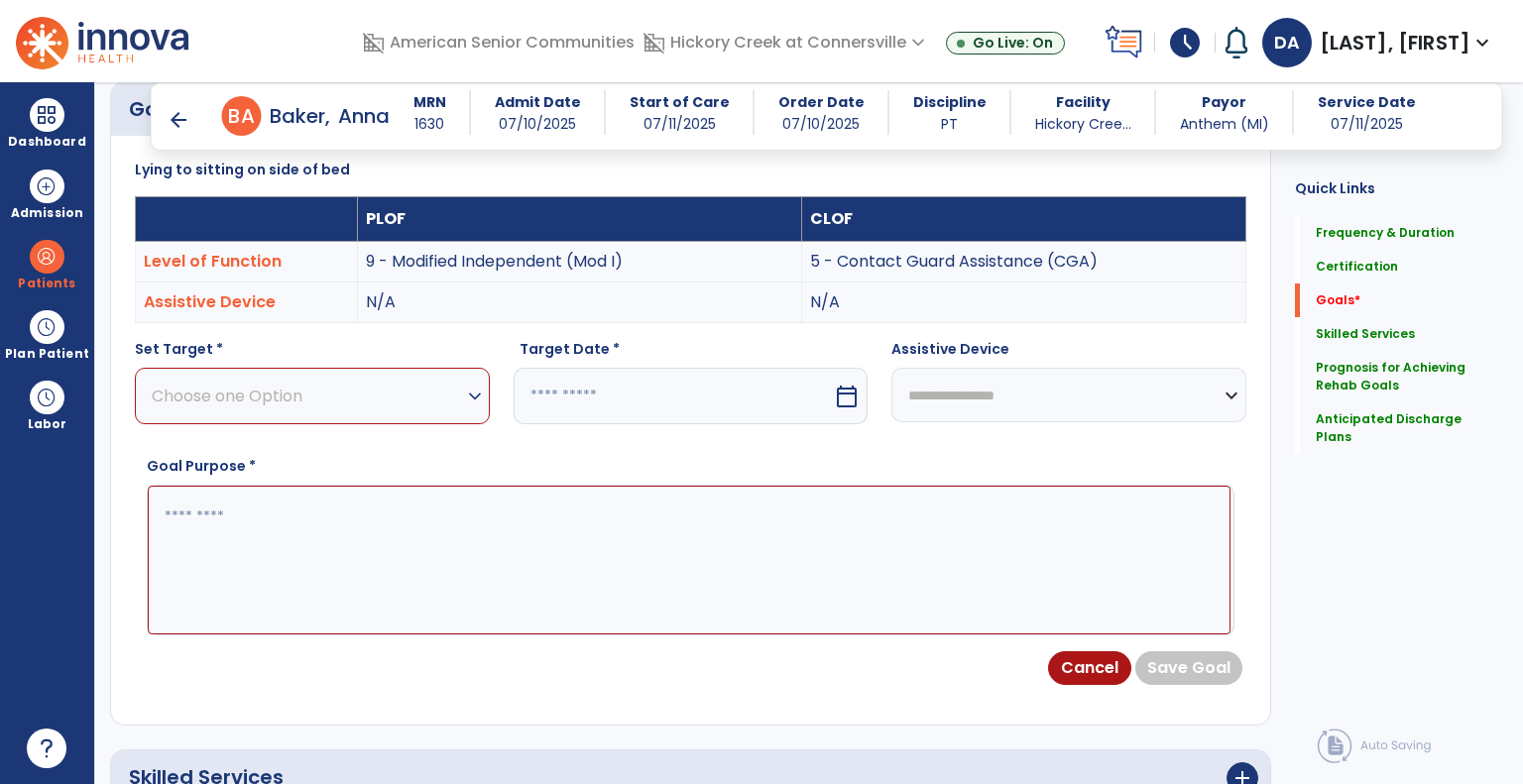 click on "Choose one Option" at bounding box center (307, 395) 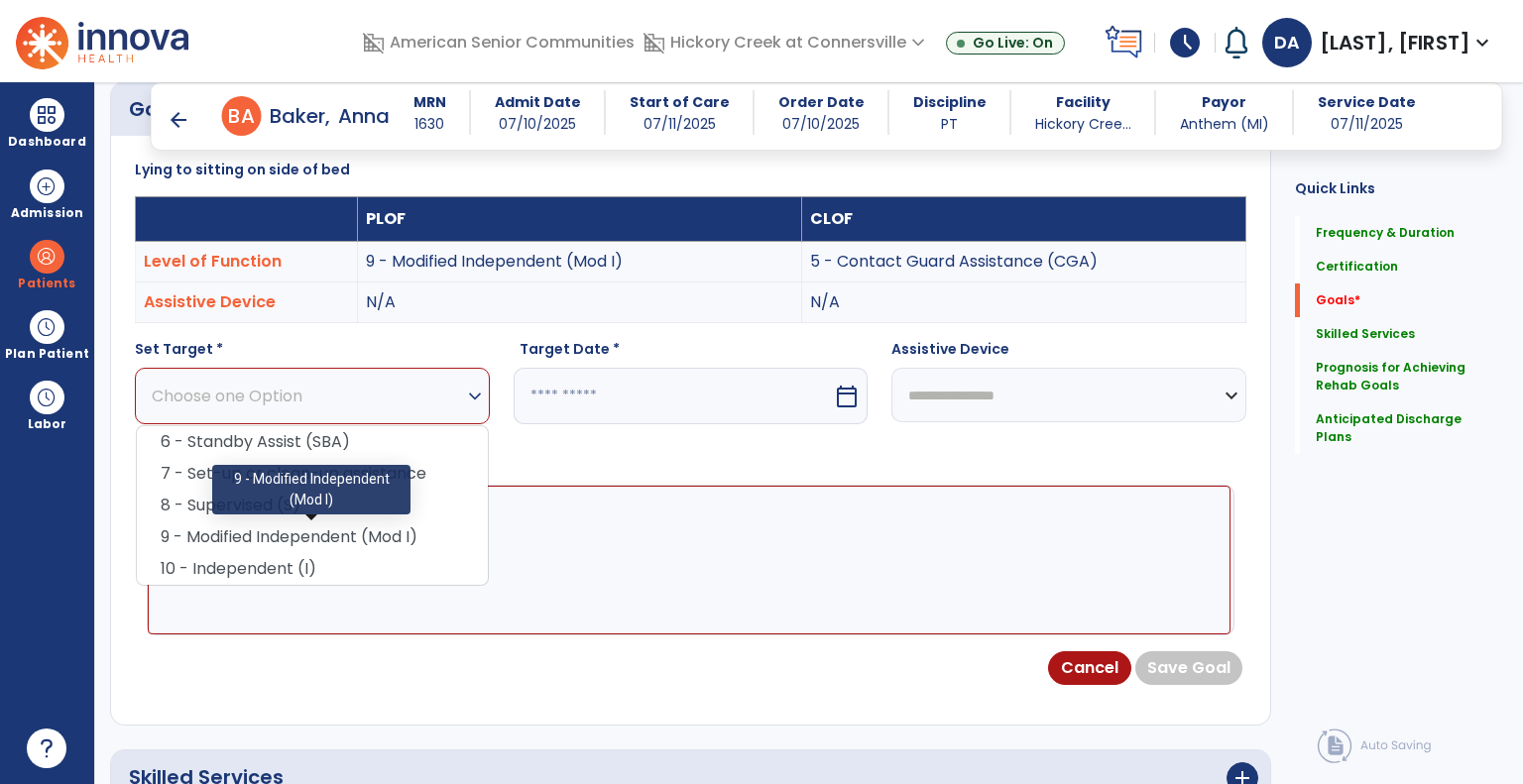 drag, startPoint x: 316, startPoint y: 529, endPoint x: 488, endPoint y: 482, distance: 178.3059 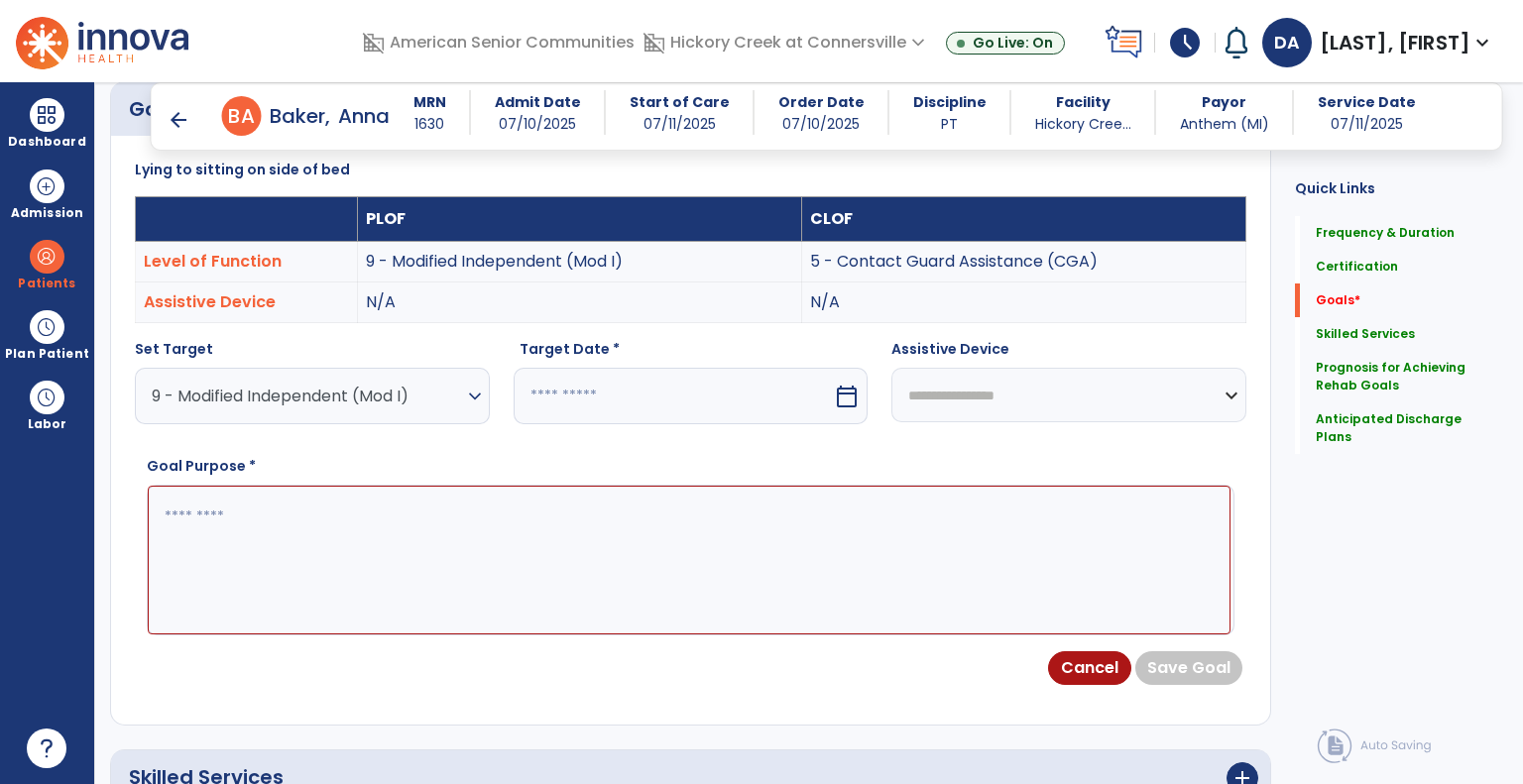 click on "calendar_today" at bounding box center (849, 395) 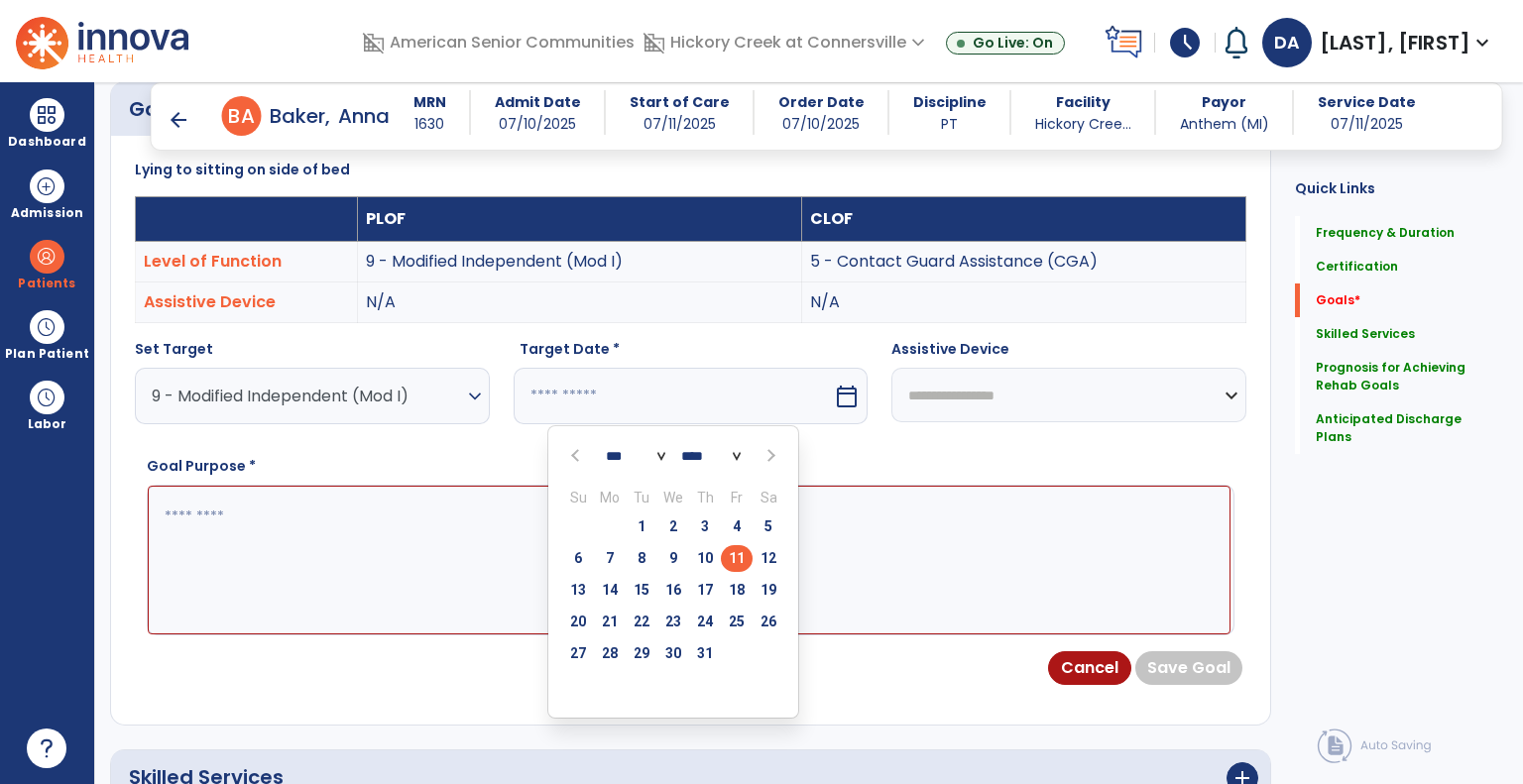 click at bounding box center [769, 456] 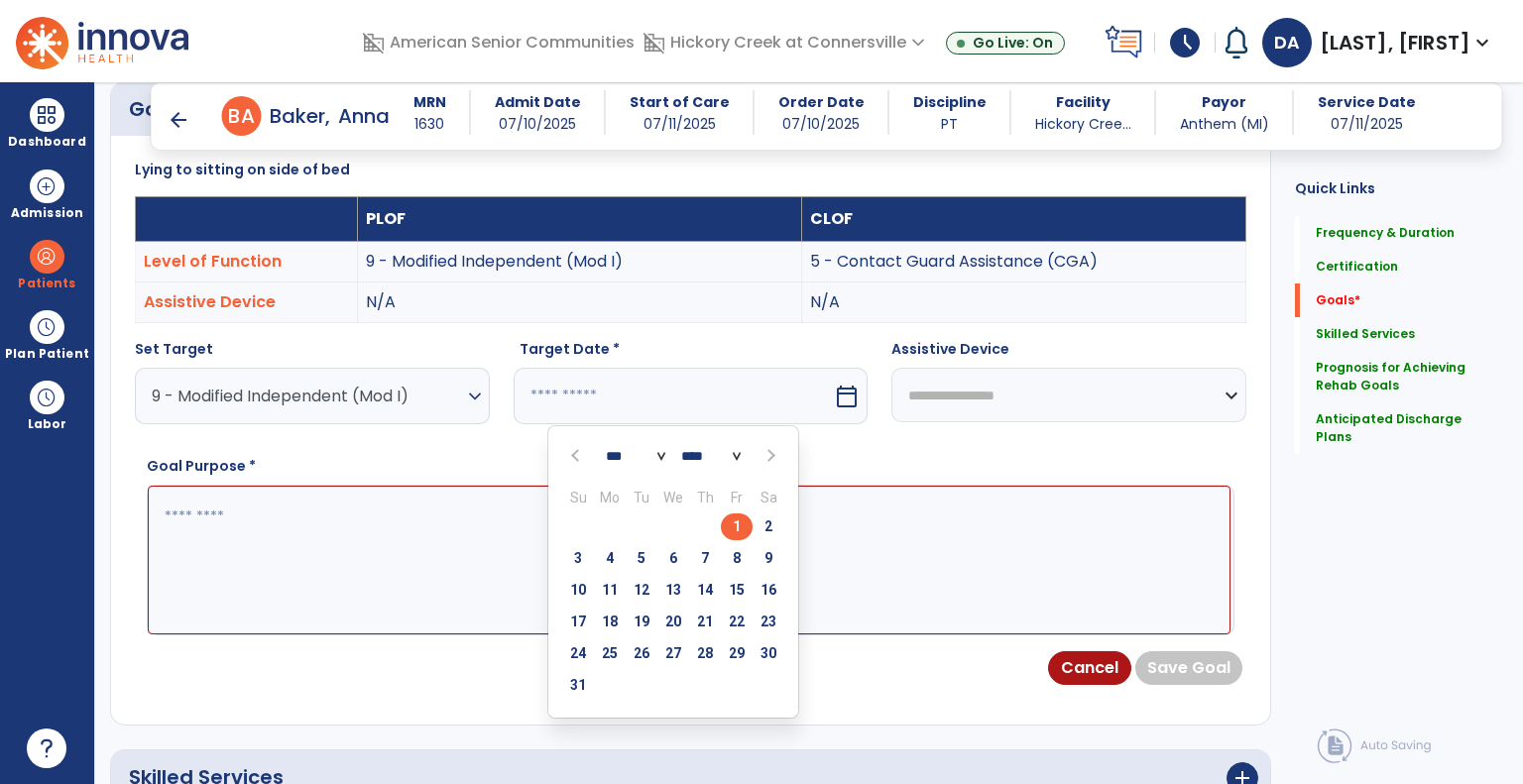 click on "1" at bounding box center [737, 526] 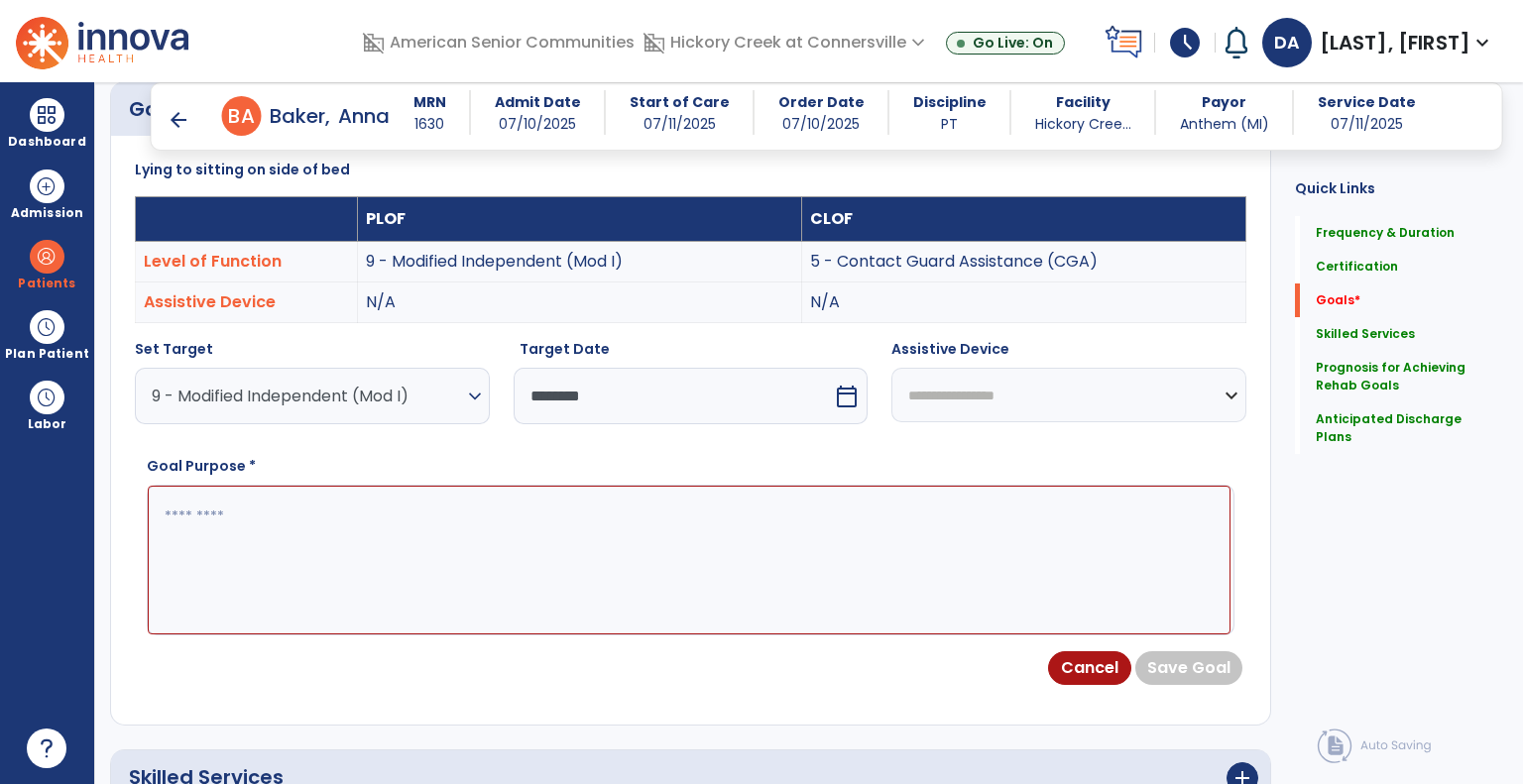 click at bounding box center (689, 560) 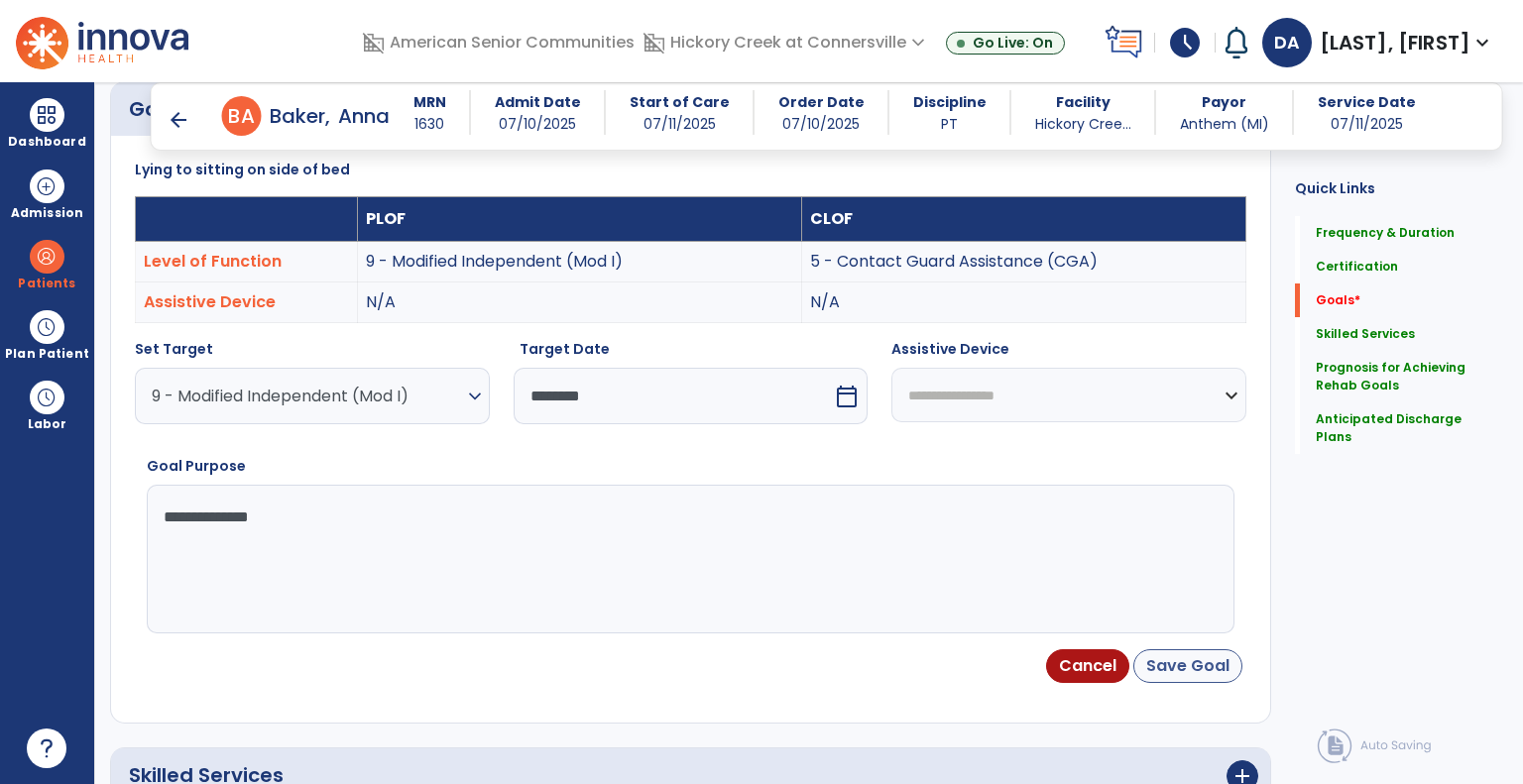 type on "**********" 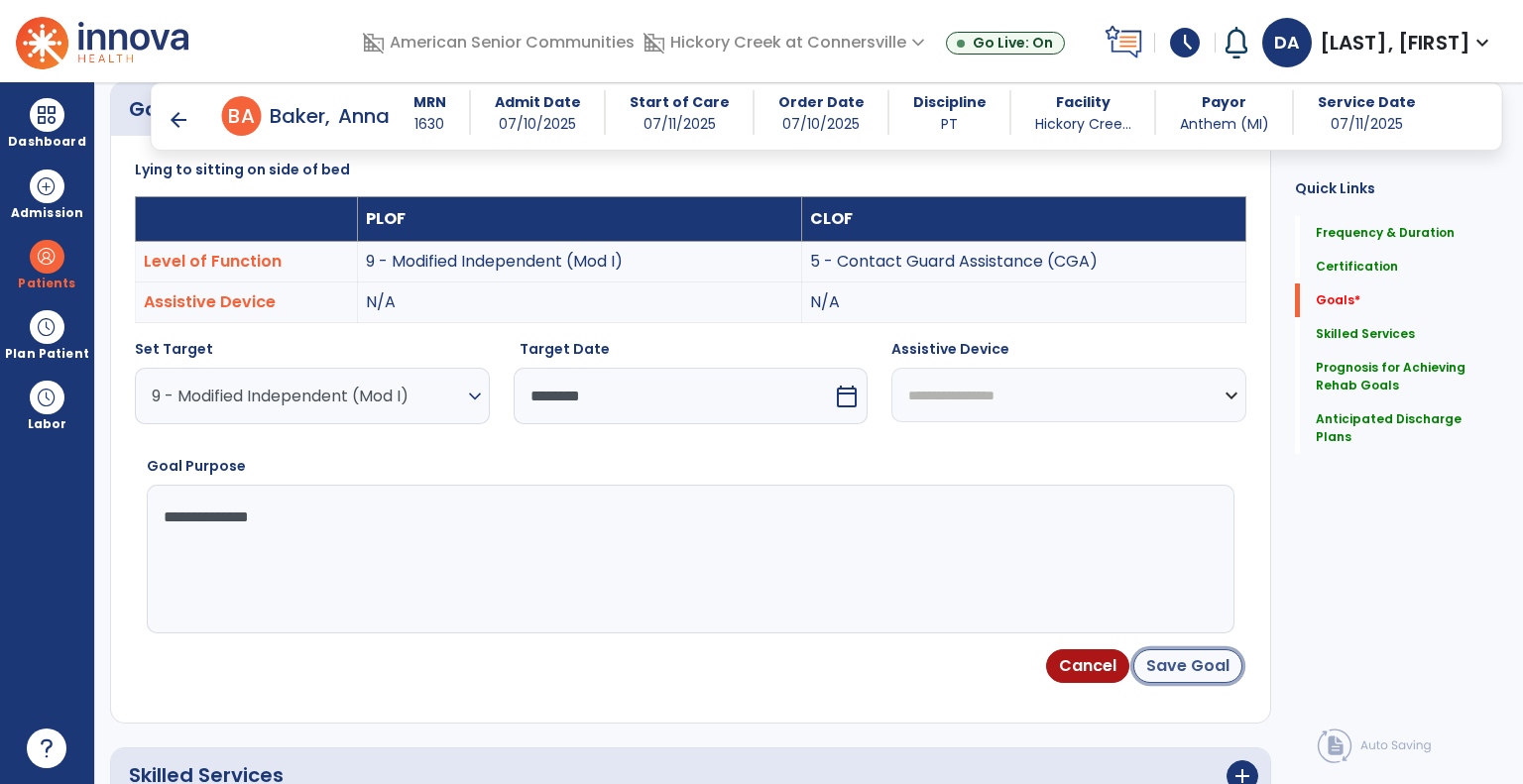click on "Save Goal" at bounding box center [1188, 666] 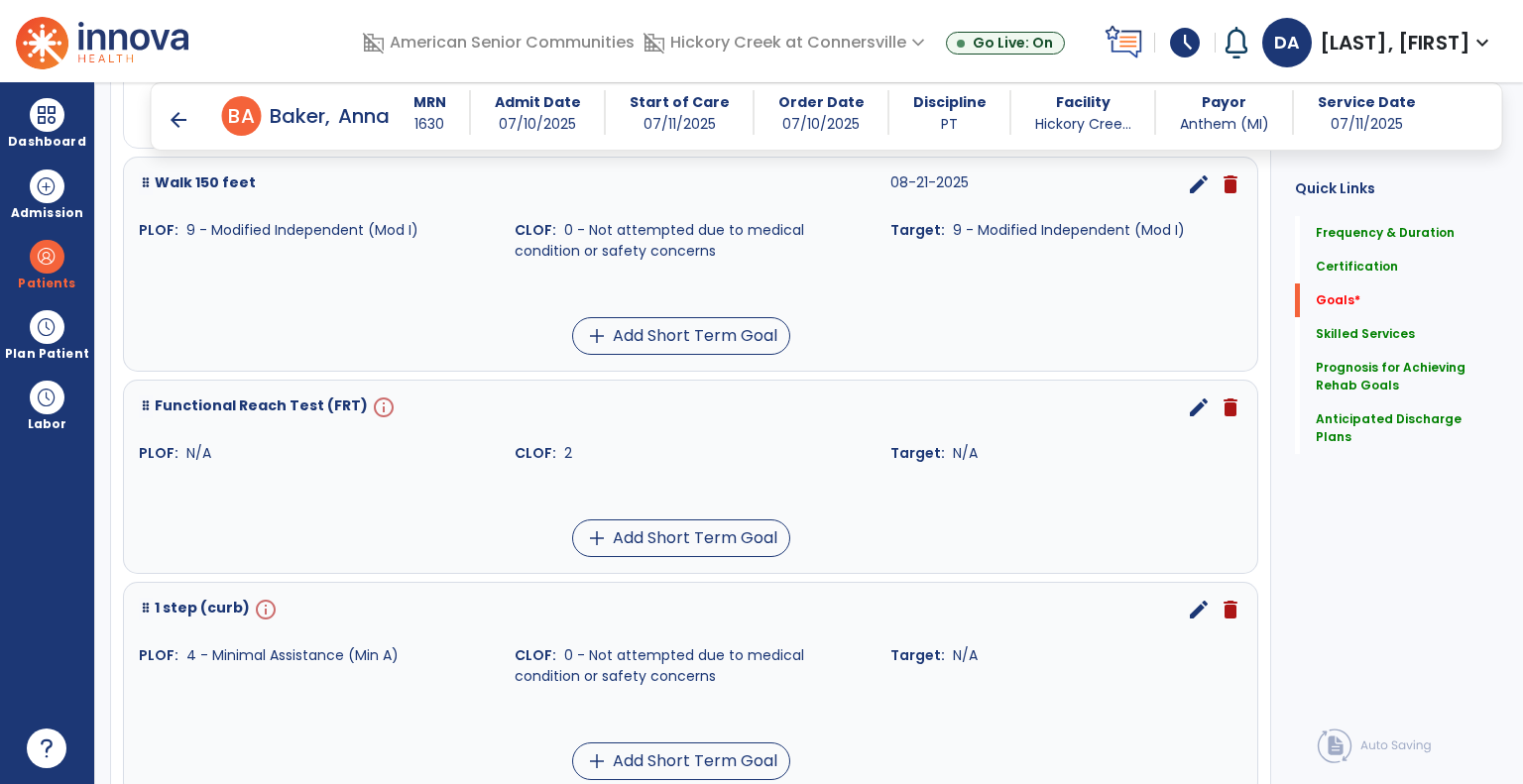 scroll, scrollTop: 1025, scrollLeft: 0, axis: vertical 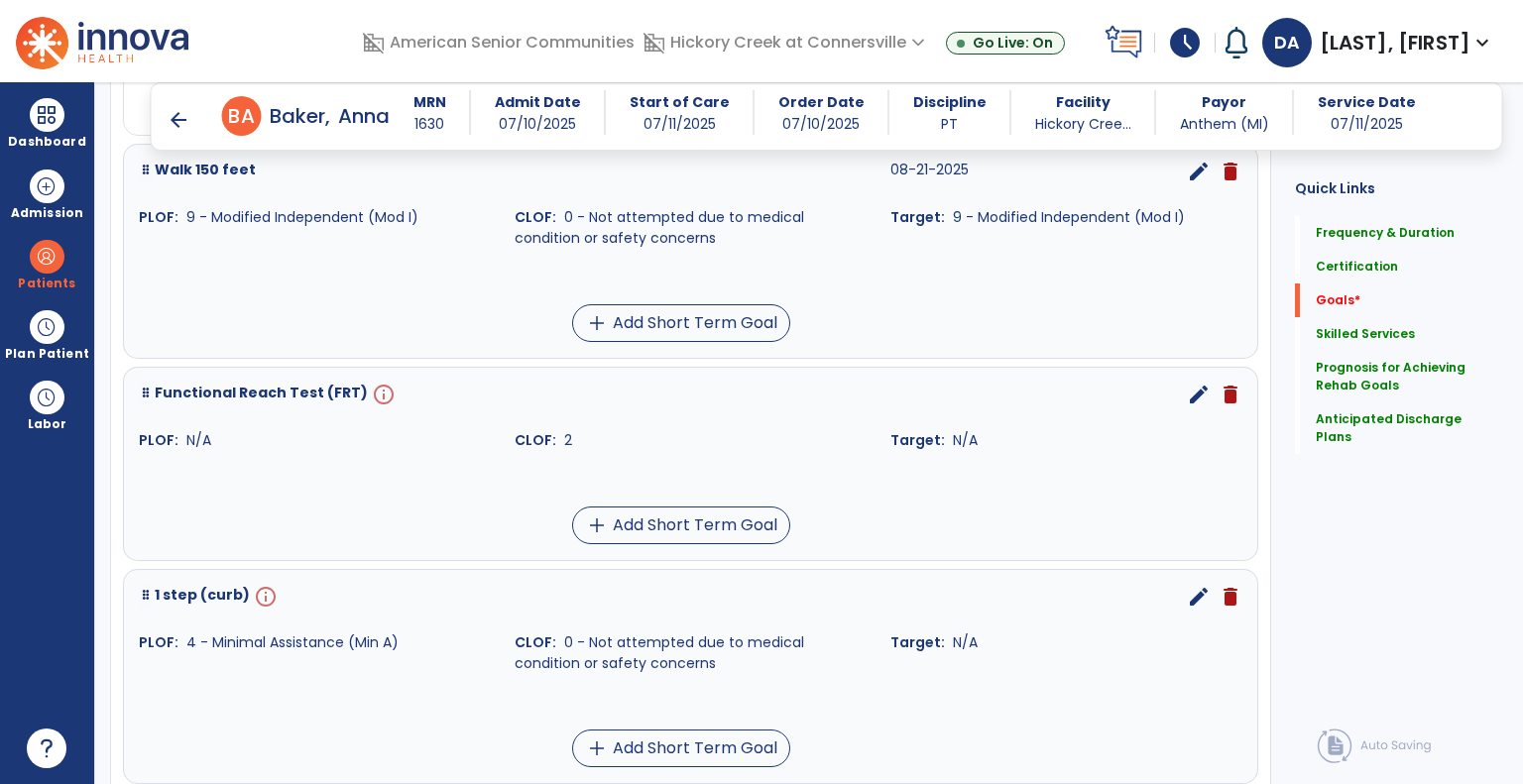 click on "edit" at bounding box center (1199, 394) 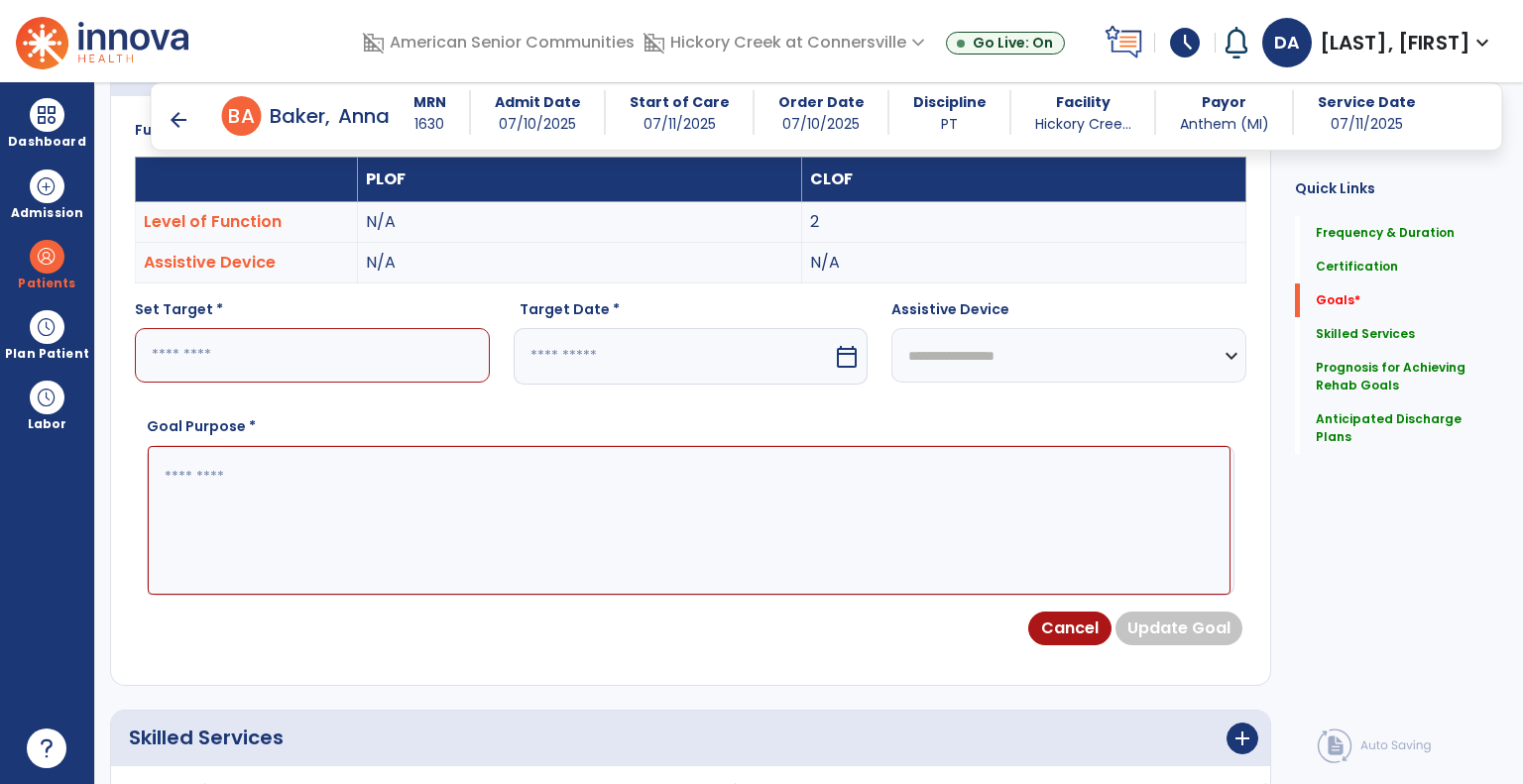scroll, scrollTop: 529, scrollLeft: 0, axis: vertical 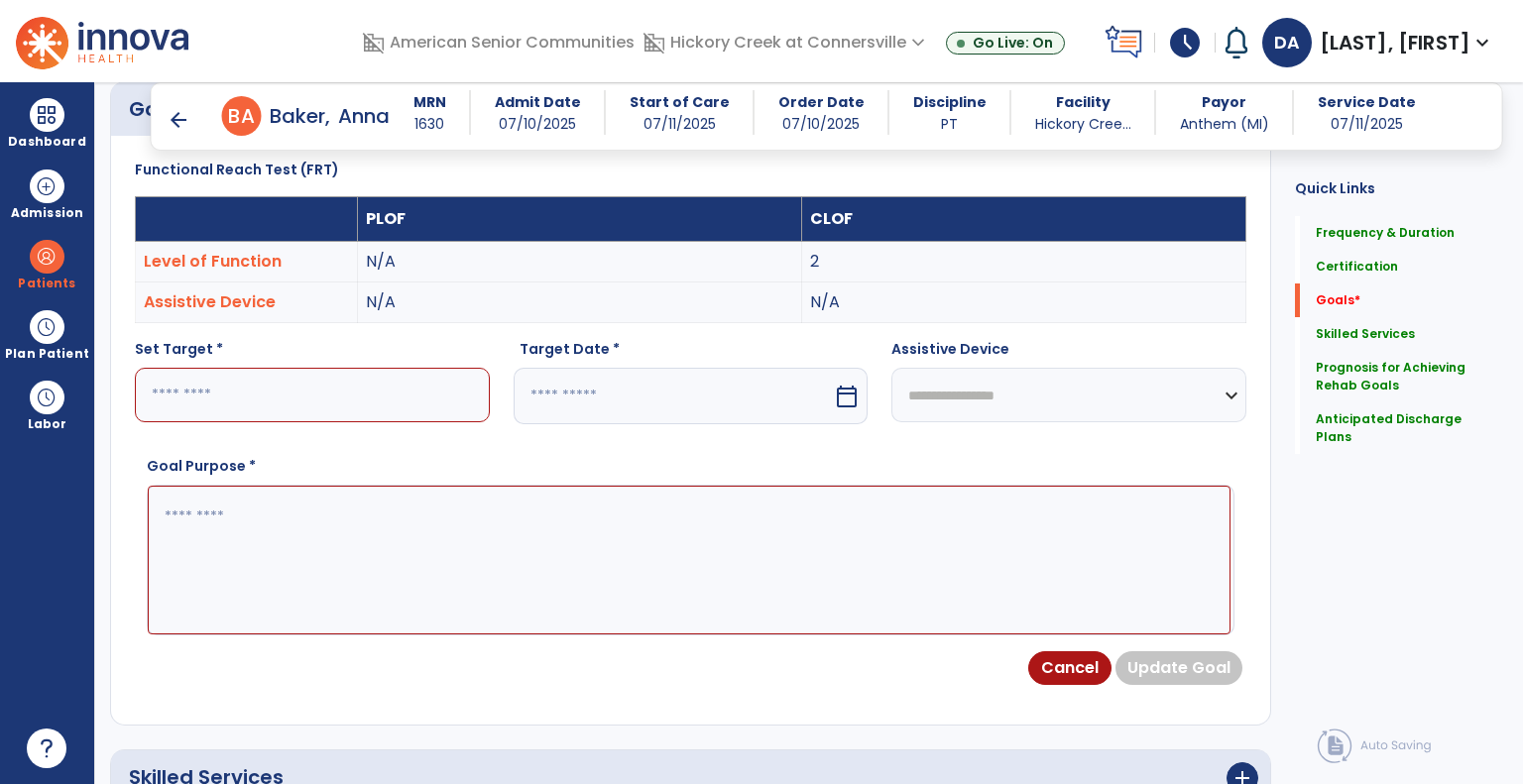 click at bounding box center [312, 394] 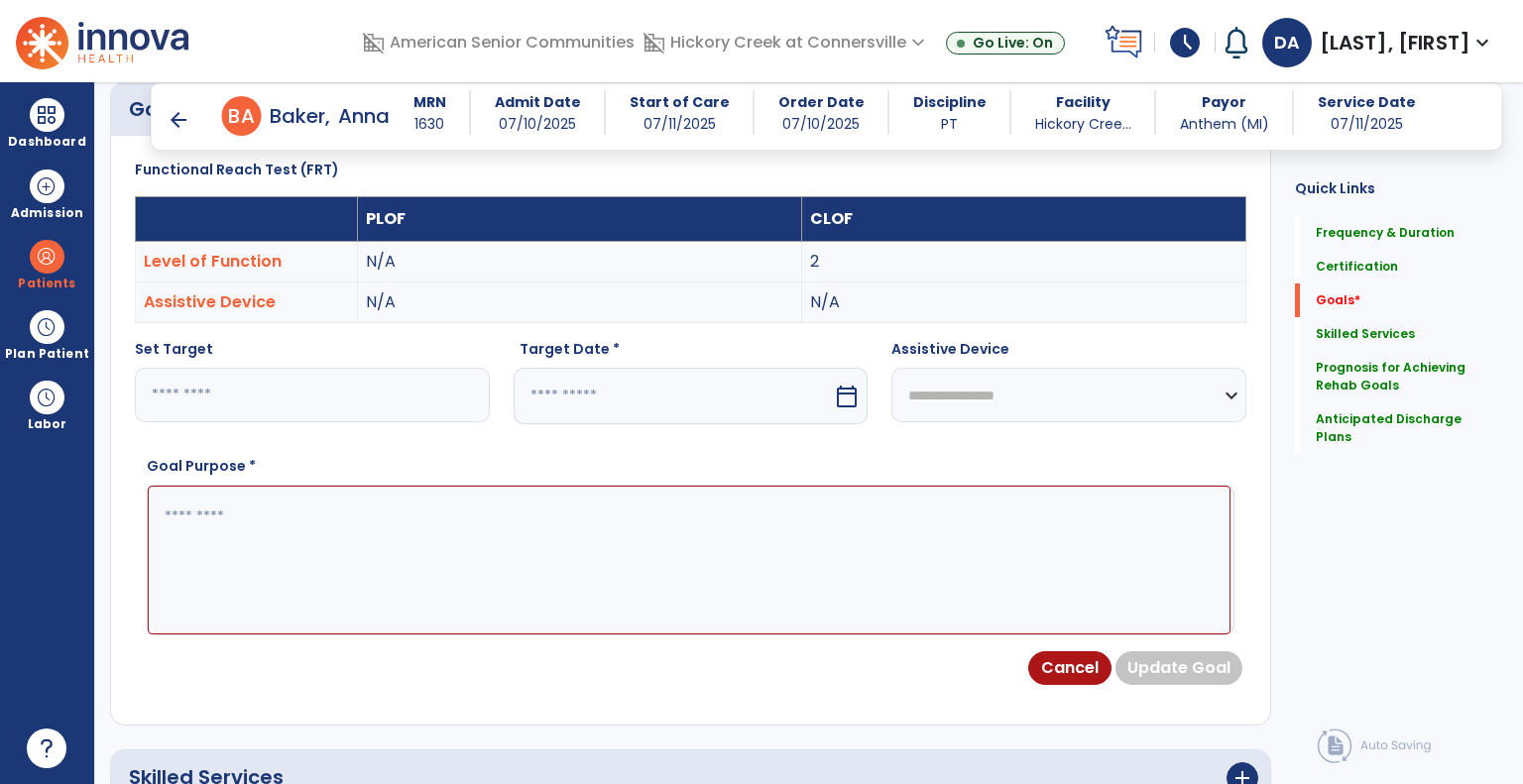 type on "*" 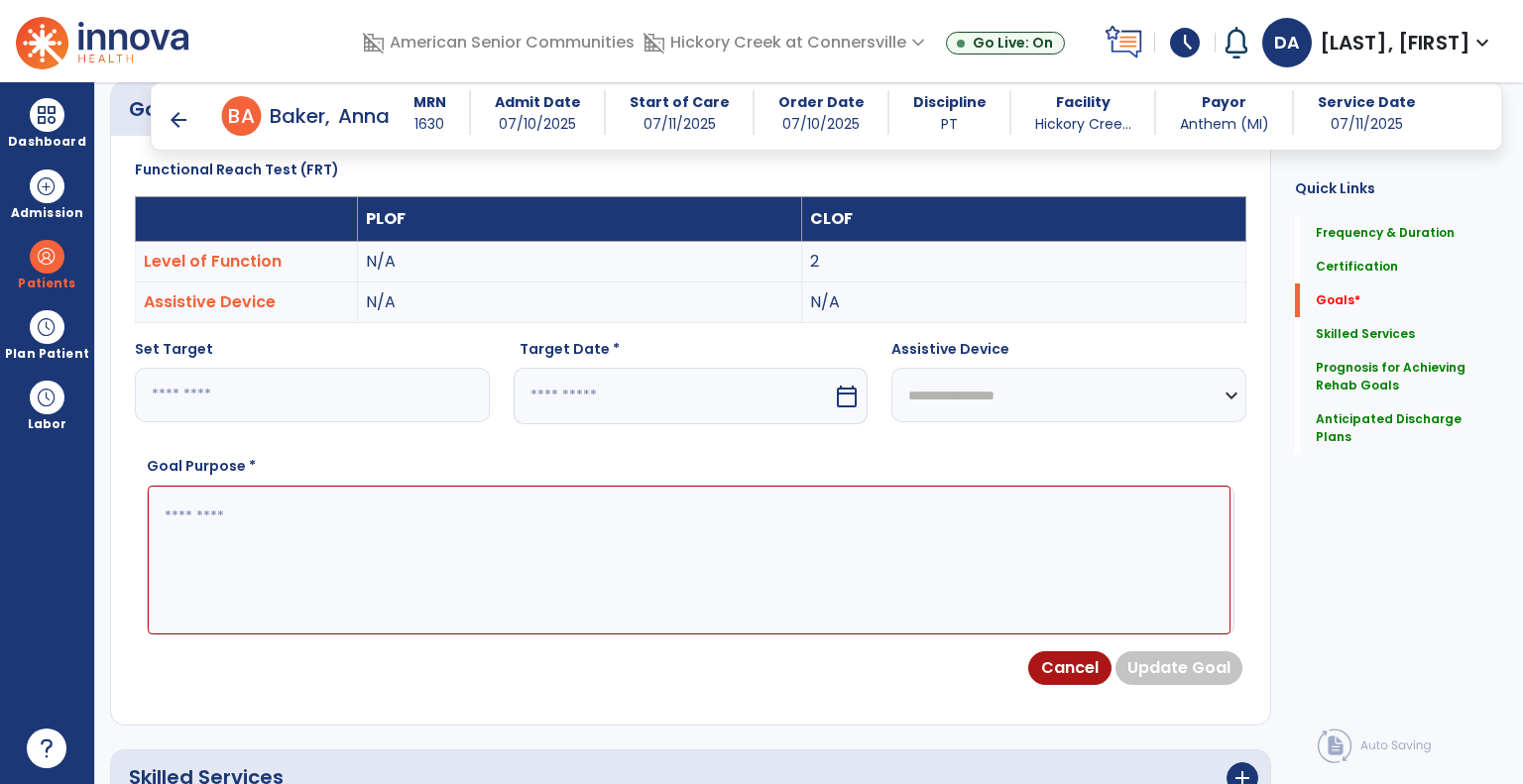 click on "calendar_today" at bounding box center [847, 396] 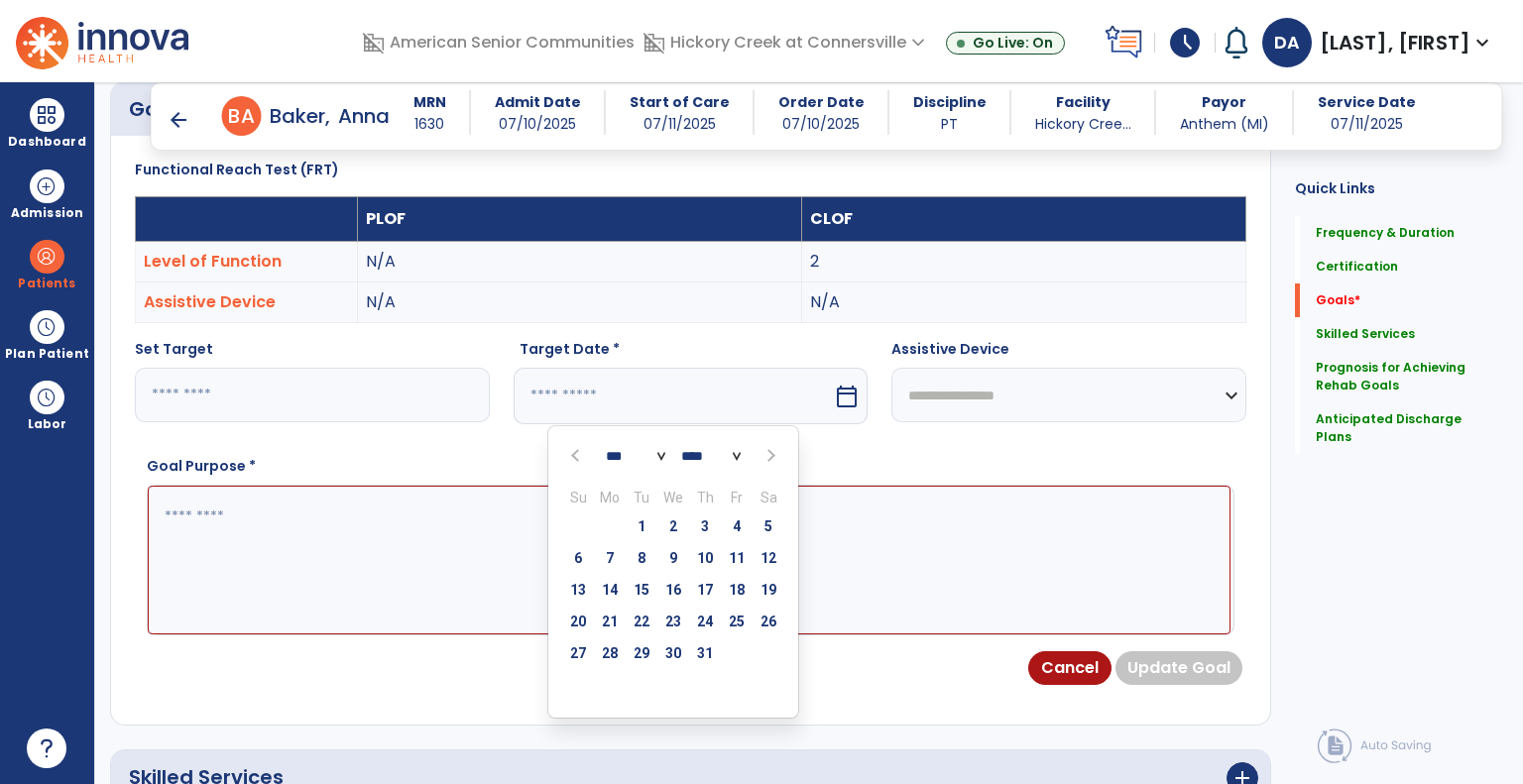 click at bounding box center (768, 456) 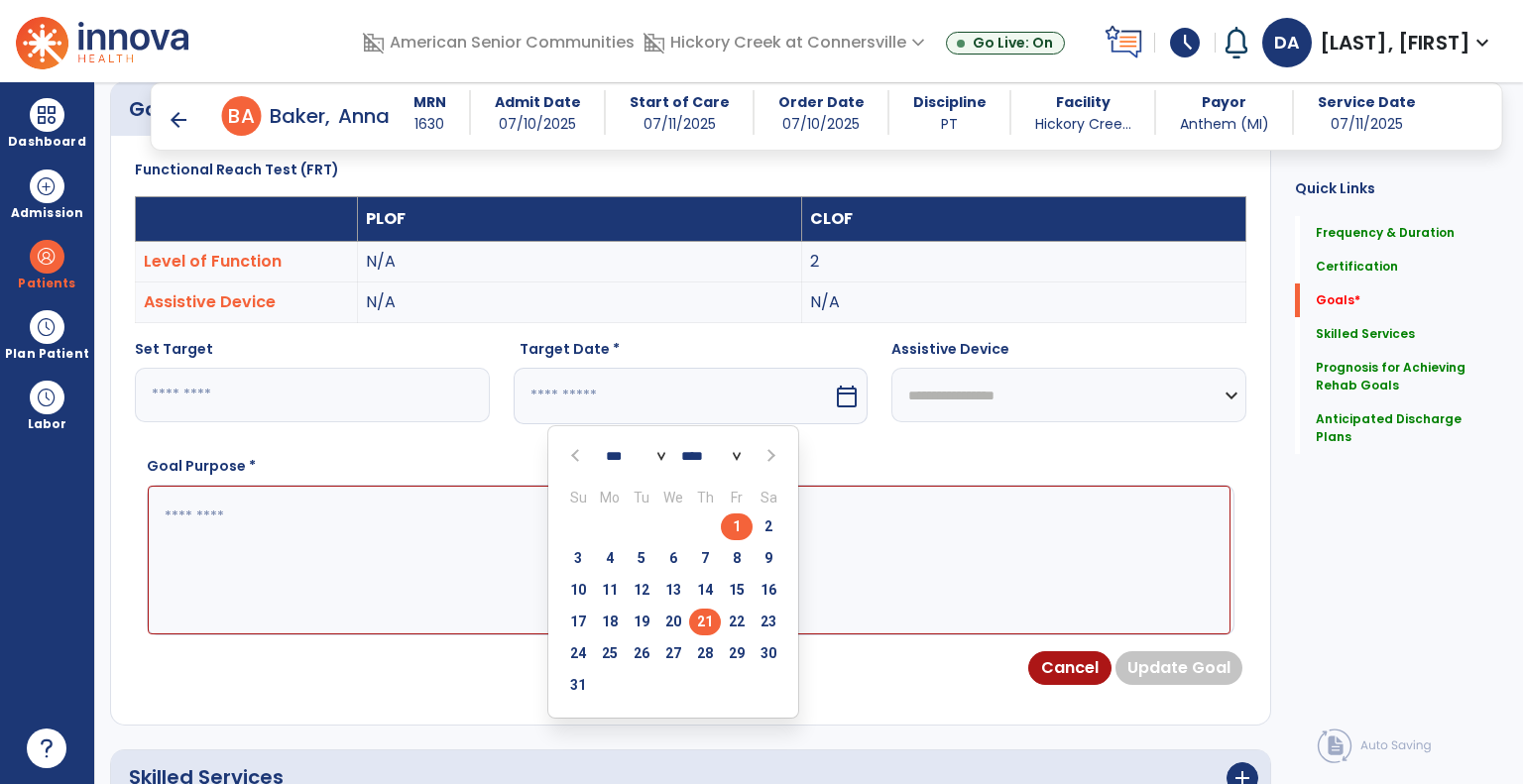 click on "21" at bounding box center [705, 621] 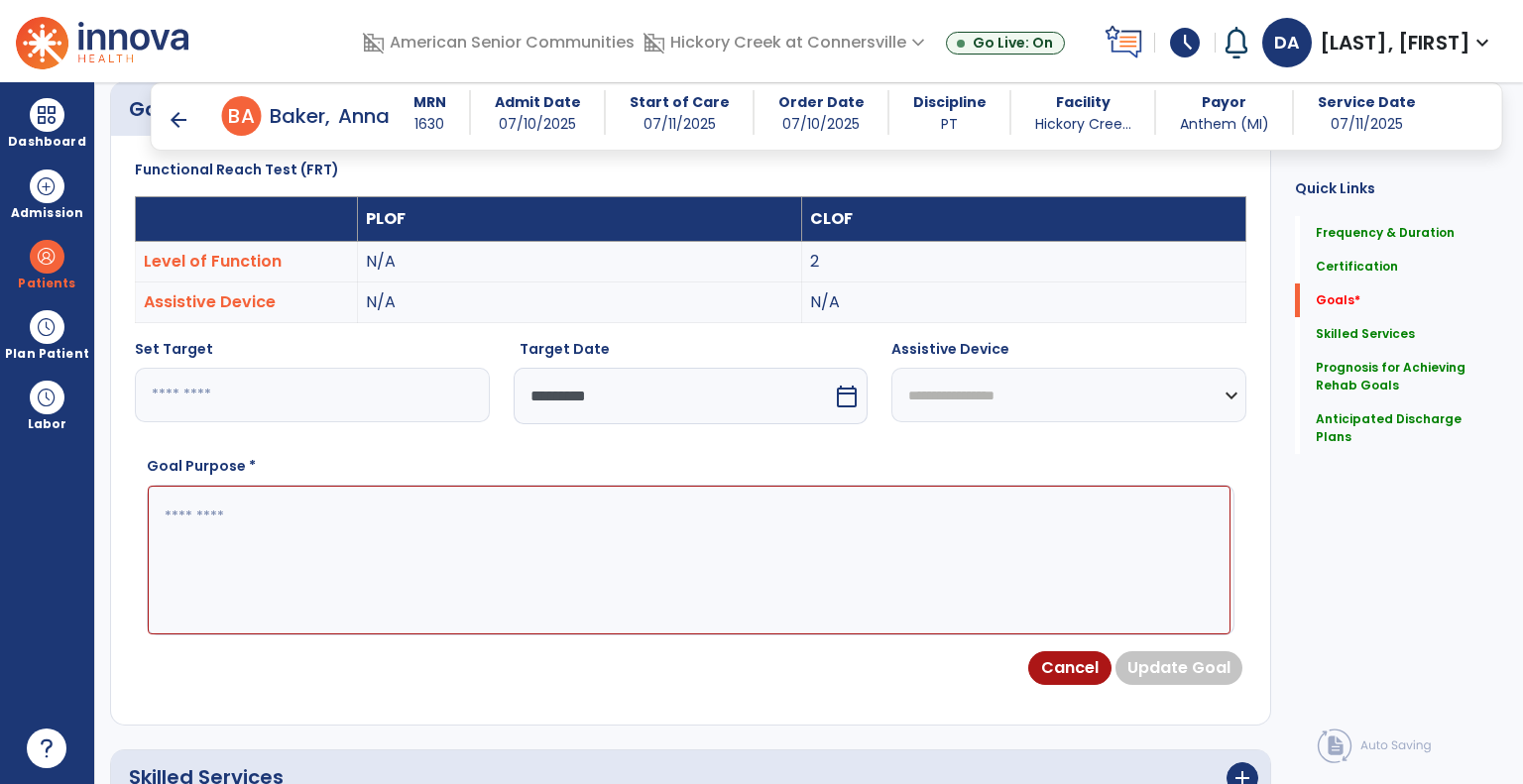 click on "**********" at bounding box center (1069, 394) 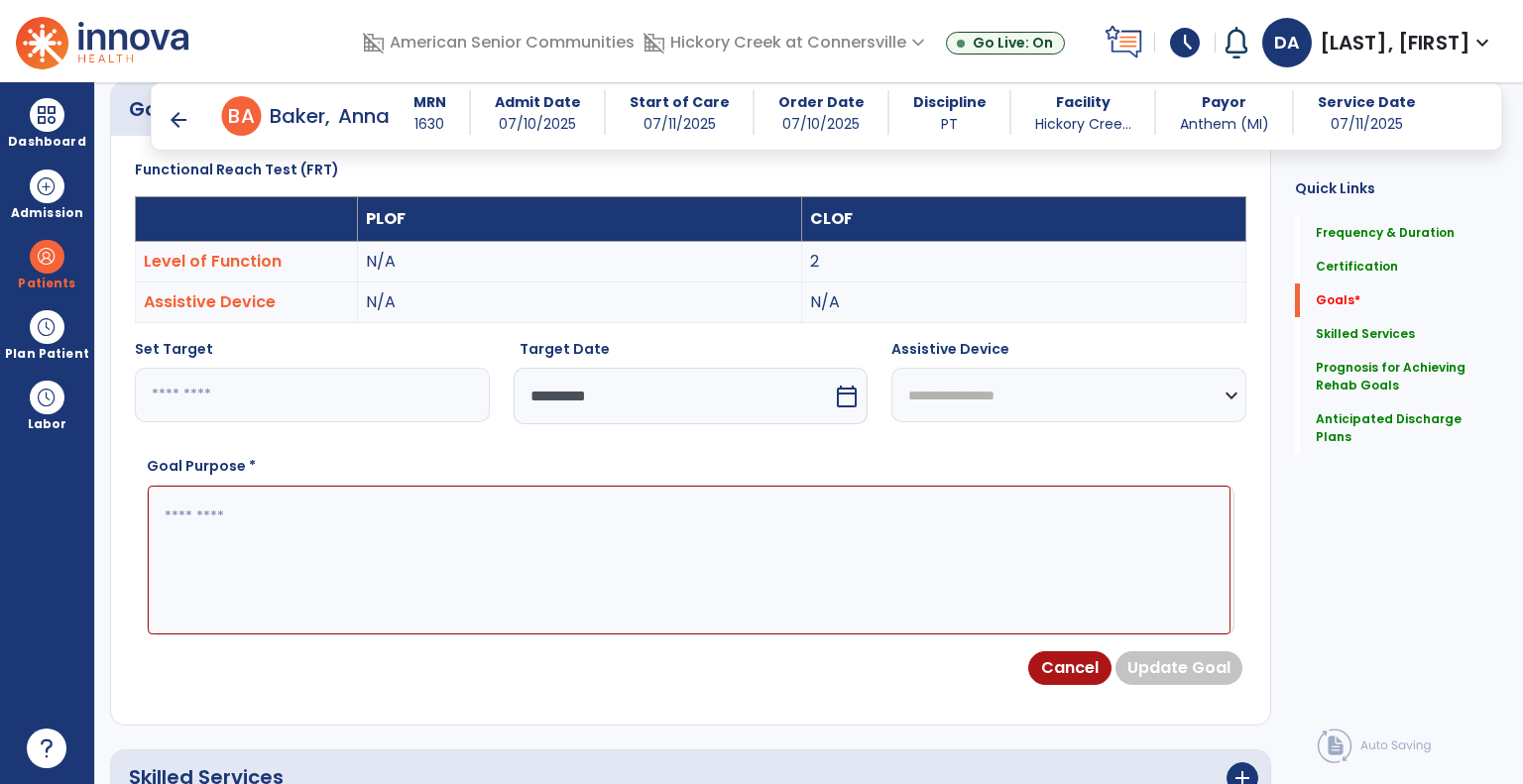 select on "*********" 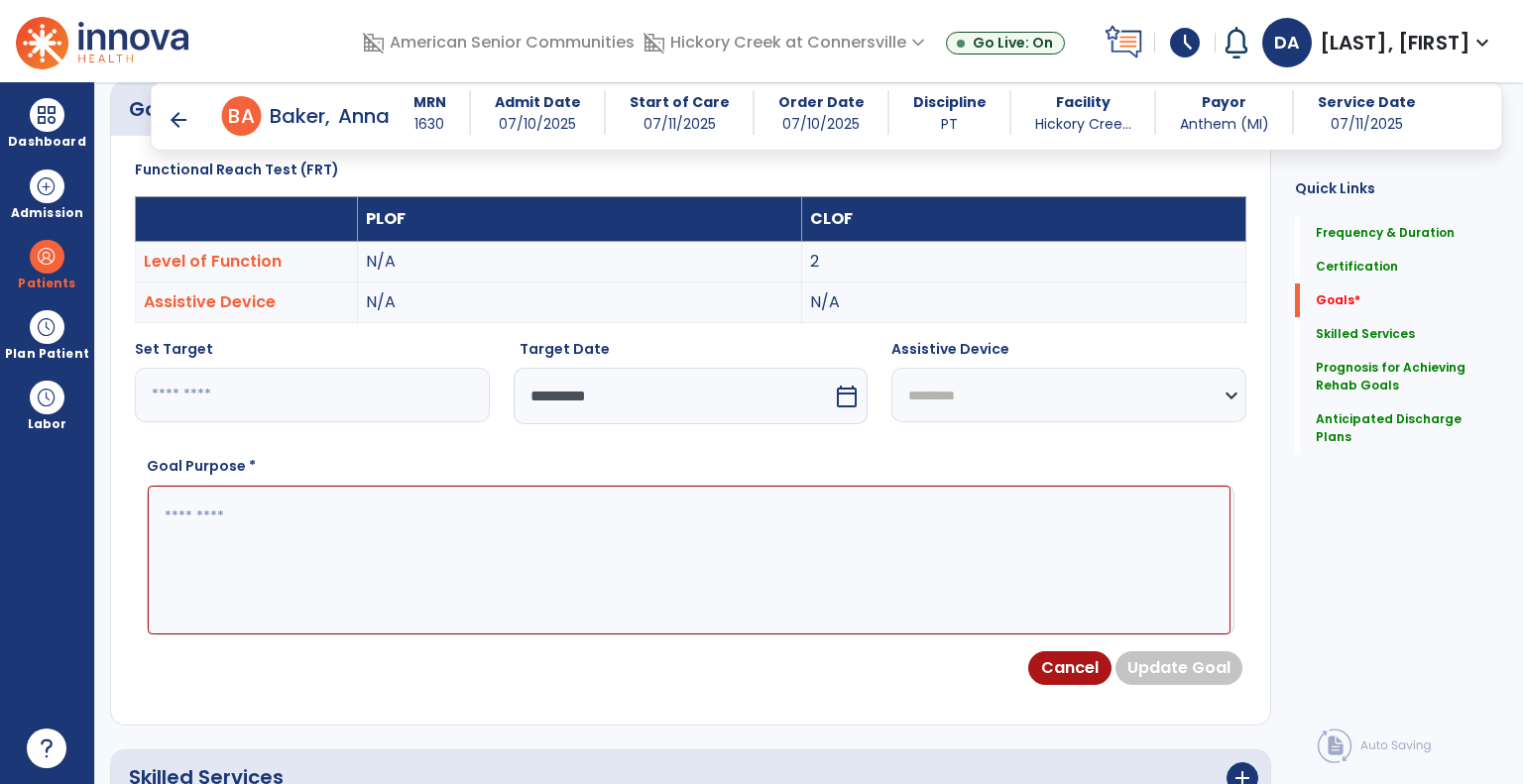 click on "**********" at bounding box center (1069, 394) 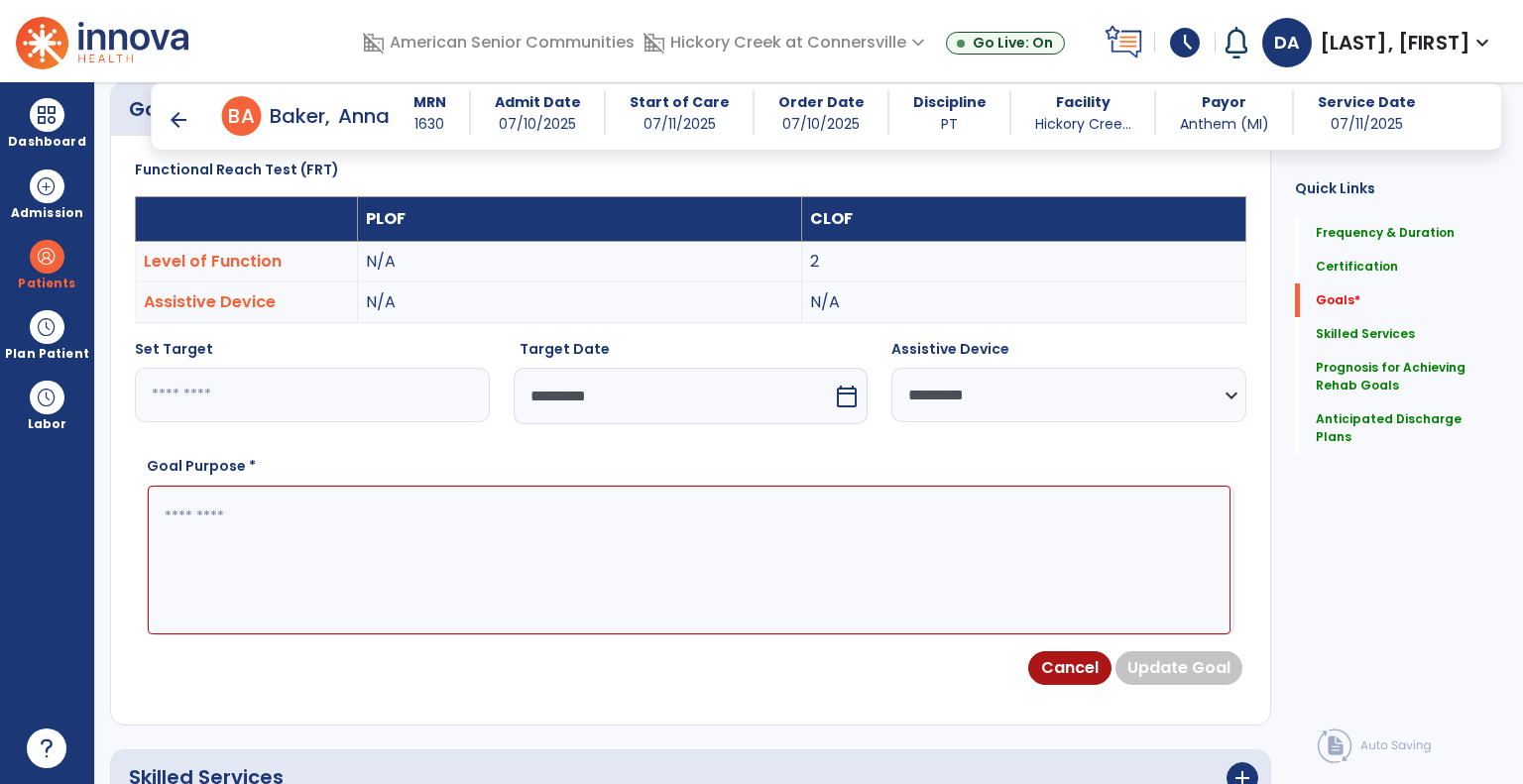 click at bounding box center [689, 560] 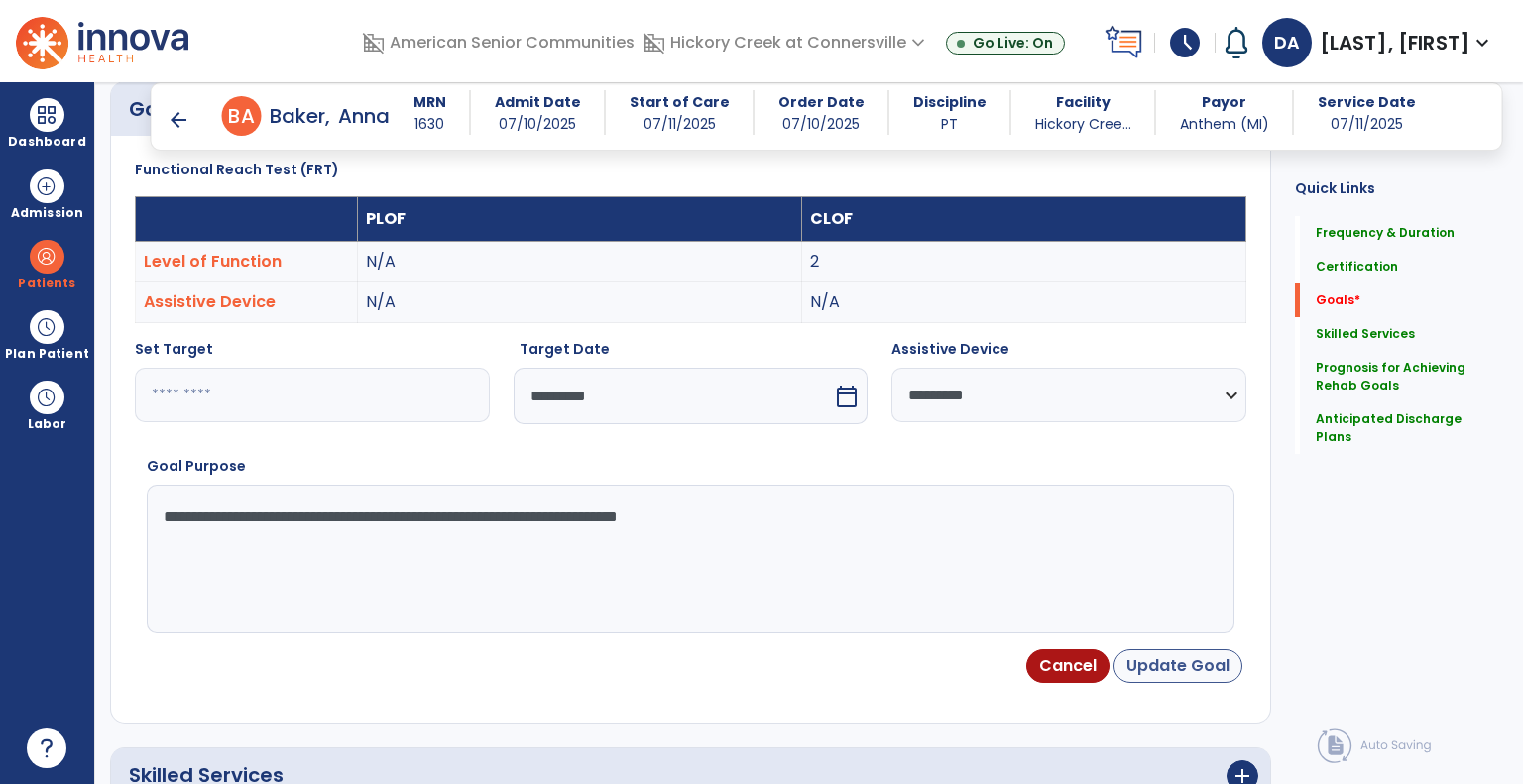 type on "**********" 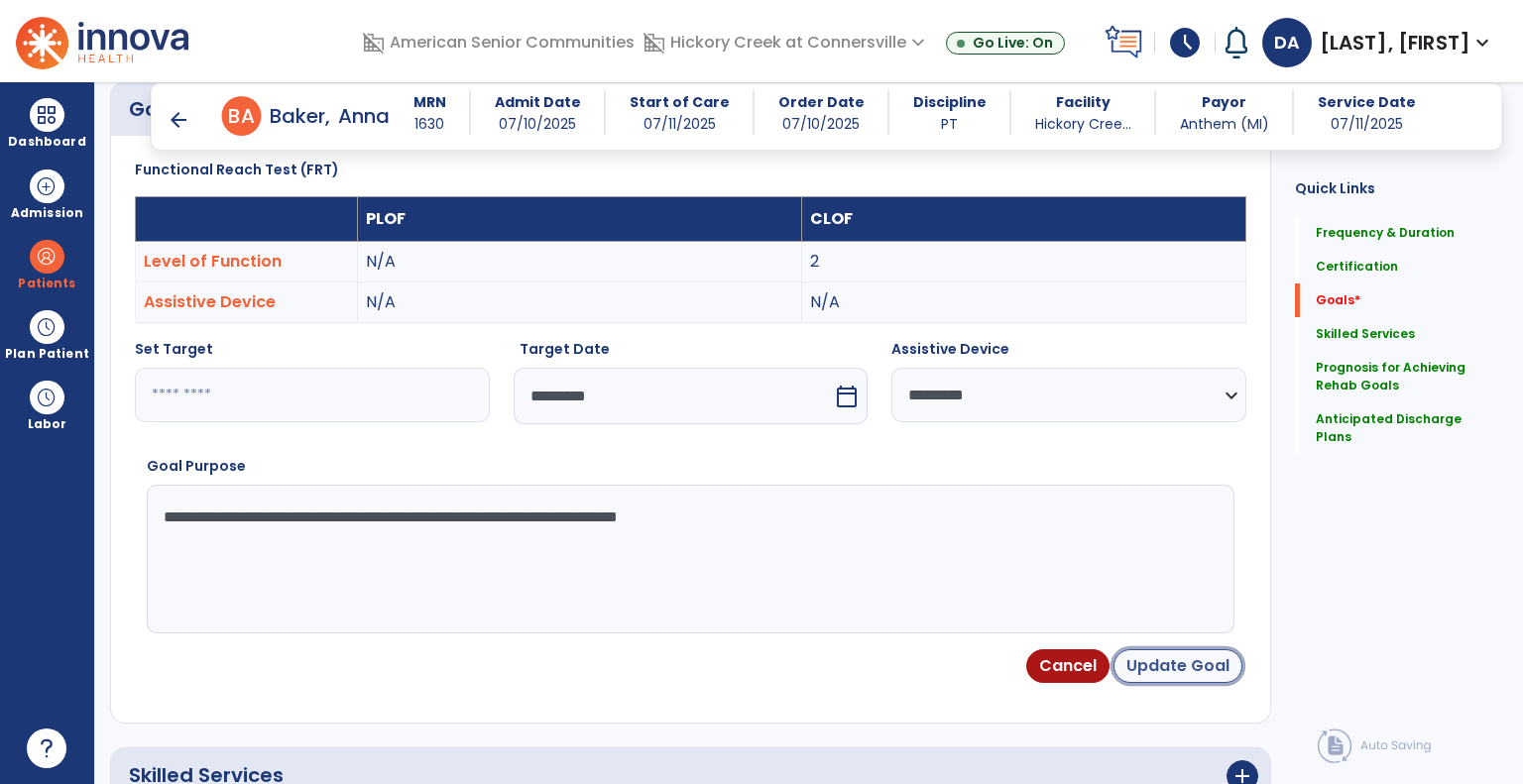 click on "Update Goal" at bounding box center [1178, 666] 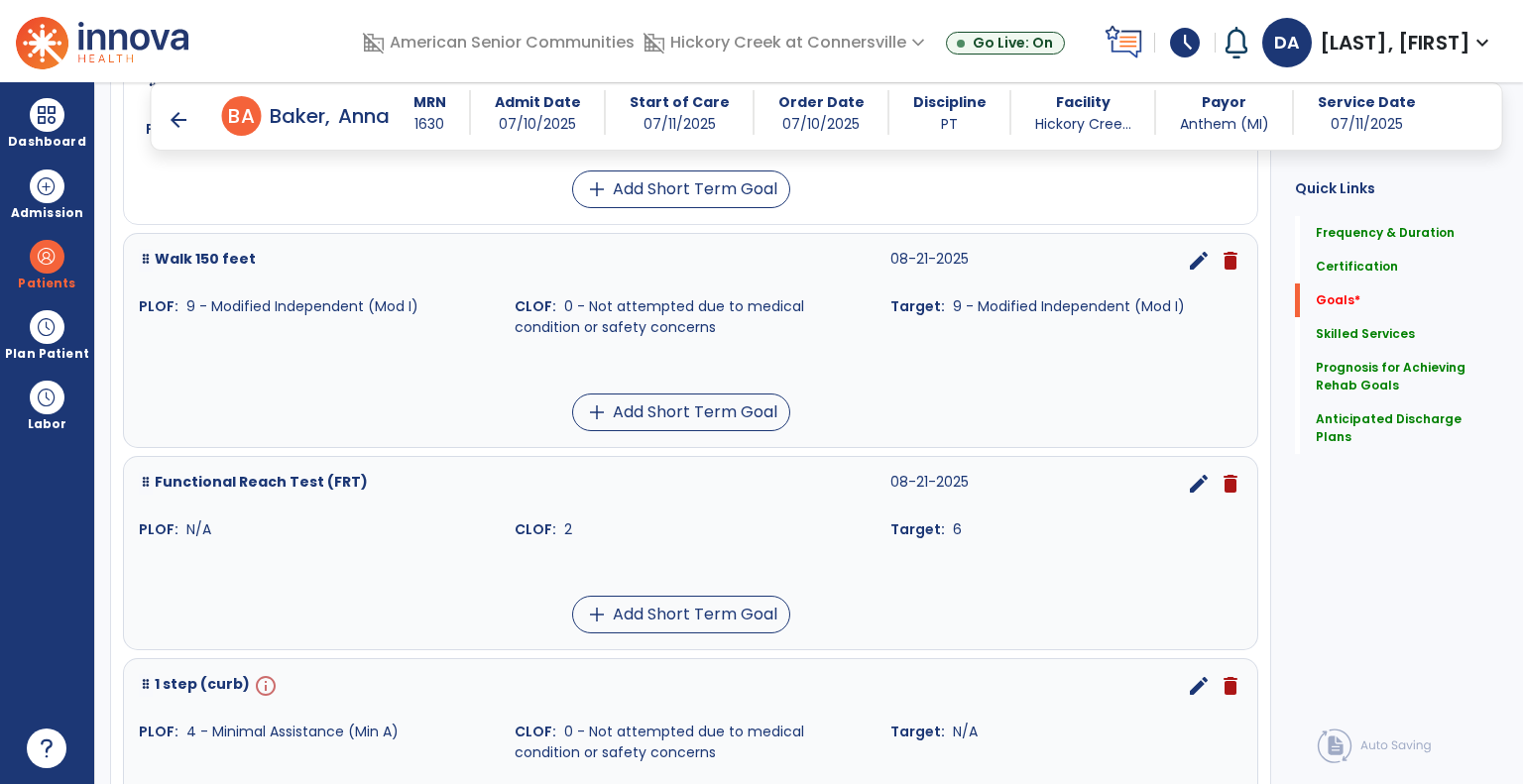 scroll, scrollTop: 1124, scrollLeft: 0, axis: vertical 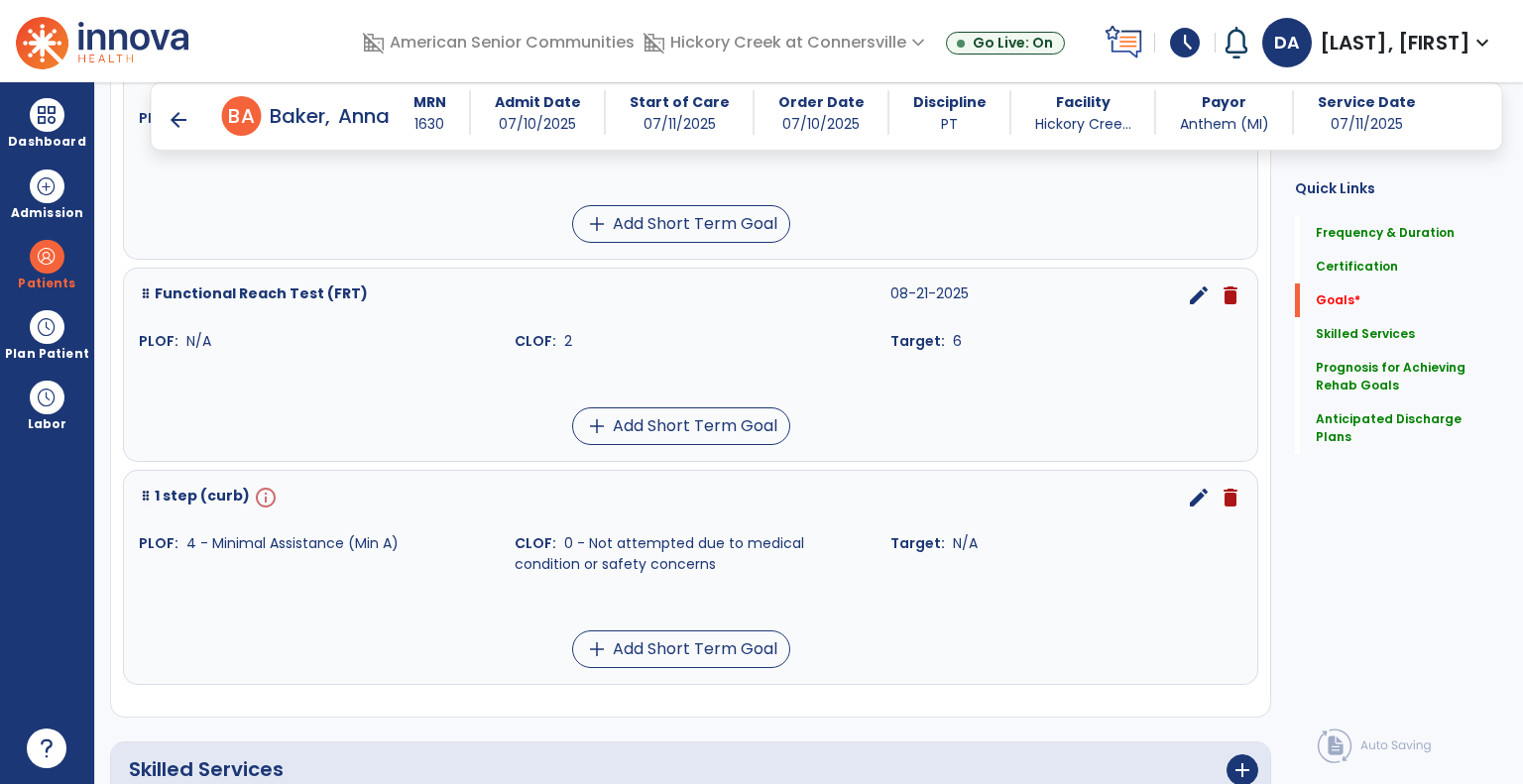 click on "edit" at bounding box center [1199, 498] 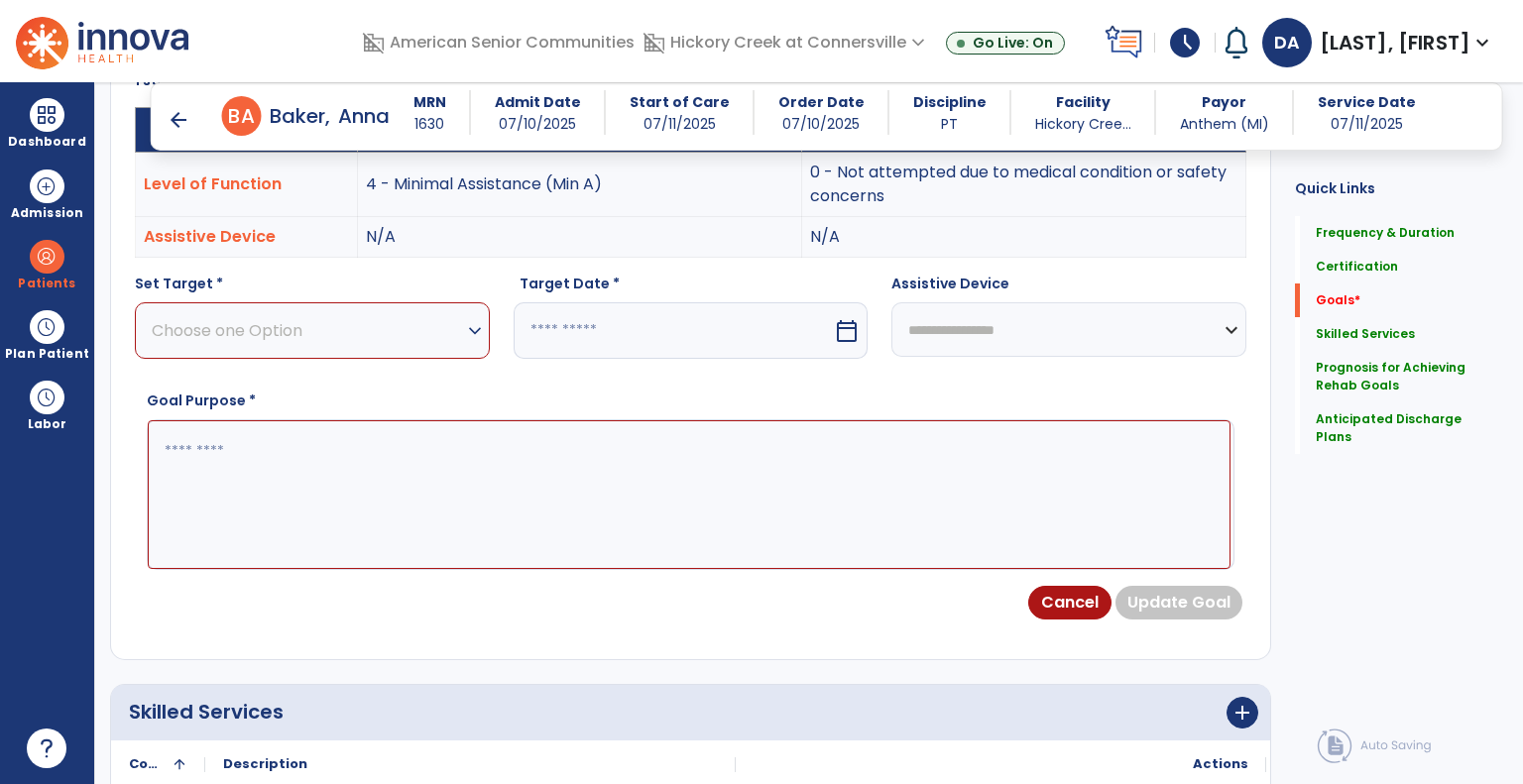 scroll, scrollTop: 529, scrollLeft: 0, axis: vertical 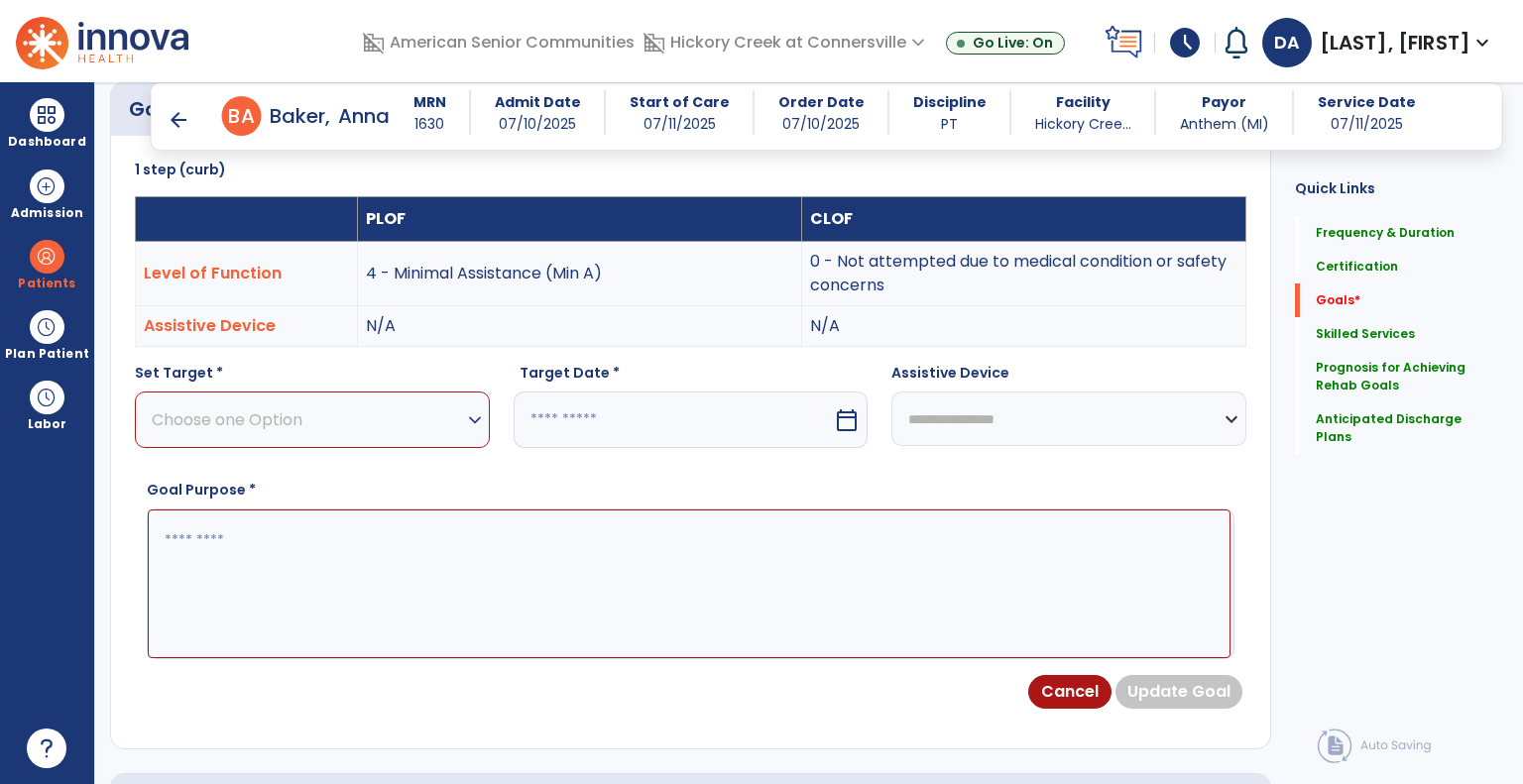 click on "Choose one Option" at bounding box center (307, 419) 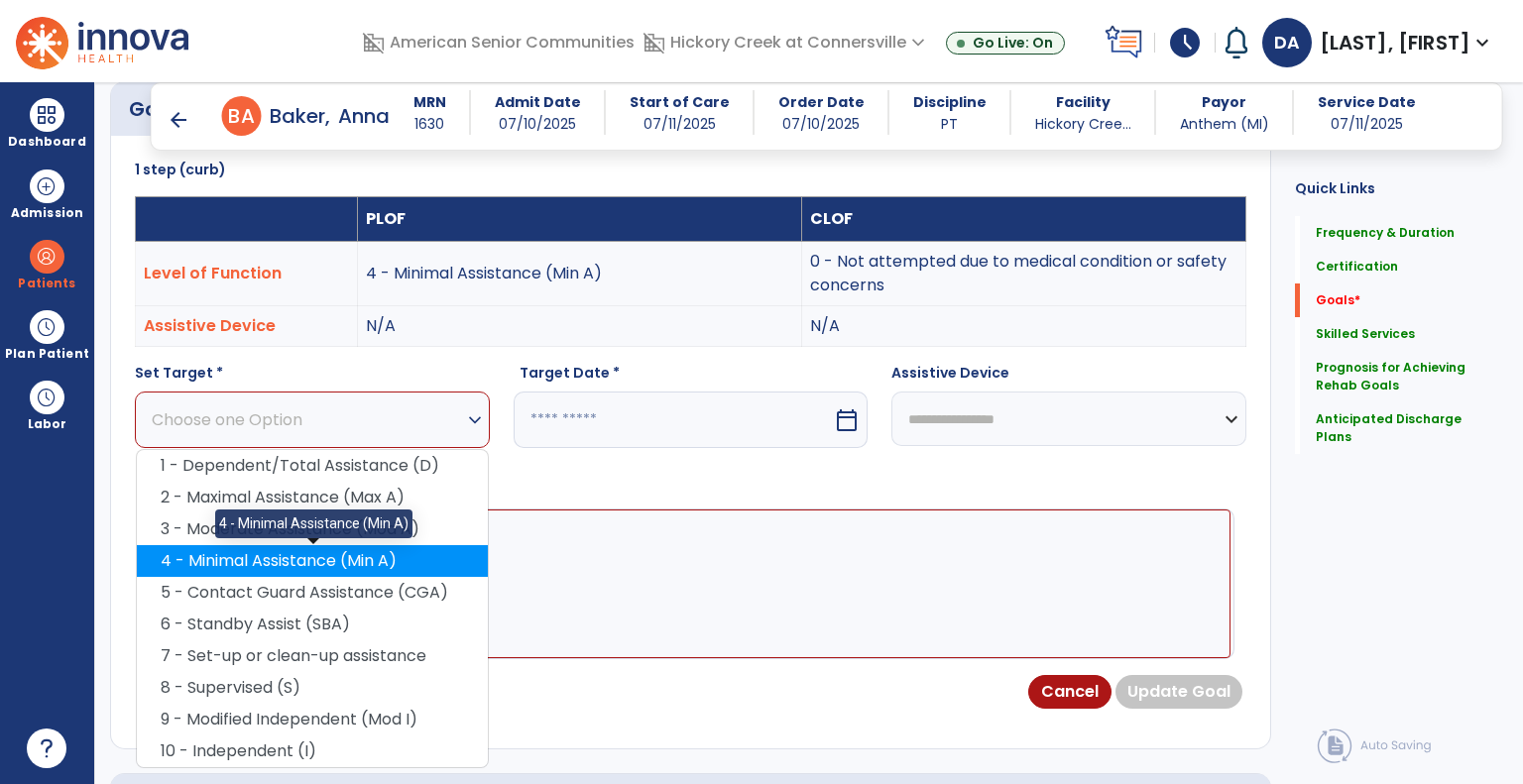 click on "4 - Minimal Assistance (Min A)" at bounding box center (312, 561) 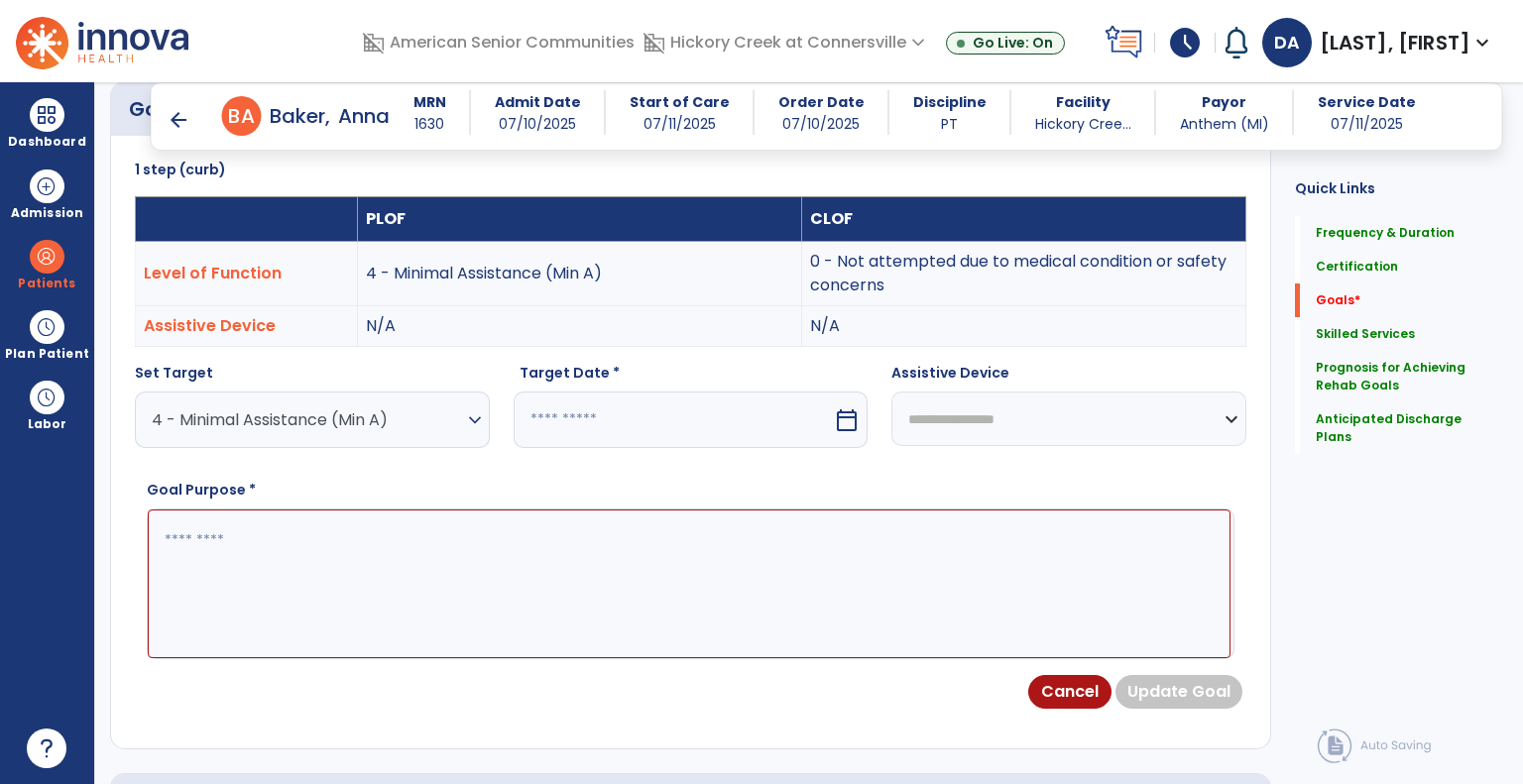 click on "calendar_today" at bounding box center [847, 420] 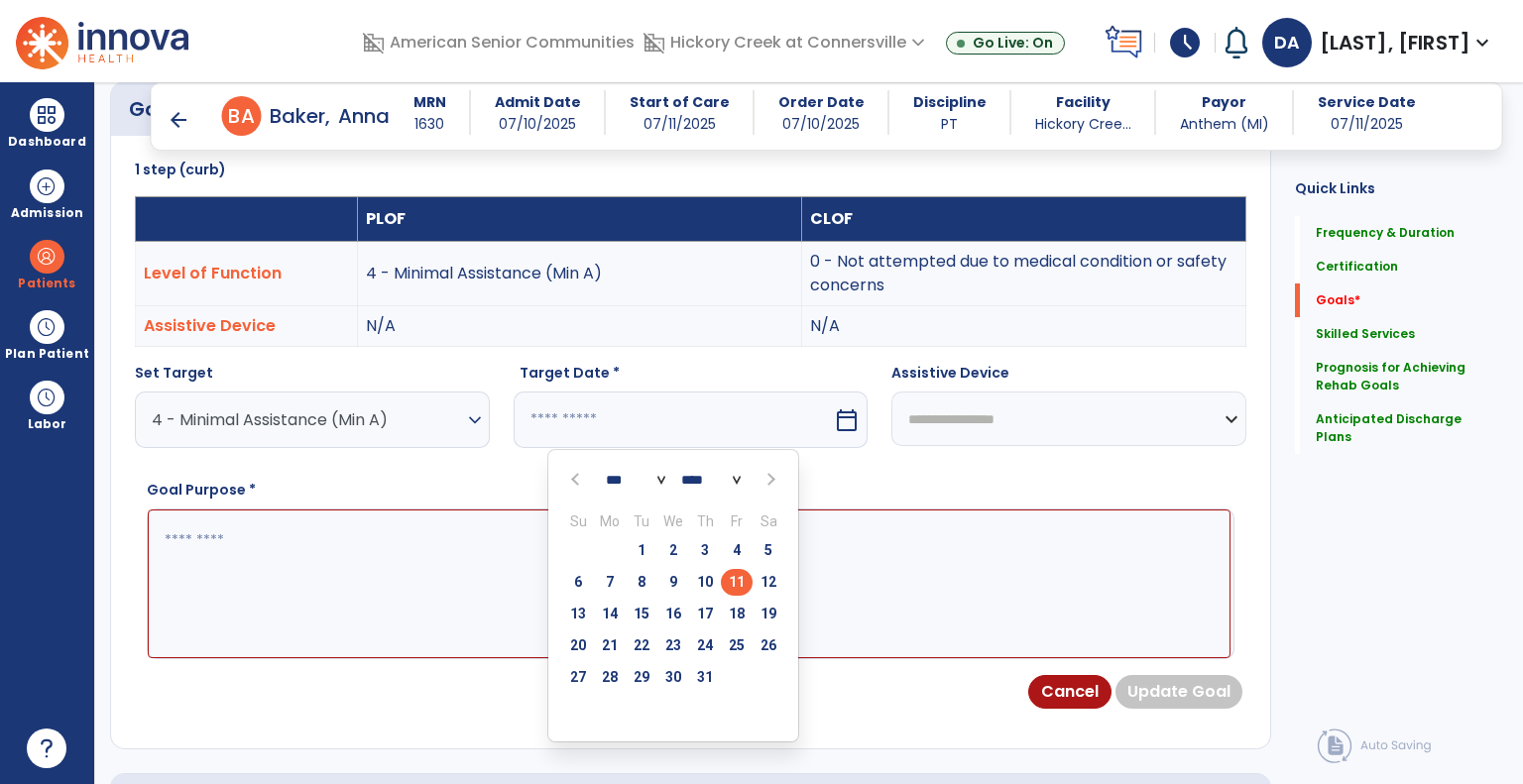 click at bounding box center (768, 480) 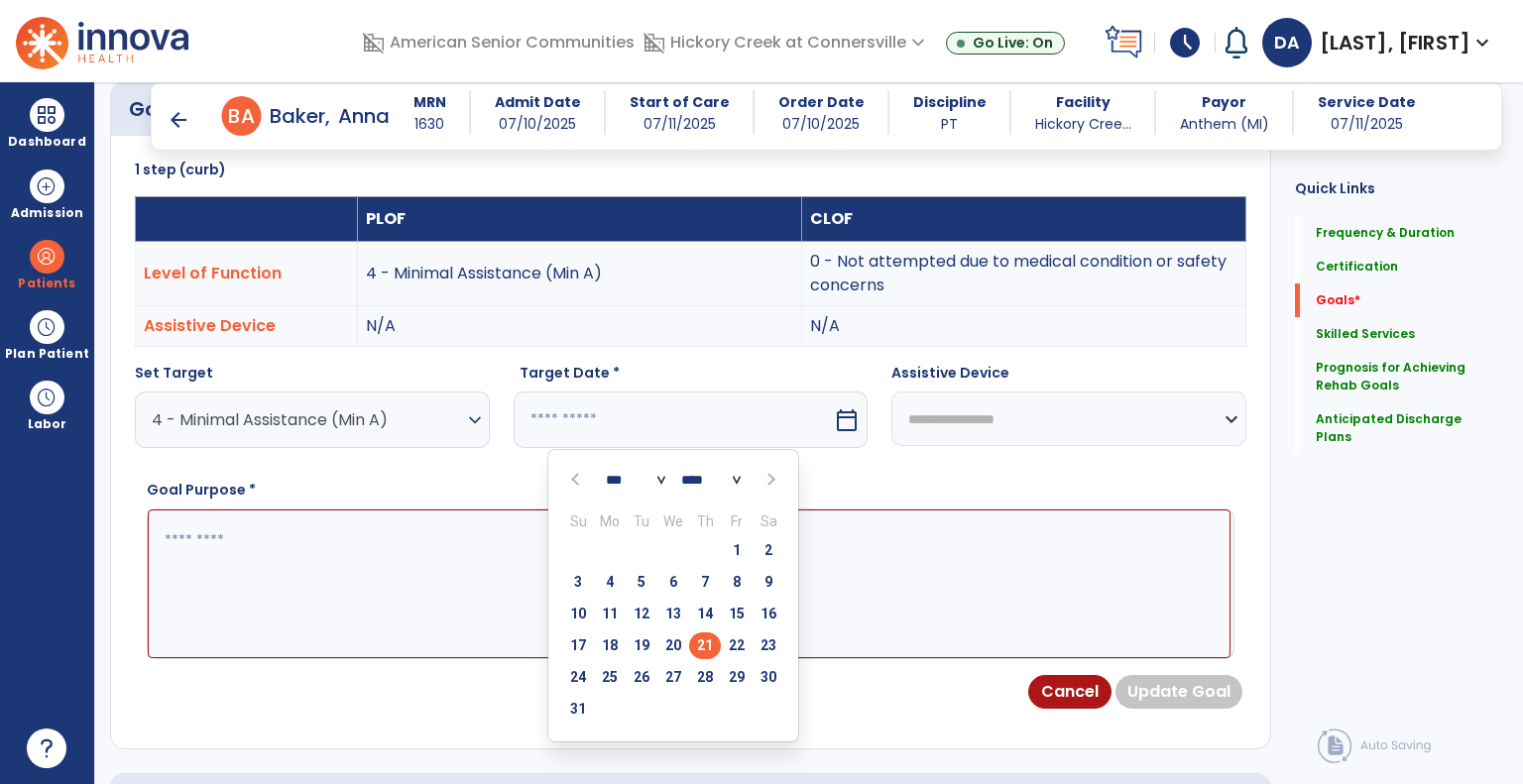 click on "21" at bounding box center (705, 645) 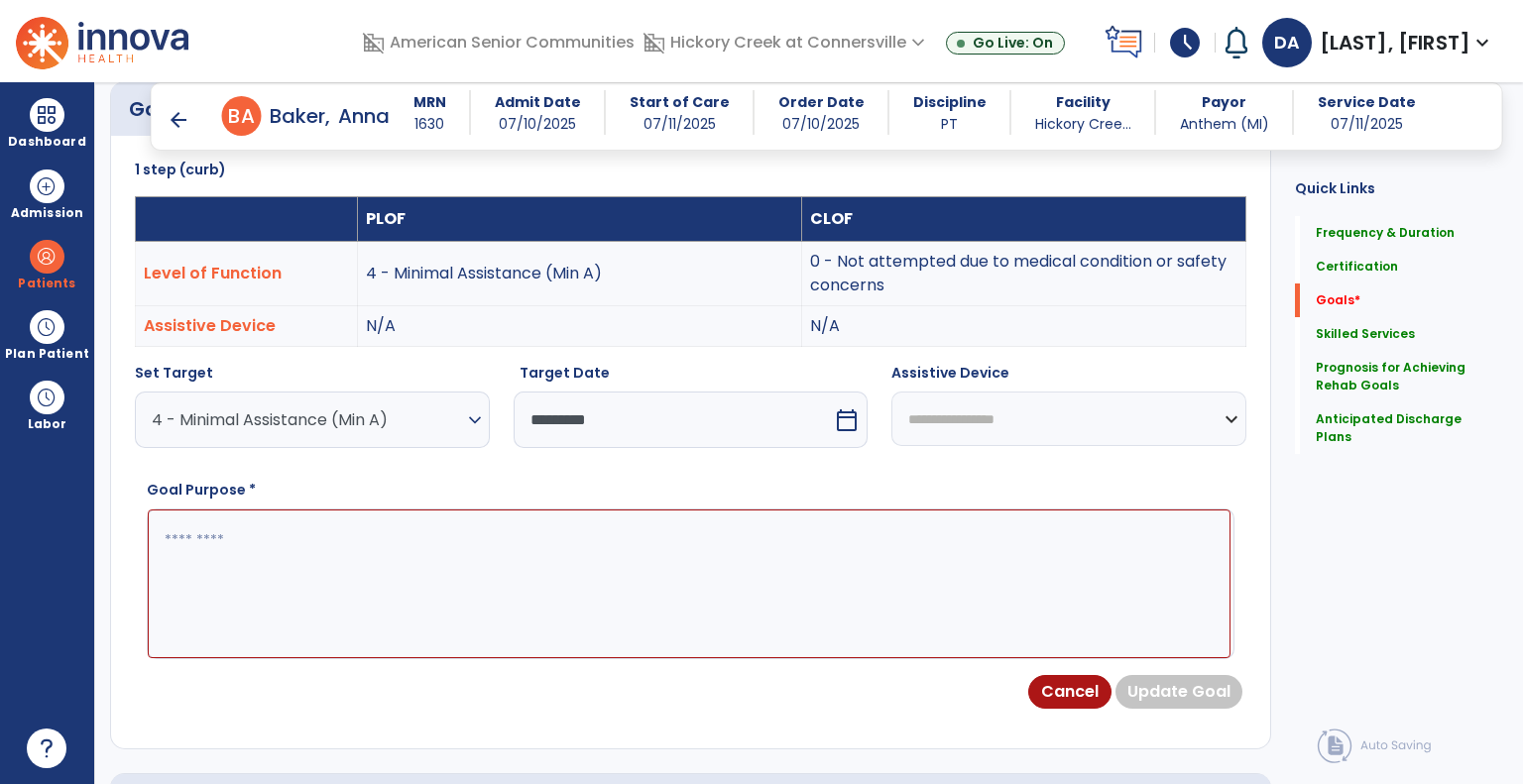 click on "**********" at bounding box center (1069, 418) 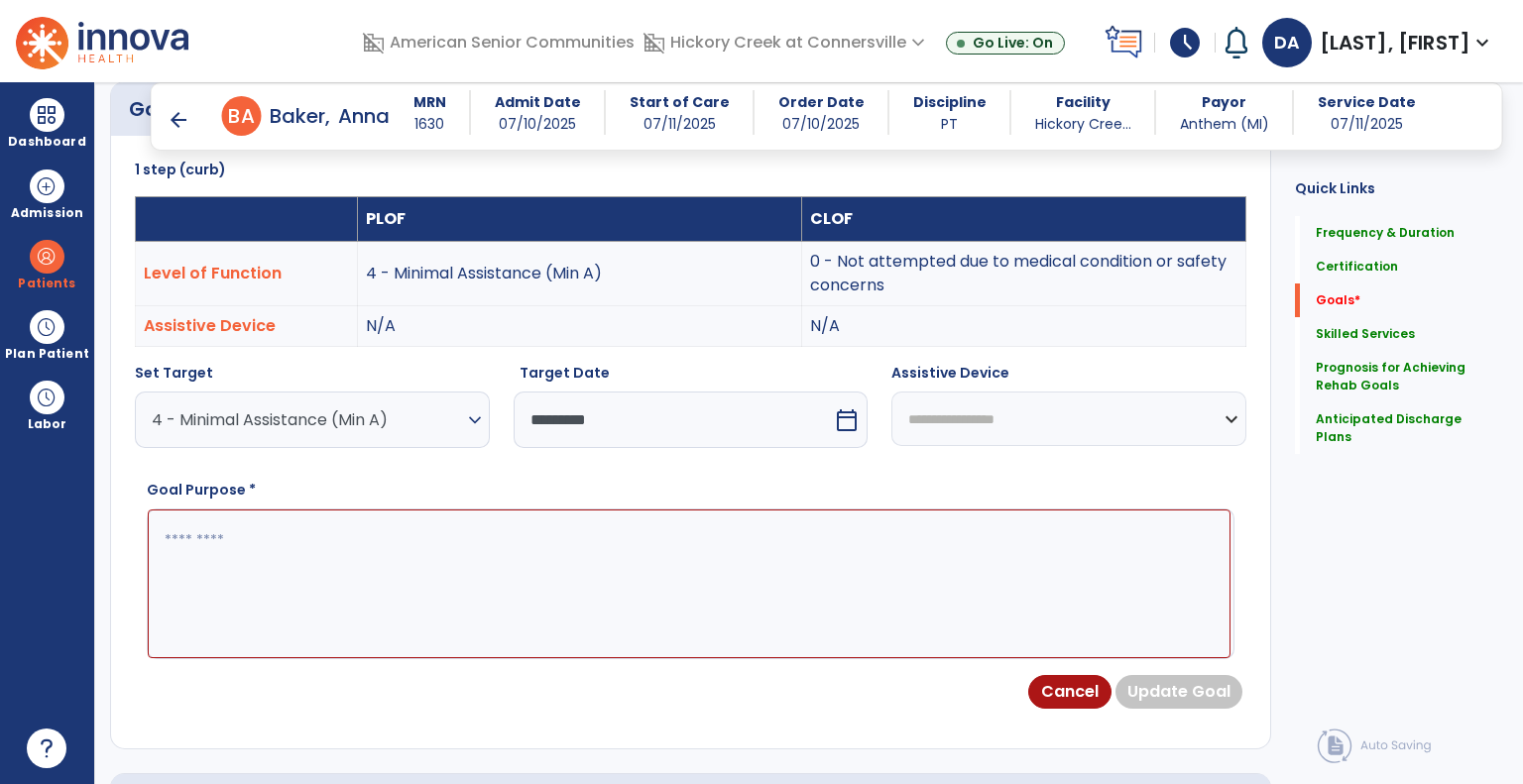 select on "*********" 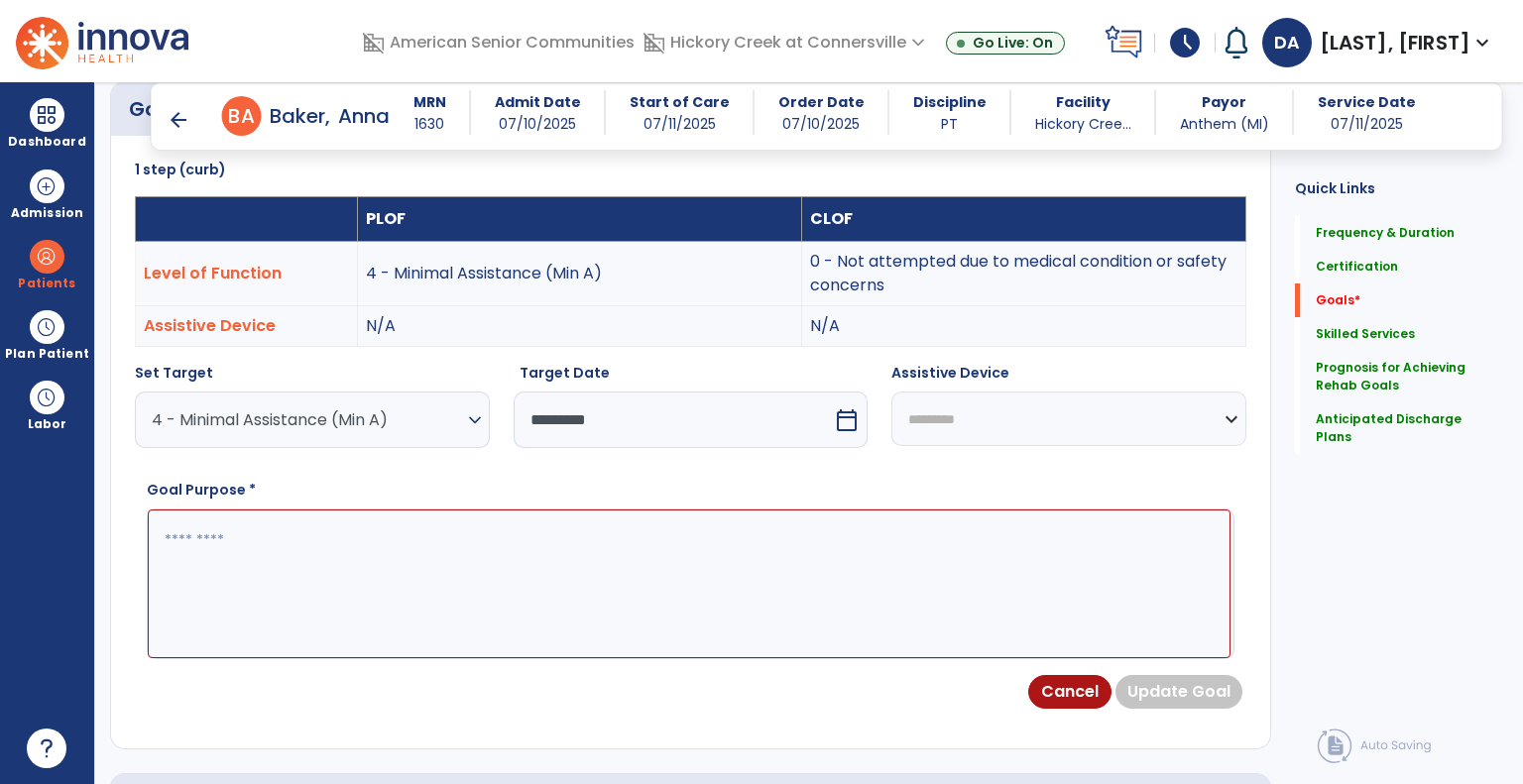 click on "**********" at bounding box center (1069, 418) 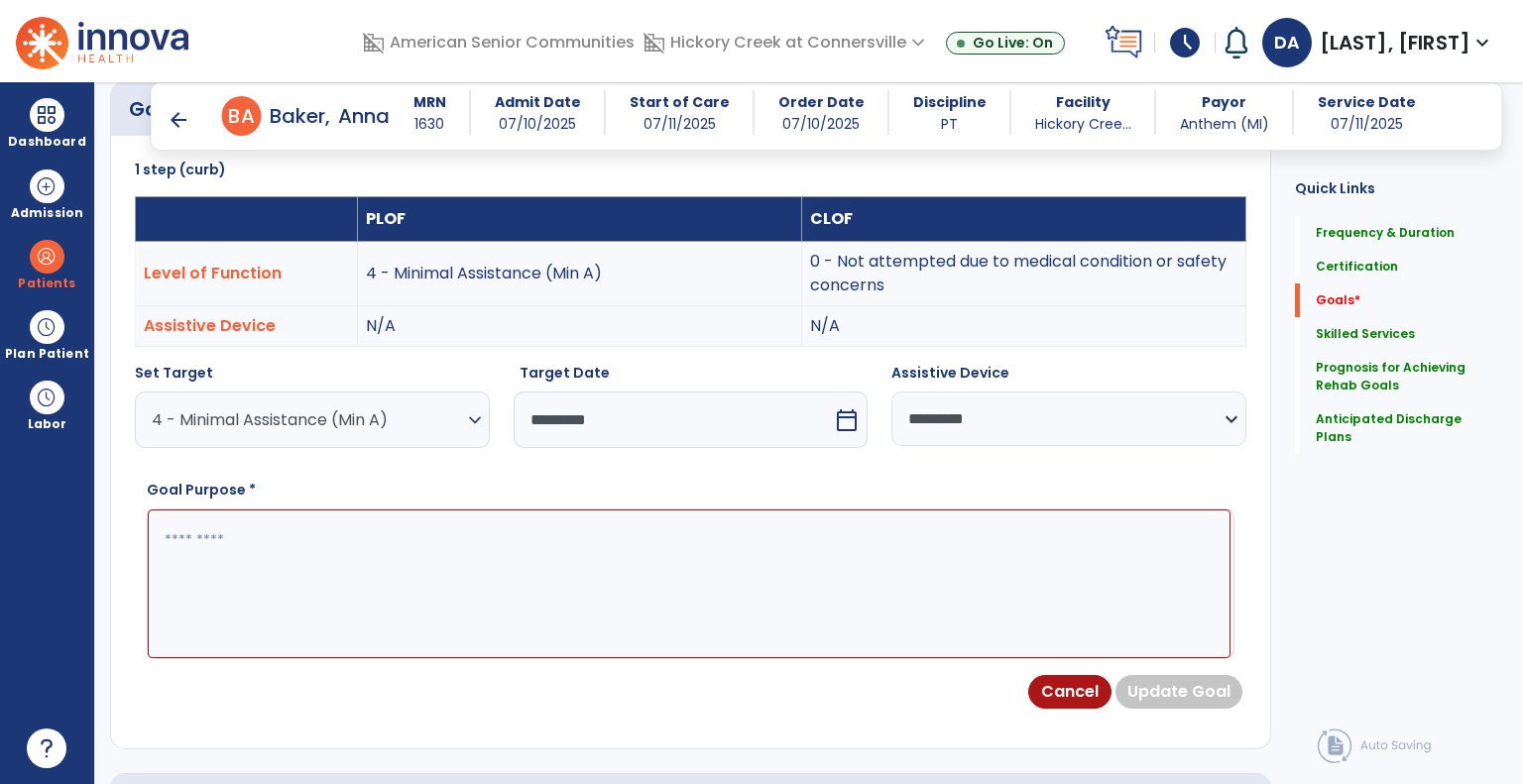 click at bounding box center (689, 584) 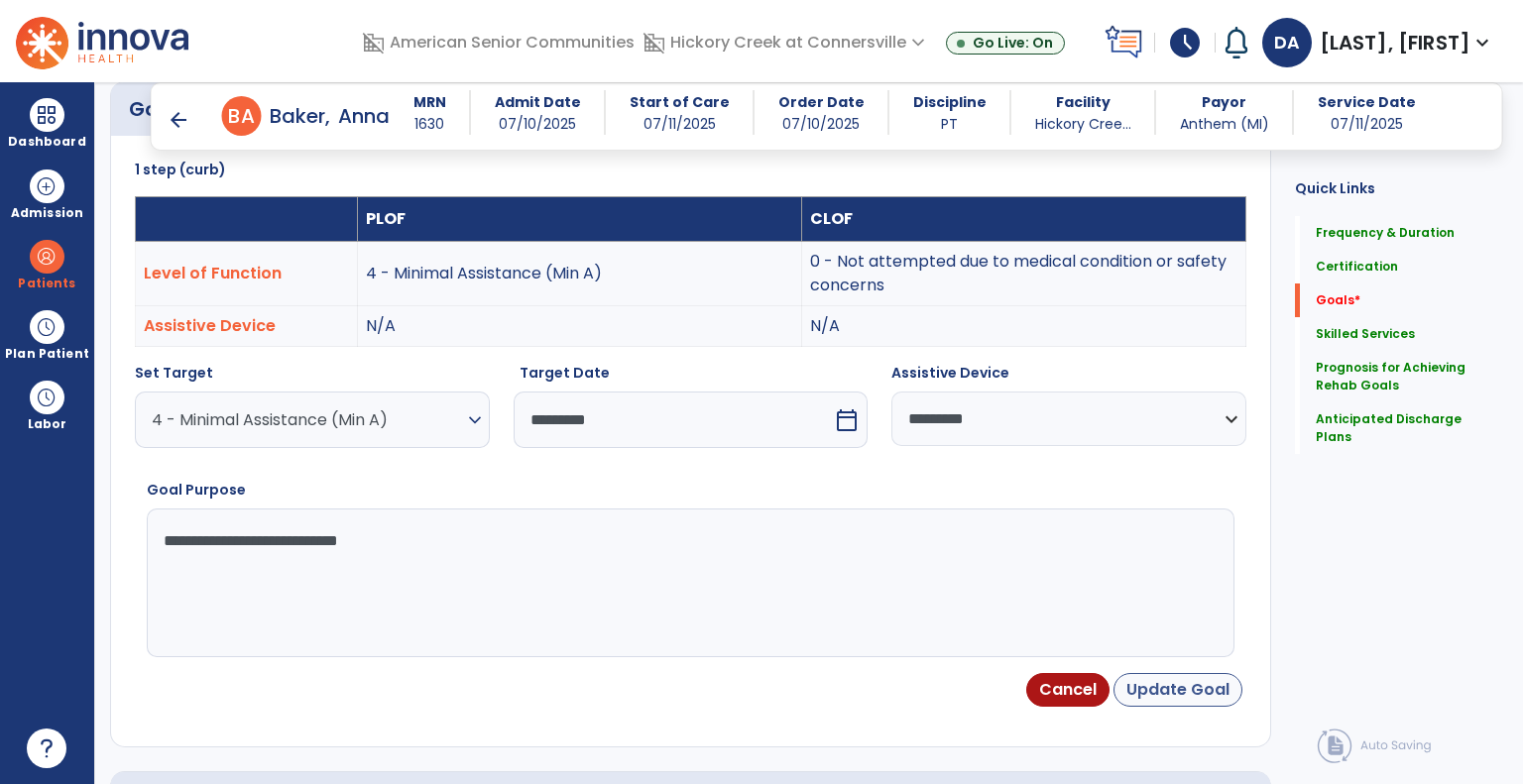 type on "**********" 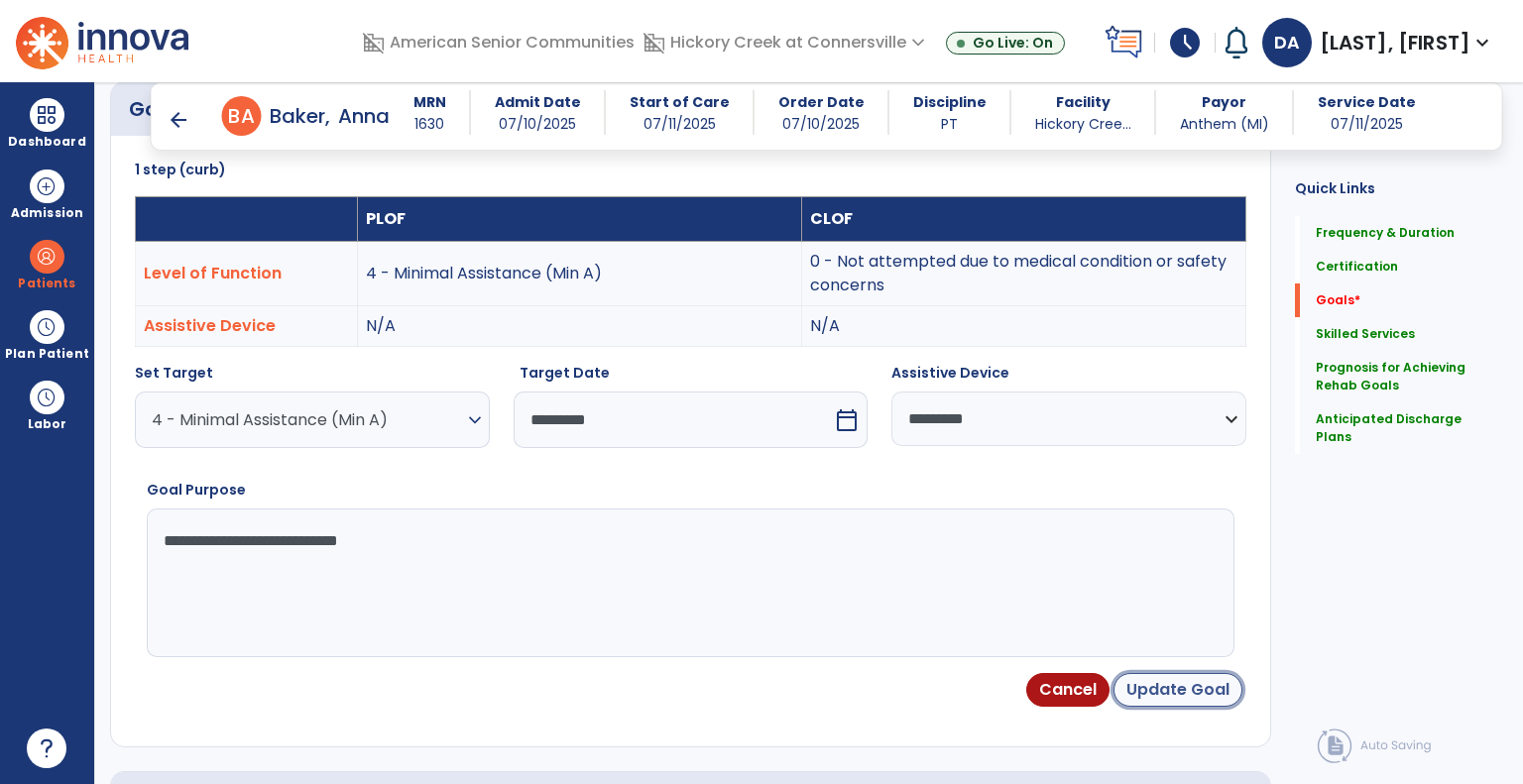 click on "Update Goal" at bounding box center (1178, 690) 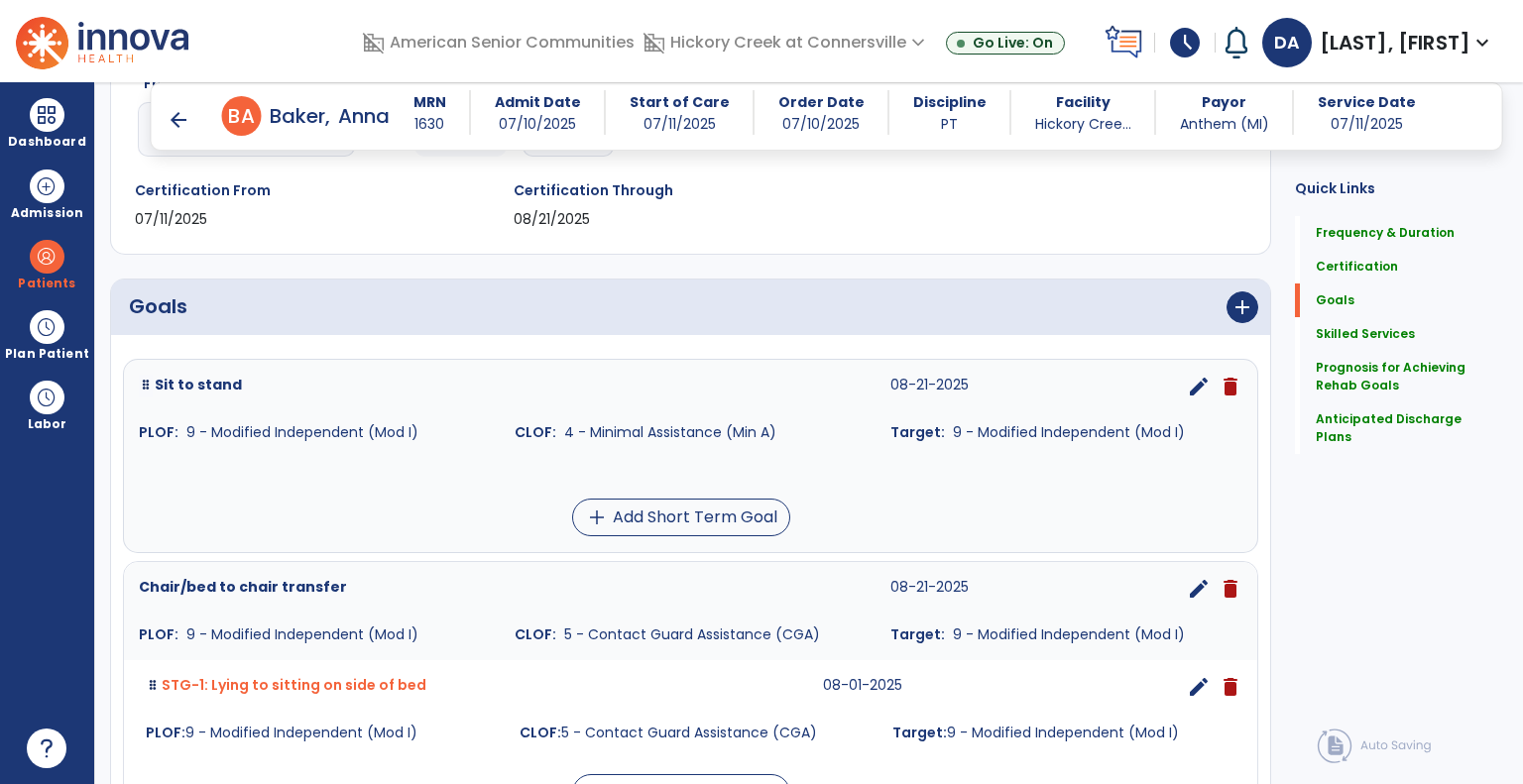 scroll, scrollTop: 331, scrollLeft: 0, axis: vertical 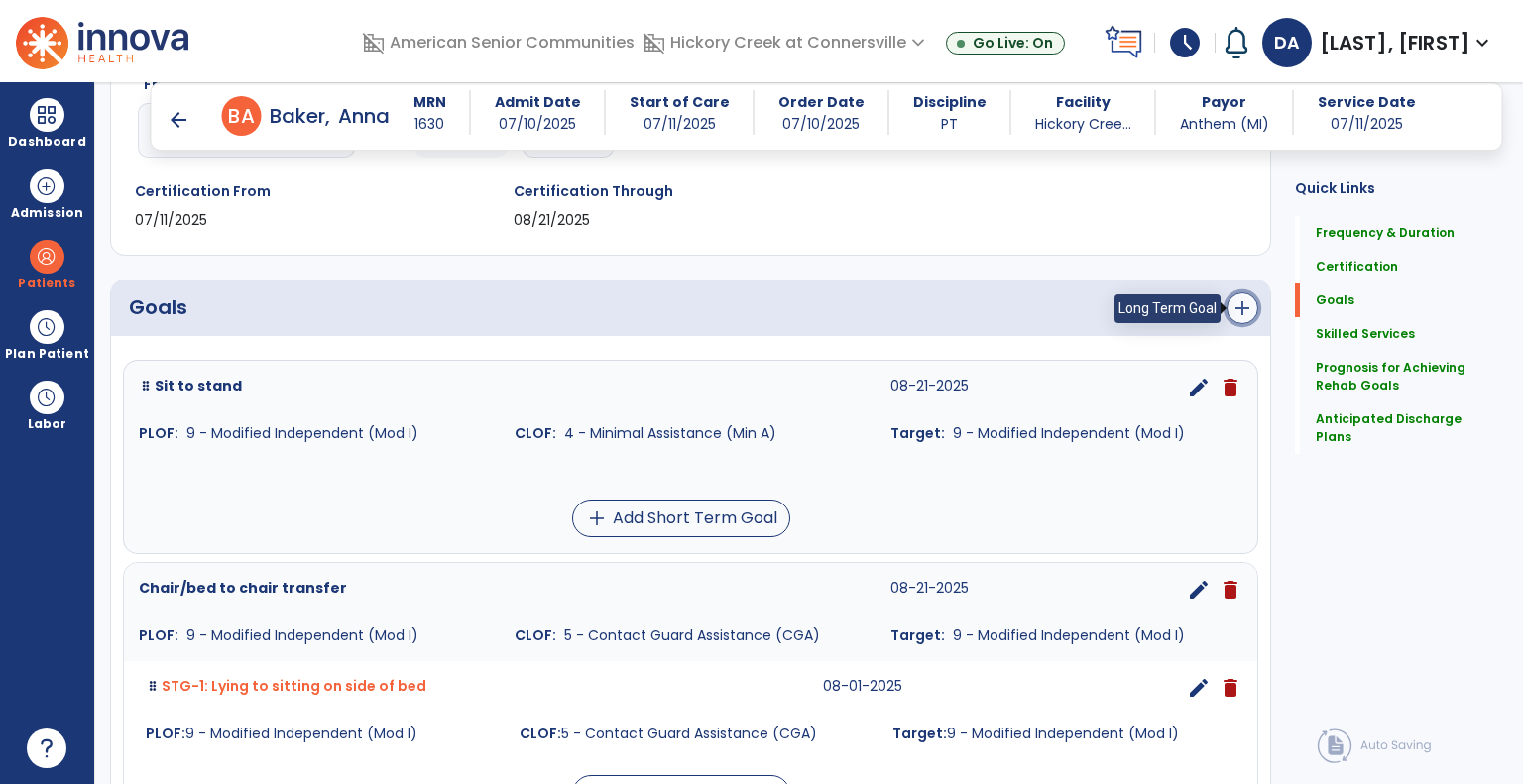 click on "add" at bounding box center (1242, 308) 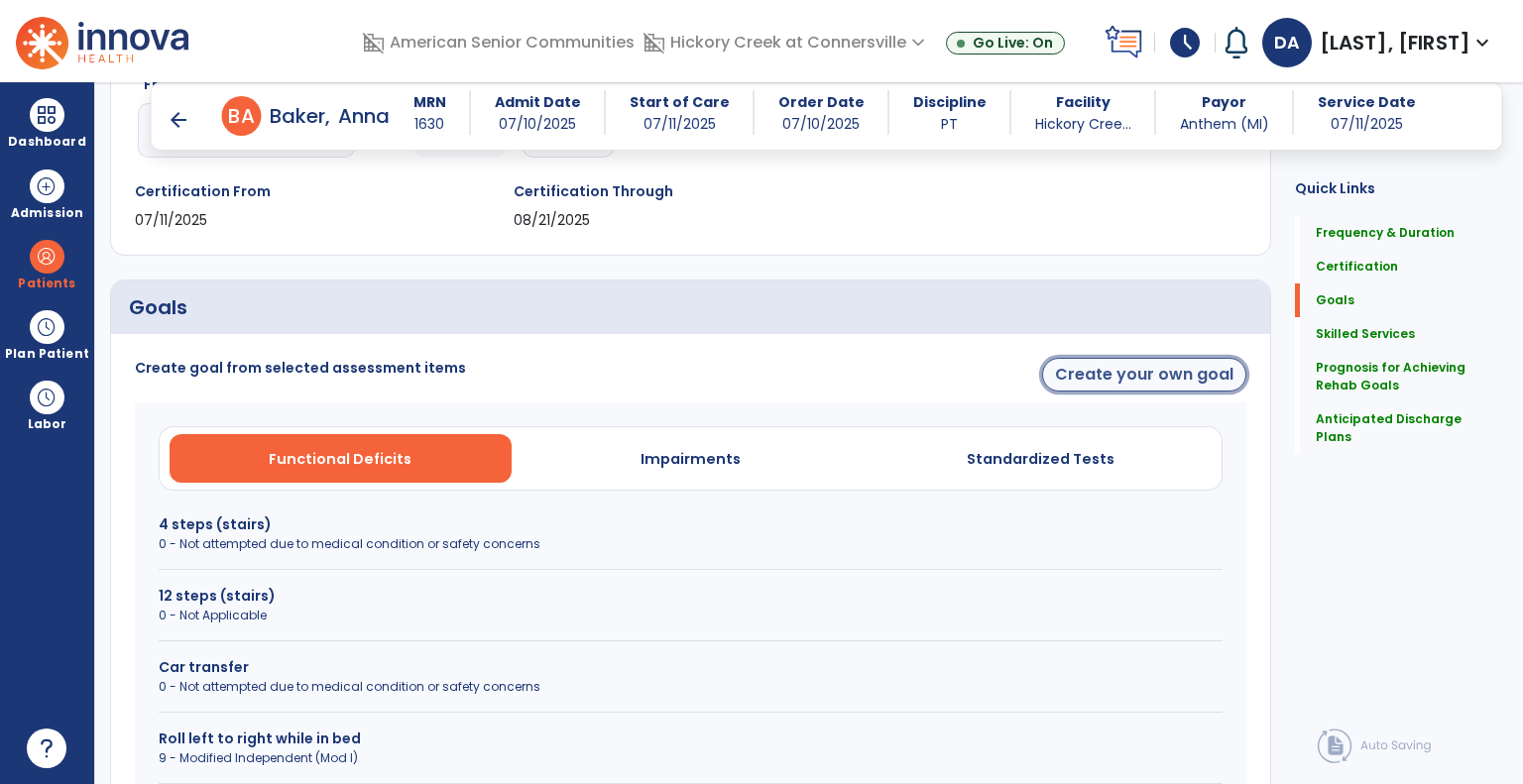 click on "Create your own goal" at bounding box center (1144, 375) 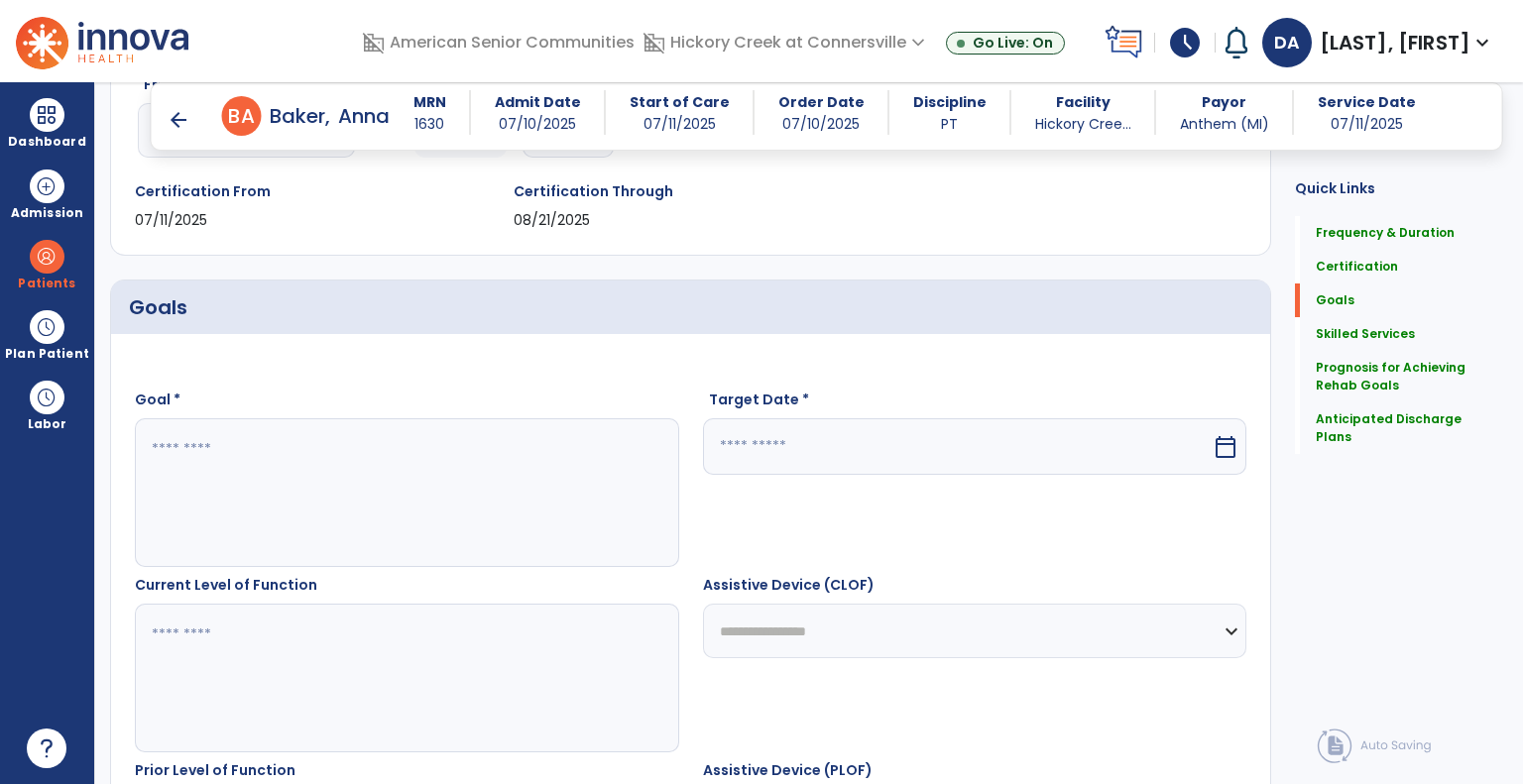 click at bounding box center (406, 493) 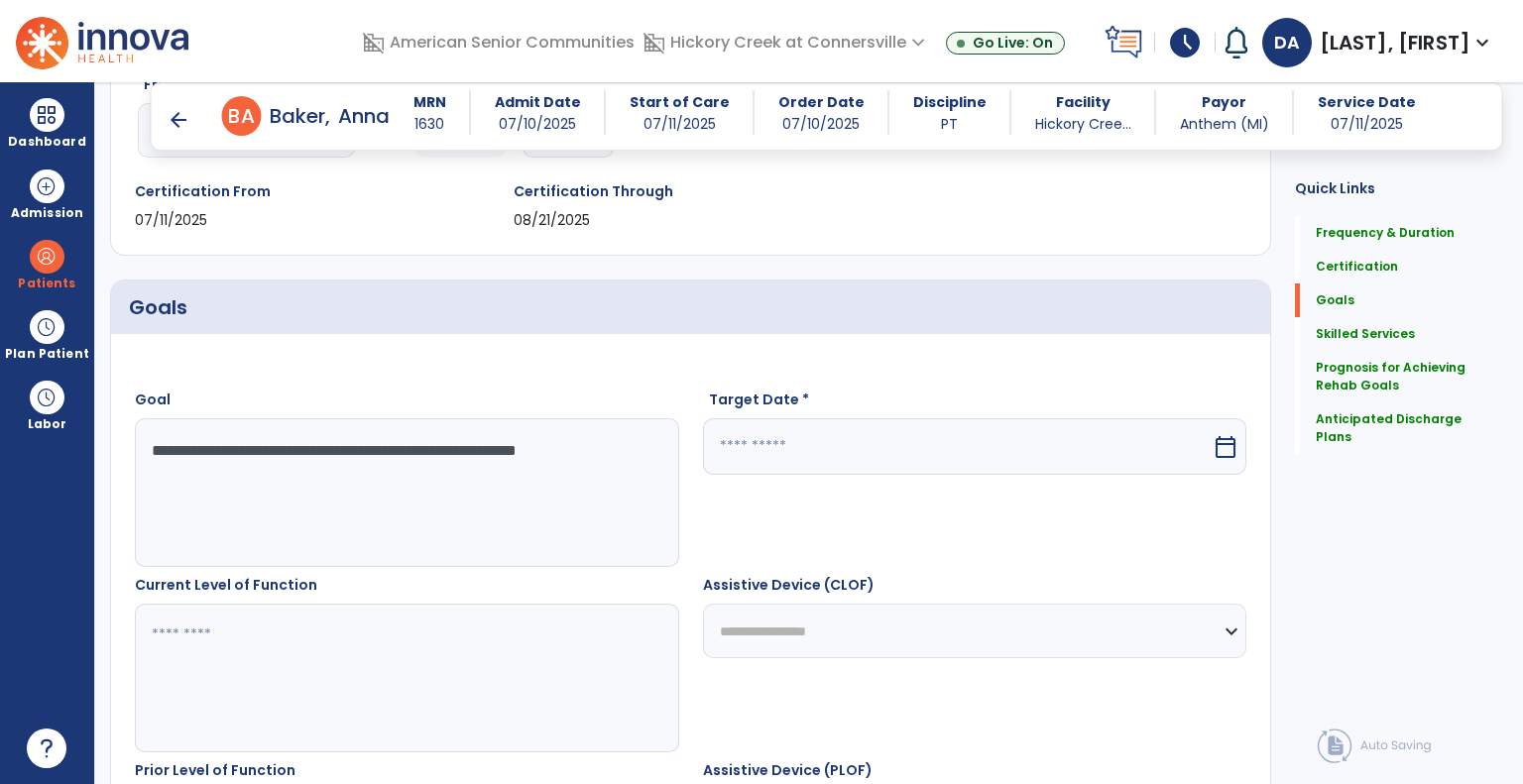 type on "**********" 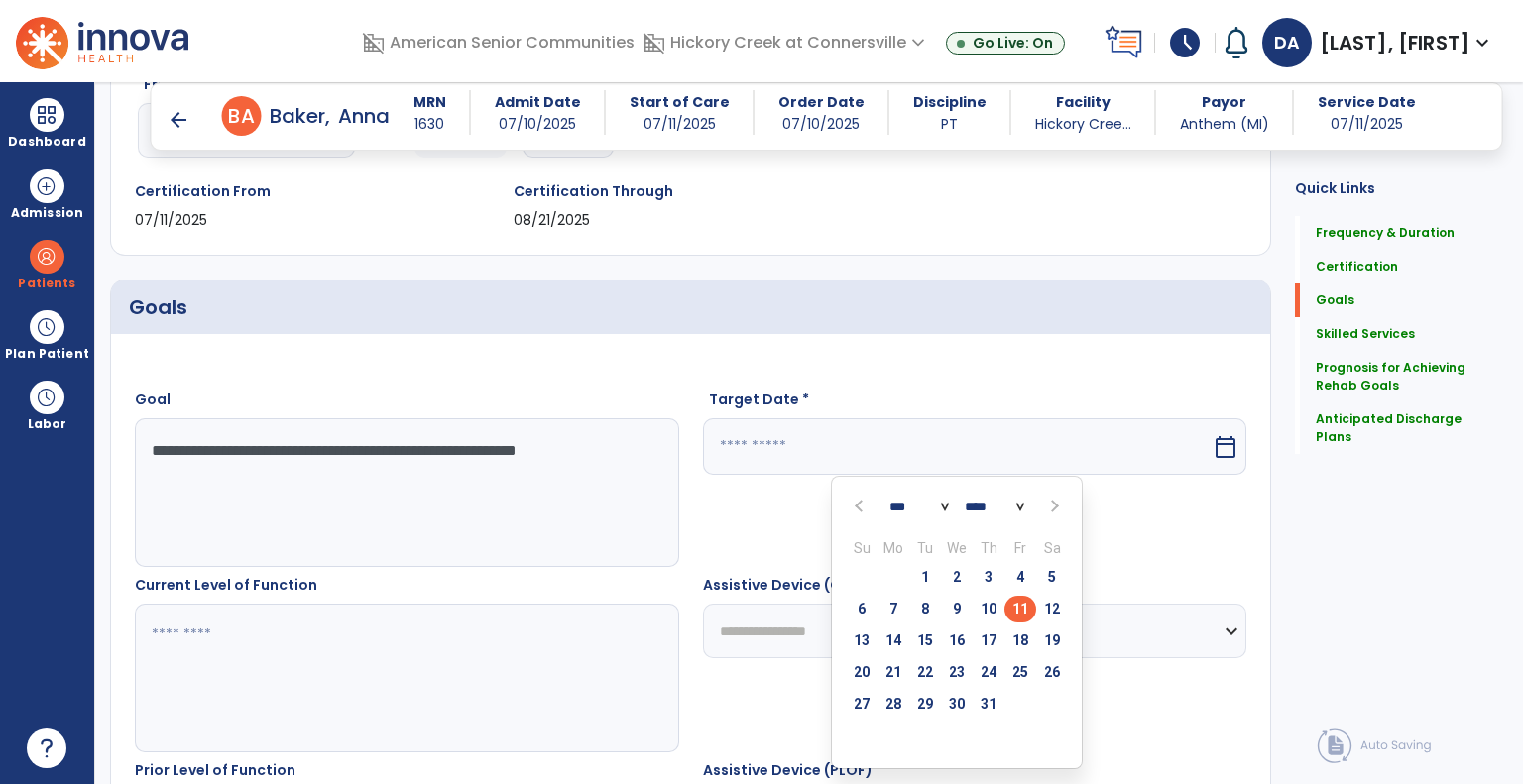 click at bounding box center (1052, 506) 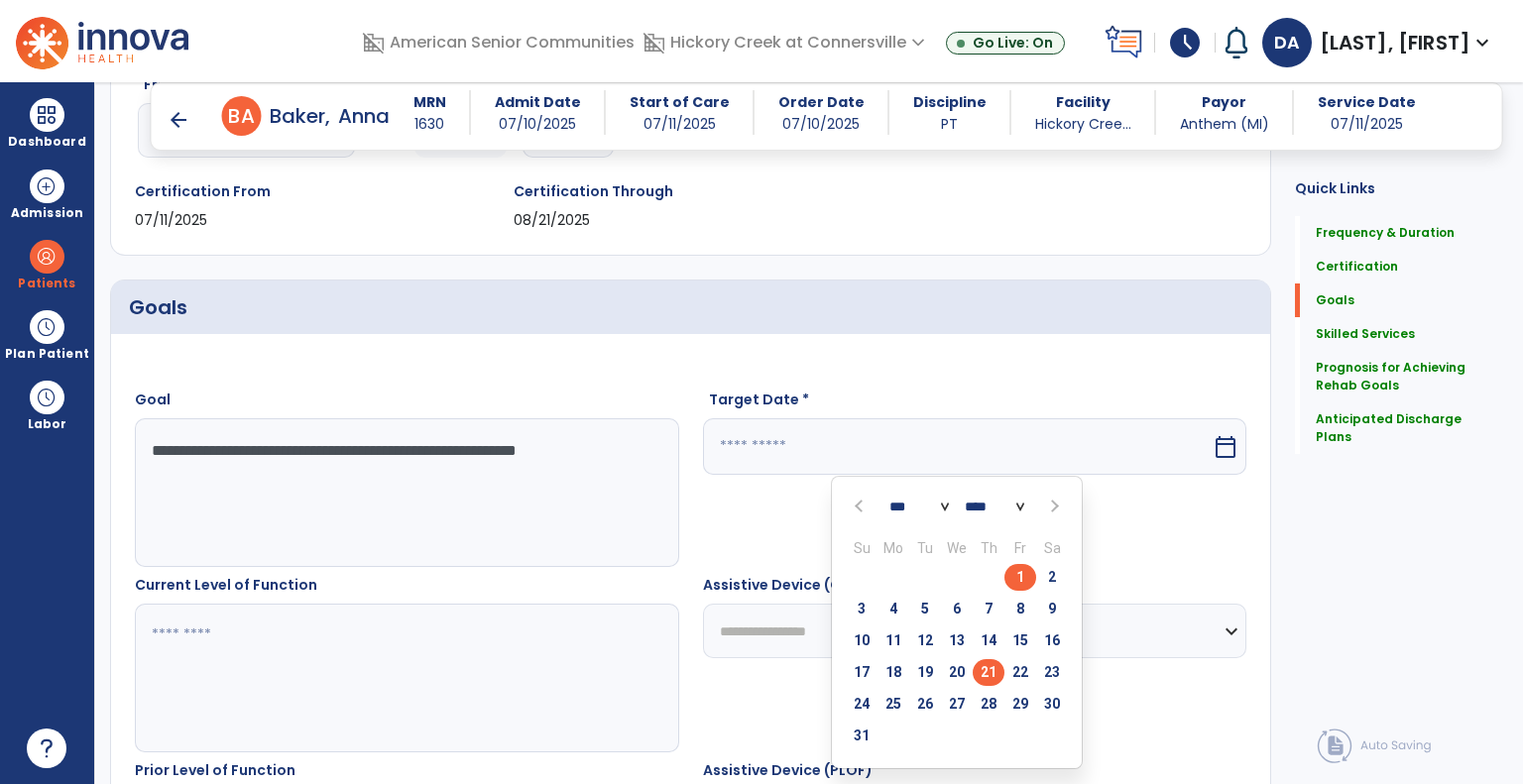 click on "21" at bounding box center (989, 672) 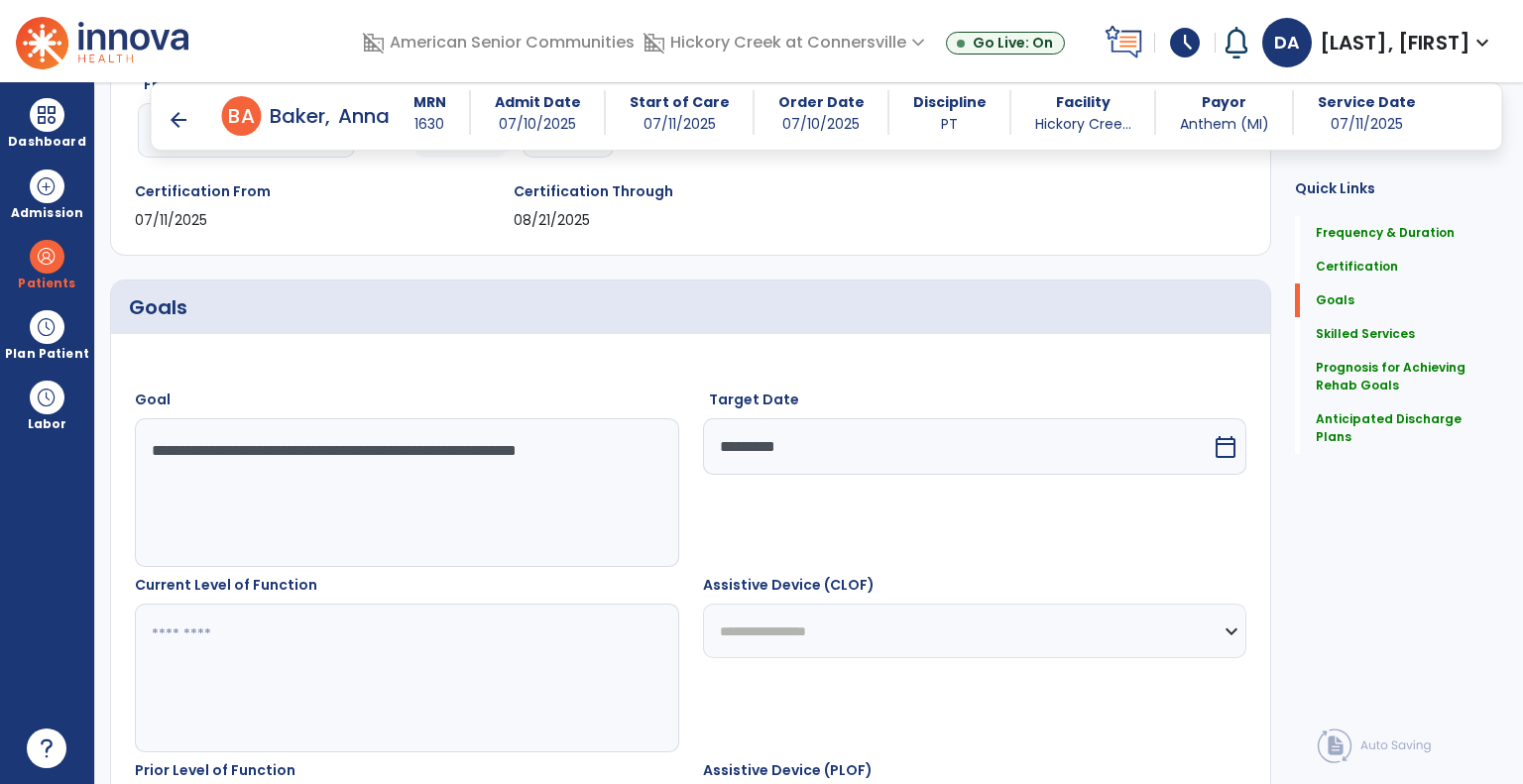 click on "**********" at bounding box center [406, 493] 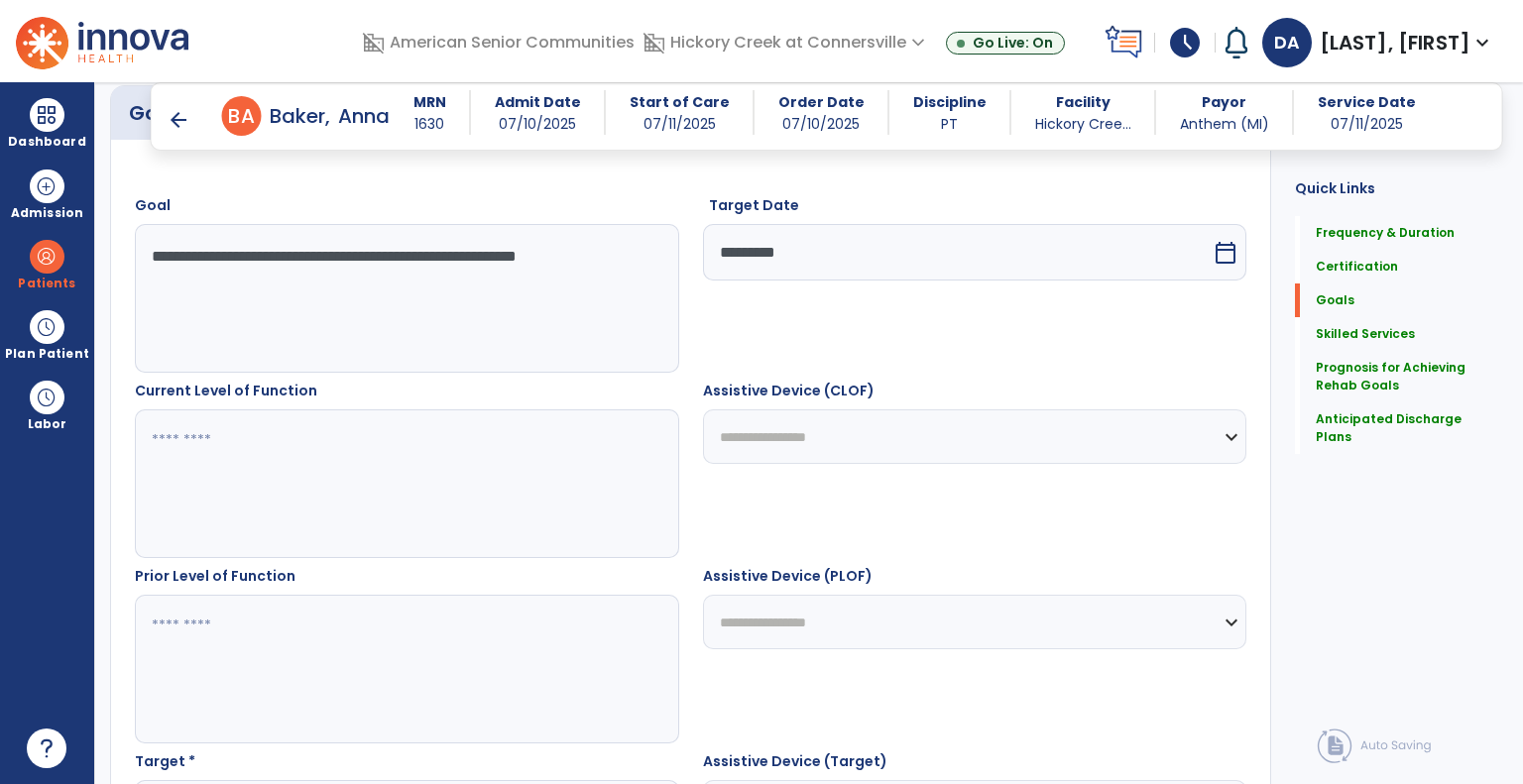 scroll, scrollTop: 529, scrollLeft: 0, axis: vertical 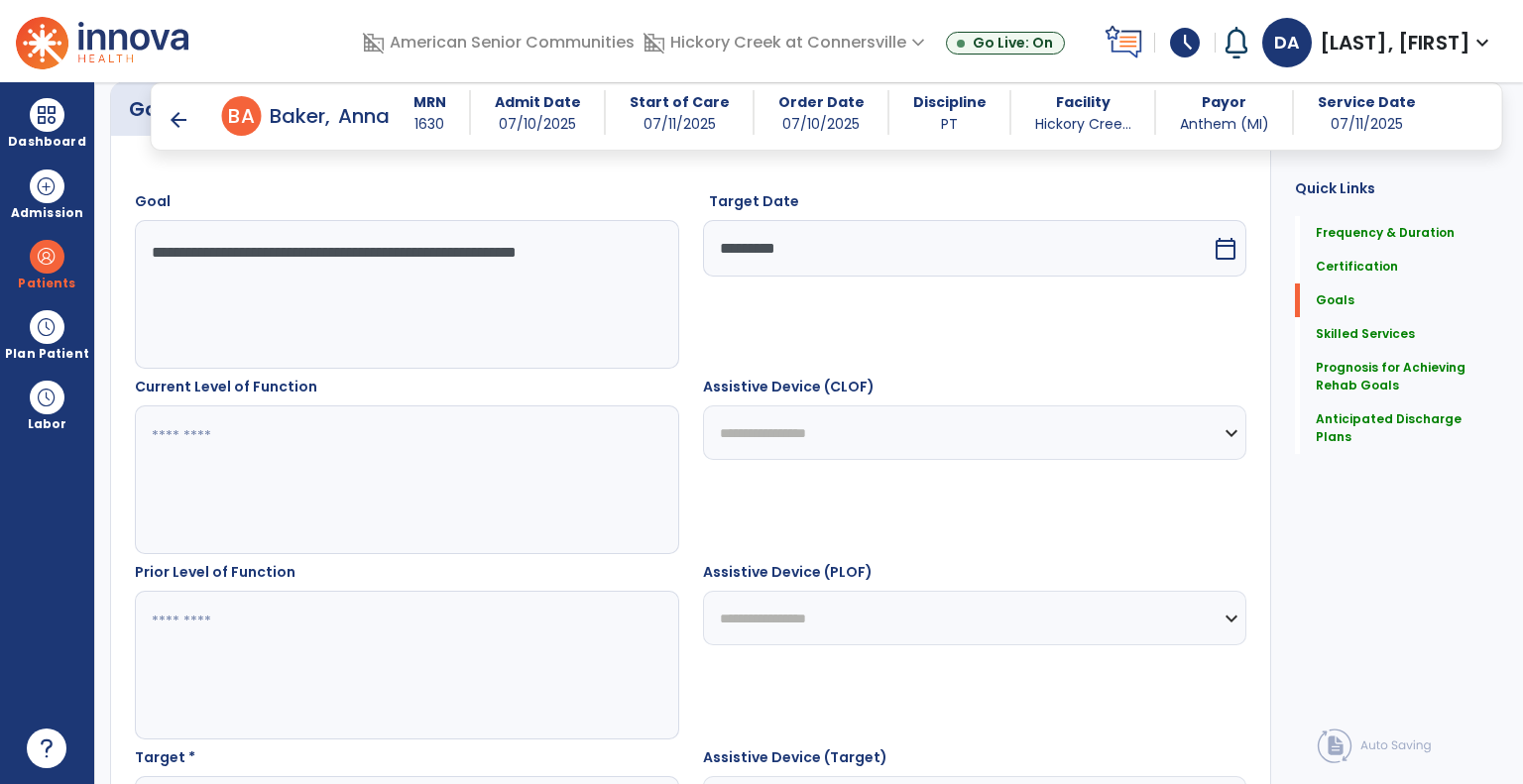 type on "**********" 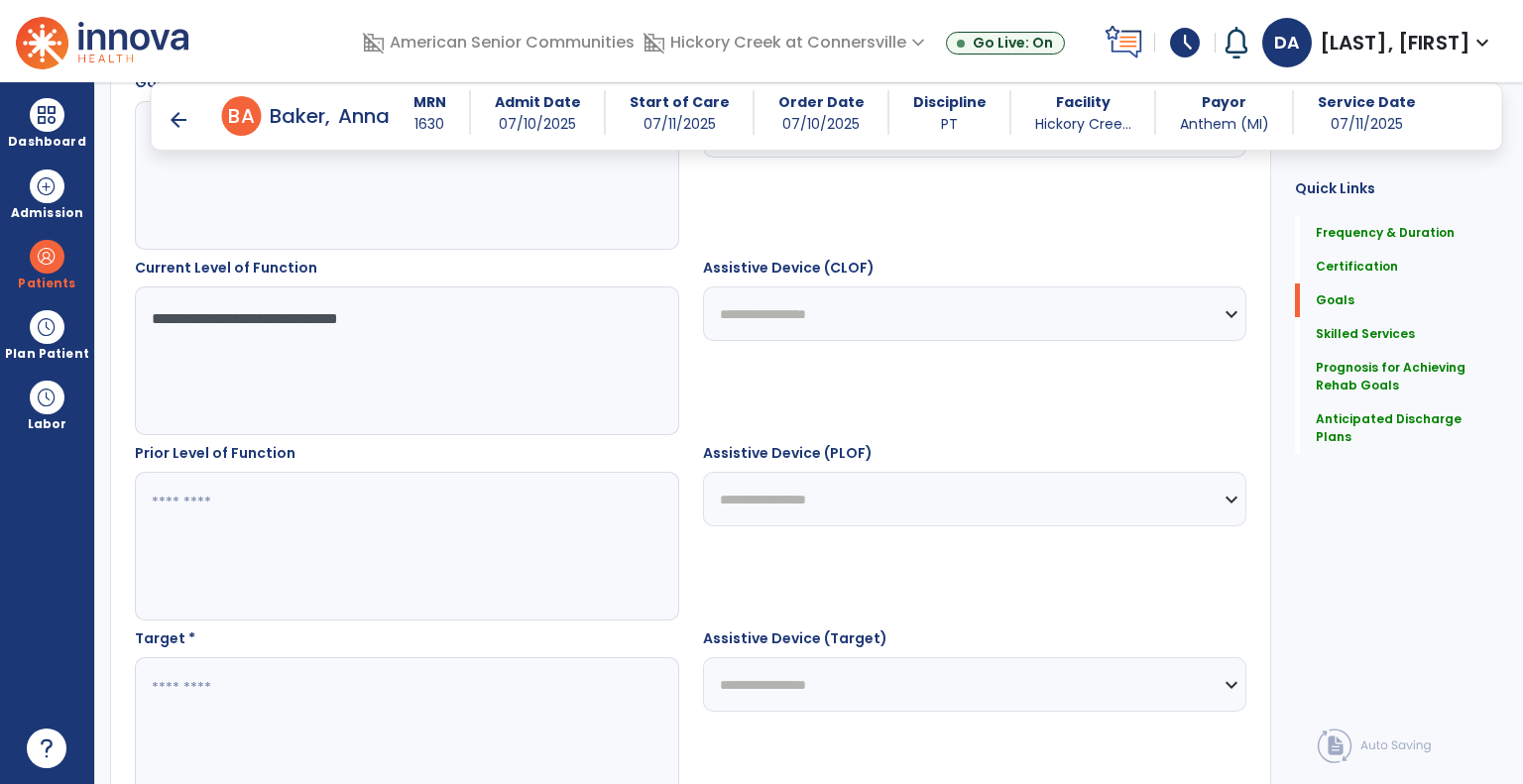 scroll, scrollTop: 728, scrollLeft: 0, axis: vertical 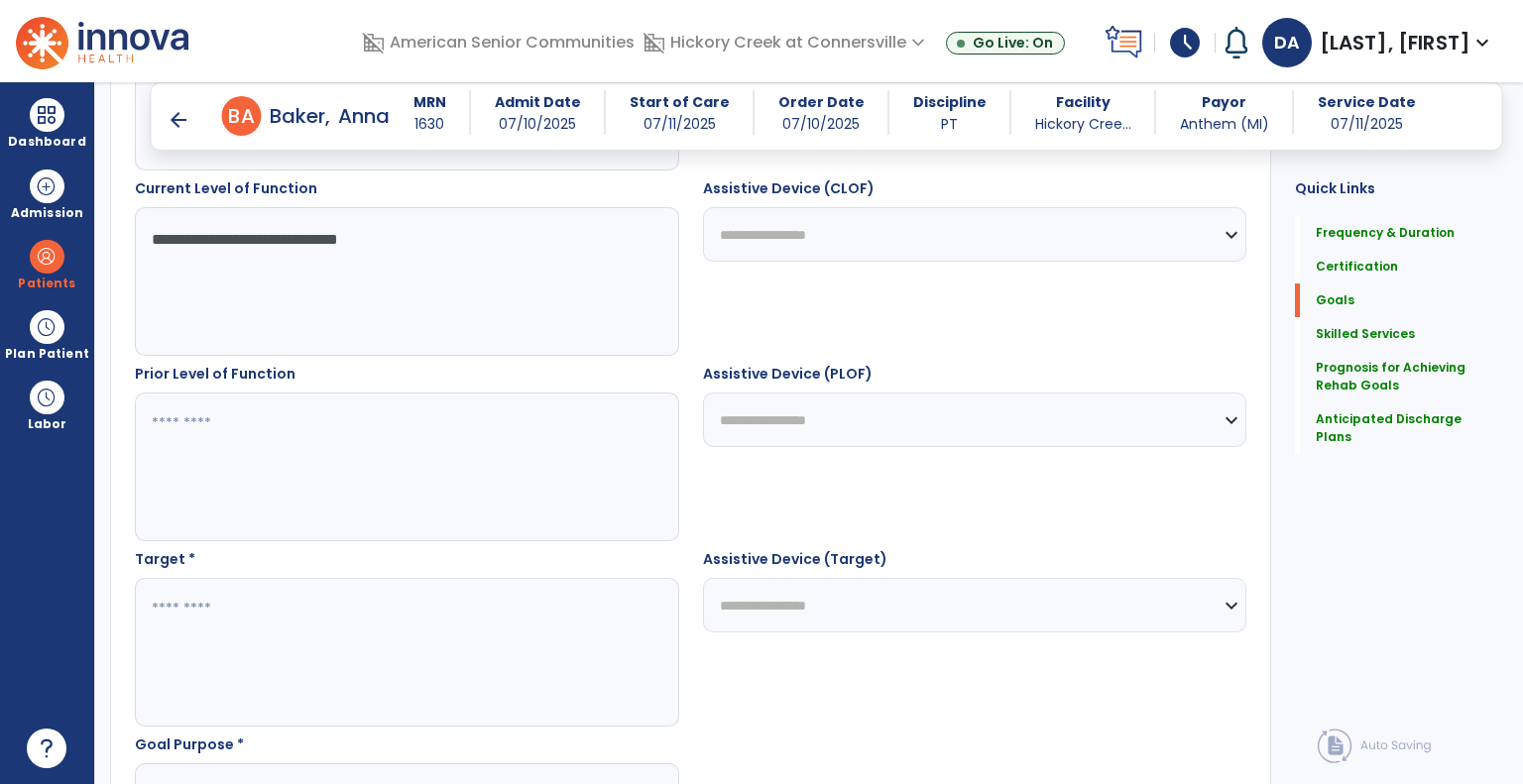 type on "**********" 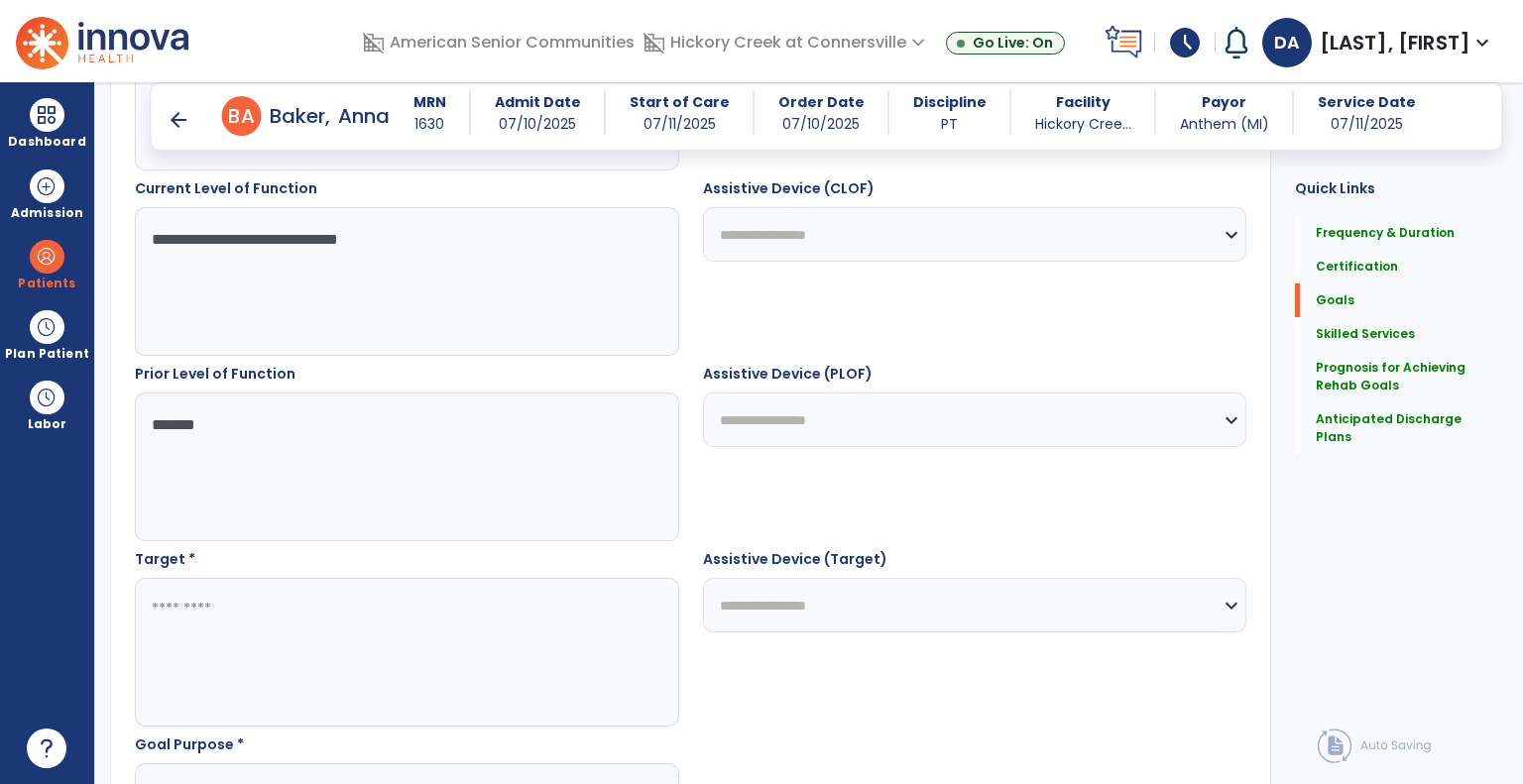 type on "*******" 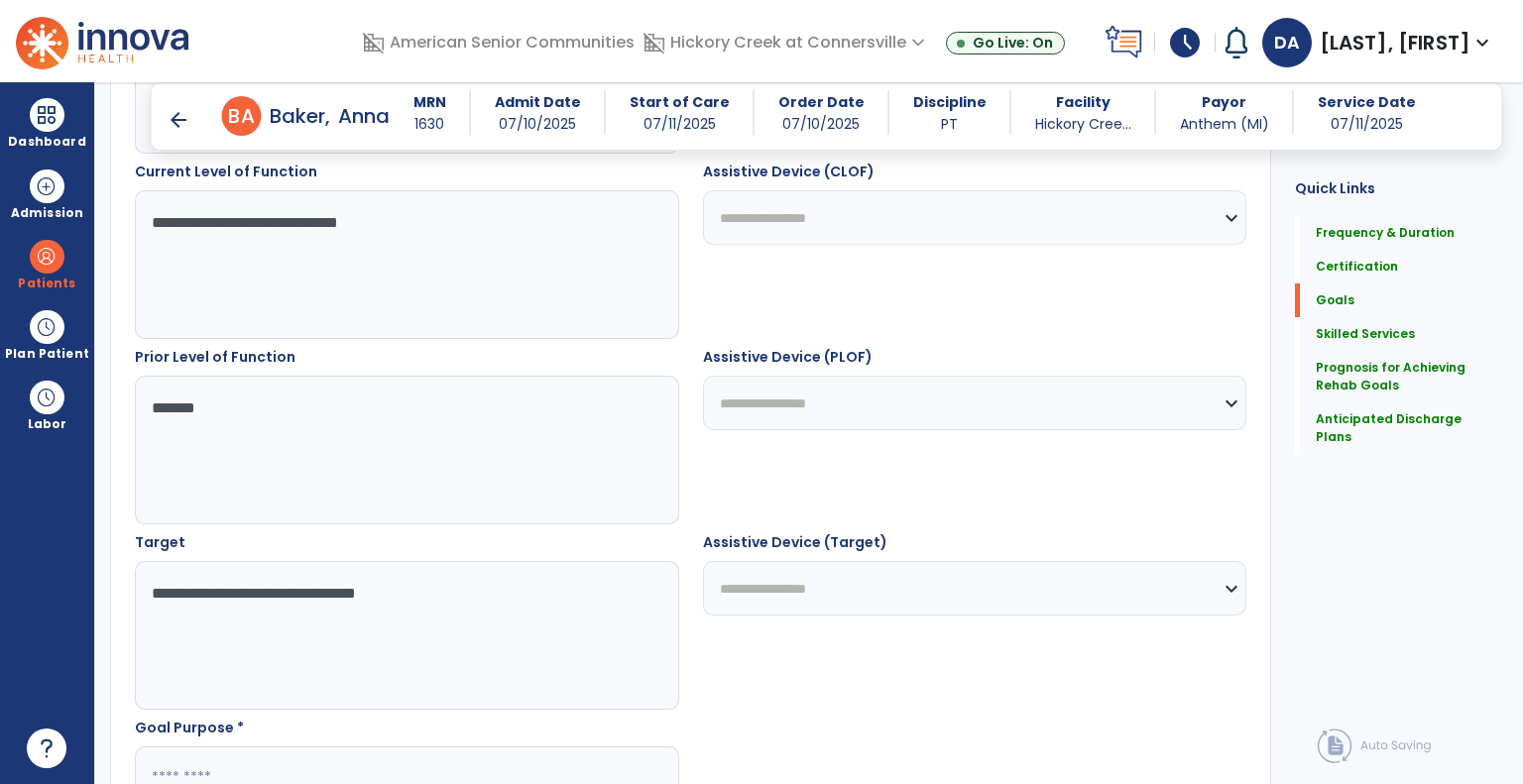 scroll, scrollTop: 926, scrollLeft: 0, axis: vertical 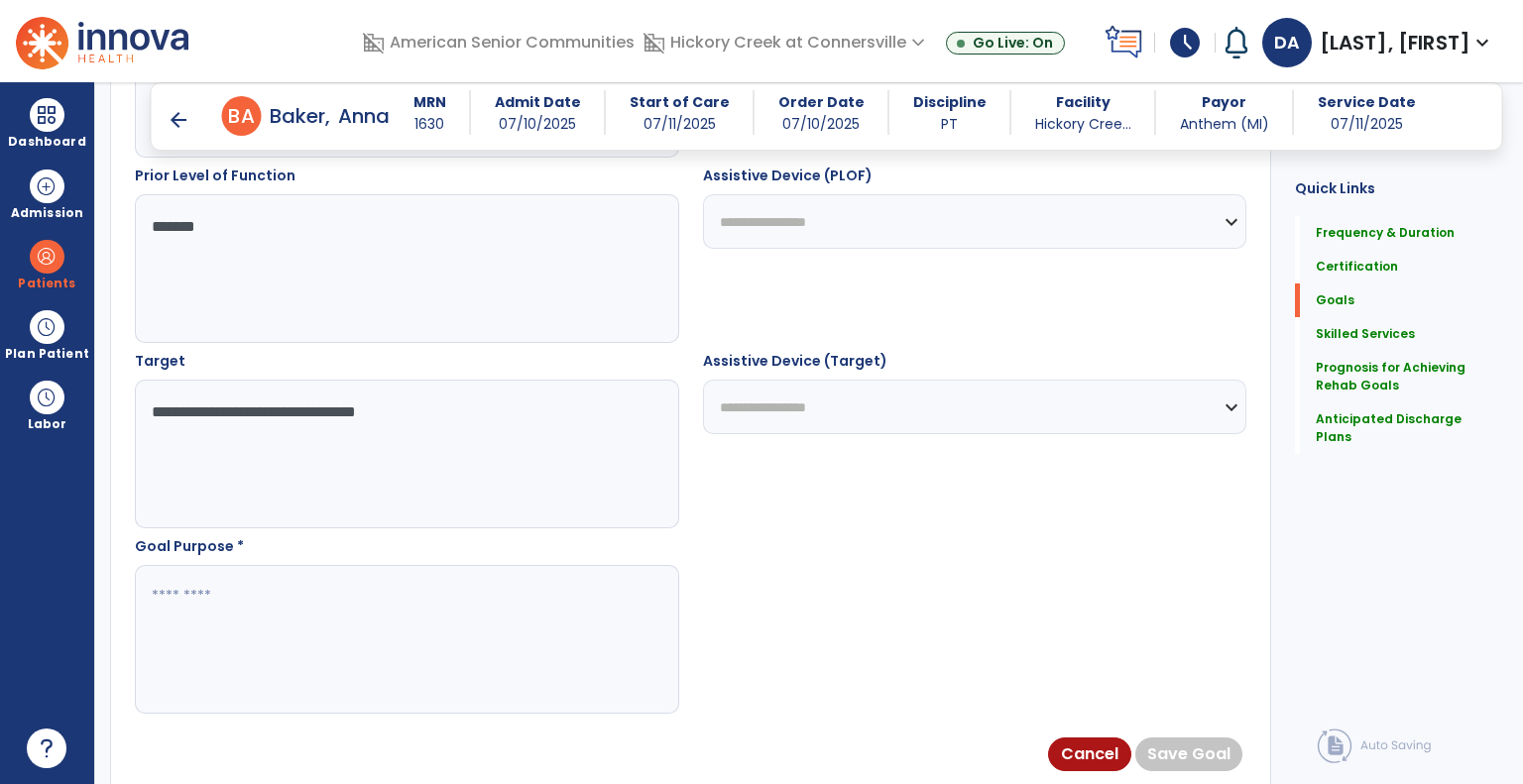 click on "**********" at bounding box center (406, 454) 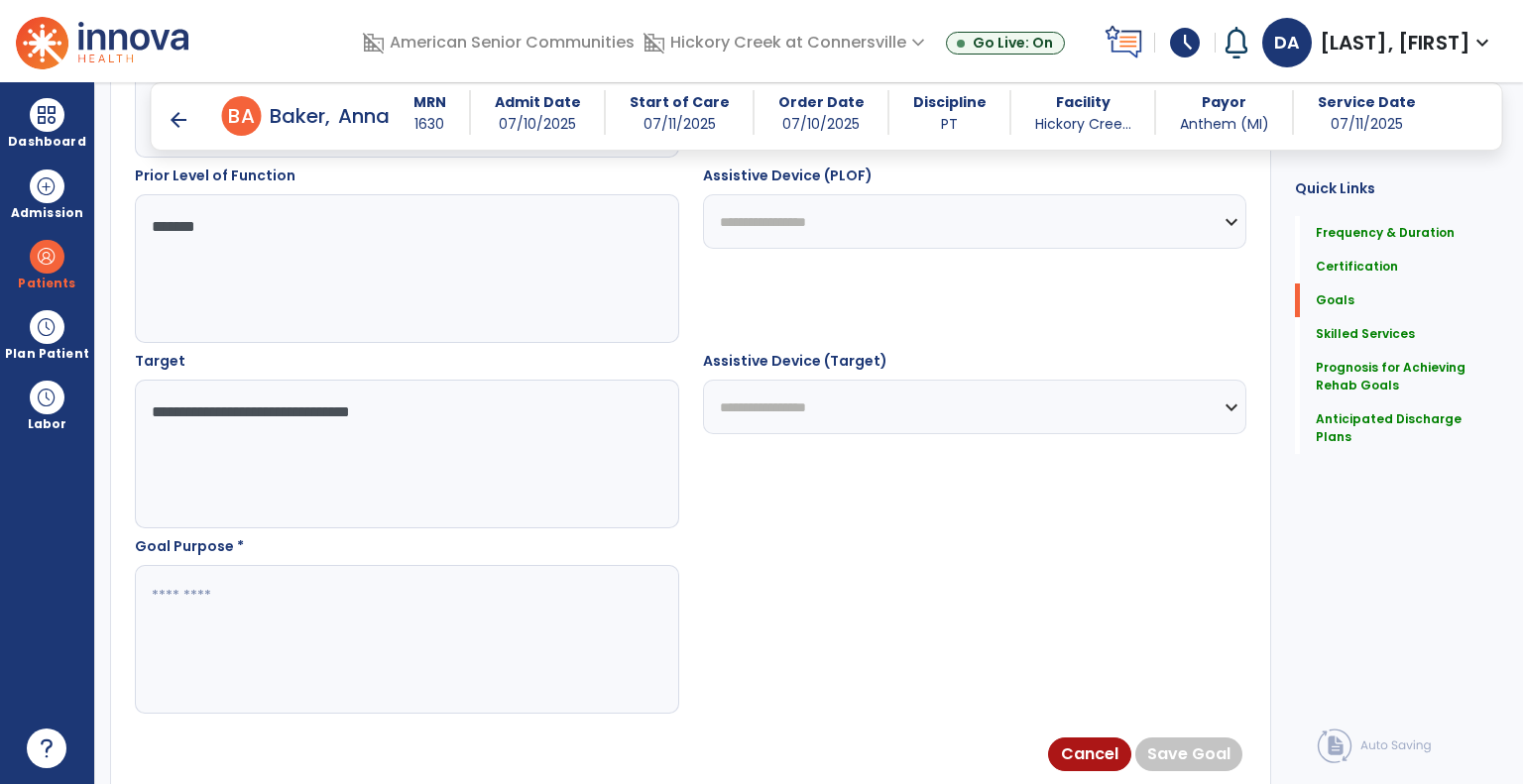 click on "**********" at bounding box center [406, 454] 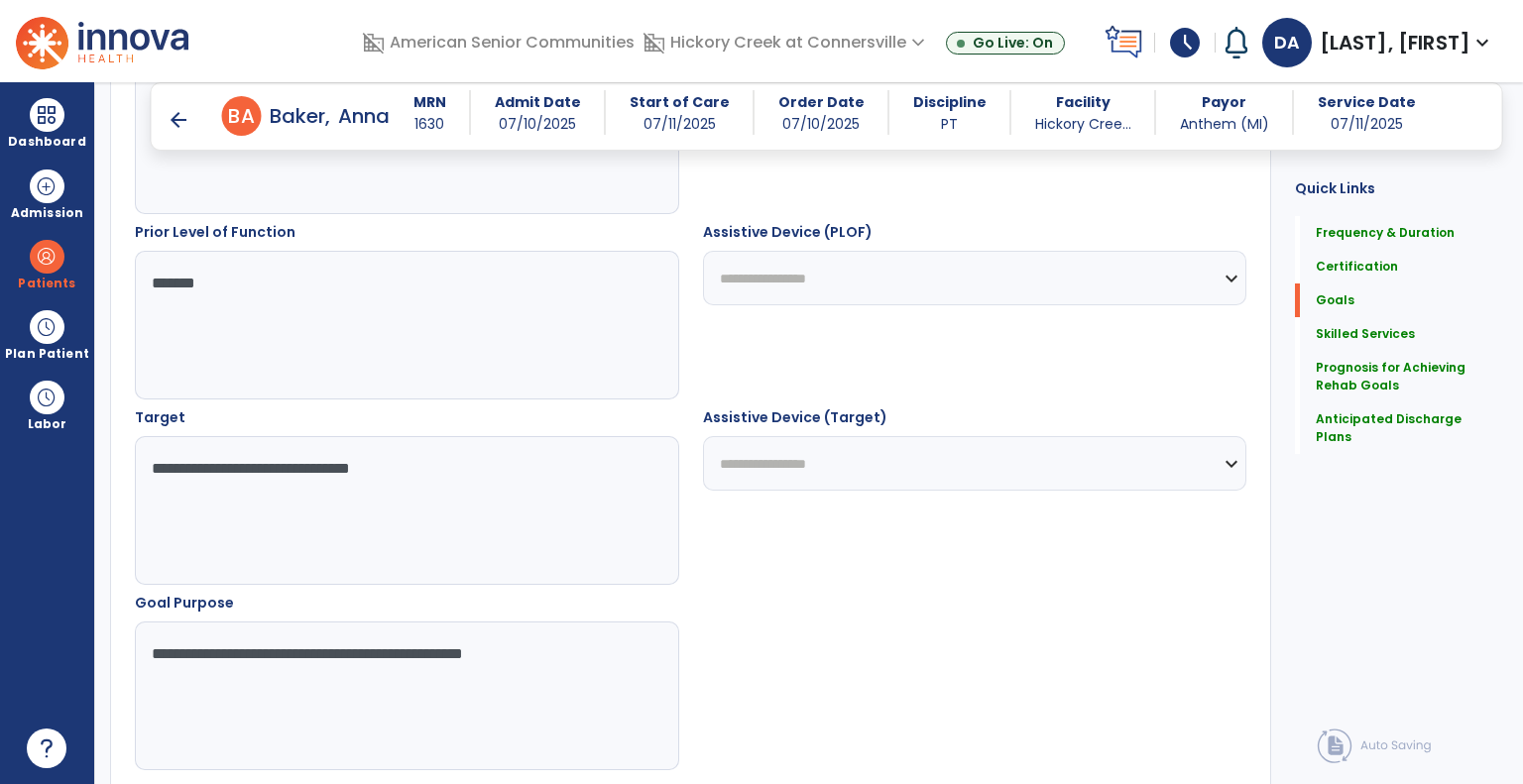 scroll, scrollTop: 1025, scrollLeft: 0, axis: vertical 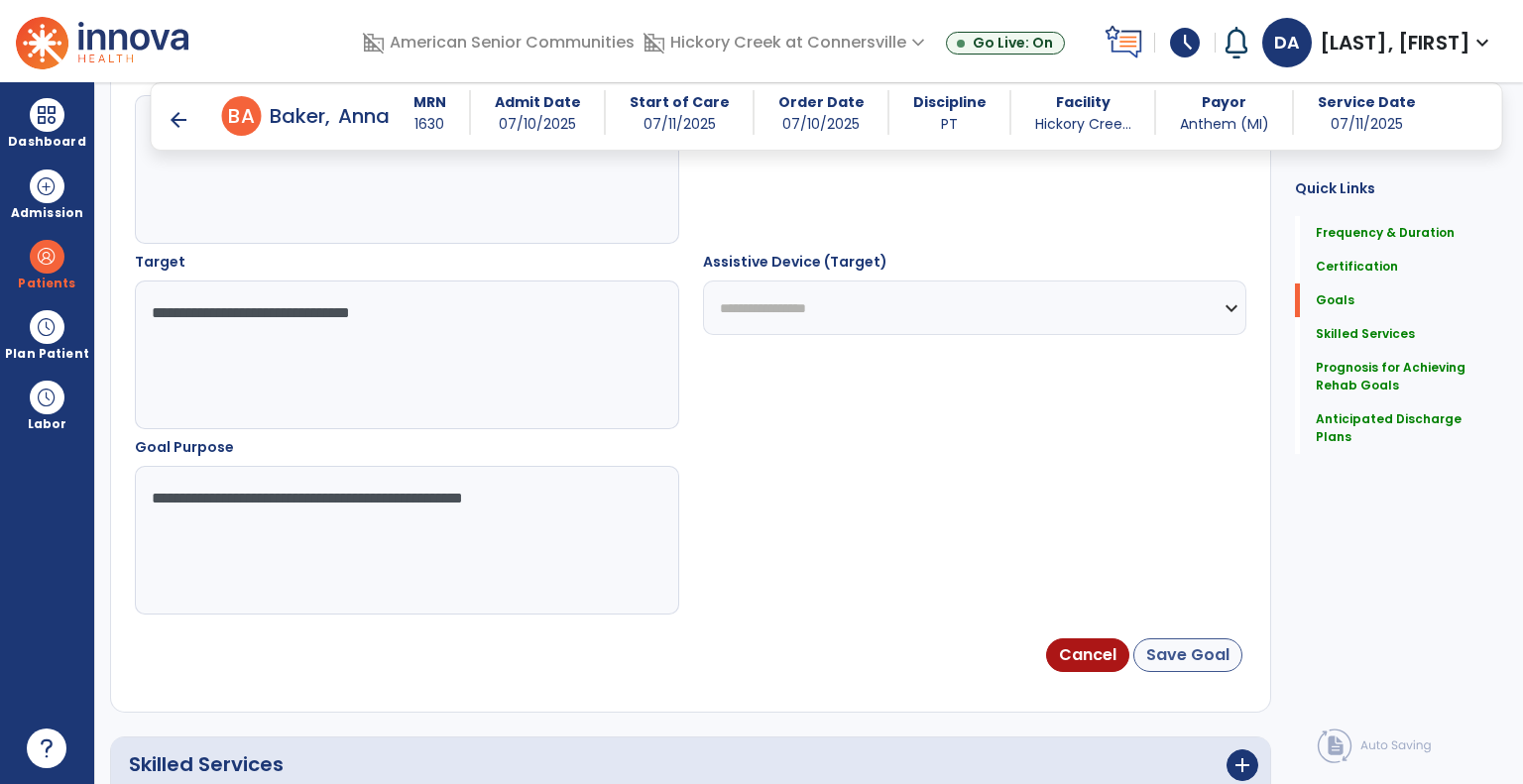 type on "**********" 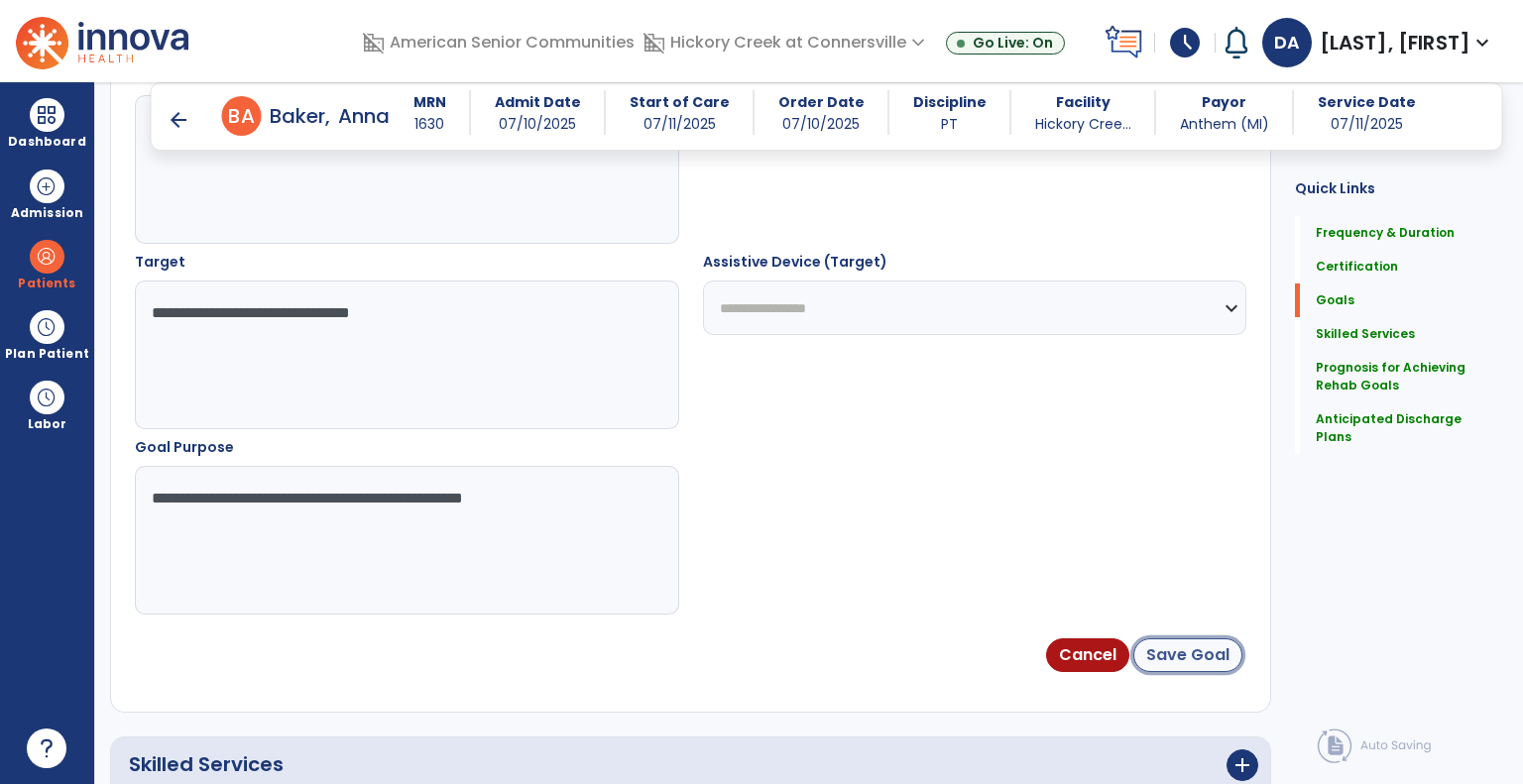click on "Save Goal" at bounding box center (1188, 655) 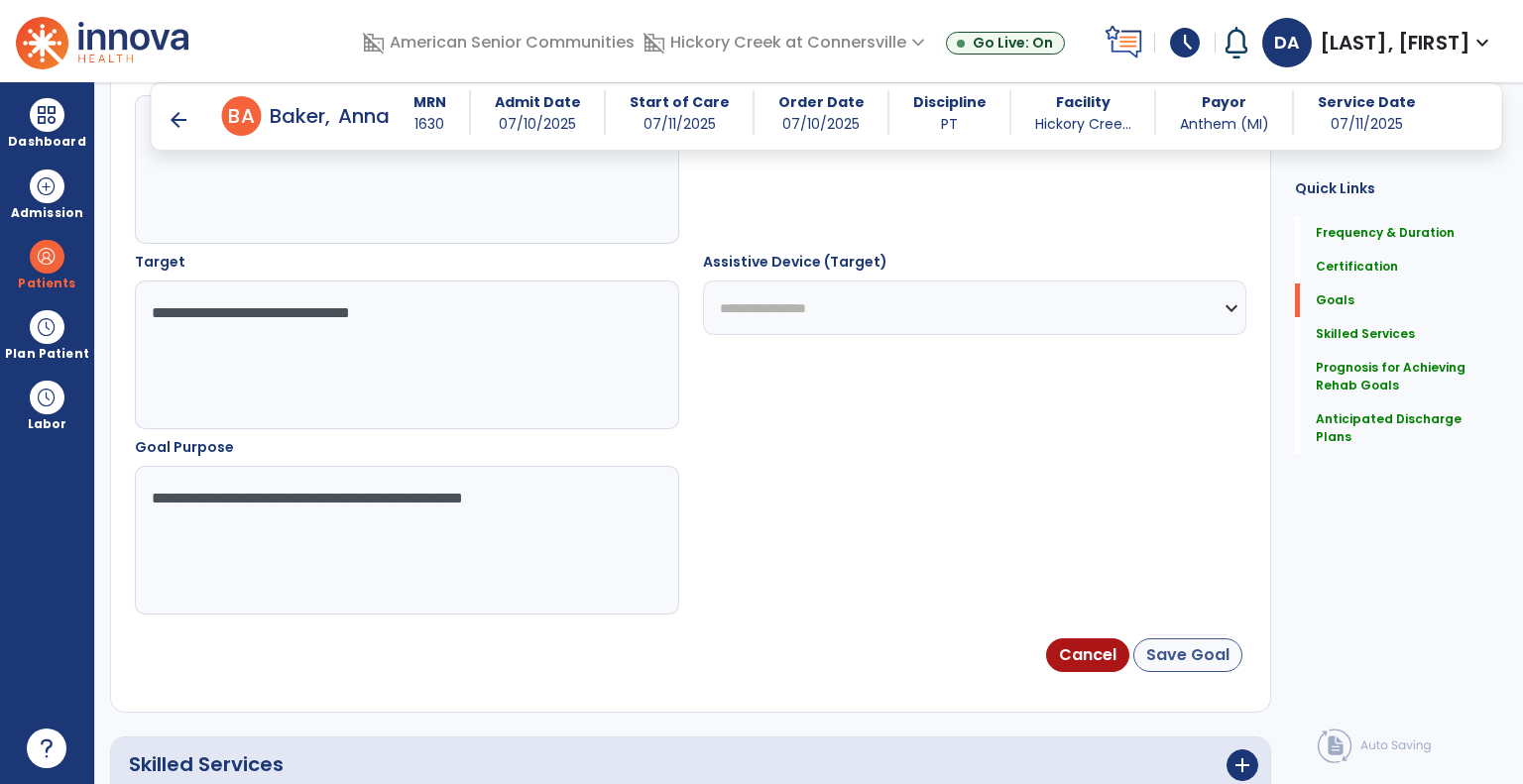 scroll, scrollTop: 0, scrollLeft: 0, axis: both 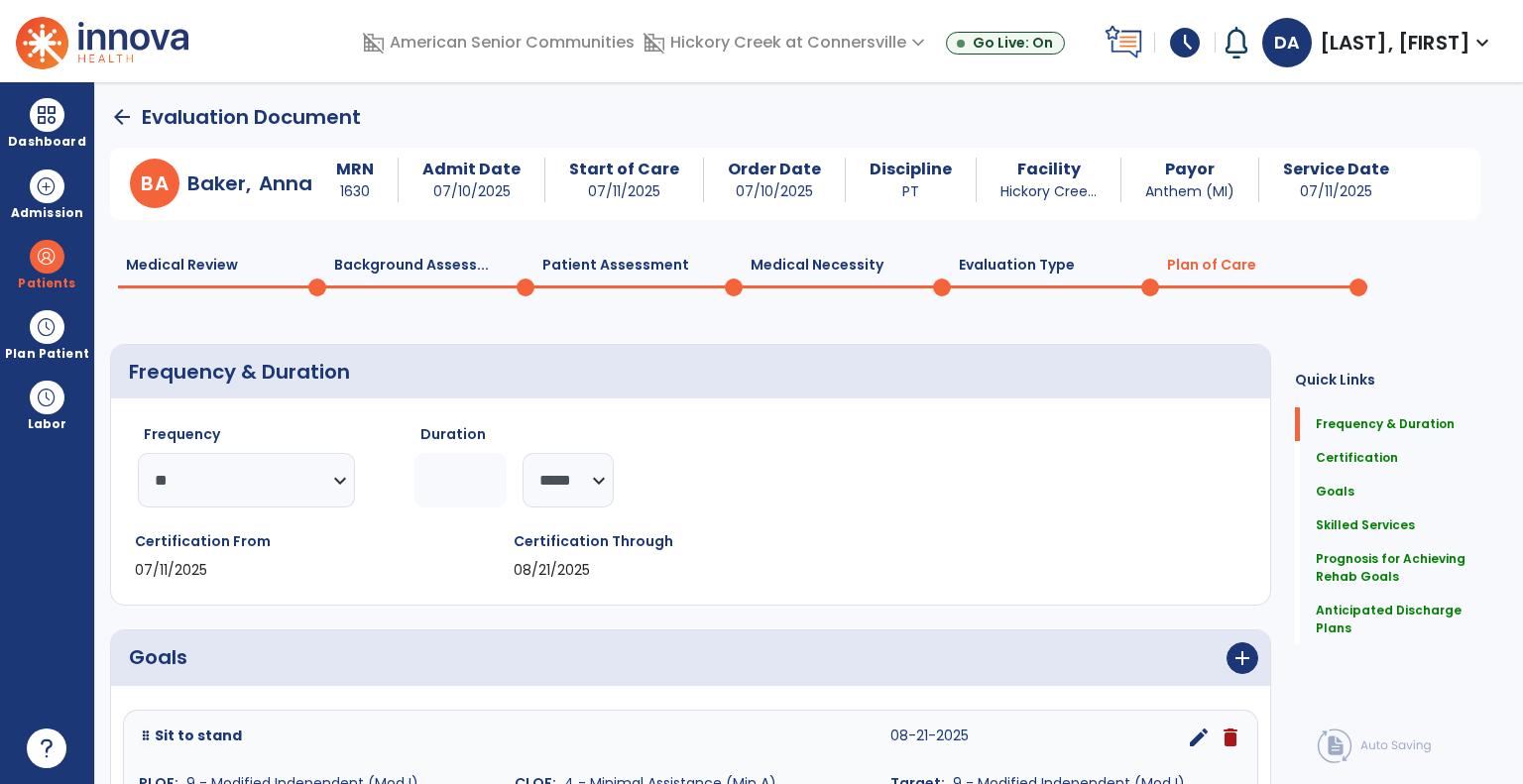 click on "Patient Assessment  0" 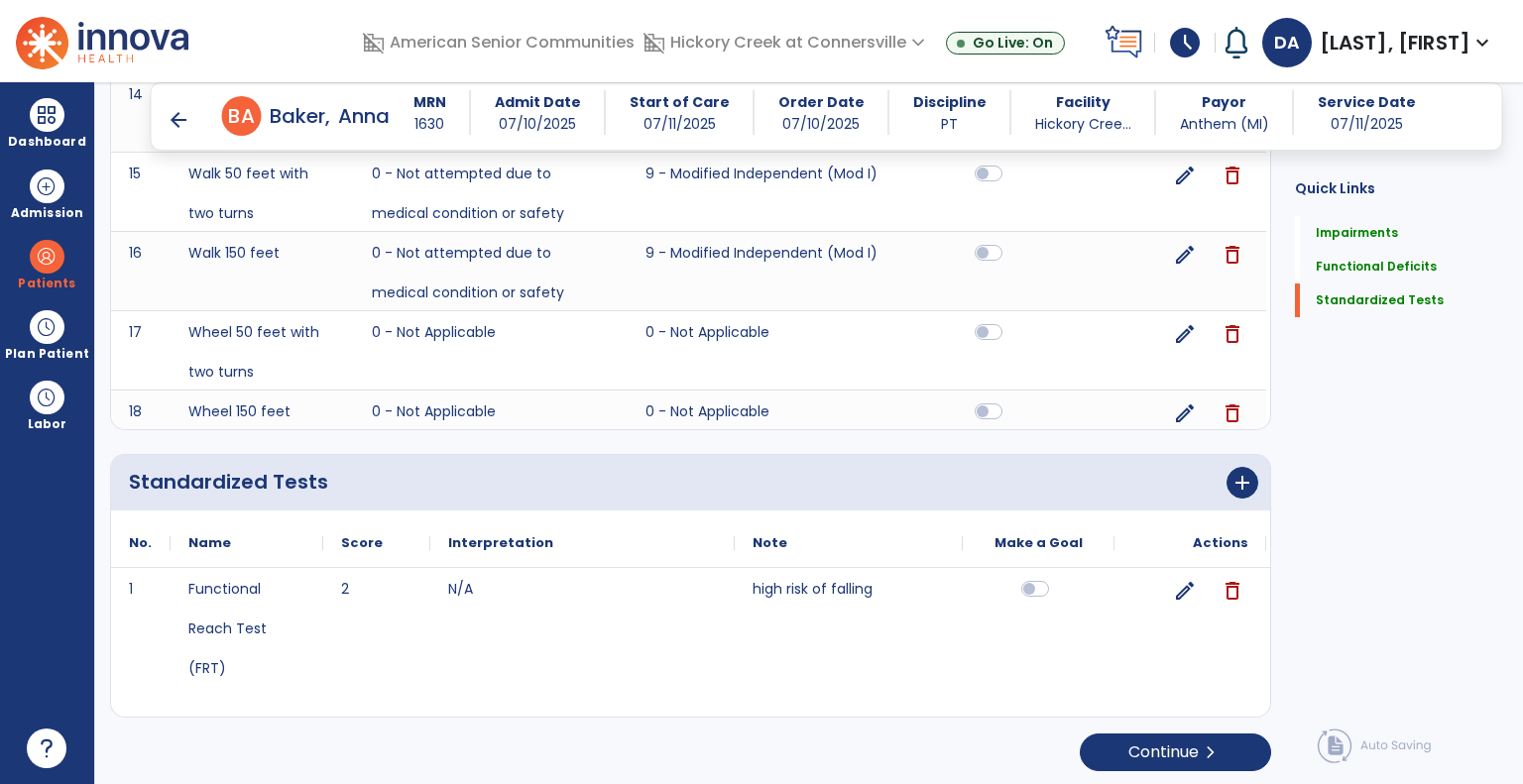 scroll, scrollTop: 2671, scrollLeft: 0, axis: vertical 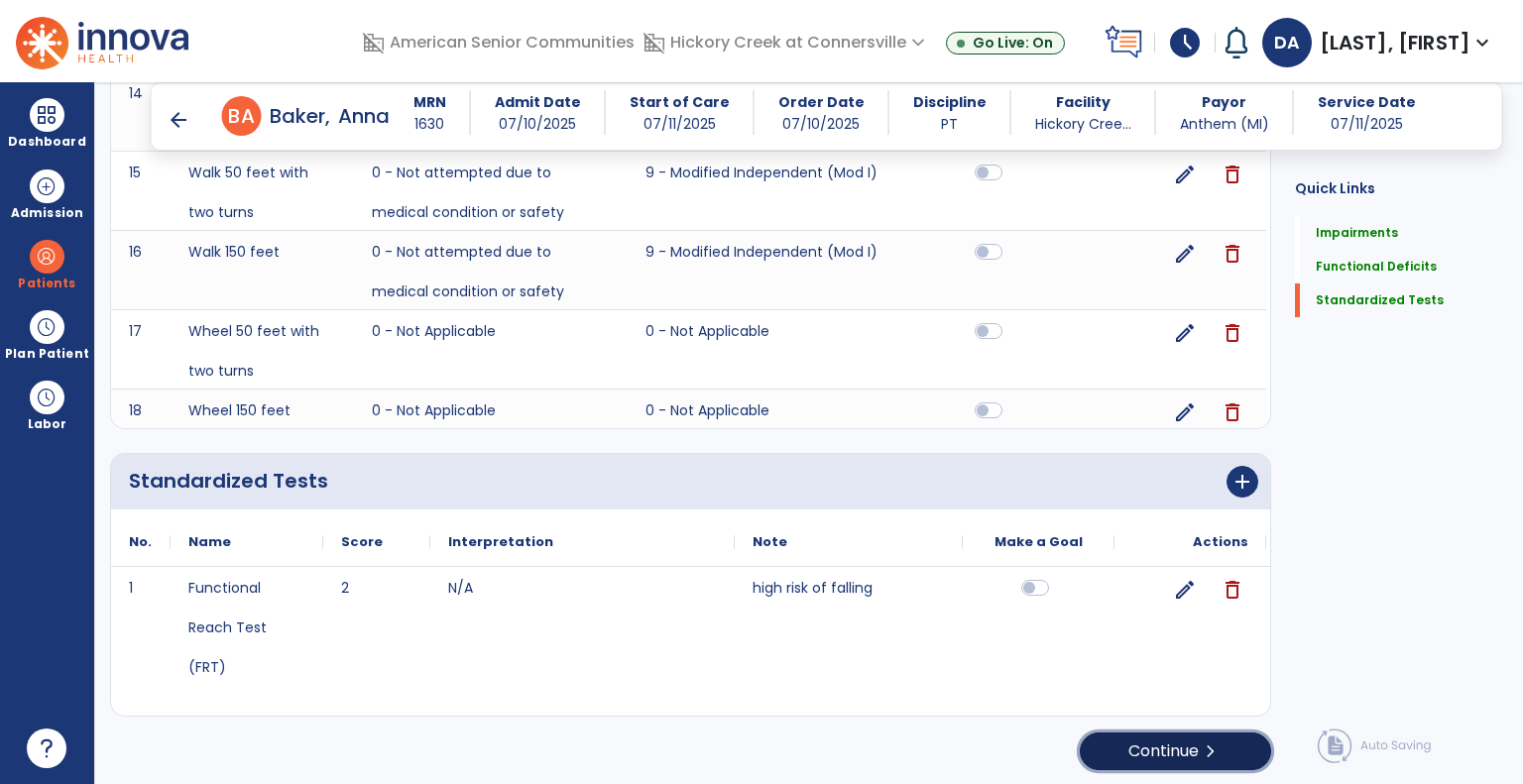 click on "Continue  chevron_right" 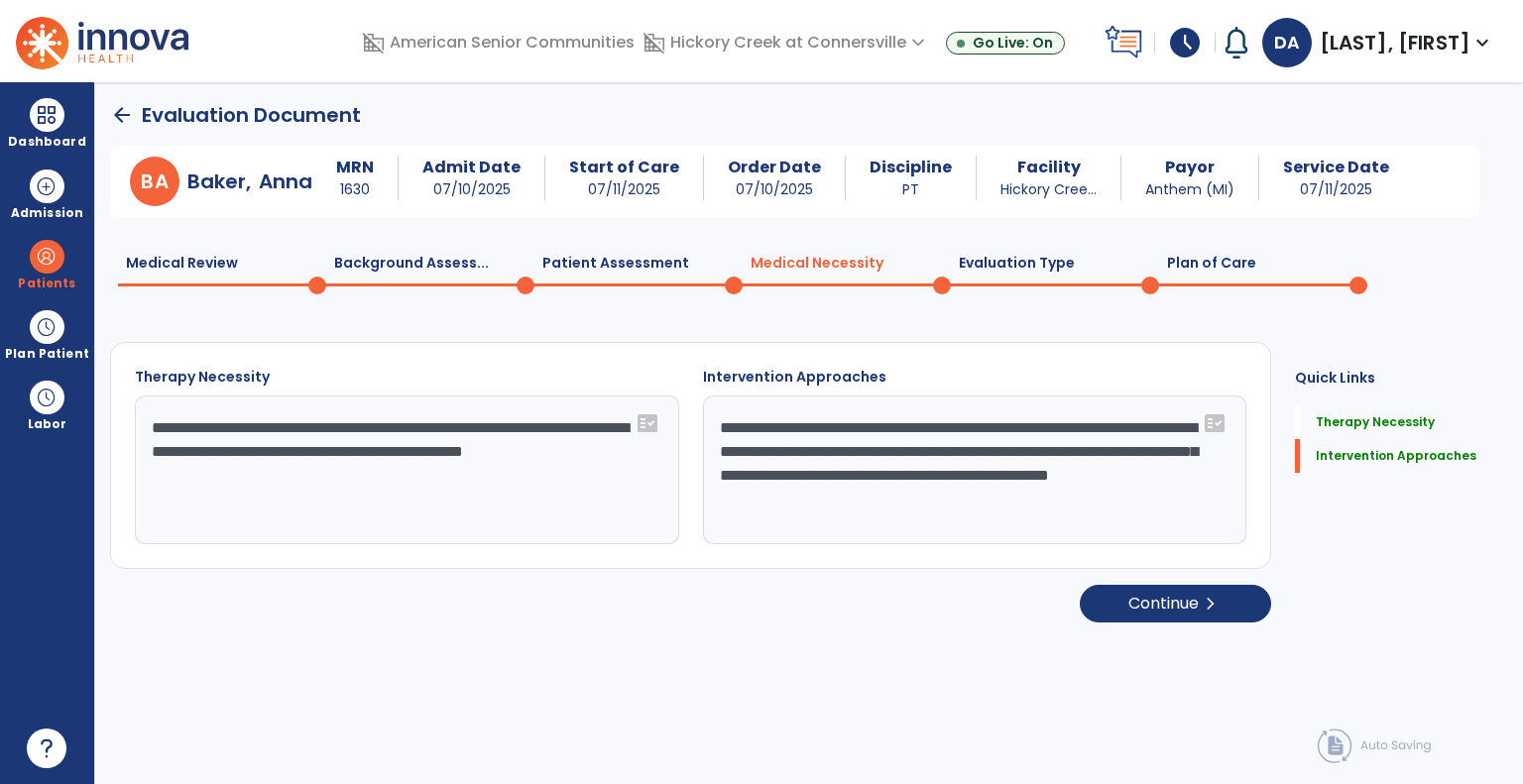 scroll, scrollTop: 0, scrollLeft: 0, axis: both 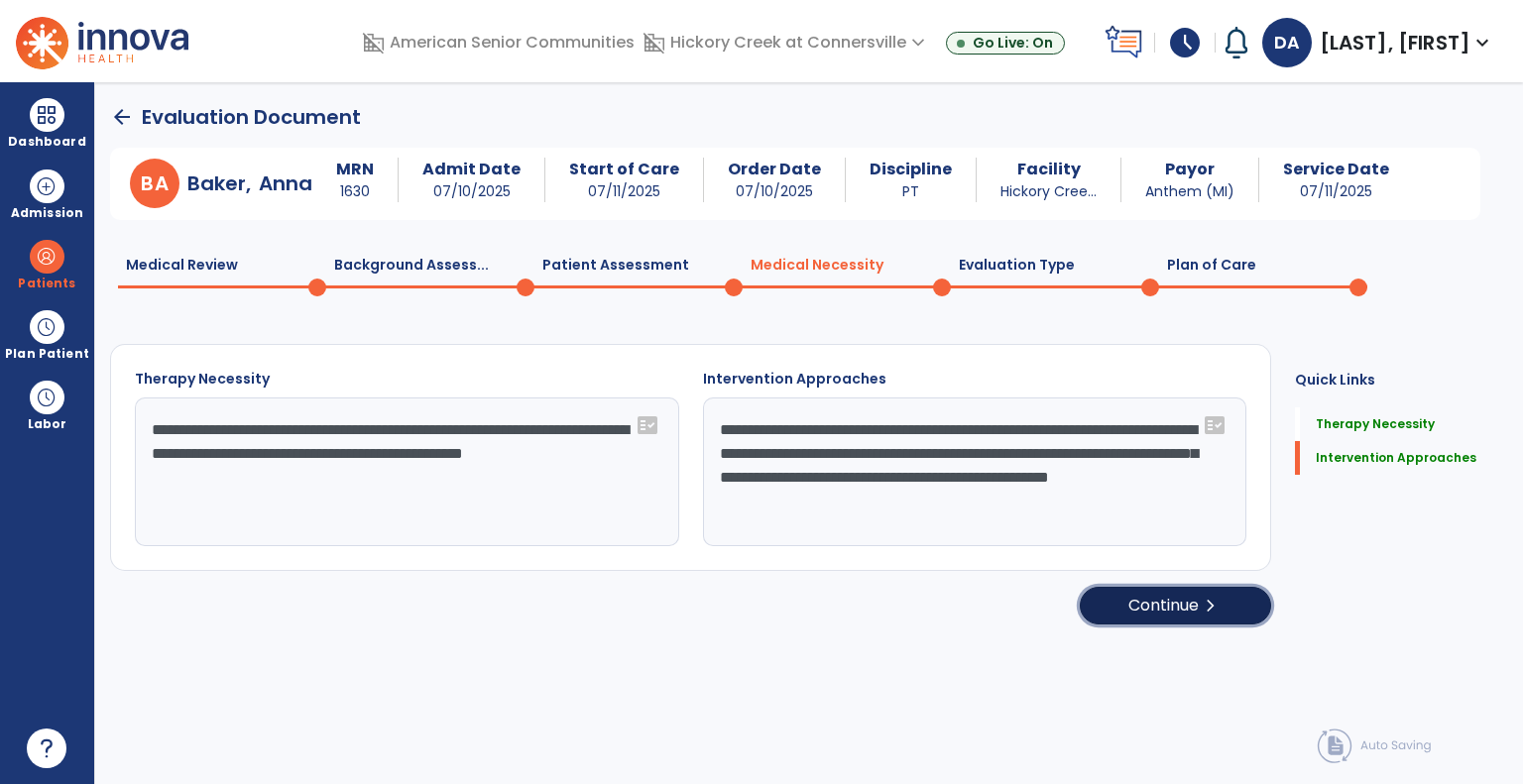 click on "Continue  chevron_right" 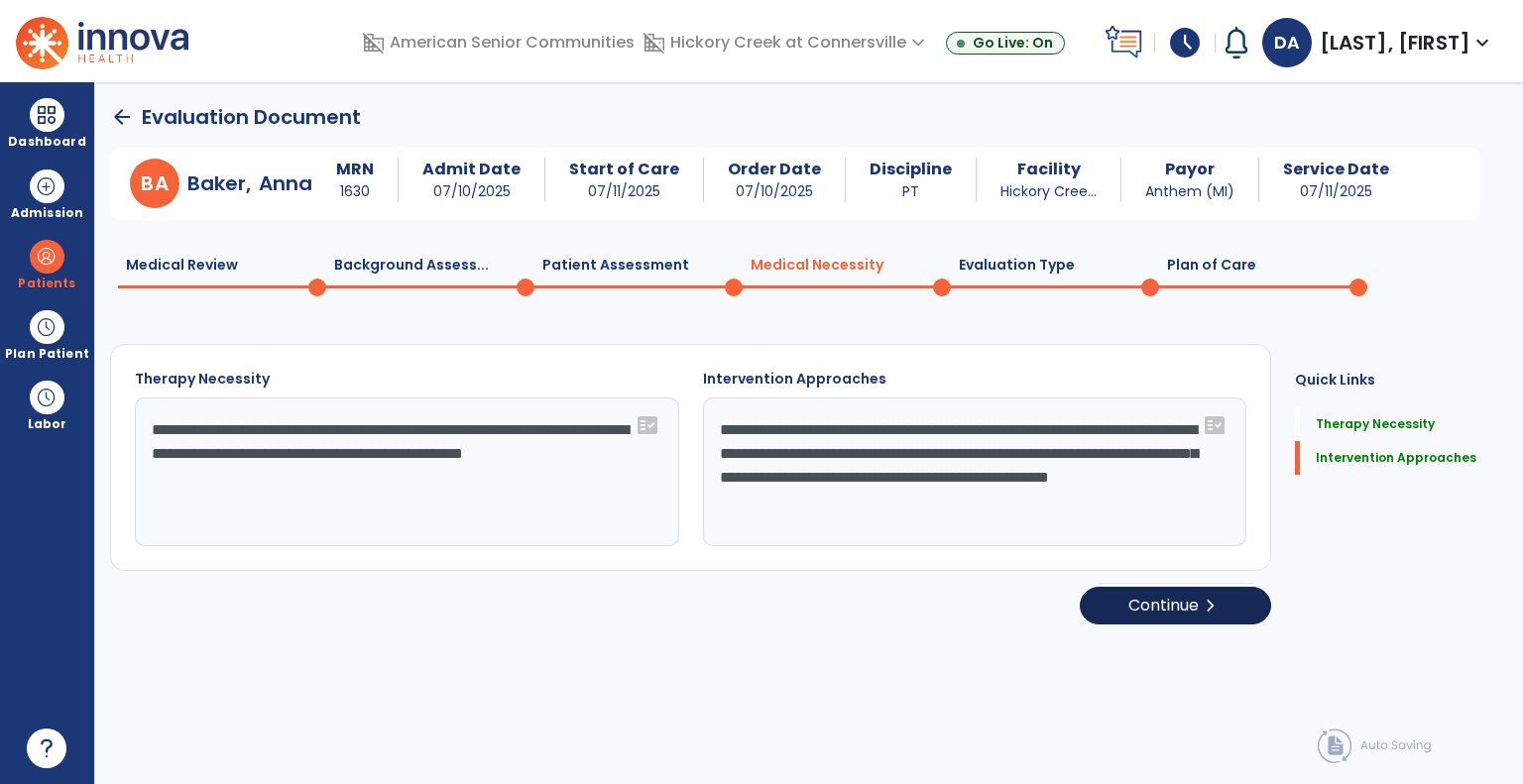 select on "**********" 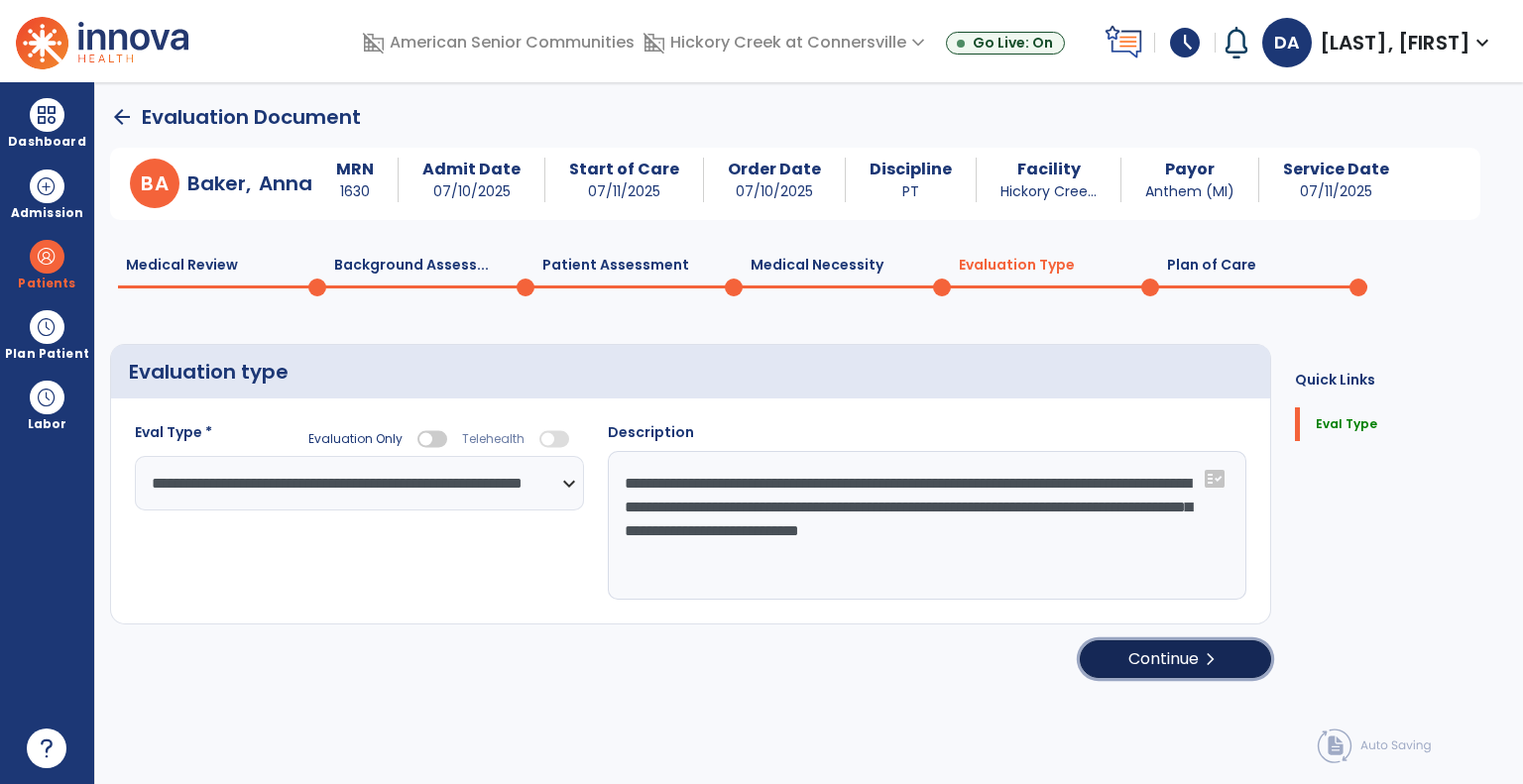 click on "chevron_right" 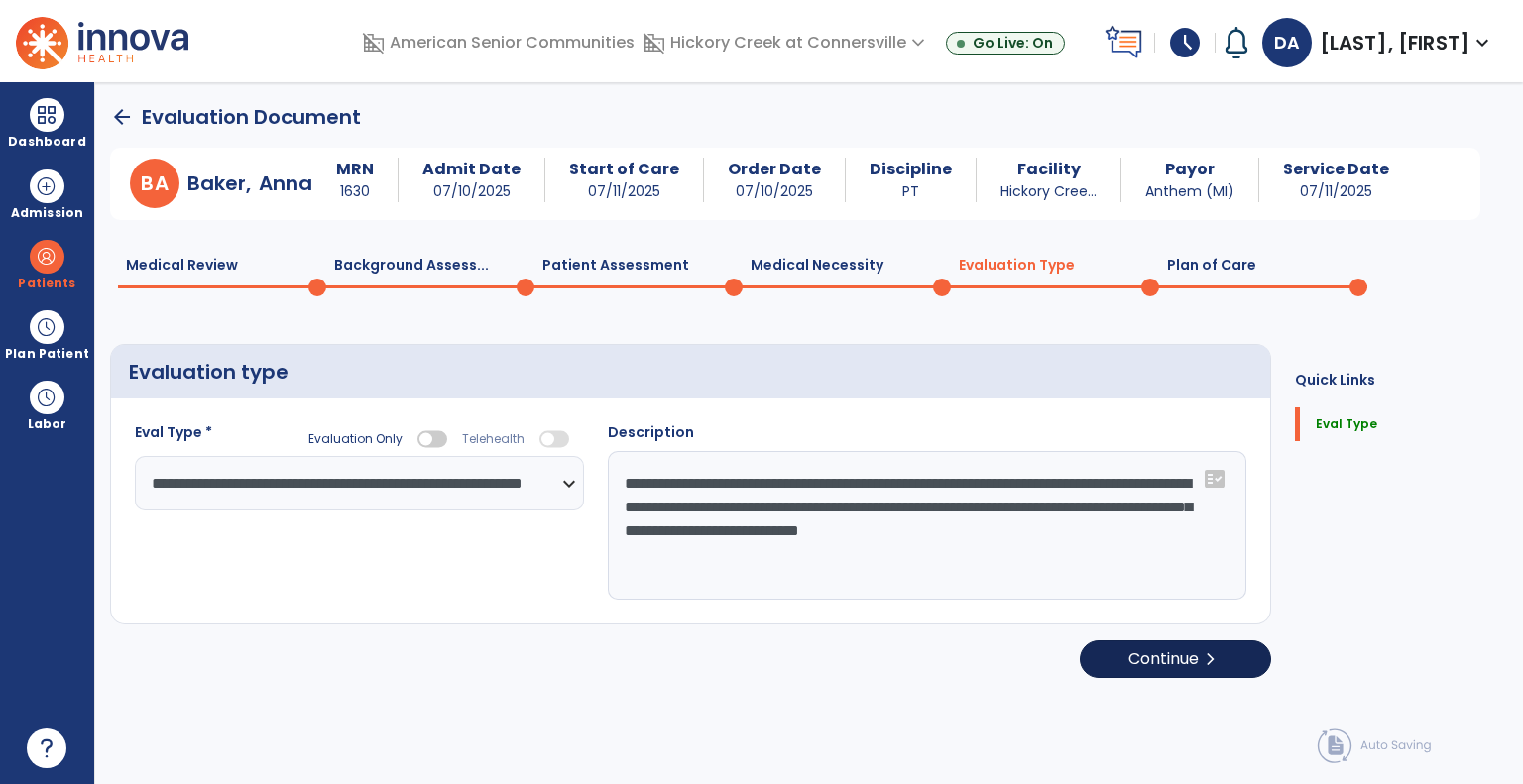 select on "**" 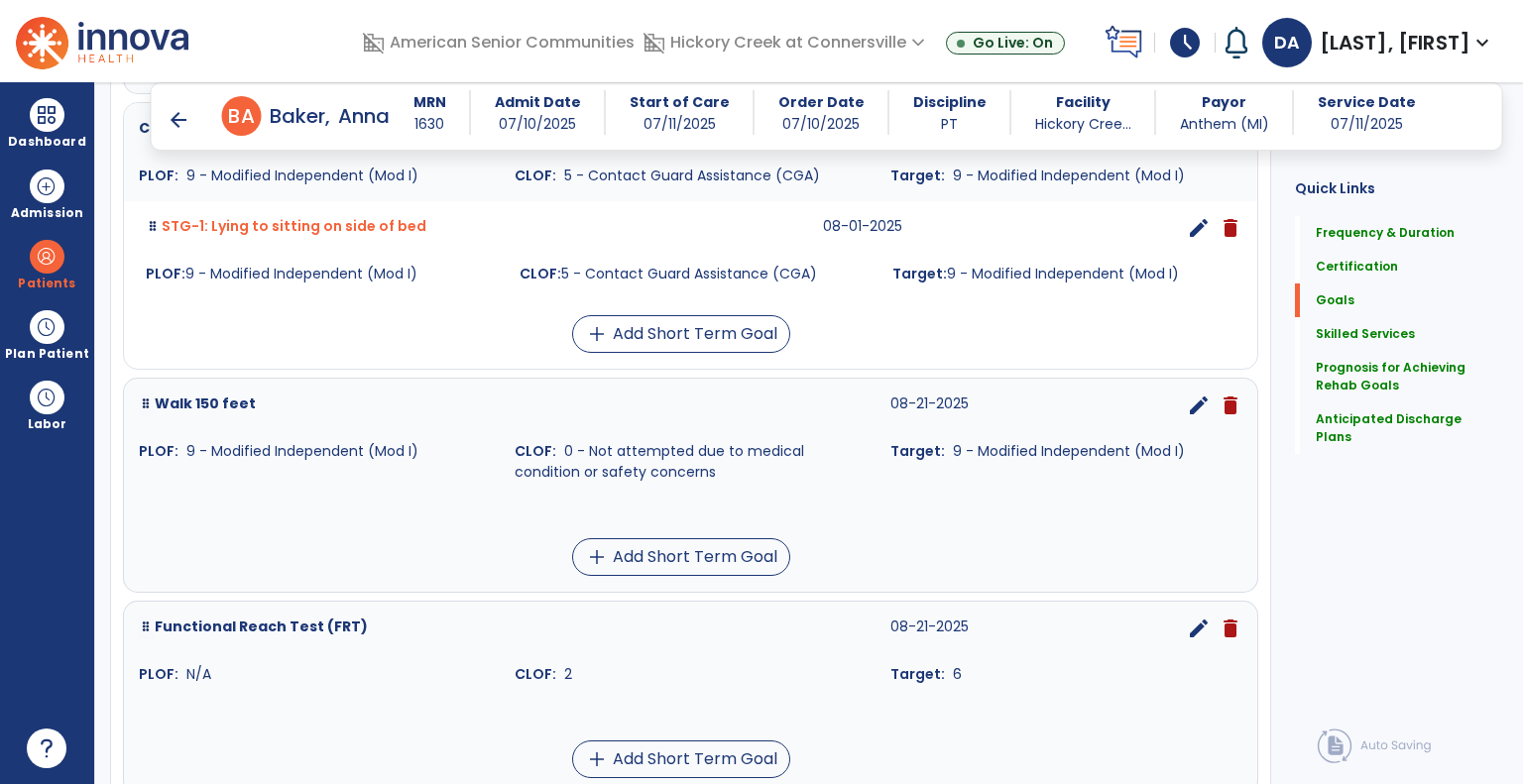 scroll, scrollTop: 793, scrollLeft: 0, axis: vertical 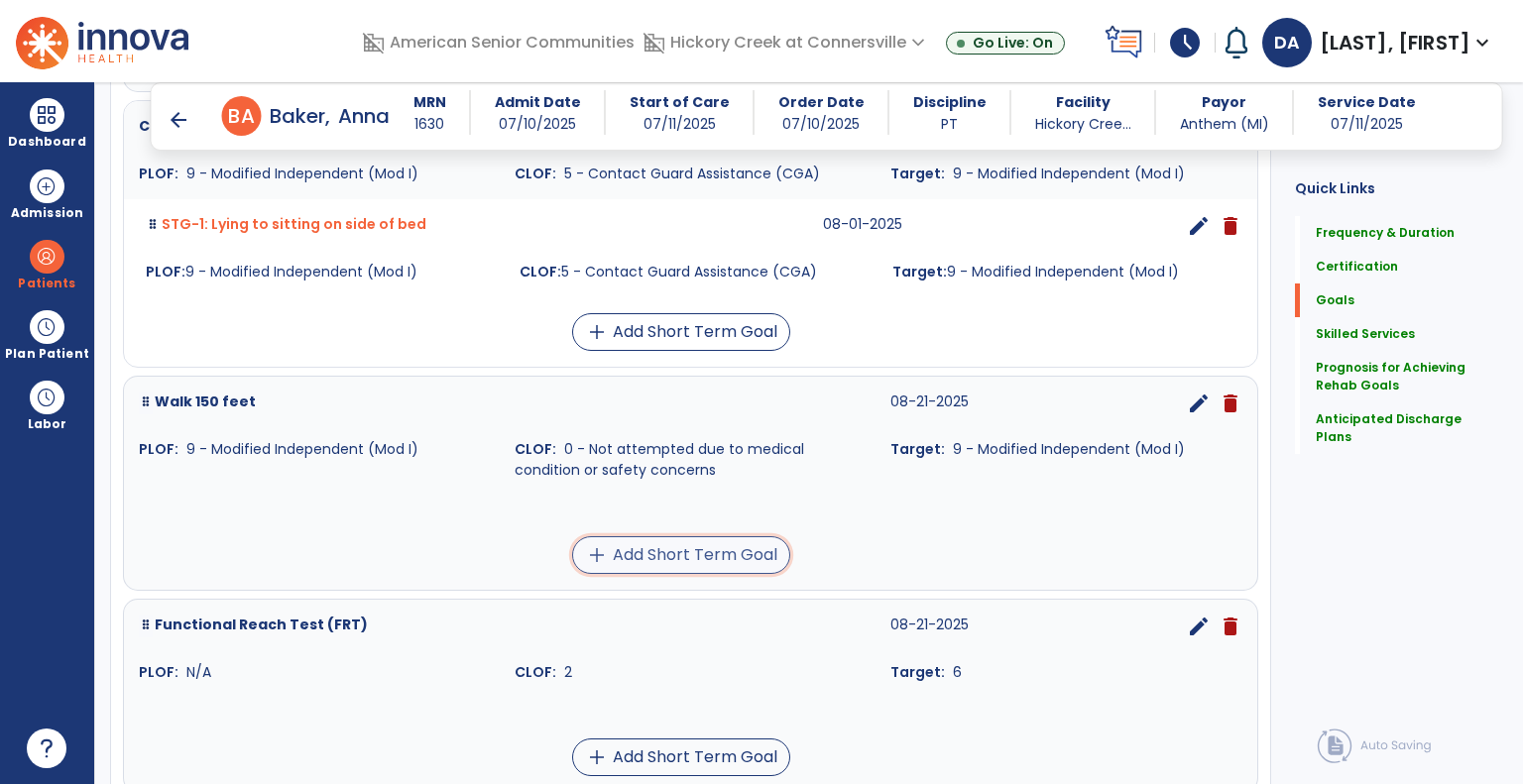 click on "add  Add Short Term Goal" at bounding box center [681, 555] 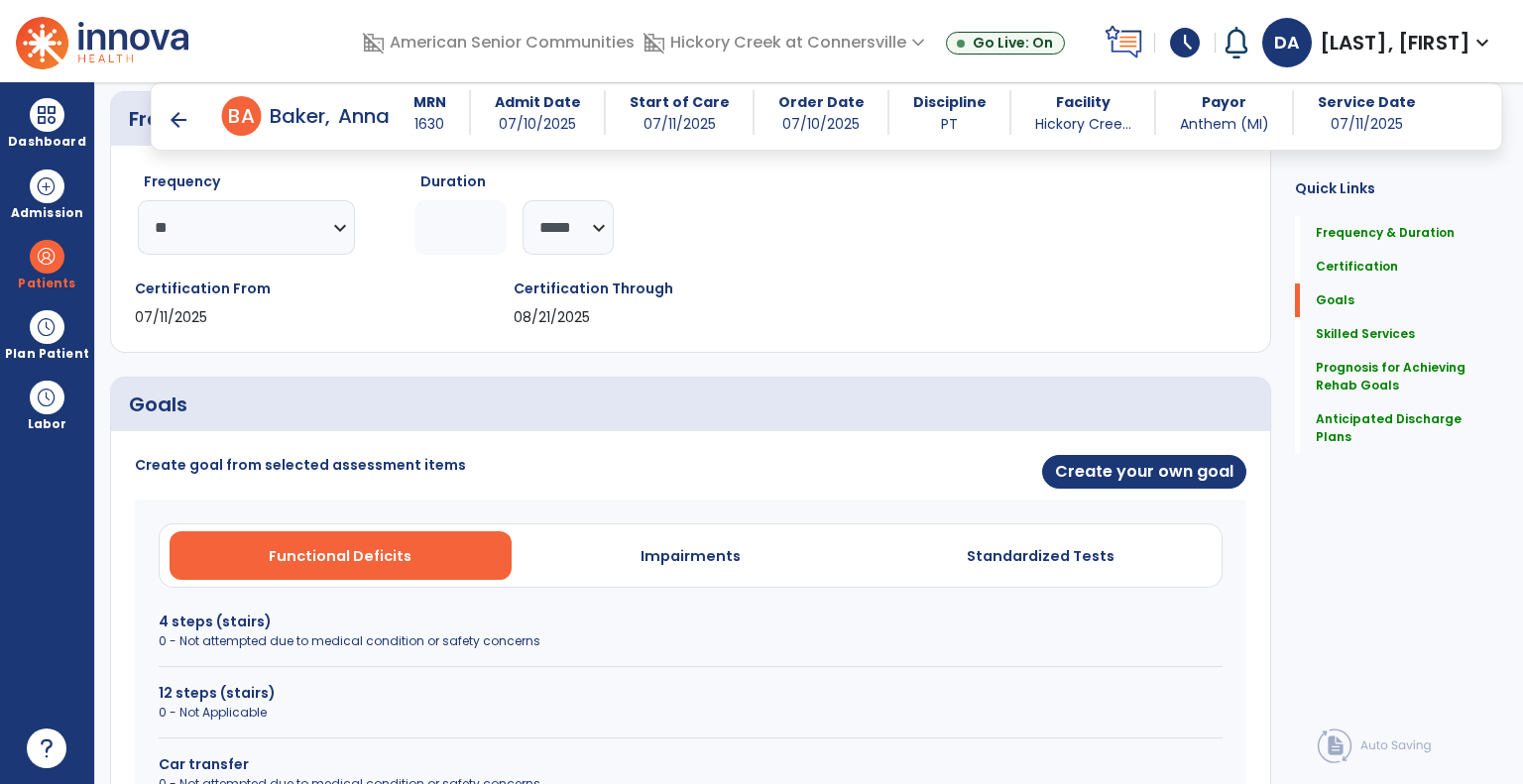 scroll, scrollTop: 134, scrollLeft: 0, axis: vertical 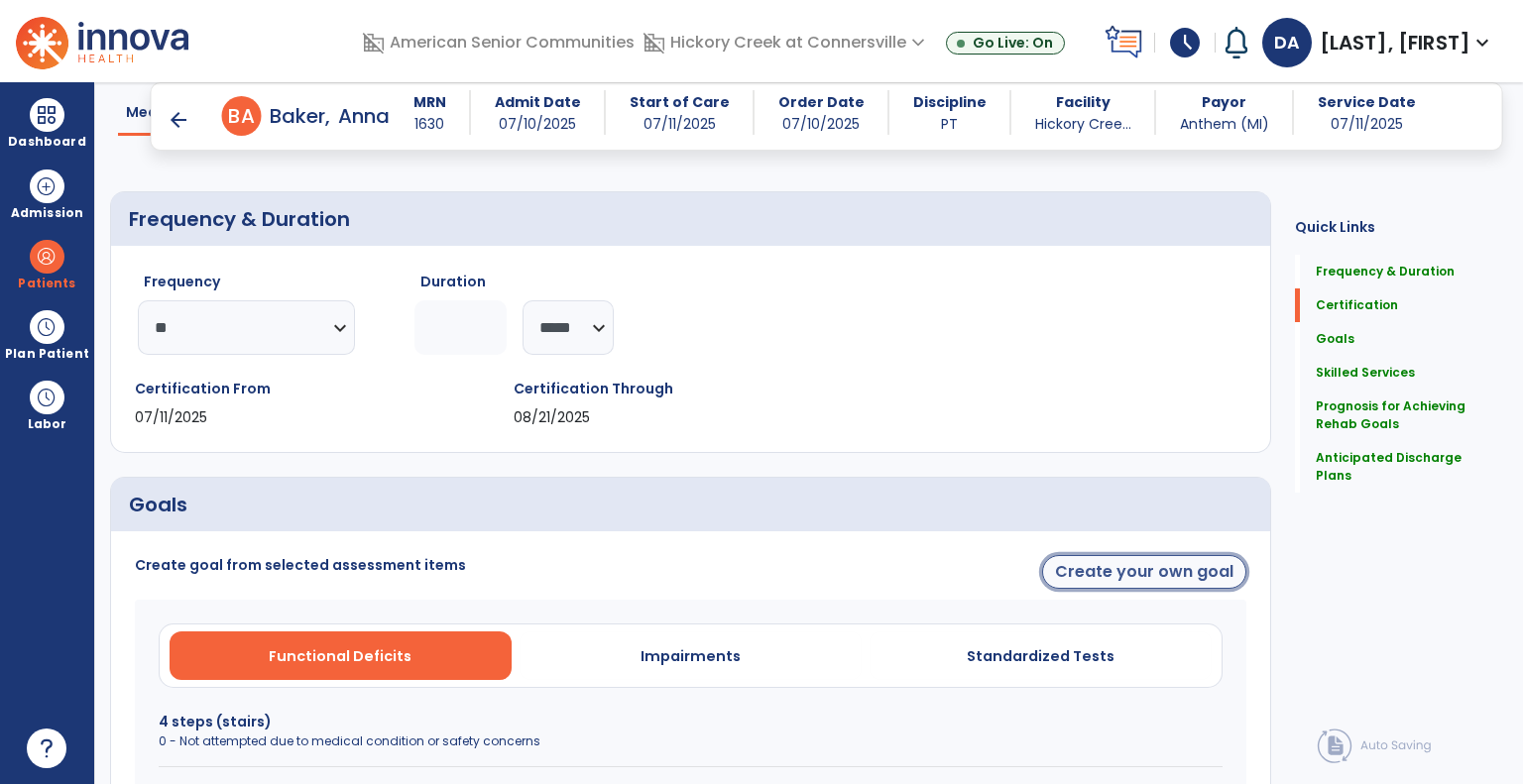click on "Create your own goal" at bounding box center [1144, 572] 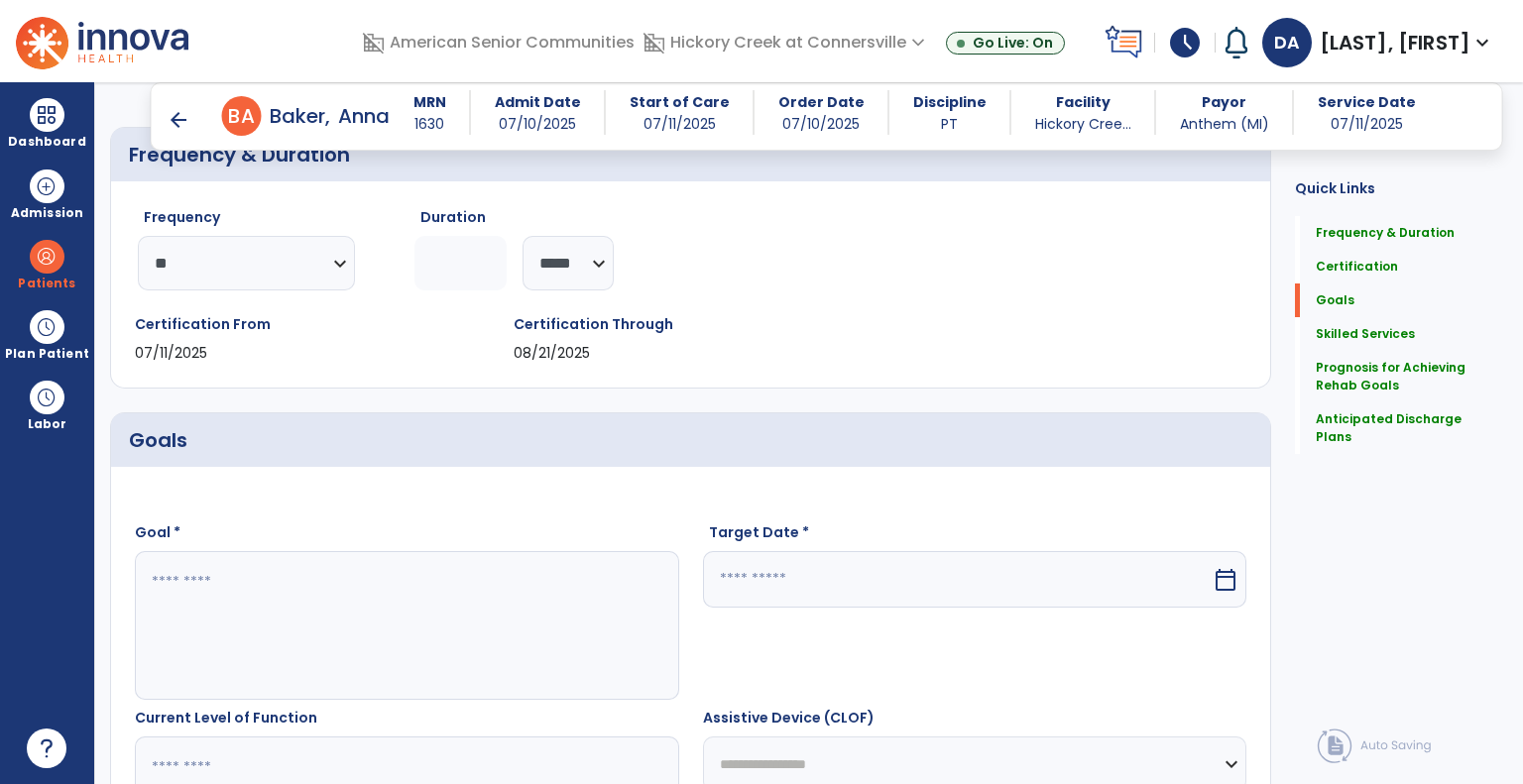 scroll, scrollTop: 332, scrollLeft: 0, axis: vertical 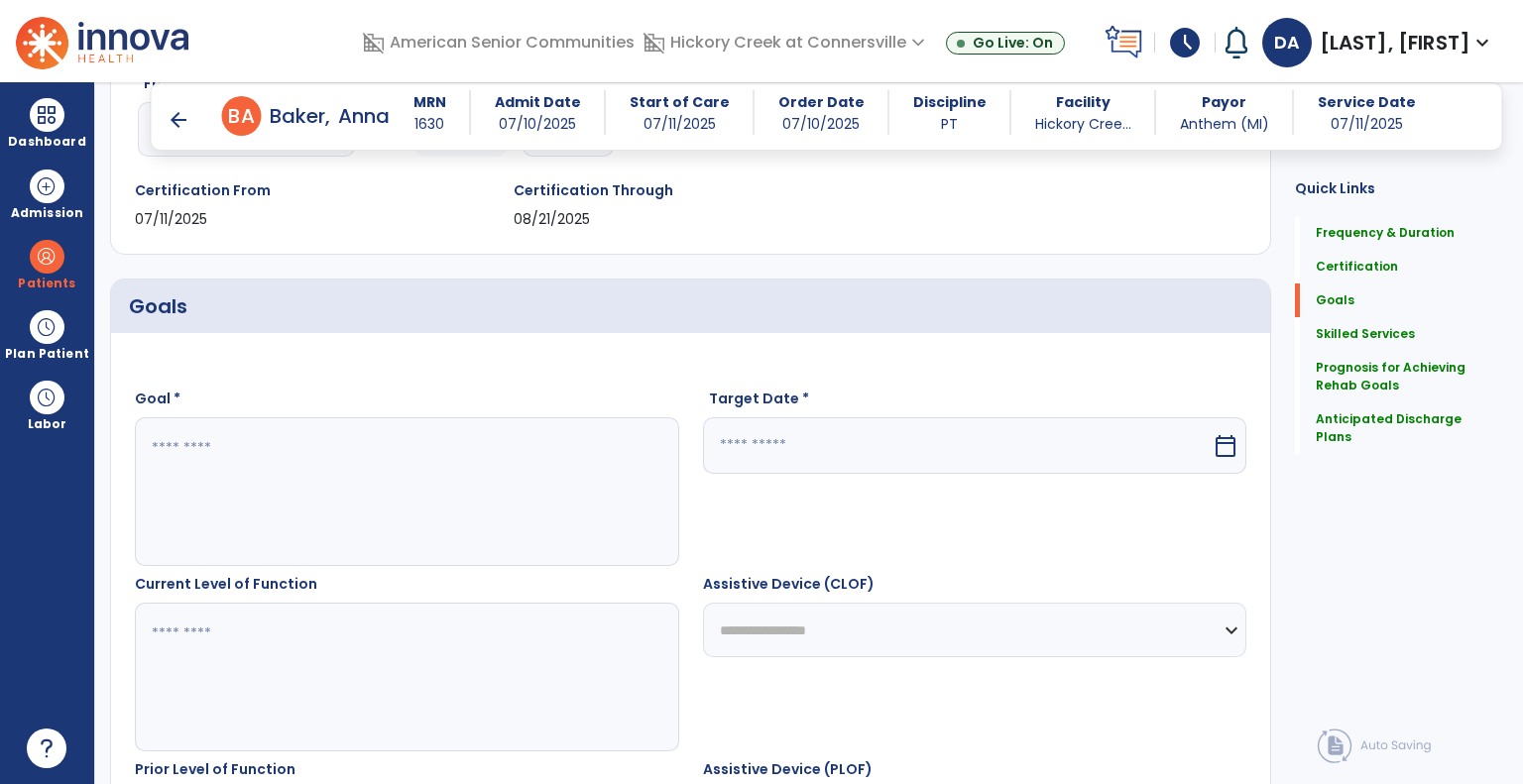 click at bounding box center (406, 492) 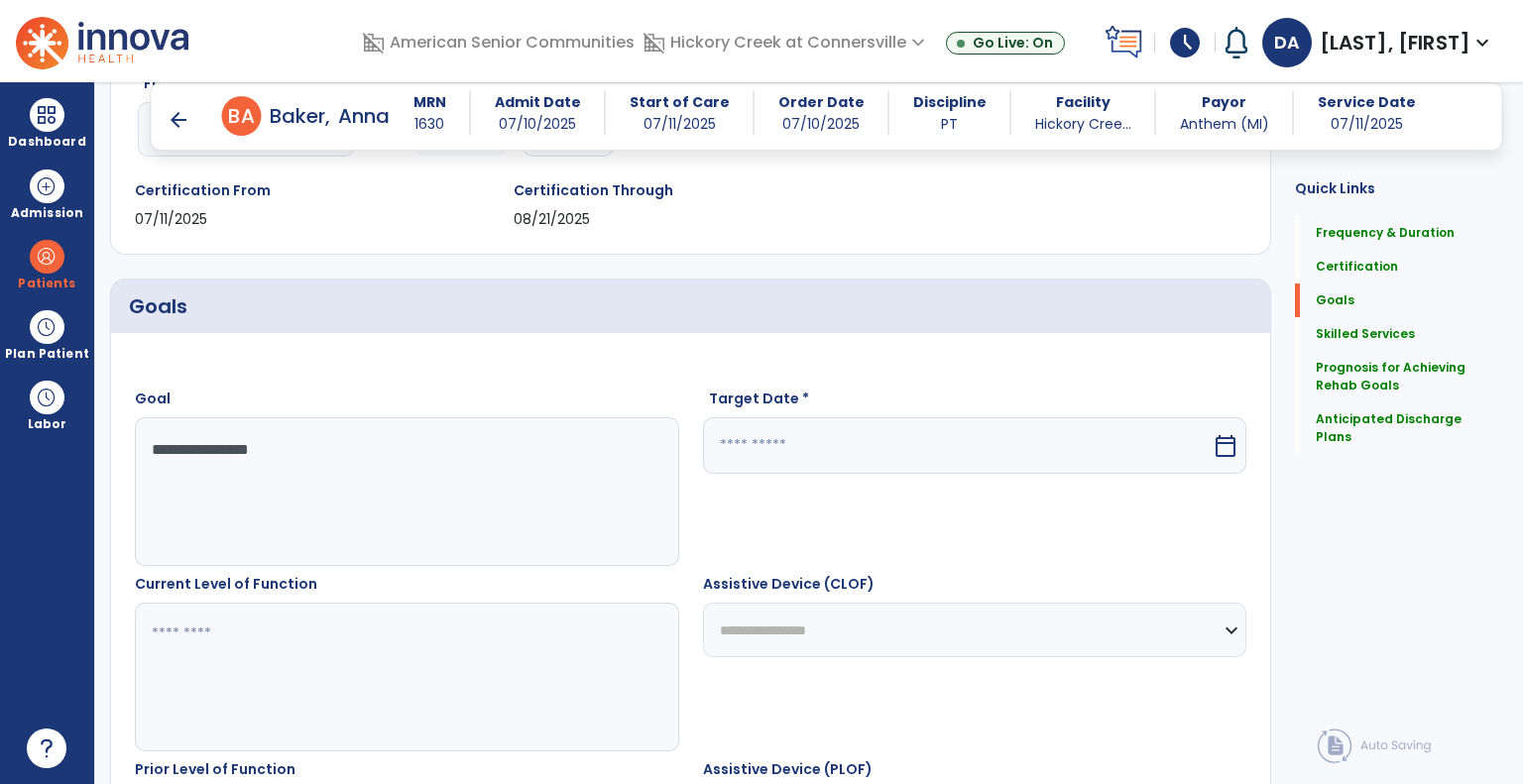 type on "**********" 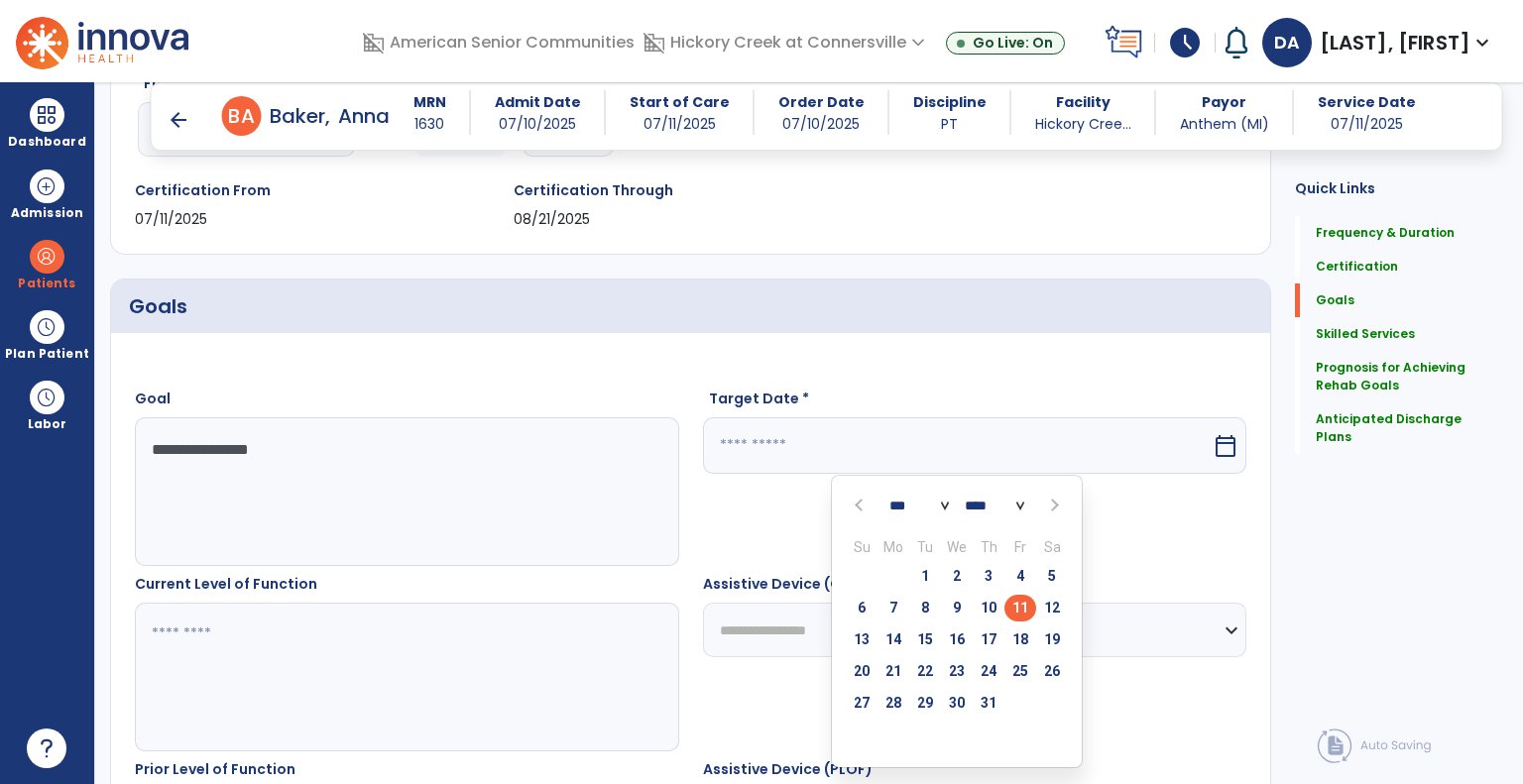 click at bounding box center (1053, 505) 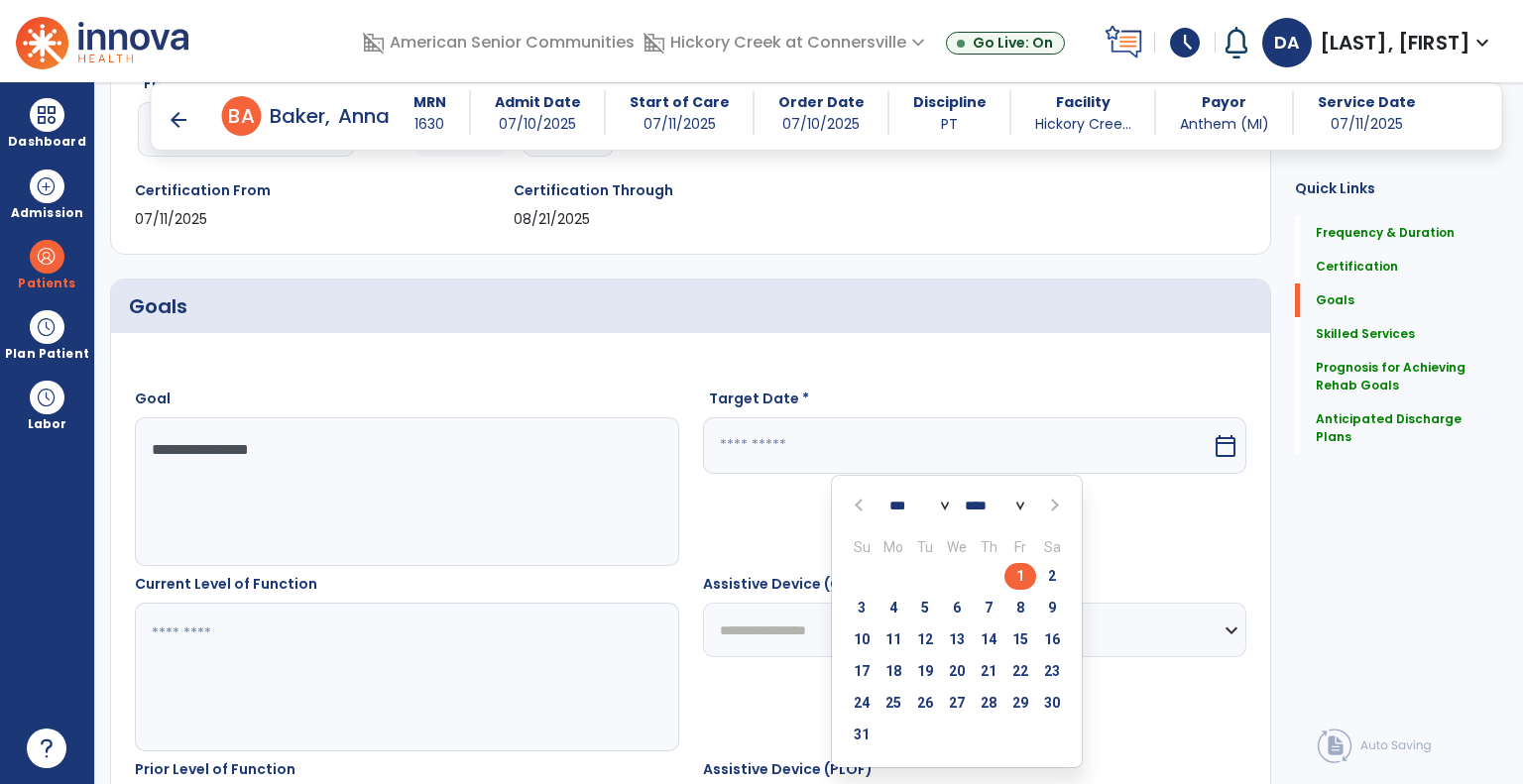 click on "1" at bounding box center (1020, 576) 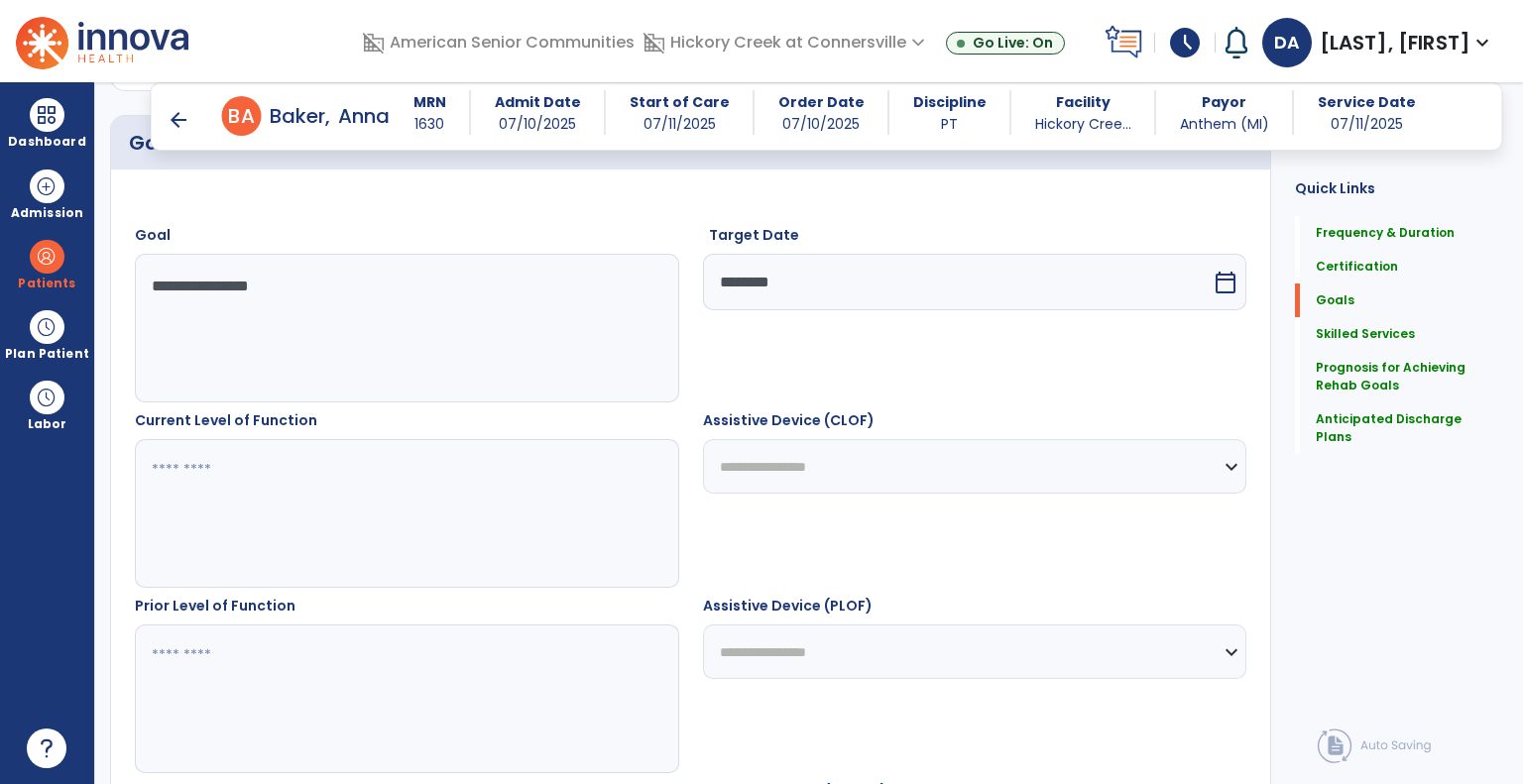 scroll, scrollTop: 530, scrollLeft: 0, axis: vertical 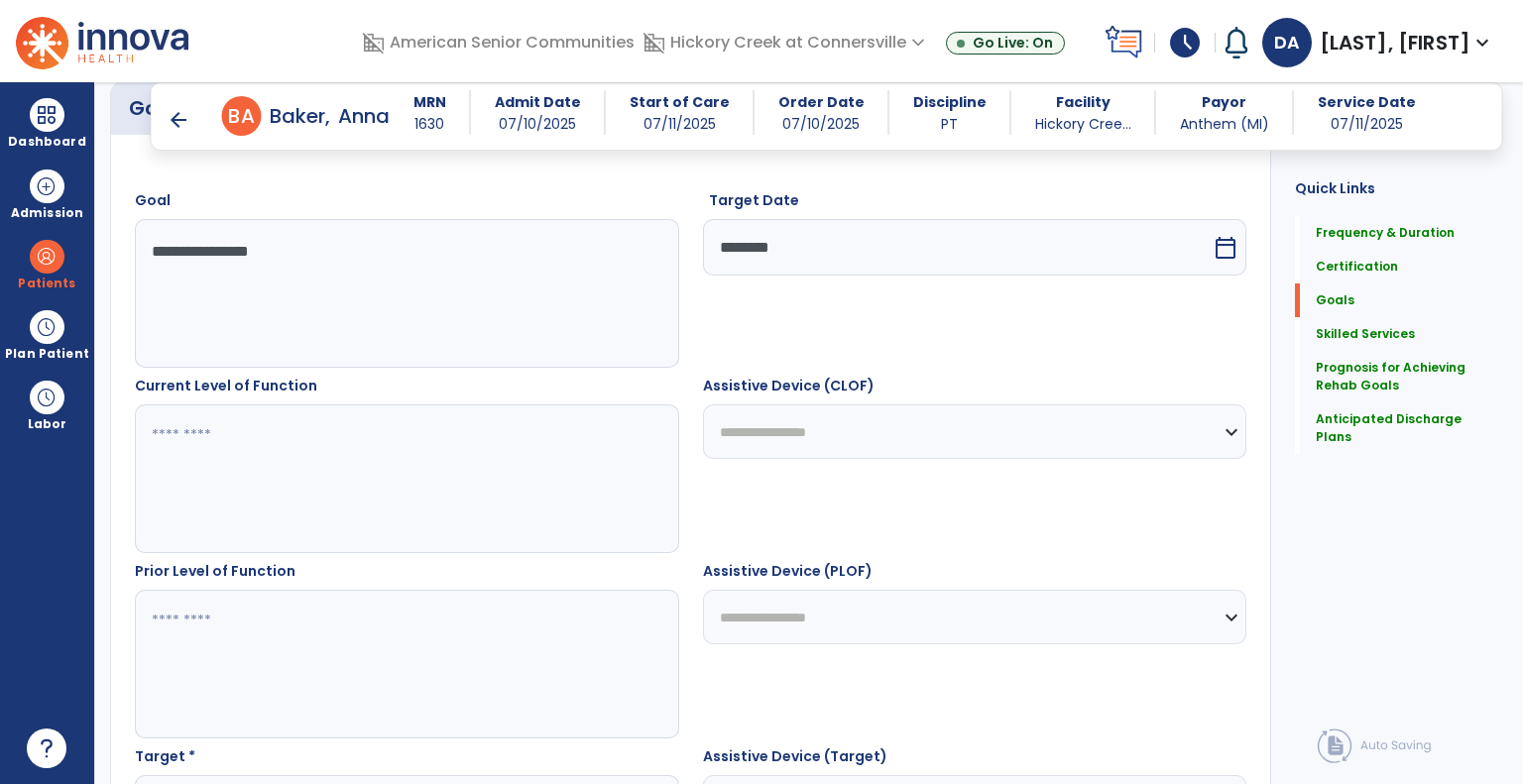 click on "**********" at bounding box center (975, 431) 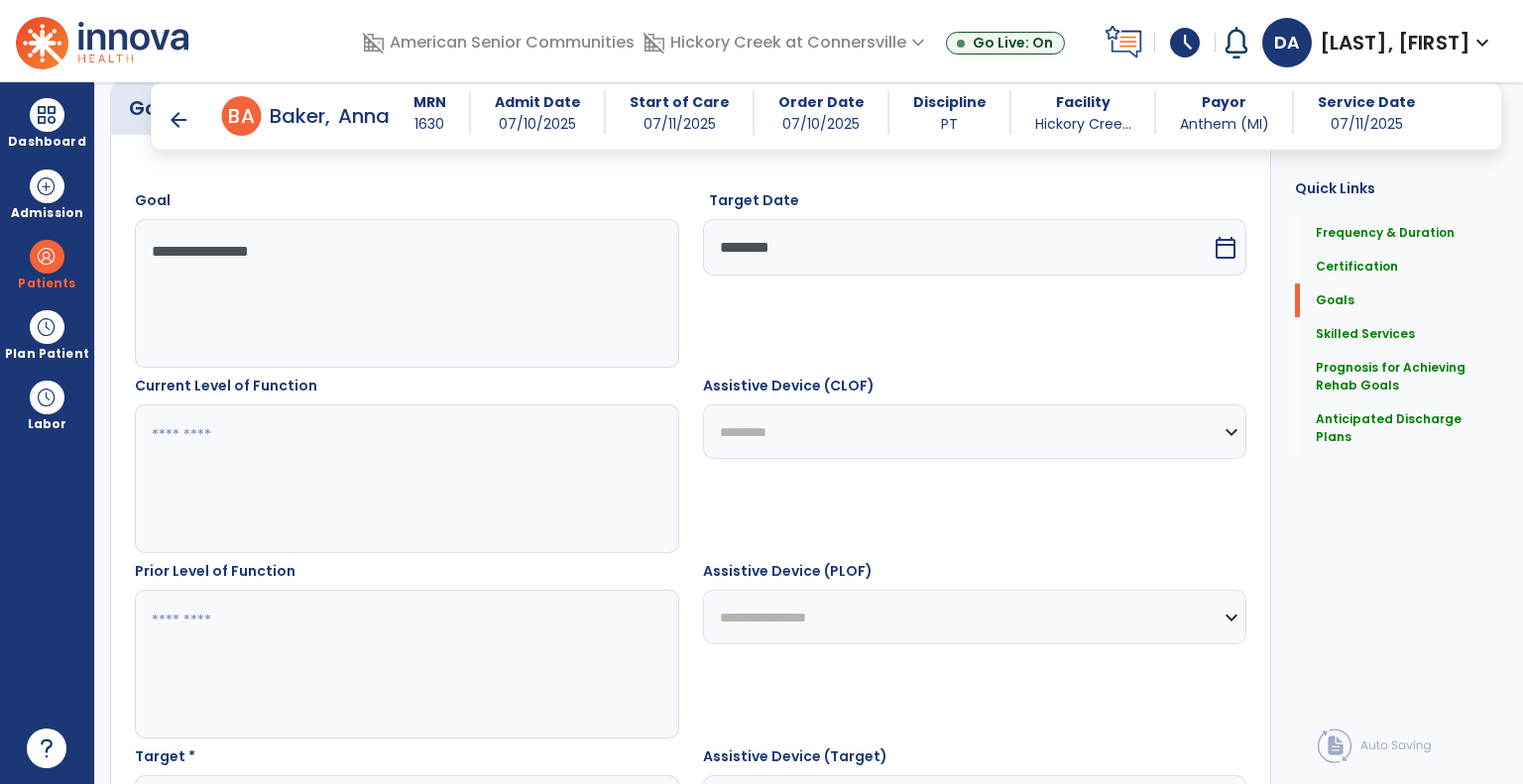 click on "**********" at bounding box center [975, 431] 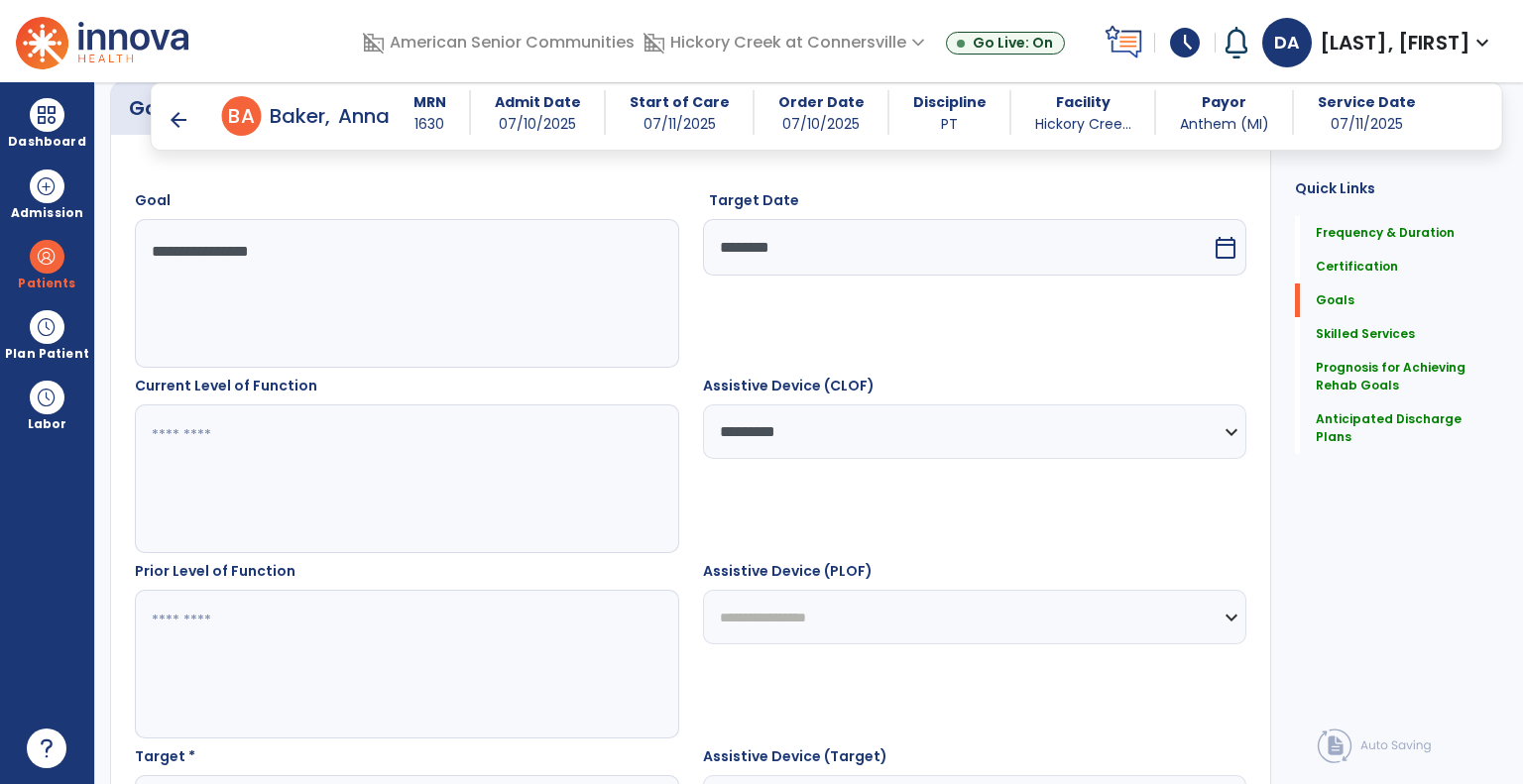 click at bounding box center (406, 479) 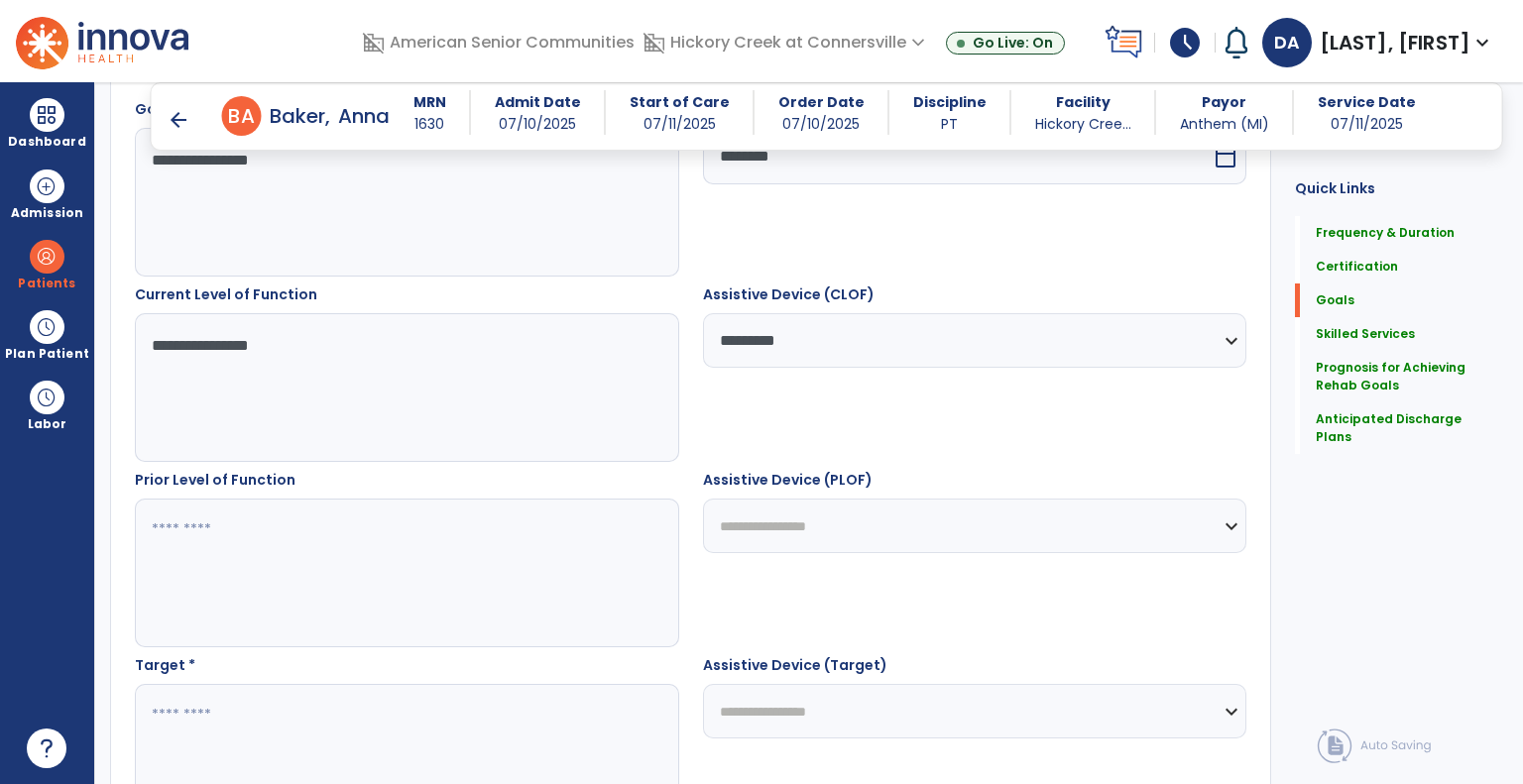 scroll, scrollTop: 728, scrollLeft: 0, axis: vertical 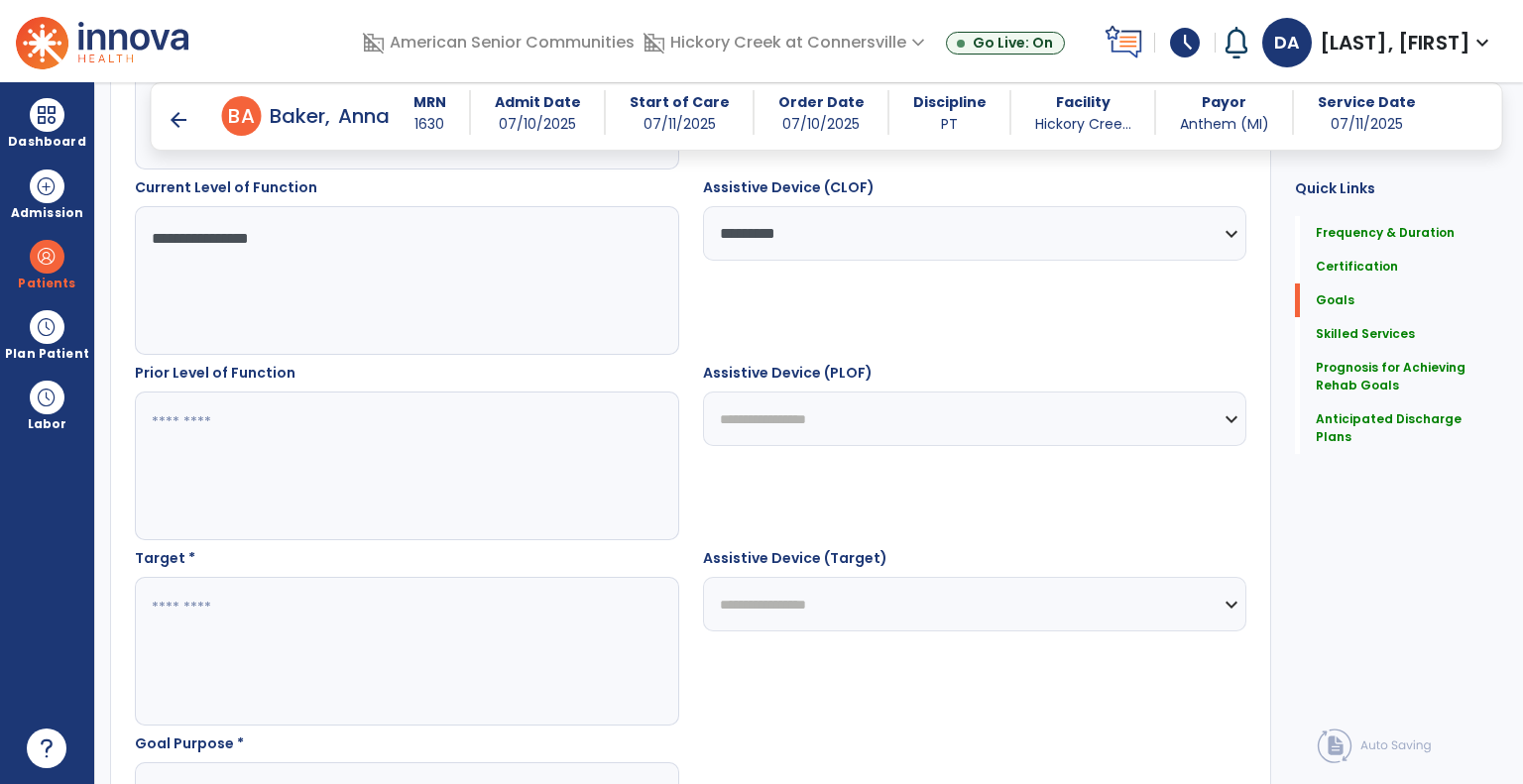 type on "**********" 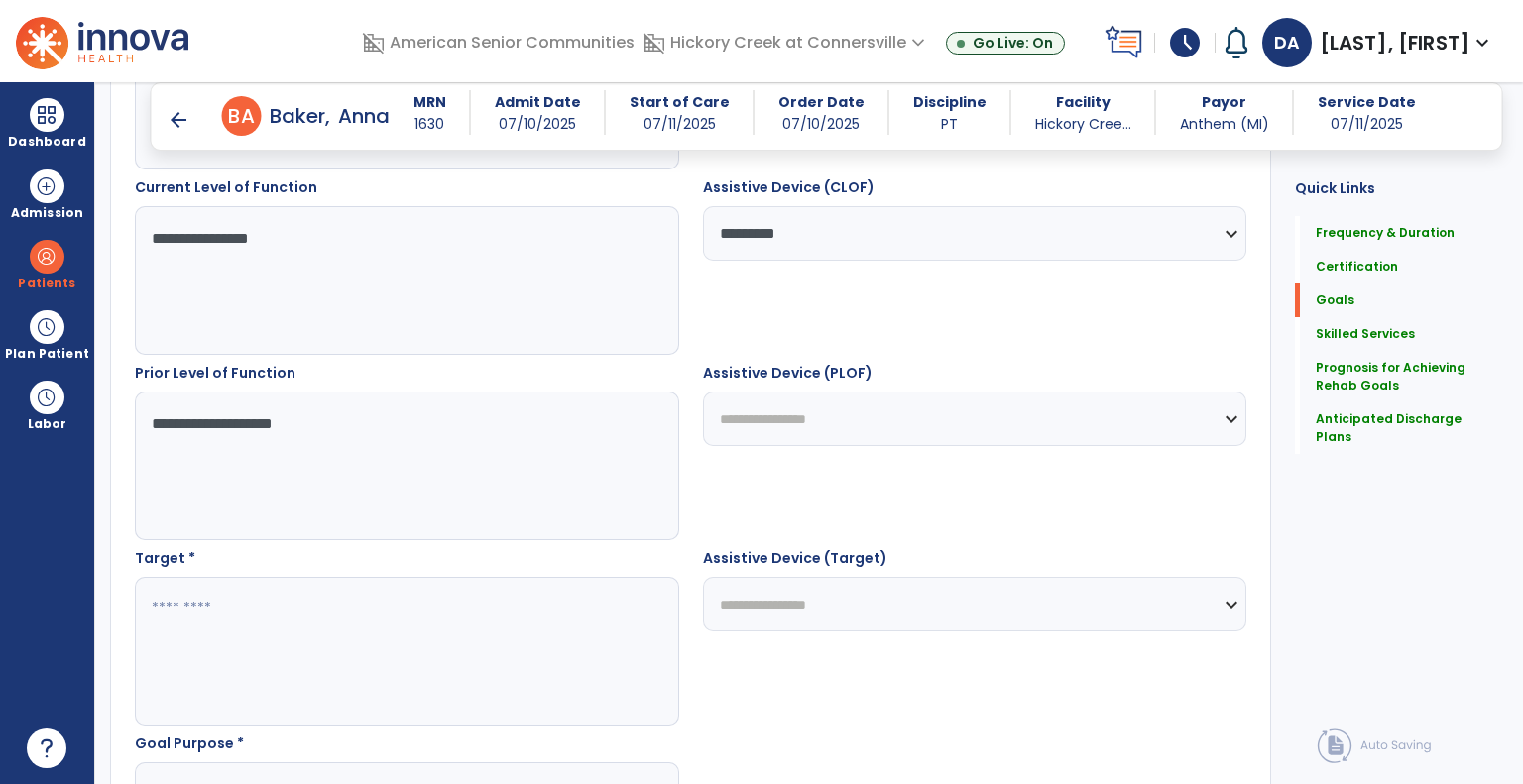 type on "**********" 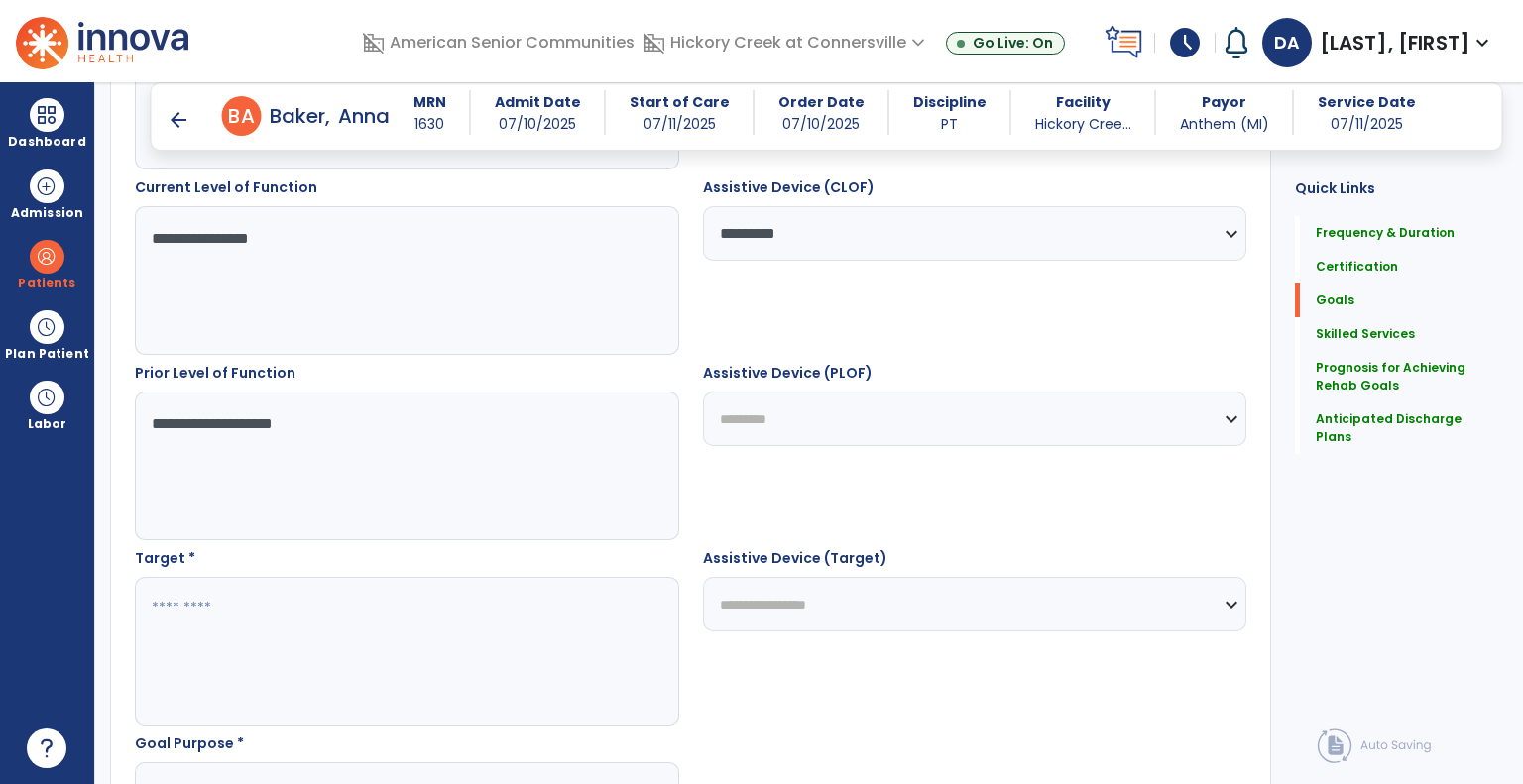 click on "**********" at bounding box center (975, 418) 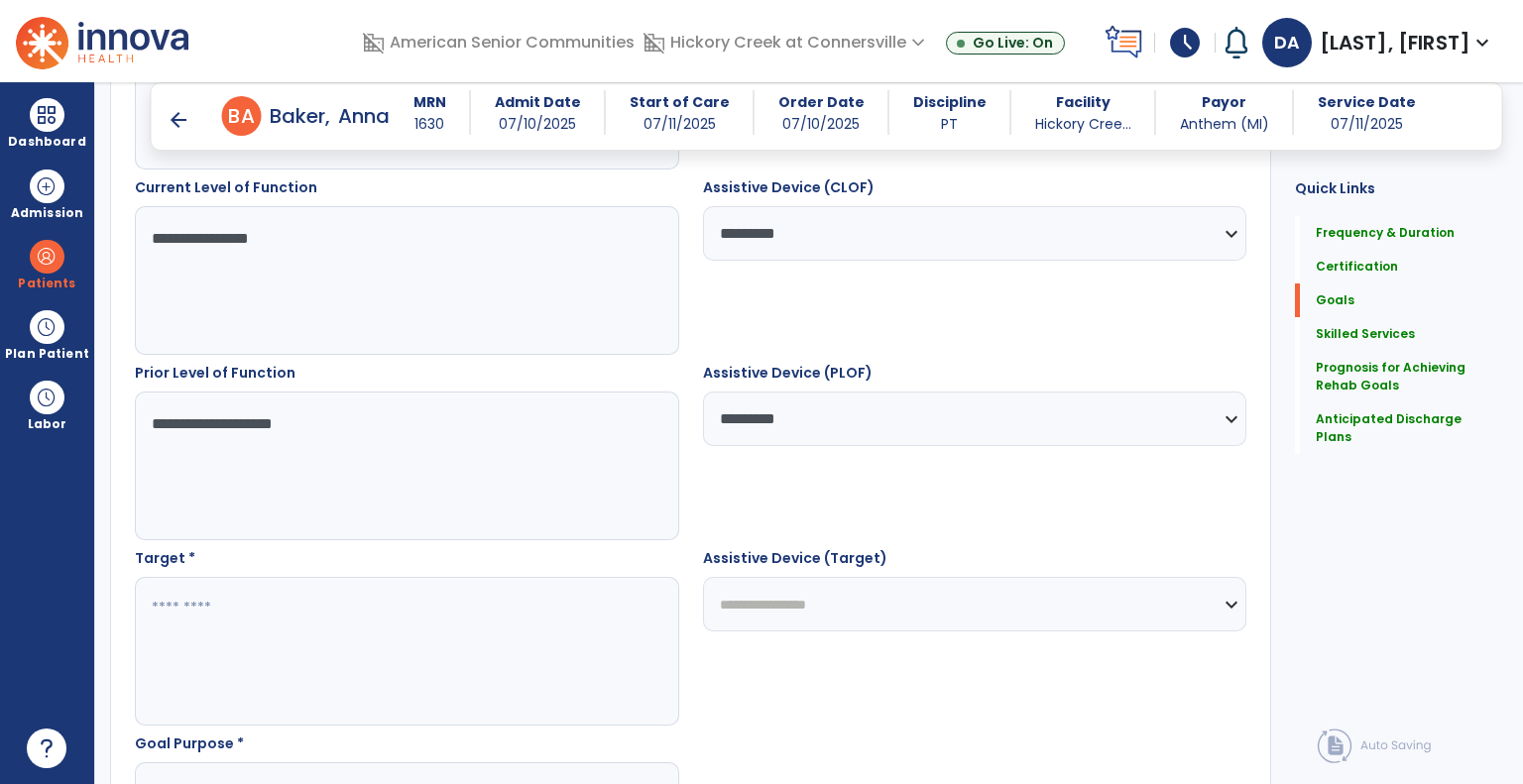 click on "**********" at bounding box center [975, 604] 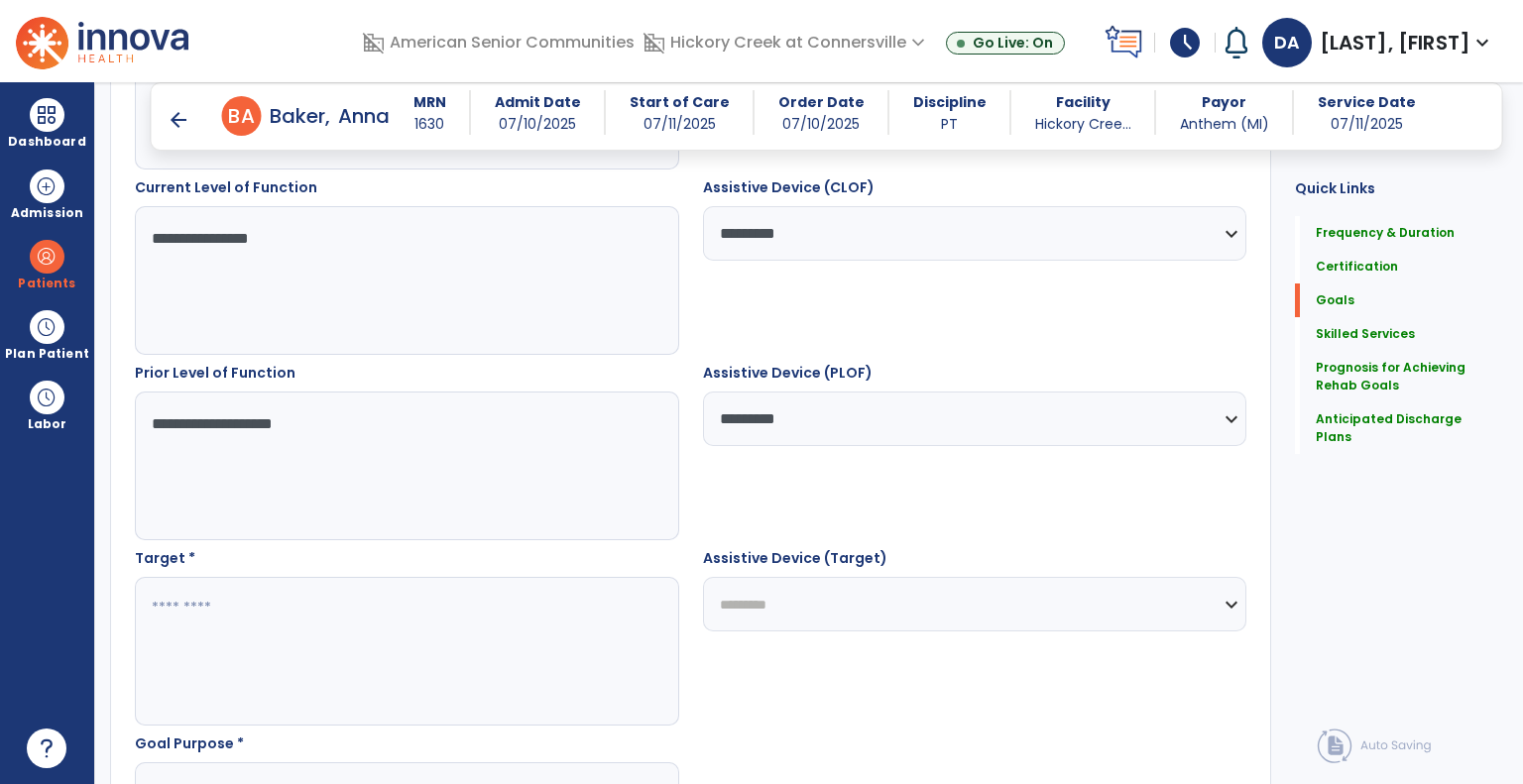 click on "**********" at bounding box center (975, 604) 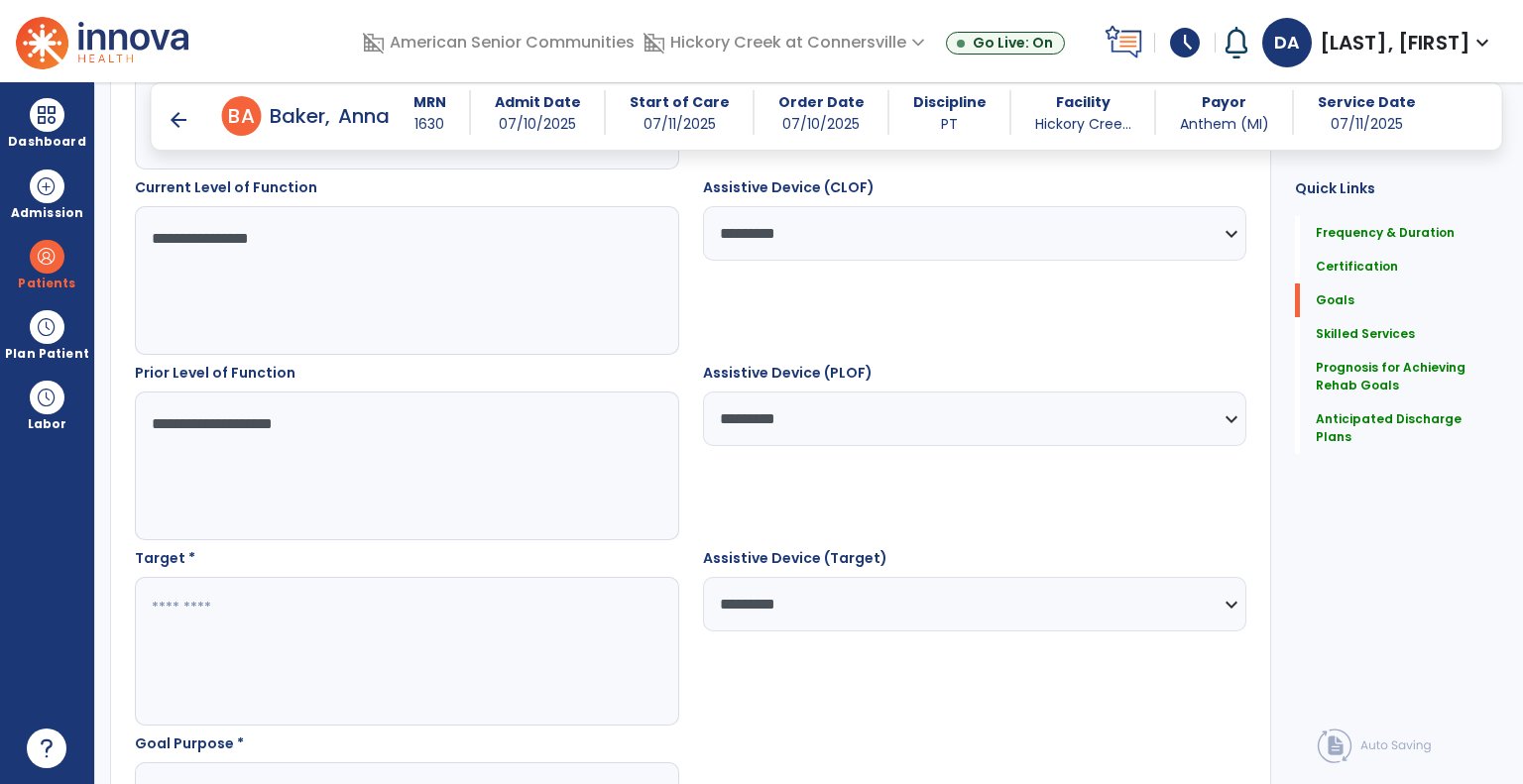 click at bounding box center (406, 651) 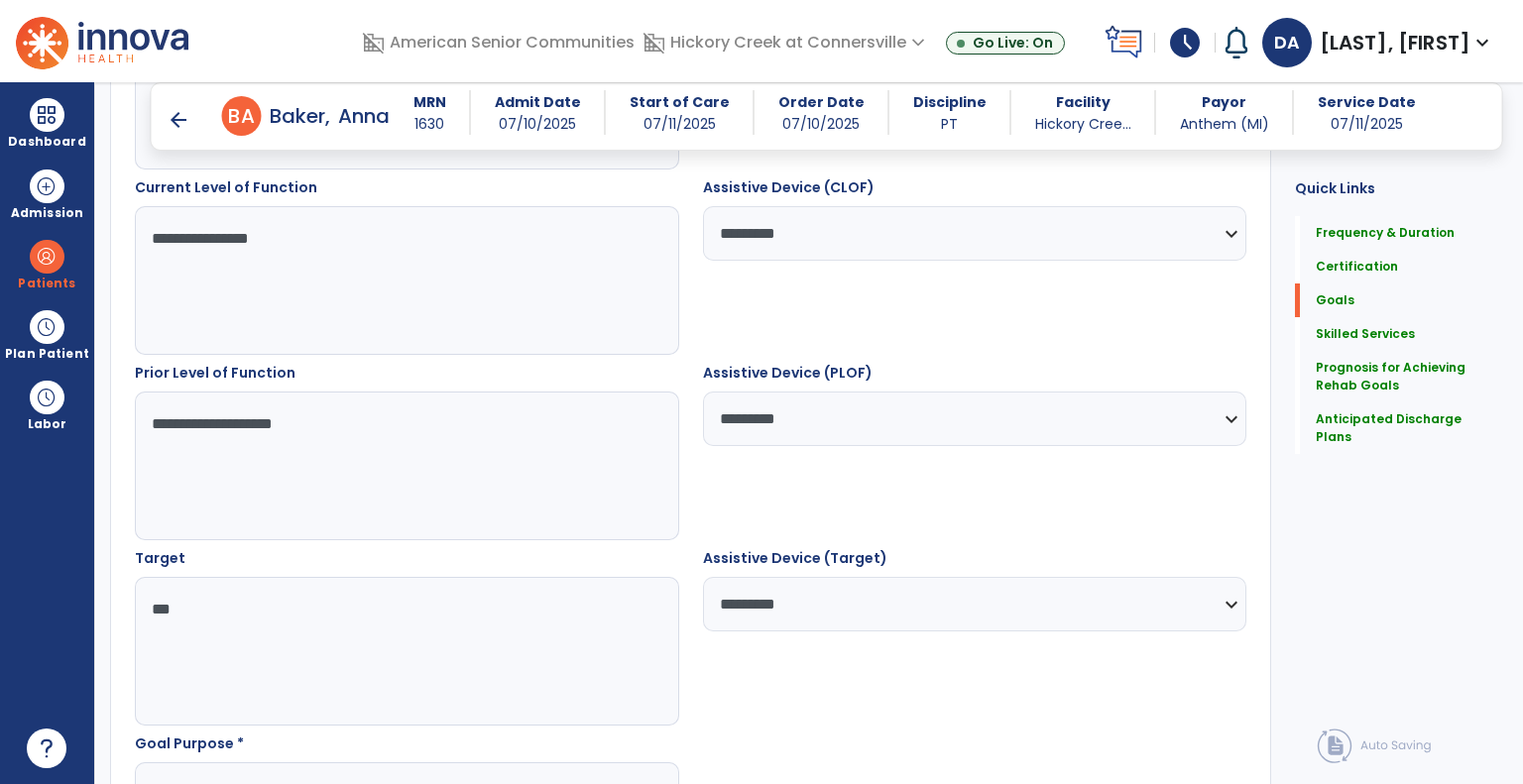 scroll, scrollTop: 1026, scrollLeft: 0, axis: vertical 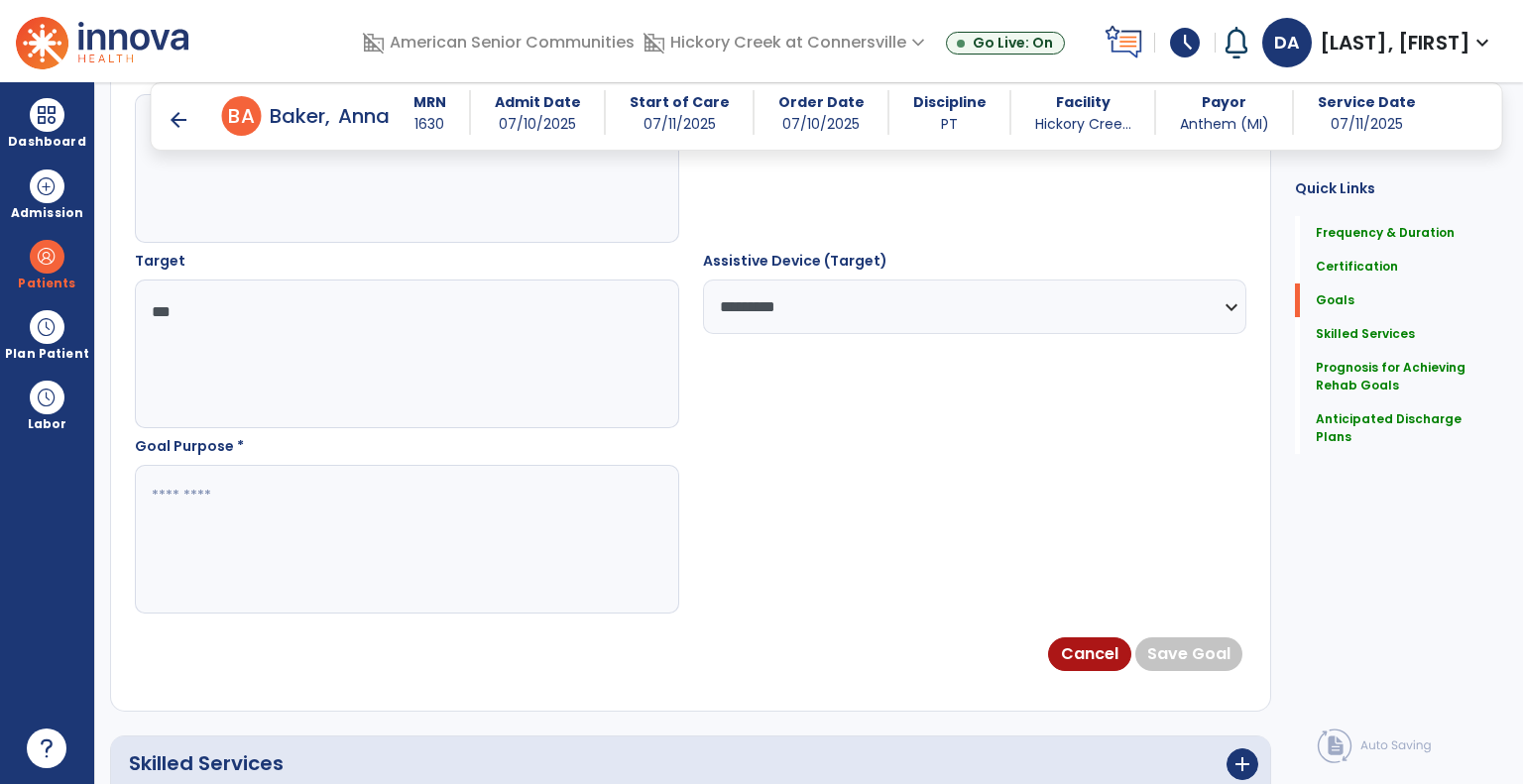 type on "***" 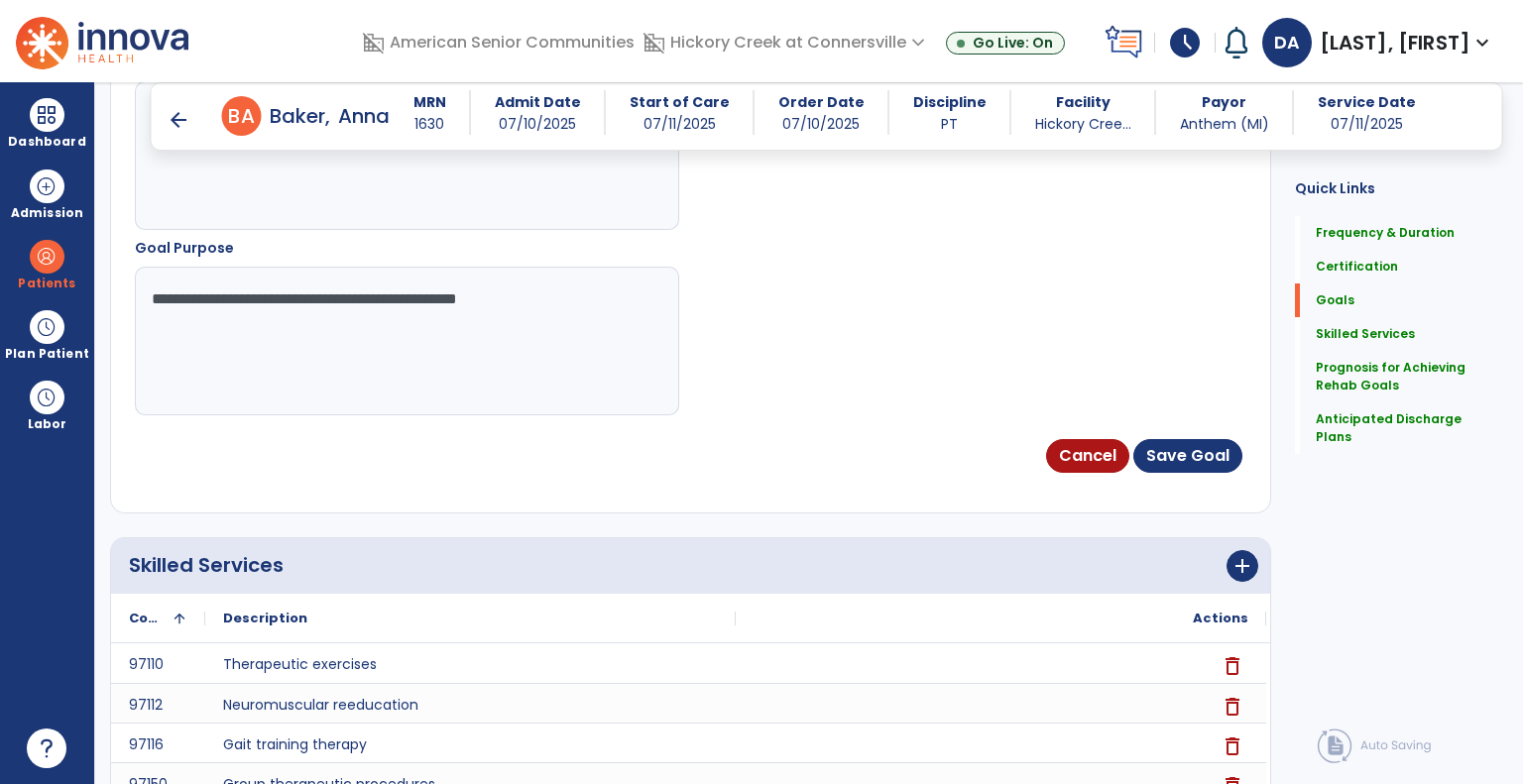scroll, scrollTop: 1521, scrollLeft: 0, axis: vertical 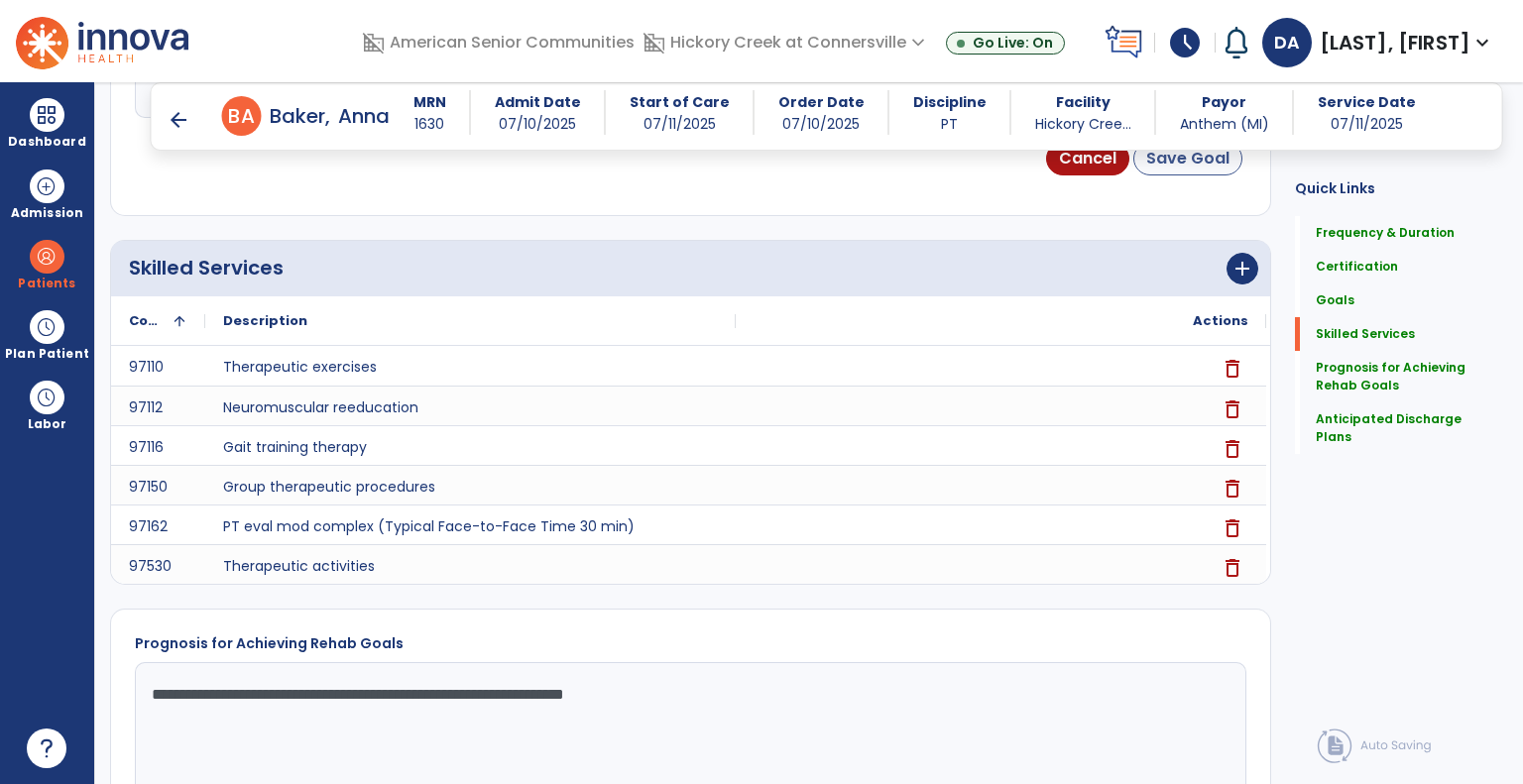 type on "**********" 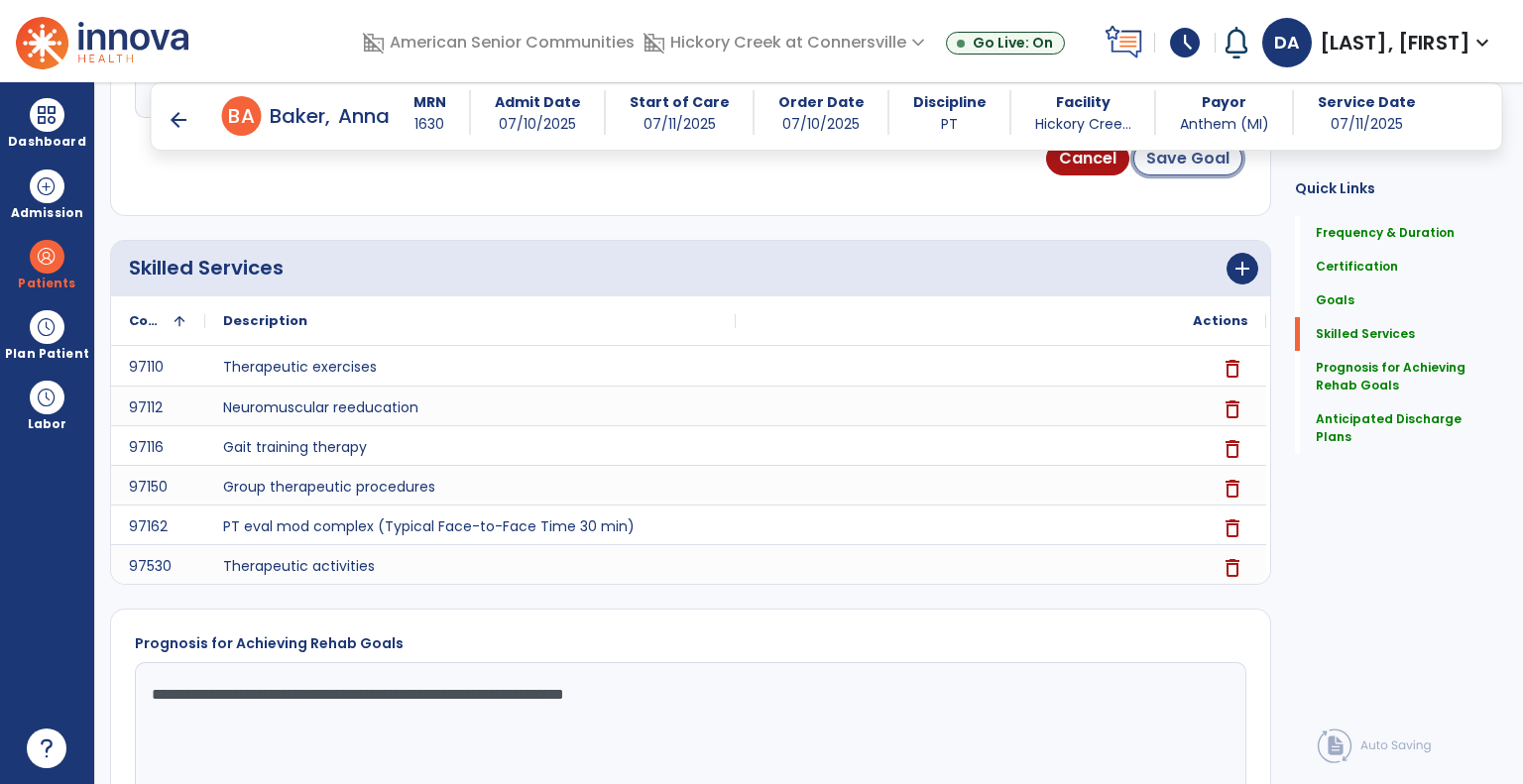 click on "Save Goal" at bounding box center (1188, 159) 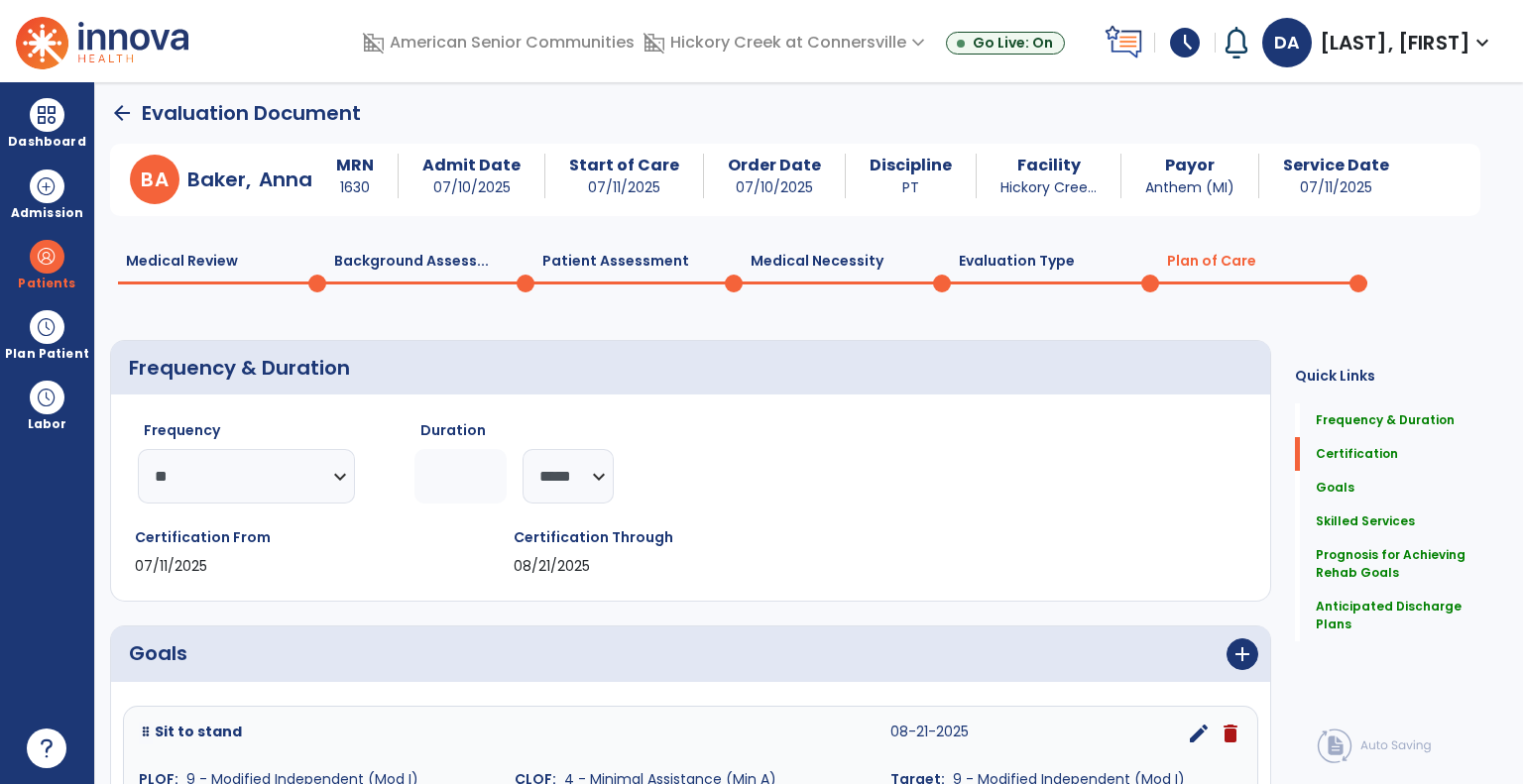 scroll, scrollTop: 0, scrollLeft: 0, axis: both 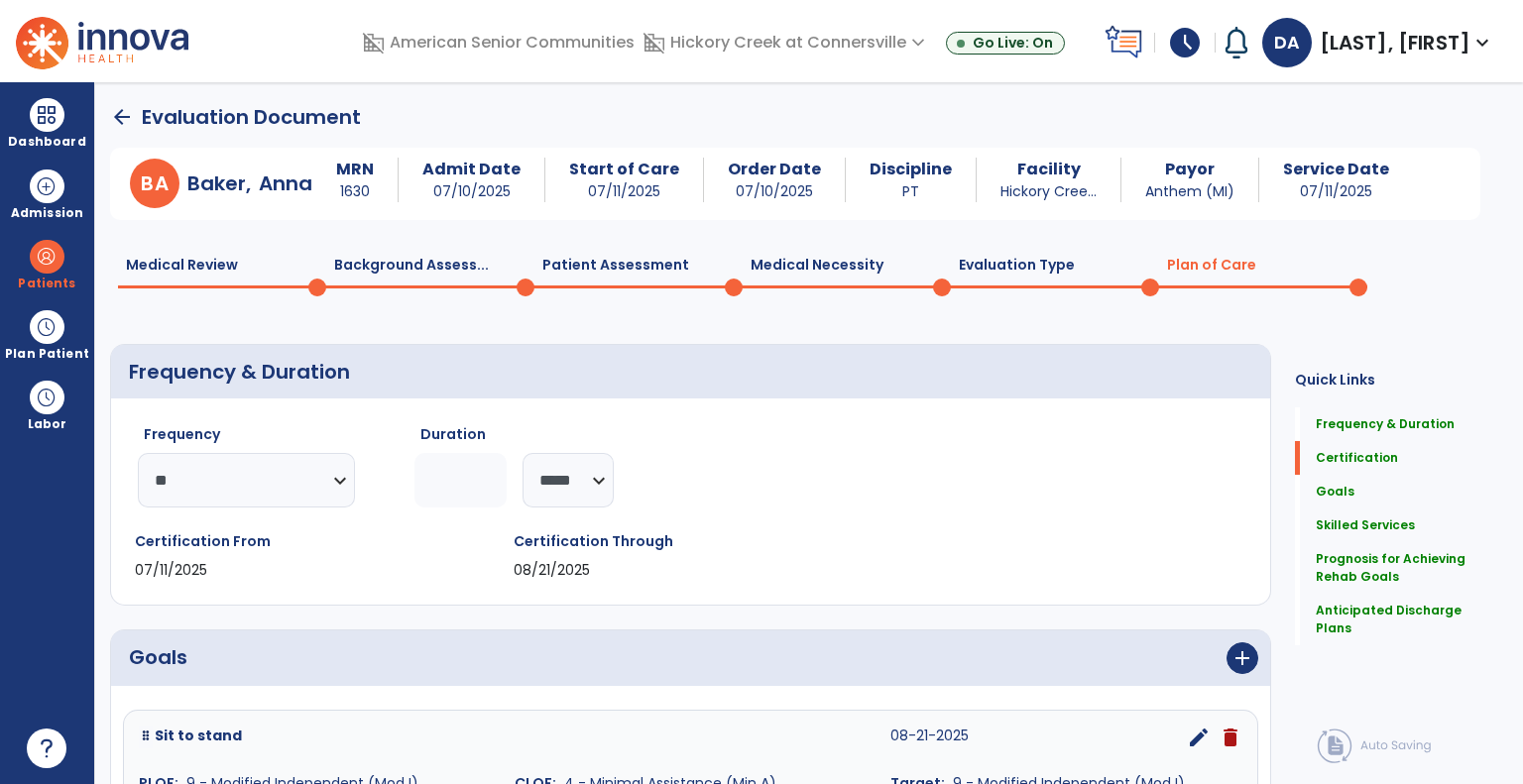 click on "Medical Review  0" 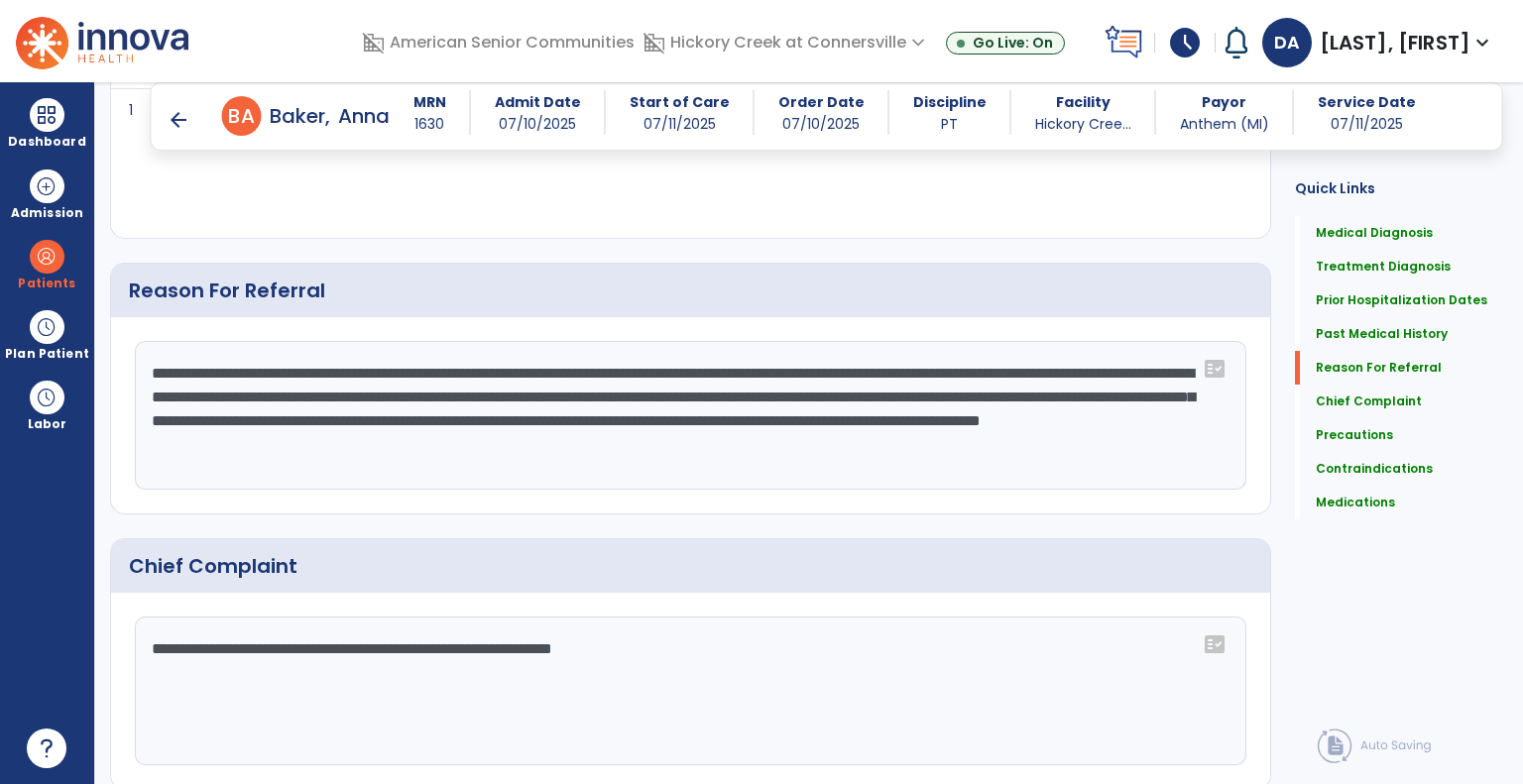 scroll, scrollTop: 1189, scrollLeft: 0, axis: vertical 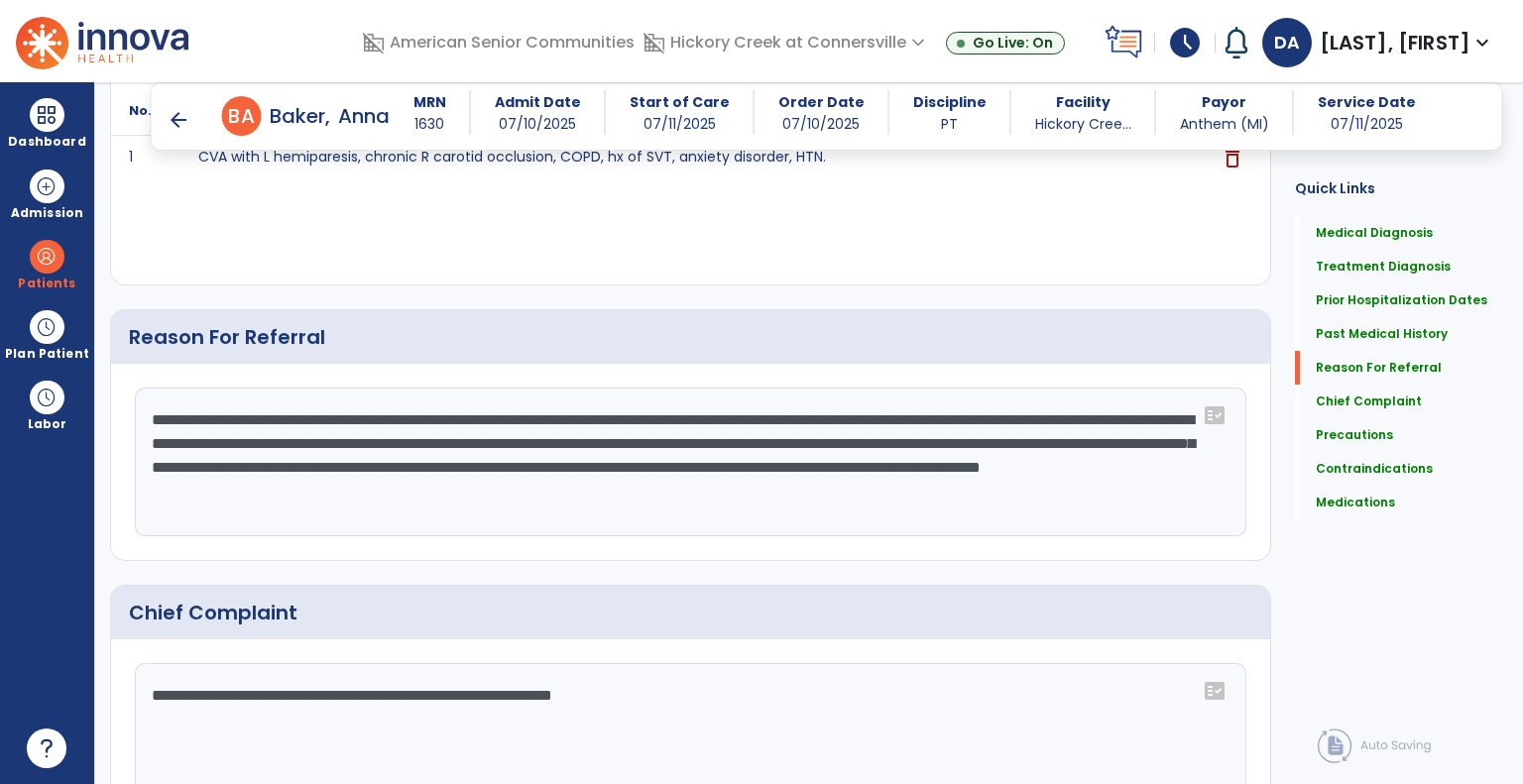 click on "arrow_back" at bounding box center (178, 120) 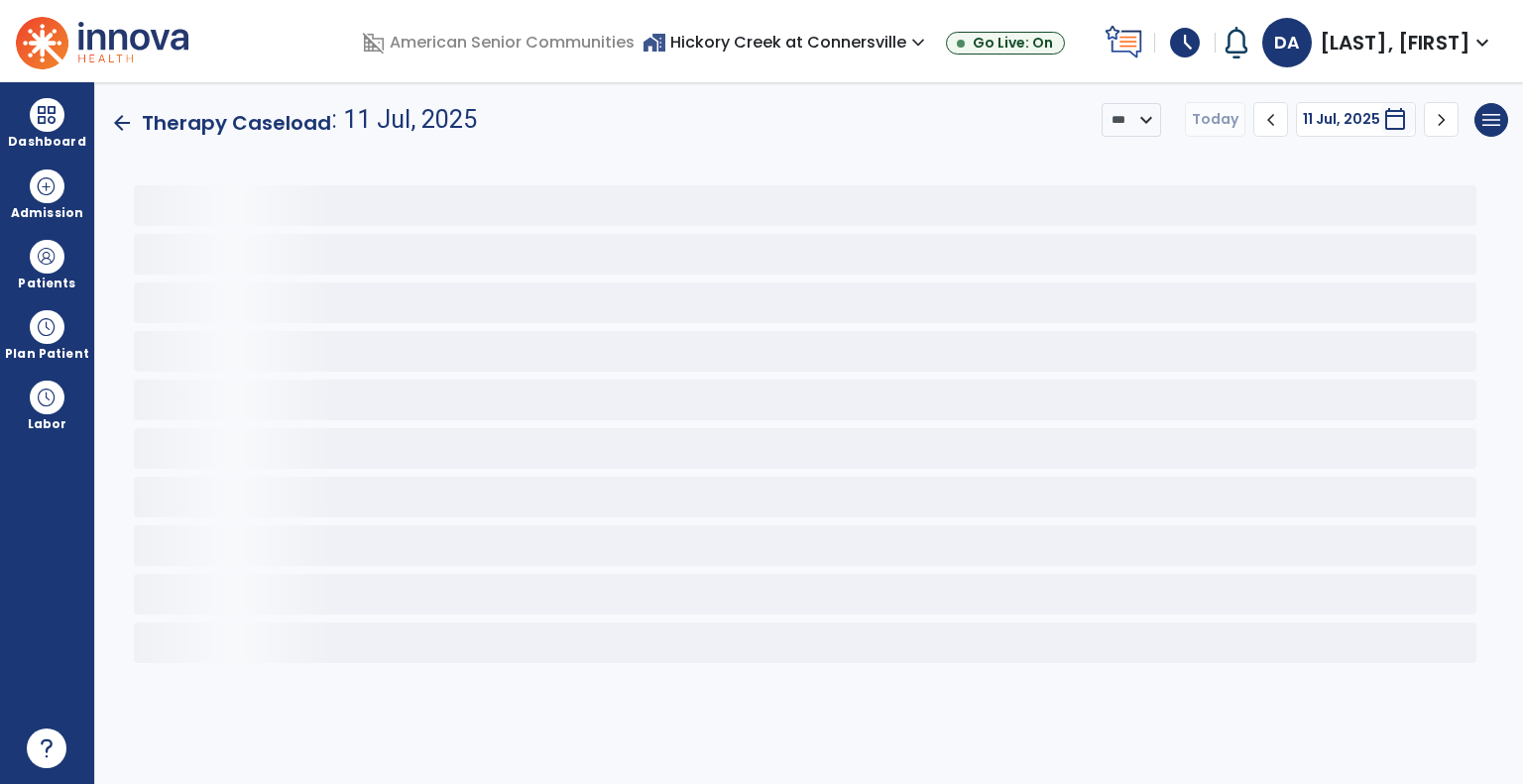 scroll, scrollTop: 0, scrollLeft: 0, axis: both 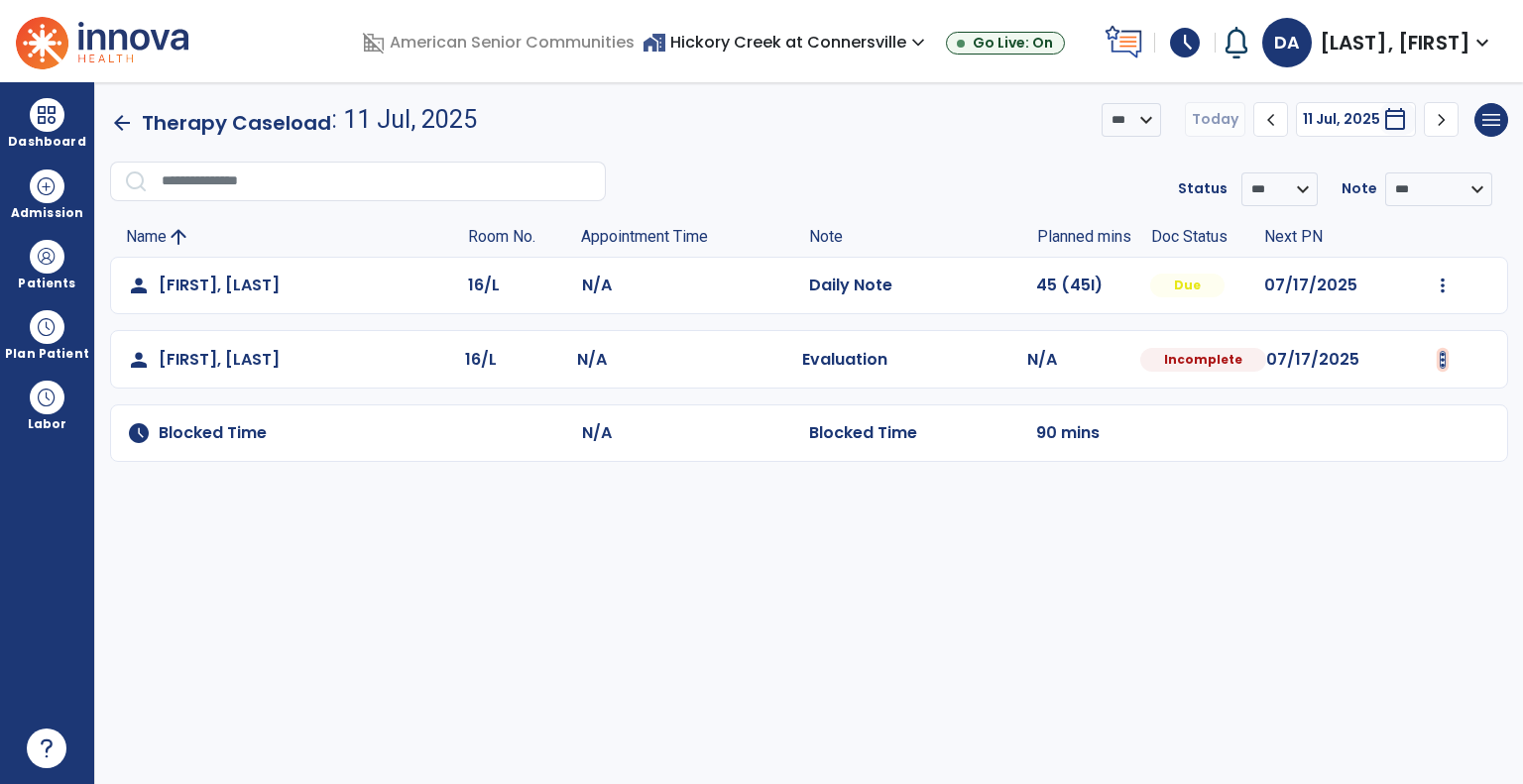 click at bounding box center (1443, 285) 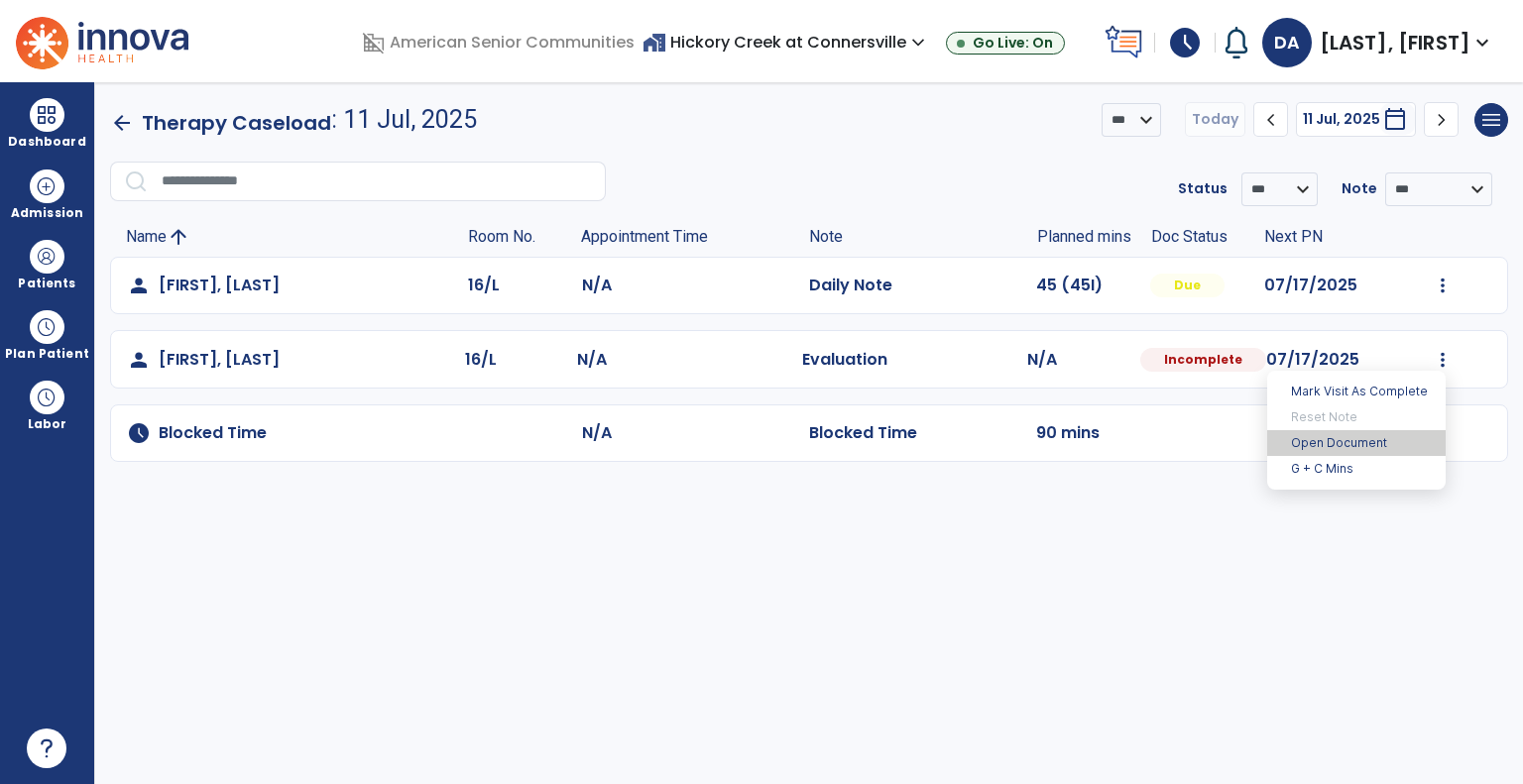 click on "Open Document" at bounding box center [1356, 443] 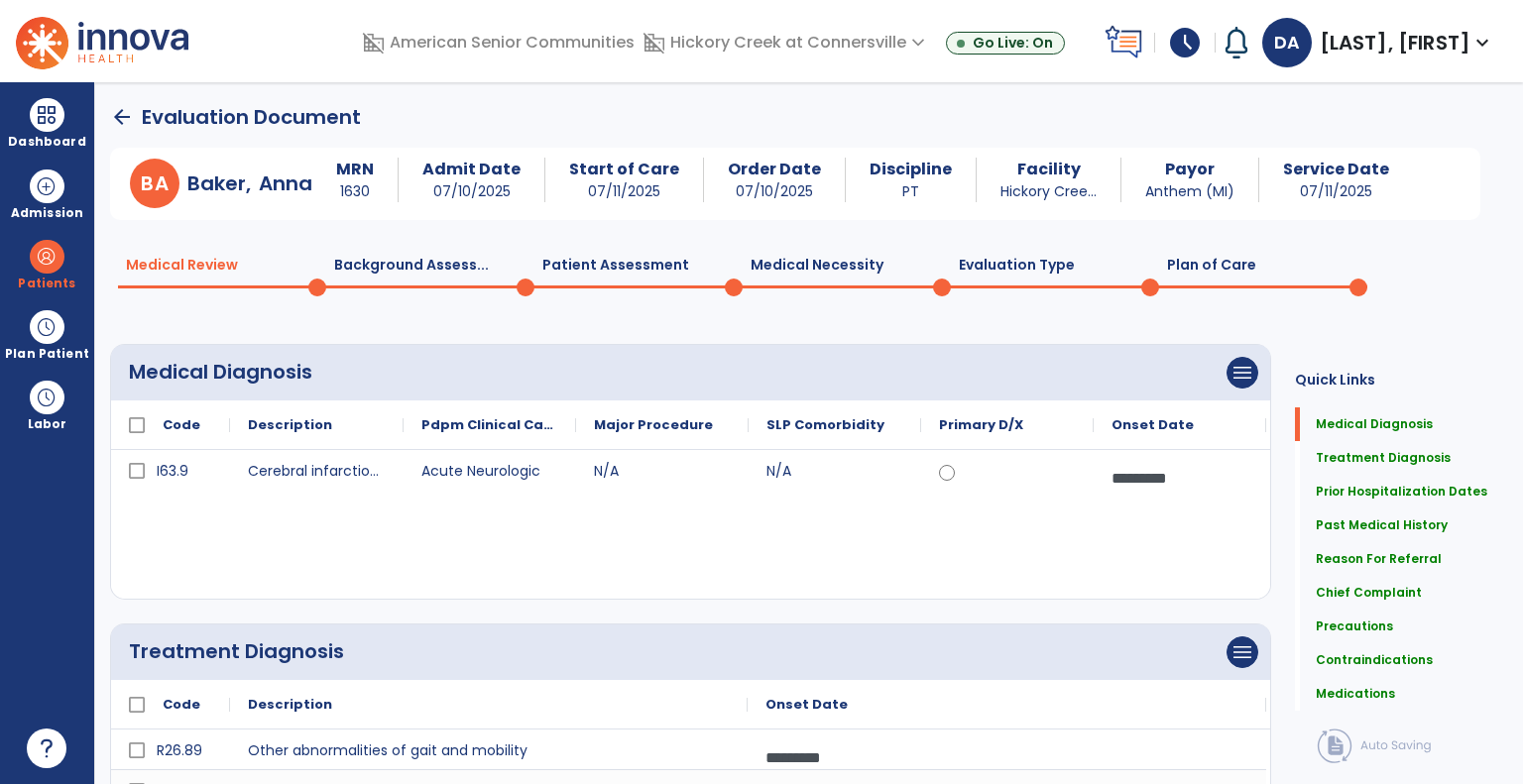 click on "Background Assess...  0" 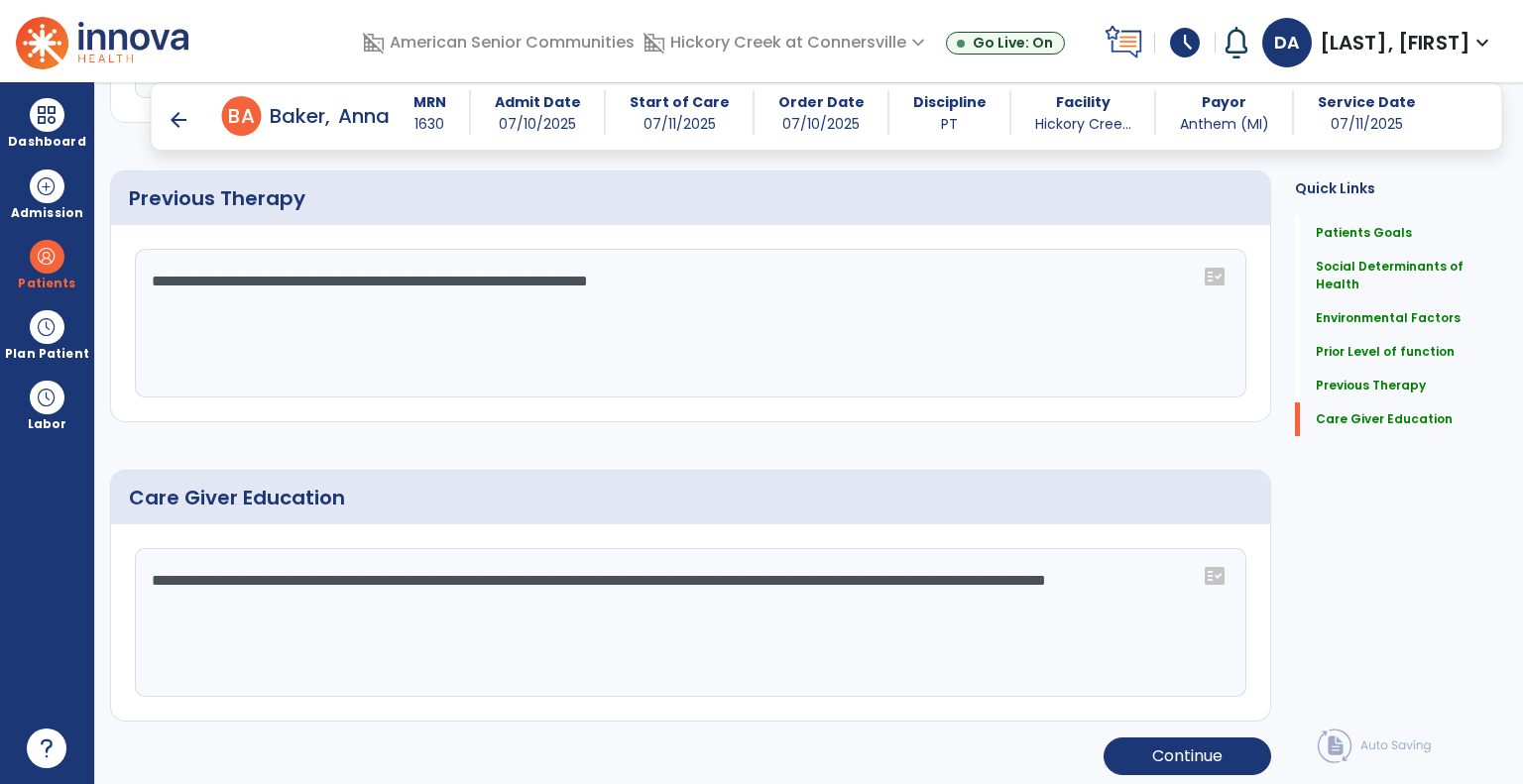 scroll, scrollTop: 1414, scrollLeft: 0, axis: vertical 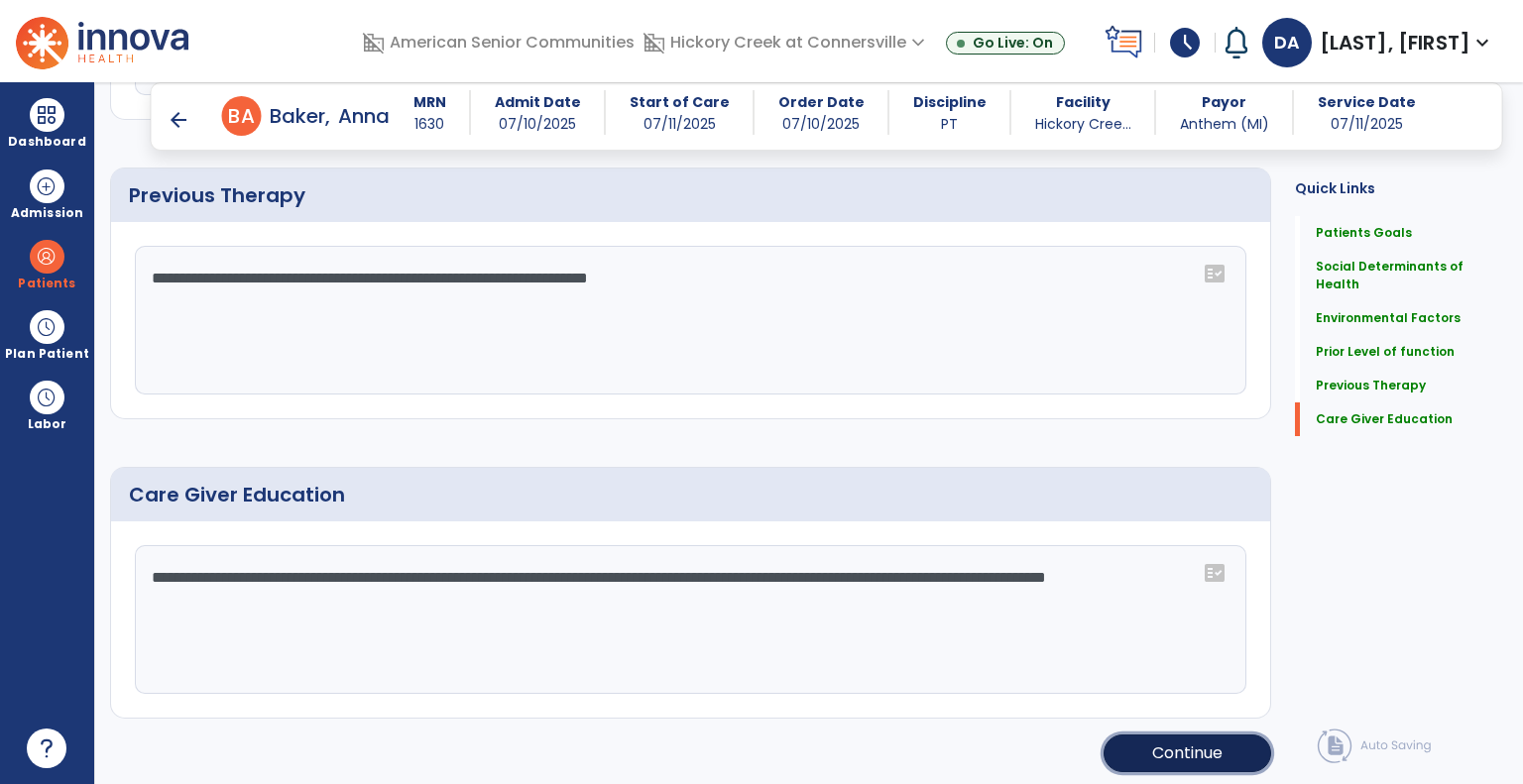 click on "Continue" 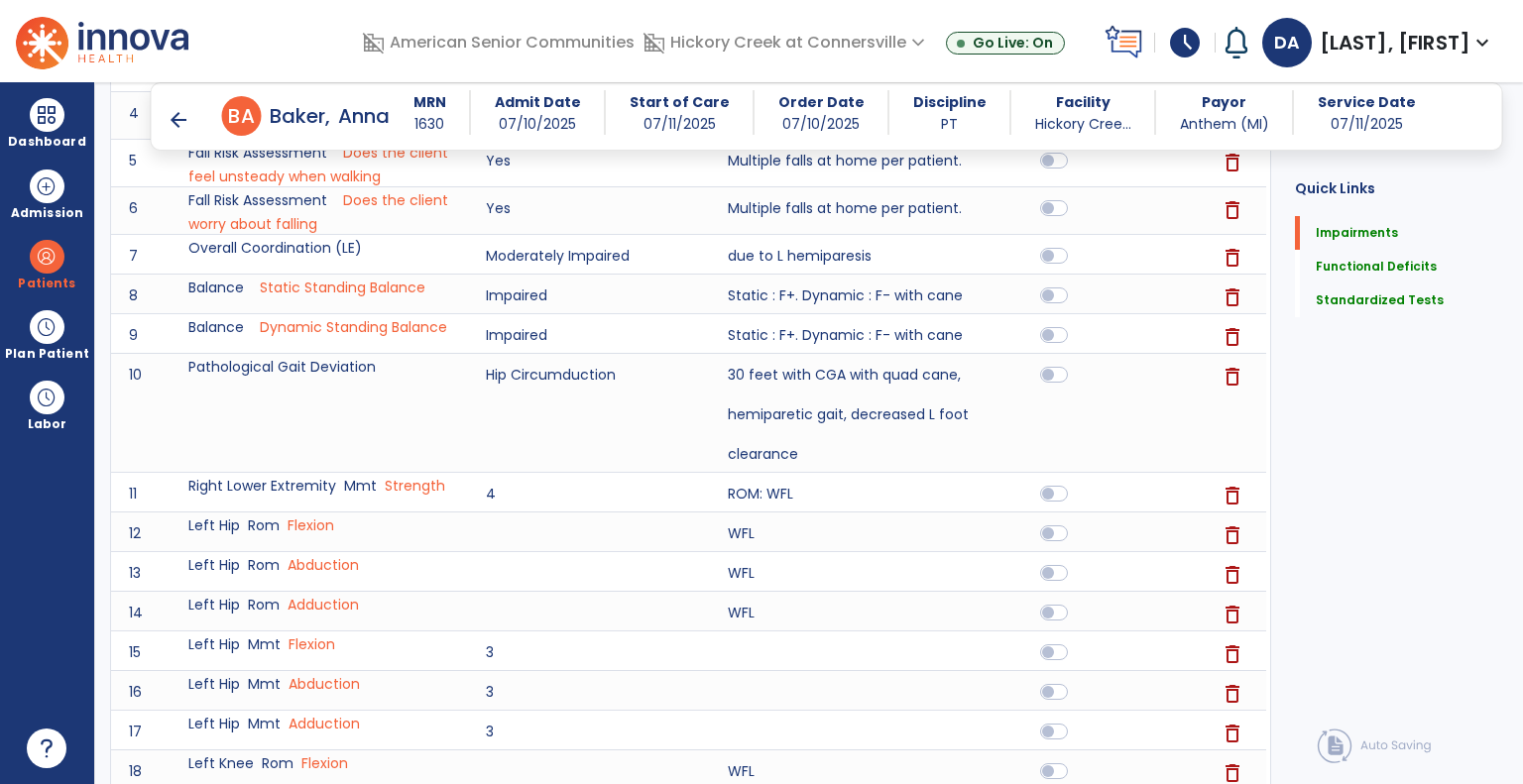 scroll, scrollTop: 496, scrollLeft: 0, axis: vertical 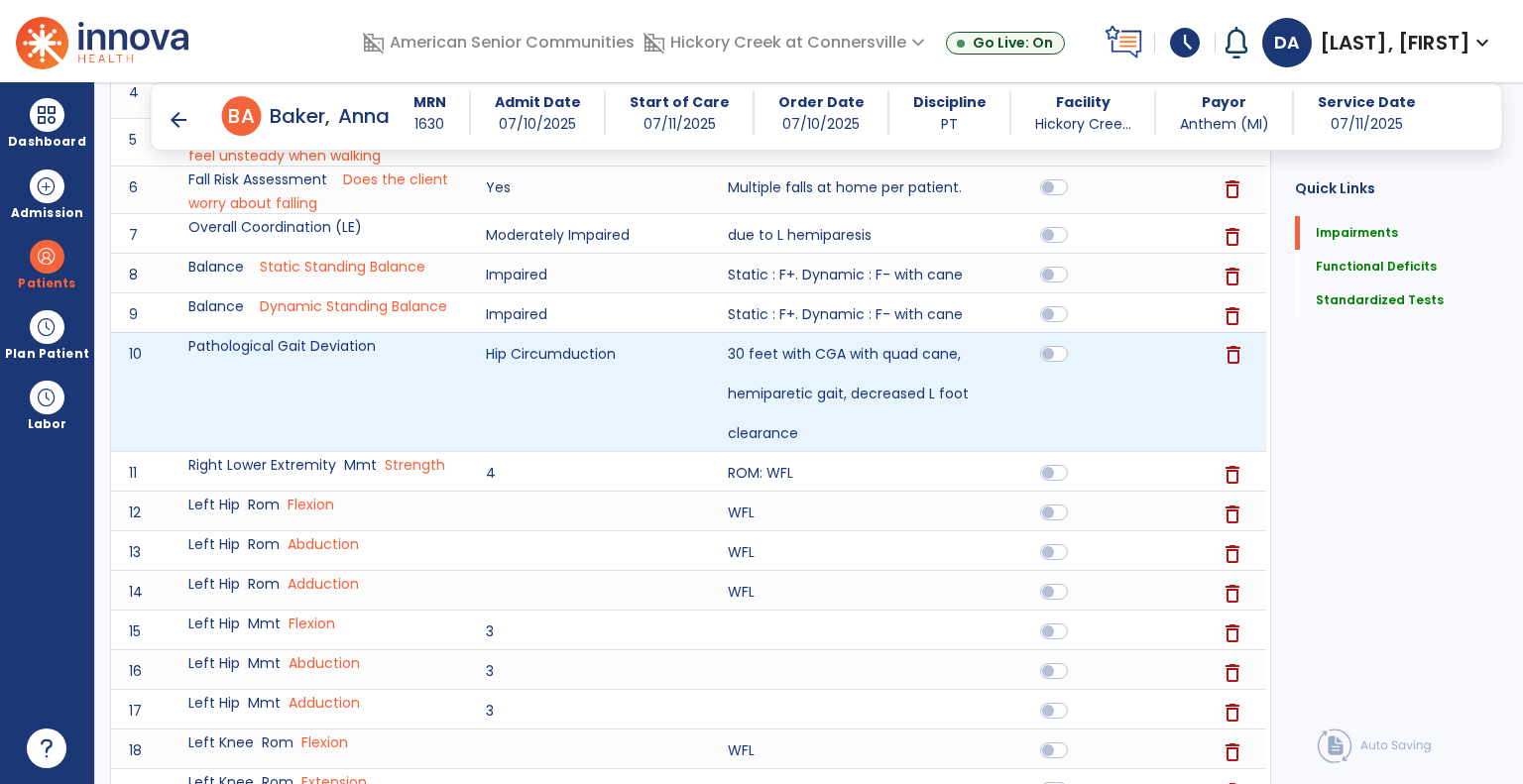 click on "delete" 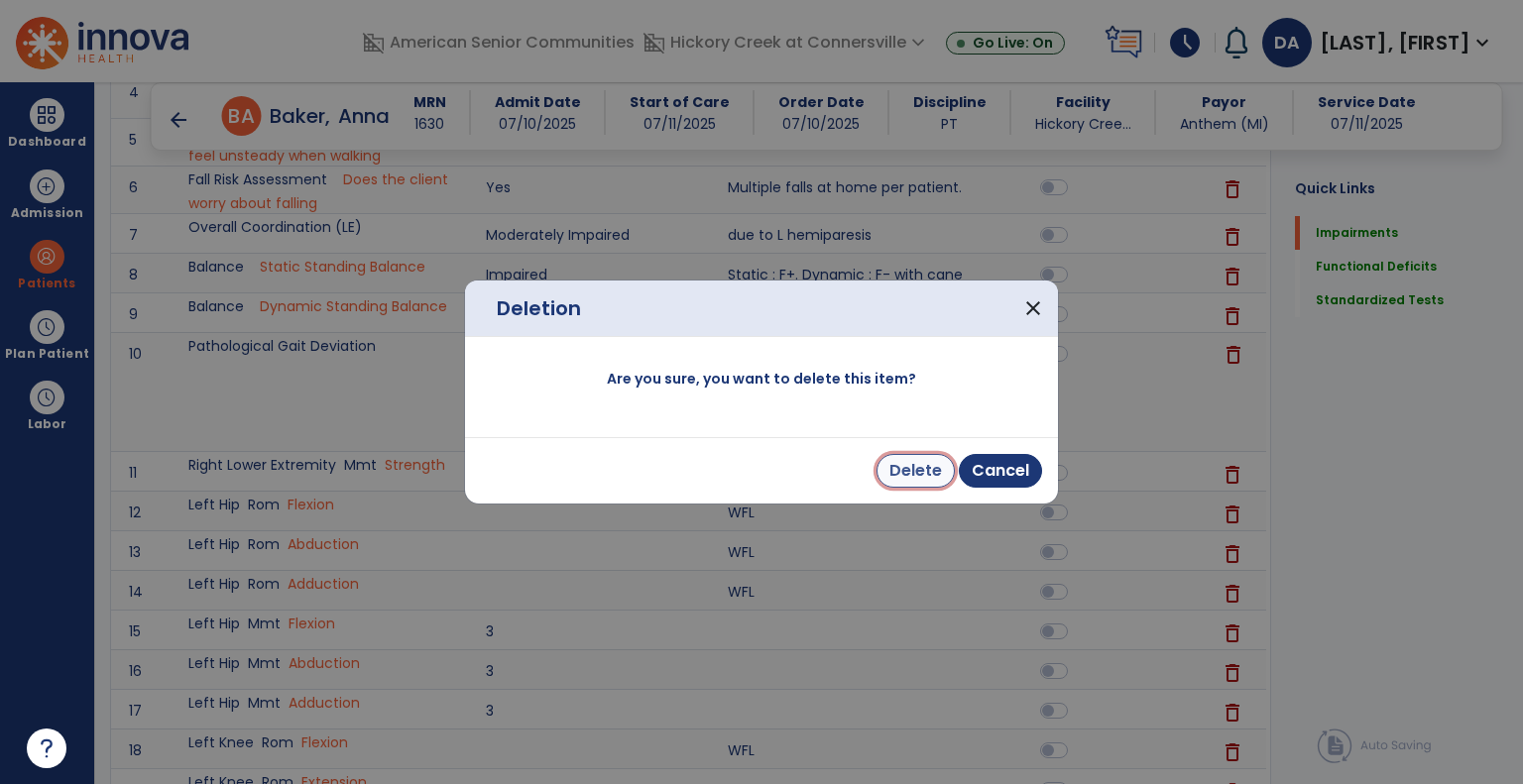 click on "Delete" at bounding box center (915, 471) 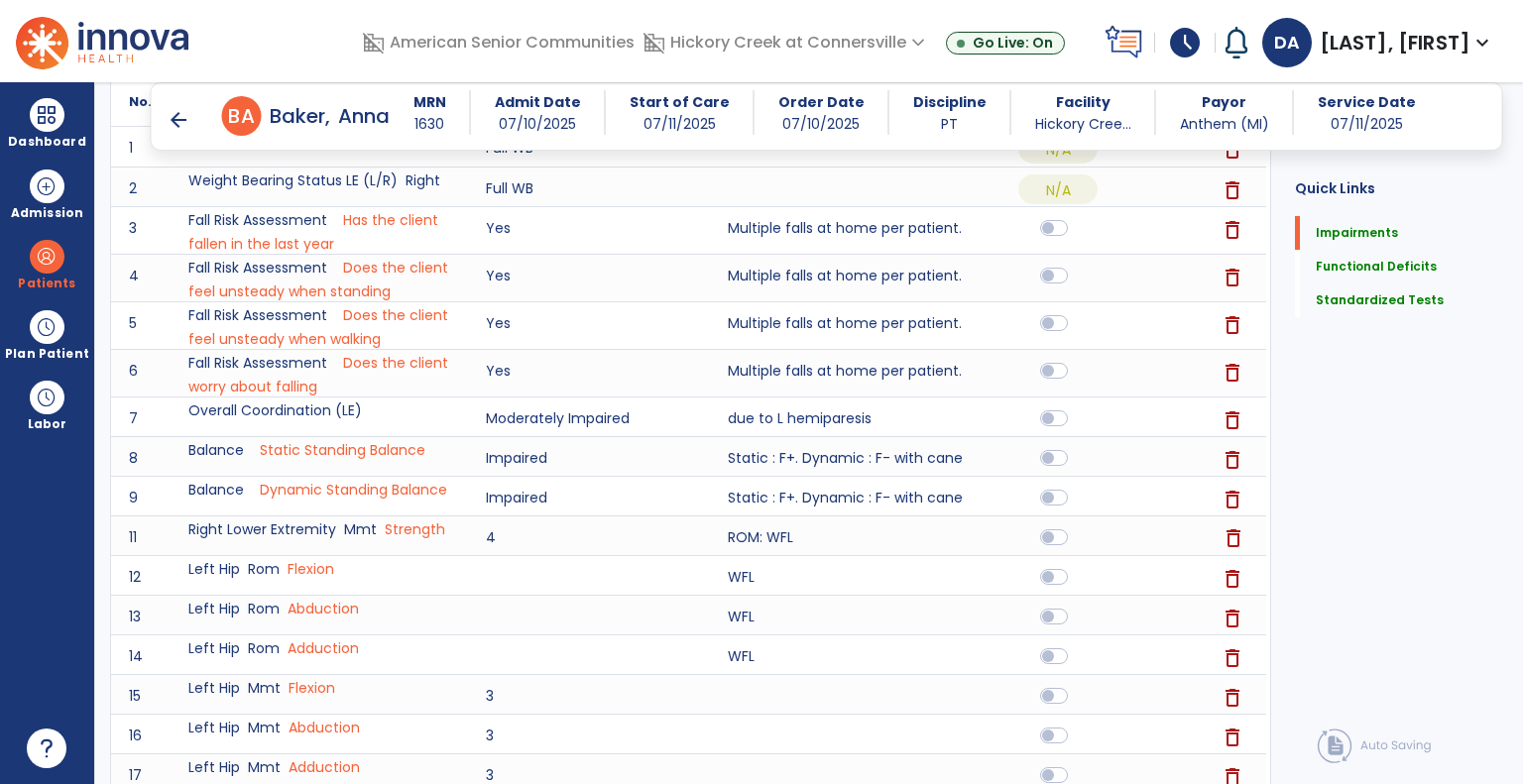 scroll, scrollTop: 198, scrollLeft: 0, axis: vertical 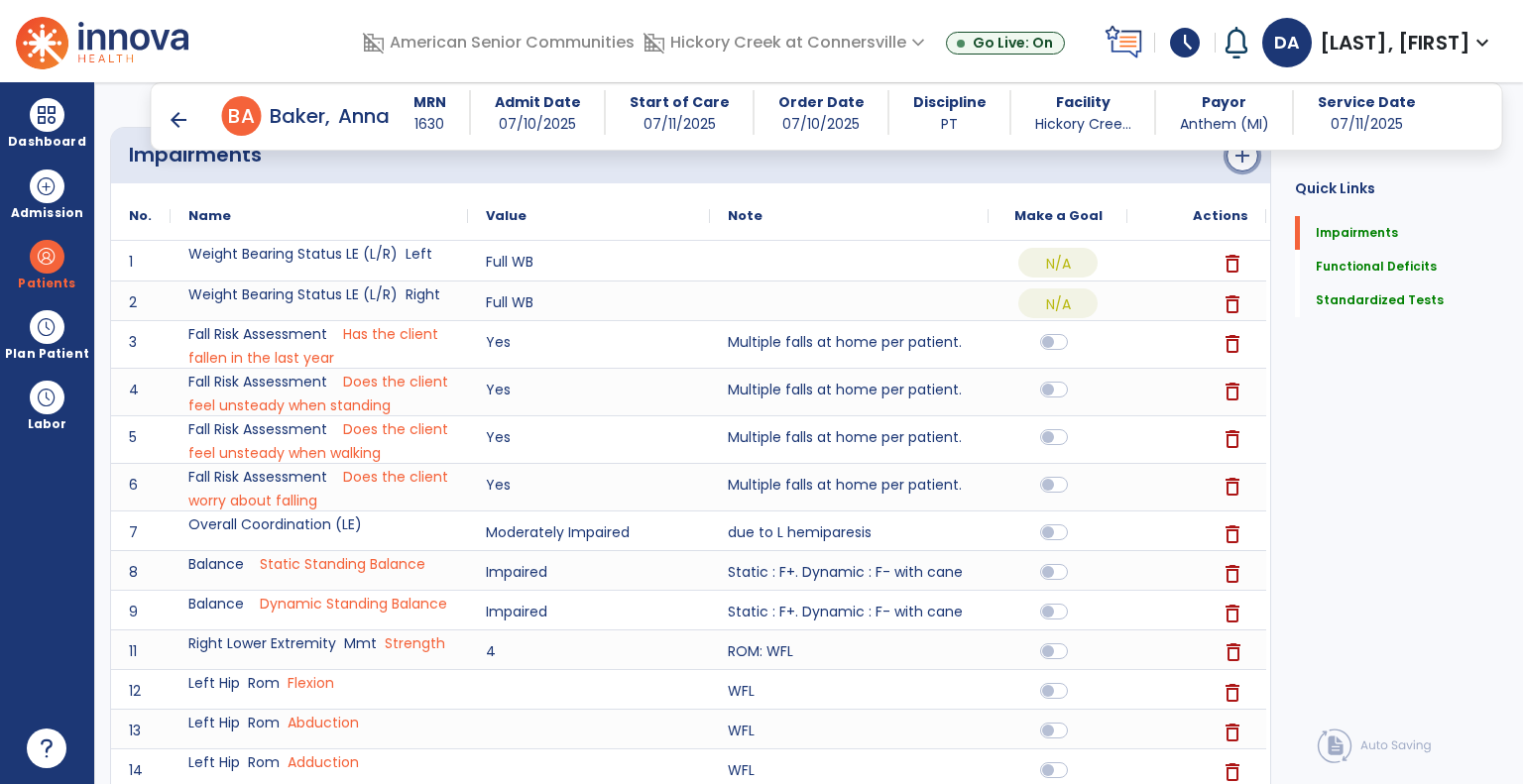 click on "add" 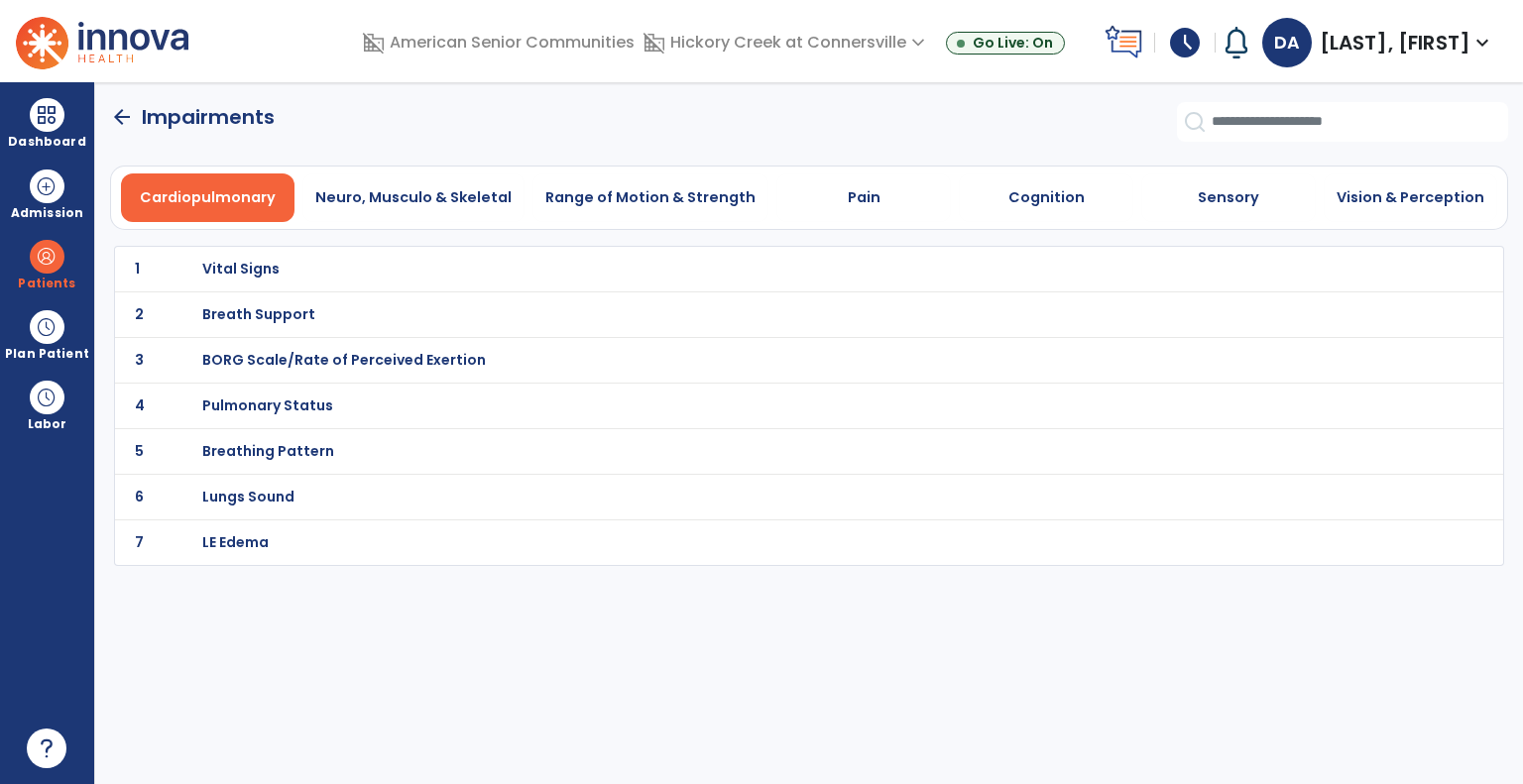 scroll, scrollTop: 0, scrollLeft: 0, axis: both 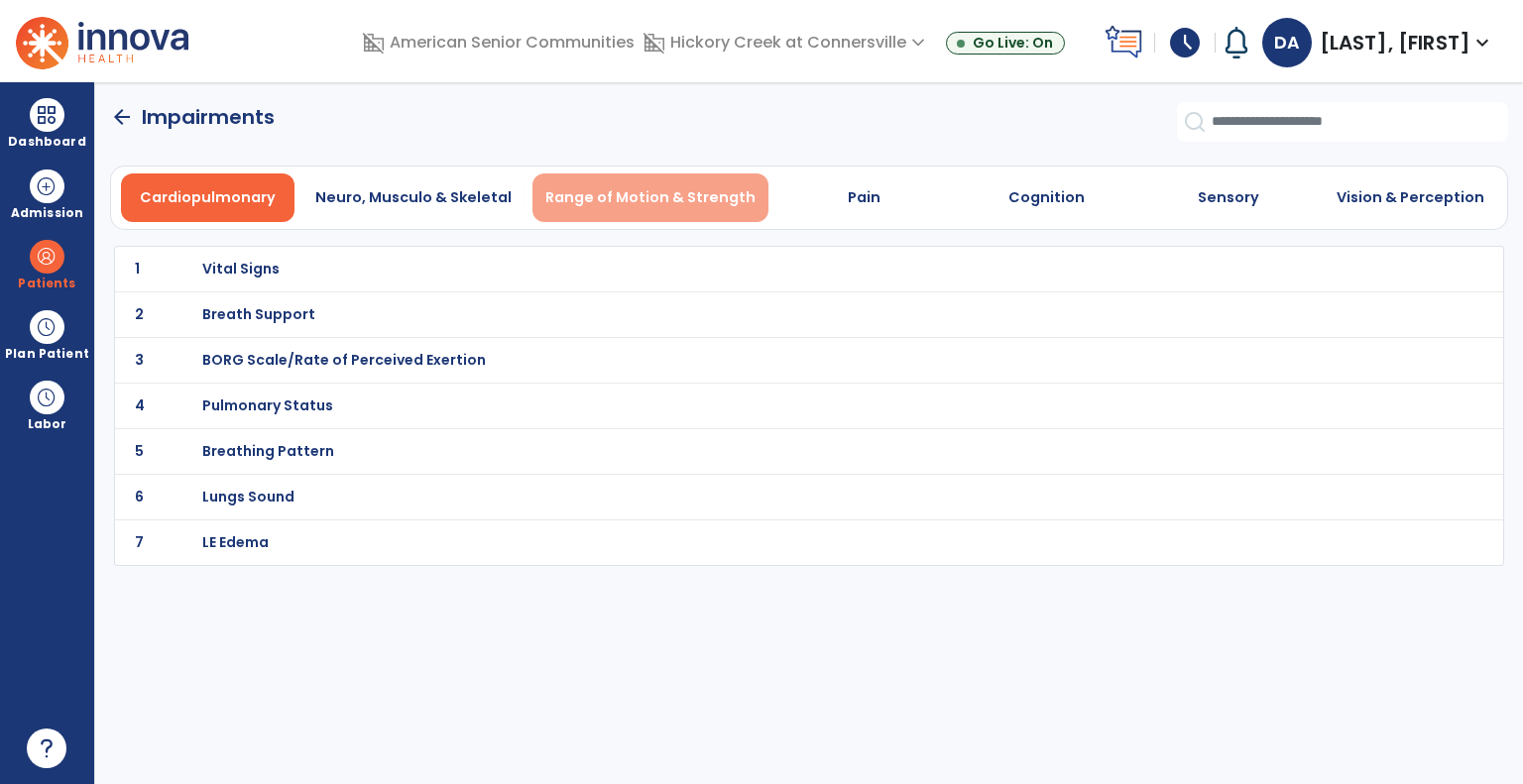 click on "Range of Motion & Strength" at bounding box center (650, 197) 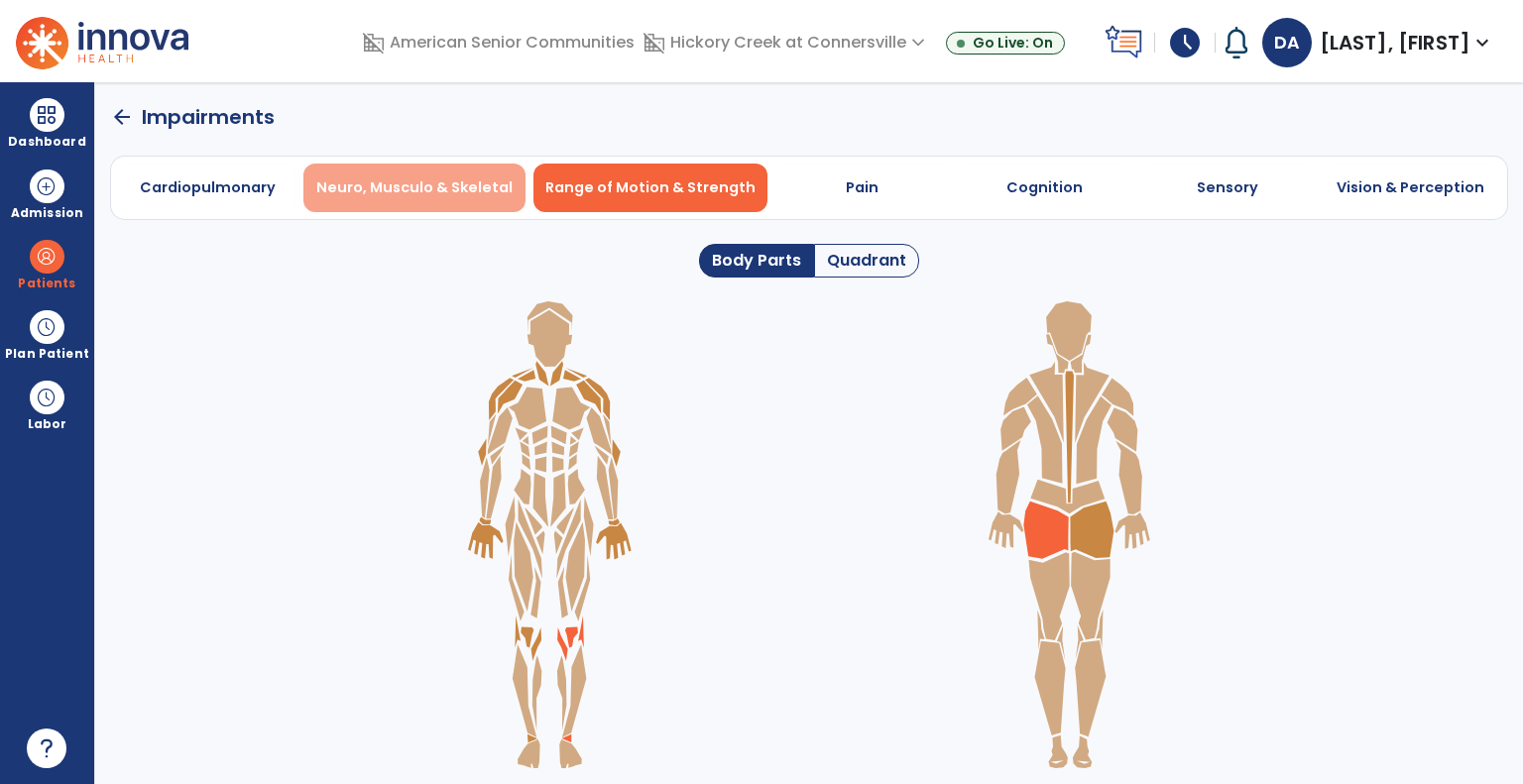 click on "Neuro, Musculo & Skeletal" at bounding box center (414, 187) 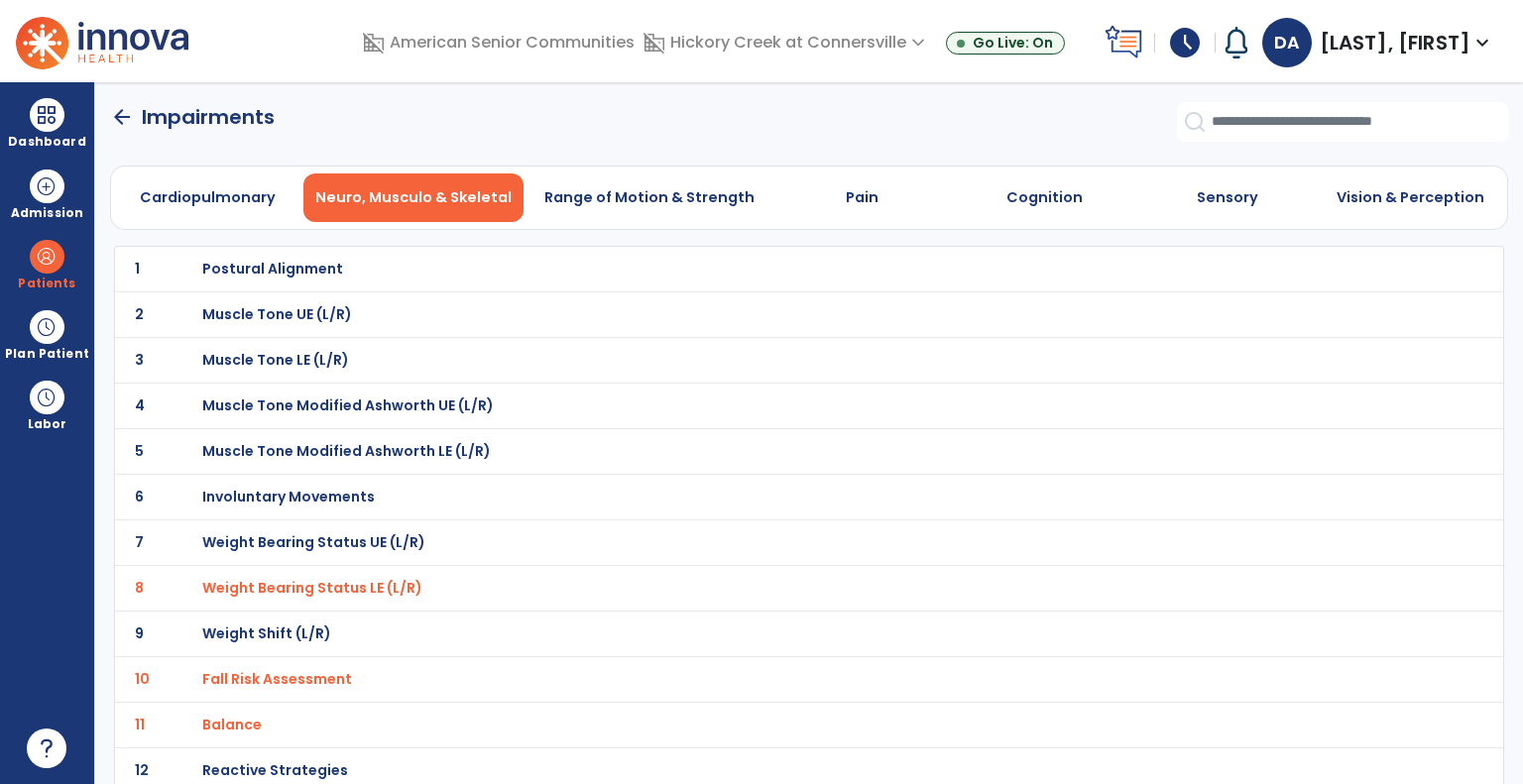 click on "Balance" at bounding box center [765, 269] 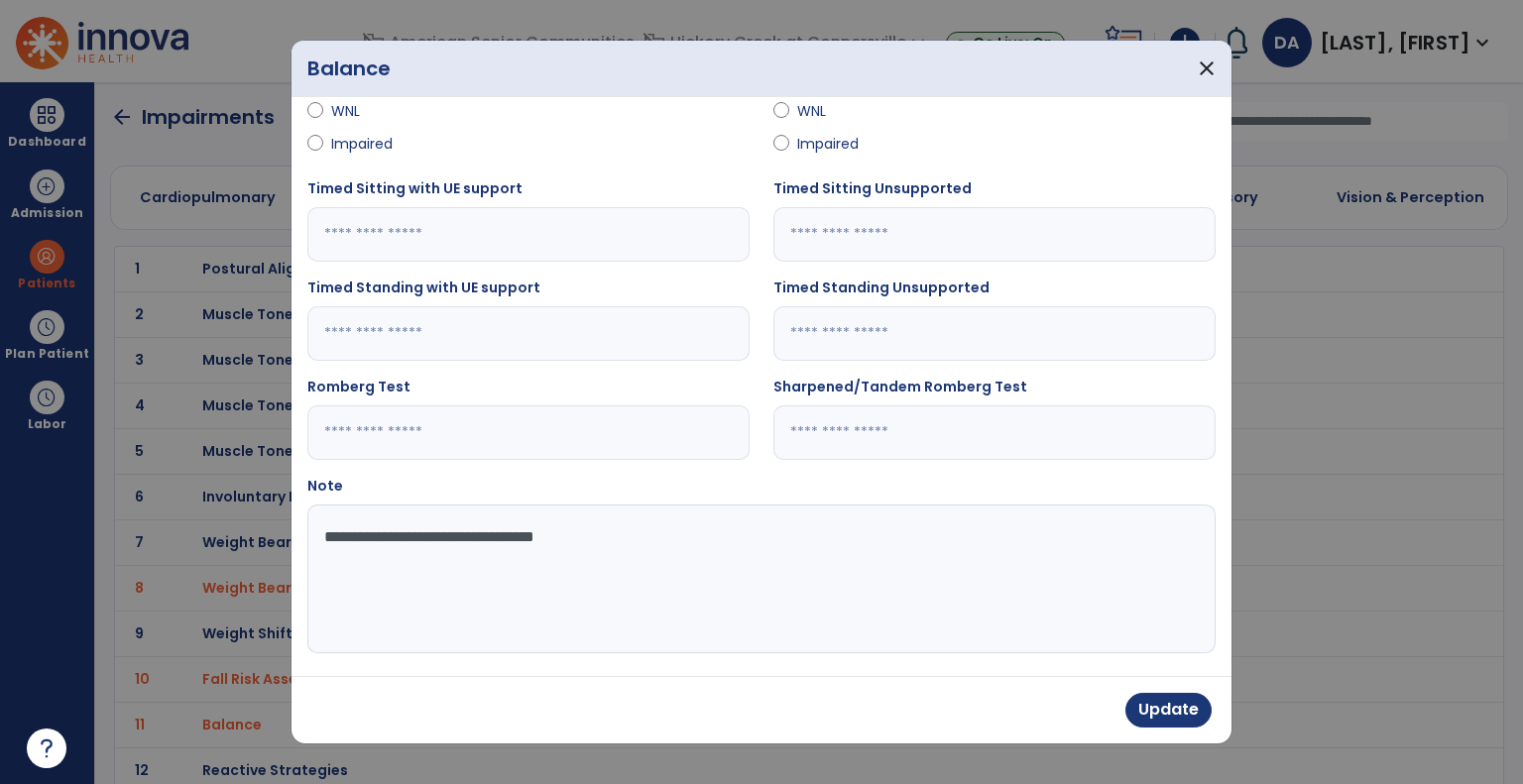 scroll, scrollTop: 224, scrollLeft: 0, axis: vertical 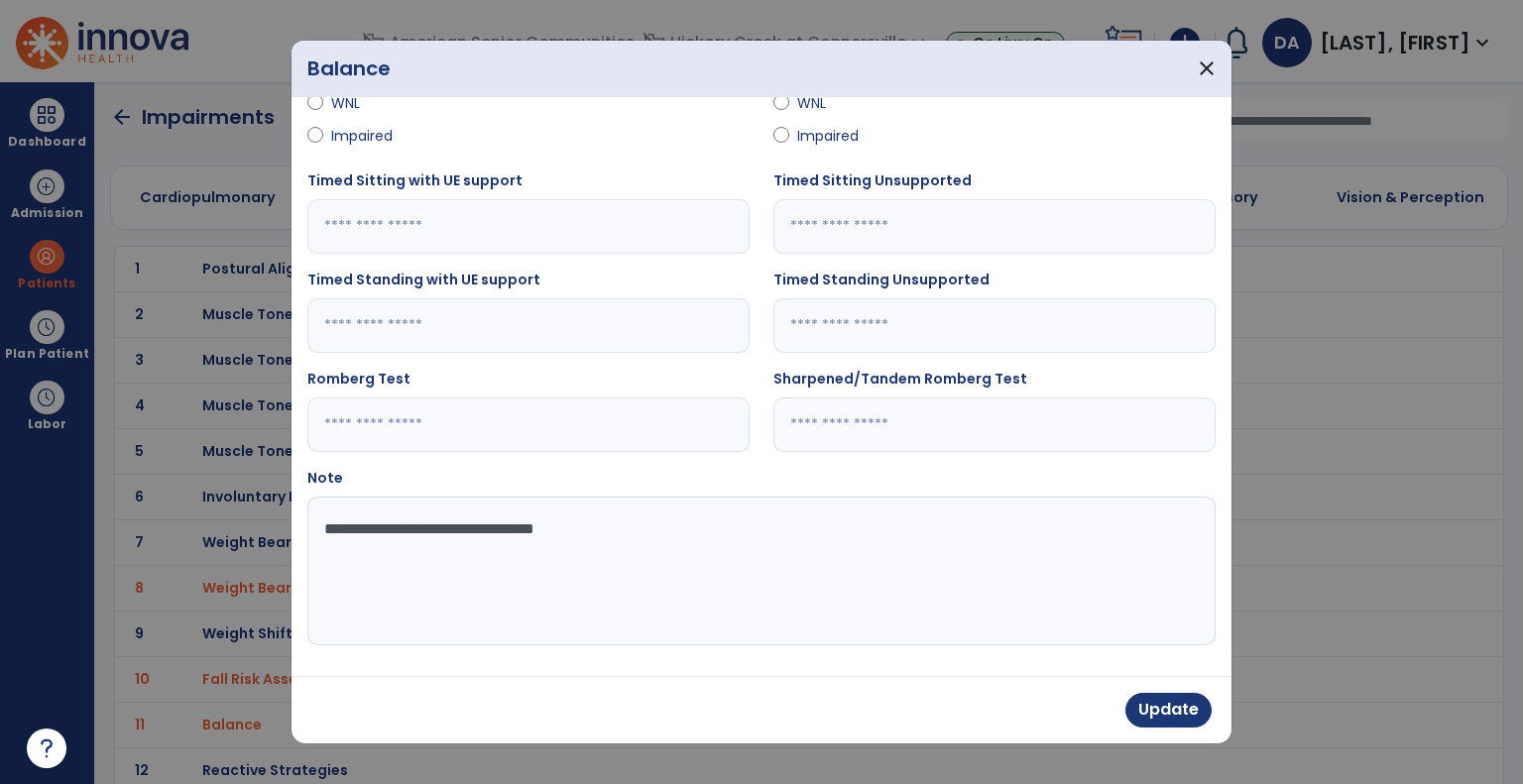 click on "**********" at bounding box center (760, 571) 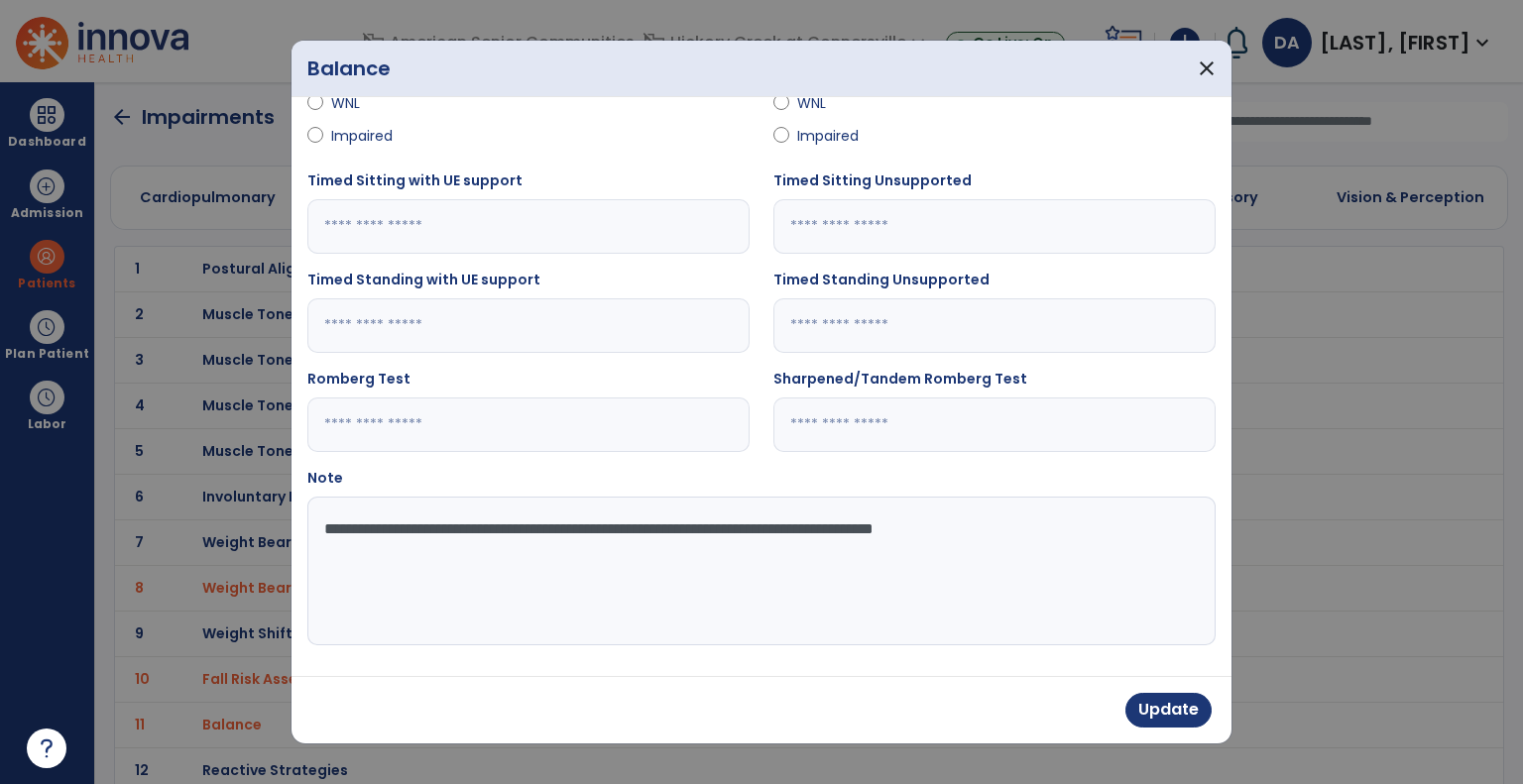click on "**********" at bounding box center [760, 571] 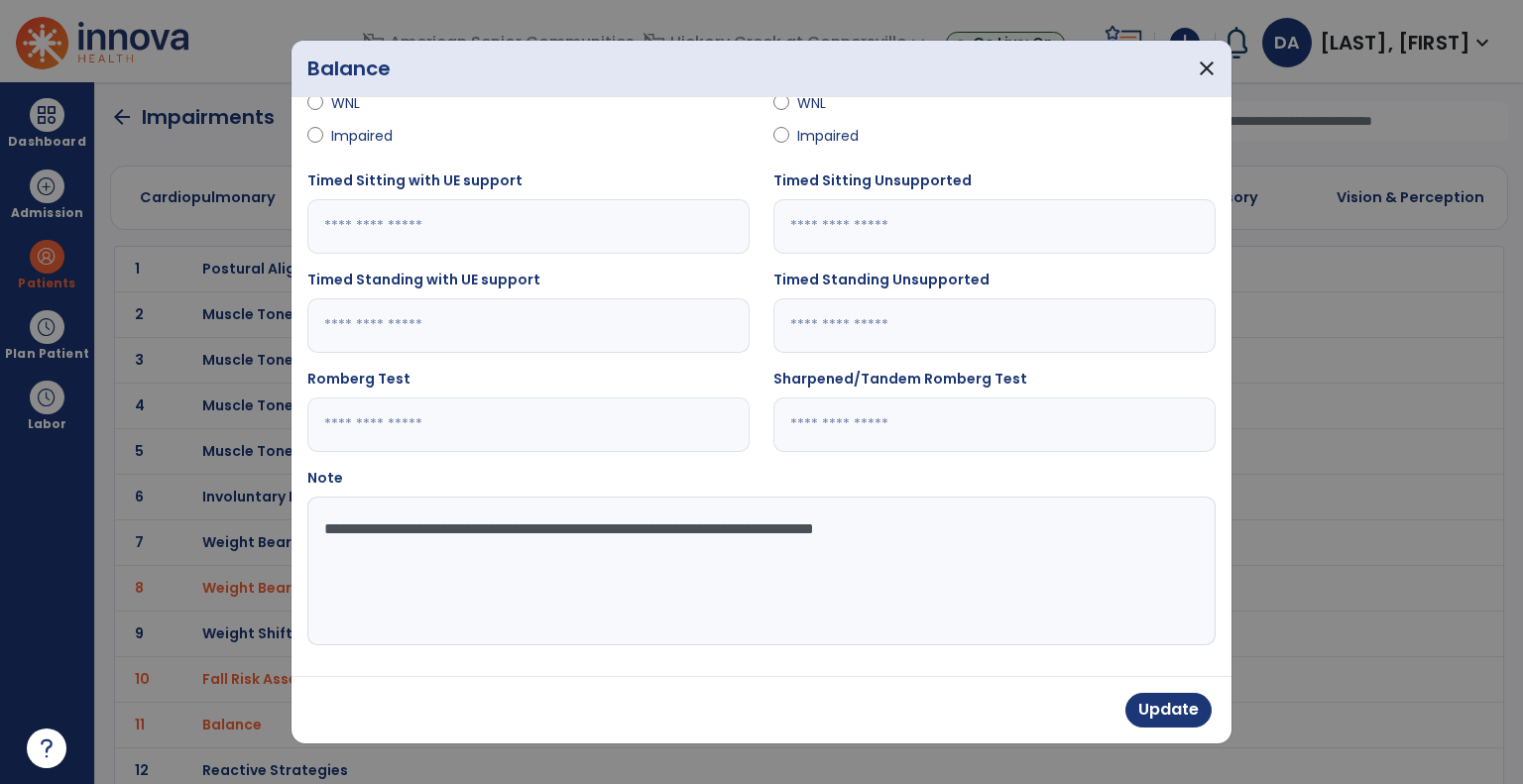 click on "**********" at bounding box center [760, 571] 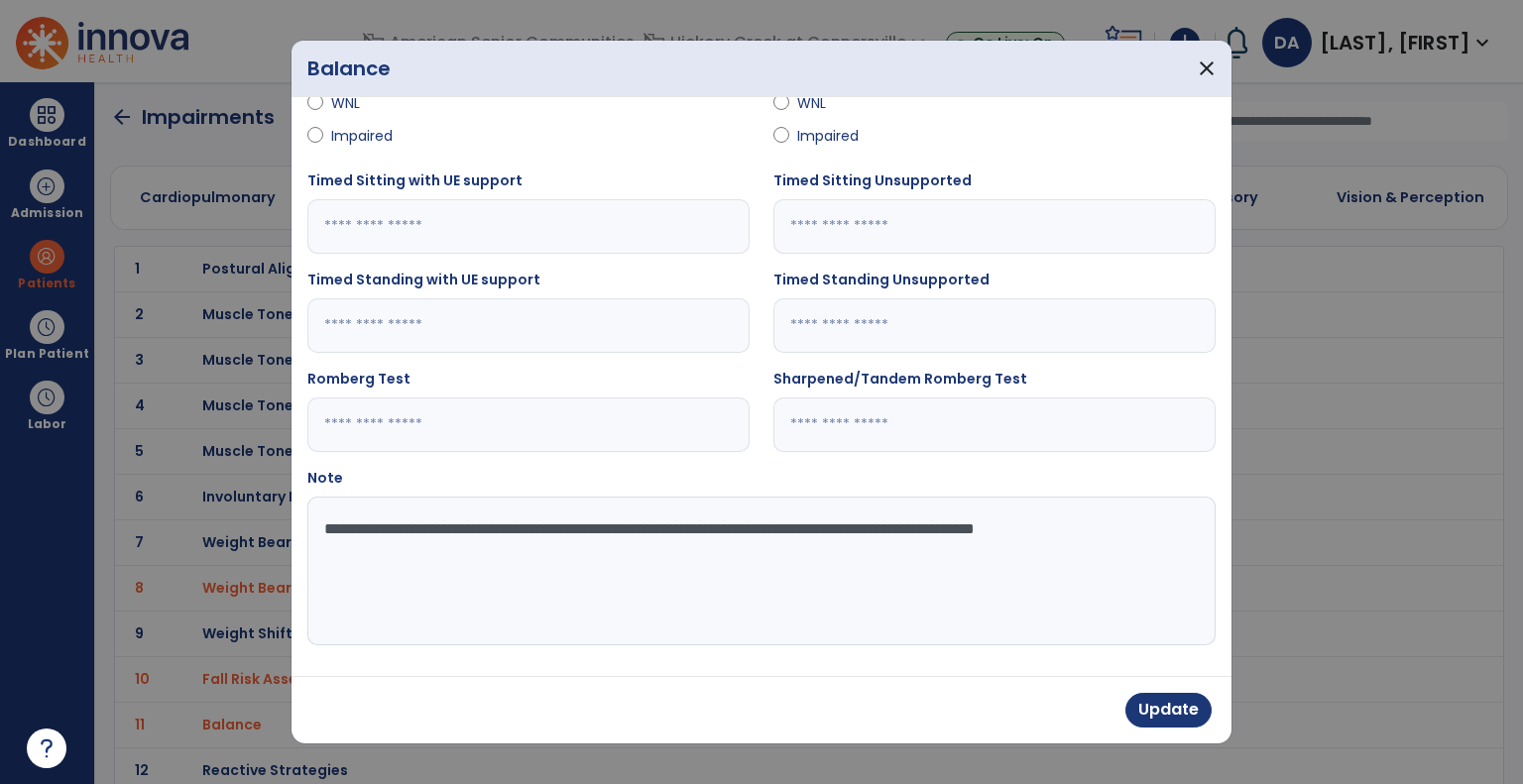 click on "**********" at bounding box center [760, 571] 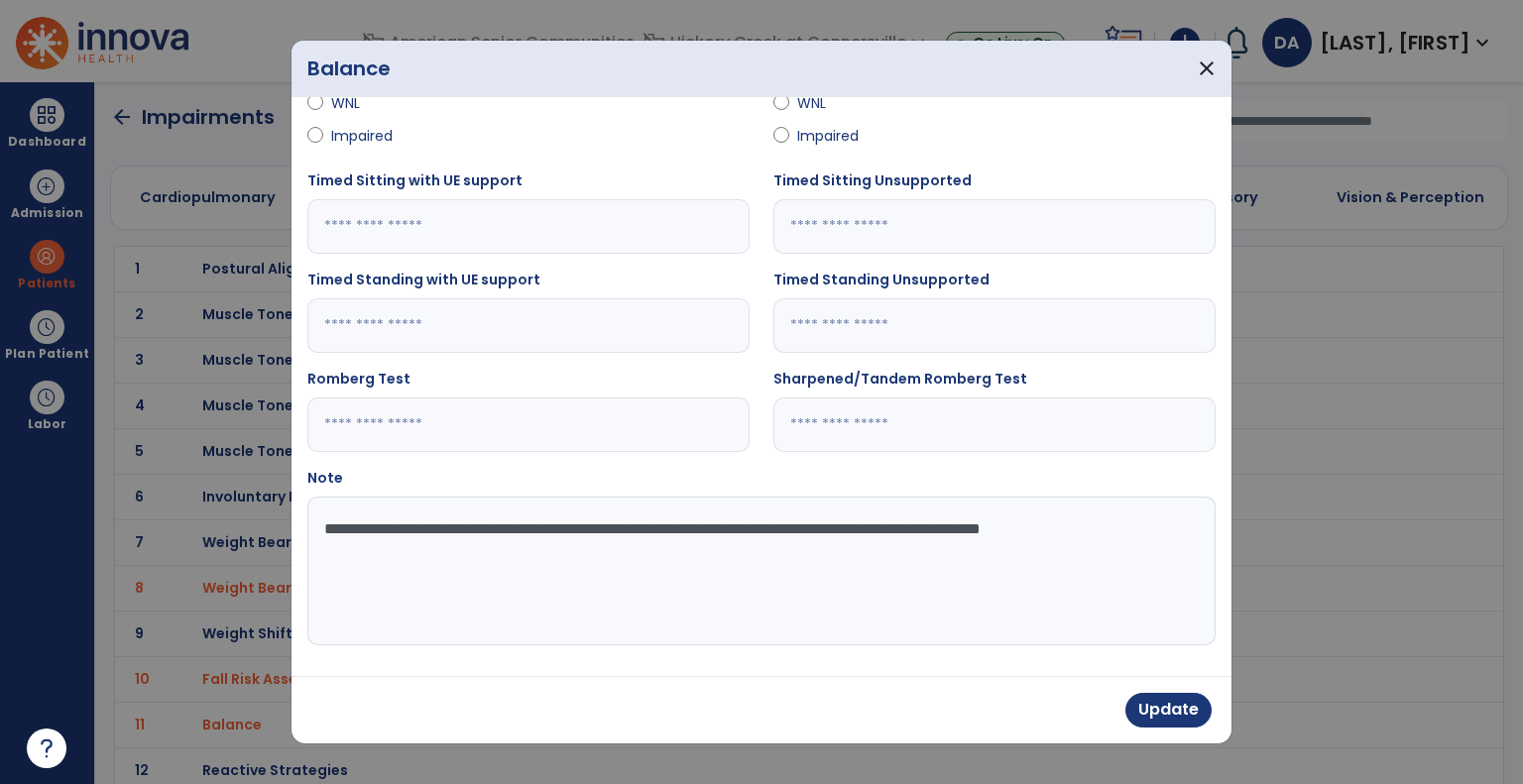 click on "**********" at bounding box center [760, 571] 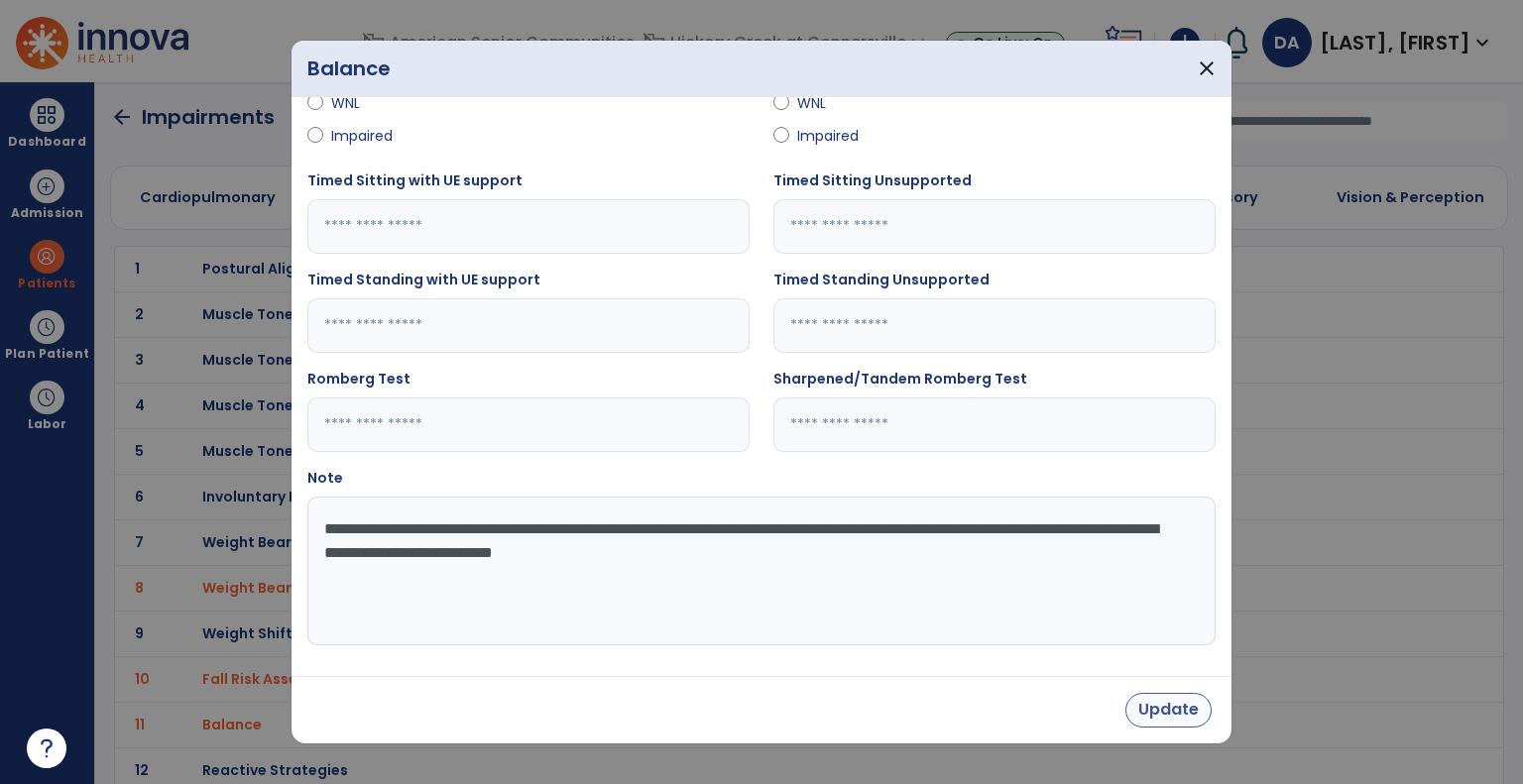 type on "**********" 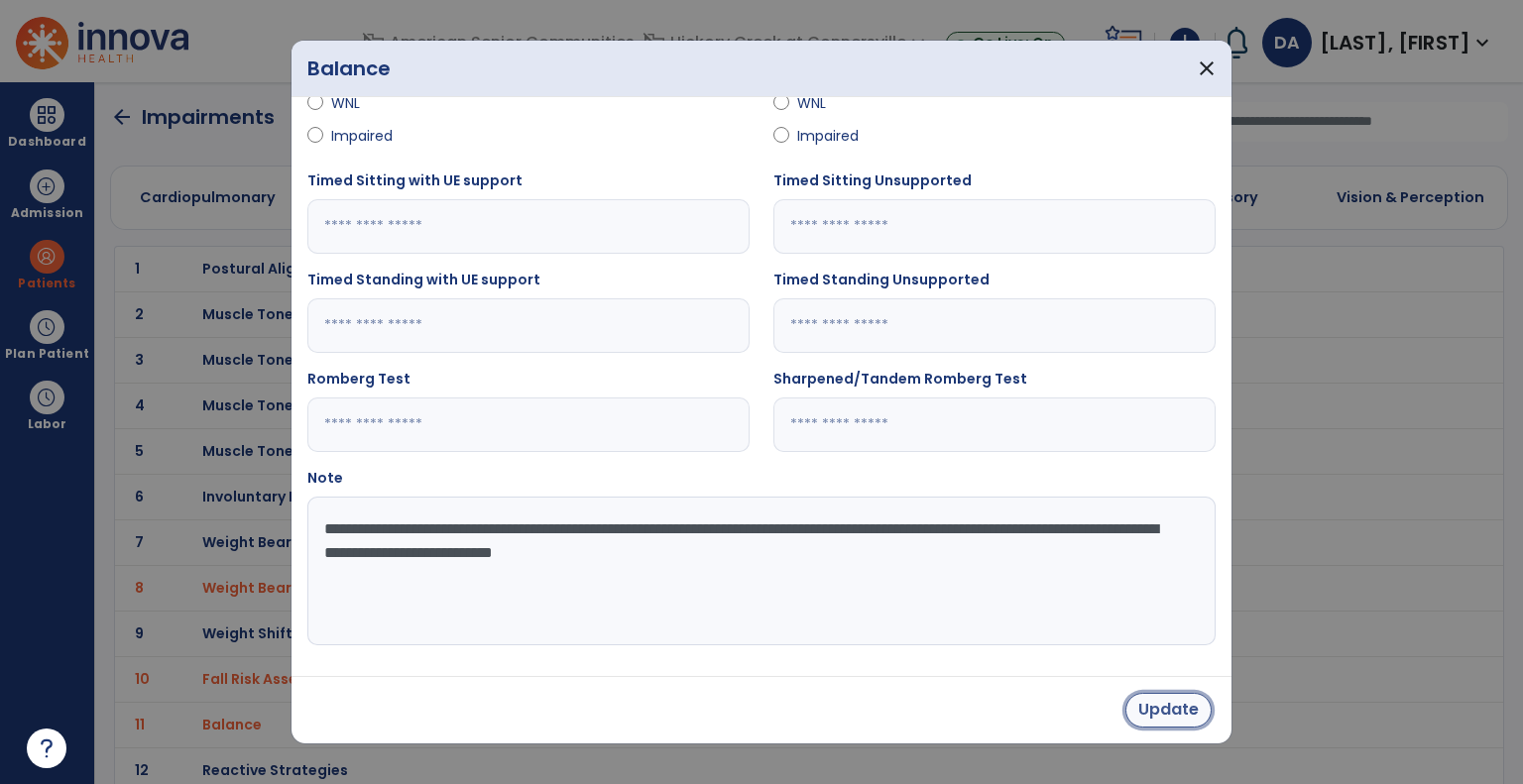 click on "Update" at bounding box center [1168, 710] 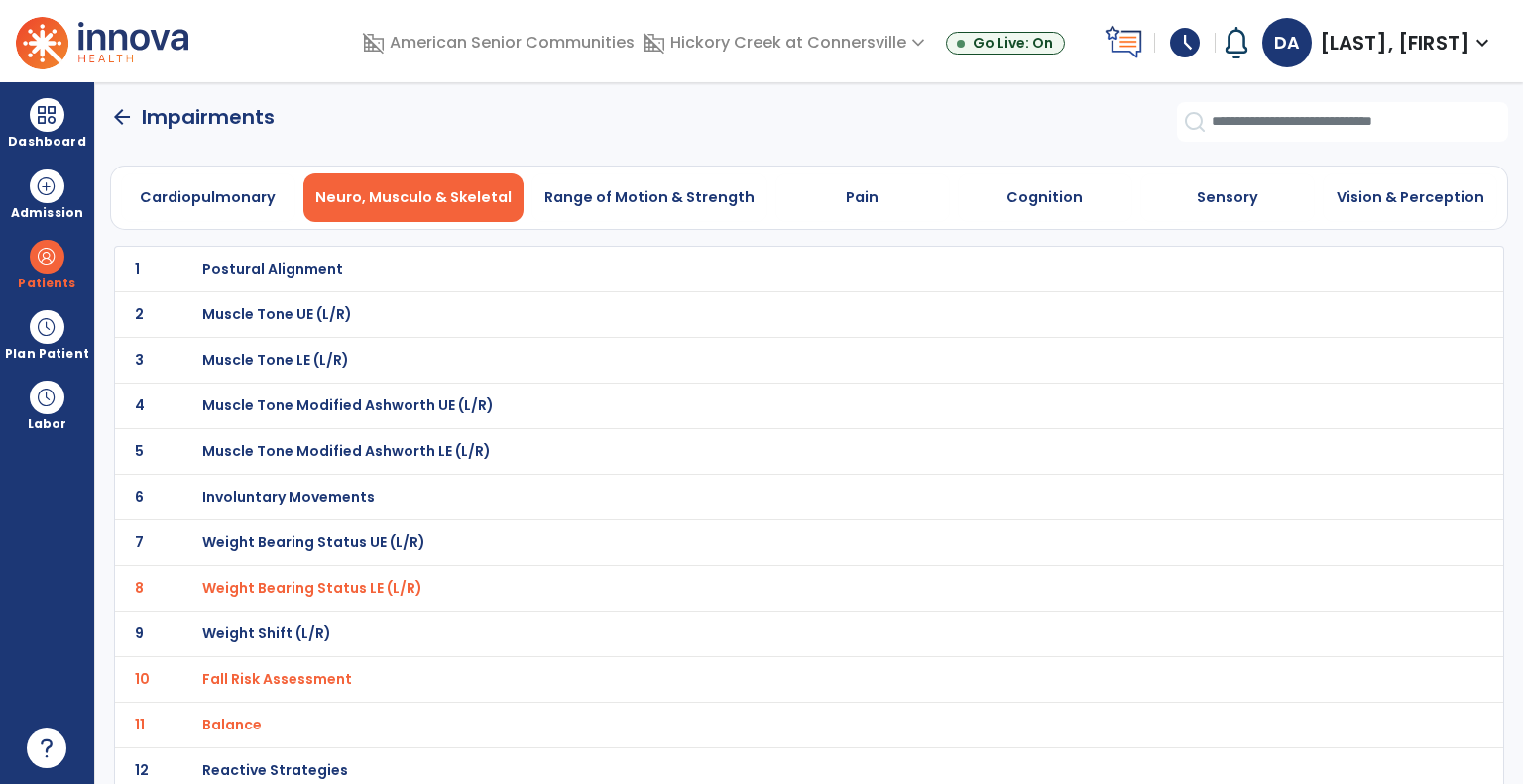 click on "arrow_back" 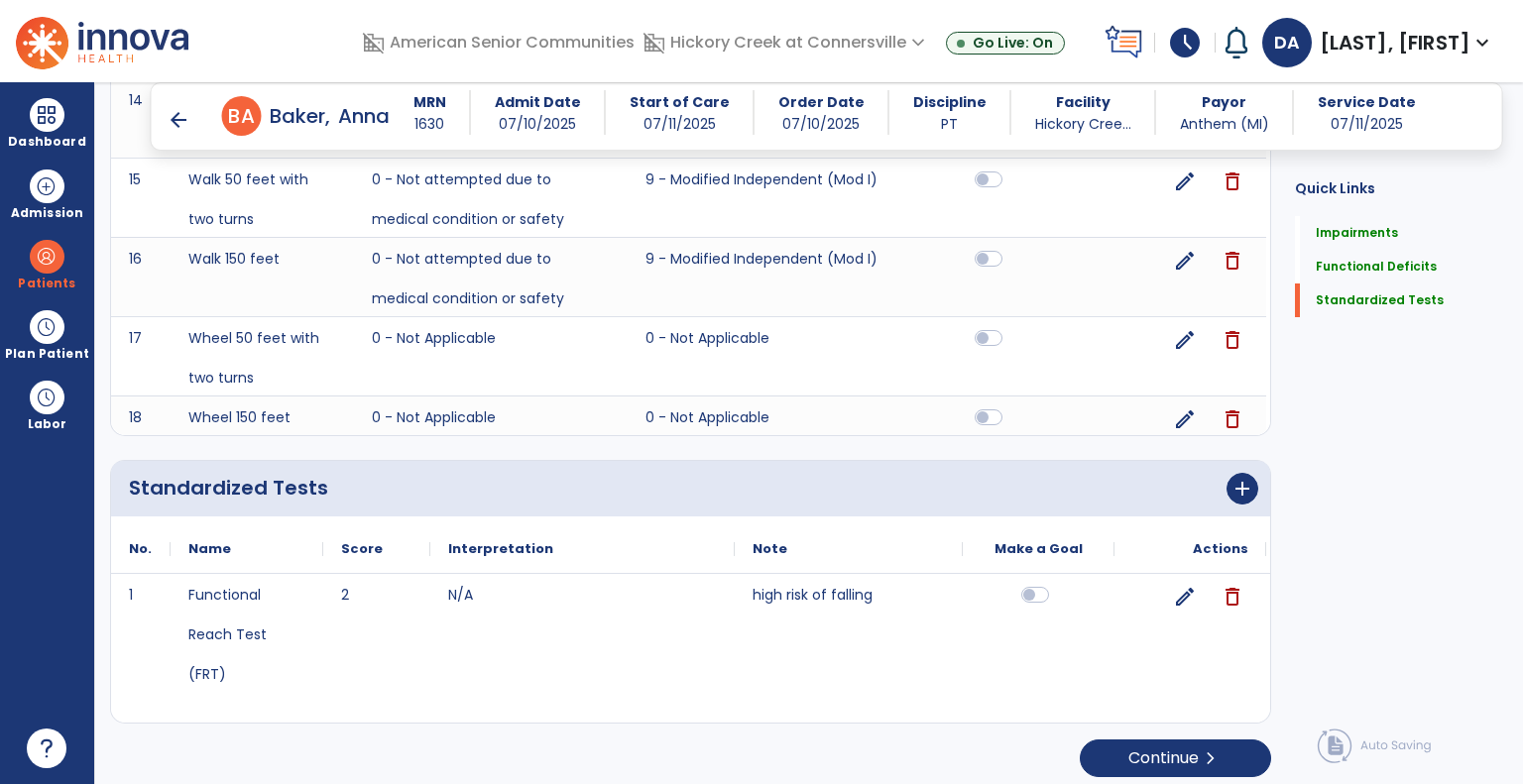 scroll, scrollTop: 2949, scrollLeft: 0, axis: vertical 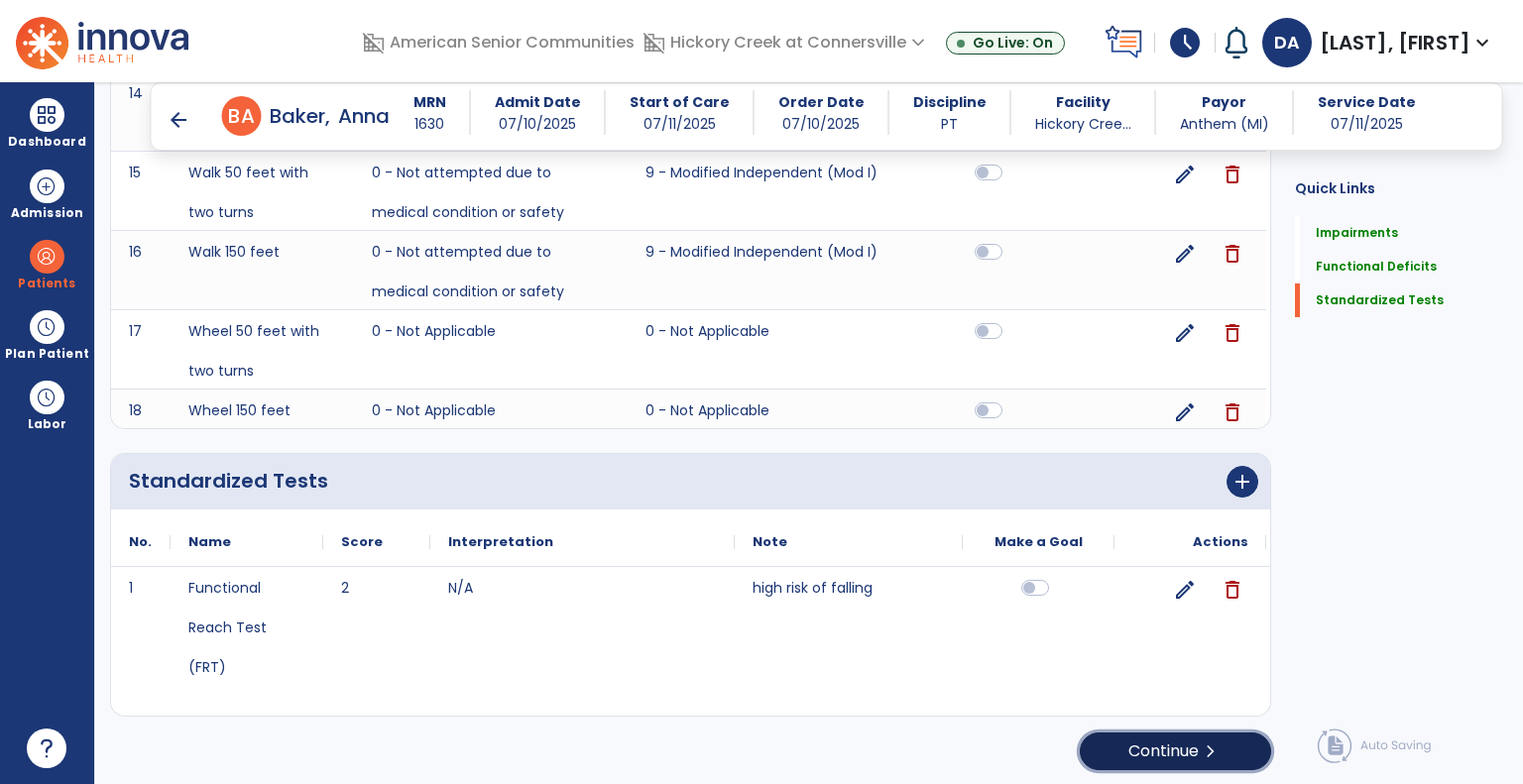 click on "Continue  chevron_right" 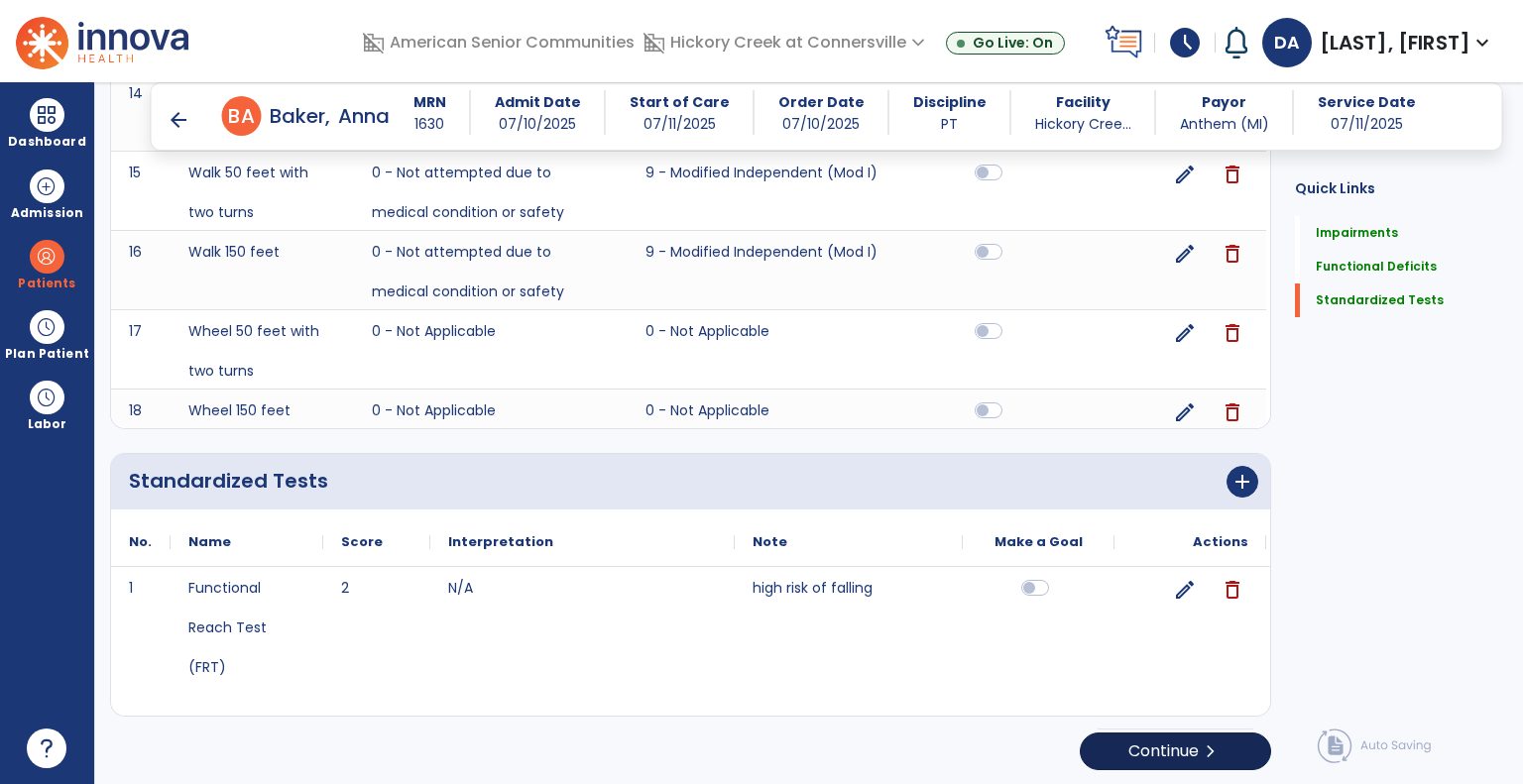scroll, scrollTop: 0, scrollLeft: 0, axis: both 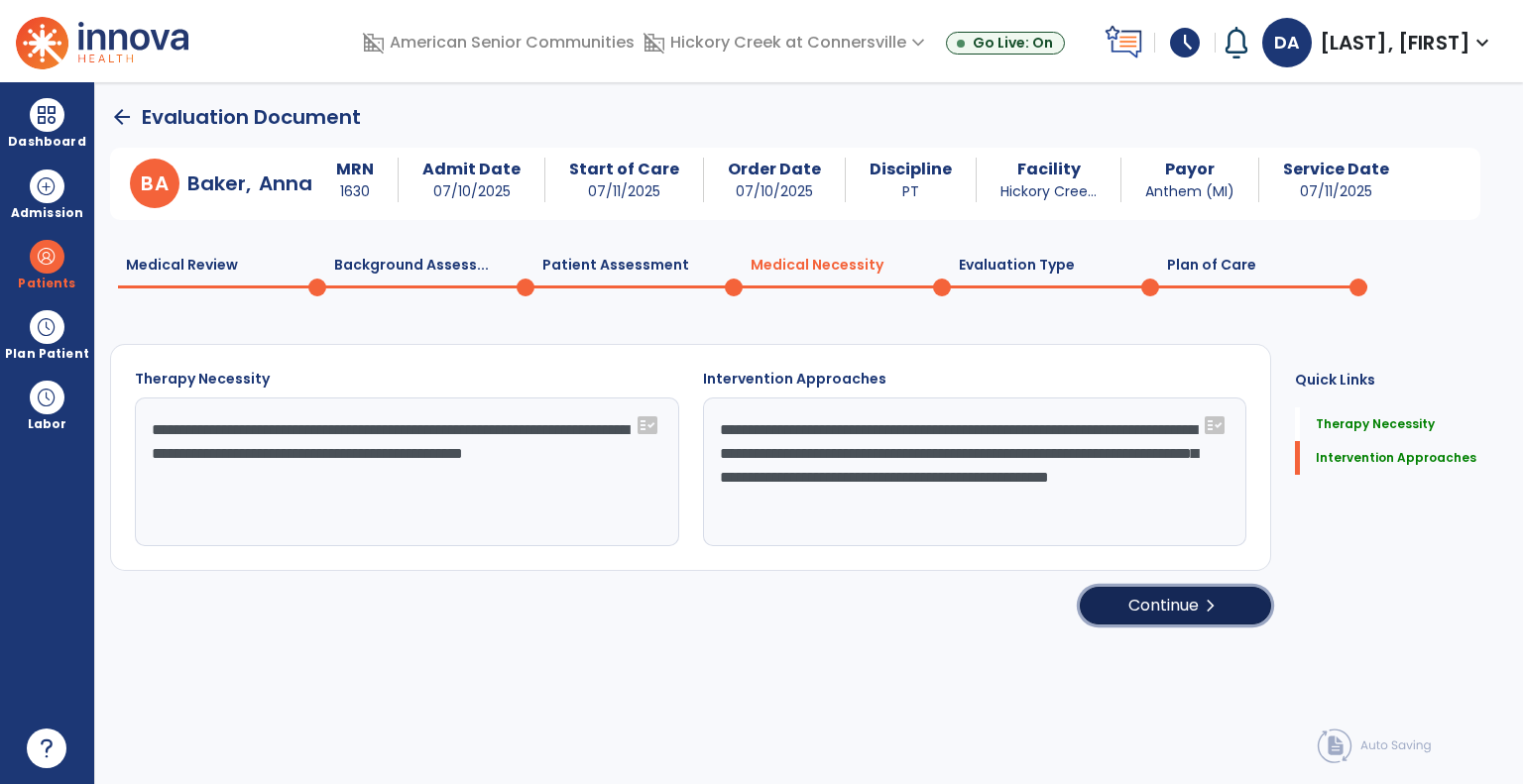 click on "Continue  chevron_right" 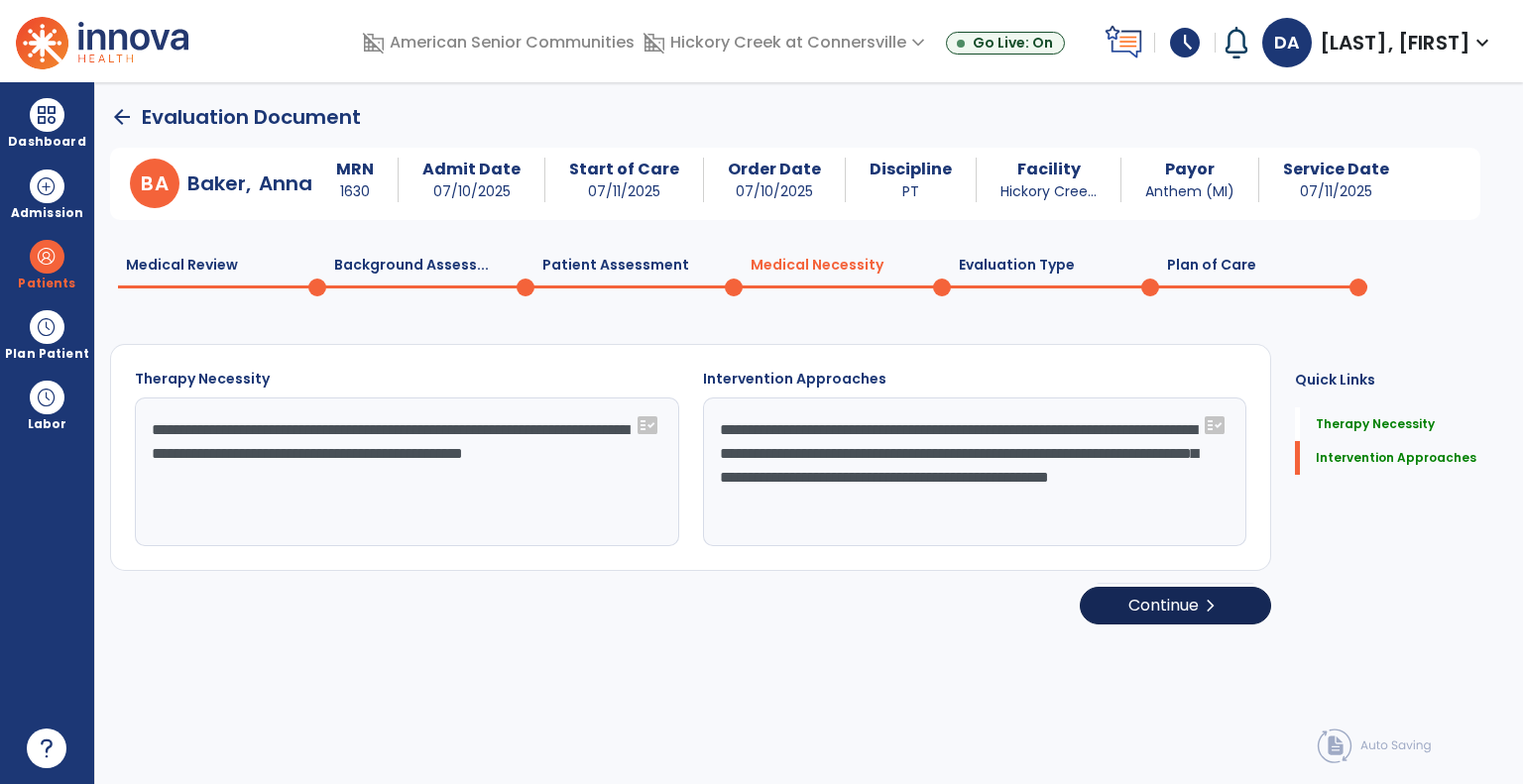 select on "**********" 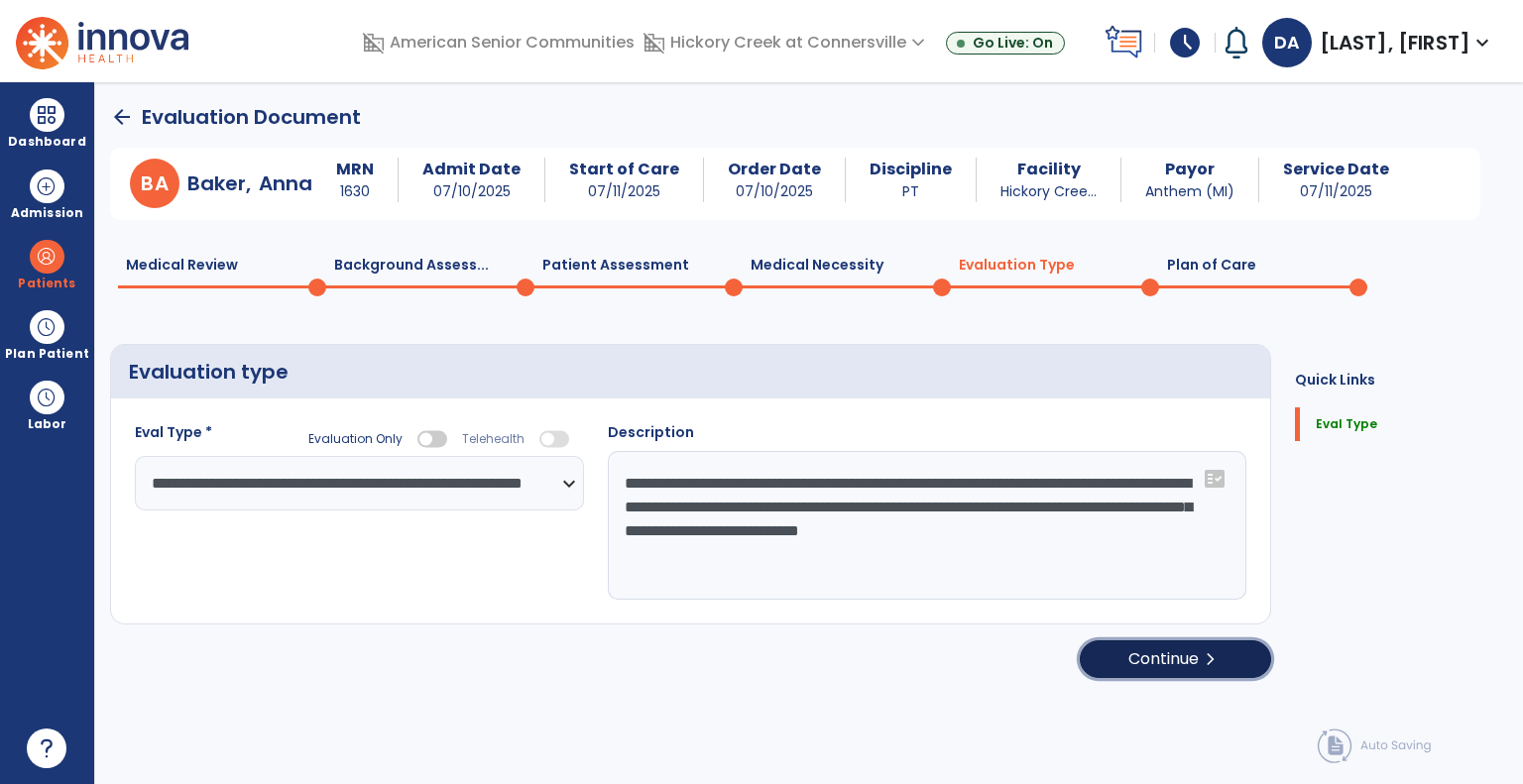 click on "chevron_right" 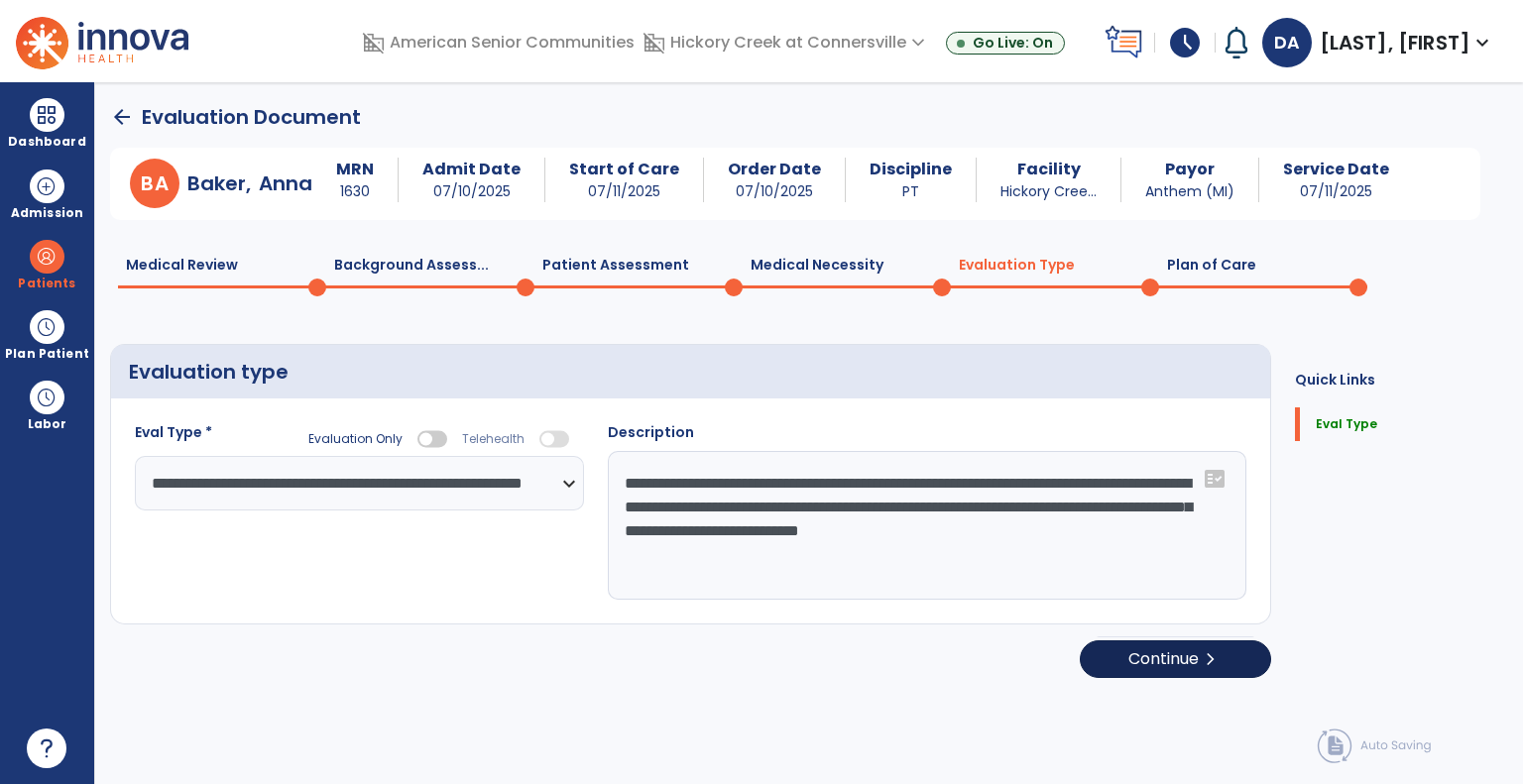 select on "**" 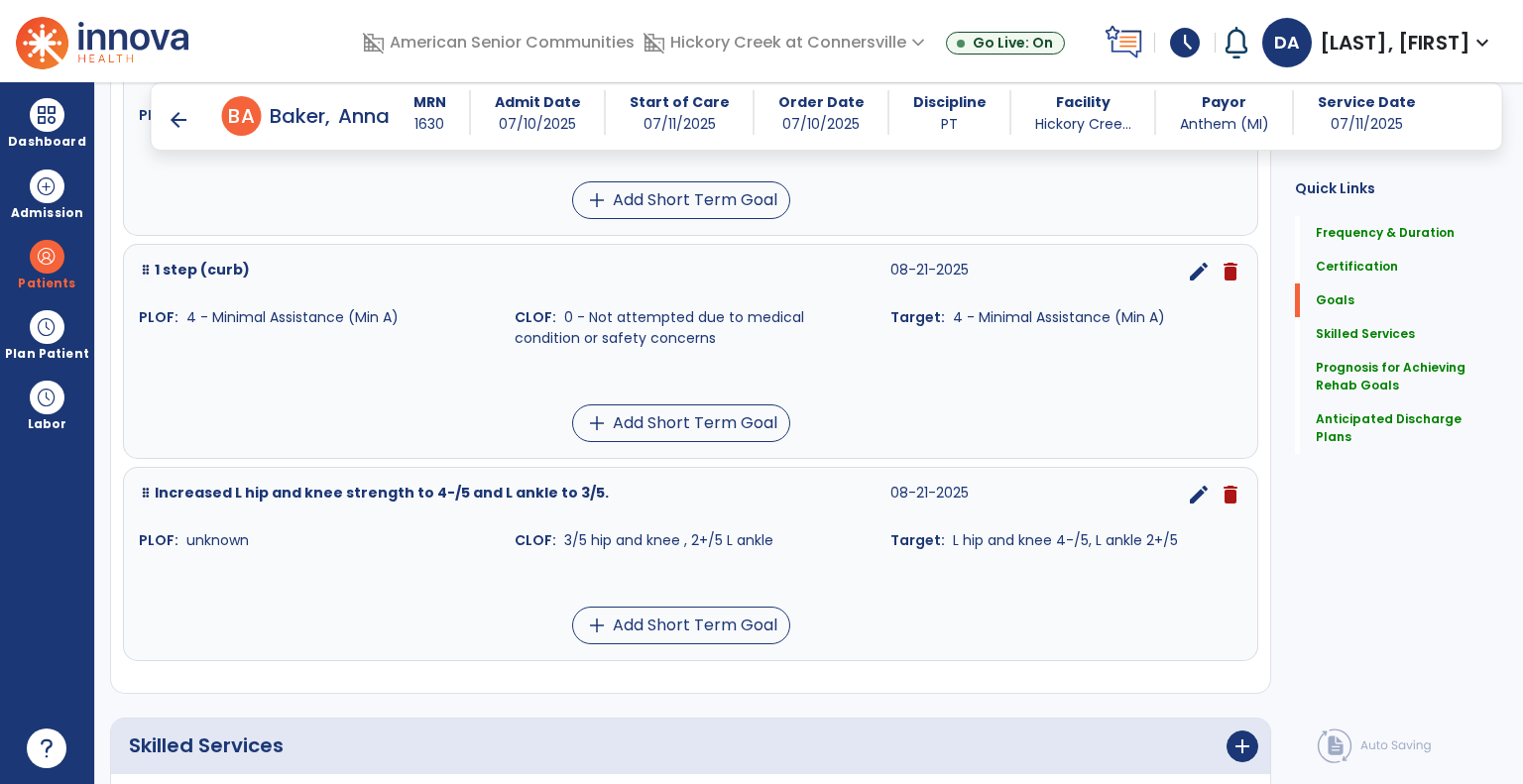 scroll, scrollTop: 1388, scrollLeft: 0, axis: vertical 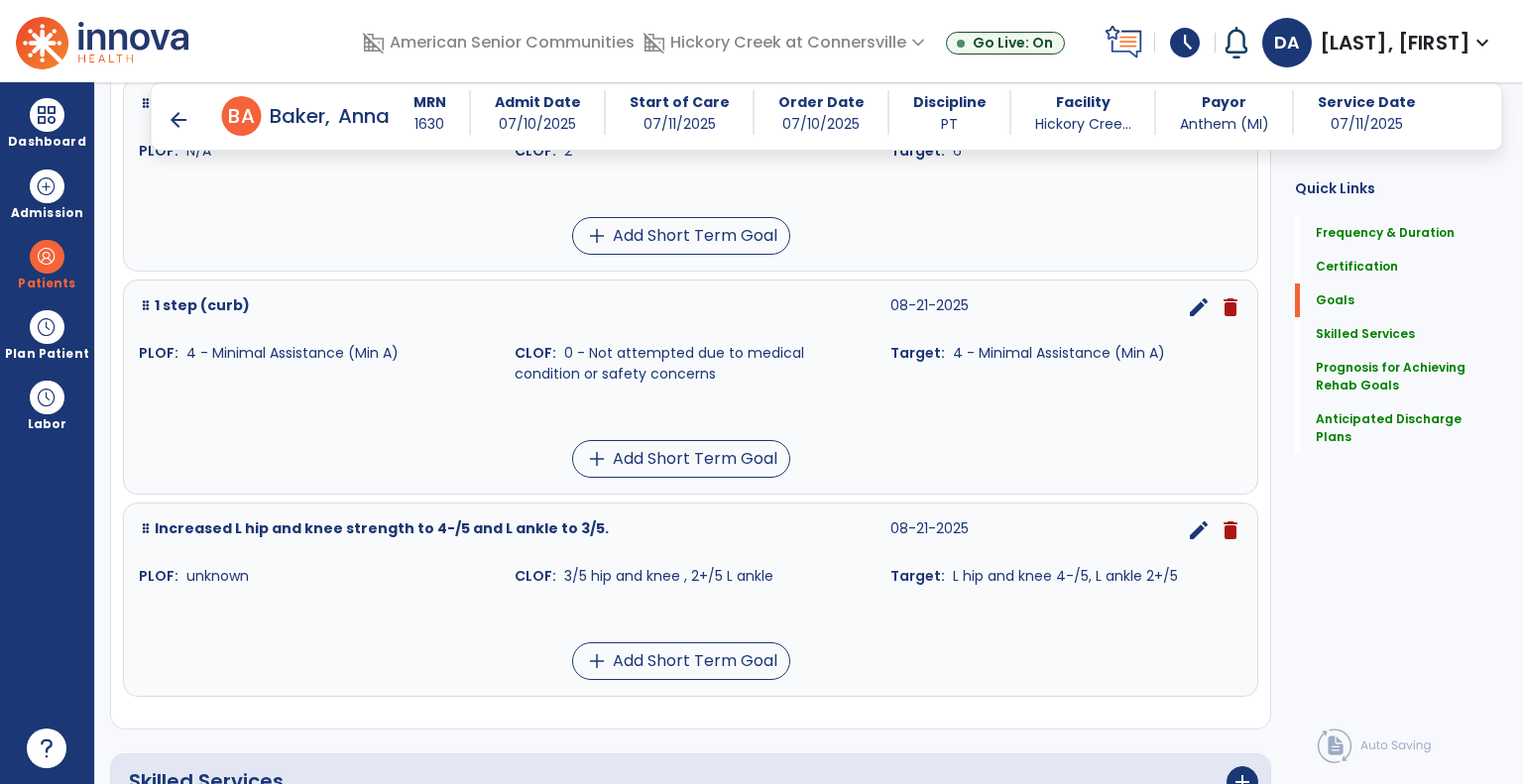 click on "edit" at bounding box center (1199, 530) 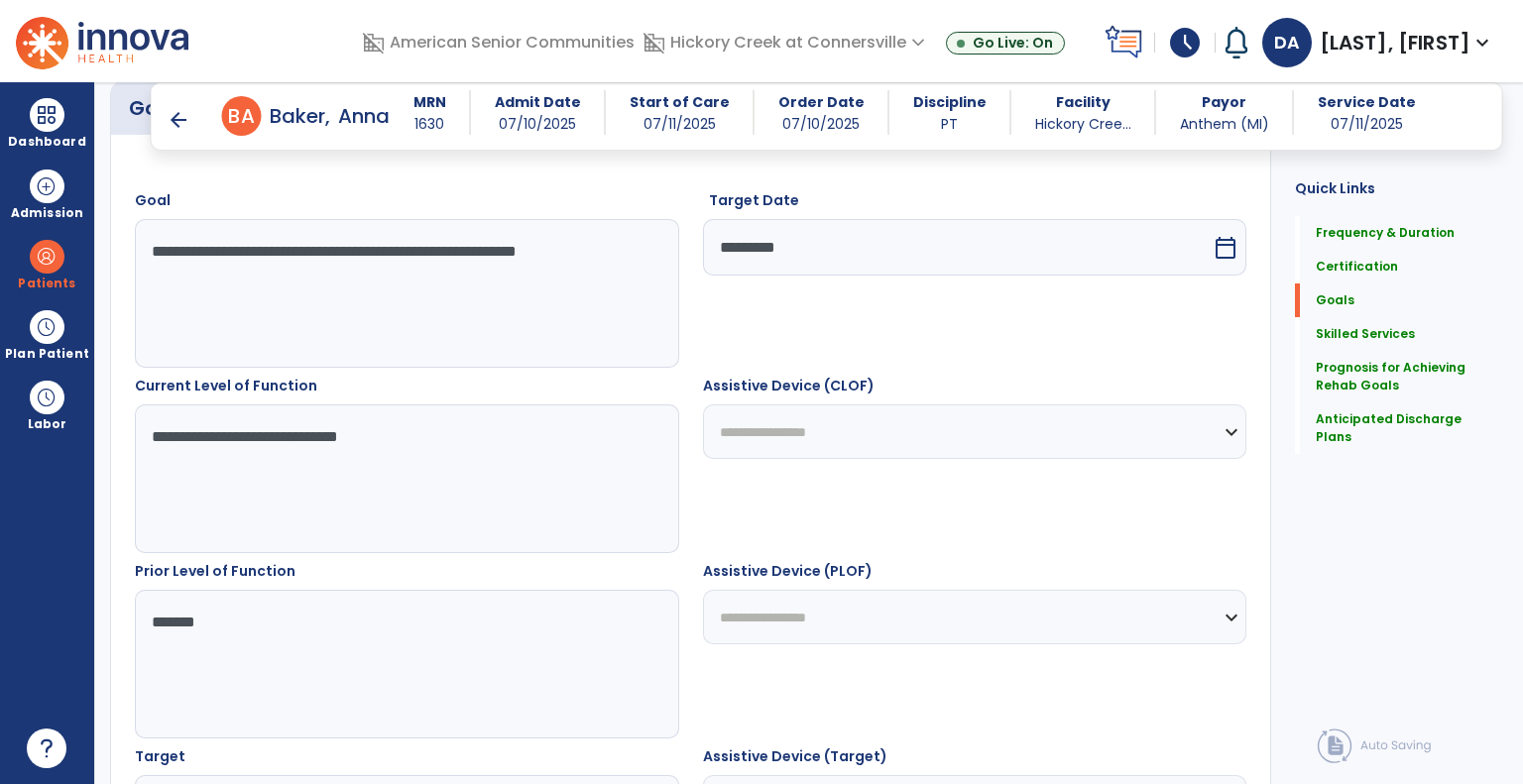 scroll, scrollTop: 529, scrollLeft: 0, axis: vertical 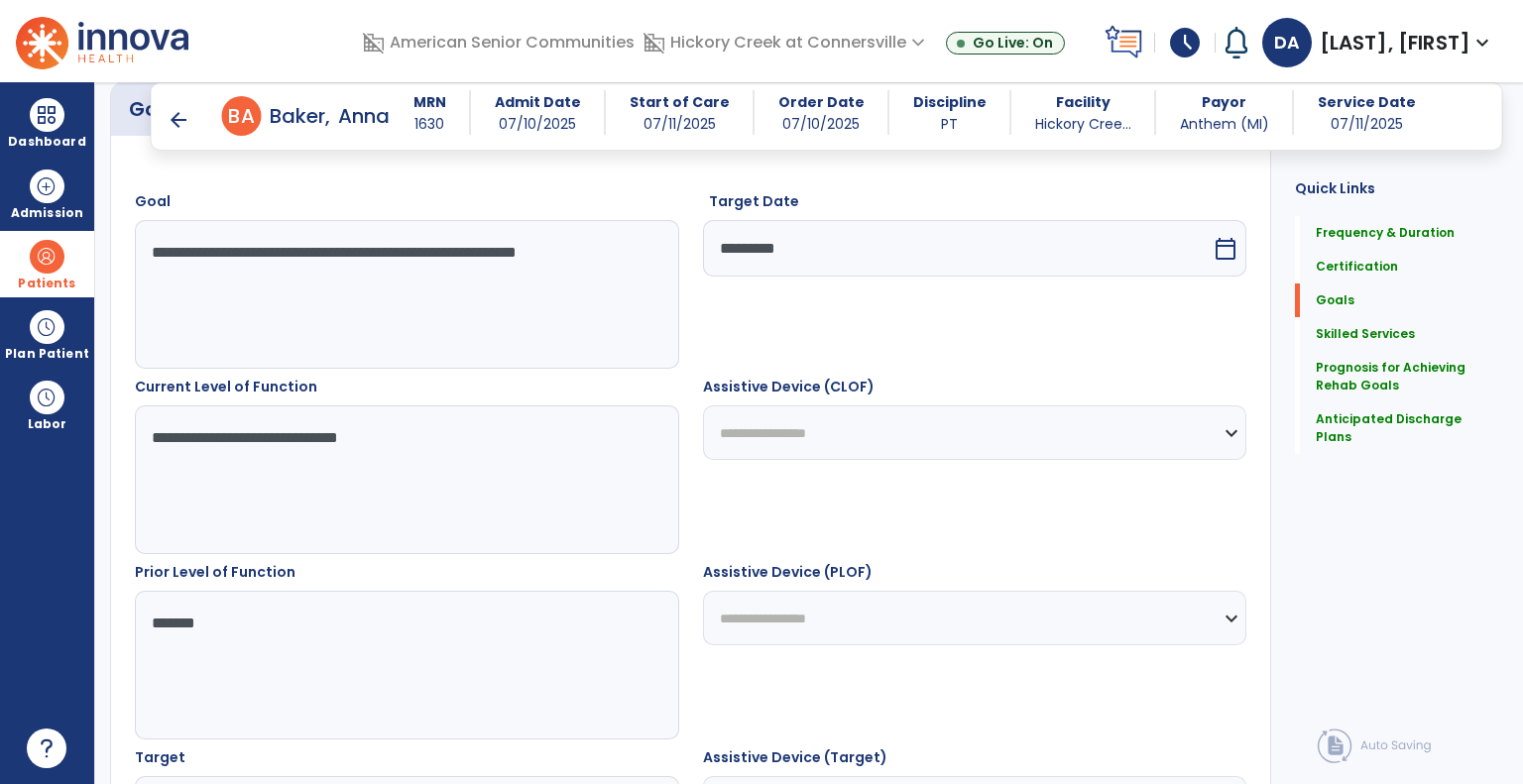 drag, startPoint x: 234, startPoint y: 251, endPoint x: 0, endPoint y: 251, distance: 234 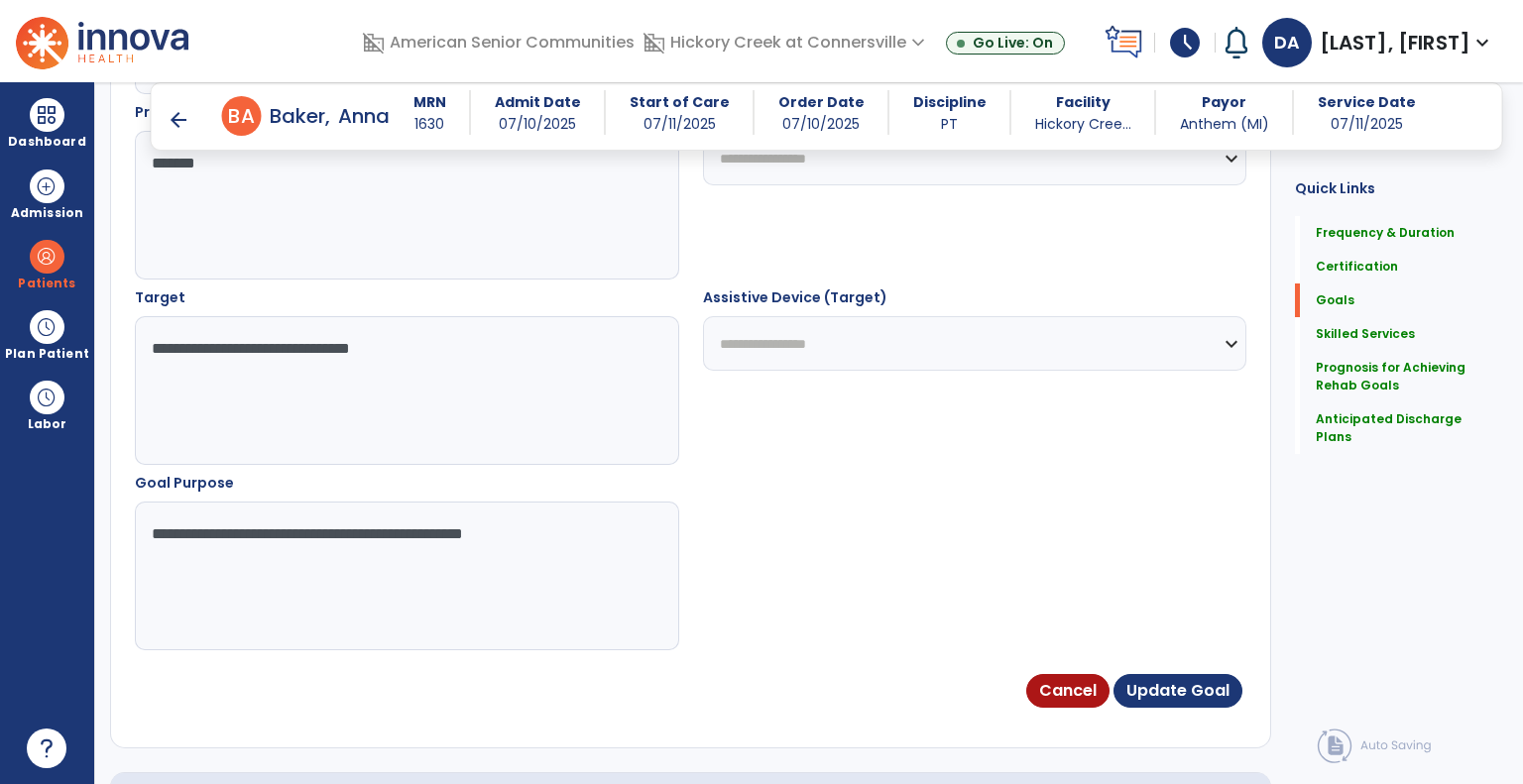 scroll, scrollTop: 1025, scrollLeft: 0, axis: vertical 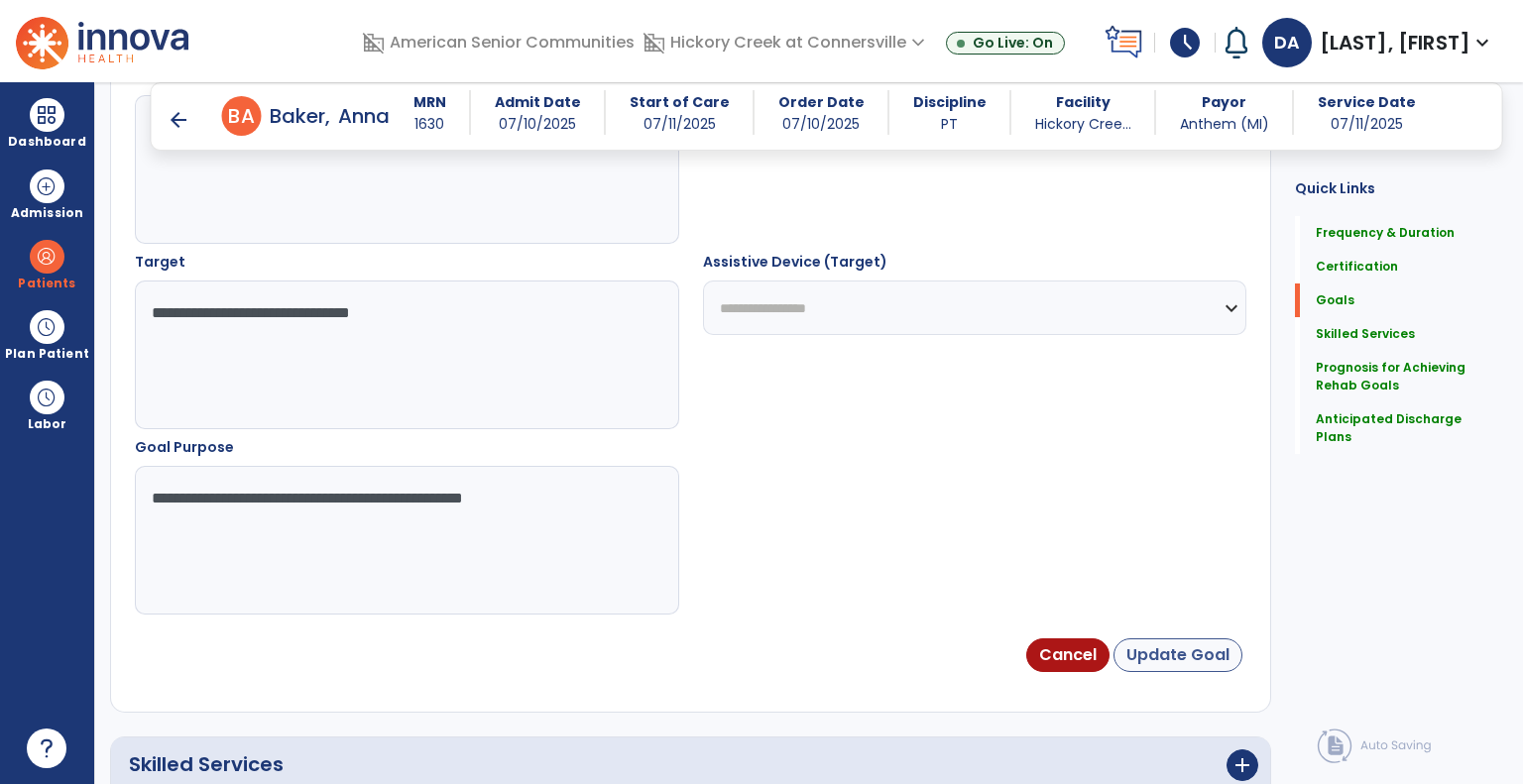 type on "**********" 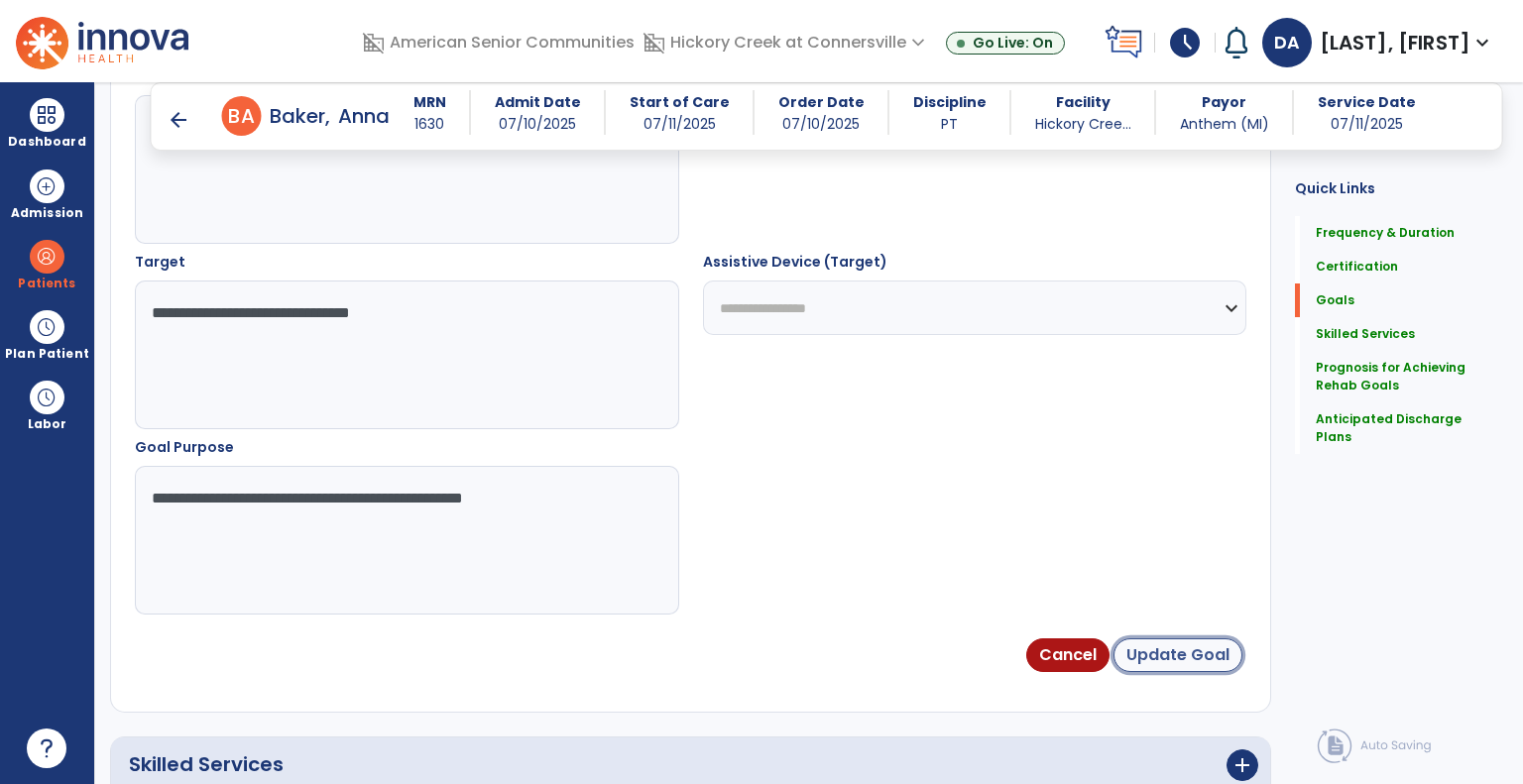 click on "Update Goal" at bounding box center (1178, 655) 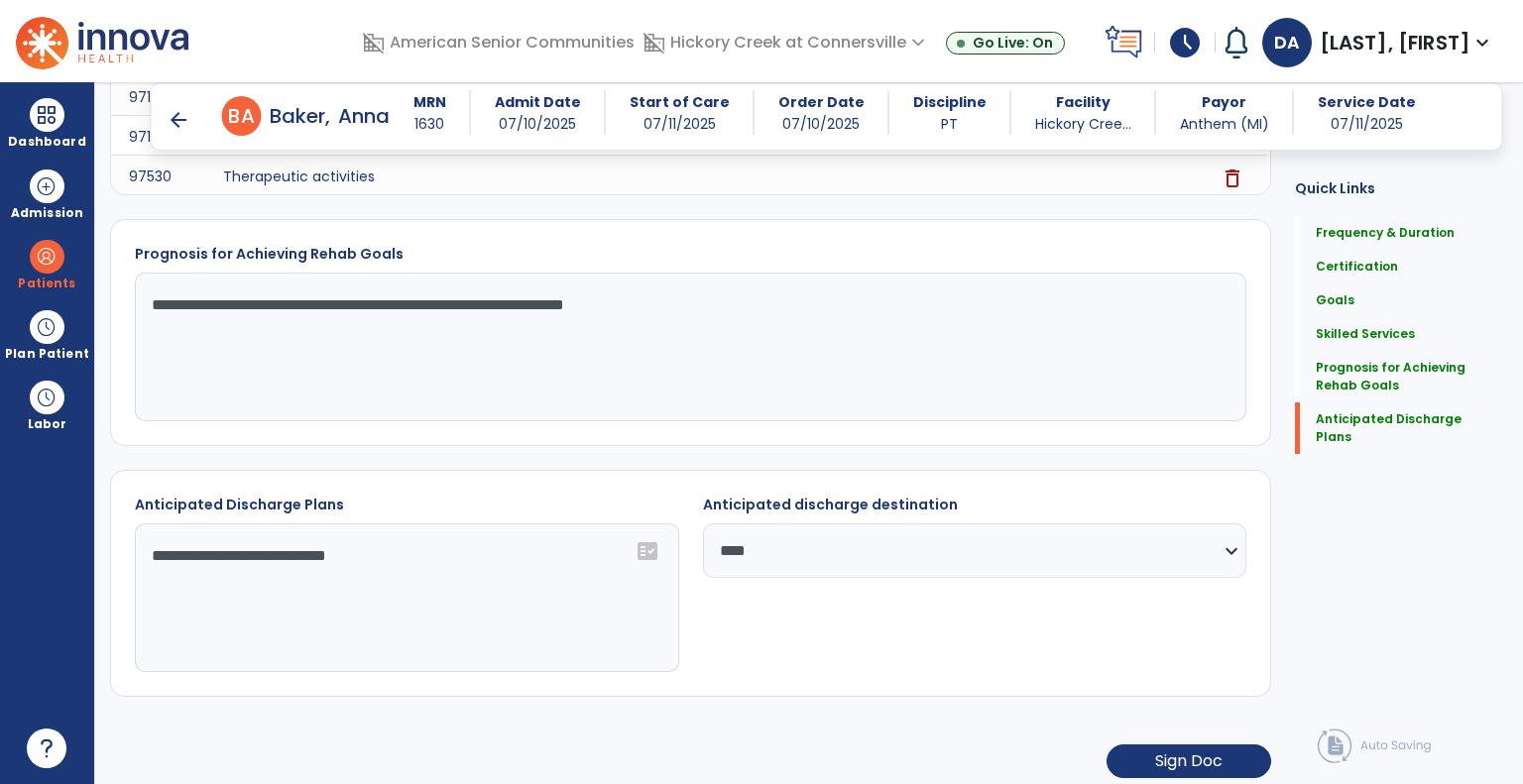 scroll, scrollTop: 2294, scrollLeft: 0, axis: vertical 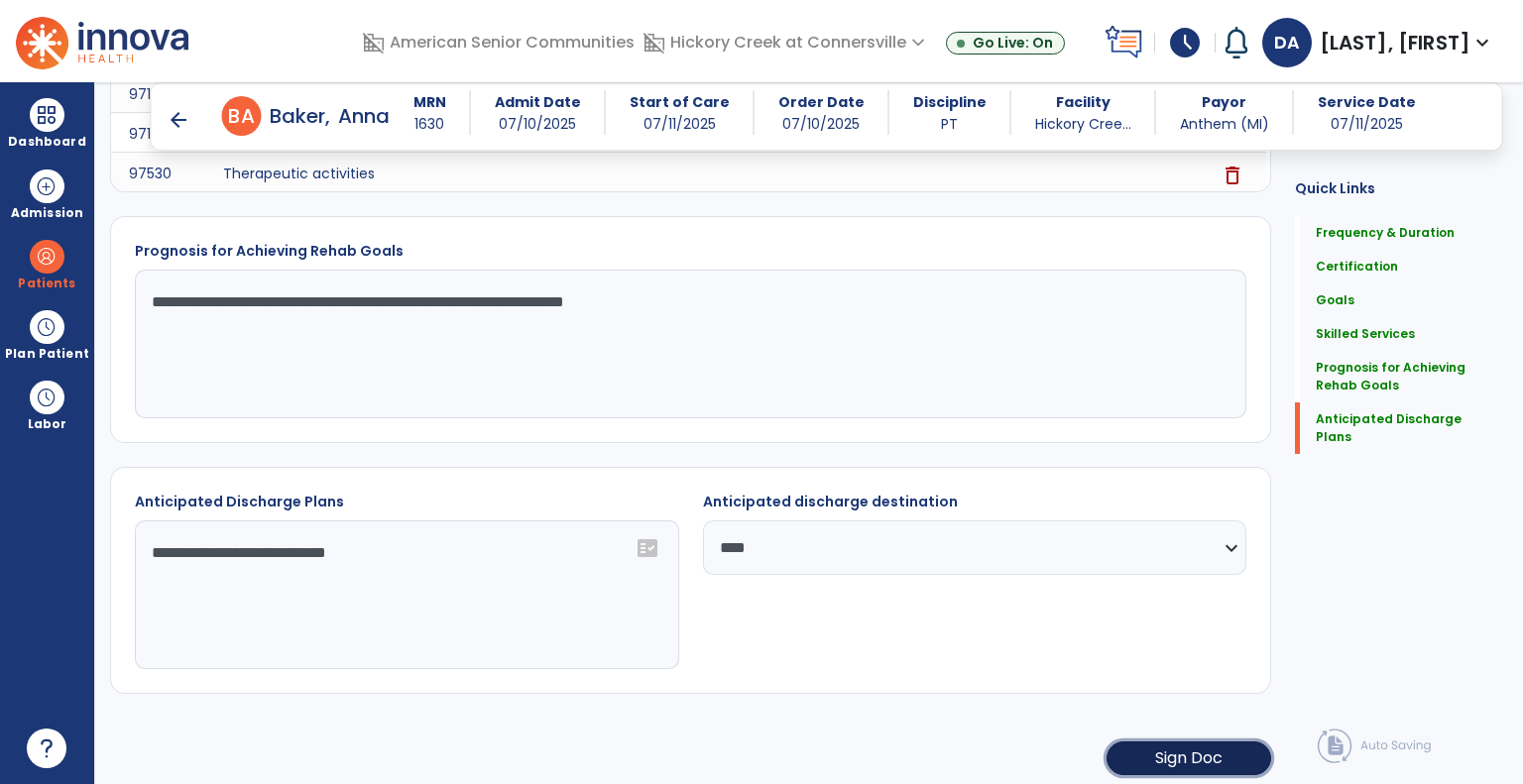 click on "Sign Doc" 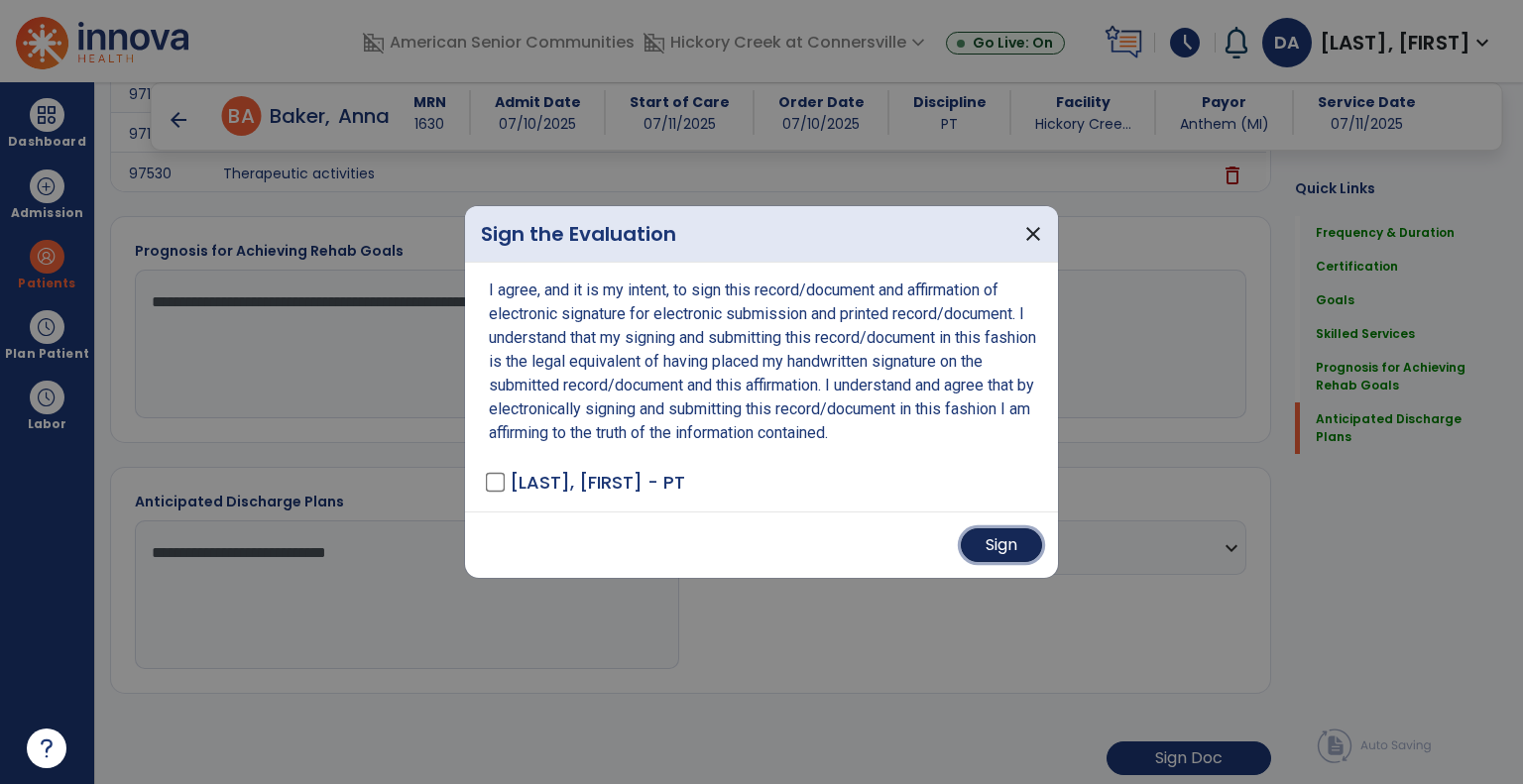 click on "Sign" at bounding box center [1001, 545] 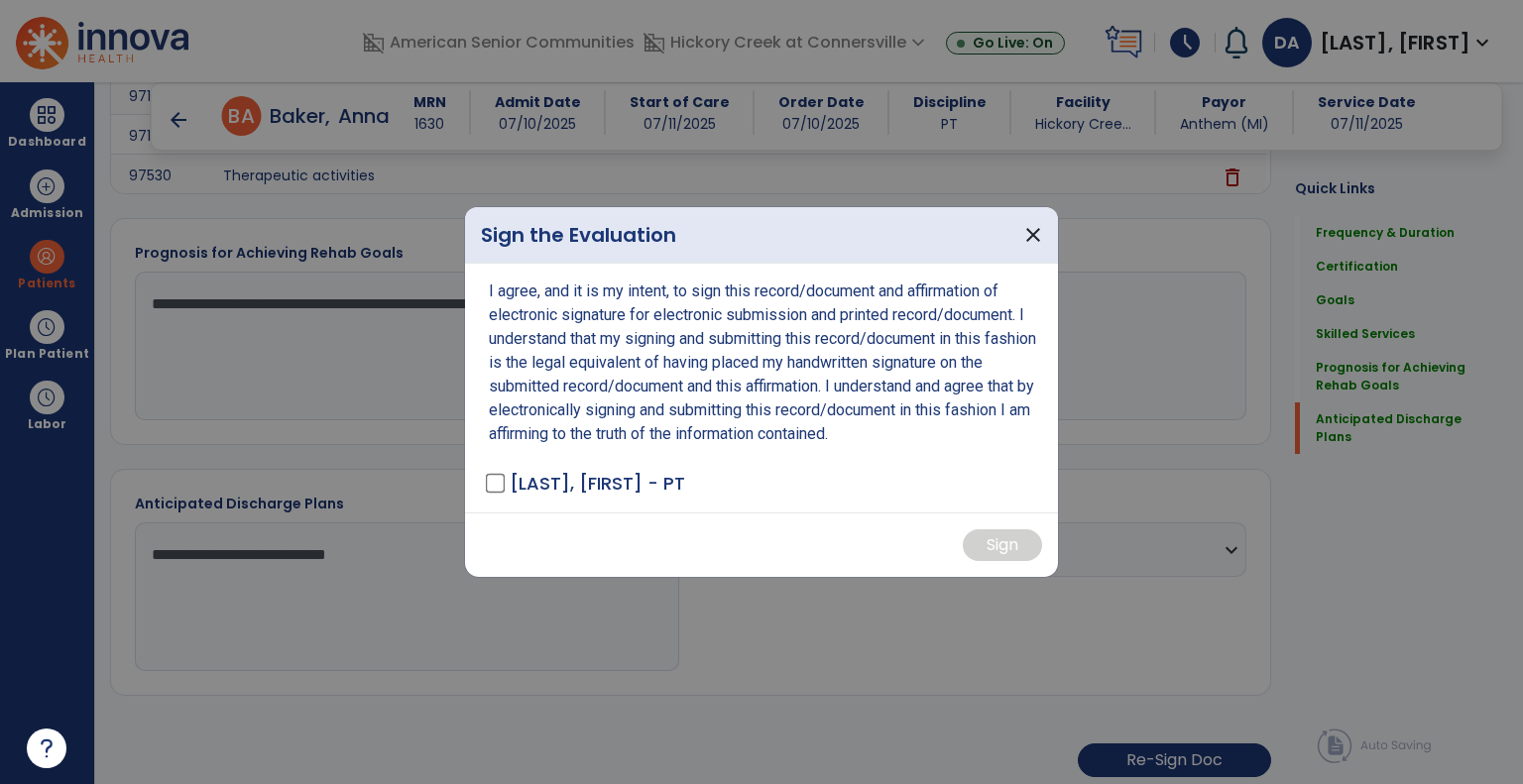 scroll, scrollTop: 2292, scrollLeft: 0, axis: vertical 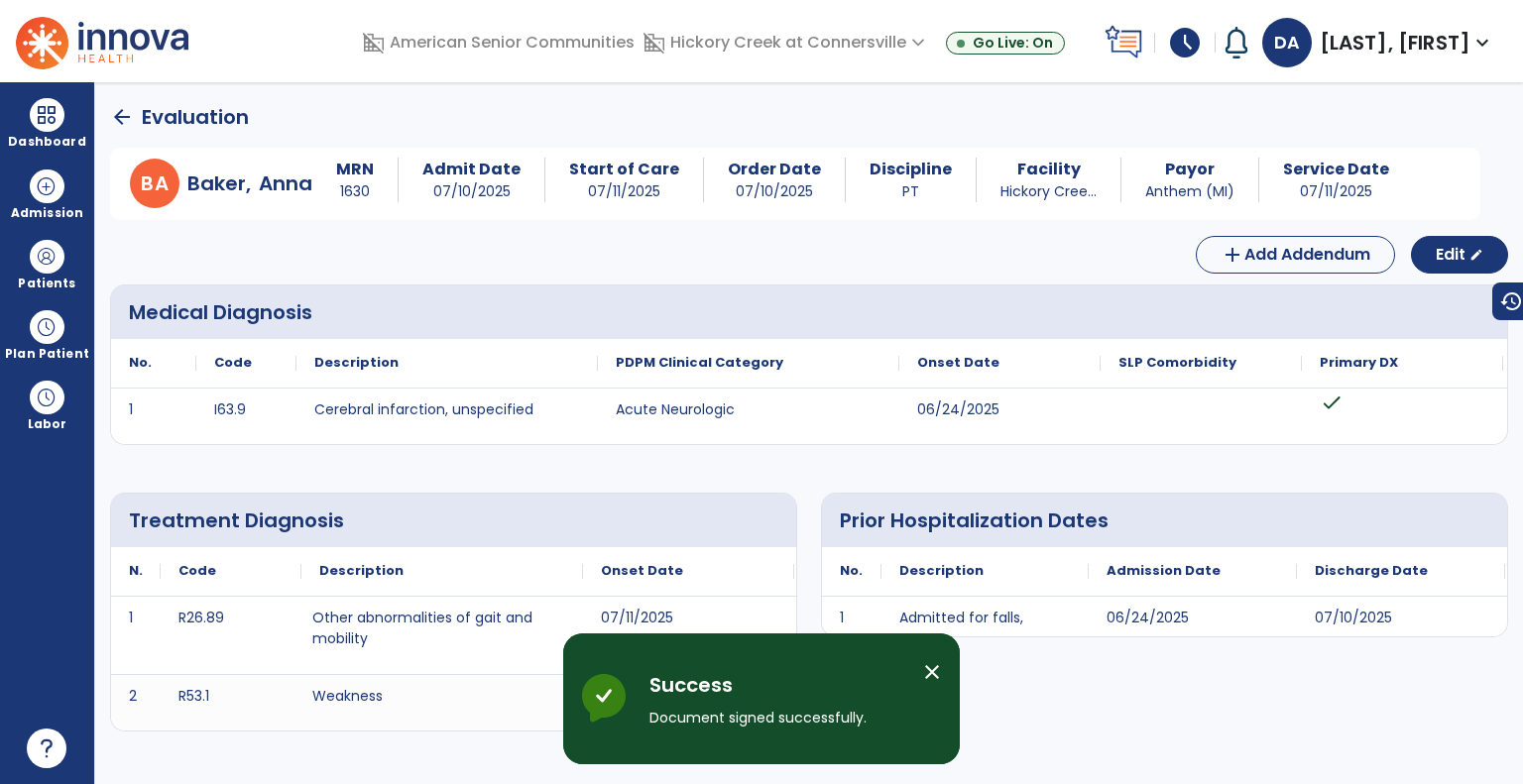 click on "arrow_back" 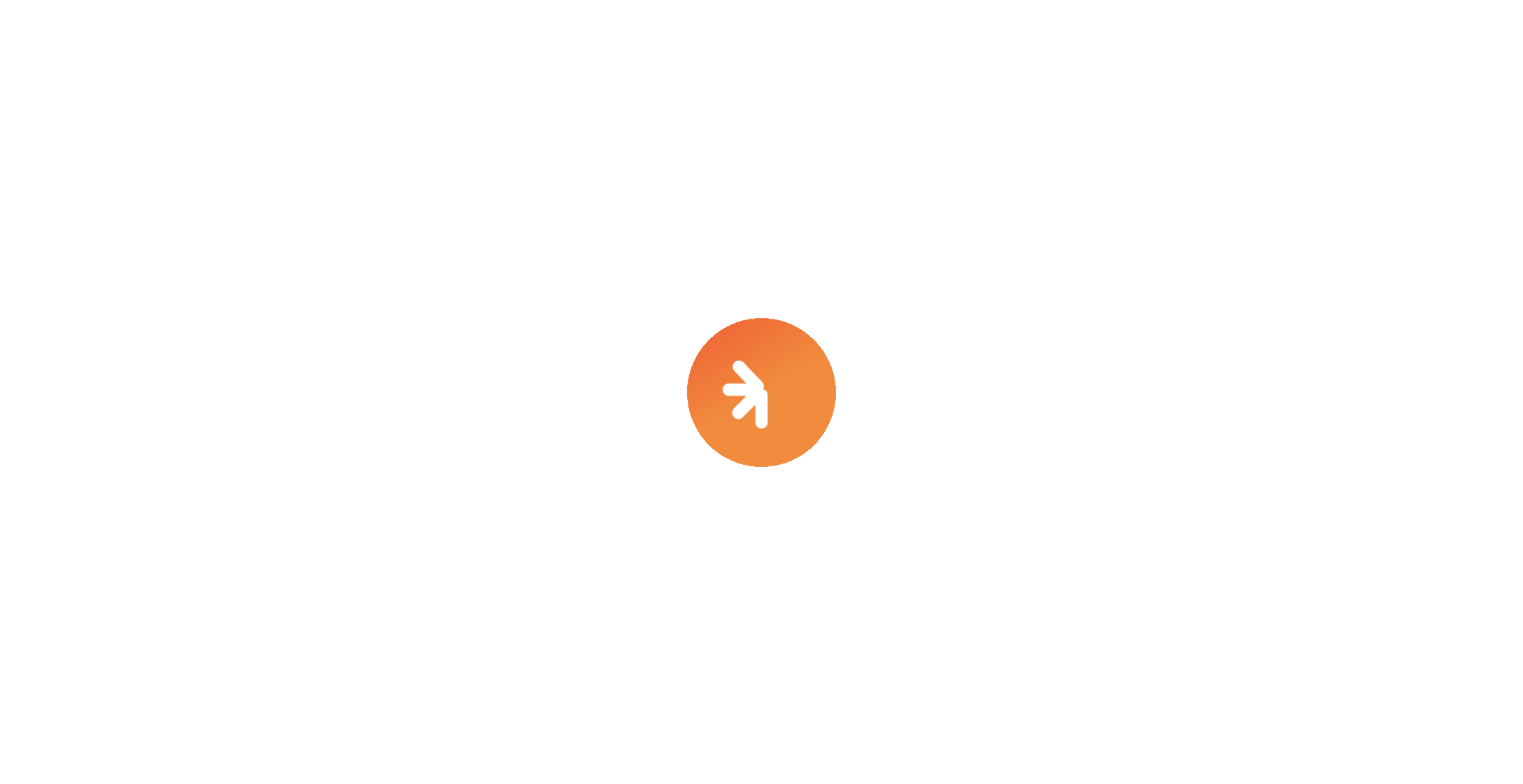 scroll, scrollTop: 0, scrollLeft: 0, axis: both 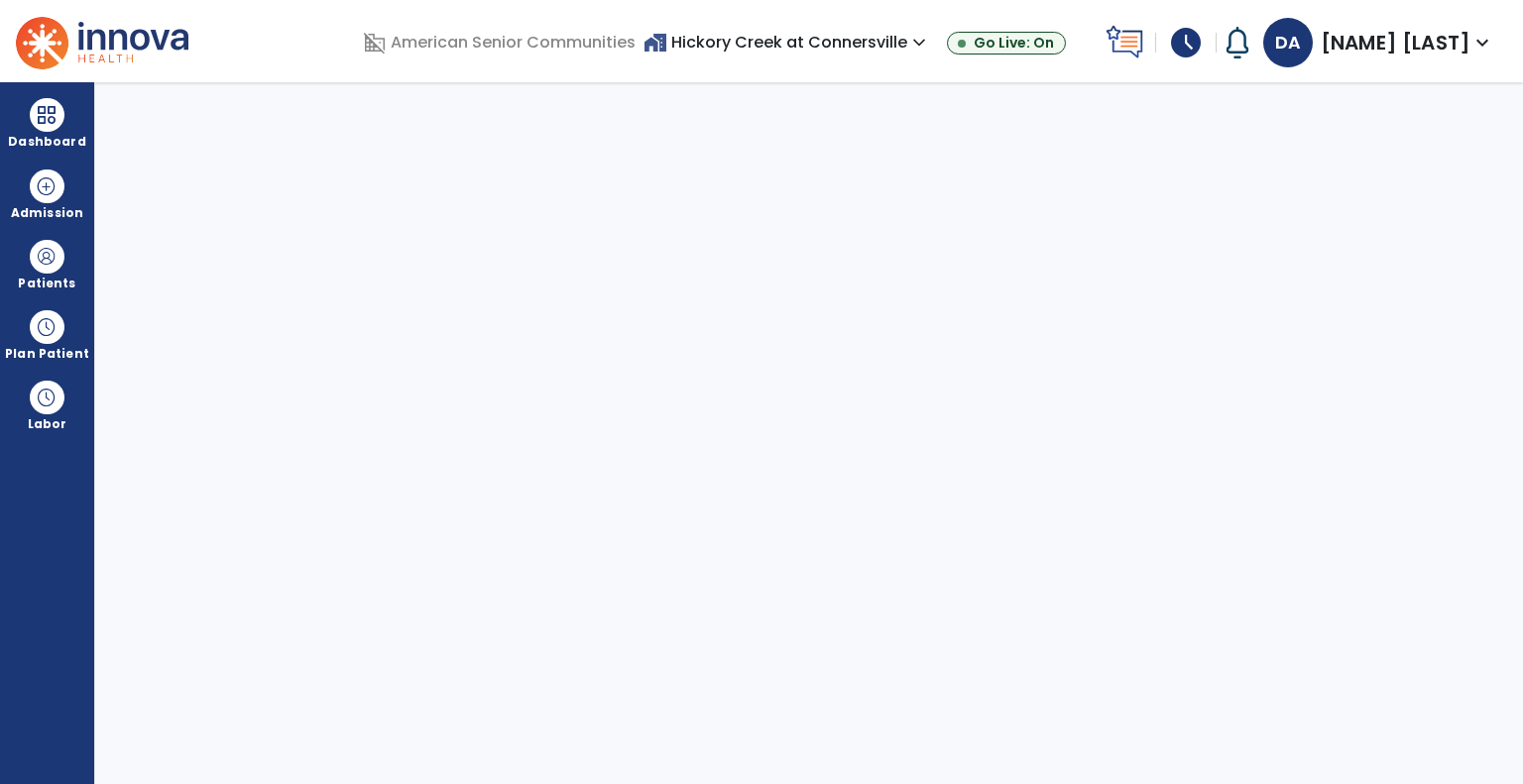 select on "****" 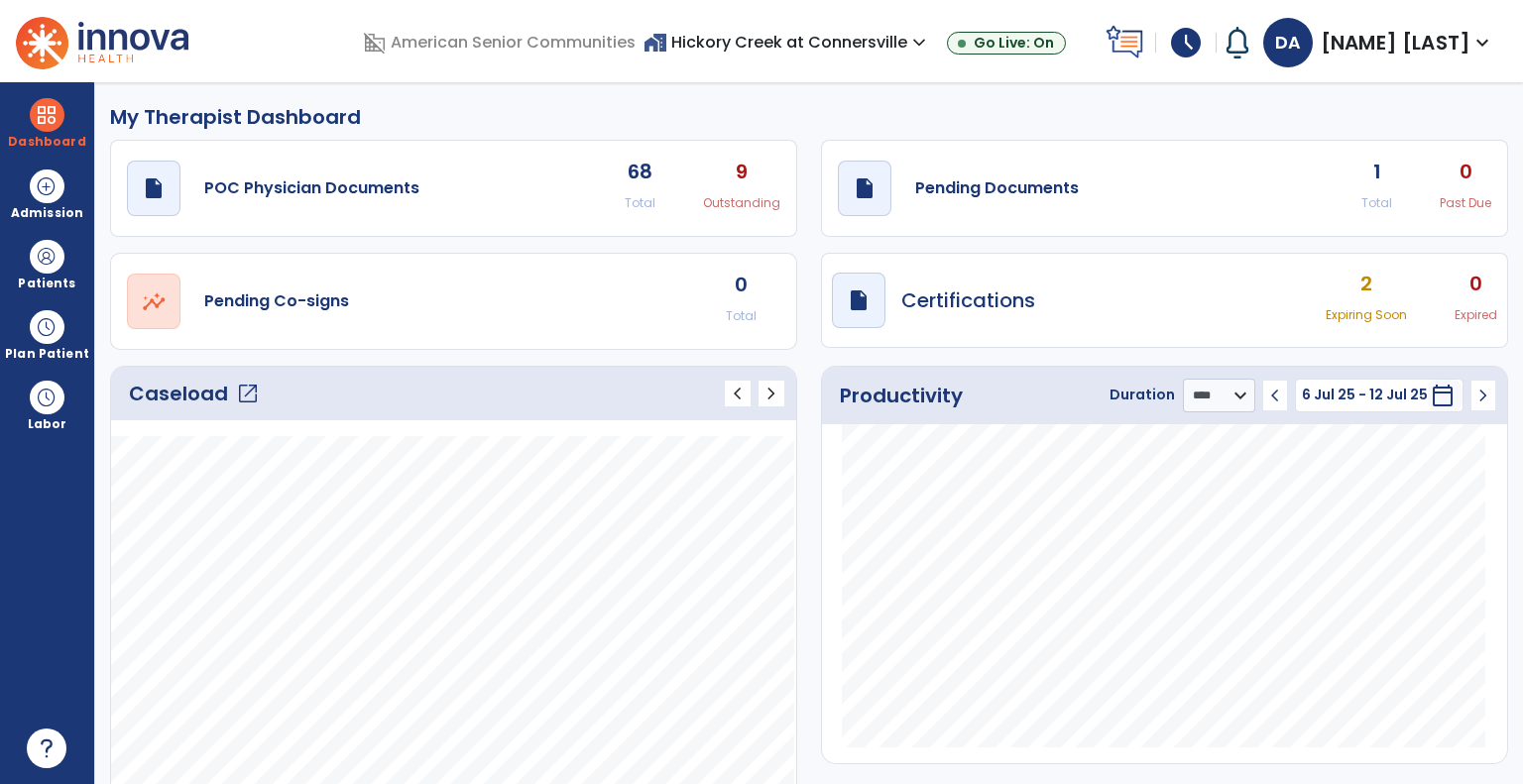 click on "Caseload   open_in_new" 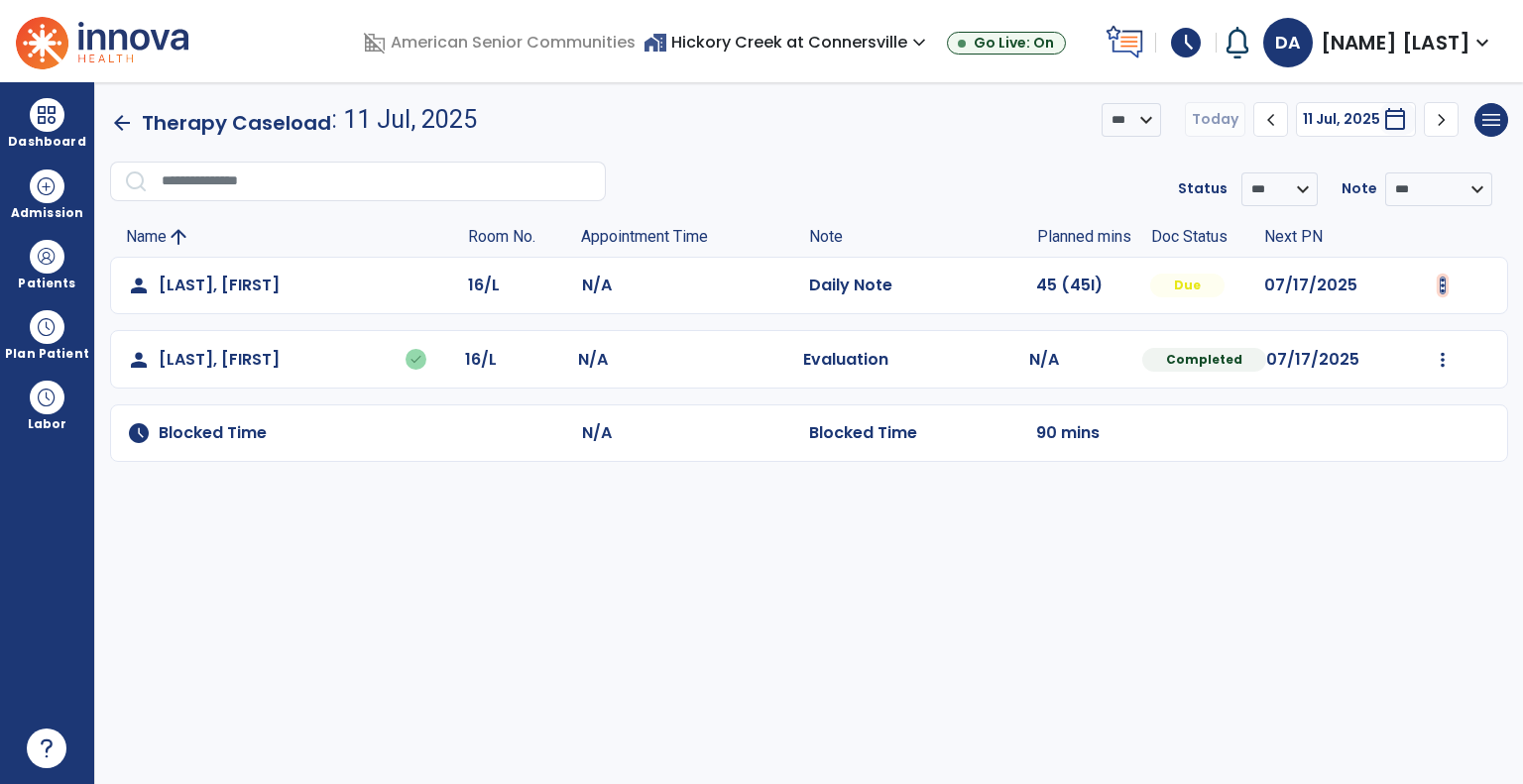 click at bounding box center (1443, 285) 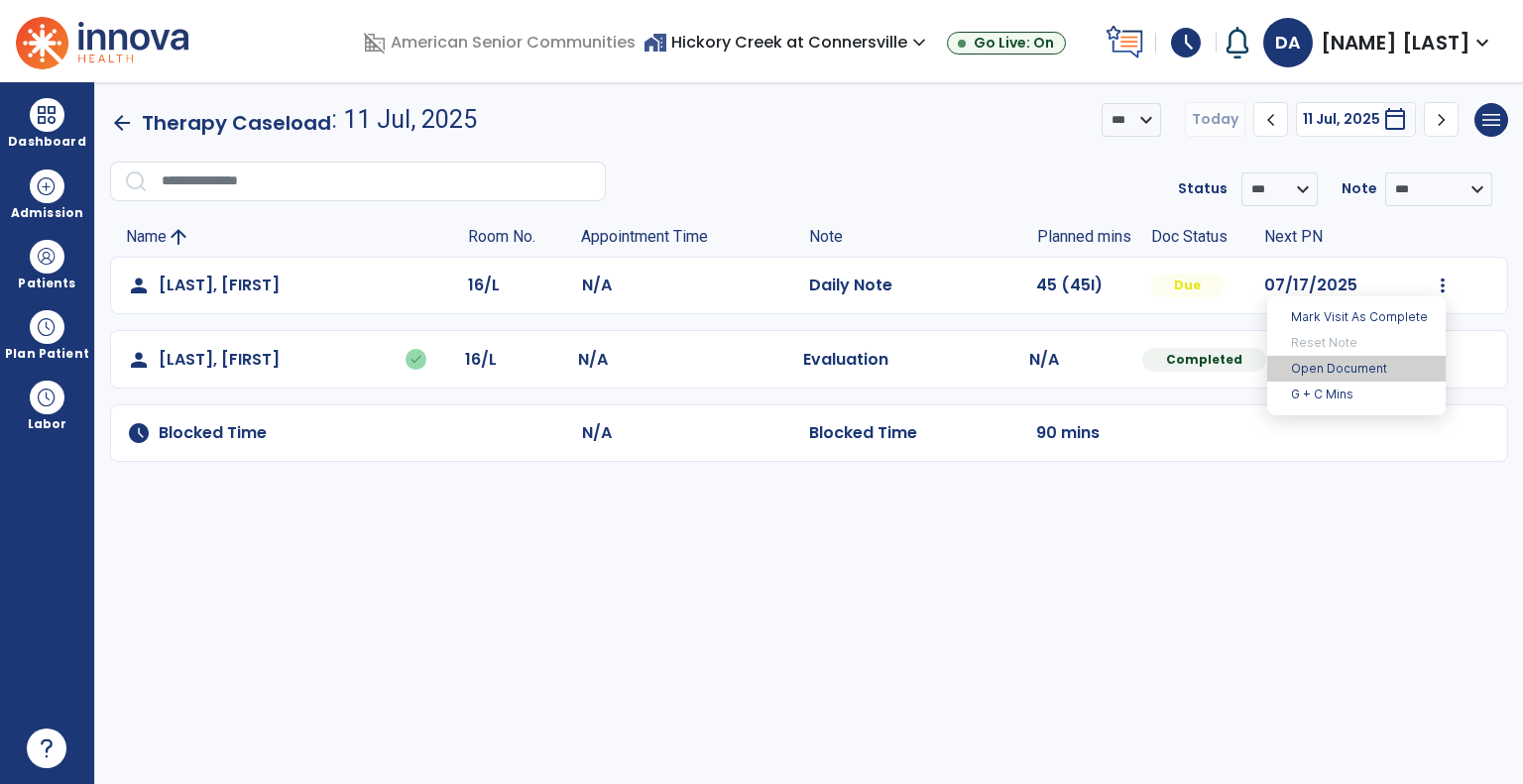 click on "Open Document" at bounding box center (1356, 369) 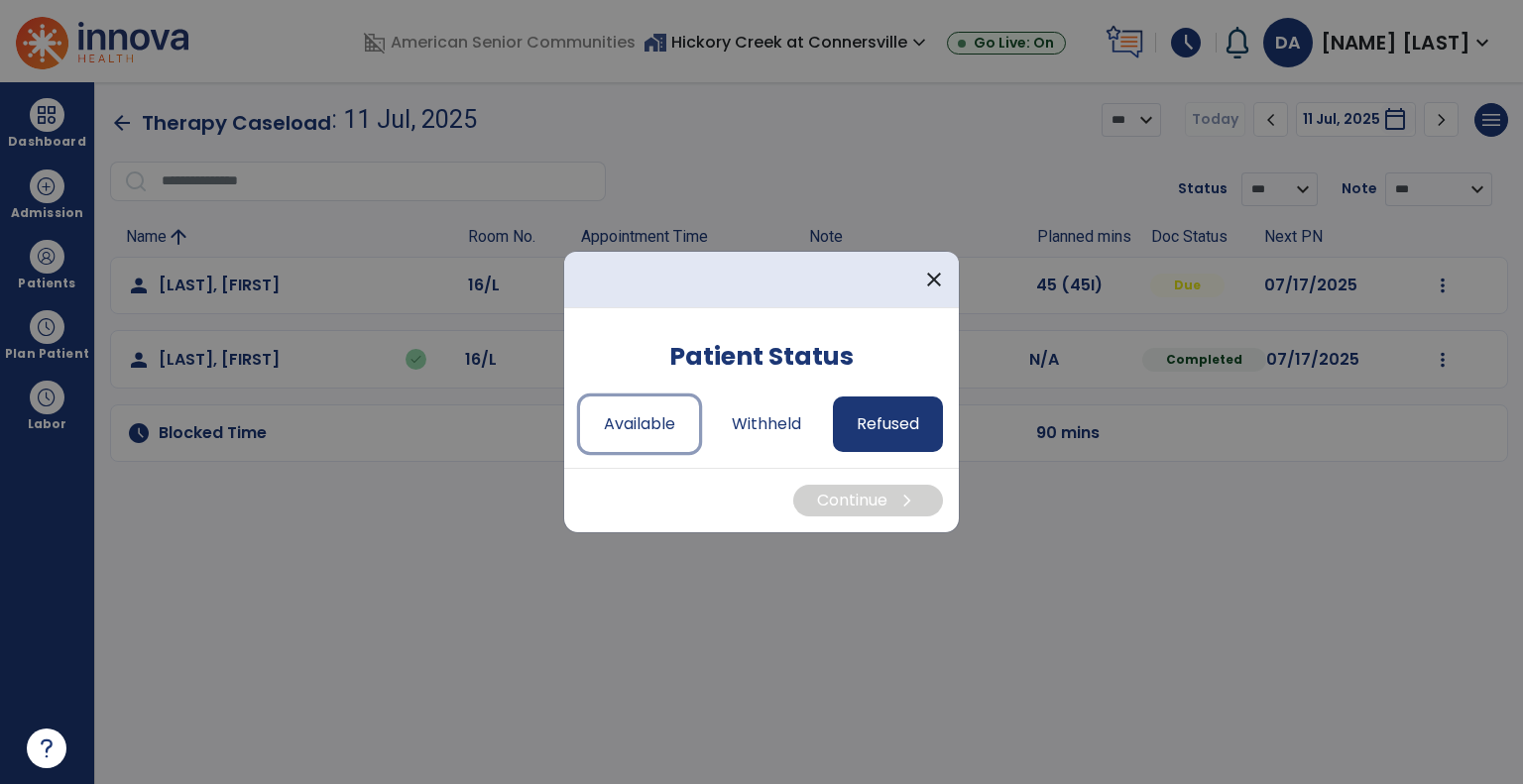 drag, startPoint x: 613, startPoint y: 412, endPoint x: 845, endPoint y: 447, distance: 234.62523 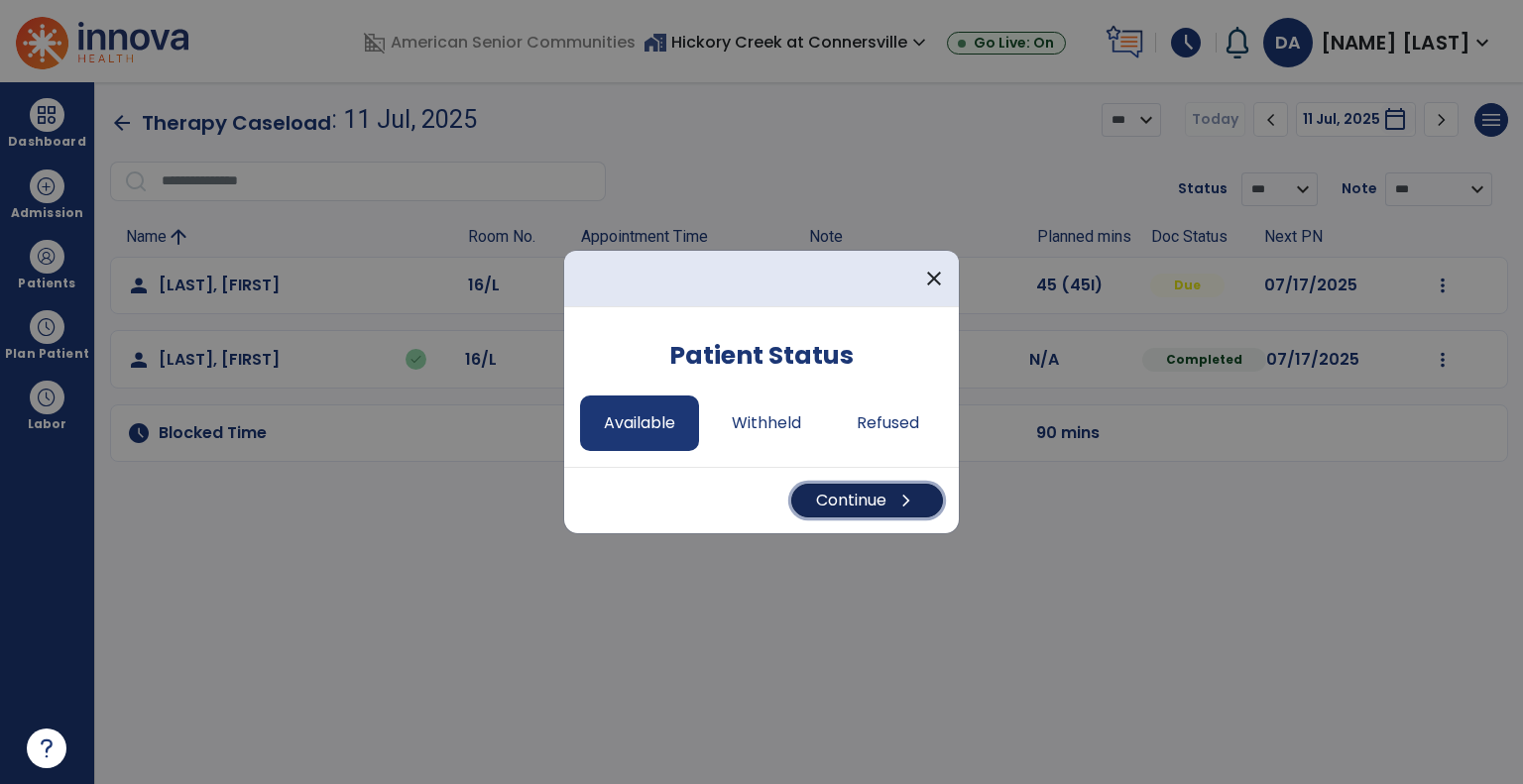 click on "Continue   chevron_right" at bounding box center (867, 501) 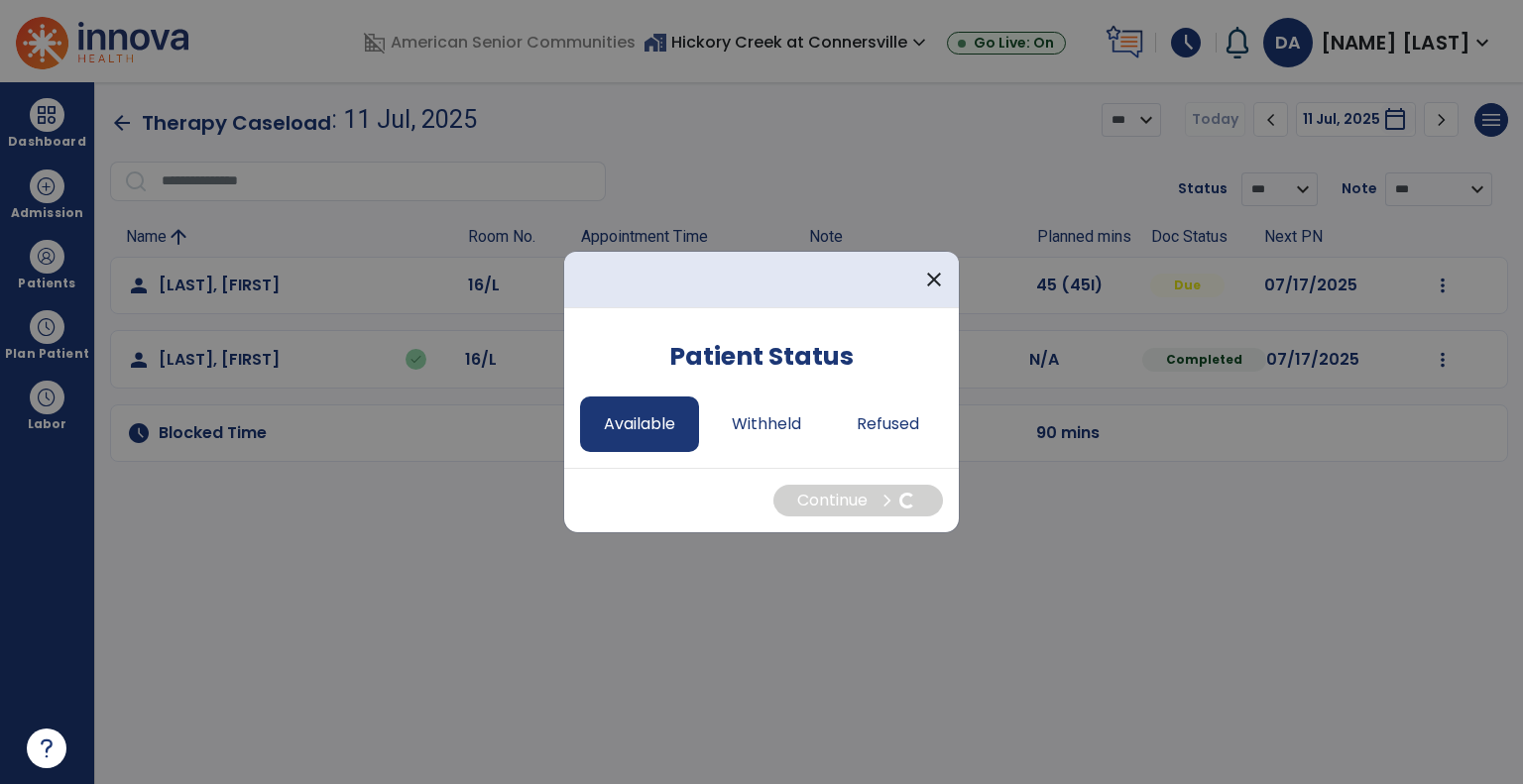 select on "*" 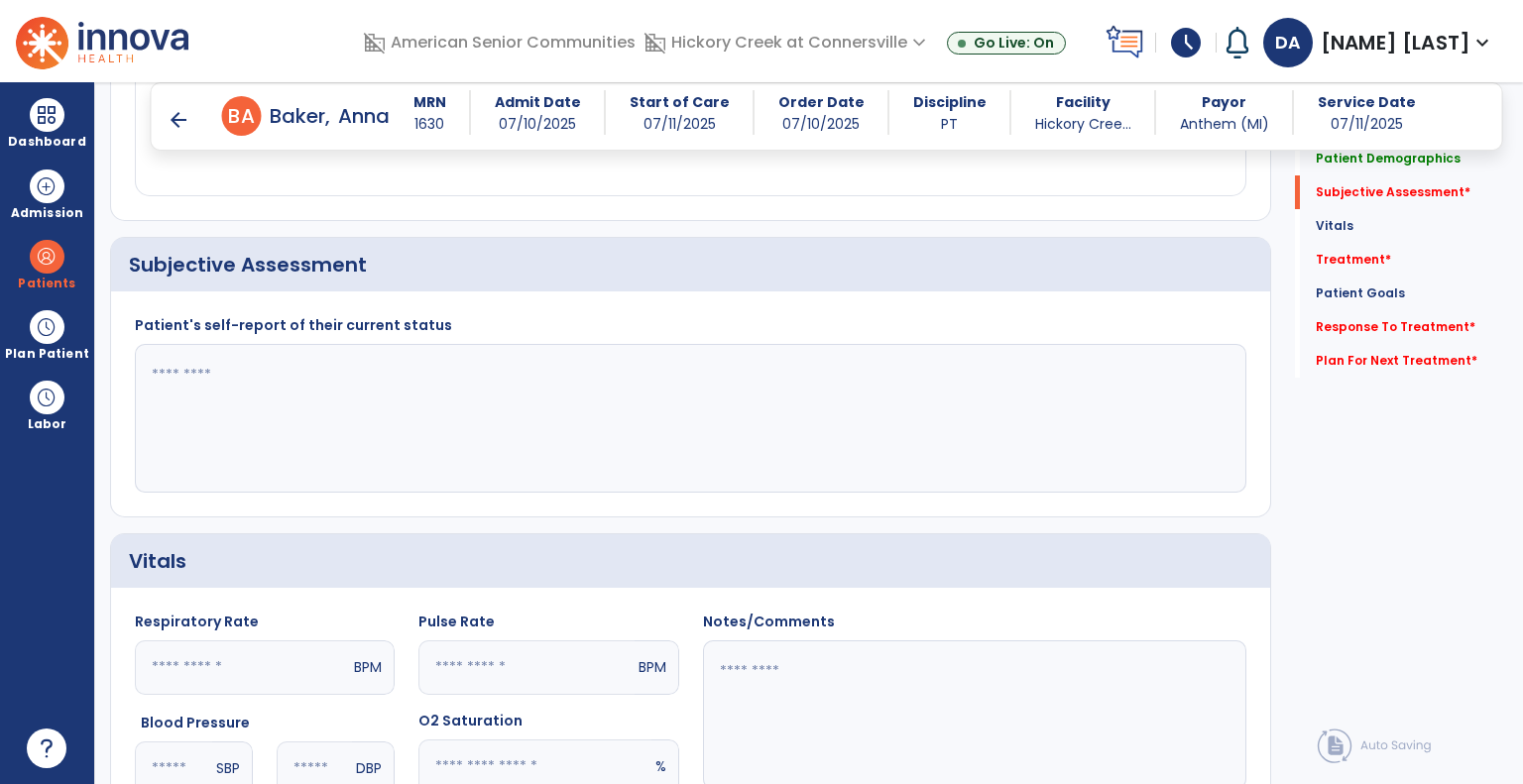 scroll, scrollTop: 396, scrollLeft: 0, axis: vertical 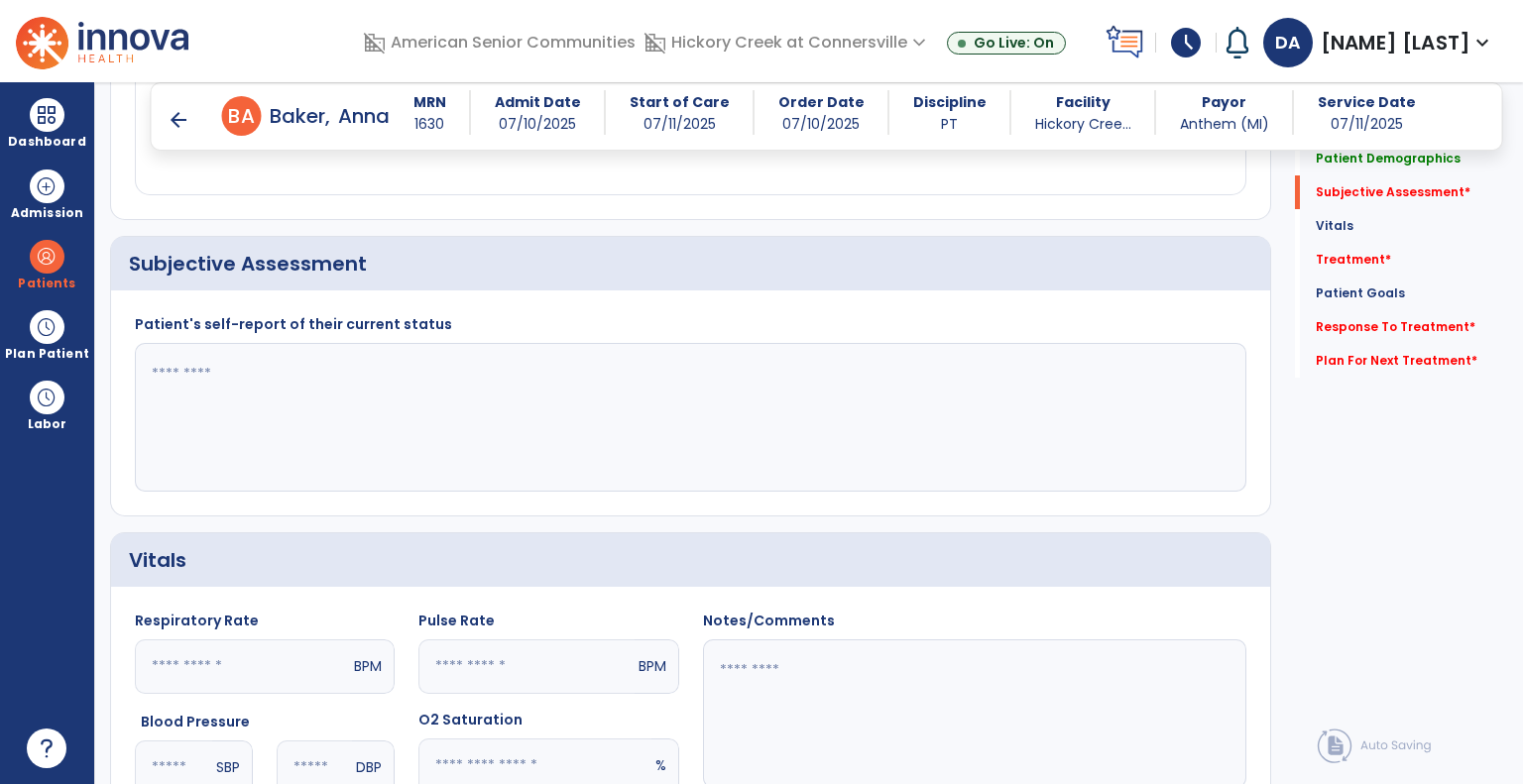 click 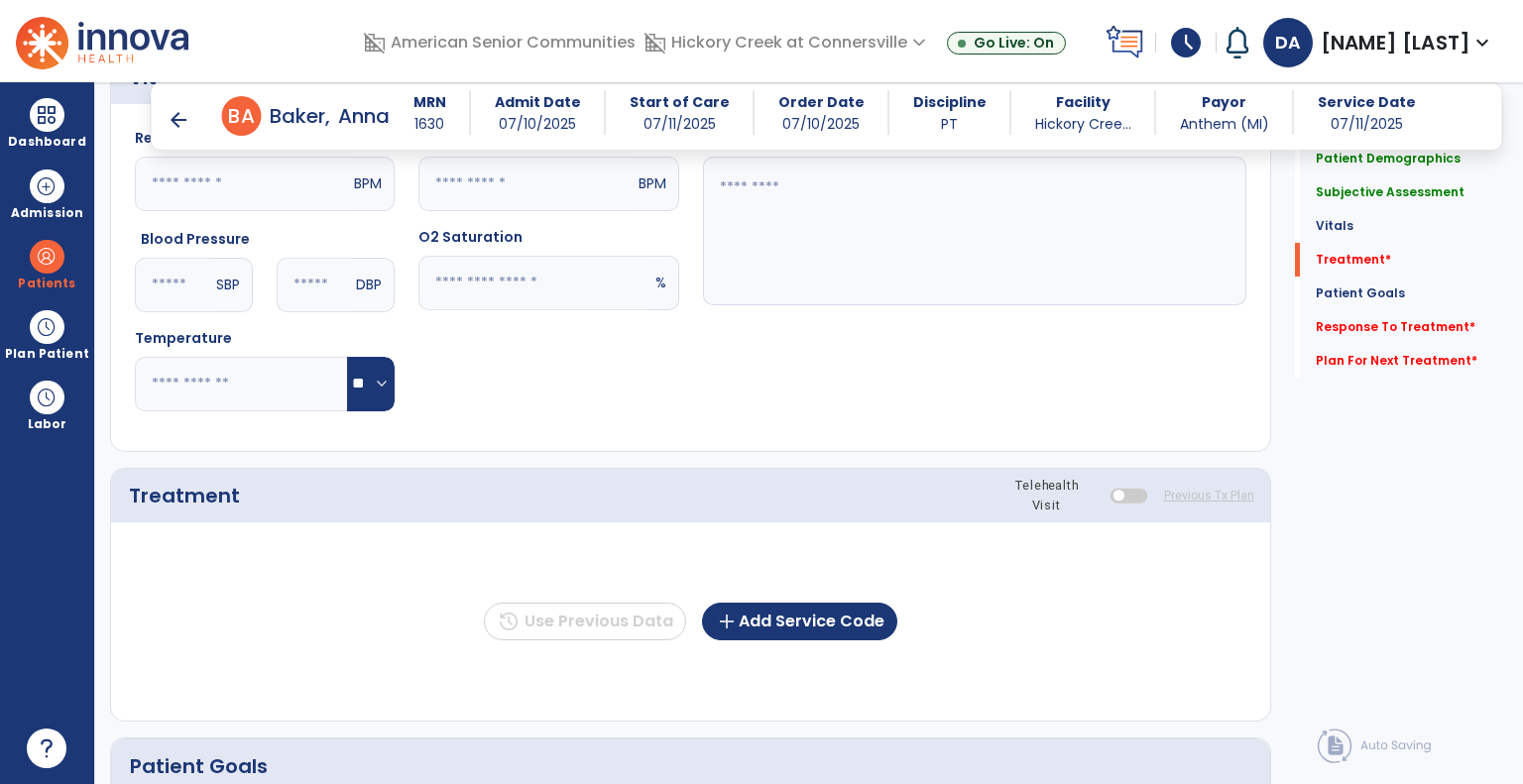 scroll, scrollTop: 1090, scrollLeft: 0, axis: vertical 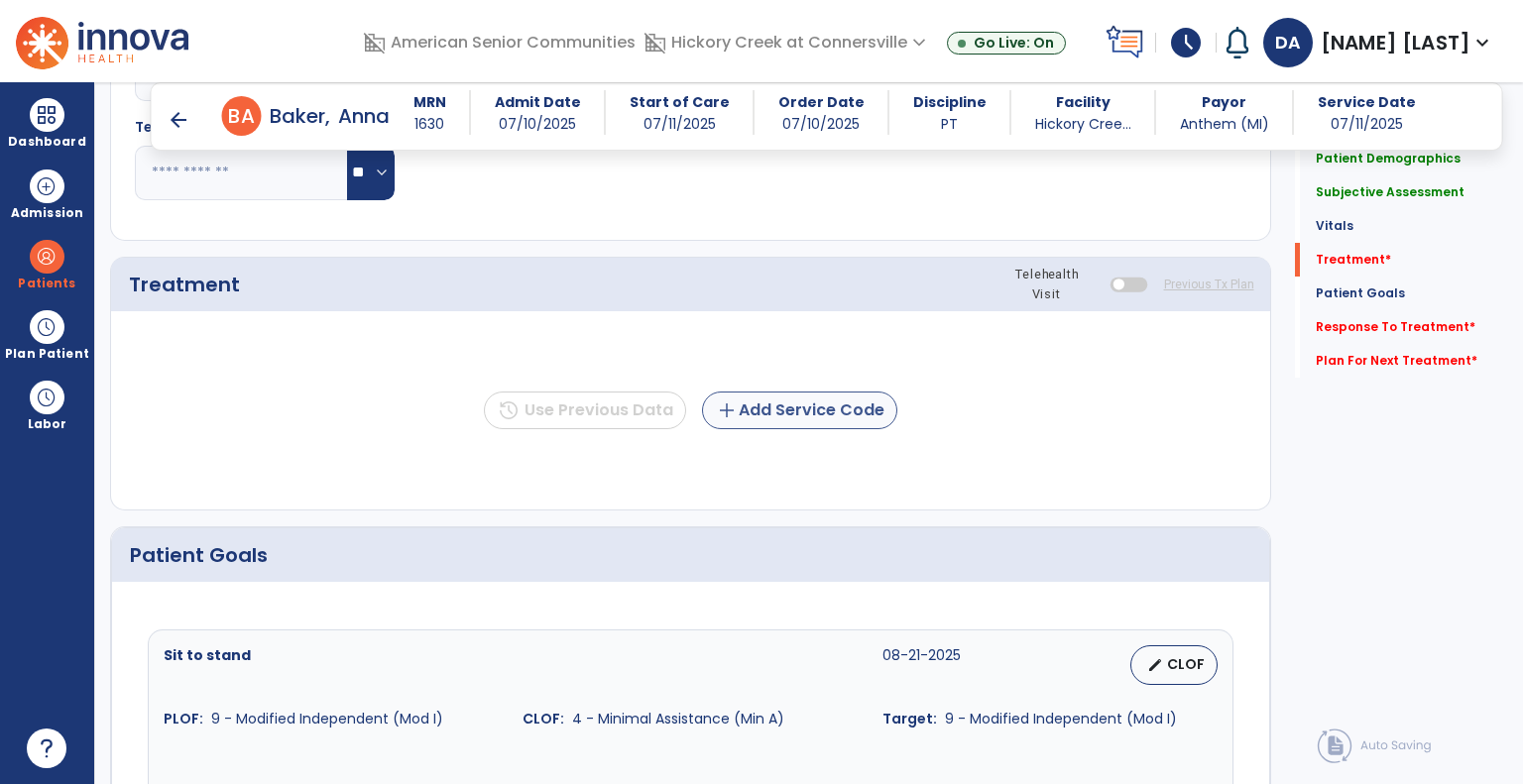 type on "**********" 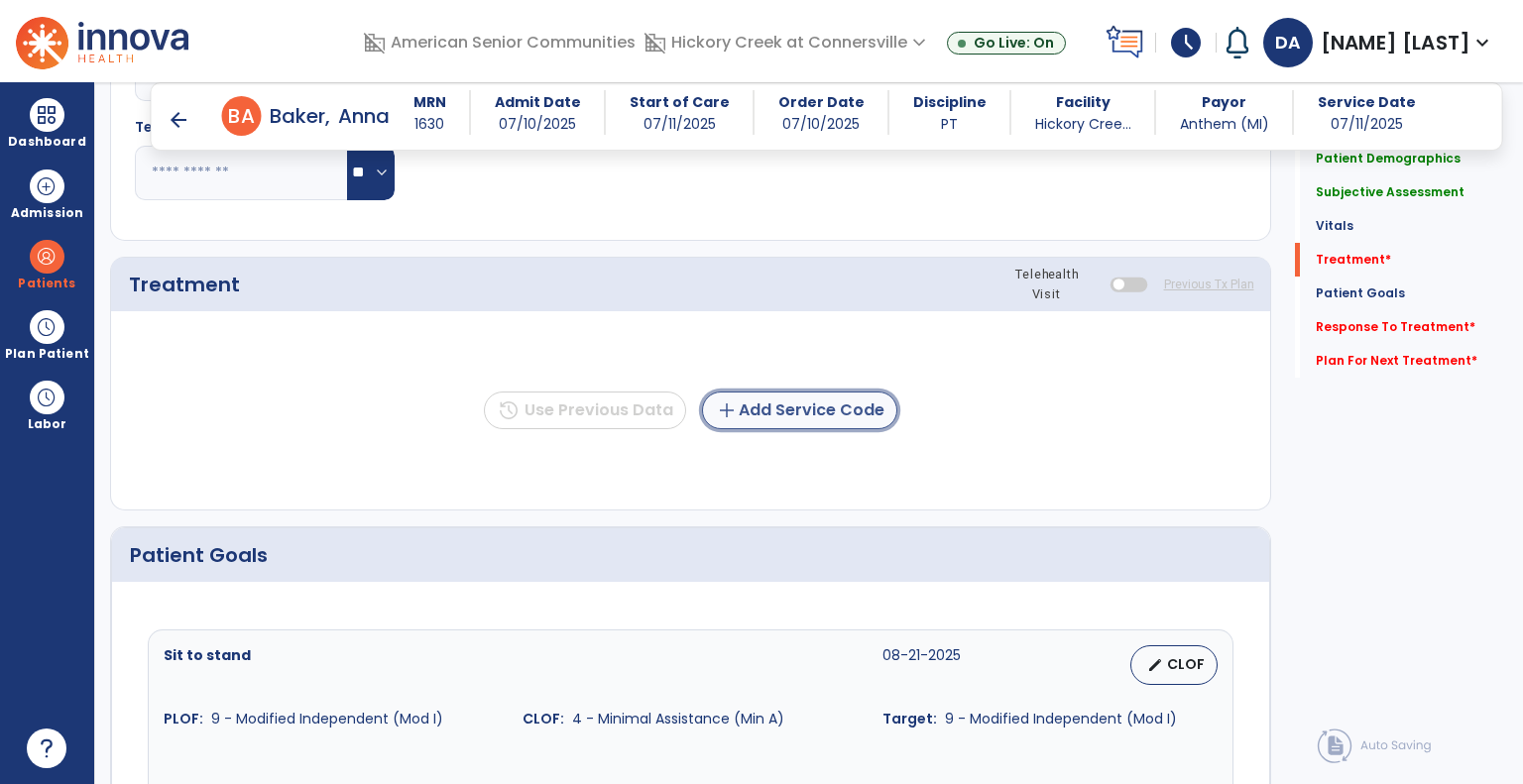 click on "add  Add Service Code" 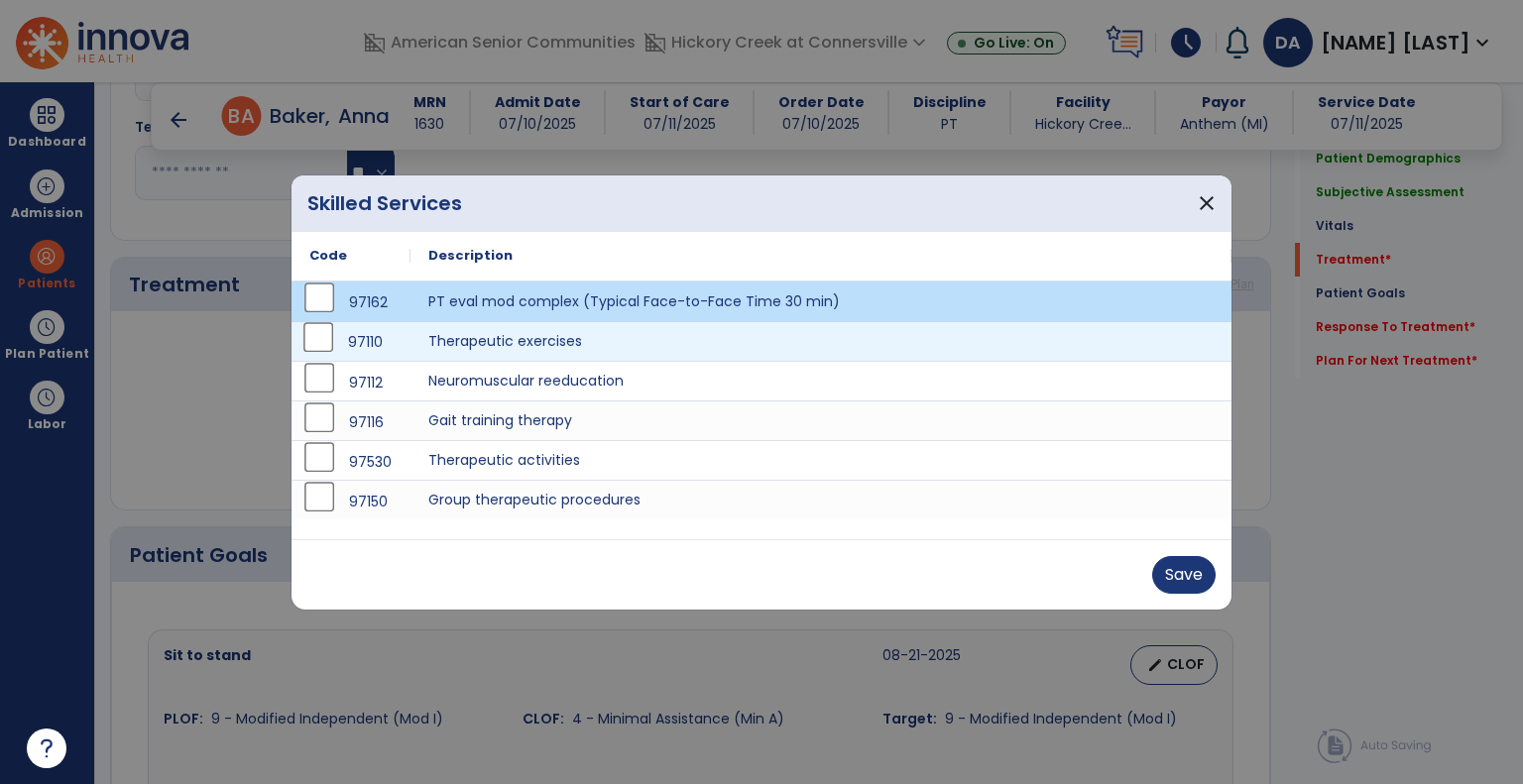click on "97110" at bounding box center [351, 342] 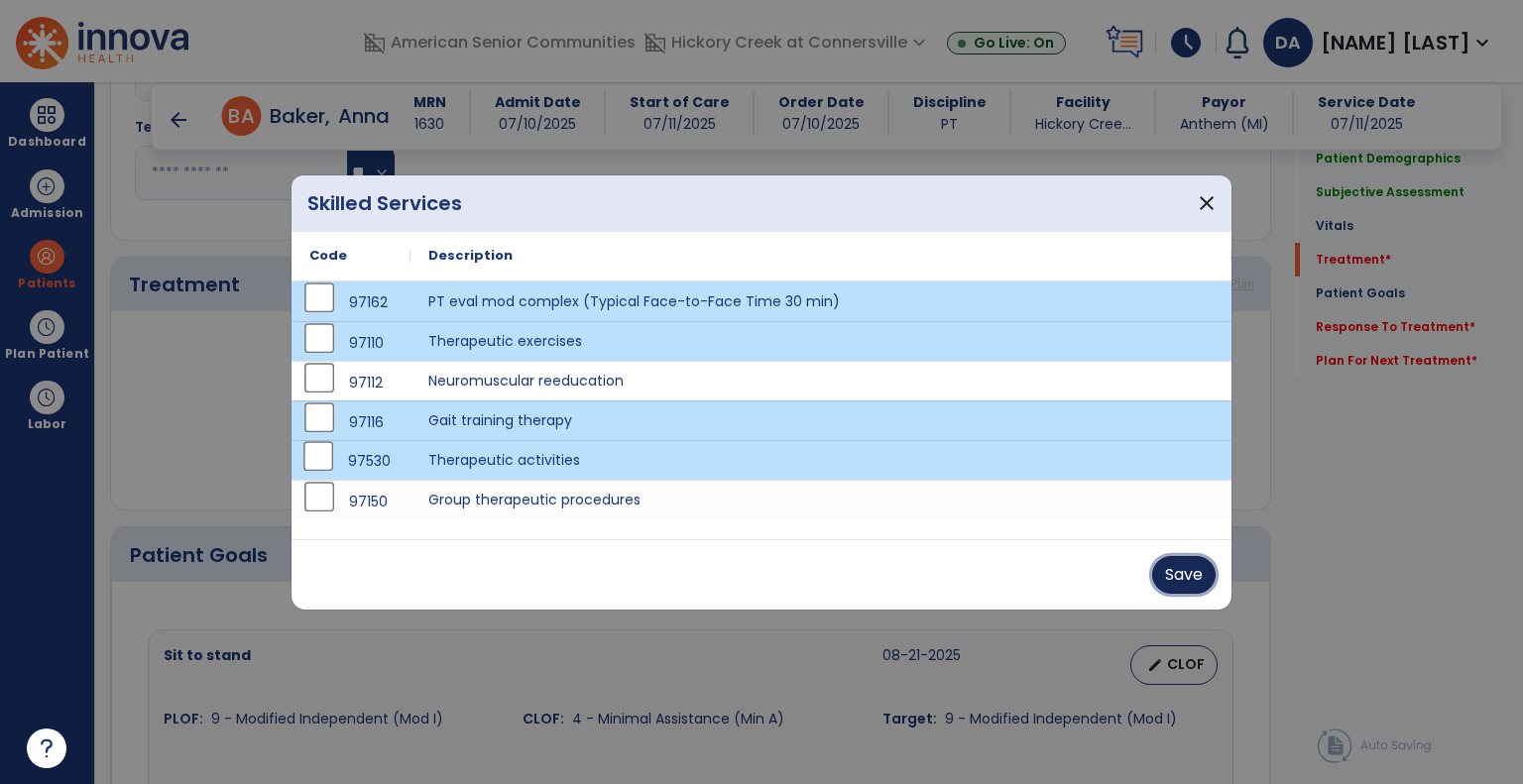click on "Save" at bounding box center (1184, 575) 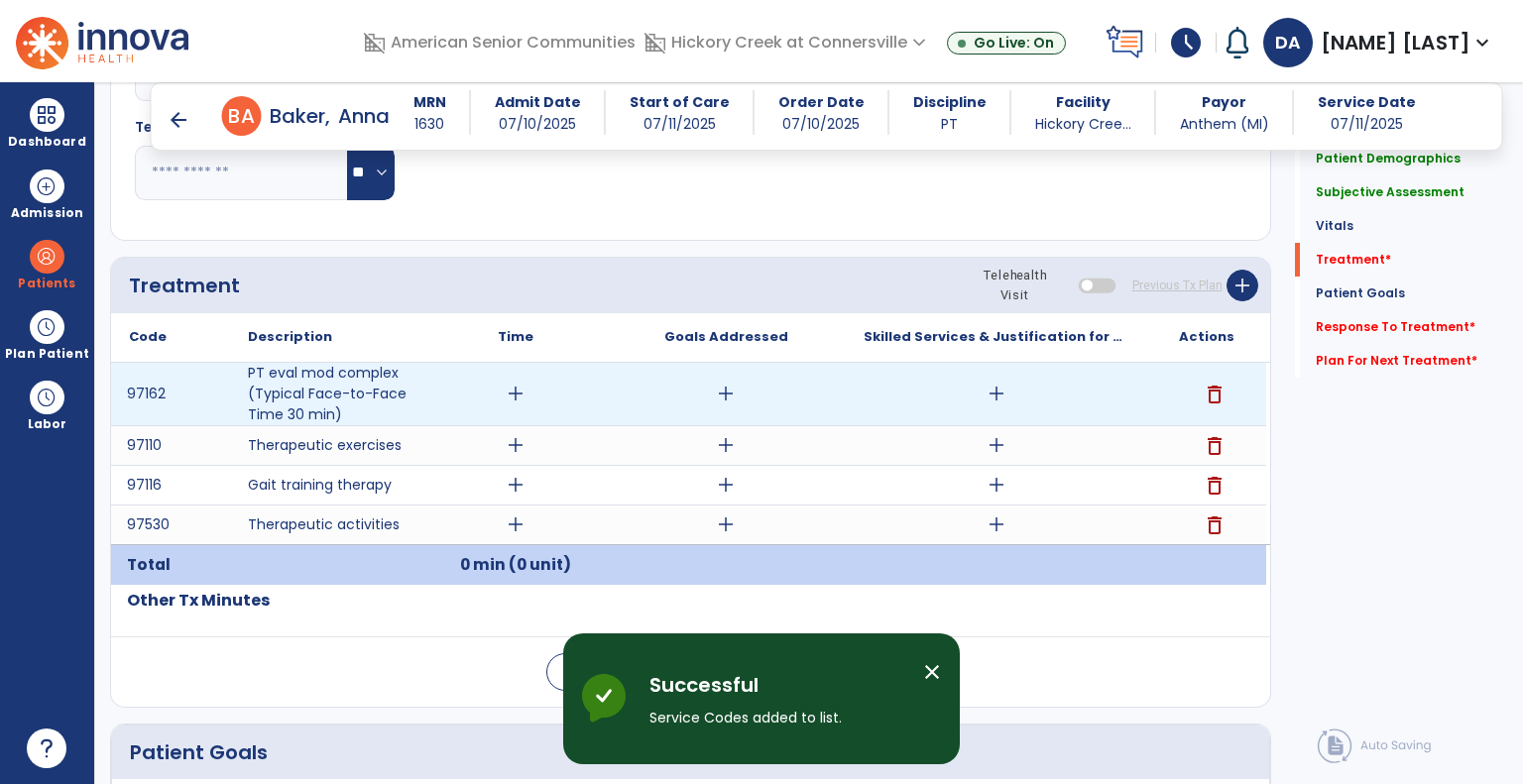 click on "add" at bounding box center [516, 393] 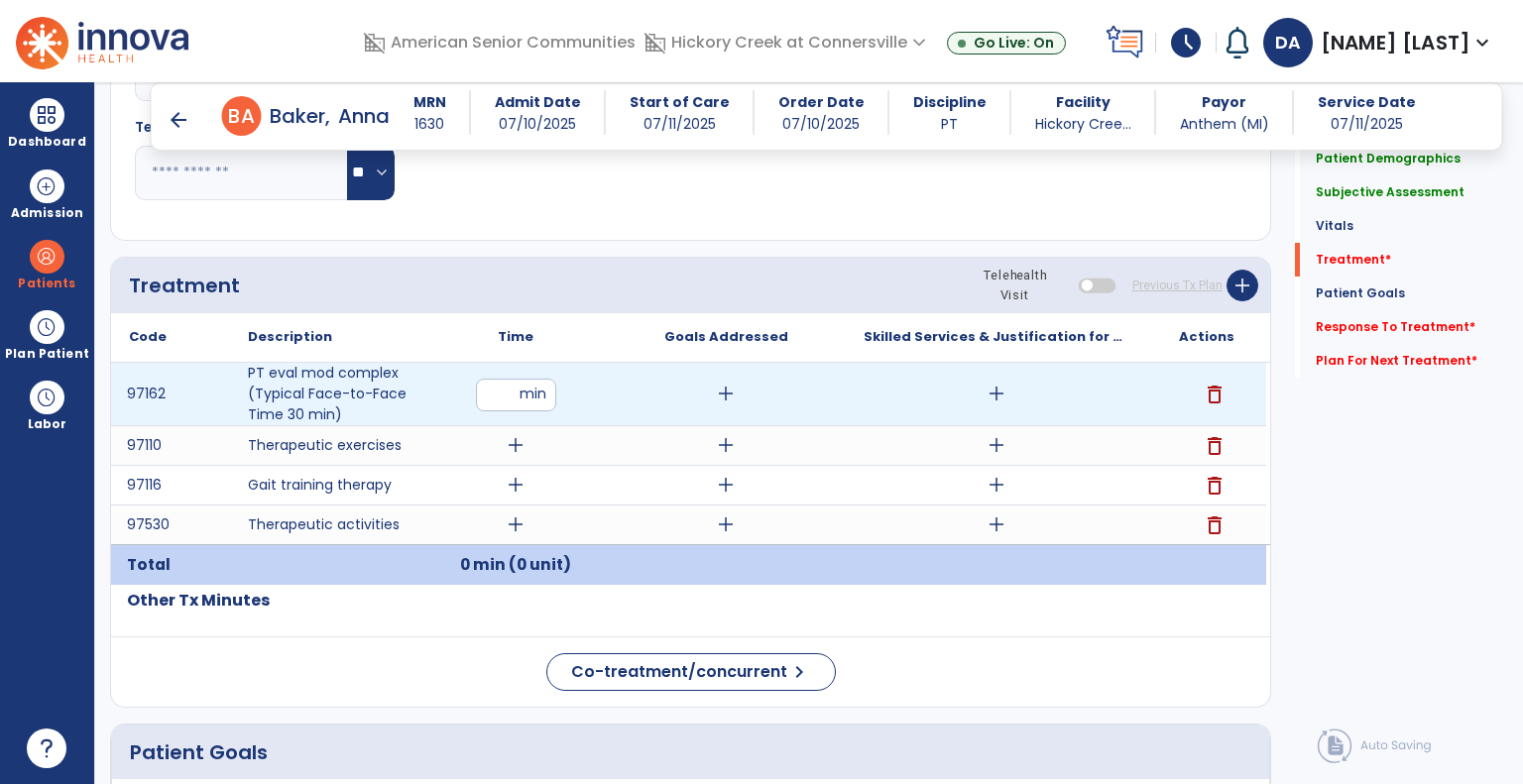 type on "**" 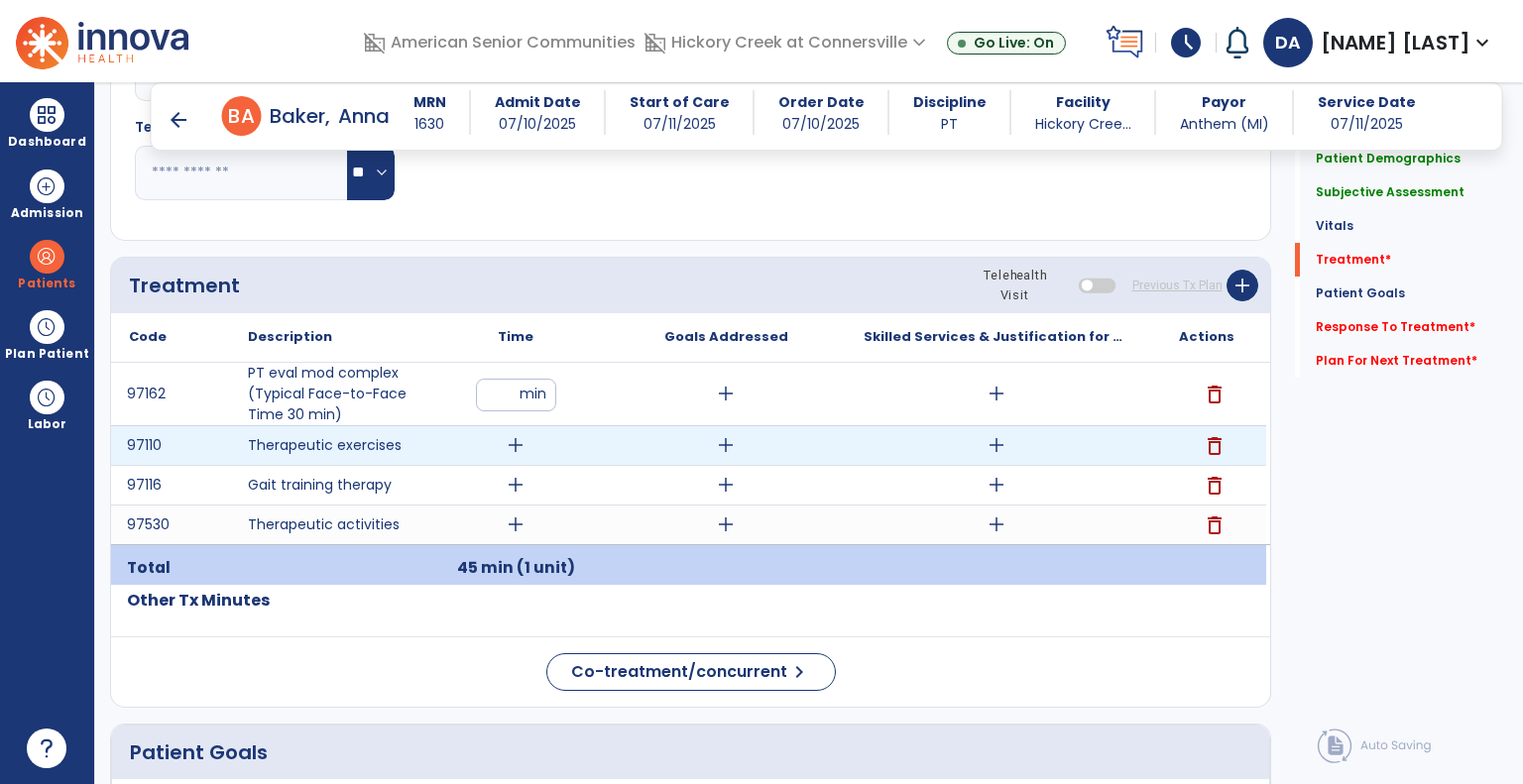 click on "add" at bounding box center [516, 445] 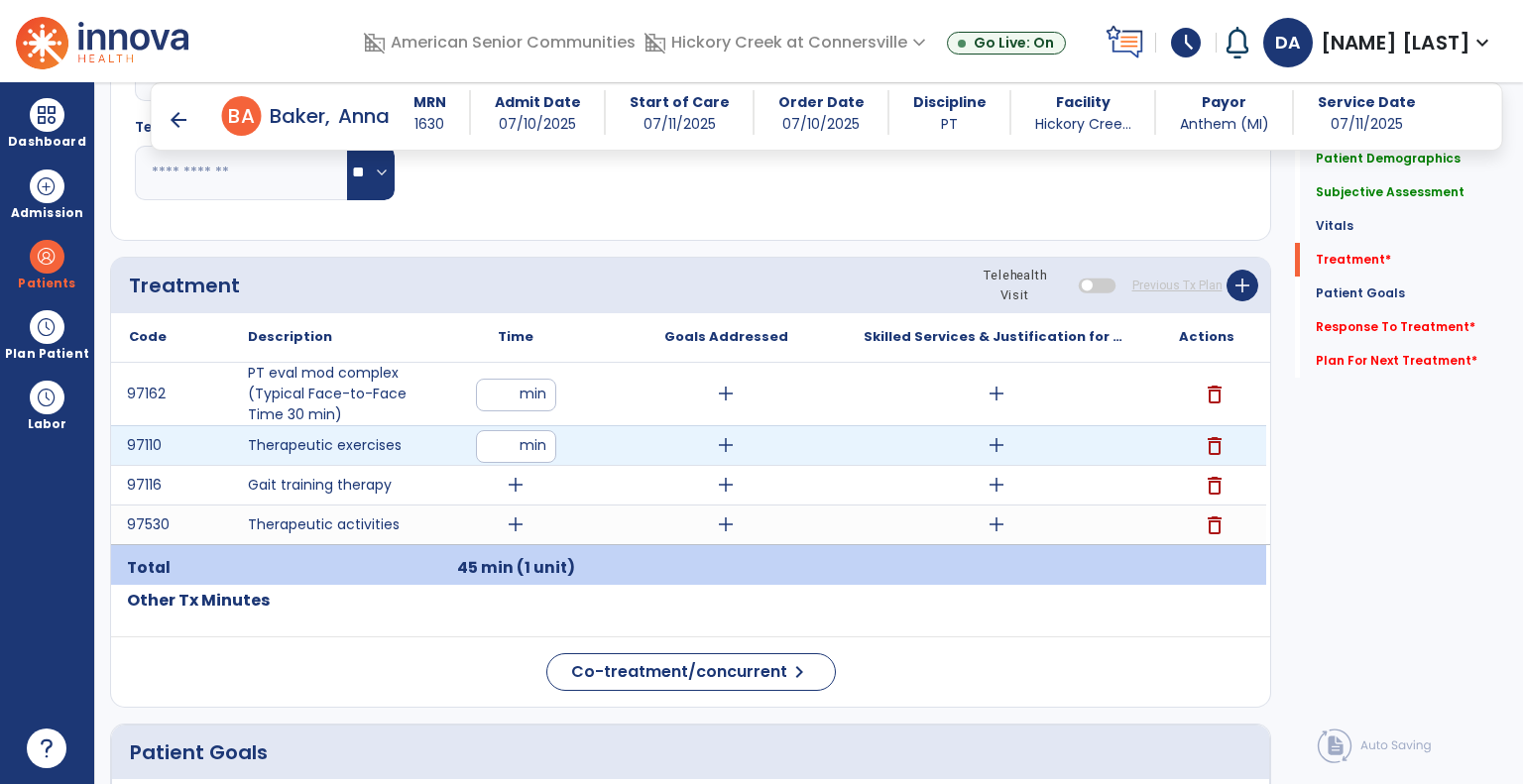 type on "**" 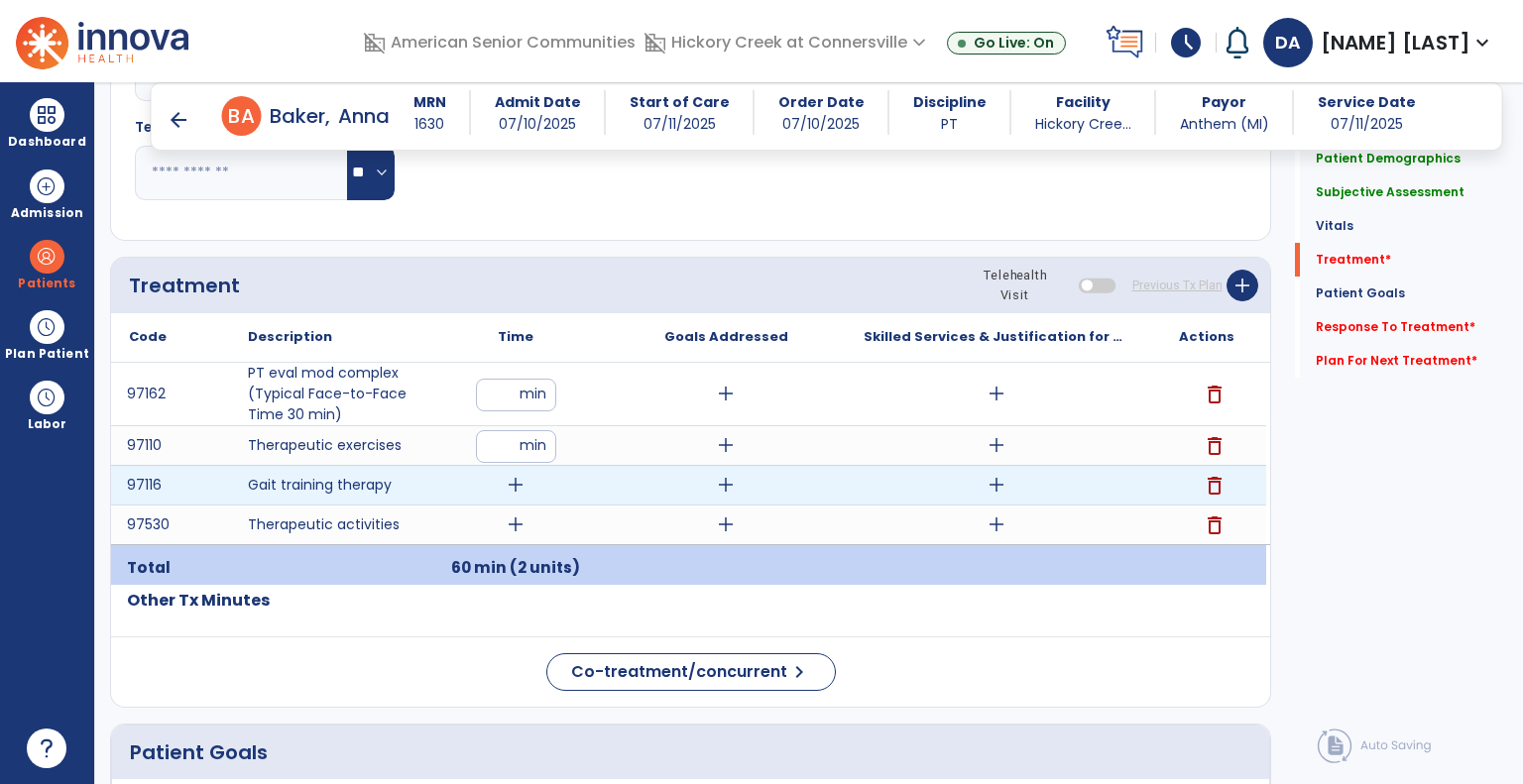 click on "add" at bounding box center (516, 485) 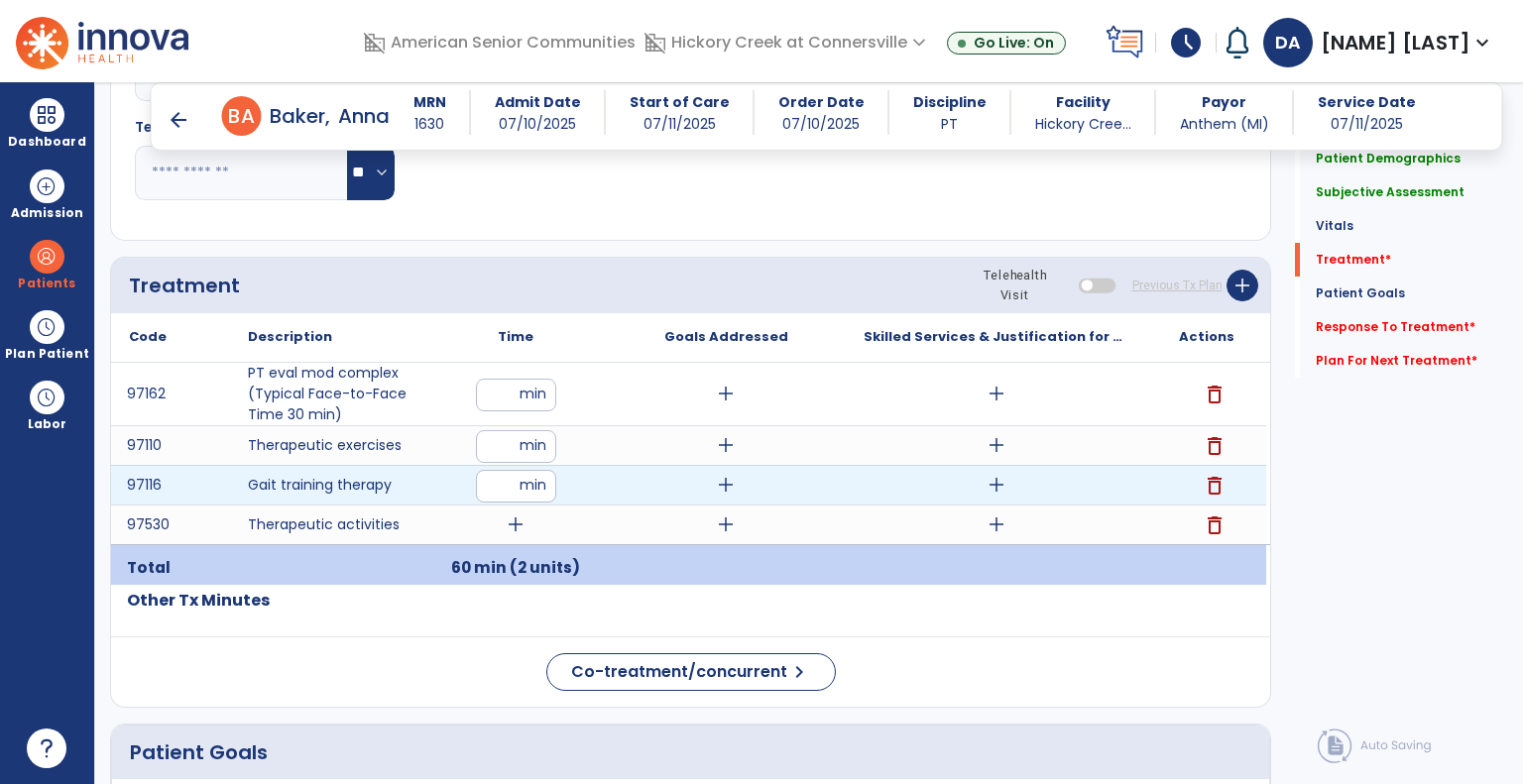 type on "**" 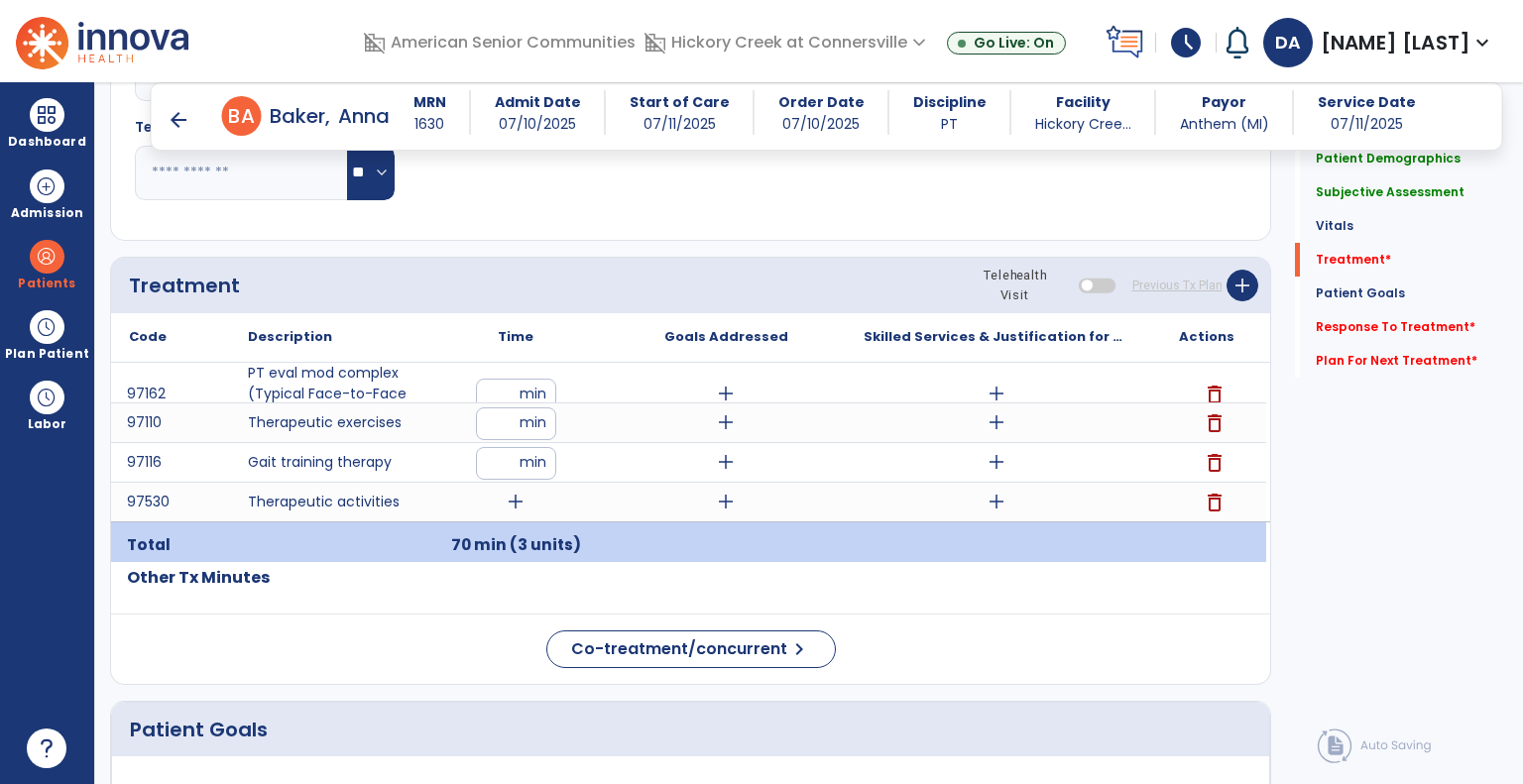 click on "70 min (3 units)" at bounding box center [516, 545] 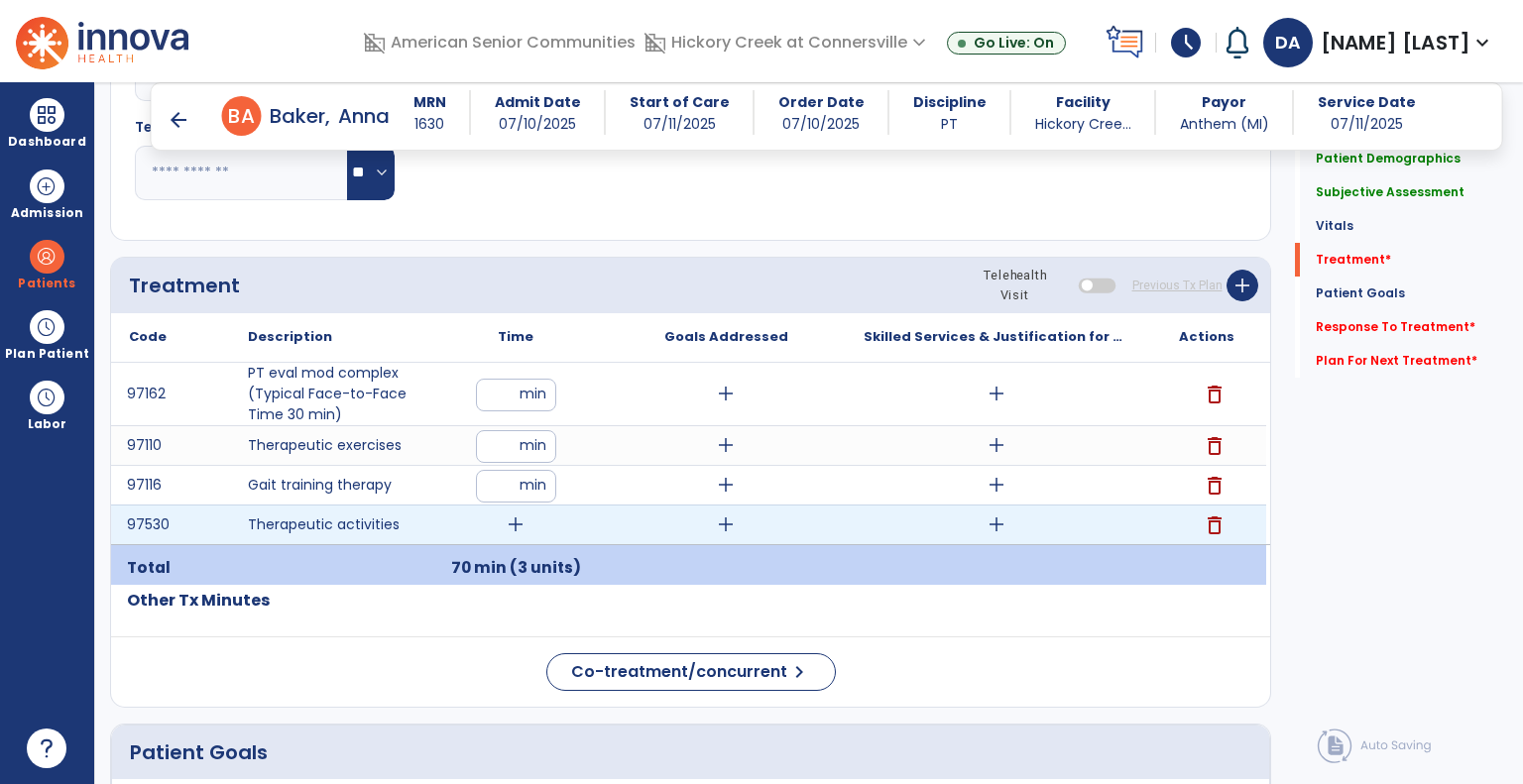 click on "add" at bounding box center (516, 524) 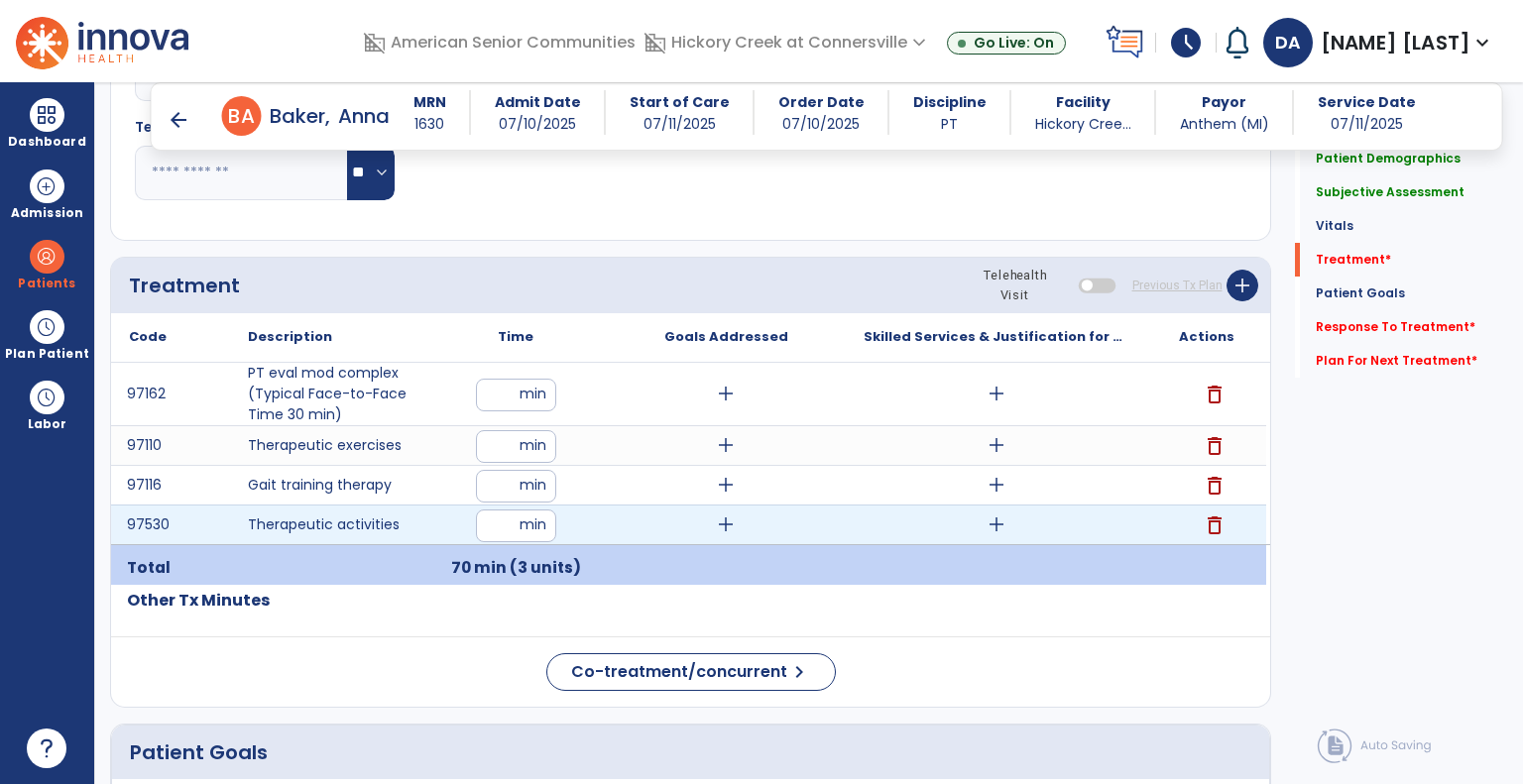 type on "**" 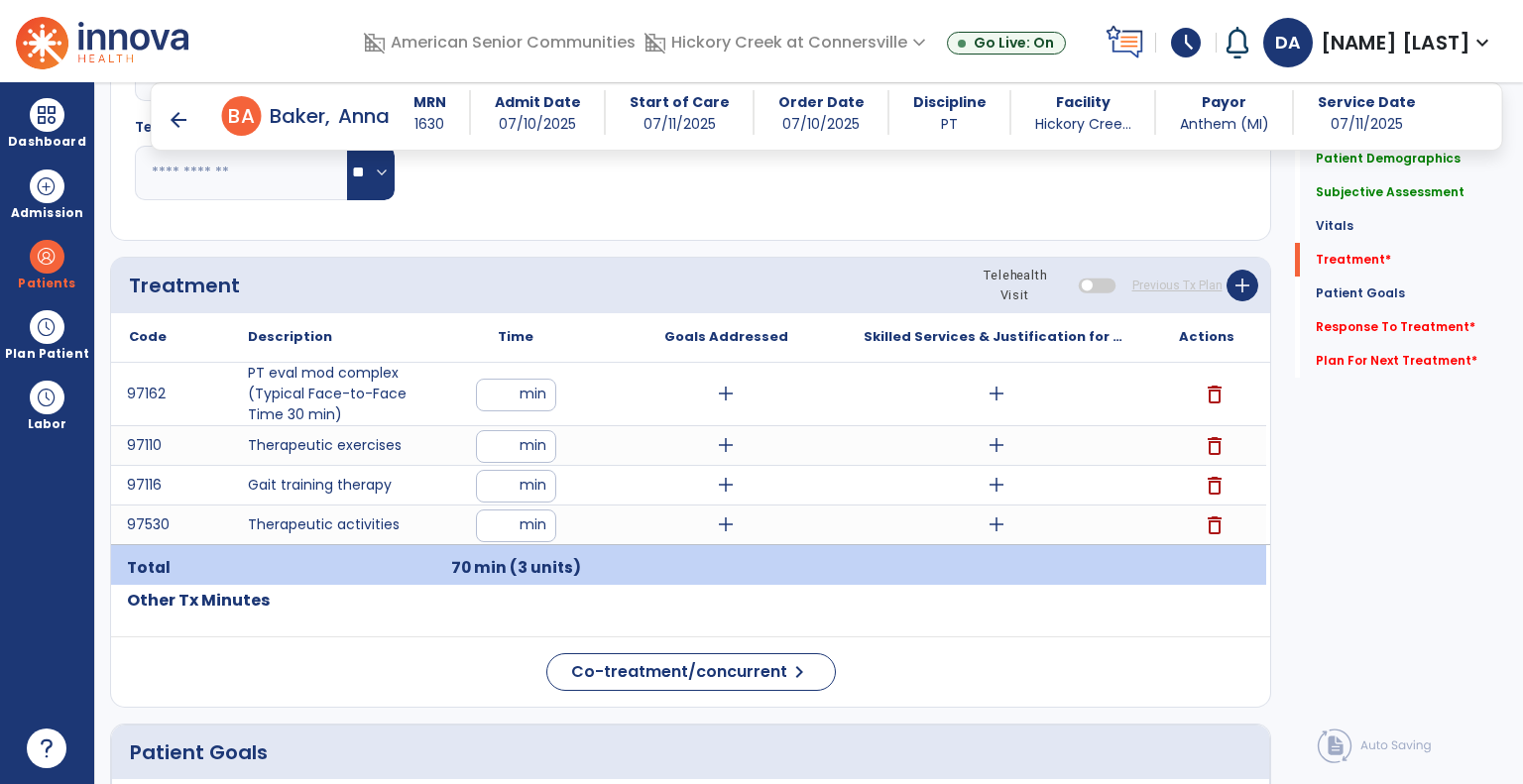 click on "Quick Links  Patient Demographics   Patient Demographics   Subjective Assessment   Subjective Assessment   Vitals   Vitals   Treatment   *  Treatment   *  Patient Goals   Patient Goals   Response To Treatment   *  Response To Treatment   *  Plan For Next Treatment   *  Plan For Next Treatment   *" 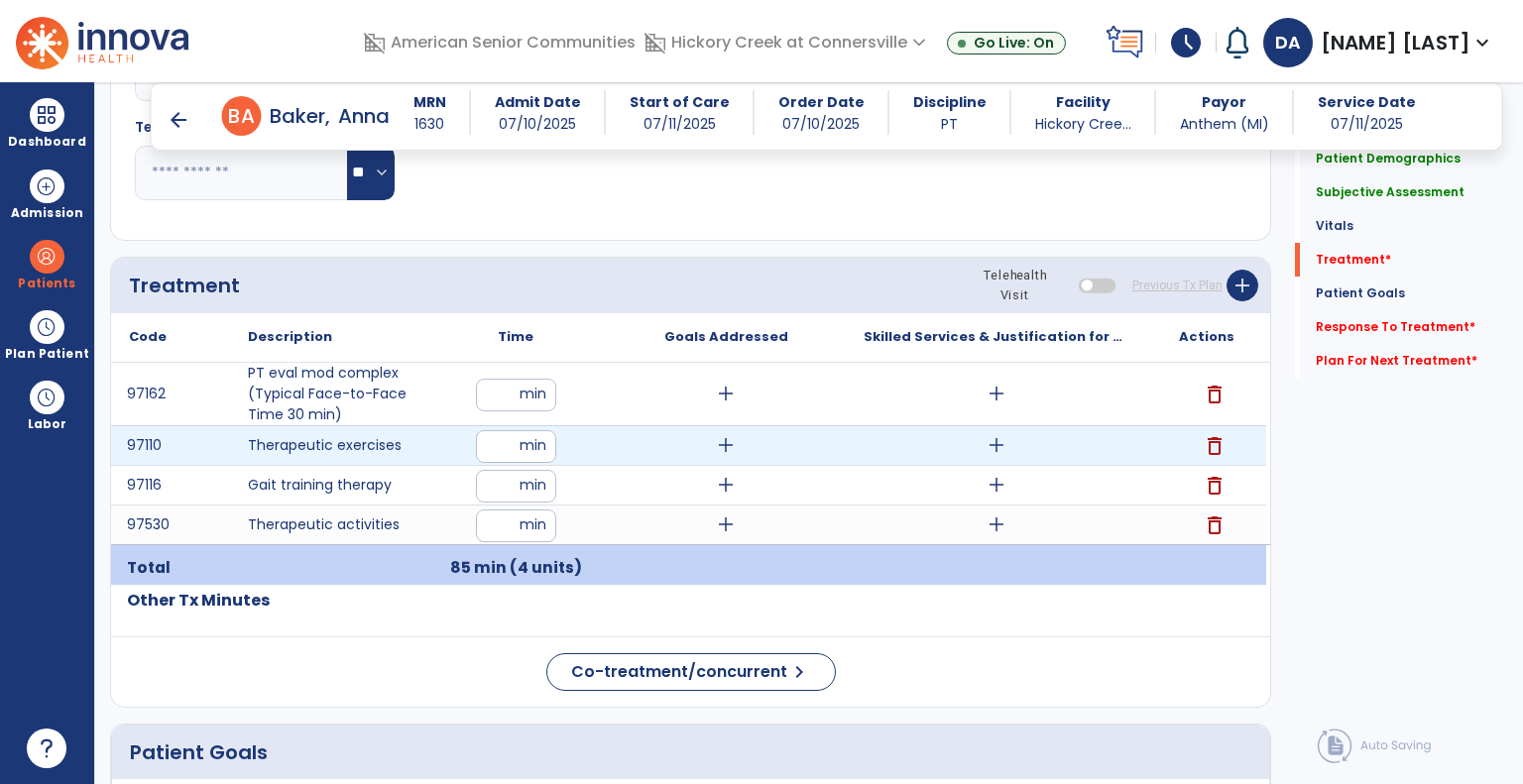 drag, startPoint x: 504, startPoint y: 431, endPoint x: 461, endPoint y: 444, distance: 44.922155 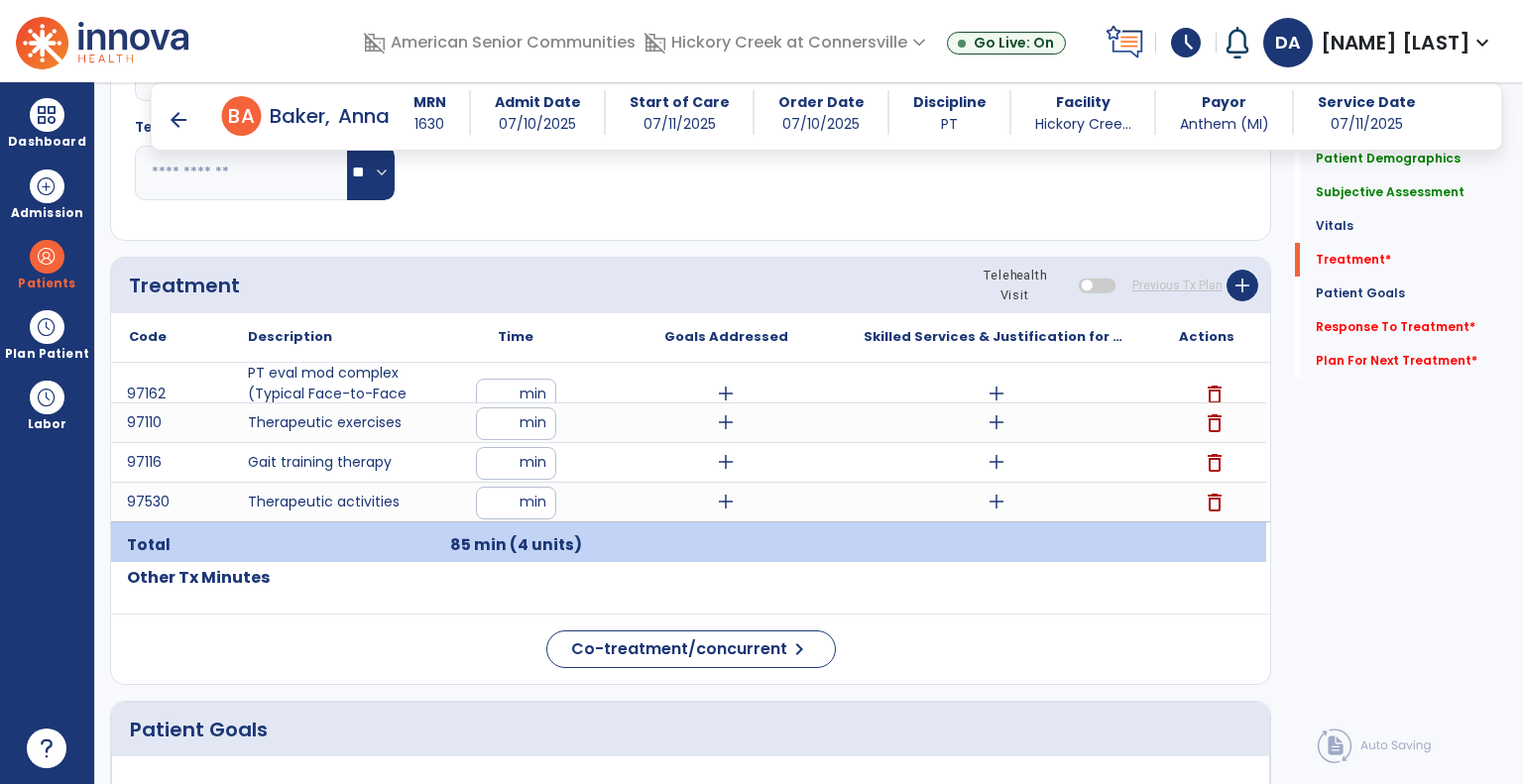 drag, startPoint x: 514, startPoint y: 514, endPoint x: 490, endPoint y: 518, distance: 24.33105 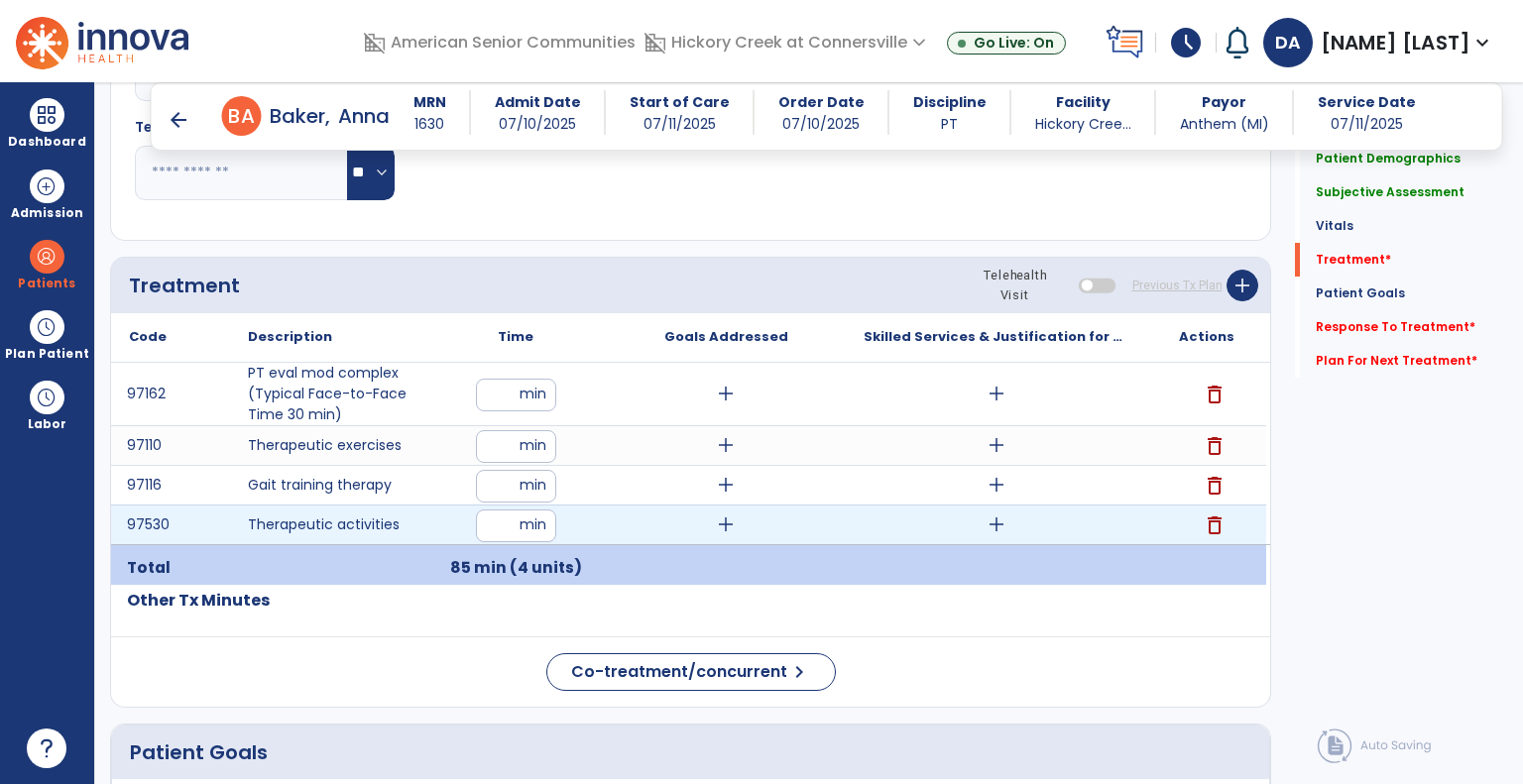 drag, startPoint x: 486, startPoint y: 511, endPoint x: 564, endPoint y: 526, distance: 79.429214 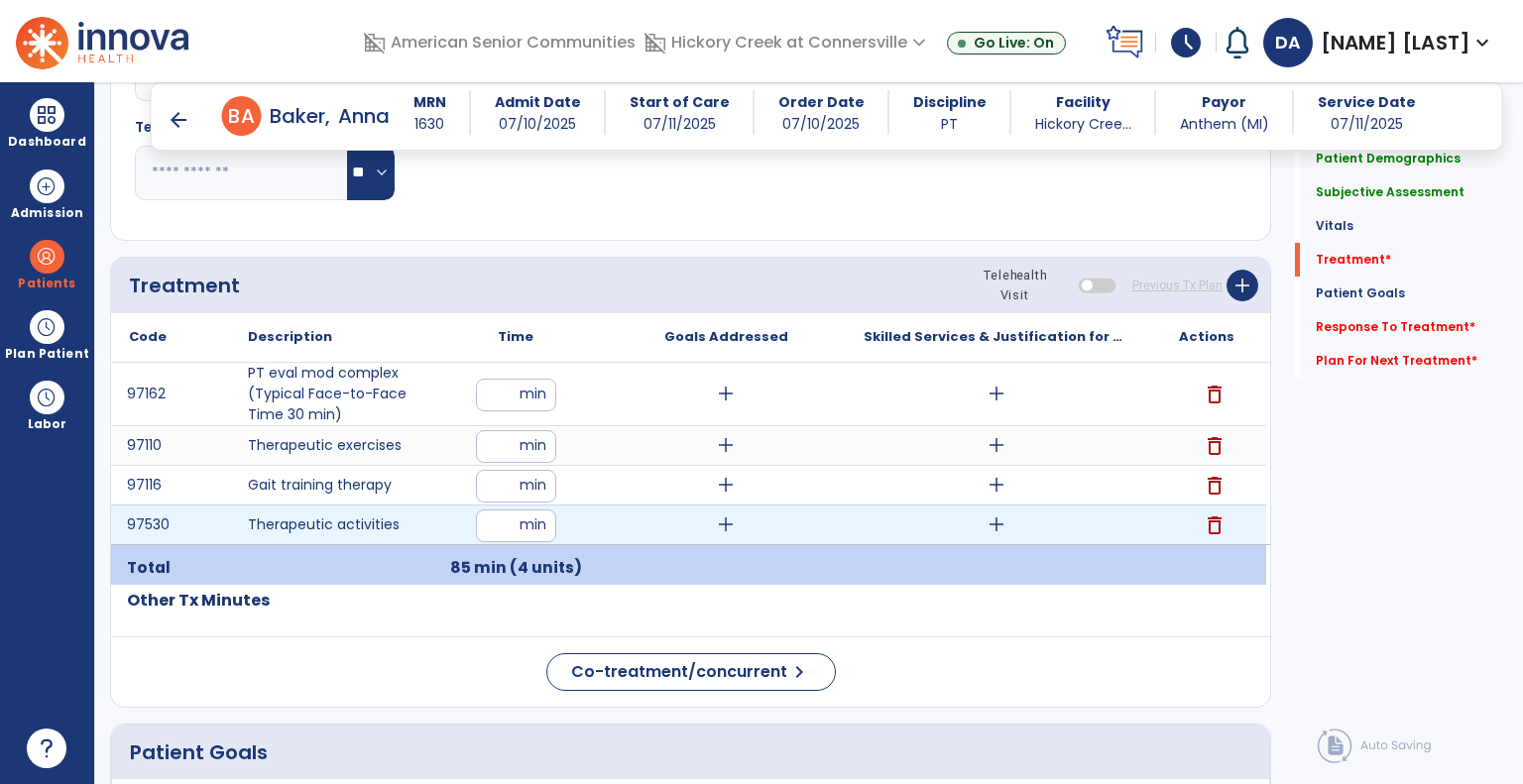 type on "**" 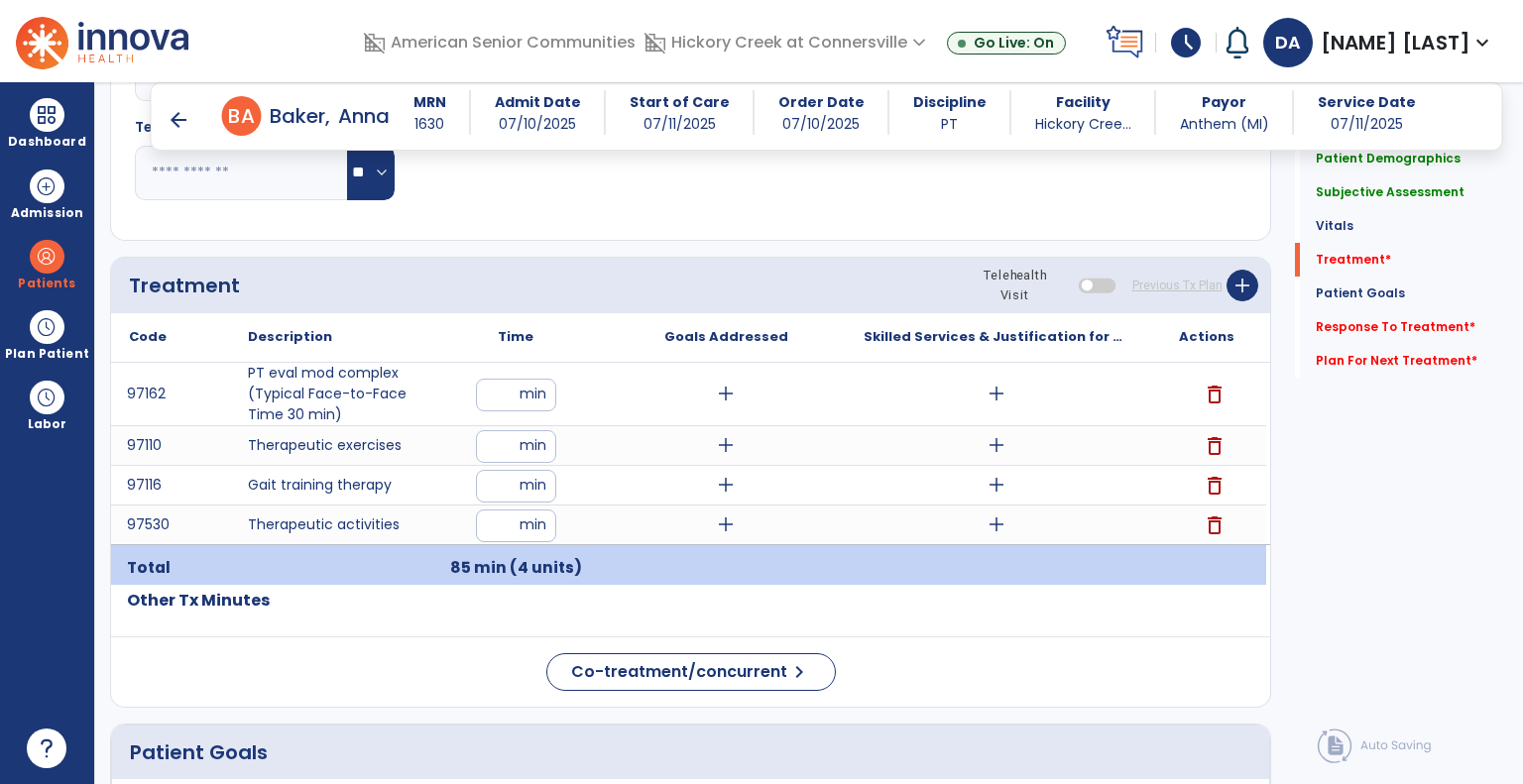 click on "Code
Description
Time" 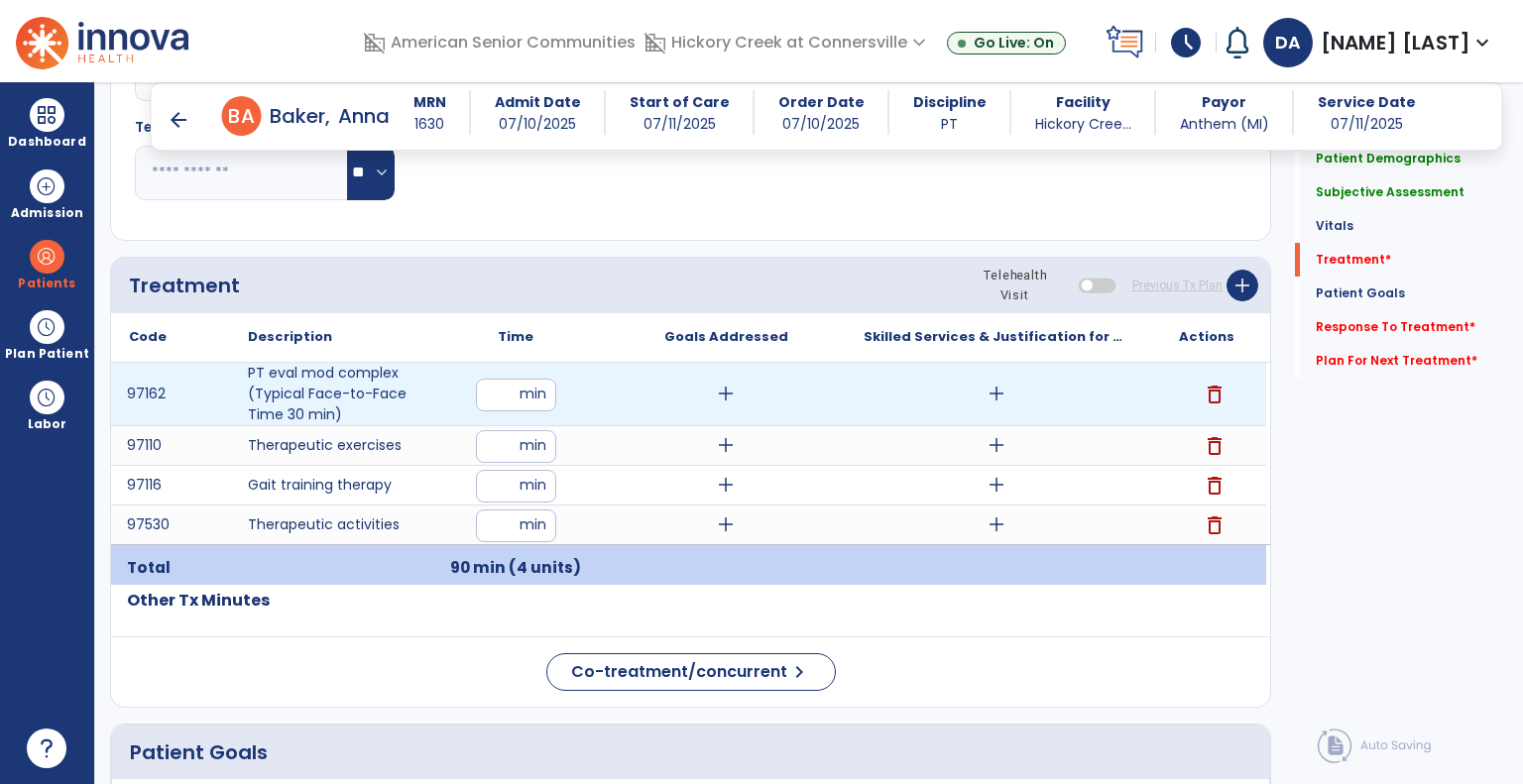 click on "add" at bounding box center (996, 393) 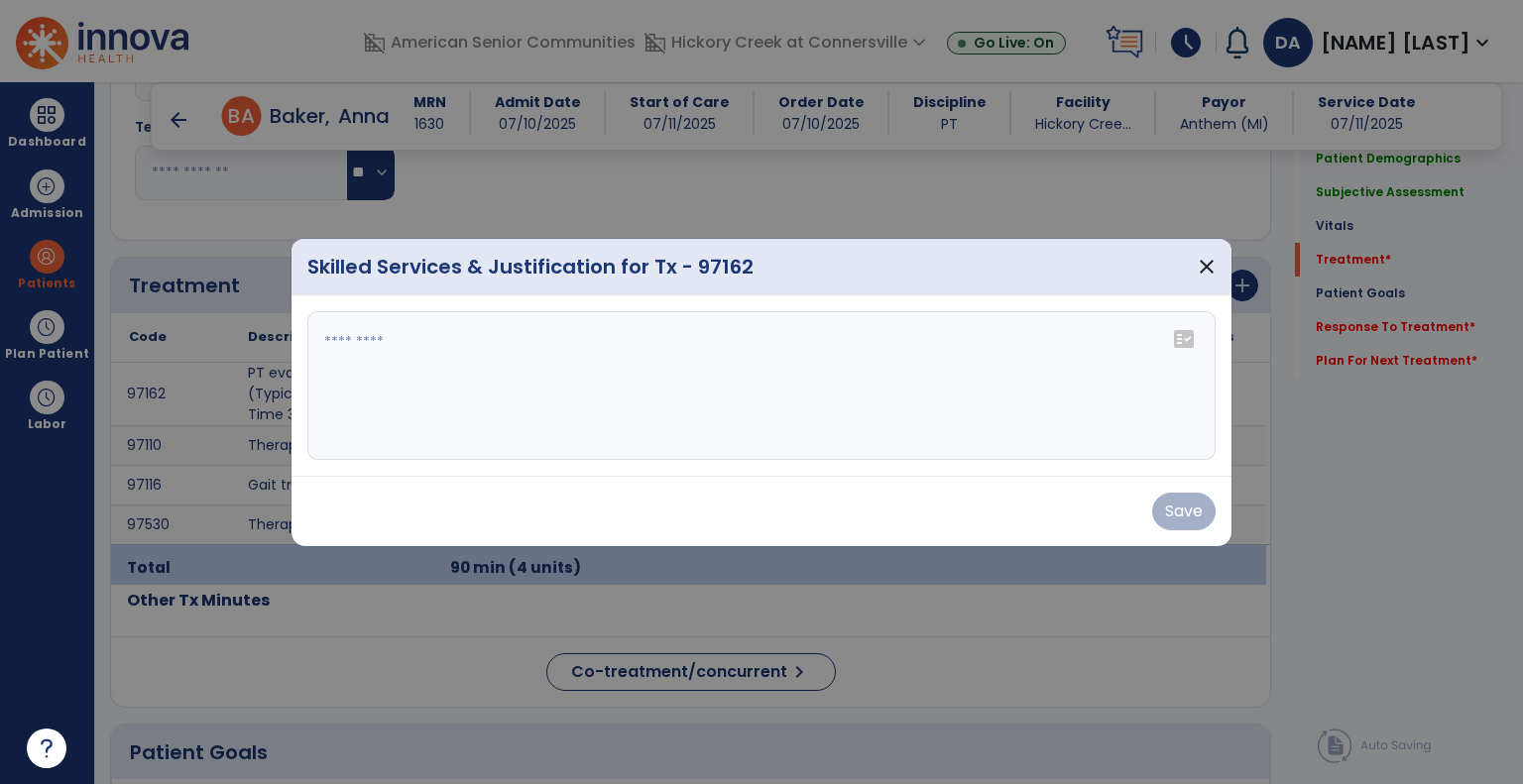 click at bounding box center [762, 386] 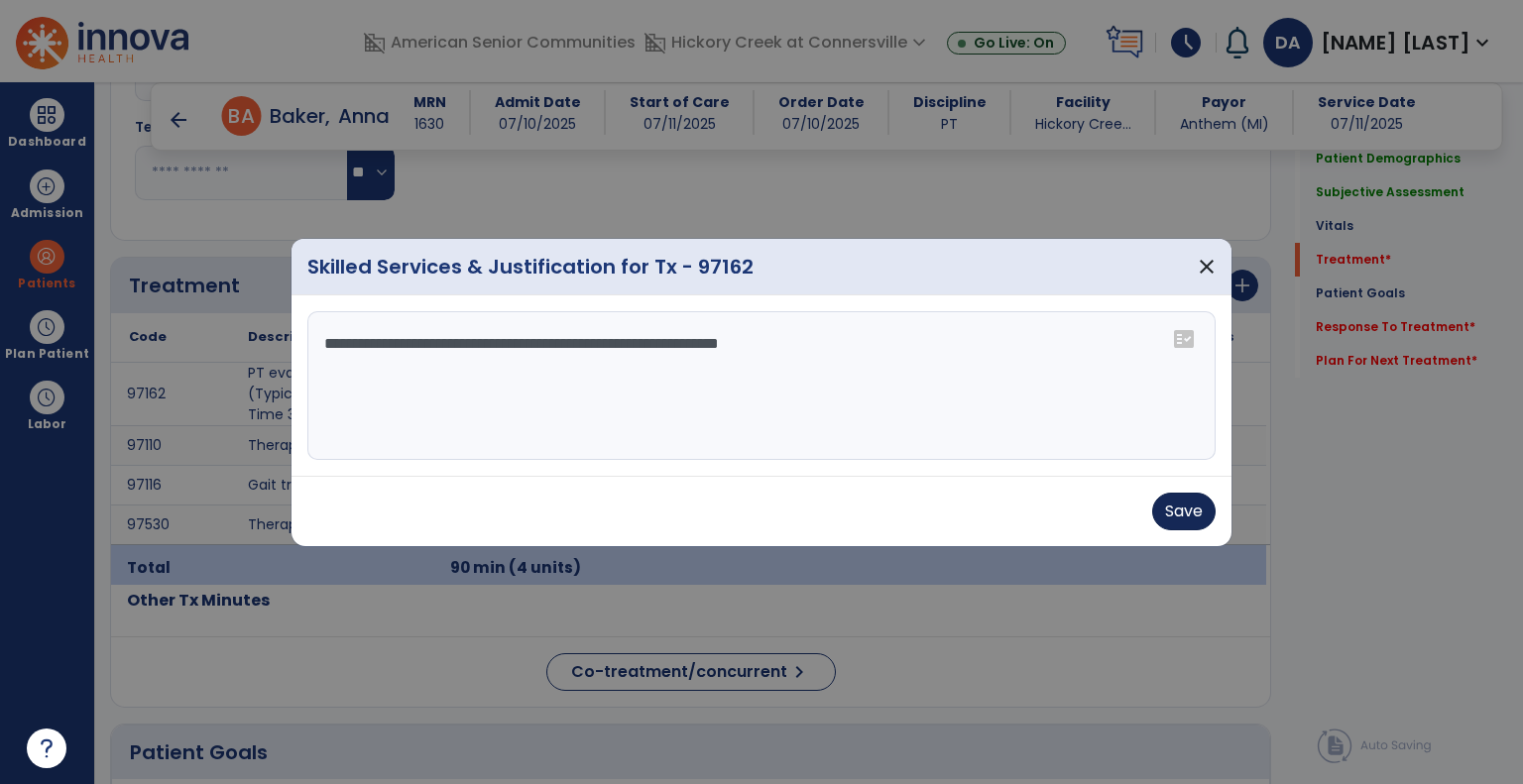 type on "**********" 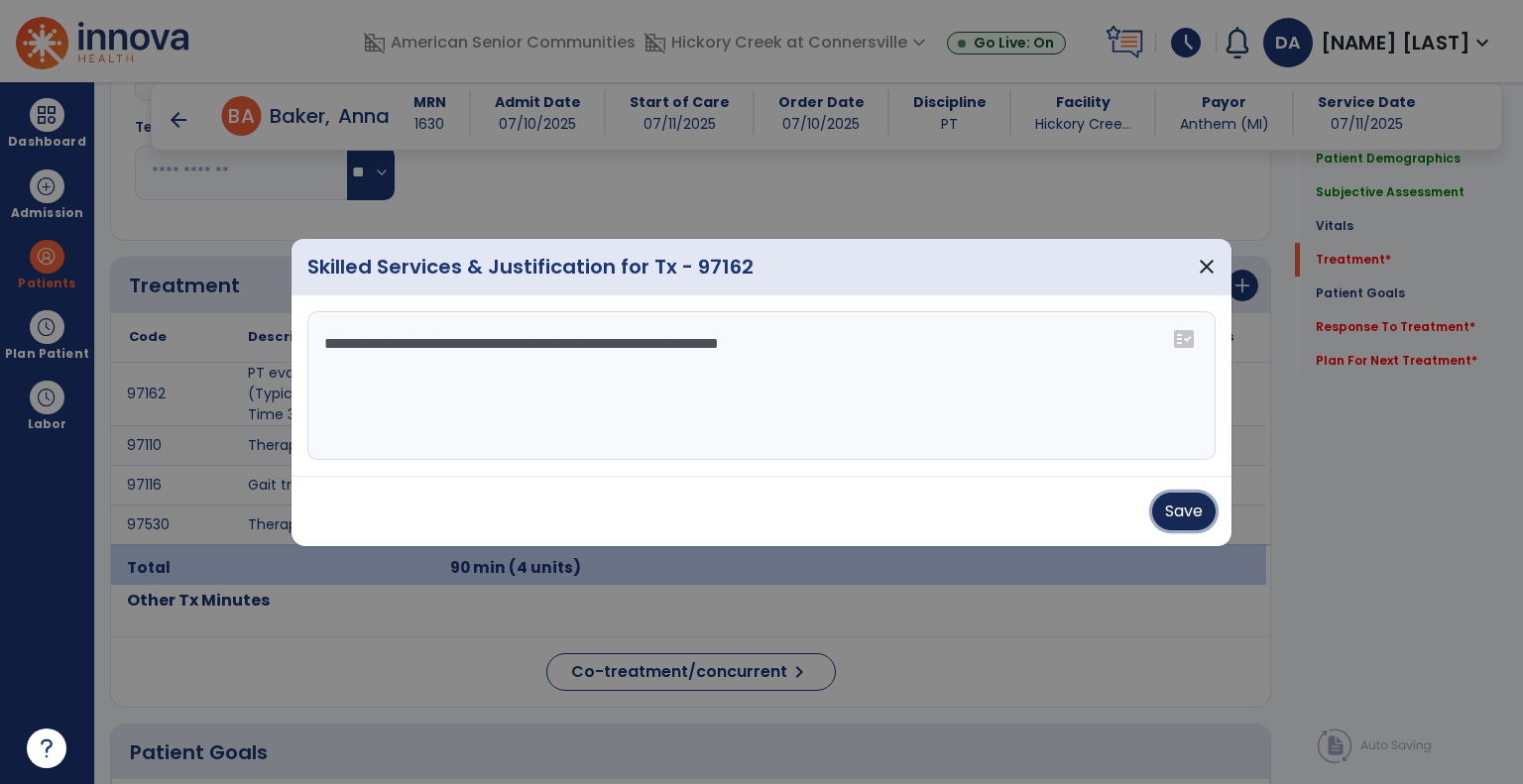 click on "Save" at bounding box center (1184, 511) 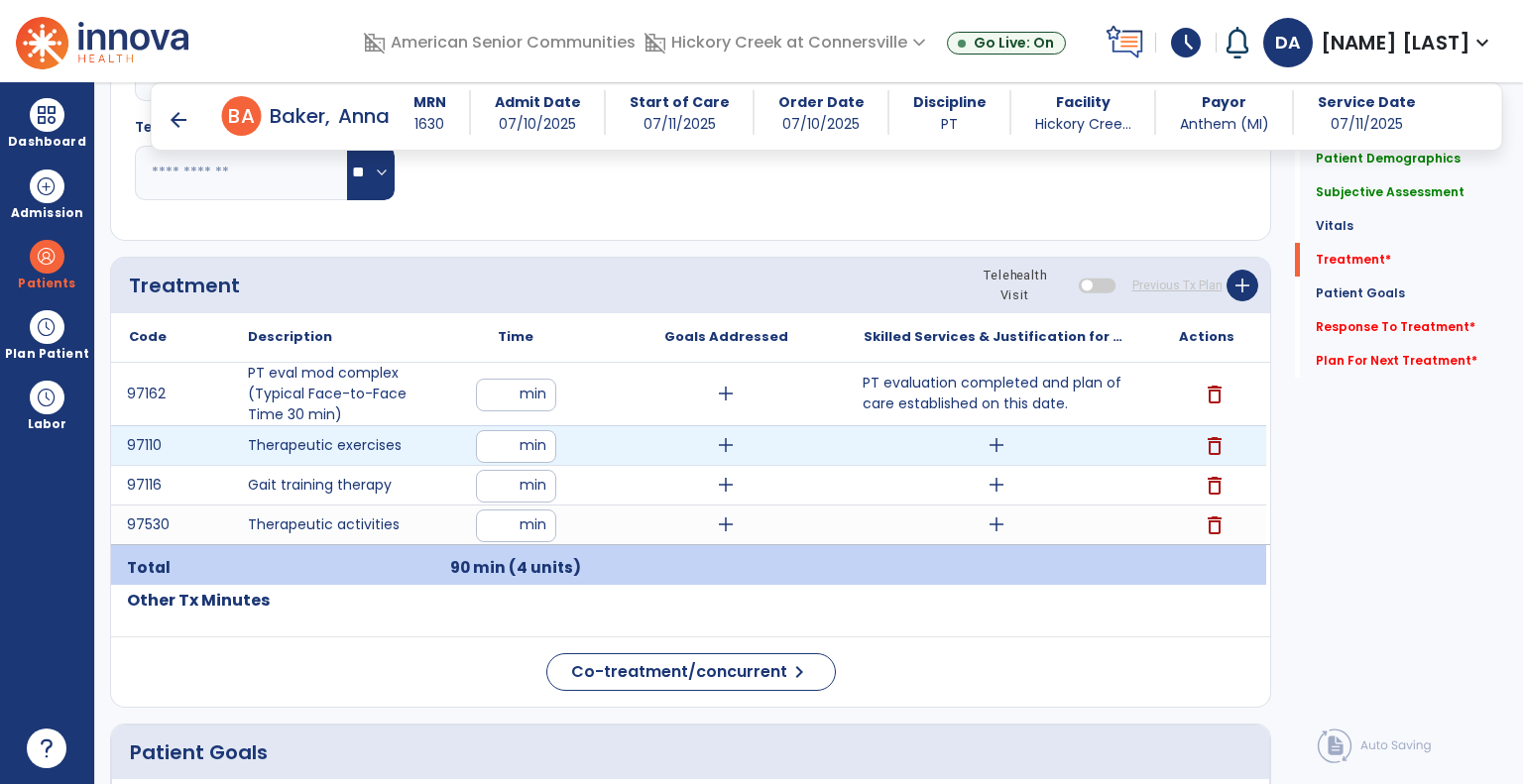 click on "add" at bounding box center (996, 445) 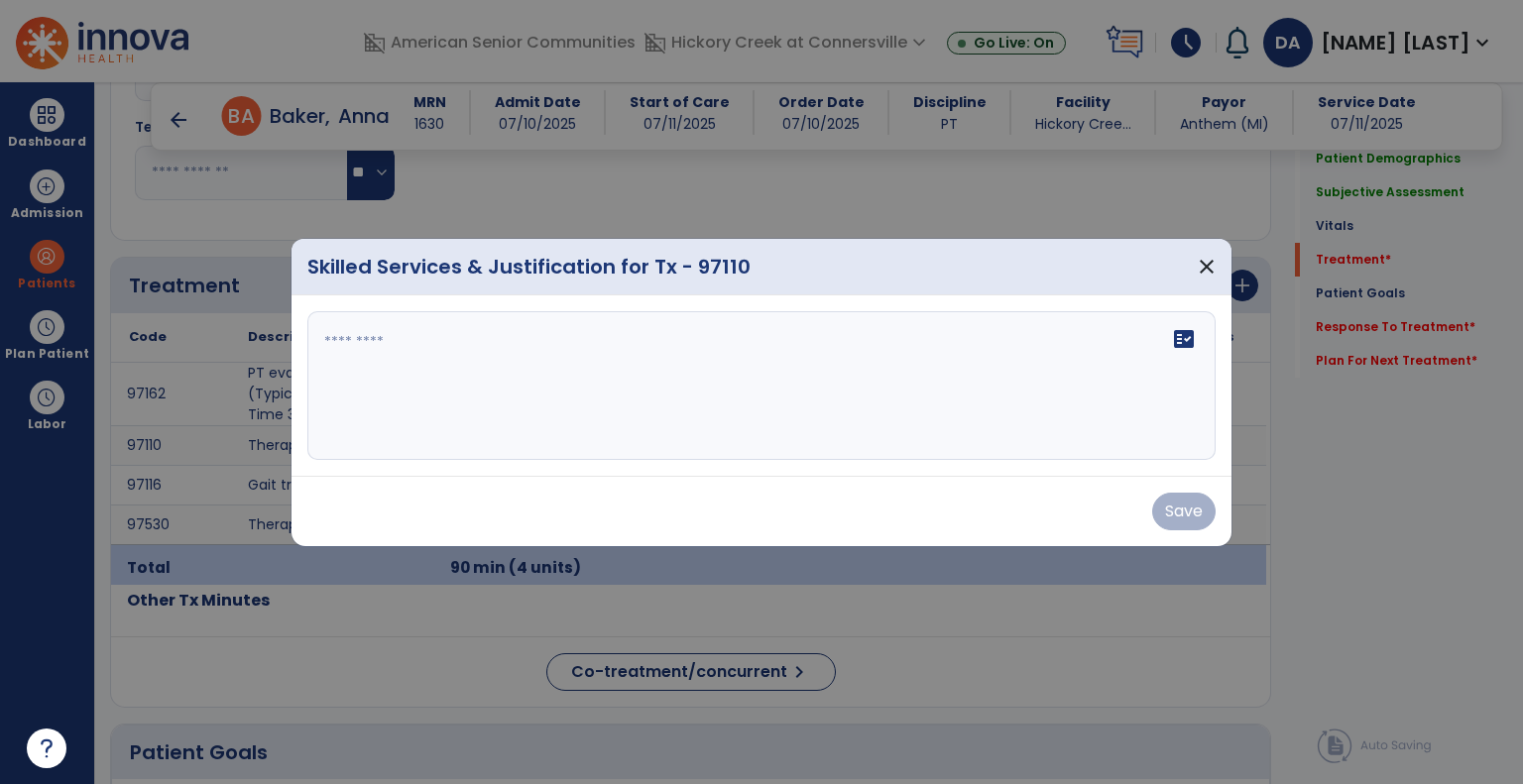 click at bounding box center [762, 386] 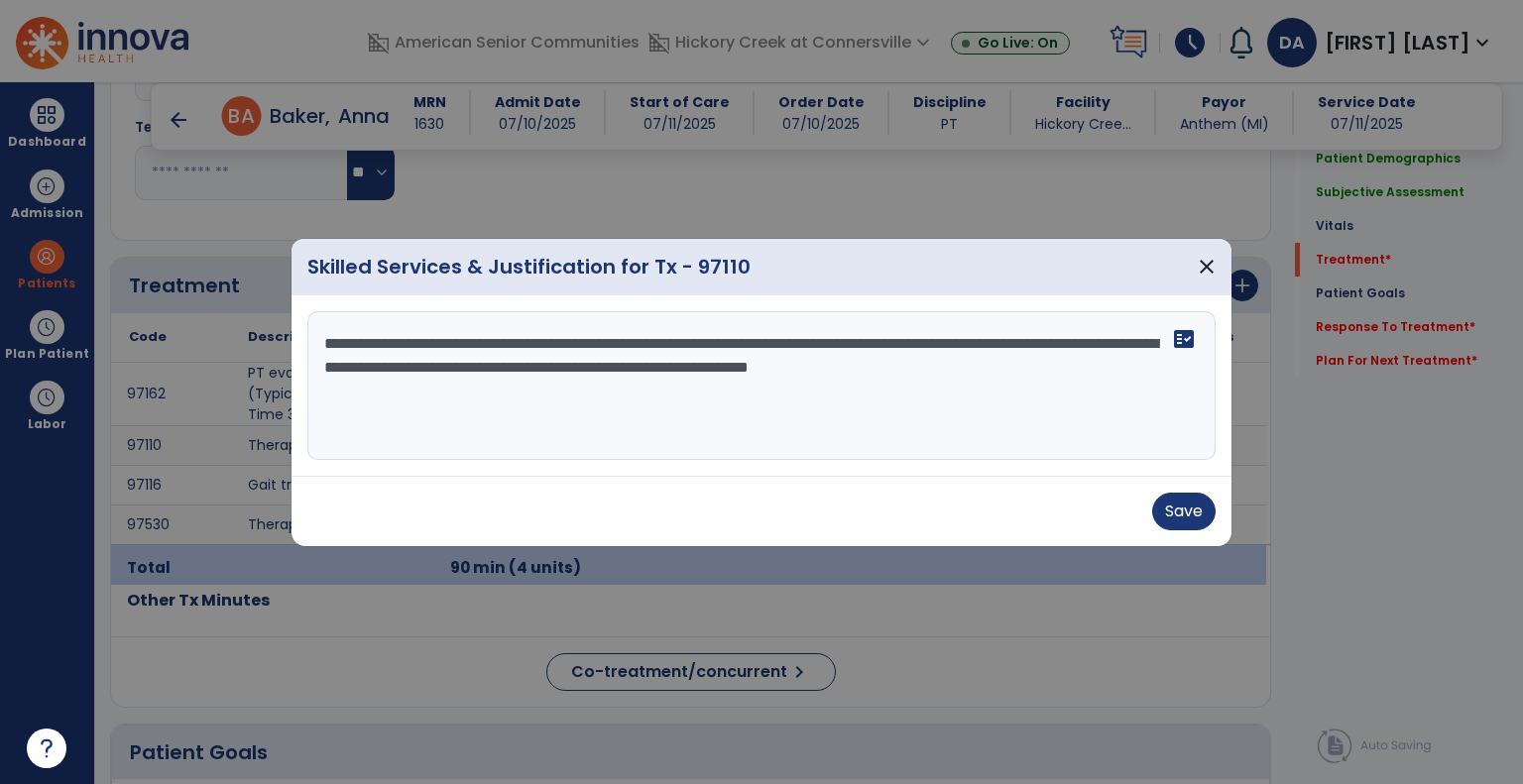 click on "**********" at bounding box center [762, 386] 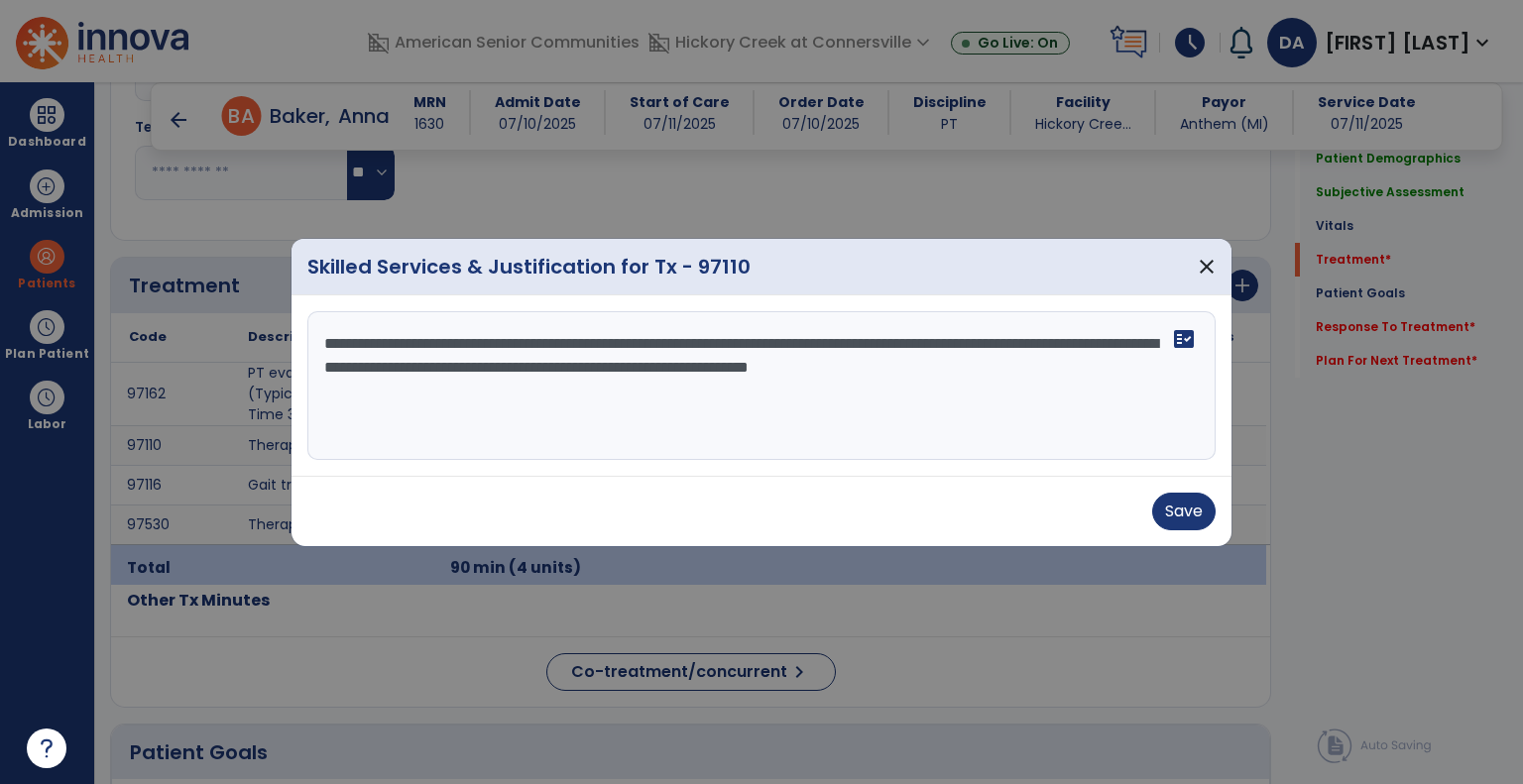 click on "**********" at bounding box center (762, 386) 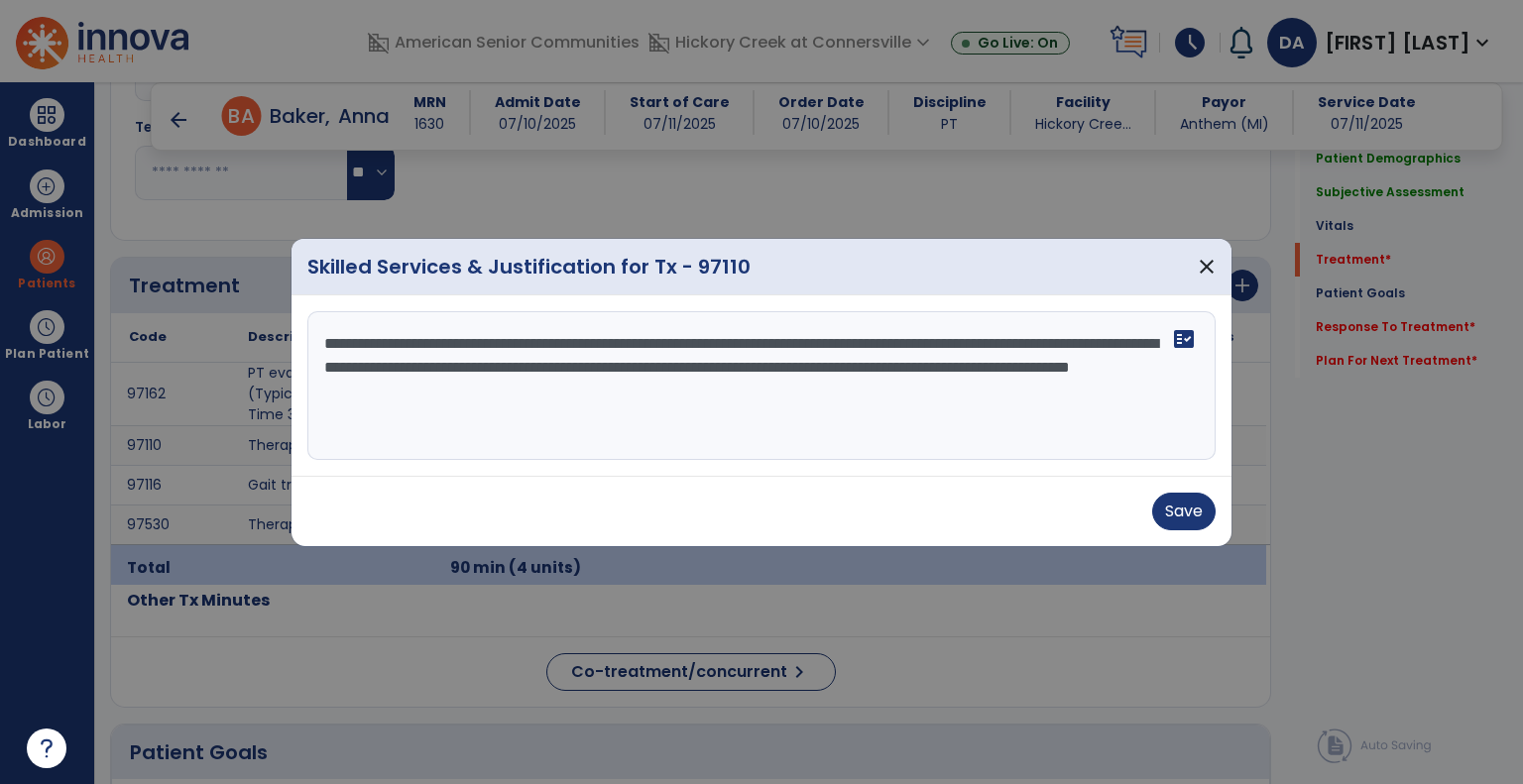 click on "**********" at bounding box center [762, 386] 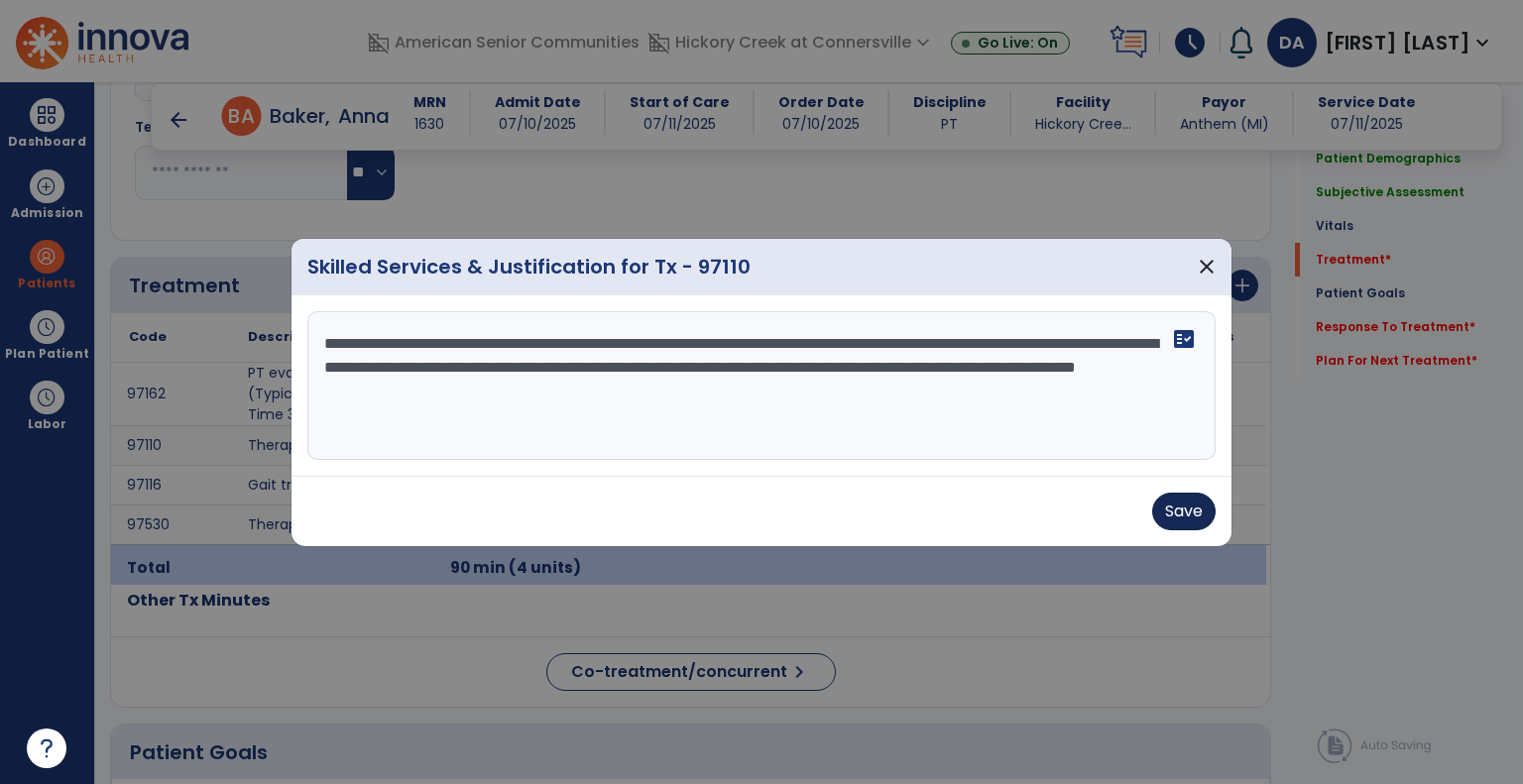 type on "**********" 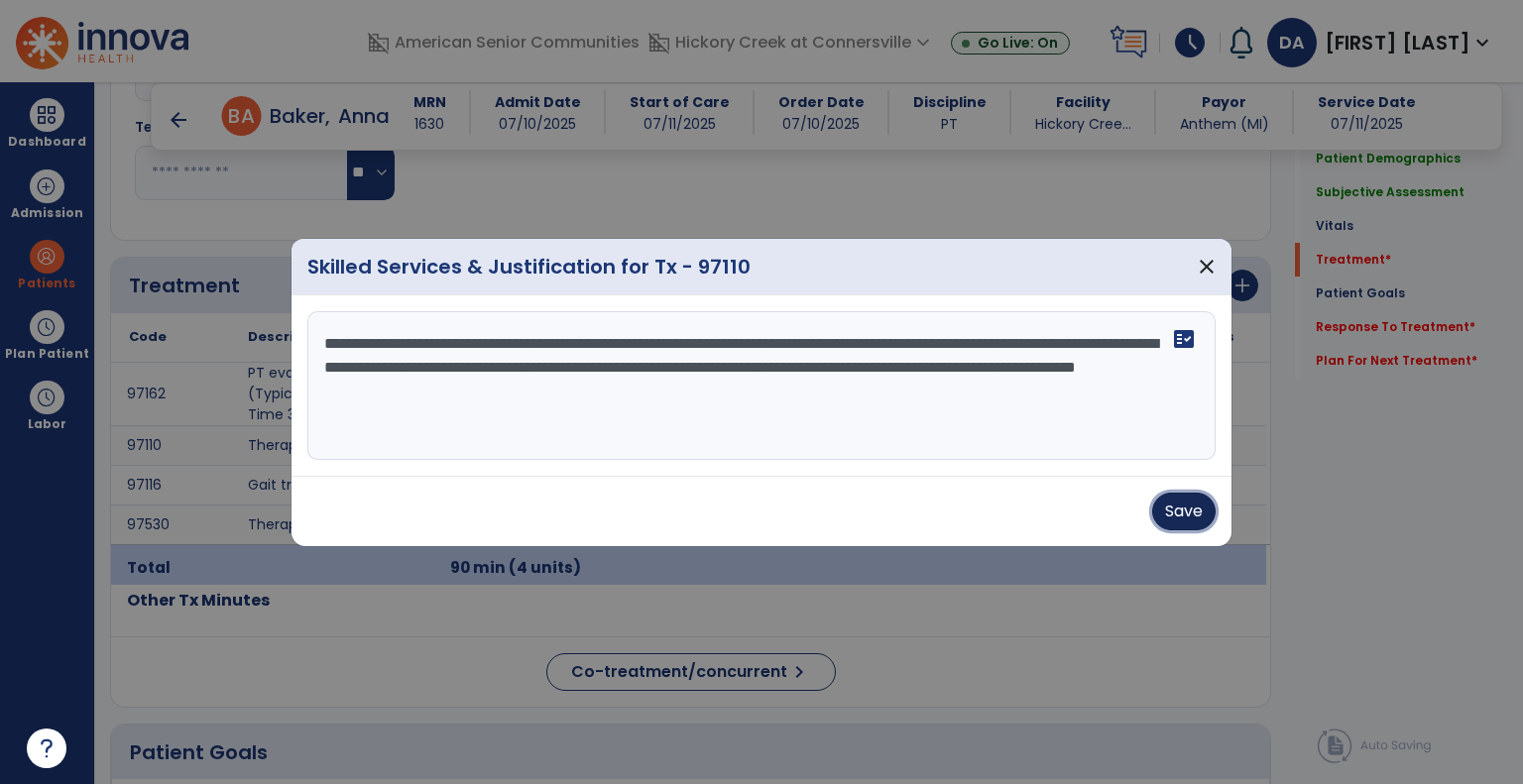 click on "Save" at bounding box center [1184, 511] 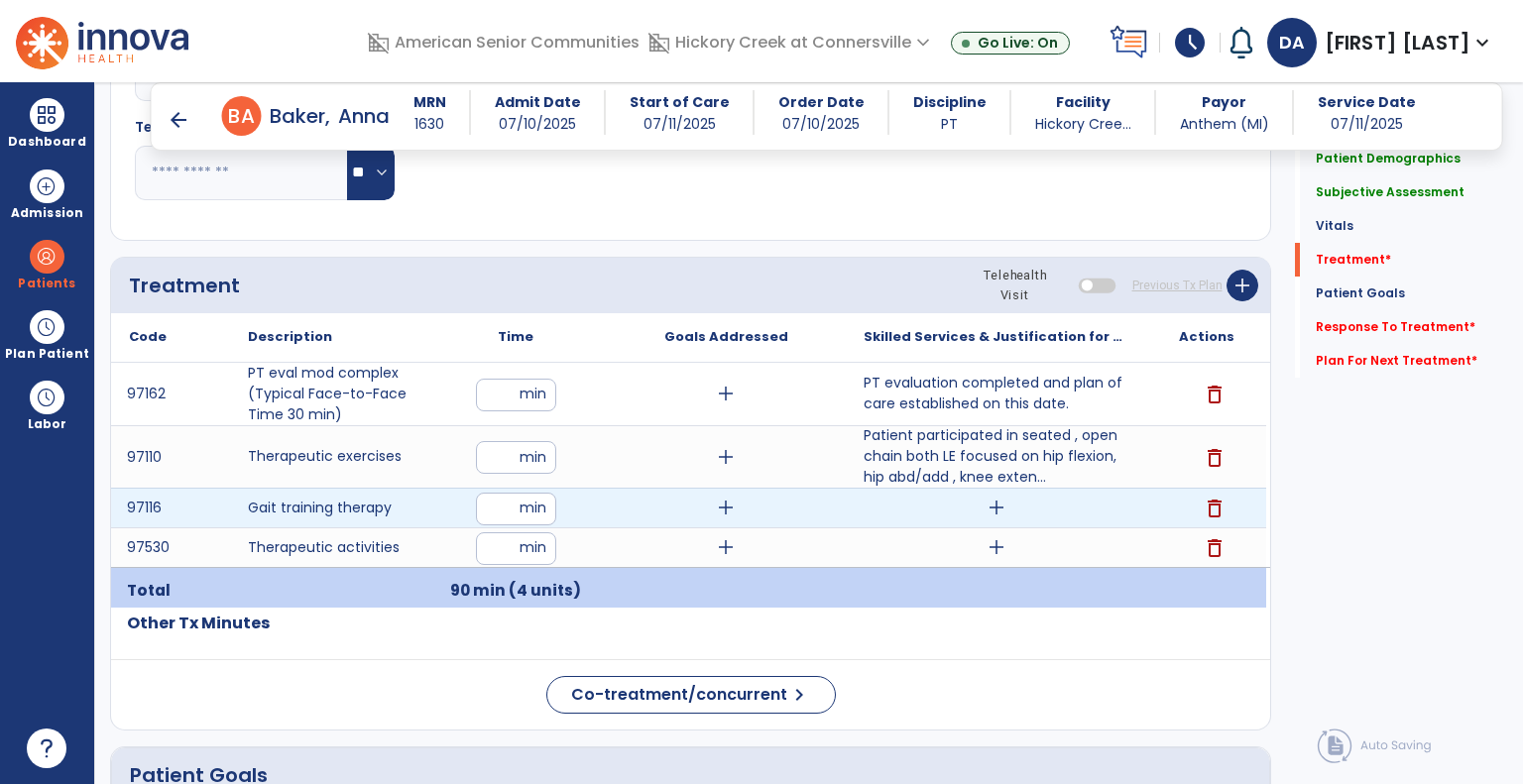 click on "add" at bounding box center (996, 507) 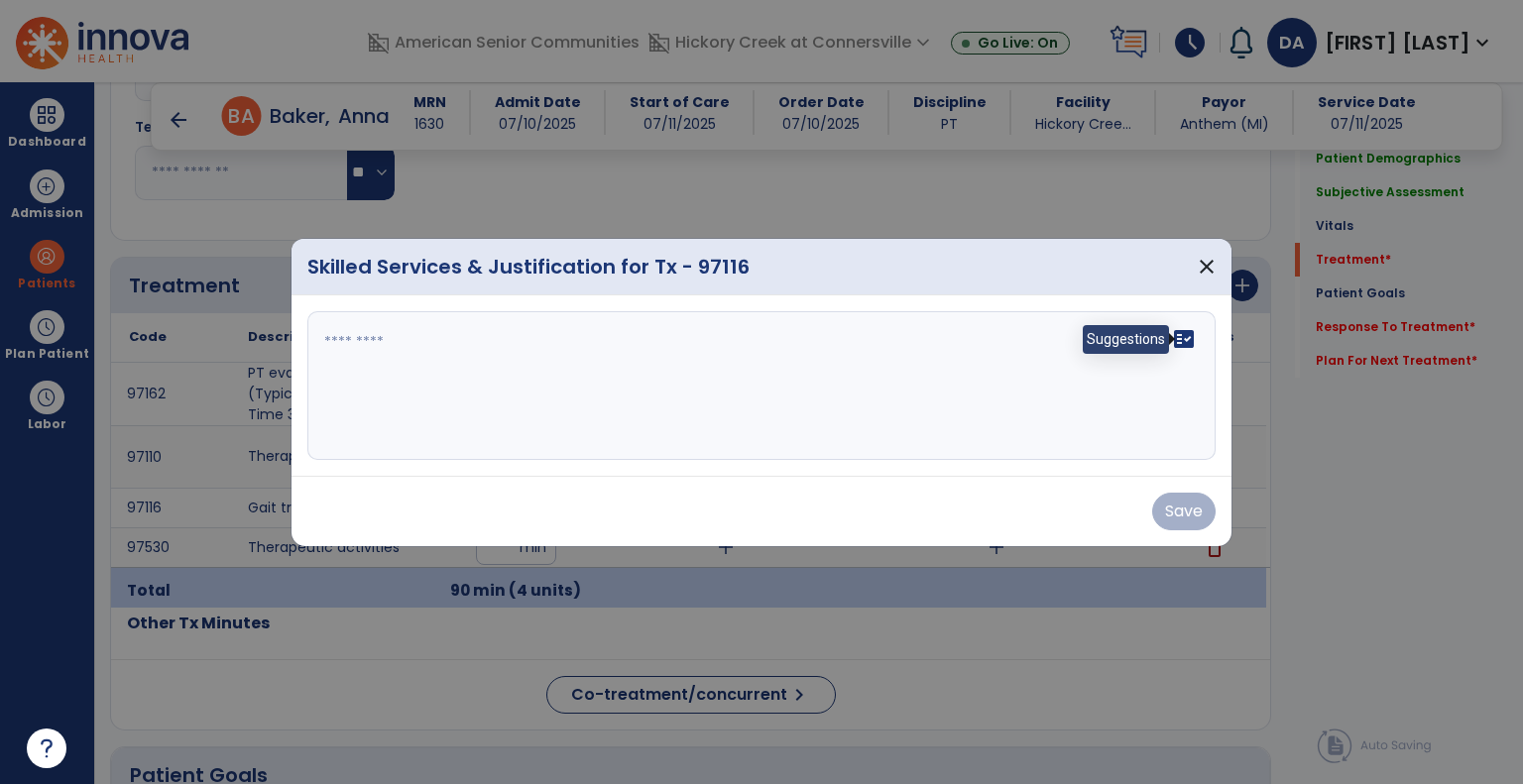 click on "fact_check" at bounding box center [1184, 339] 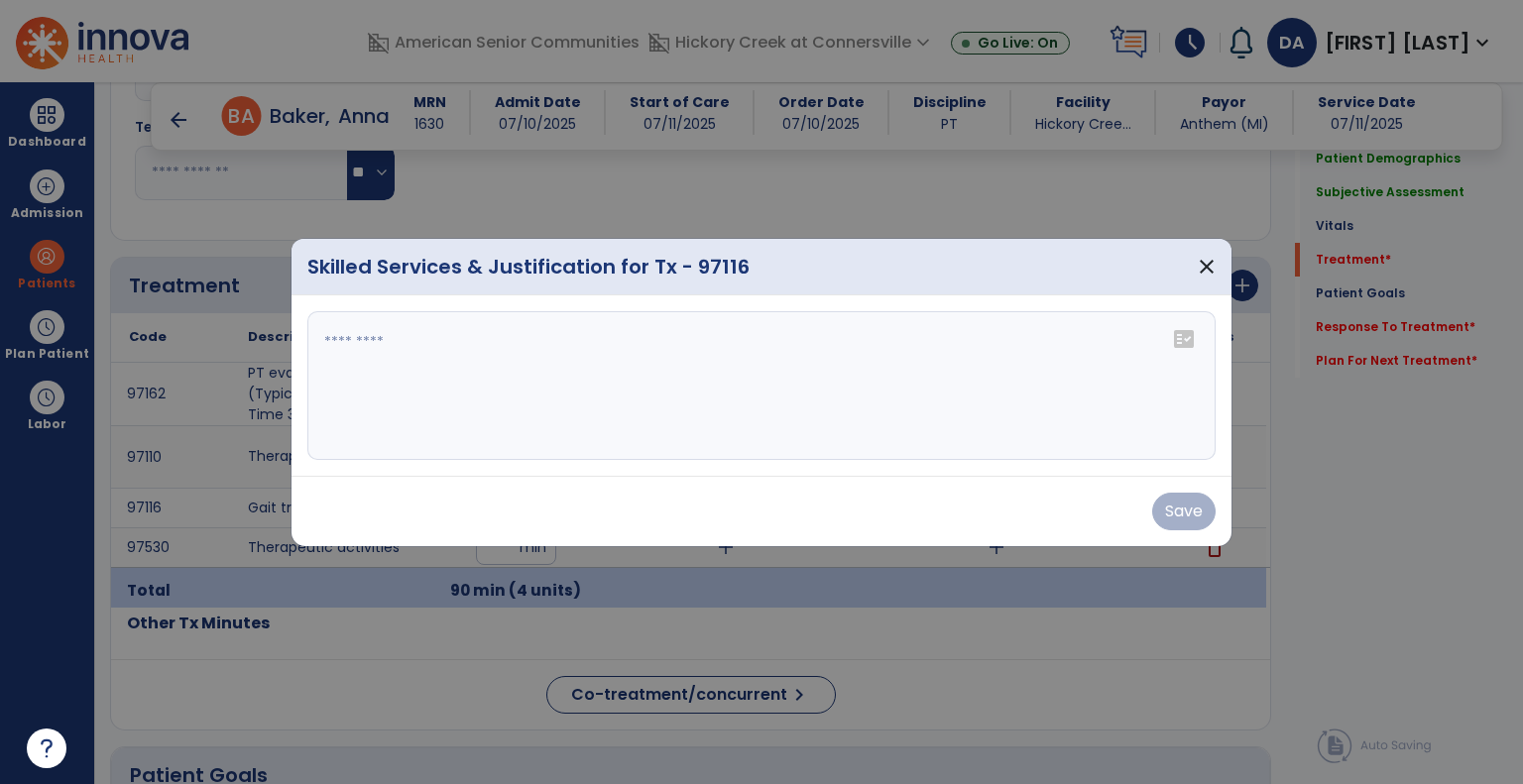 click on "fact_check" at bounding box center (1184, 339) 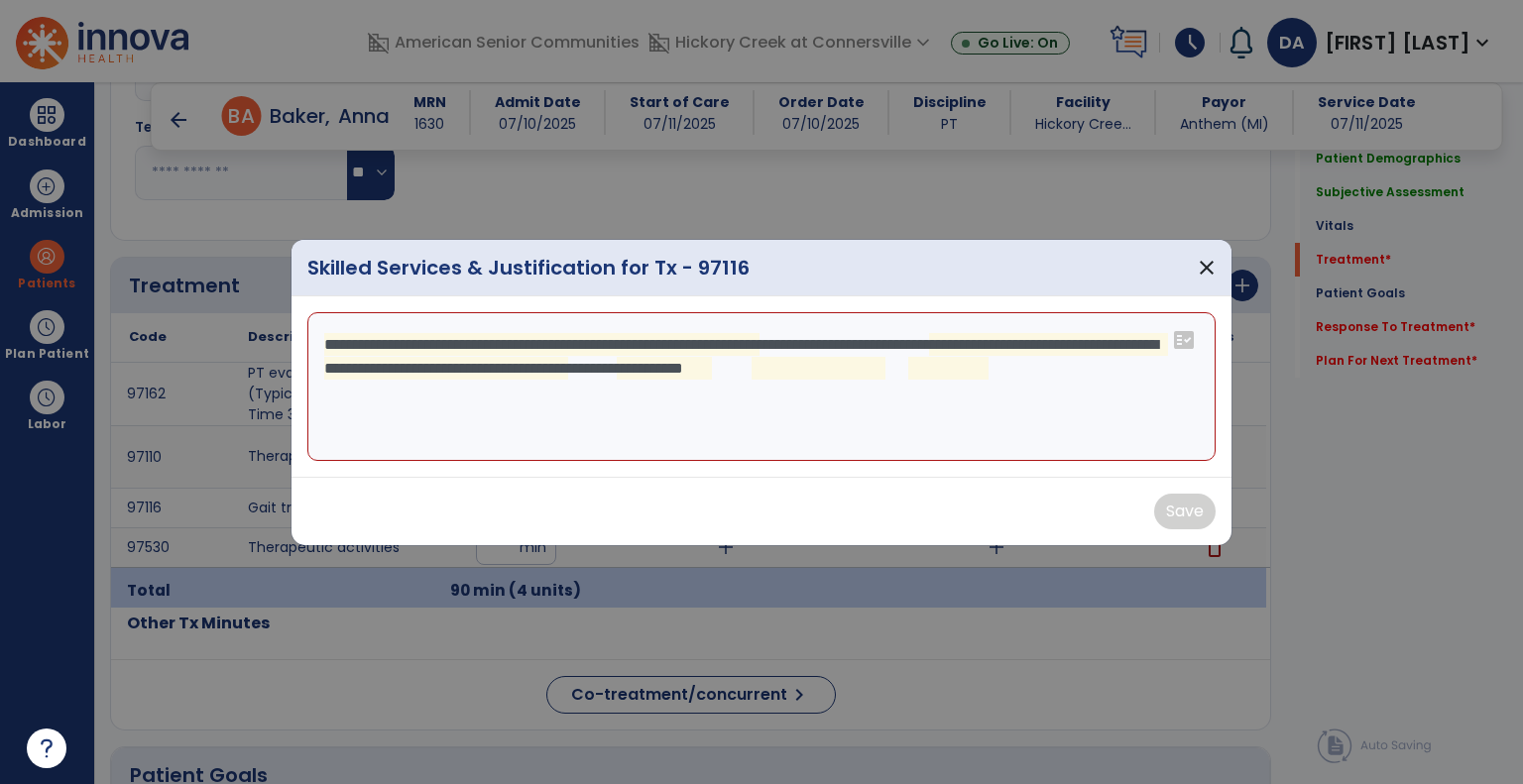 click on "**********" at bounding box center [762, 387] 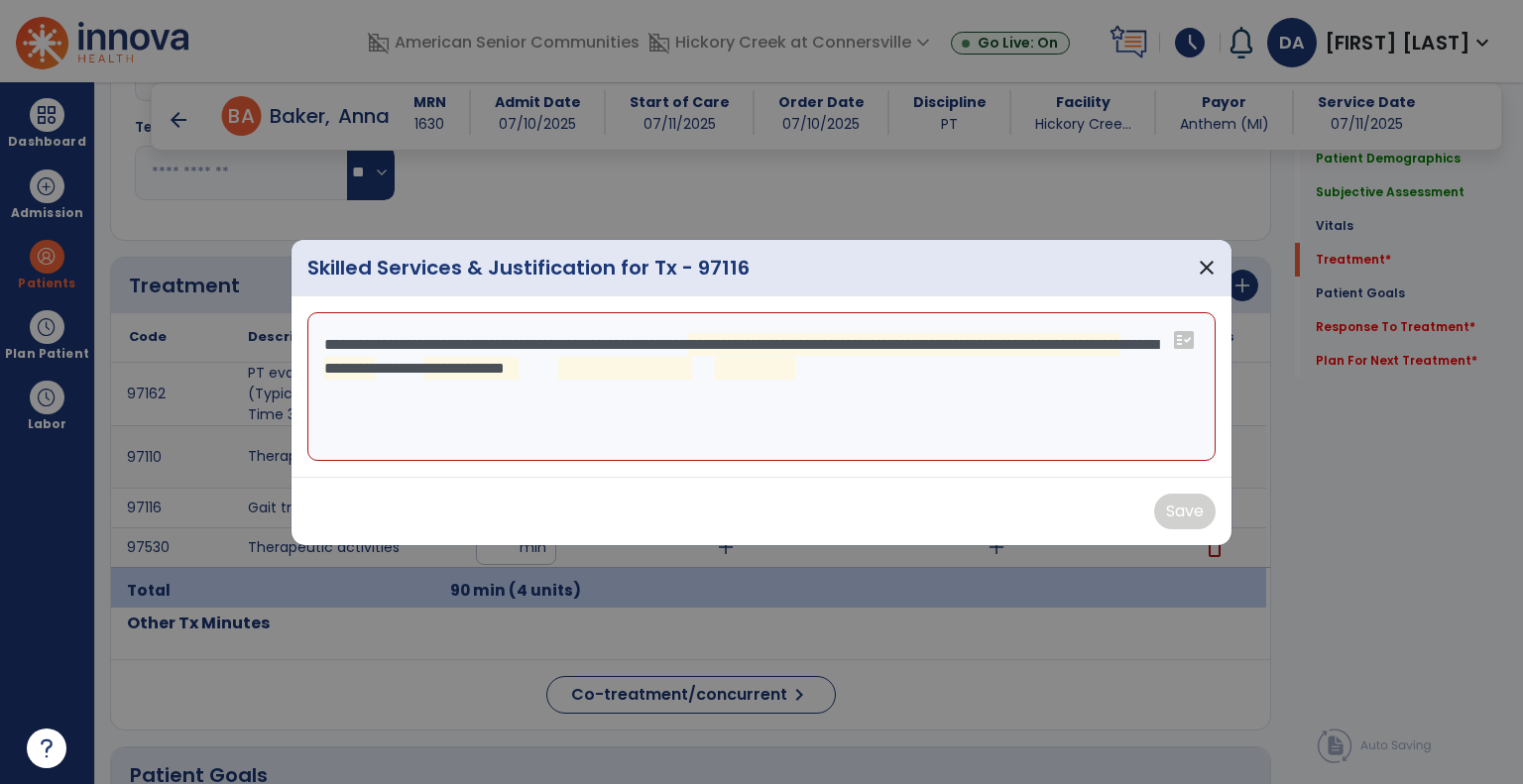 click on "**********" at bounding box center (762, 387) 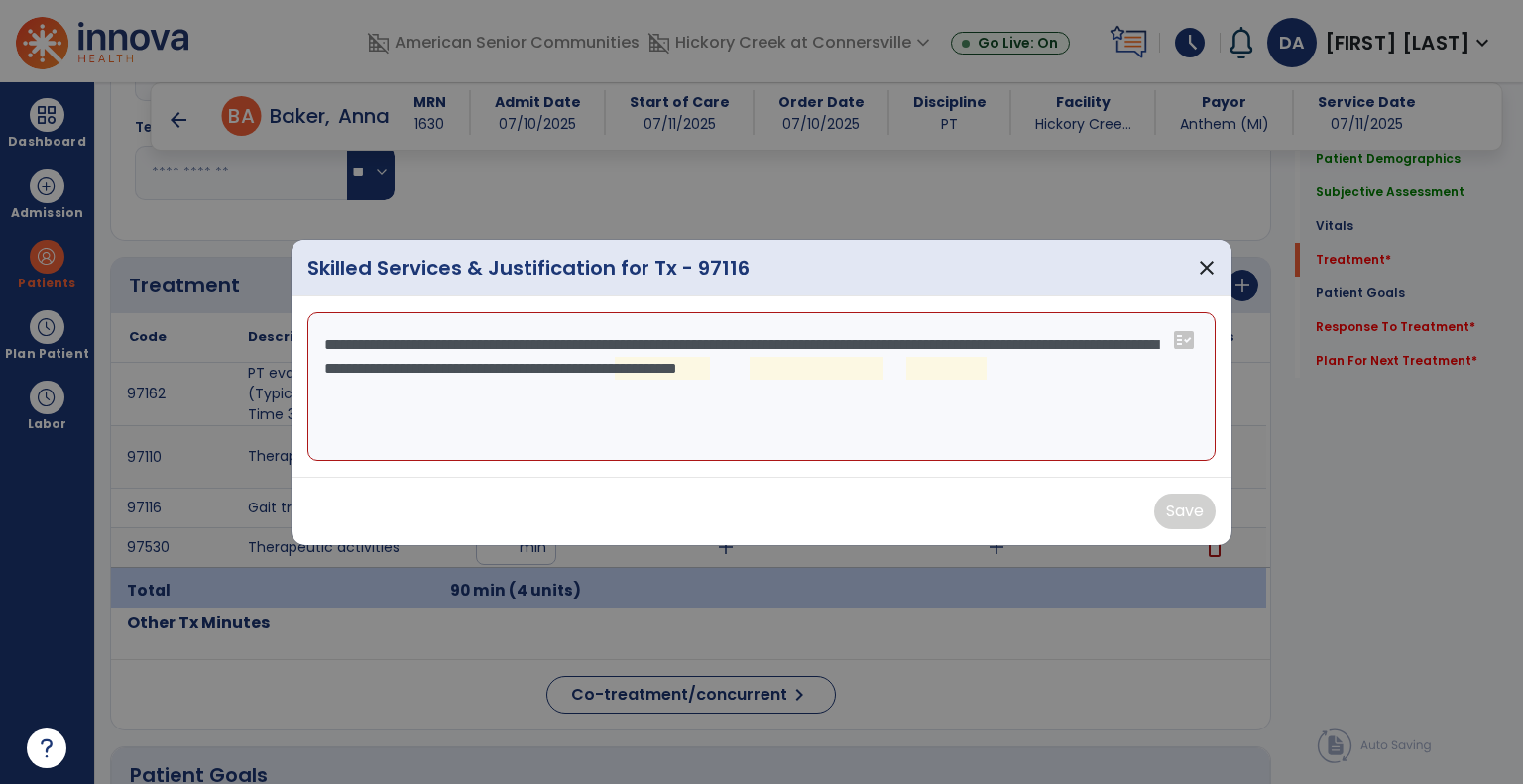 click on "**********" at bounding box center [762, 387] 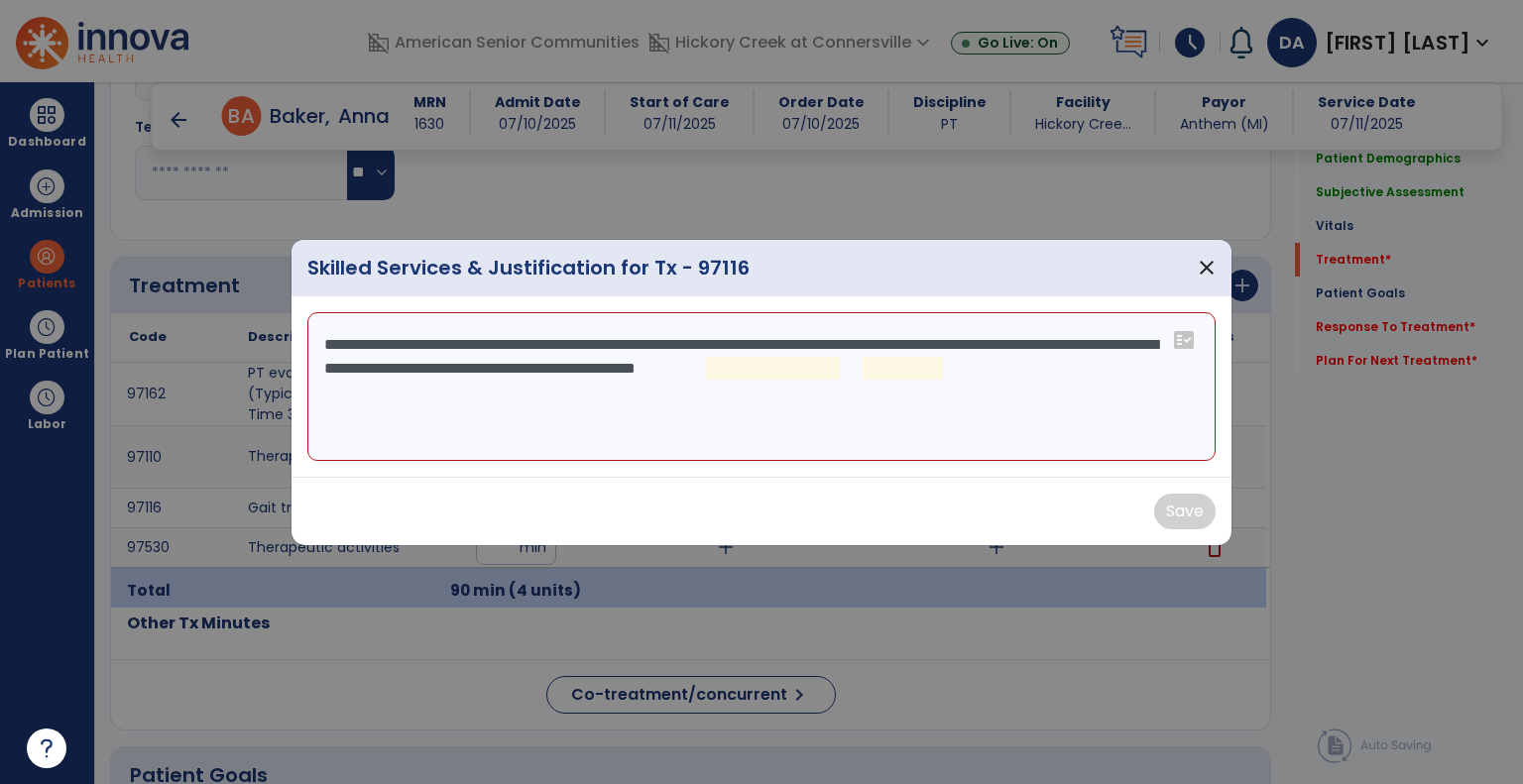 click on "**********" at bounding box center (762, 387) 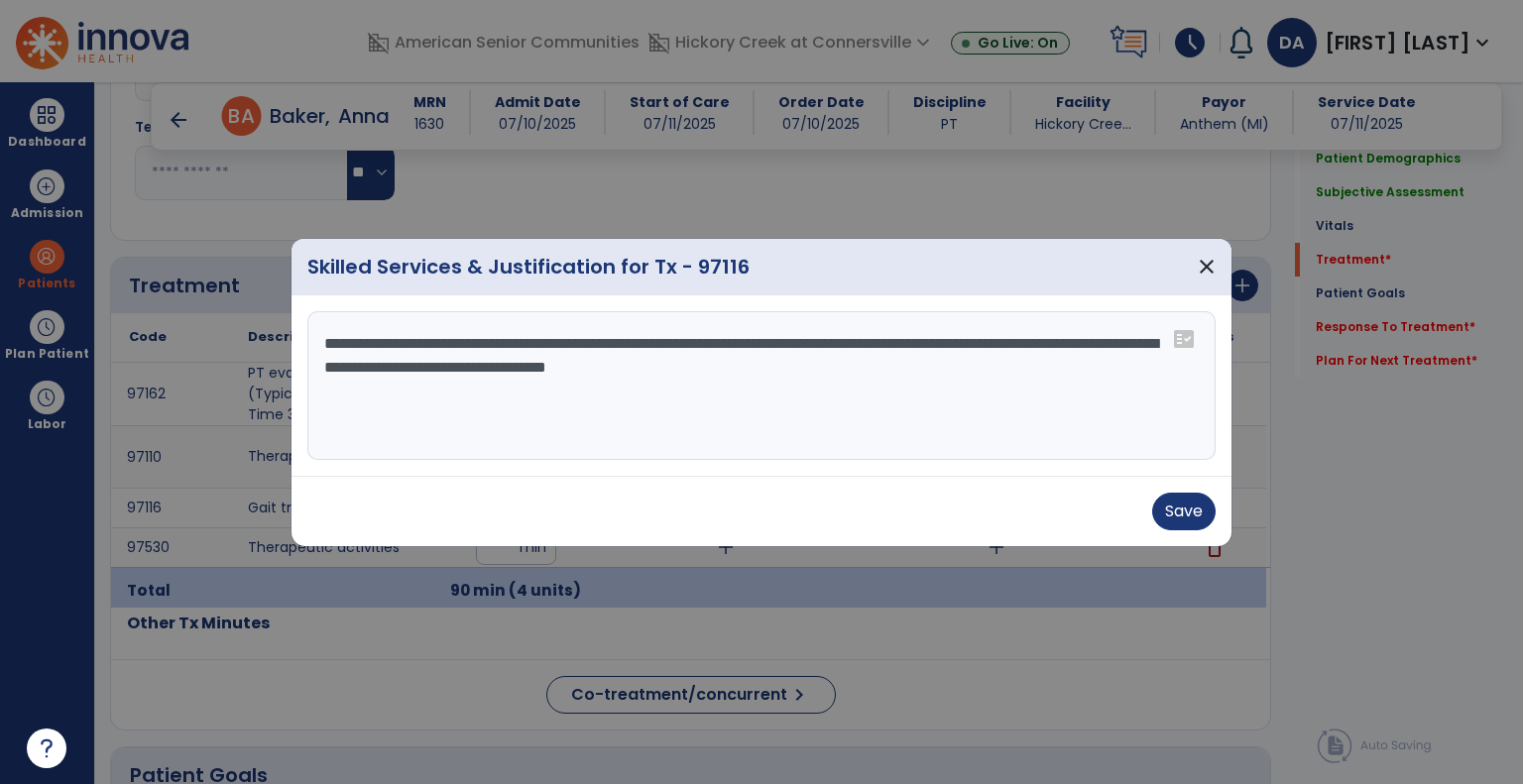 click on "**********" at bounding box center [762, 386] 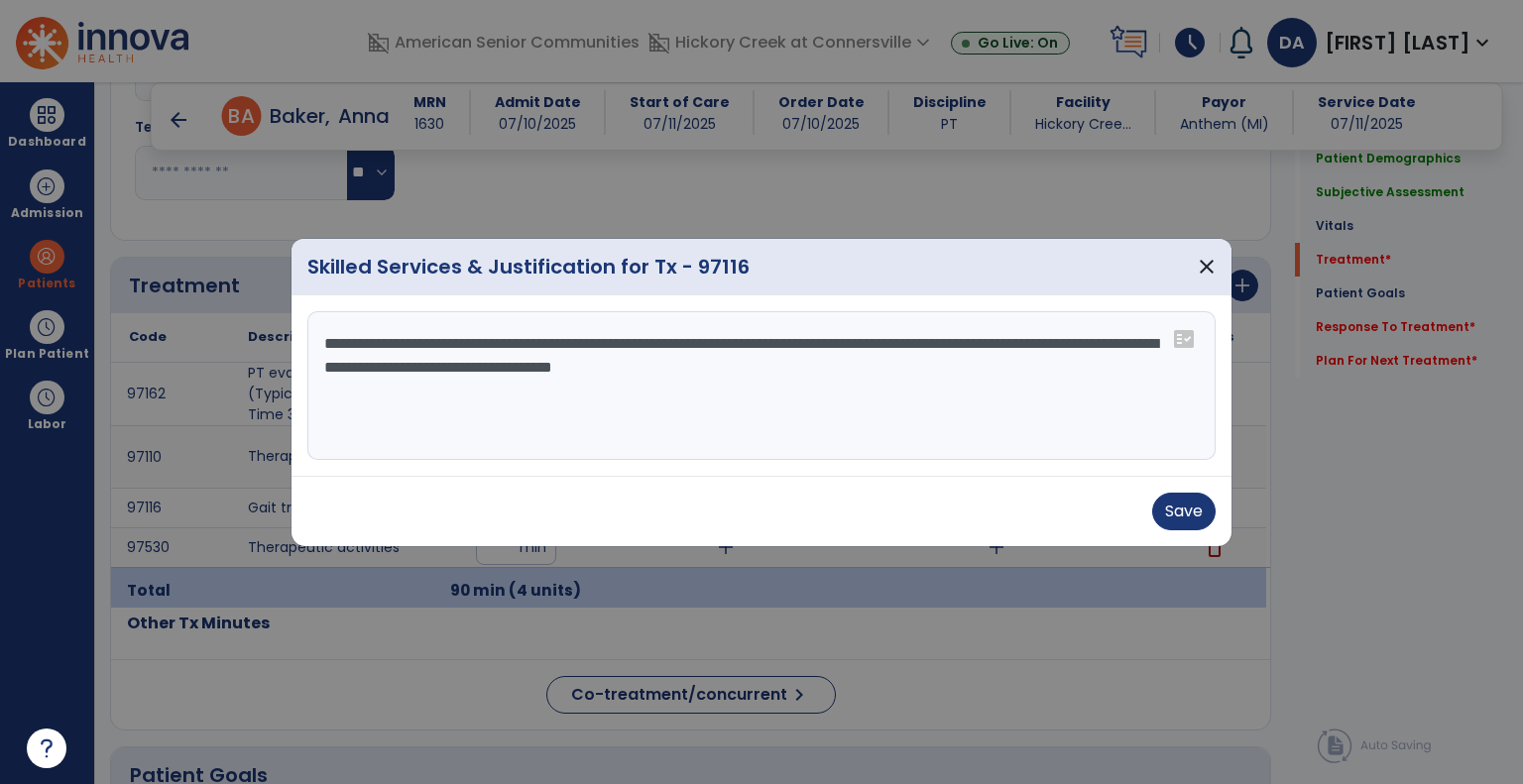 click on "**********" at bounding box center (762, 386) 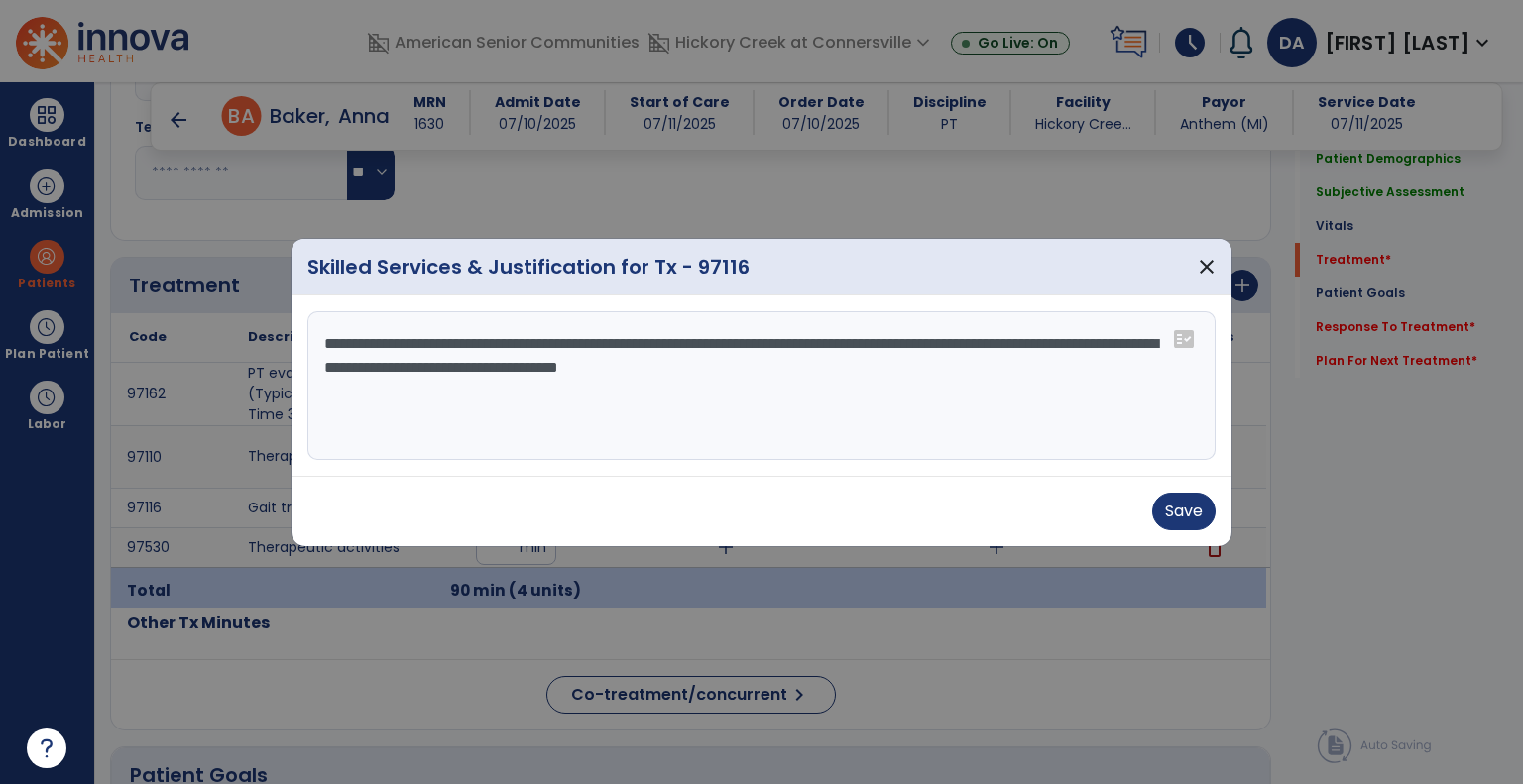 click on "**********" at bounding box center (762, 386) 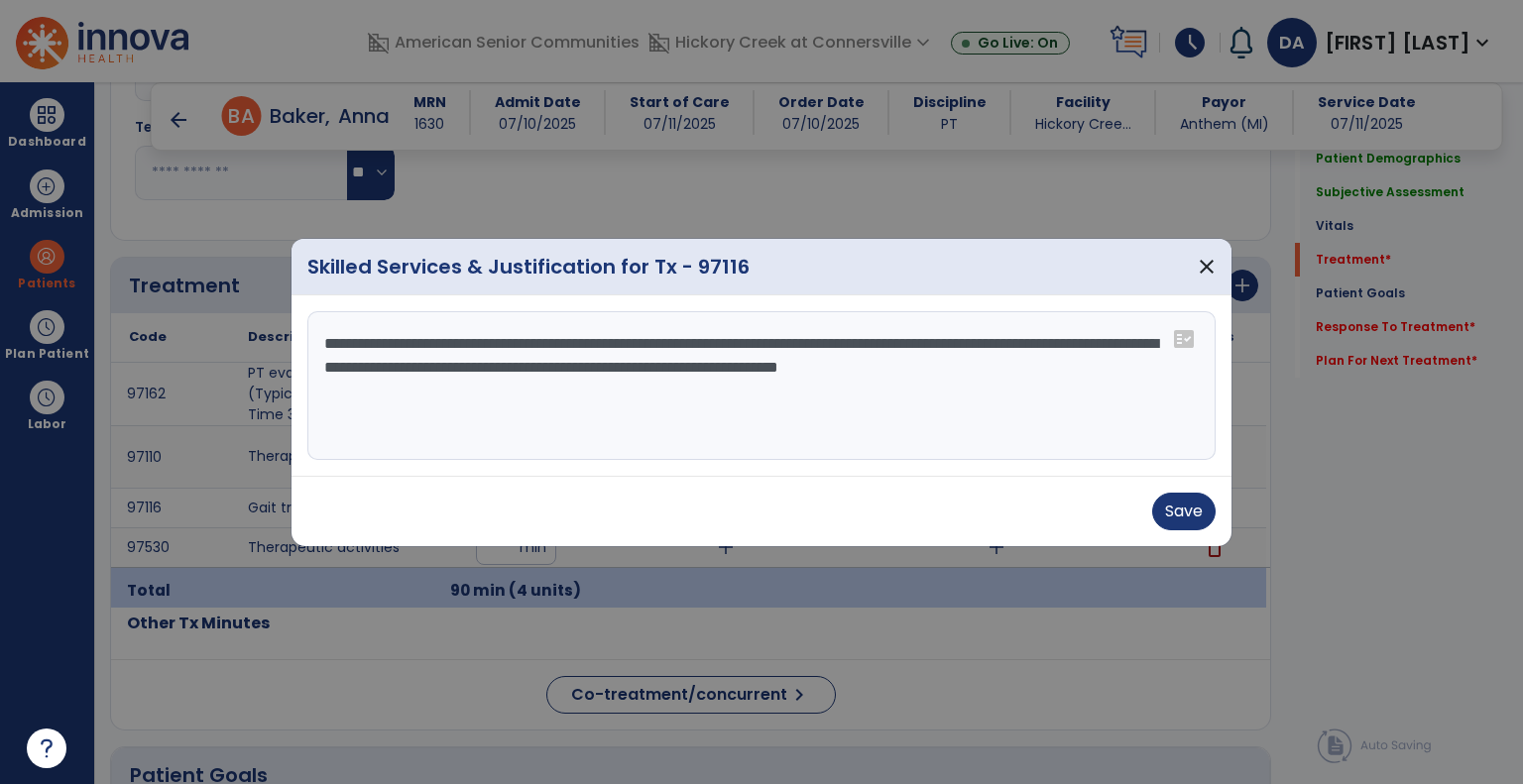 click on "**********" at bounding box center (762, 386) 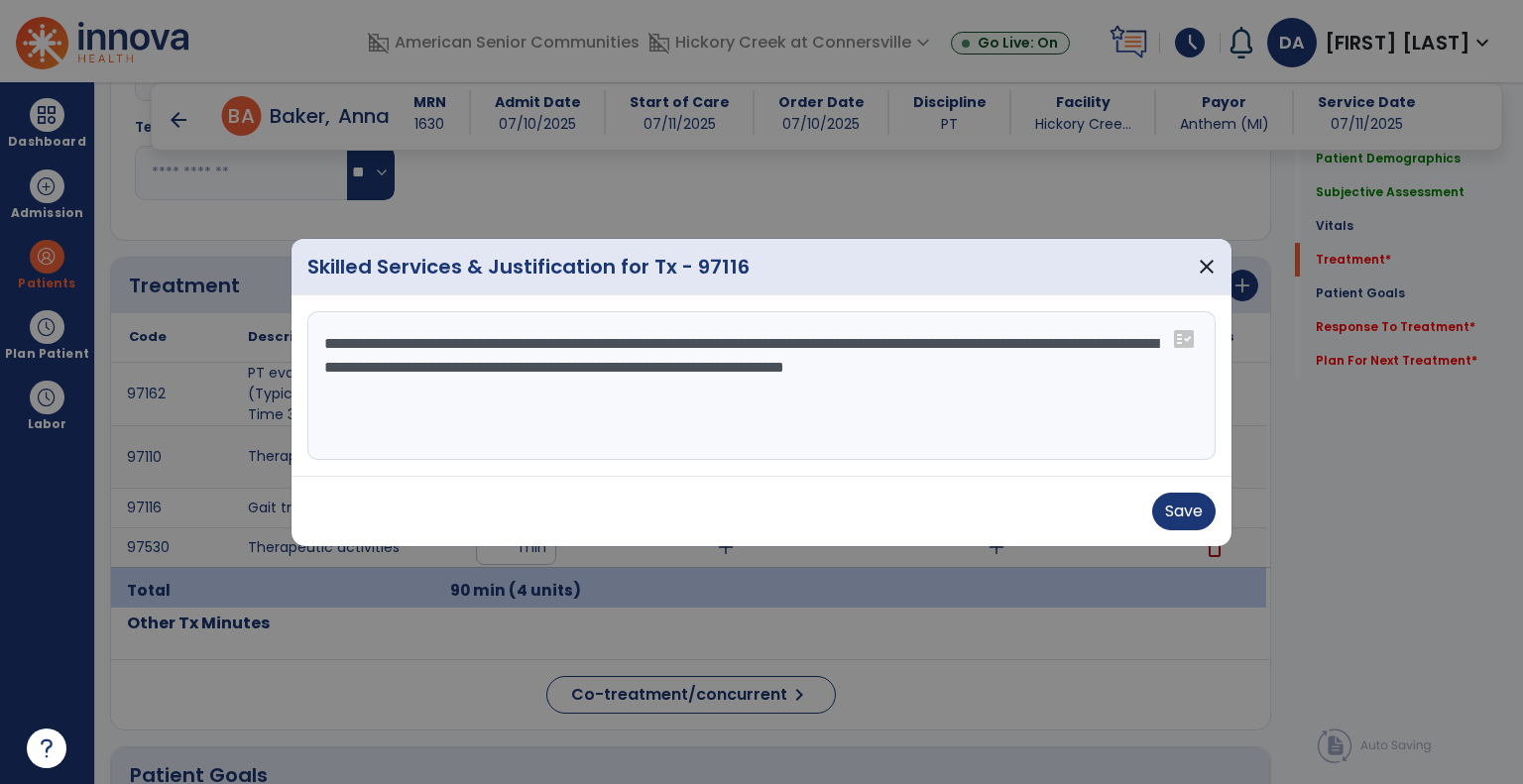 click on "**********" at bounding box center (762, 386) 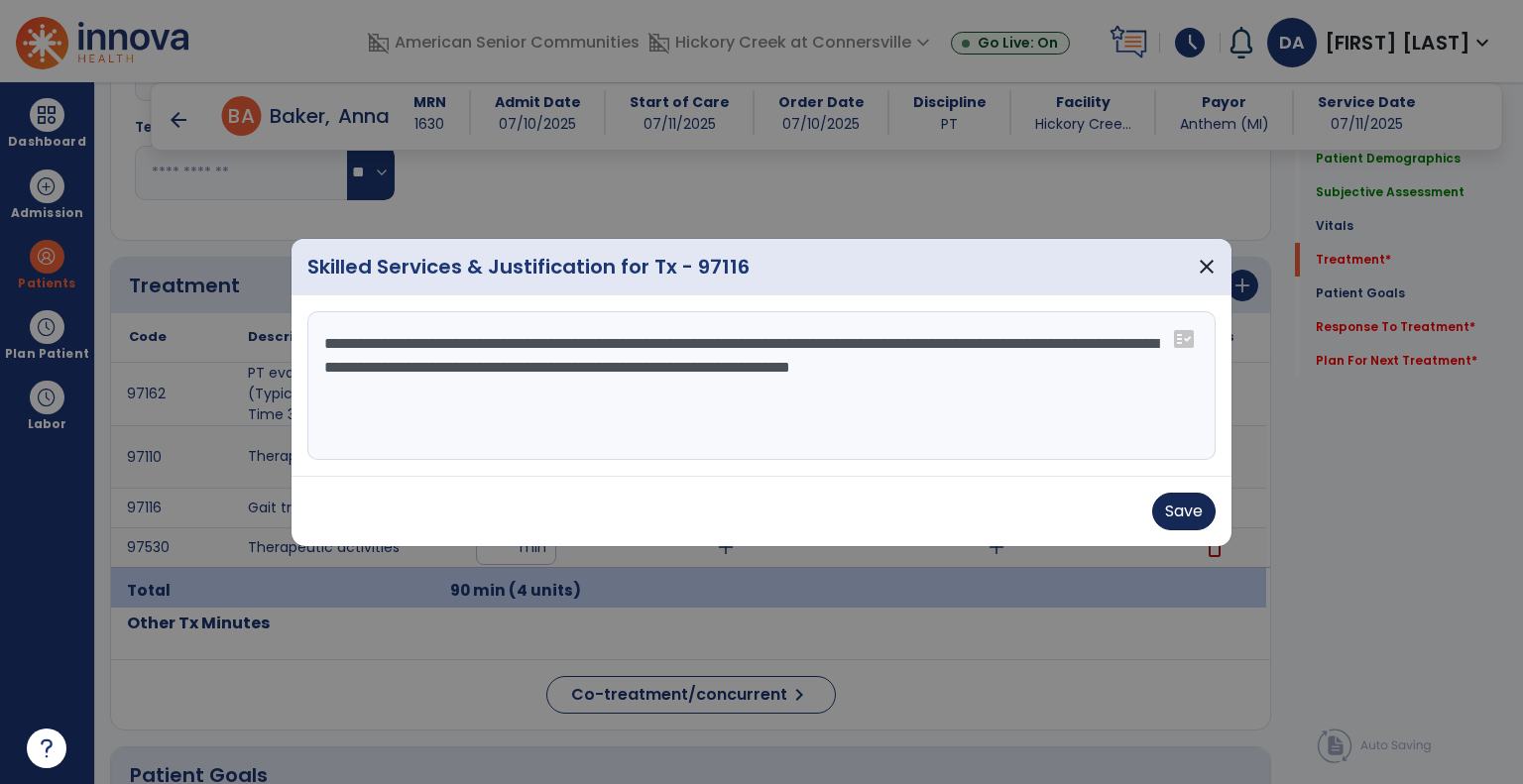 type on "**********" 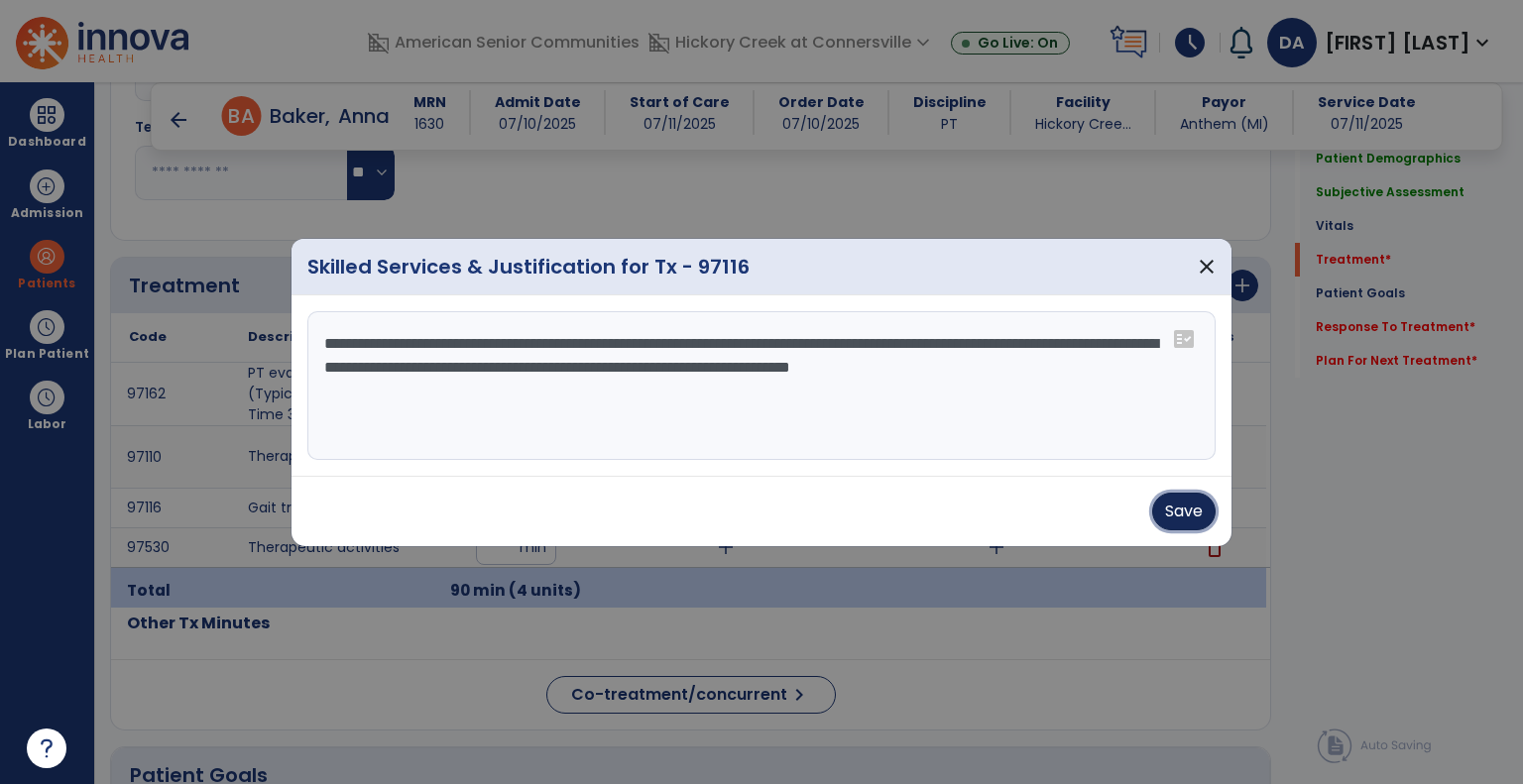 click on "Save" at bounding box center (1184, 511) 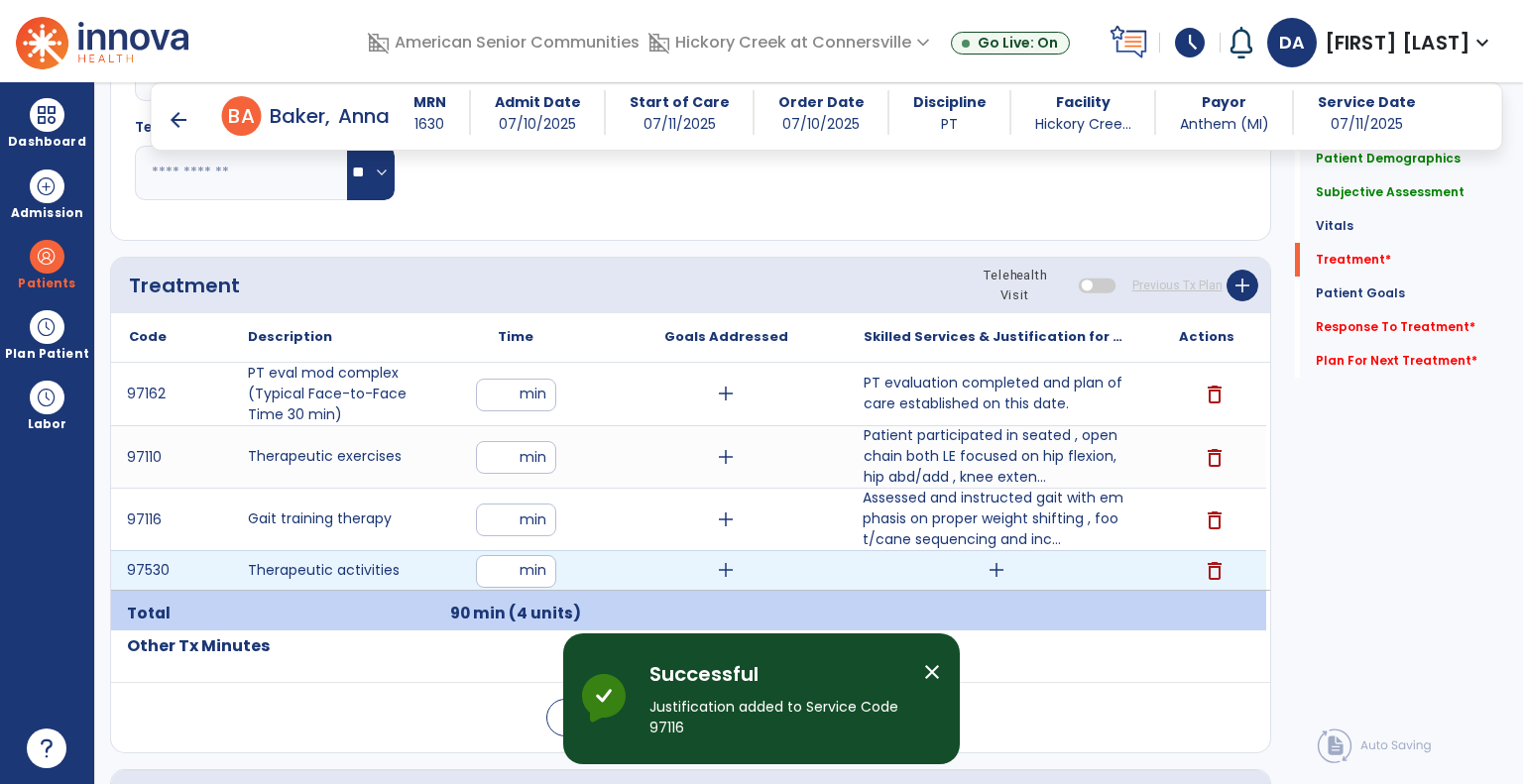 click on "add" at bounding box center [996, 570] 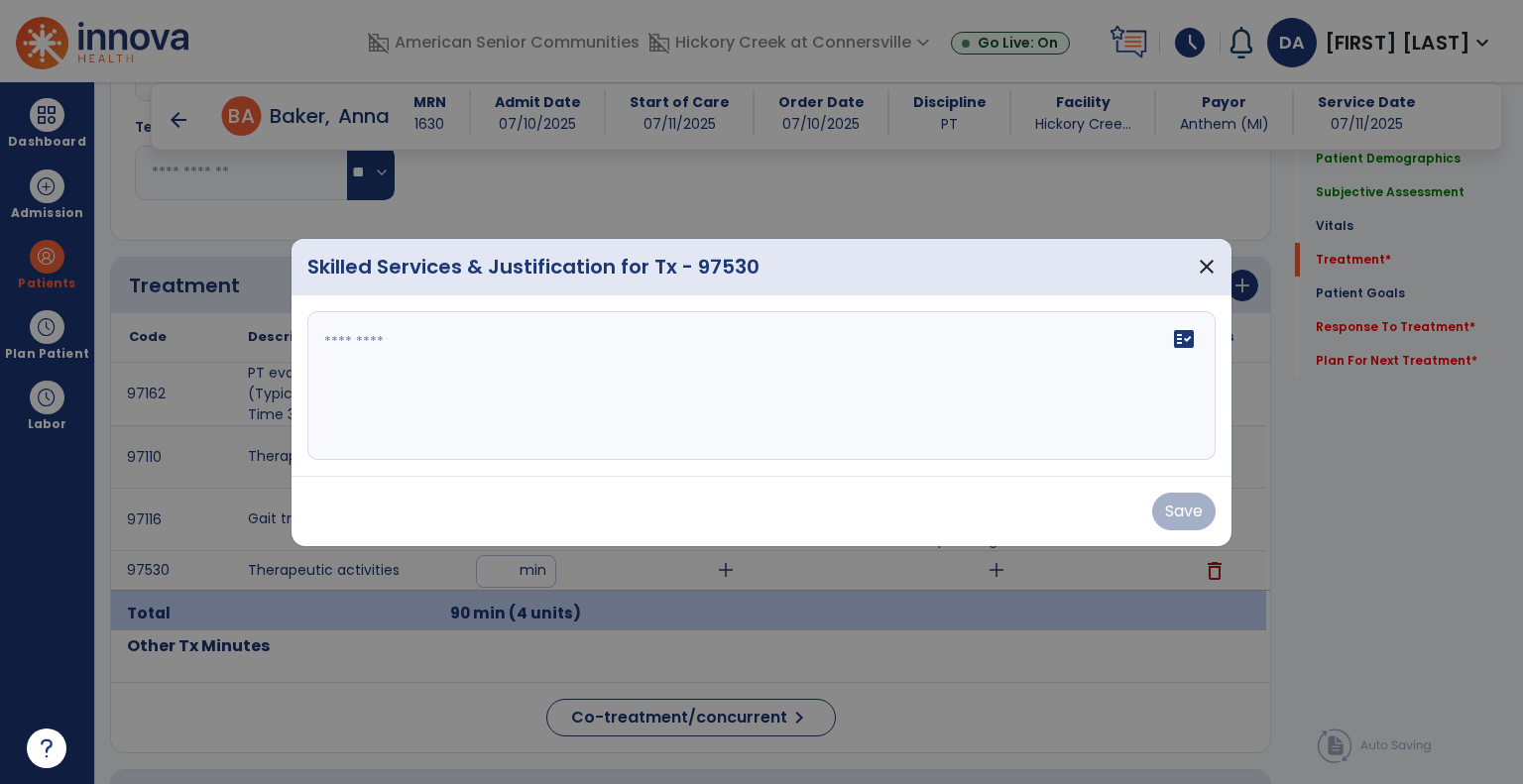 click at bounding box center (762, 392) 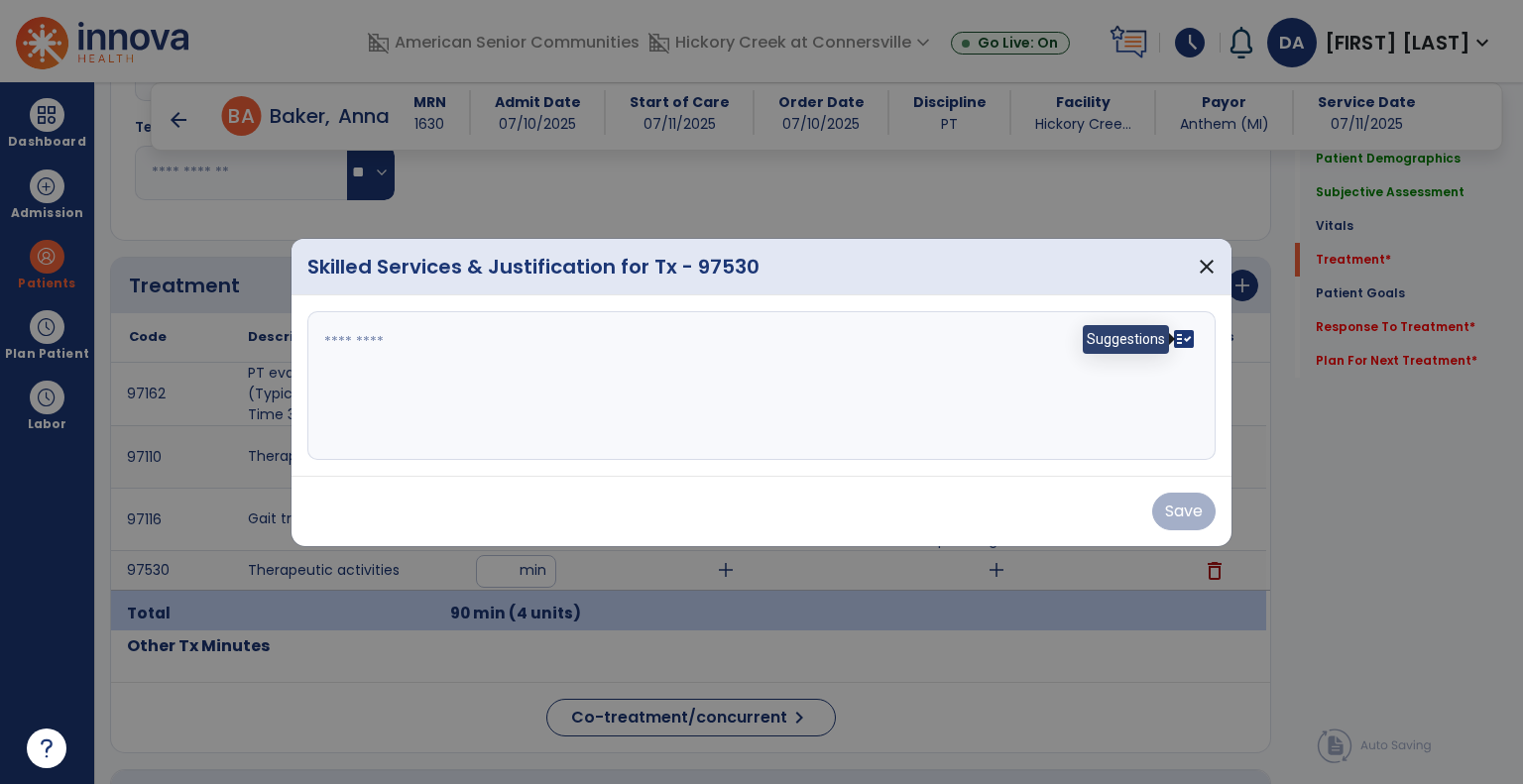 click on "fact_check" at bounding box center (1184, 339) 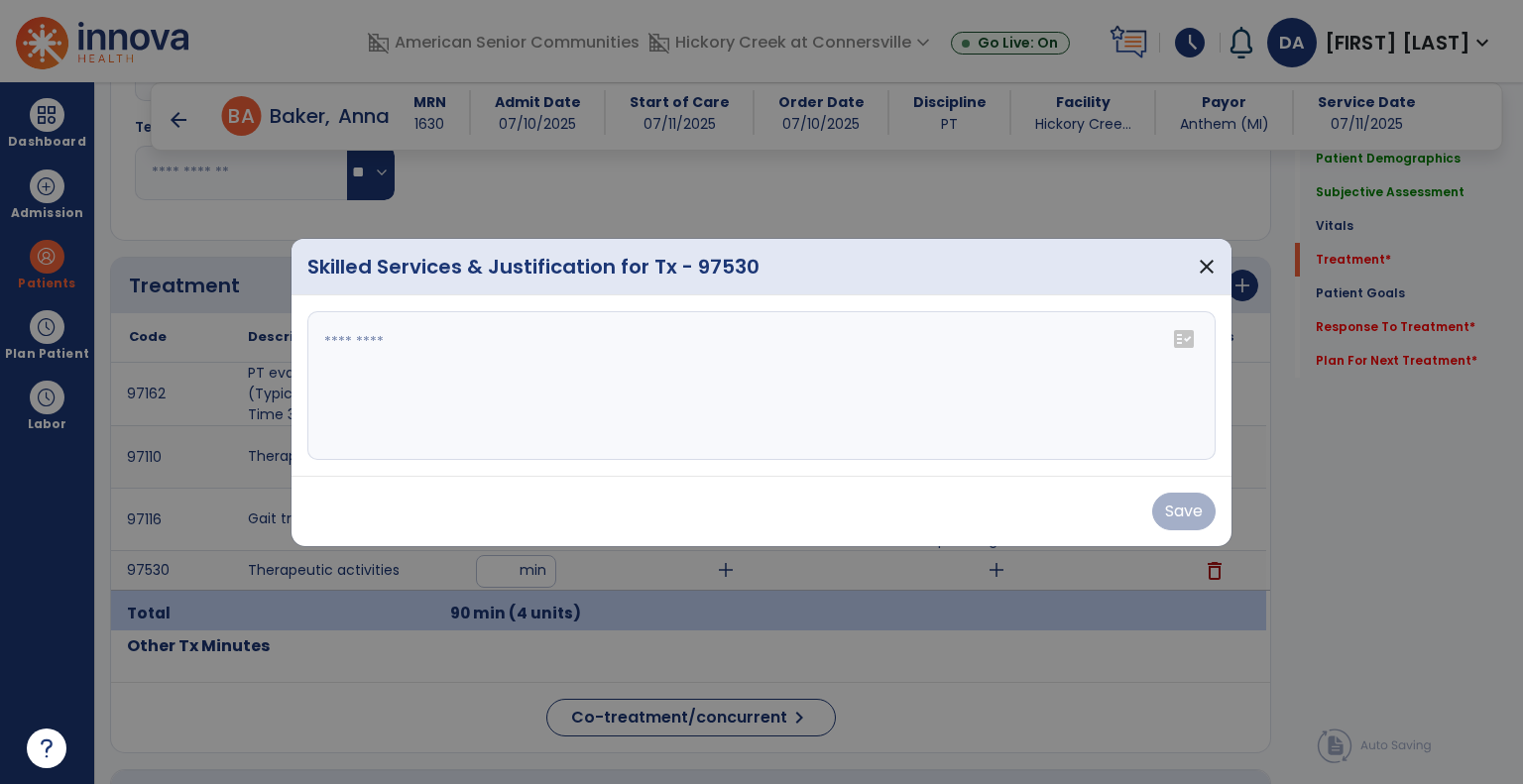 click on "fact_check" at bounding box center (1184, 339) 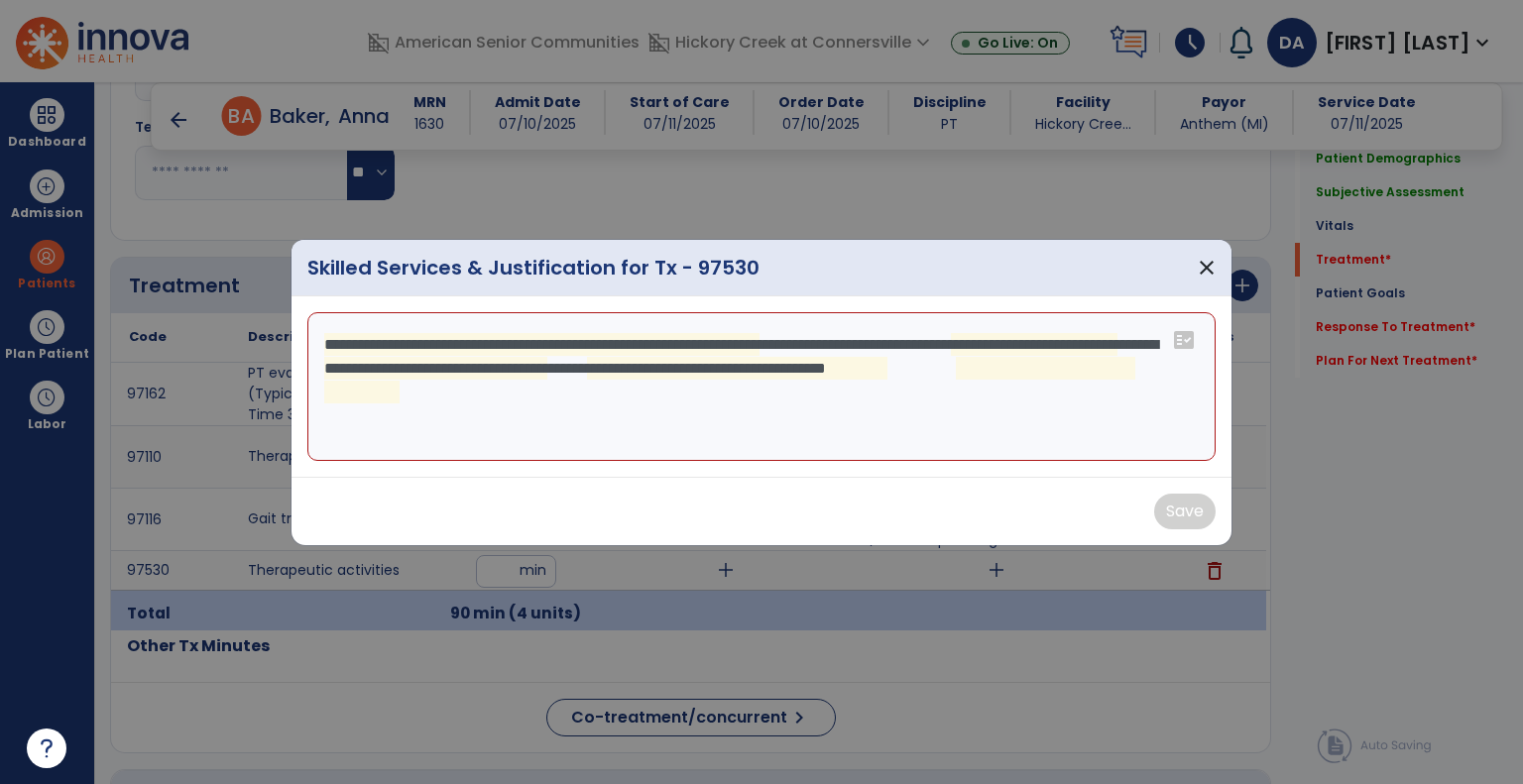 click on "**********" at bounding box center (762, 387) 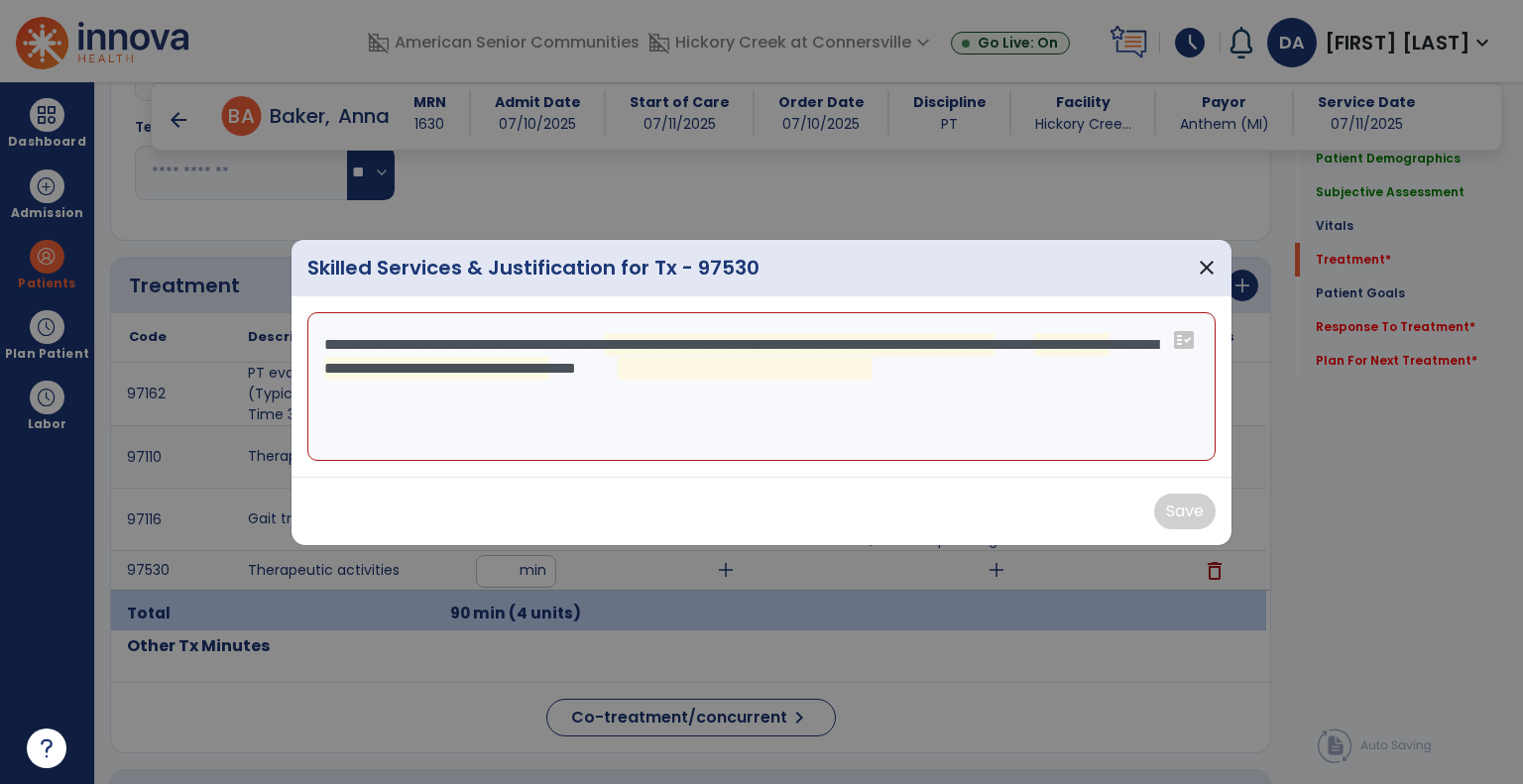 click on "**********" at bounding box center [762, 387] 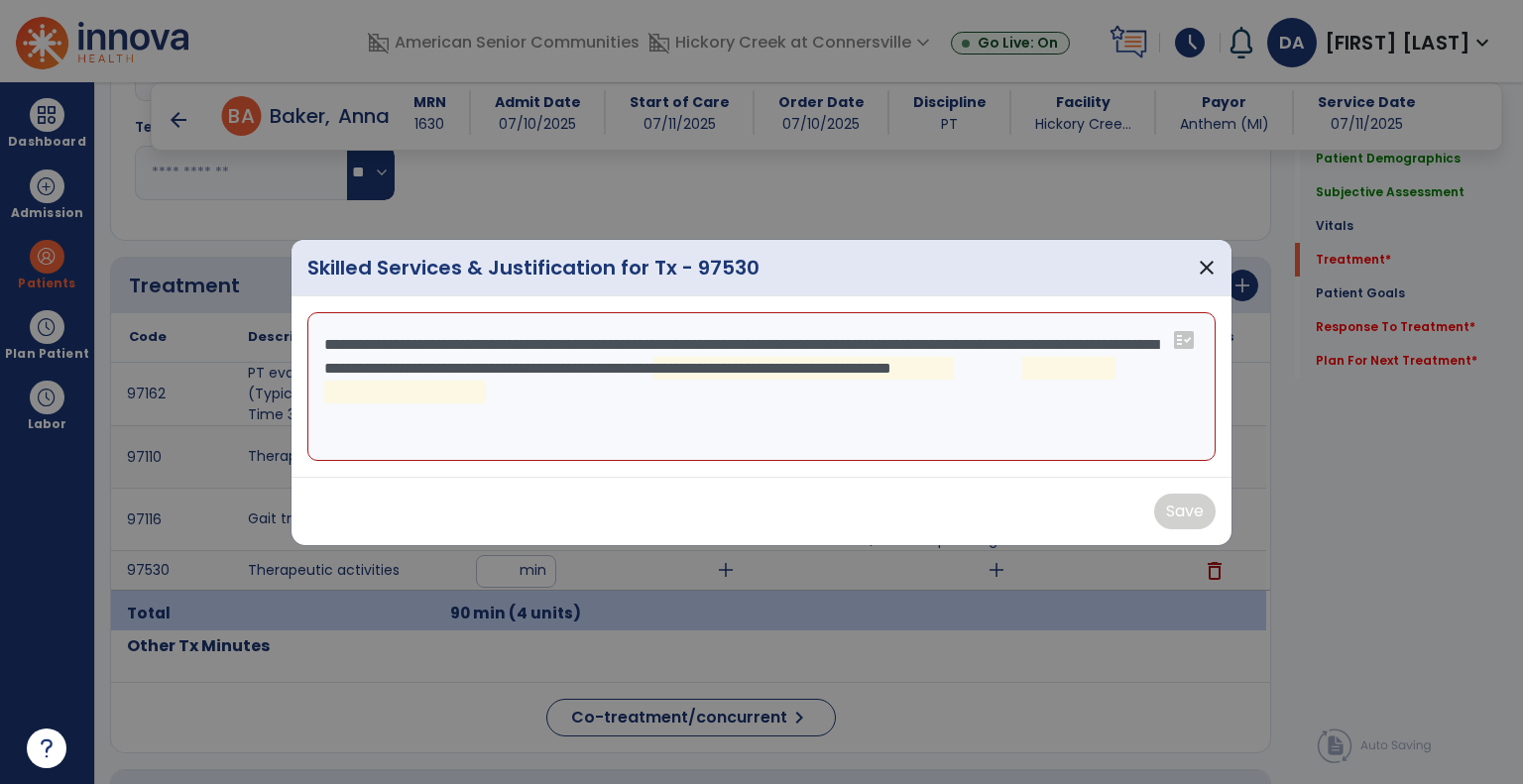 click on "**********" at bounding box center [762, 387] 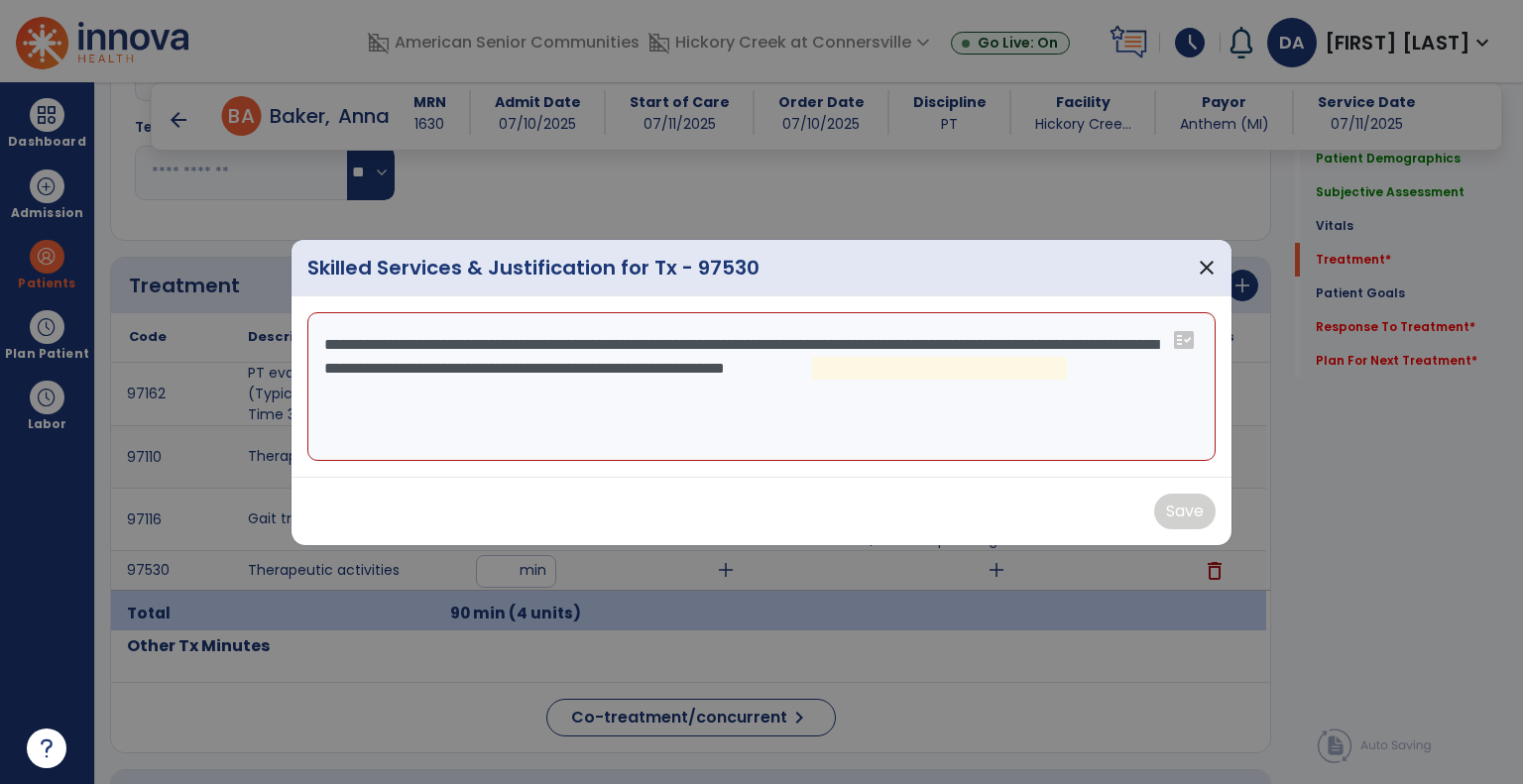 click on "**********" at bounding box center [762, 387] 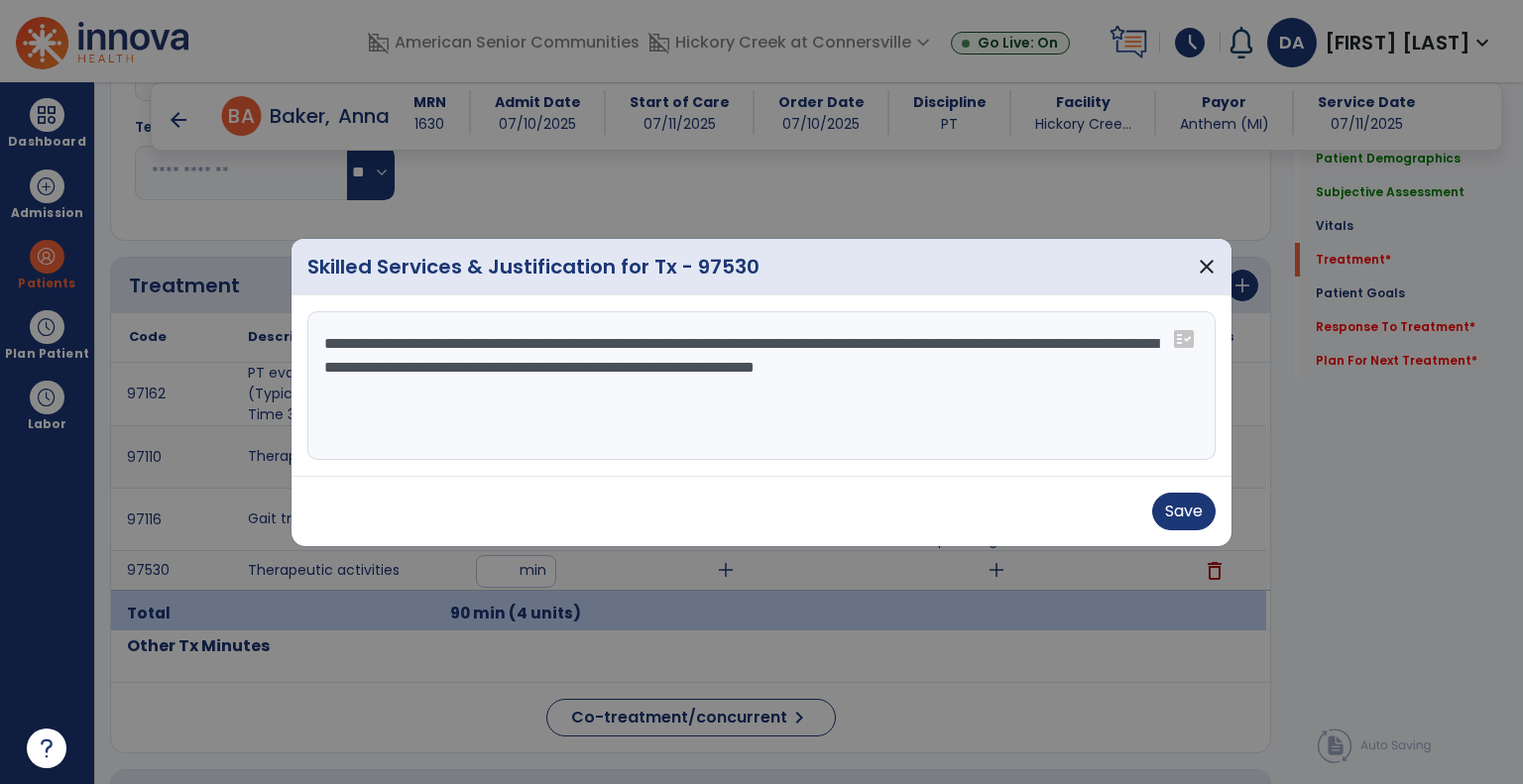 click on "**********" at bounding box center (762, 386) 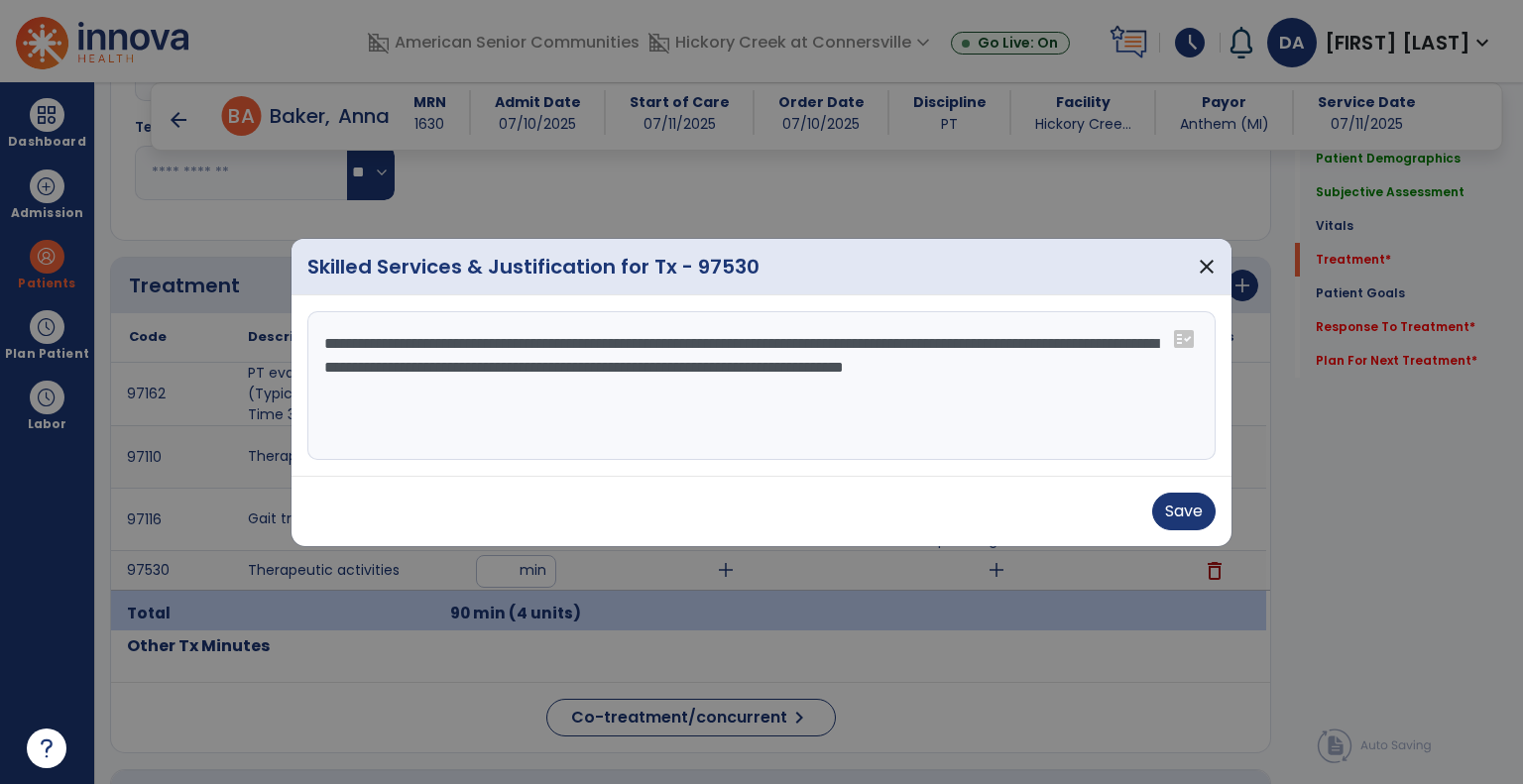 drag, startPoint x: 1098, startPoint y: 369, endPoint x: 1236, endPoint y: 396, distance: 140.6165 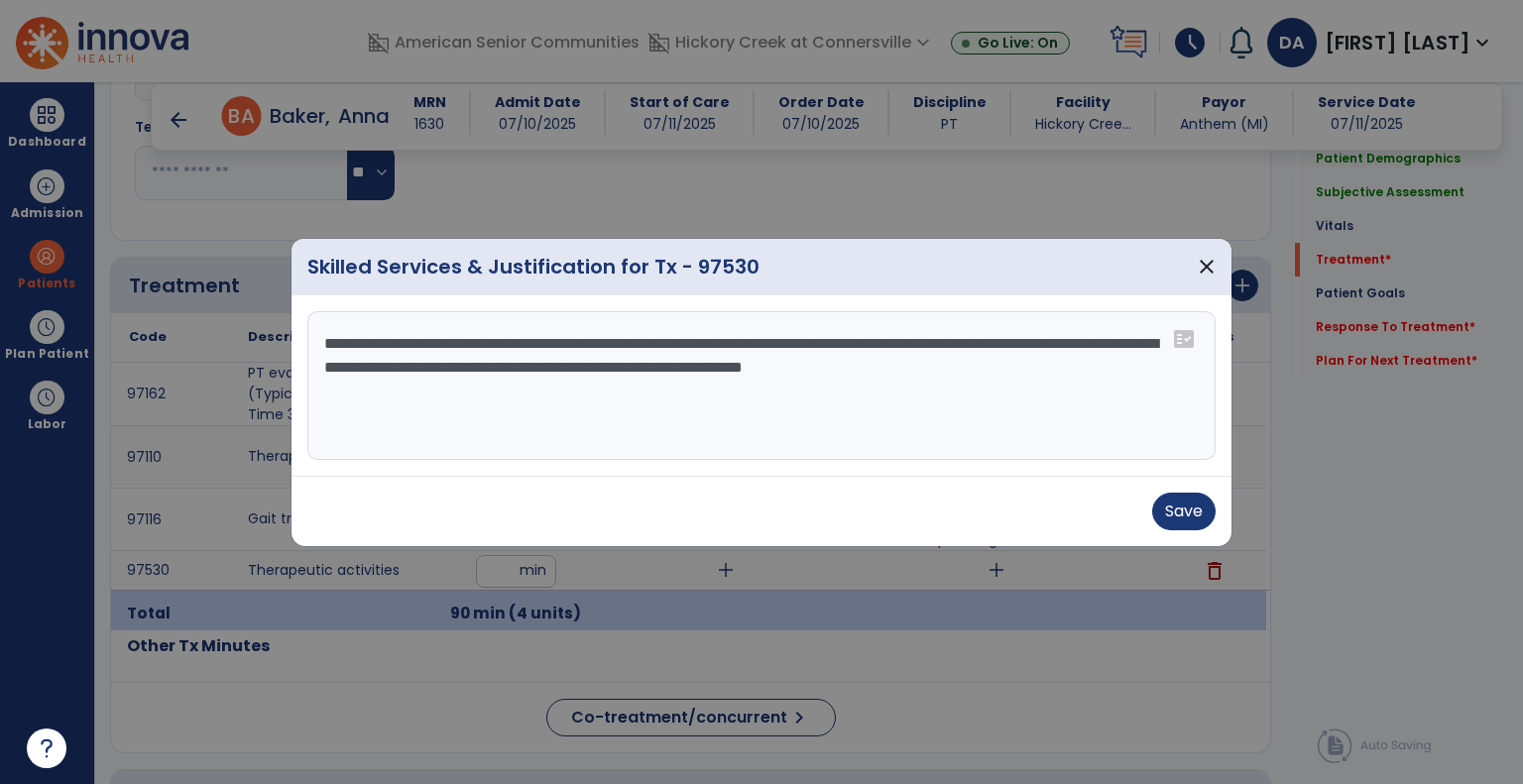 click on "**********" at bounding box center (762, 386) 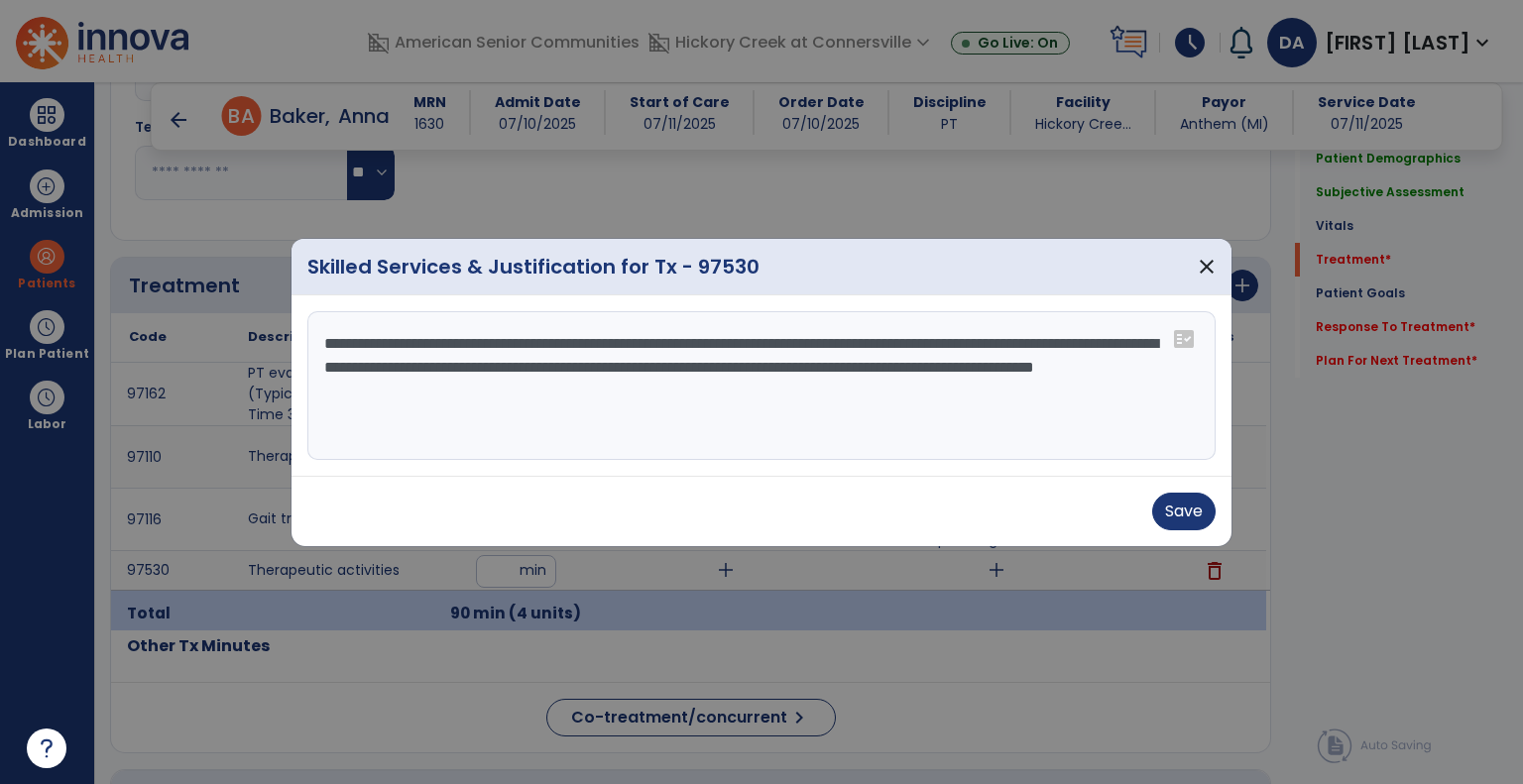 drag, startPoint x: 411, startPoint y: 344, endPoint x: 216, endPoint y: 339, distance: 195.06409 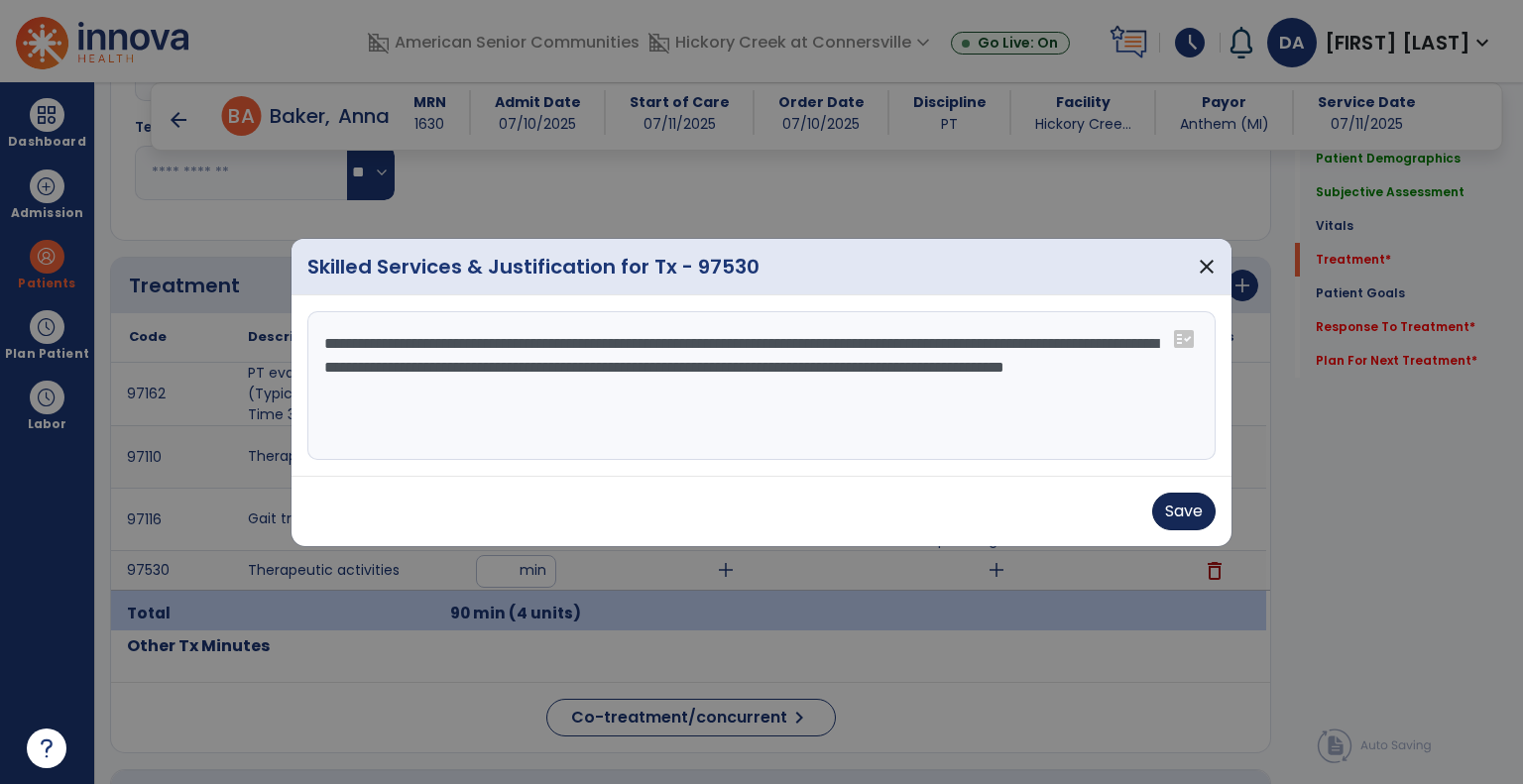 type on "**********" 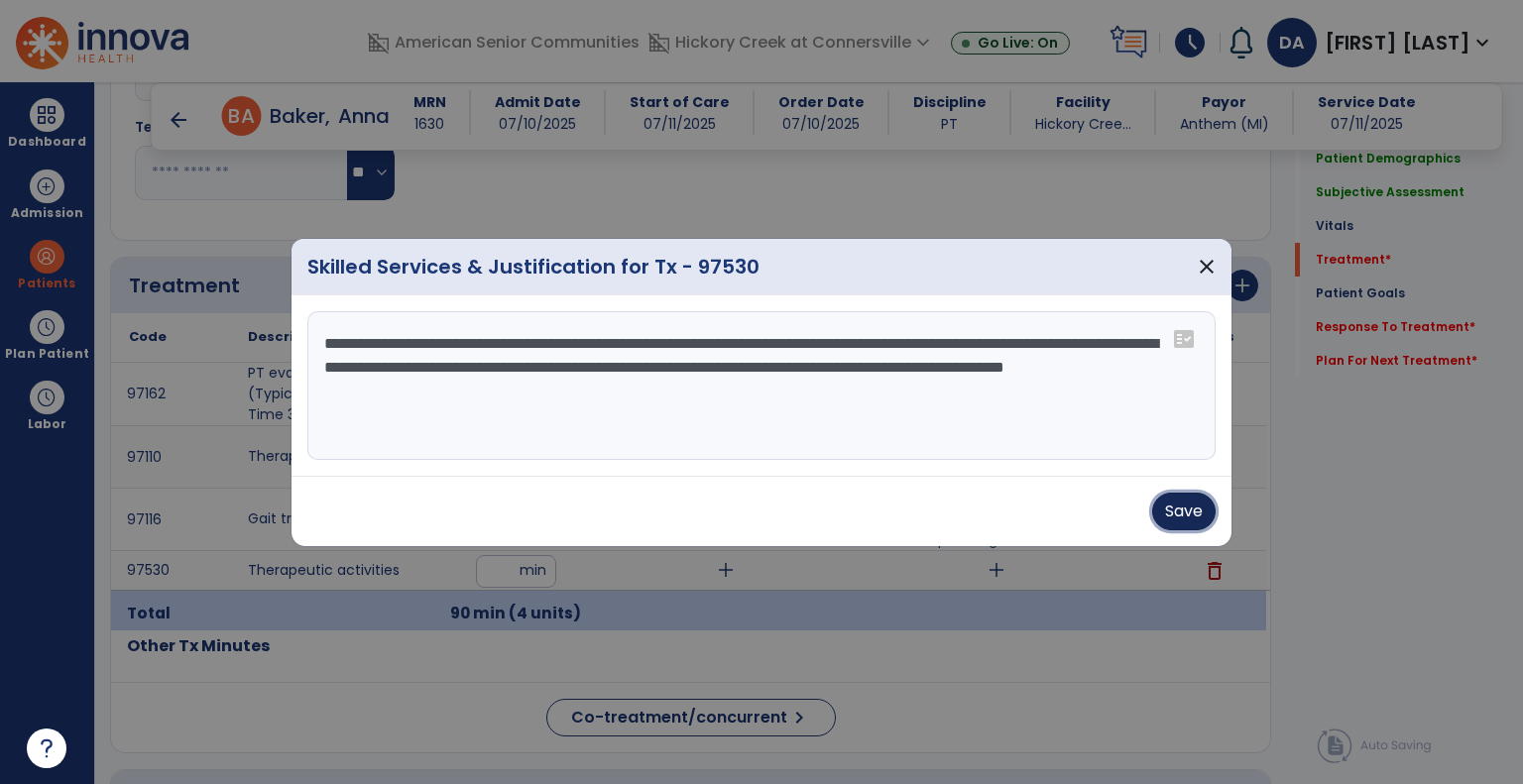 click on "Save" at bounding box center (1184, 511) 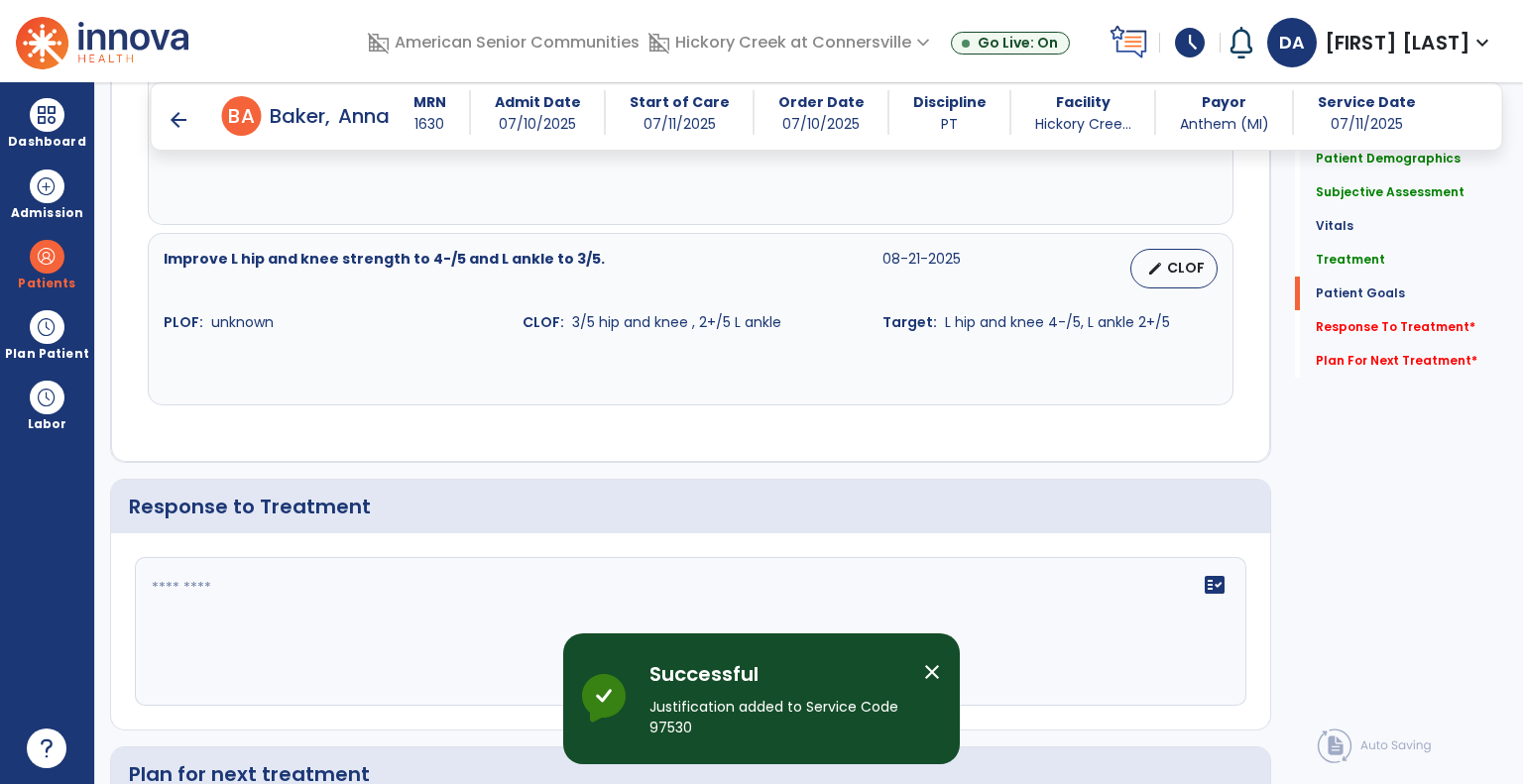 scroll, scrollTop: 3073, scrollLeft: 0, axis: vertical 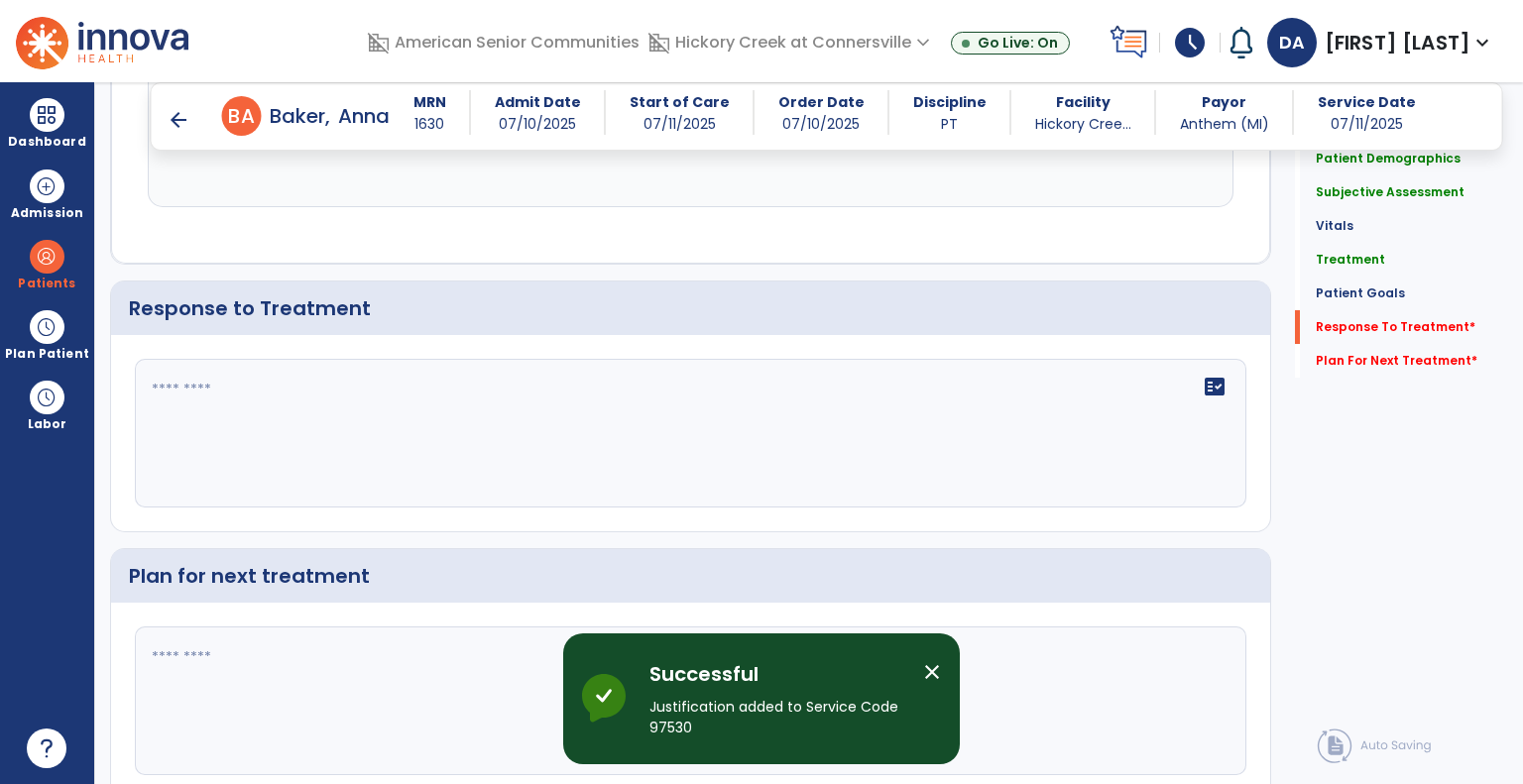click on "fact_check" 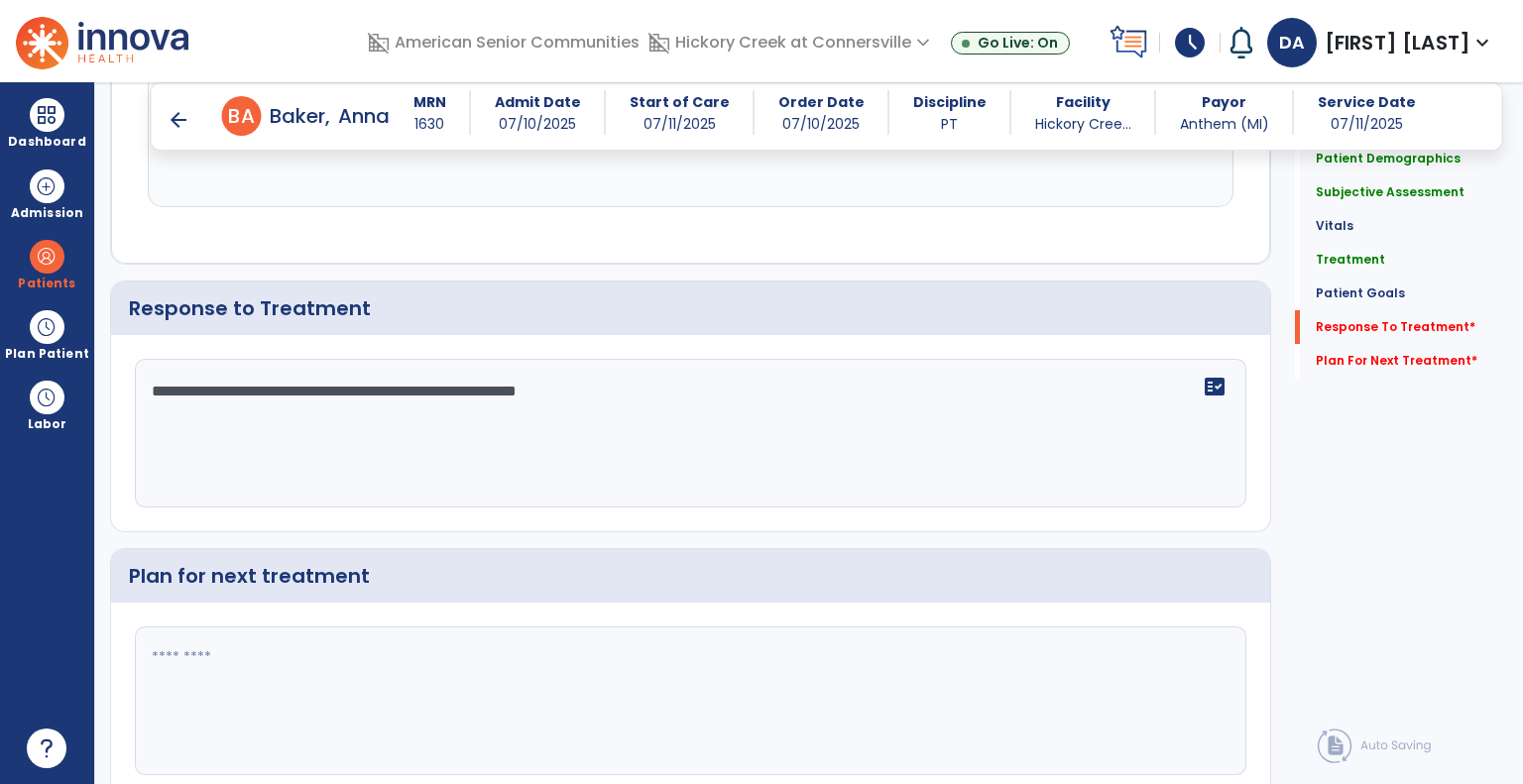 click on "**********" 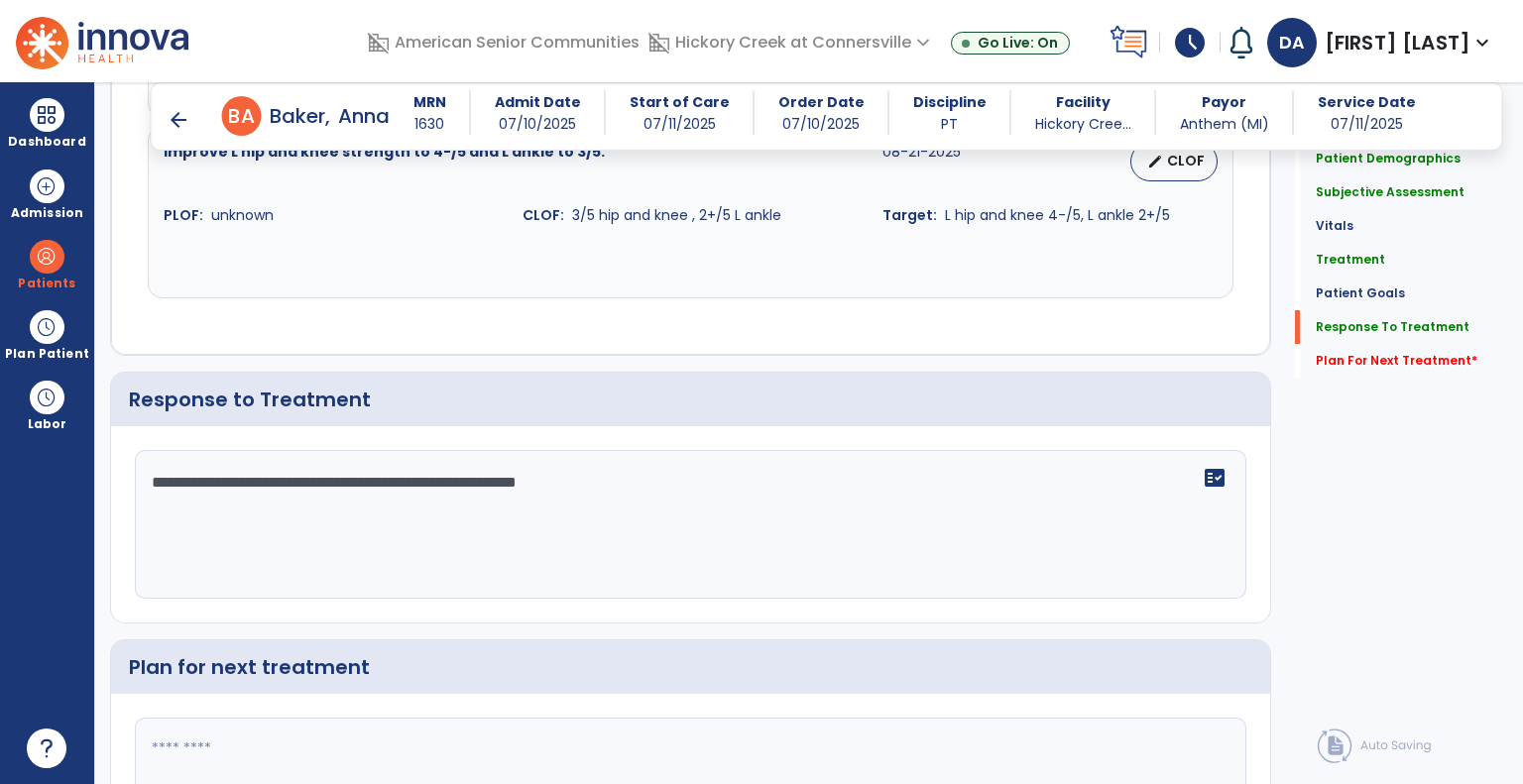 scroll, scrollTop: 3073, scrollLeft: 0, axis: vertical 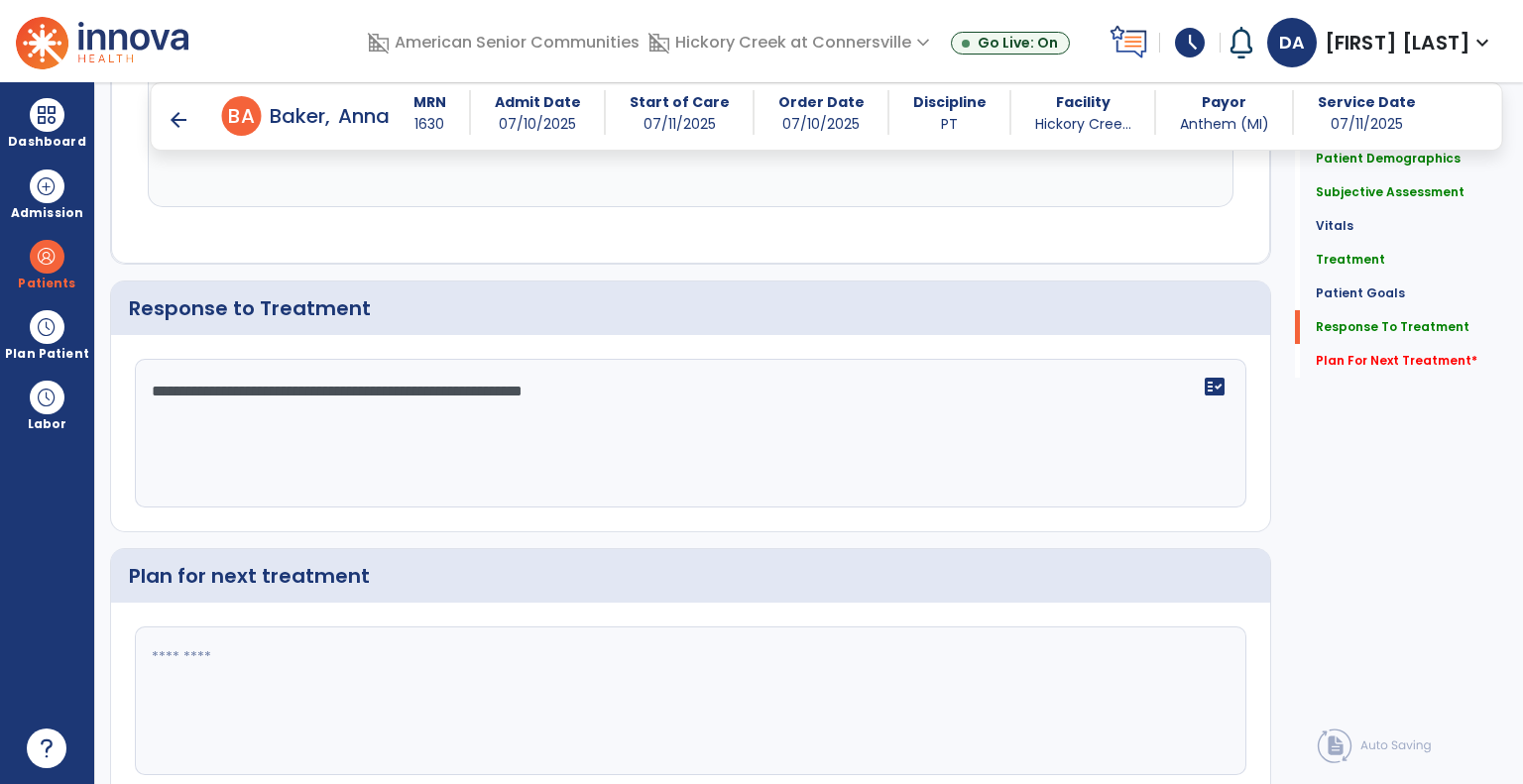 click on "**********" 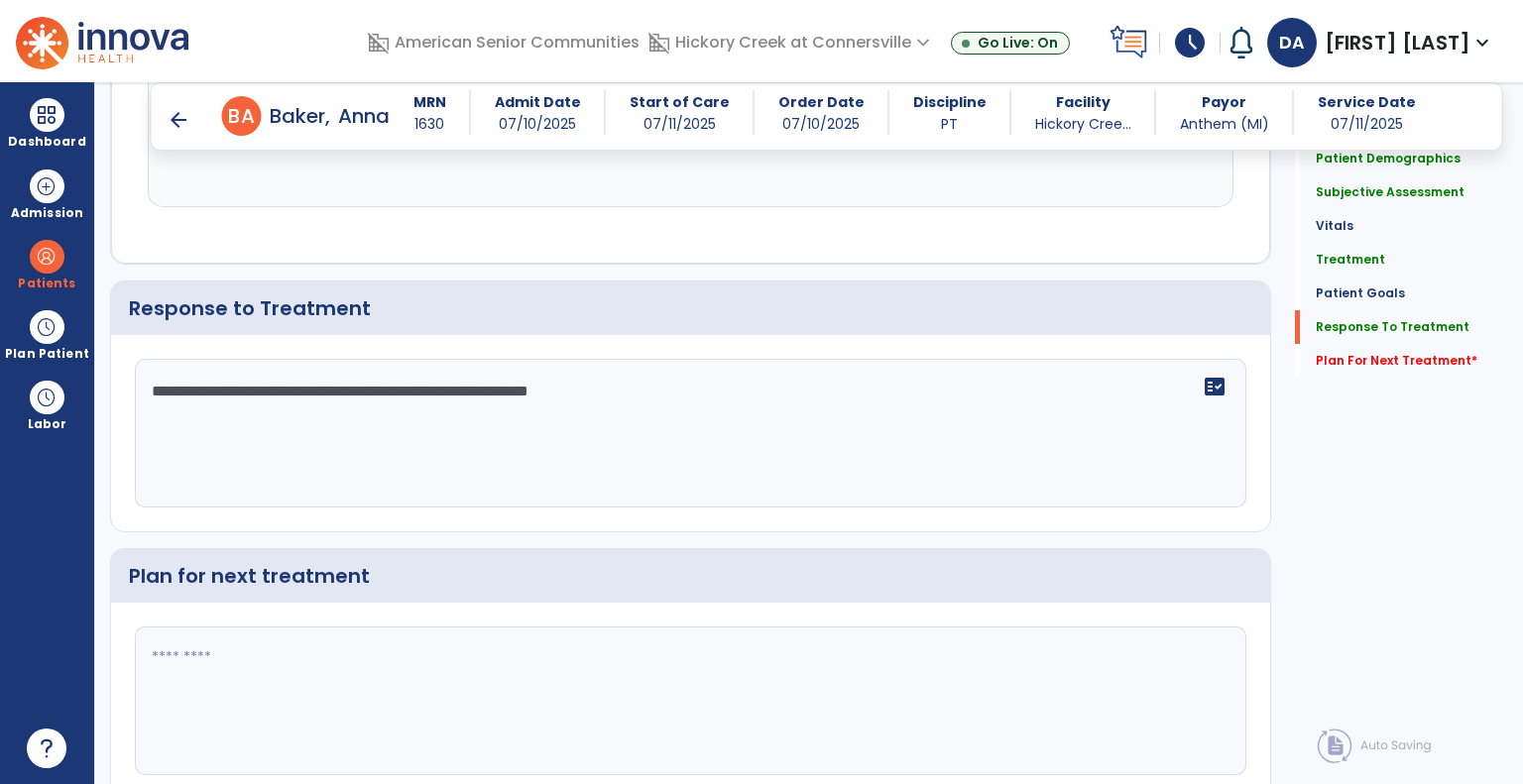 type on "**********" 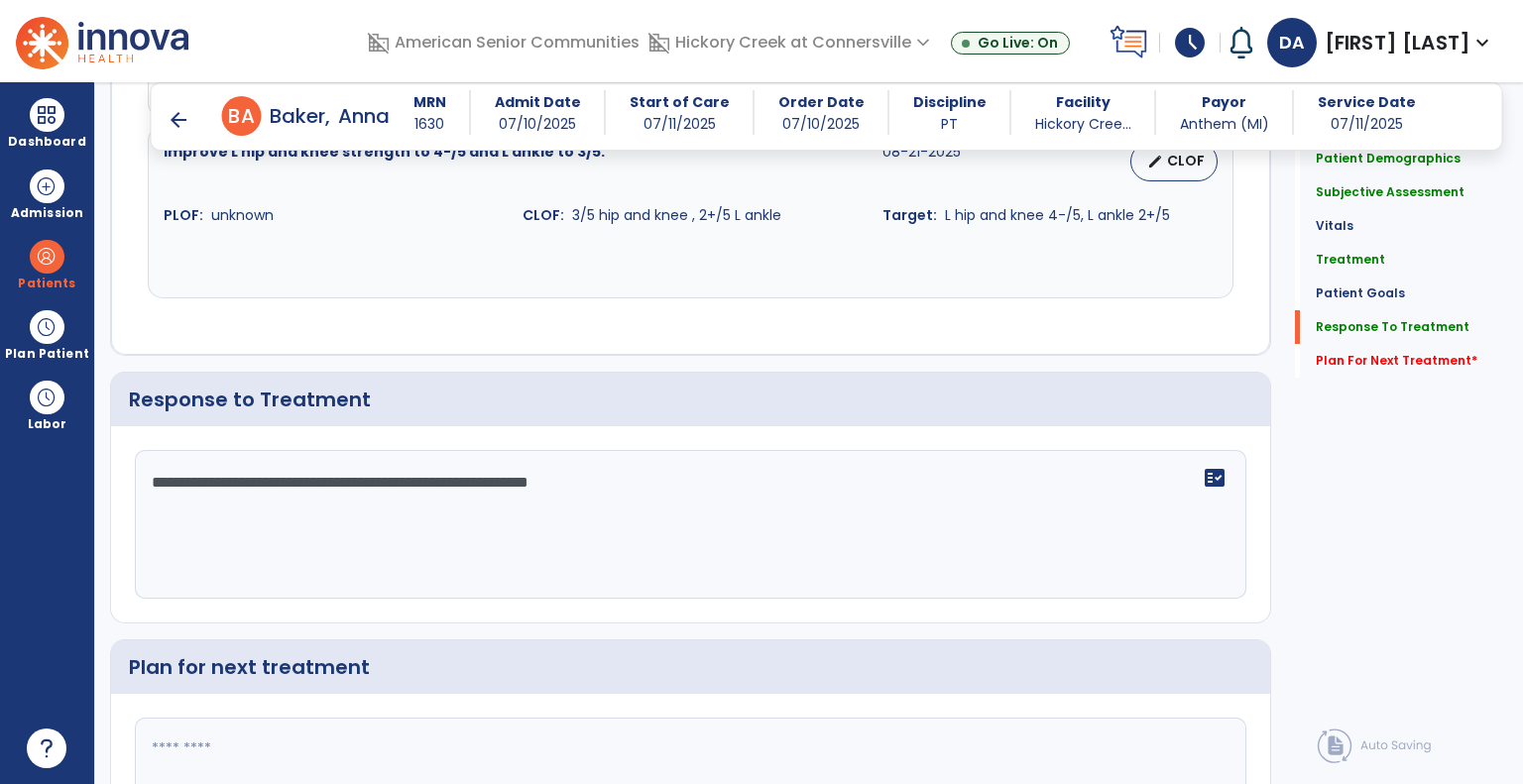 click 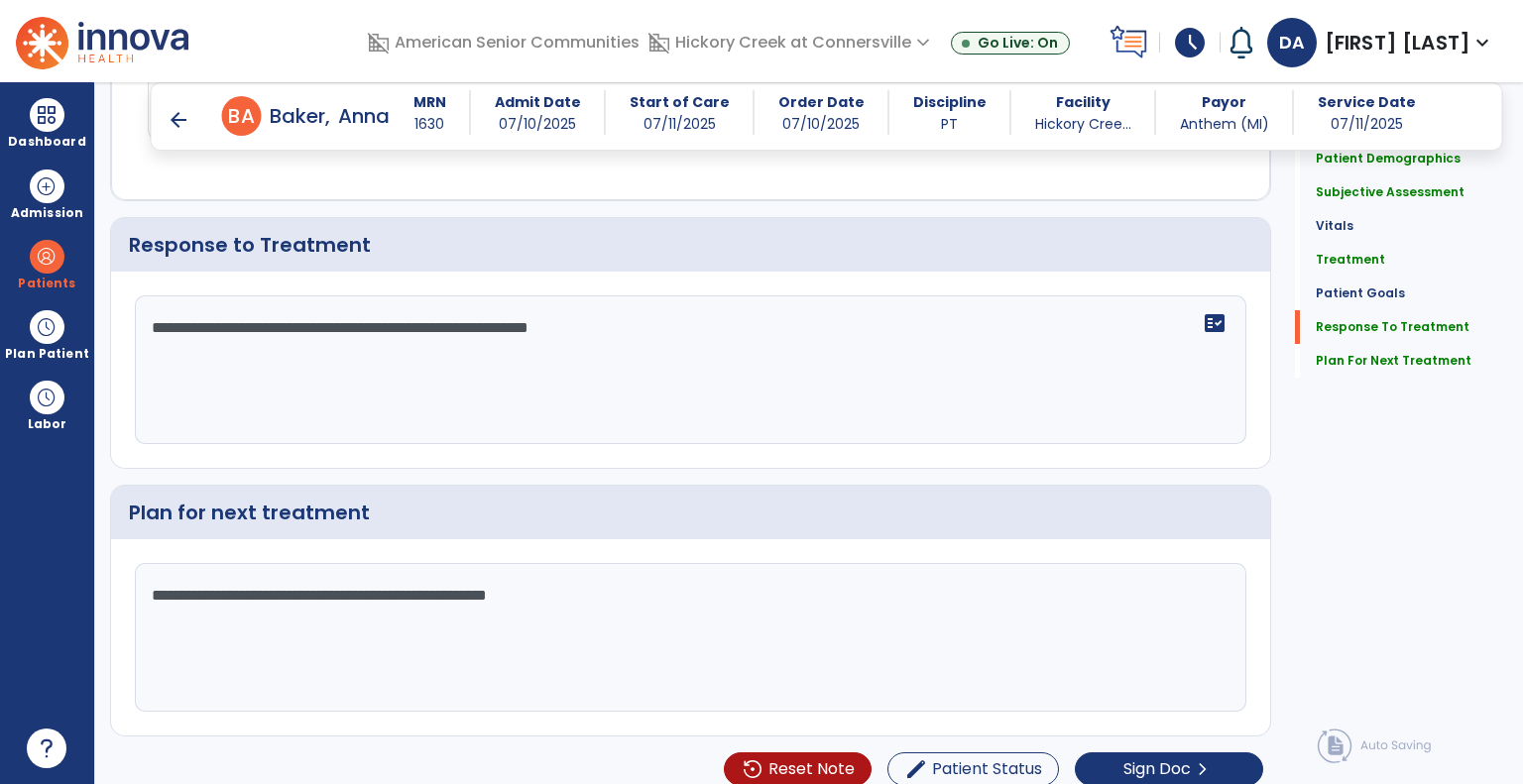 scroll, scrollTop: 3146, scrollLeft: 0, axis: vertical 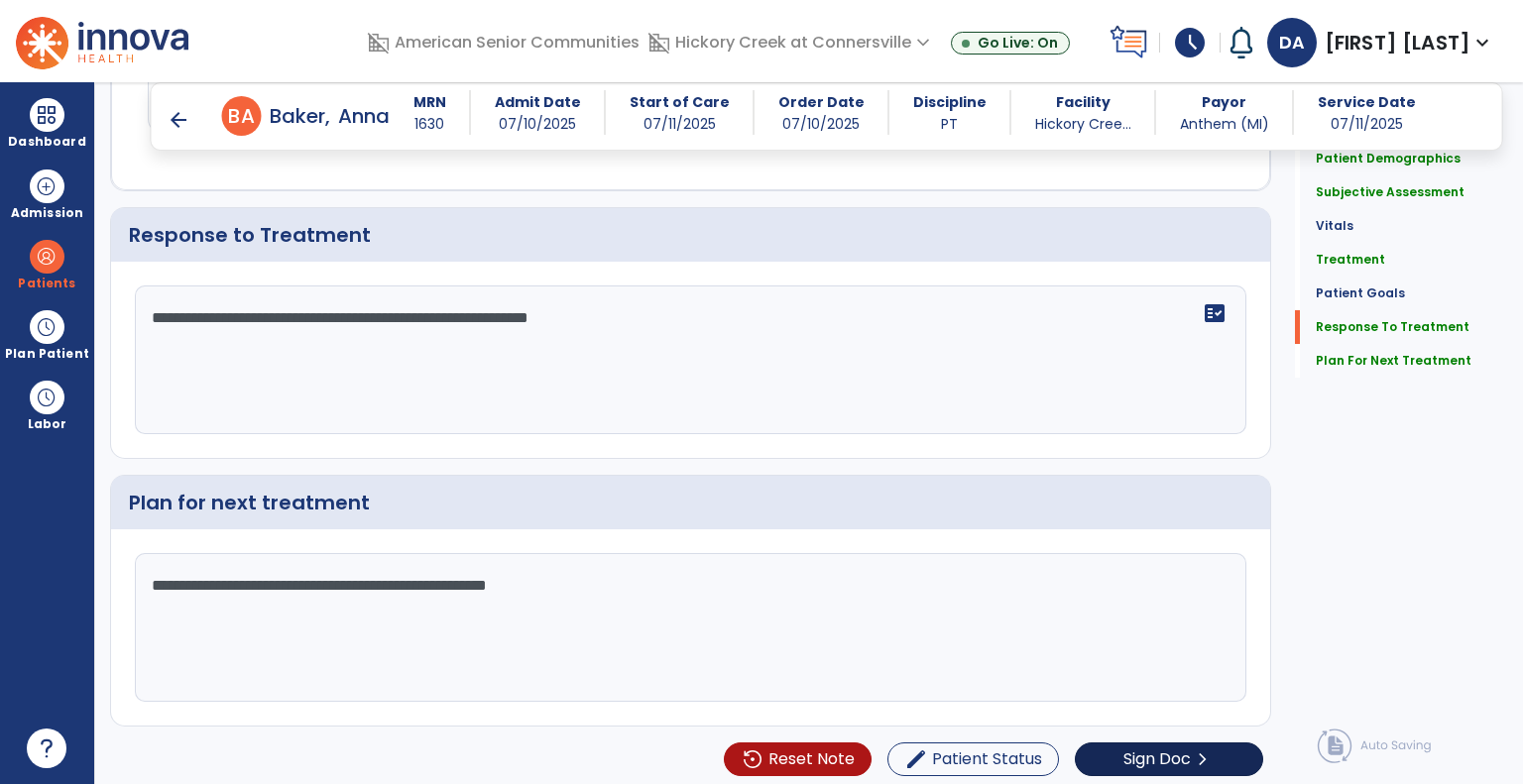 type on "**********" 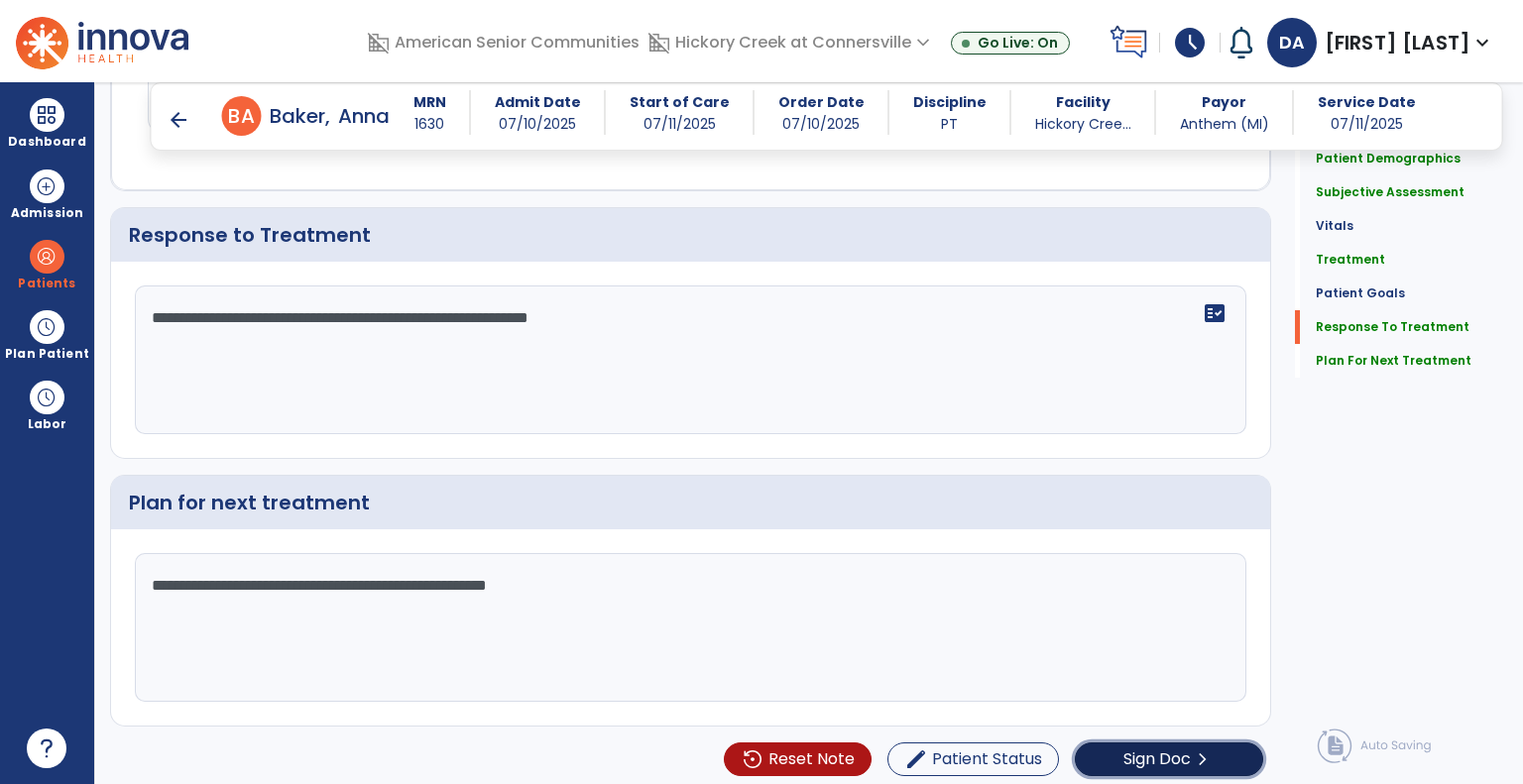 click on "Sign Doc" 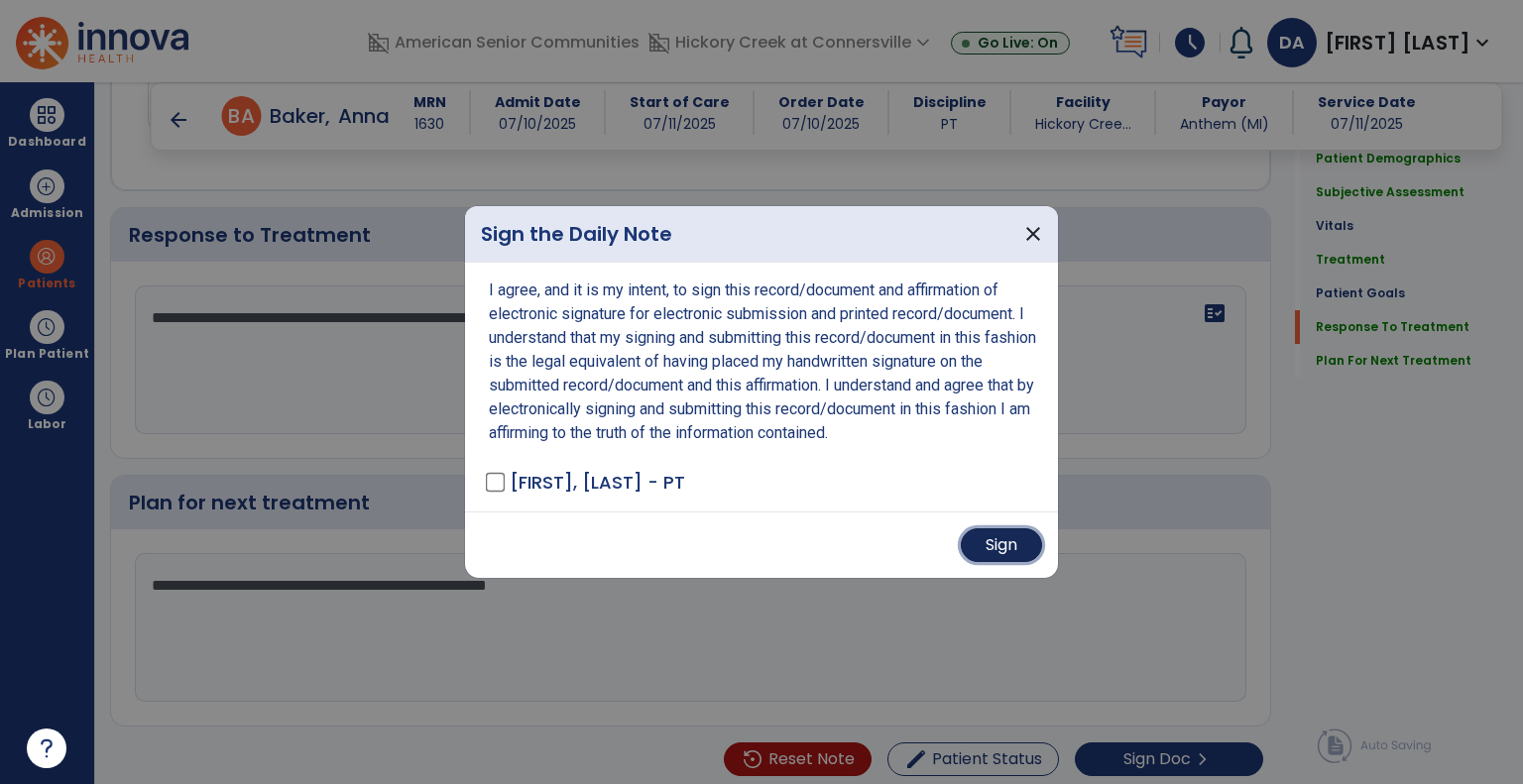 click on "Sign" at bounding box center (1001, 545) 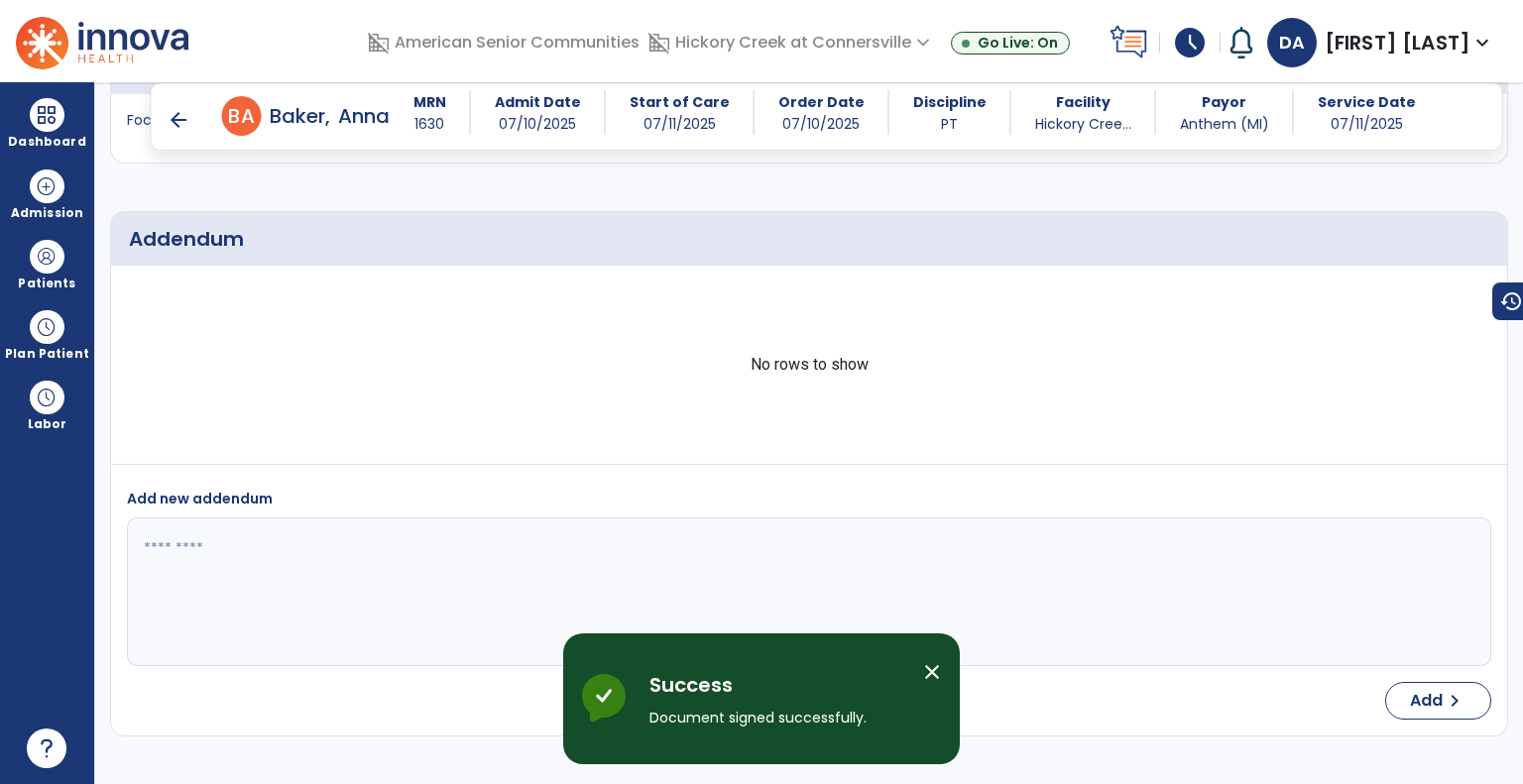 scroll, scrollTop: 4207, scrollLeft: 0, axis: vertical 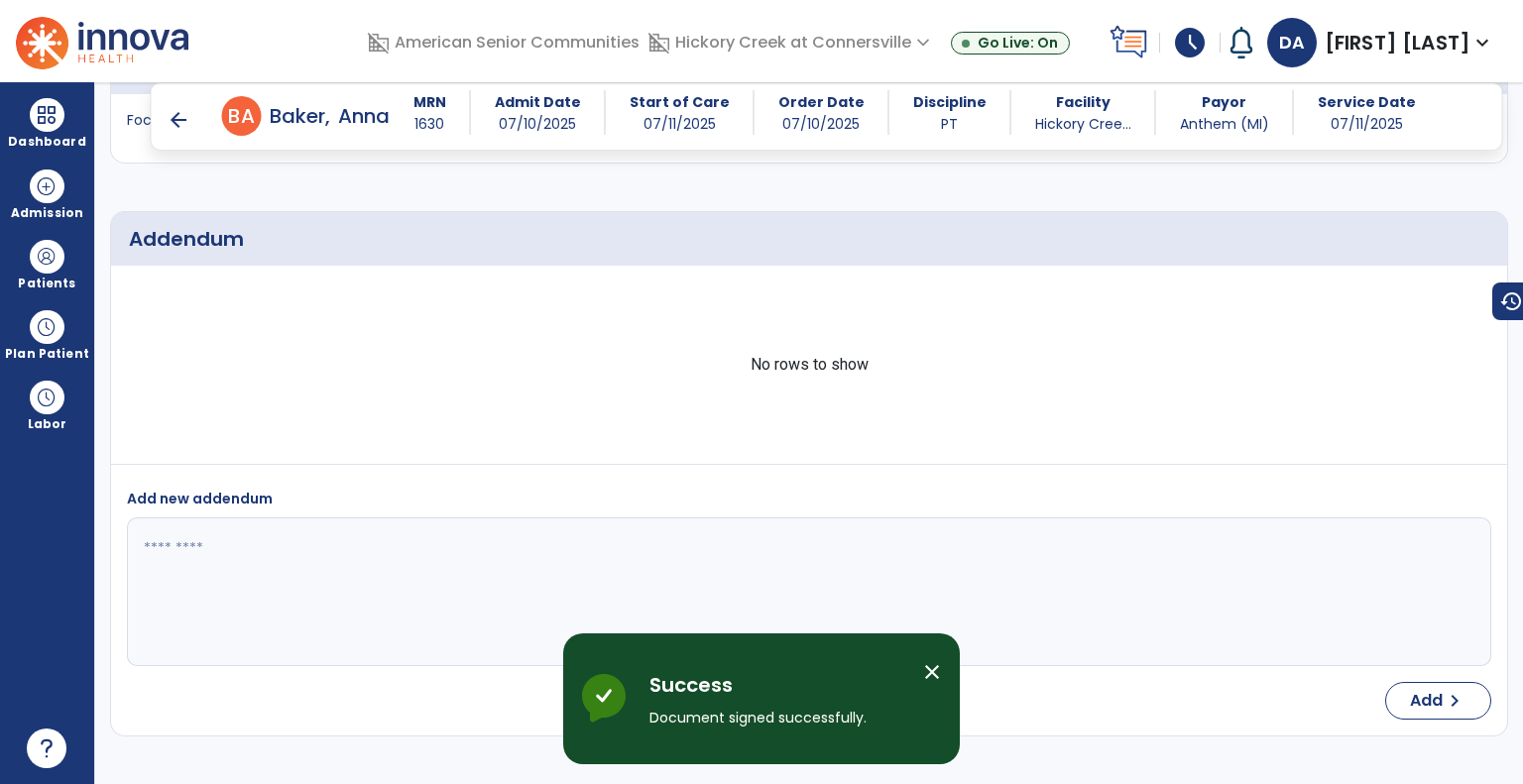 click on "arrow_back" at bounding box center (178, 120) 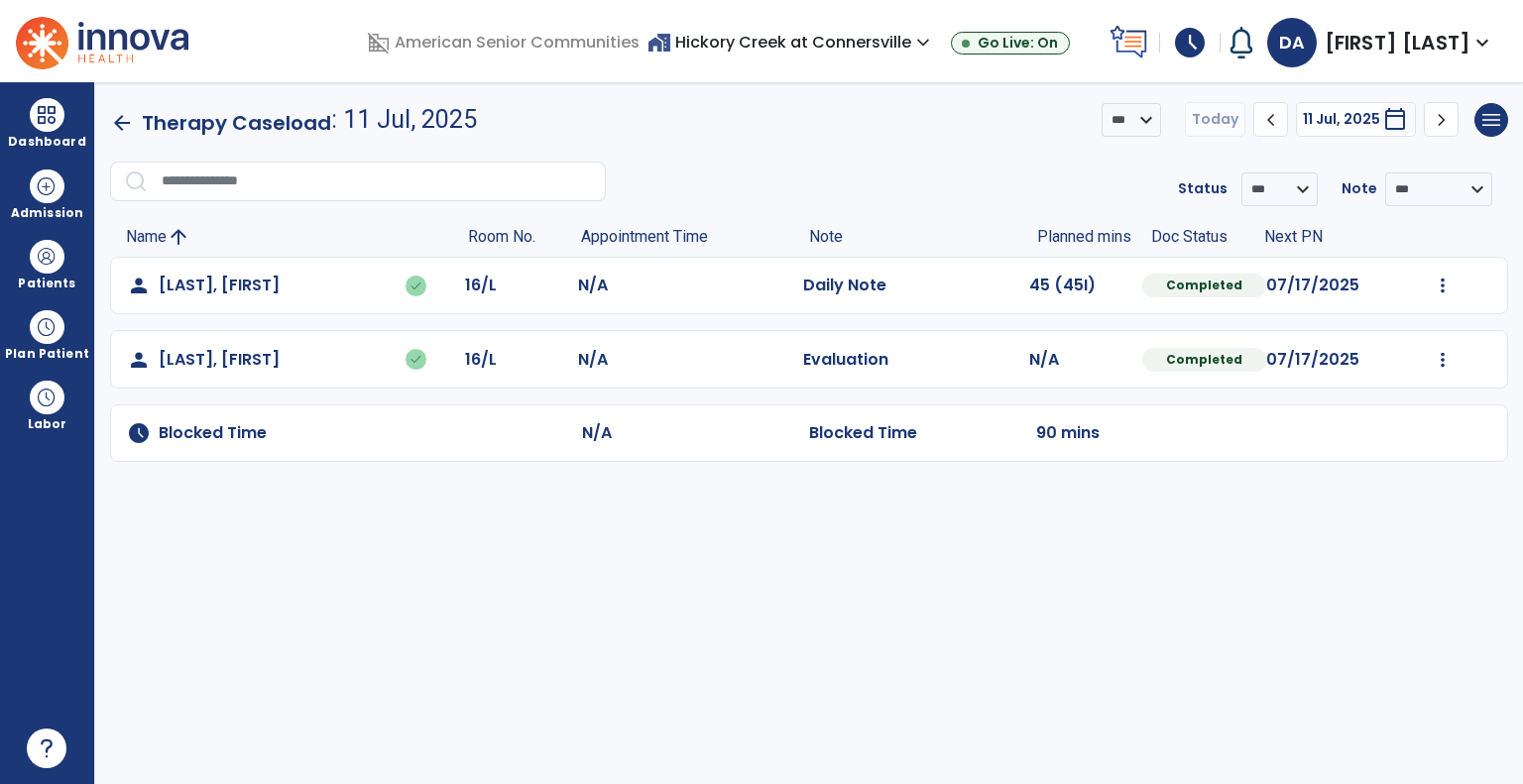 click on "expand_more" at bounding box center (1482, 43) 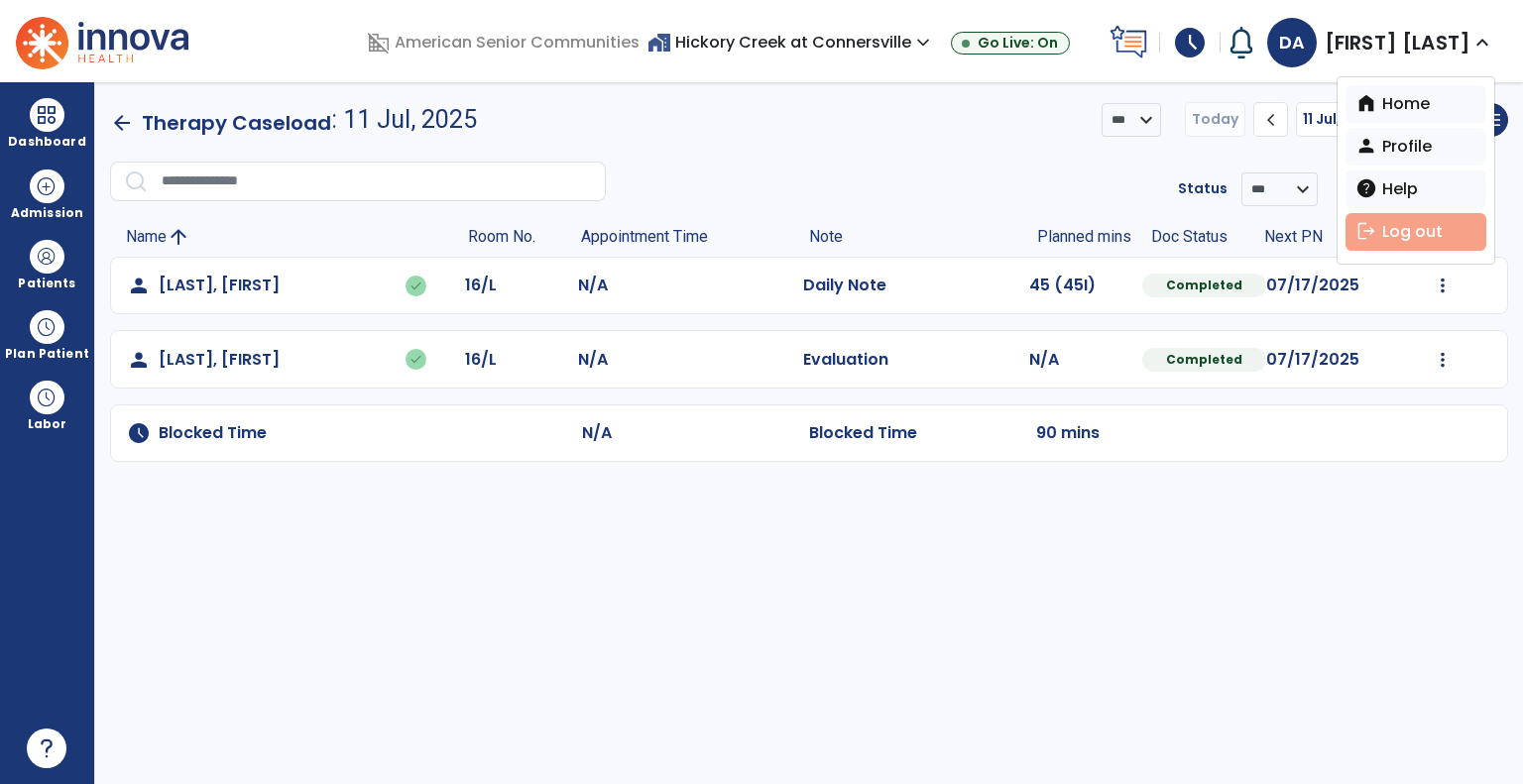 click on "logout   Log out" at bounding box center [1416, 232] 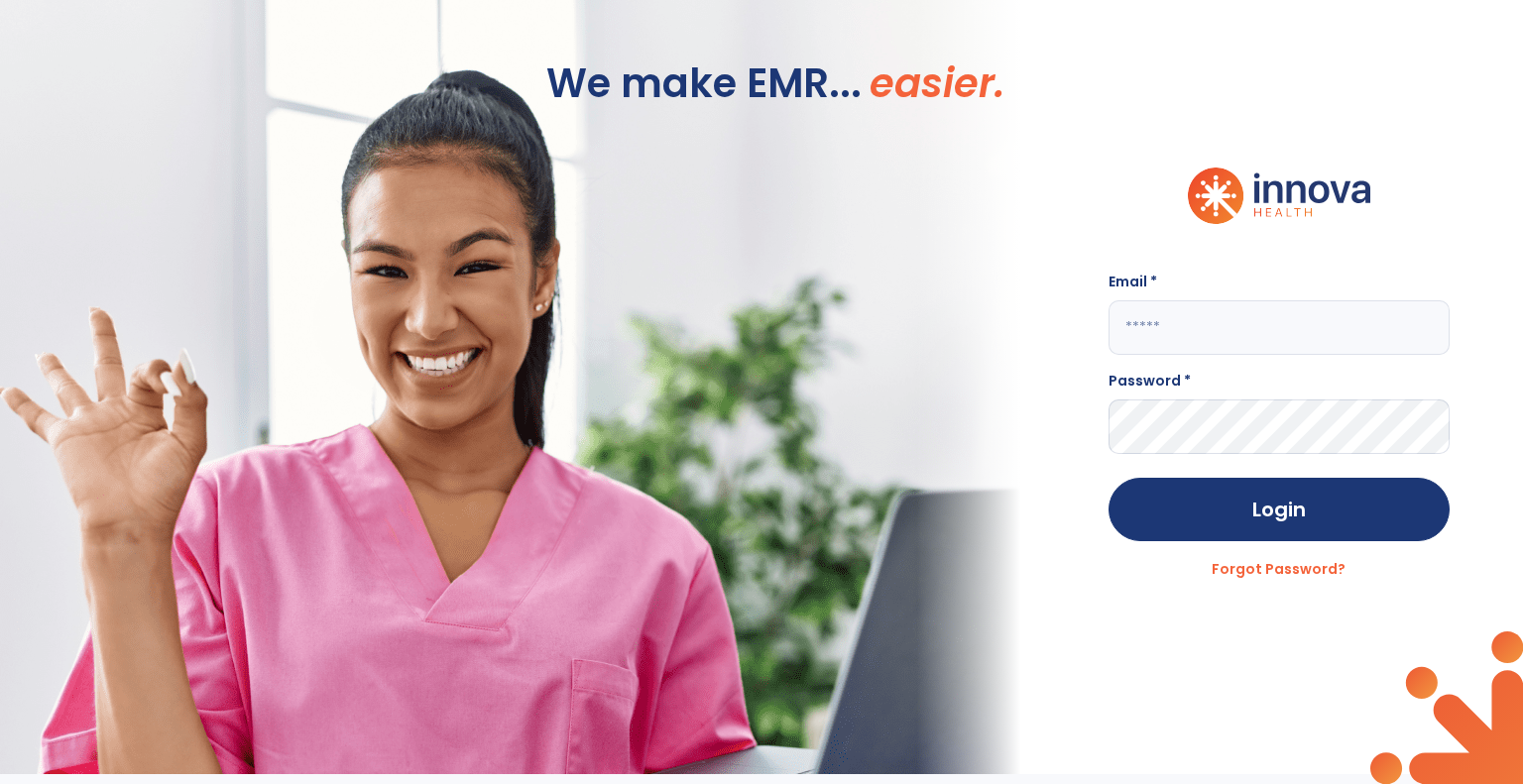 type on "**********" 